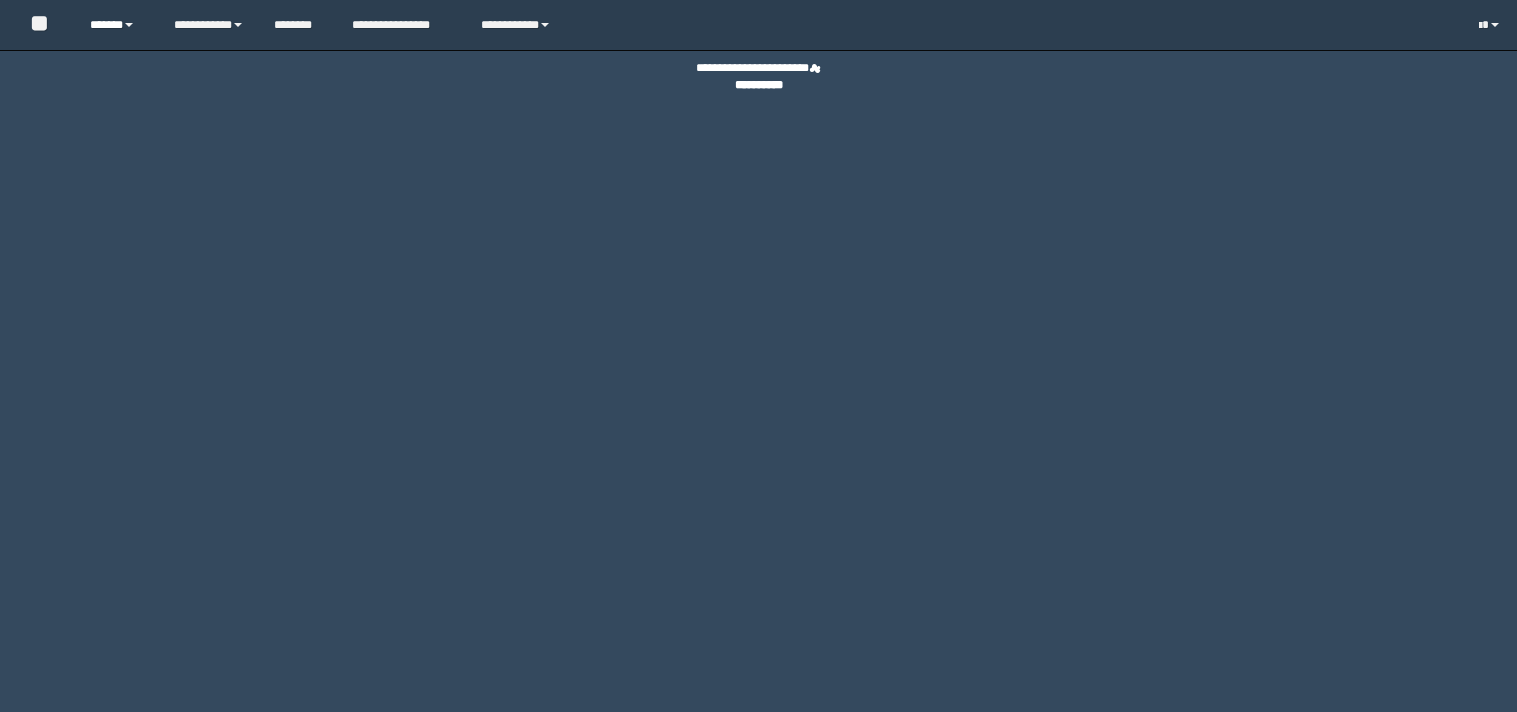 scroll, scrollTop: 0, scrollLeft: 0, axis: both 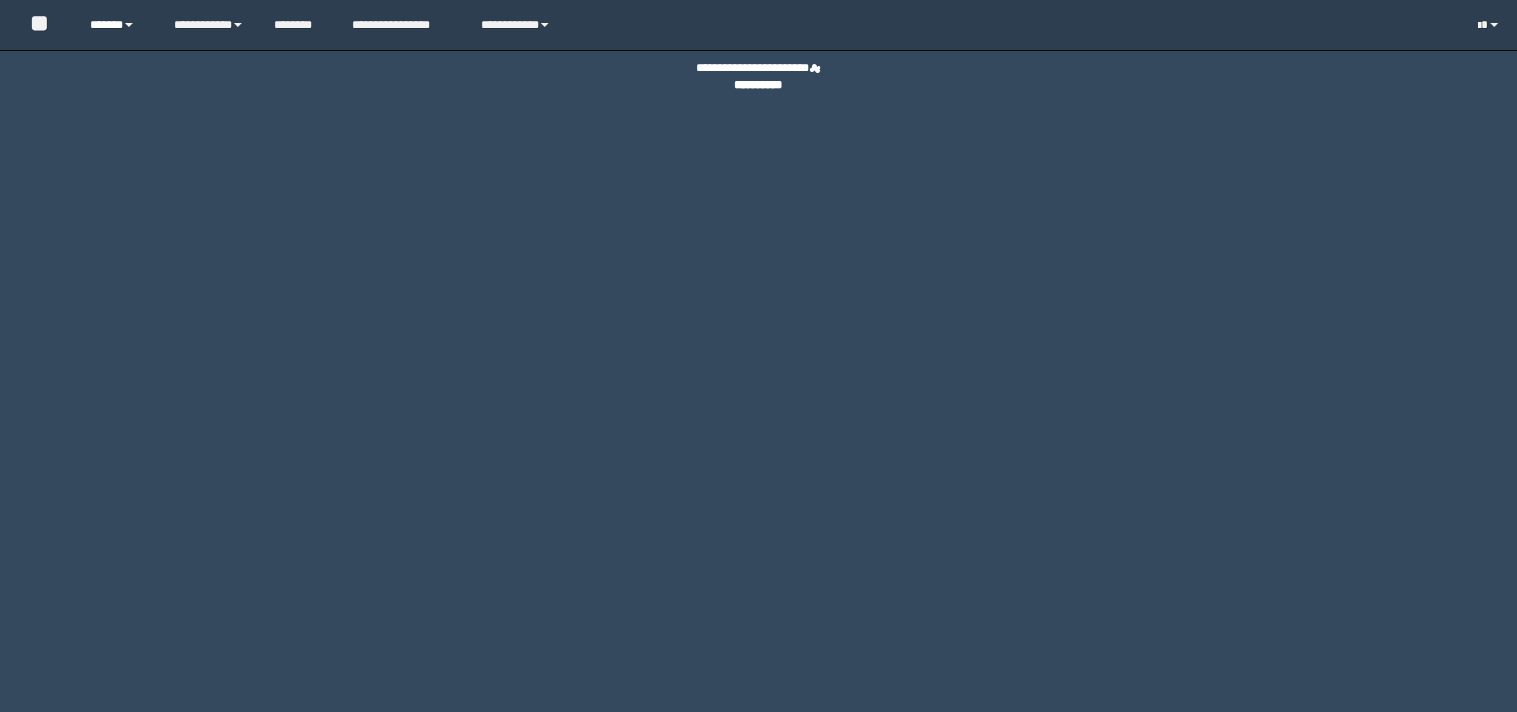 click at bounding box center (129, 25) 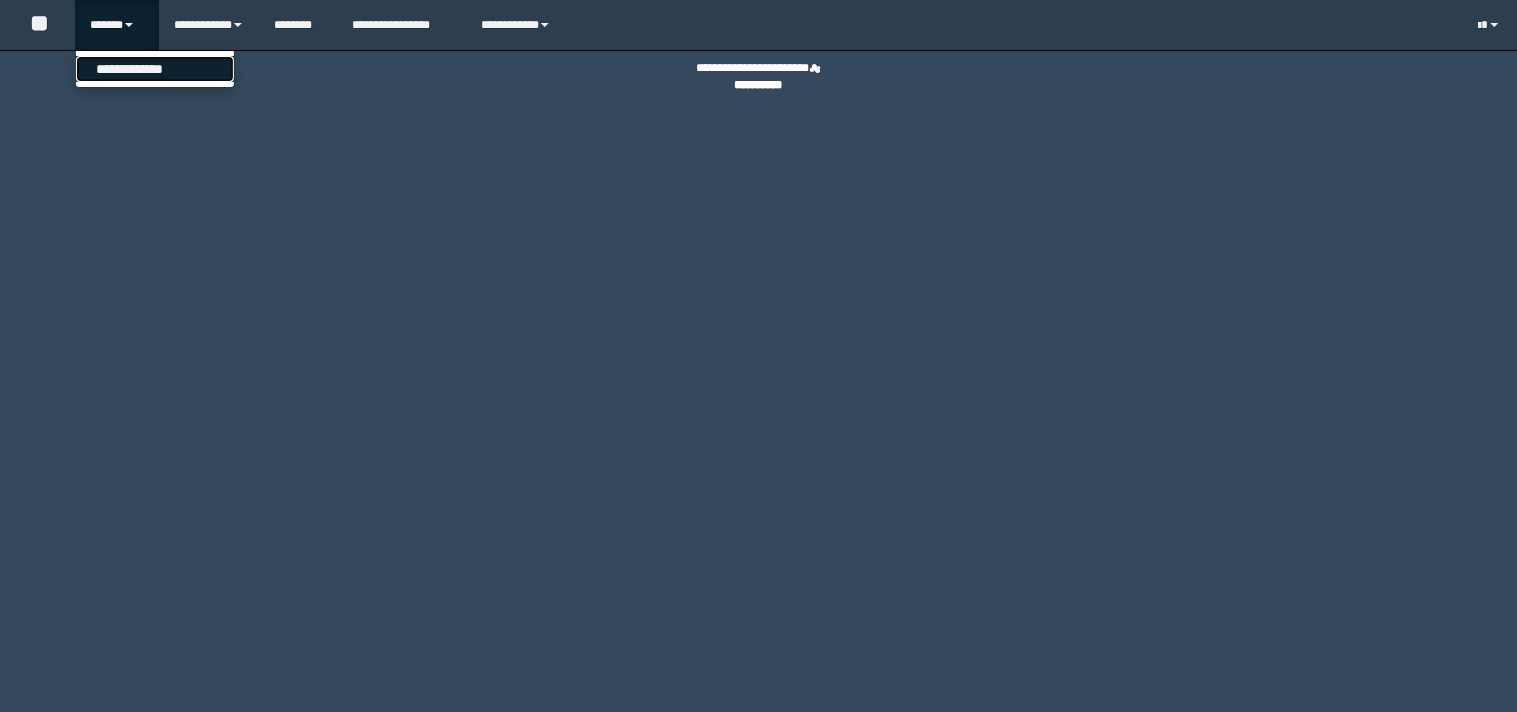 click on "**********" at bounding box center (155, 69) 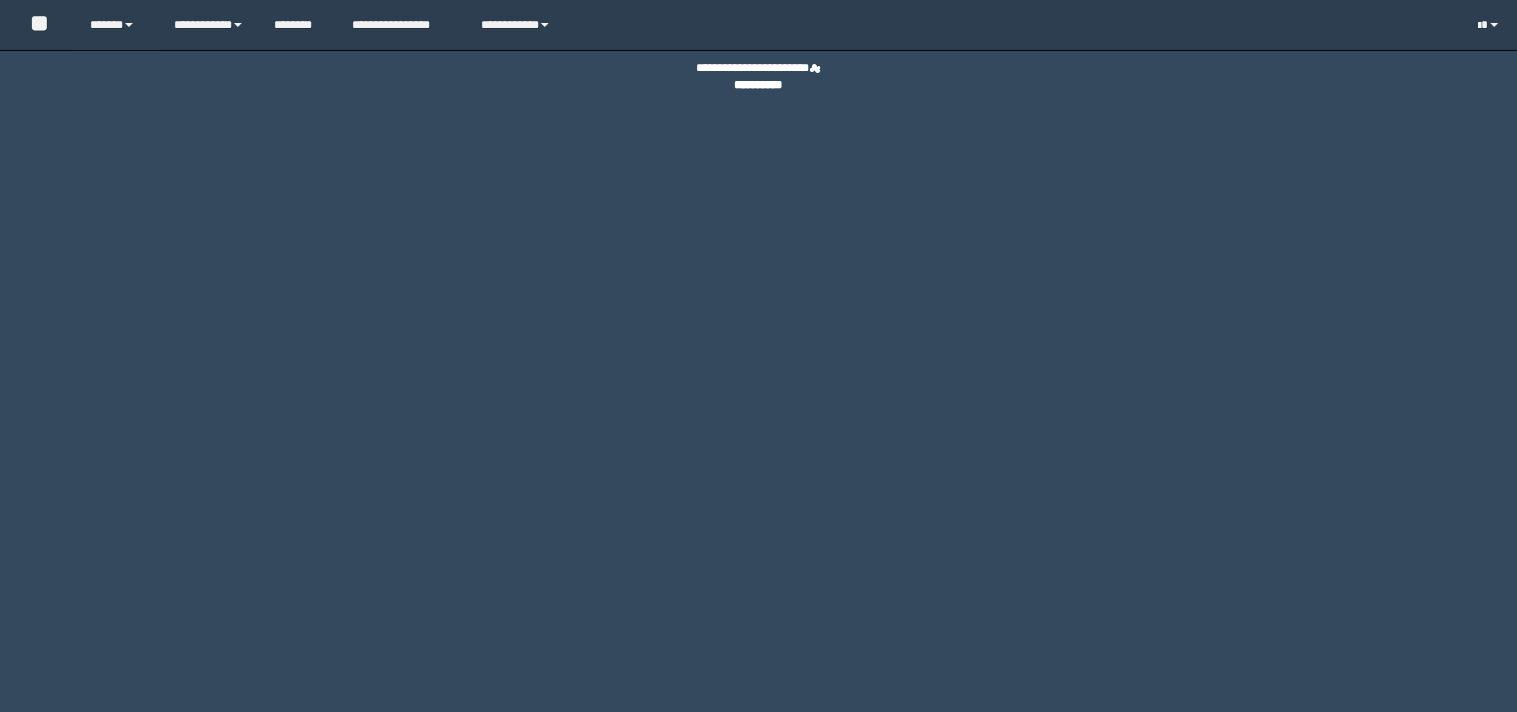 scroll, scrollTop: 0, scrollLeft: 0, axis: both 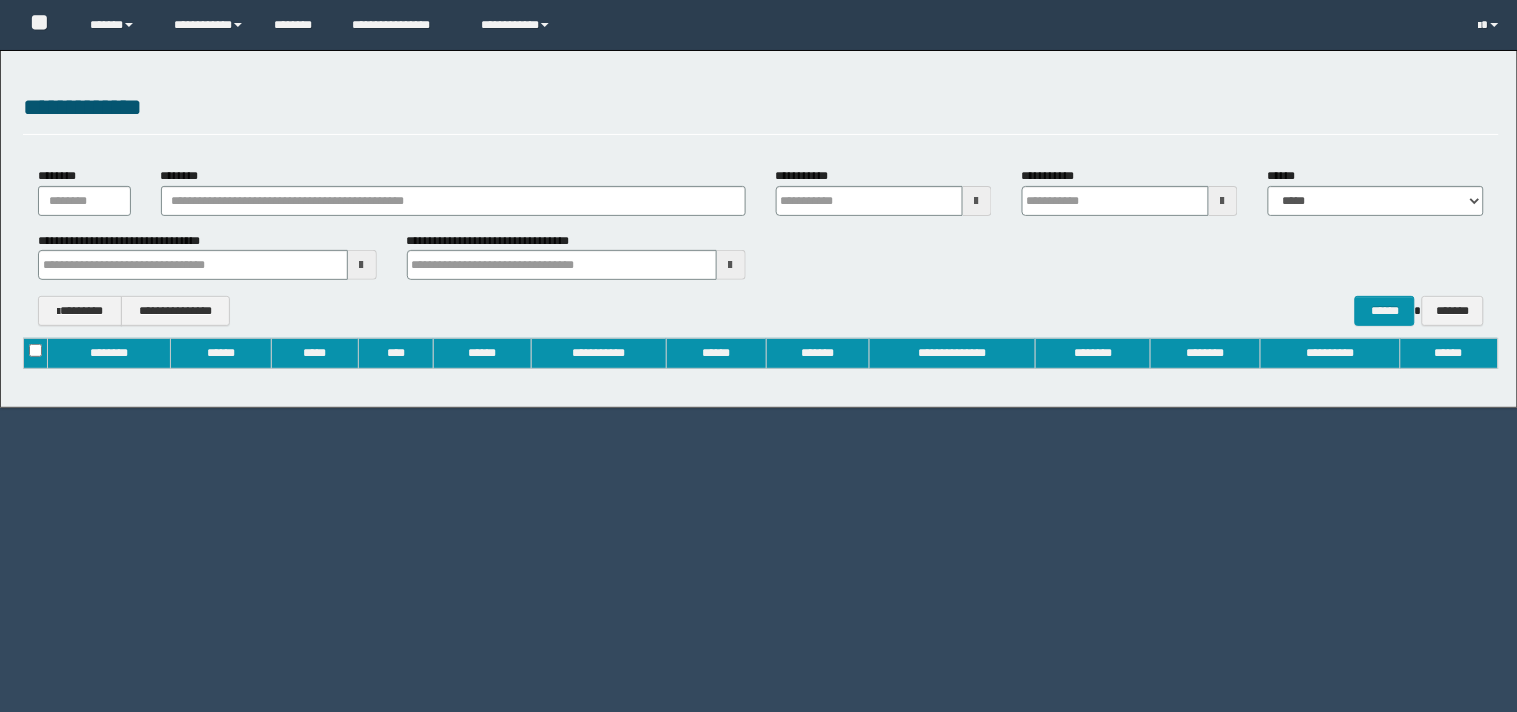 click on "********" at bounding box center [453, 193] 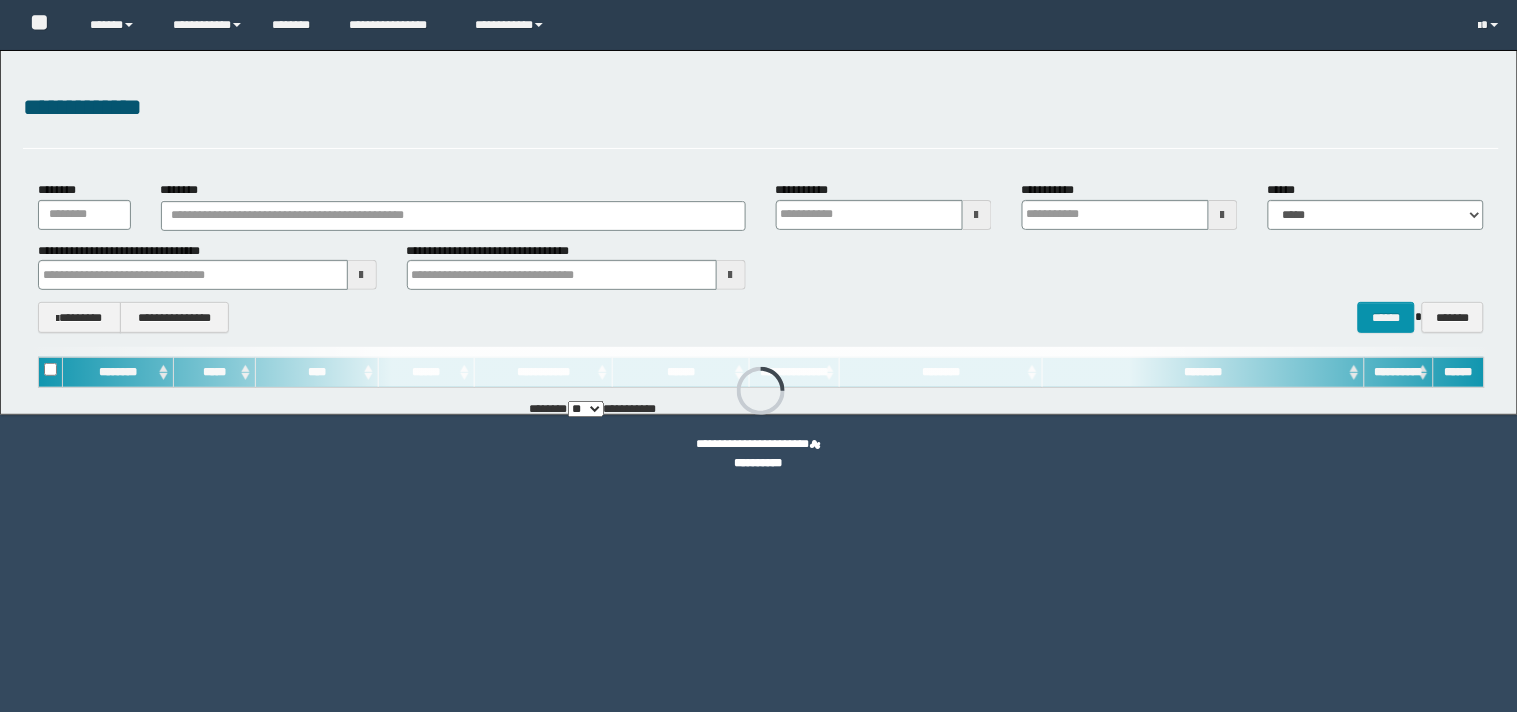 type on "**********" 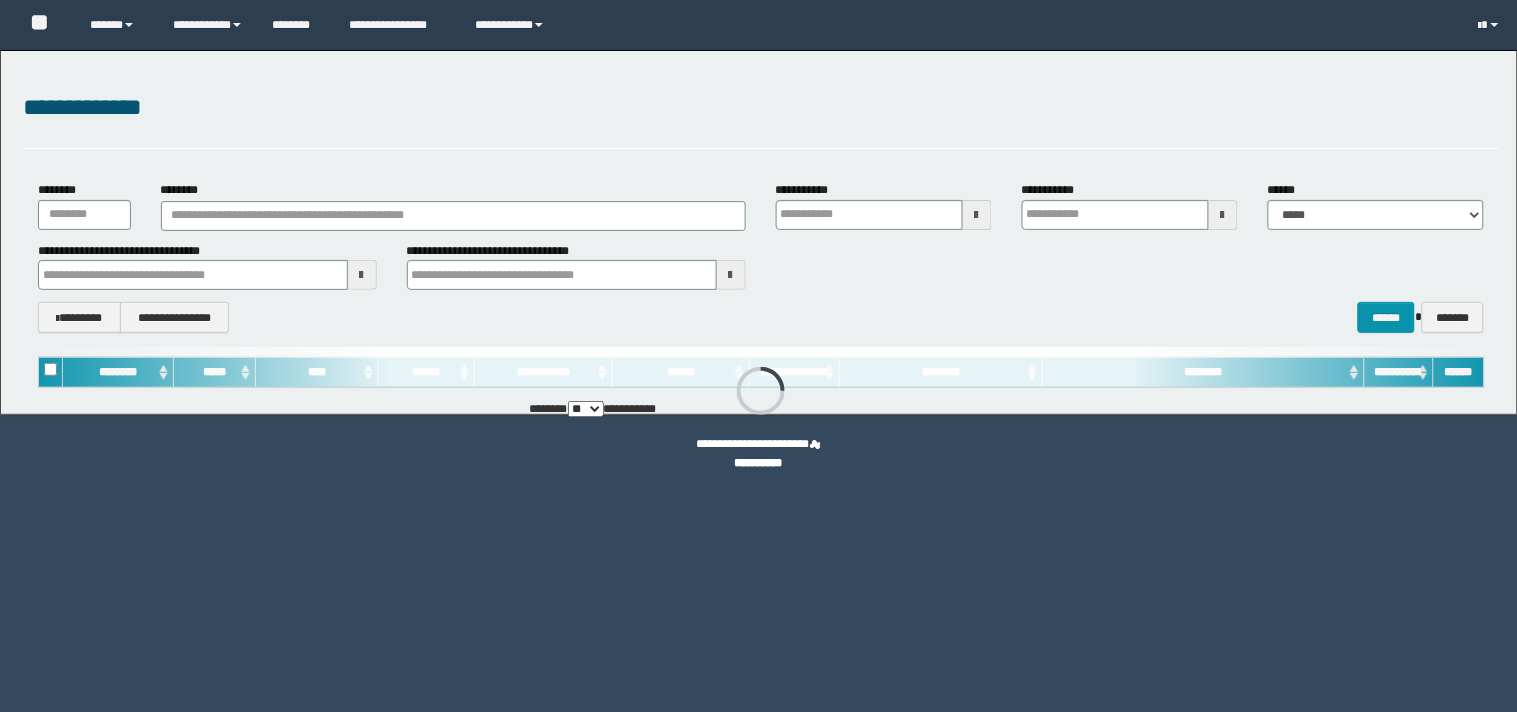 type on "**********" 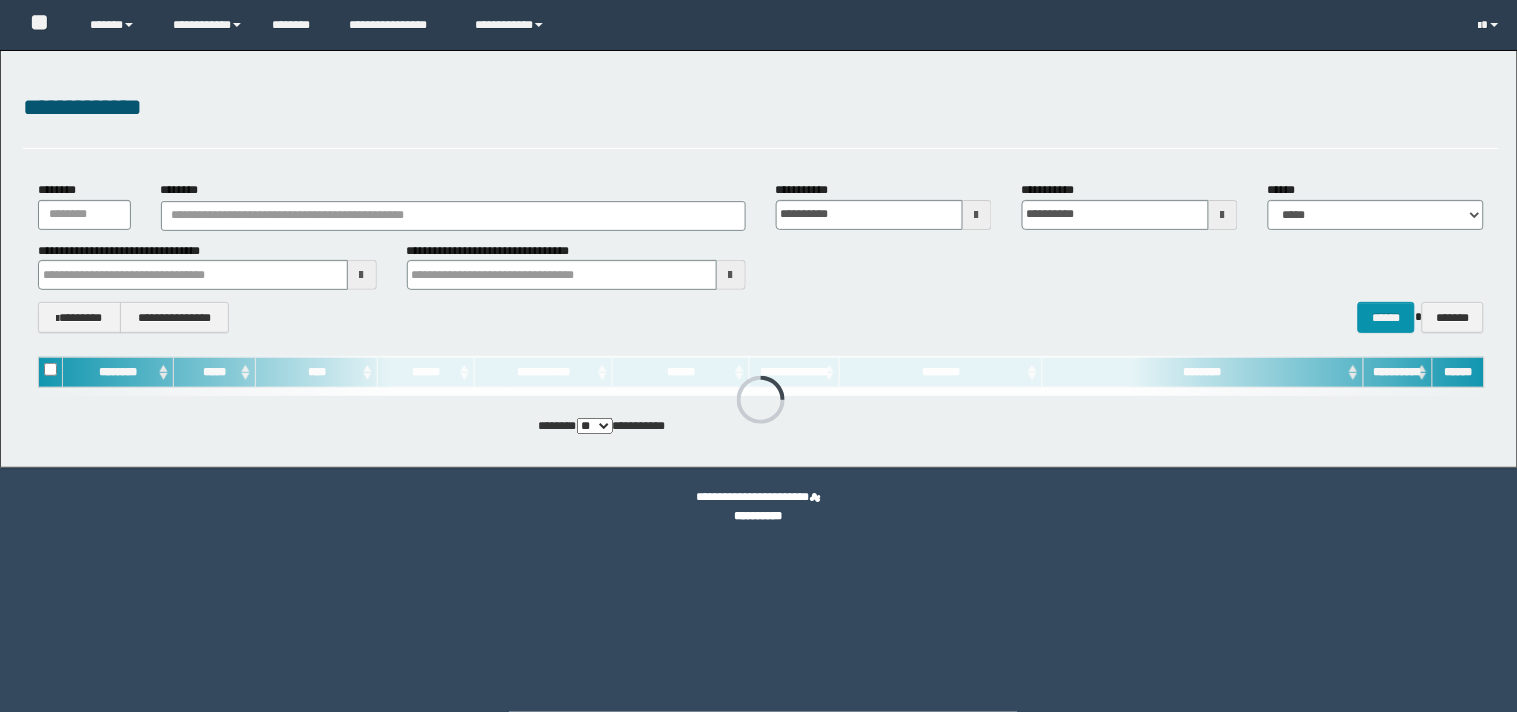 scroll, scrollTop: 0, scrollLeft: 0, axis: both 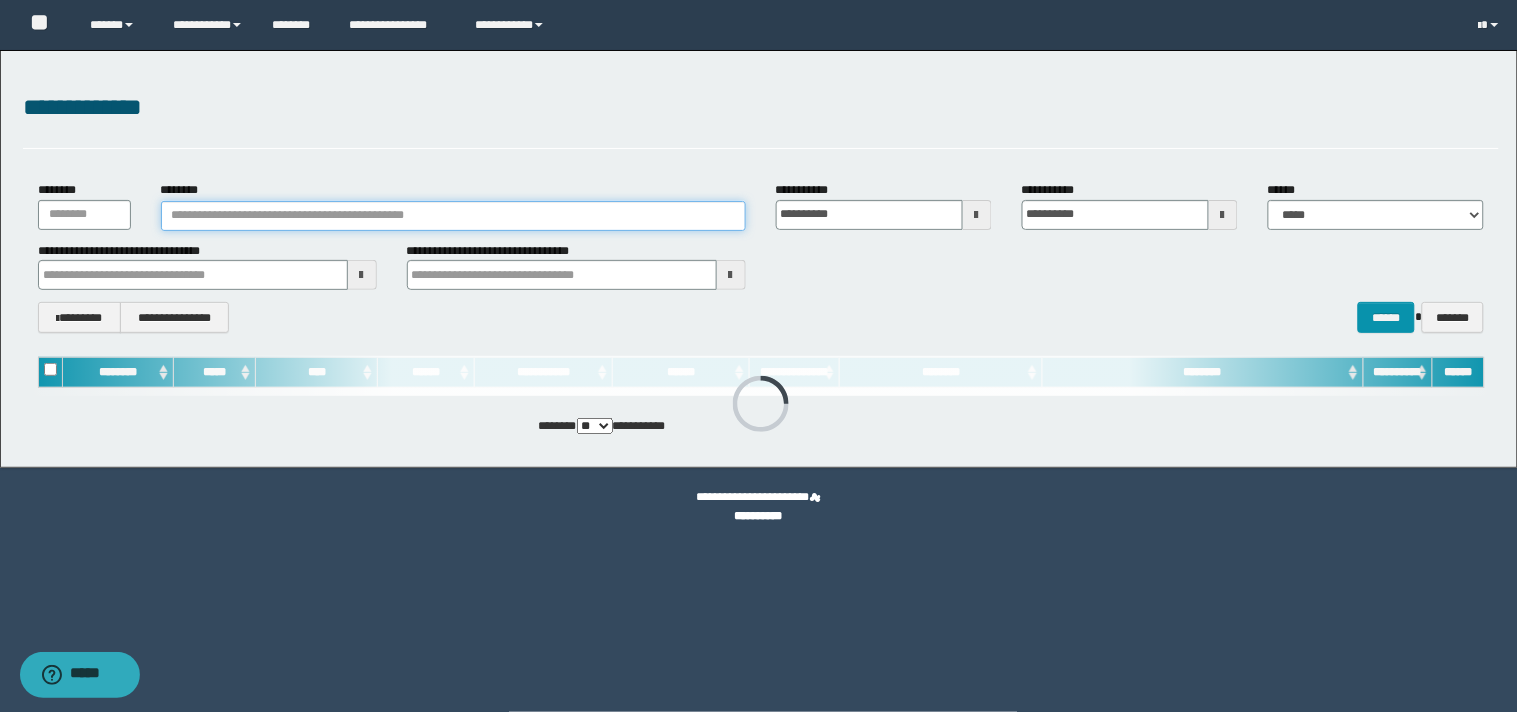 click on "********" at bounding box center [453, 216] 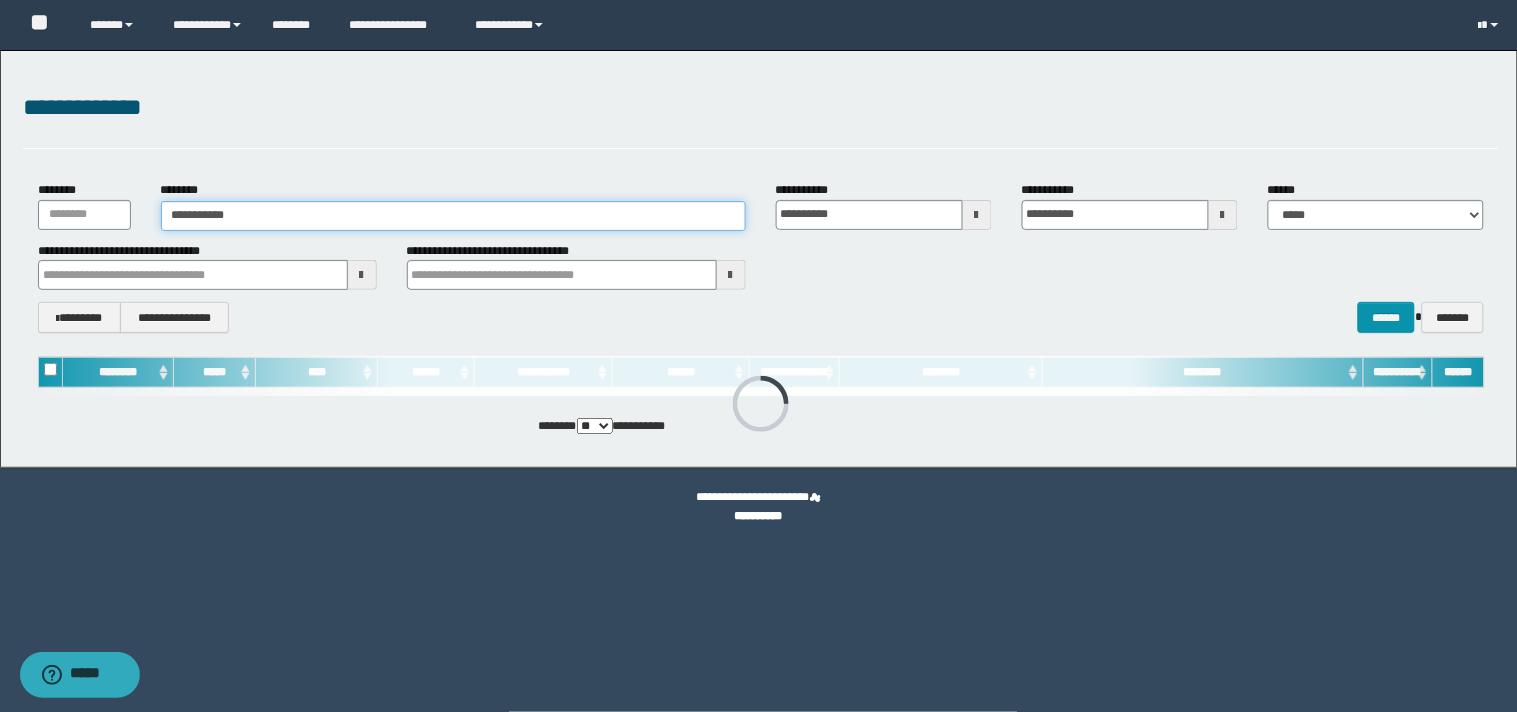type on "**********" 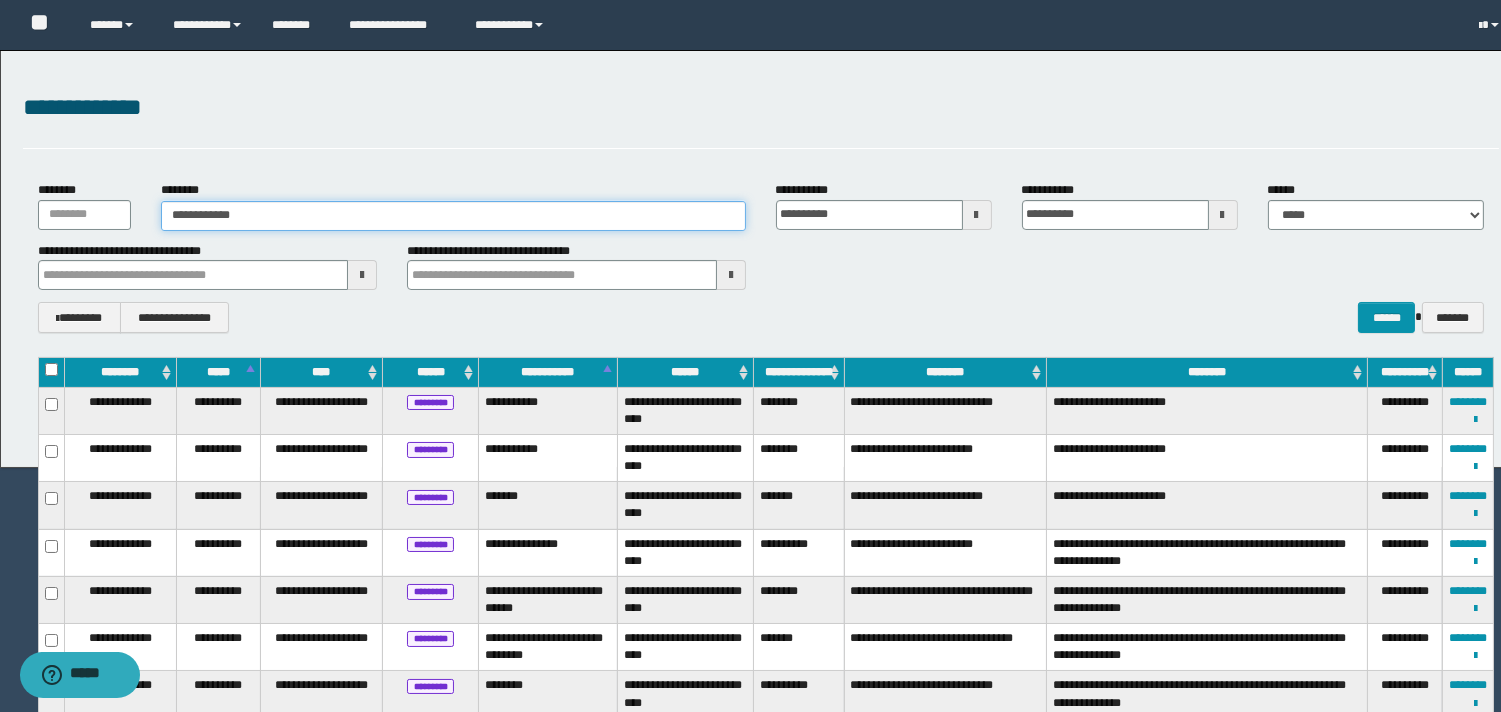 type on "**********" 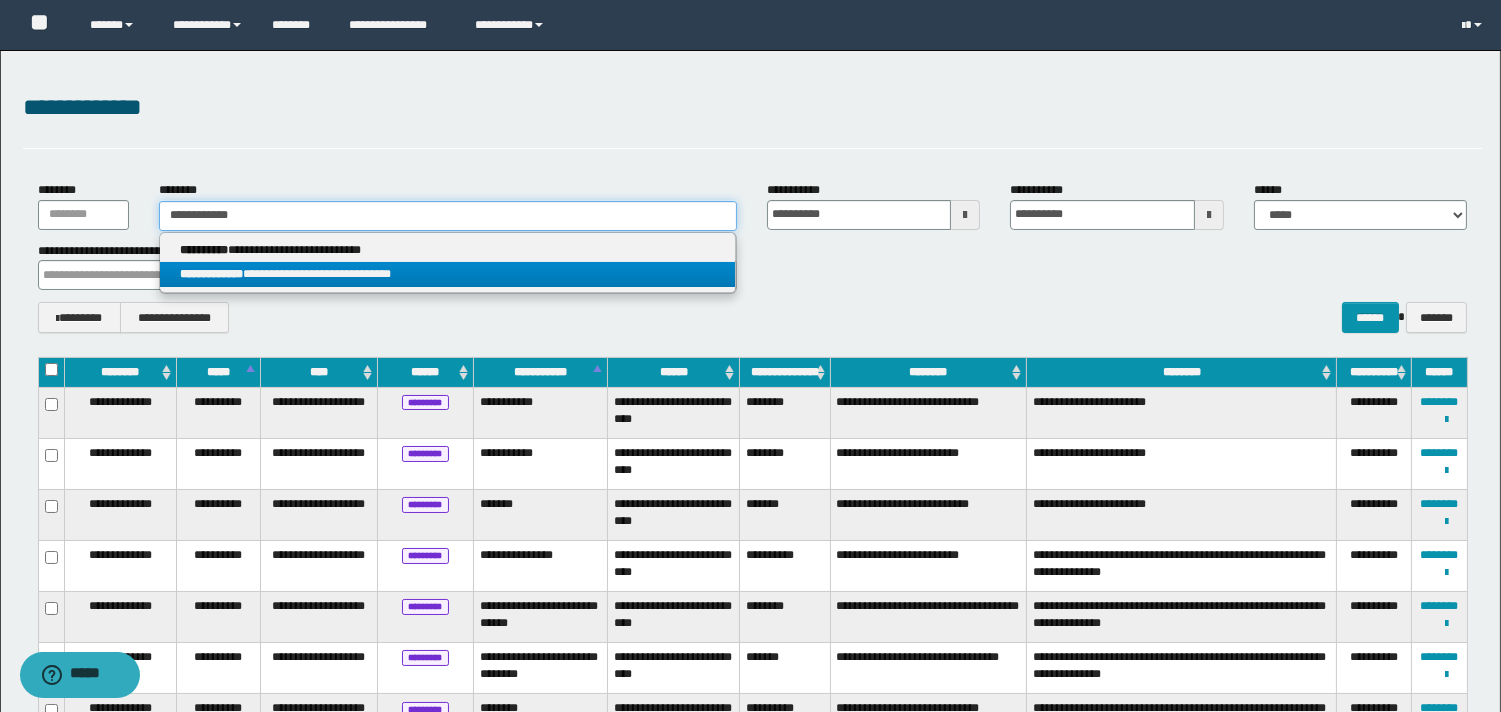 type on "**********" 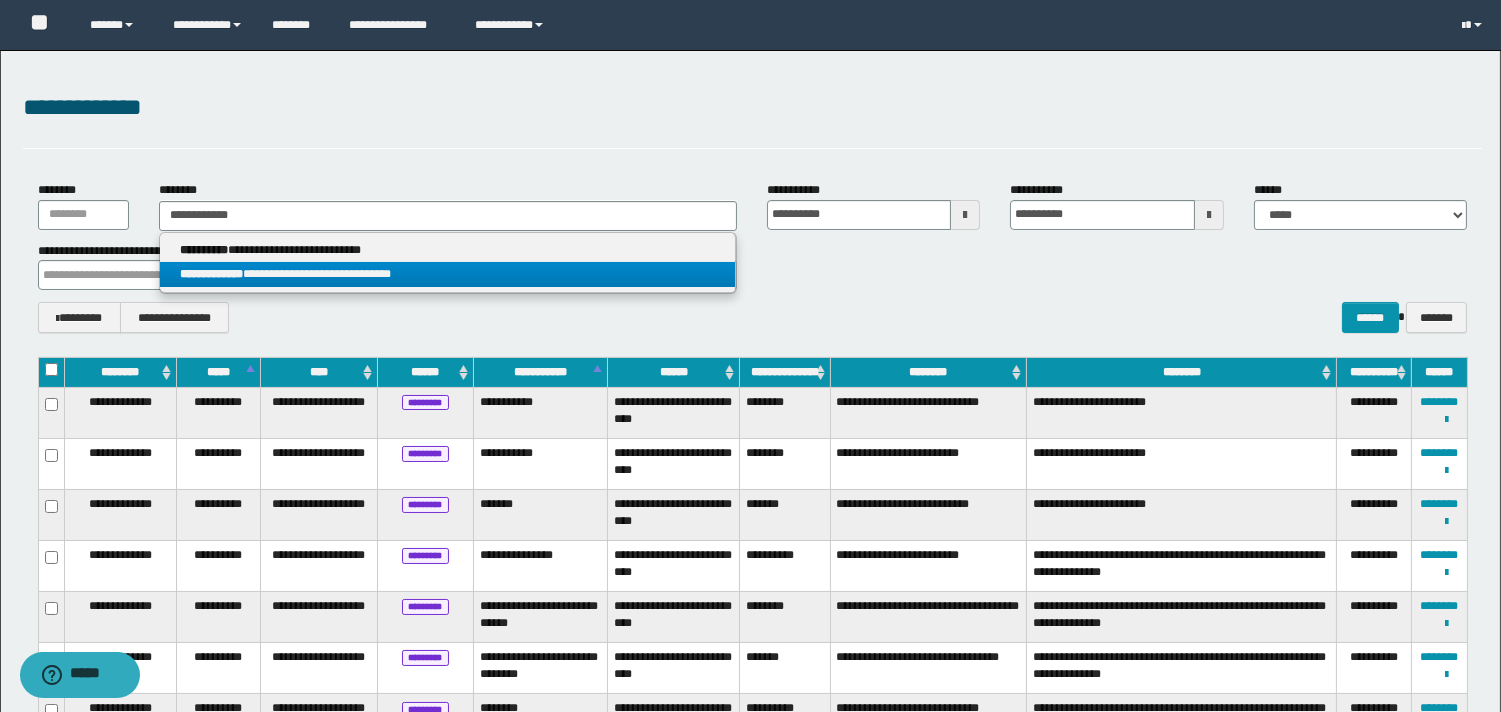 click on "**********" at bounding box center [448, 274] 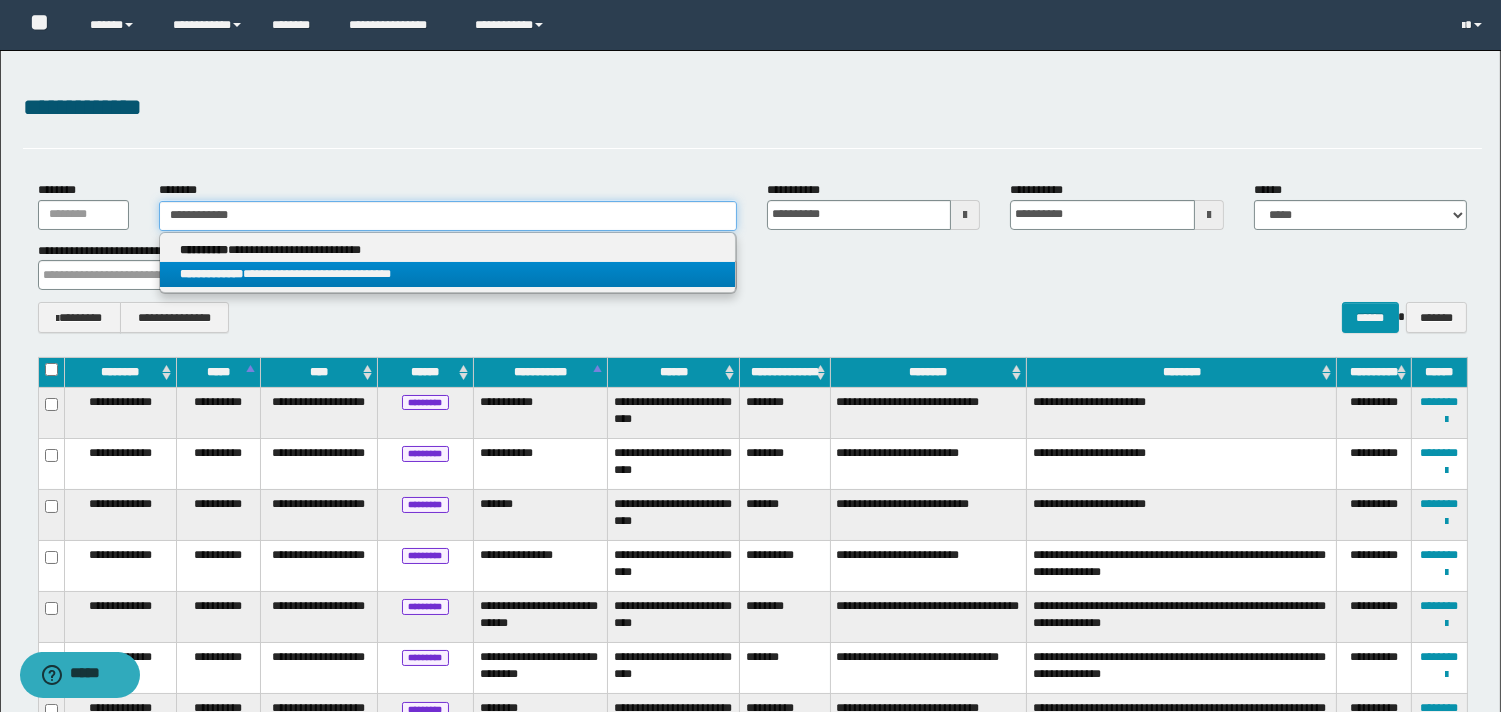 type 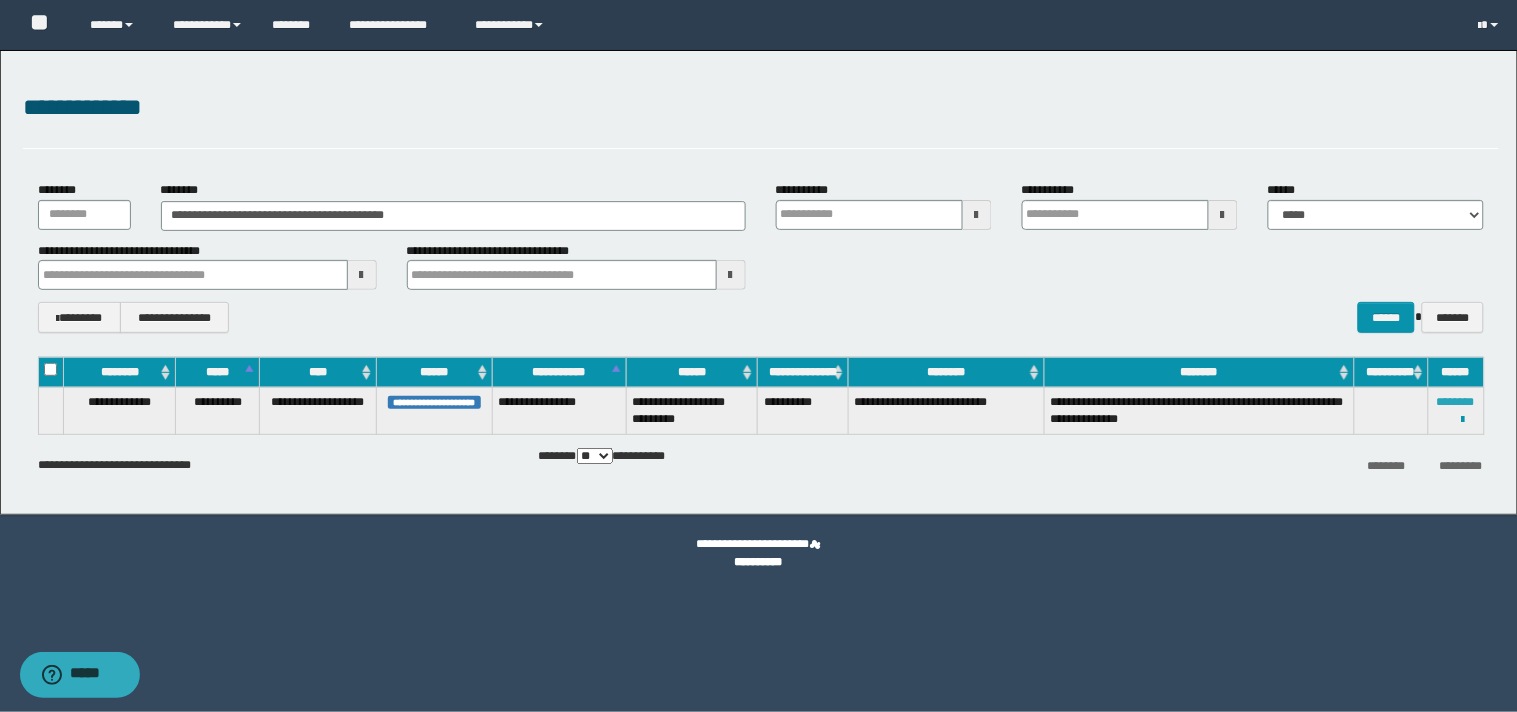 click on "********" at bounding box center [1456, 402] 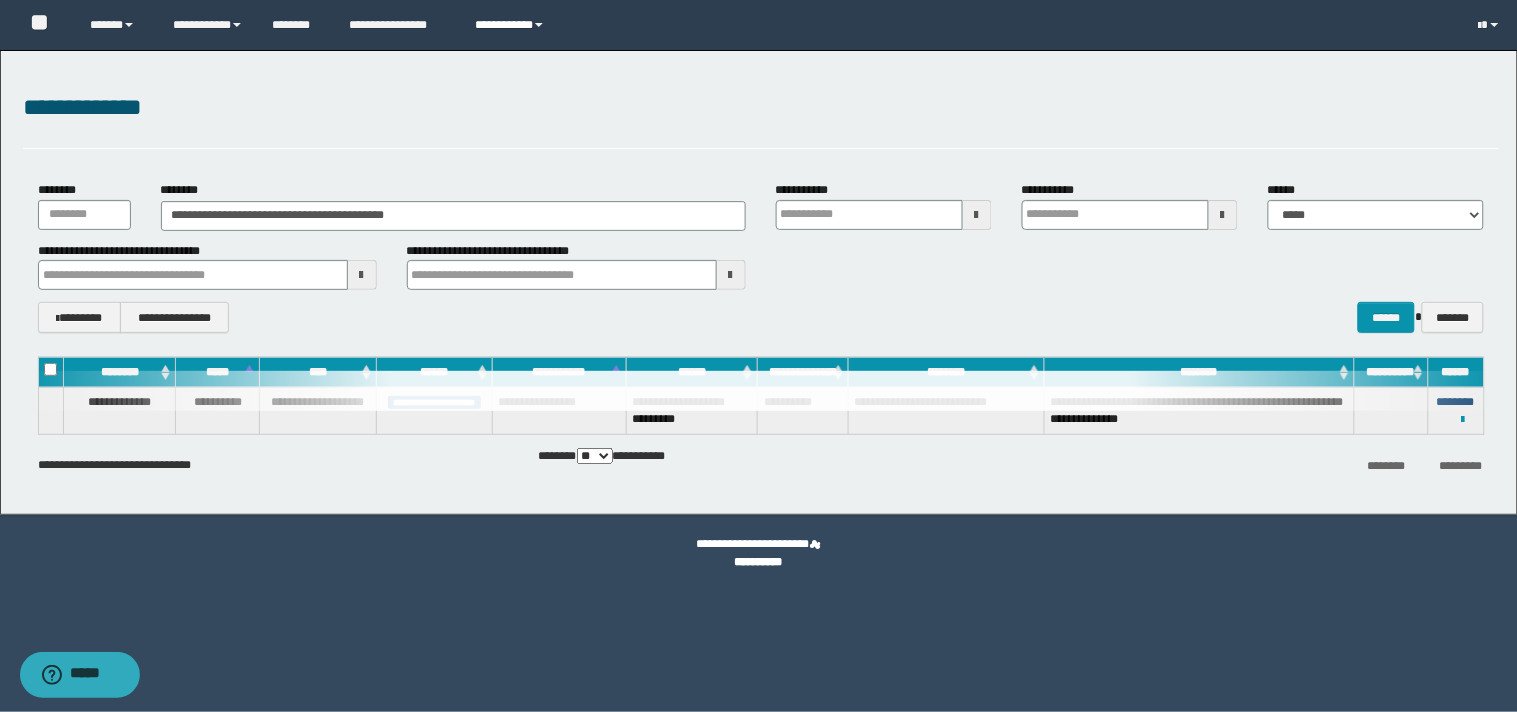 type 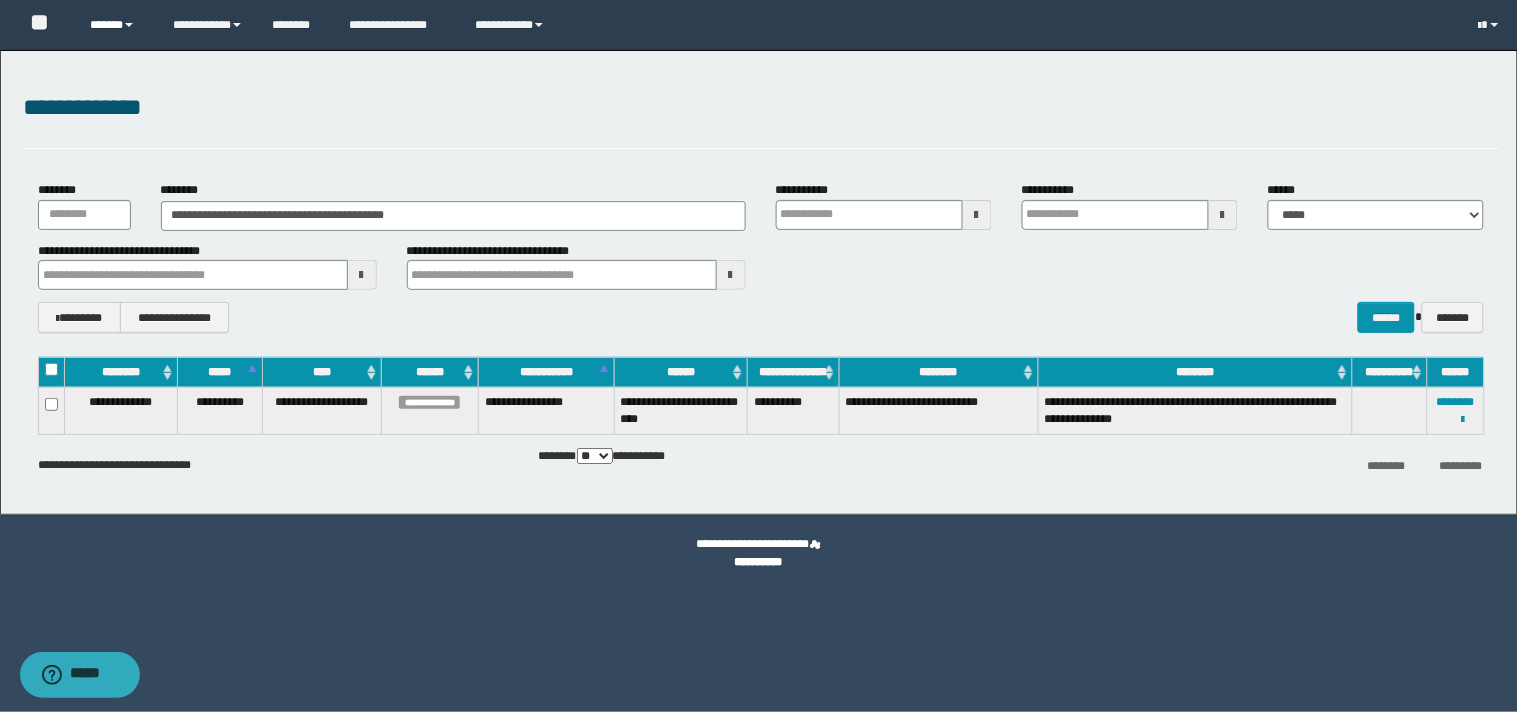 click at bounding box center [129, 25] 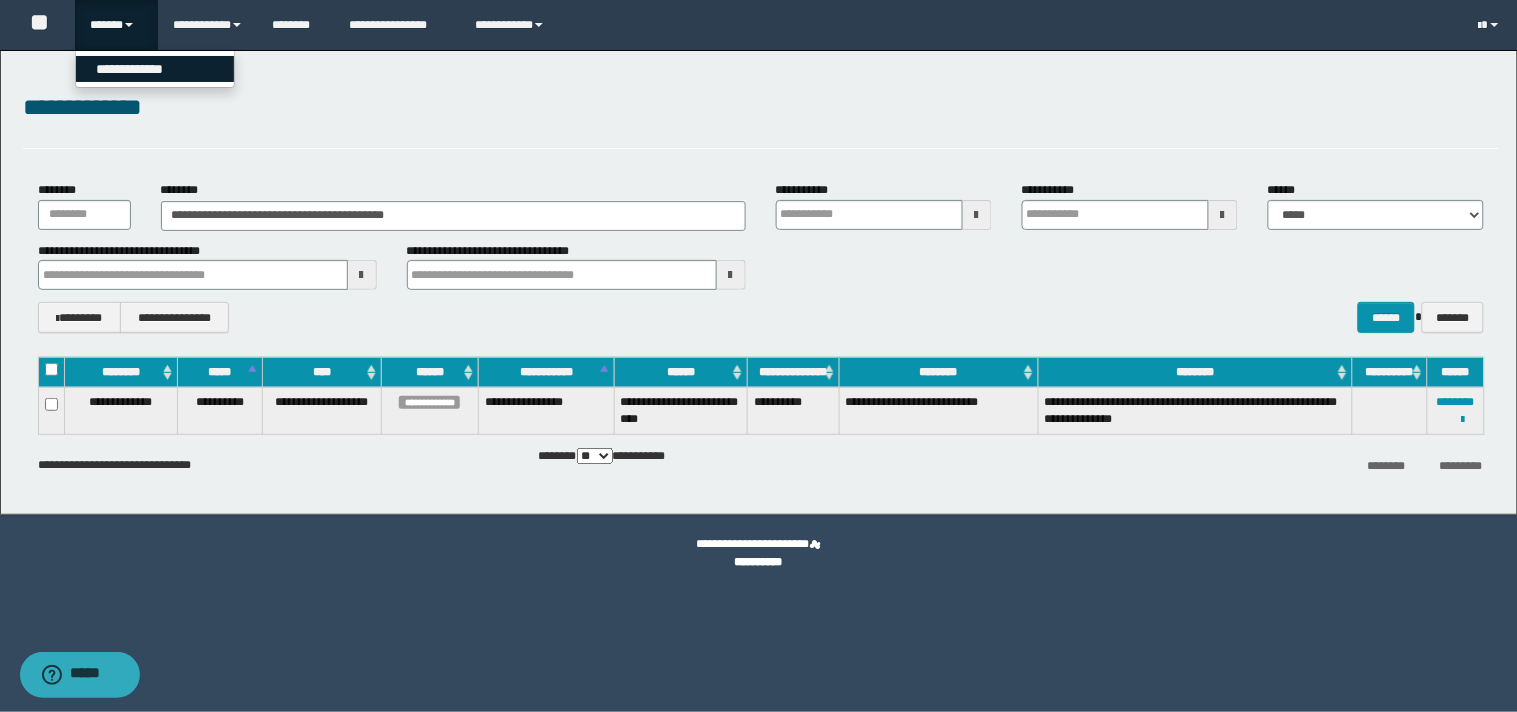 click on "**********" at bounding box center (155, 69) 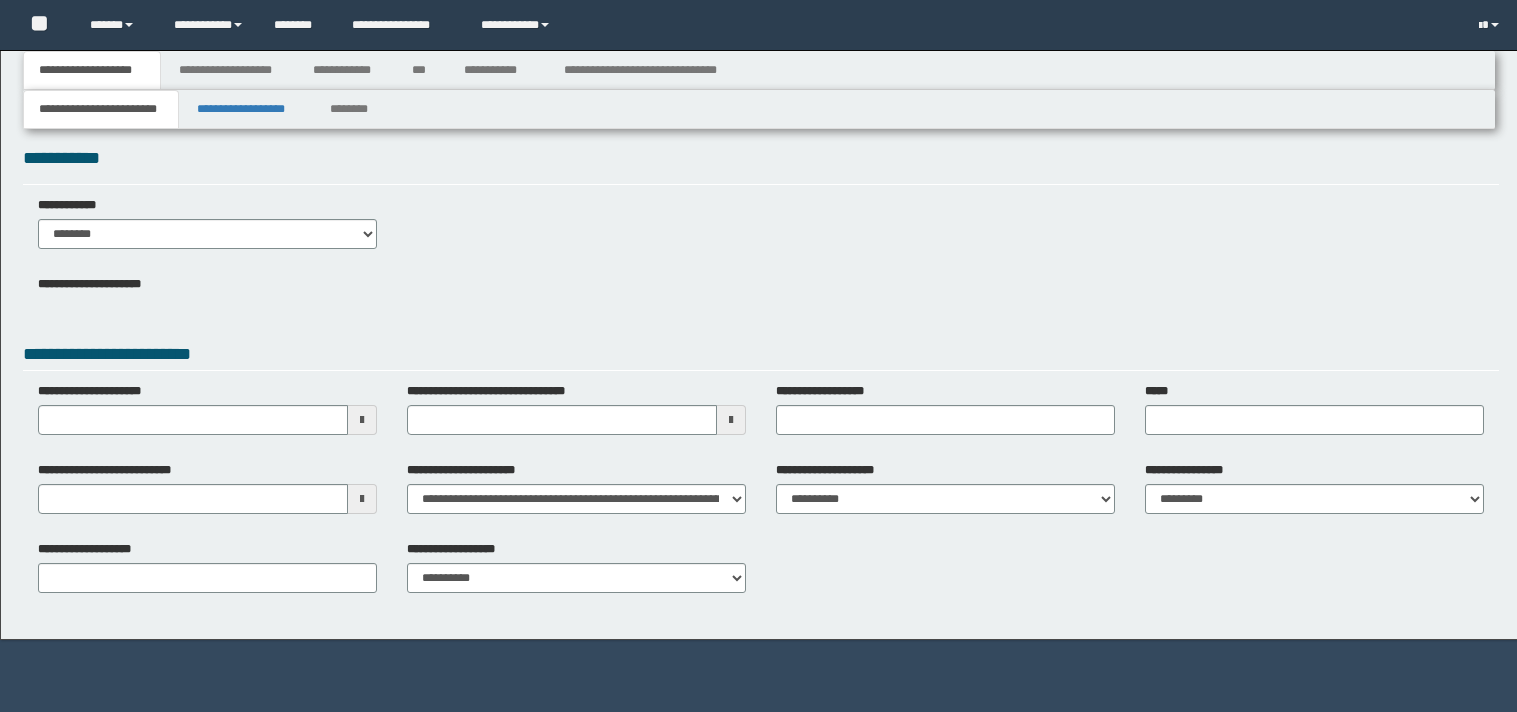 scroll, scrollTop: 0, scrollLeft: 0, axis: both 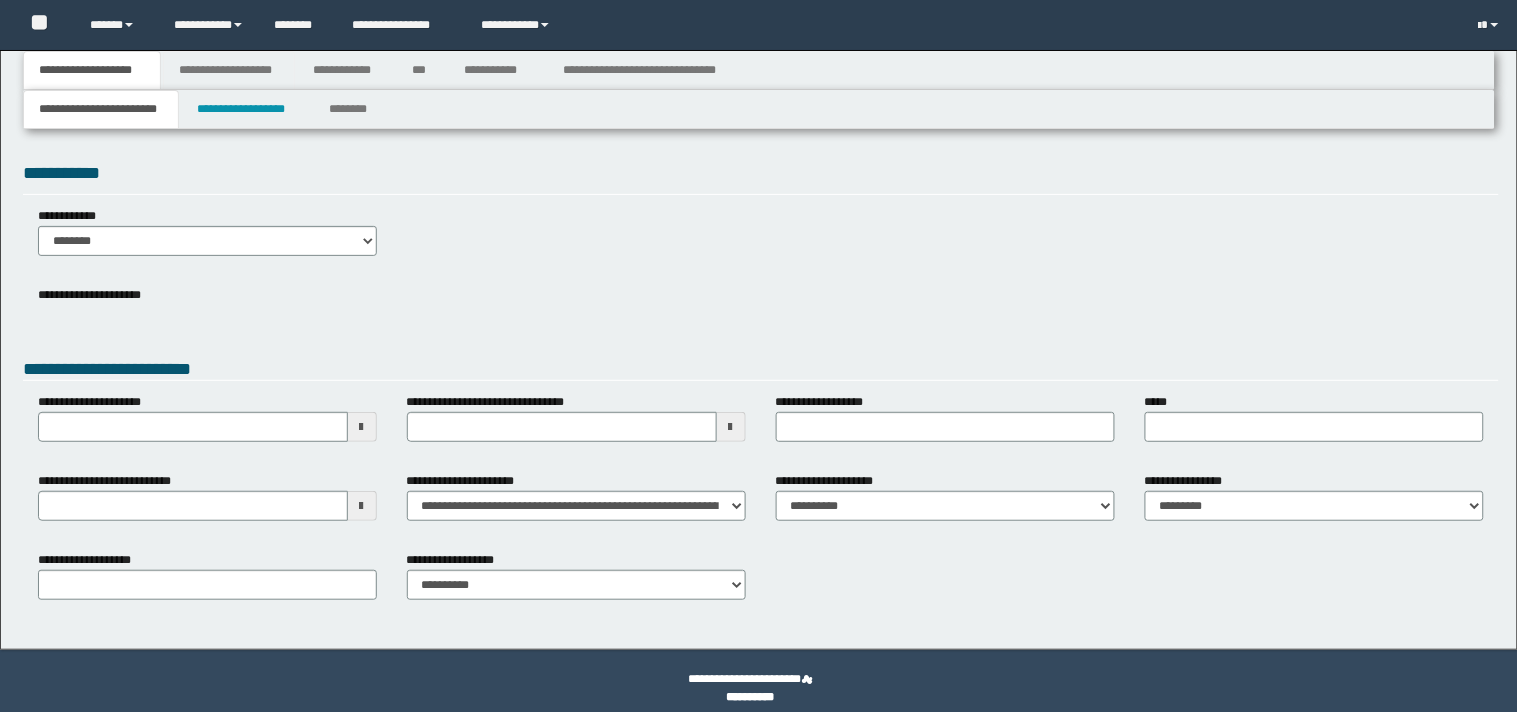 type 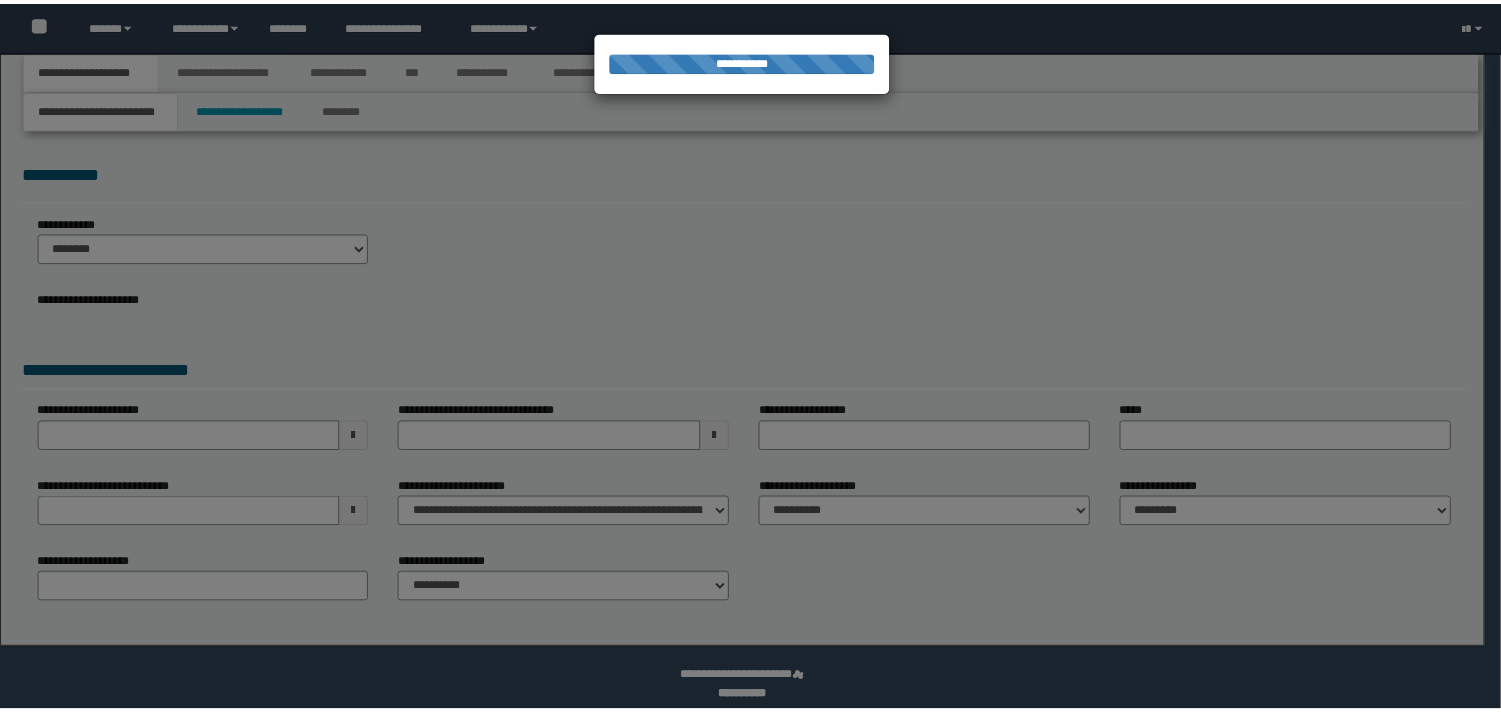 scroll, scrollTop: 0, scrollLeft: 0, axis: both 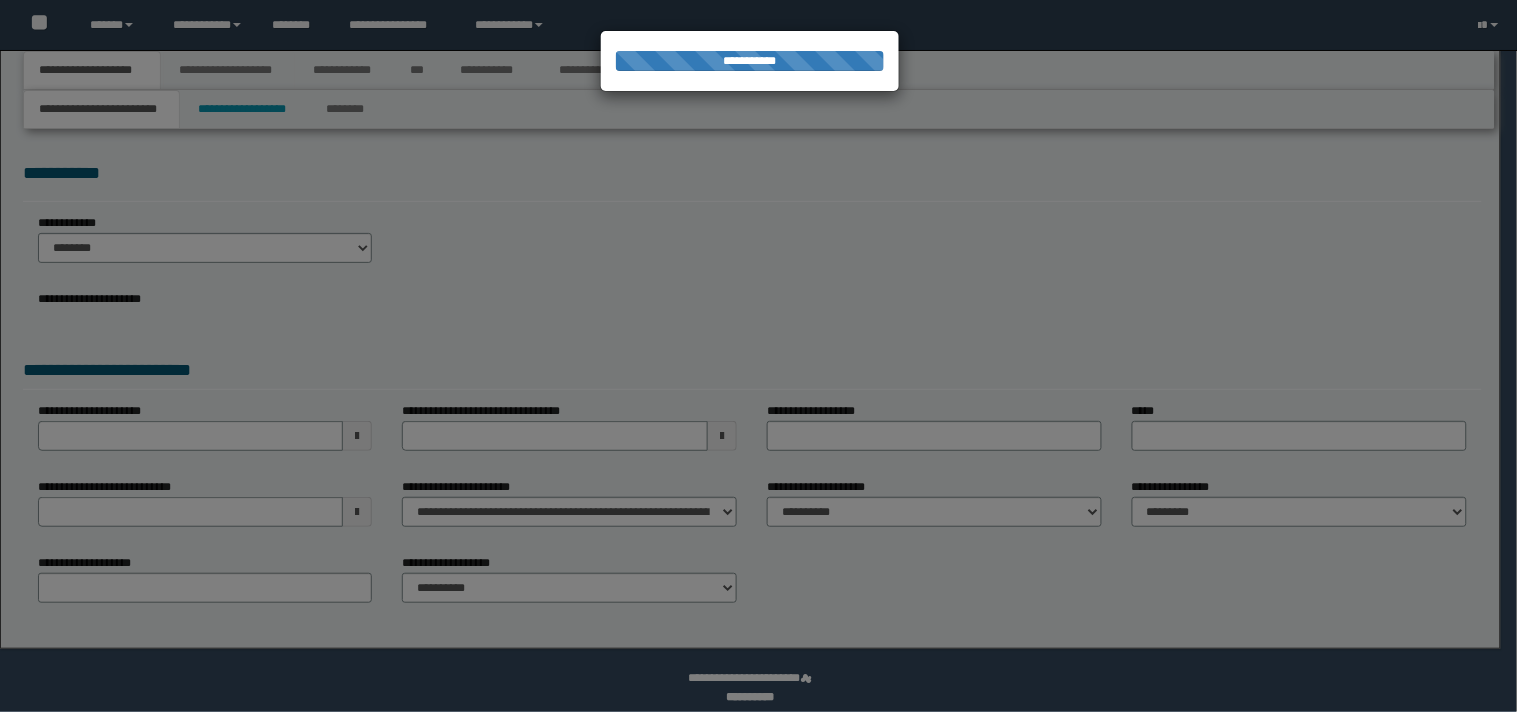 type on "**********" 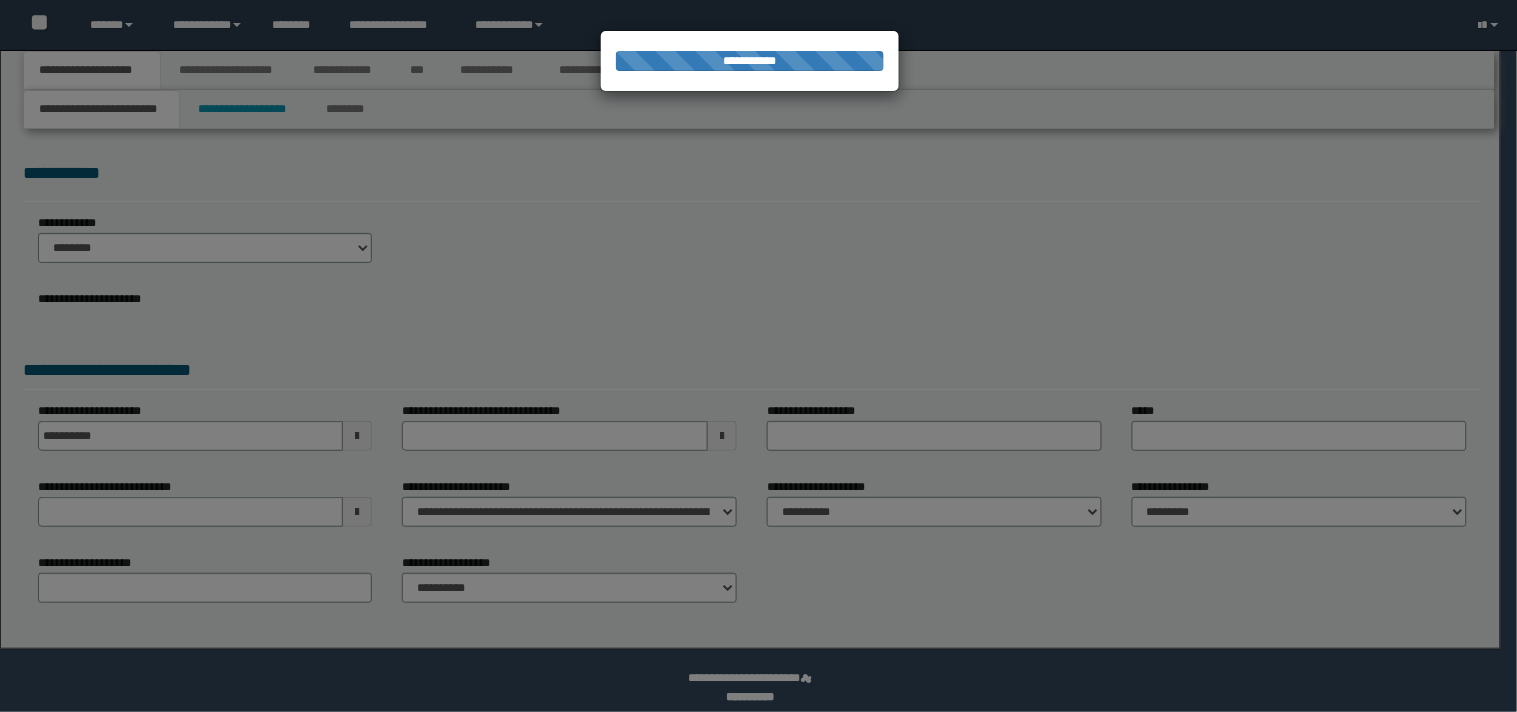 select on "**" 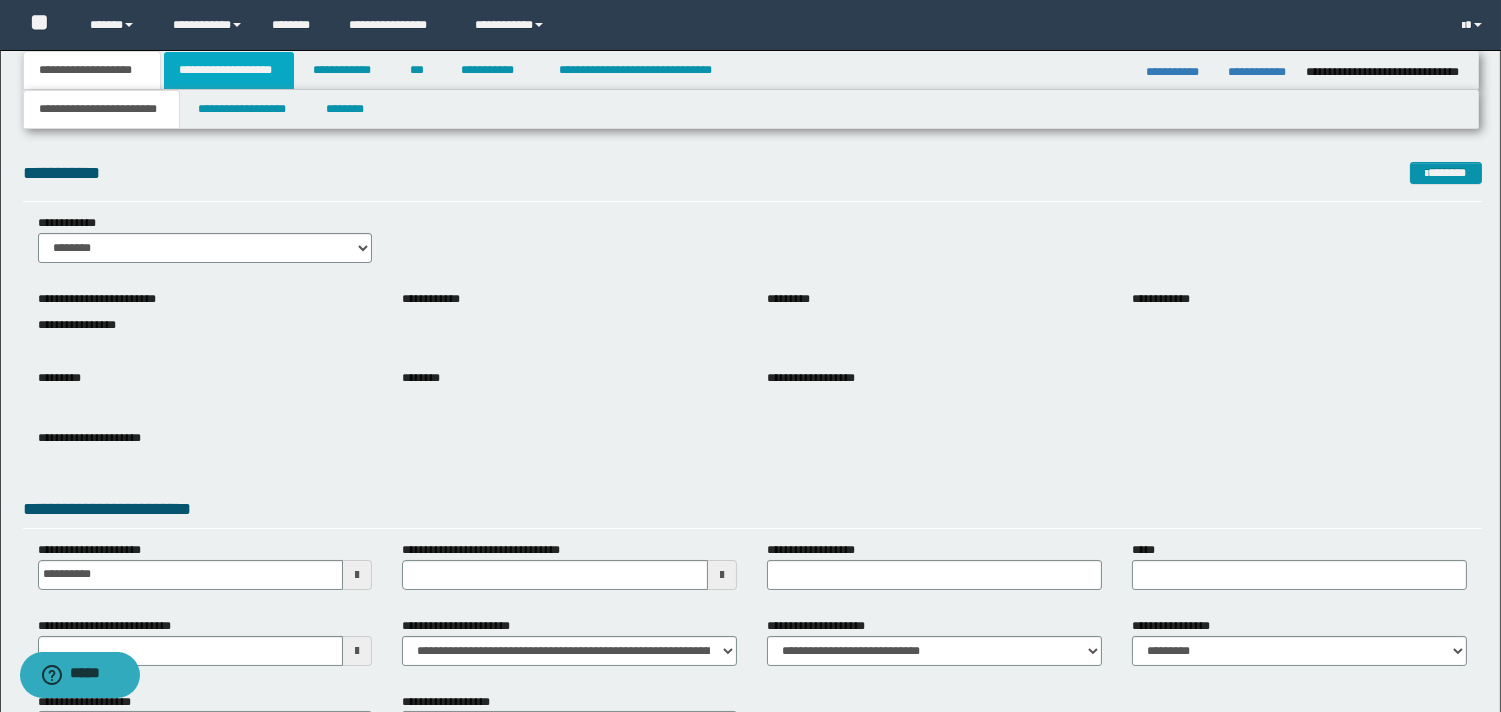 click on "**********" at bounding box center [229, 70] 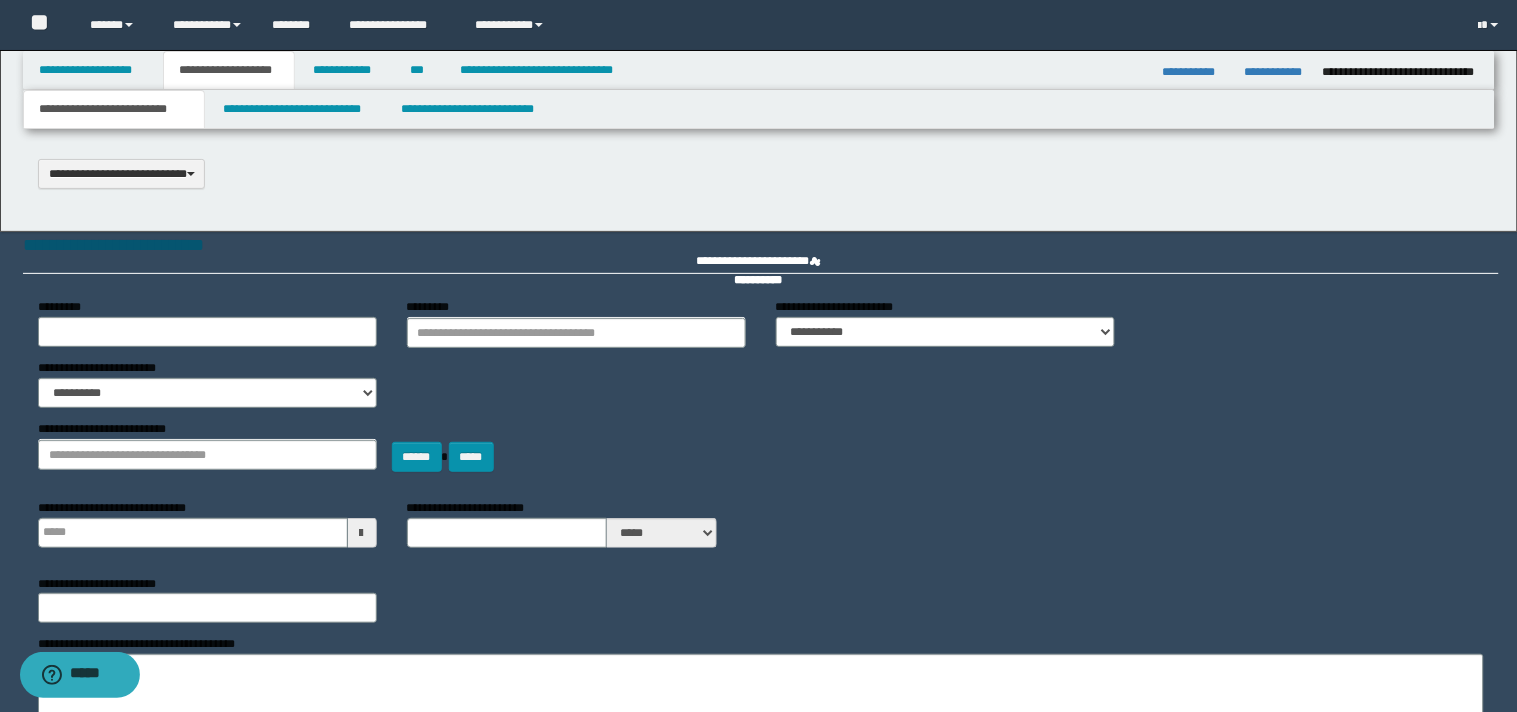 select on "*" 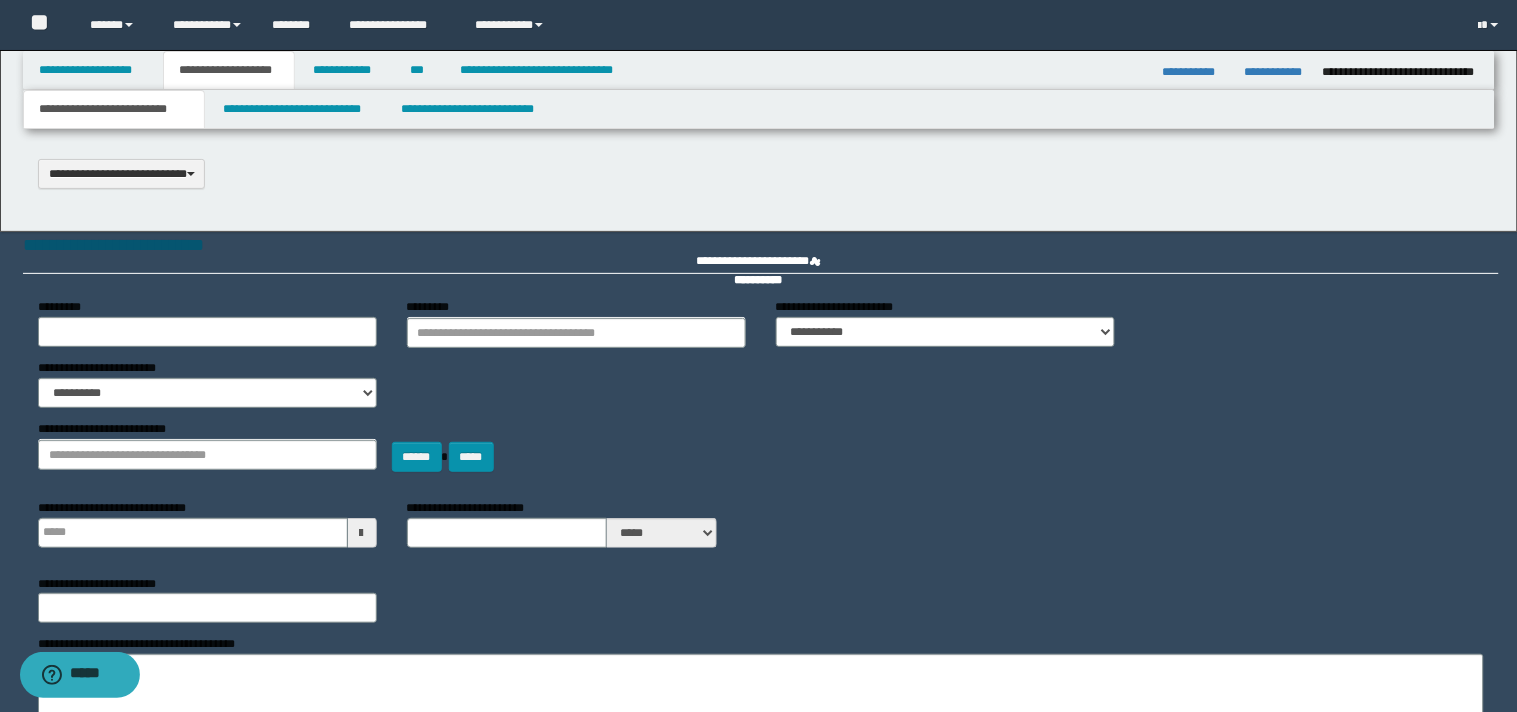 type 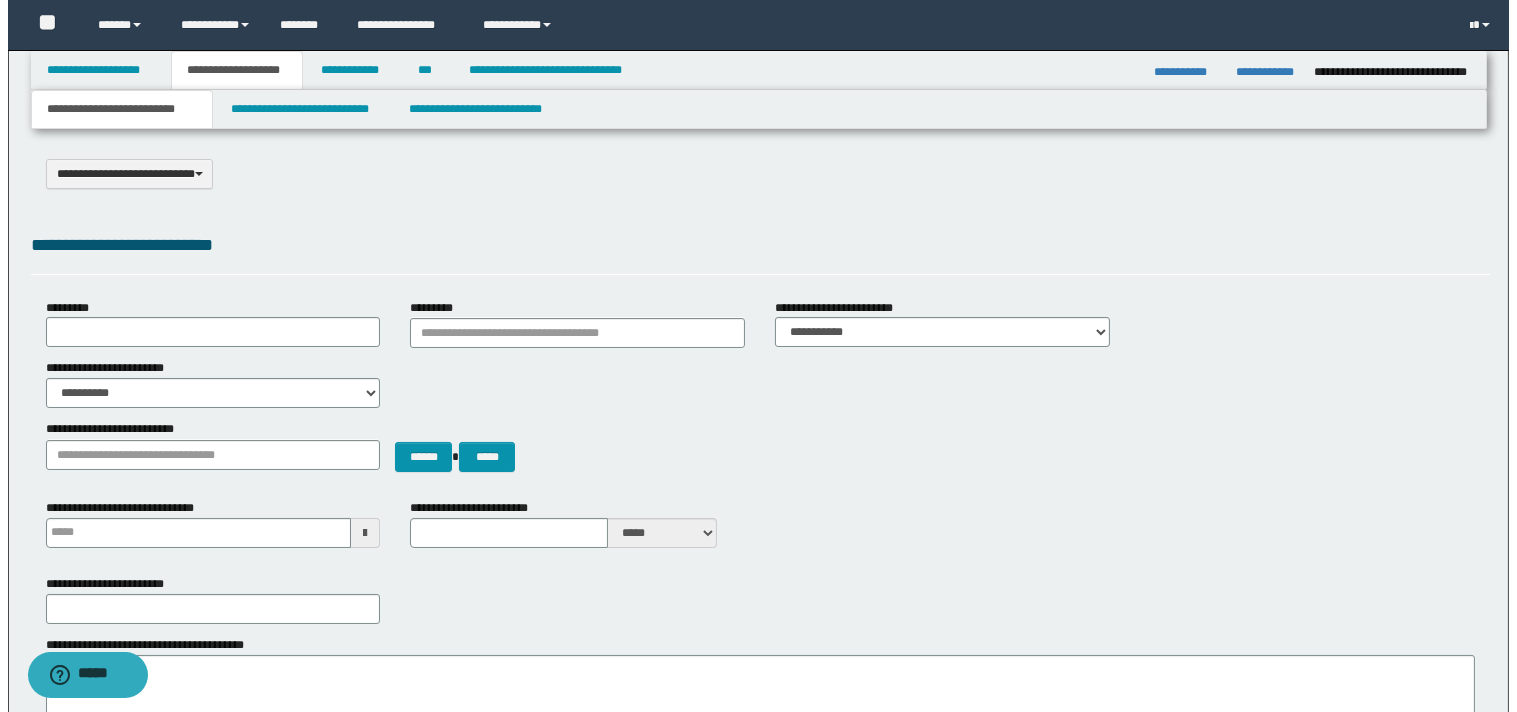 scroll, scrollTop: 0, scrollLeft: 0, axis: both 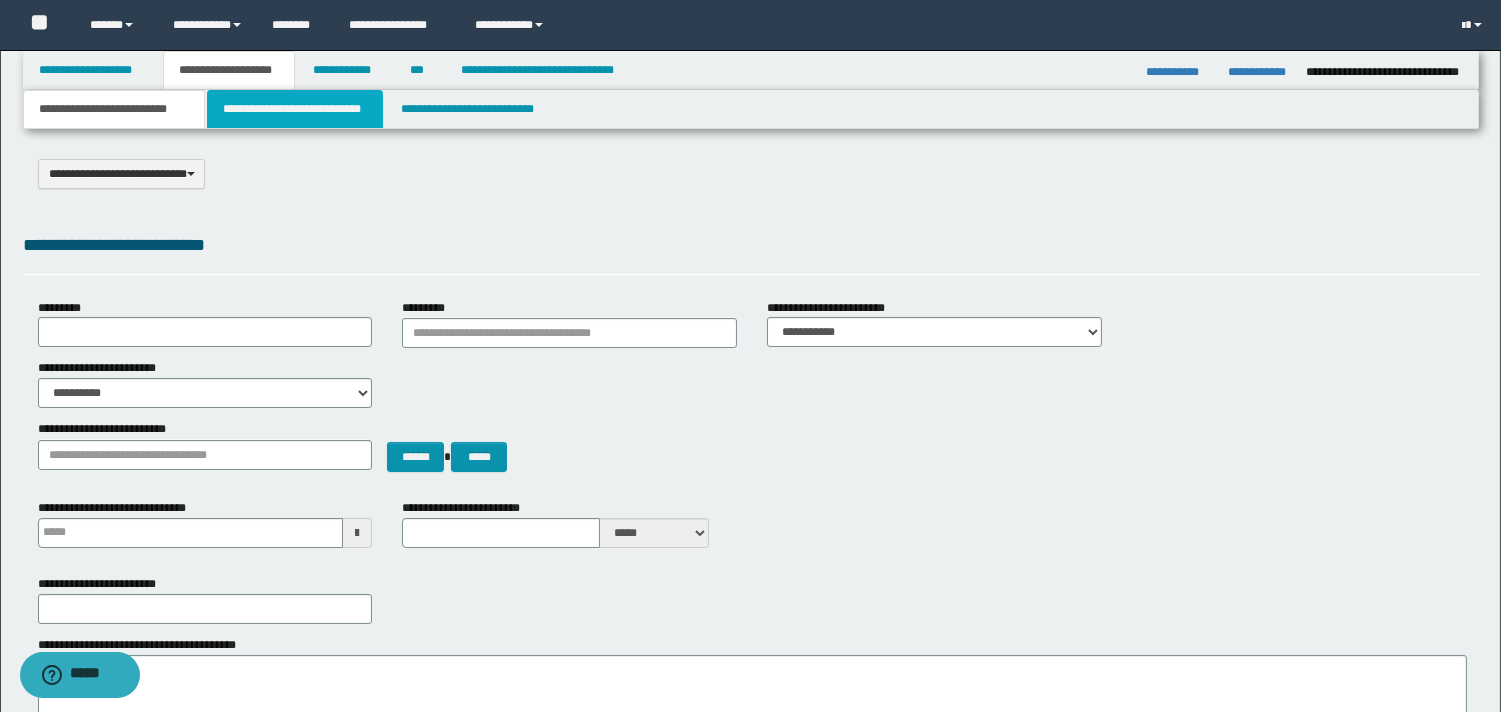 click on "**********" at bounding box center [295, 109] 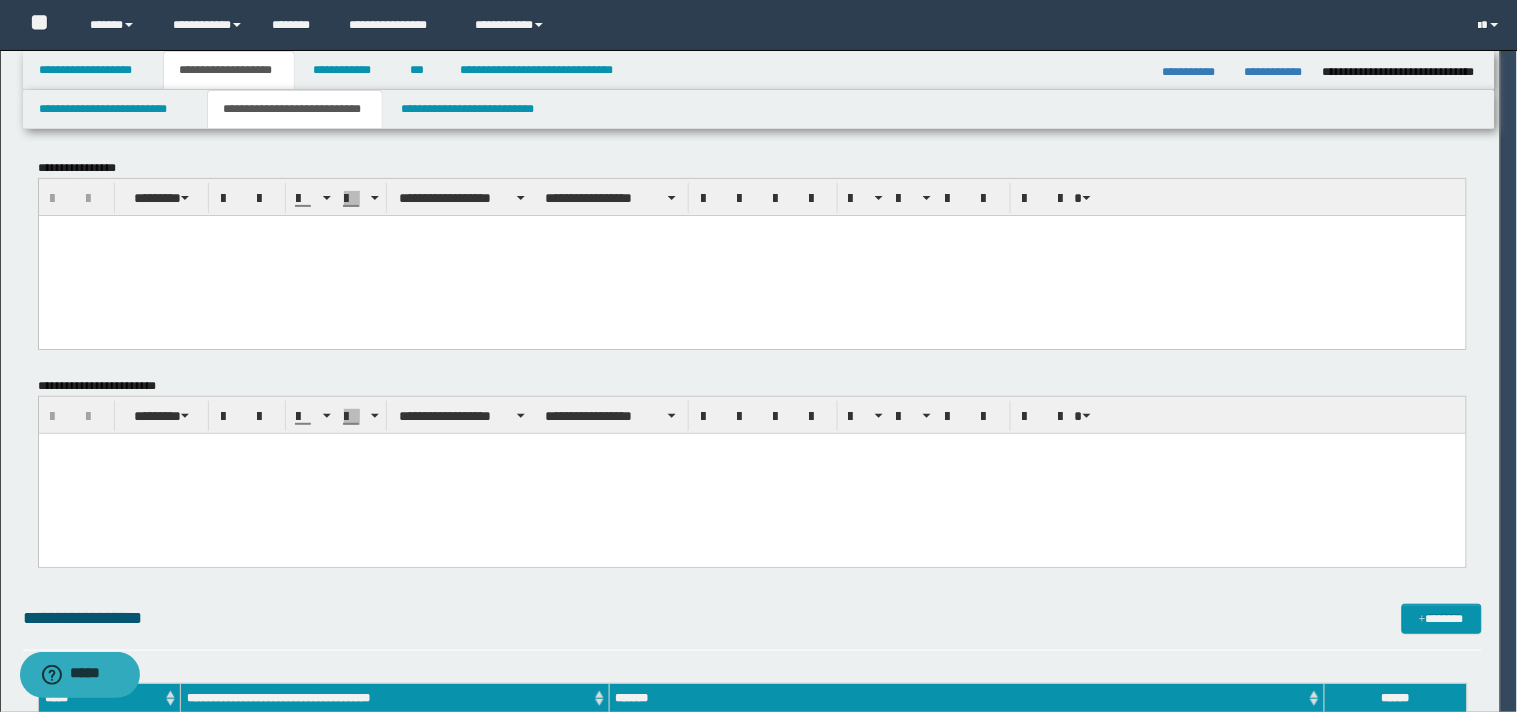 scroll, scrollTop: 0, scrollLeft: 0, axis: both 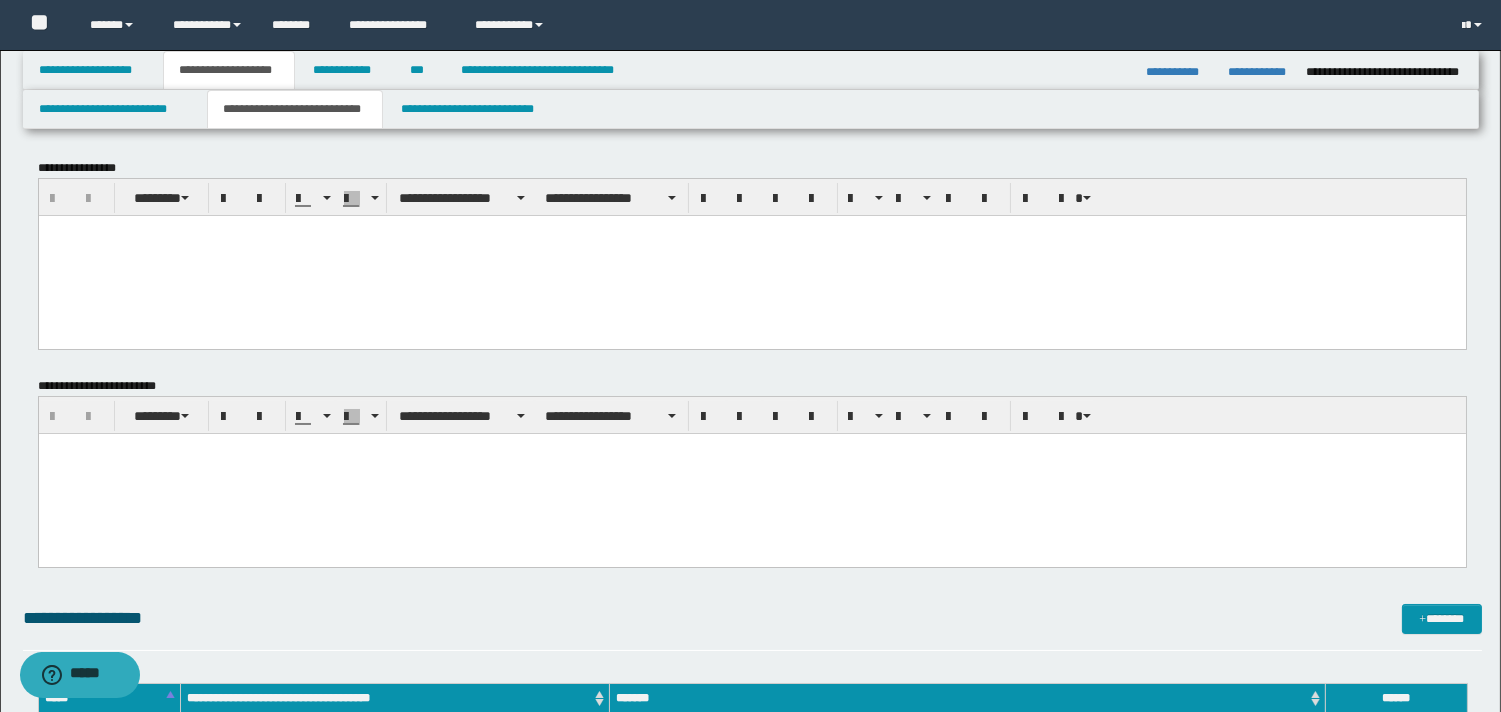 click at bounding box center [751, 230] 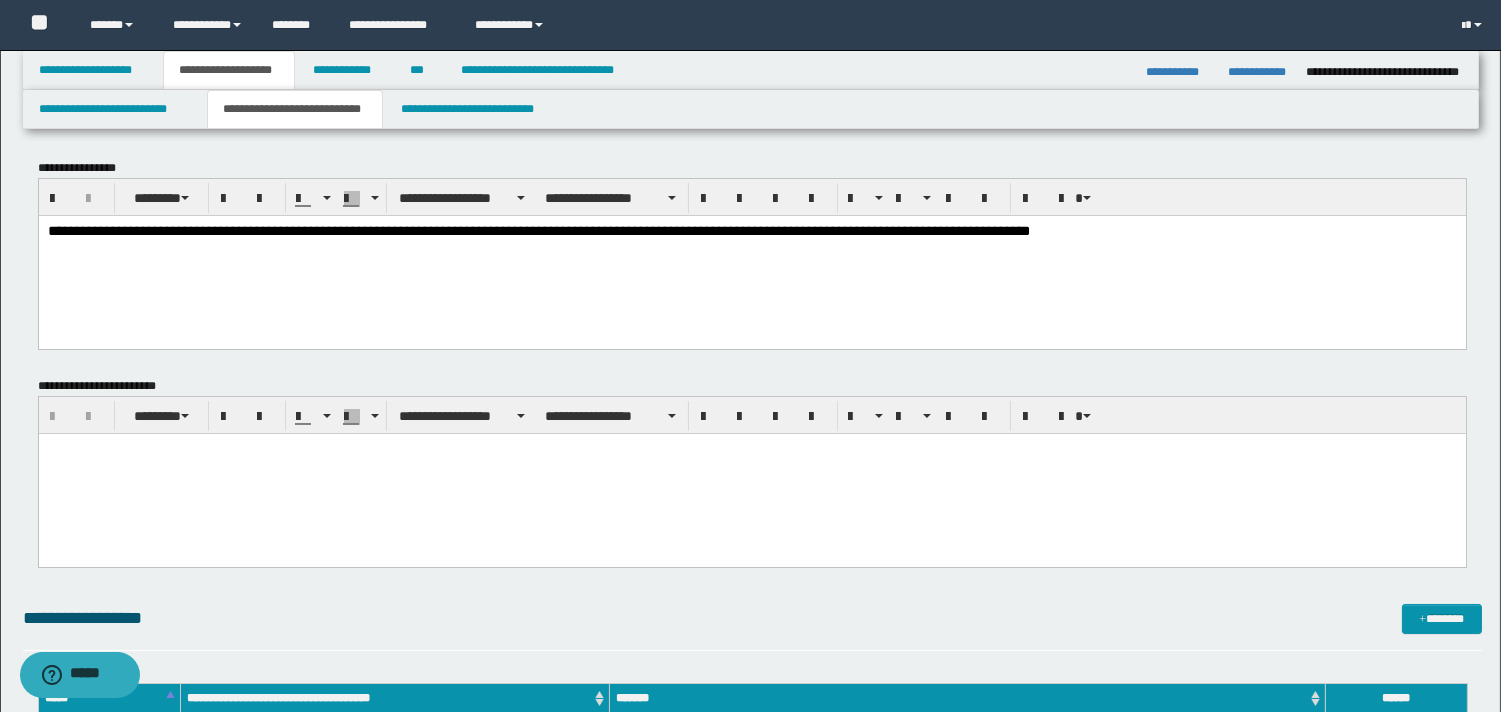 click on "**********" at bounding box center (538, 230) 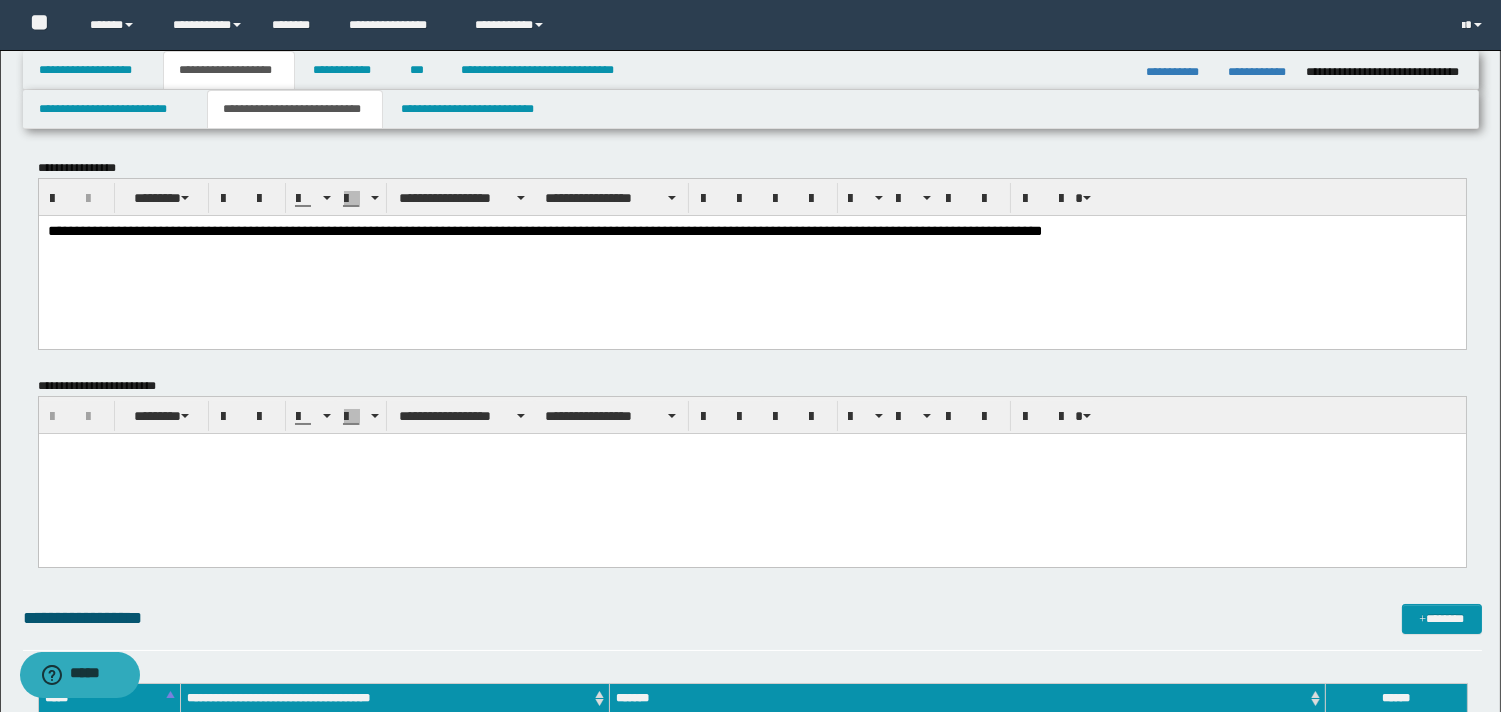 click on "**********" at bounding box center (544, 230) 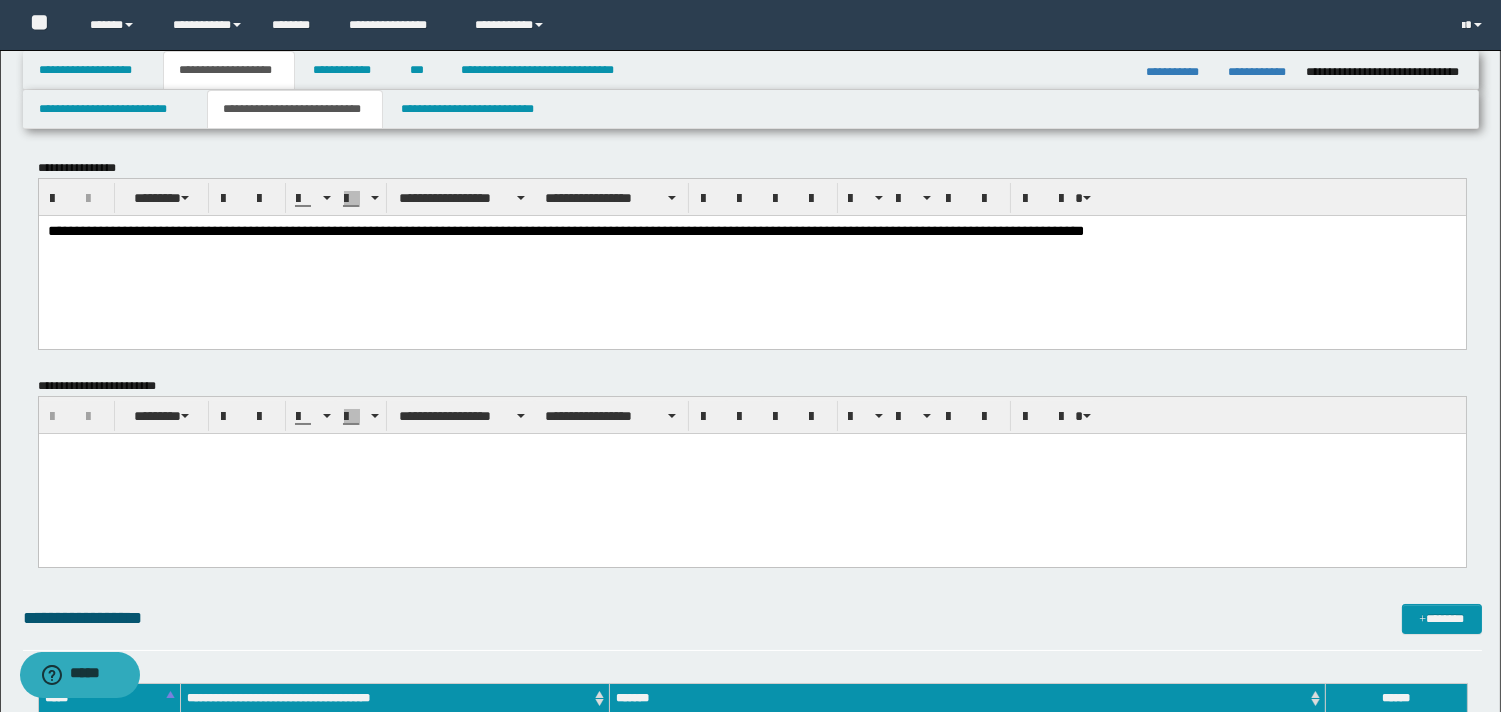 click on "**********" at bounding box center [565, 230] 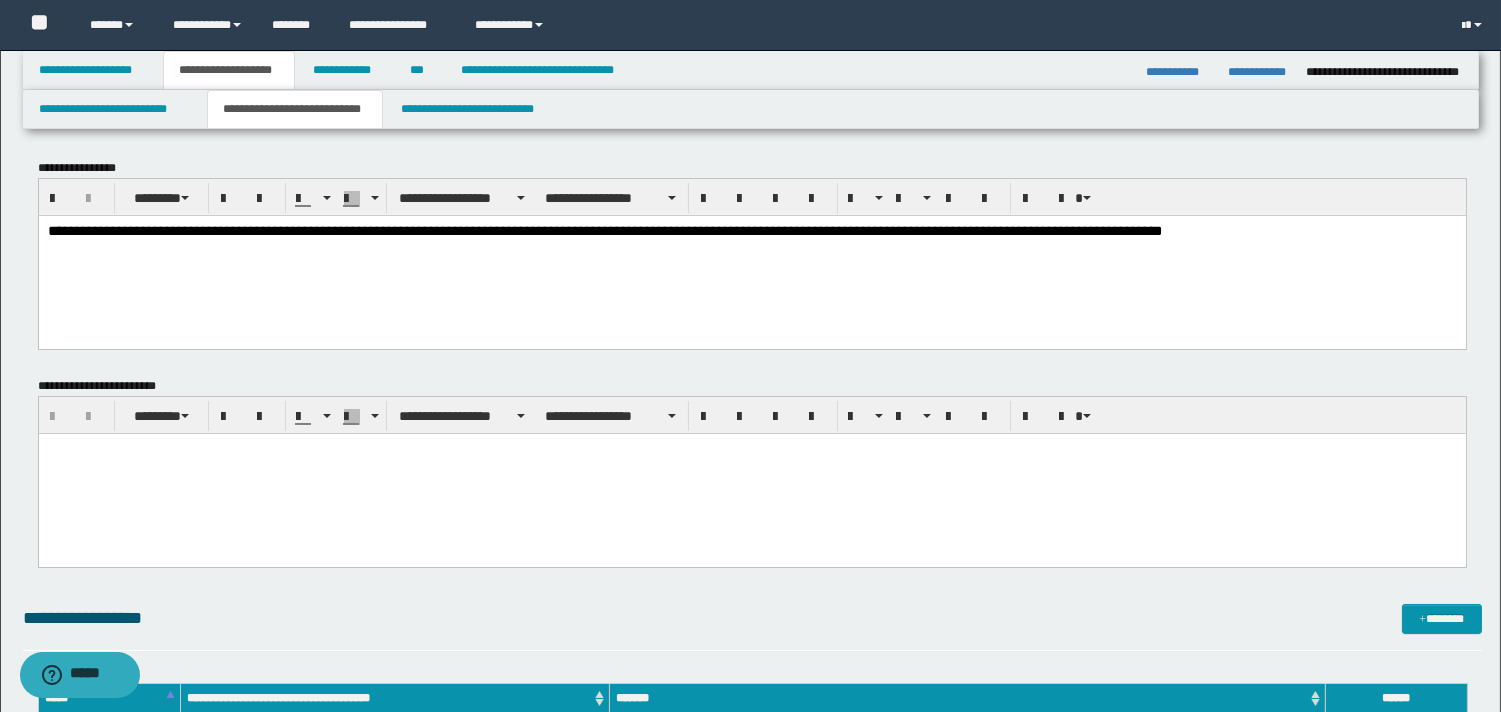 click on "**********" at bounding box center [751, 231] 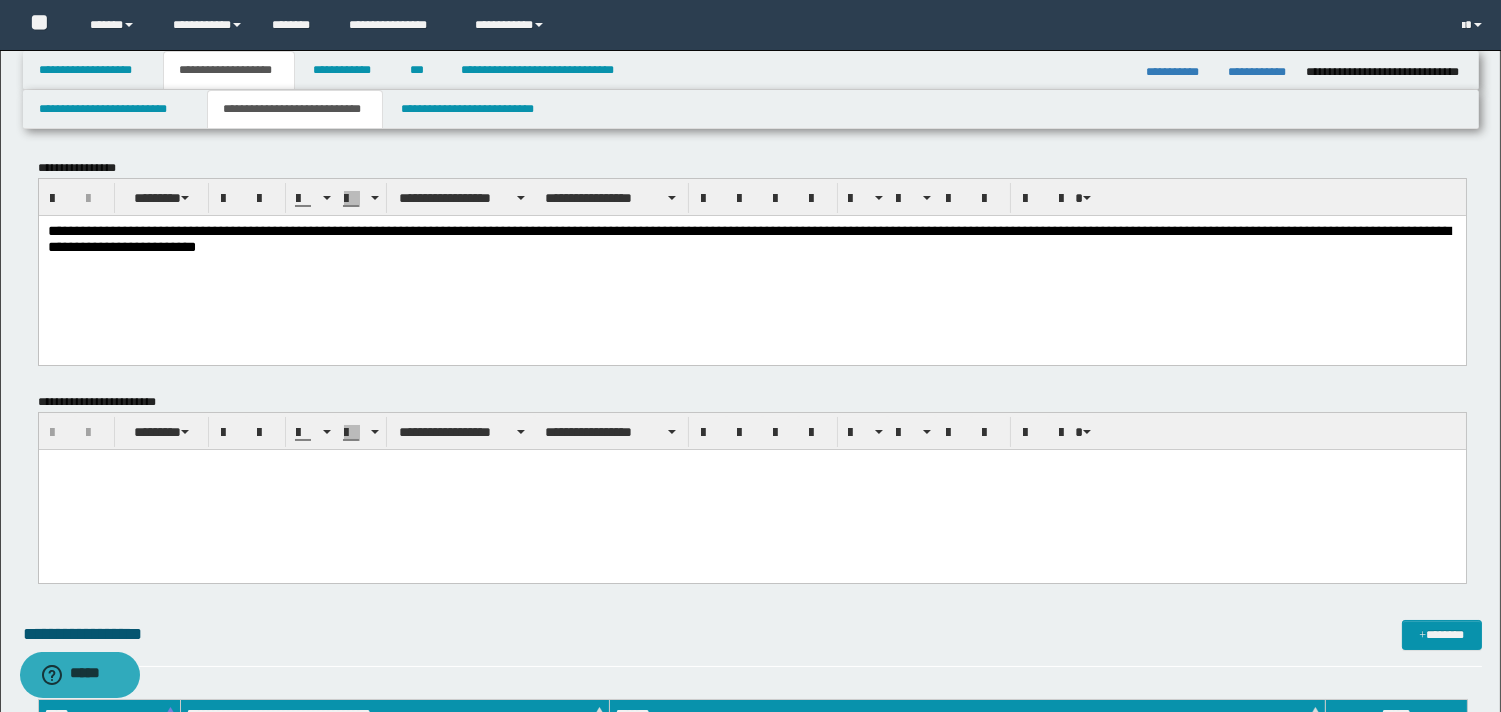 click at bounding box center [751, 465] 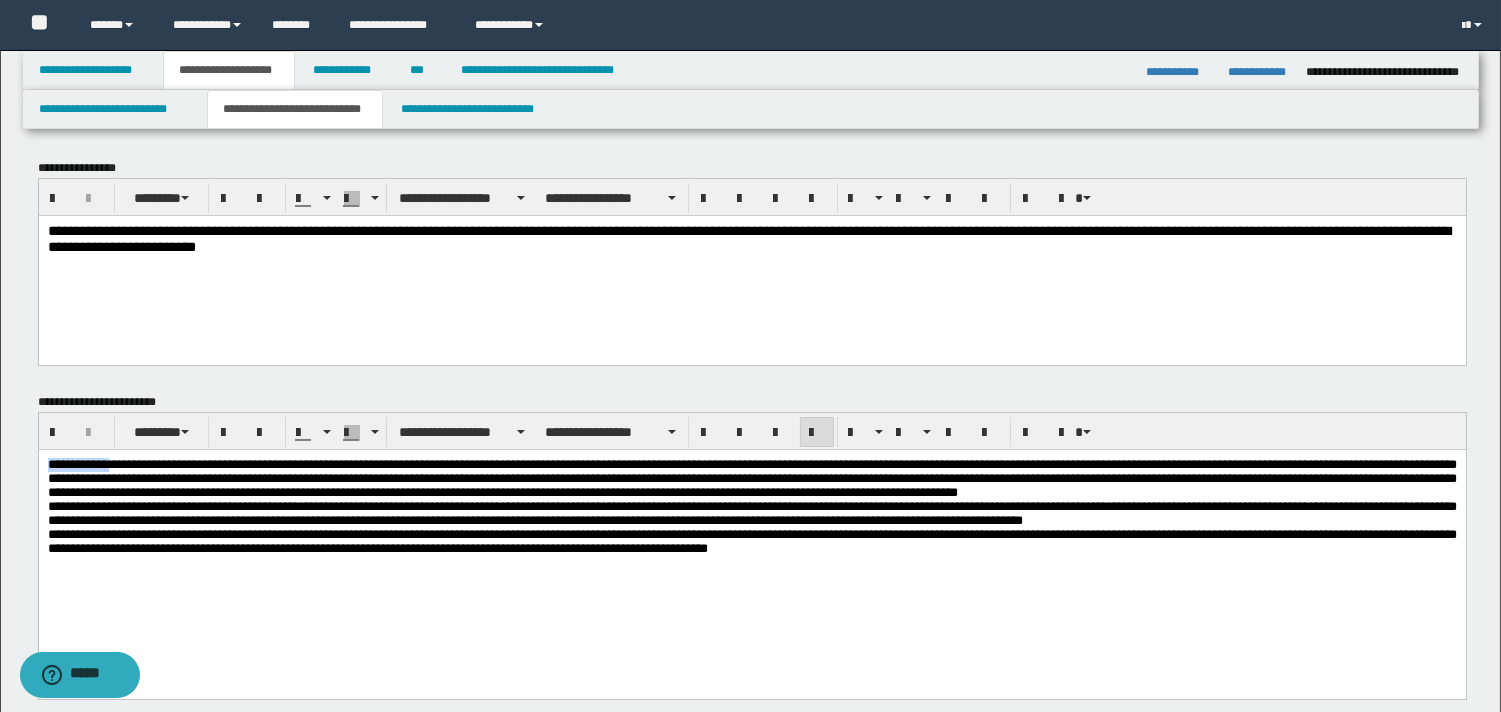 drag, startPoint x: 122, startPoint y: 460, endPoint x: 69, endPoint y: 917, distance: 460.06305 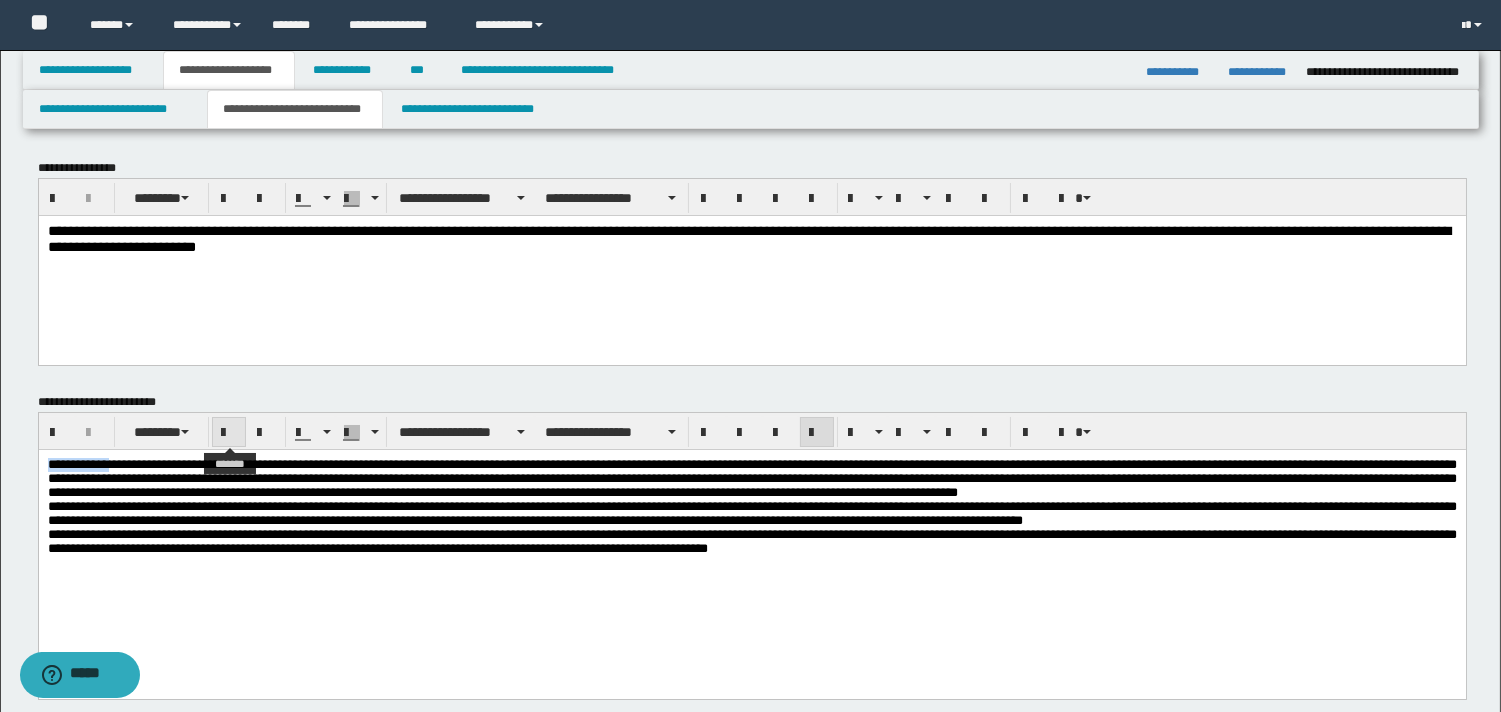 click at bounding box center [229, 433] 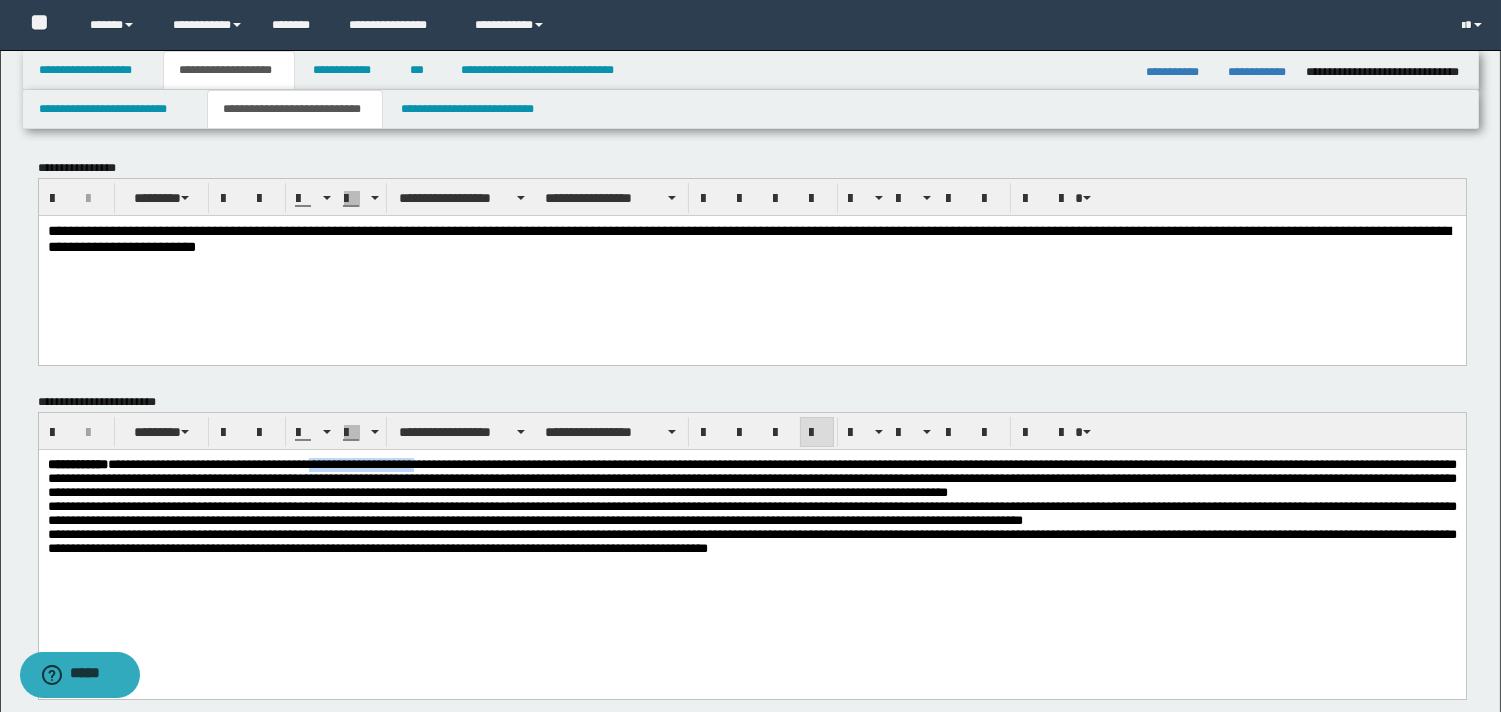 drag, startPoint x: 343, startPoint y: 467, endPoint x: 459, endPoint y: 464, distance: 116.03879 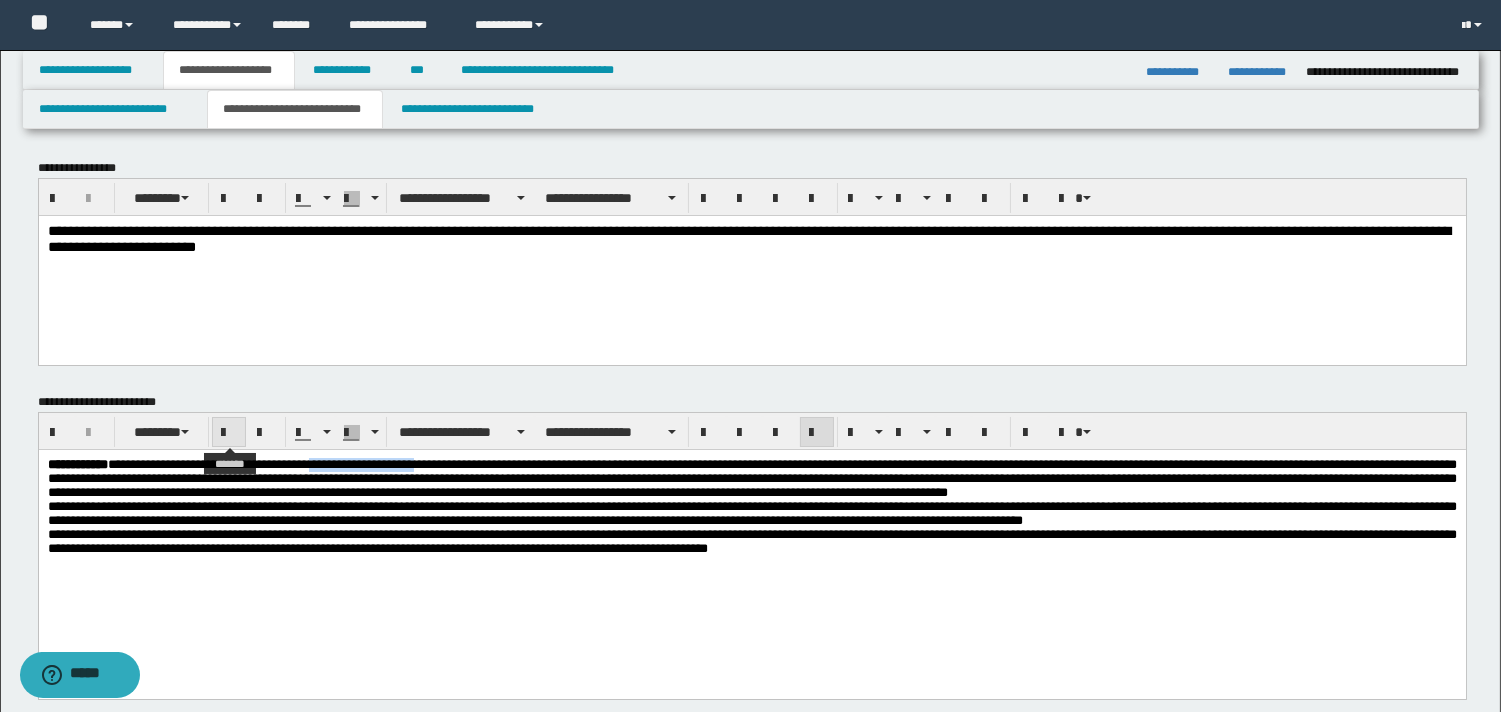 drag, startPoint x: 234, startPoint y: 430, endPoint x: 344, endPoint y: 442, distance: 110.65261 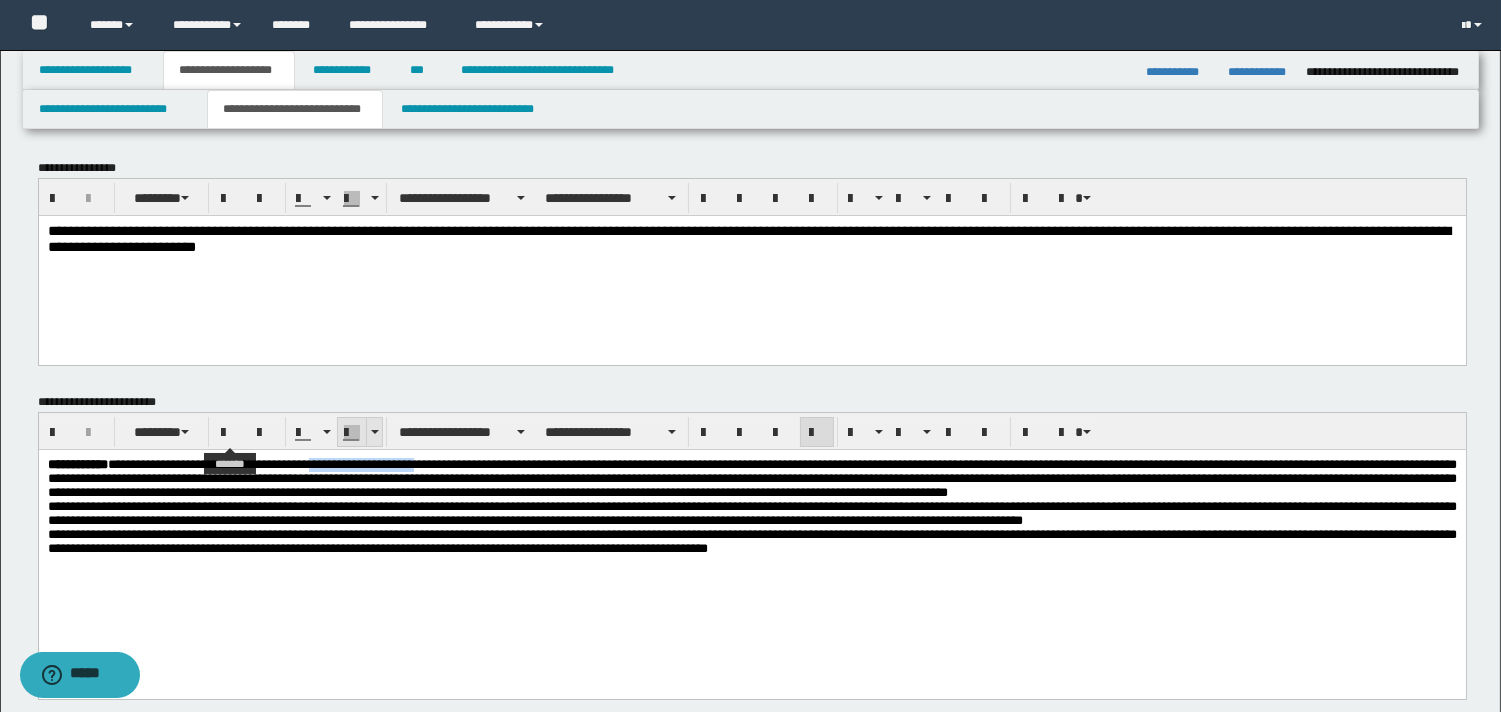click at bounding box center (229, 432) 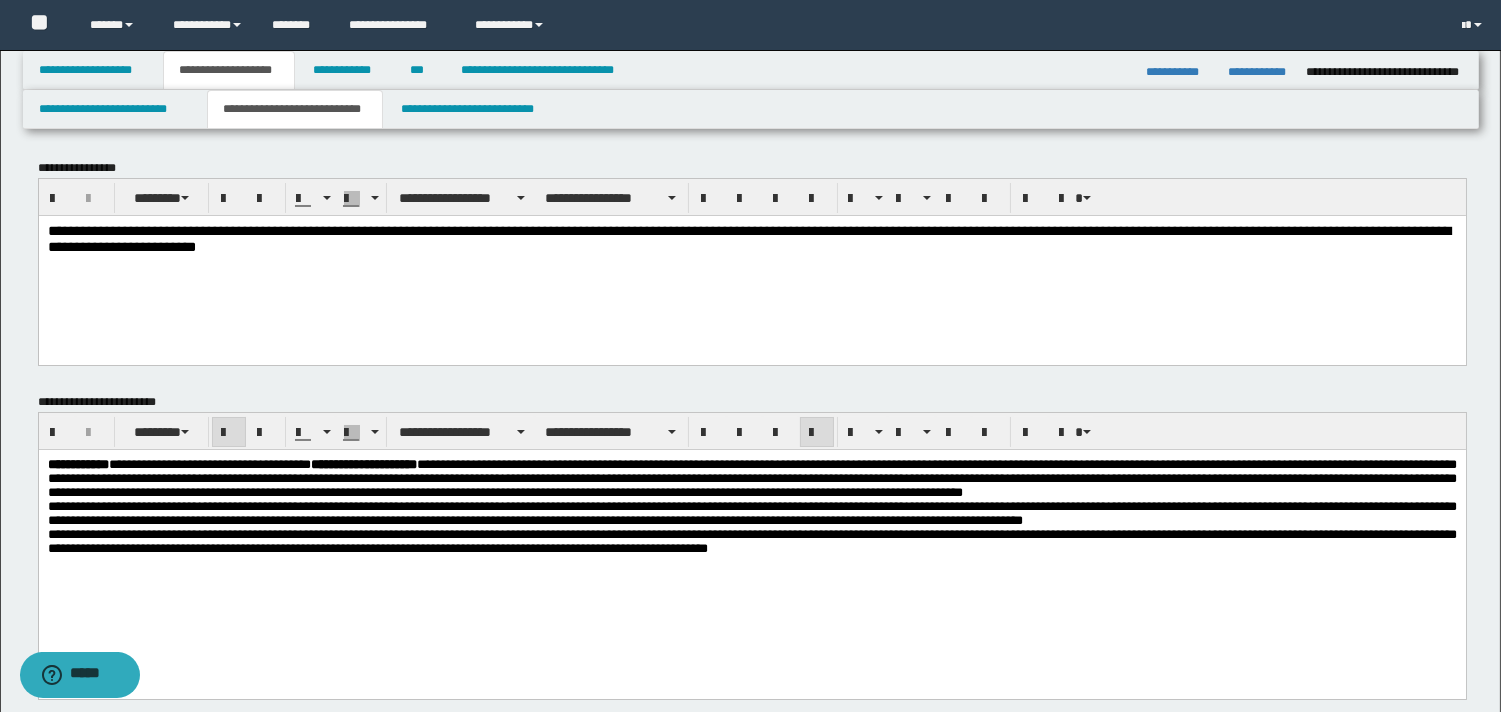 click on "**********" at bounding box center [751, 513] 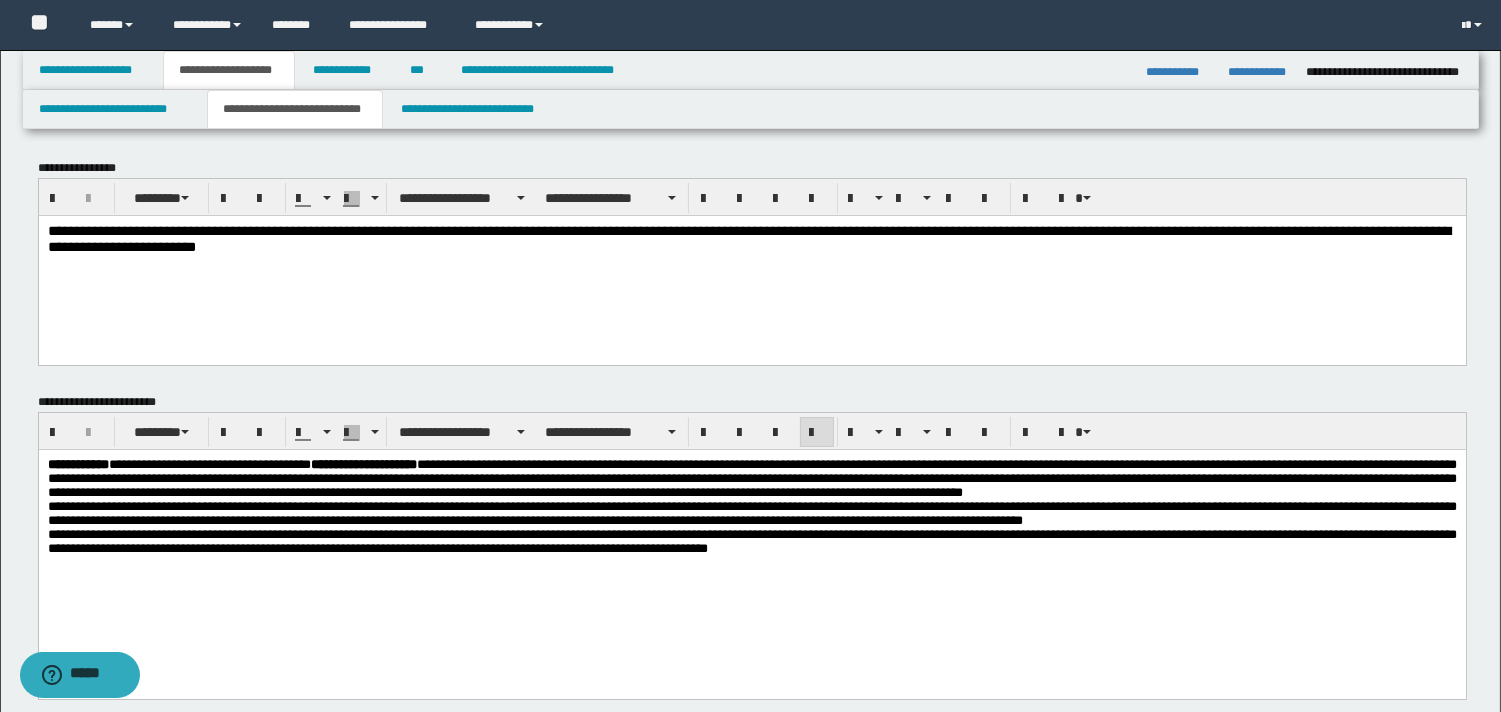 click on "**********" at bounding box center (751, 479) 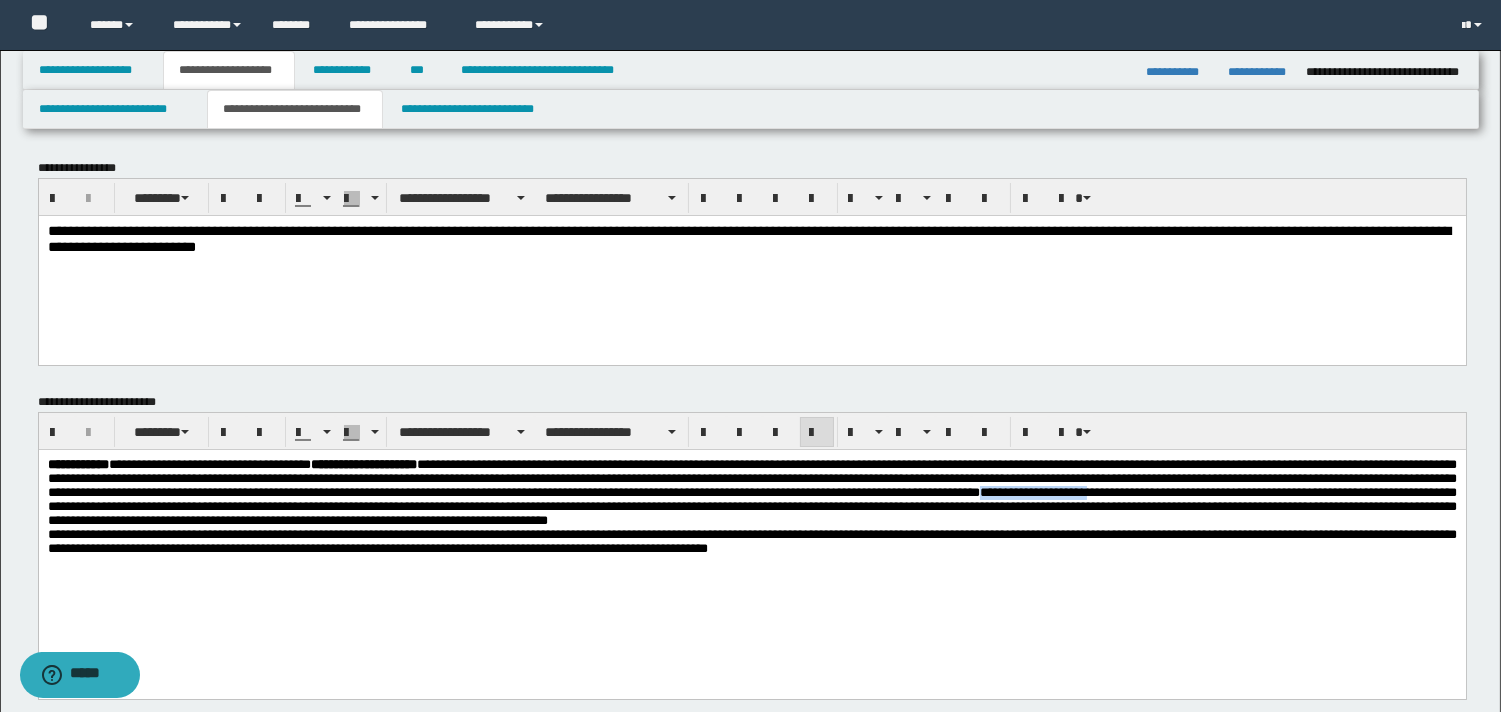 drag, startPoint x: 313, startPoint y: 511, endPoint x: 412, endPoint y: 505, distance: 99.18165 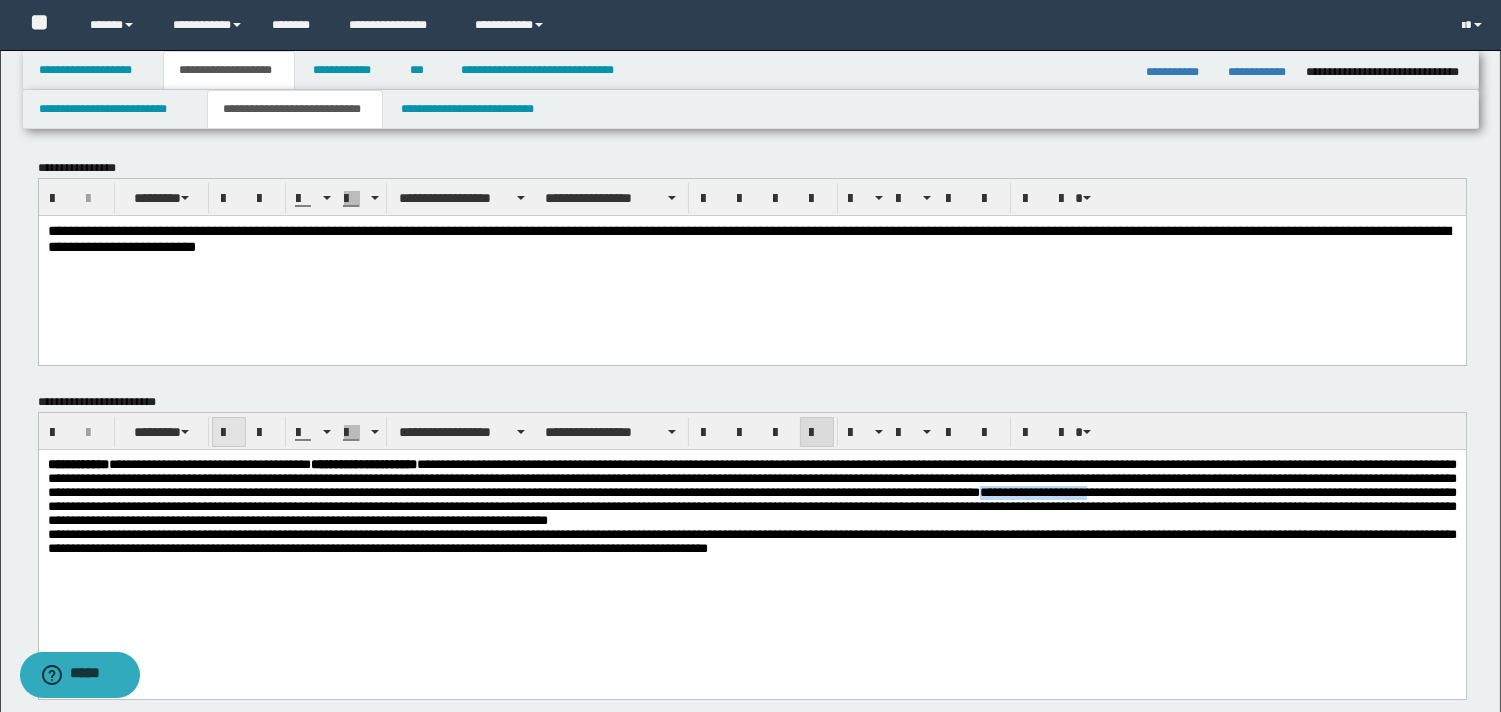 click at bounding box center [229, 433] 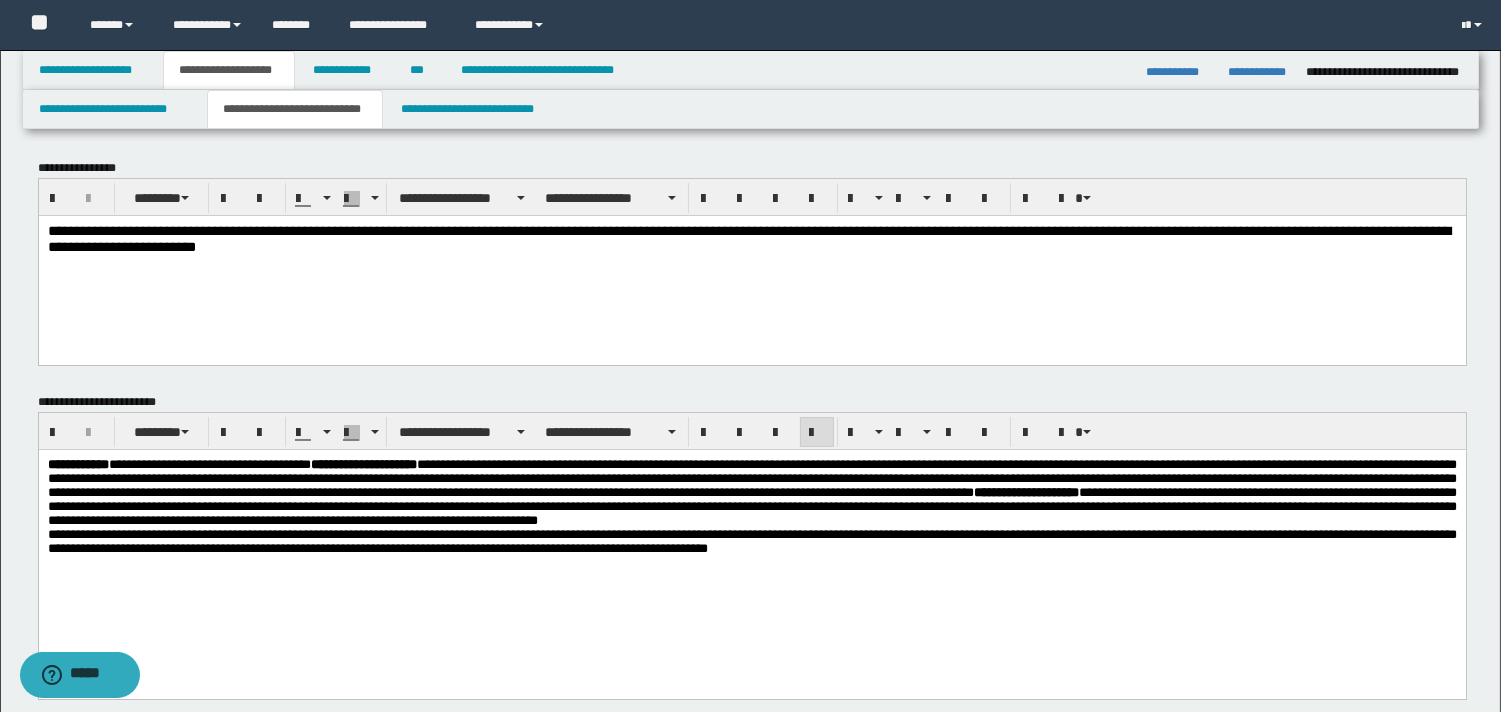 click on "**********" at bounding box center (751, 532) 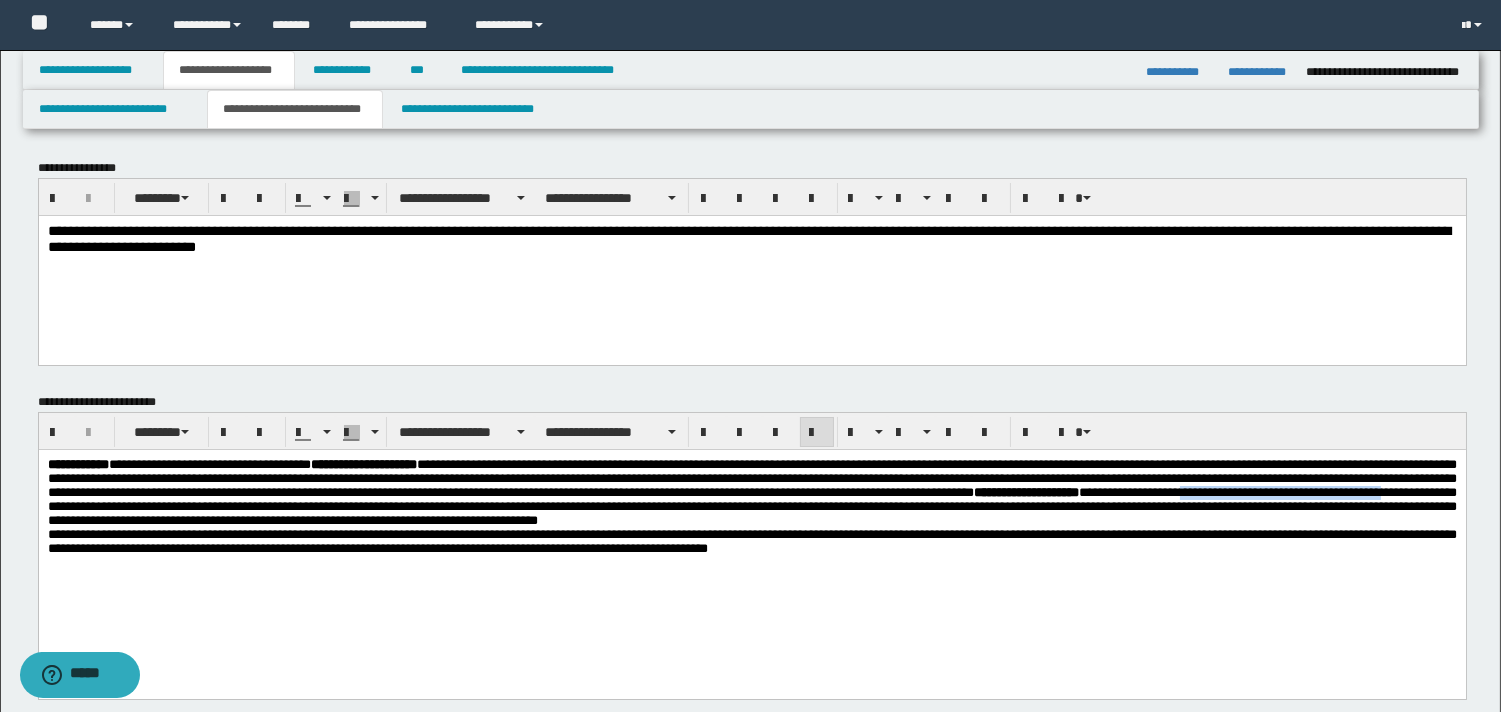 drag, startPoint x: 573, startPoint y: 515, endPoint x: 815, endPoint y: 517, distance: 242.00827 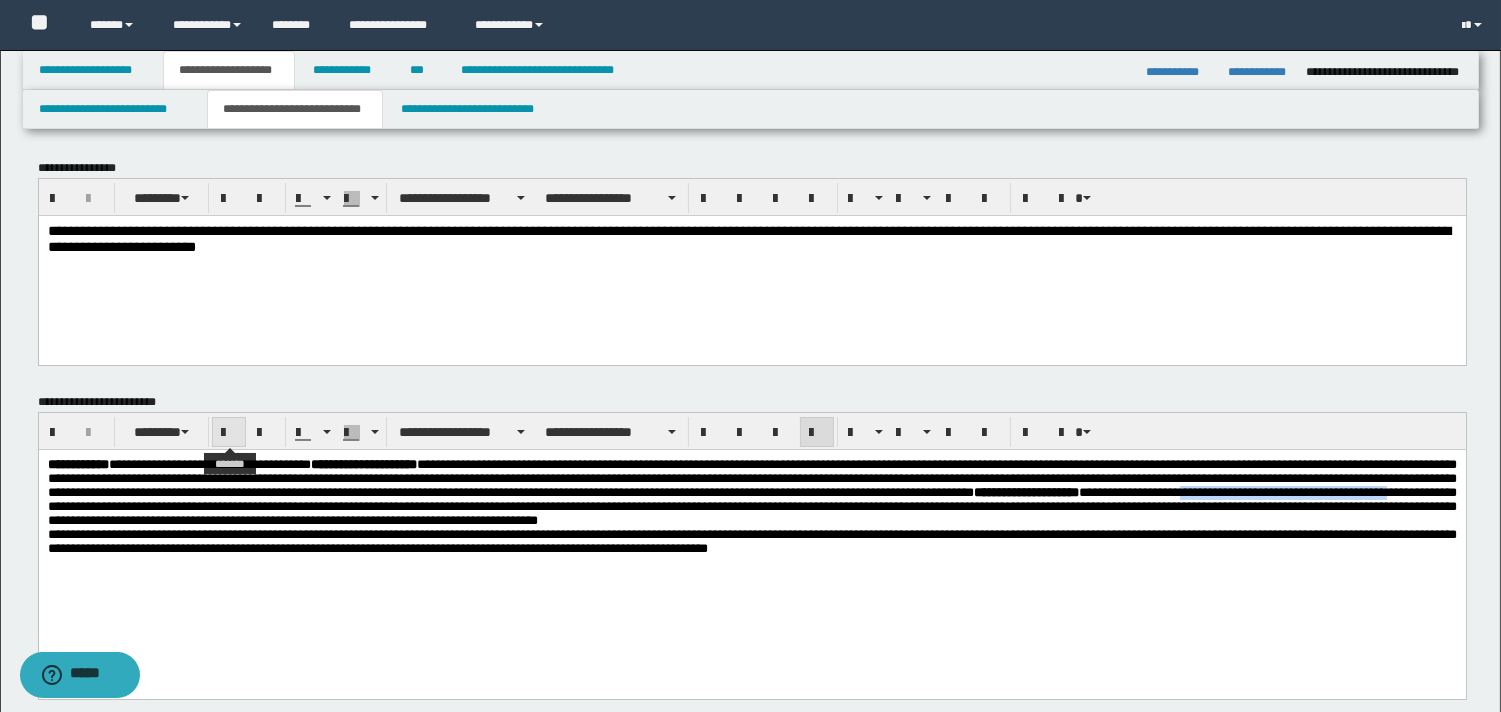 click at bounding box center [229, 432] 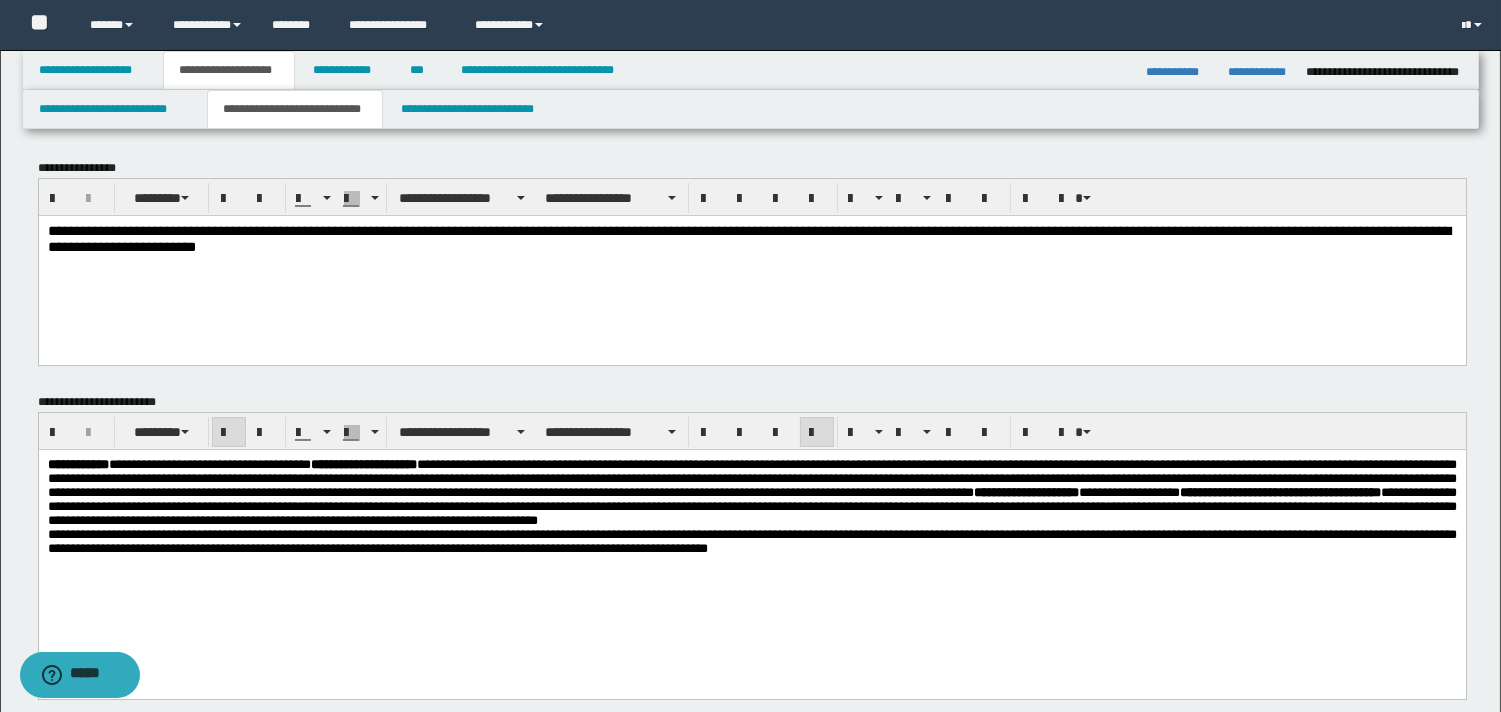 click on "**********" at bounding box center [751, 541] 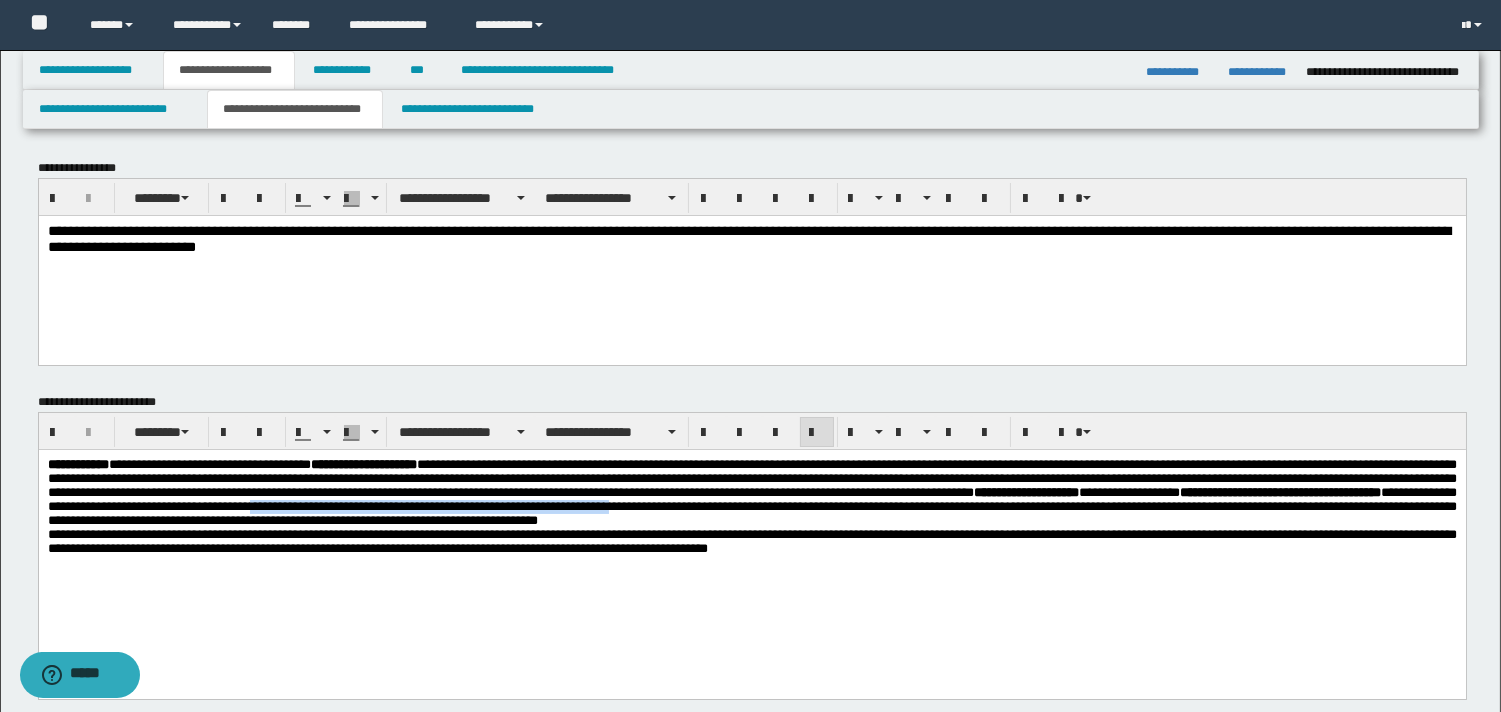 drag, startPoint x: 1171, startPoint y: 520, endPoint x: 165, endPoint y: 532, distance: 1006.0716 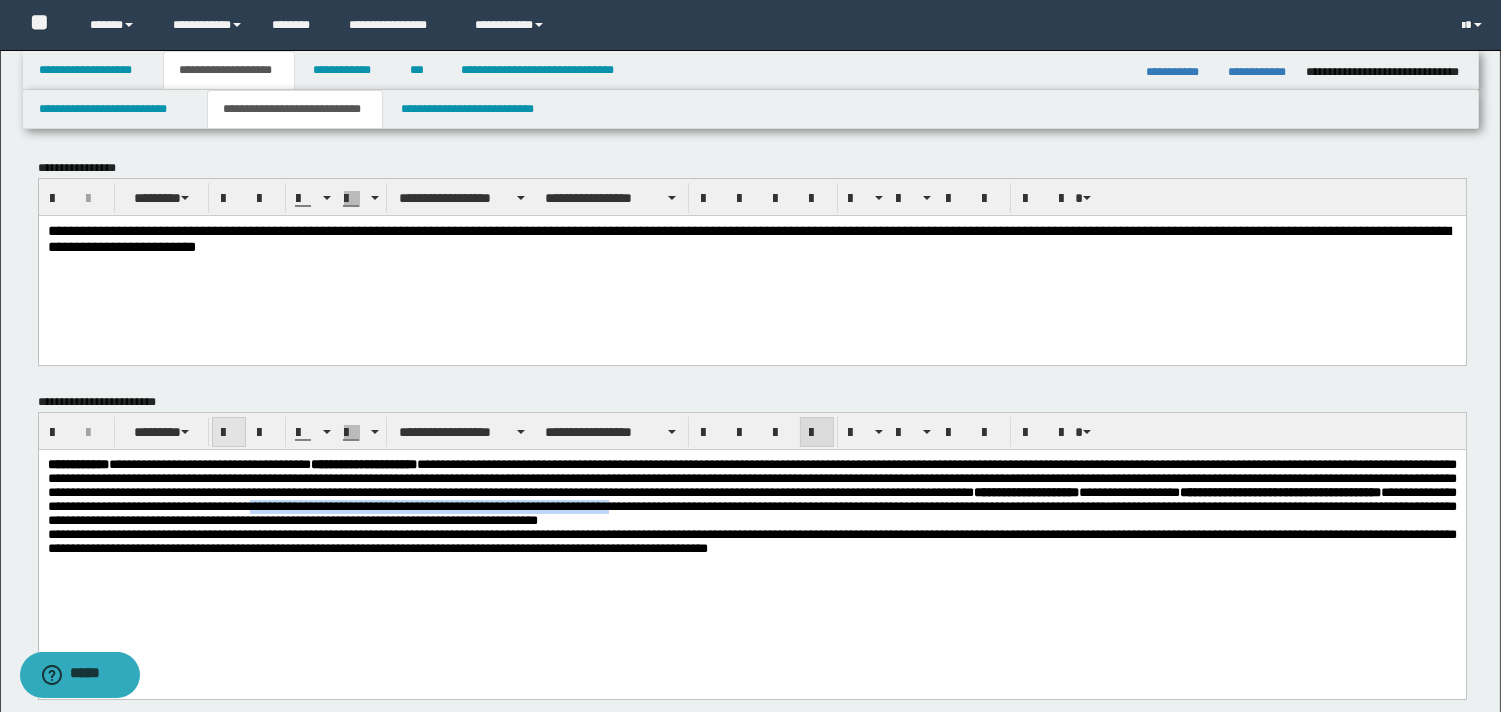 click at bounding box center (229, 433) 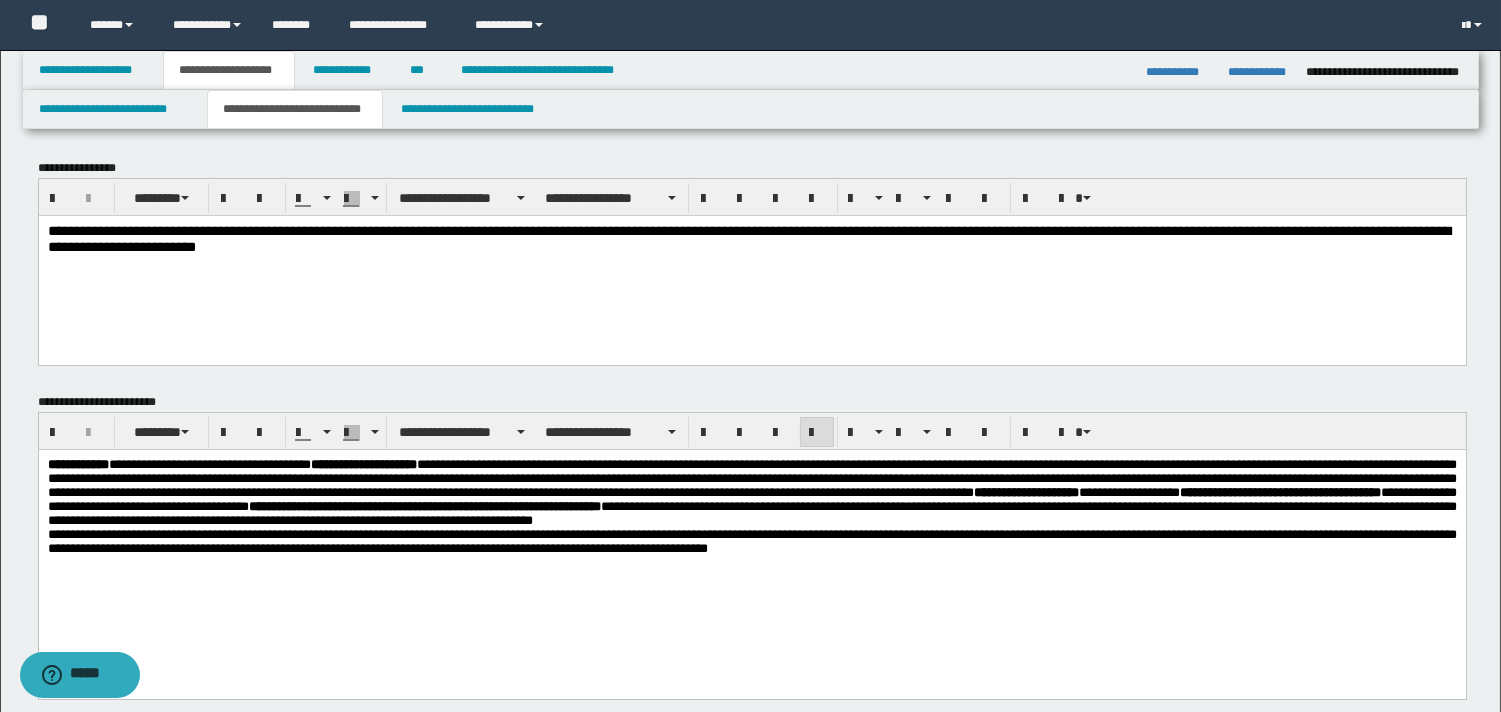 click on "**********" at bounding box center [751, 493] 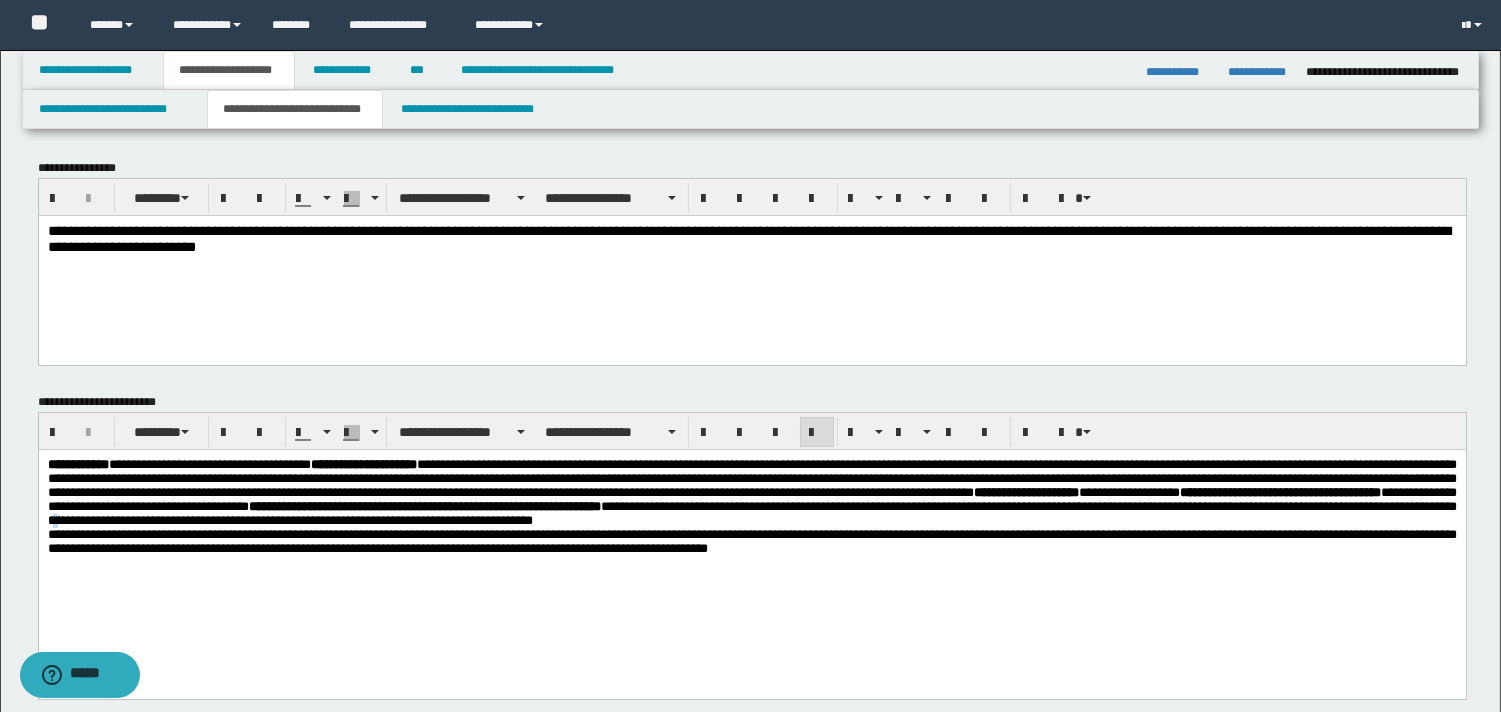 click on "**********" at bounding box center [751, 506] 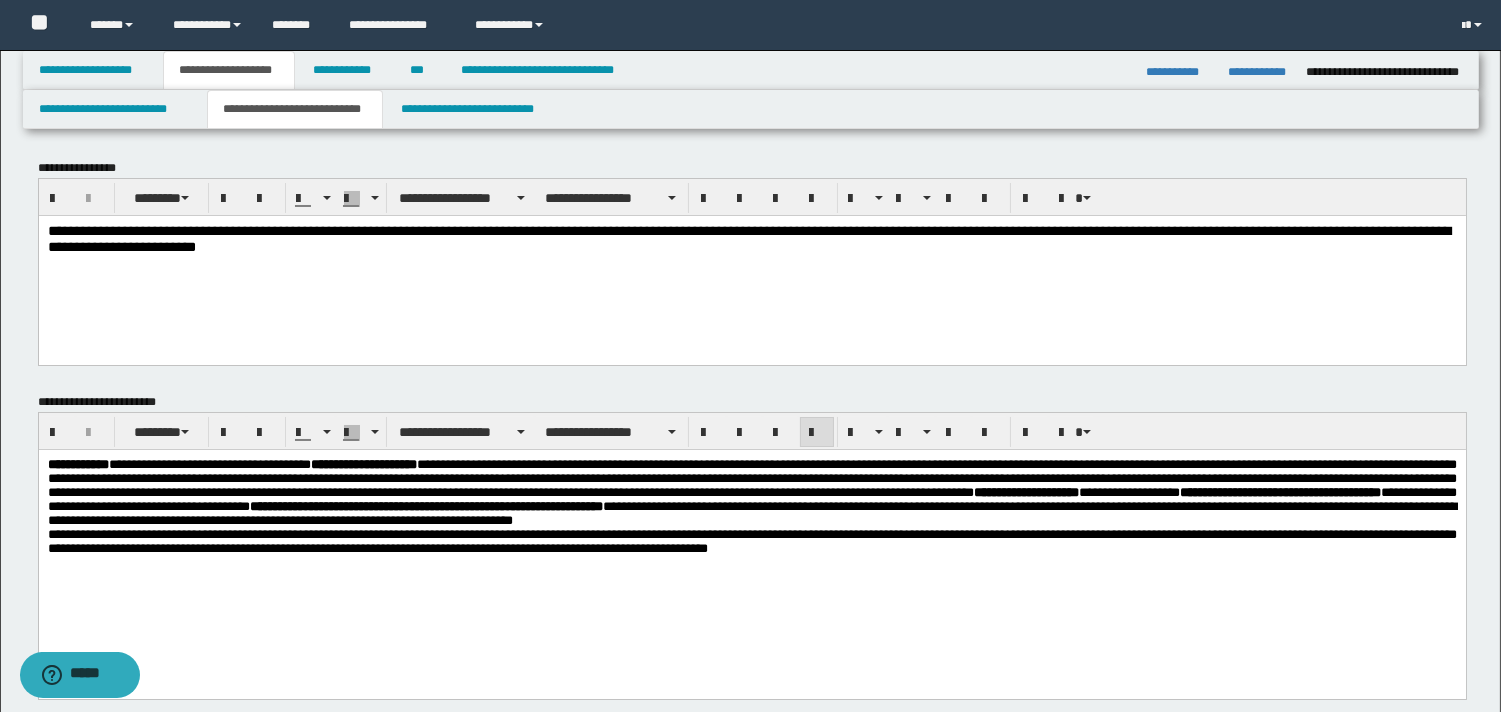 click on "**********" at bounding box center [751, 493] 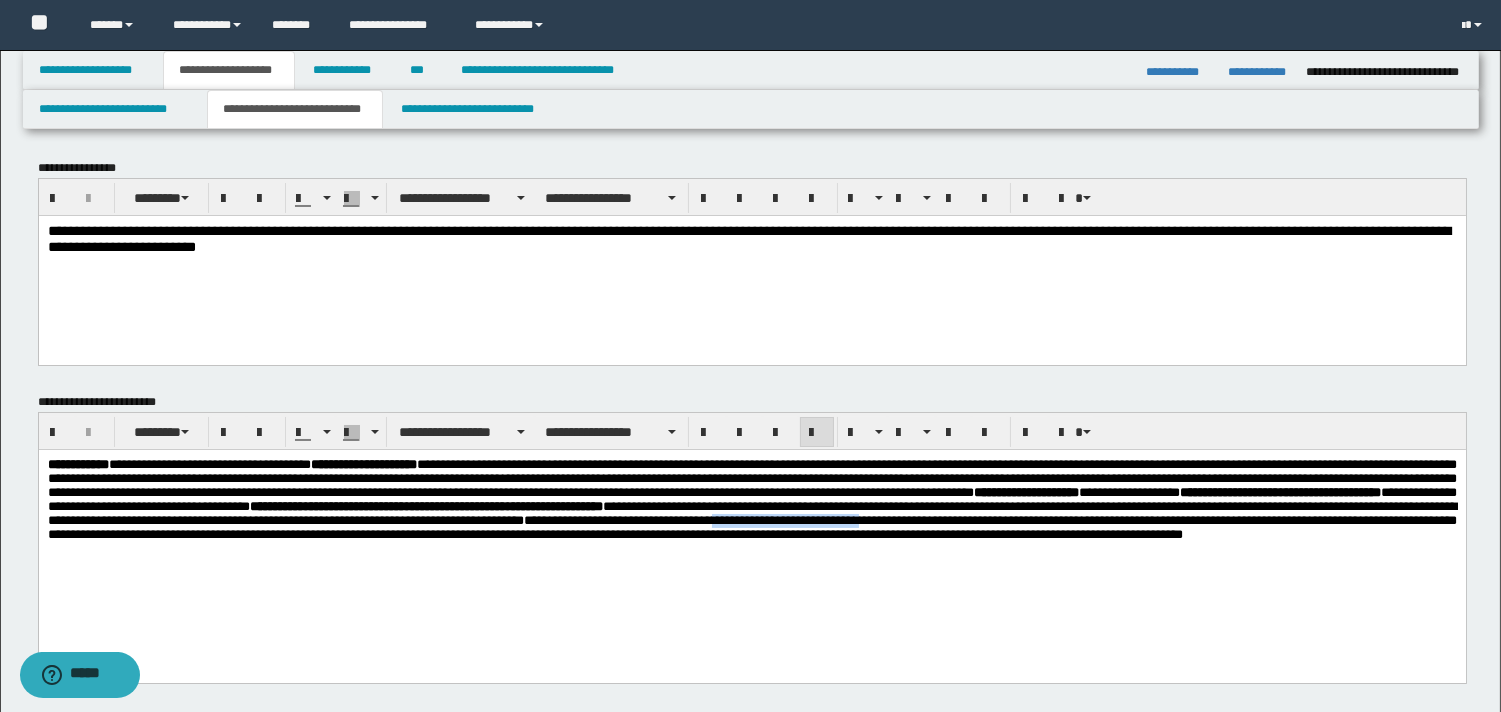 drag, startPoint x: 591, startPoint y: 549, endPoint x: 760, endPoint y: 547, distance: 169.01184 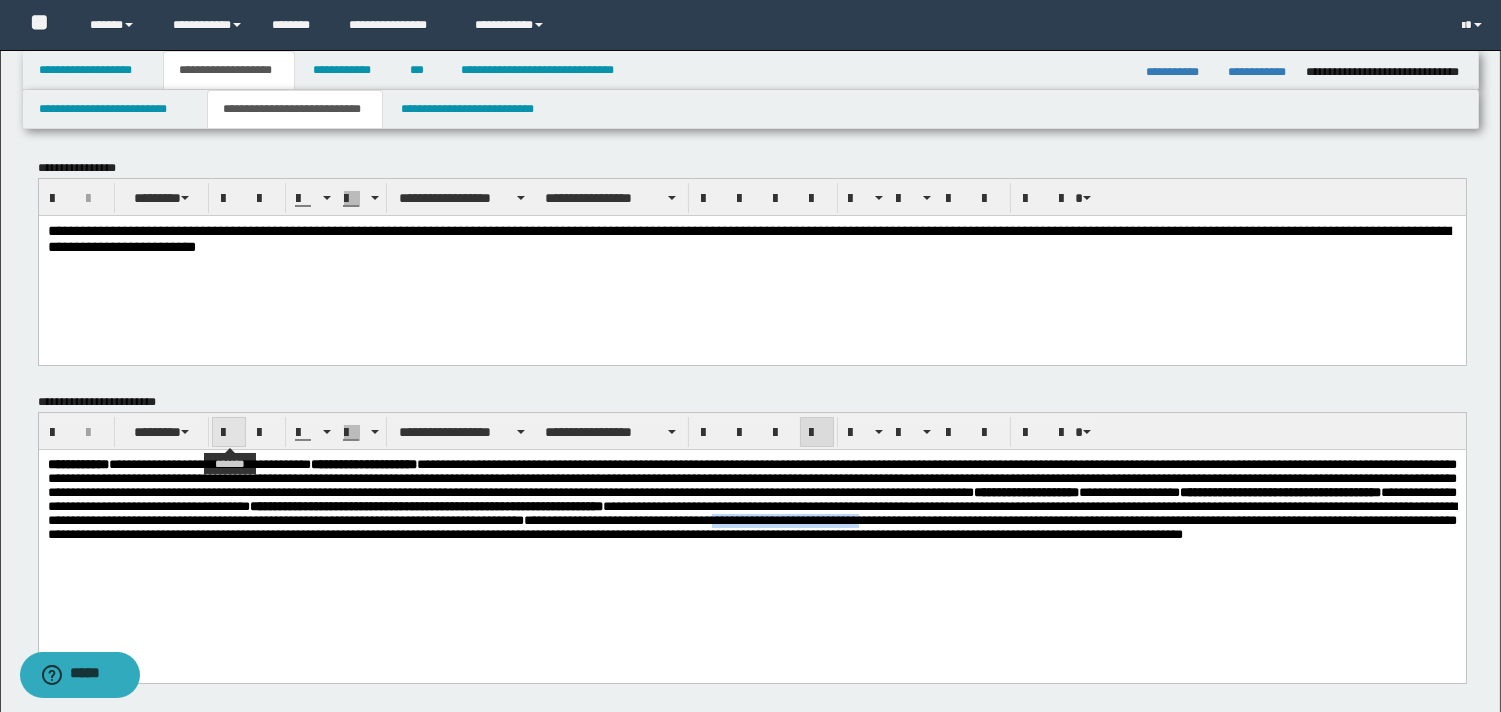 click at bounding box center (229, 433) 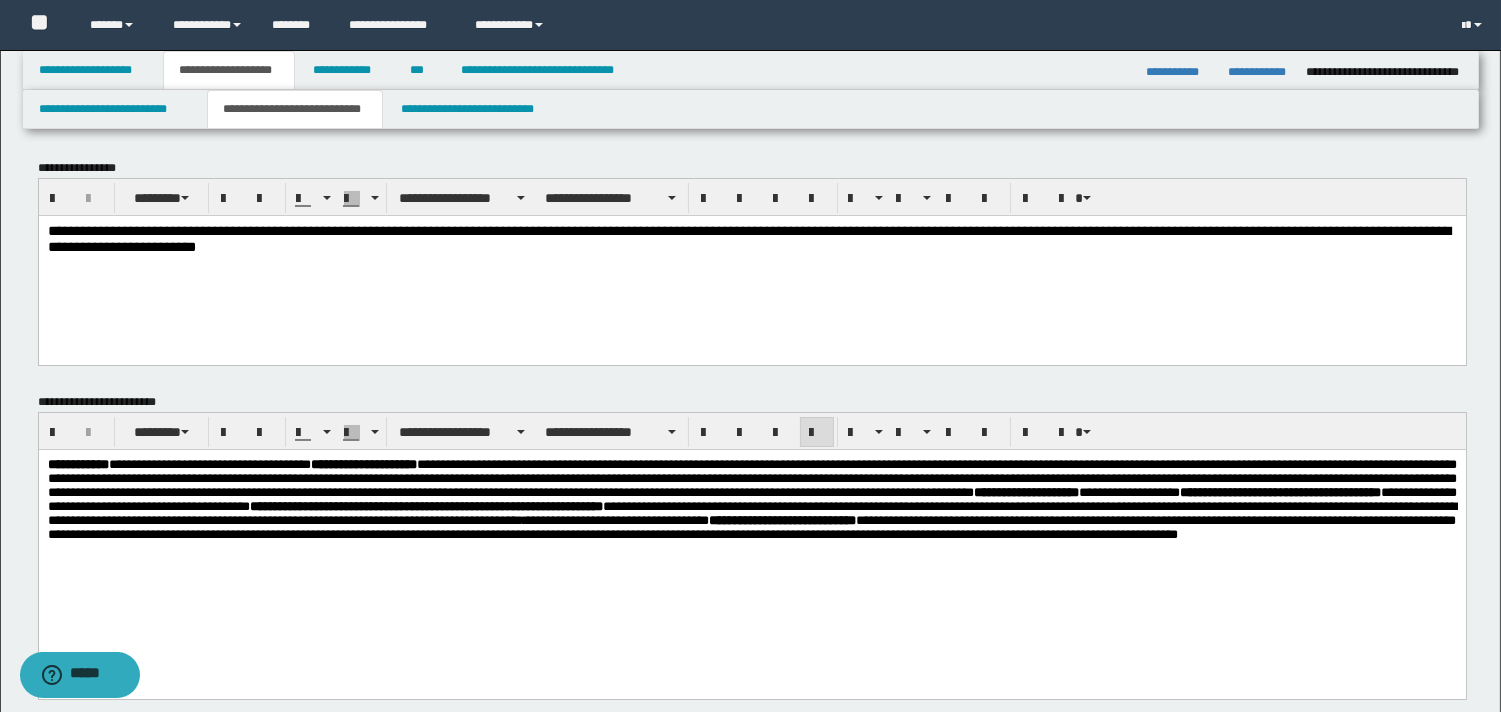 click on "**********" at bounding box center [751, 525] 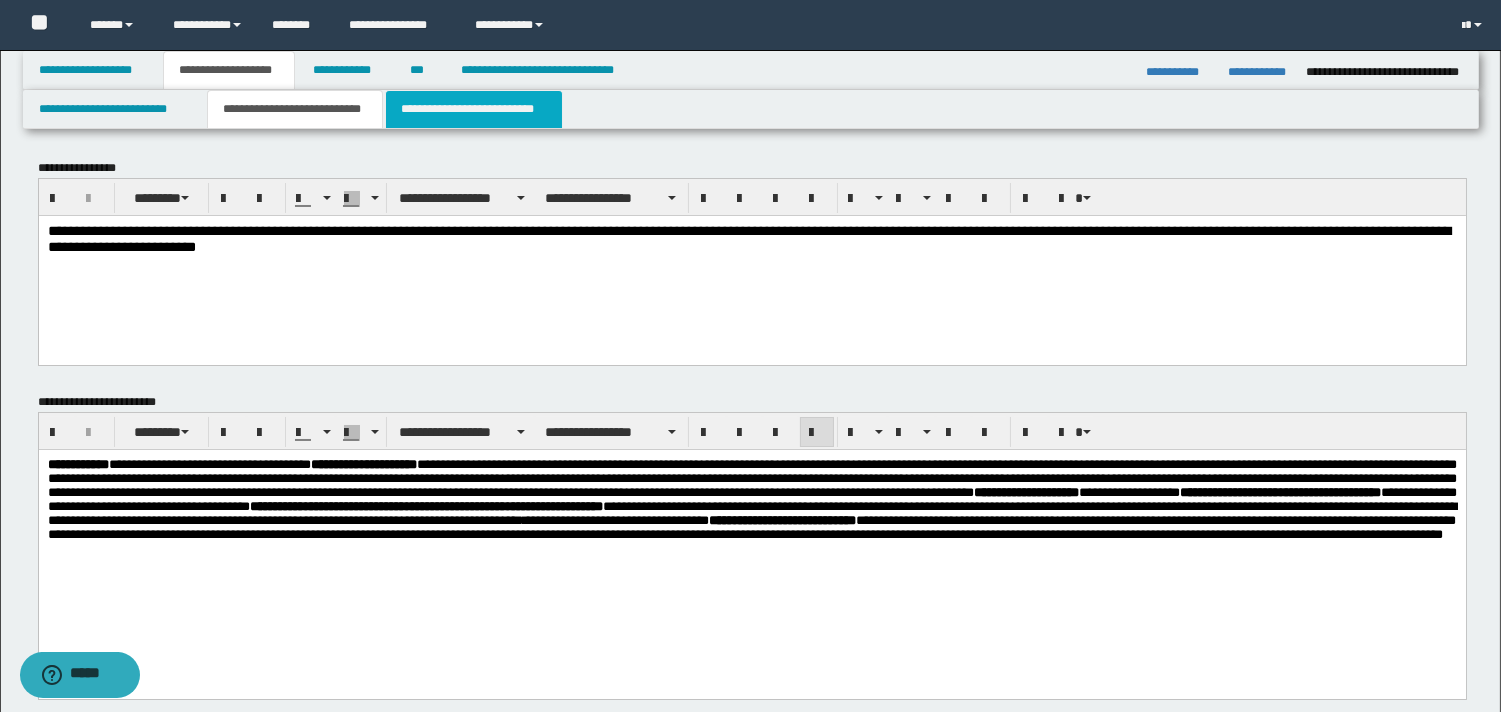 click on "**********" at bounding box center (474, 109) 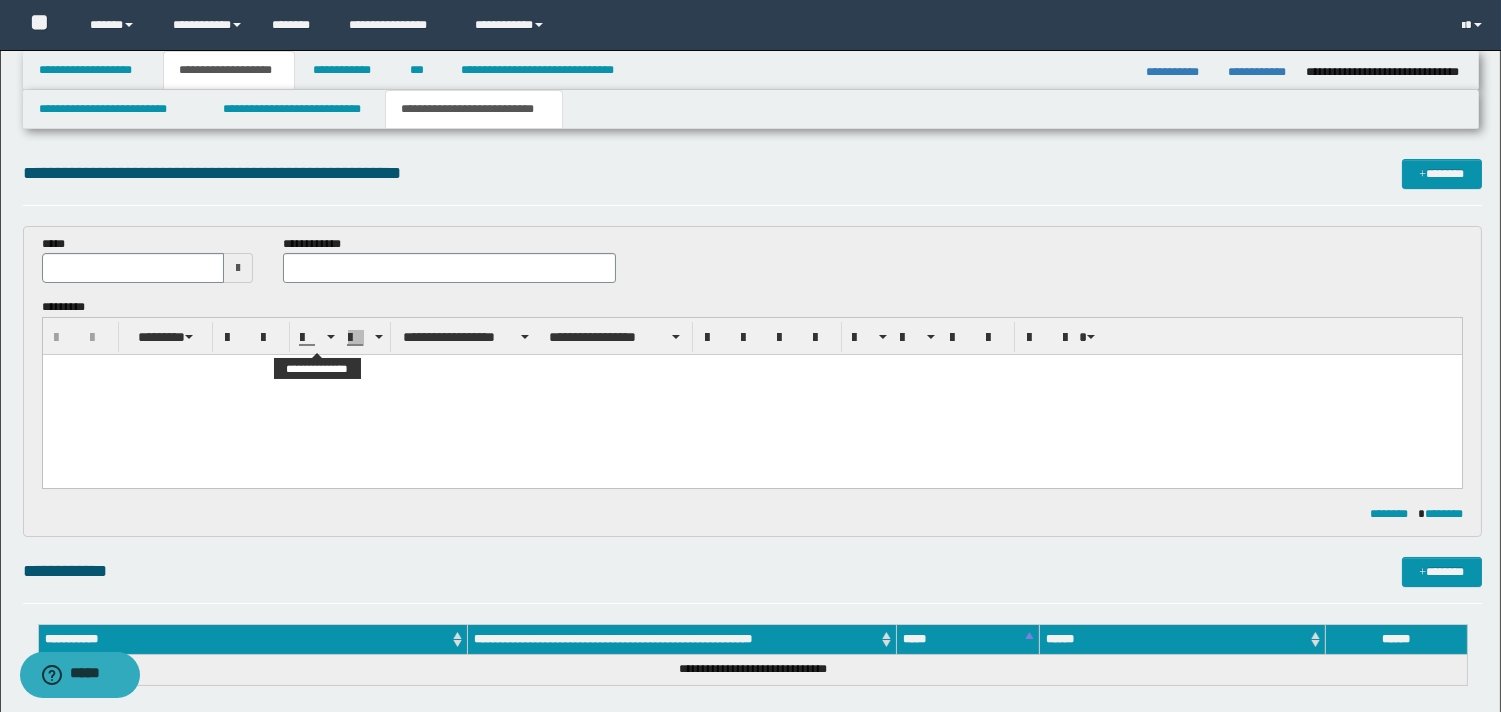 scroll, scrollTop: 0, scrollLeft: 0, axis: both 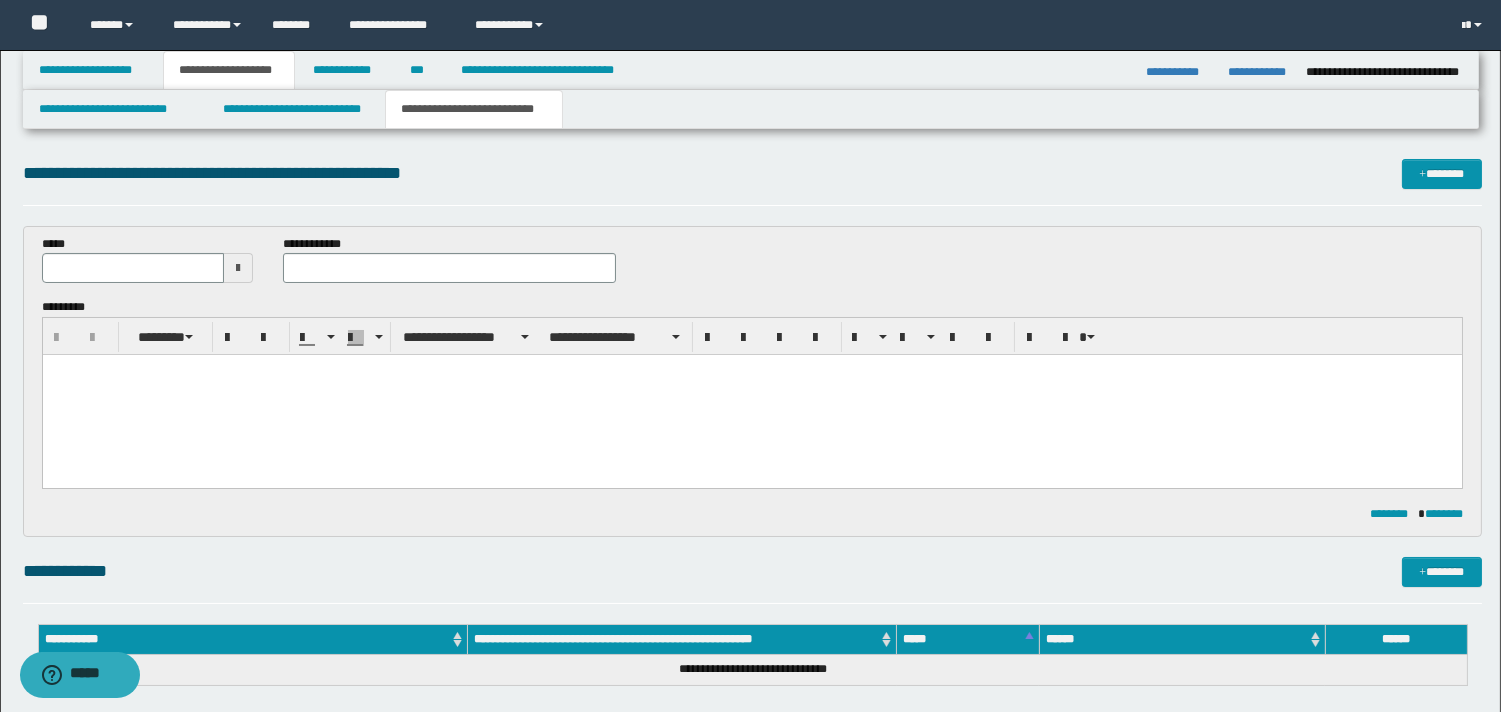 click at bounding box center (238, 268) 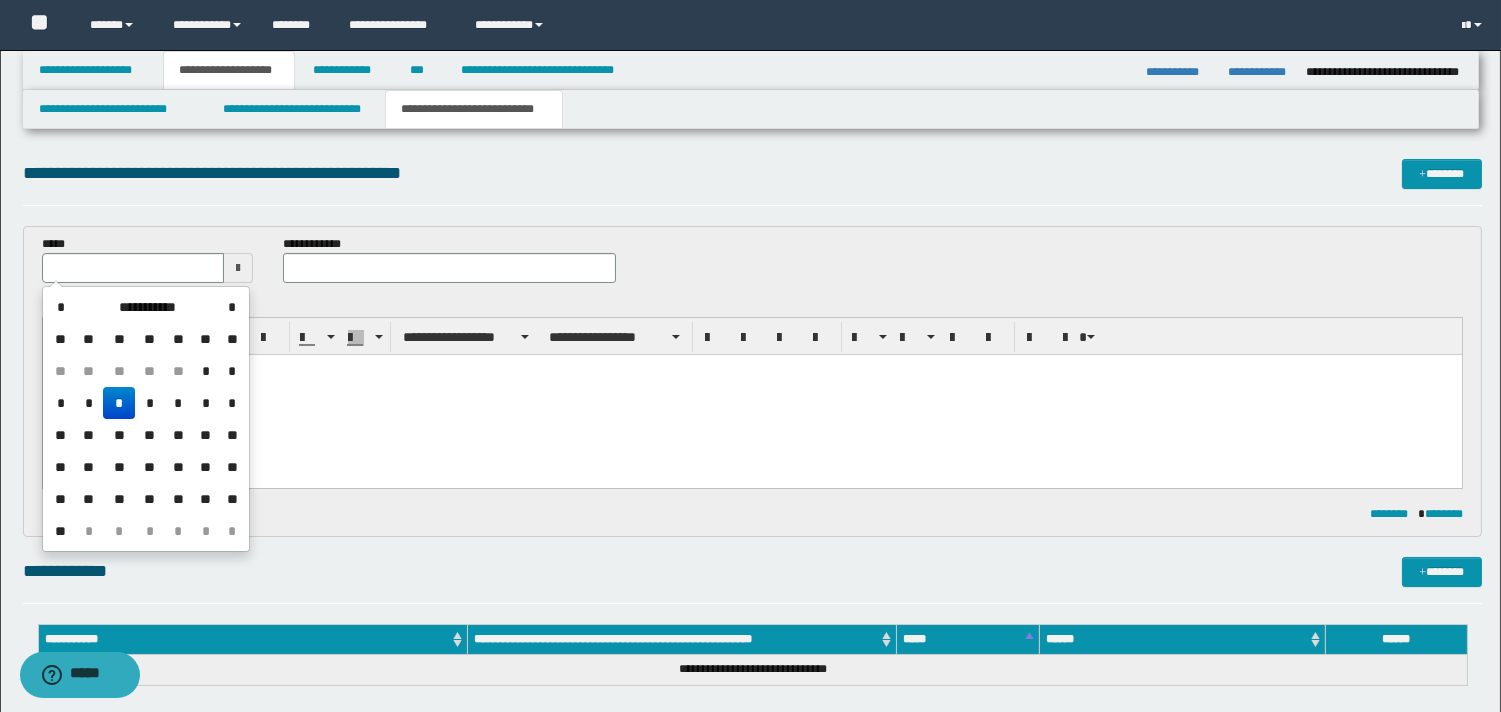 click on "*" at bounding box center (119, 403) 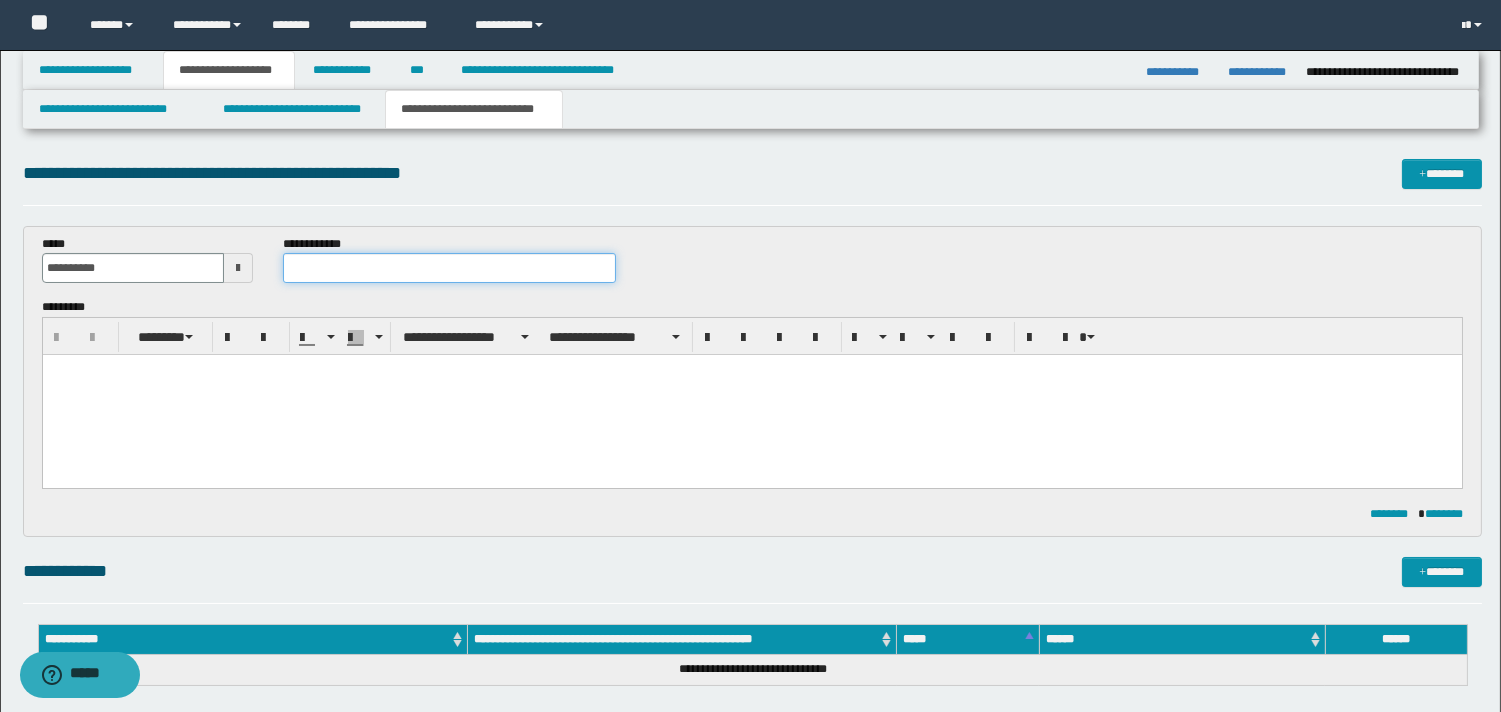click at bounding box center [449, 268] 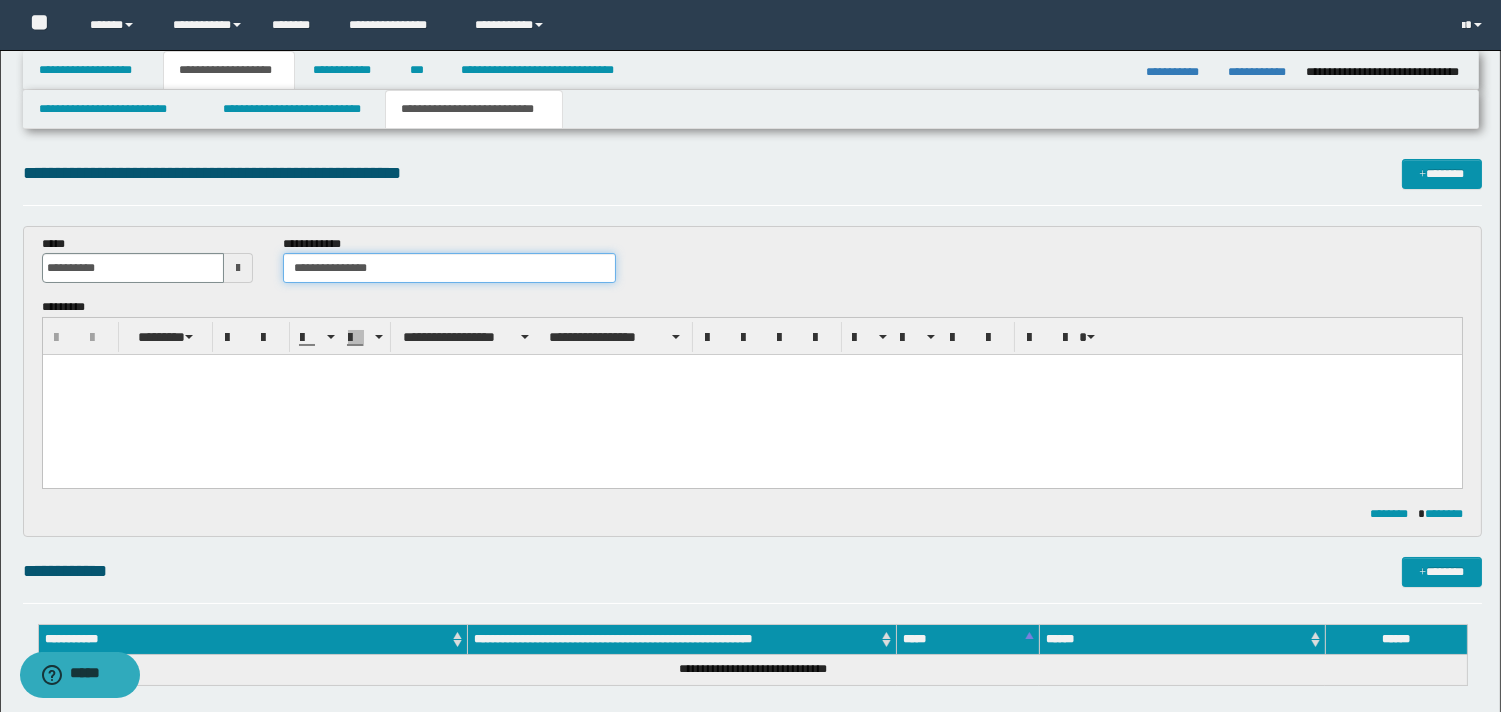 type on "**********" 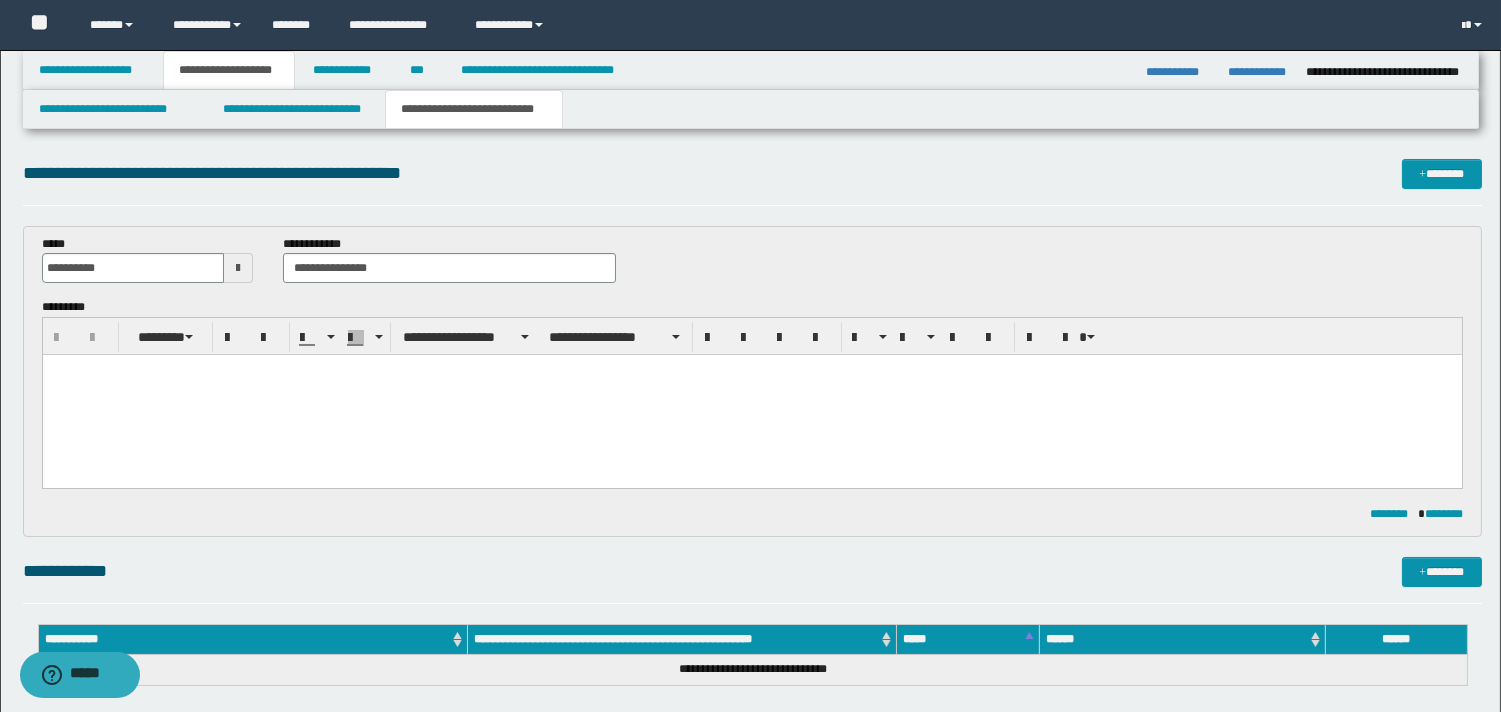 click at bounding box center (751, 370) 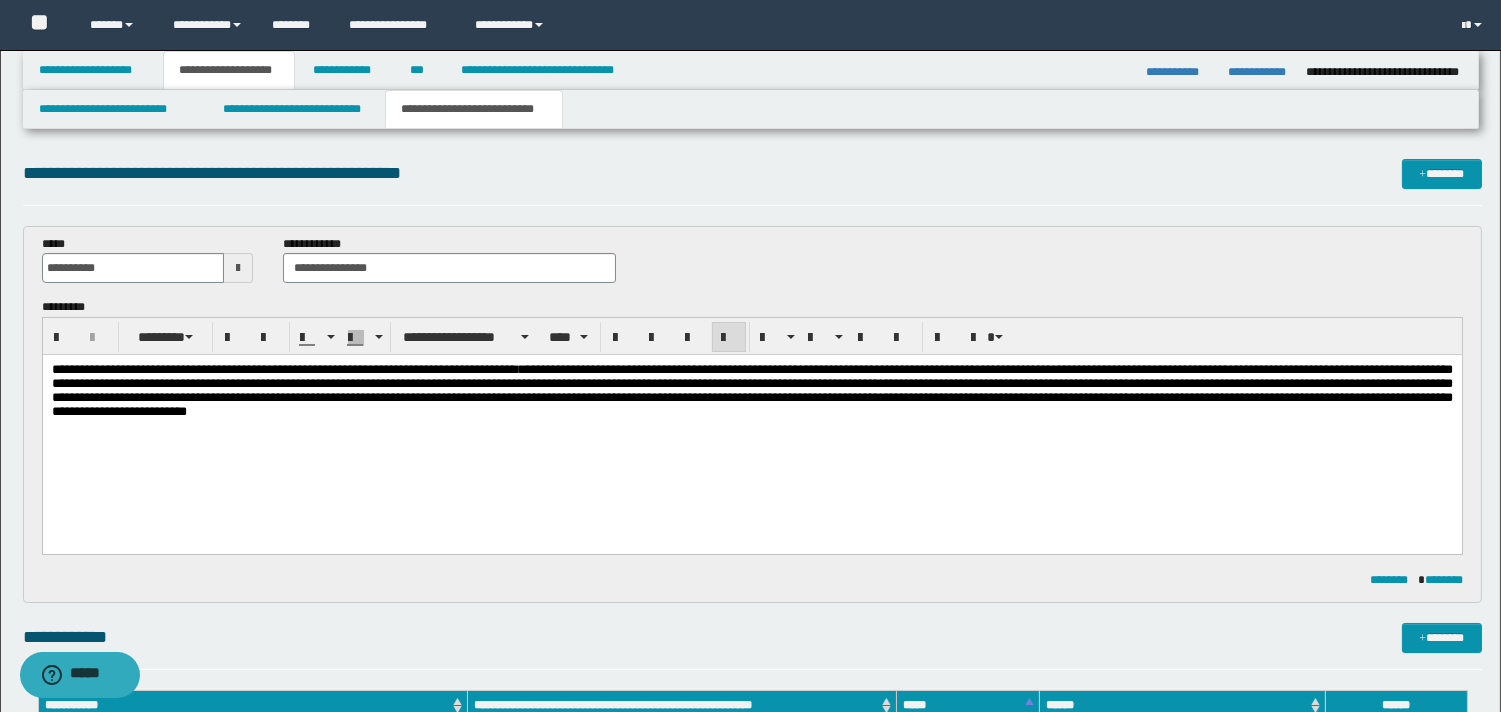 drag, startPoint x: 379, startPoint y: 365, endPoint x: 386, endPoint y: 374, distance: 11.401754 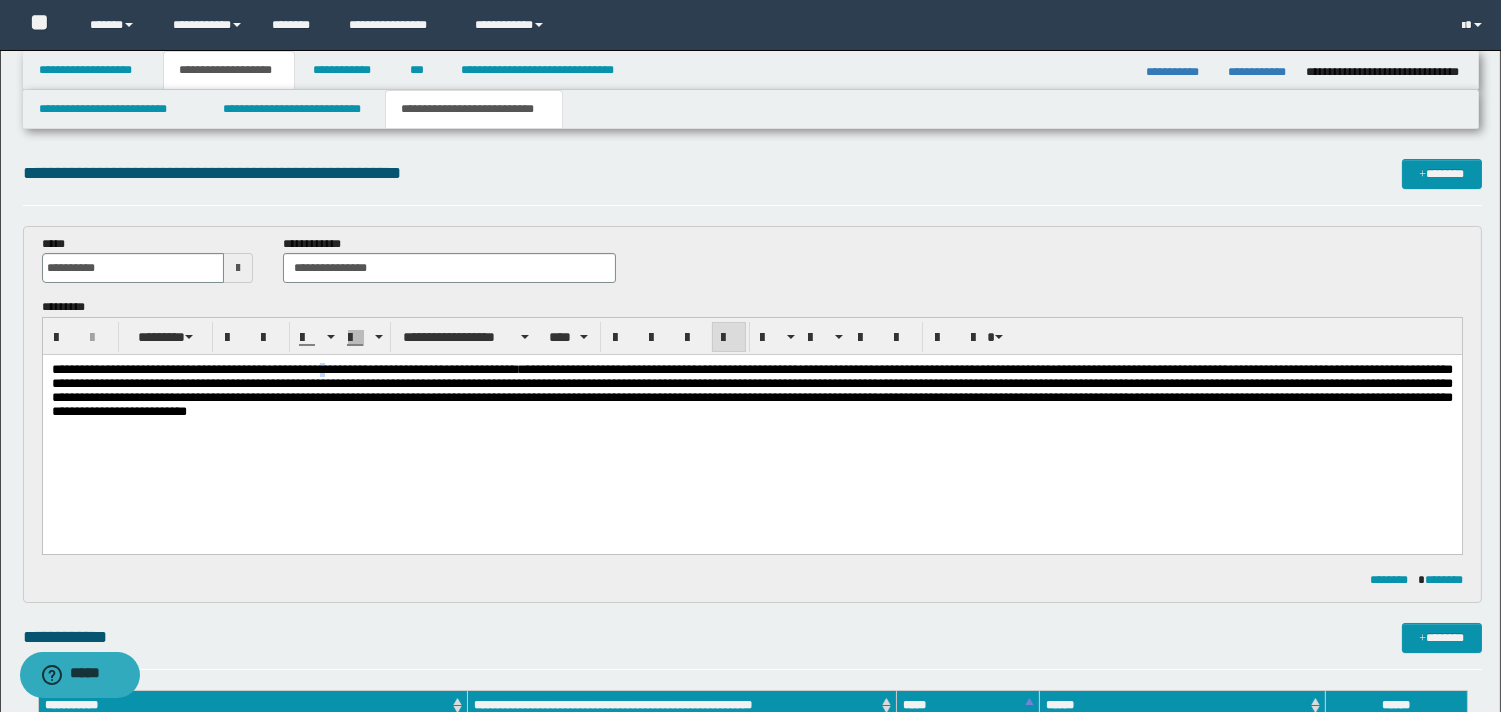 type 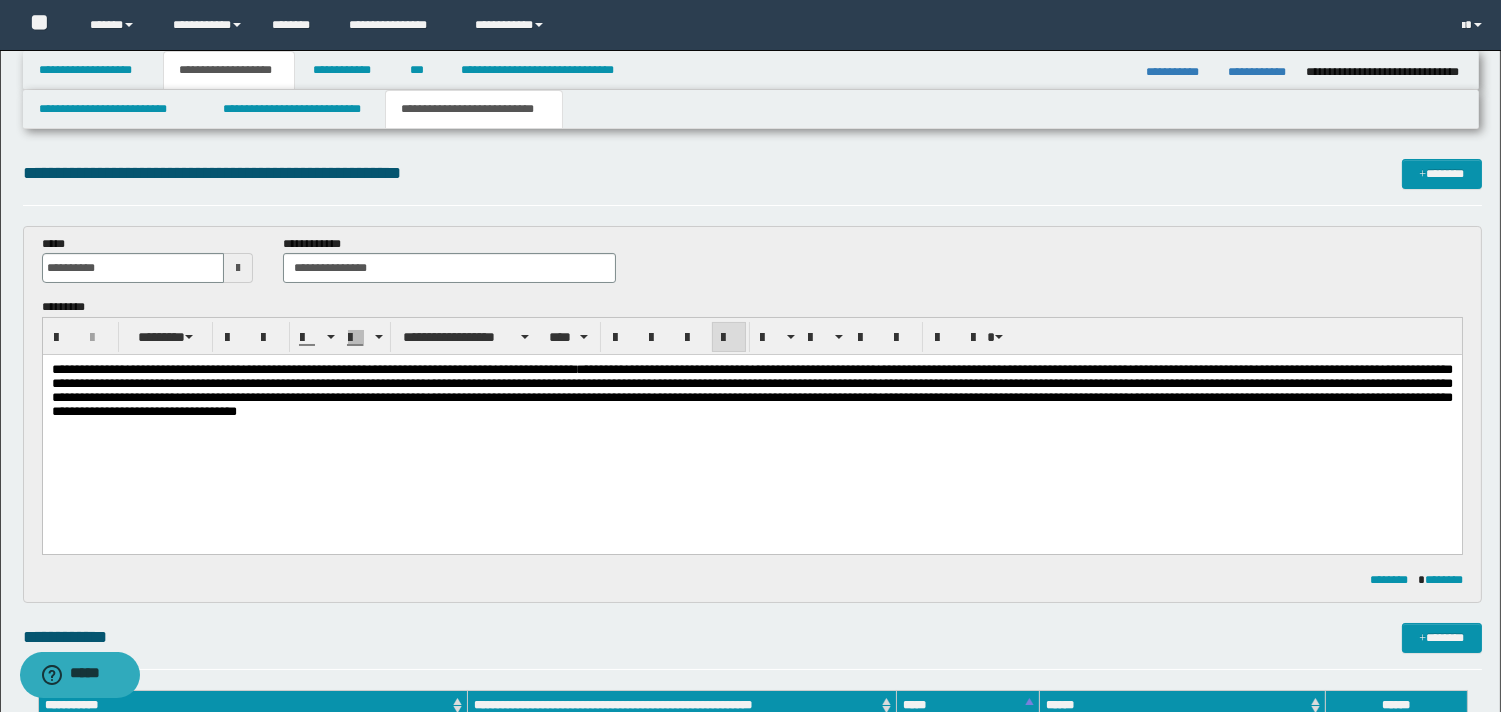 click on "**********" at bounding box center [751, 390] 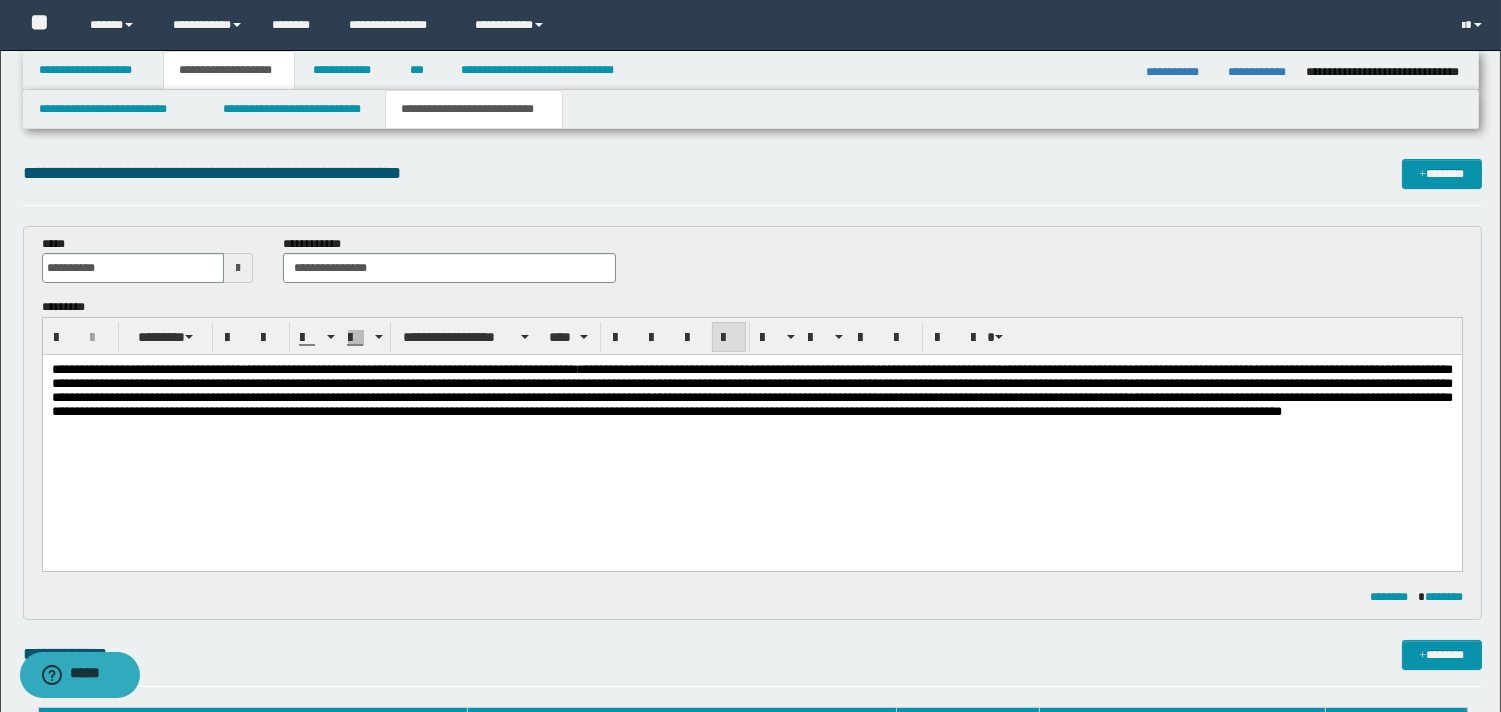 click on "**********" at bounding box center (751, 390) 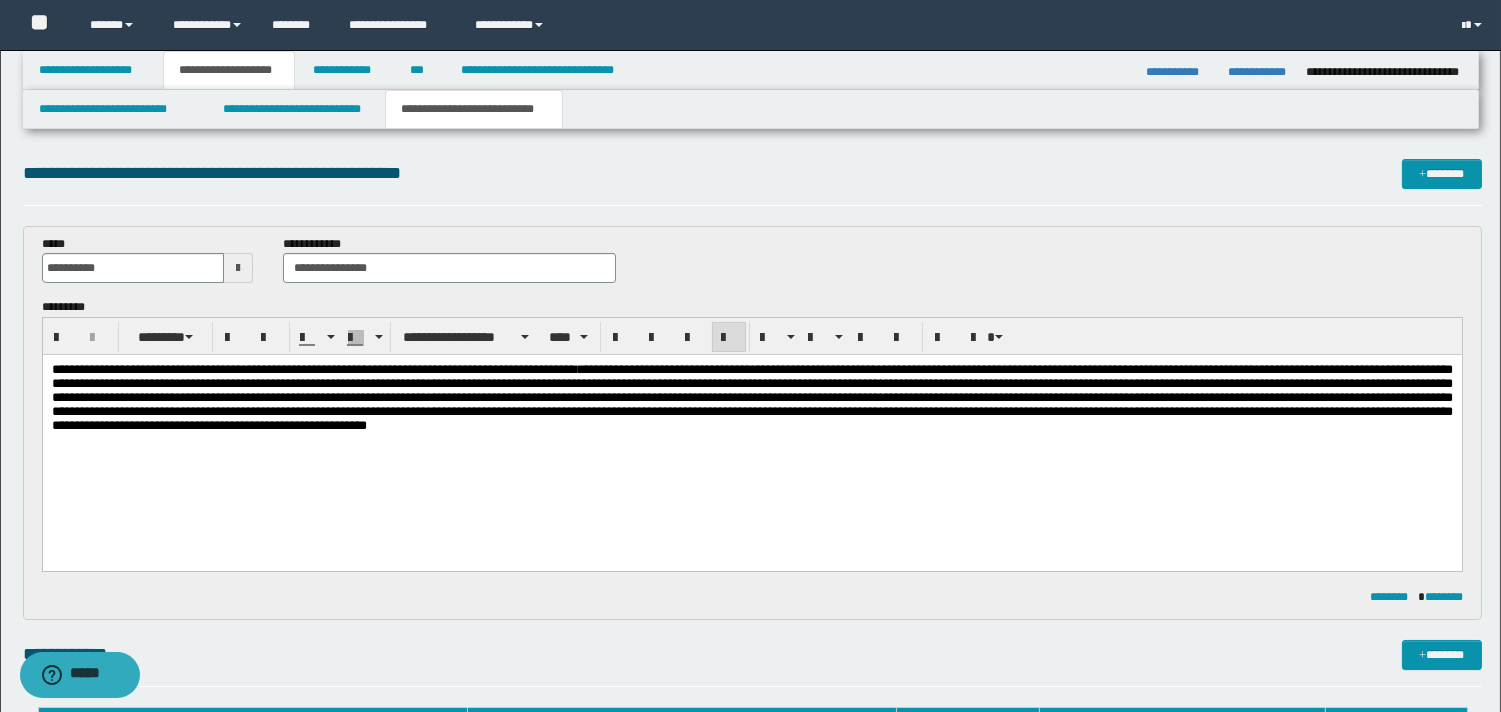 click at bounding box center (751, 397) 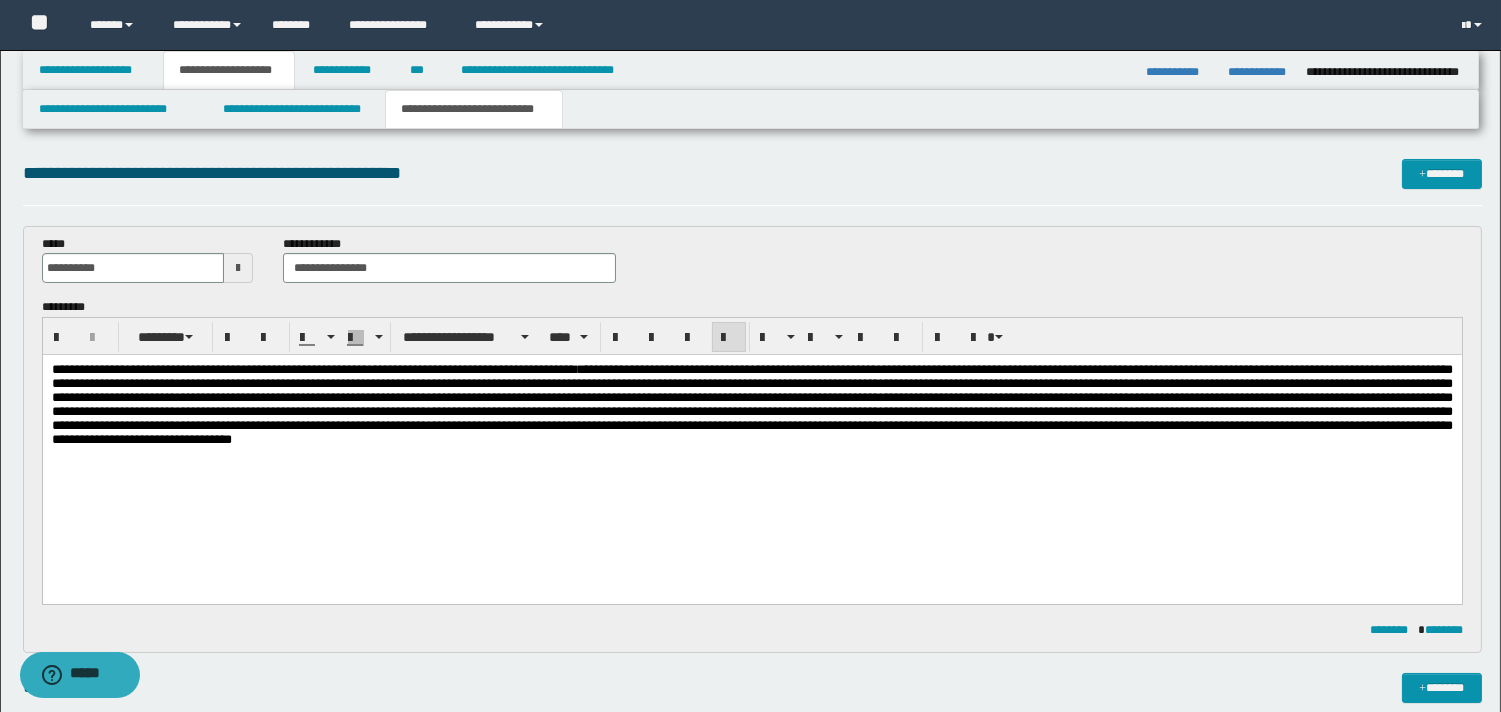 click at bounding box center [751, 404] 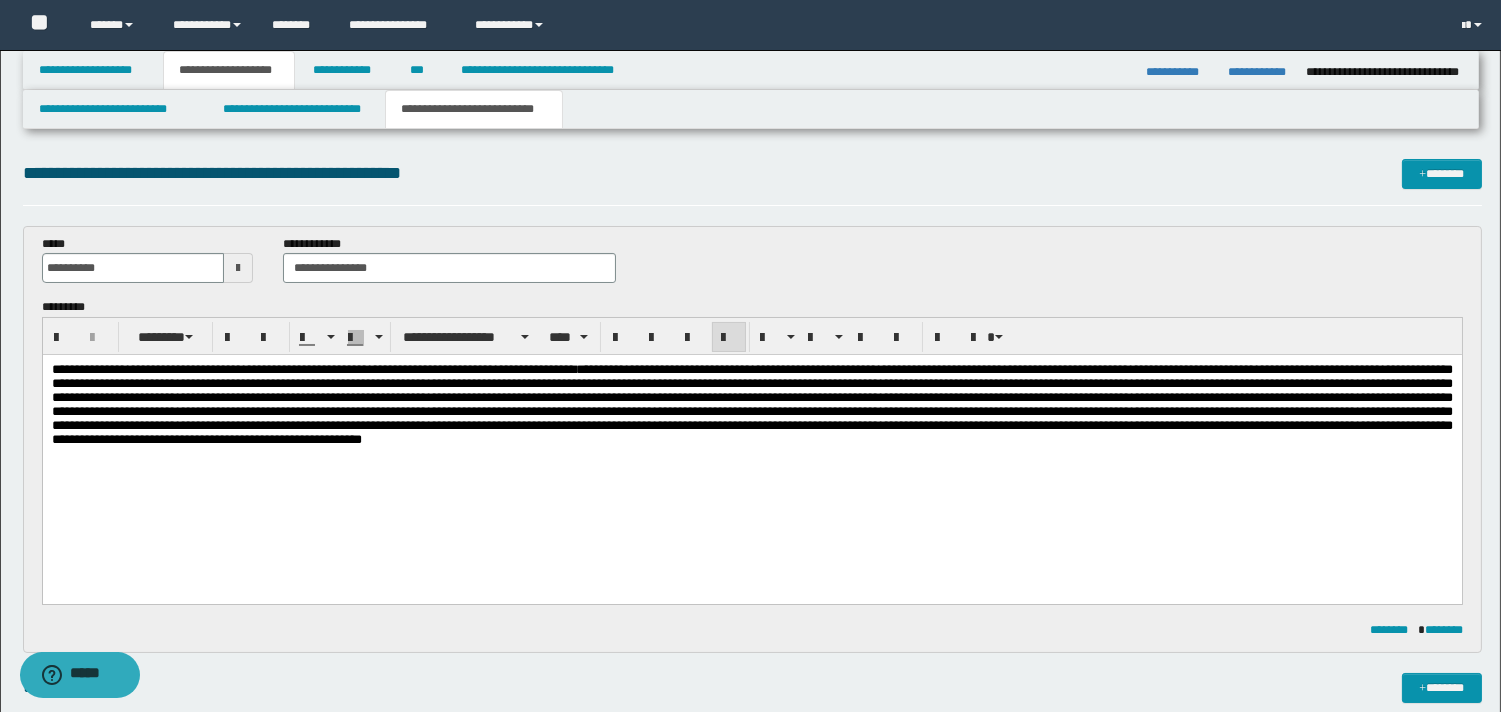 click at bounding box center [751, 404] 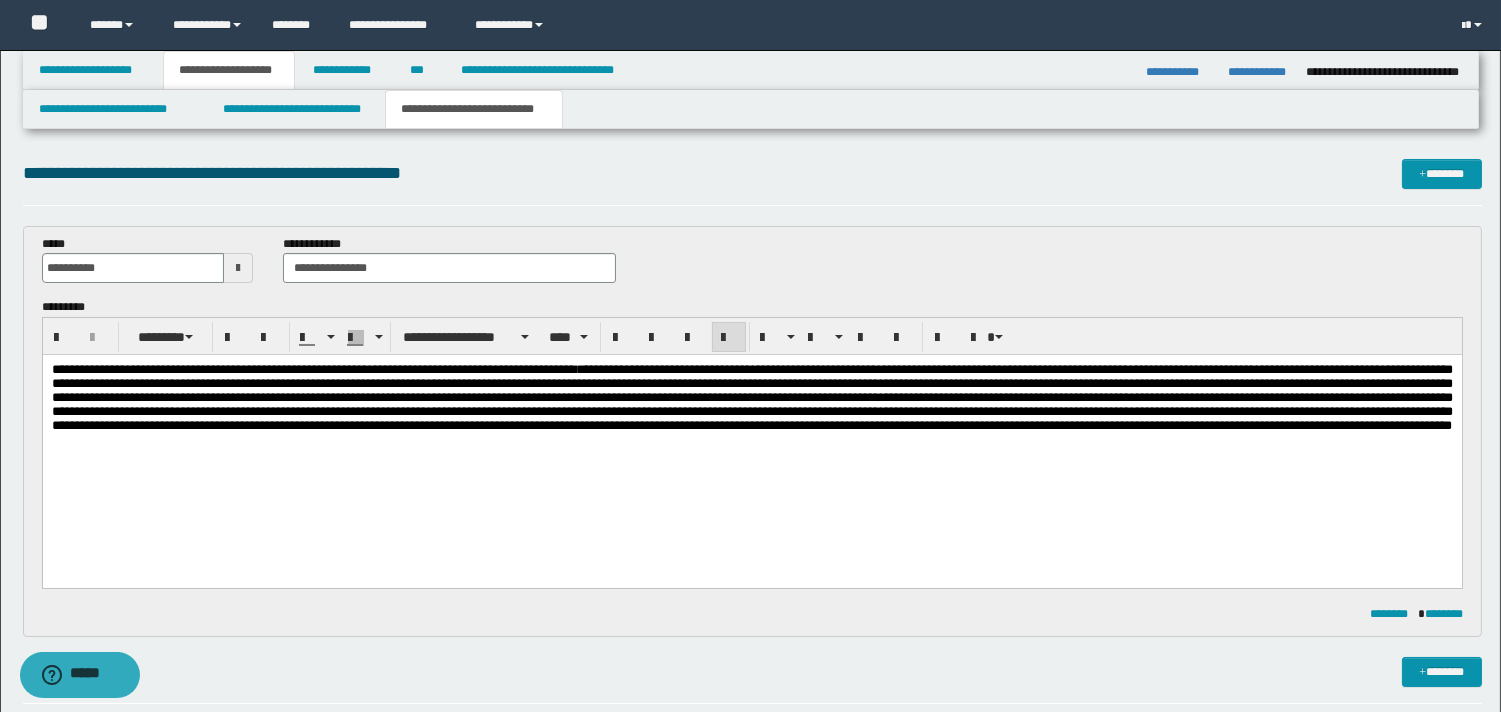 click at bounding box center (751, 397) 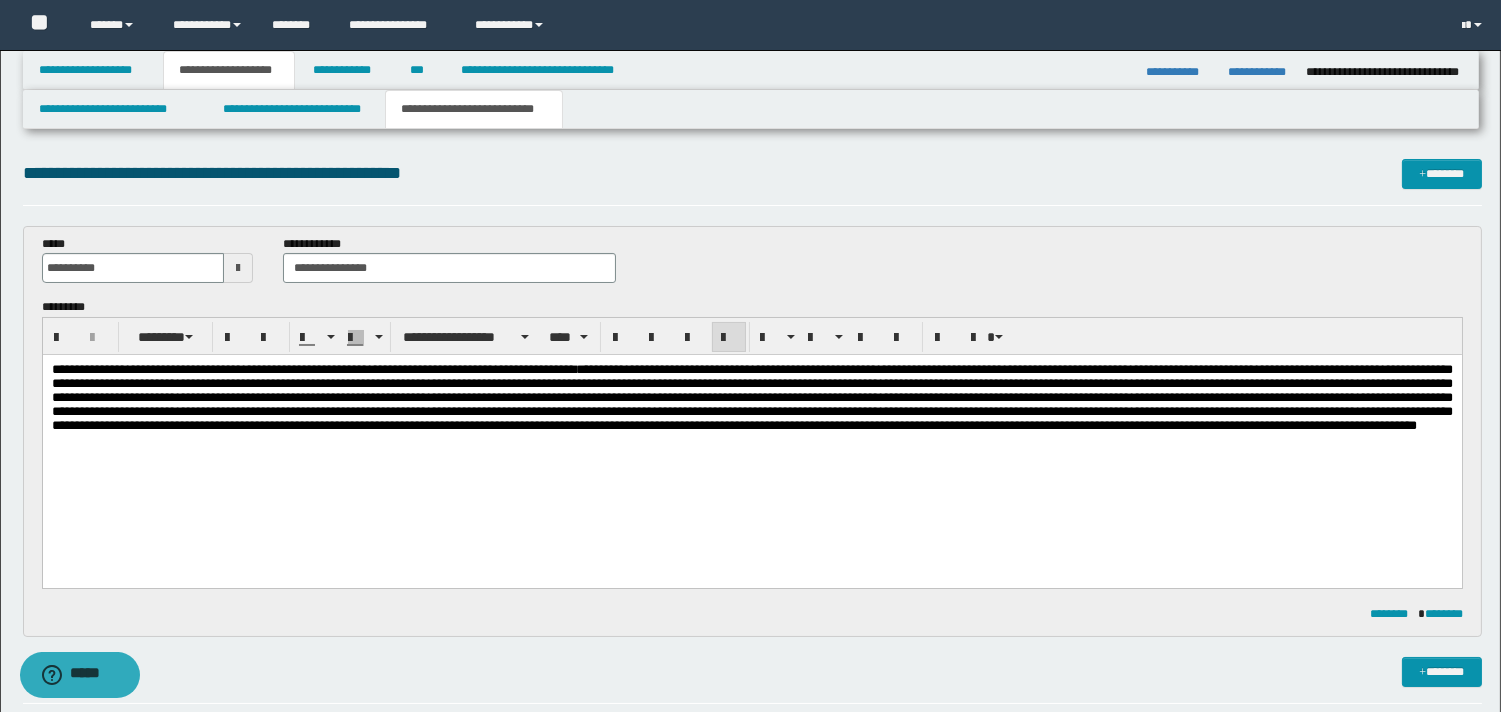 click at bounding box center [751, 397] 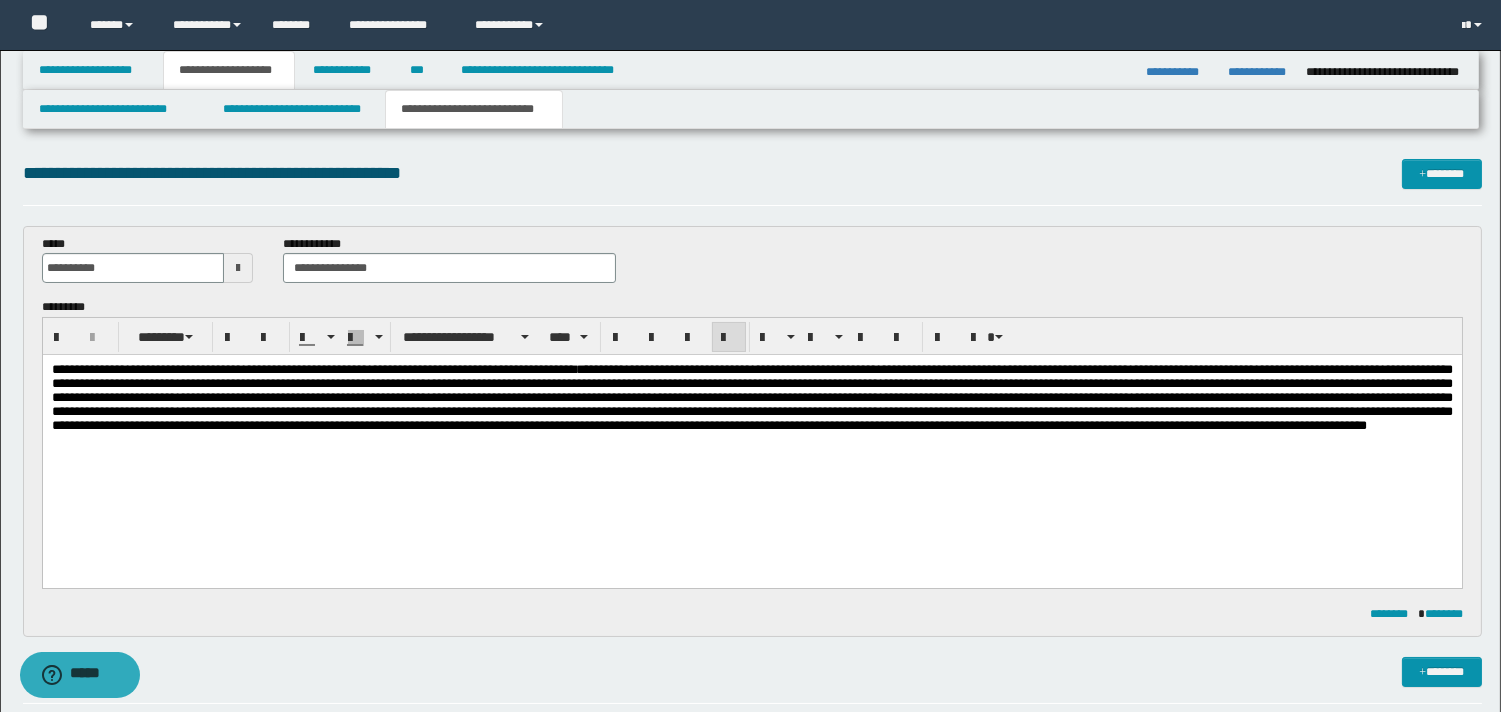 click at bounding box center (751, 397) 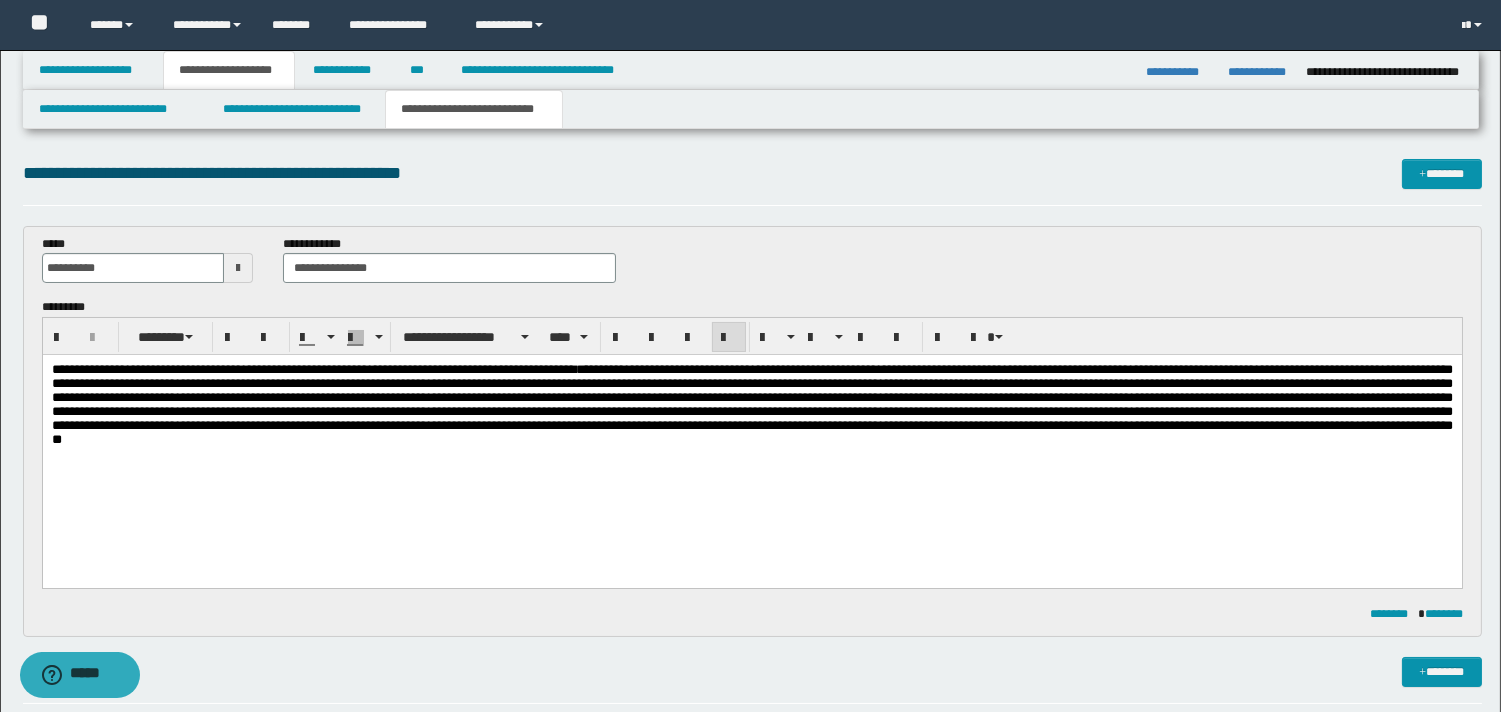 click at bounding box center (751, 404) 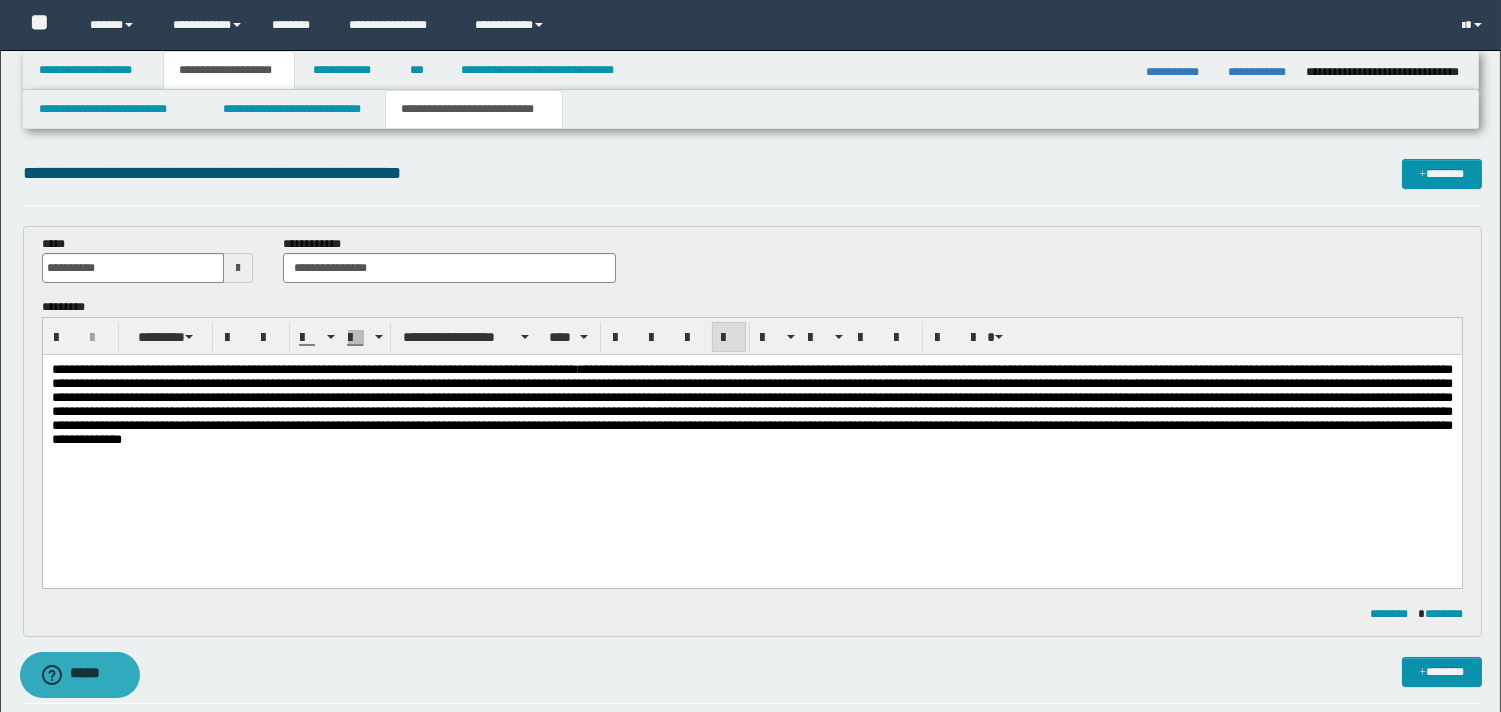 drag, startPoint x: 1131, startPoint y: 454, endPoint x: 1343, endPoint y: 555, distance: 234.82973 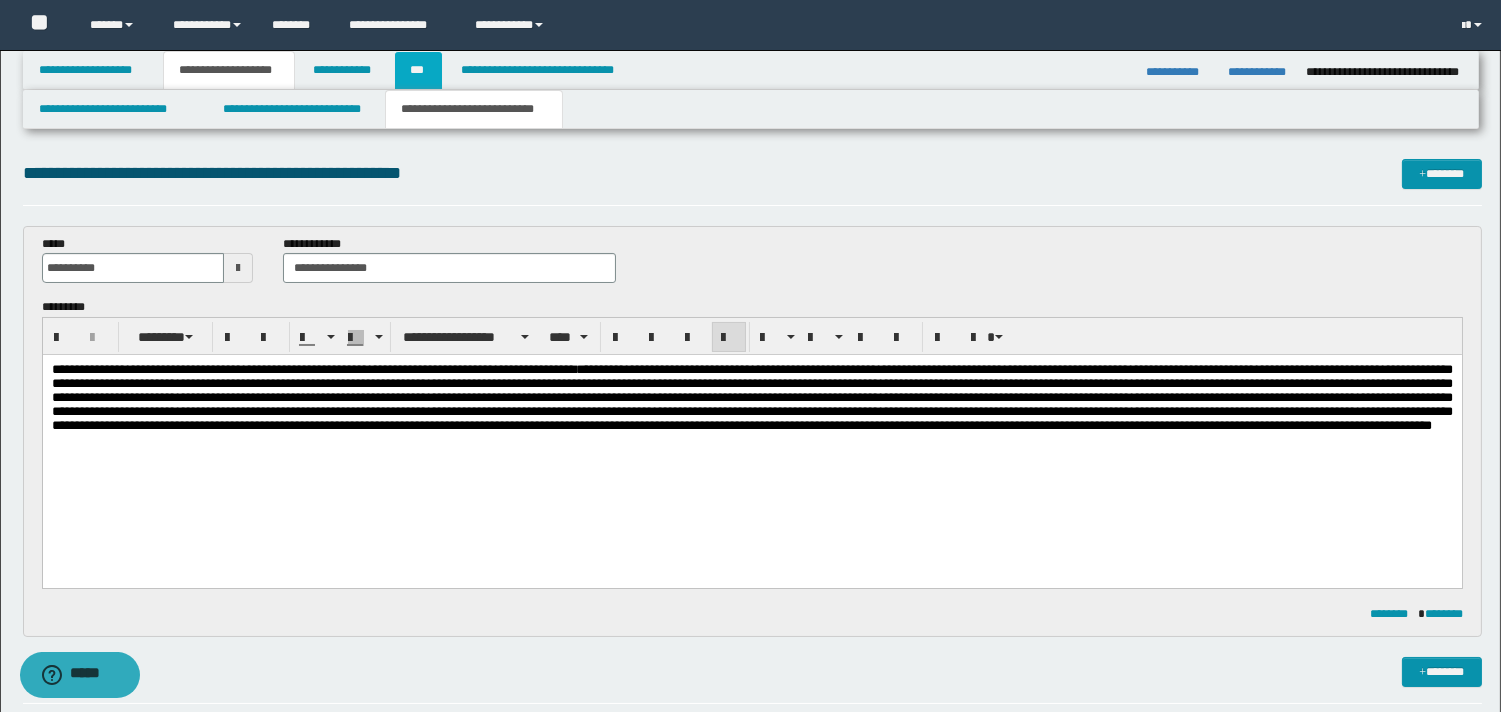 click on "***" at bounding box center (418, 70) 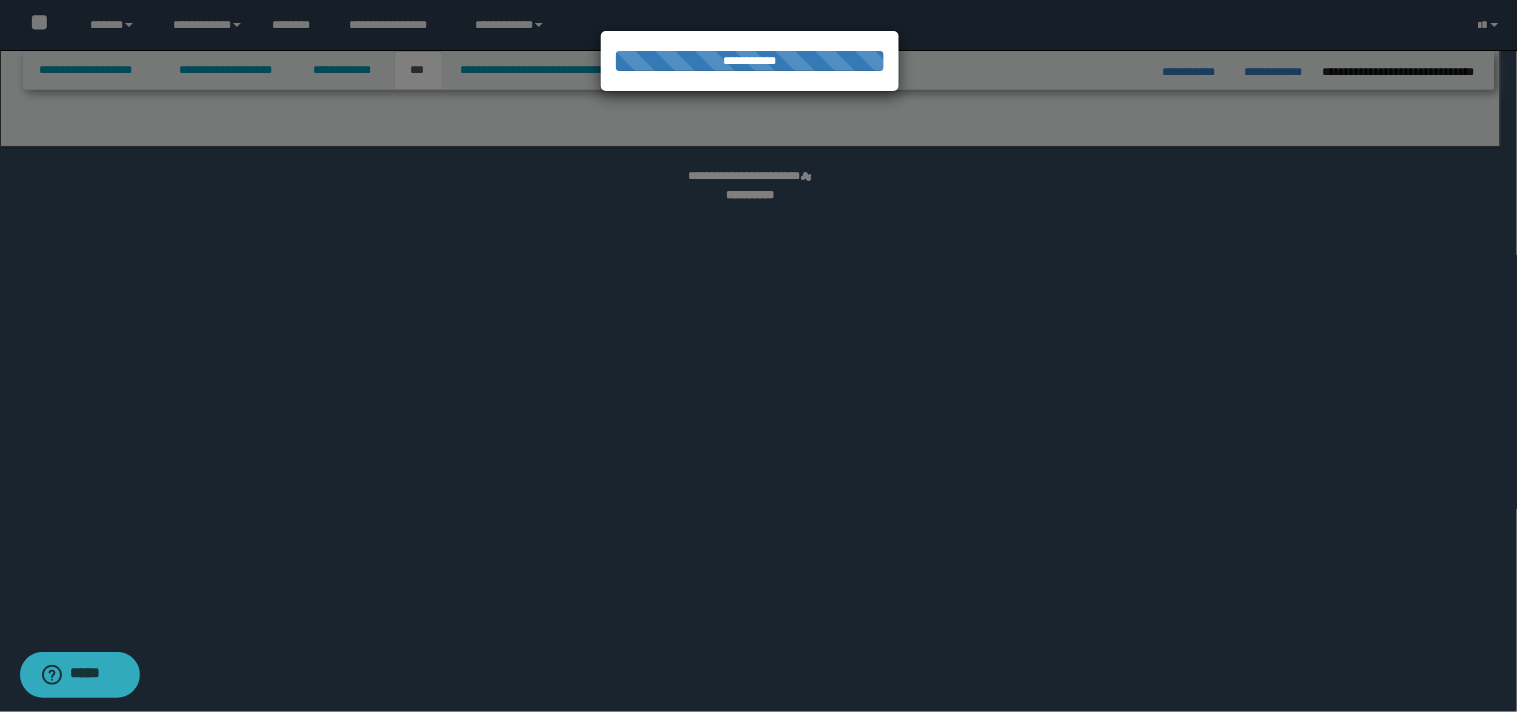 select on "*" 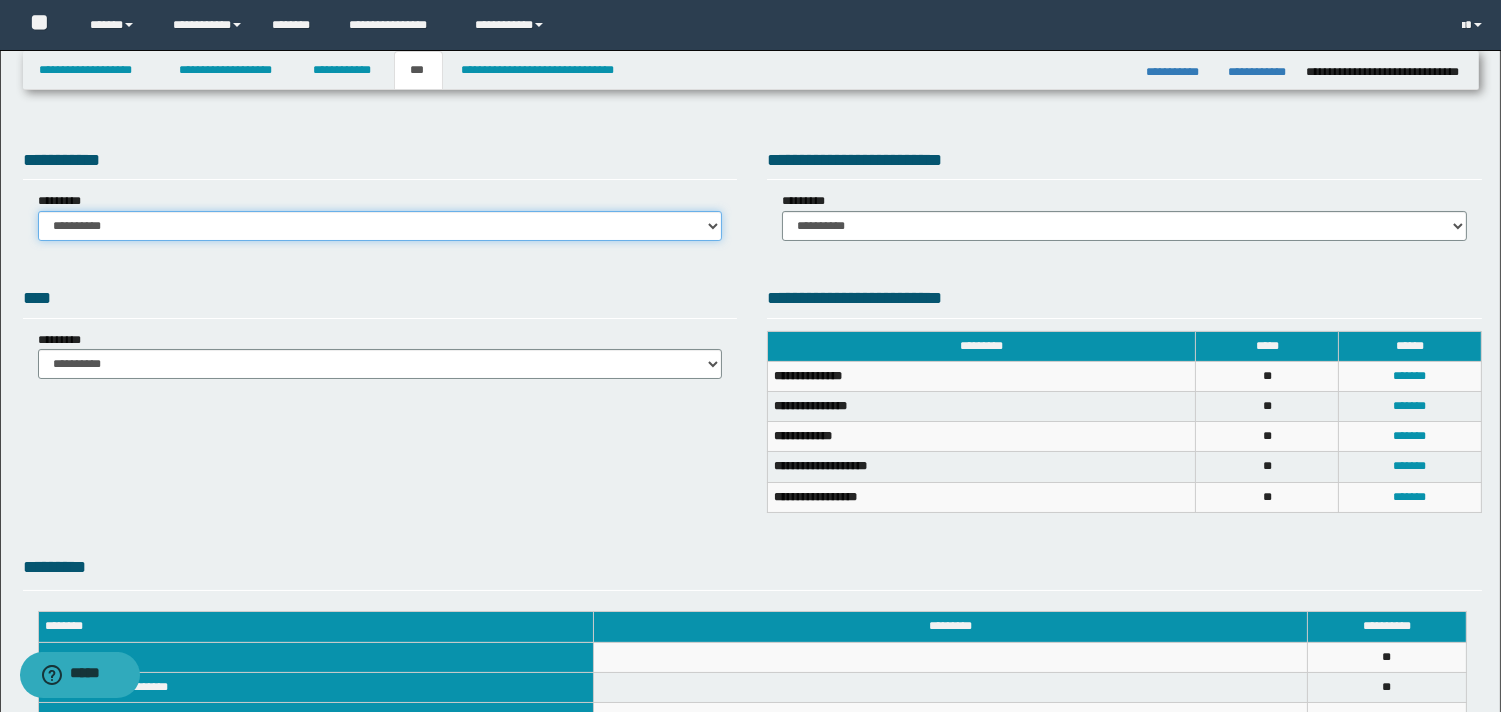 click on "**********" at bounding box center (380, 226) 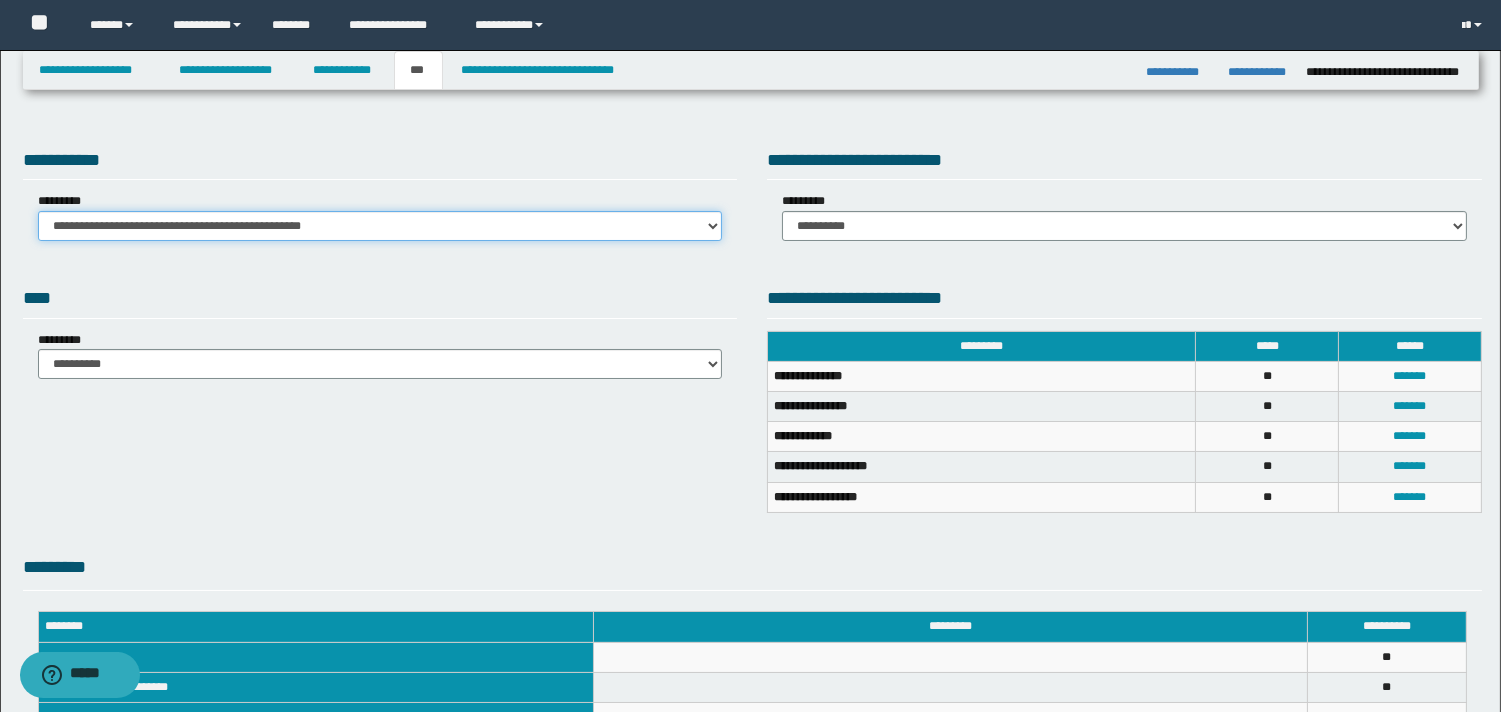 click on "**********" at bounding box center [380, 226] 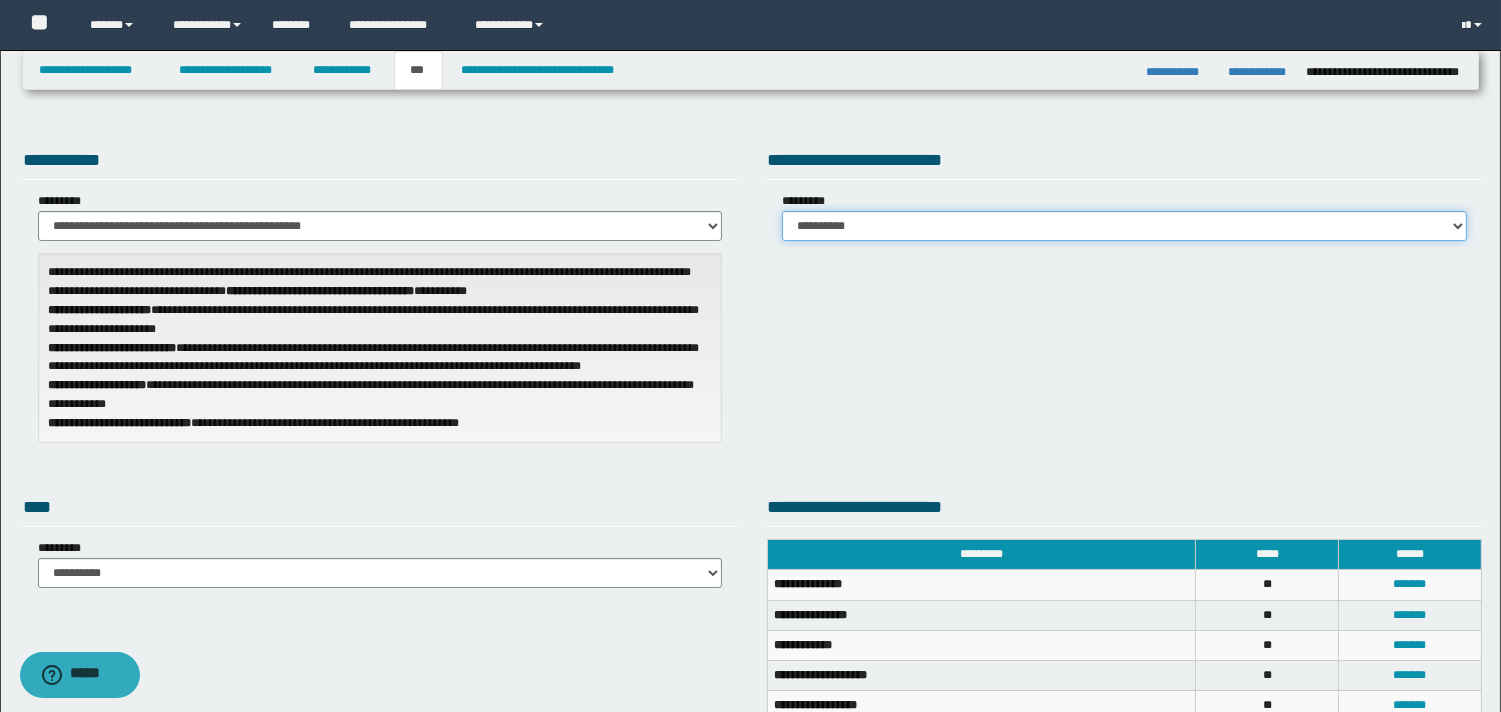 drag, startPoint x: 1455, startPoint y: 228, endPoint x: 1352, endPoint y: 228, distance: 103 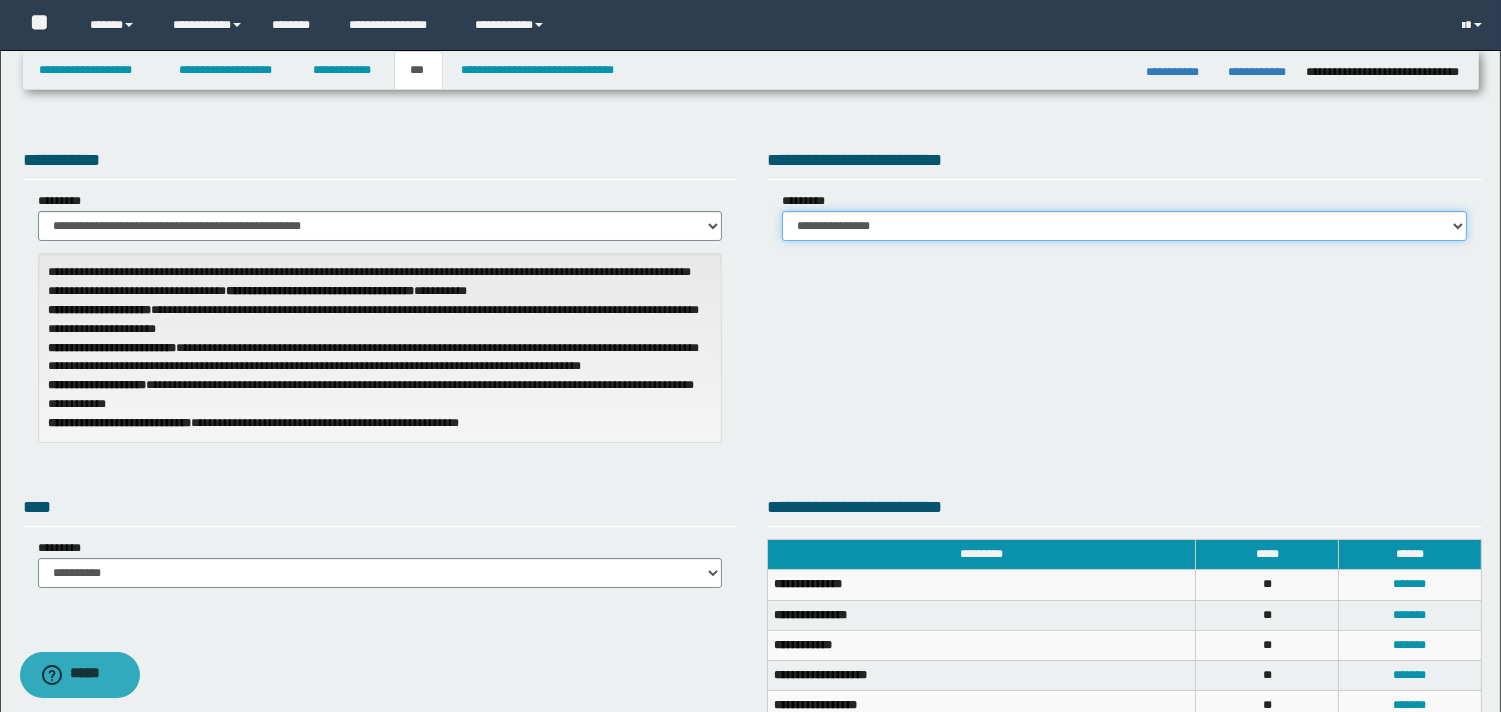 click on "**********" at bounding box center [1124, 226] 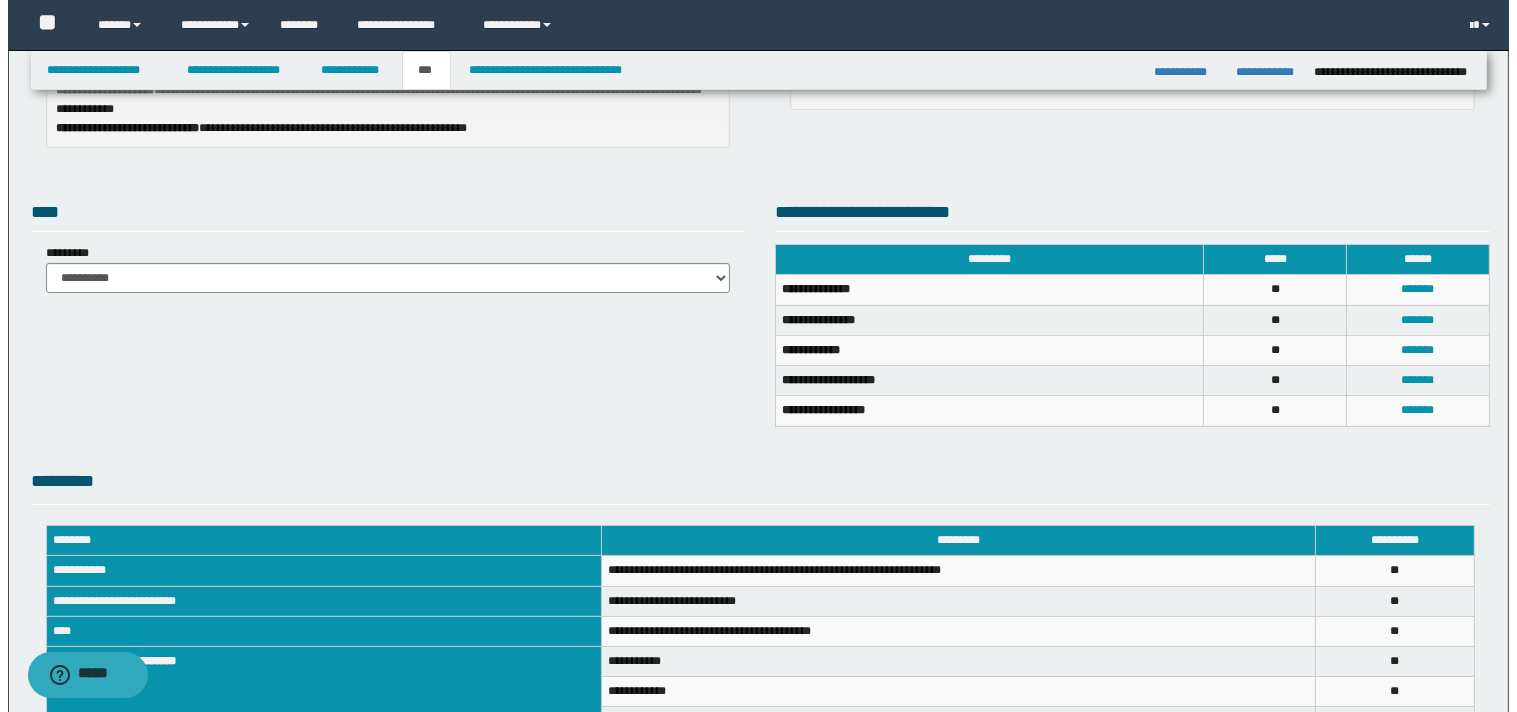 scroll, scrollTop: 324, scrollLeft: 0, axis: vertical 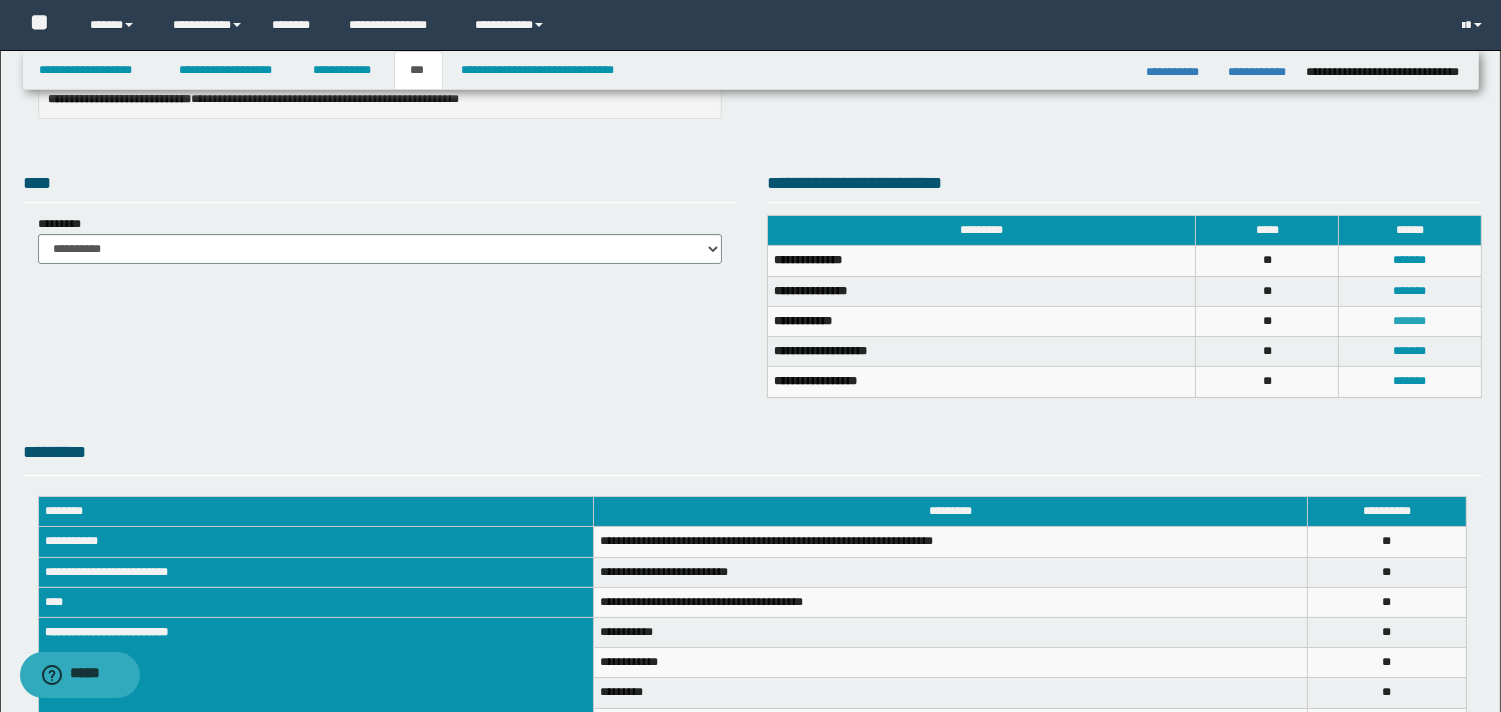 click on "*******" at bounding box center (1410, 321) 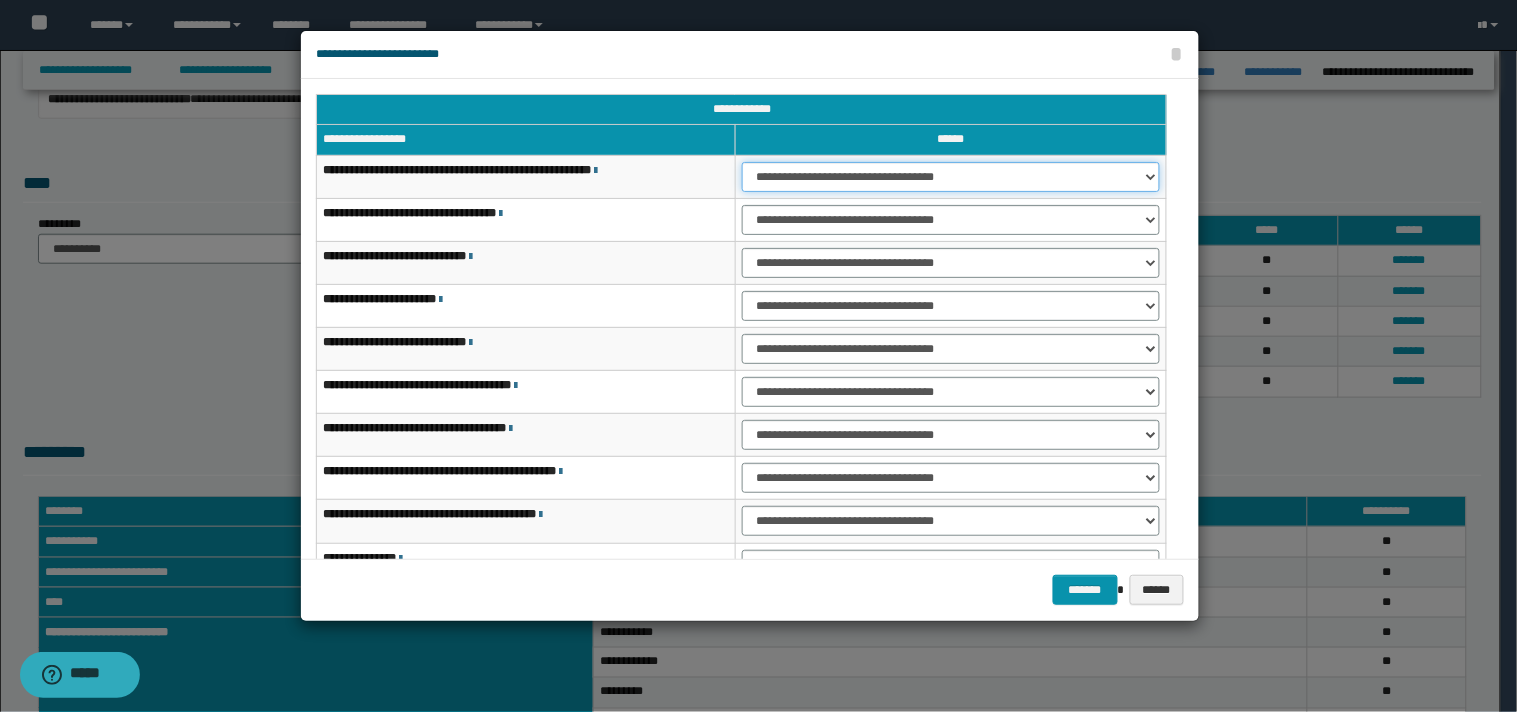 click on "**********" at bounding box center (951, 177) 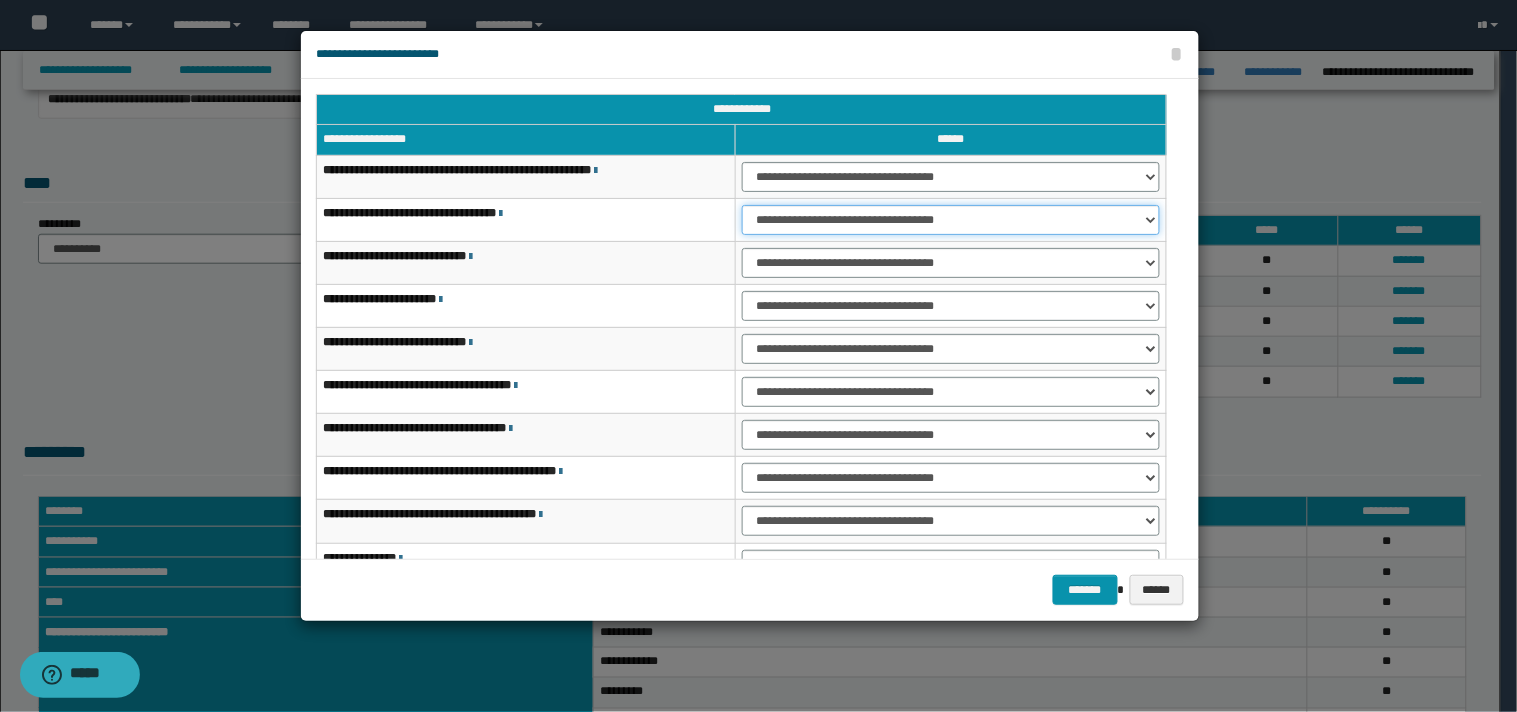 drag, startPoint x: 1153, startPoint y: 220, endPoint x: 1124, endPoint y: 226, distance: 29.614185 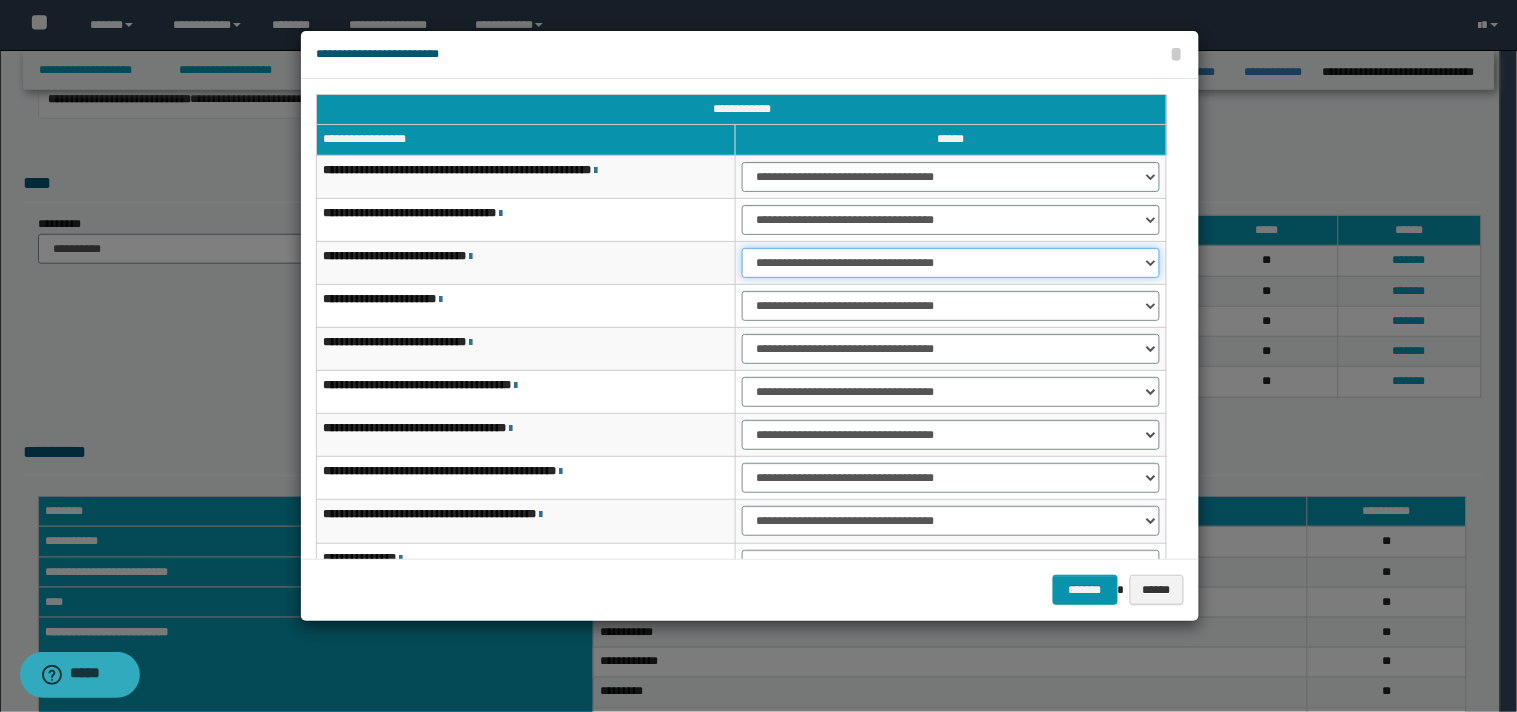 drag, startPoint x: 1151, startPoint y: 263, endPoint x: 1138, endPoint y: 273, distance: 16.40122 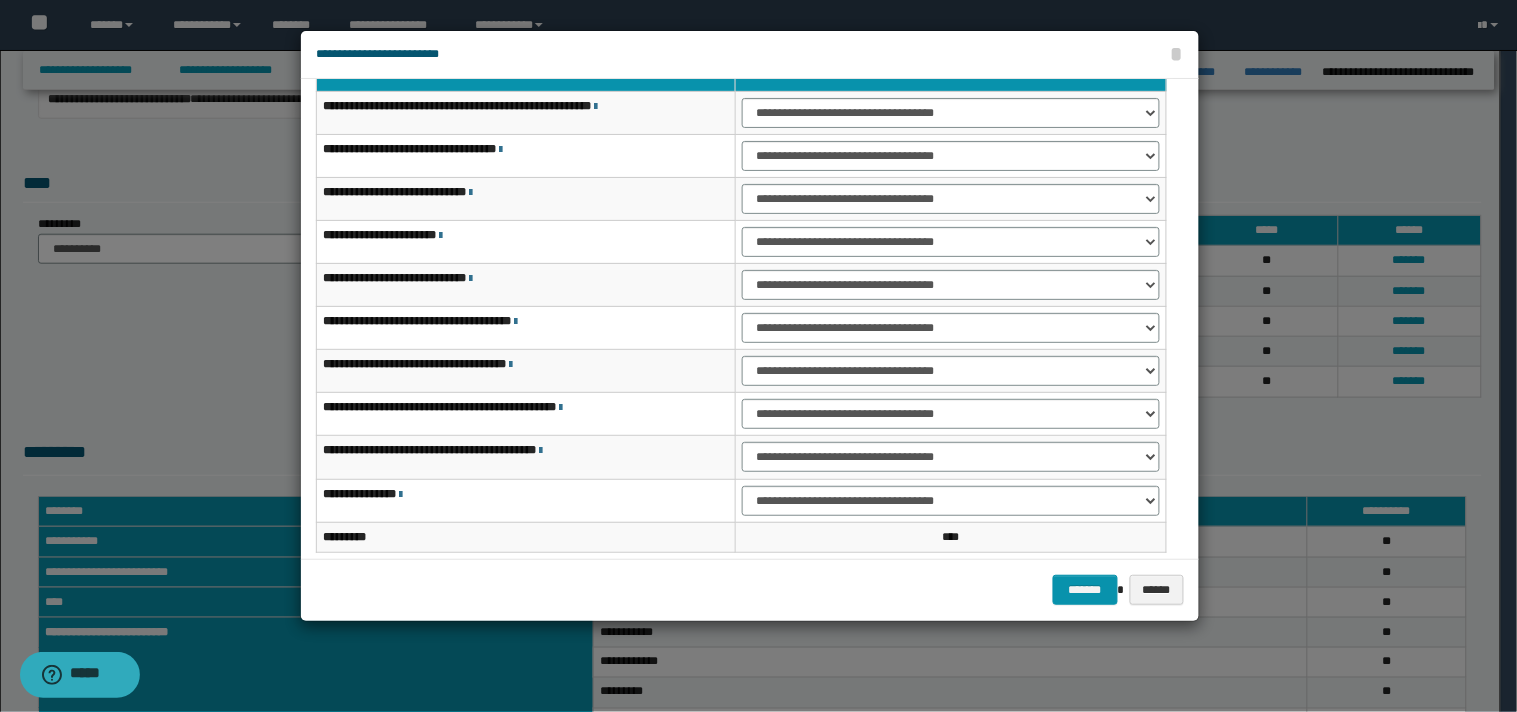 scroll, scrollTop: 85, scrollLeft: 0, axis: vertical 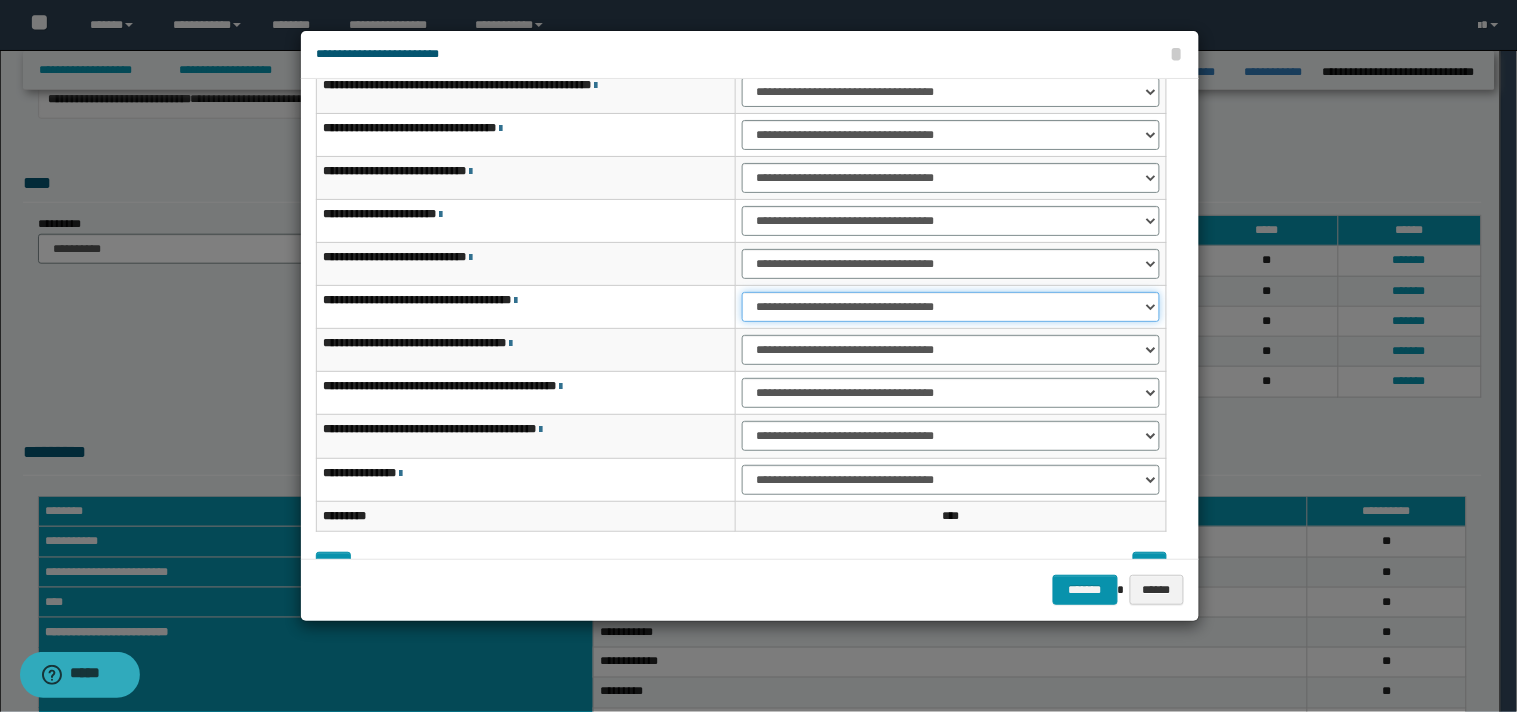 drag, startPoint x: 1150, startPoint y: 307, endPoint x: 1102, endPoint y: 321, distance: 50 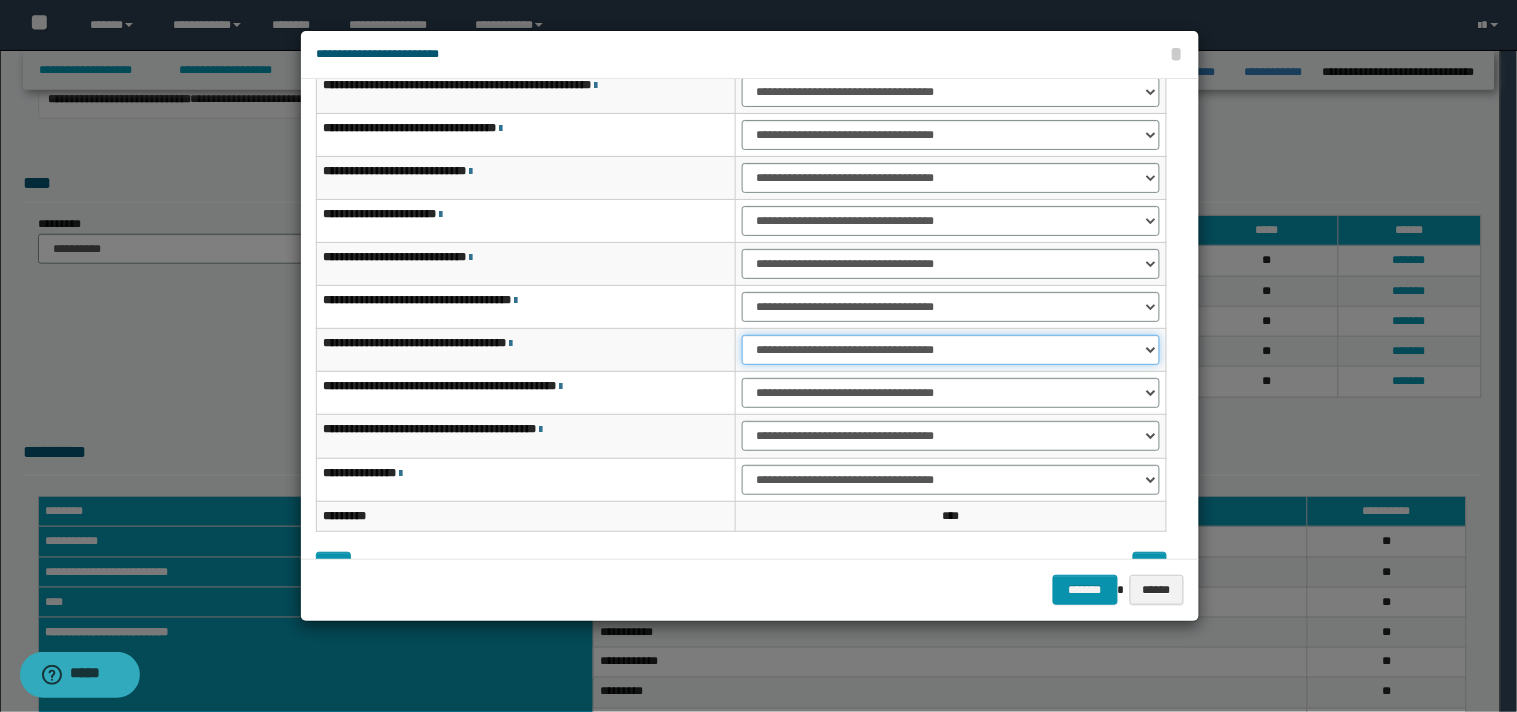 click on "**********" at bounding box center (951, 350) 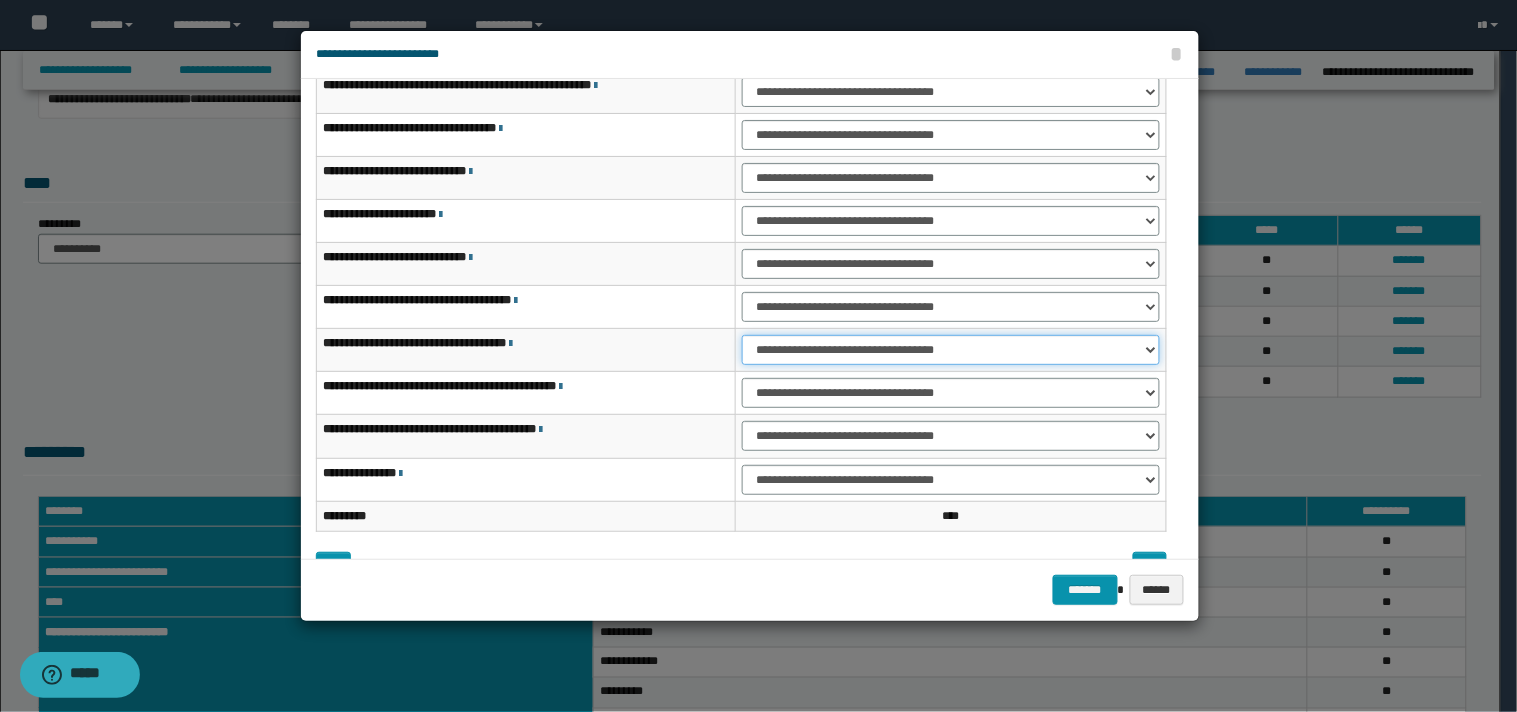 select on "***" 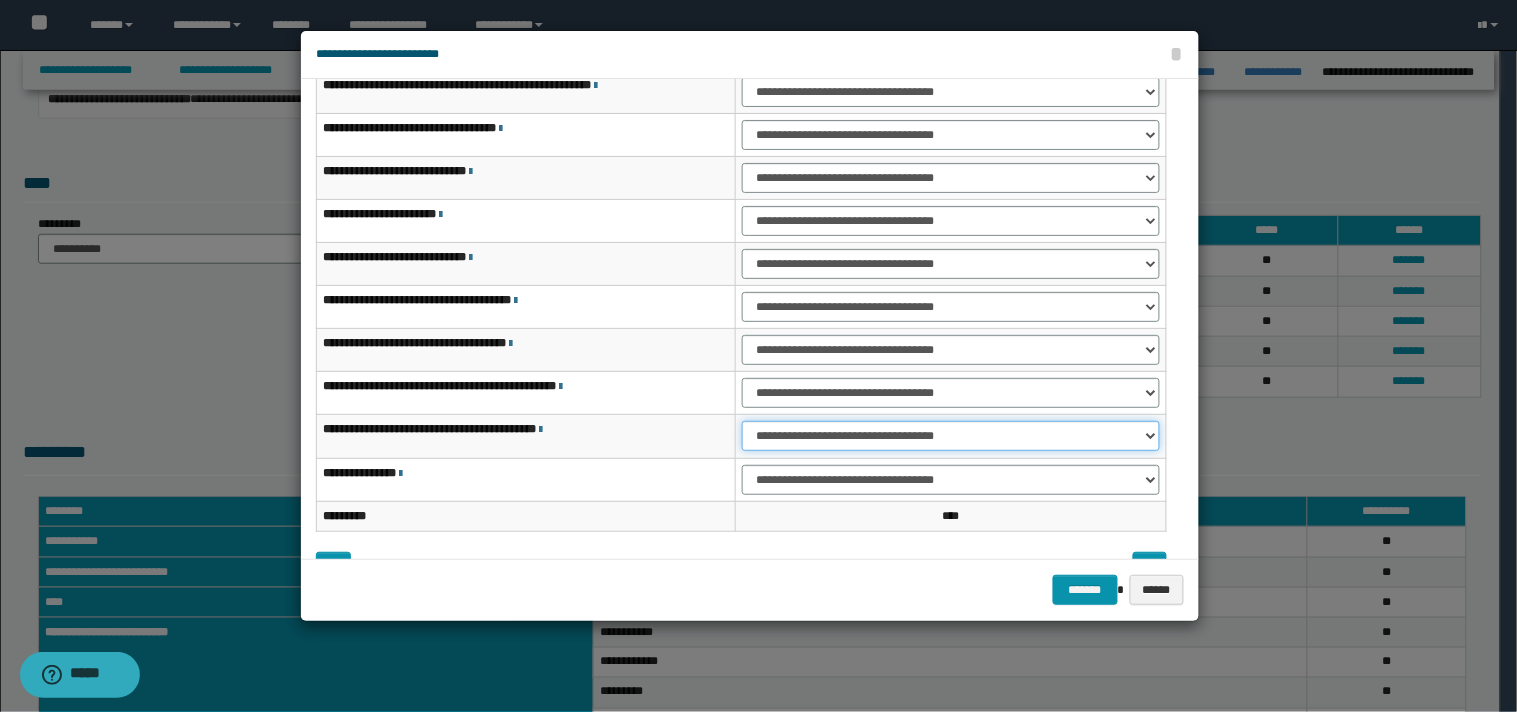 drag, startPoint x: 1142, startPoint y: 435, endPoint x: 1116, endPoint y: 442, distance: 26.925823 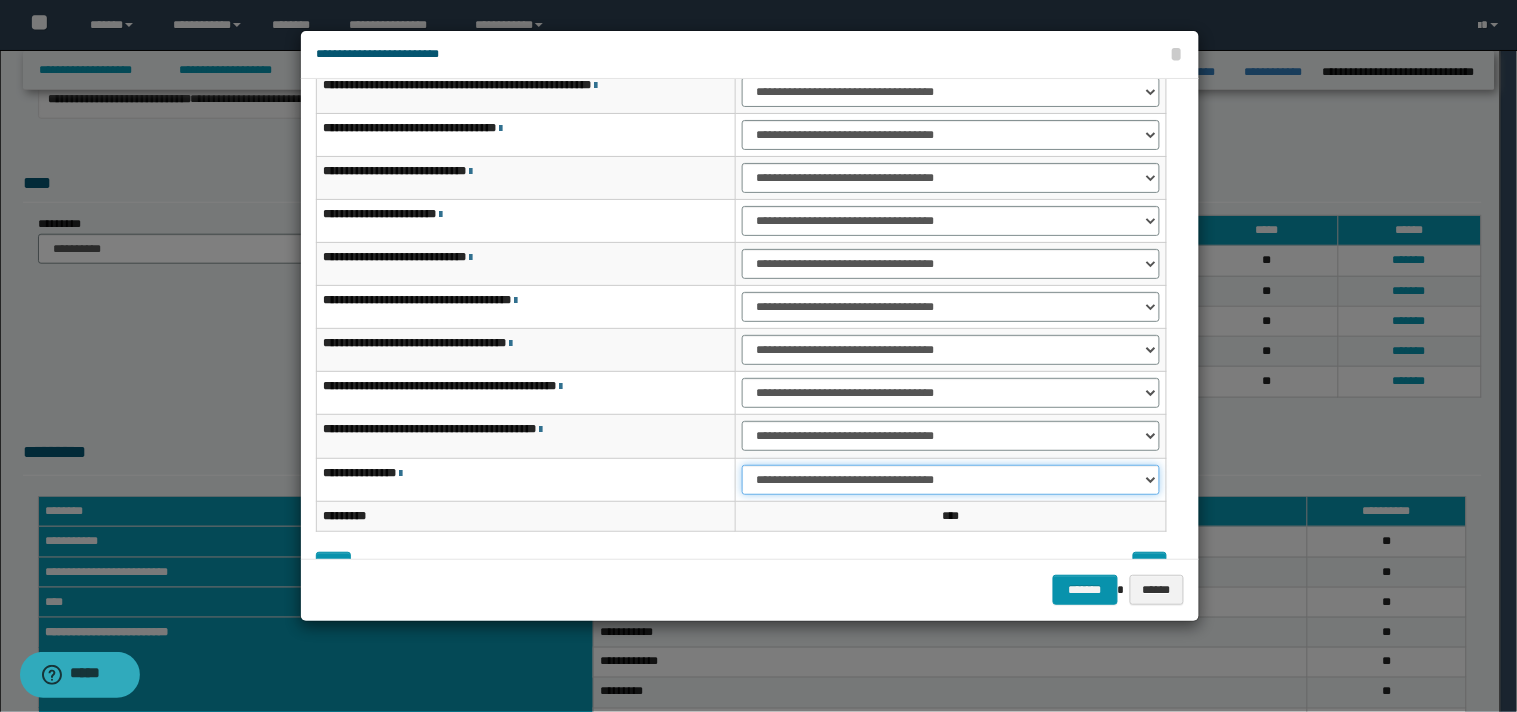 drag, startPoint x: 1151, startPoint y: 476, endPoint x: 1132, endPoint y: 493, distance: 25.495098 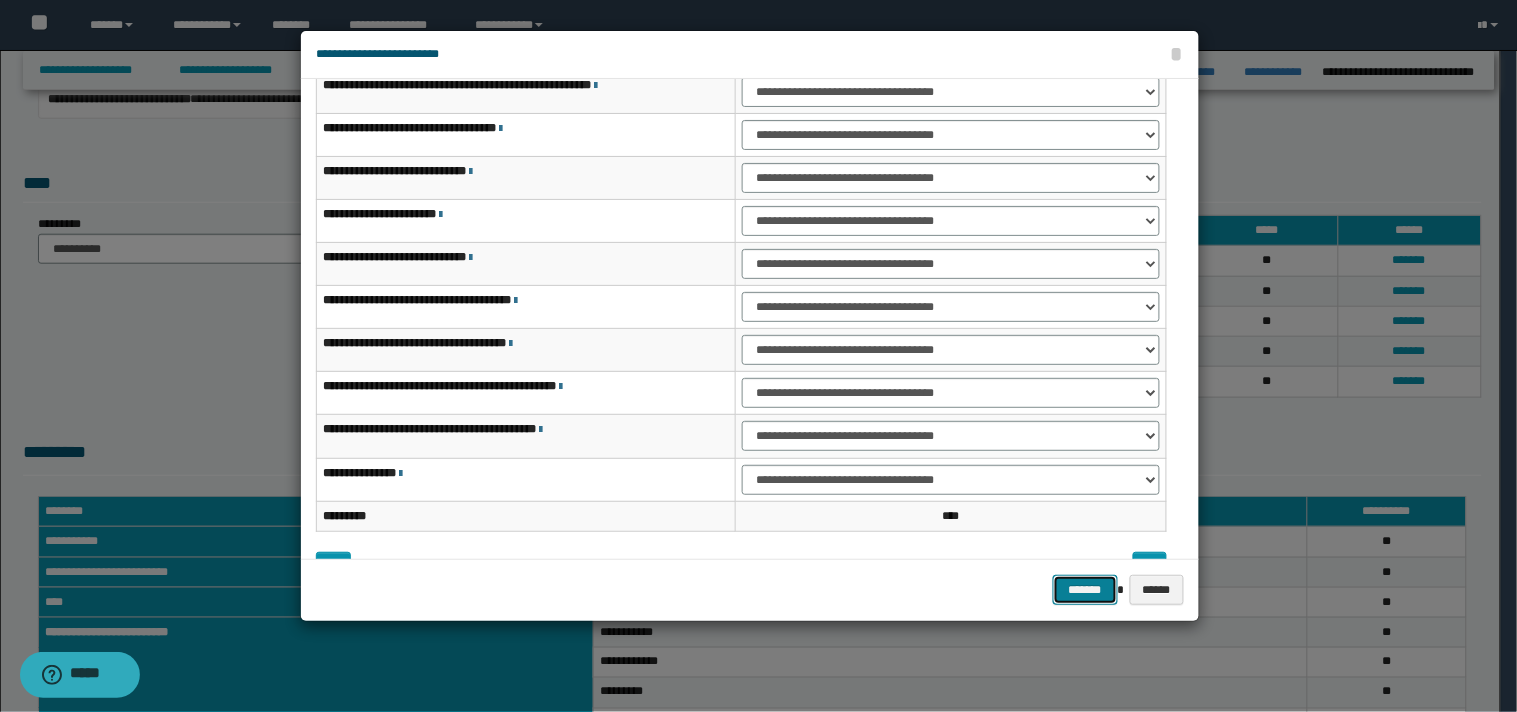 click on "*******" at bounding box center (1085, 590) 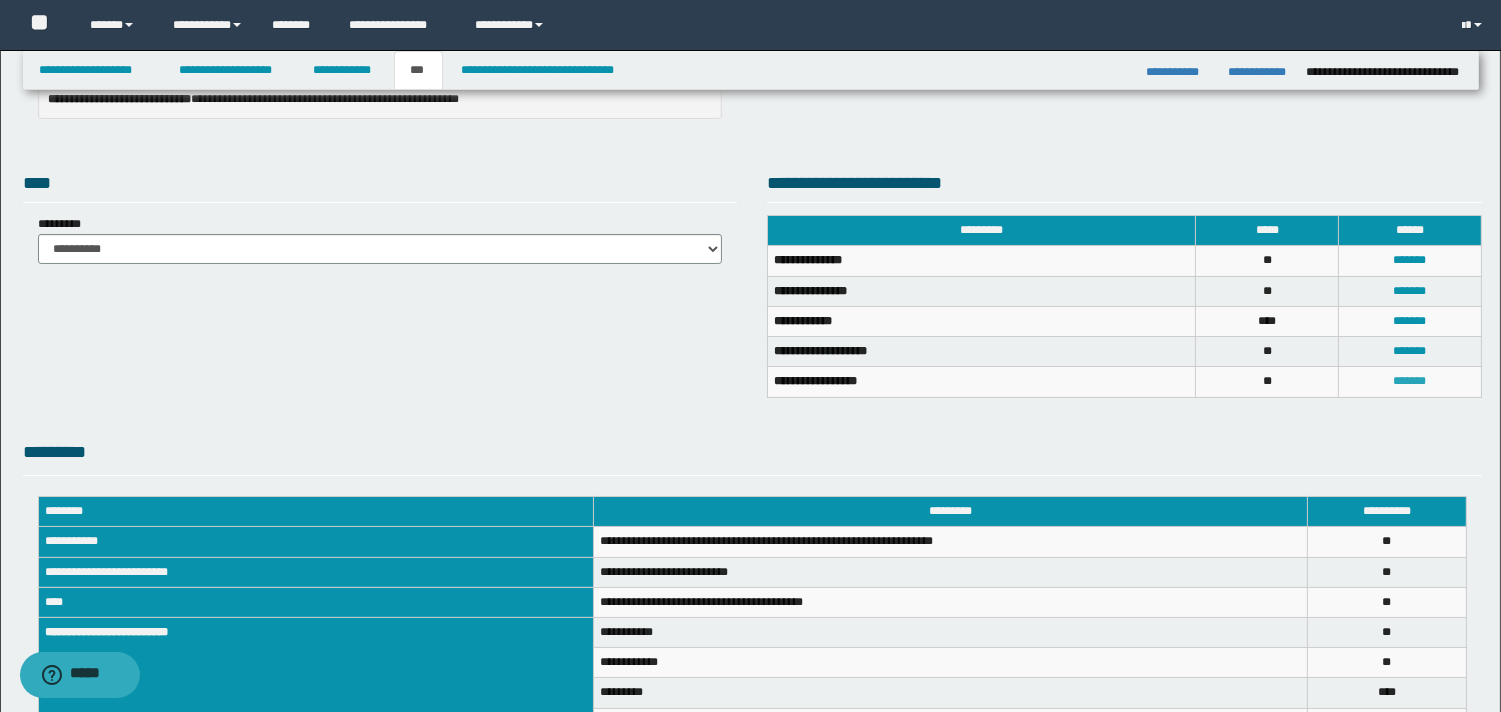 click on "*******" at bounding box center (1410, 381) 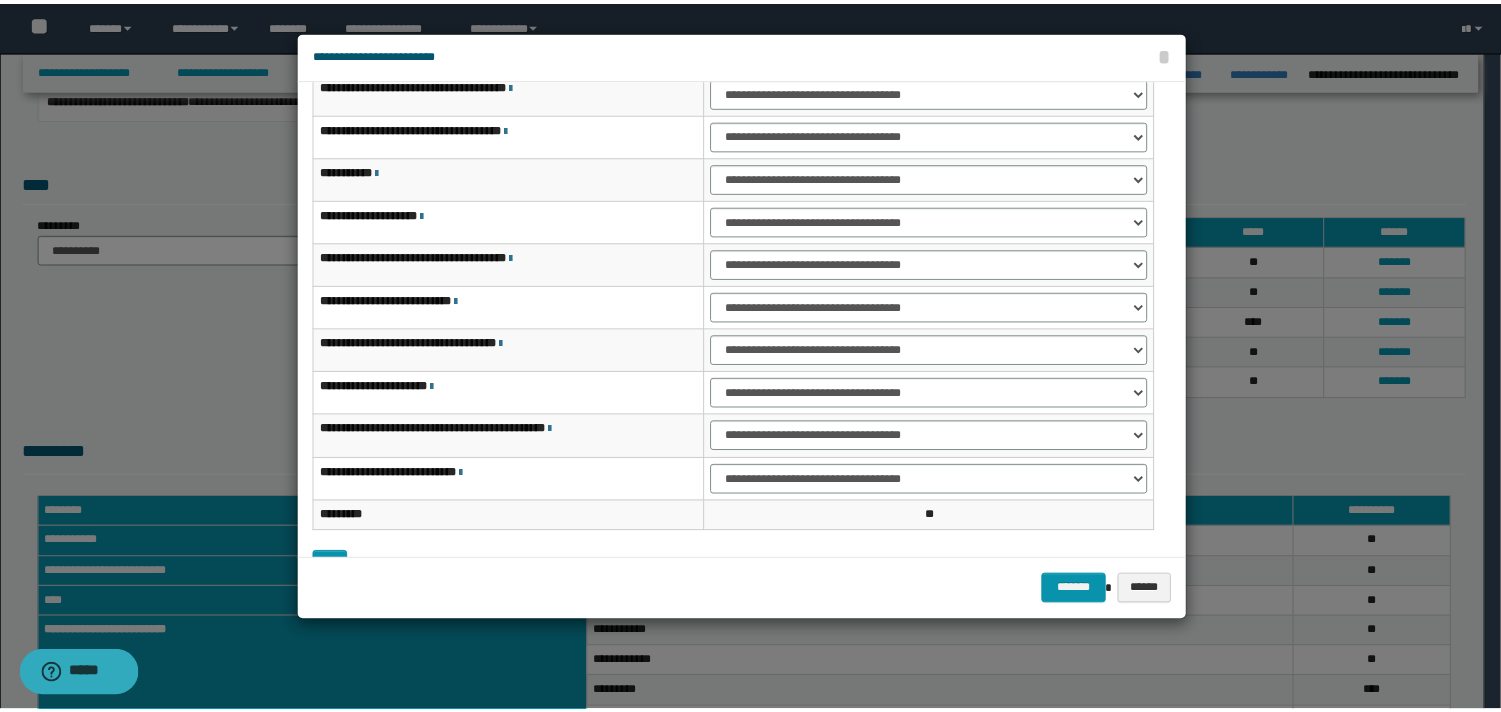 scroll, scrollTop: 0, scrollLeft: 0, axis: both 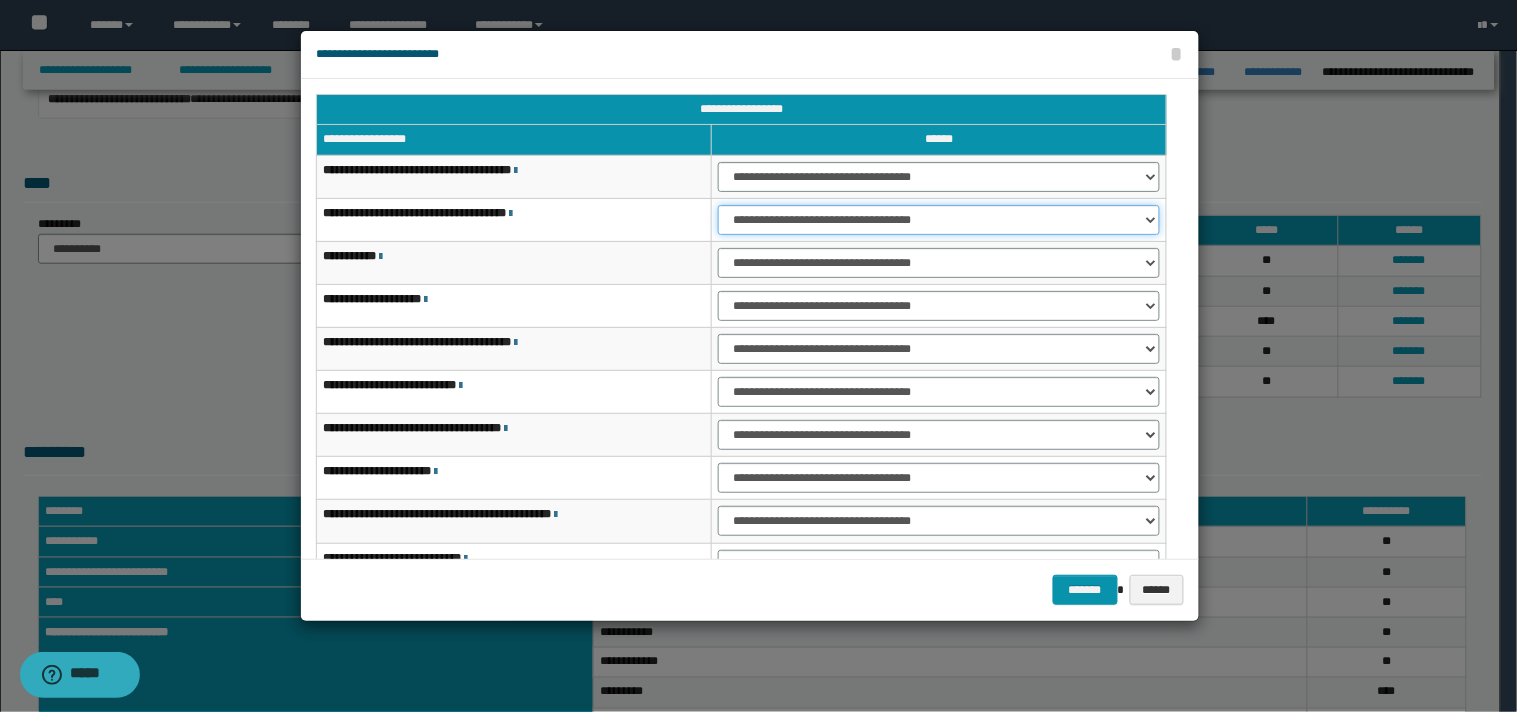 drag, startPoint x: 1147, startPoint y: 217, endPoint x: 1068, endPoint y: 233, distance: 80.60397 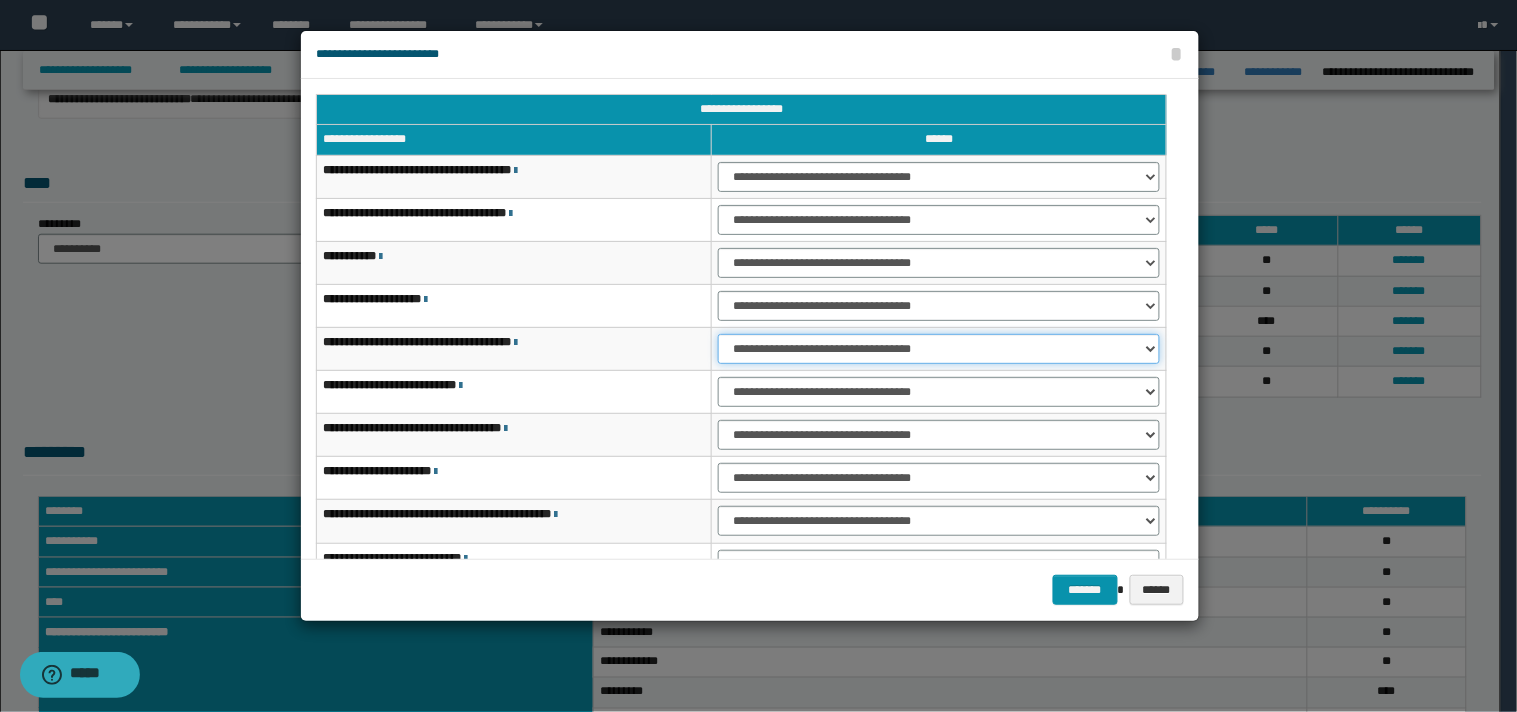 click on "**********" at bounding box center [939, 349] 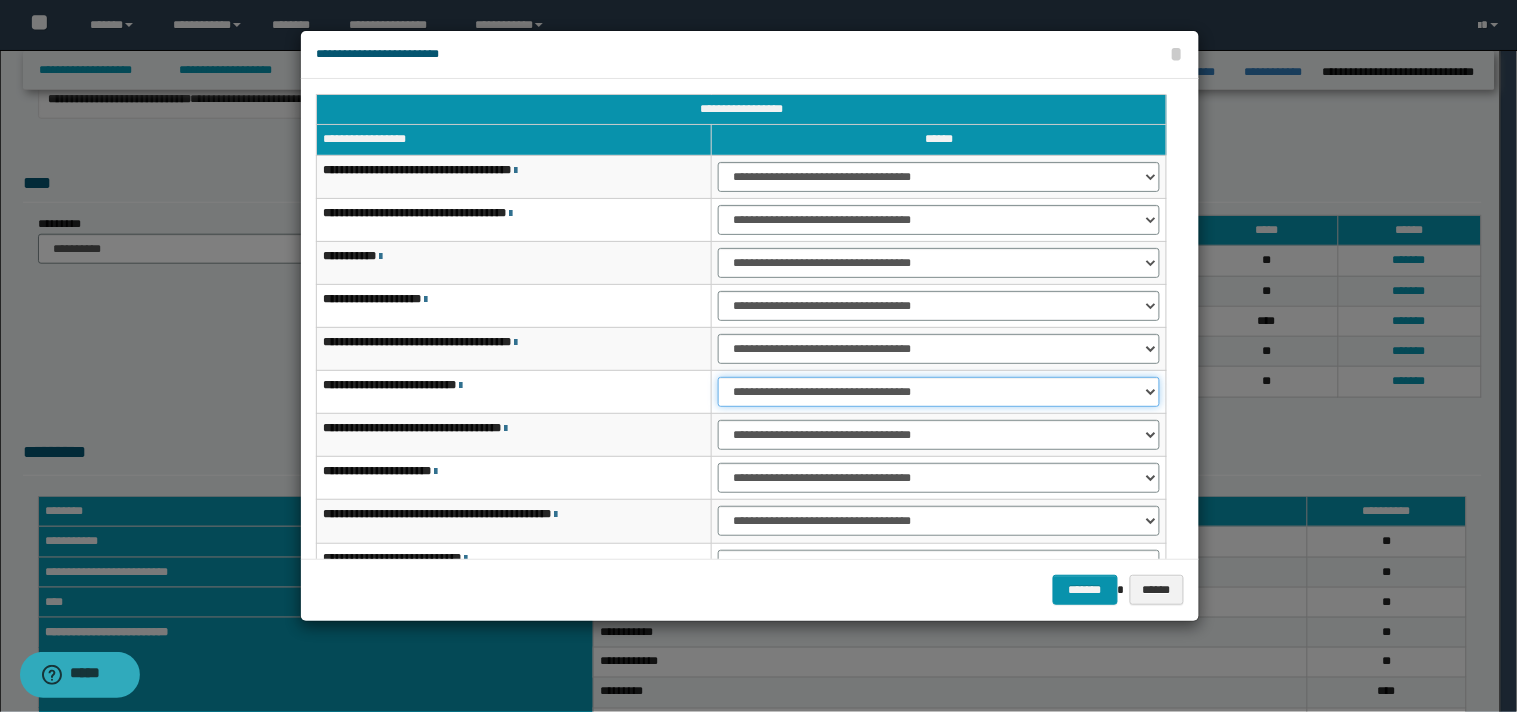 drag, startPoint x: 1148, startPoint y: 390, endPoint x: 1130, endPoint y: 405, distance: 23.43075 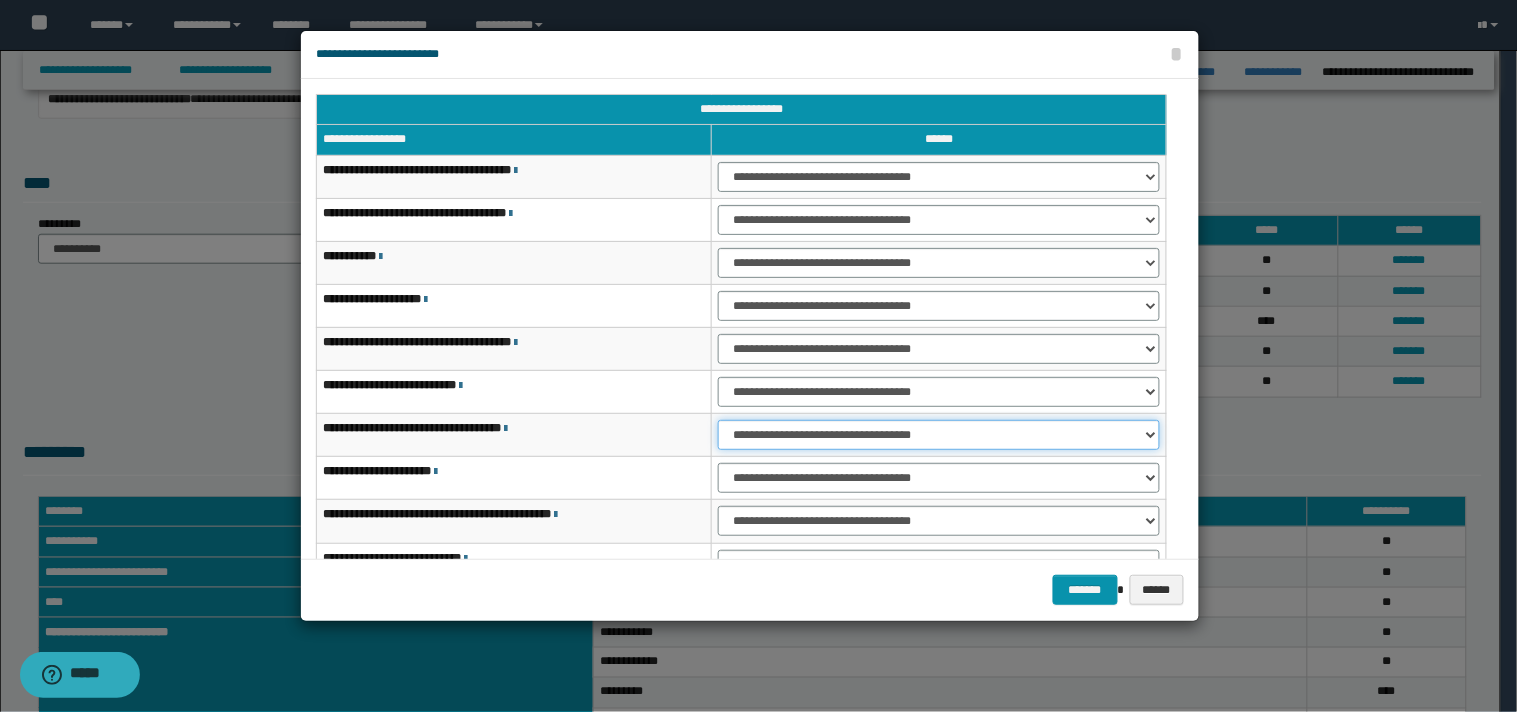 drag, startPoint x: 1155, startPoint y: 431, endPoint x: 1115, endPoint y: 446, distance: 42.72002 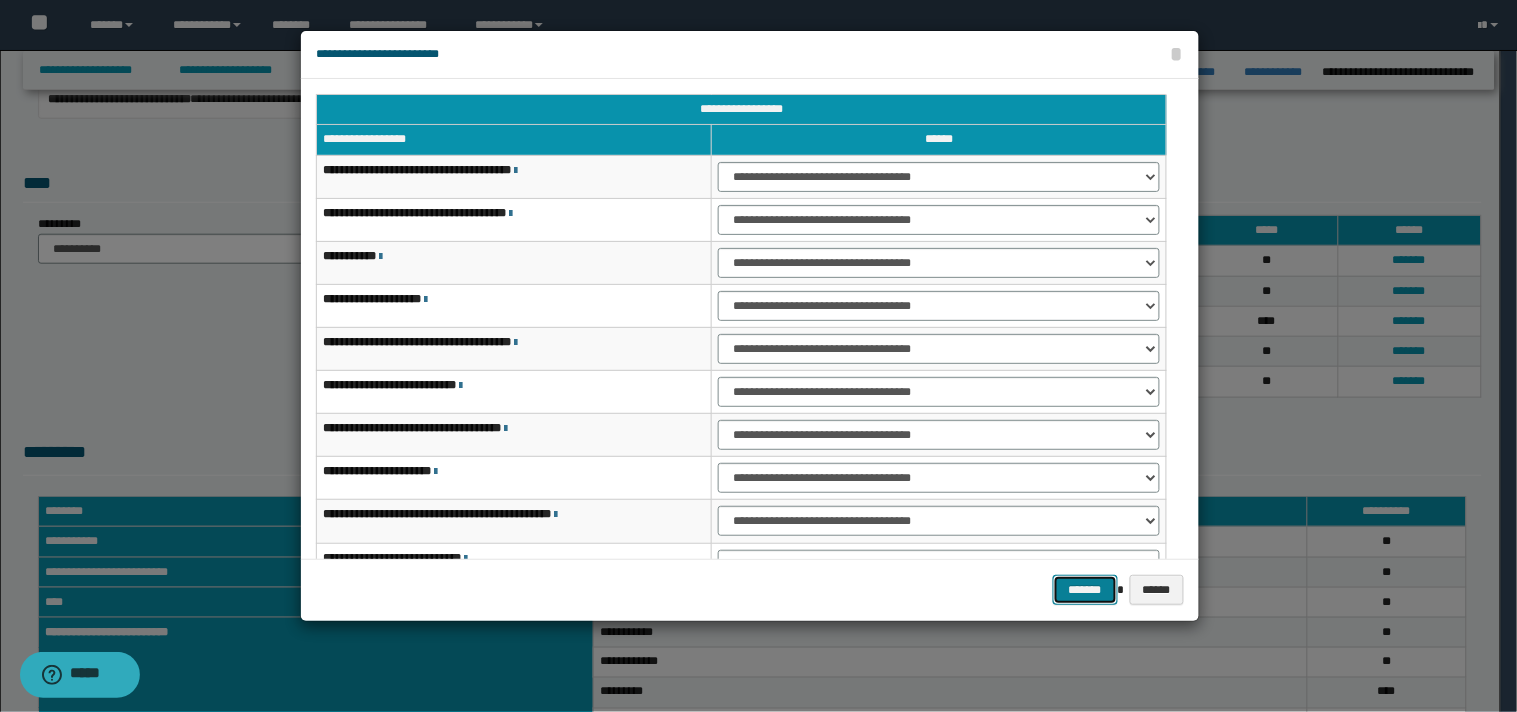drag, startPoint x: 1071, startPoint y: 587, endPoint x: 1094, endPoint y: 587, distance: 23 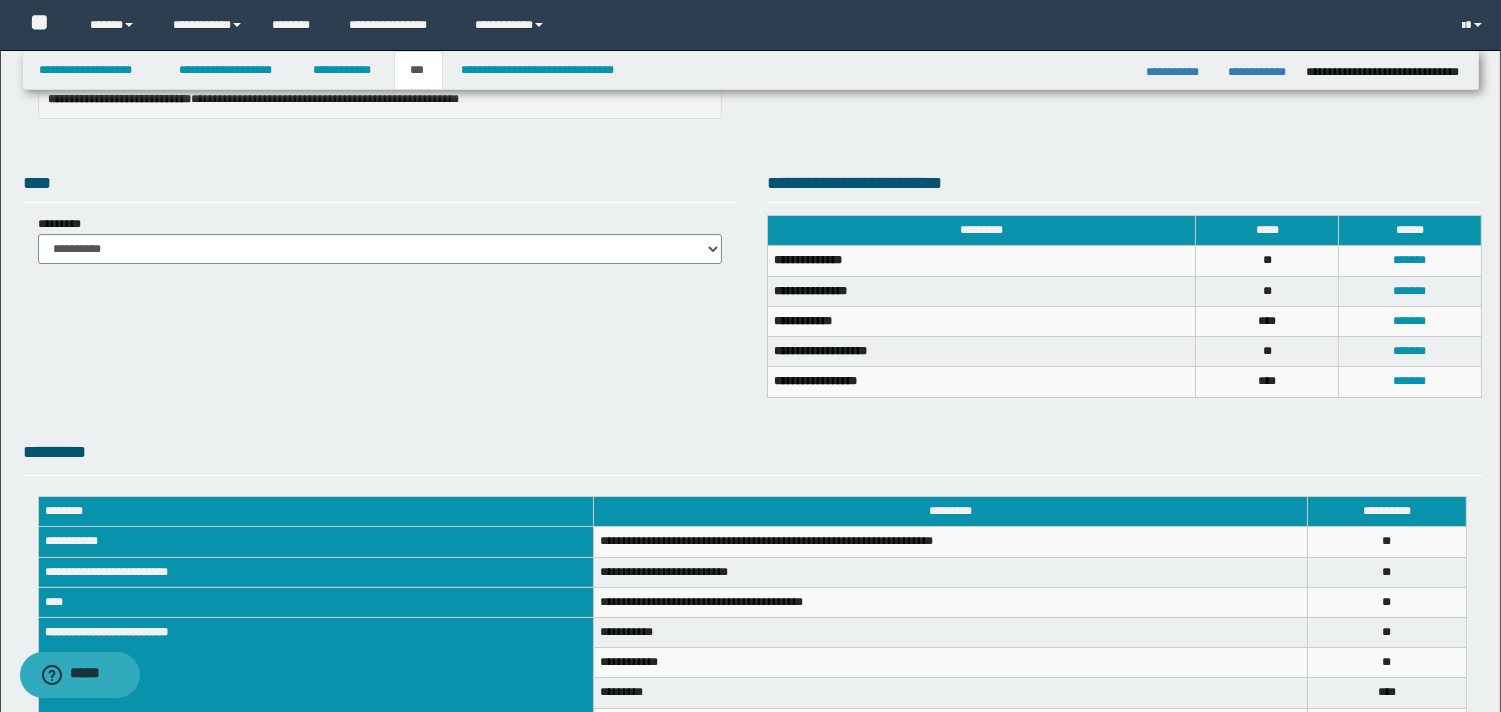 scroll, scrollTop: 540, scrollLeft: 0, axis: vertical 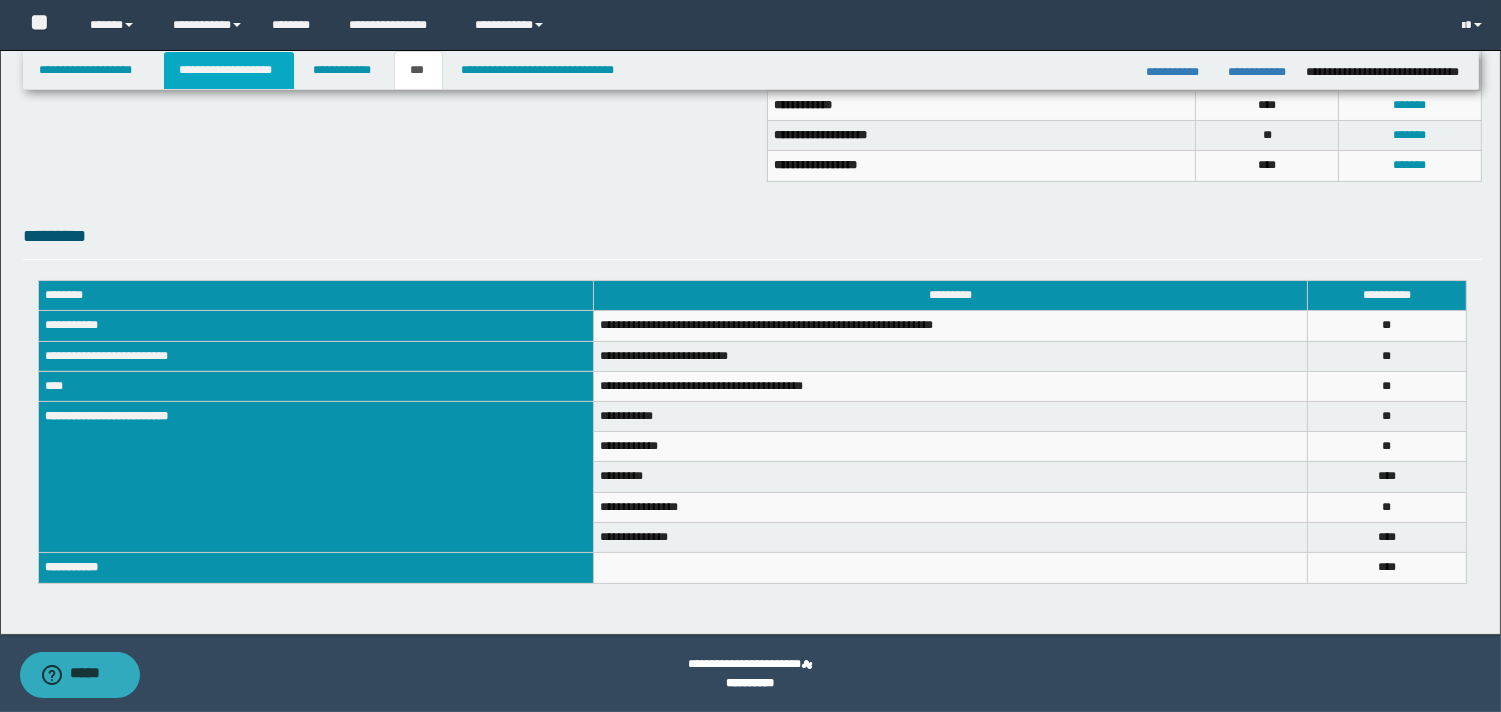 click on "**********" at bounding box center (229, 70) 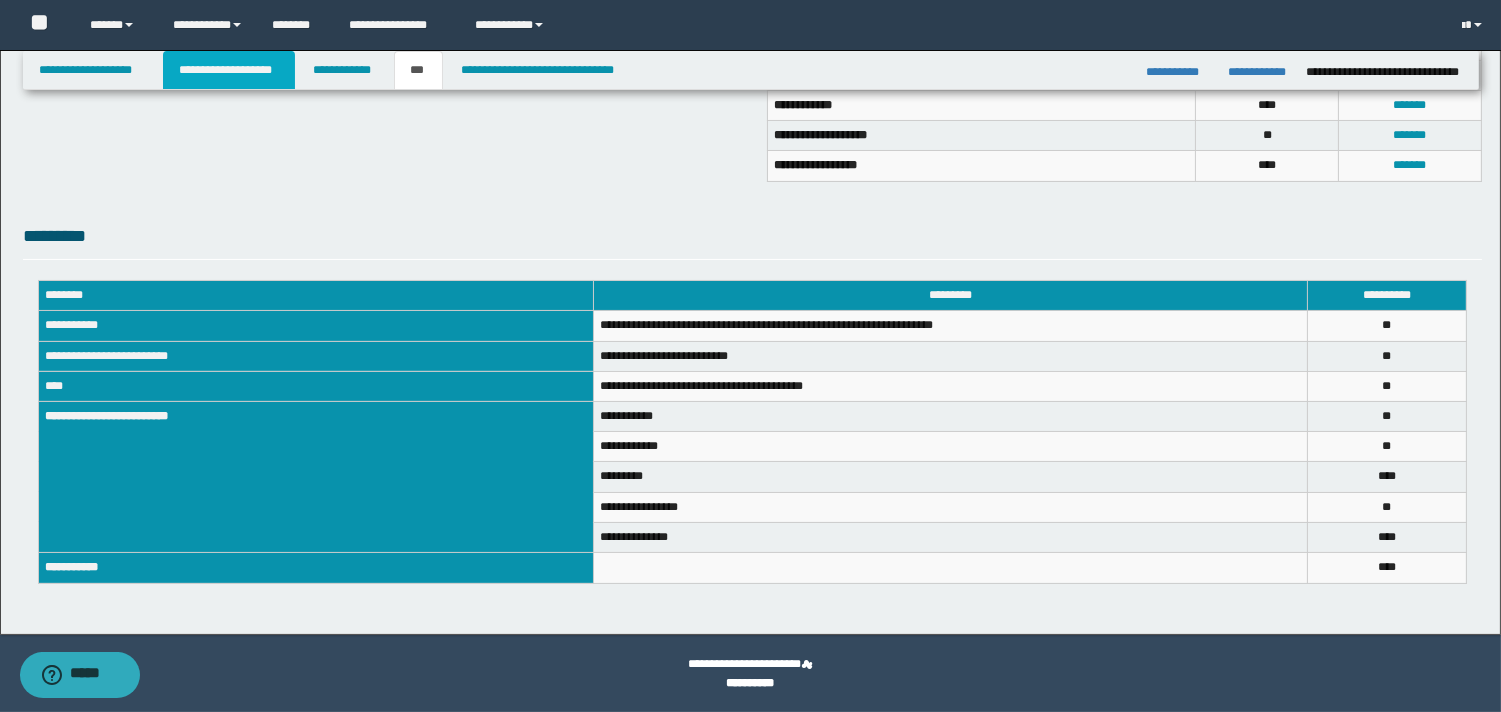scroll, scrollTop: 571, scrollLeft: 0, axis: vertical 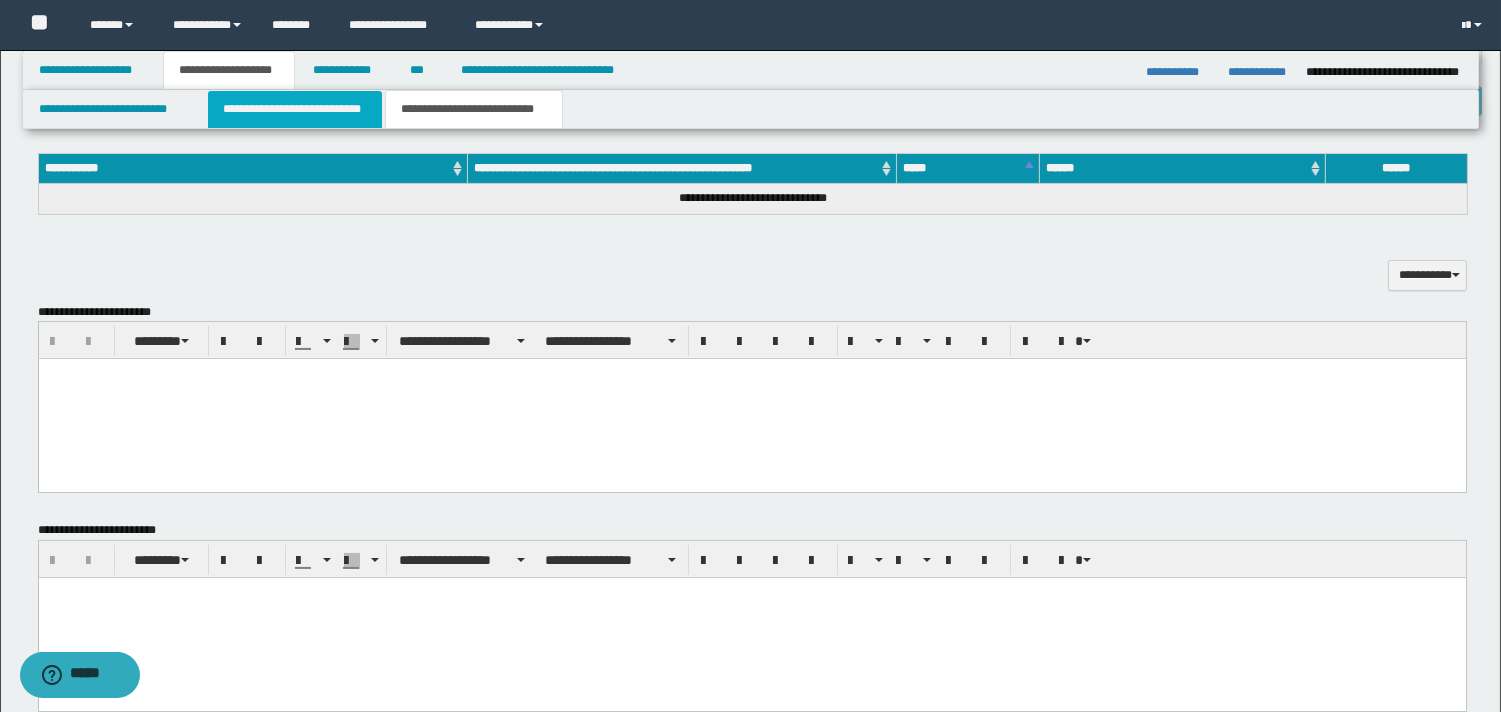 click on "**********" at bounding box center (295, 109) 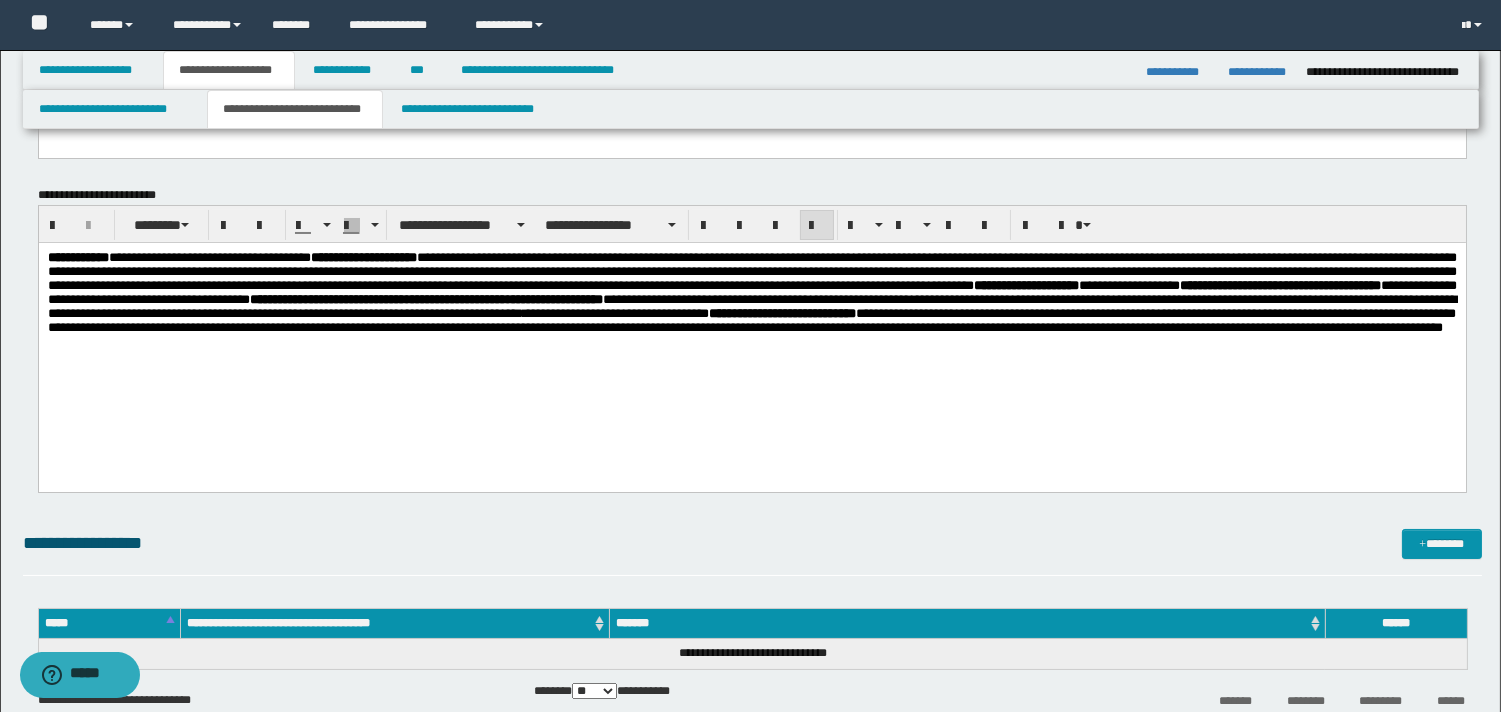scroll, scrollTop: 205, scrollLeft: 0, axis: vertical 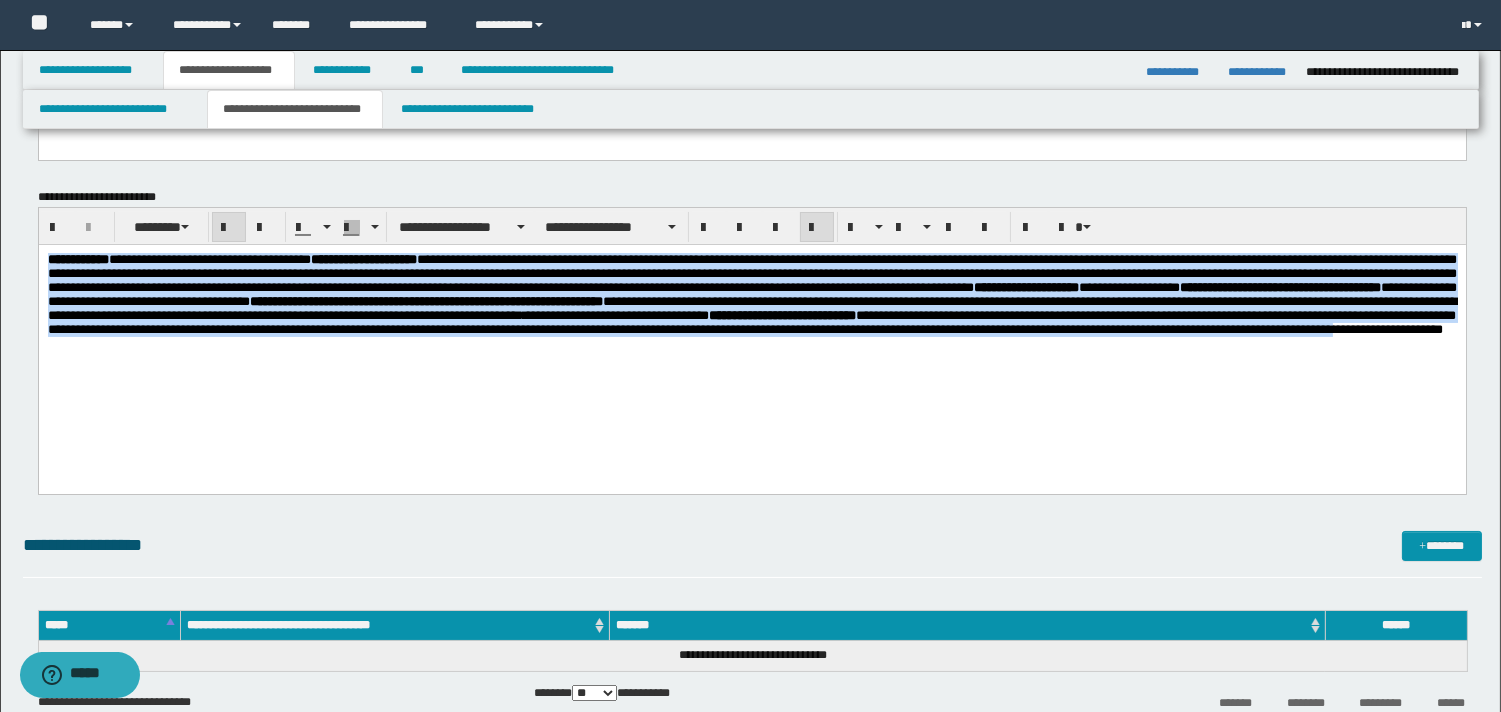 drag, startPoint x: 45, startPoint y: 256, endPoint x: 284, endPoint y: 372, distance: 265.66333 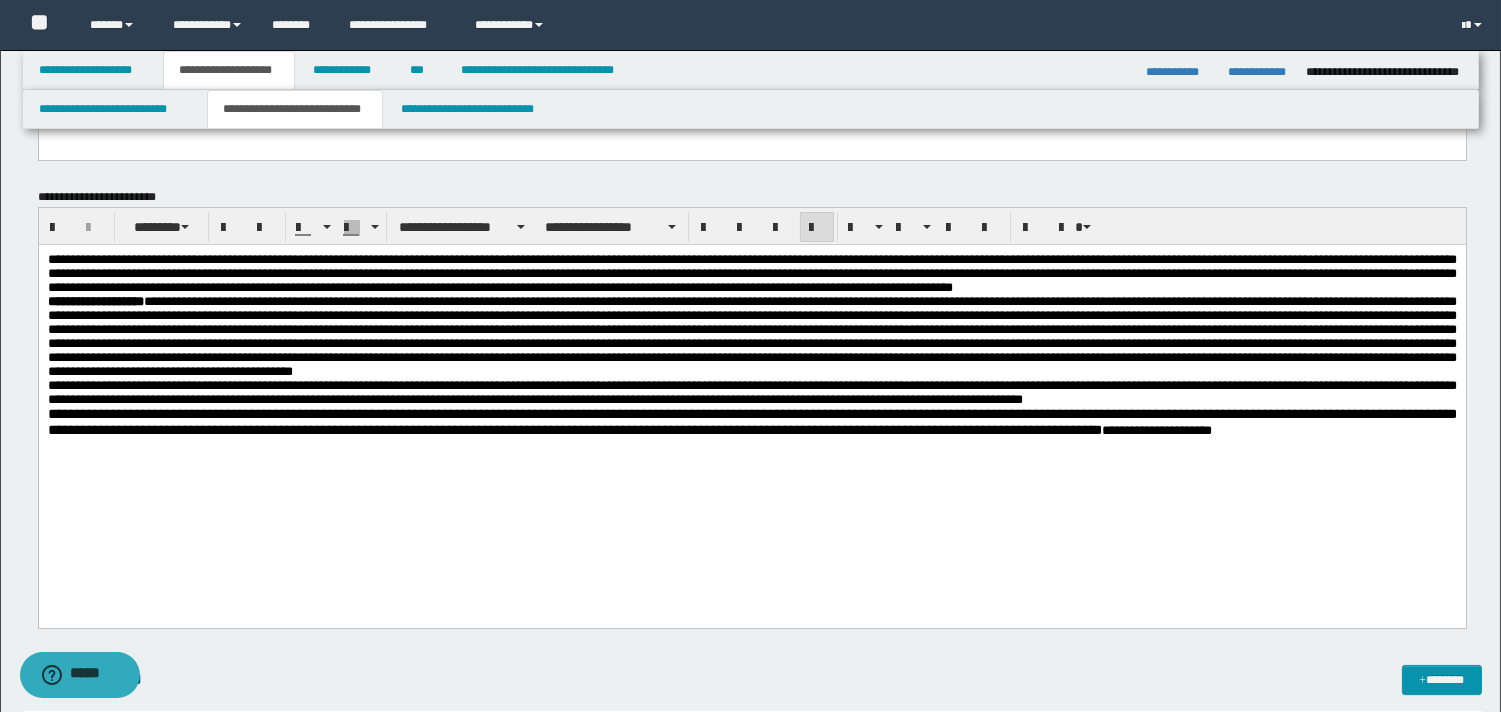 click on "**********" at bounding box center [751, 274] 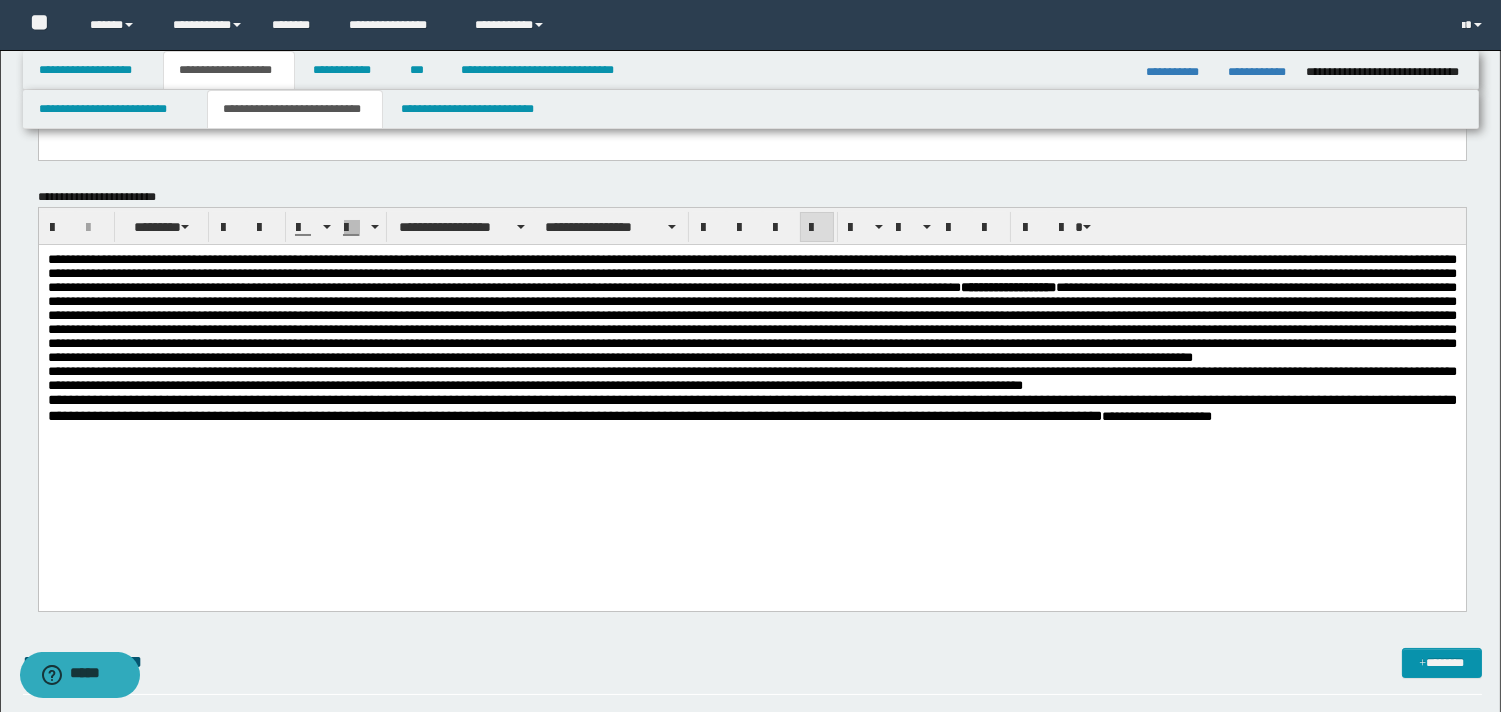 click on "**********" at bounding box center (751, 309) 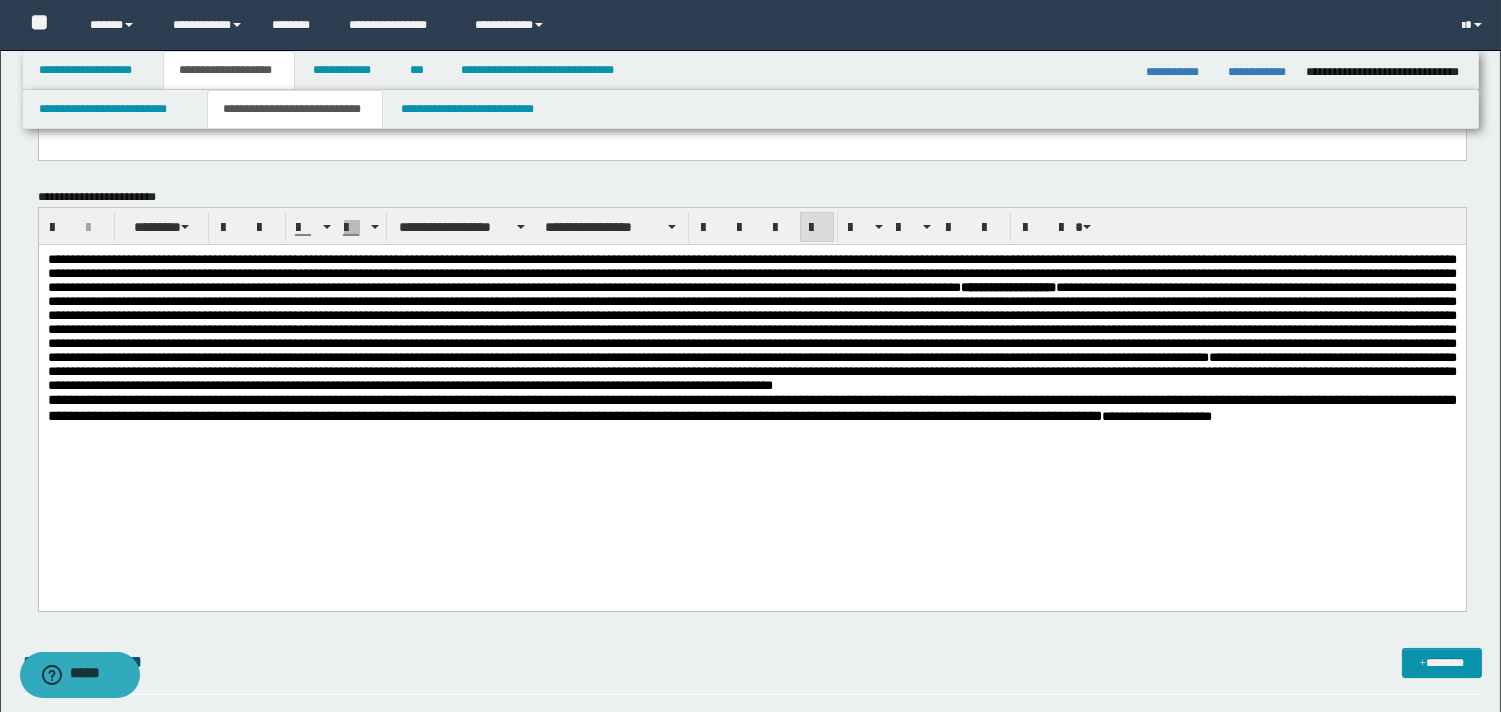 click on "**********" at bounding box center [751, 323] 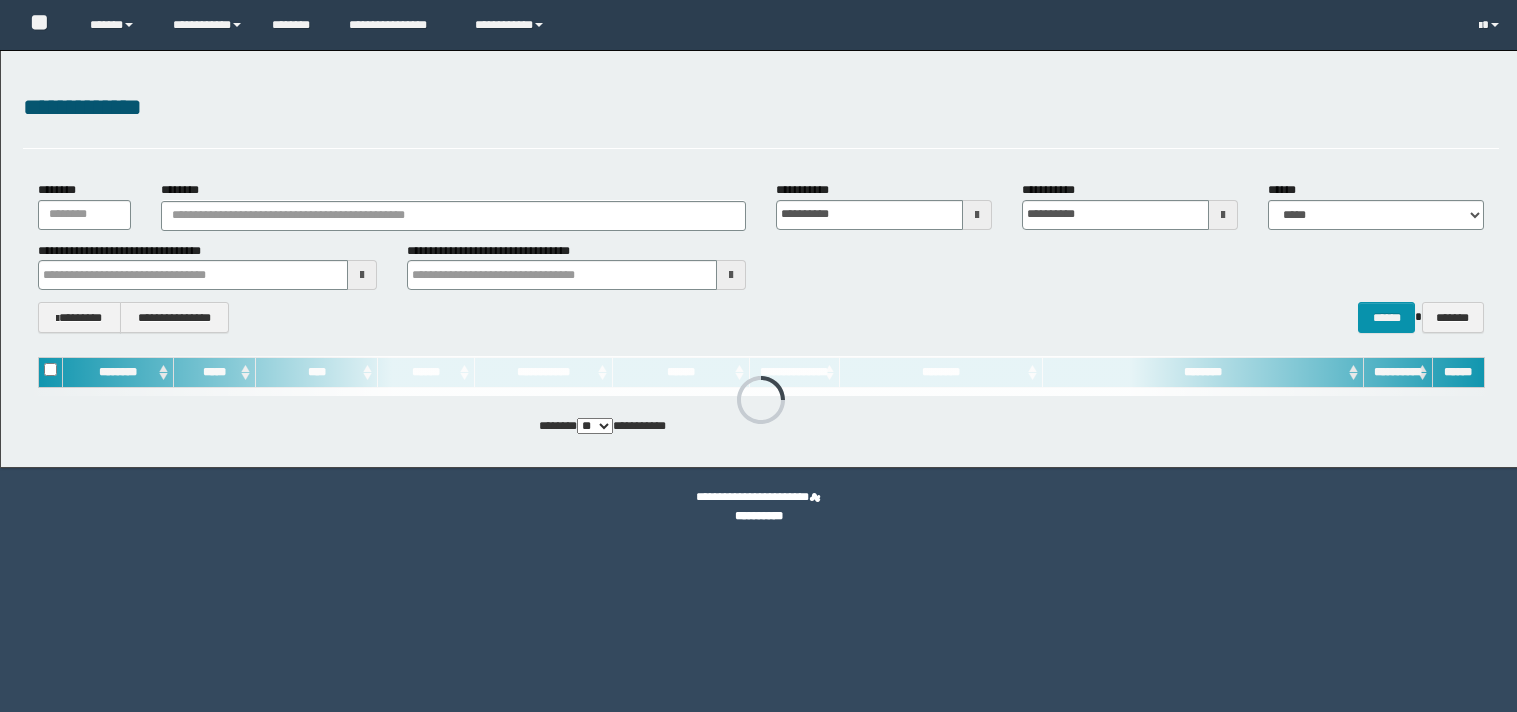 scroll, scrollTop: 0, scrollLeft: 0, axis: both 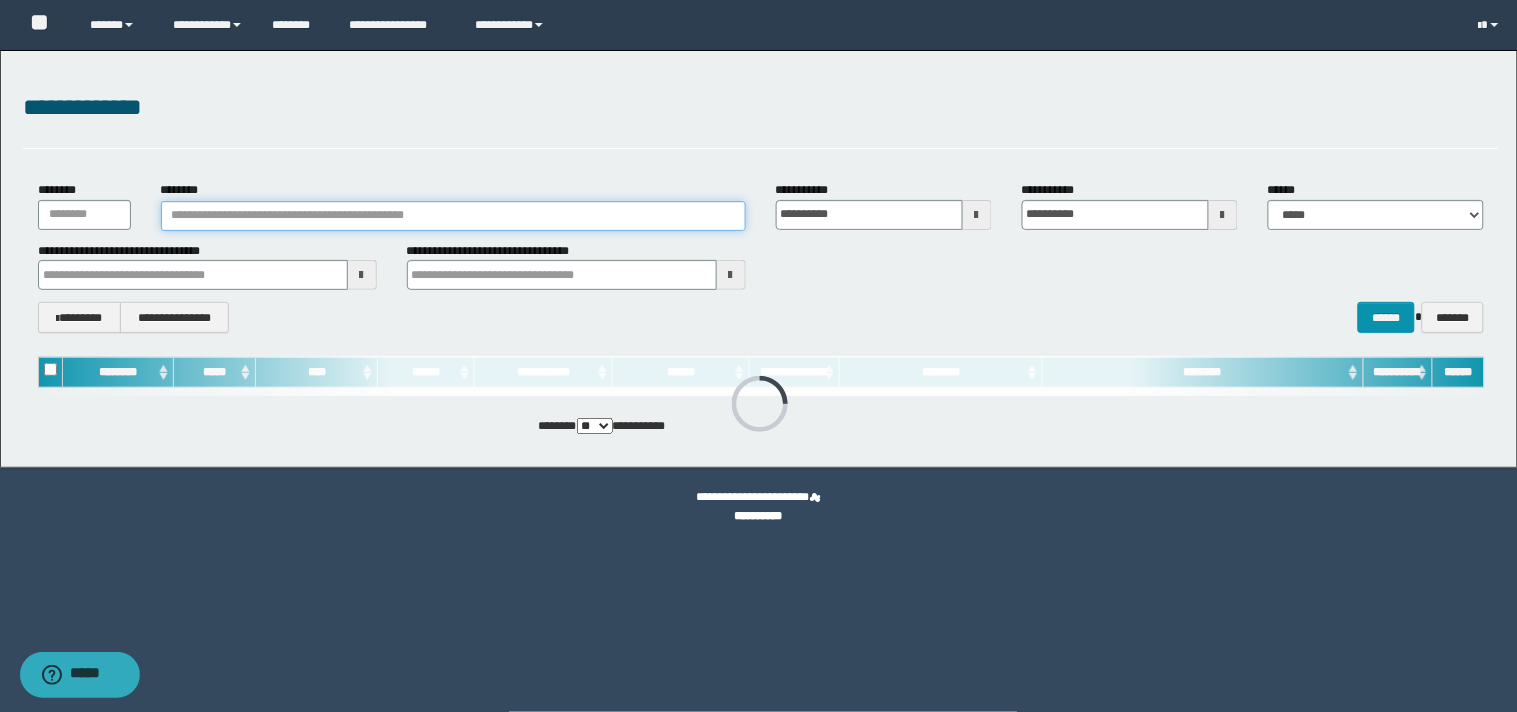 click on "********" at bounding box center [453, 216] 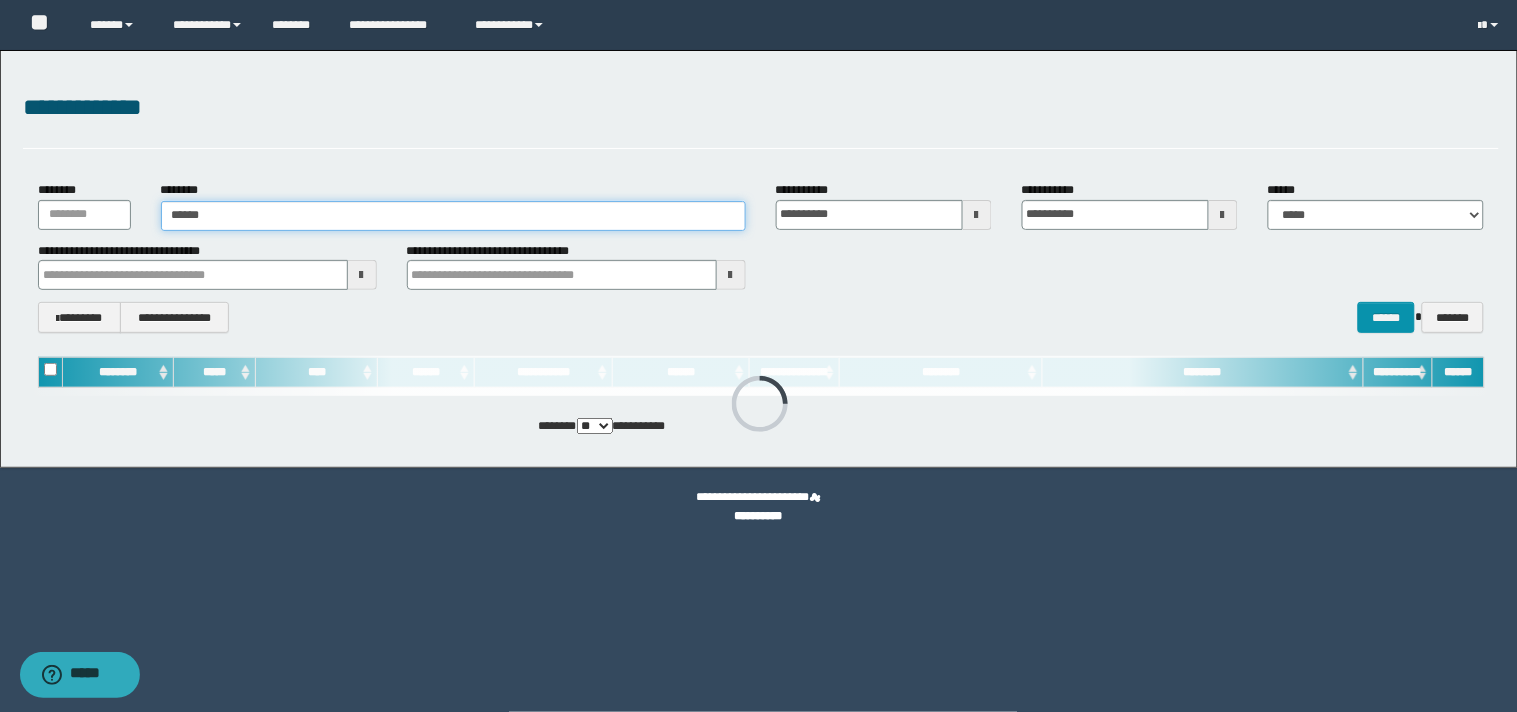 type on "*******" 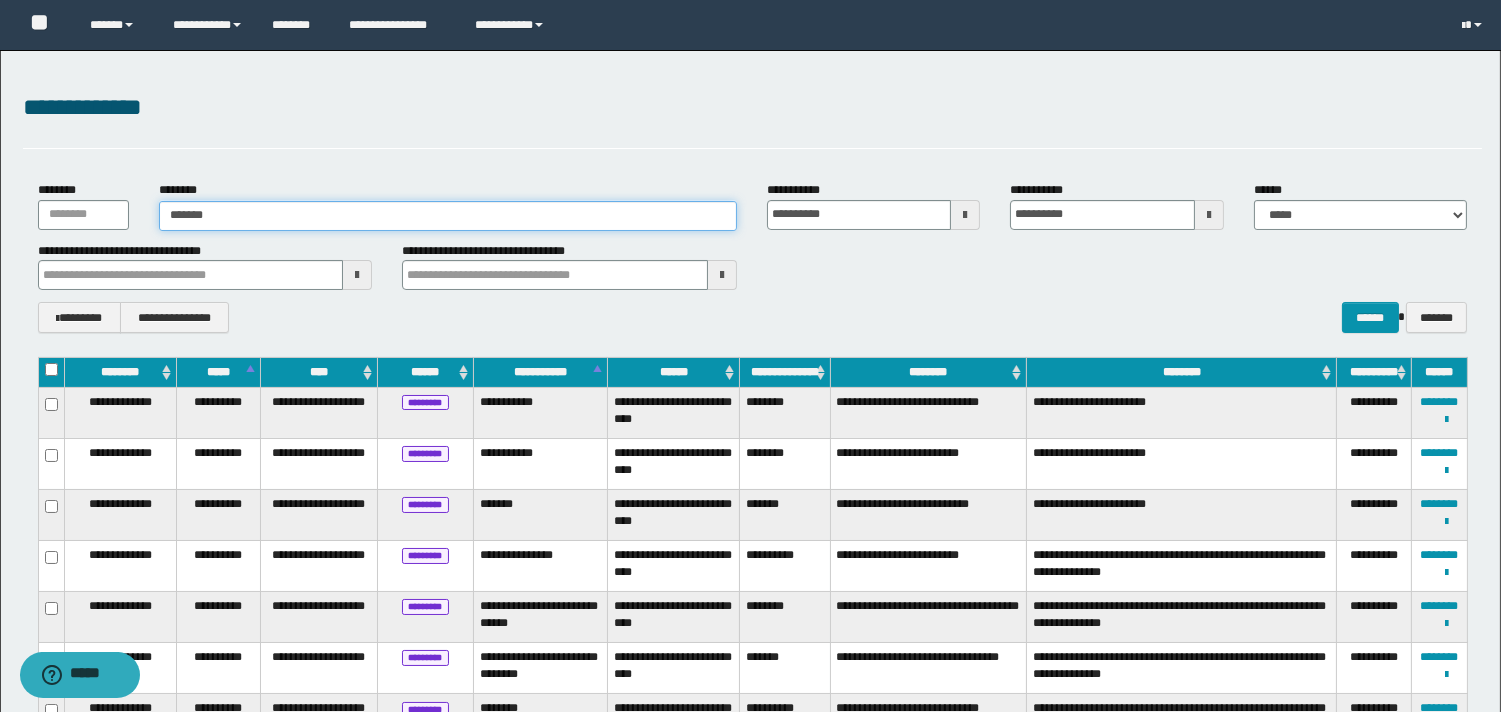 type on "*******" 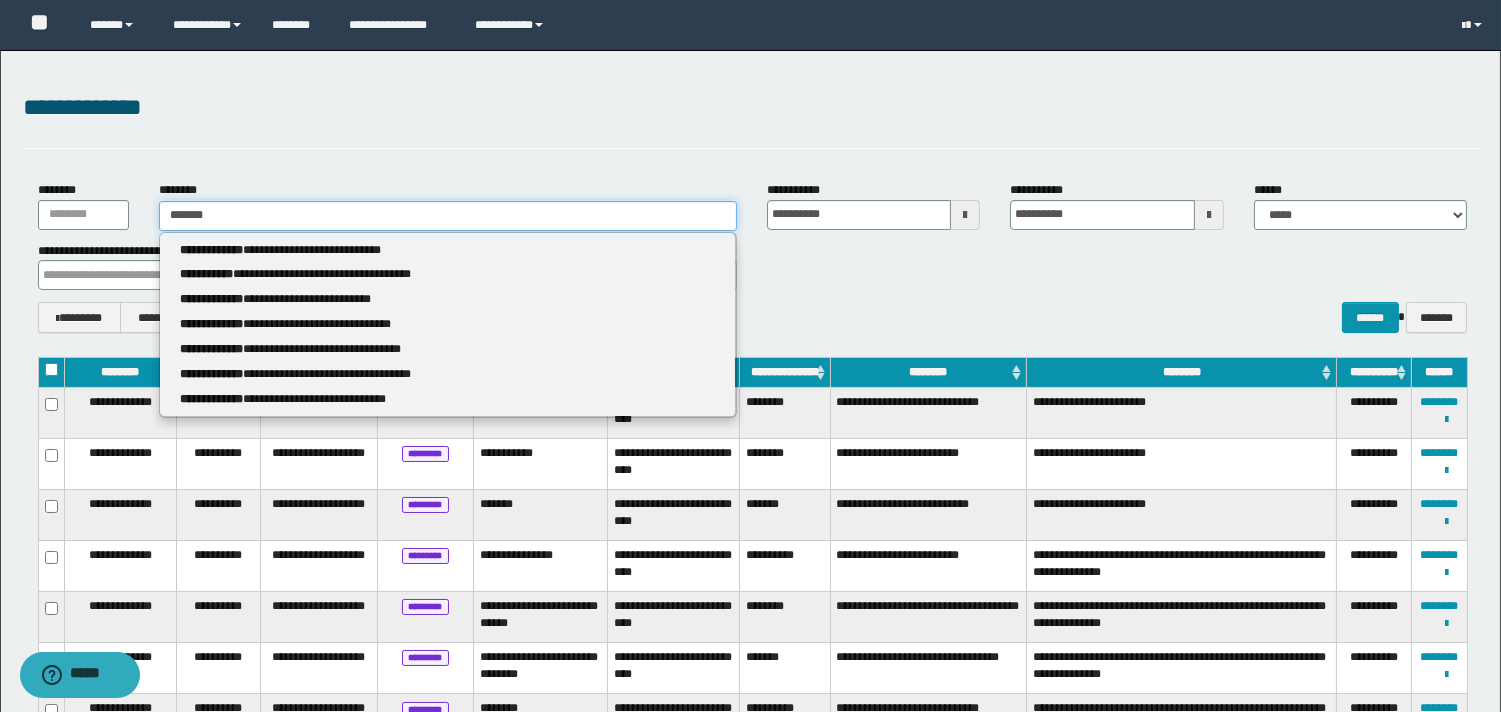 type 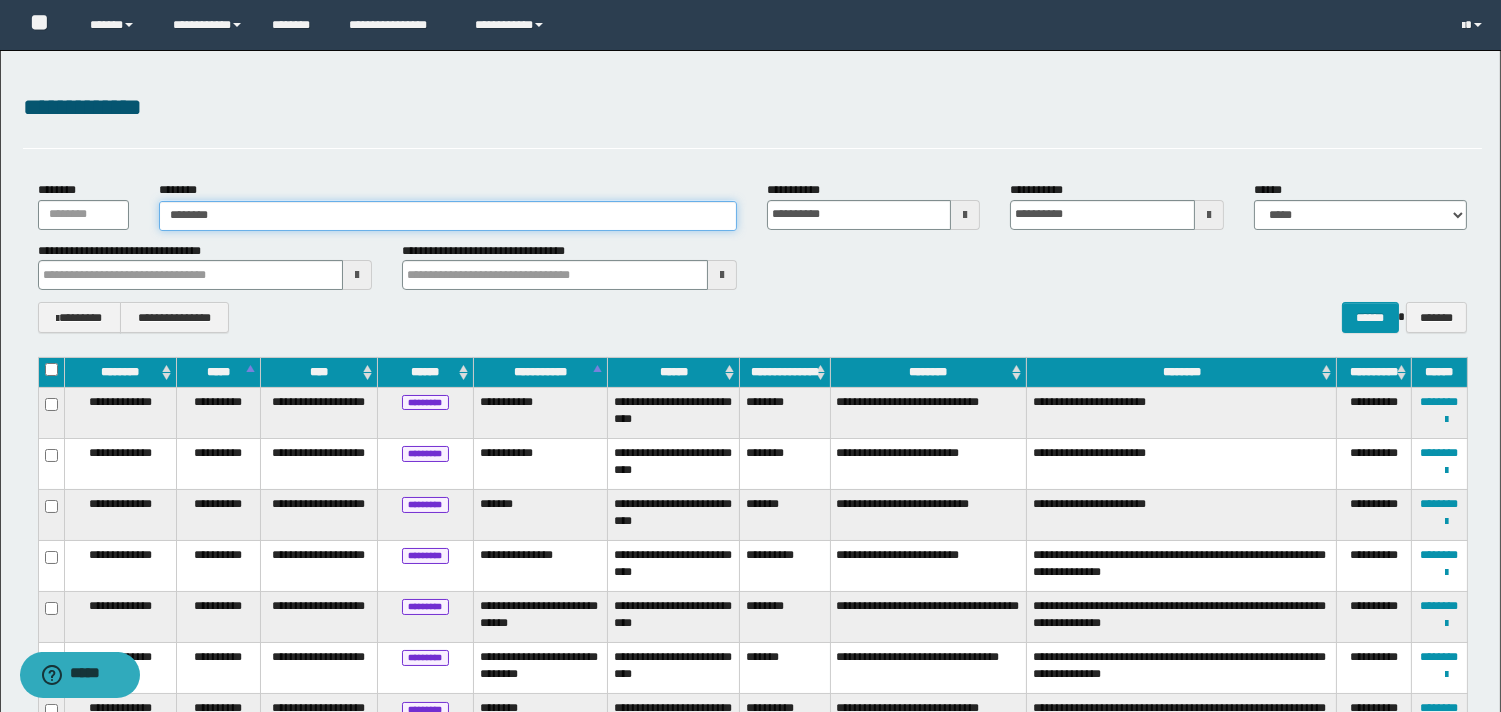 type on "*******" 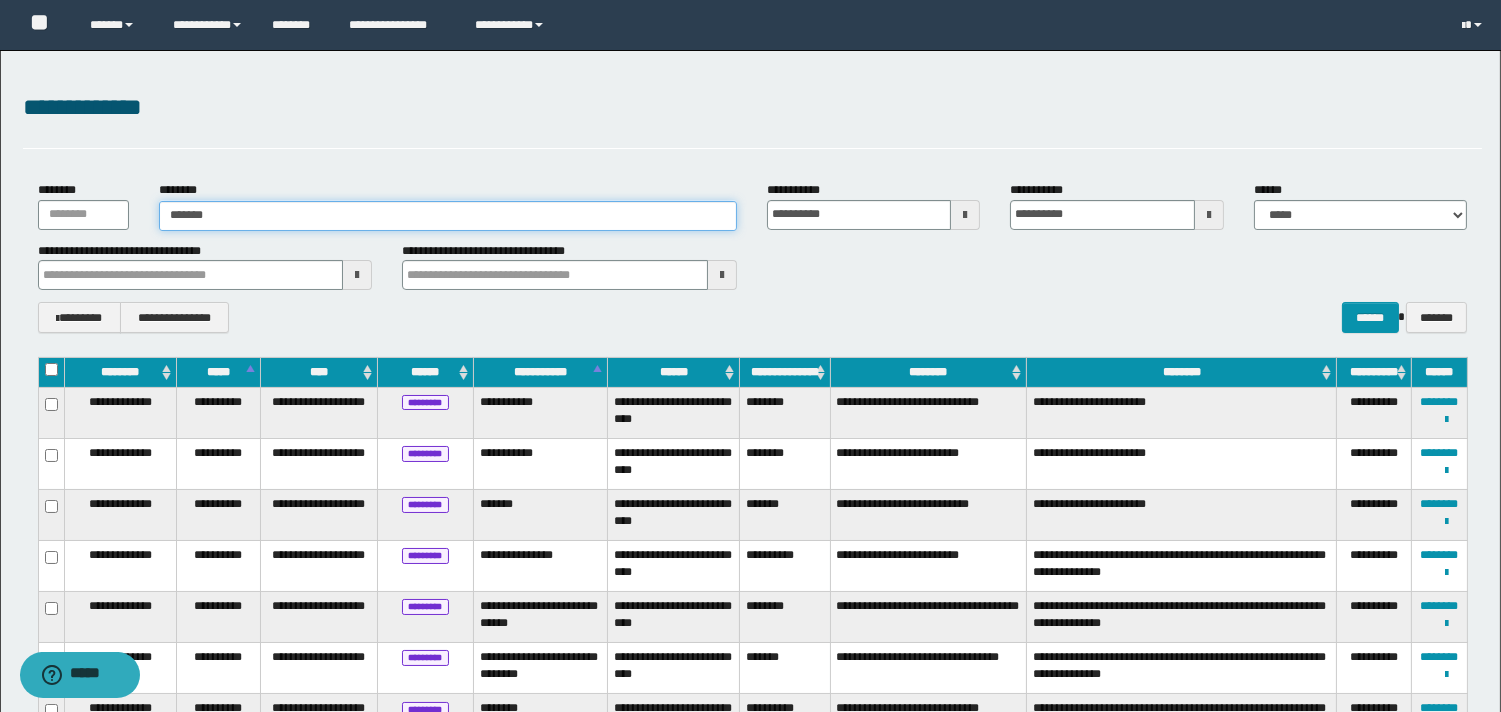 type on "*******" 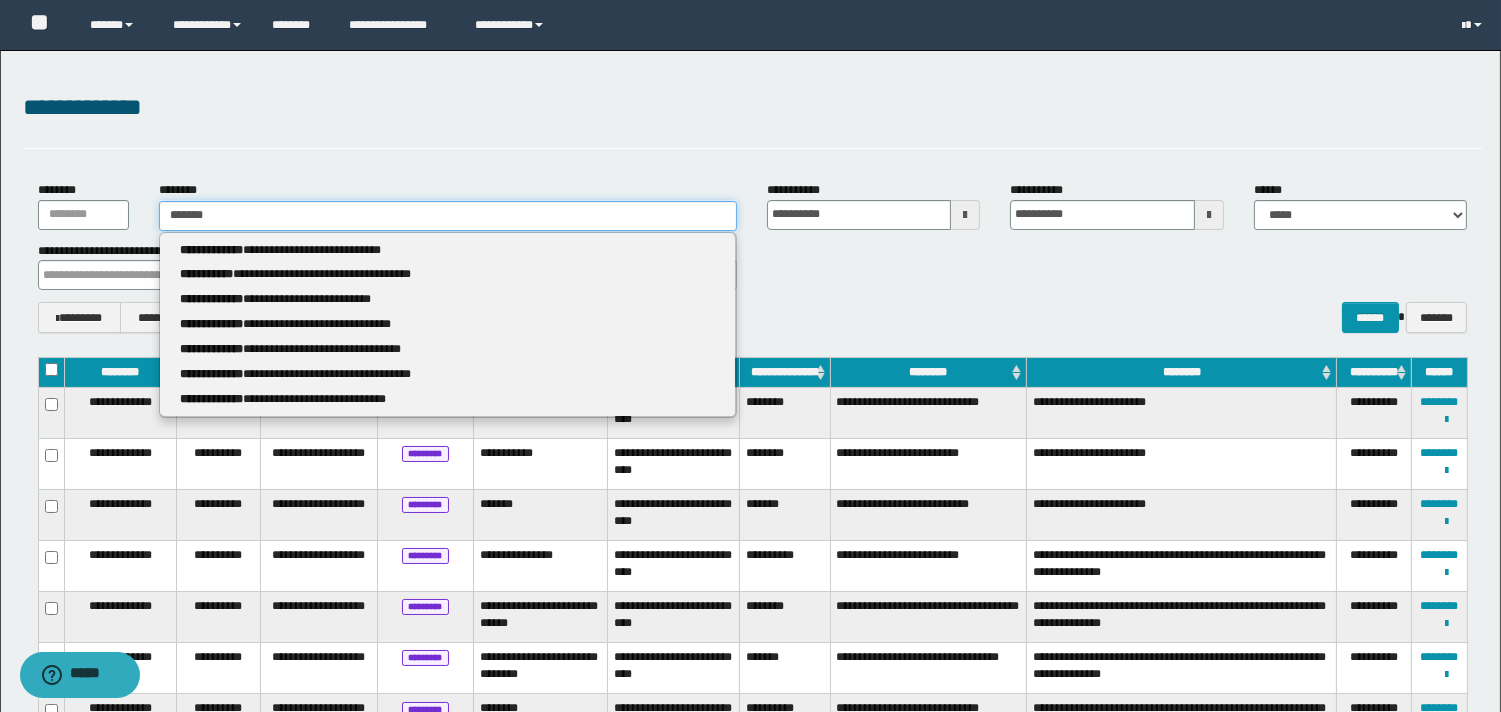 type 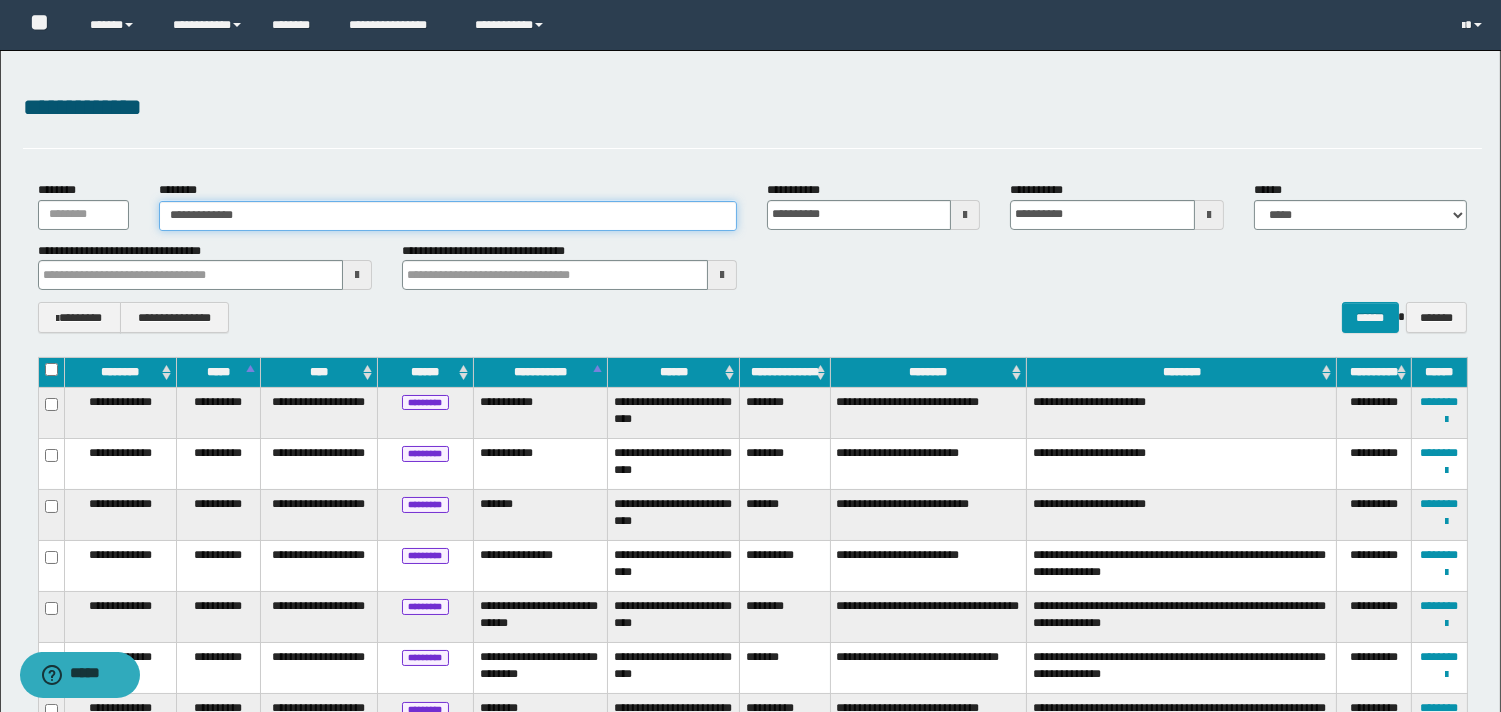 type on "**********" 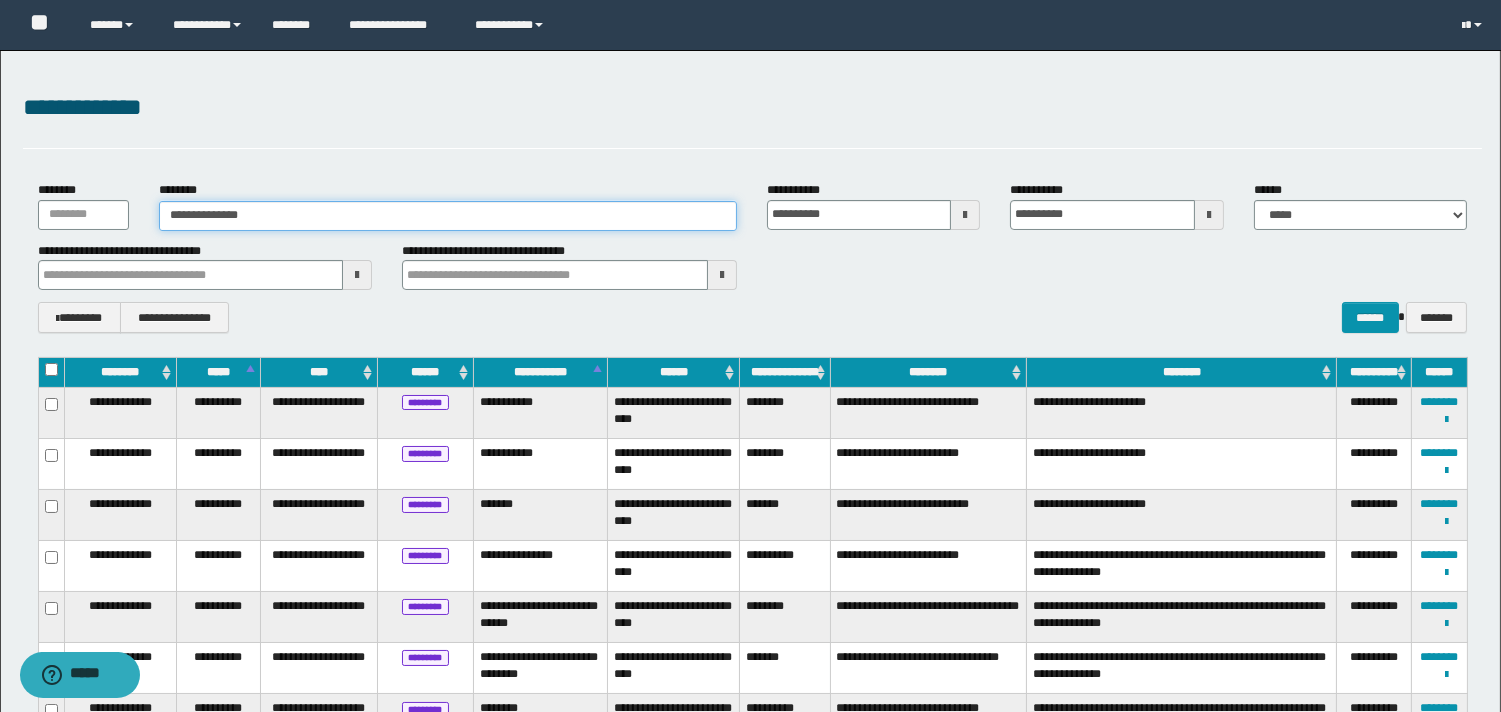 type on "**********" 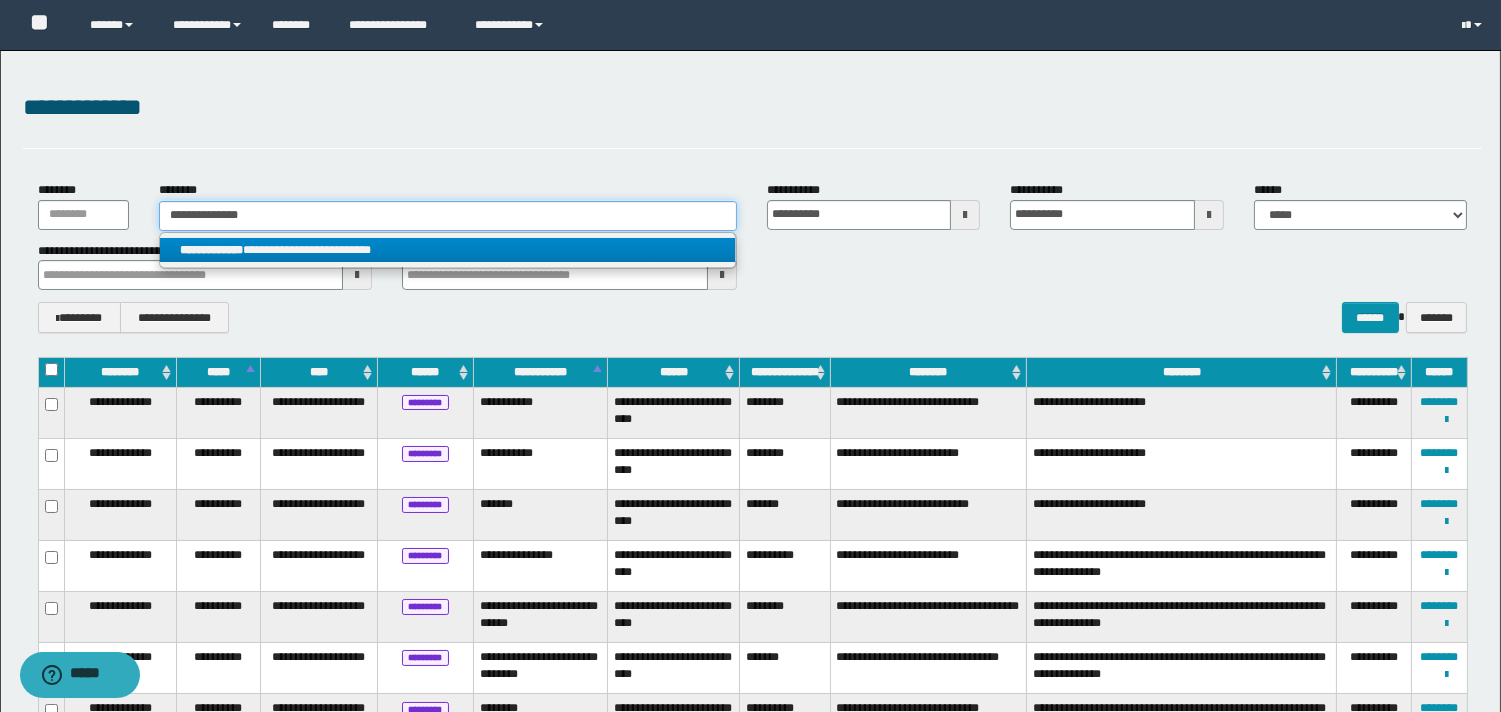 type on "**********" 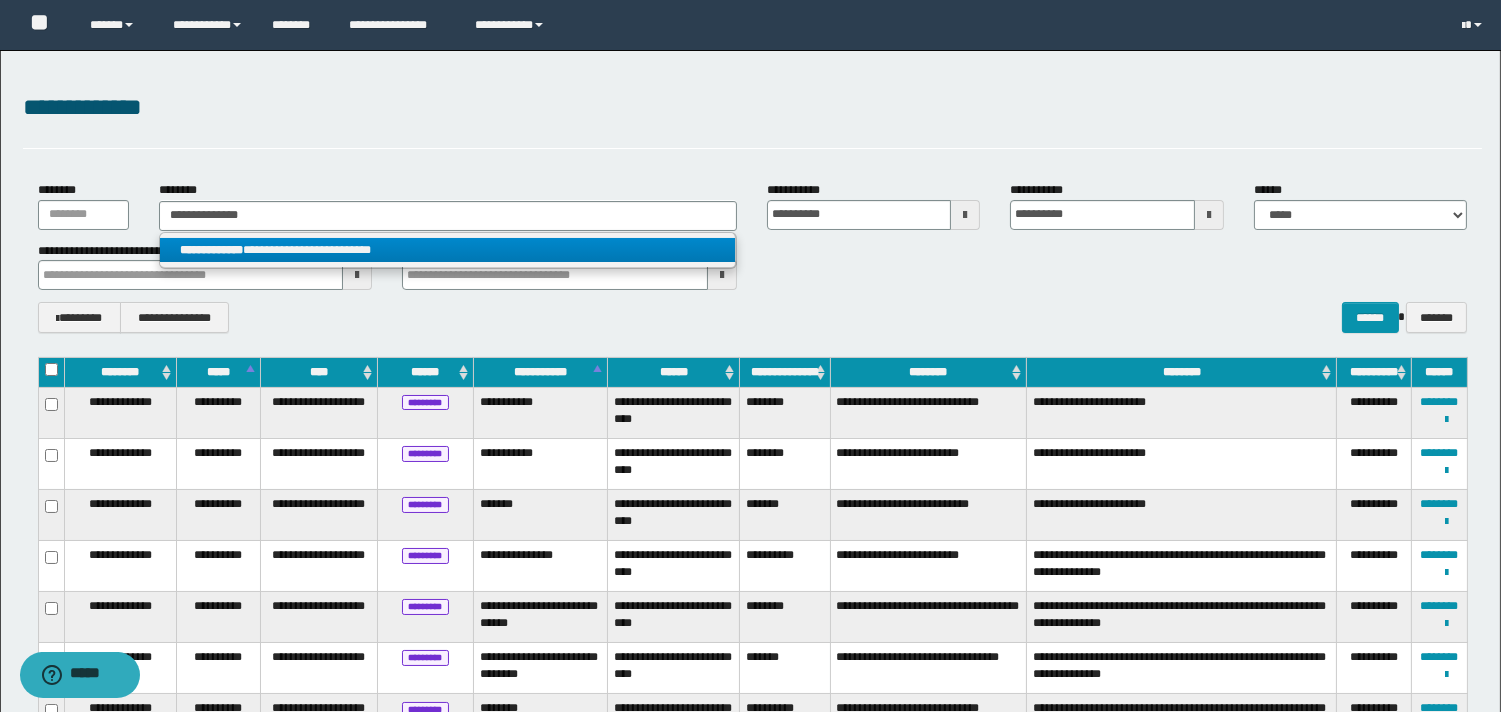 click on "**********" at bounding box center (448, 251) 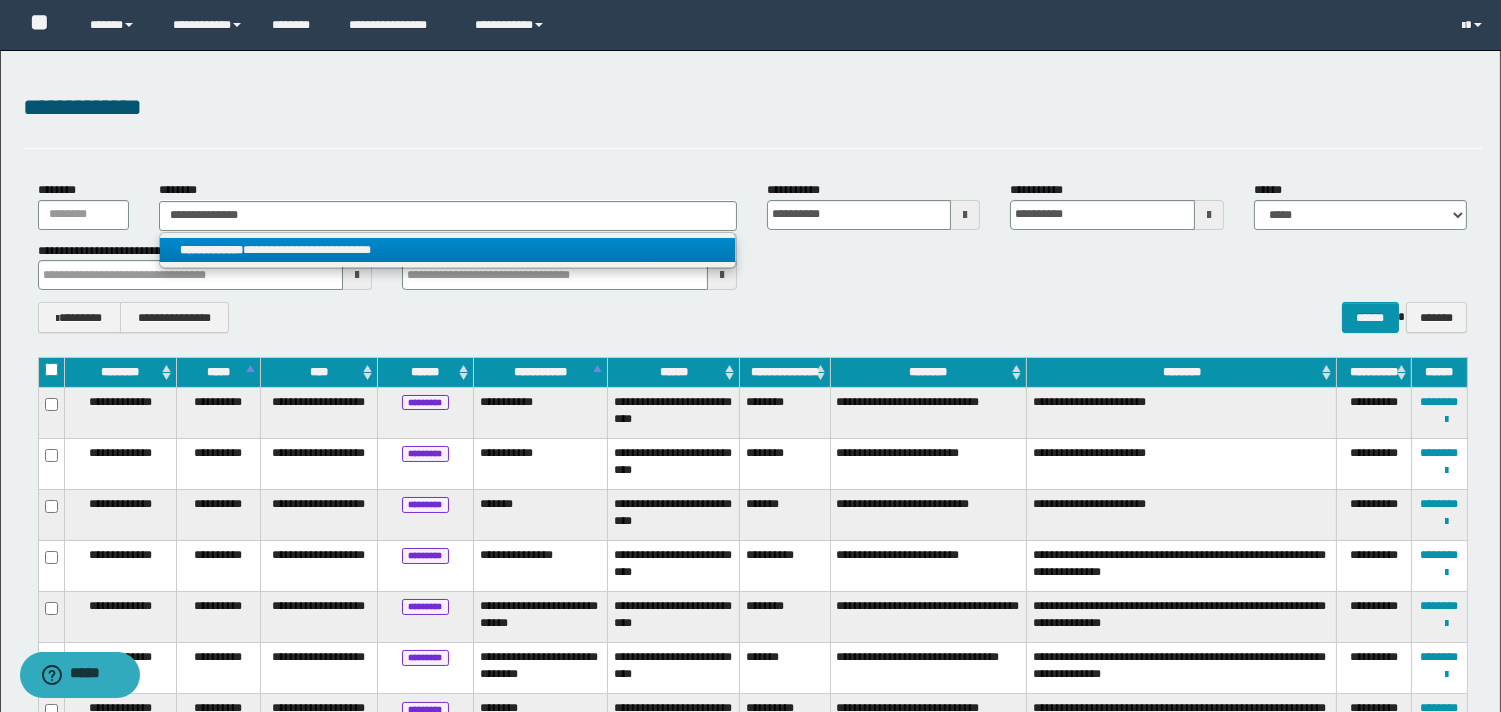 click on "**********" at bounding box center [448, 250] 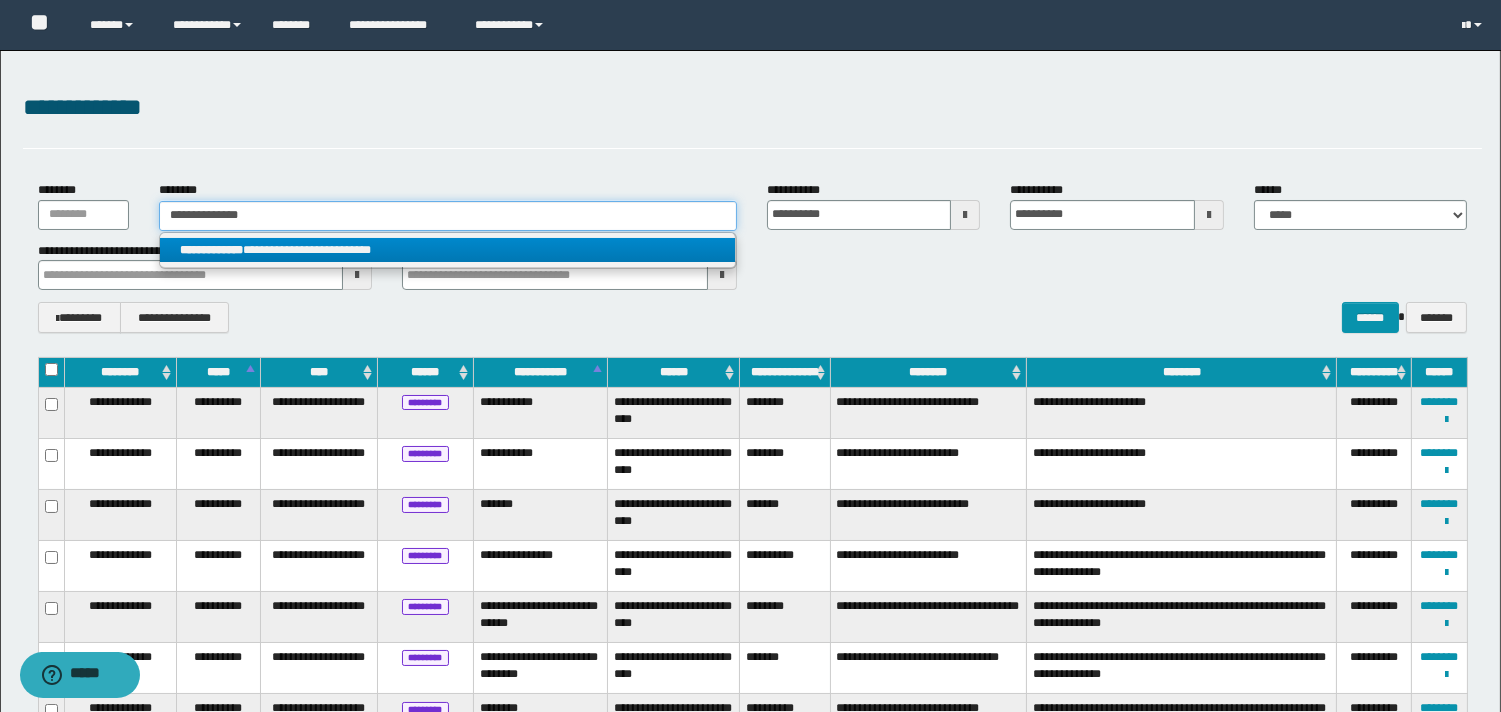 type 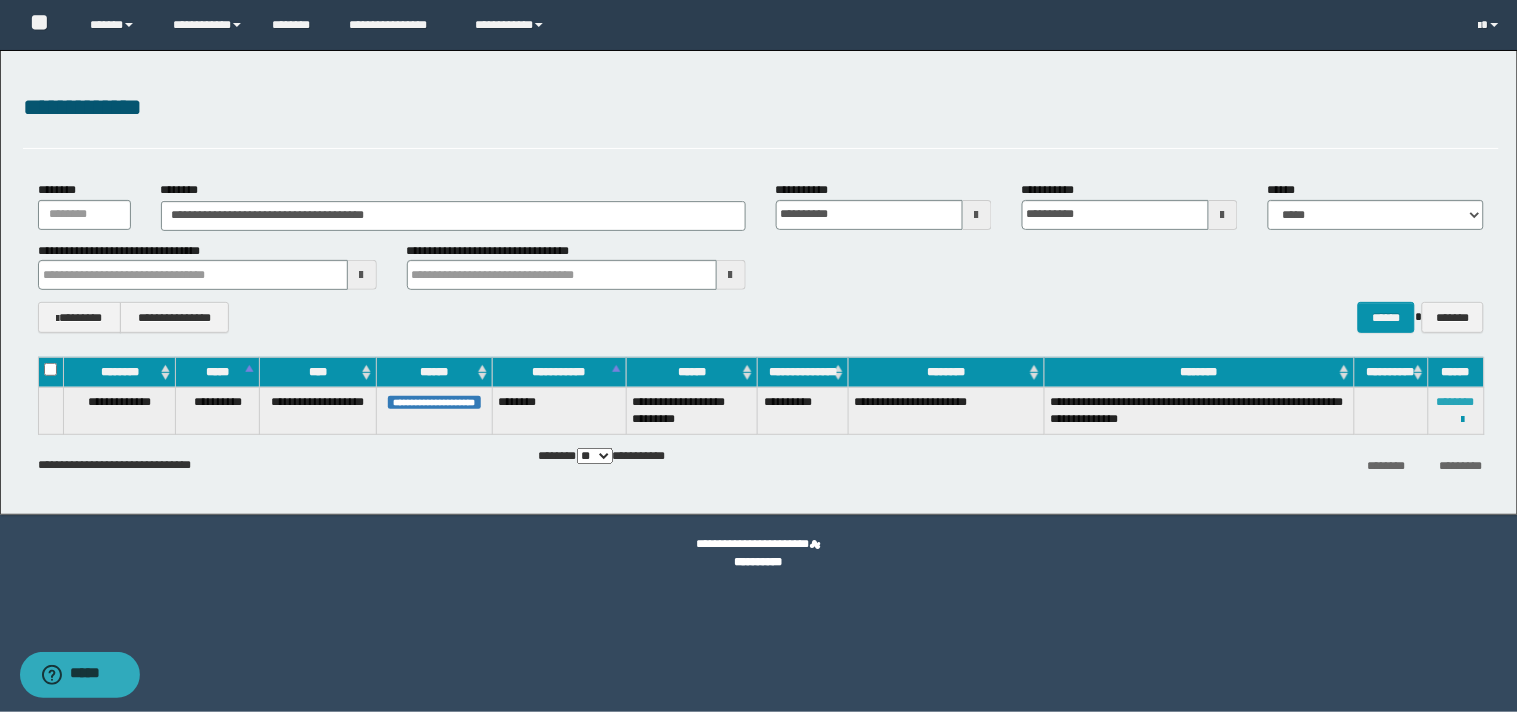 click on "********" at bounding box center [1456, 402] 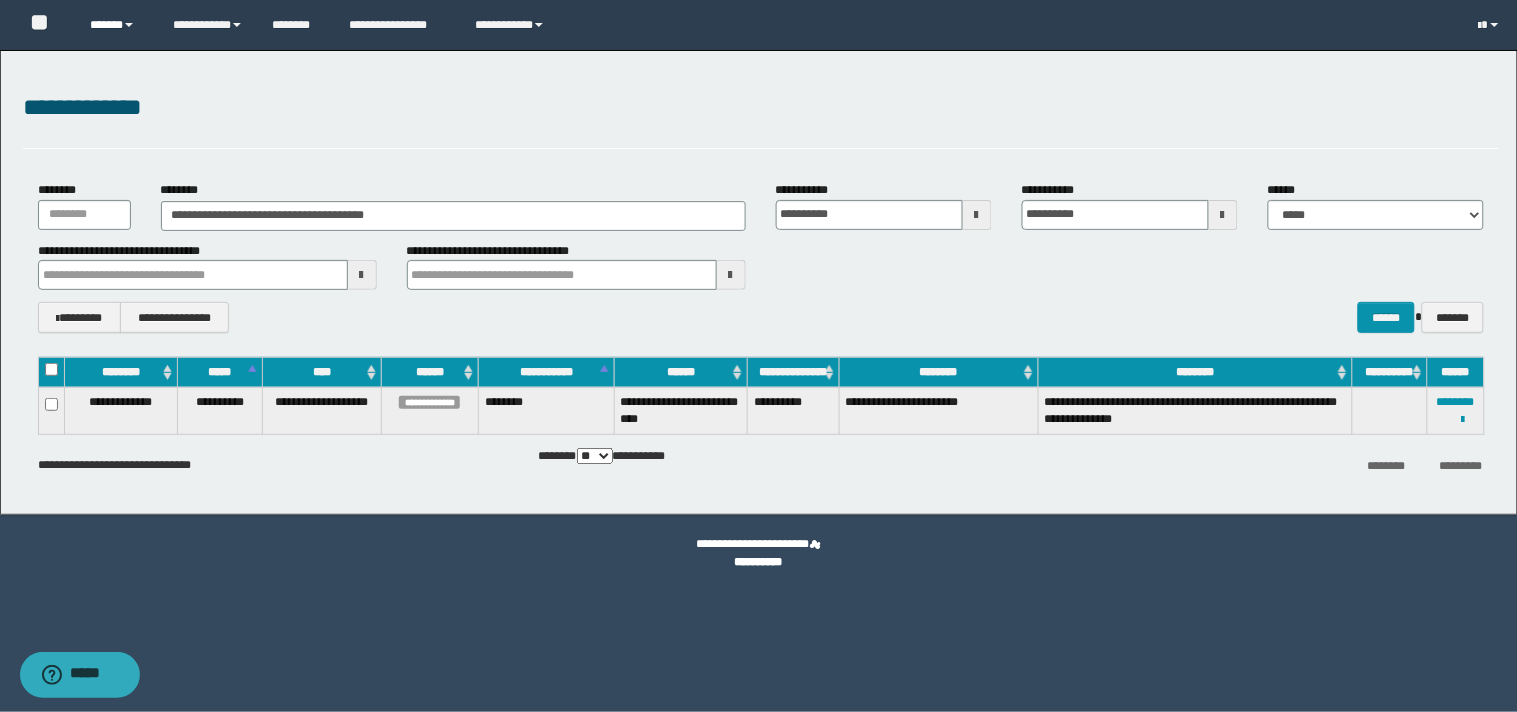 click at bounding box center (129, 25) 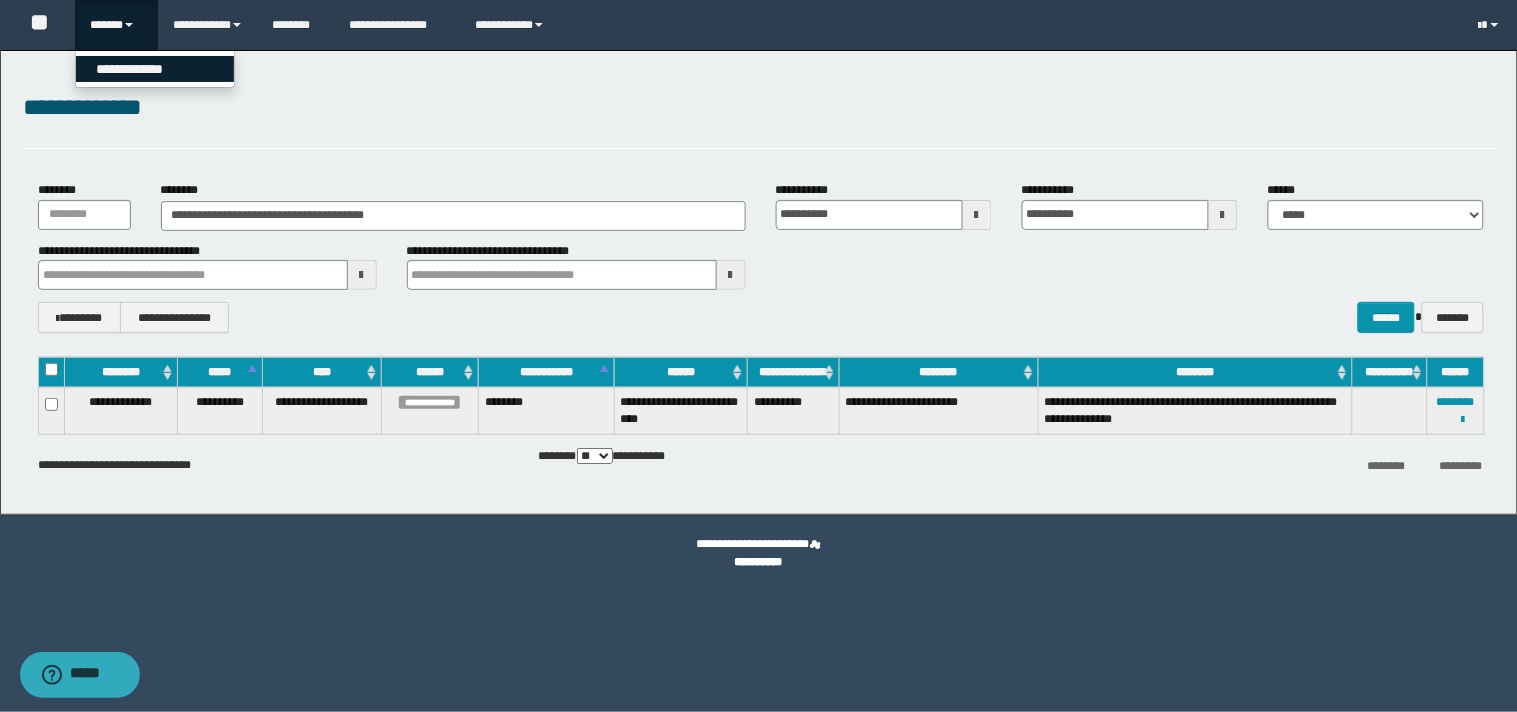 click on "**********" at bounding box center [155, 69] 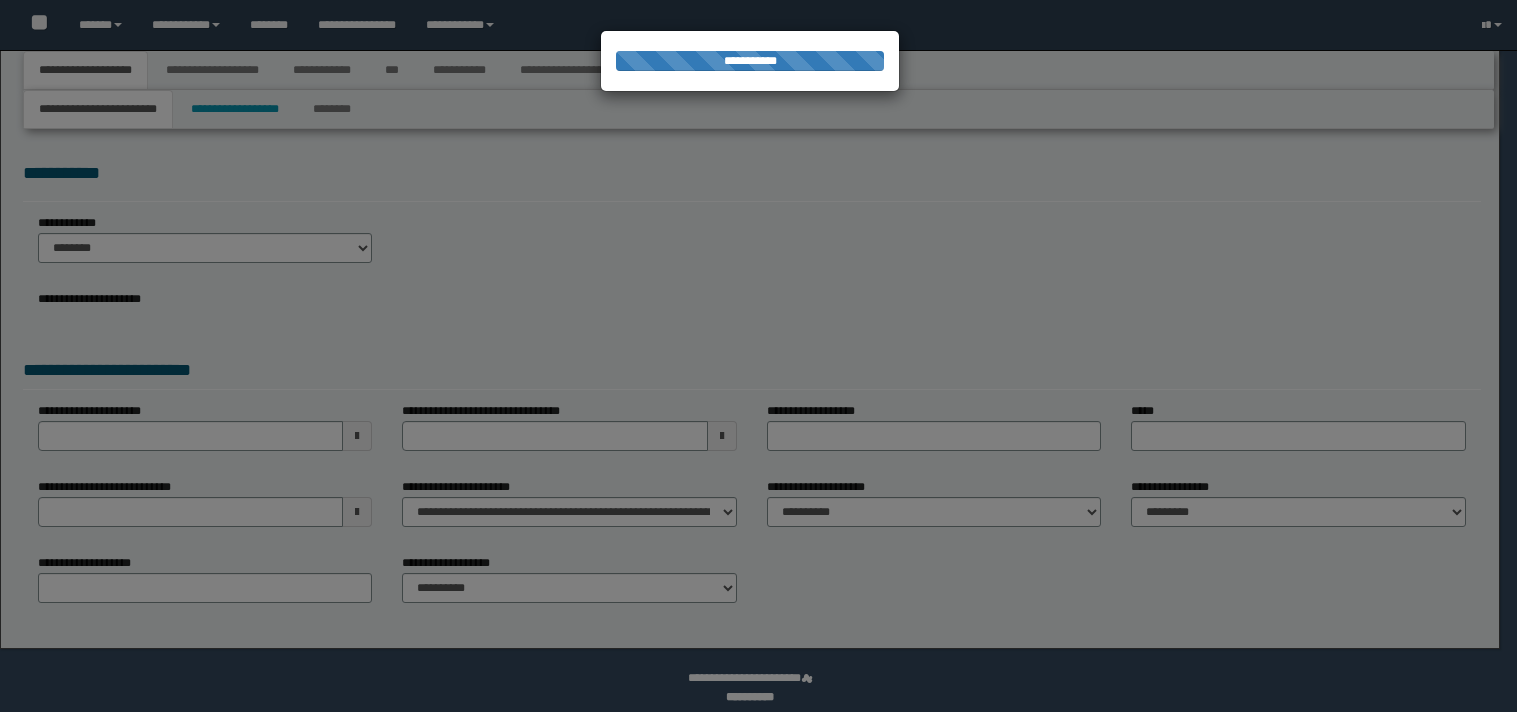 scroll, scrollTop: 0, scrollLeft: 0, axis: both 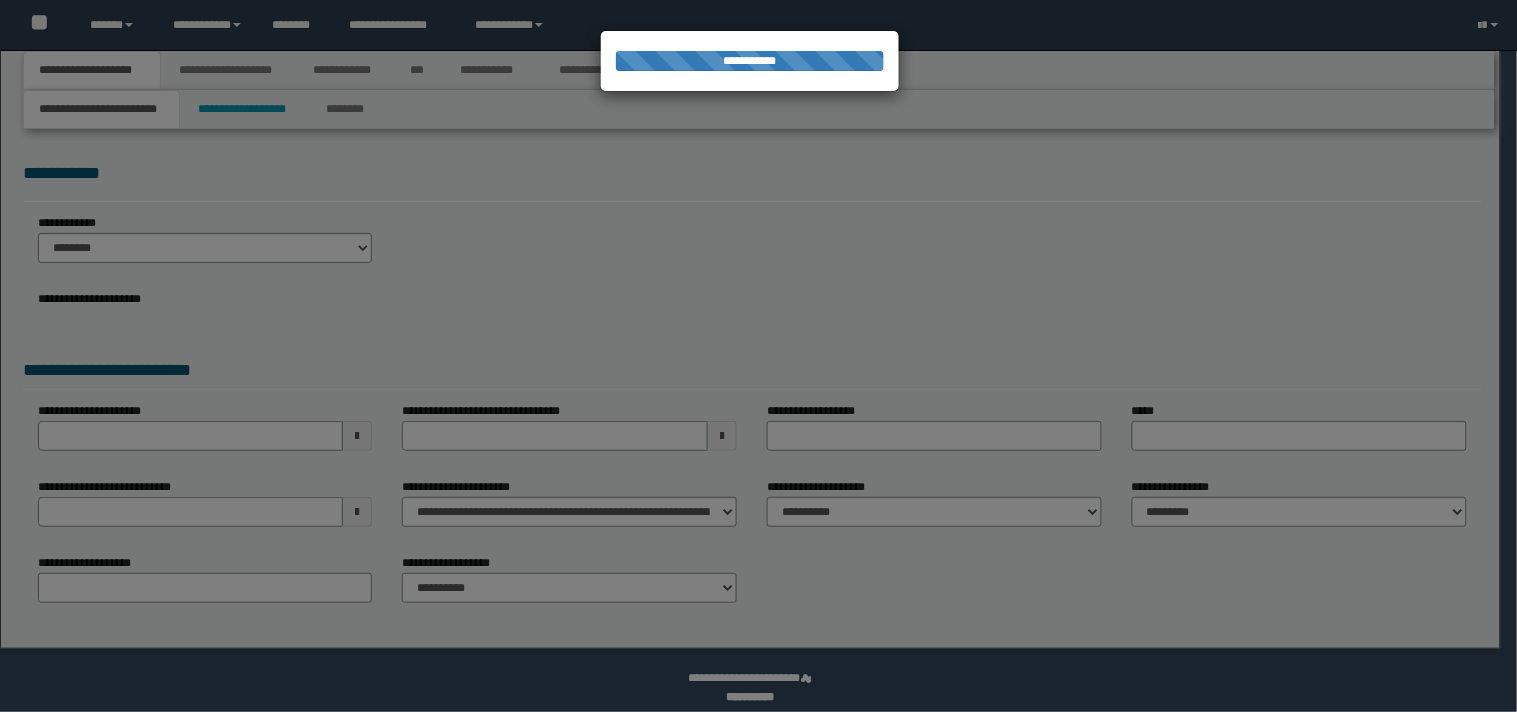 select on "*" 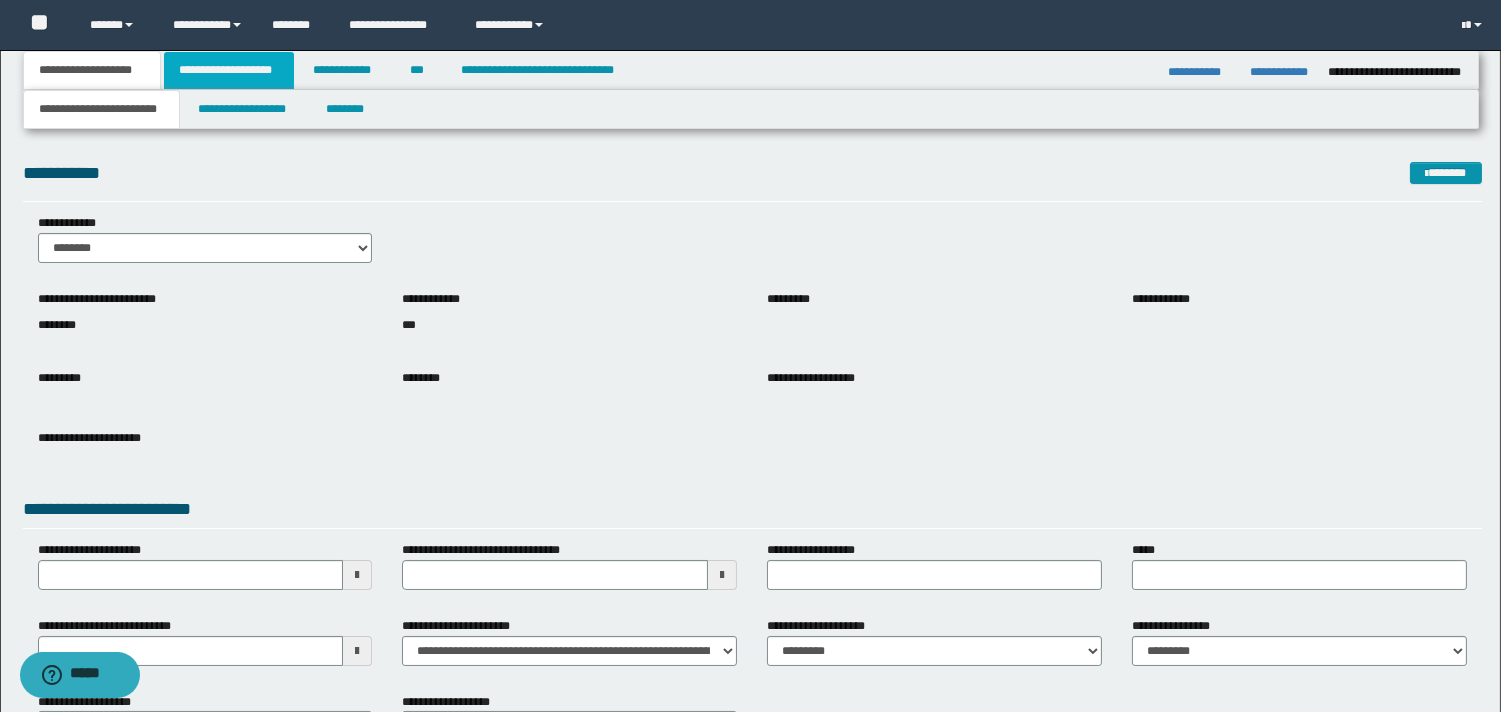 click on "**********" at bounding box center [229, 70] 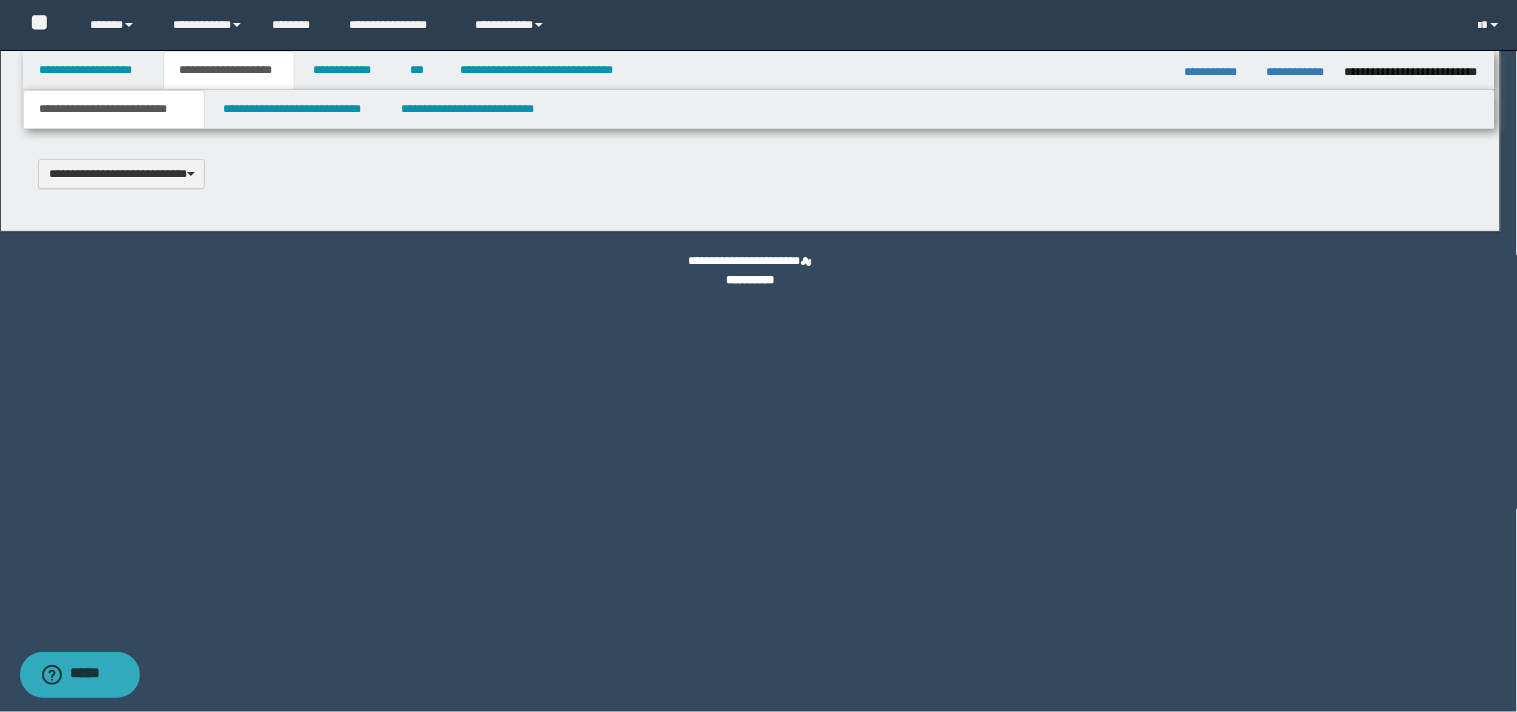 scroll, scrollTop: 0, scrollLeft: 0, axis: both 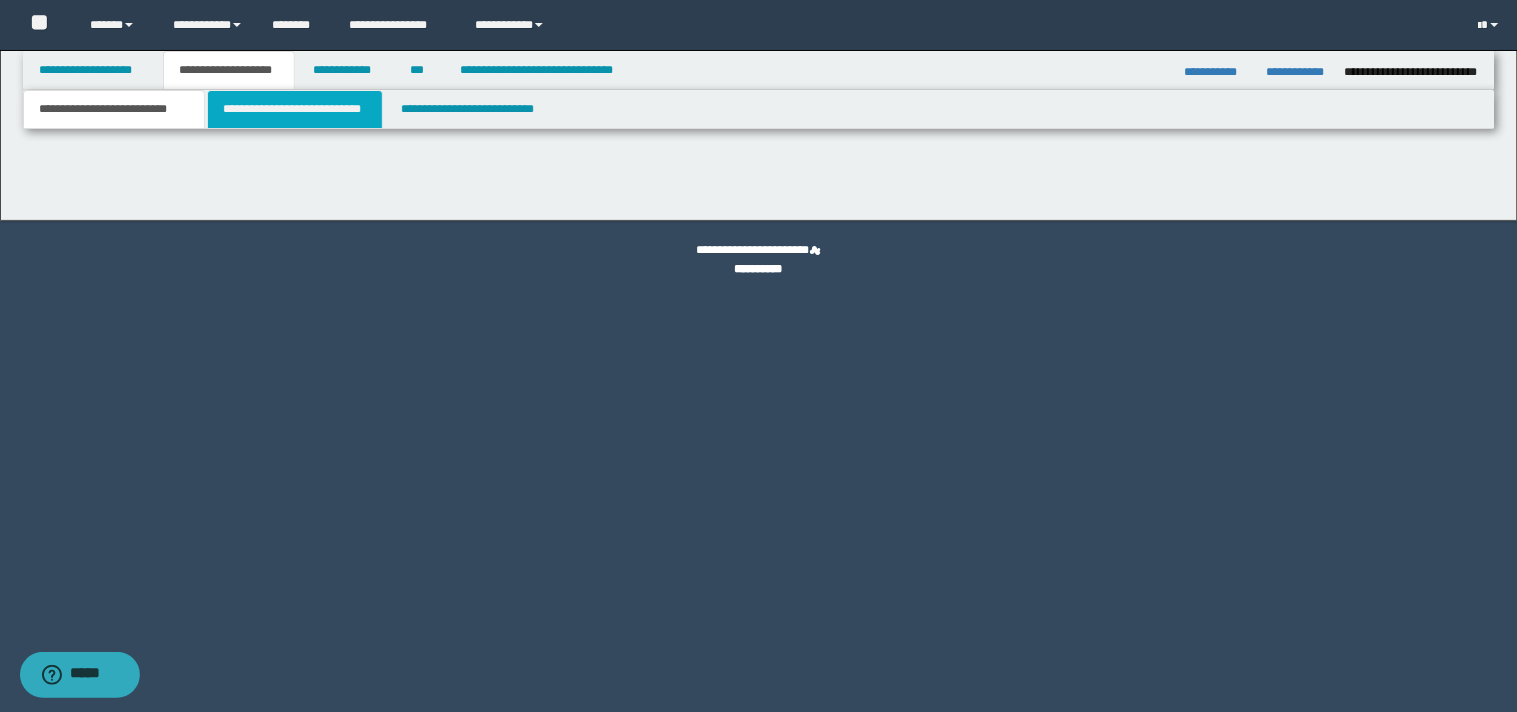 click on "**********" at bounding box center [295, 109] 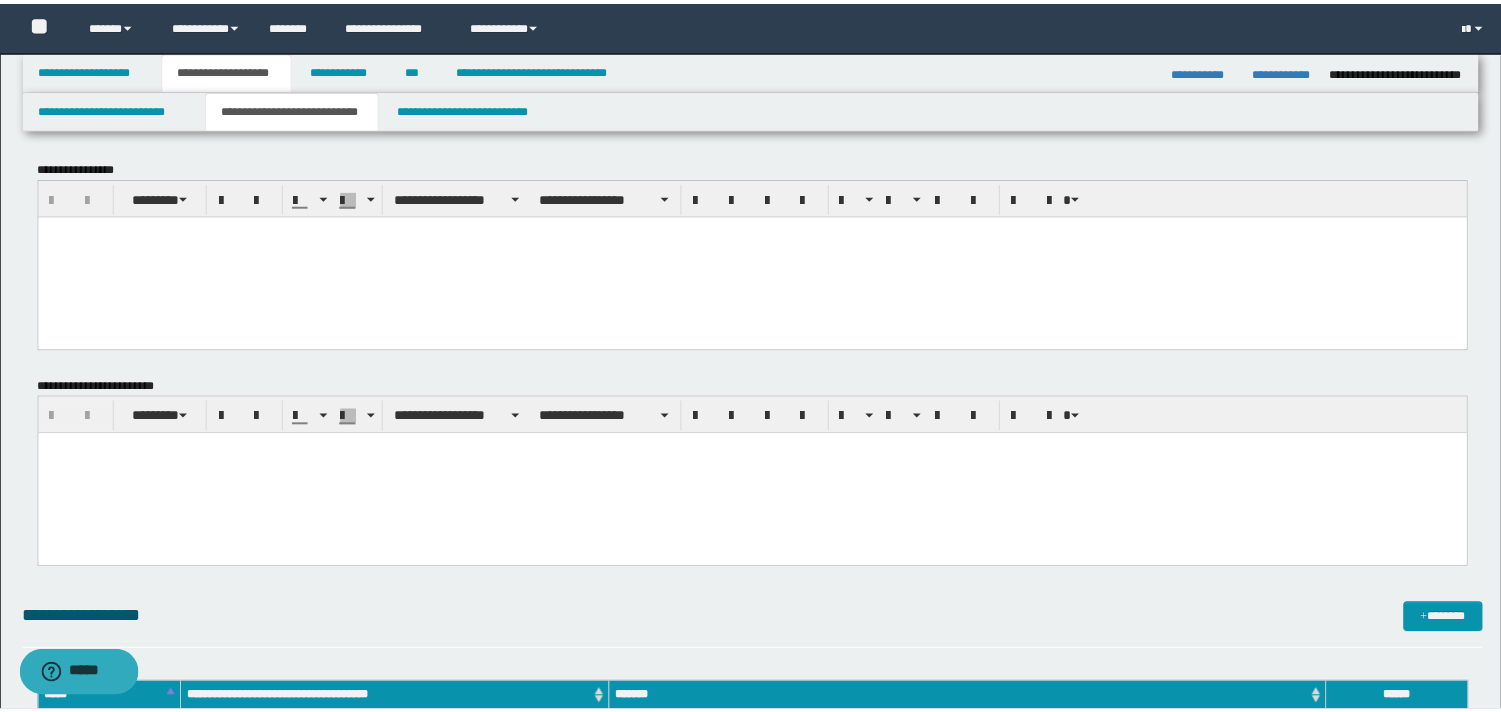 scroll, scrollTop: 0, scrollLeft: 0, axis: both 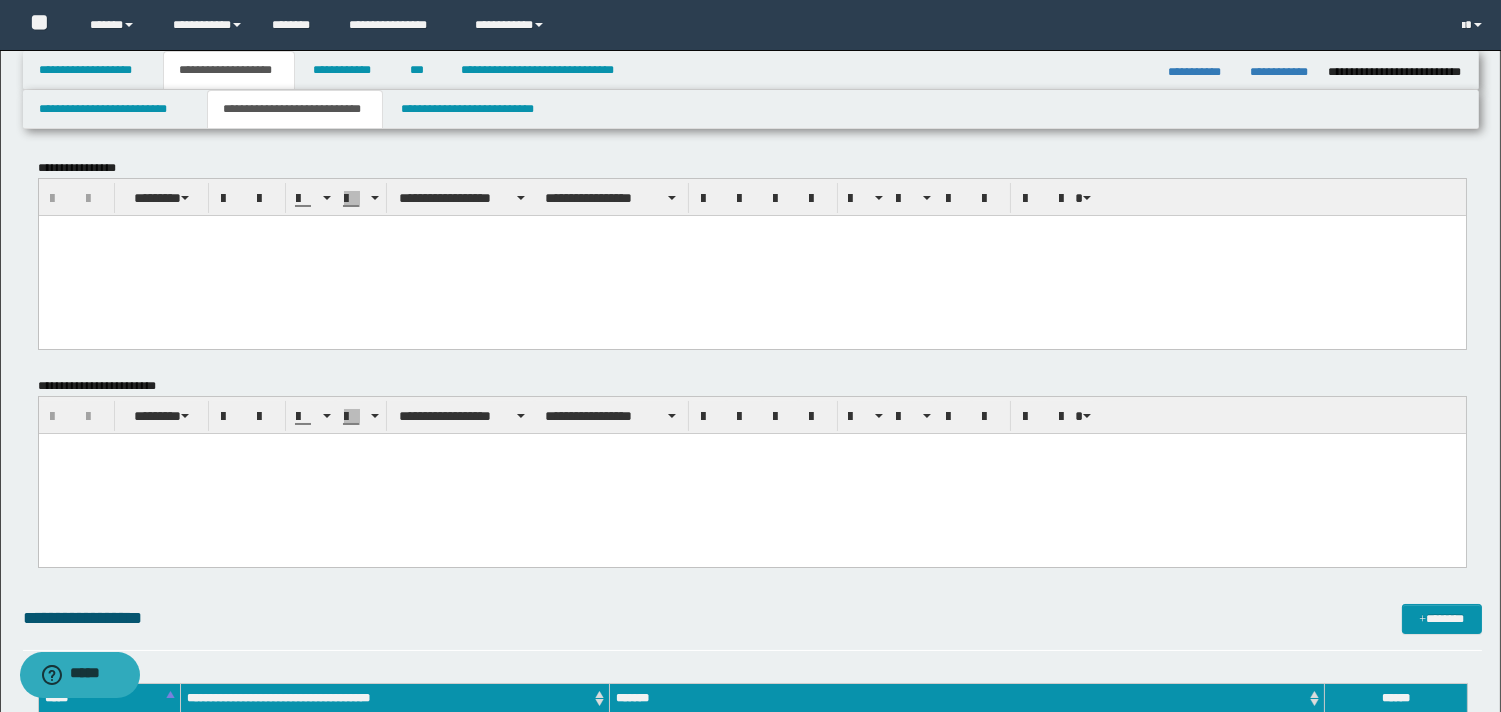 click at bounding box center (751, 230) 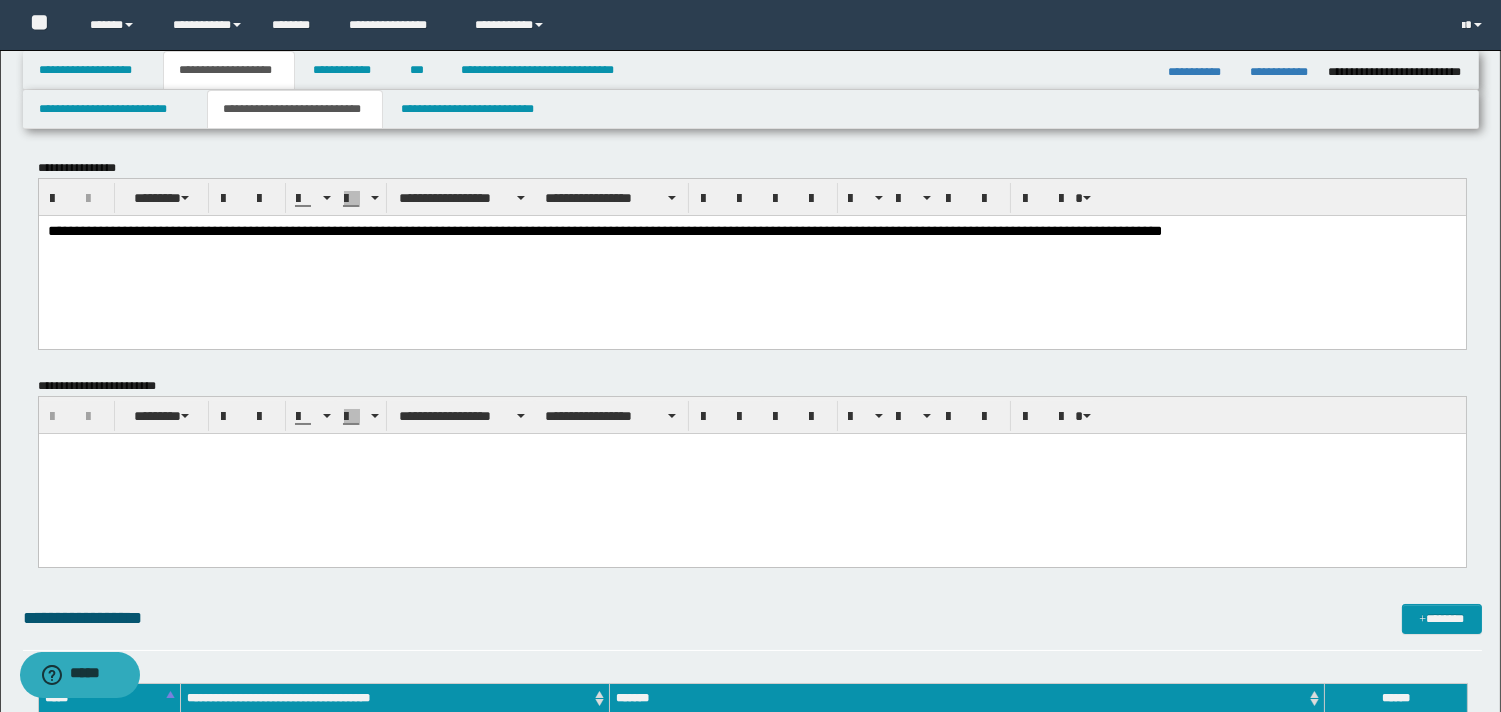 click on "**********" at bounding box center (604, 230) 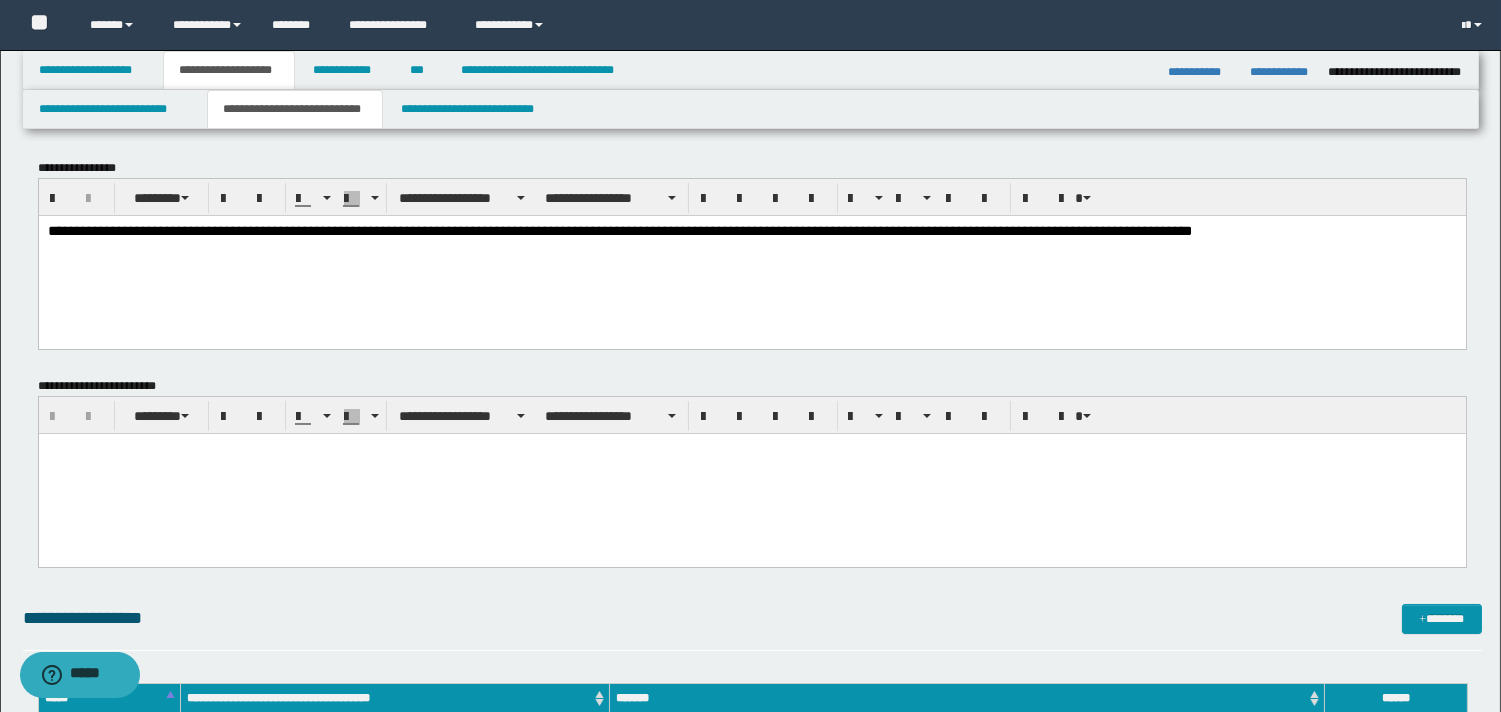 click on "**********" at bounding box center (619, 230) 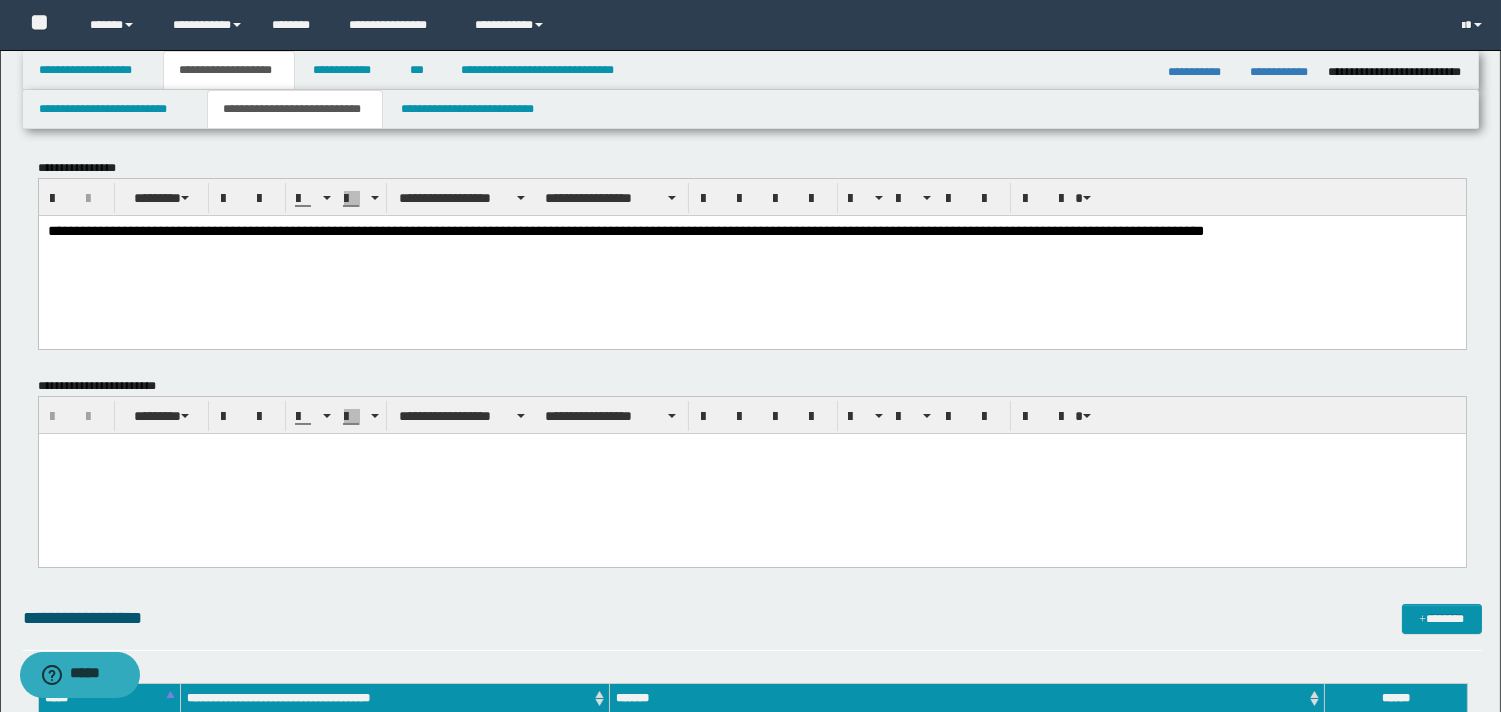 click on "**********" at bounding box center [625, 230] 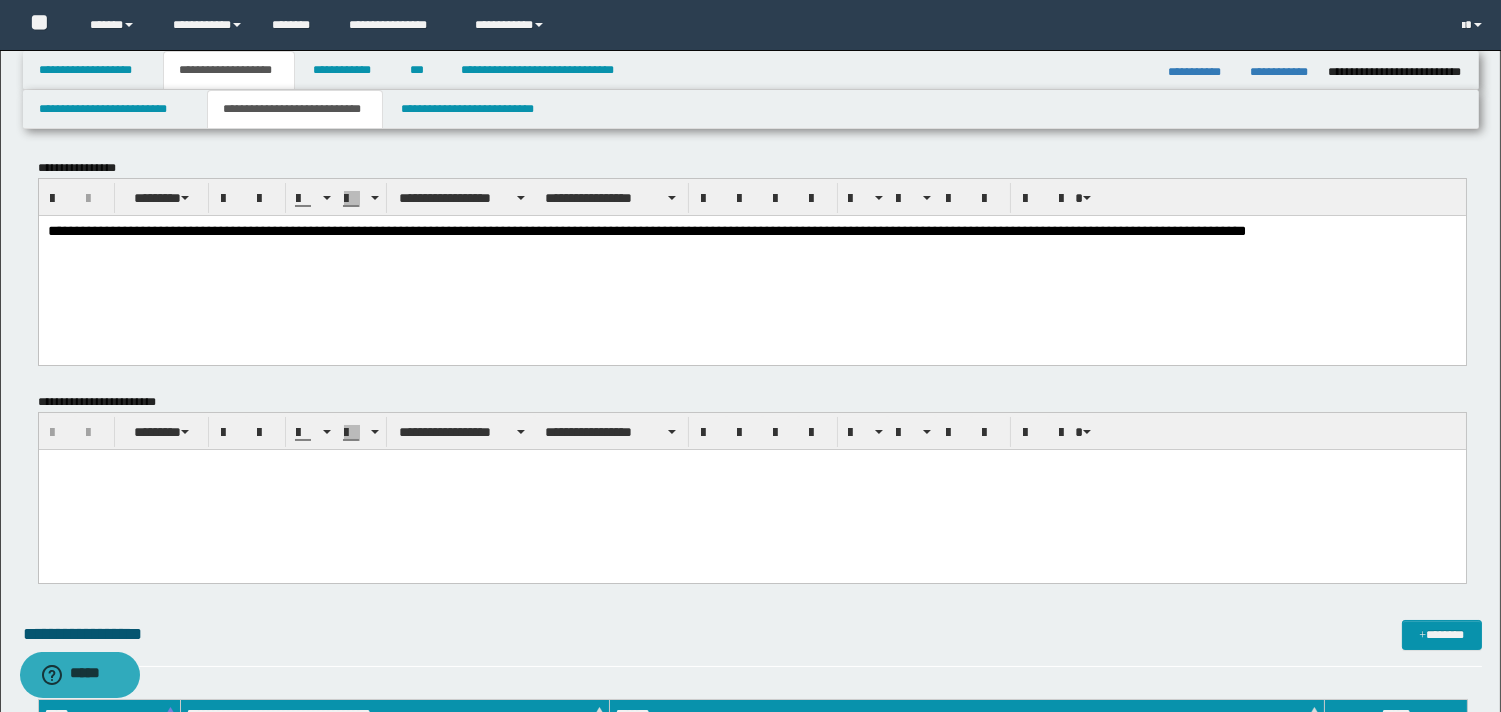 click on "**********" at bounding box center (646, 230) 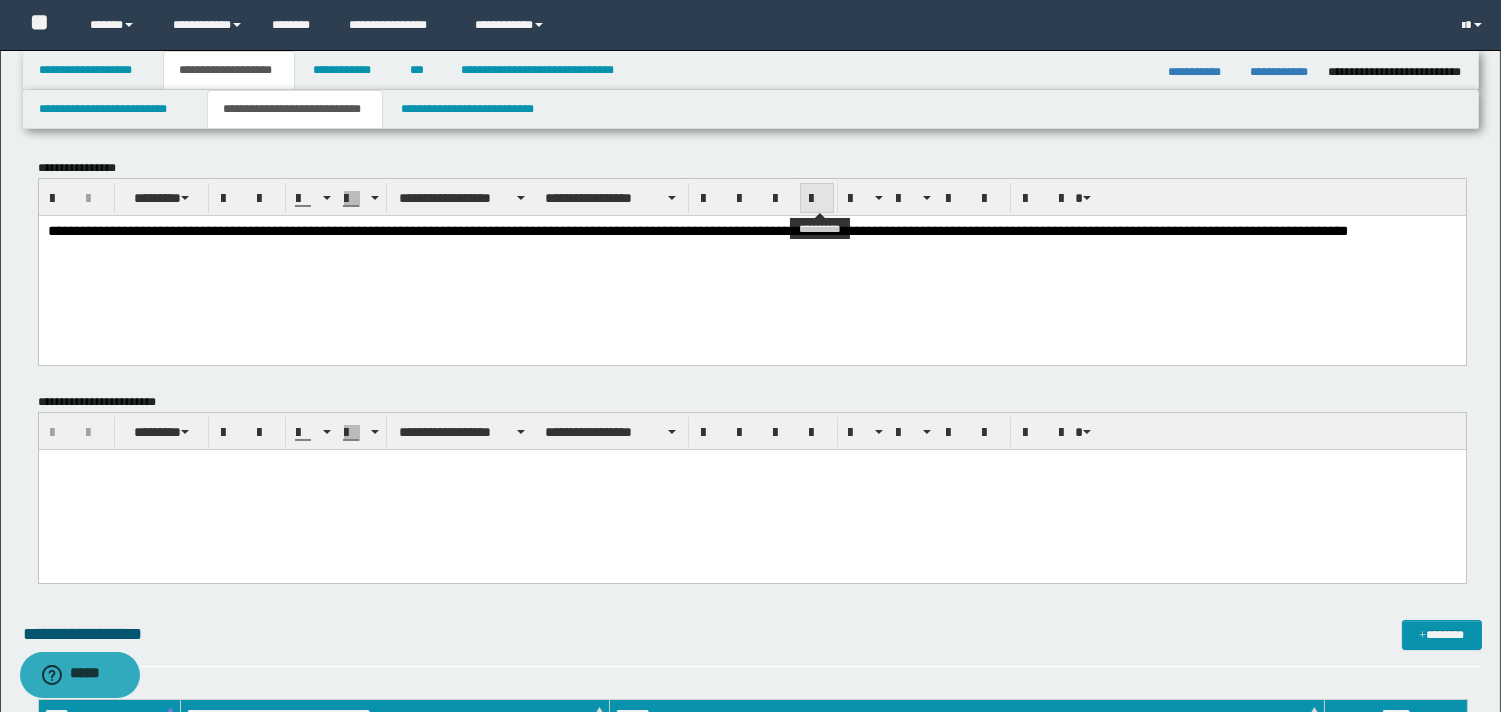click at bounding box center (817, 199) 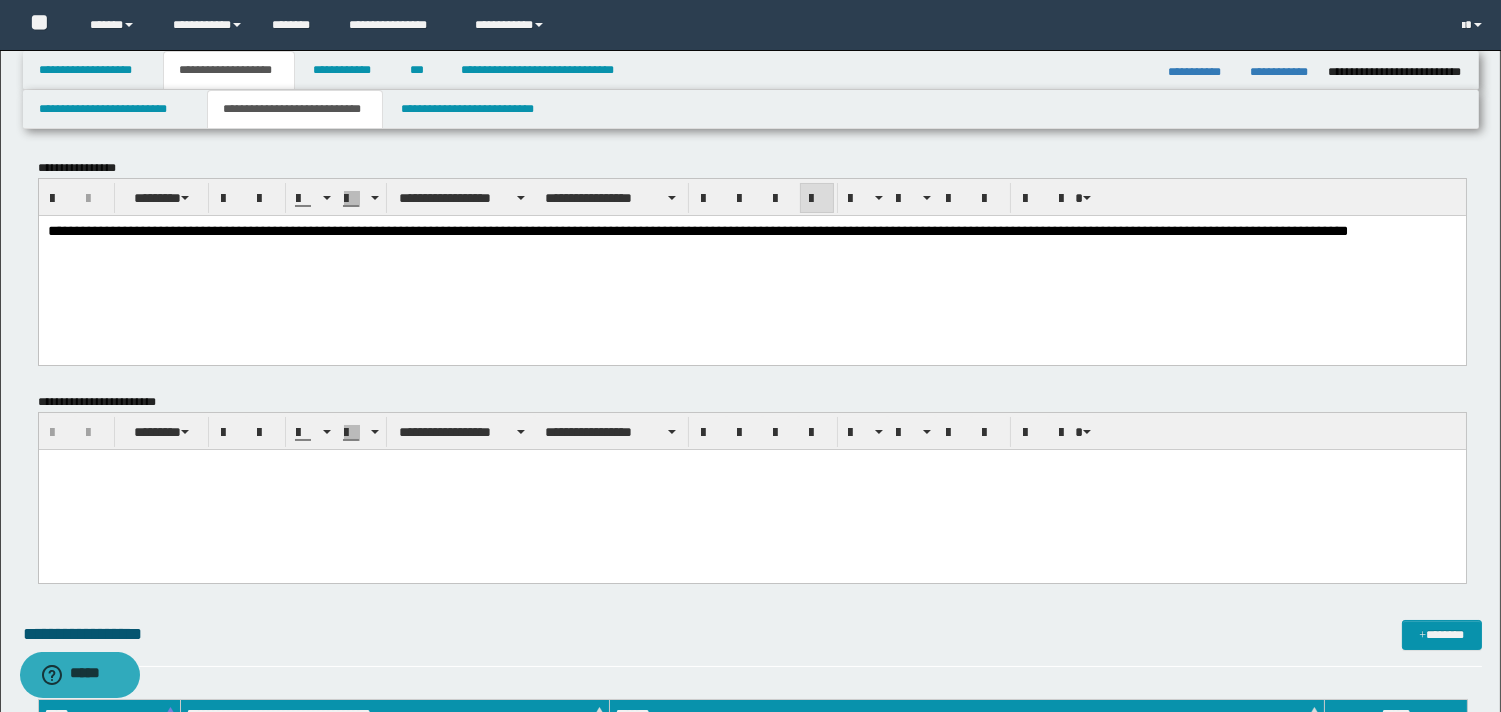 click on "**********" at bounding box center (751, 256) 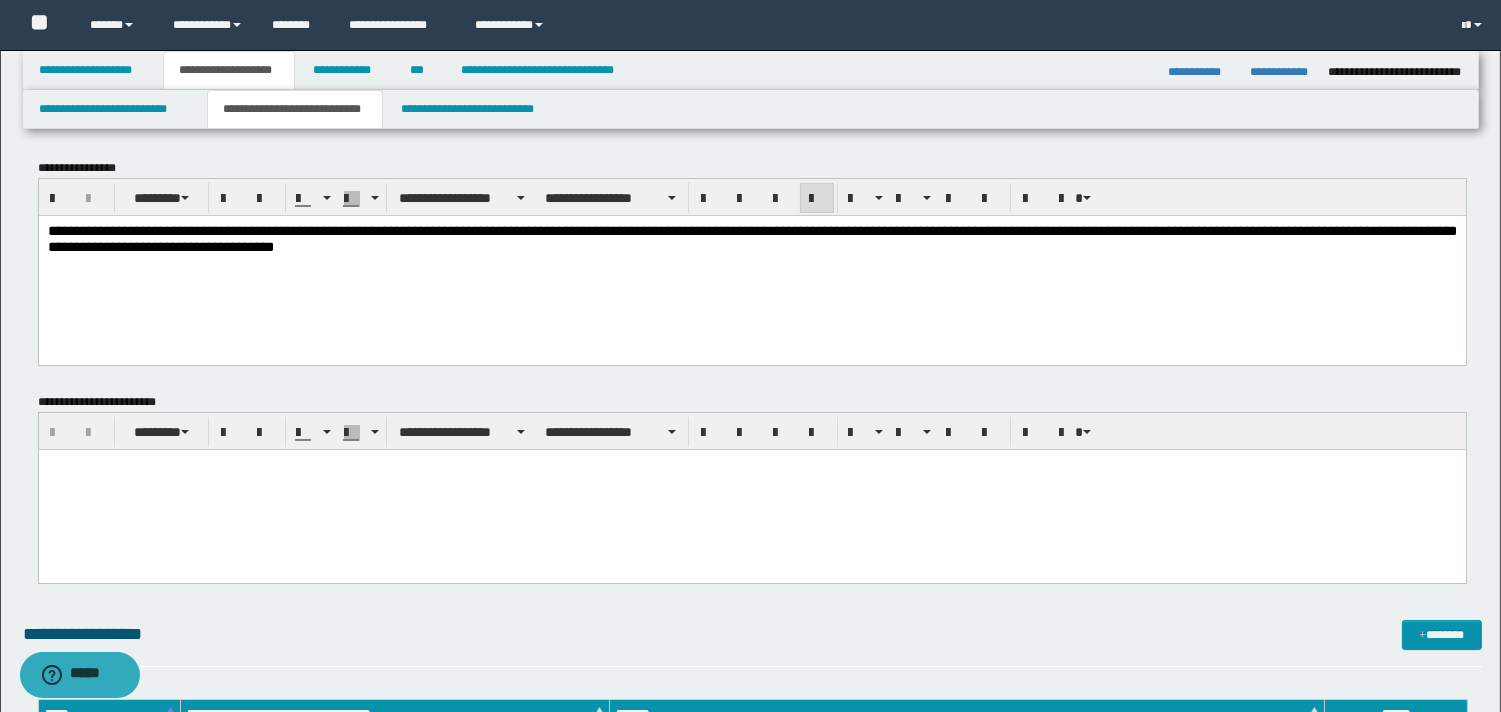 click at bounding box center (751, 465) 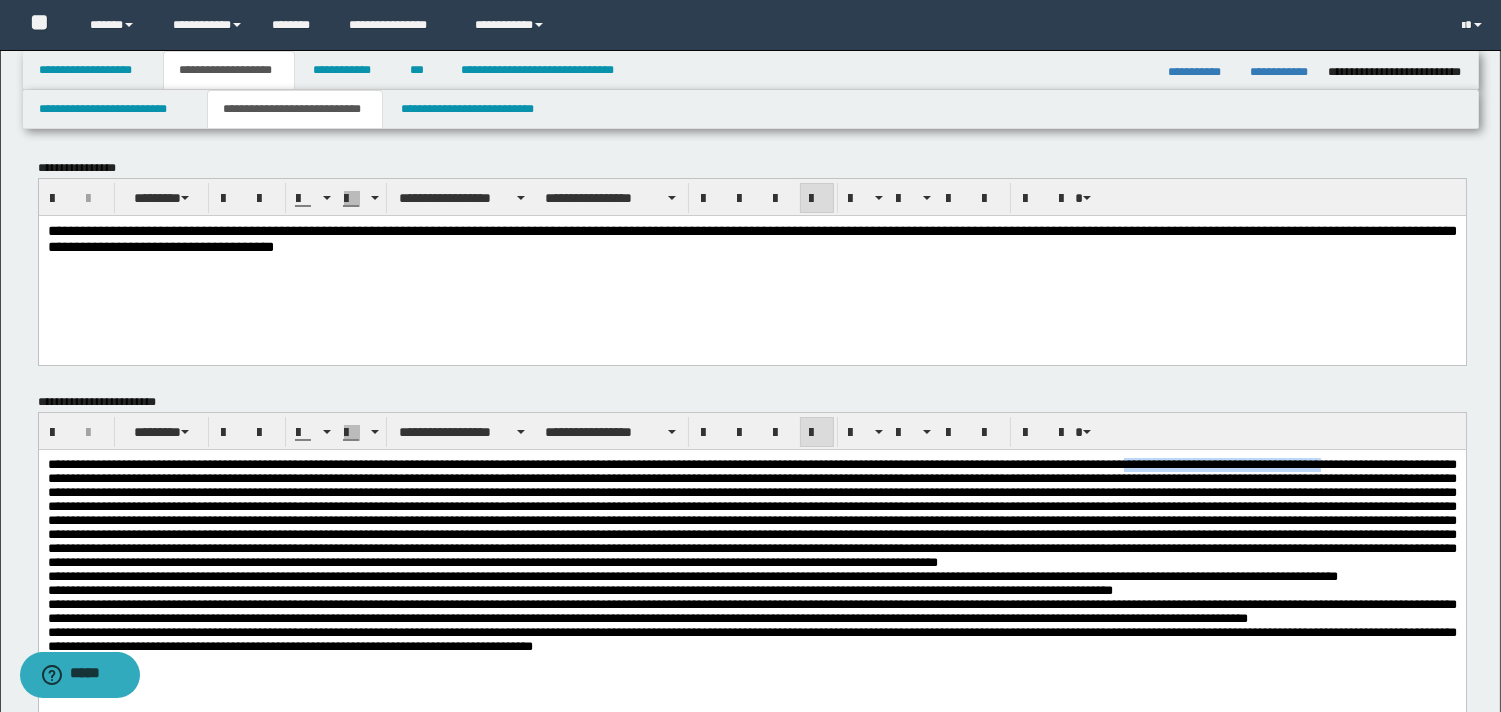 drag, startPoint x: 1355, startPoint y: 465, endPoint x: 189, endPoint y: 455, distance: 1166.0428 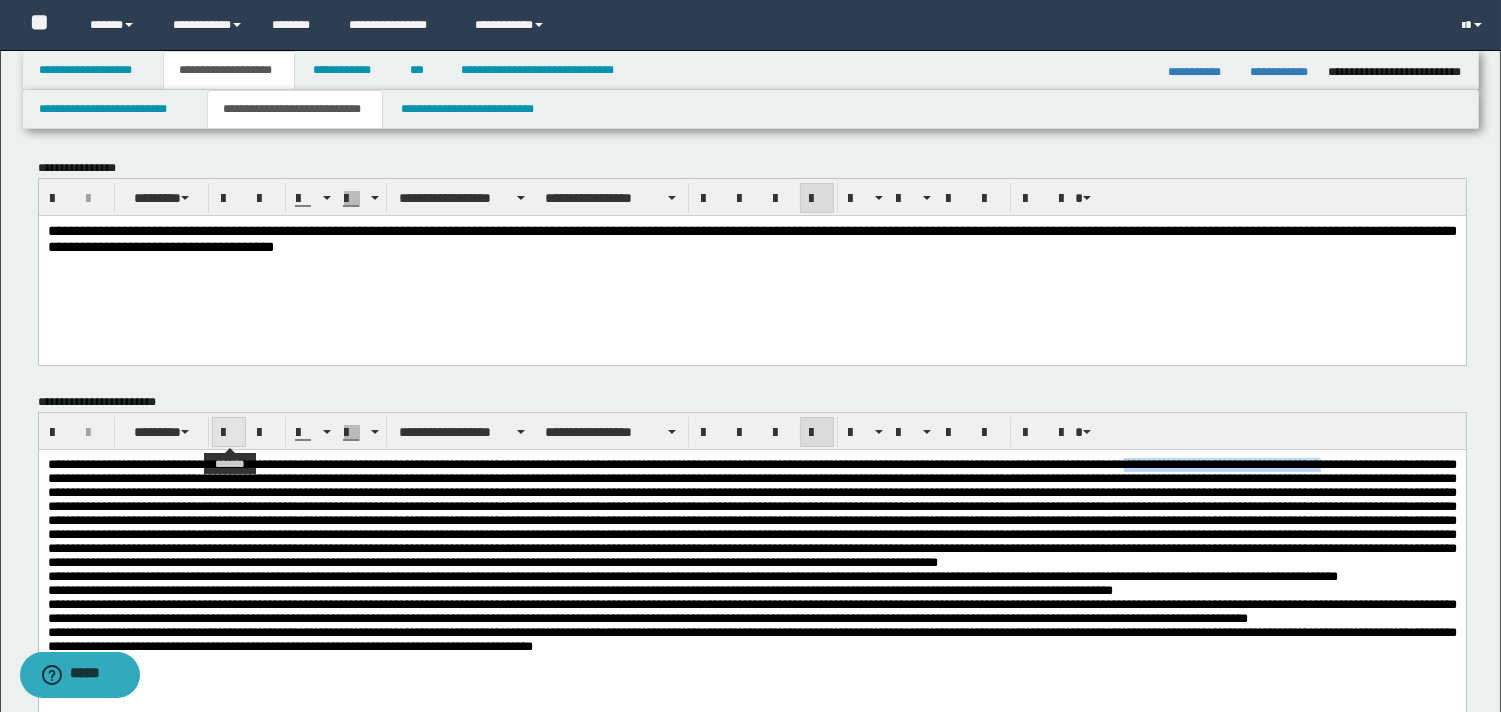 click at bounding box center [229, 433] 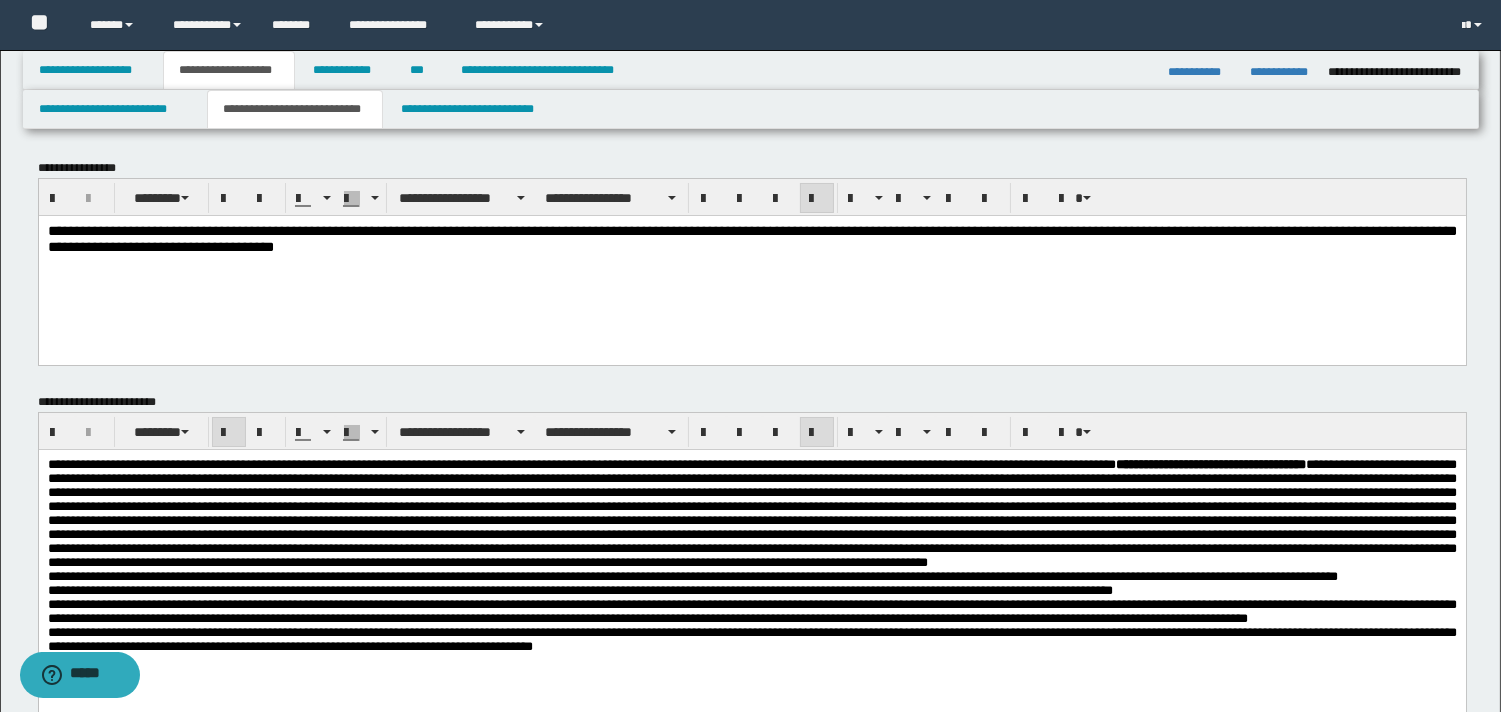 click on "**********" at bounding box center (751, 513) 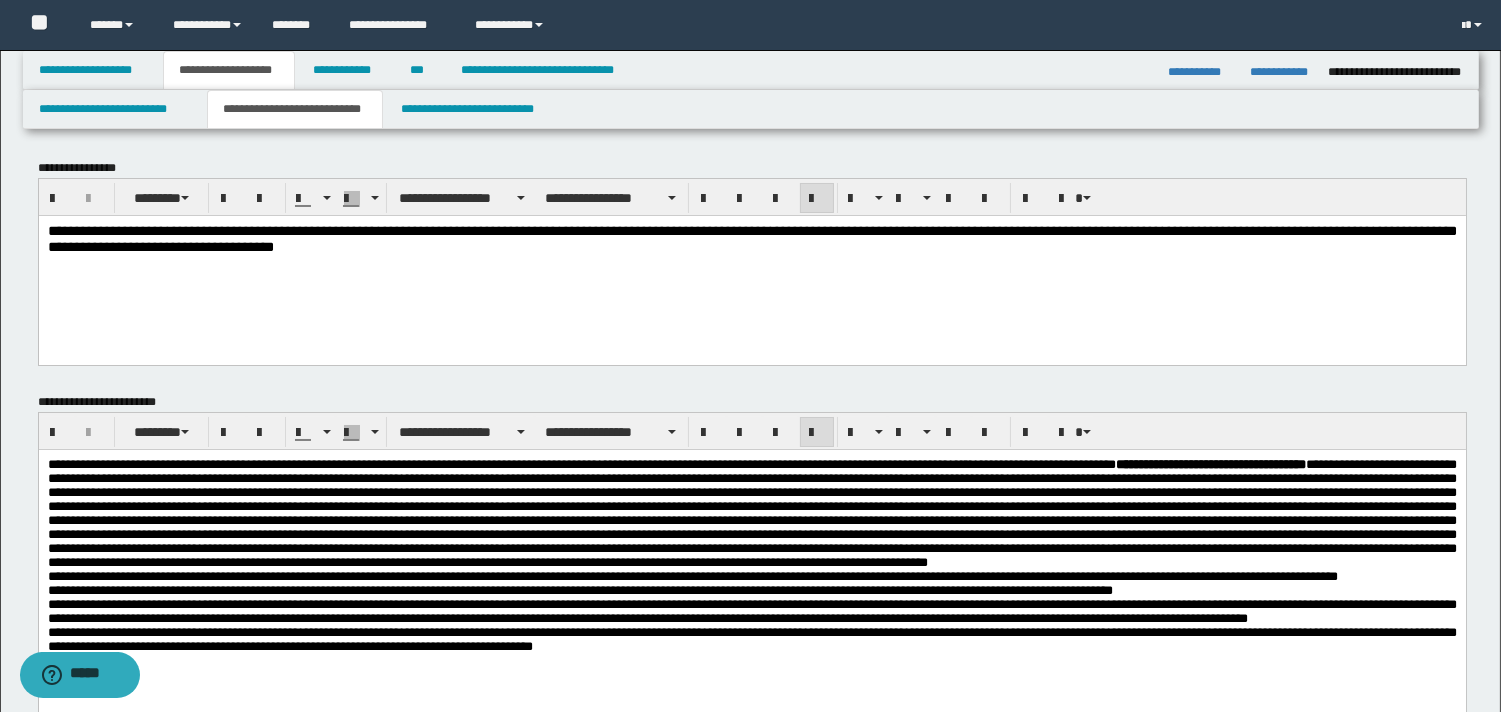 click on "**********" at bounding box center (751, 513) 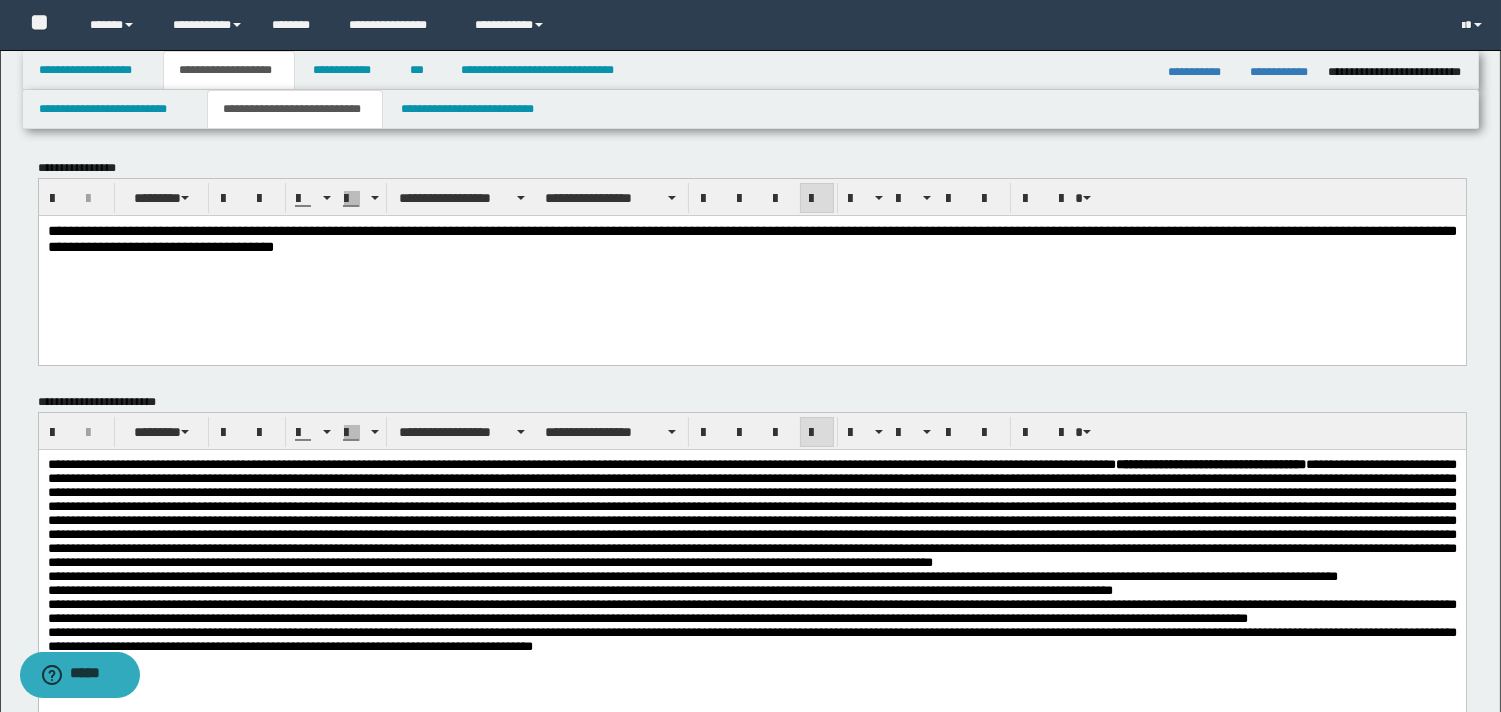 drag, startPoint x: 276, startPoint y: 488, endPoint x: 412, endPoint y: 517, distance: 139.05754 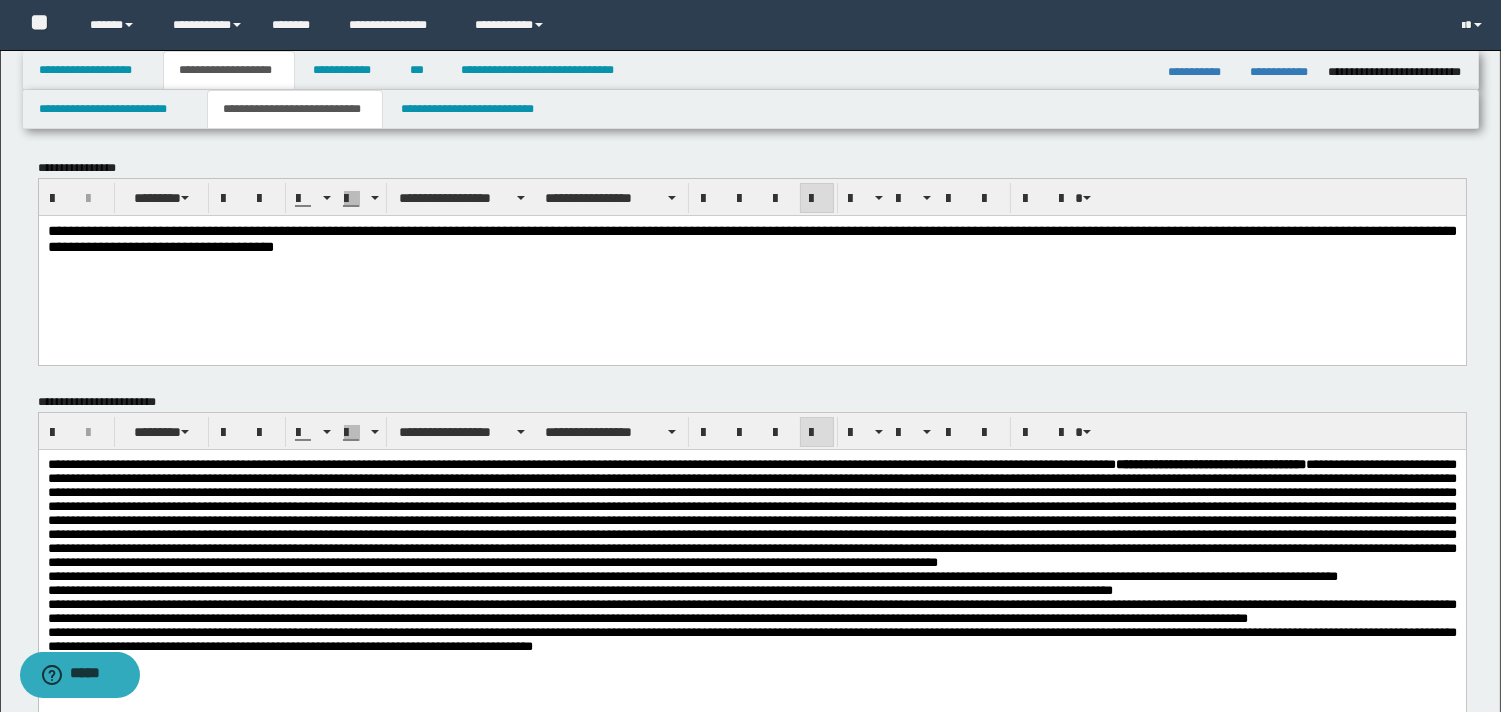 click on "**********" at bounding box center (751, 513) 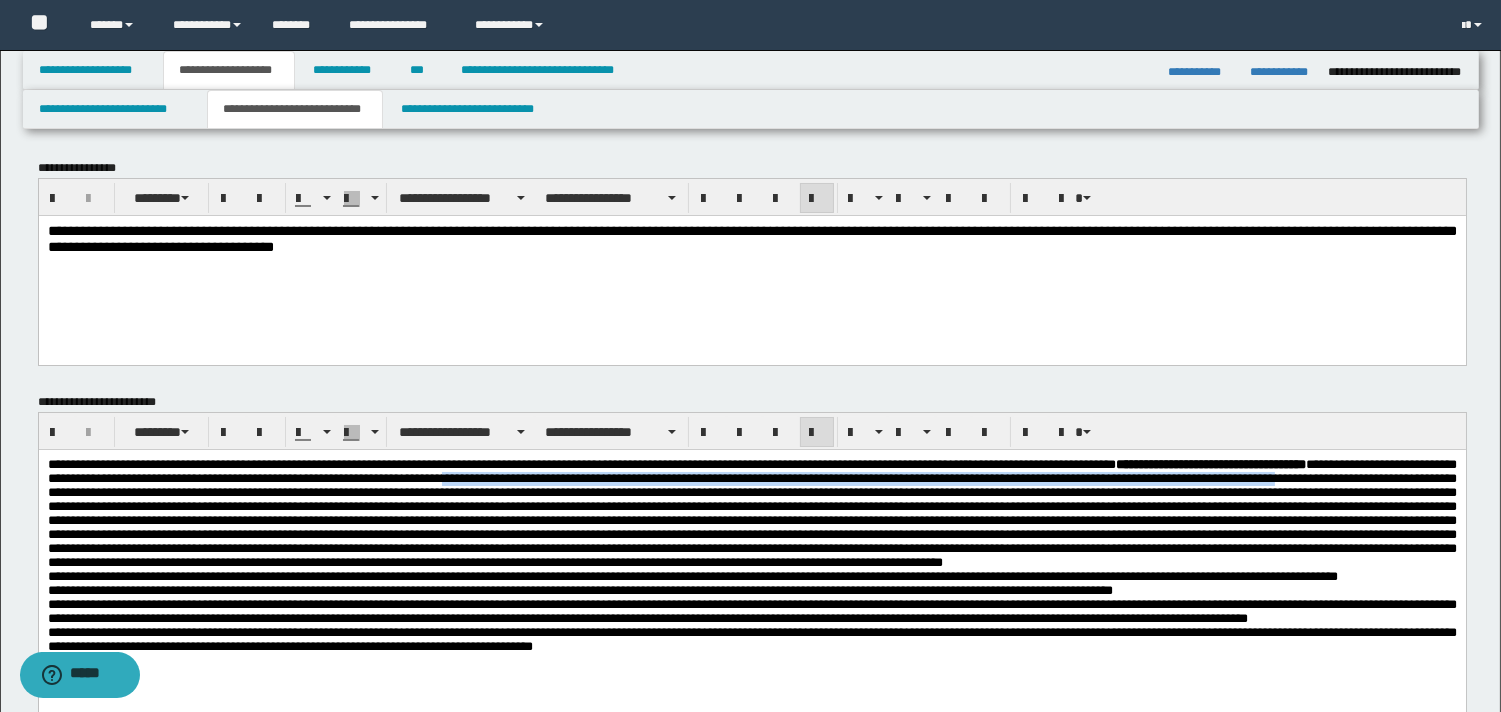 drag, startPoint x: 830, startPoint y: 481, endPoint x: 400, endPoint y: 480, distance: 430.00116 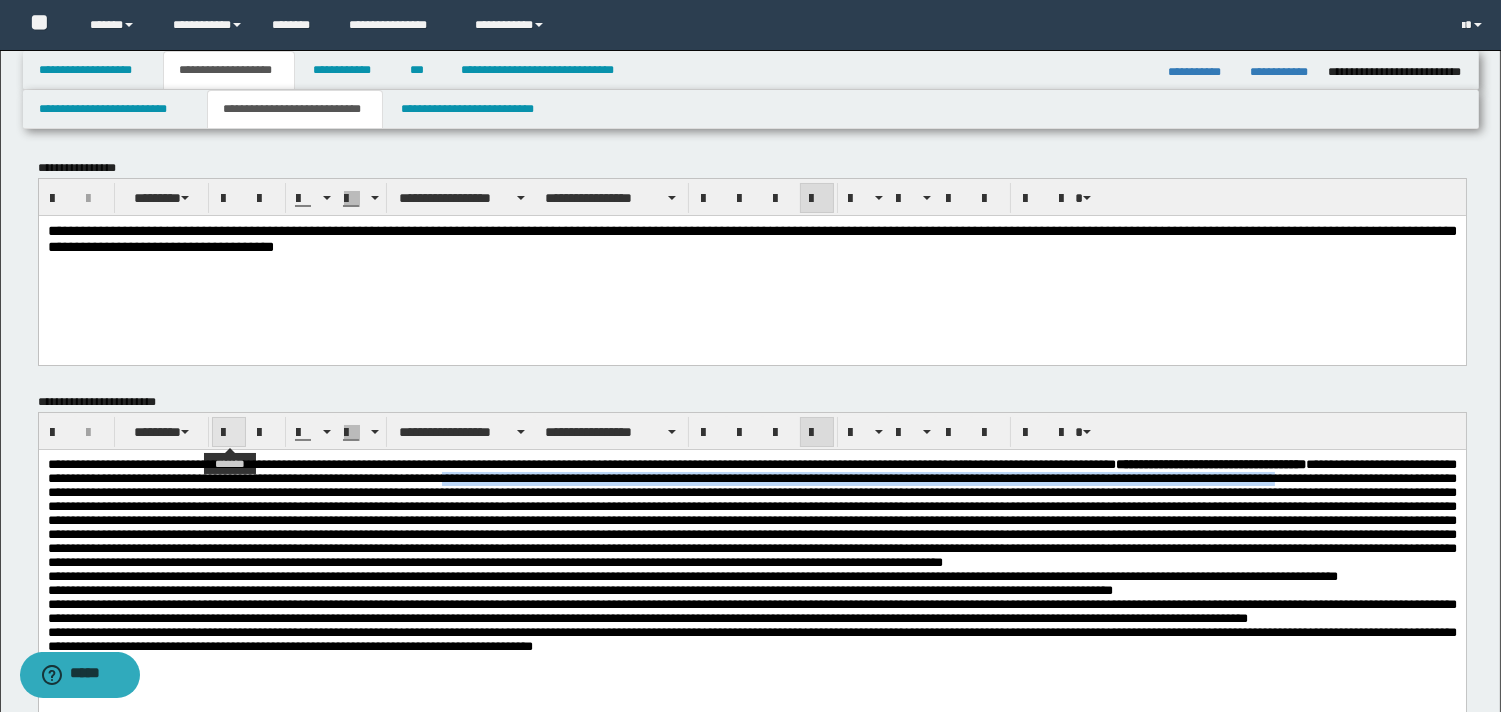 click at bounding box center [229, 432] 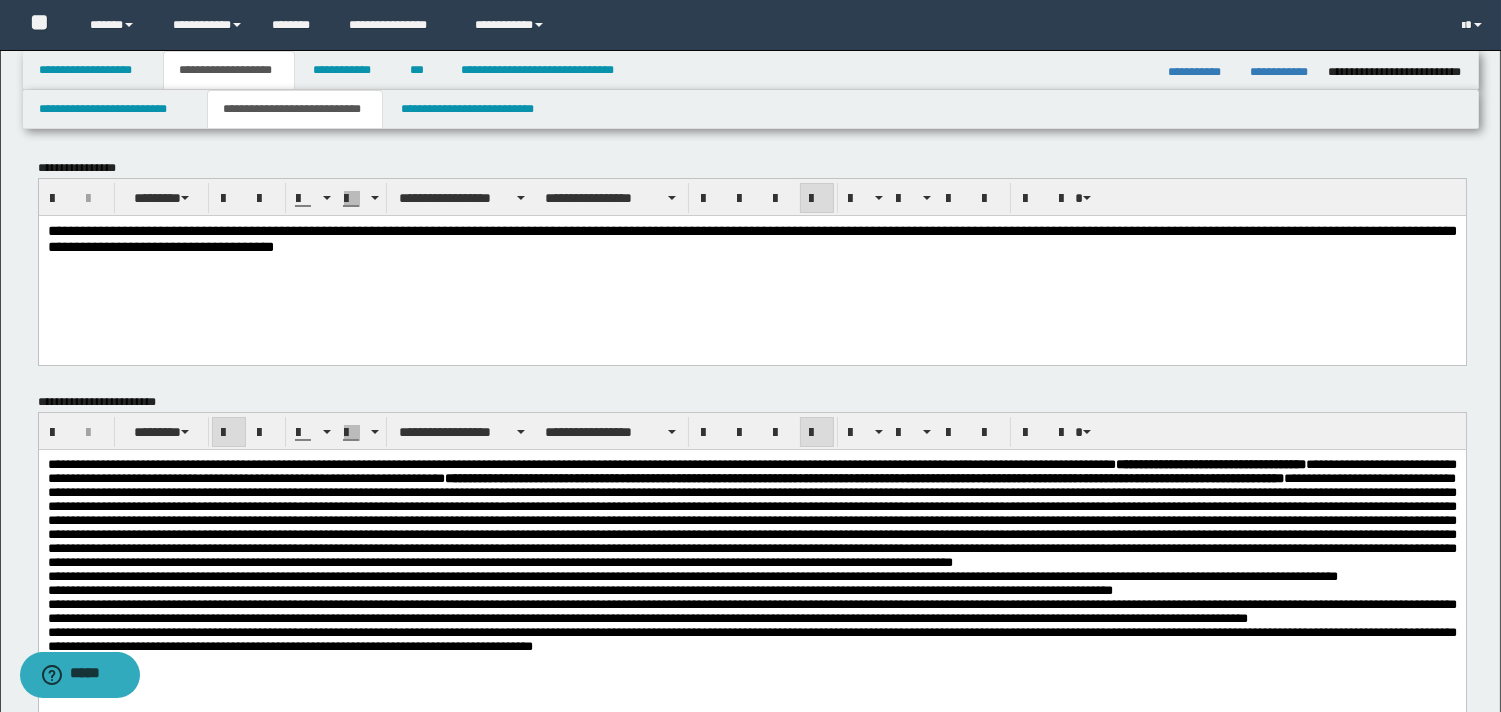 click on "**********" at bounding box center [751, 514] 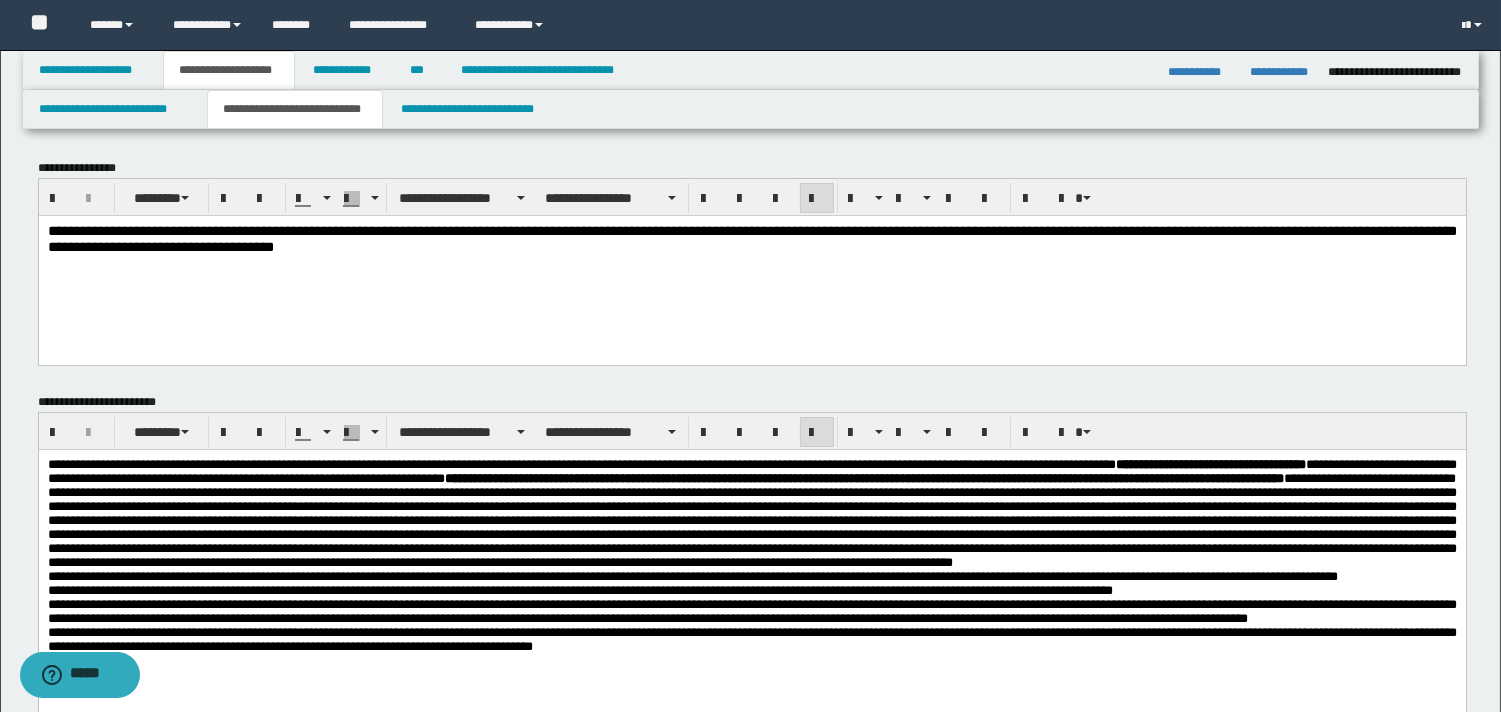click on "**********" at bounding box center (751, 513) 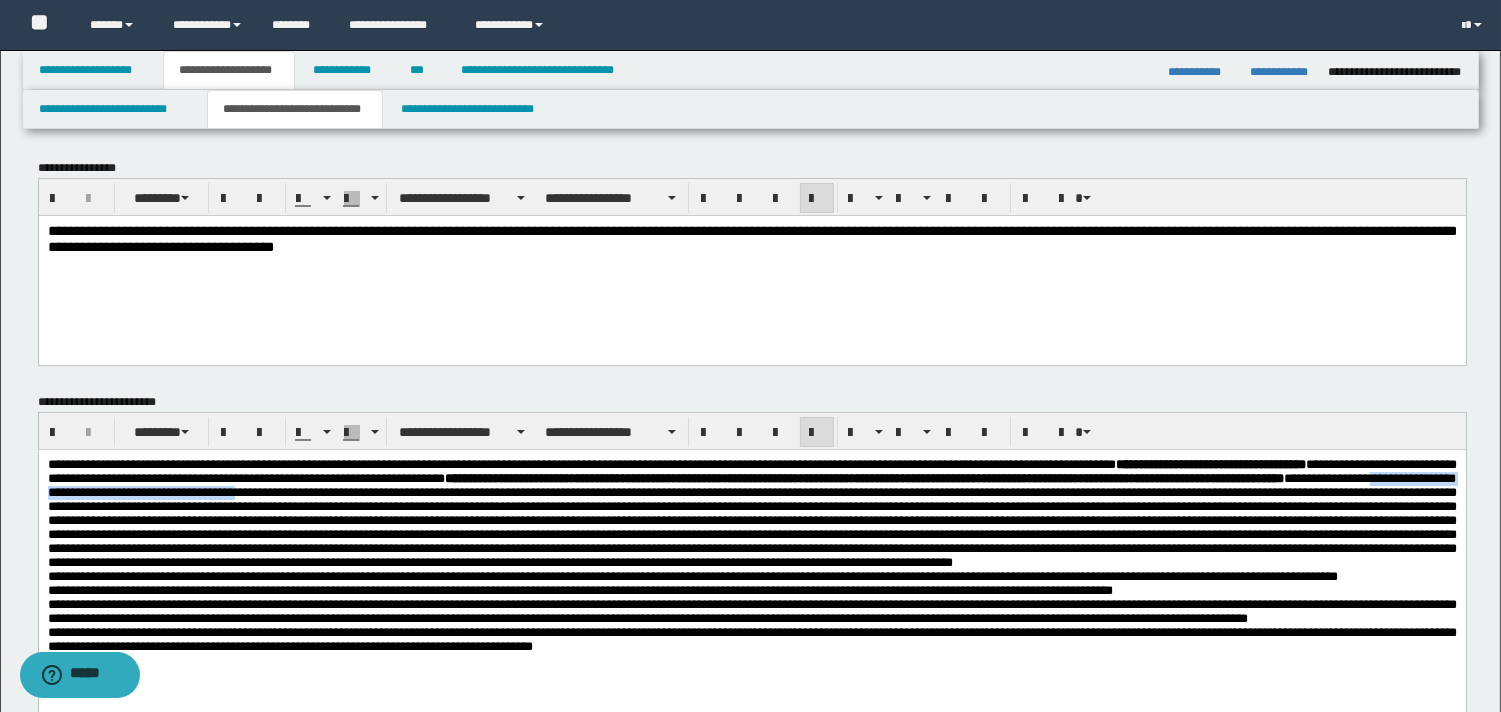 drag, startPoint x: 568, startPoint y: 499, endPoint x: 889, endPoint y: 504, distance: 321.03894 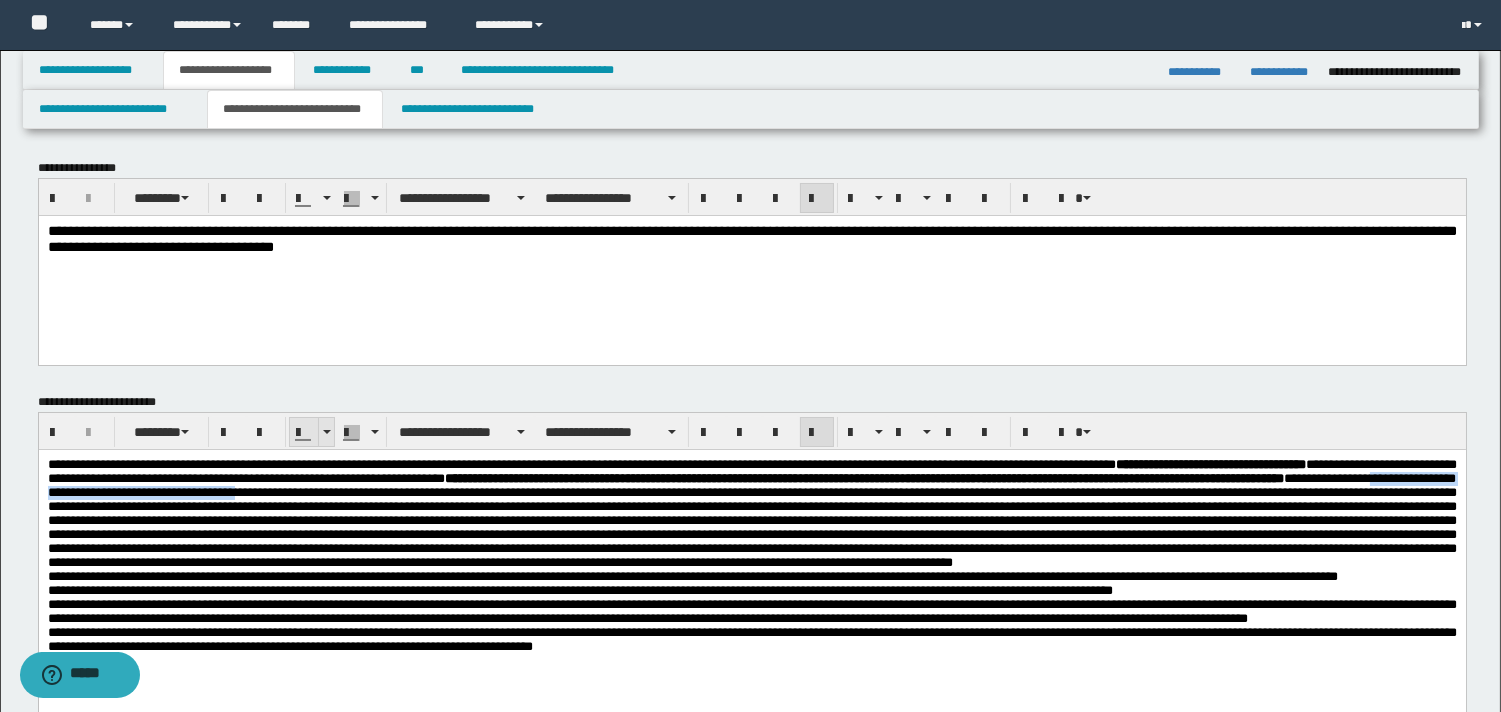 drag, startPoint x: 227, startPoint y: 433, endPoint x: 303, endPoint y: 444, distance: 76.79192 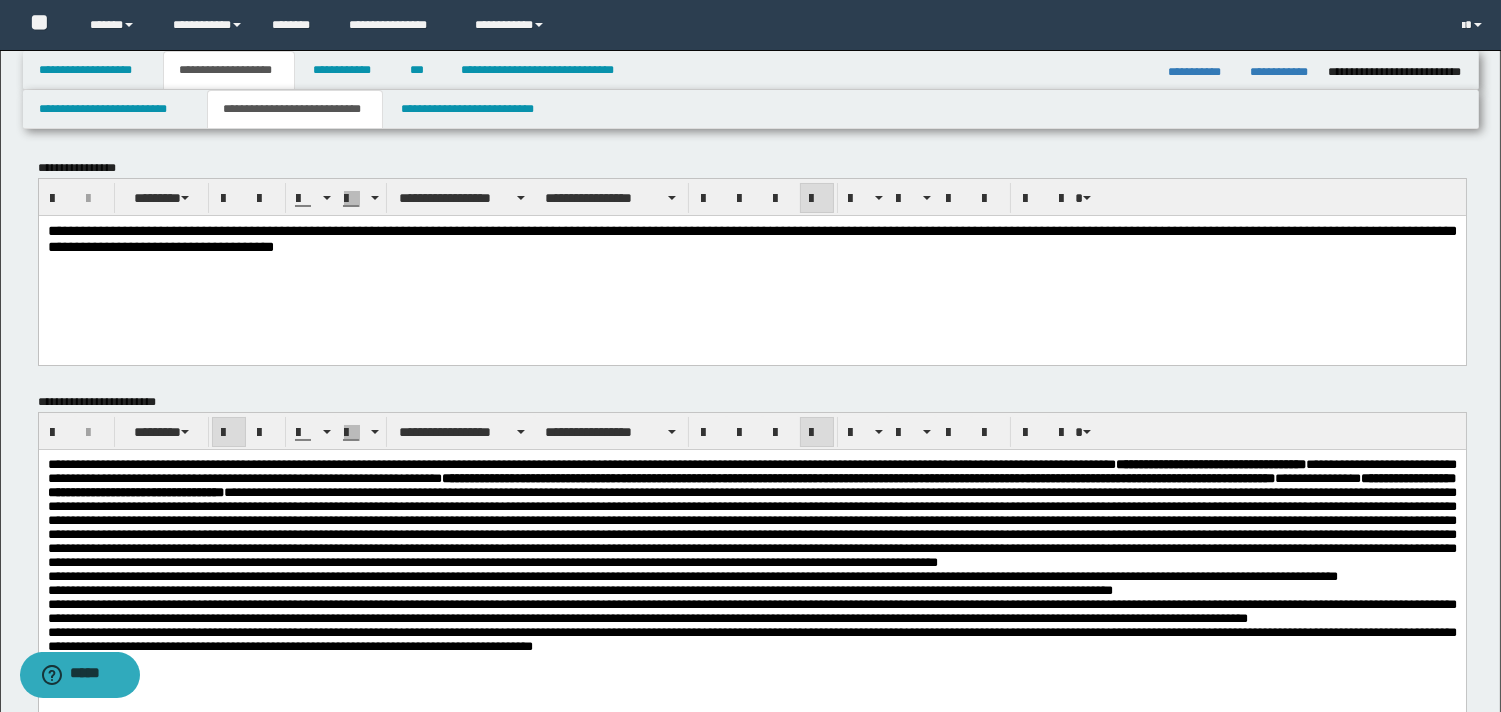 click on "**********" at bounding box center [751, 513] 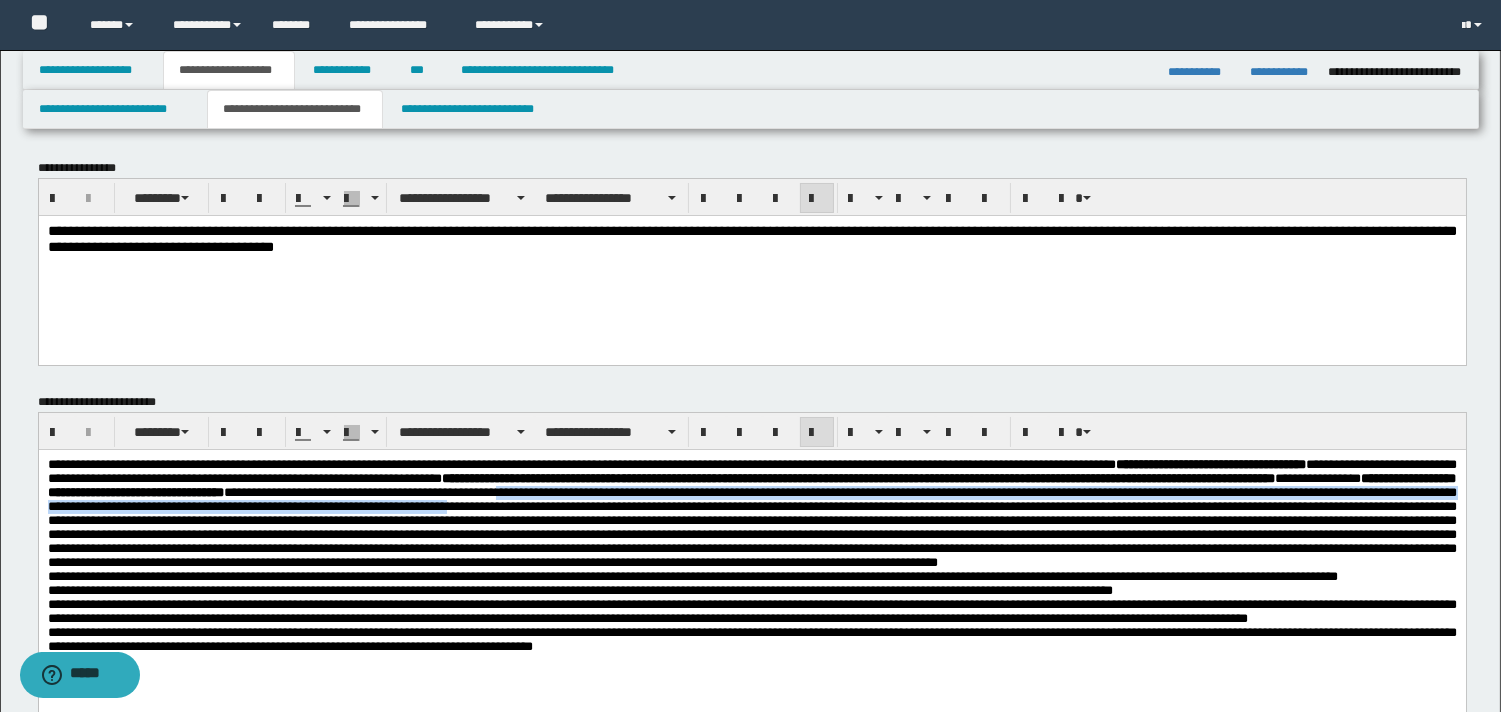 drag, startPoint x: 1218, startPoint y: 498, endPoint x: 1453, endPoint y: 518, distance: 235.84953 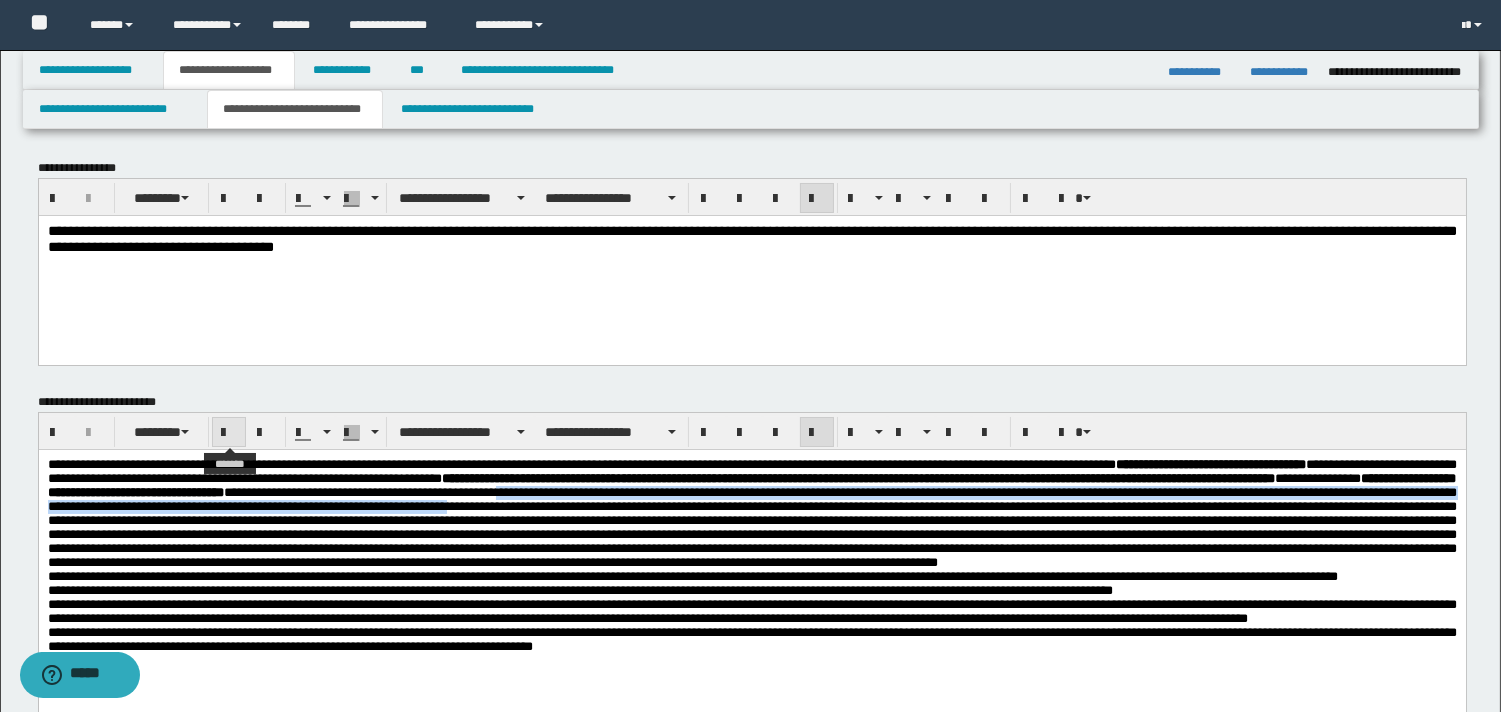 click at bounding box center [229, 433] 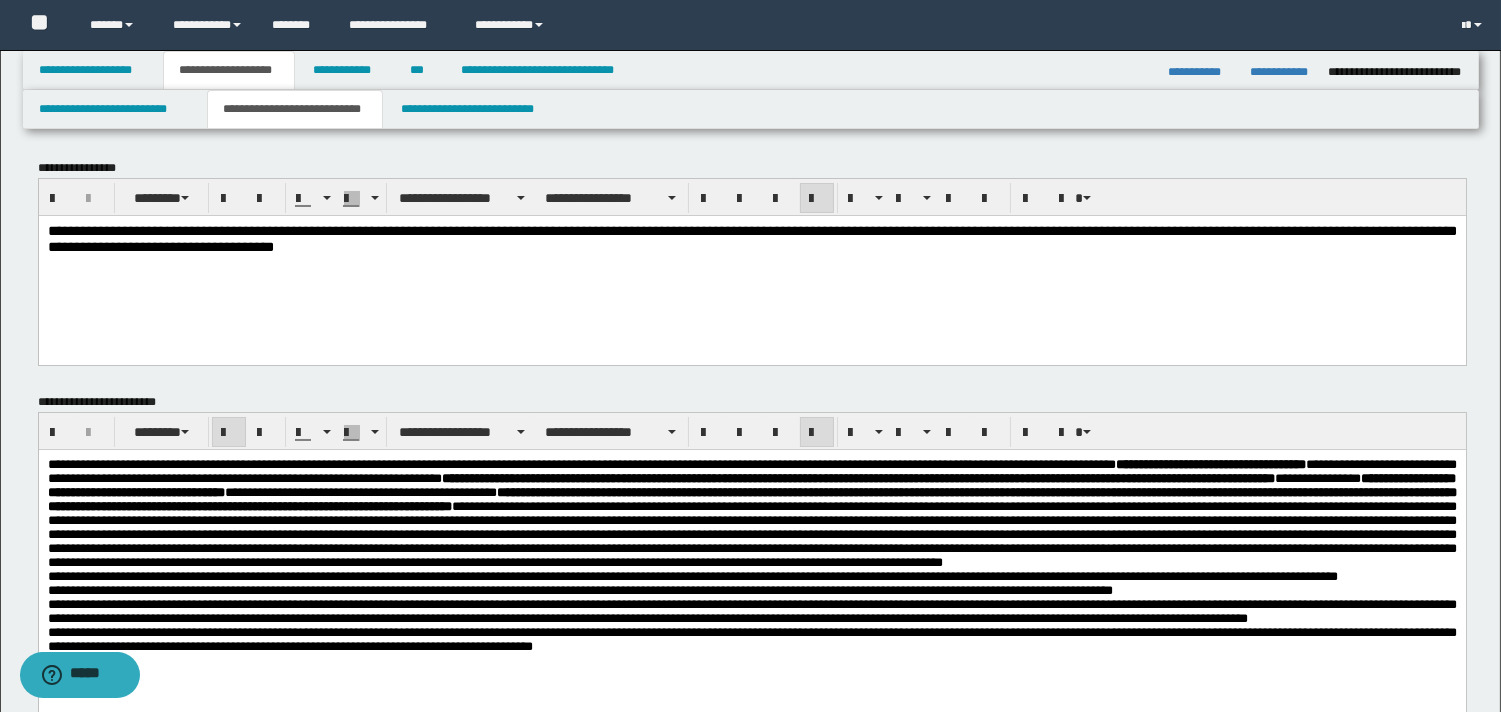 click on "**********" at bounding box center [751, 513] 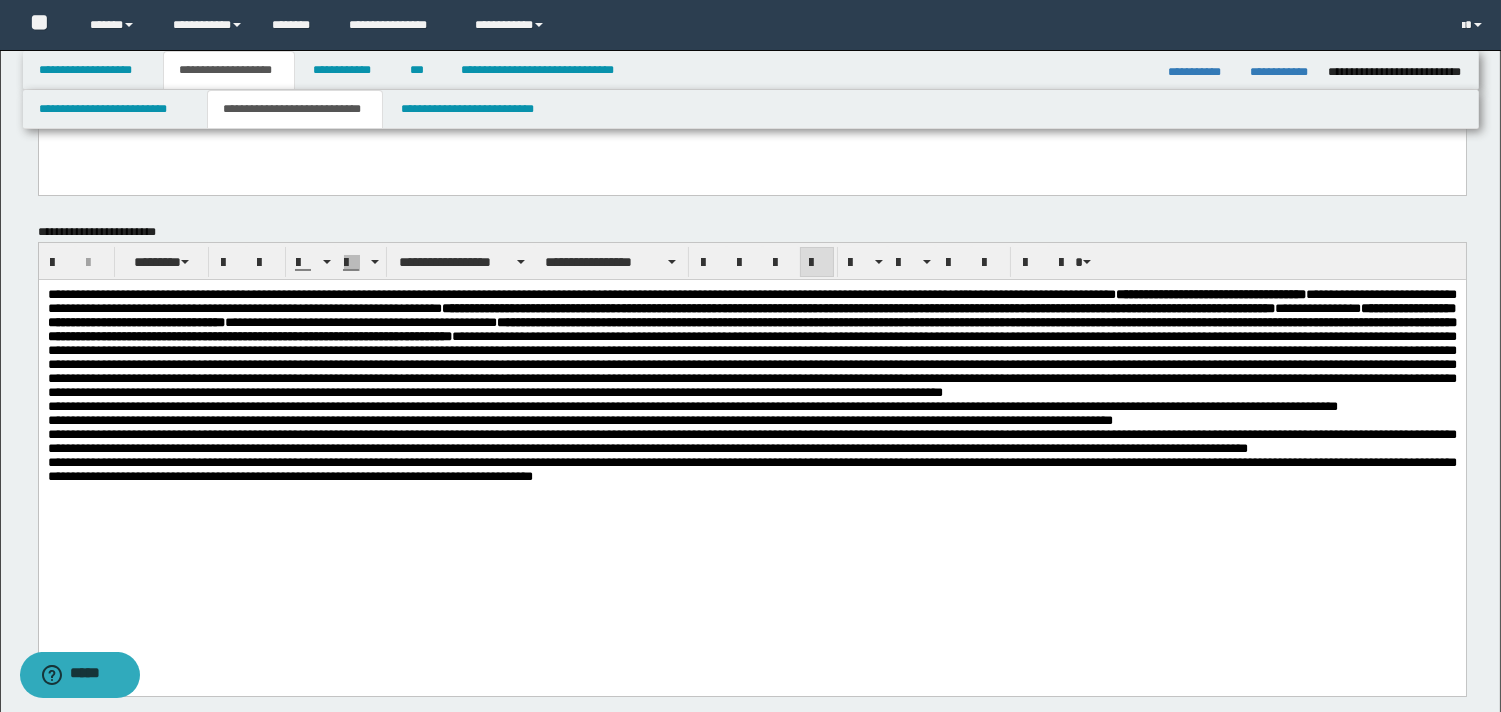 scroll, scrollTop: 180, scrollLeft: 0, axis: vertical 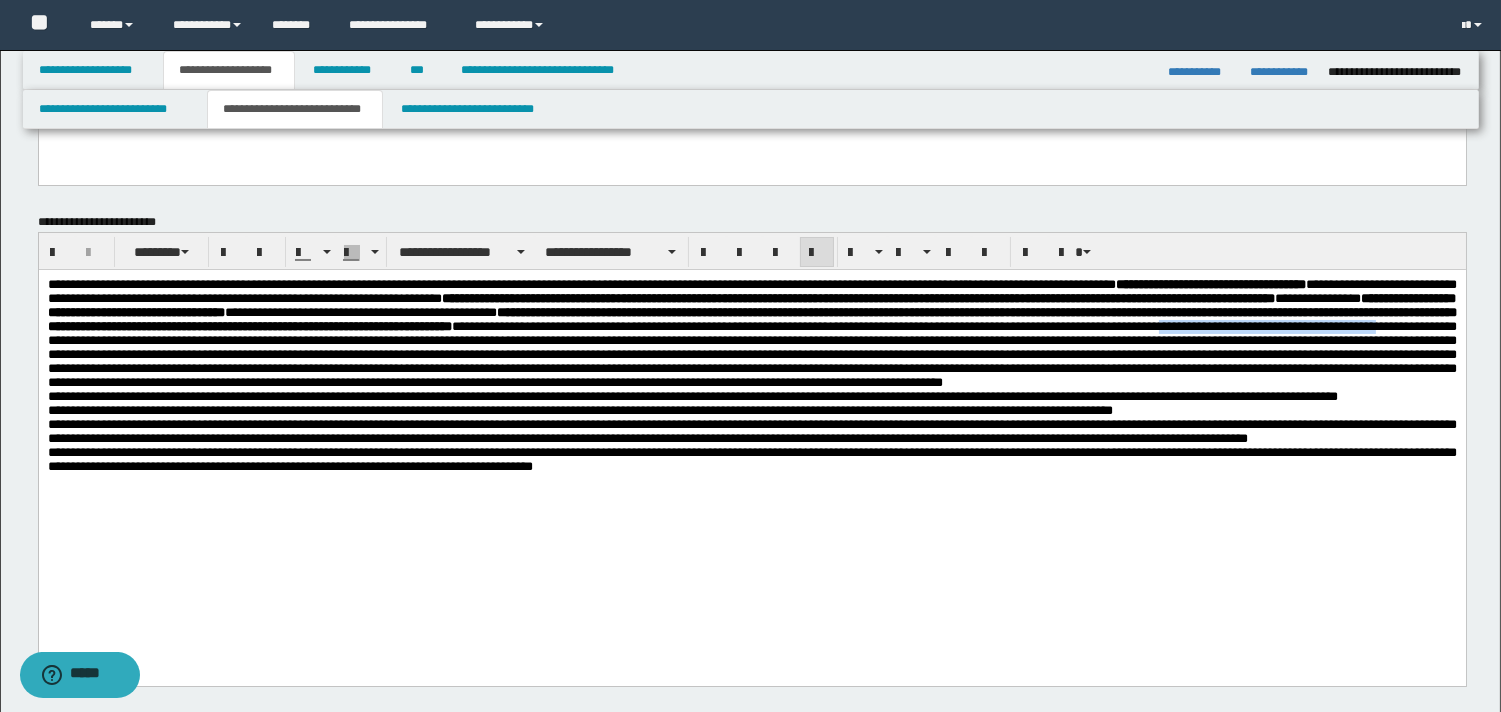 drag, startPoint x: 982, startPoint y: 351, endPoint x: 1255, endPoint y: 347, distance: 273.0293 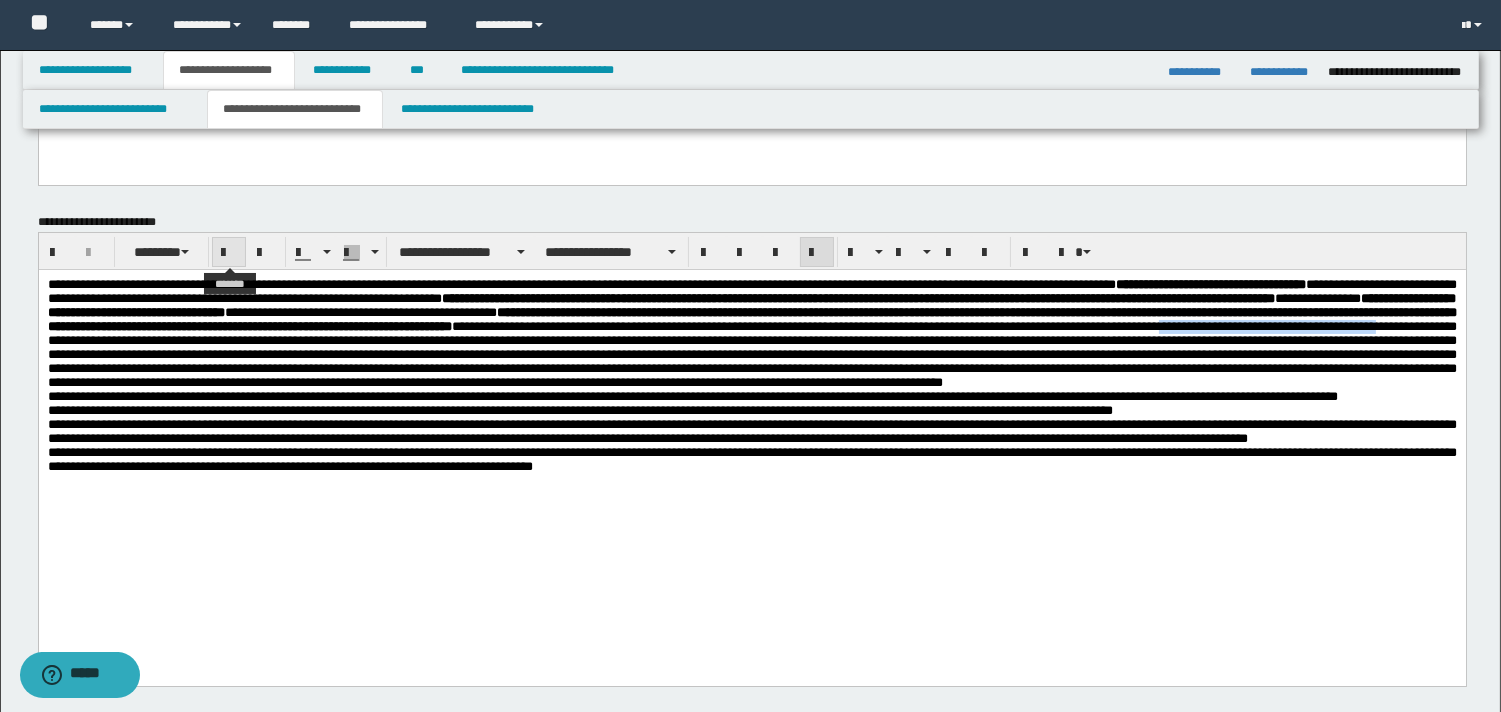 click at bounding box center [229, 253] 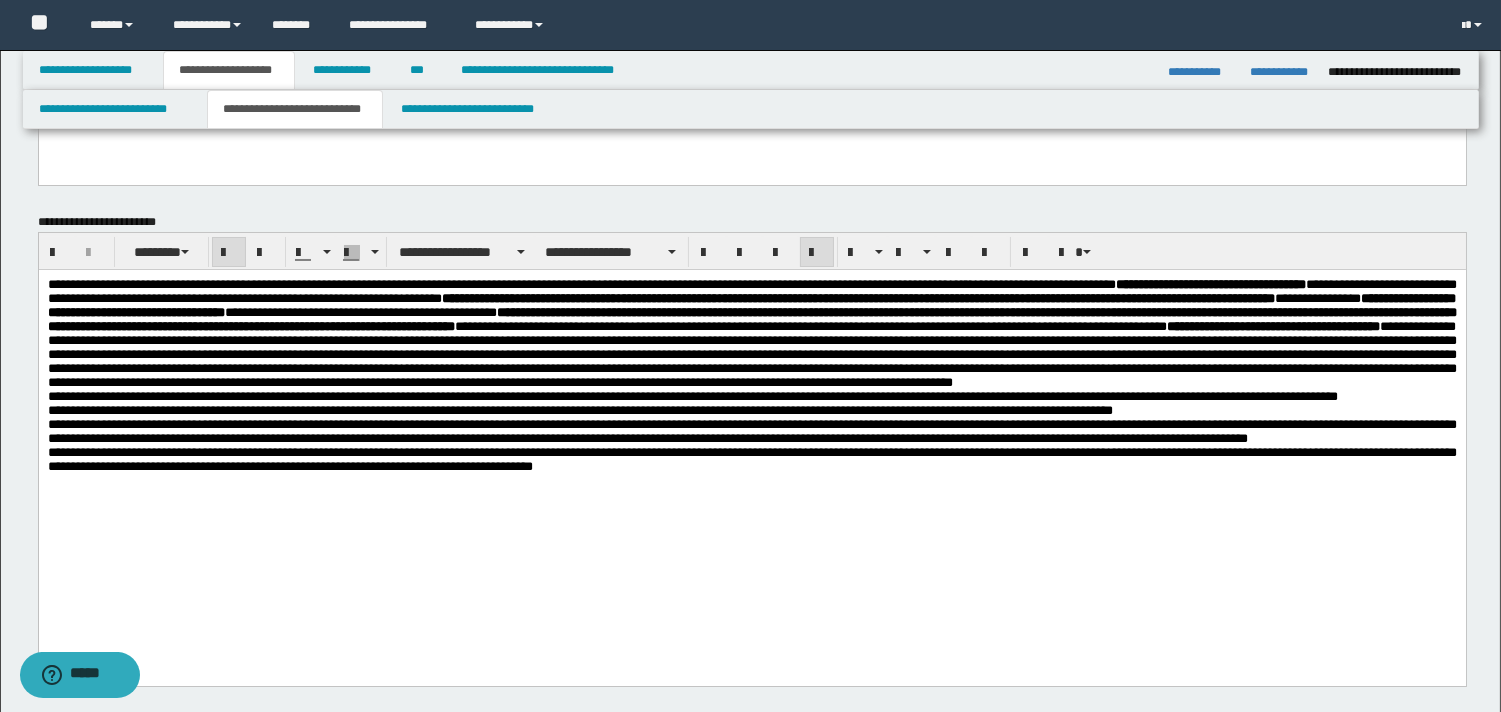 click on "**********" at bounding box center (751, 431) 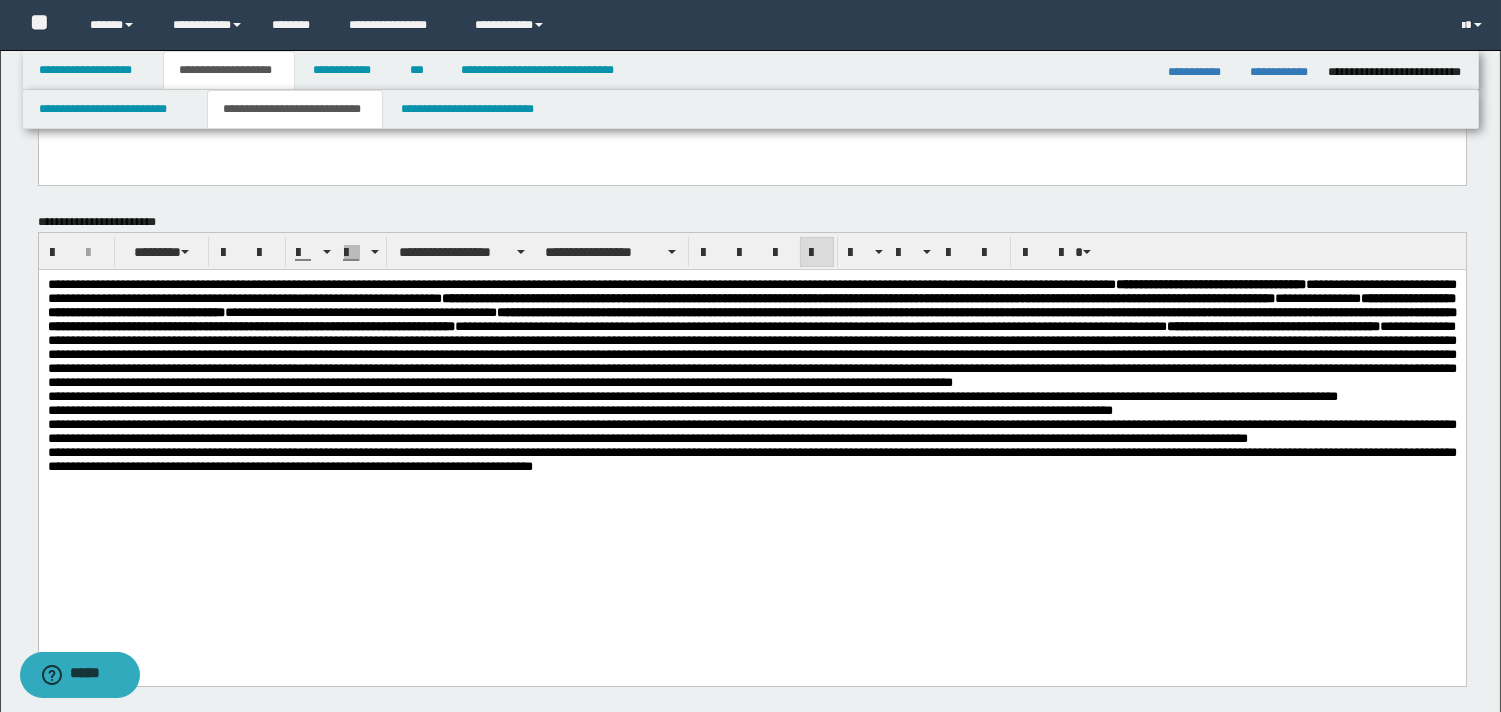 click on "**********" at bounding box center [751, 334] 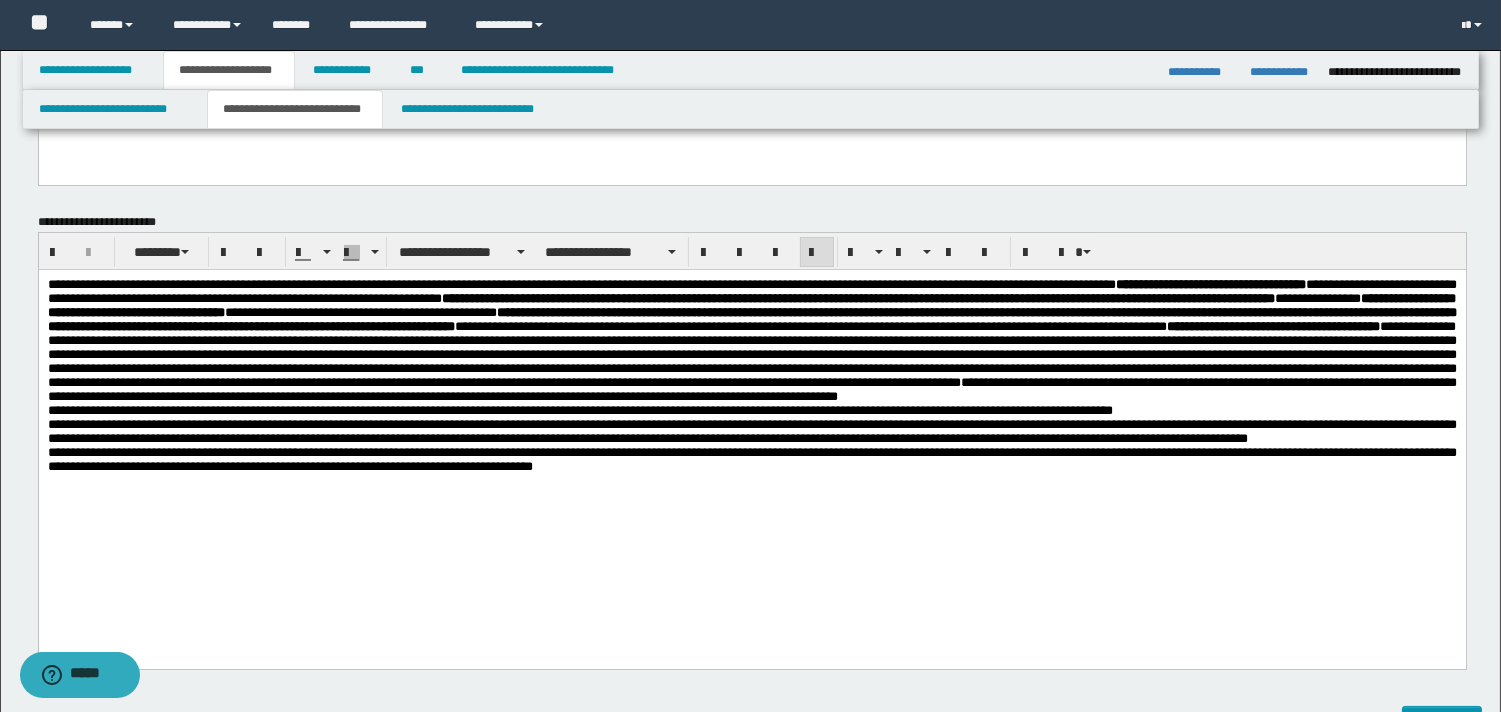 click on "**********" at bounding box center (751, 341) 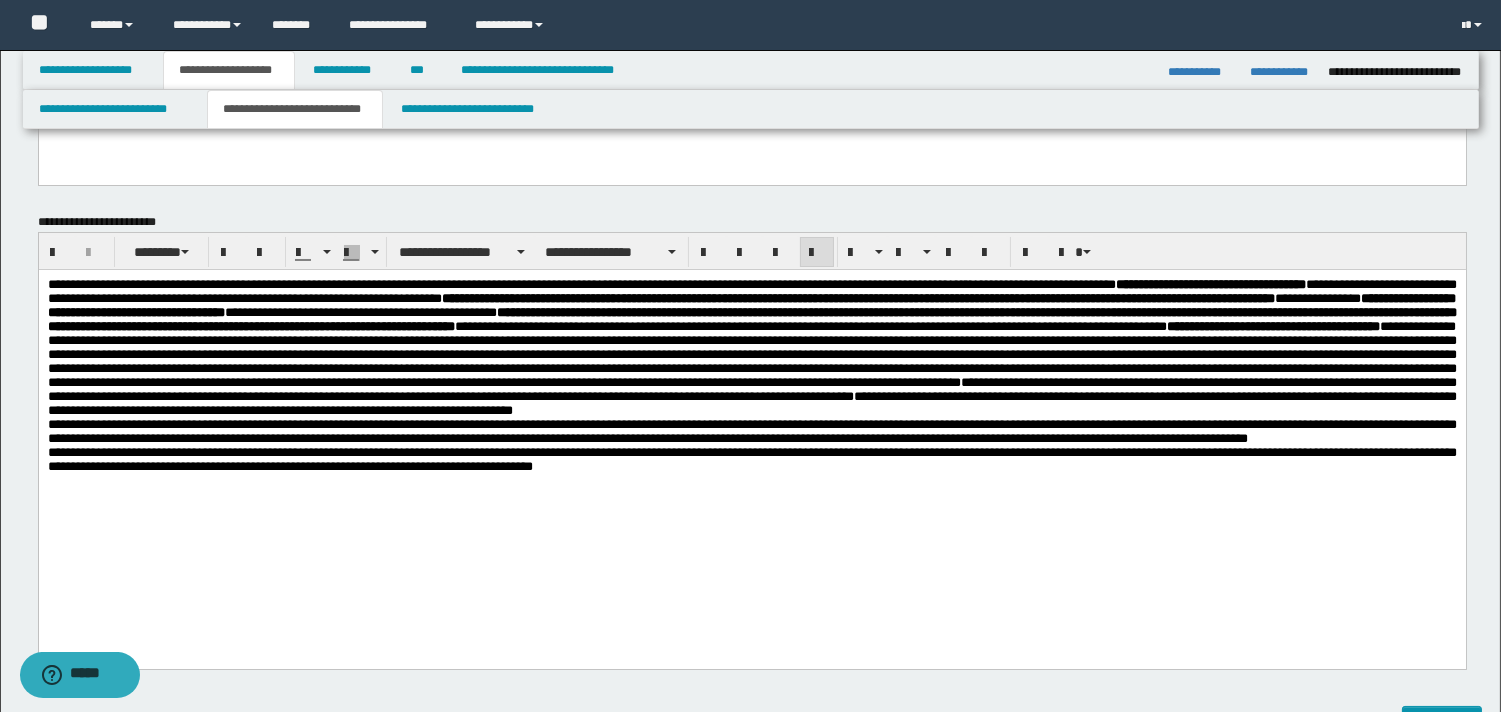 click on "**********" at bounding box center (751, 348) 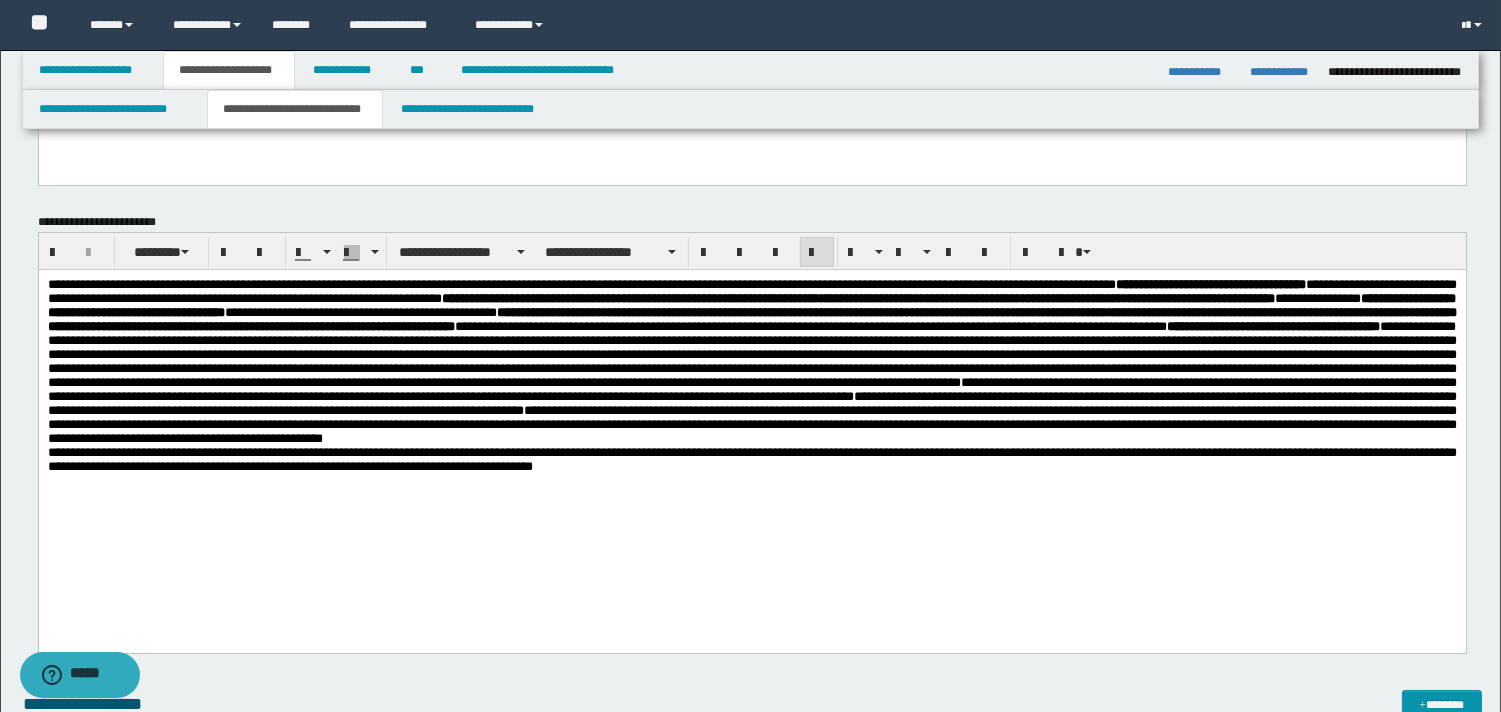 click on "**********" at bounding box center (751, 362) 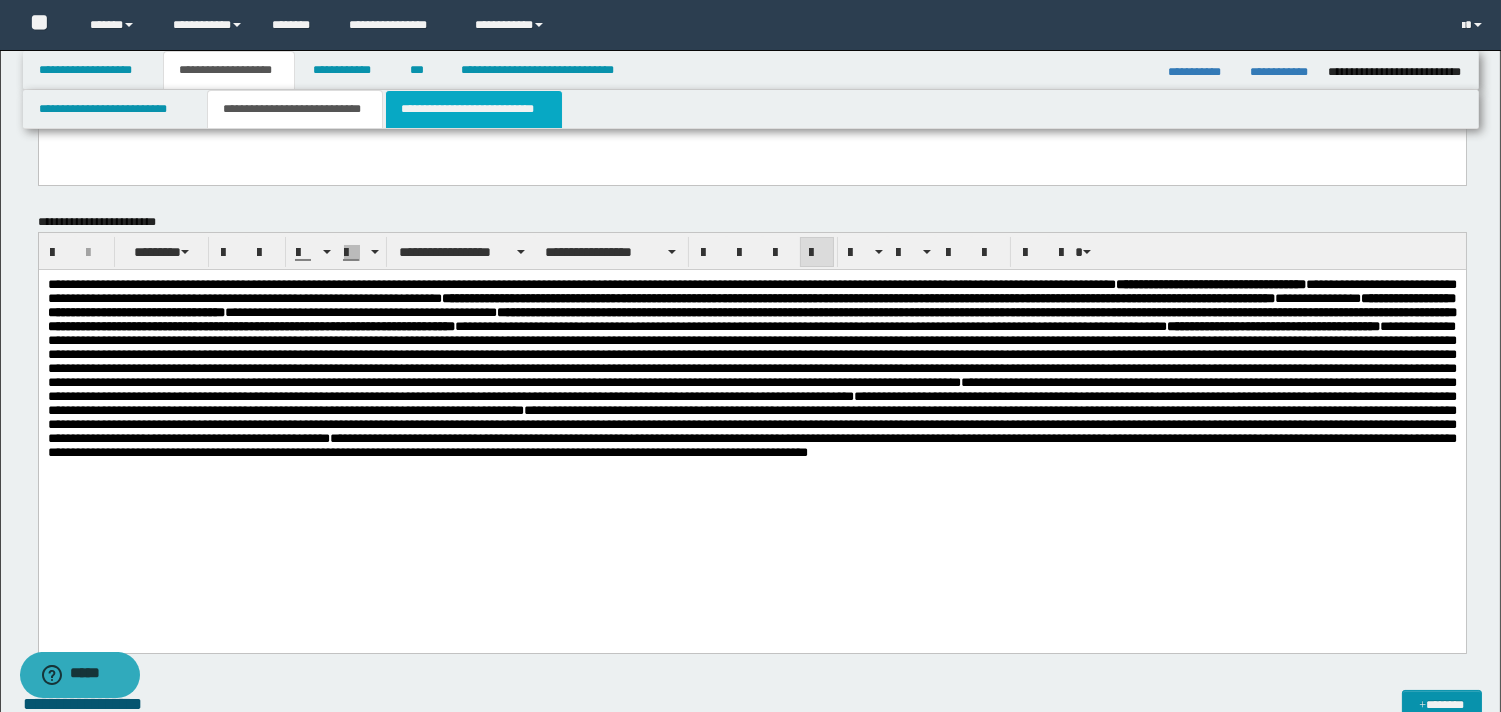 click on "**********" at bounding box center [474, 109] 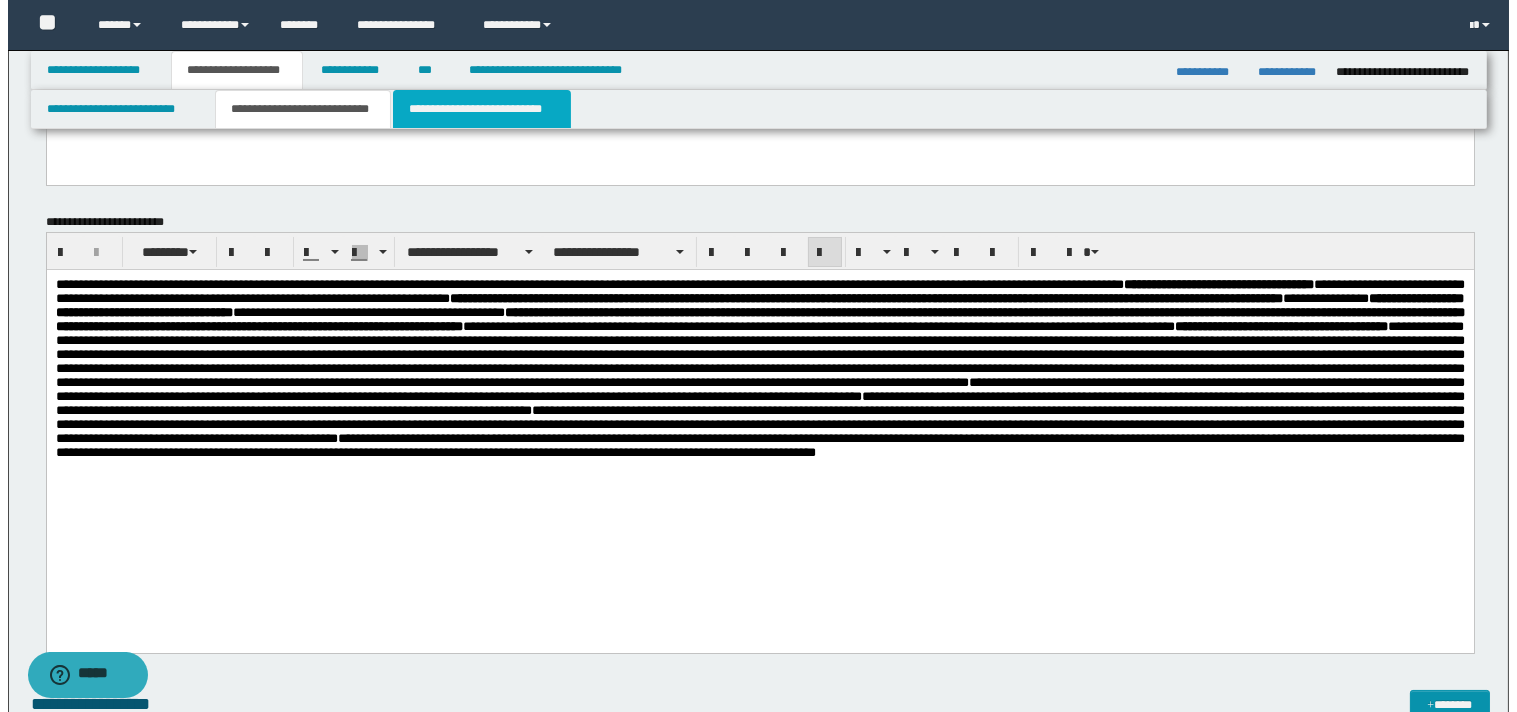 scroll, scrollTop: 0, scrollLeft: 0, axis: both 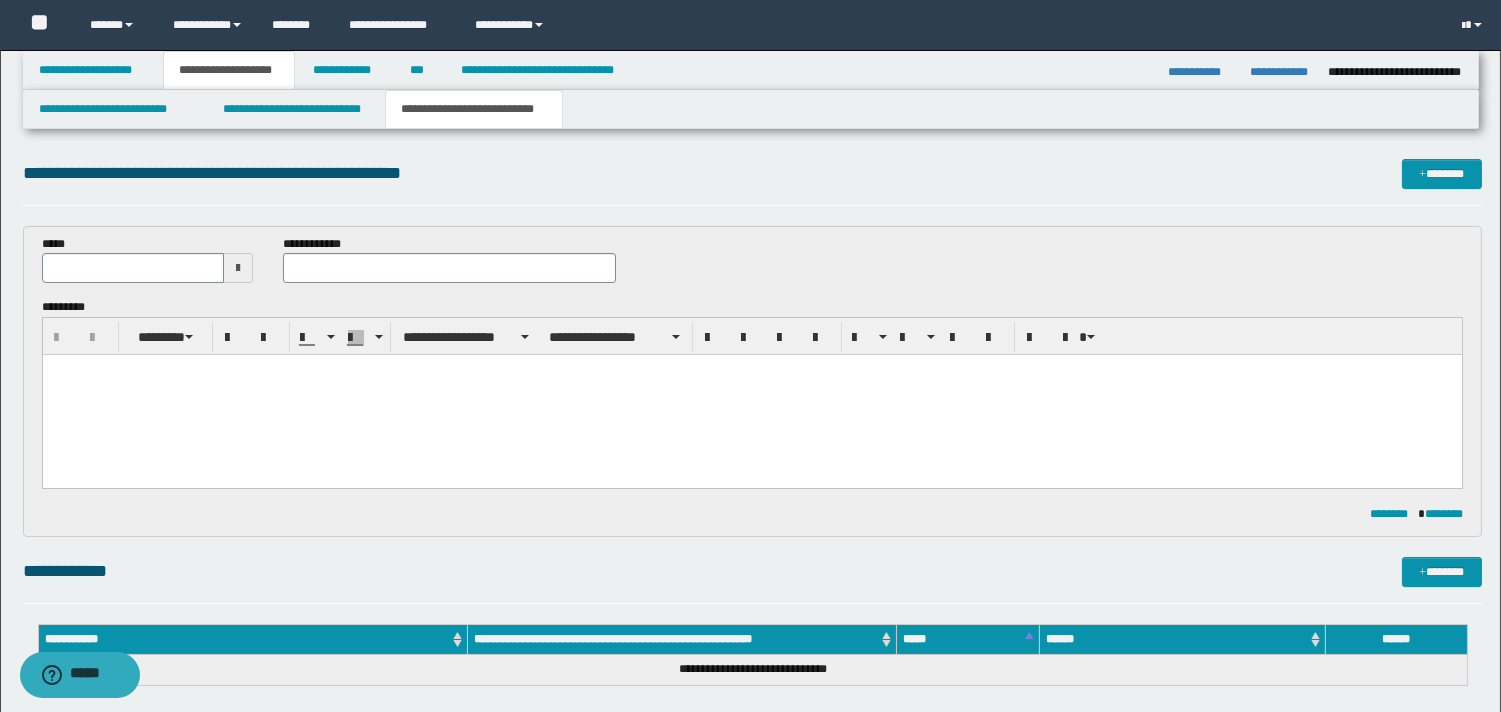 click at bounding box center [238, 268] 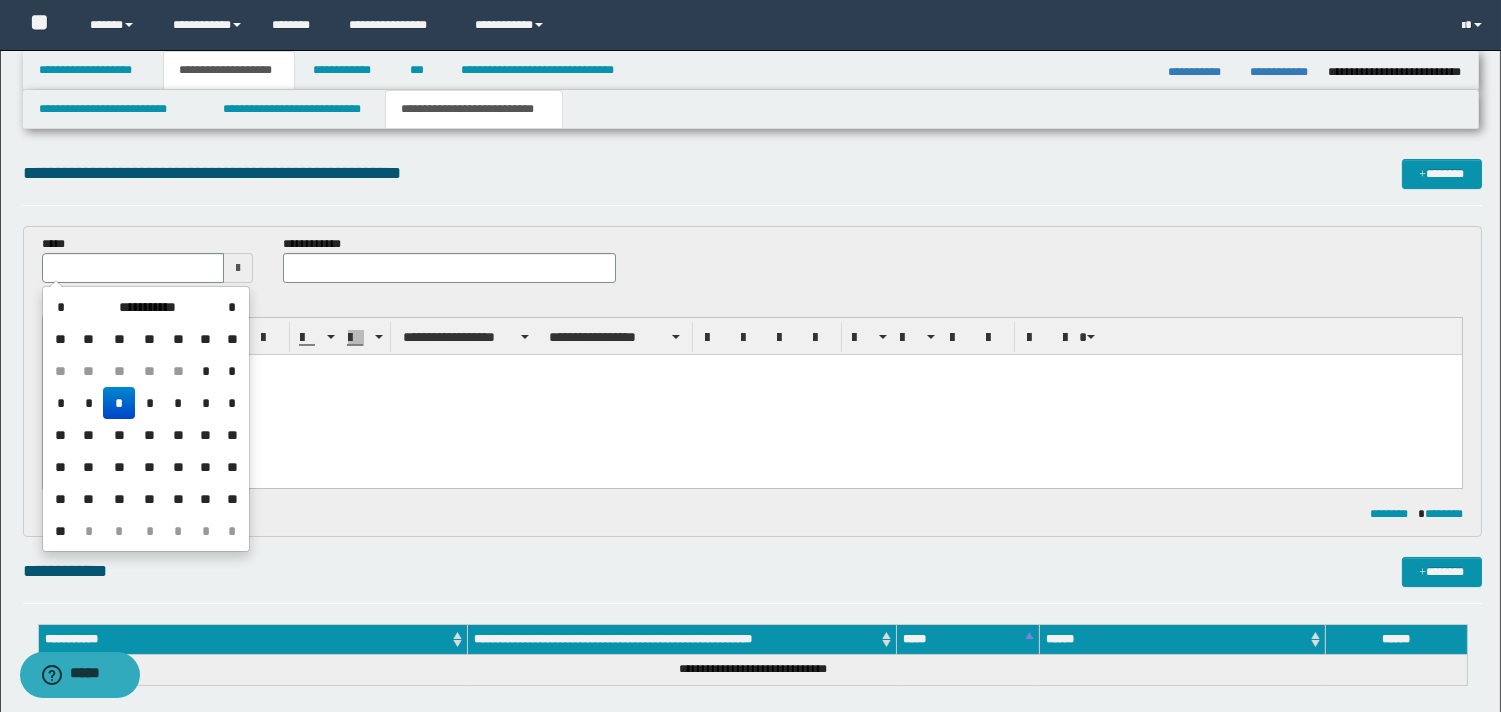 drag, startPoint x: 118, startPoint y: 406, endPoint x: 431, endPoint y: 247, distance: 351.0698 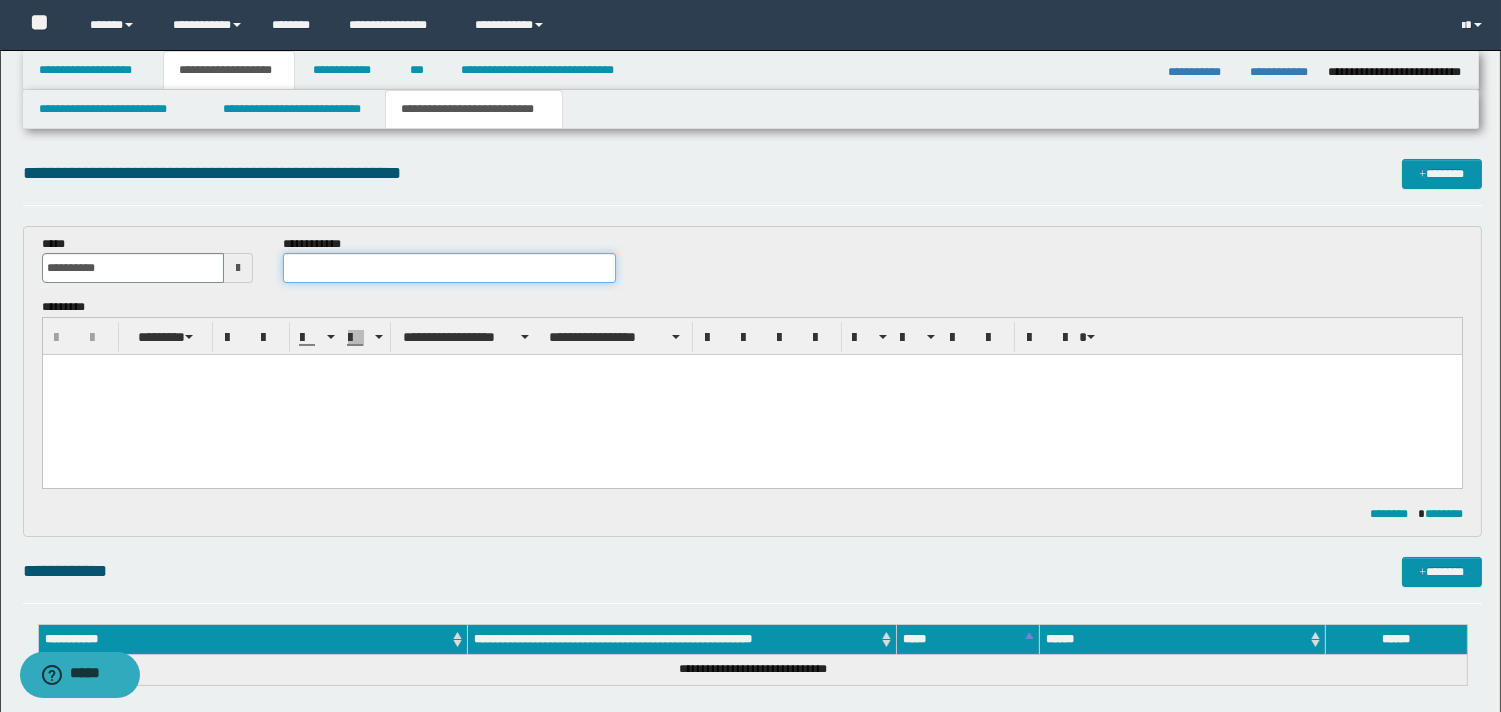 click at bounding box center [449, 268] 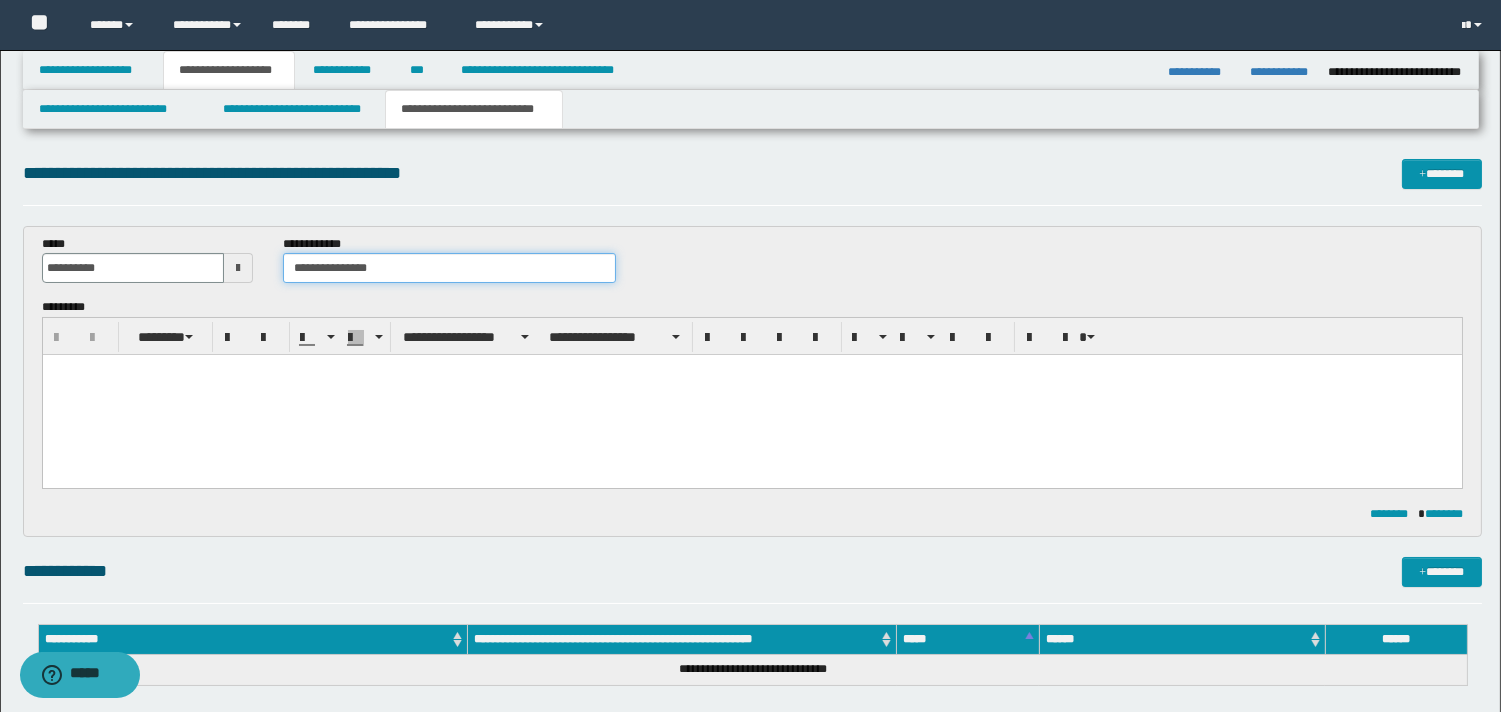 type on "**********" 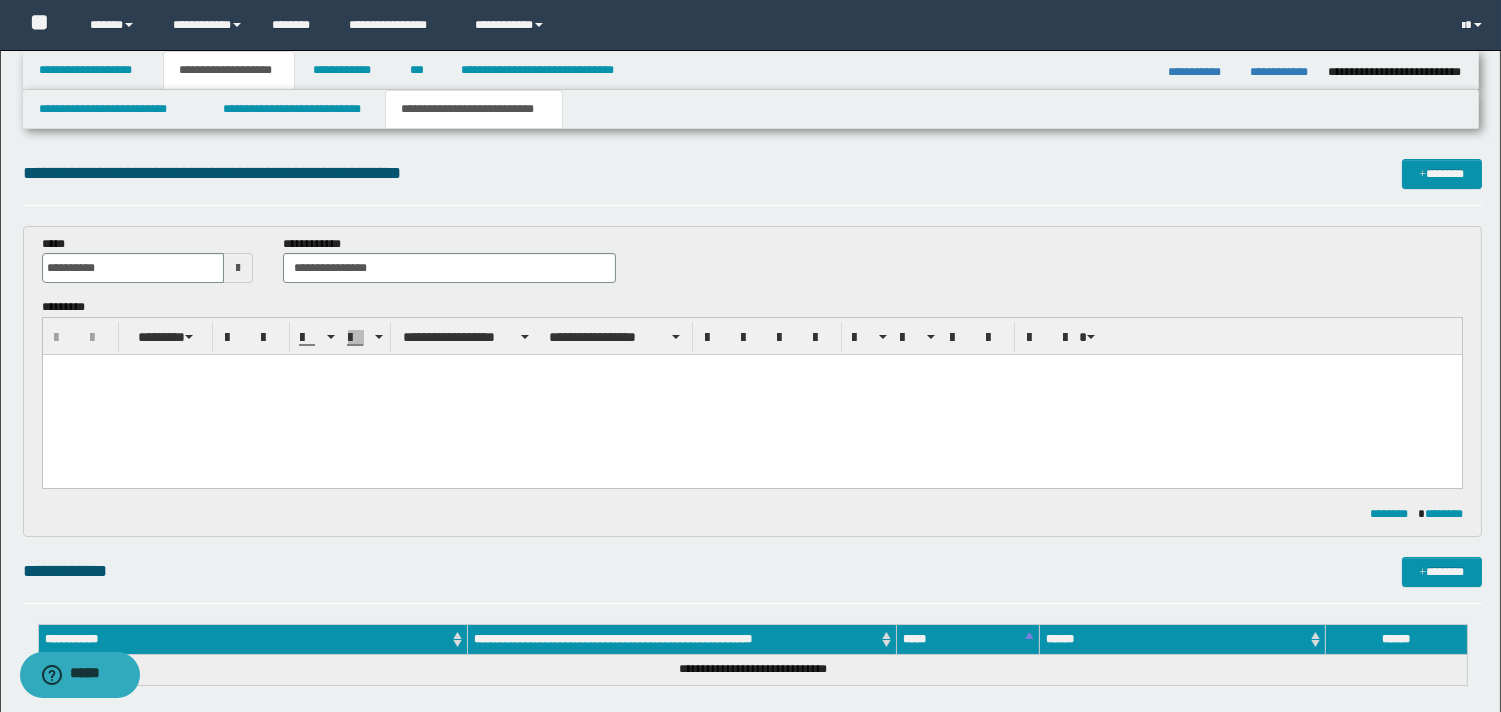 click at bounding box center (751, 395) 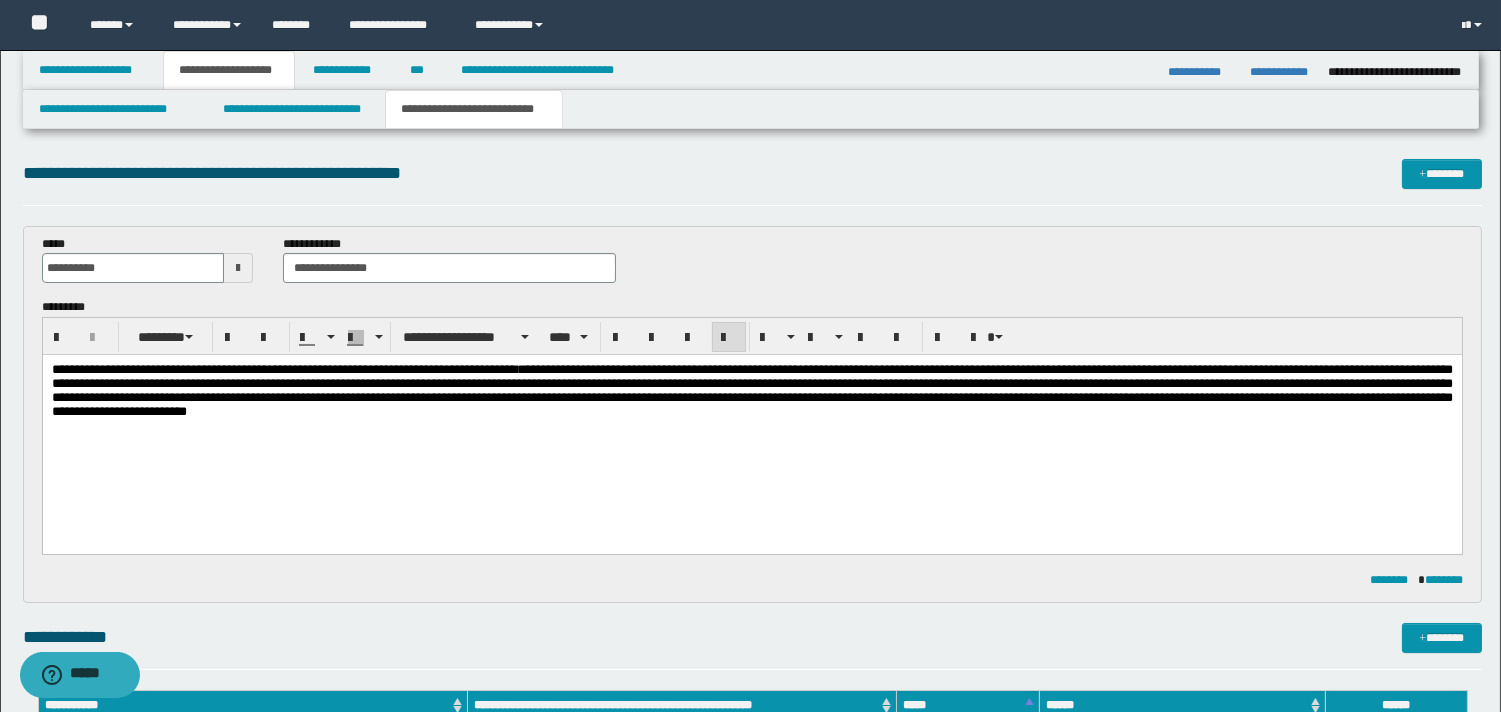 click on "**********" at bounding box center [329, 369] 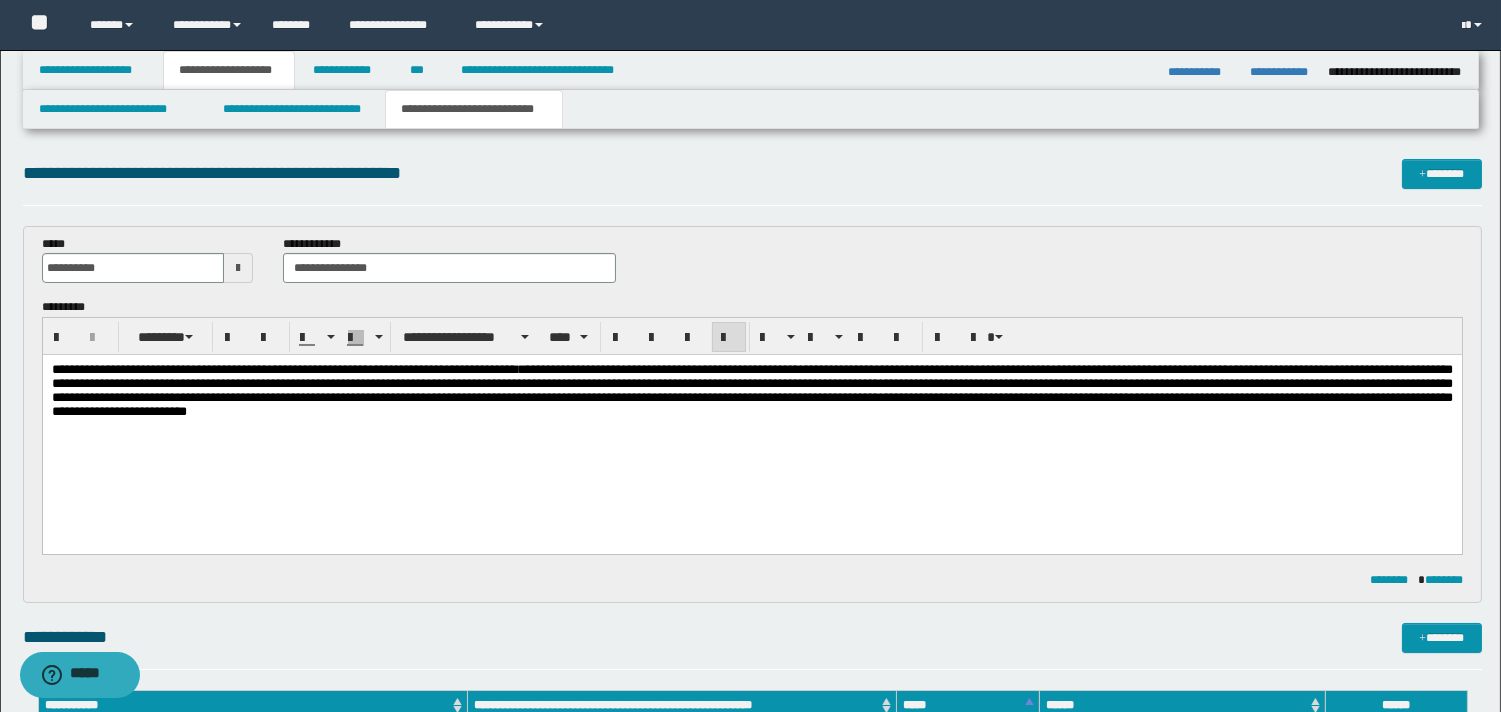 type 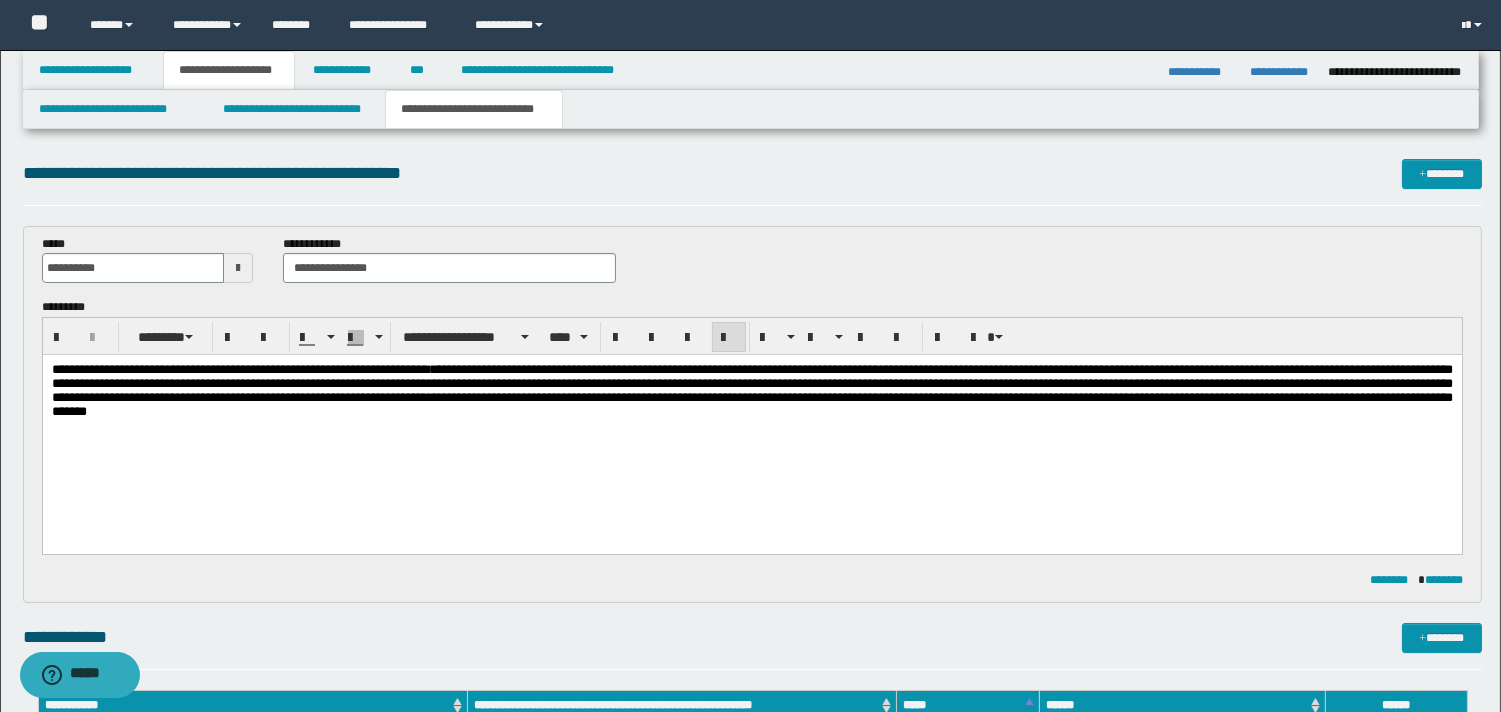 click on "**********" at bounding box center (751, 390) 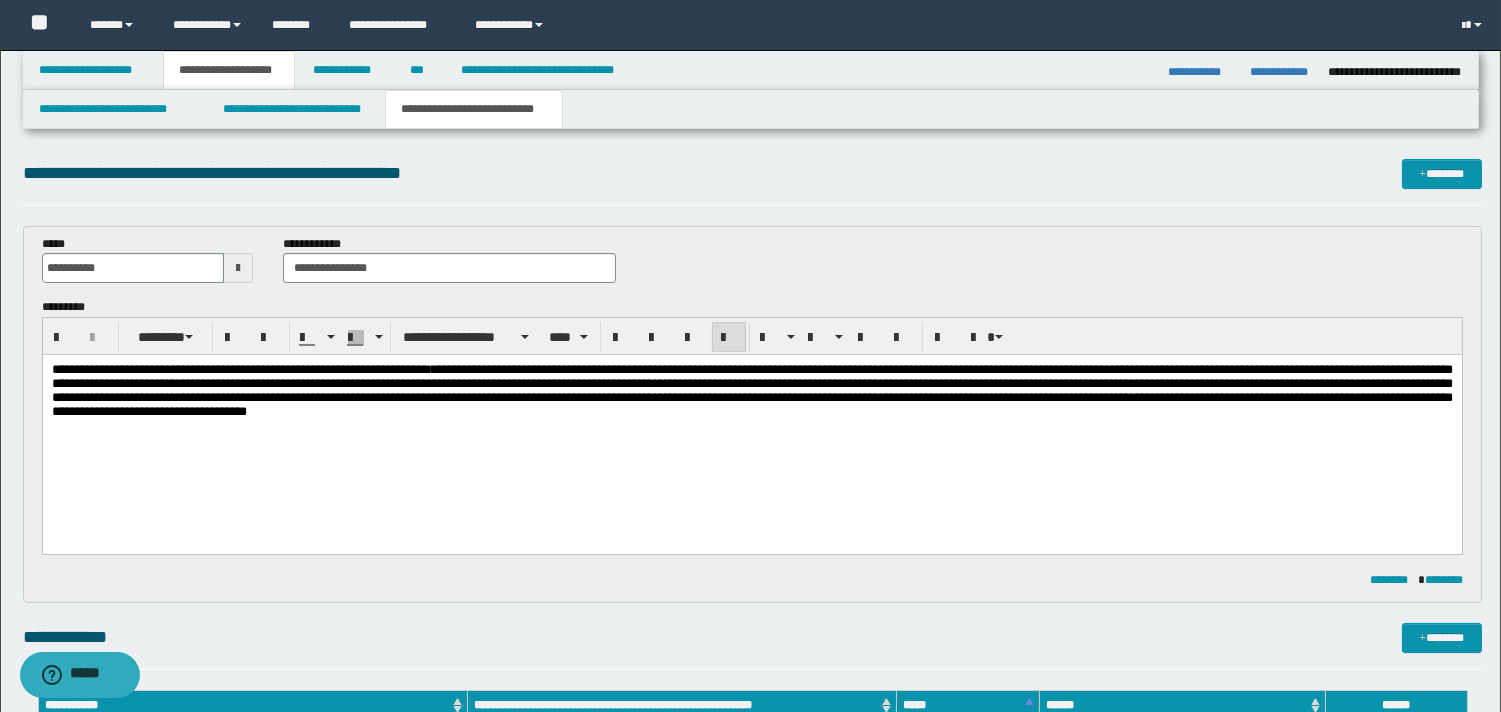 click on "**********" at bounding box center (751, 390) 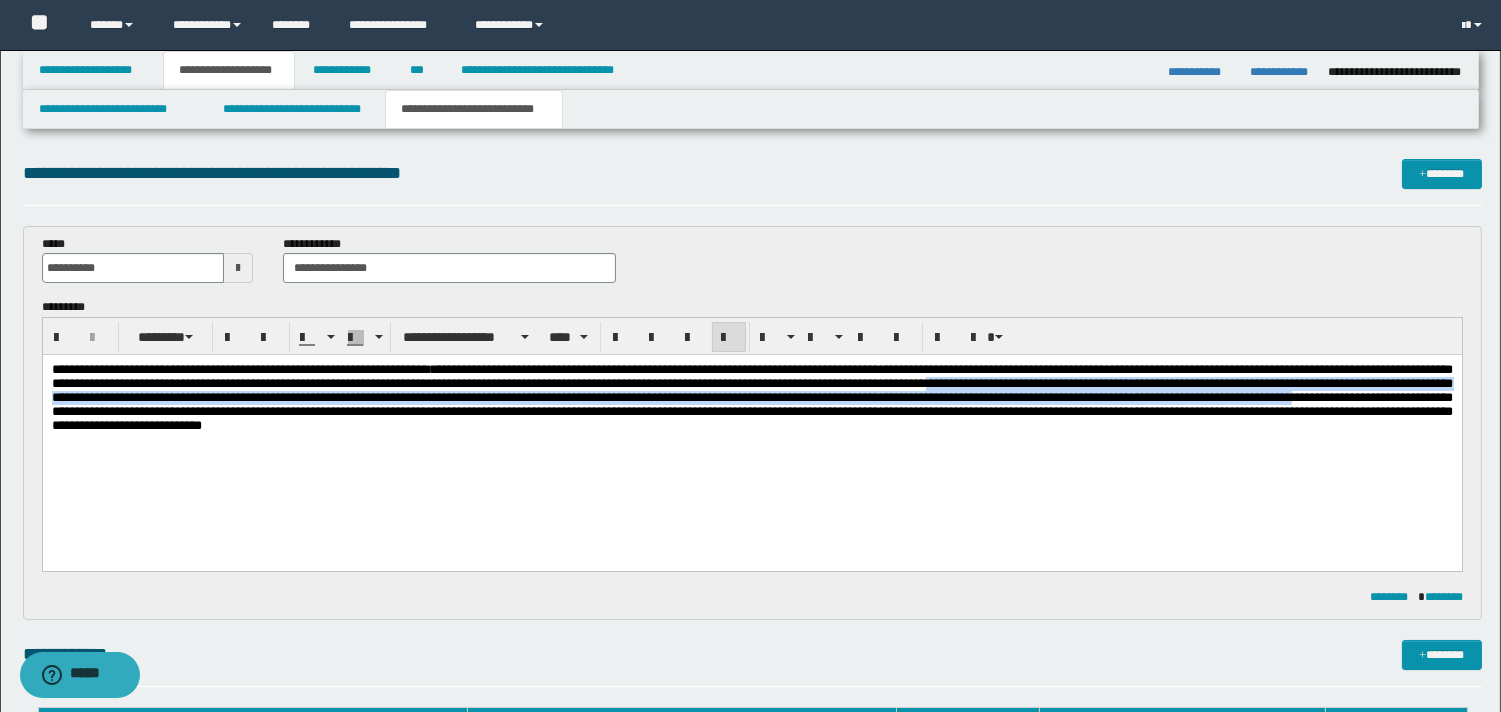 drag, startPoint x: 1337, startPoint y: 386, endPoint x: 794, endPoint y: 413, distance: 543.67084 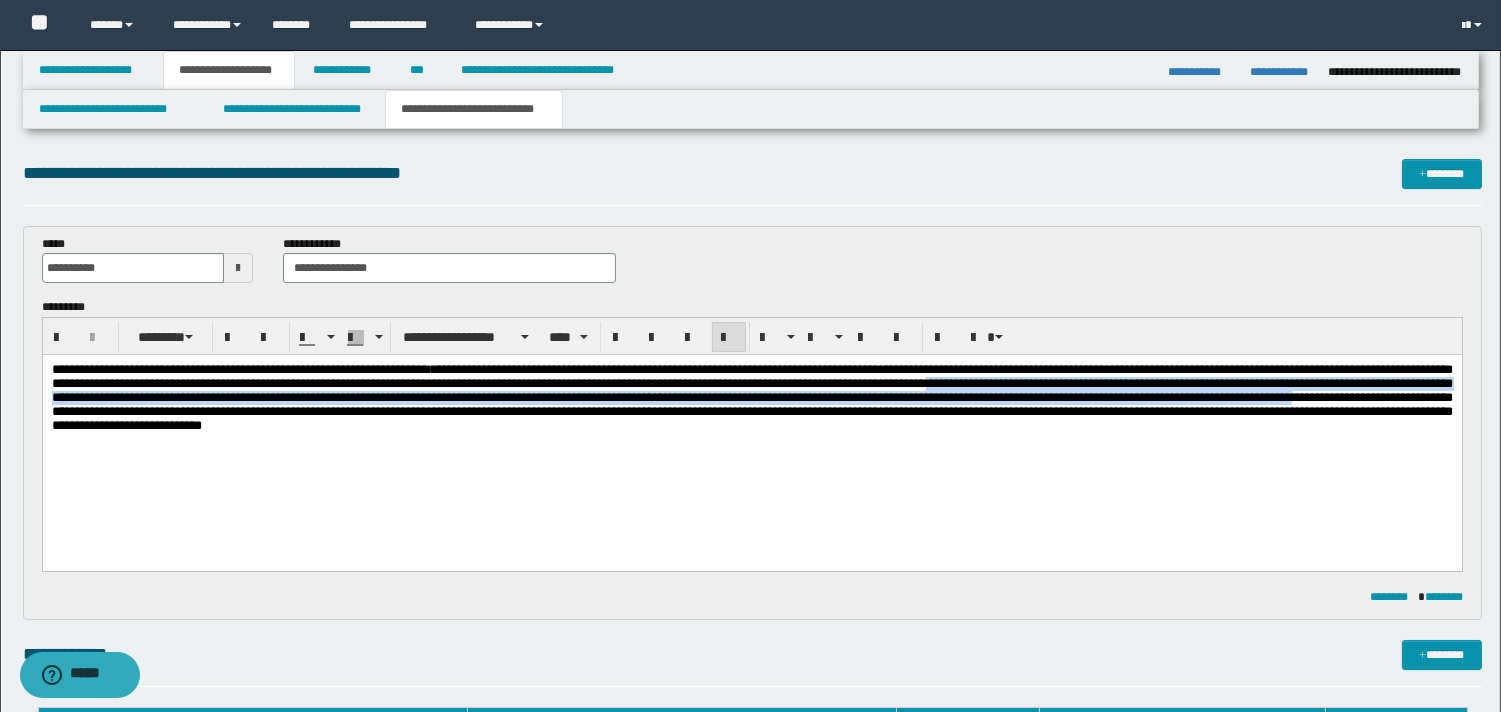 click at bounding box center (751, 397) 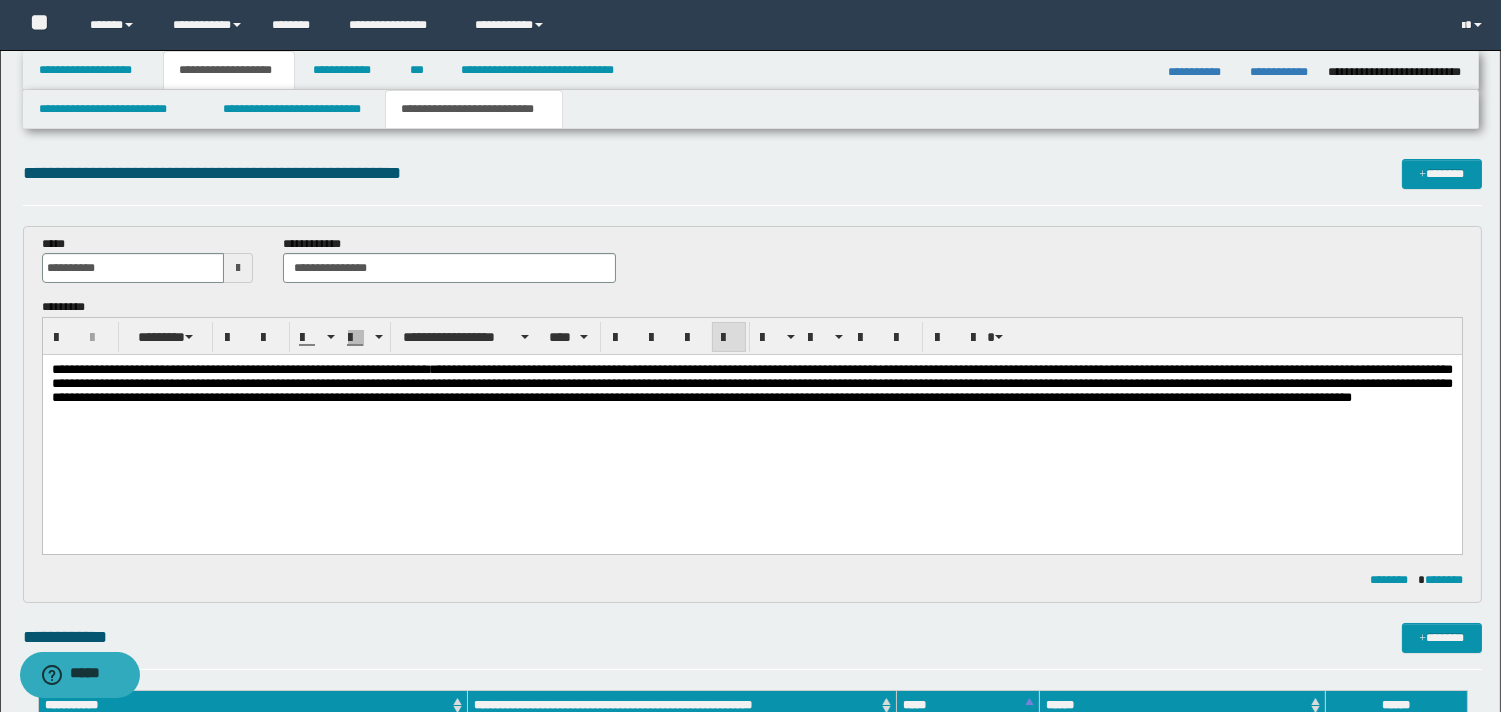 drag, startPoint x: 966, startPoint y: 403, endPoint x: 977, endPoint y: 404, distance: 11.045361 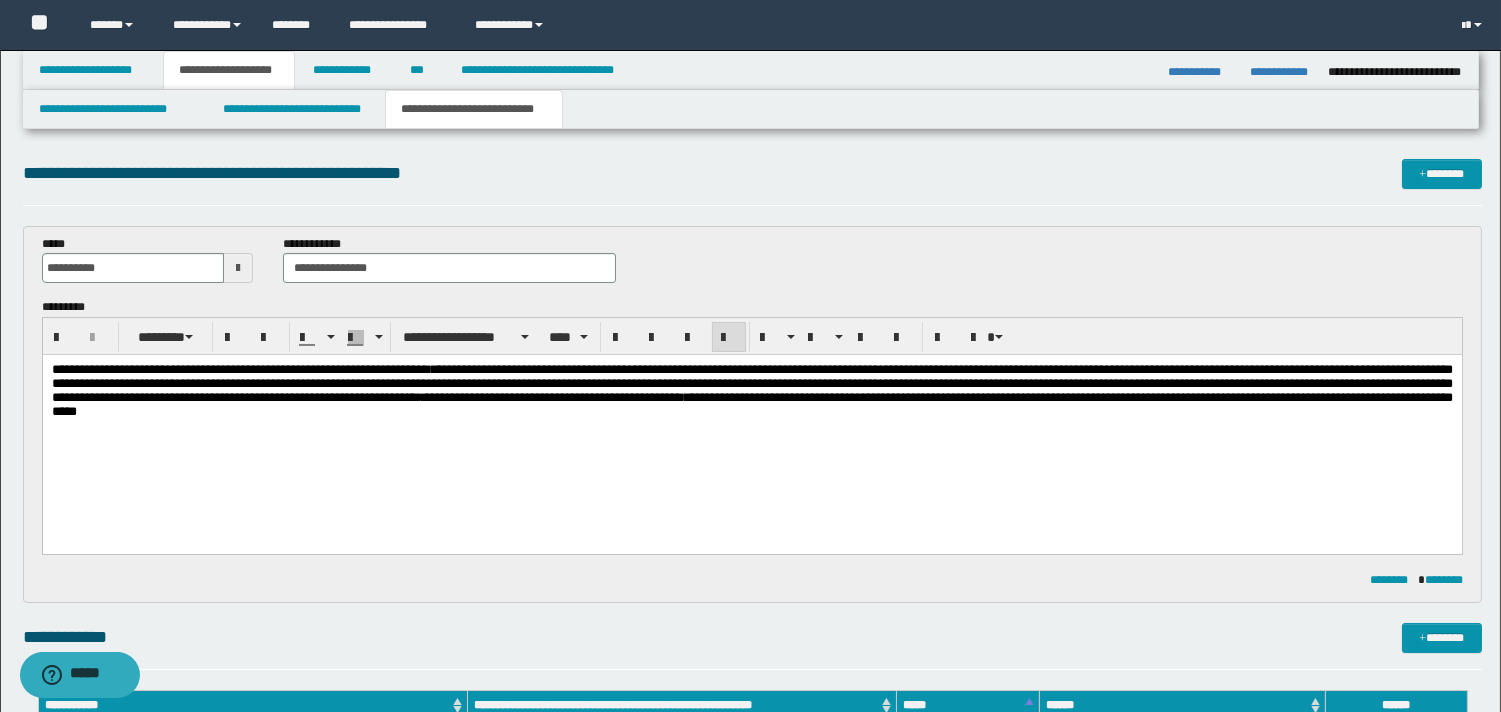 click on "**********" at bounding box center (751, 390) 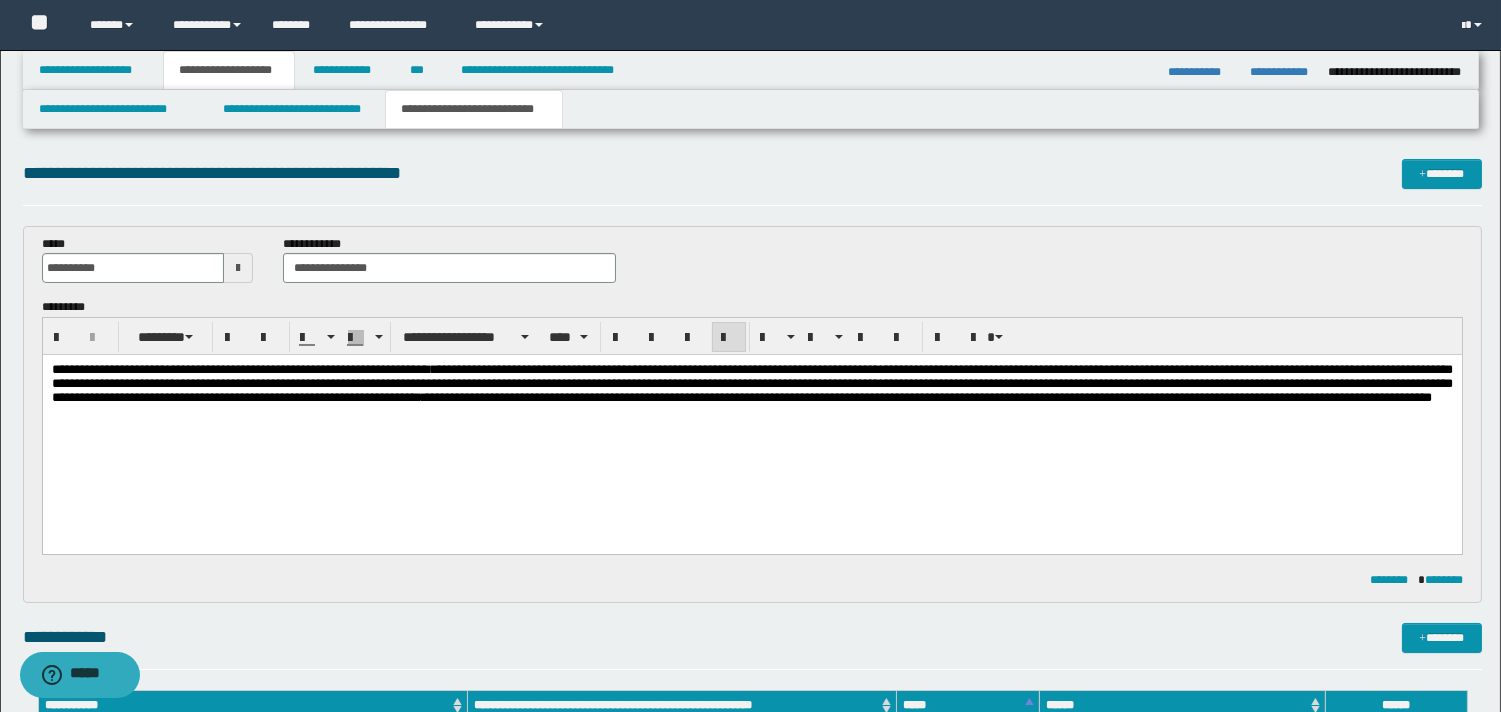drag, startPoint x: 1426, startPoint y: 404, endPoint x: 1442, endPoint y: 413, distance: 18.35756 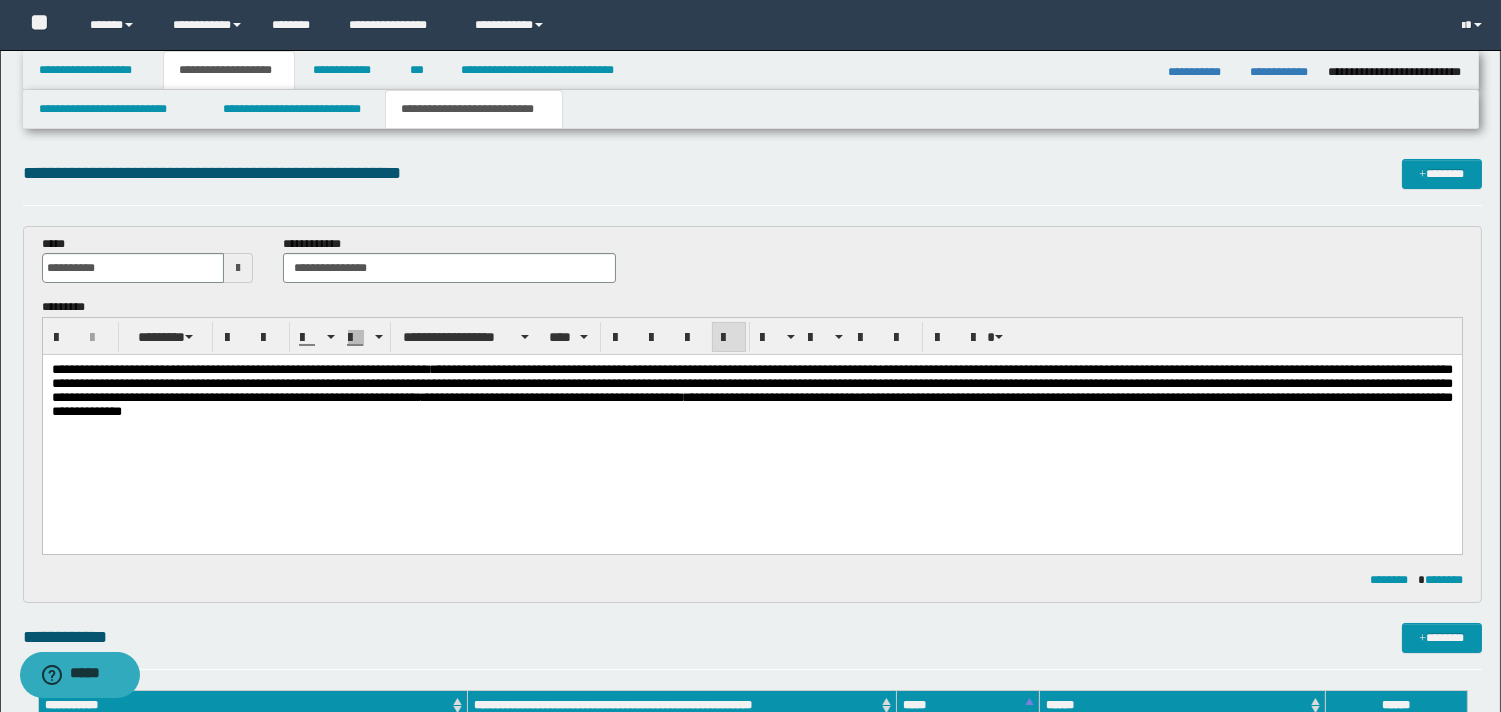click on "**********" at bounding box center (751, 390) 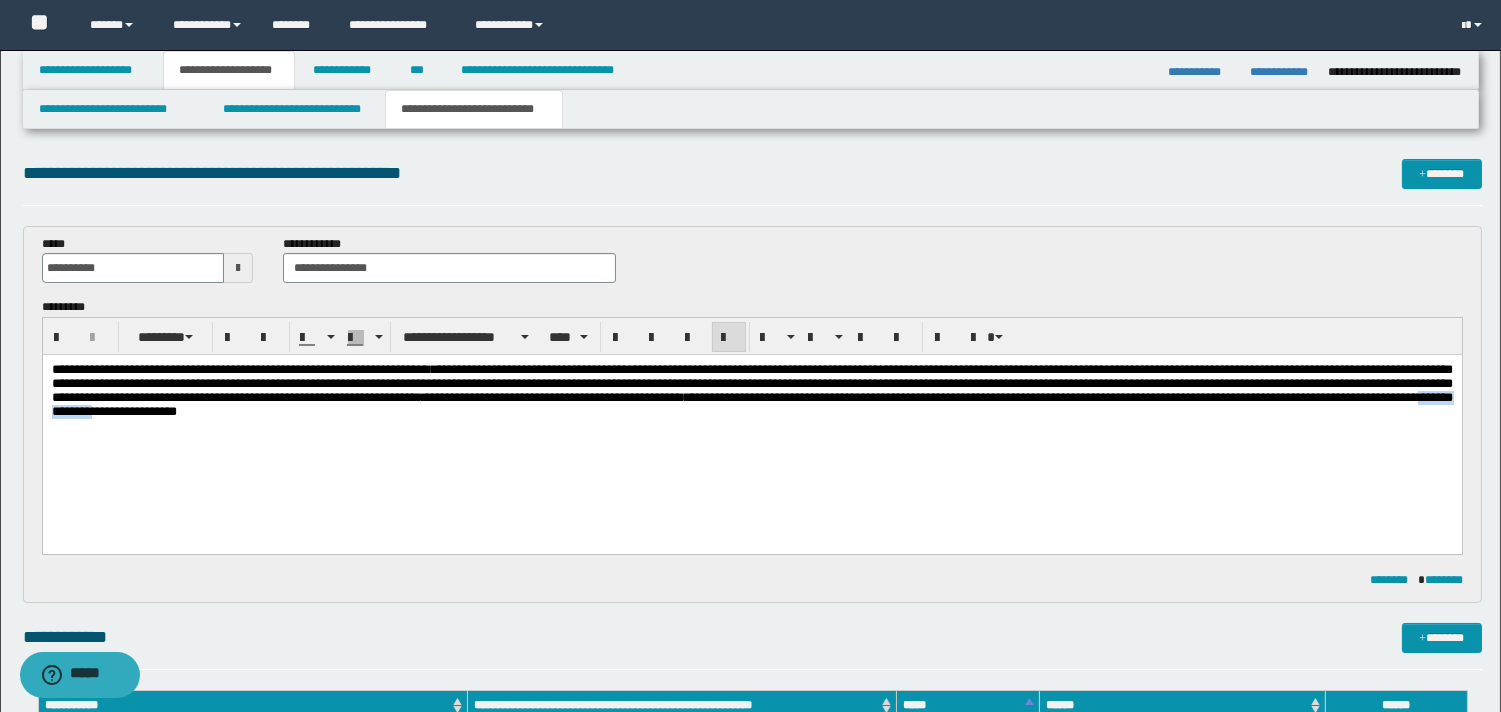 drag, startPoint x: 770, startPoint y: 423, endPoint x: 873, endPoint y: 418, distance: 103.121284 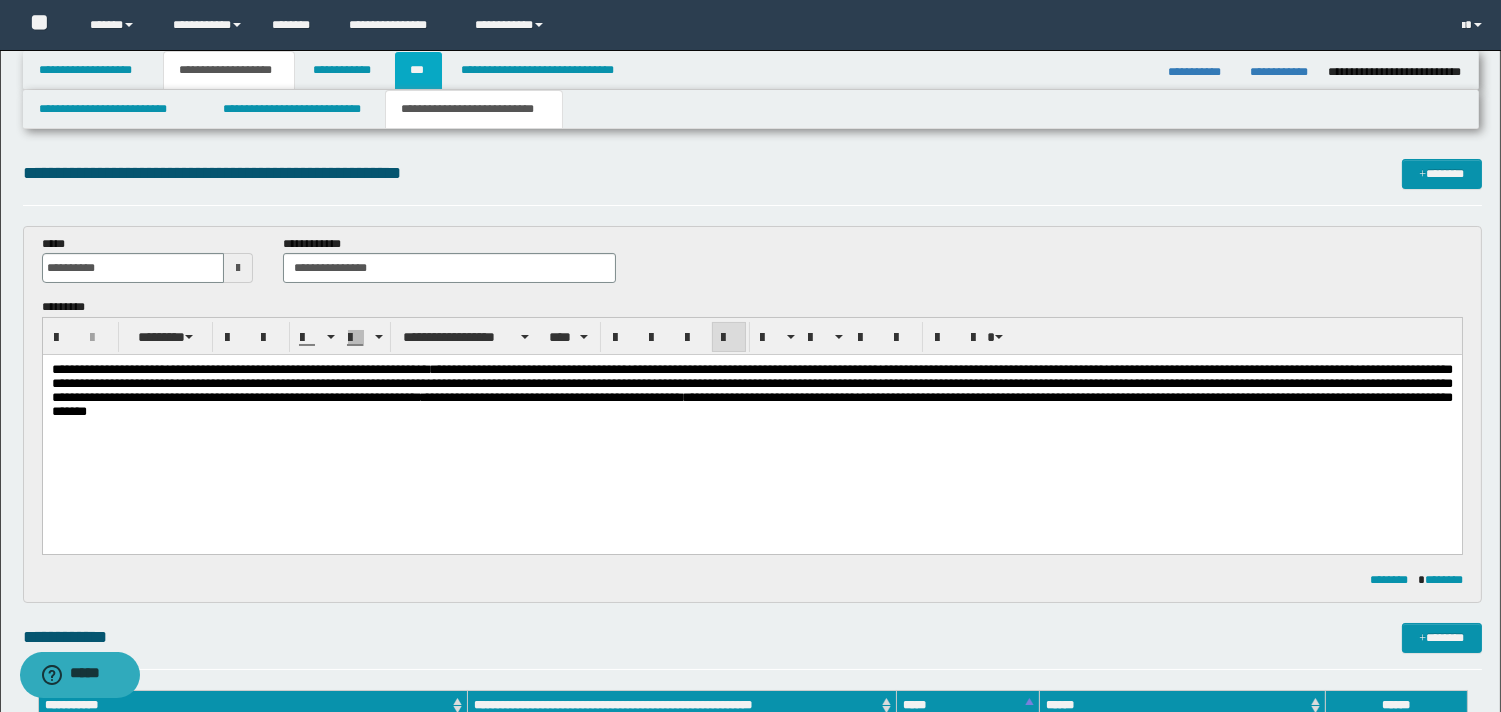 click on "***" at bounding box center (418, 70) 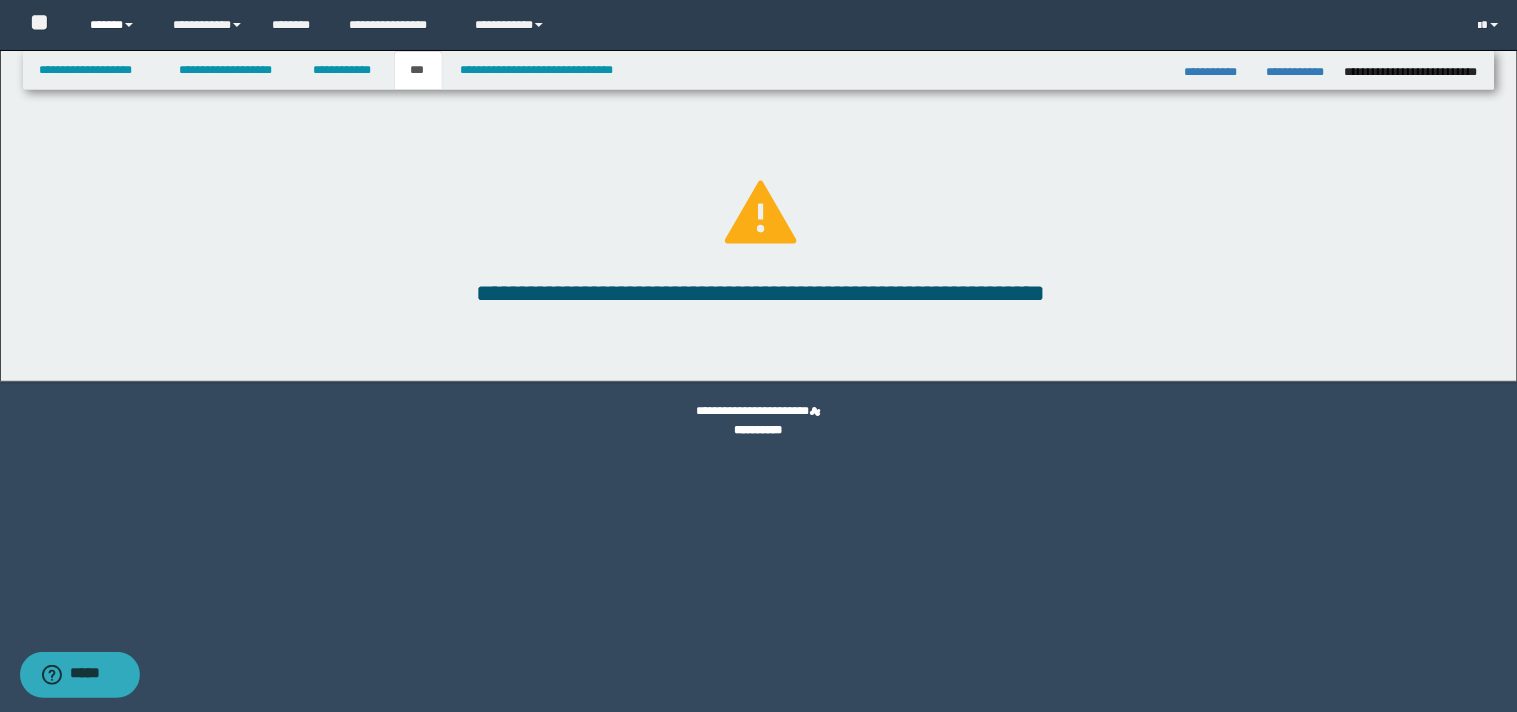 click on "******" at bounding box center [116, 25] 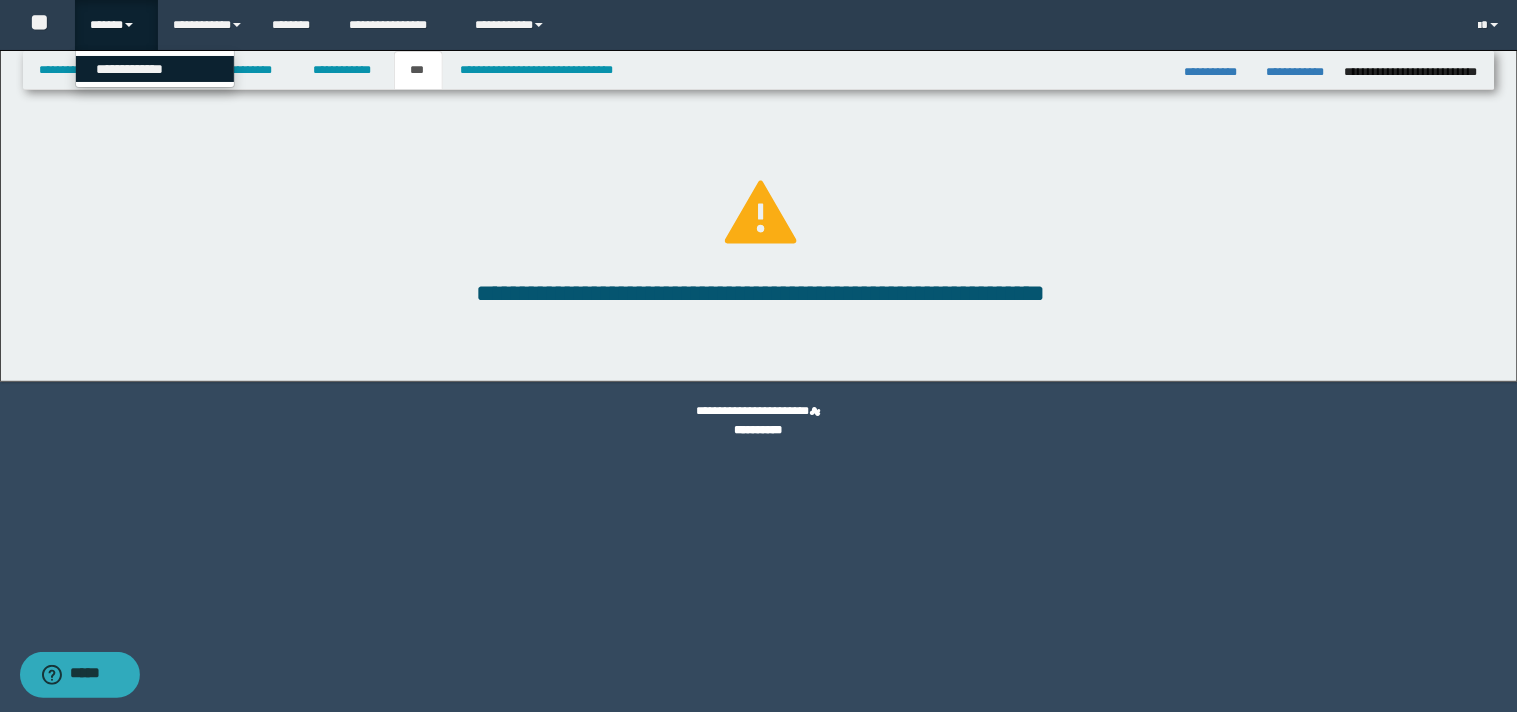 click on "**********" at bounding box center (155, 69) 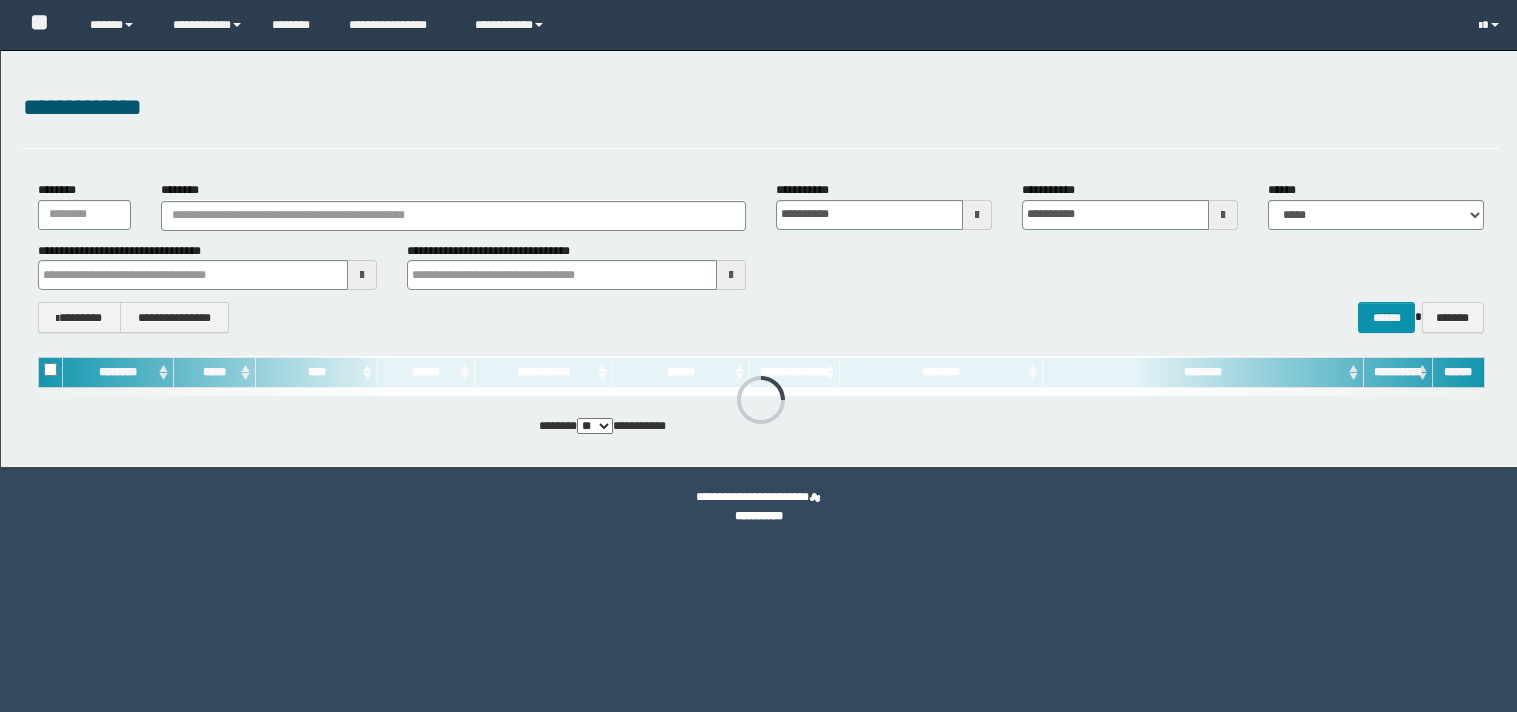 scroll, scrollTop: 0, scrollLeft: 0, axis: both 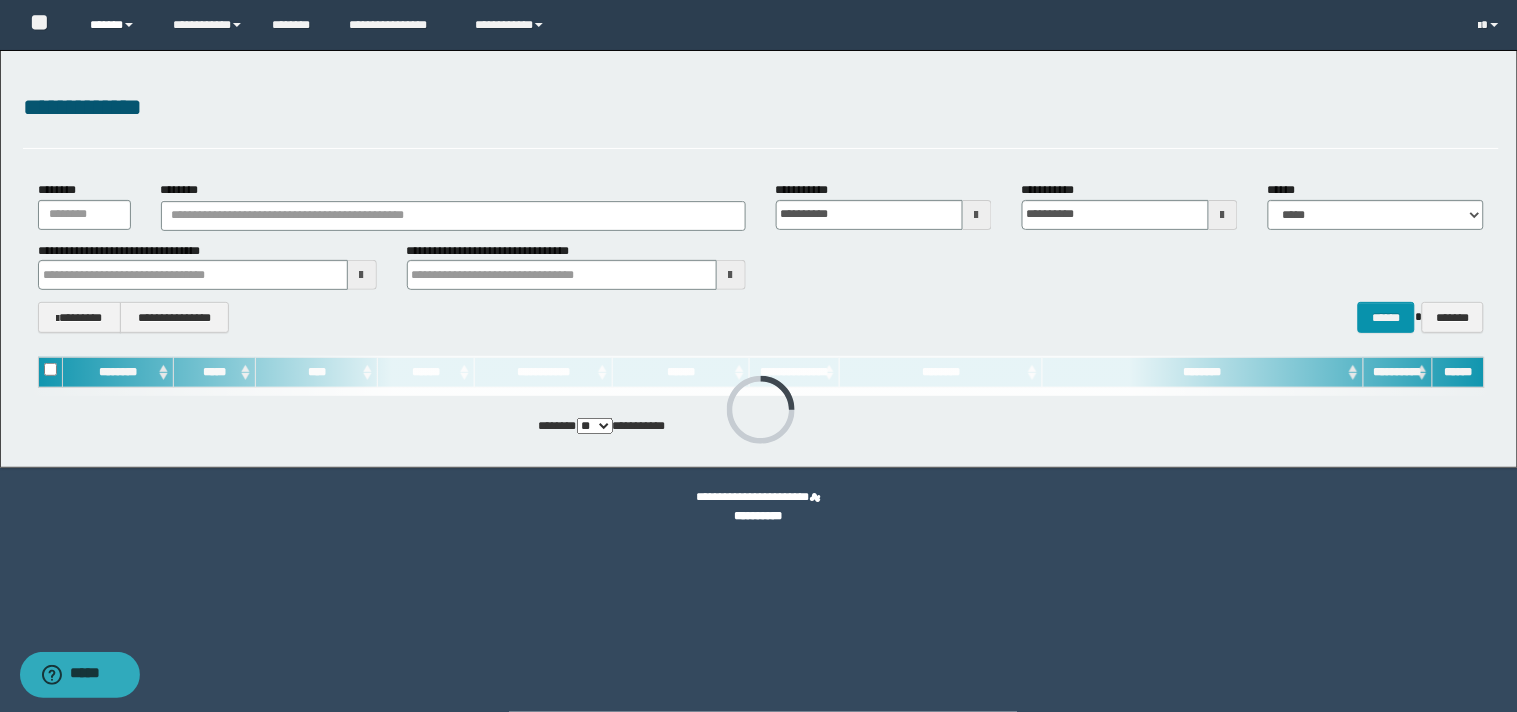 click on "******" at bounding box center (116, 25) 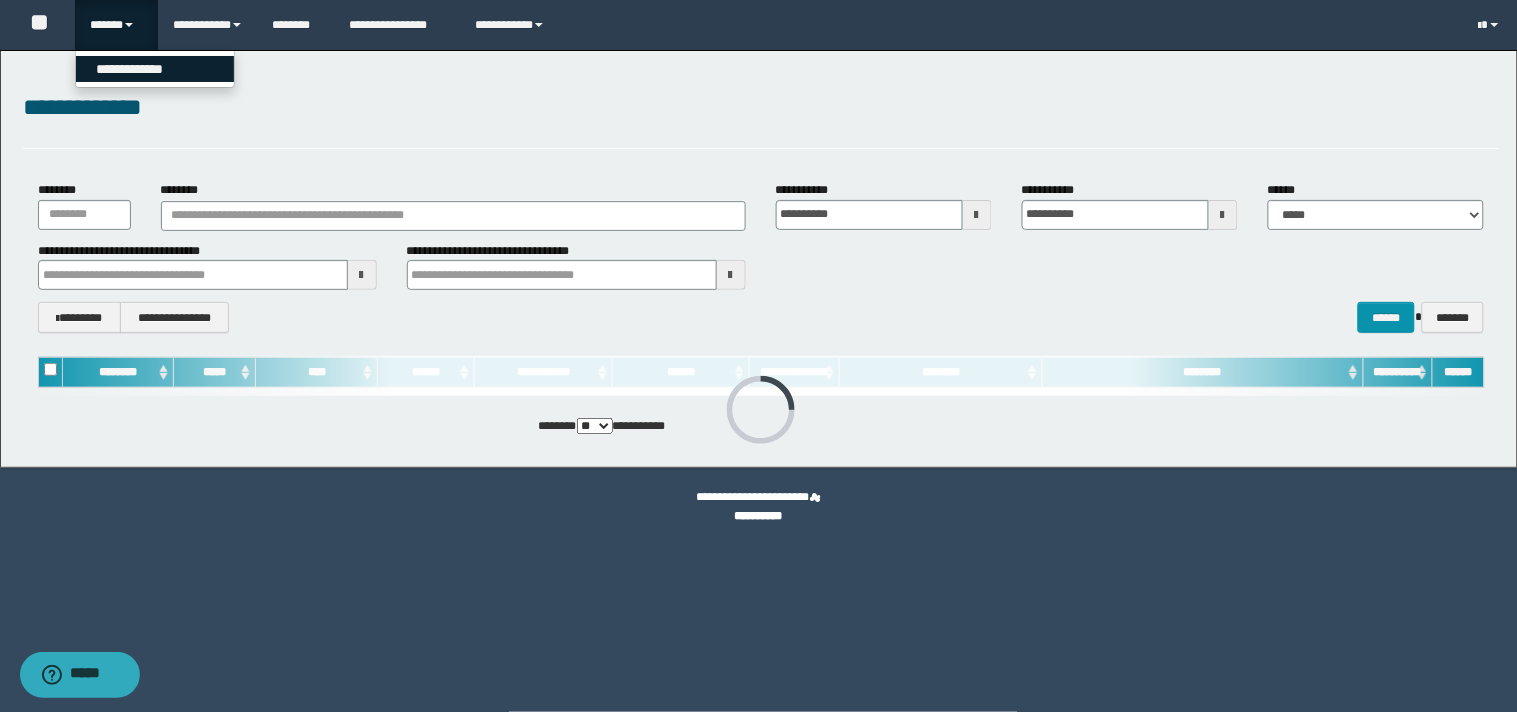 drag, startPoint x: 127, startPoint y: 66, endPoint x: 140, endPoint y: 74, distance: 15.264338 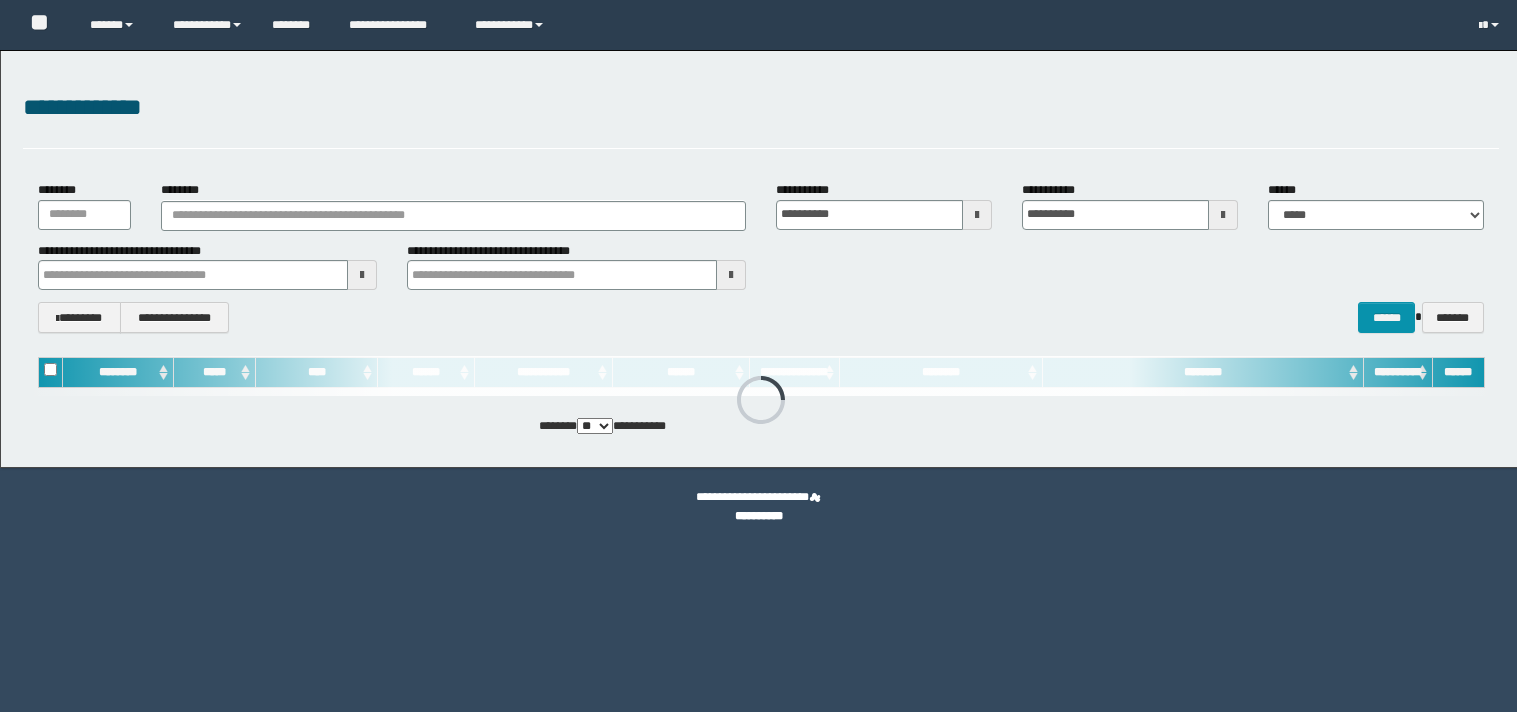 scroll, scrollTop: 0, scrollLeft: 0, axis: both 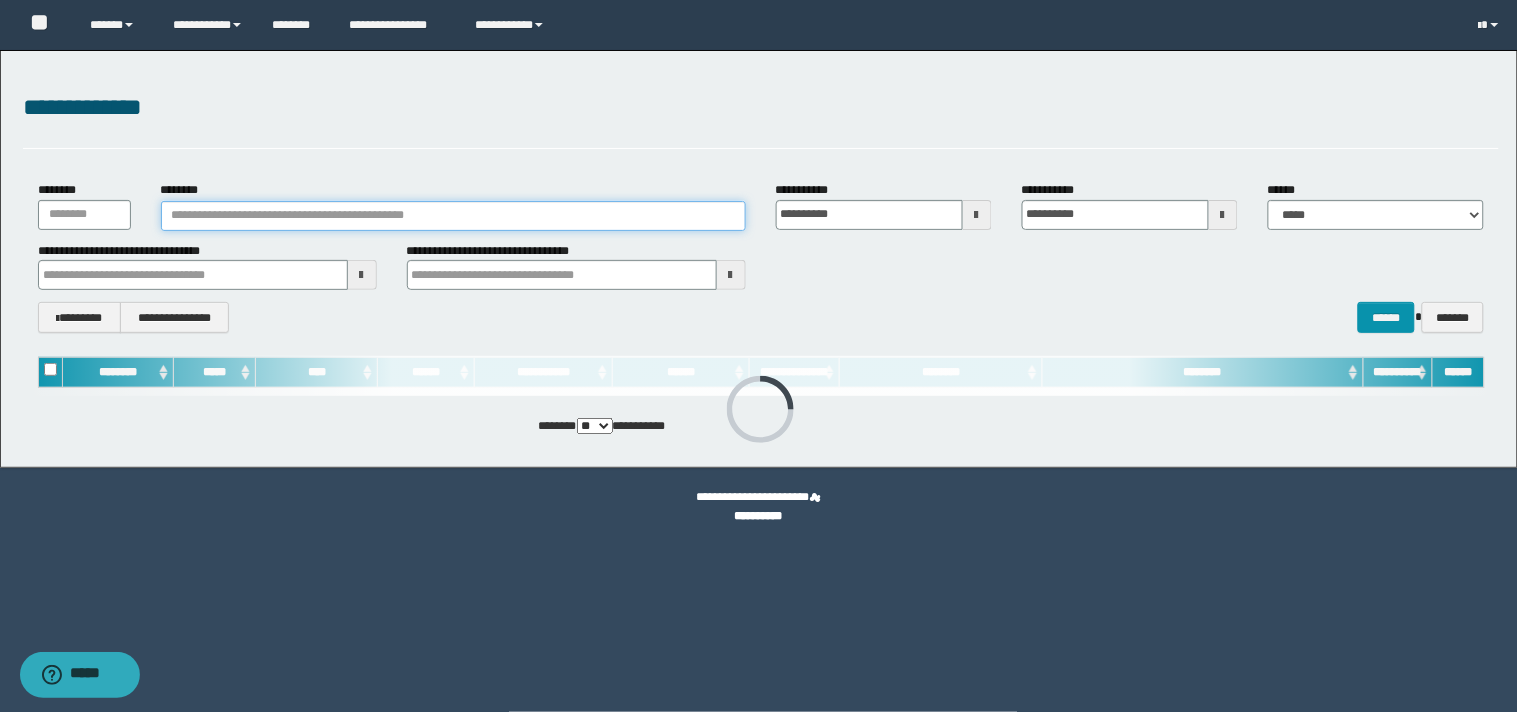click on "********" at bounding box center (453, 216) 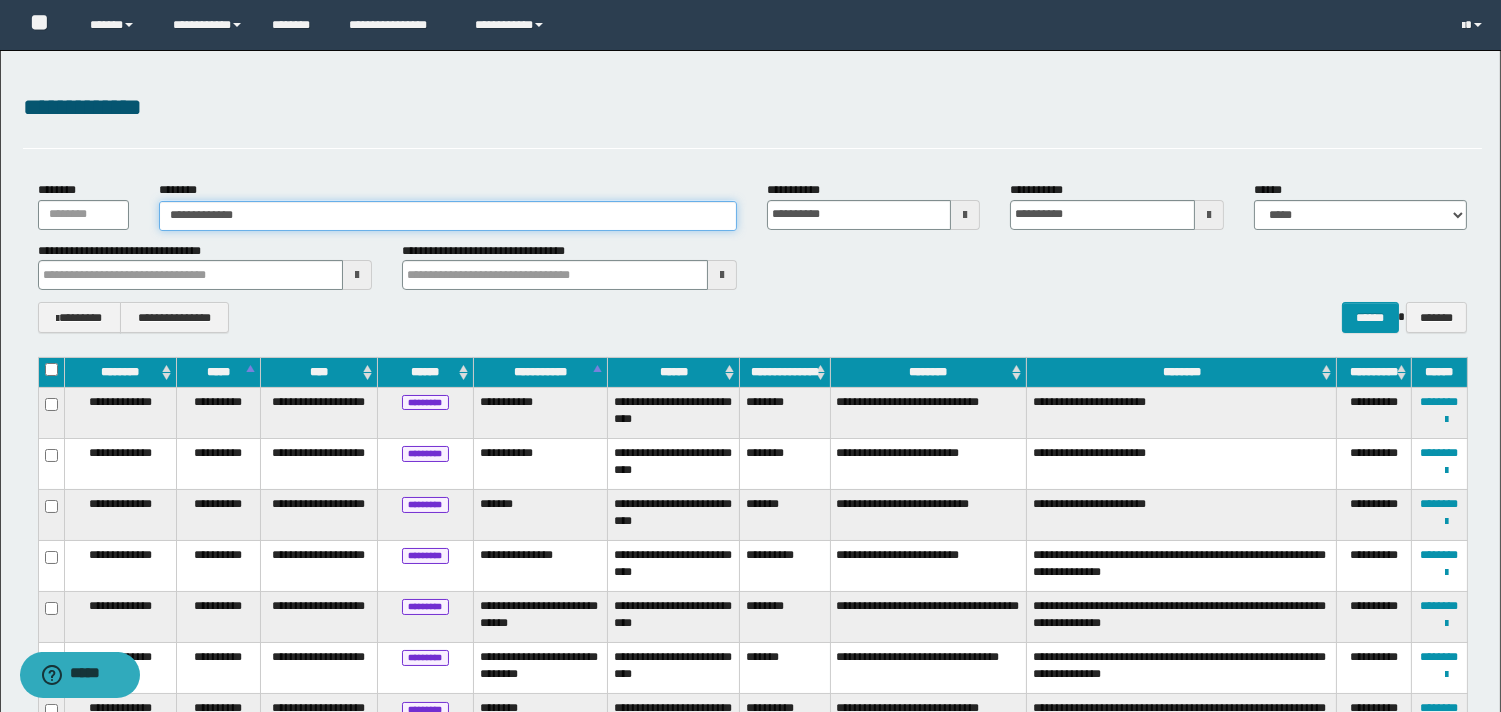 type on "**********" 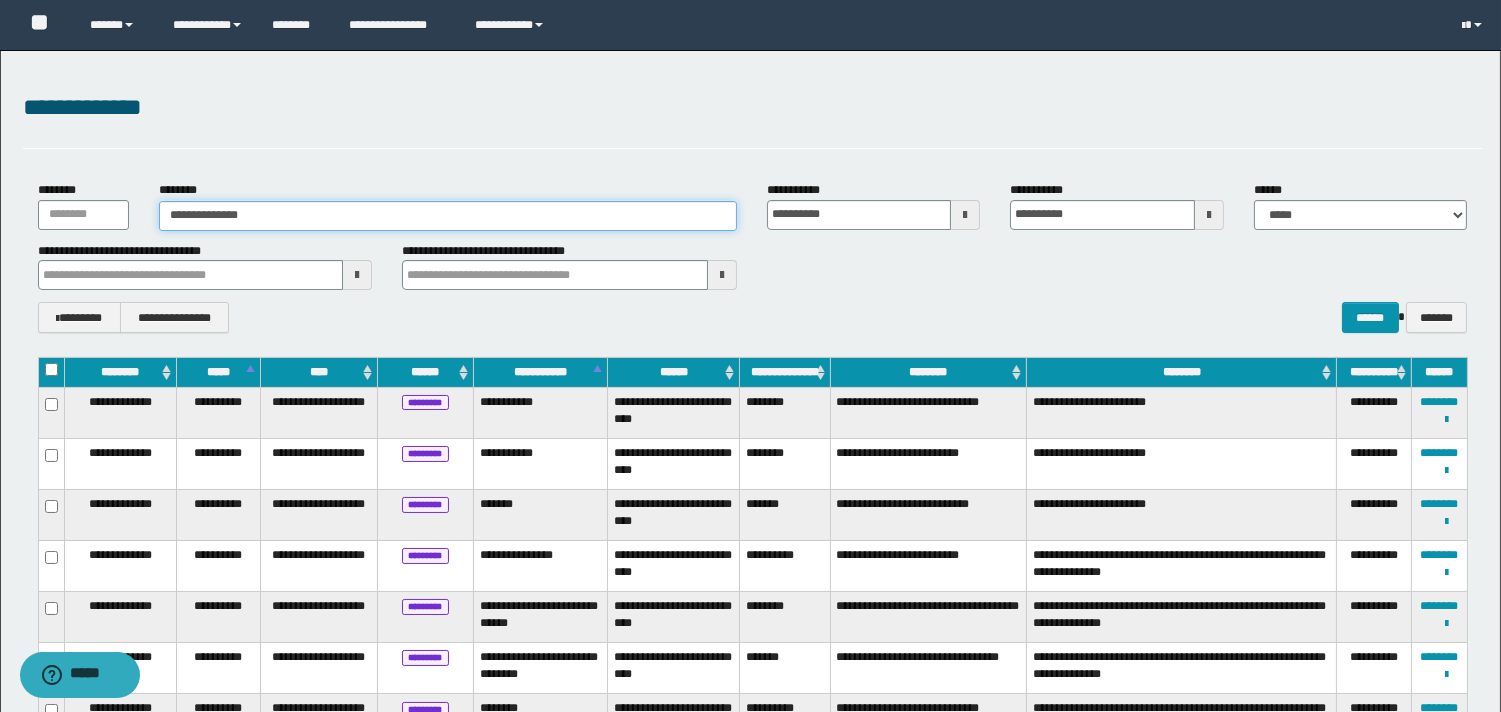 type on "**********" 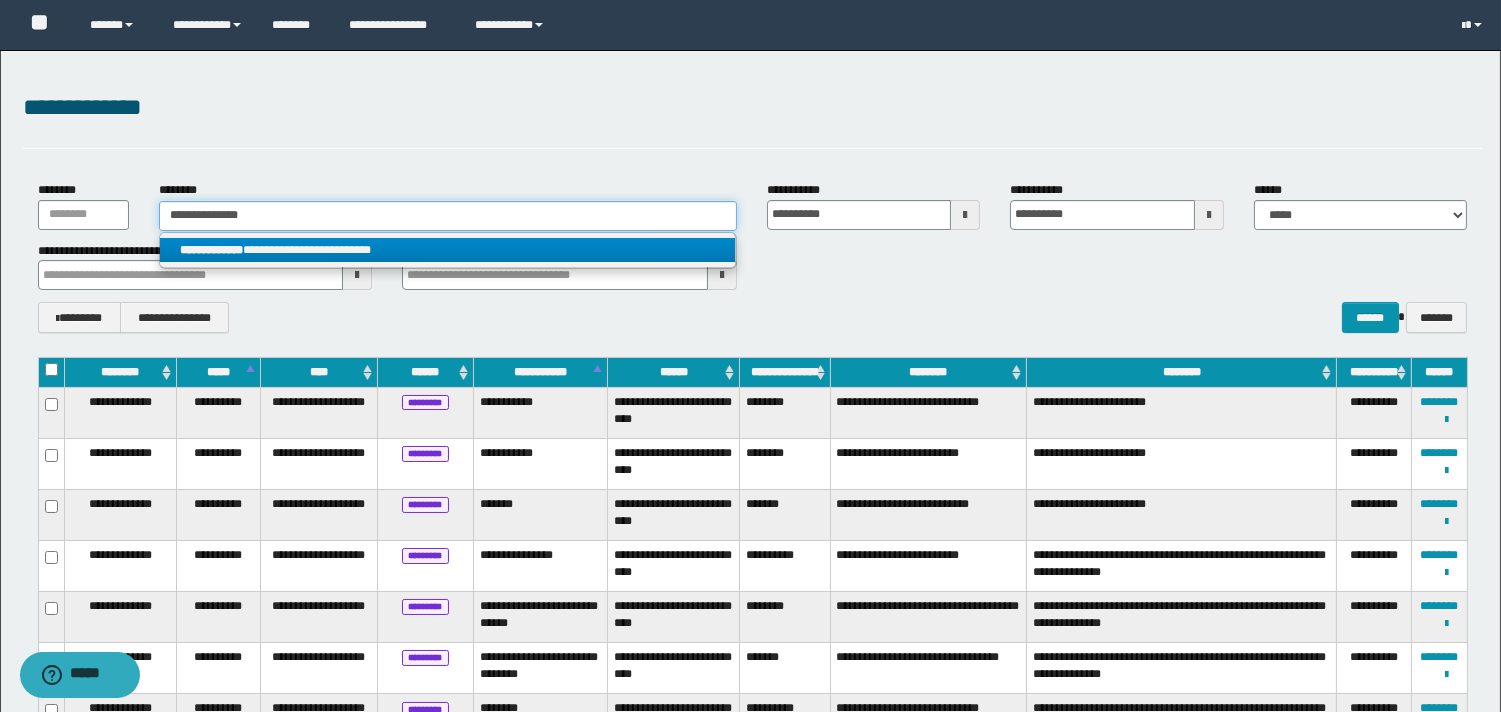 type on "**********" 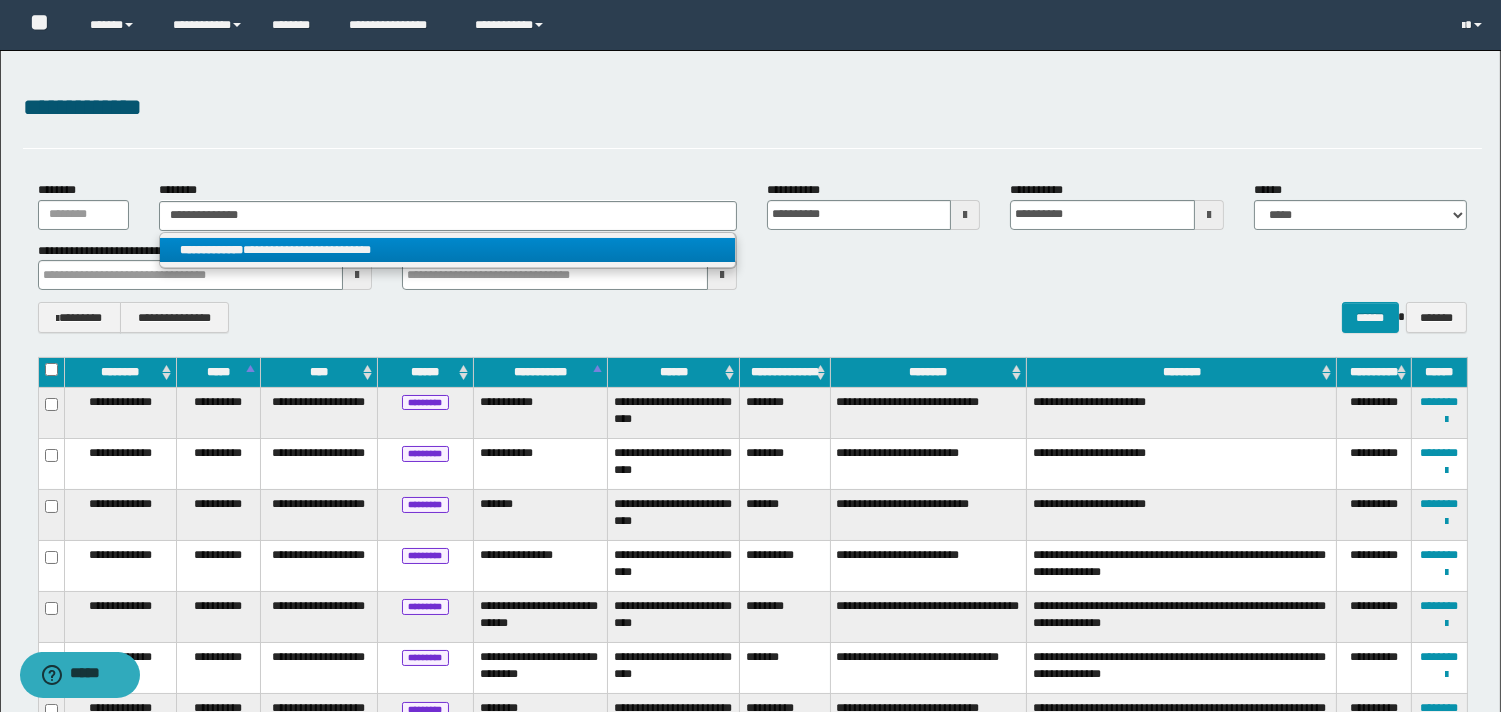 click on "**********" at bounding box center (448, 250) 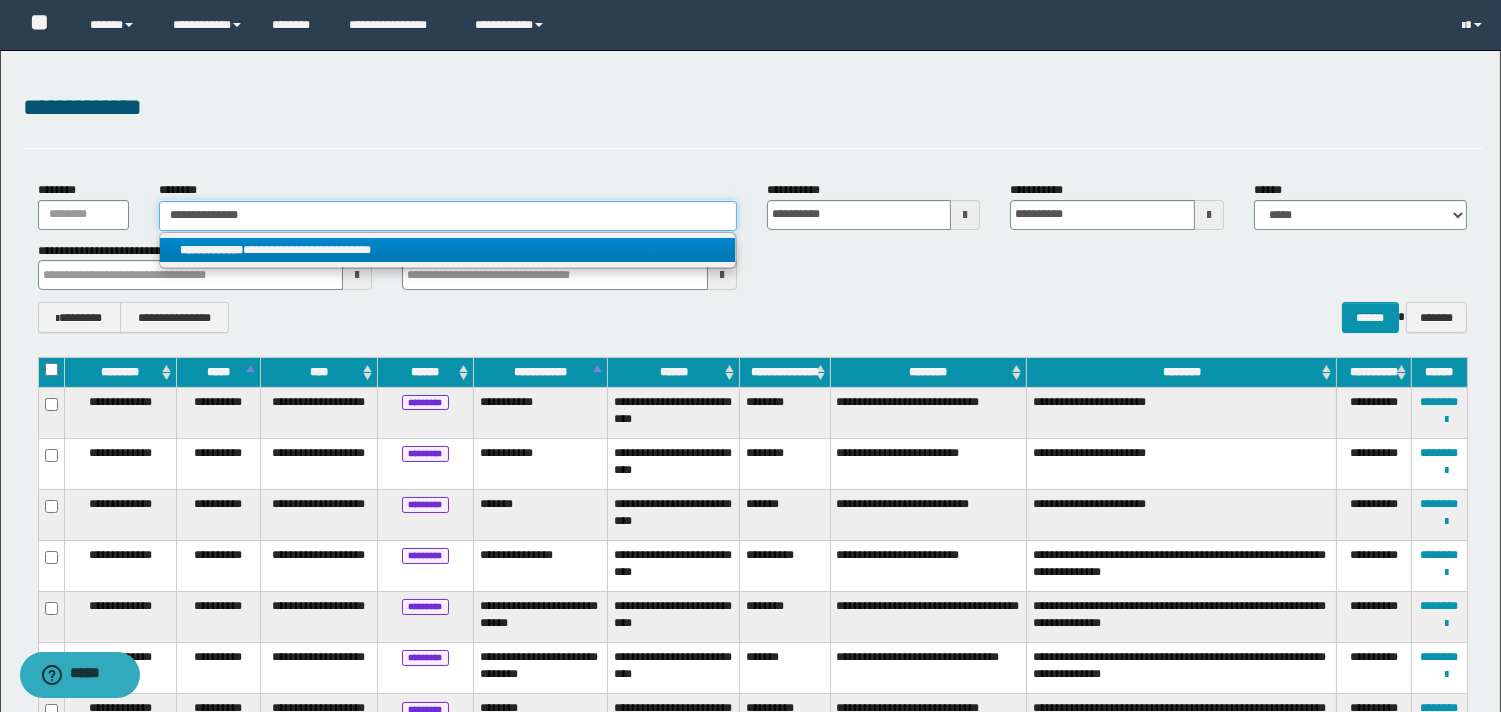 type 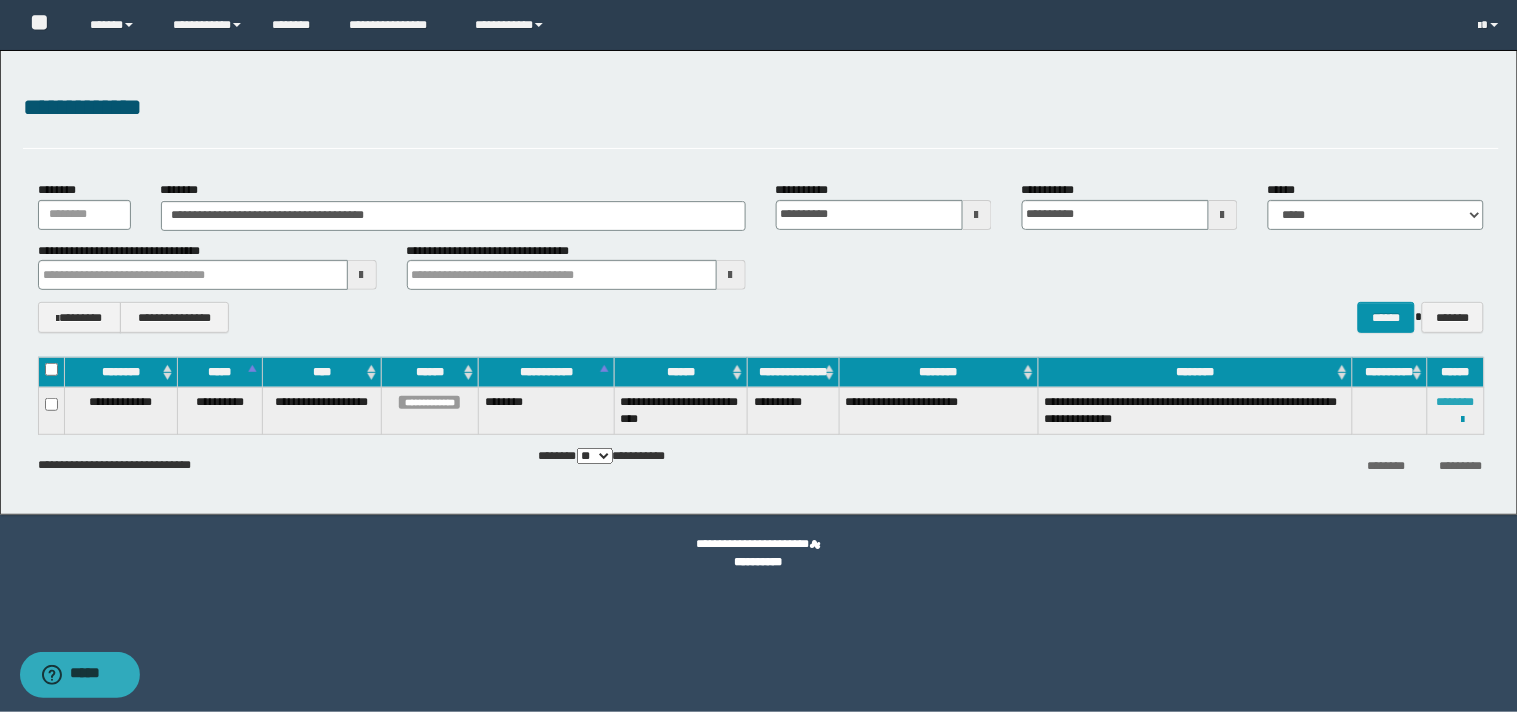 click on "********" at bounding box center [1456, 402] 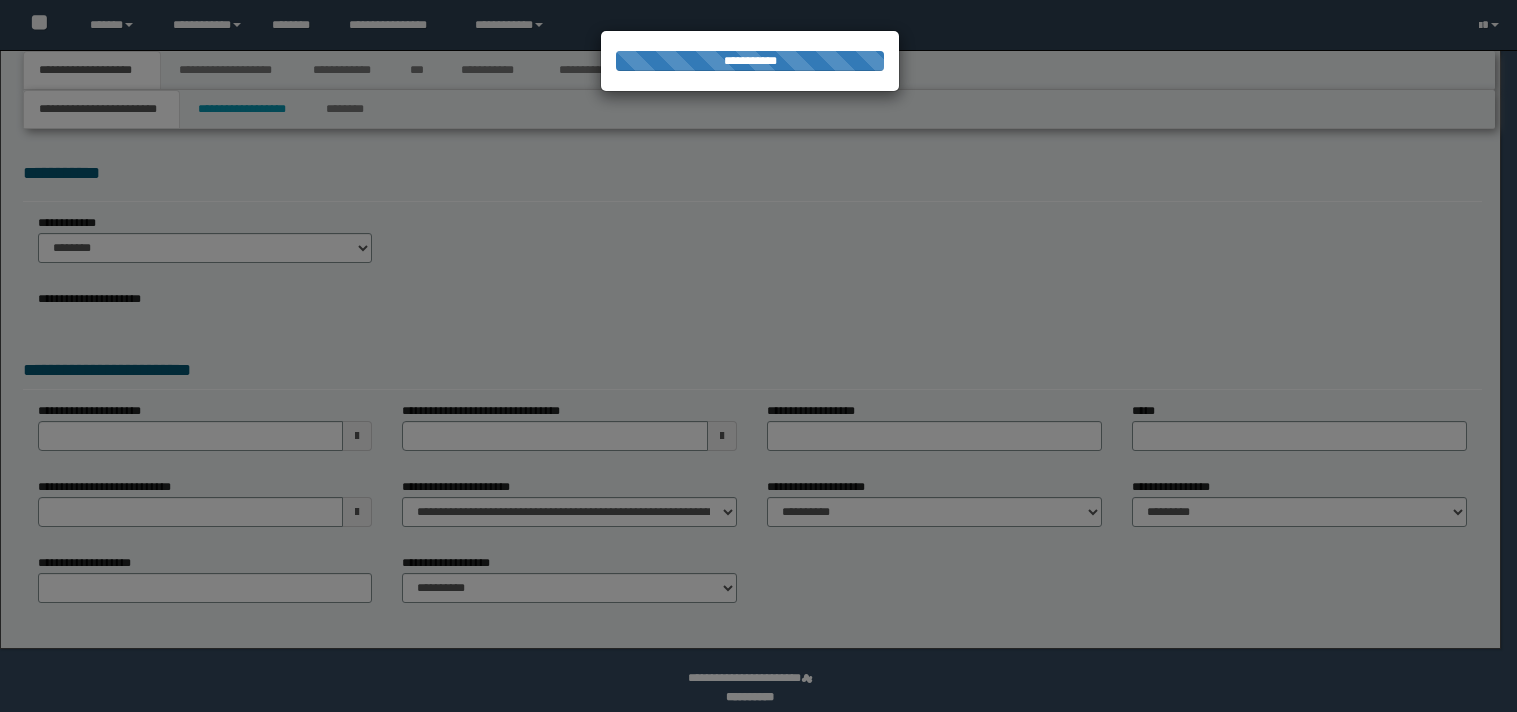 scroll, scrollTop: 0, scrollLeft: 0, axis: both 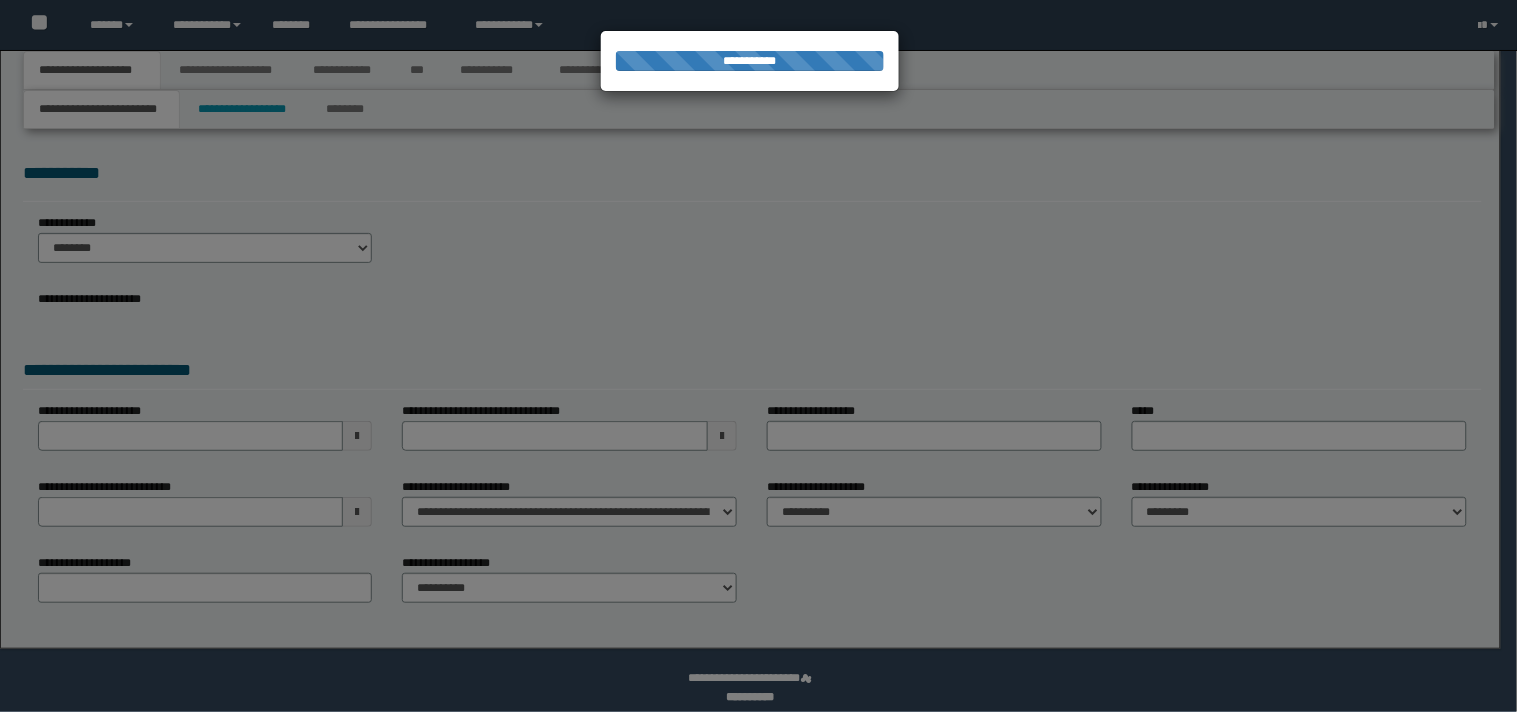select on "*" 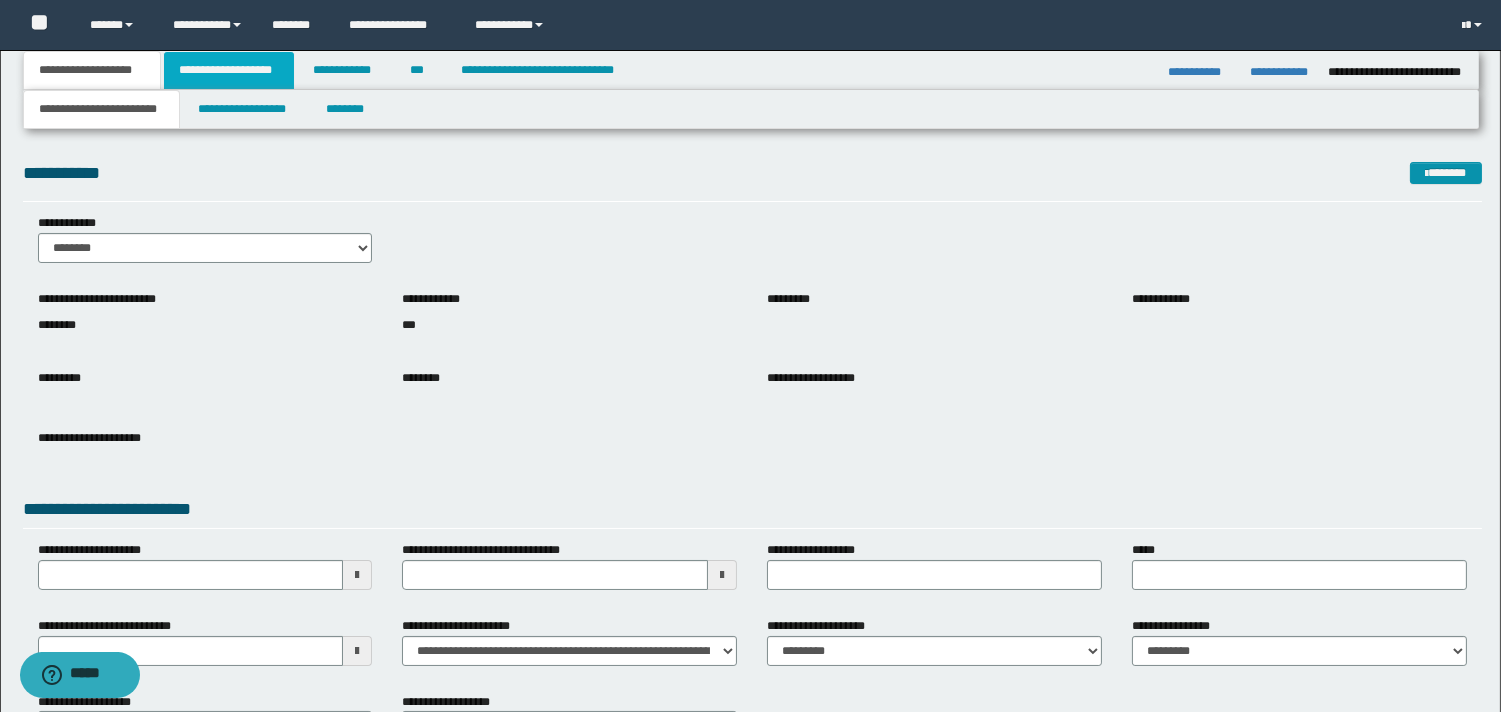 click on "**********" at bounding box center (229, 70) 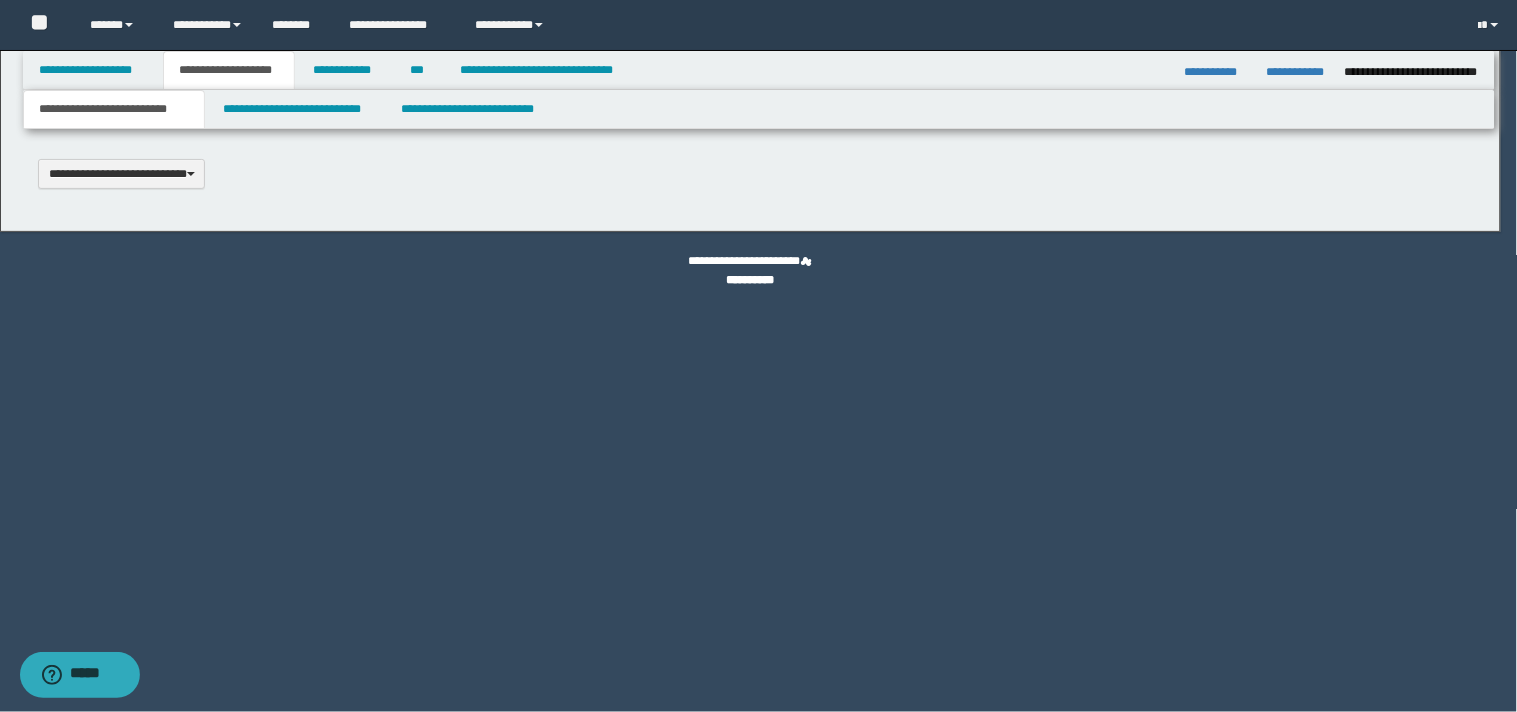 scroll, scrollTop: 0, scrollLeft: 0, axis: both 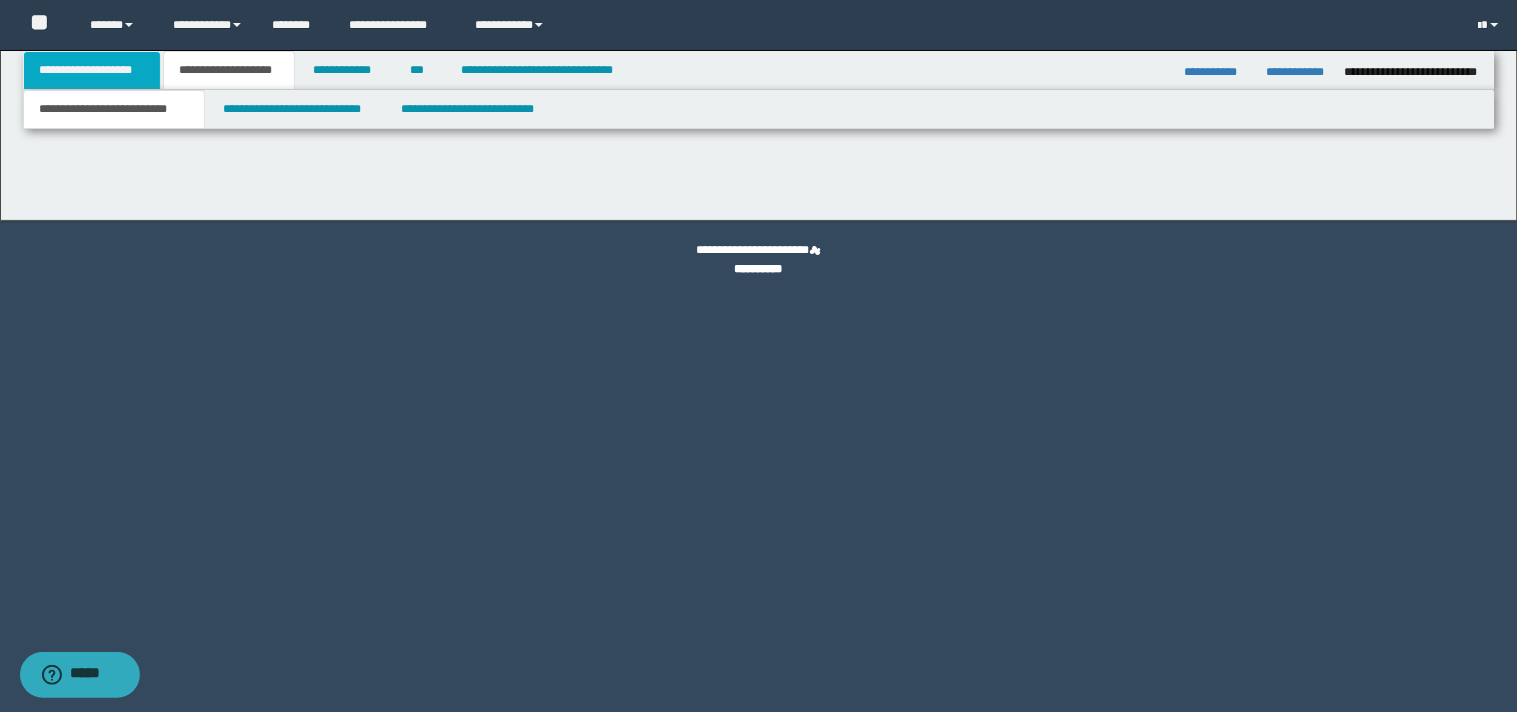 click on "**********" at bounding box center (92, 70) 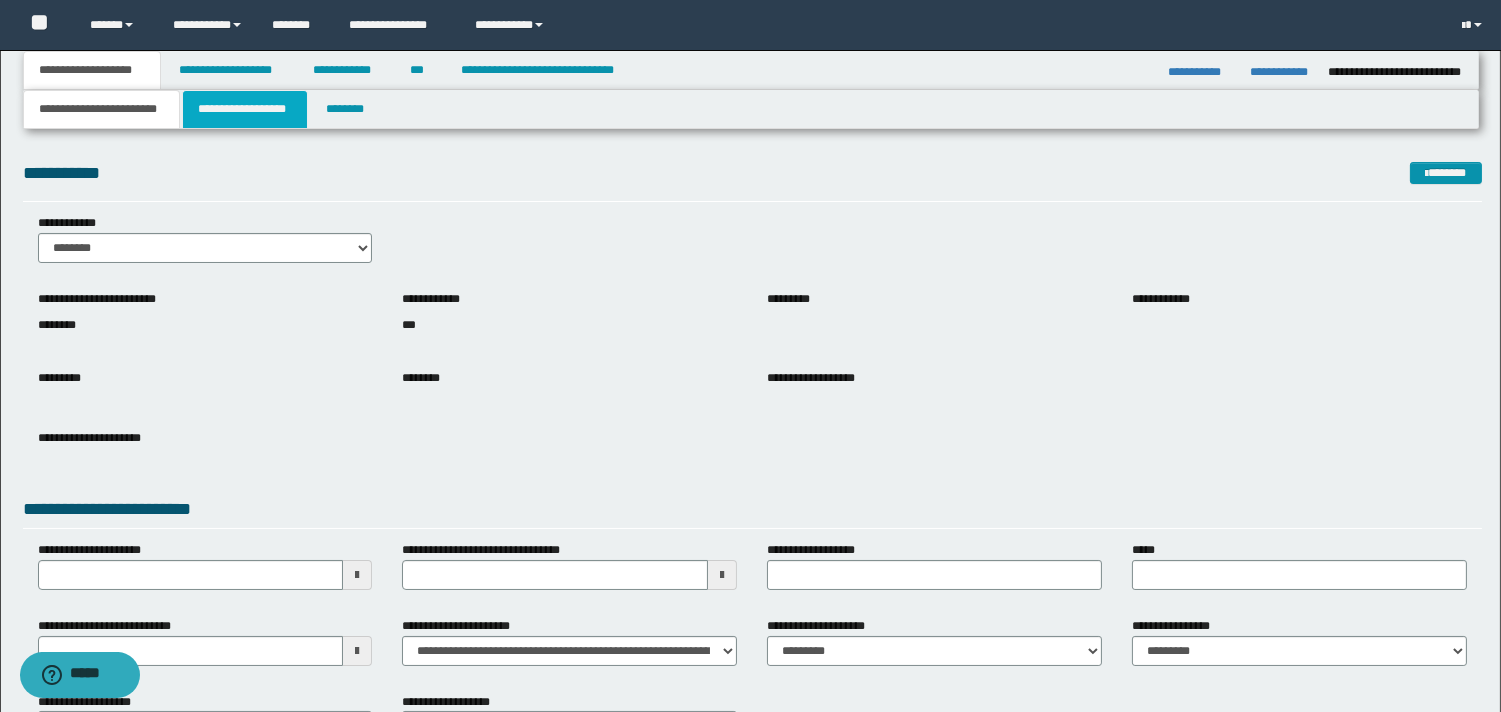 click on "**********" at bounding box center (245, 109) 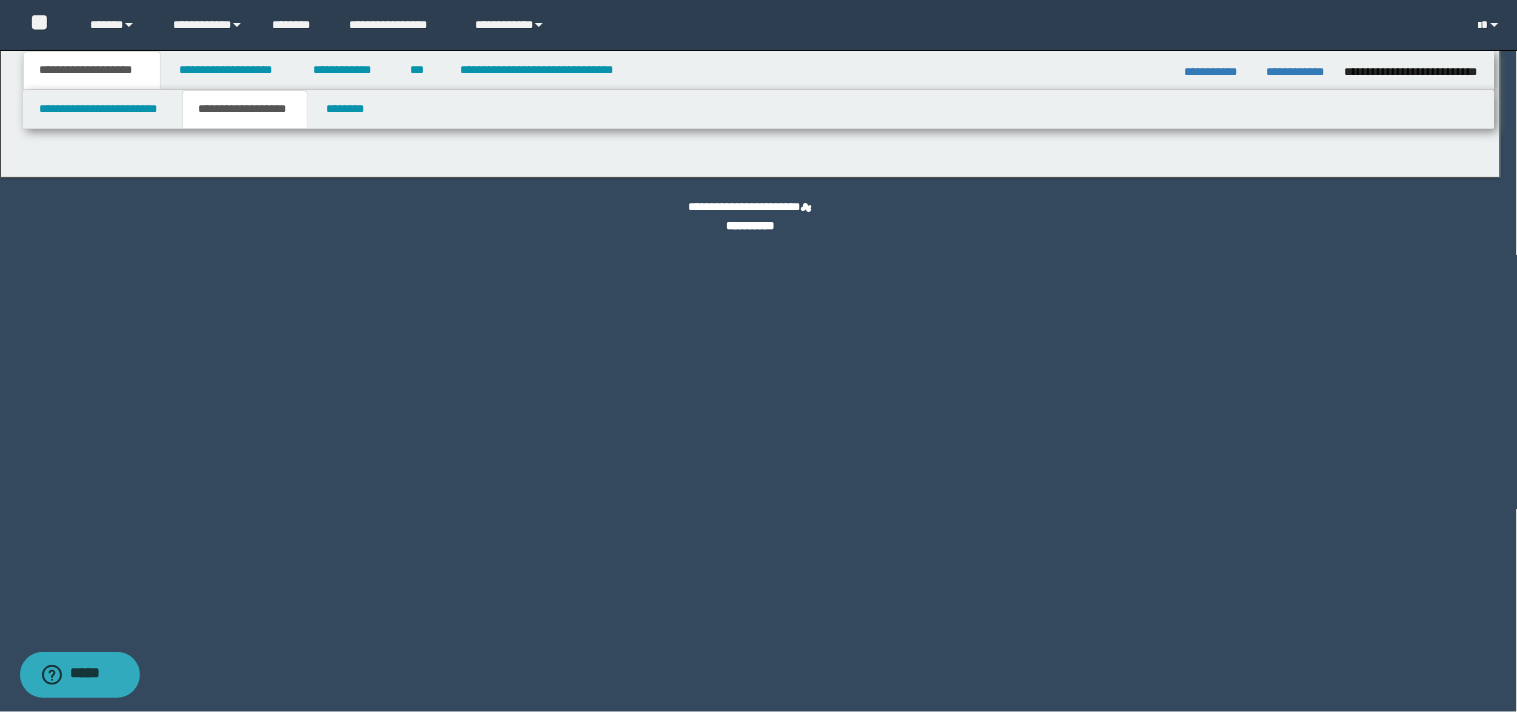 type on "**********" 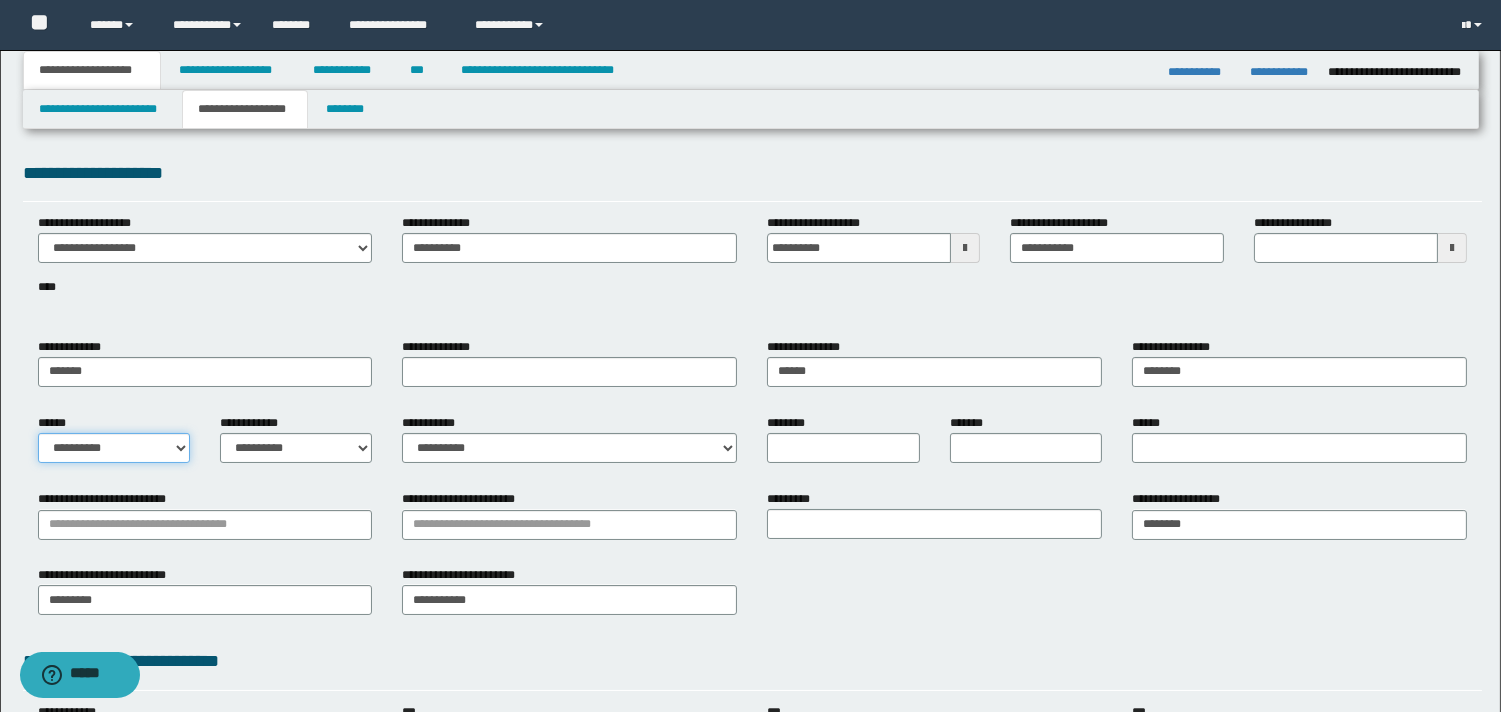 click on "**********" at bounding box center (114, 448) 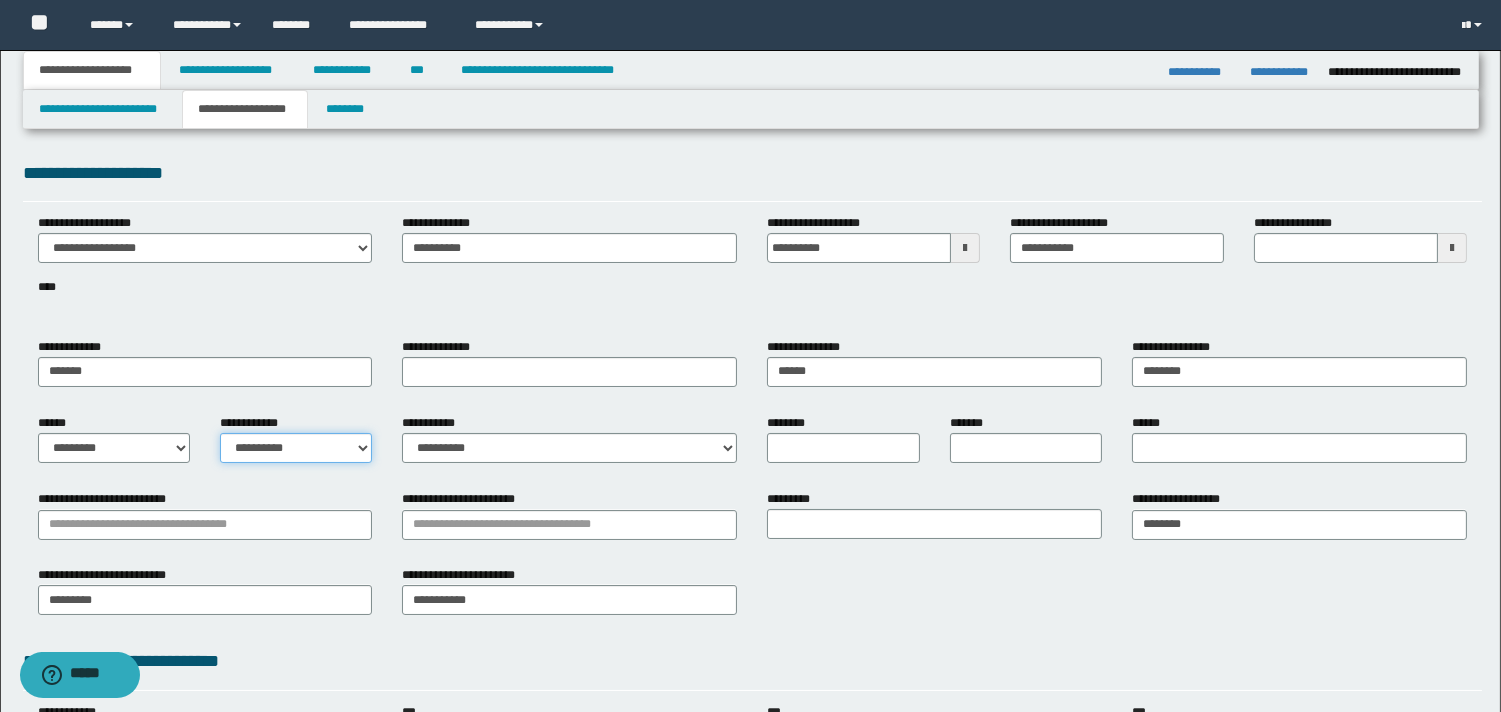 click on "**********" at bounding box center [296, 448] 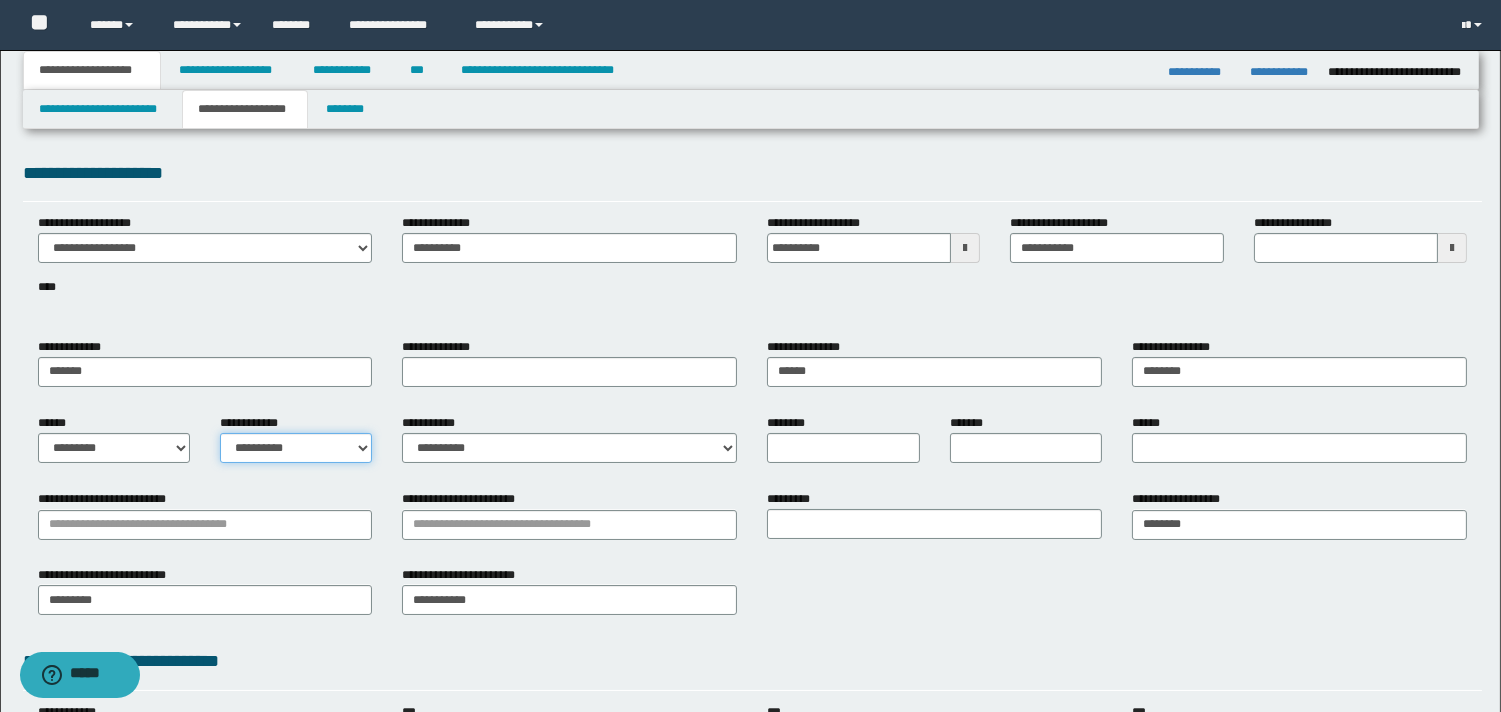 select on "*" 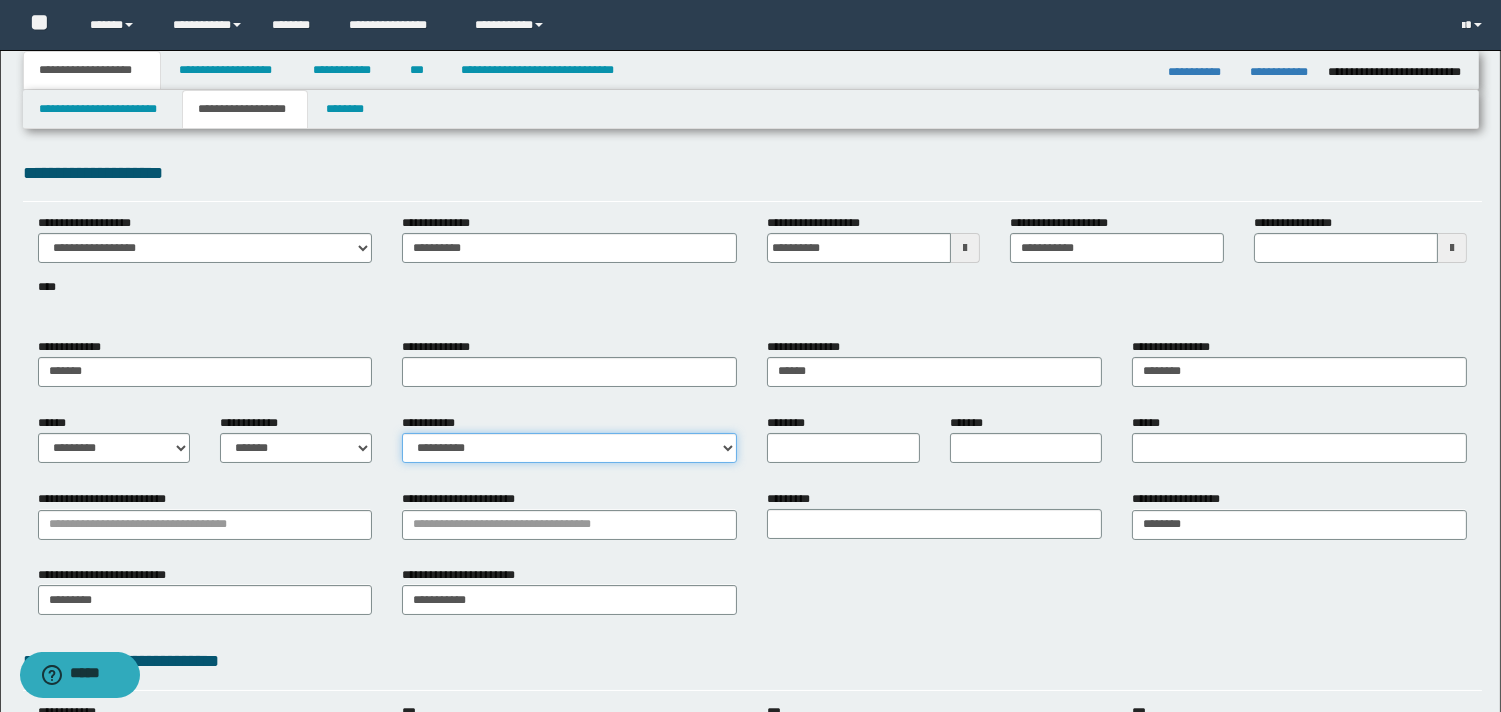 click on "**********" at bounding box center [569, 448] 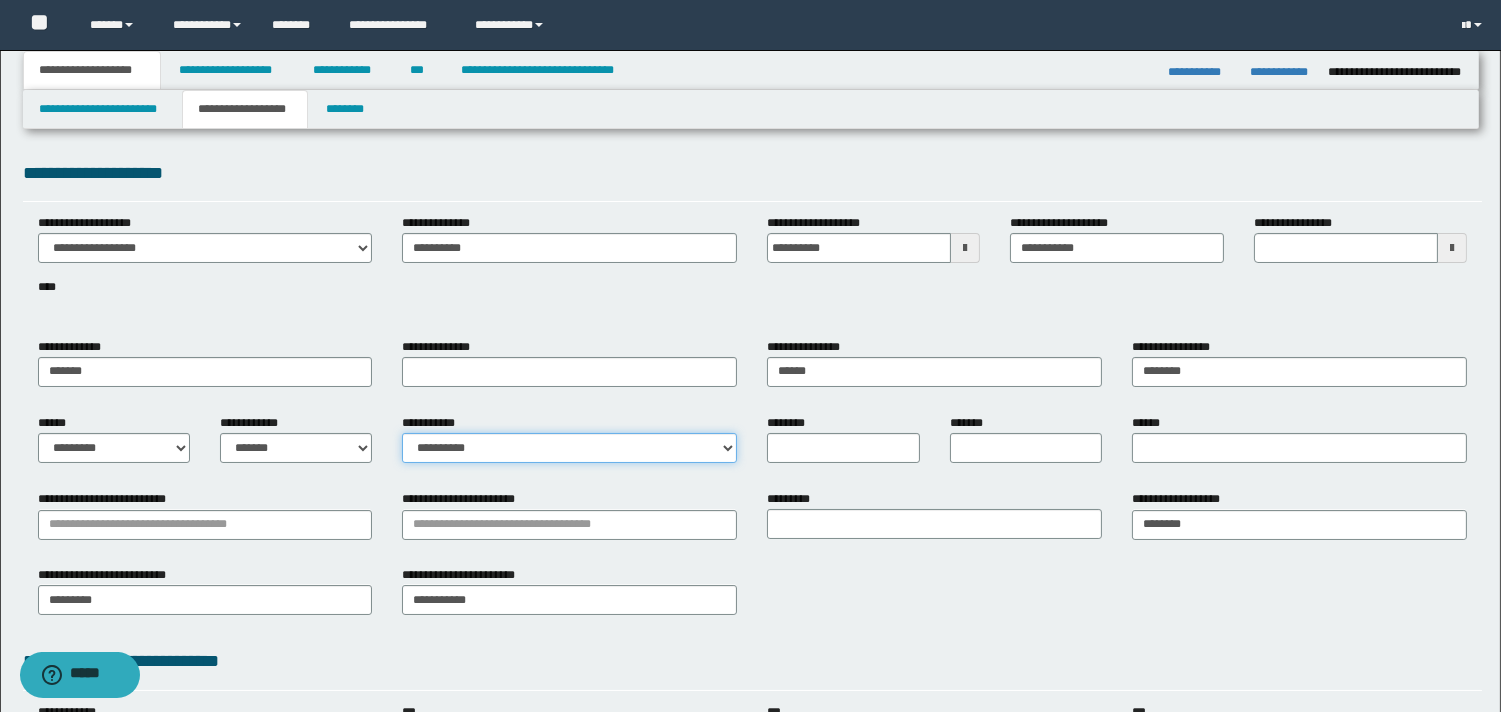 select on "*" 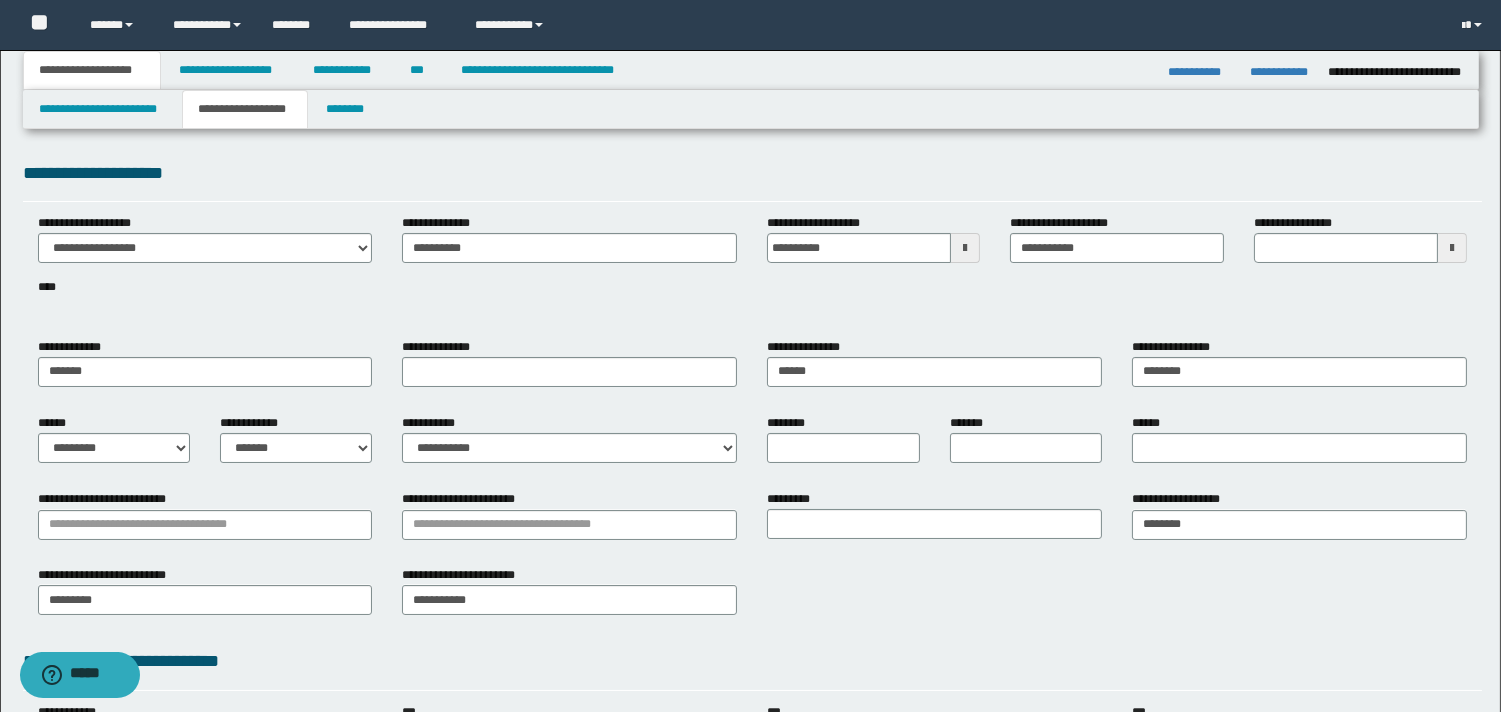 click at bounding box center (1452, 248) 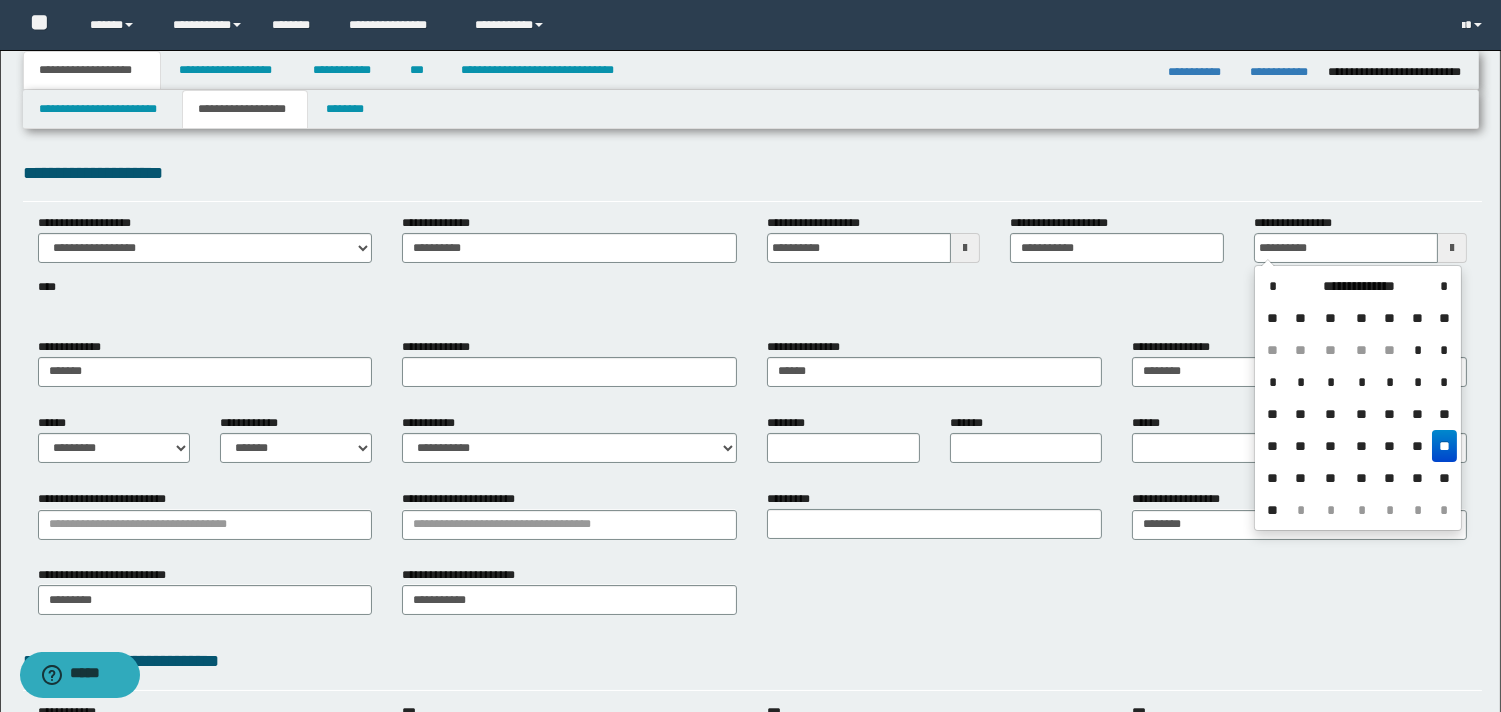 type on "**********" 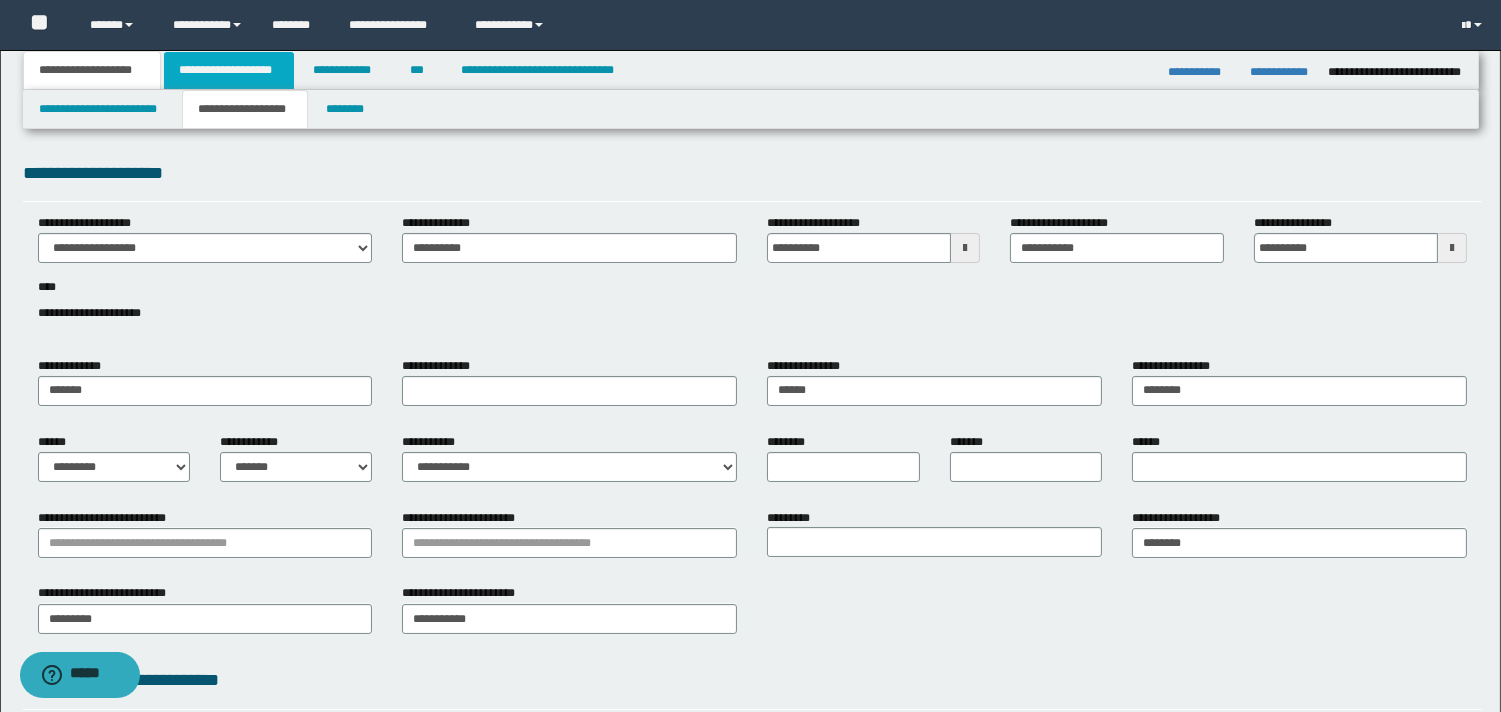 click on "**********" at bounding box center (229, 70) 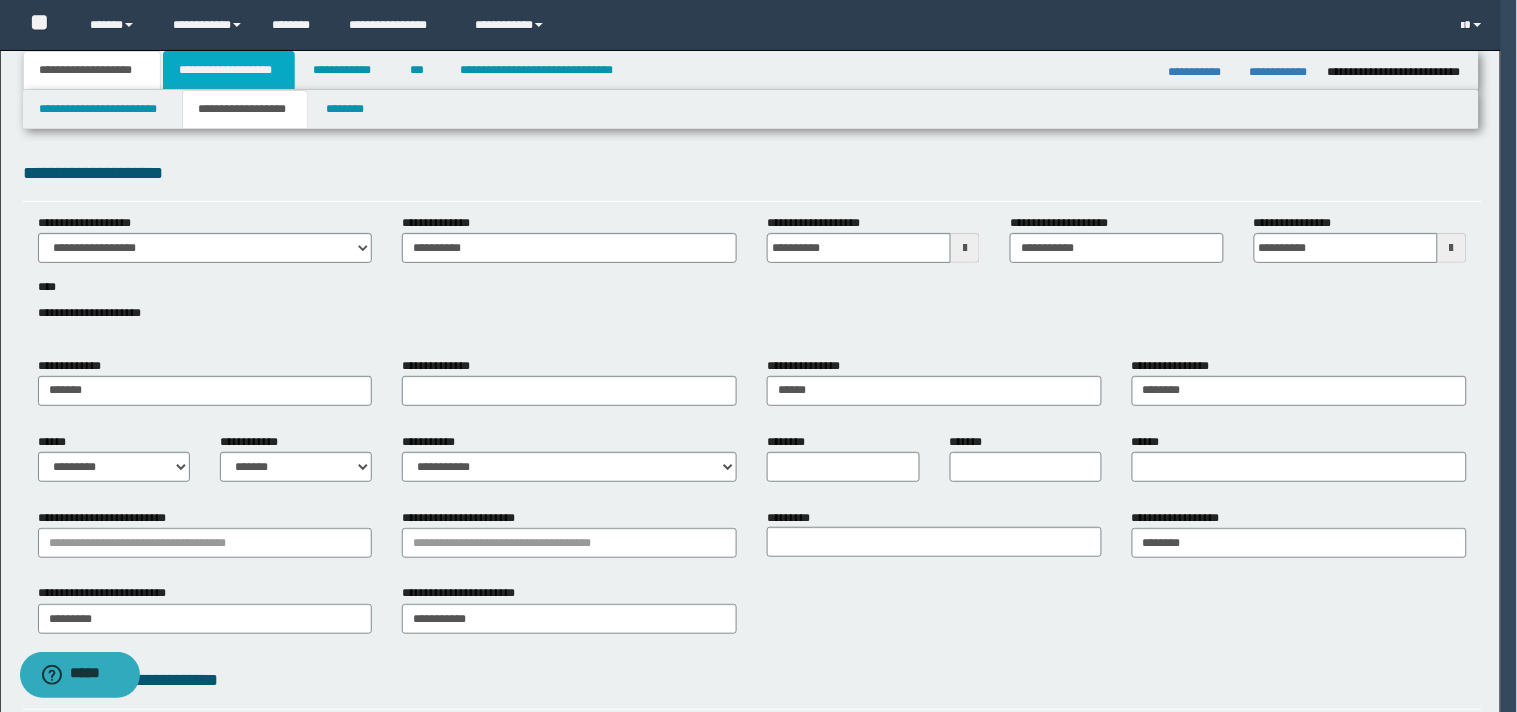 select on "*" 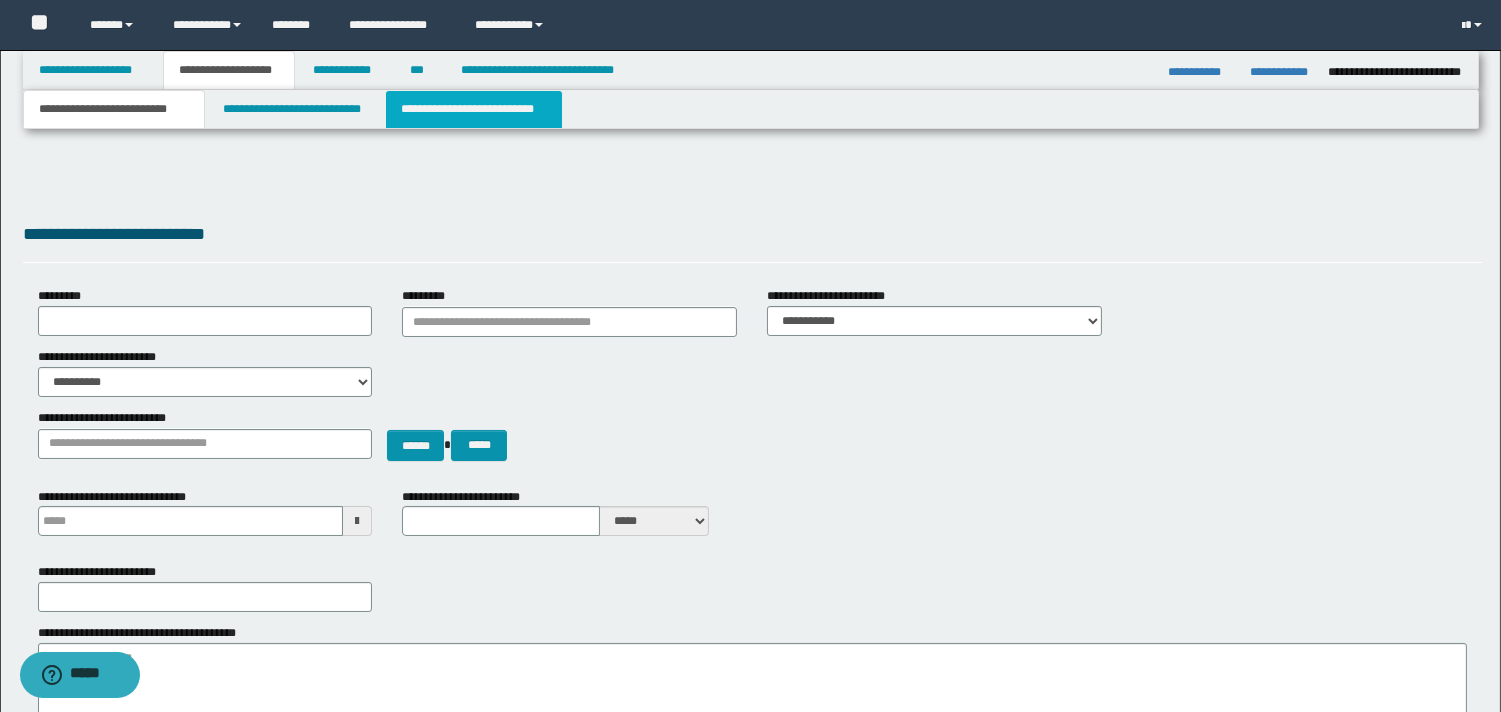 click on "**********" at bounding box center (474, 109) 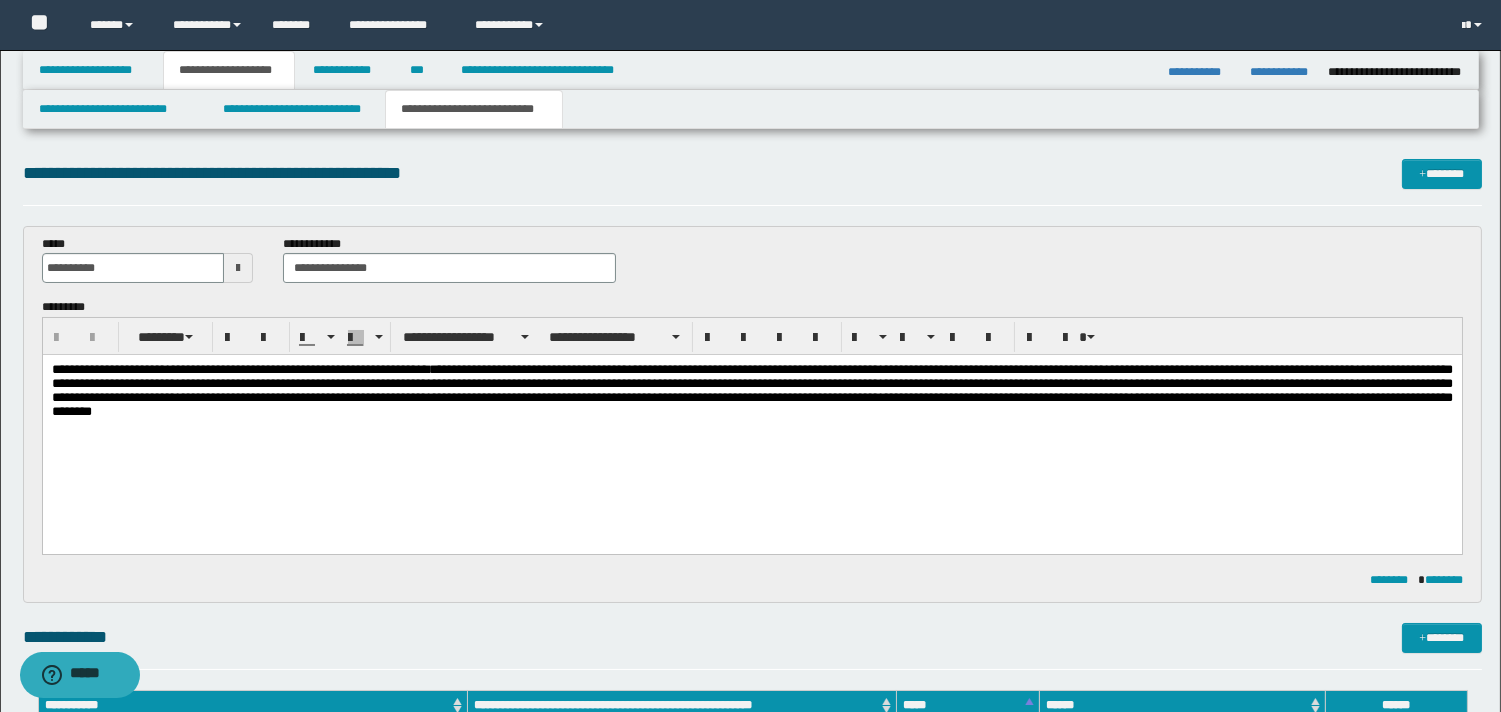 scroll, scrollTop: 0, scrollLeft: 0, axis: both 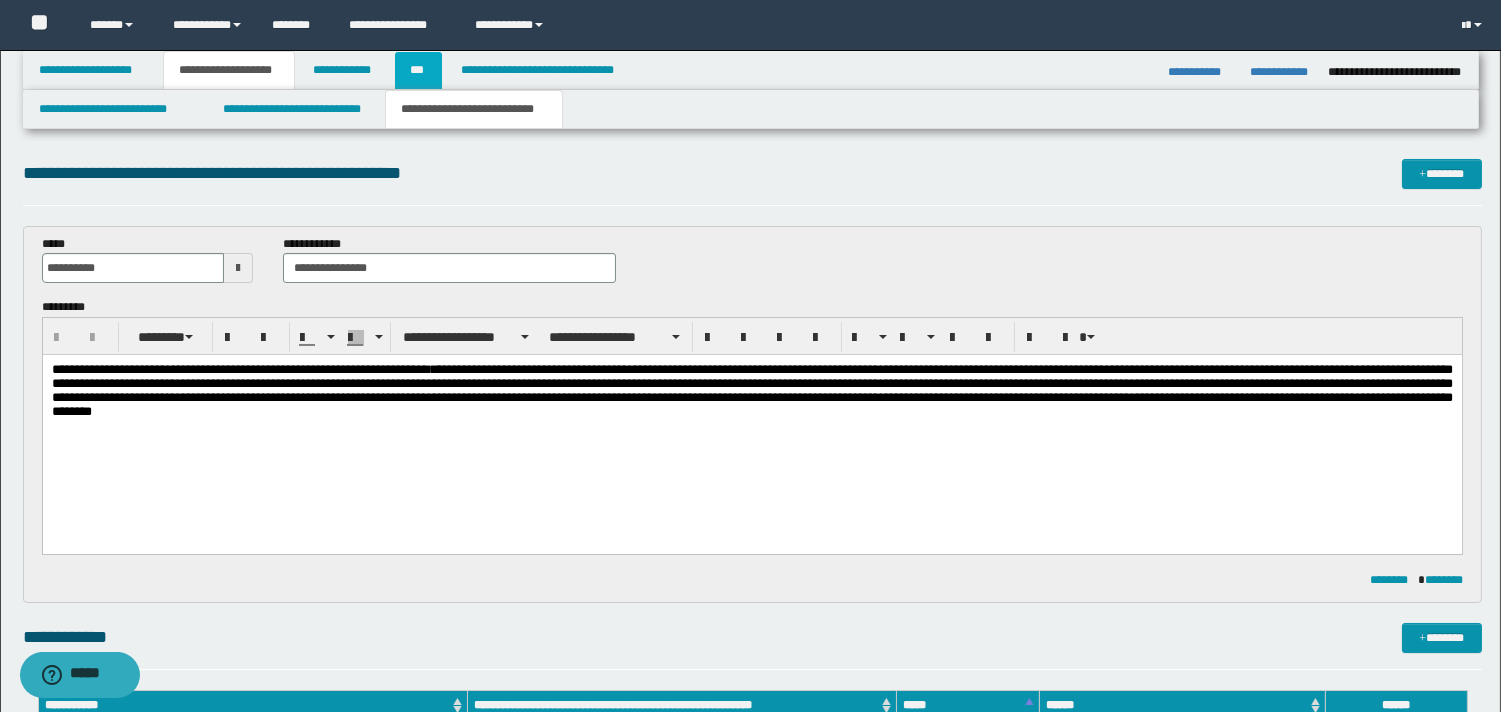 click on "***" at bounding box center (418, 70) 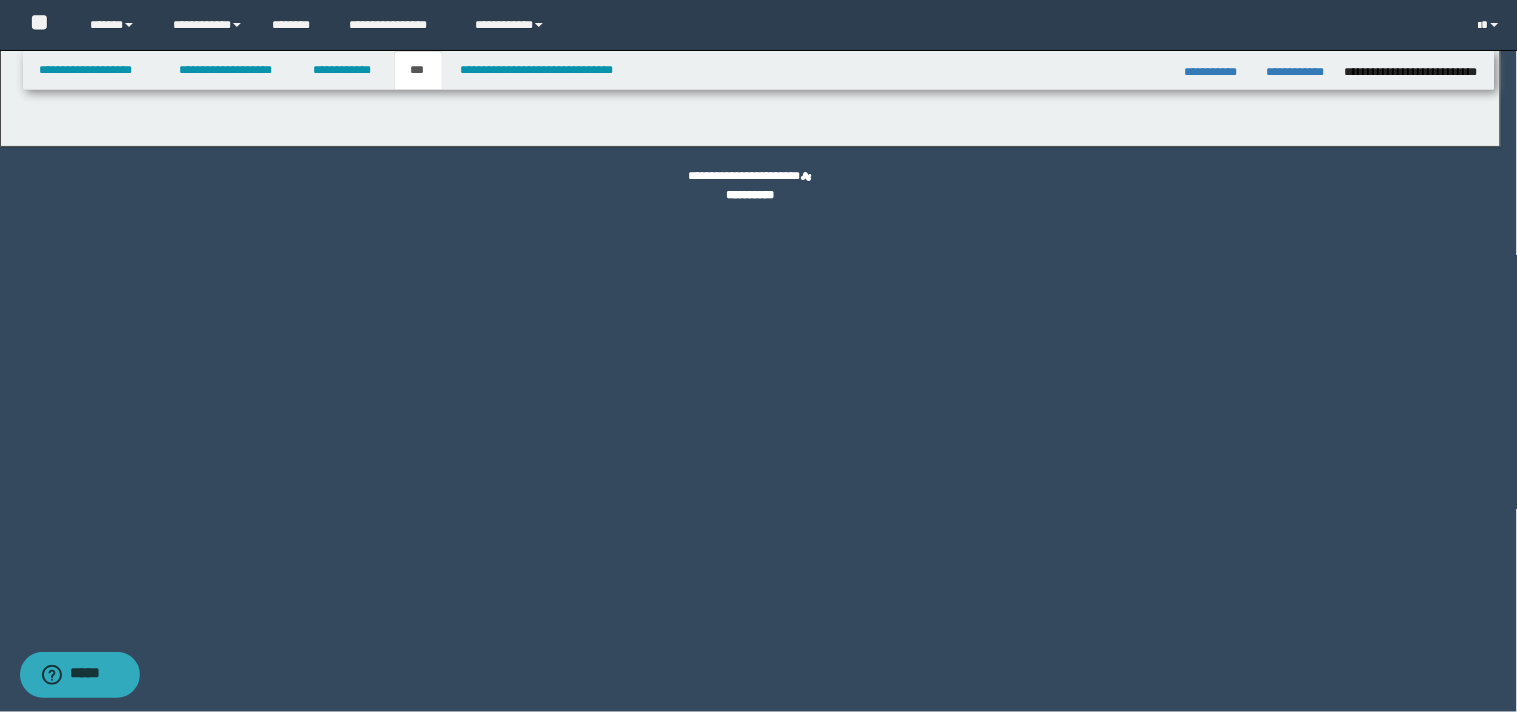 select on "*" 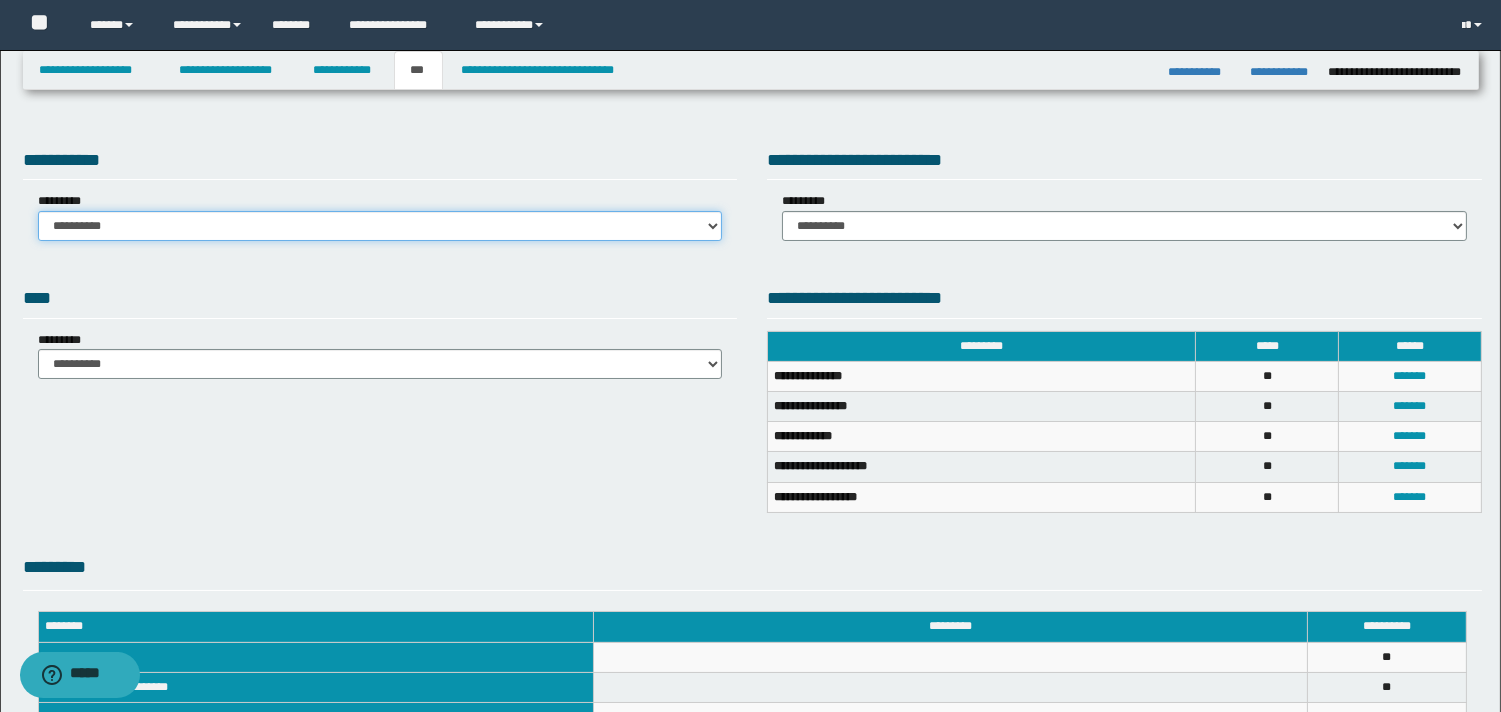 drag, startPoint x: 714, startPoint y: 224, endPoint x: 685, endPoint y: 235, distance: 31.016125 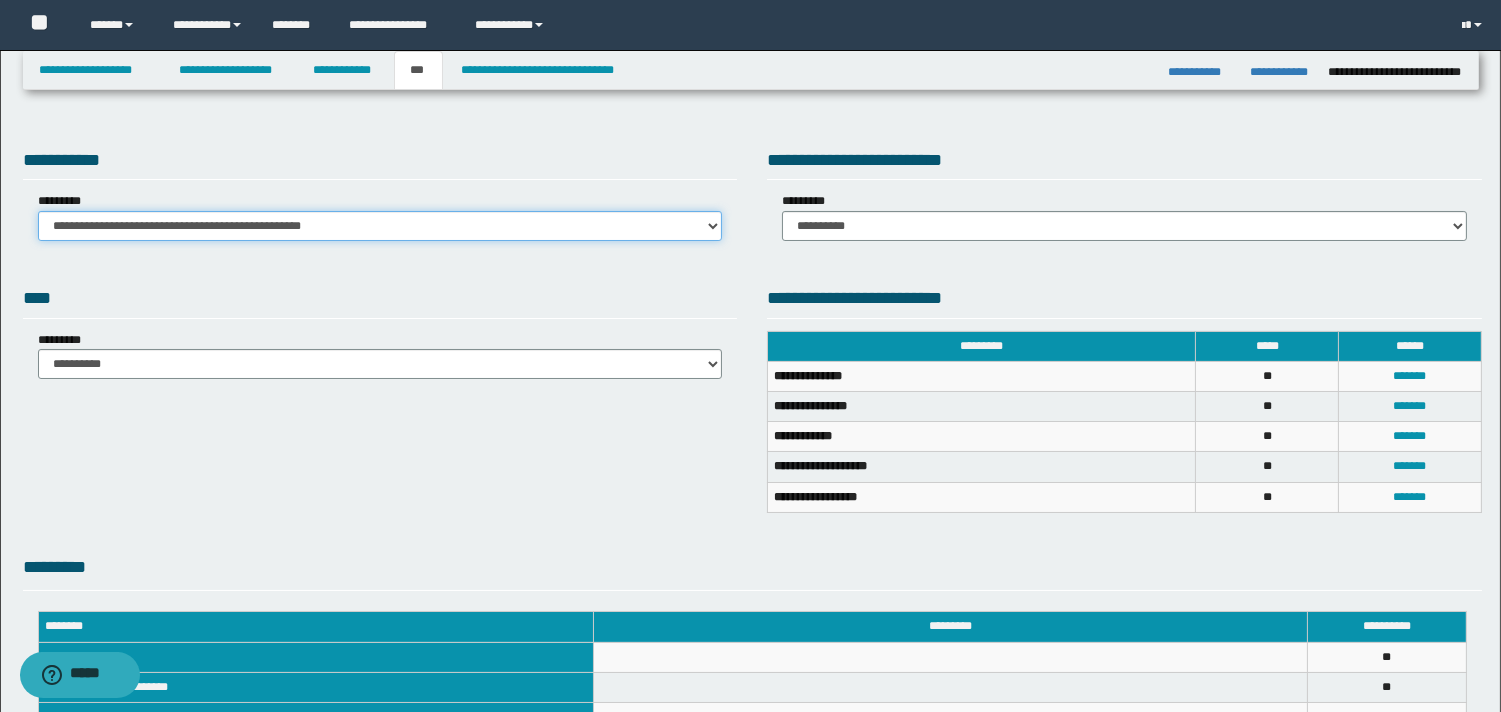click on "**********" at bounding box center (380, 226) 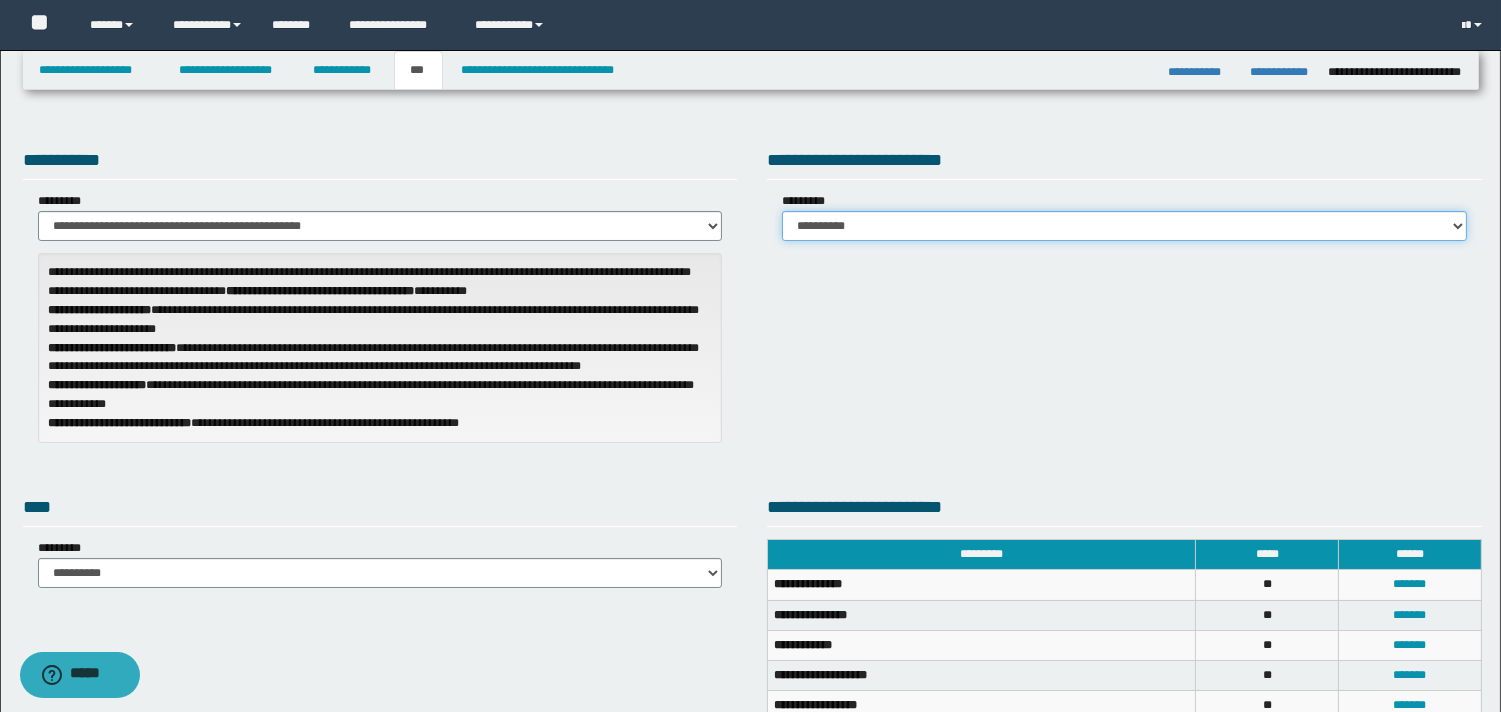 click on "**********" at bounding box center (1124, 226) 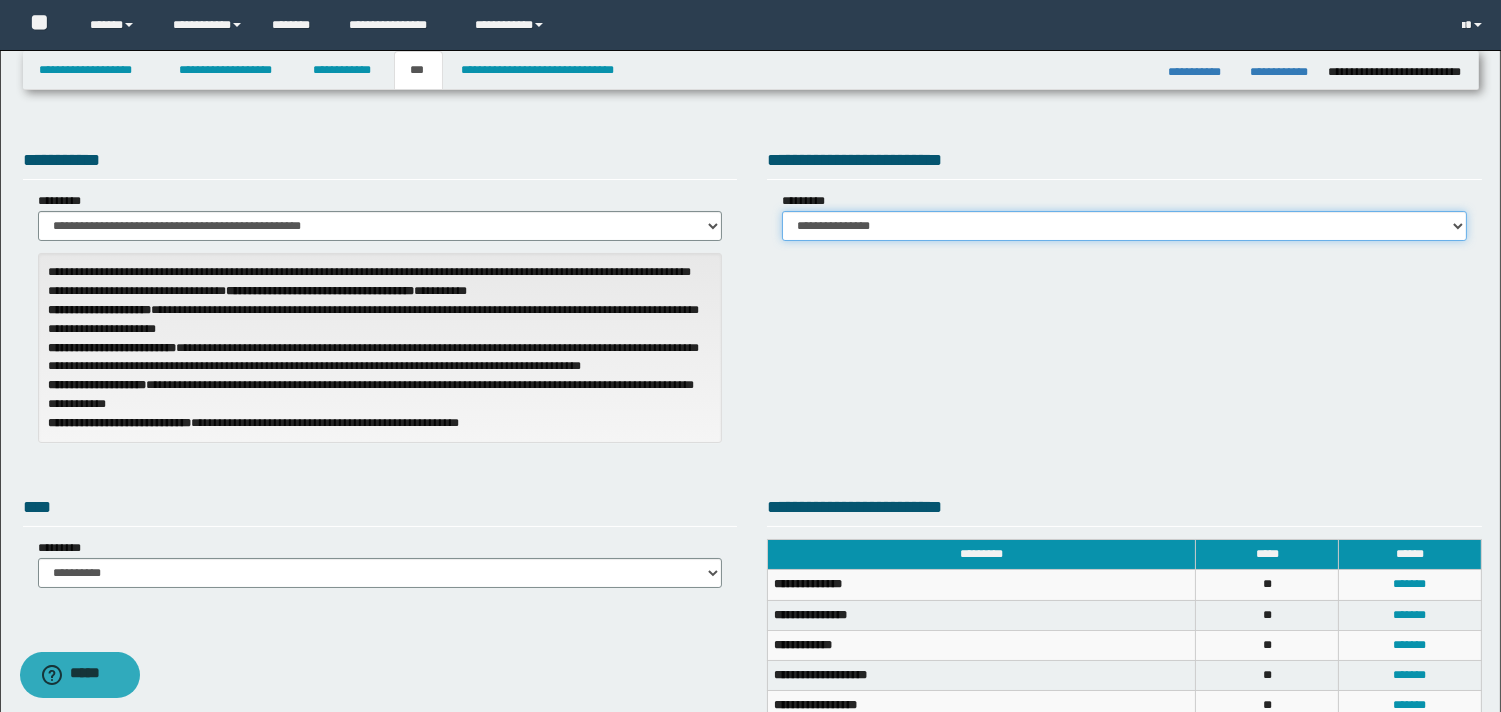 click on "**********" at bounding box center (1124, 226) 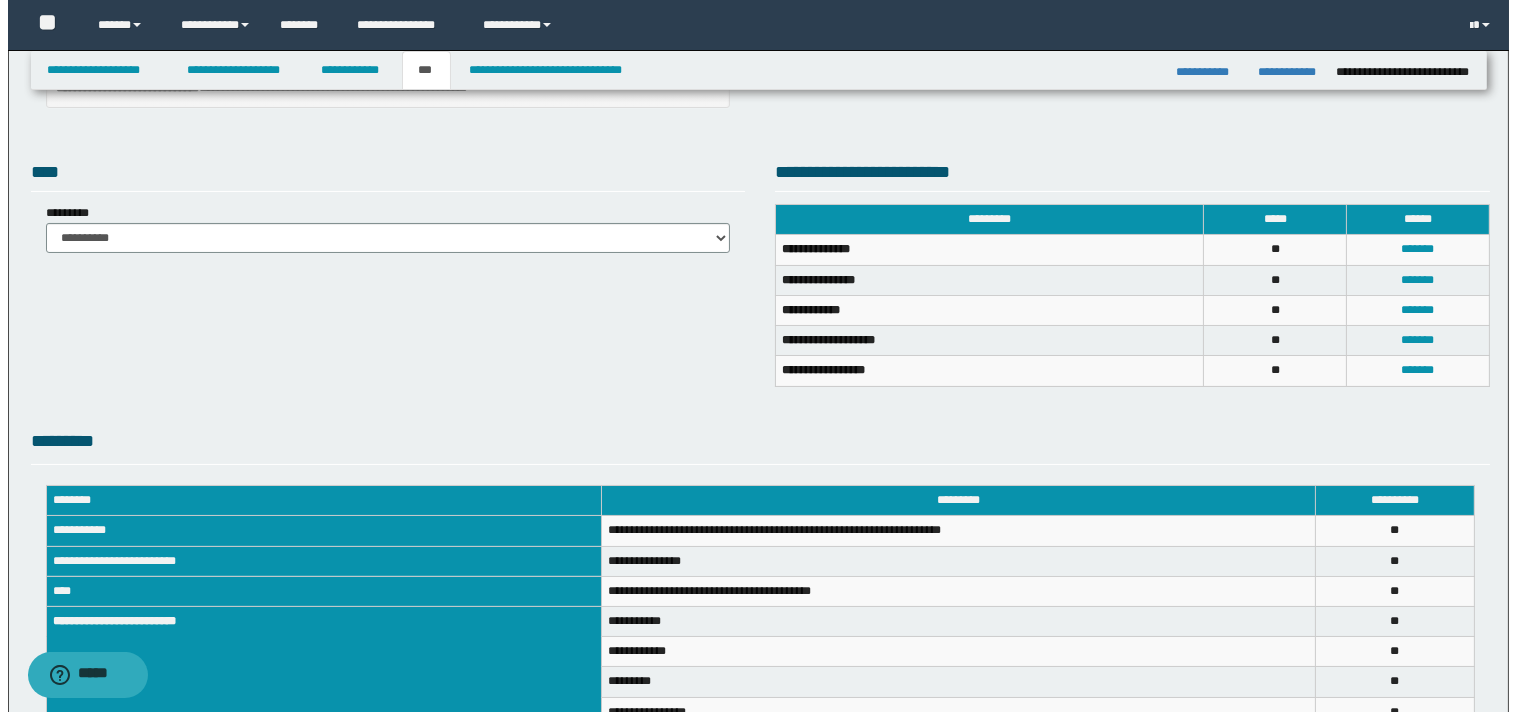 scroll, scrollTop: 374, scrollLeft: 0, axis: vertical 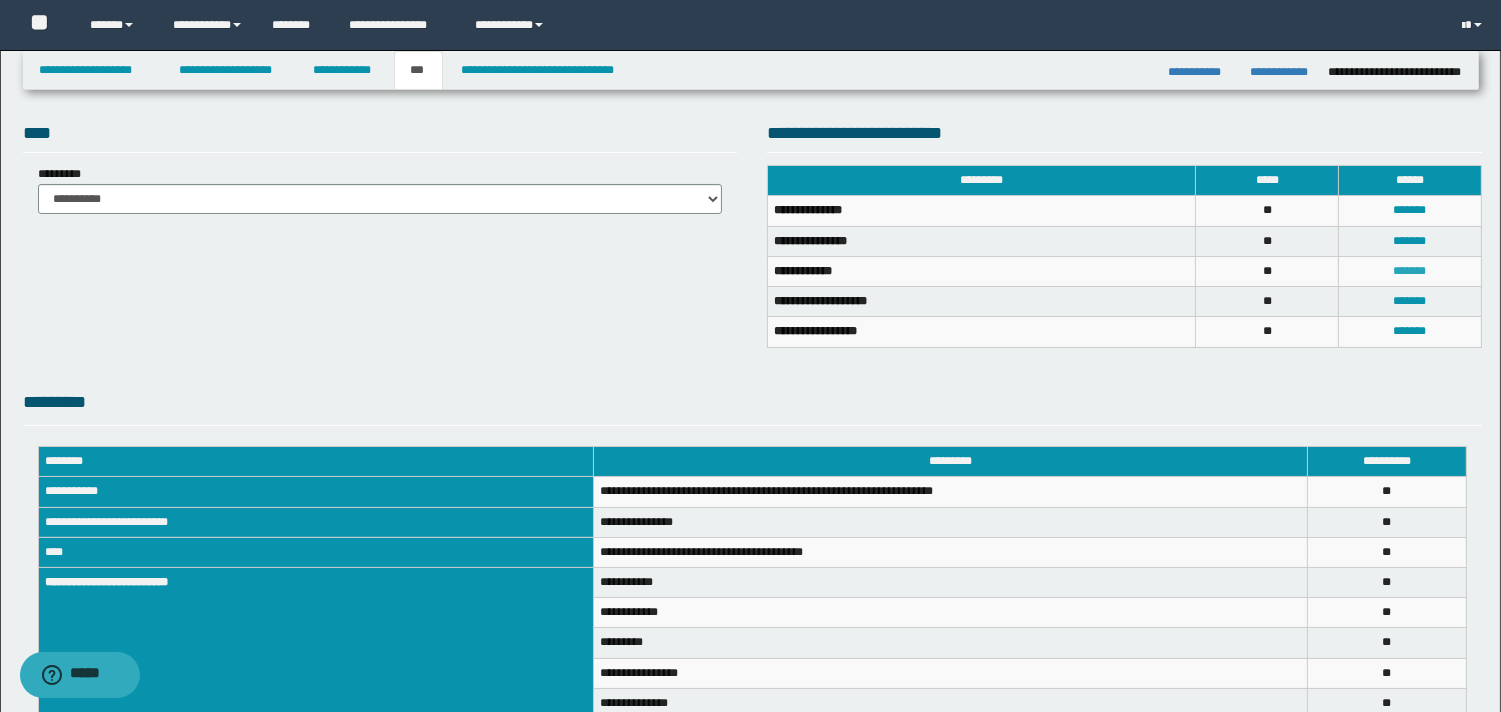 click on "*******" at bounding box center [1410, 271] 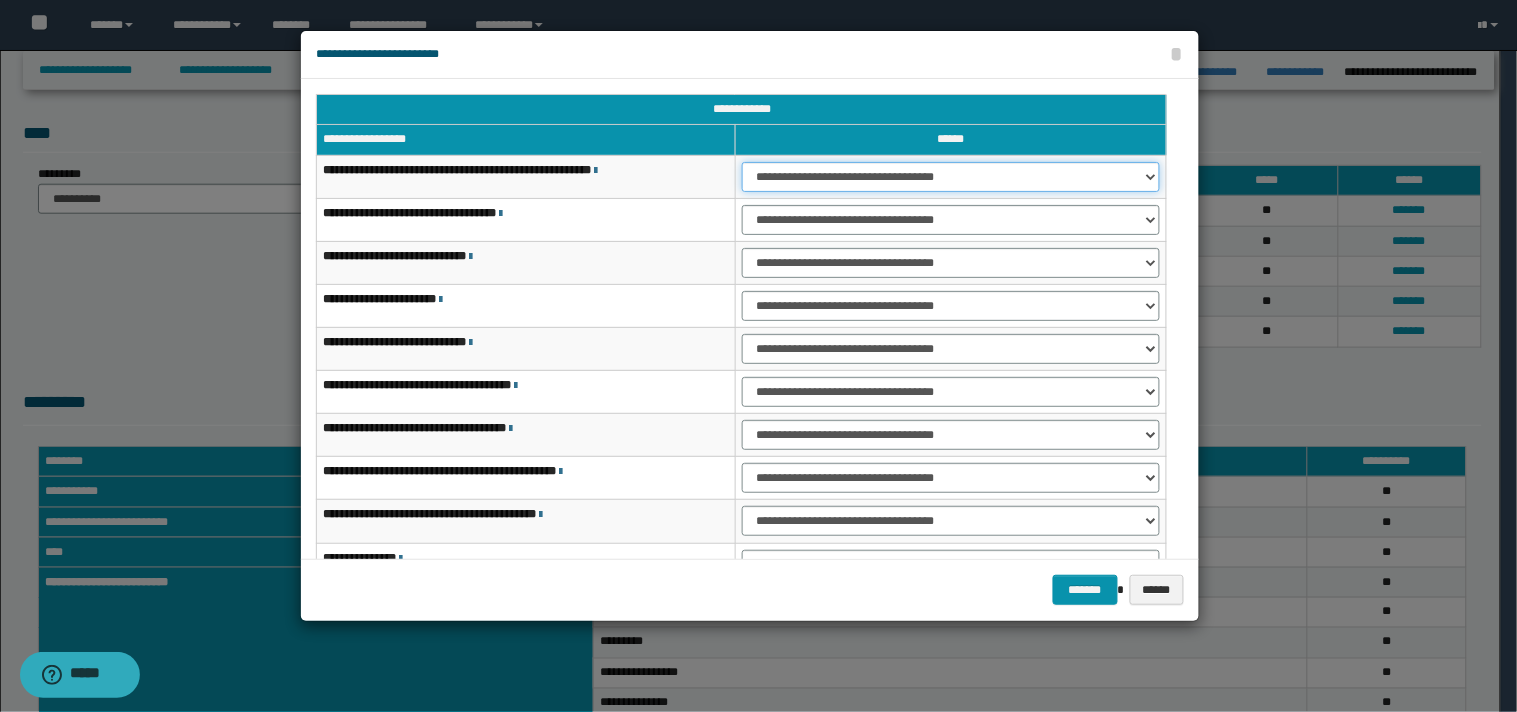 drag, startPoint x: 1151, startPoint y: 176, endPoint x: 1100, endPoint y: 188, distance: 52.392746 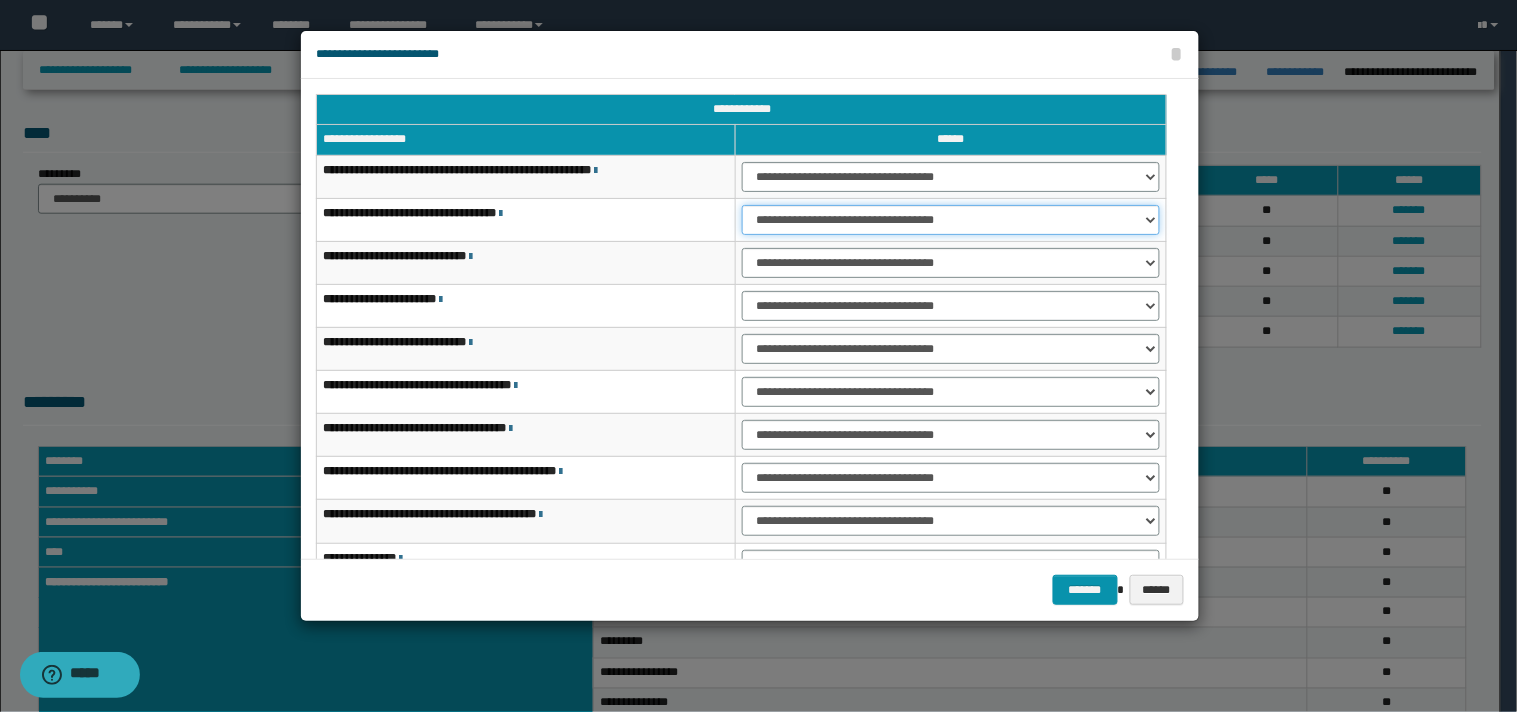 drag, startPoint x: 1151, startPoint y: 217, endPoint x: 1085, endPoint y: 231, distance: 67.46851 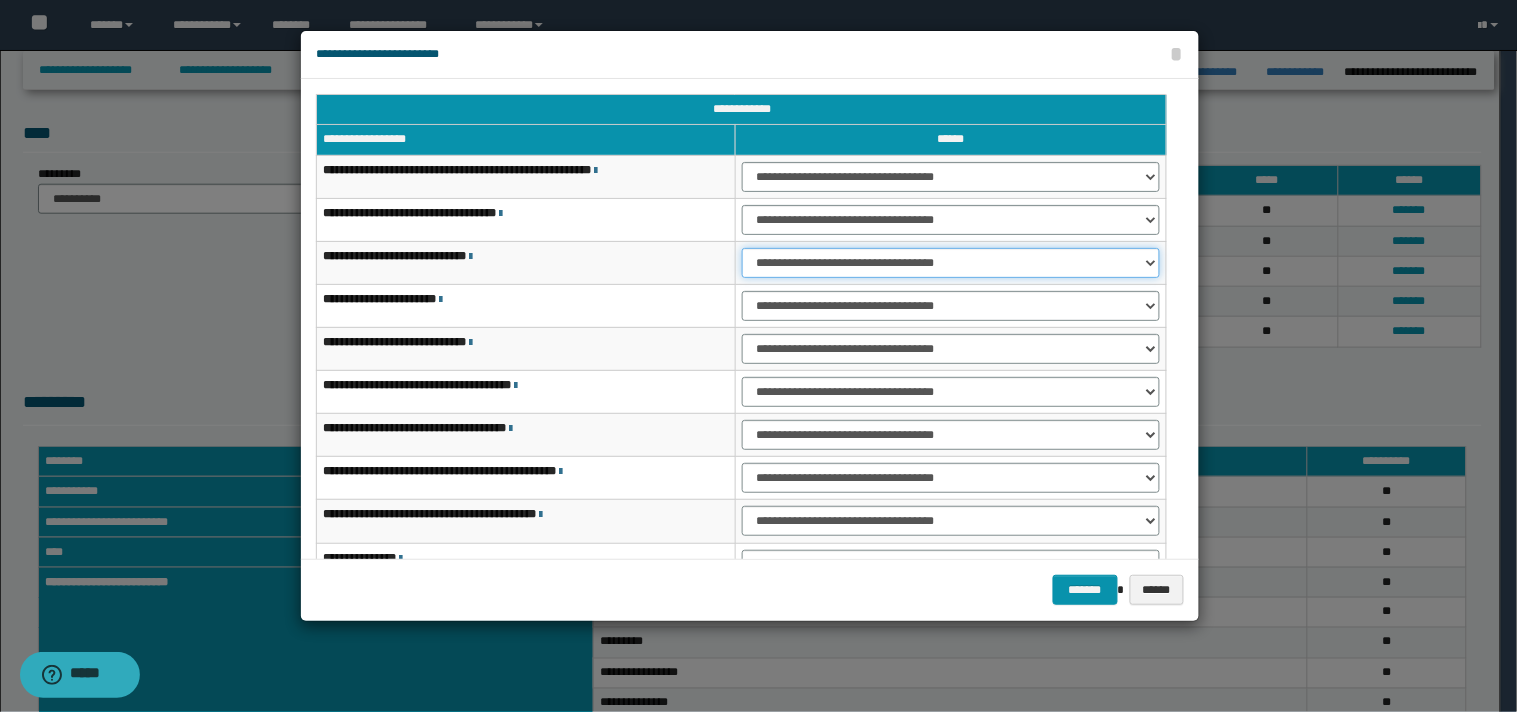 click on "**********" at bounding box center (951, 263) 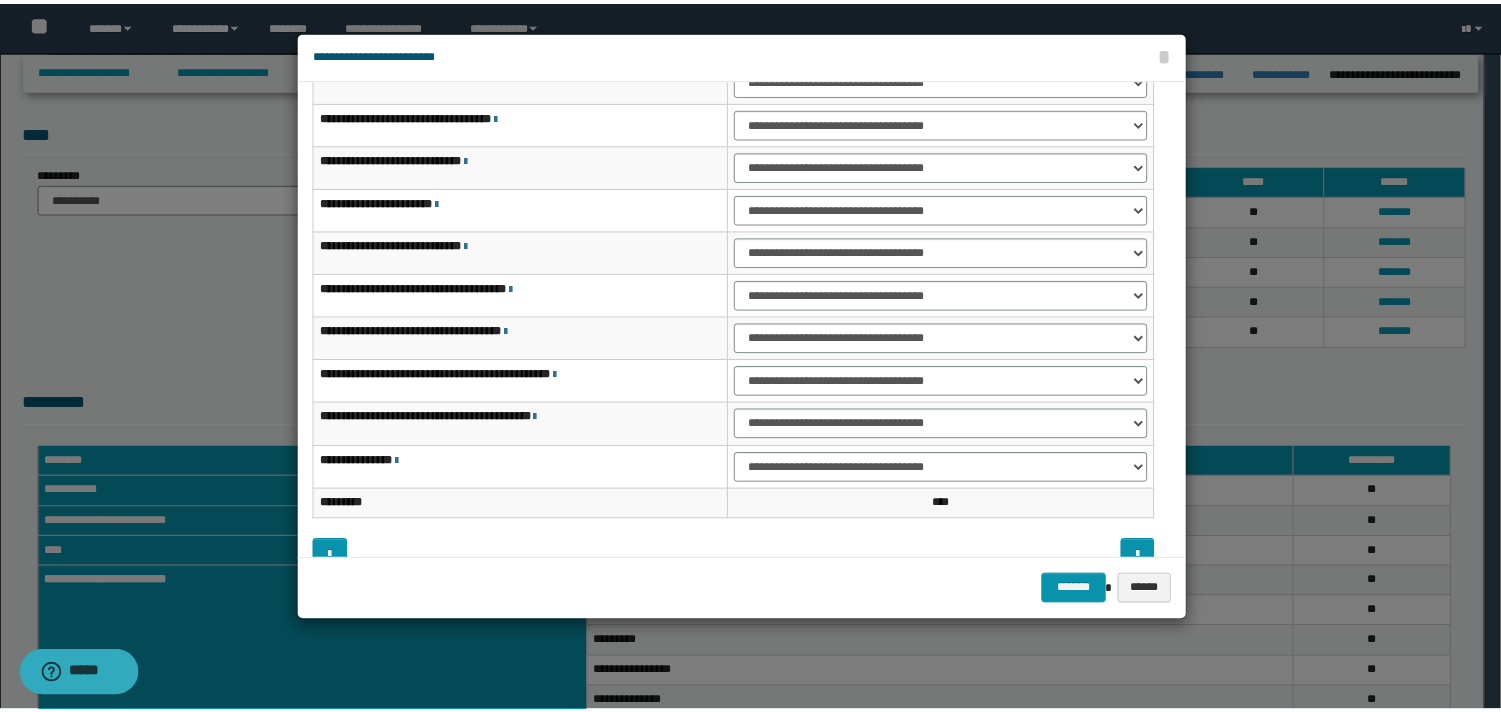 scroll, scrollTop: 123, scrollLeft: 0, axis: vertical 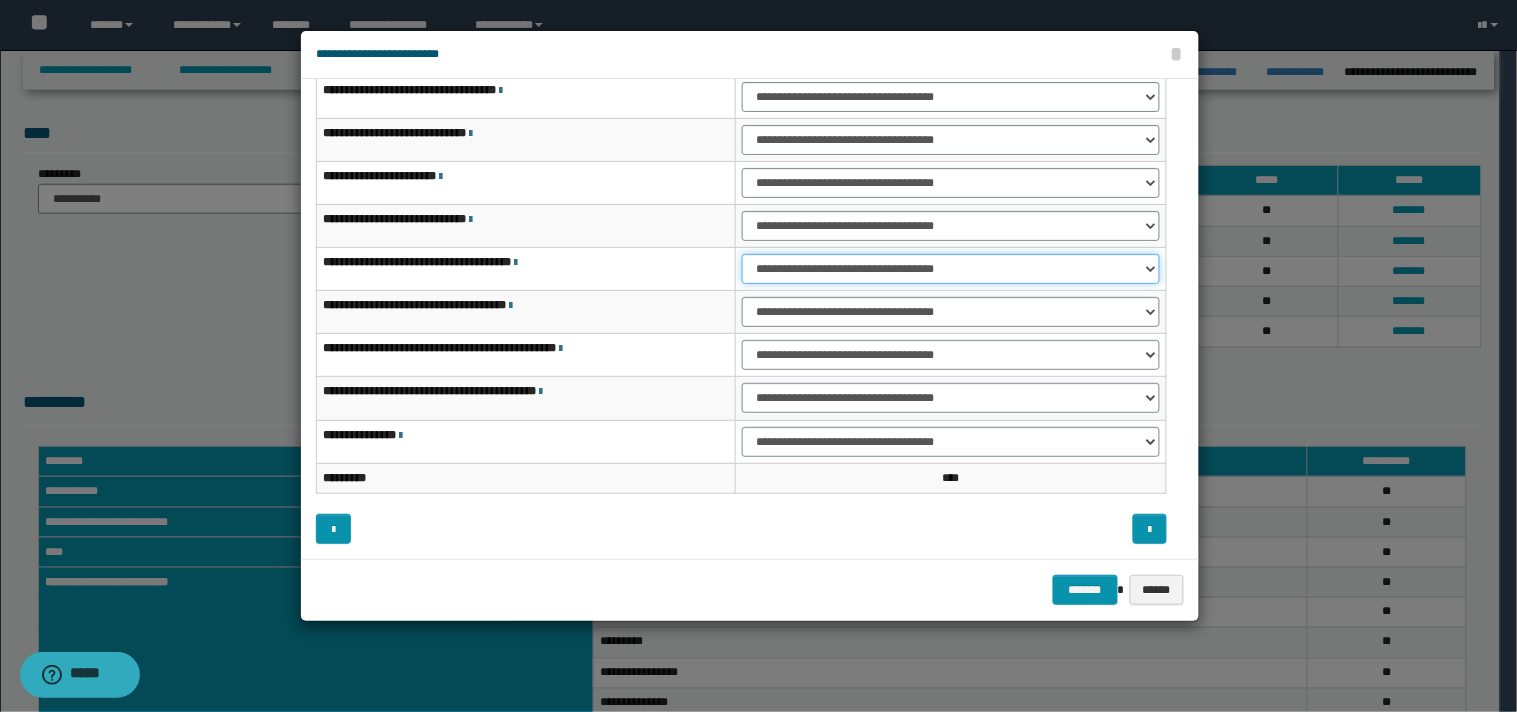 drag, startPoint x: 1148, startPoint y: 266, endPoint x: 1116, endPoint y: 278, distance: 34.176014 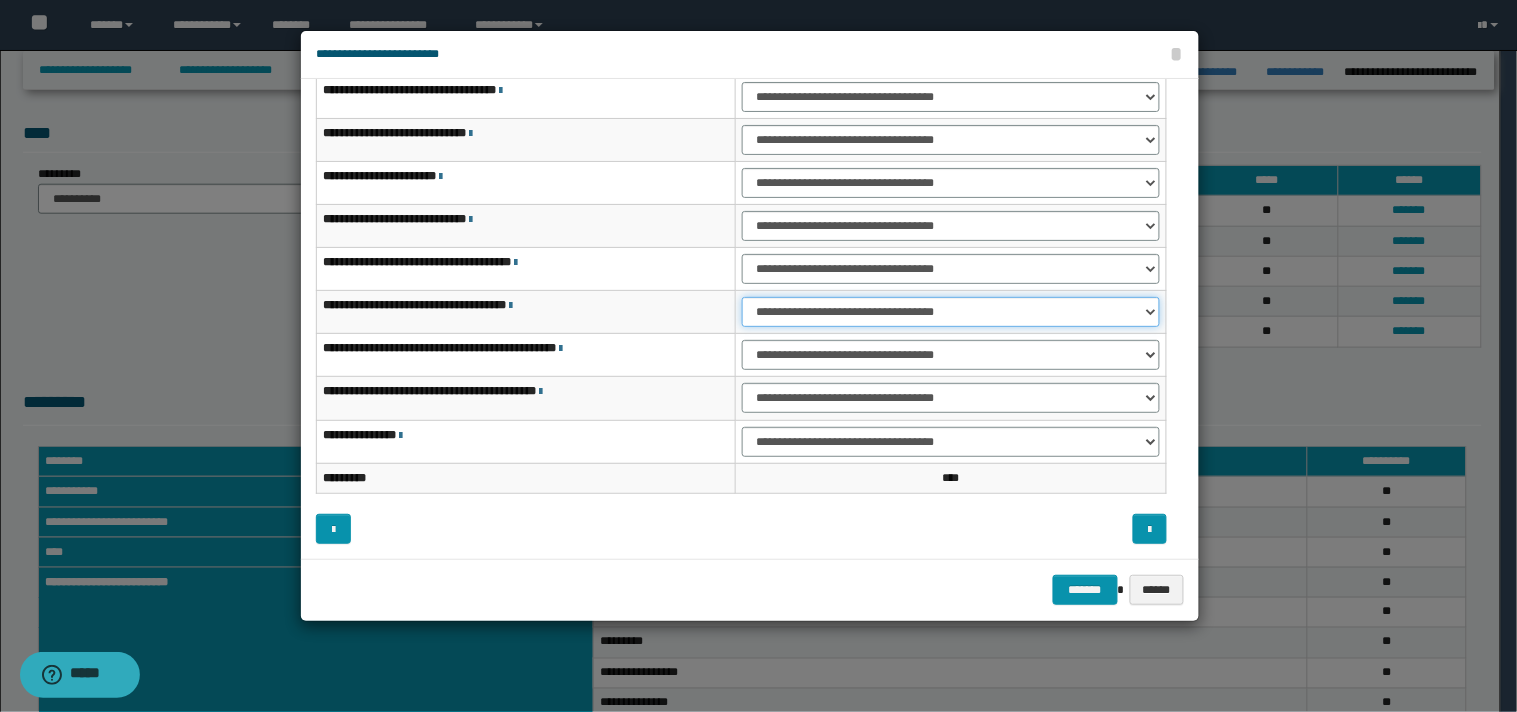 drag, startPoint x: 1146, startPoint y: 310, endPoint x: 1127, endPoint y: 321, distance: 21.954498 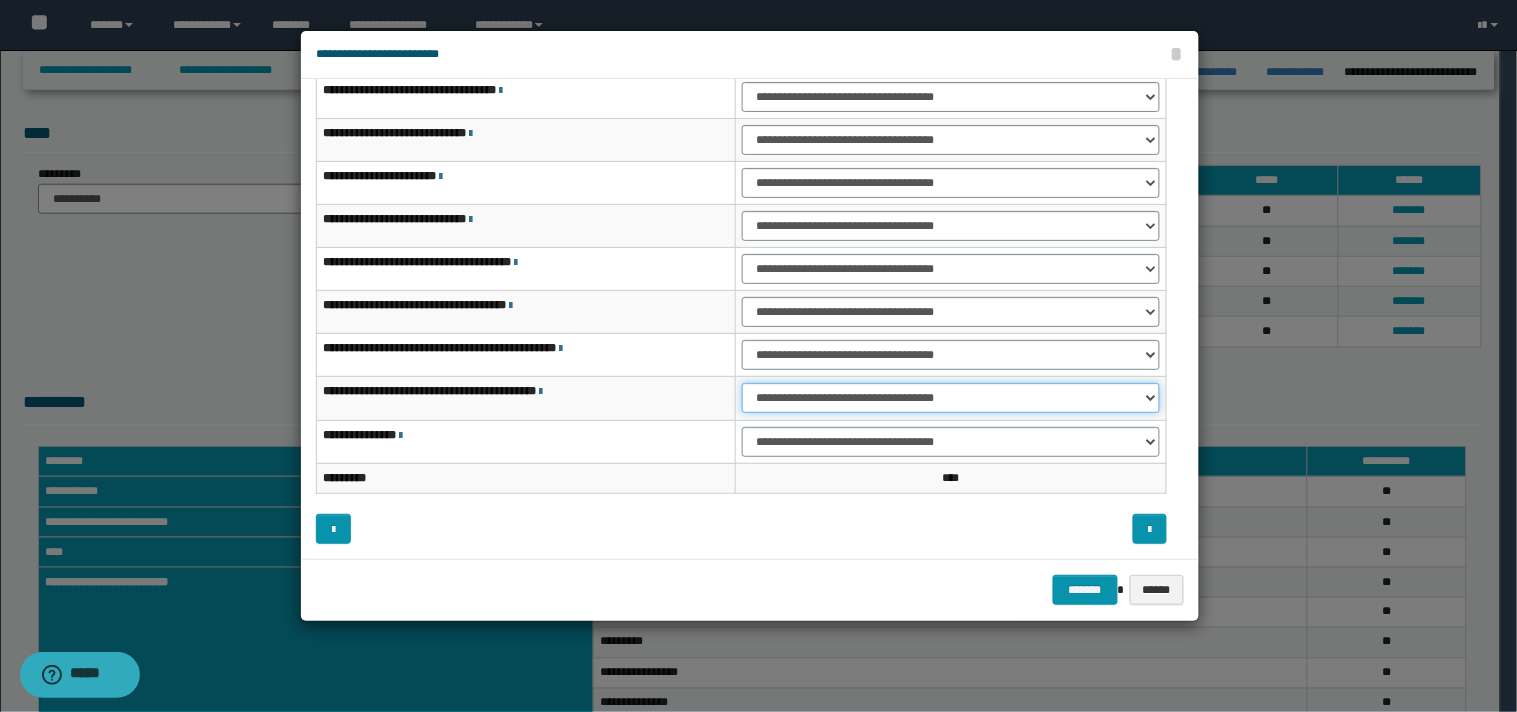 drag, startPoint x: 1147, startPoint y: 396, endPoint x: 1107, endPoint y: 408, distance: 41.761227 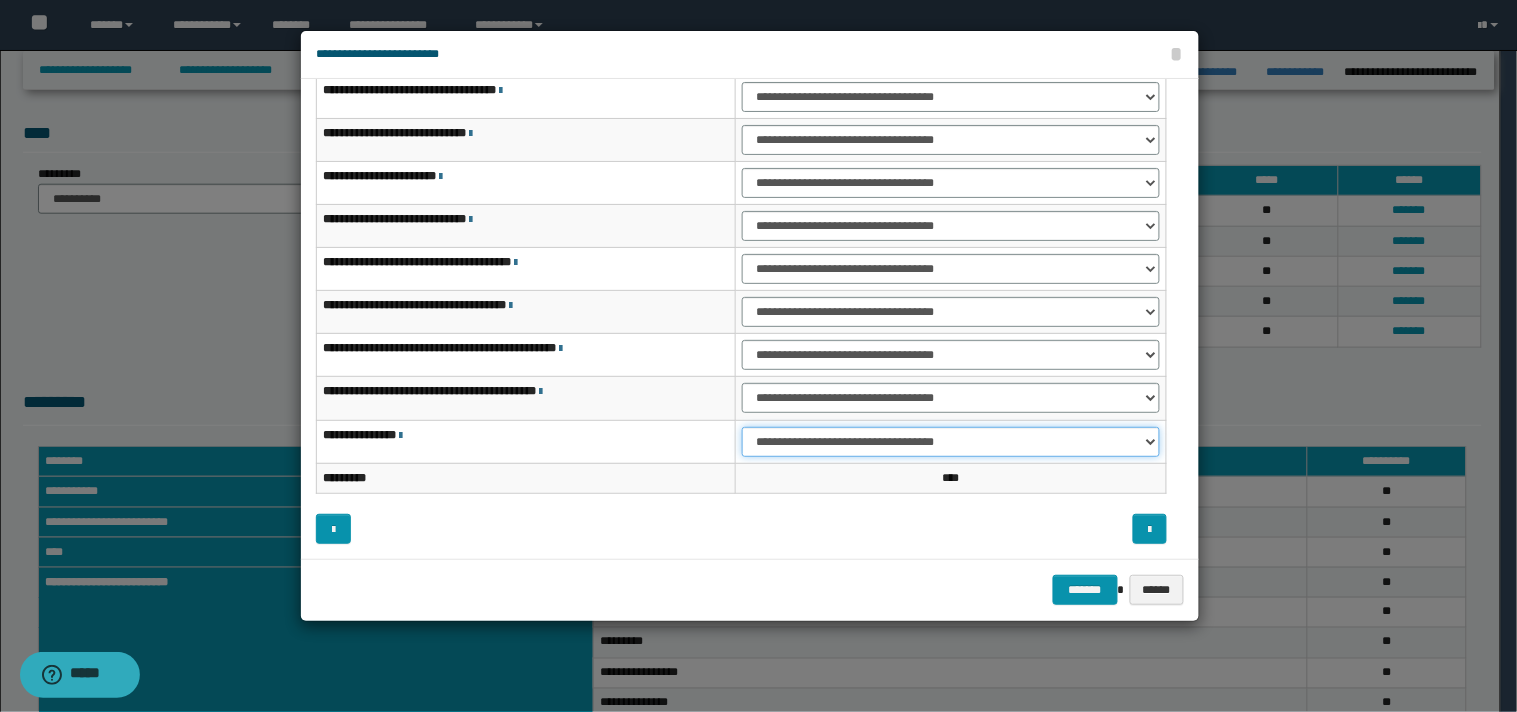 click on "**********" at bounding box center (951, 442) 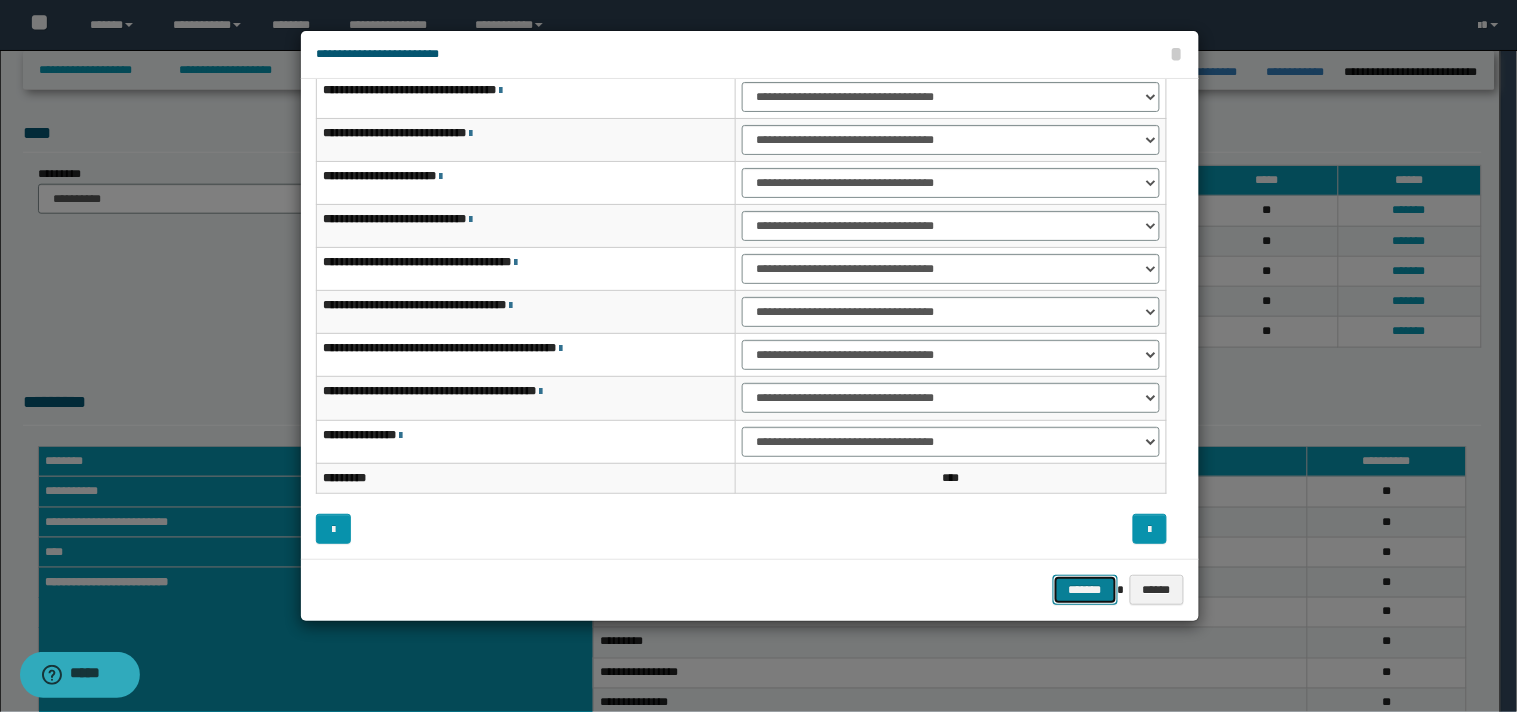 drag, startPoint x: 1078, startPoint y: 592, endPoint x: 1256, endPoint y: 497, distance: 201.76471 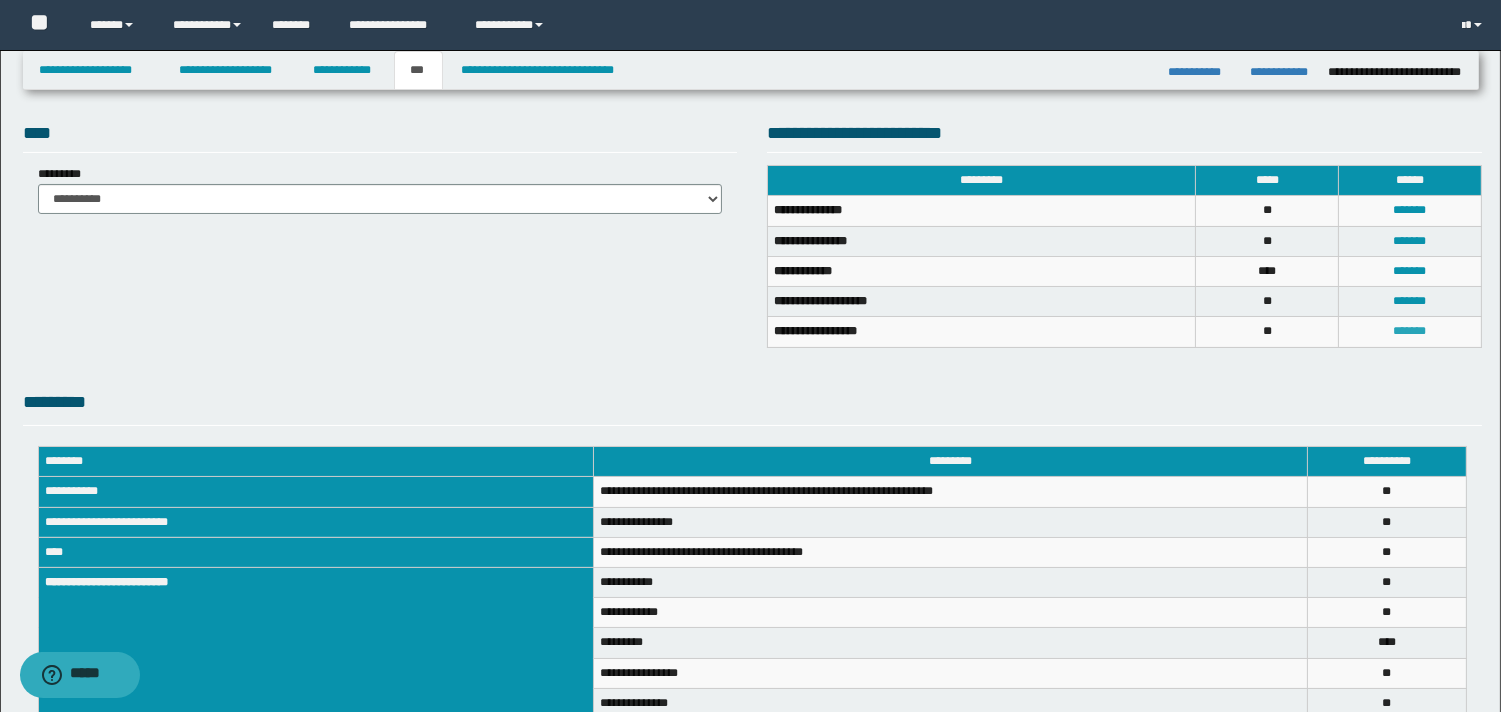 click on "*******" at bounding box center [1410, 331] 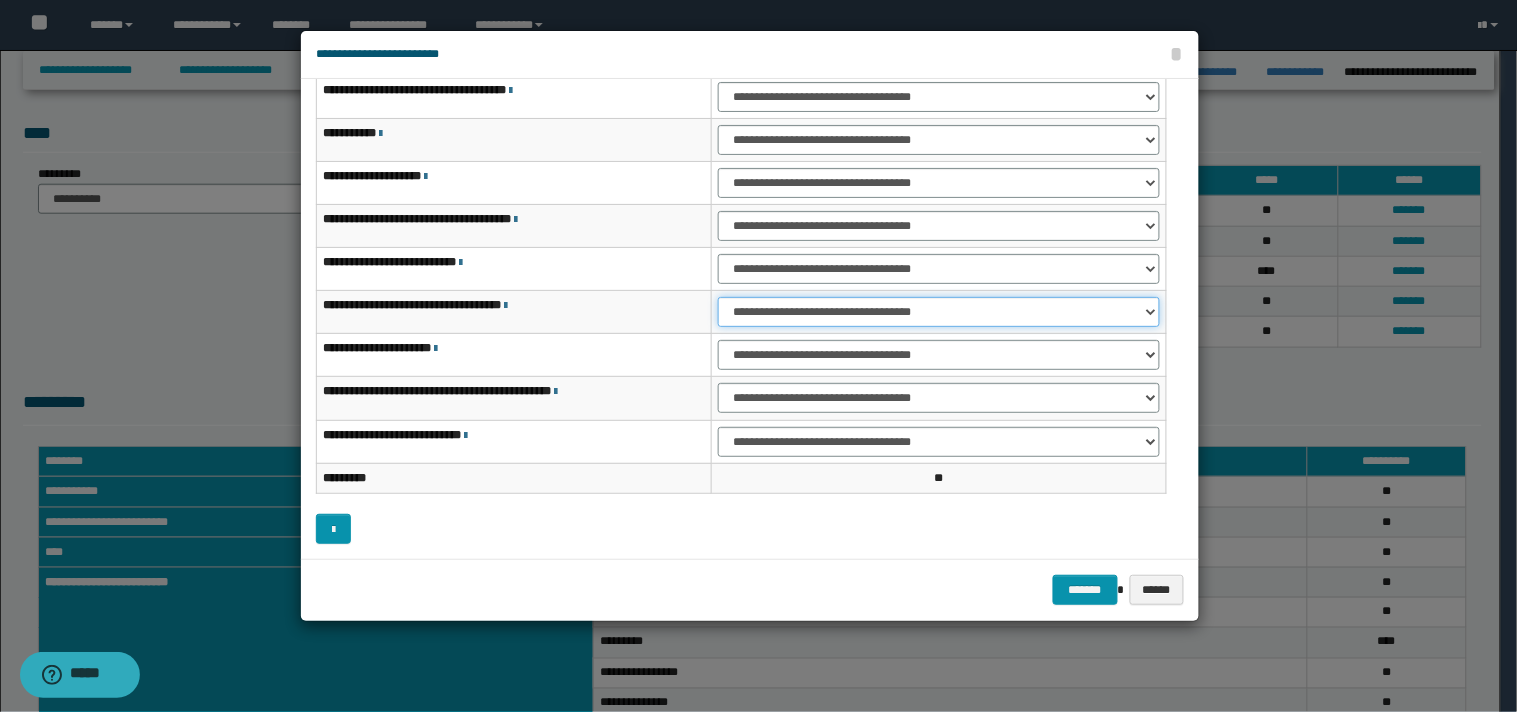 drag, startPoint x: 1150, startPoint y: 310, endPoint x: 1064, endPoint y: 324, distance: 87.13208 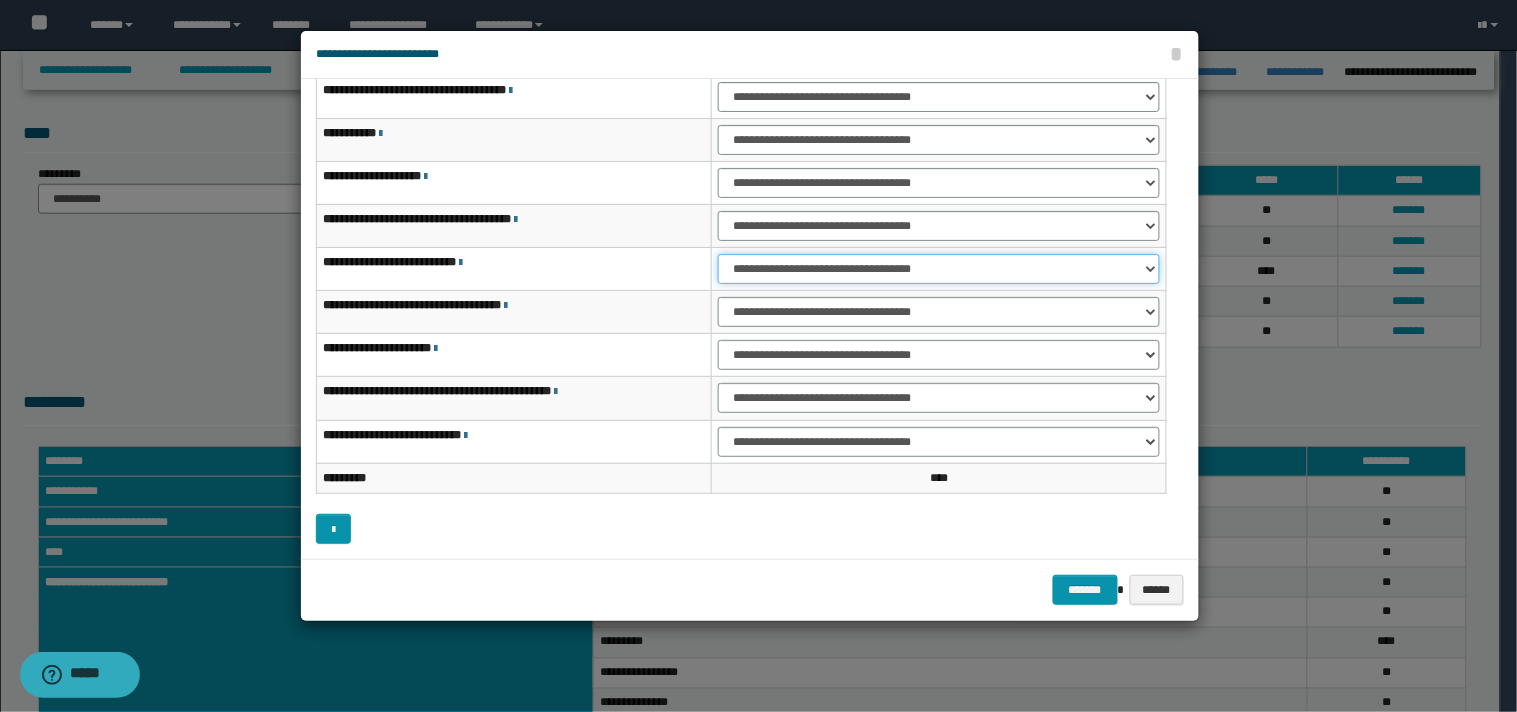 drag, startPoint x: 1148, startPoint y: 266, endPoint x: 1122, endPoint y: 280, distance: 29.529646 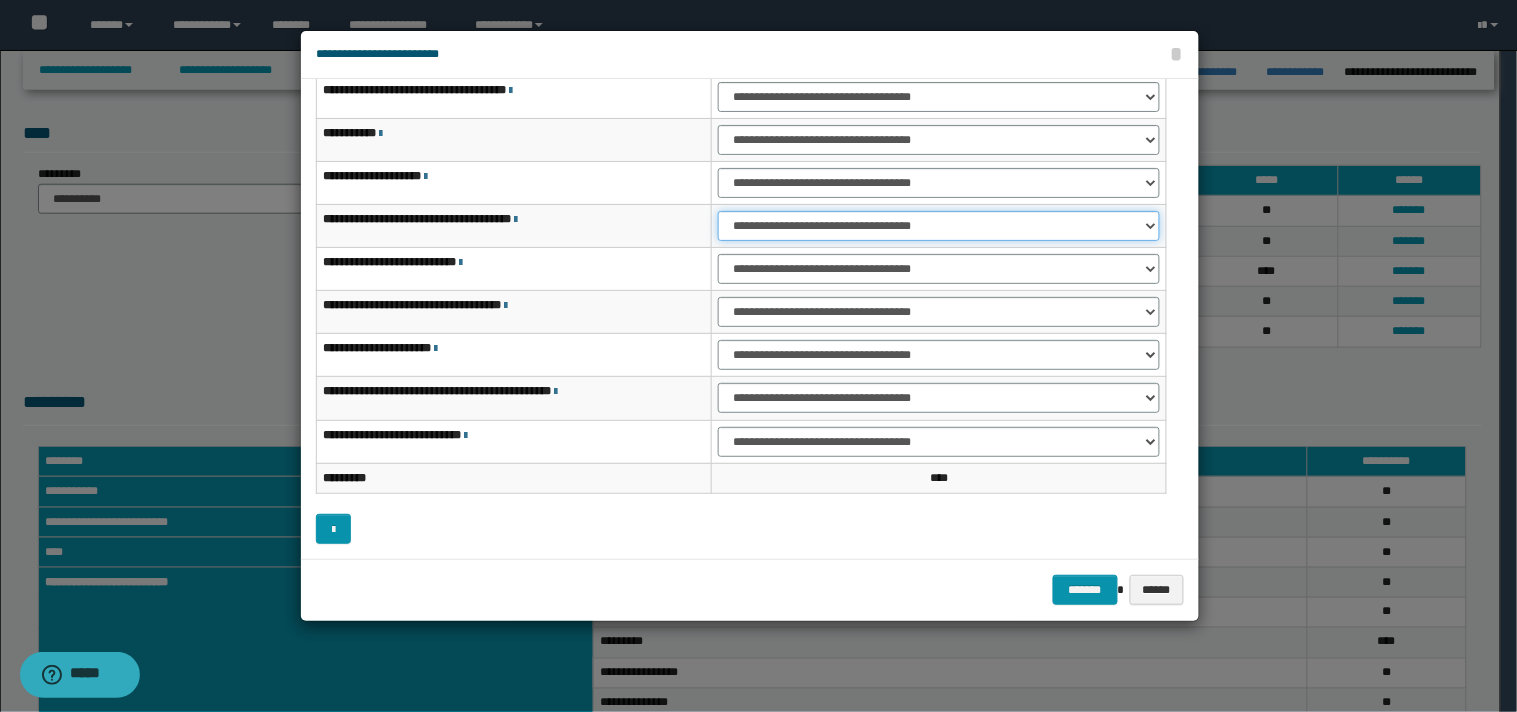 click on "**********" at bounding box center [939, 226] 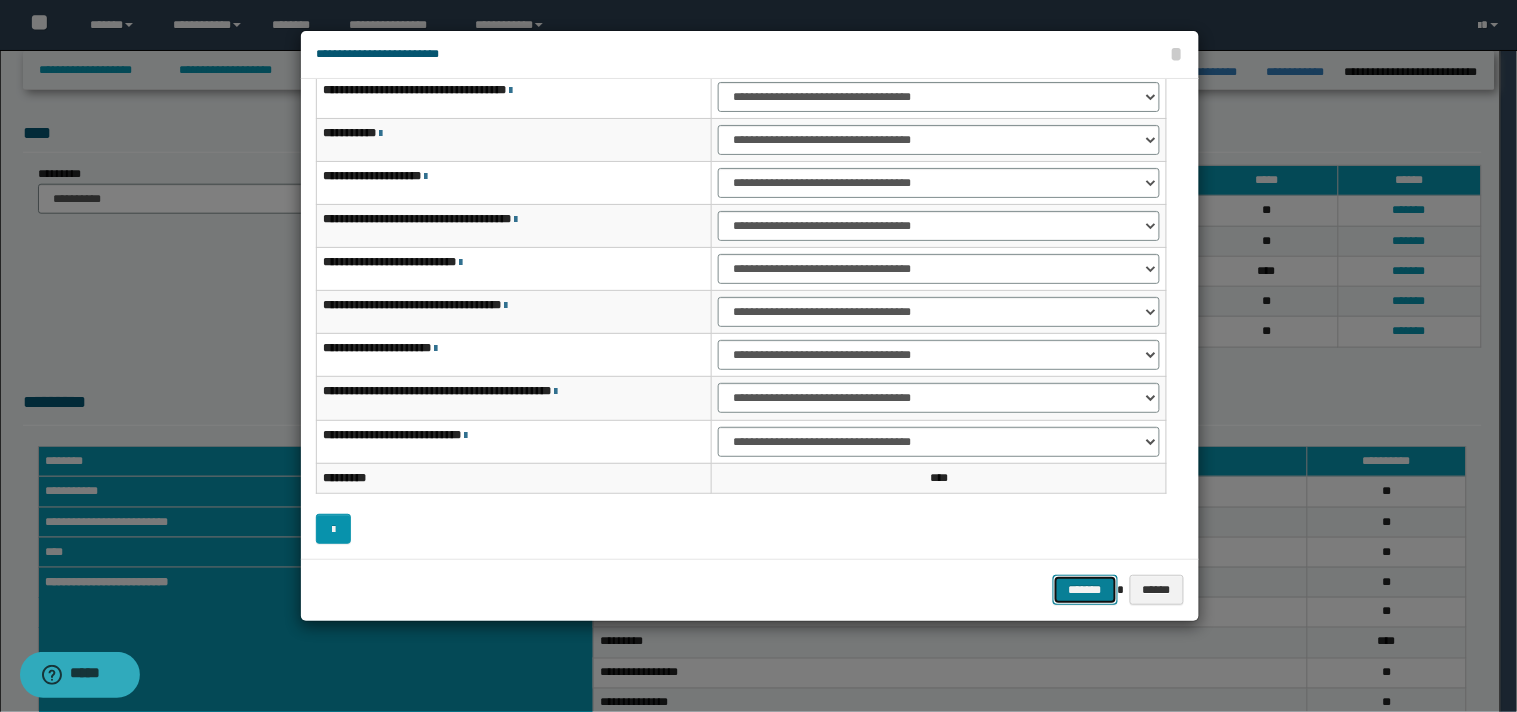 drag, startPoint x: 1084, startPoint y: 590, endPoint x: 1117, endPoint y: 583, distance: 33.734257 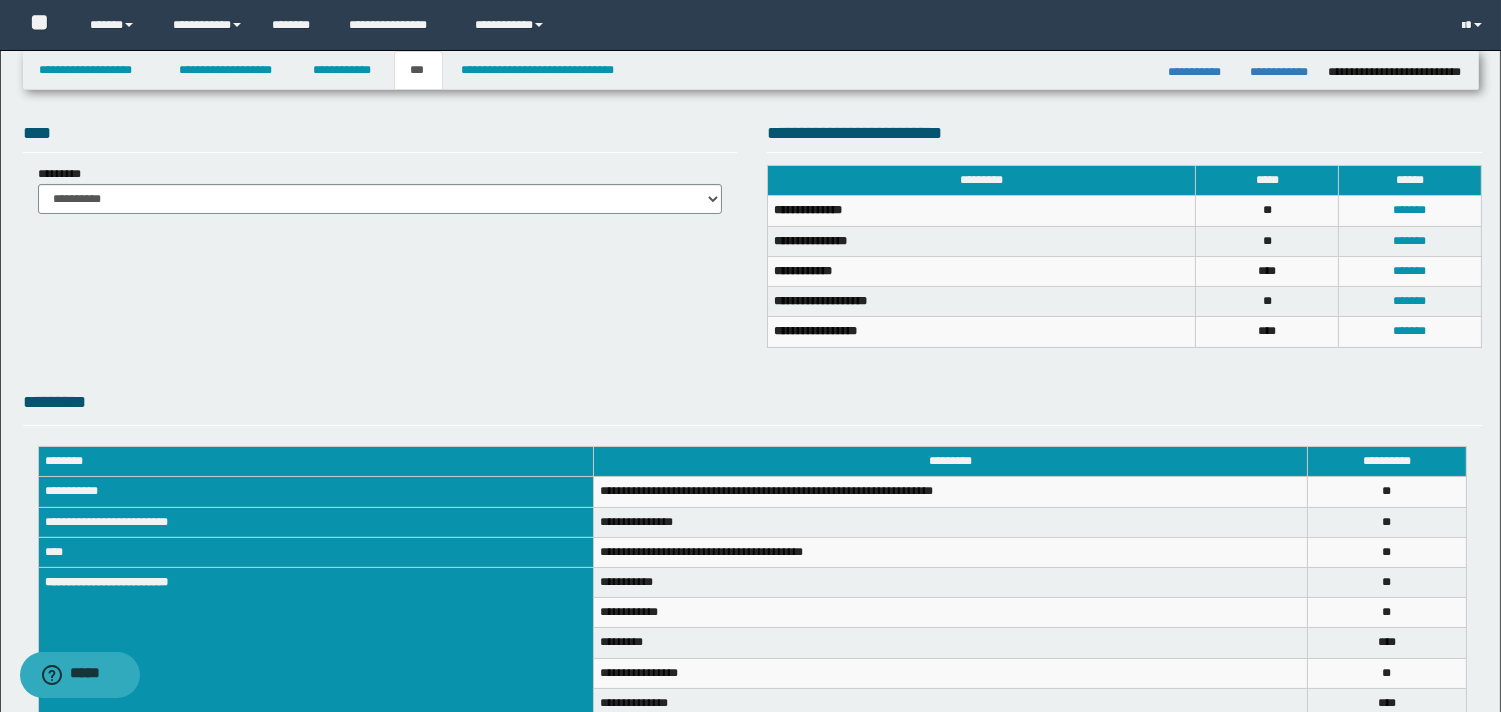 scroll, scrollTop: 540, scrollLeft: 0, axis: vertical 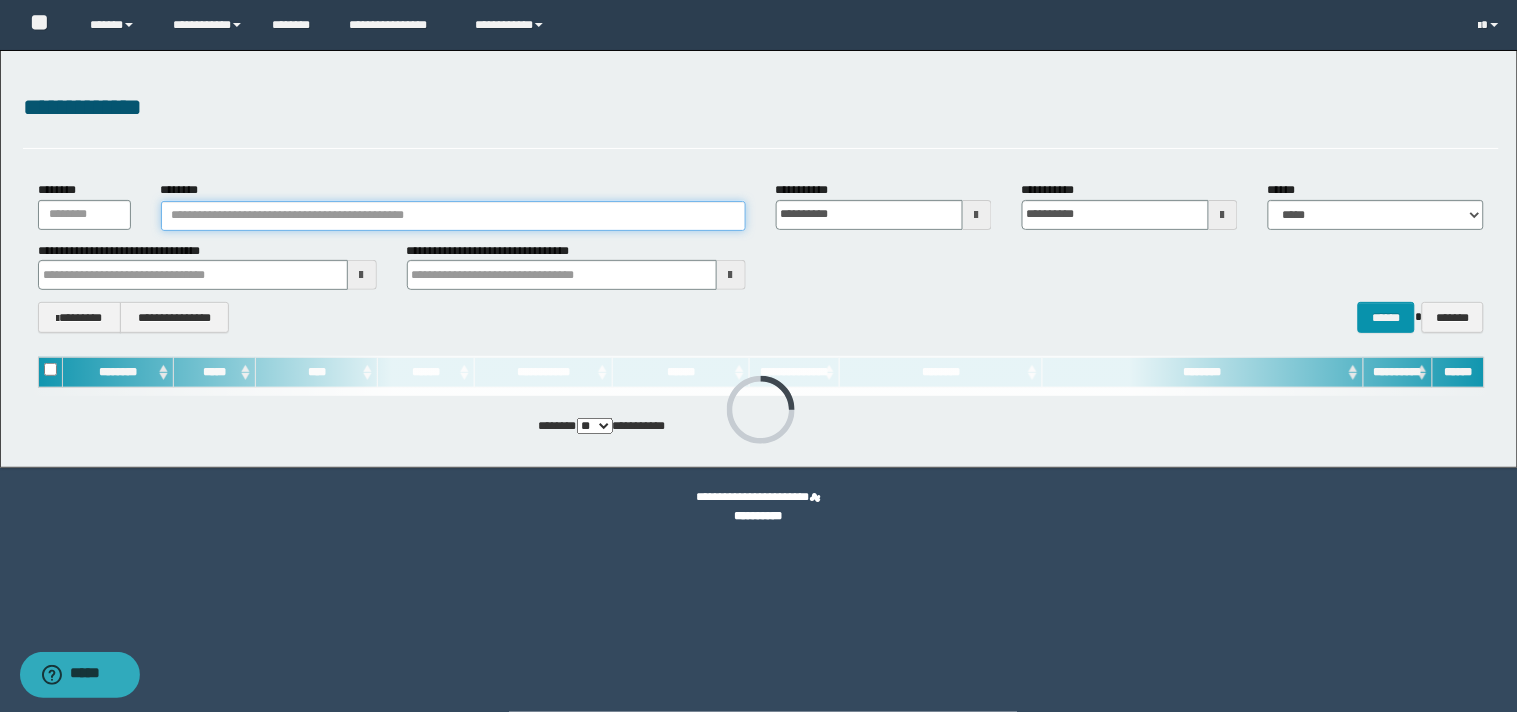 click on "********" at bounding box center (453, 216) 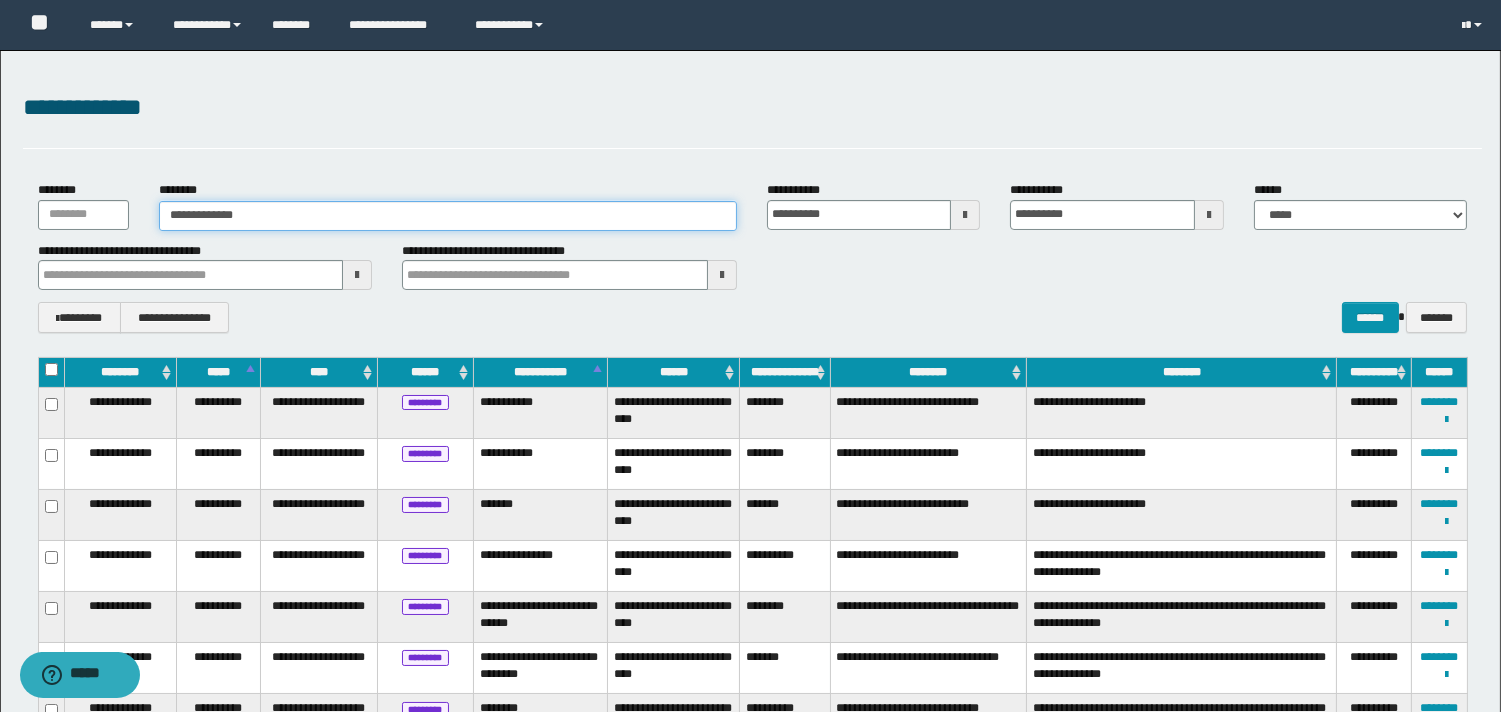 type on "**********" 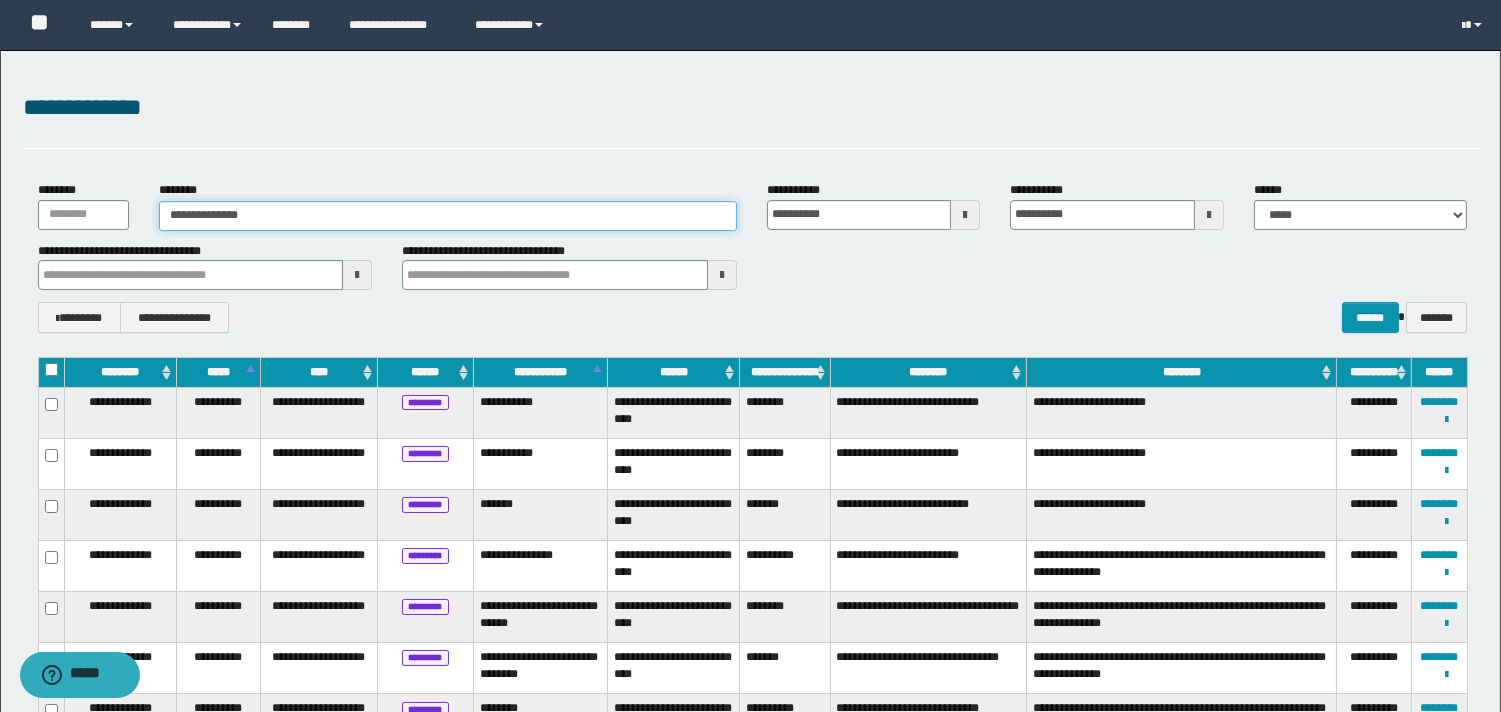 type on "**********" 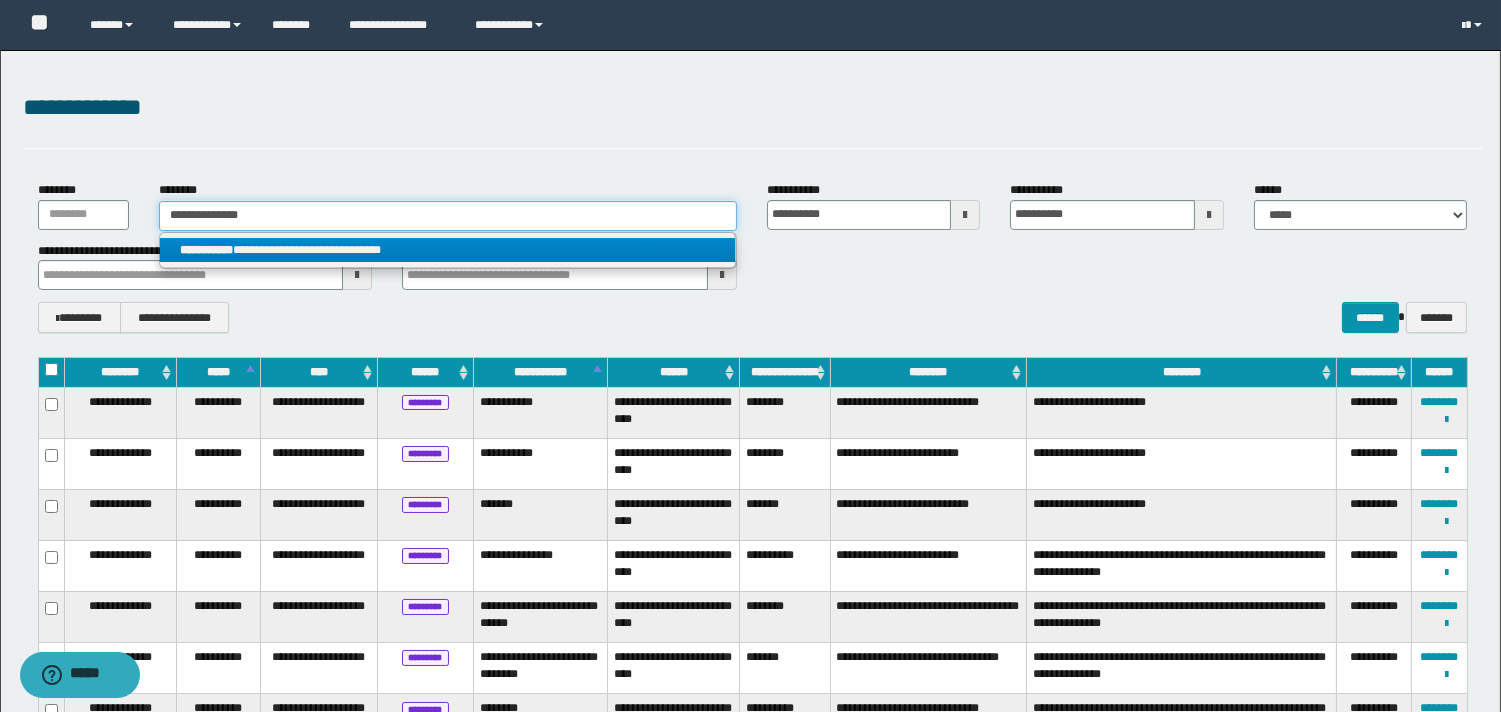 type on "**********" 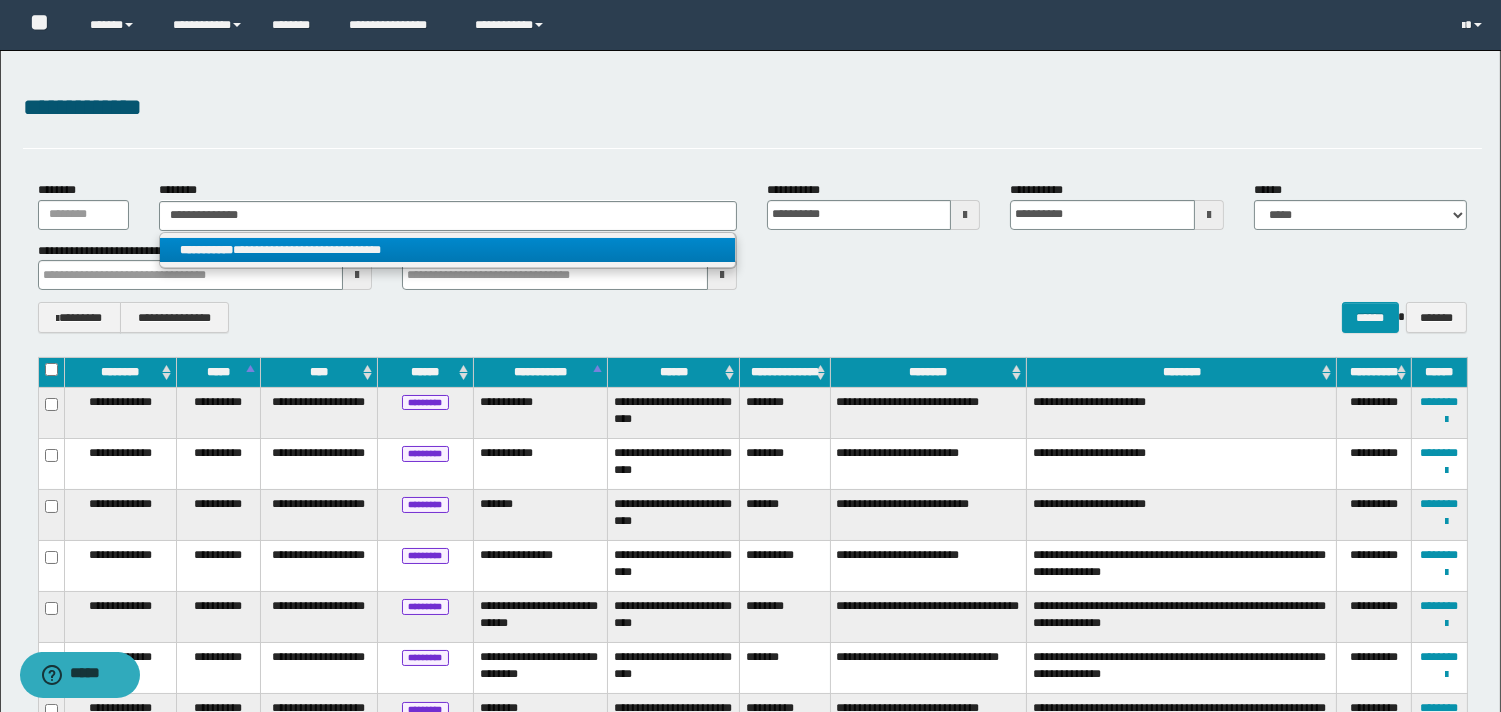 click on "**********" at bounding box center (448, 250) 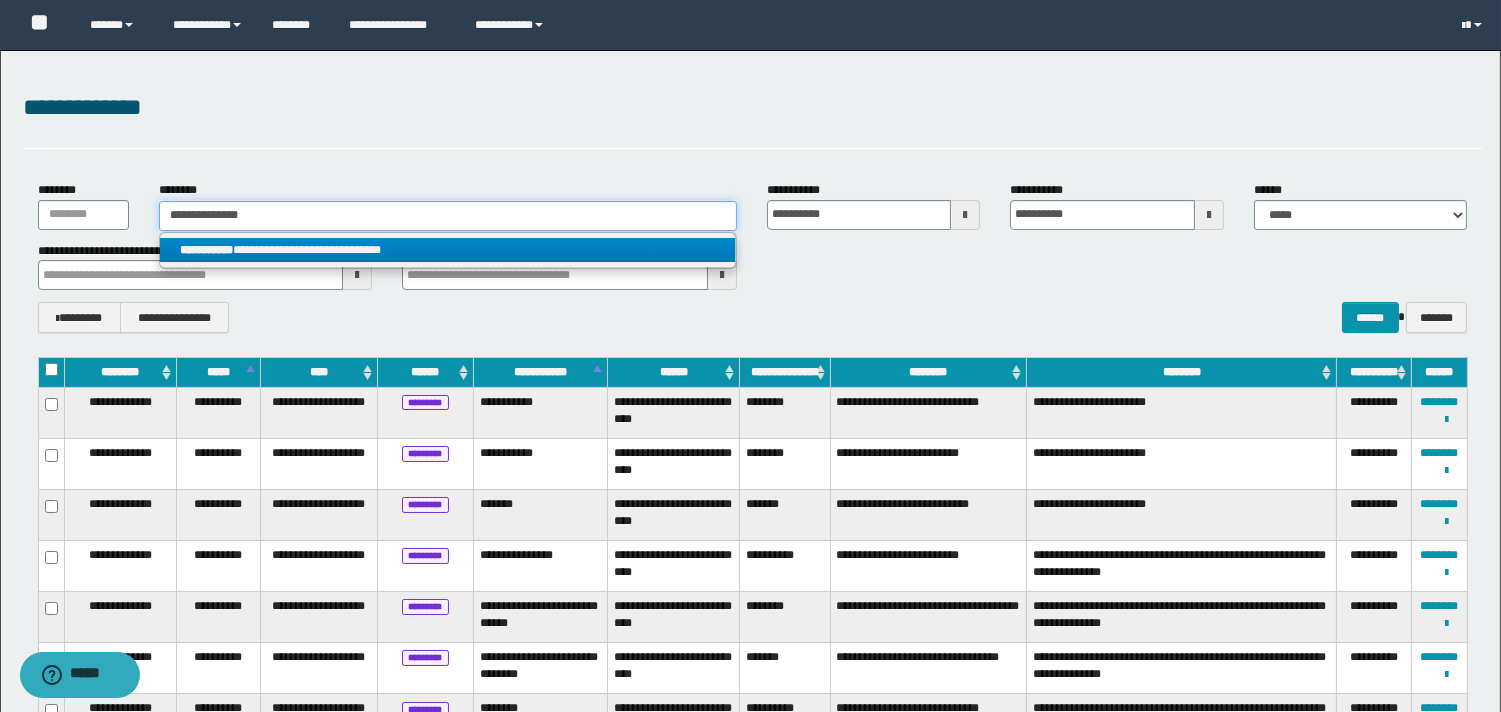 type 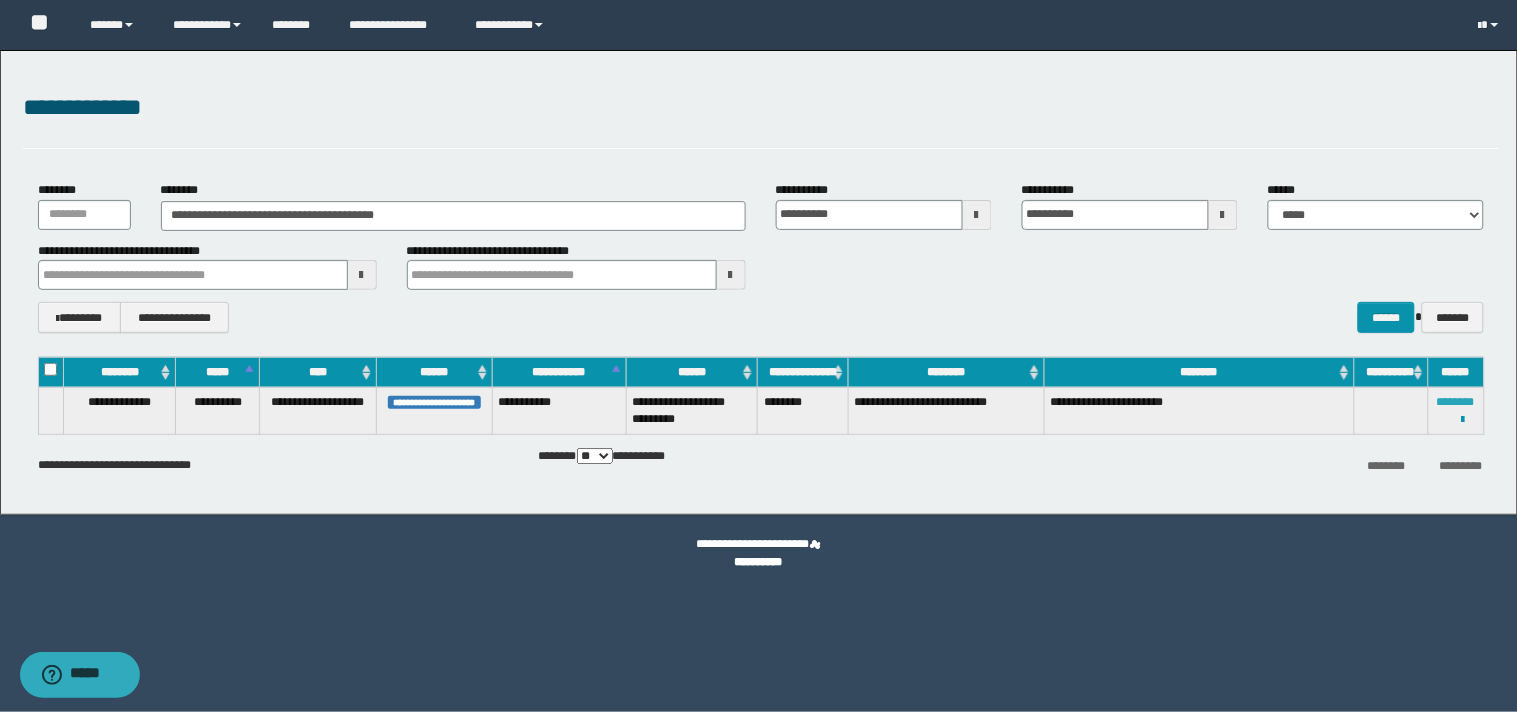 click on "********" at bounding box center [1456, 402] 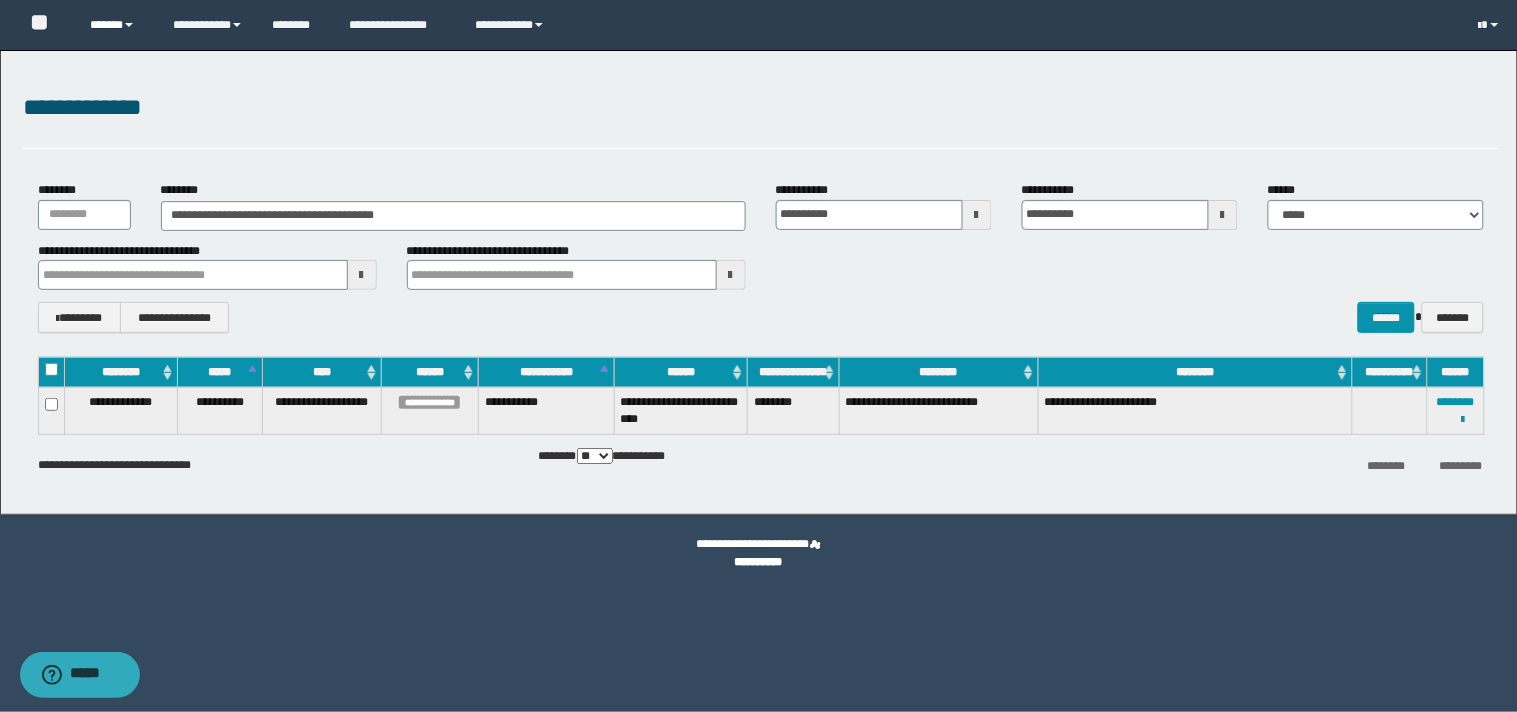 click at bounding box center (129, 25) 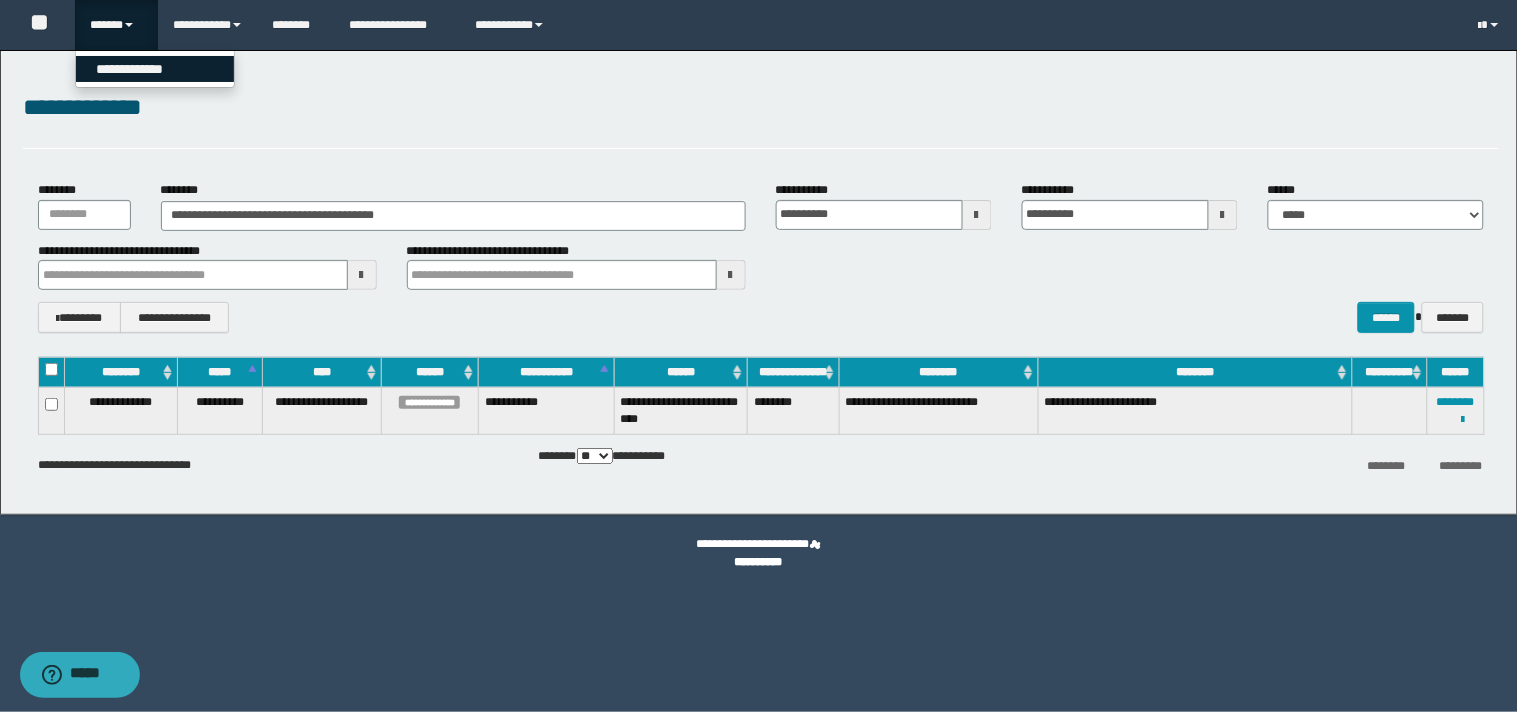 click on "**********" at bounding box center (155, 69) 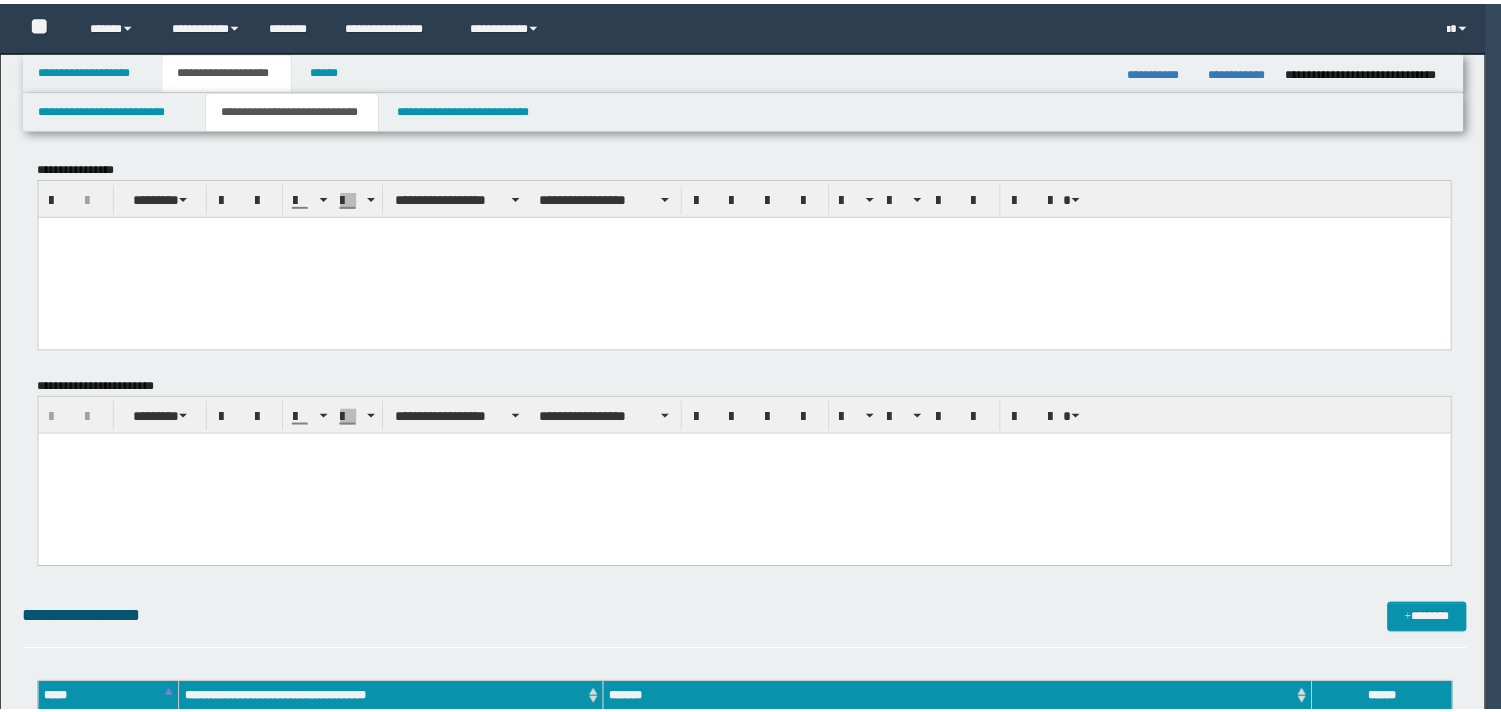 scroll, scrollTop: 0, scrollLeft: 0, axis: both 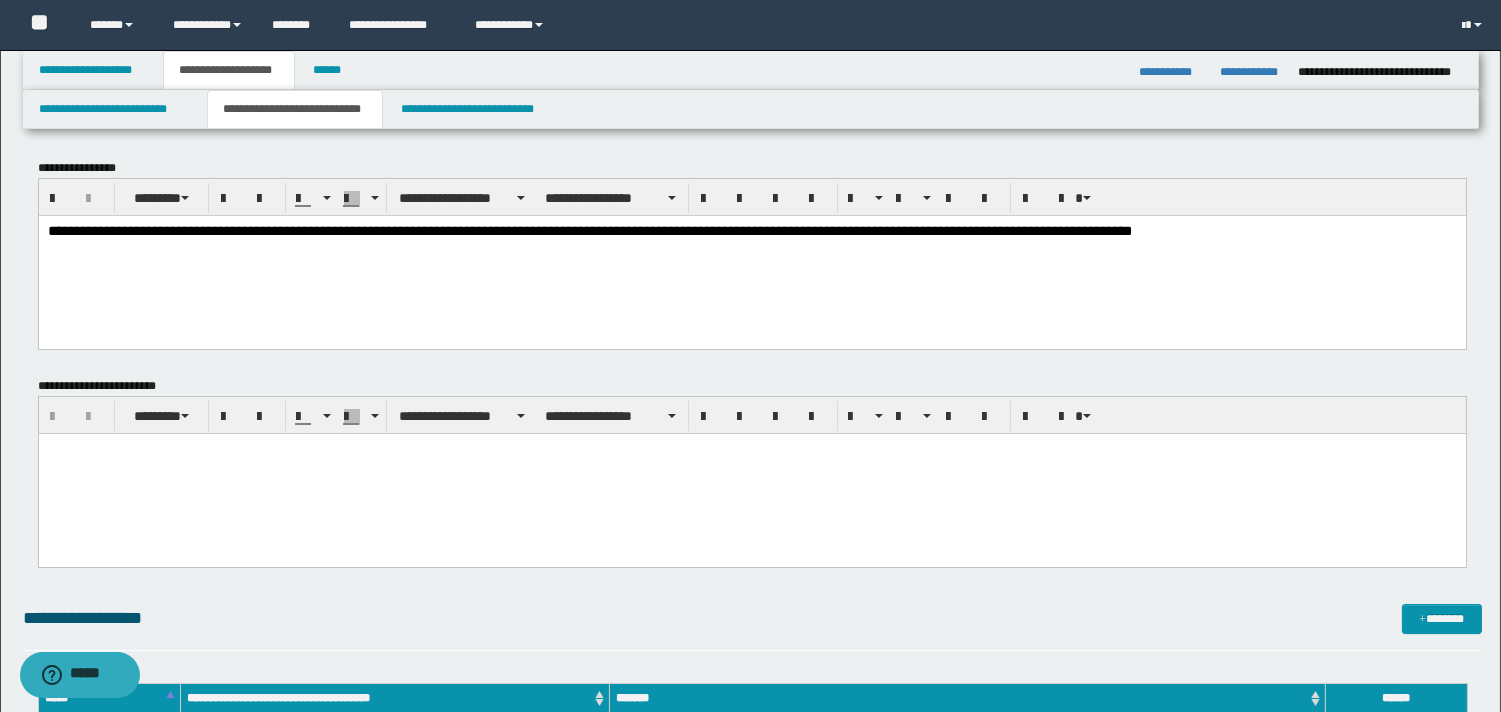 type 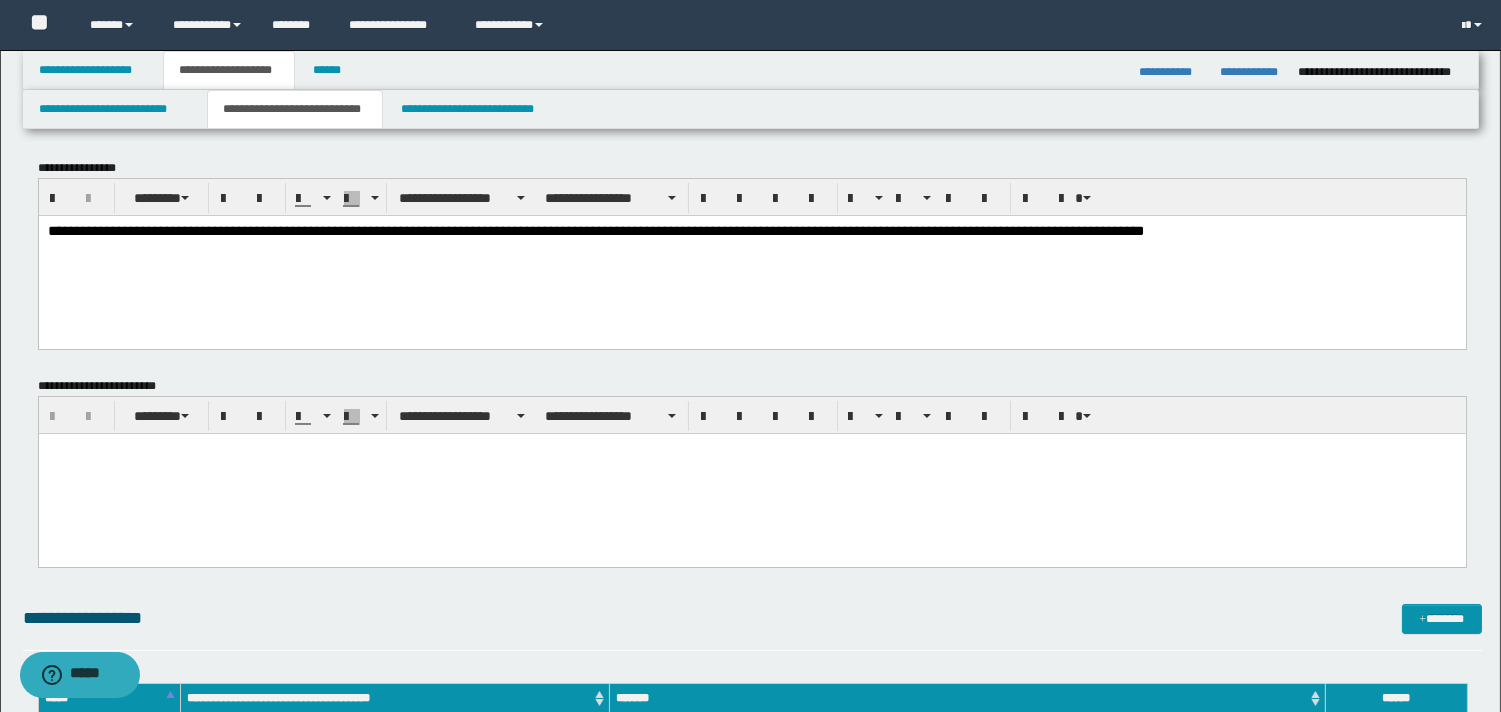 click on "**********" at bounding box center [595, 230] 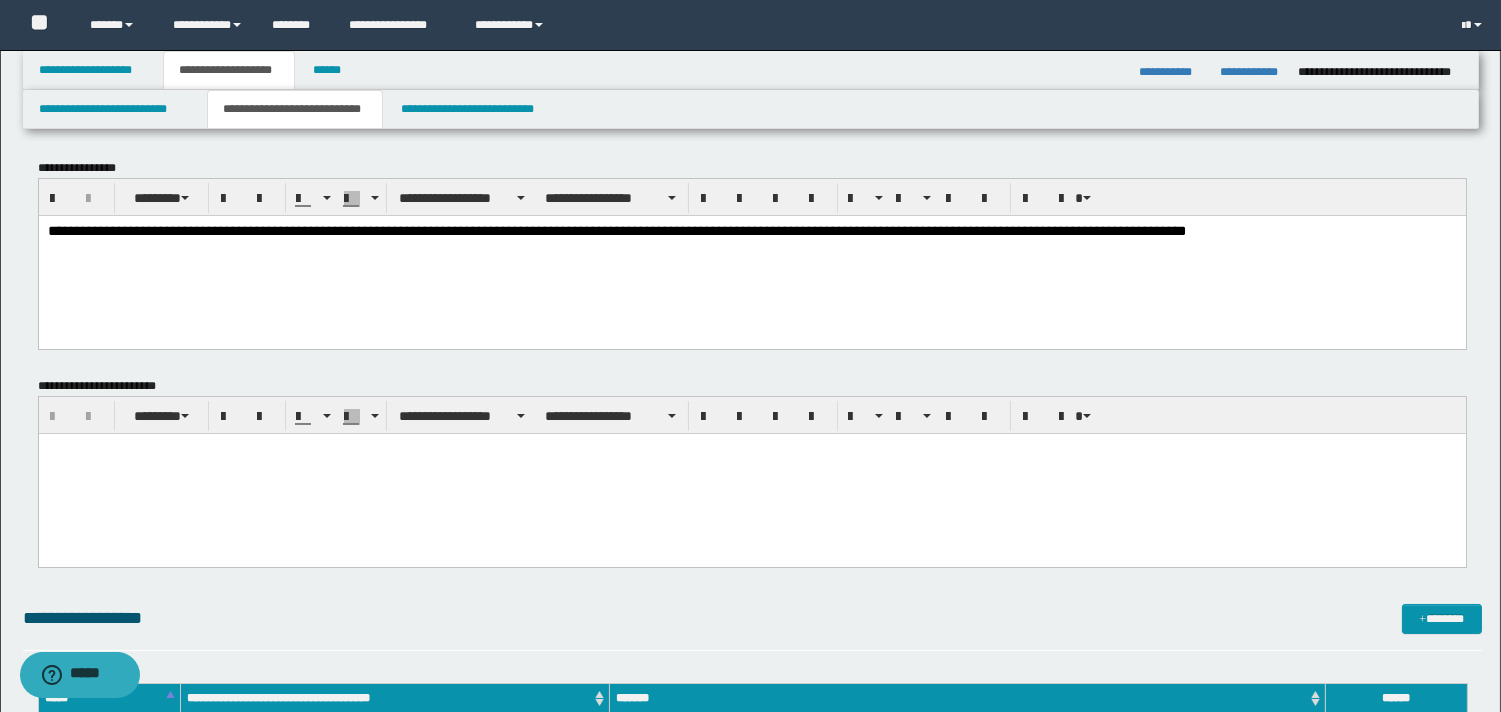 click on "**********" at bounding box center (616, 230) 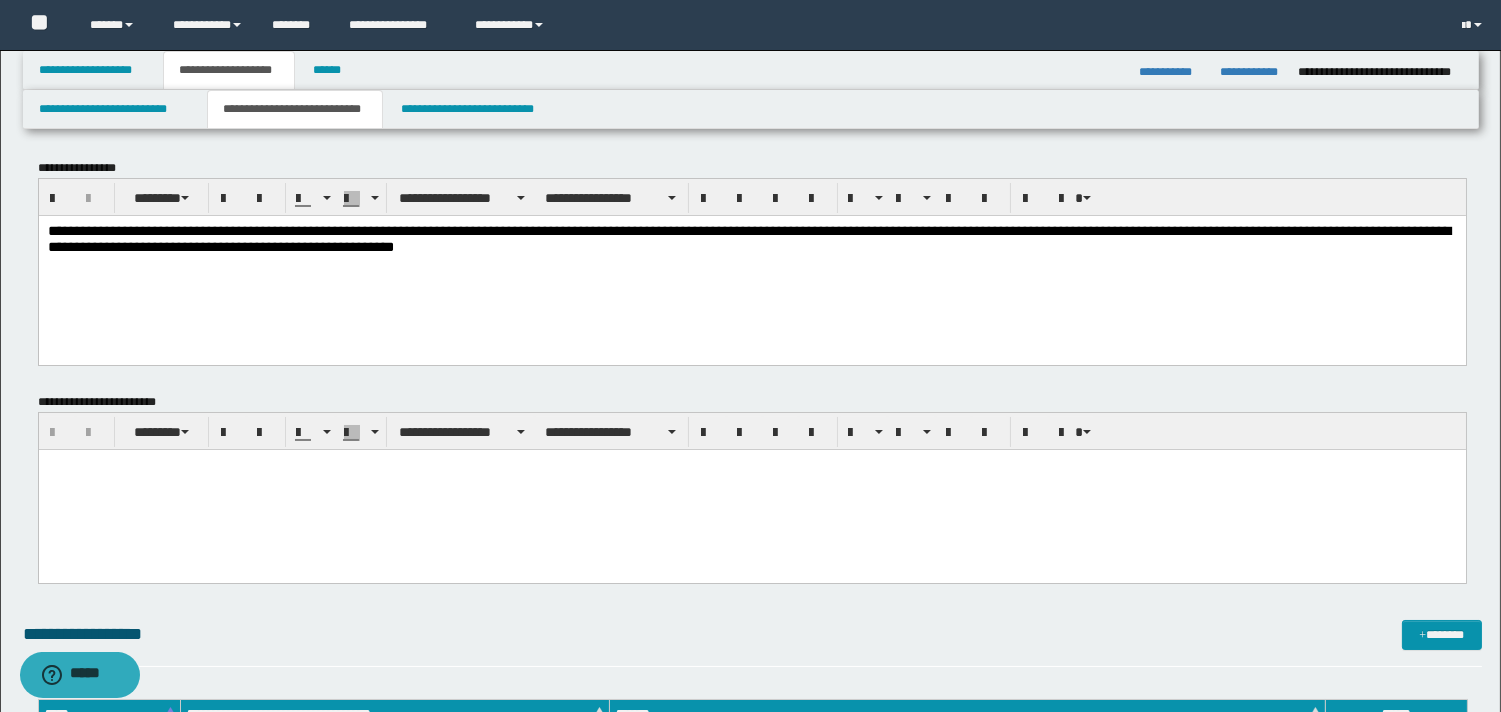 drag, startPoint x: 283, startPoint y: 249, endPoint x: 269, endPoint y: 266, distance: 22.022715 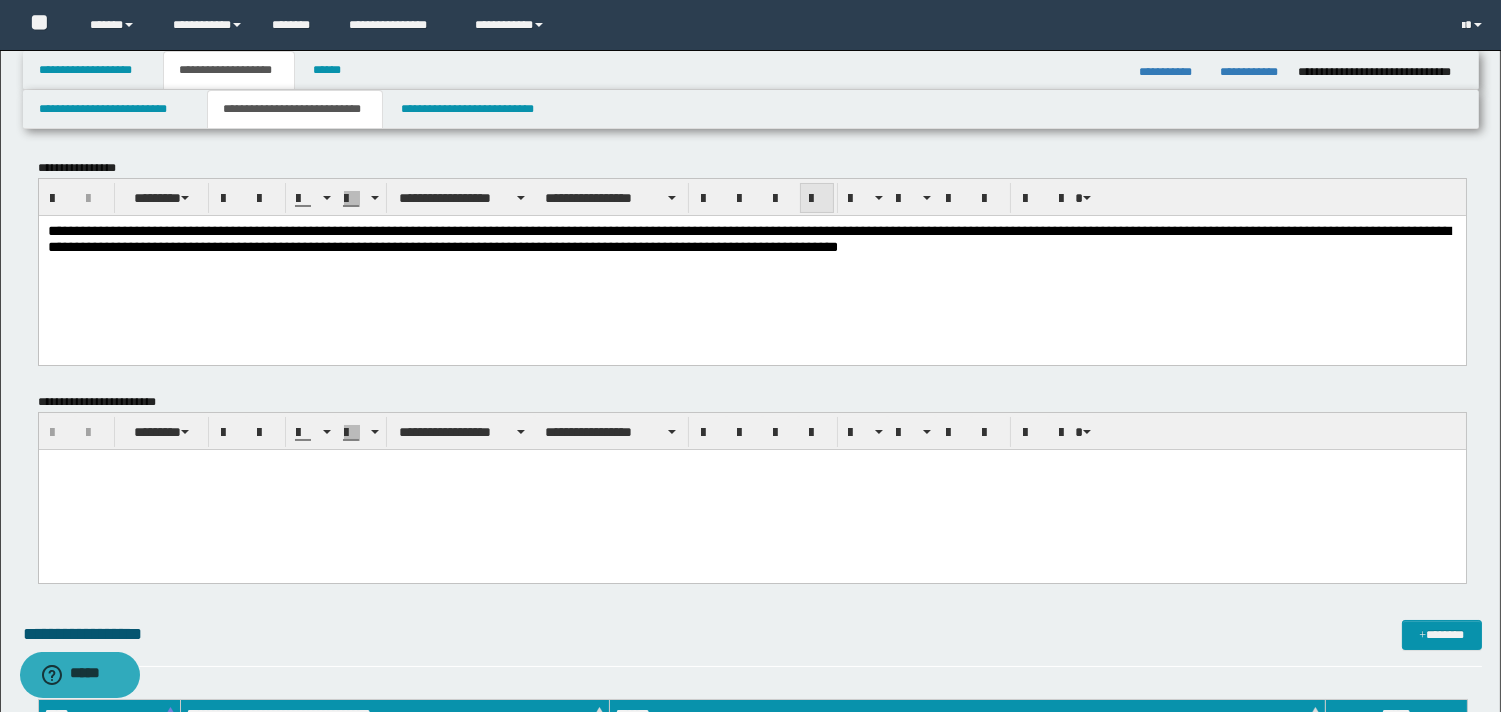 drag, startPoint x: 818, startPoint y: 193, endPoint x: 815, endPoint y: 208, distance: 15.297058 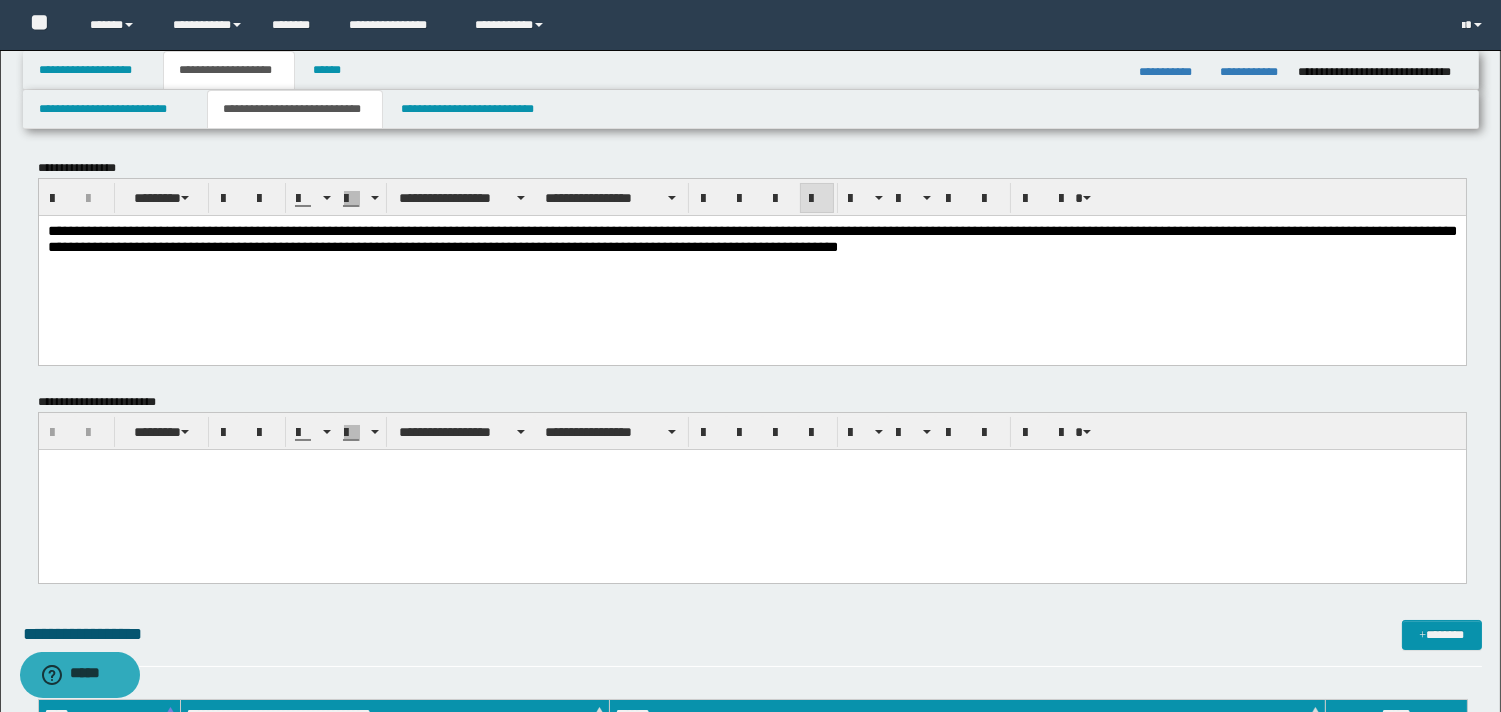 click at bounding box center (751, 490) 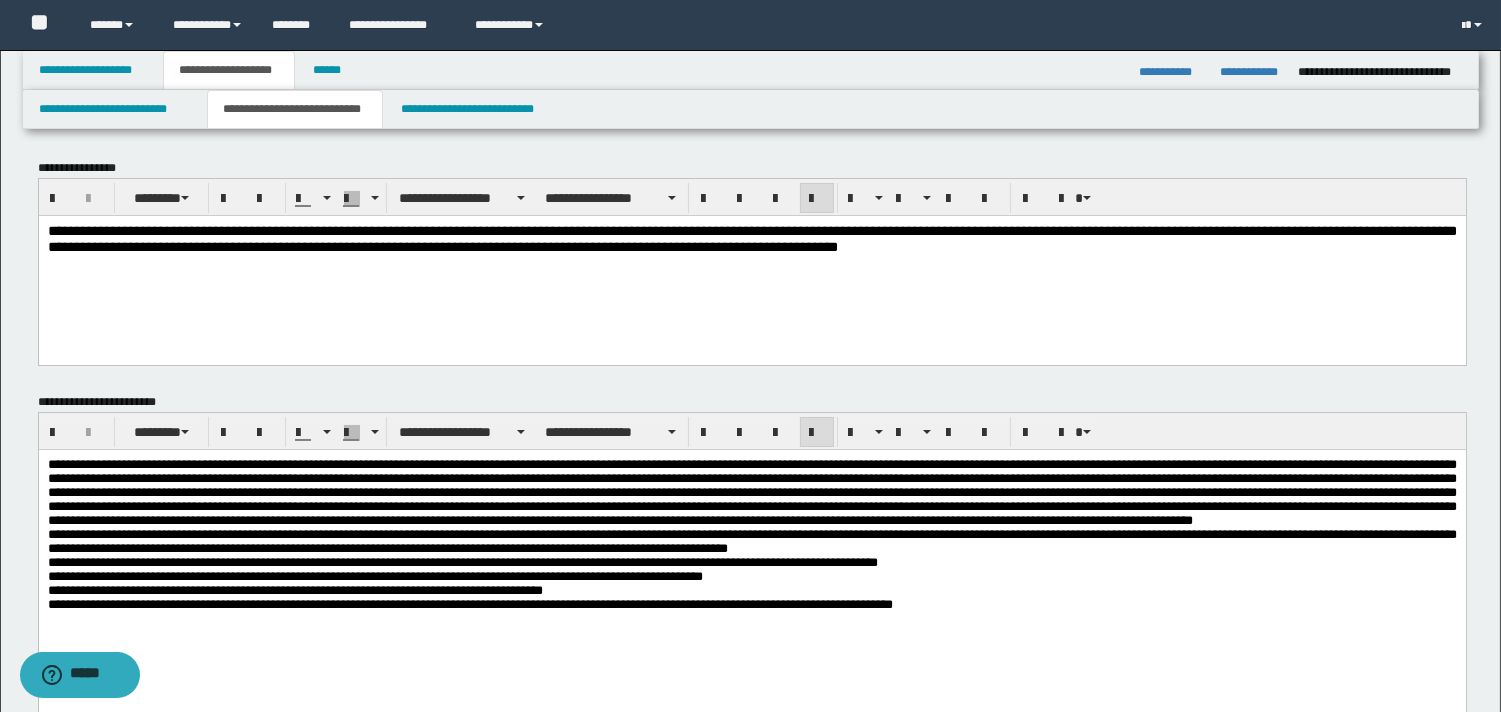 click at bounding box center [751, 492] 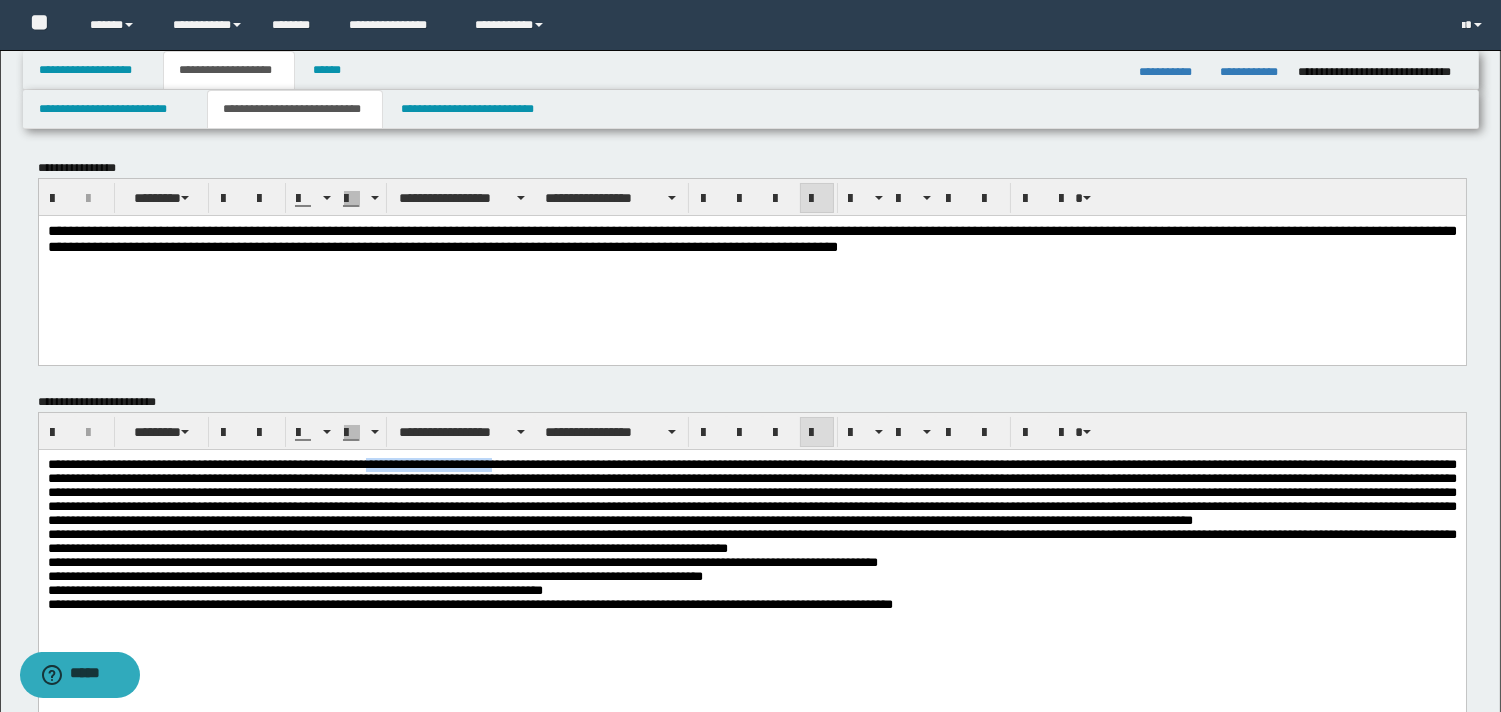 drag, startPoint x: 436, startPoint y: 467, endPoint x: 594, endPoint y: 472, distance: 158.0791 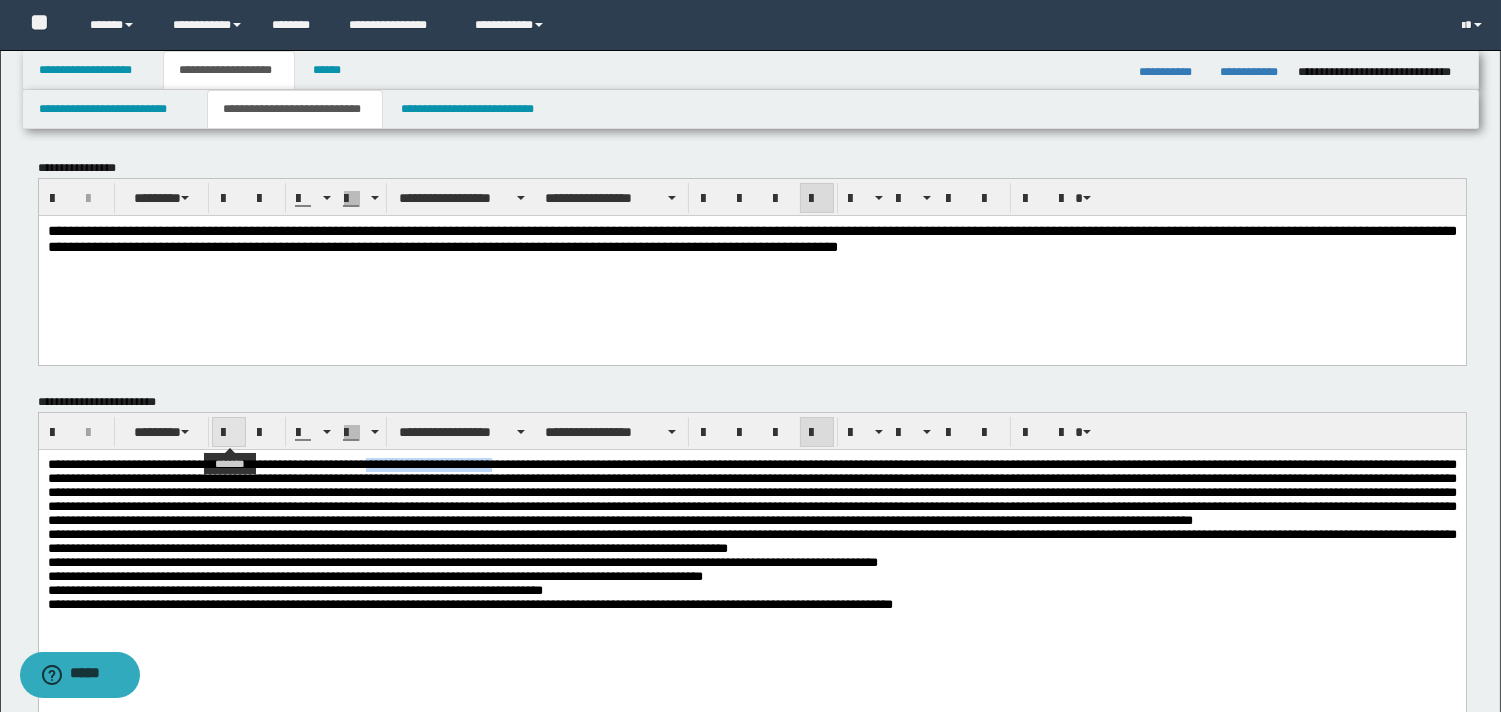 click at bounding box center [229, 432] 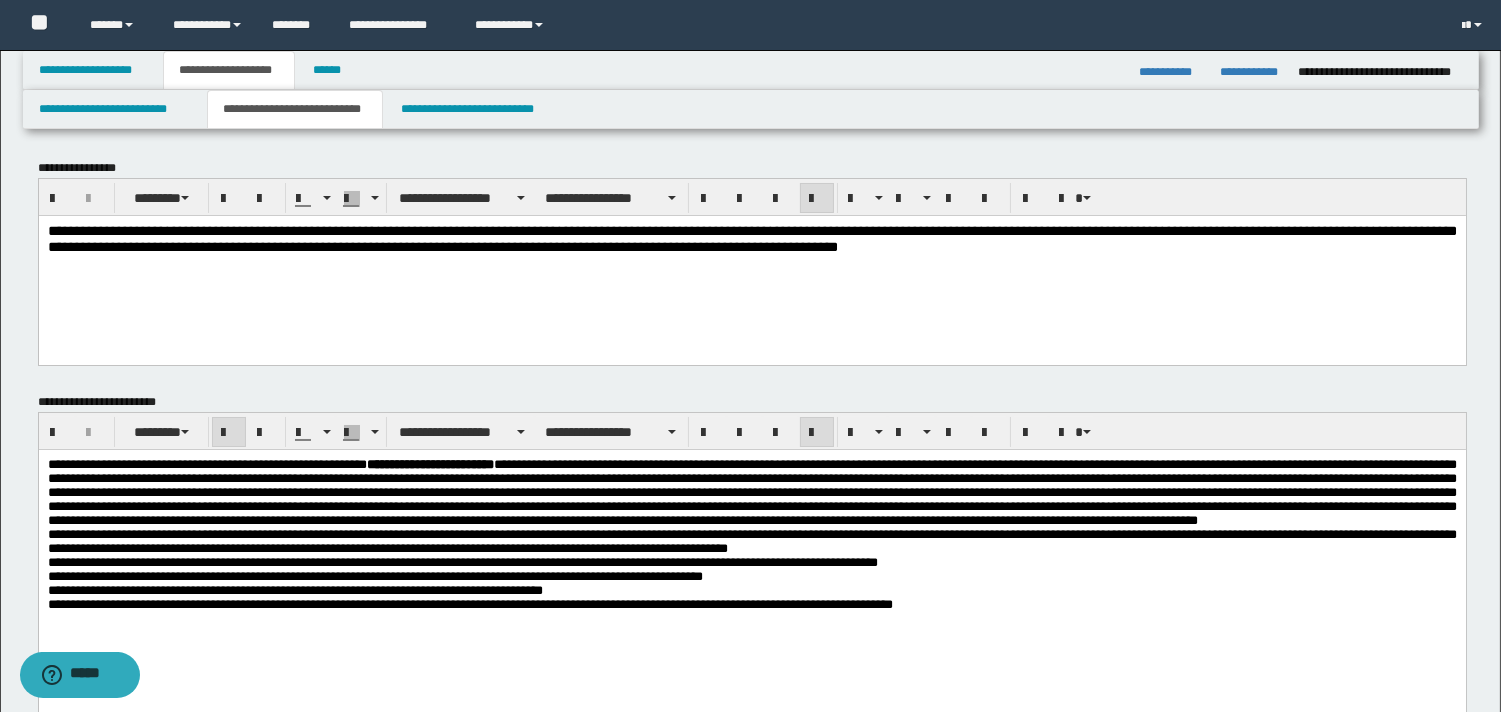 click on "**********" at bounding box center (751, 492) 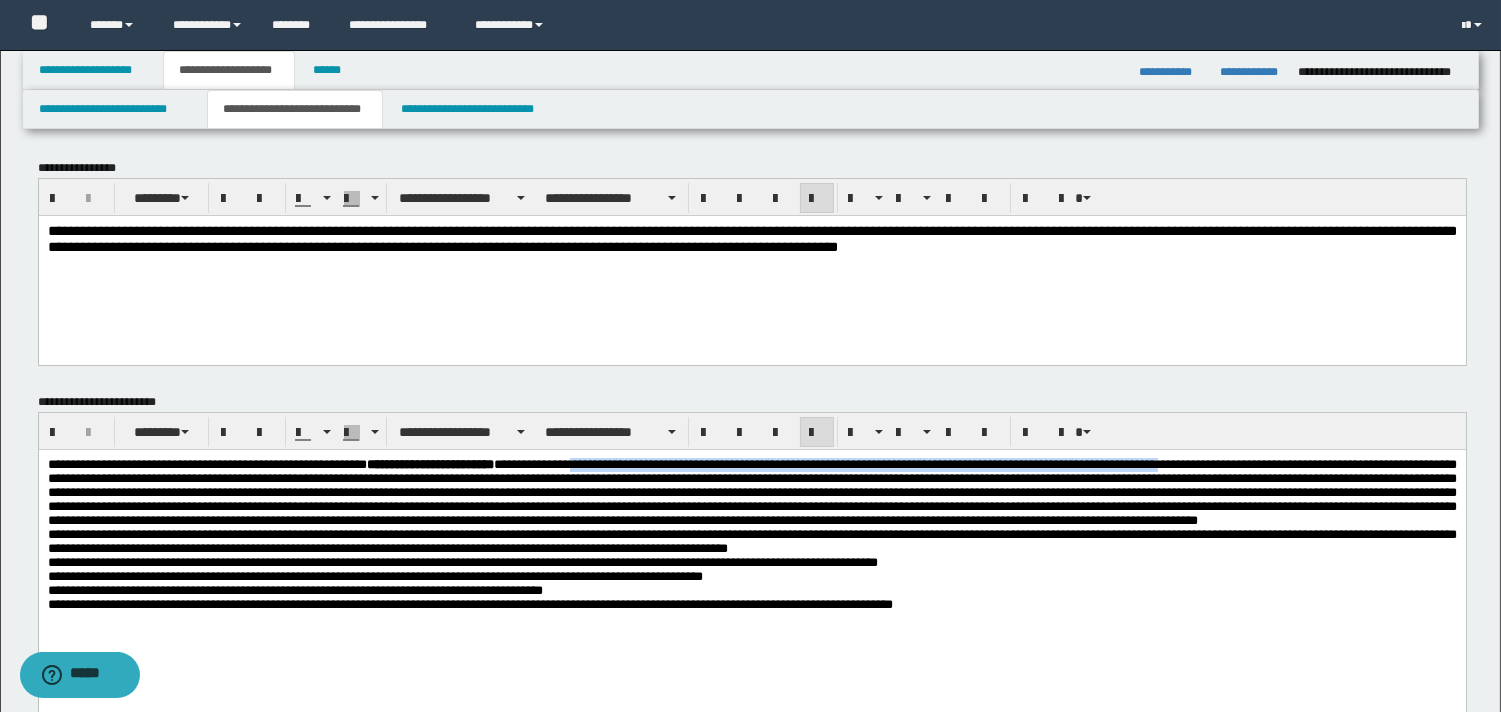 drag, startPoint x: 692, startPoint y: 465, endPoint x: 1405, endPoint y: 460, distance: 713.0175 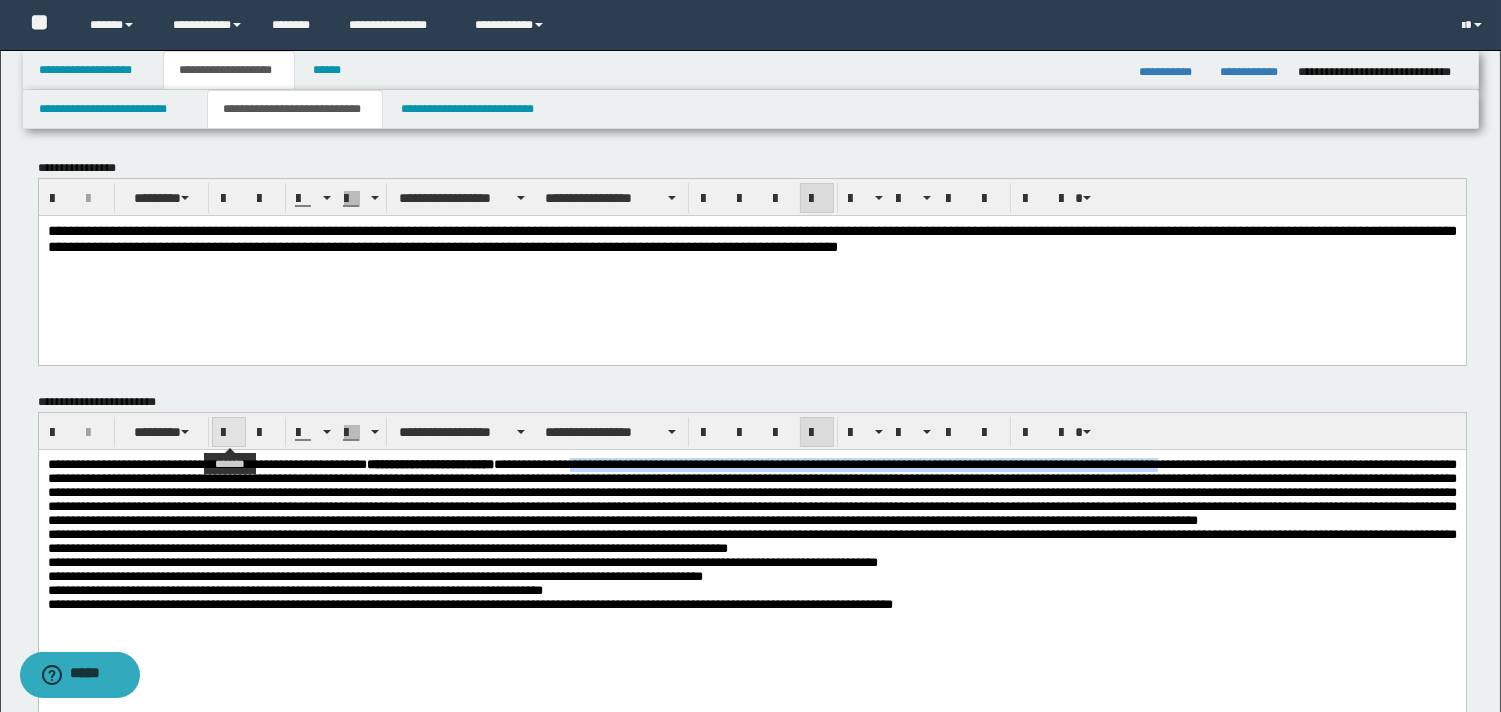 click at bounding box center [229, 433] 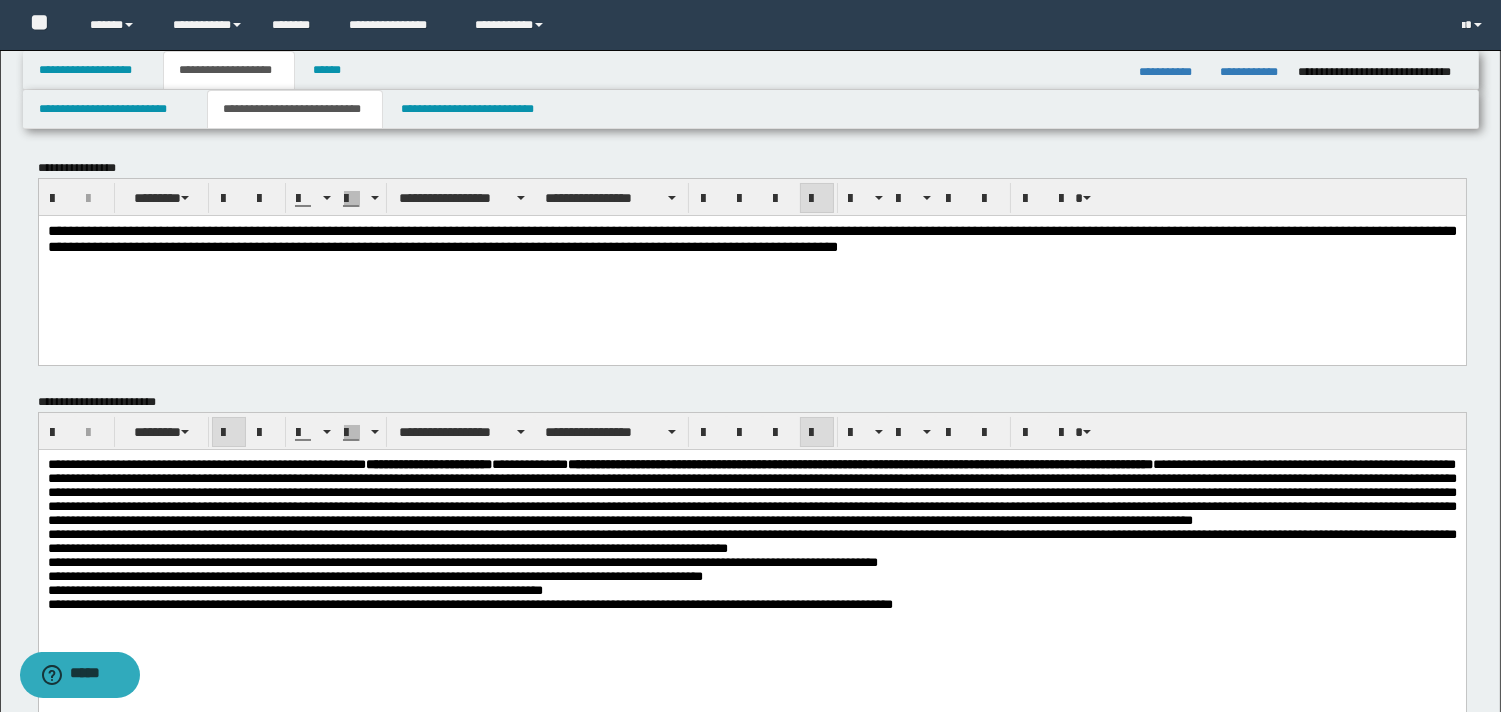 click on "**********" at bounding box center (751, 541) 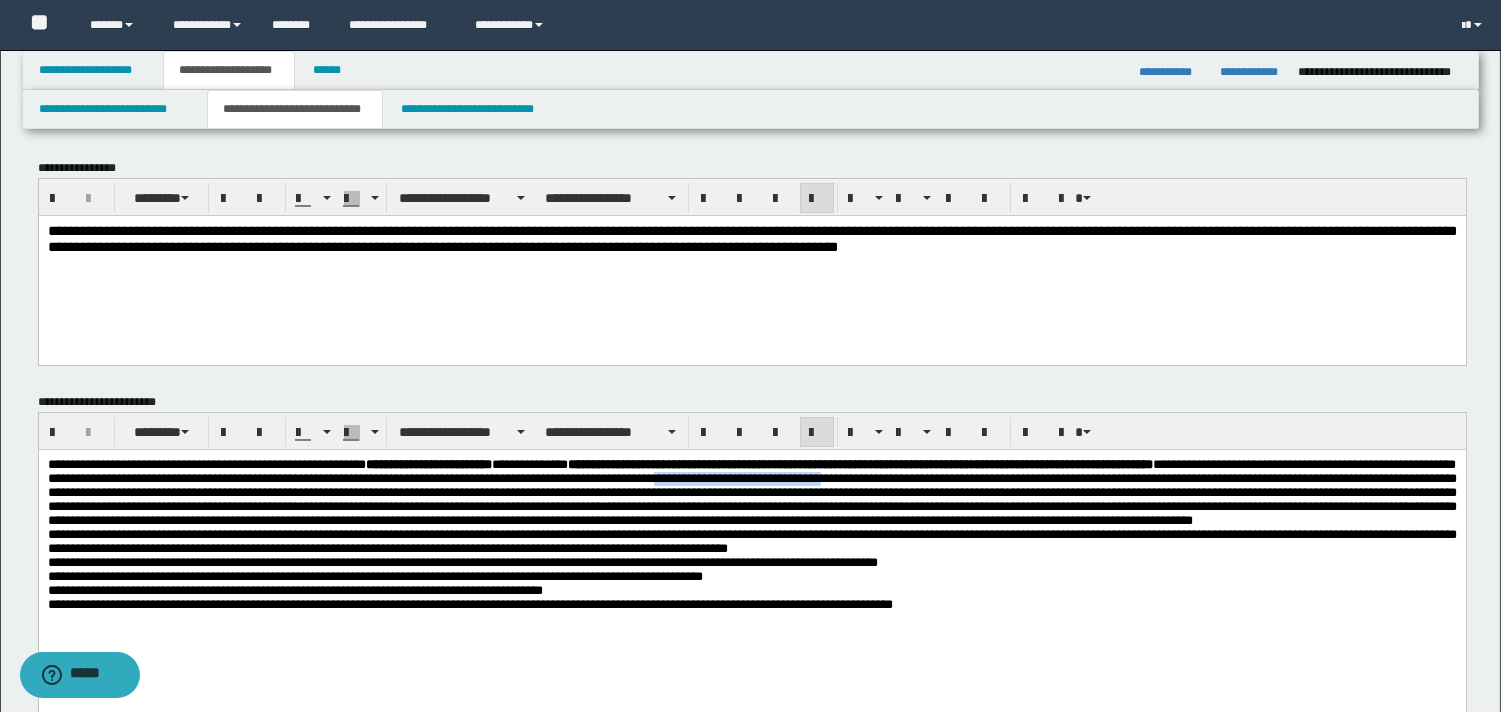 drag, startPoint x: 1170, startPoint y: 483, endPoint x: 1385, endPoint y: 484, distance: 215.00232 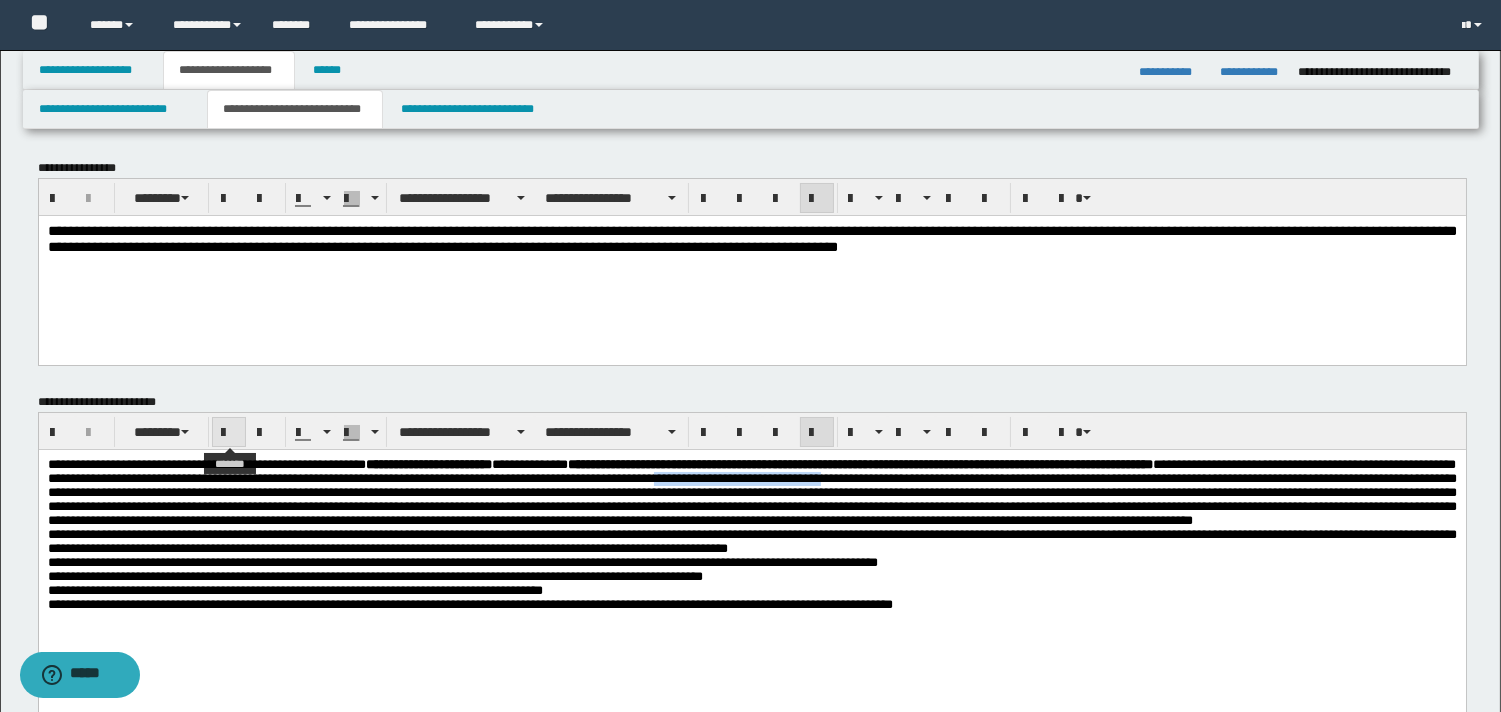 click at bounding box center (229, 433) 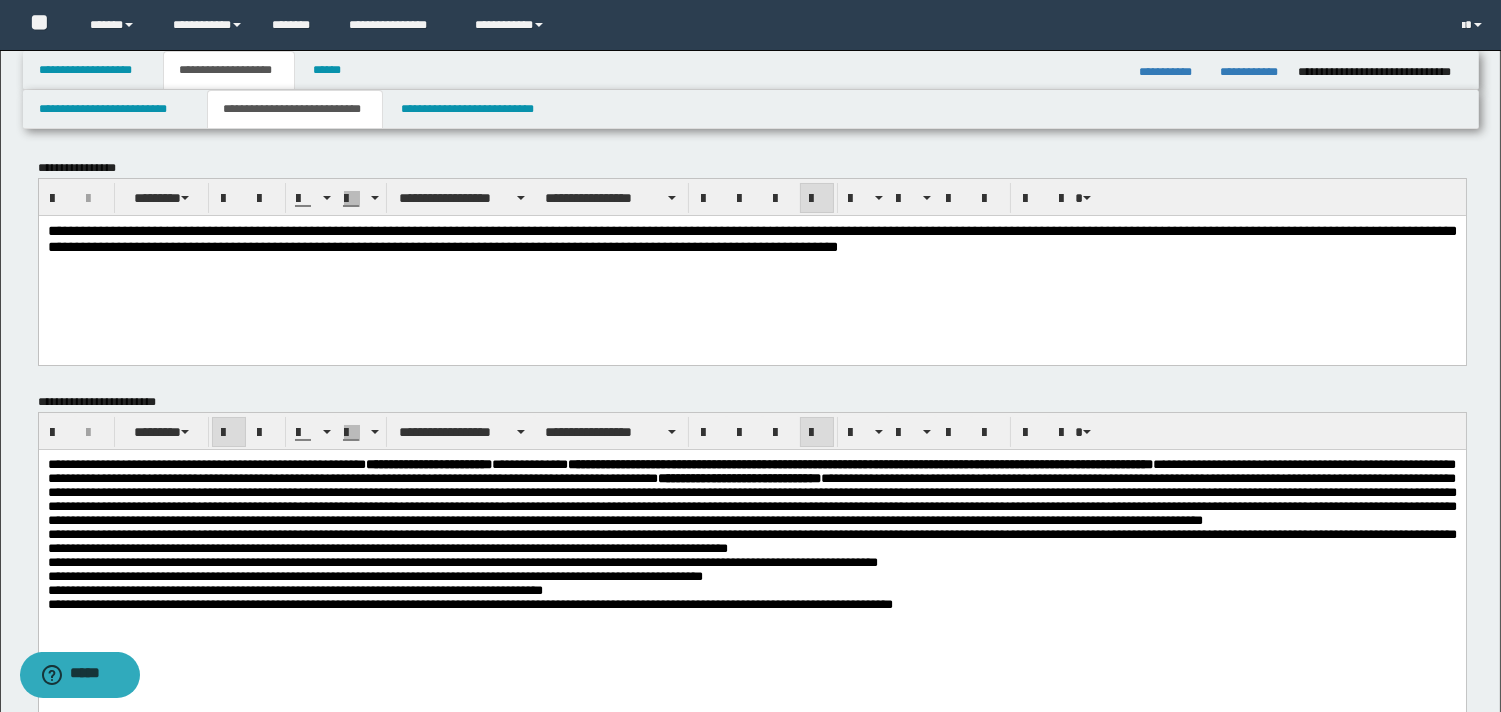 click on "**********" at bounding box center (751, 492) 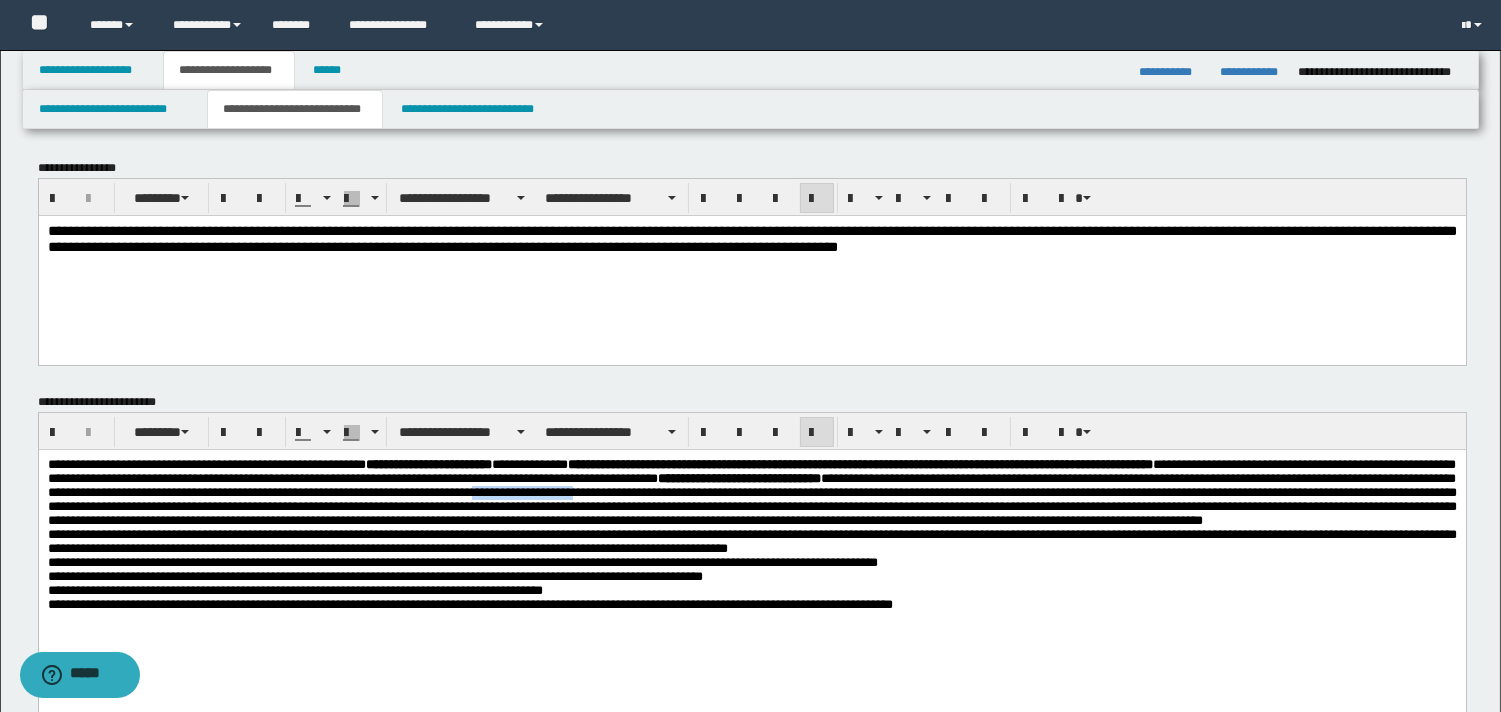 drag, startPoint x: 1193, startPoint y: 499, endPoint x: 1328, endPoint y: 493, distance: 135.13327 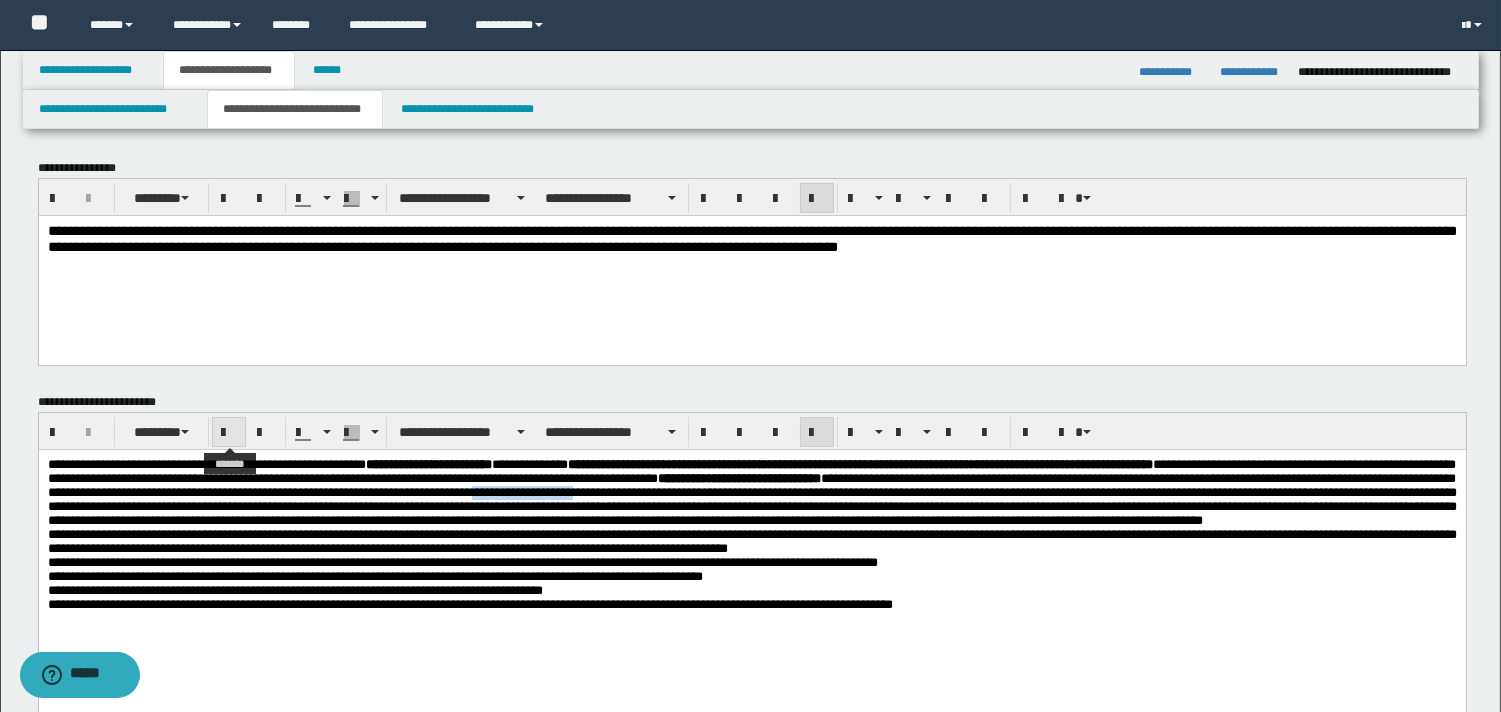 click at bounding box center (229, 433) 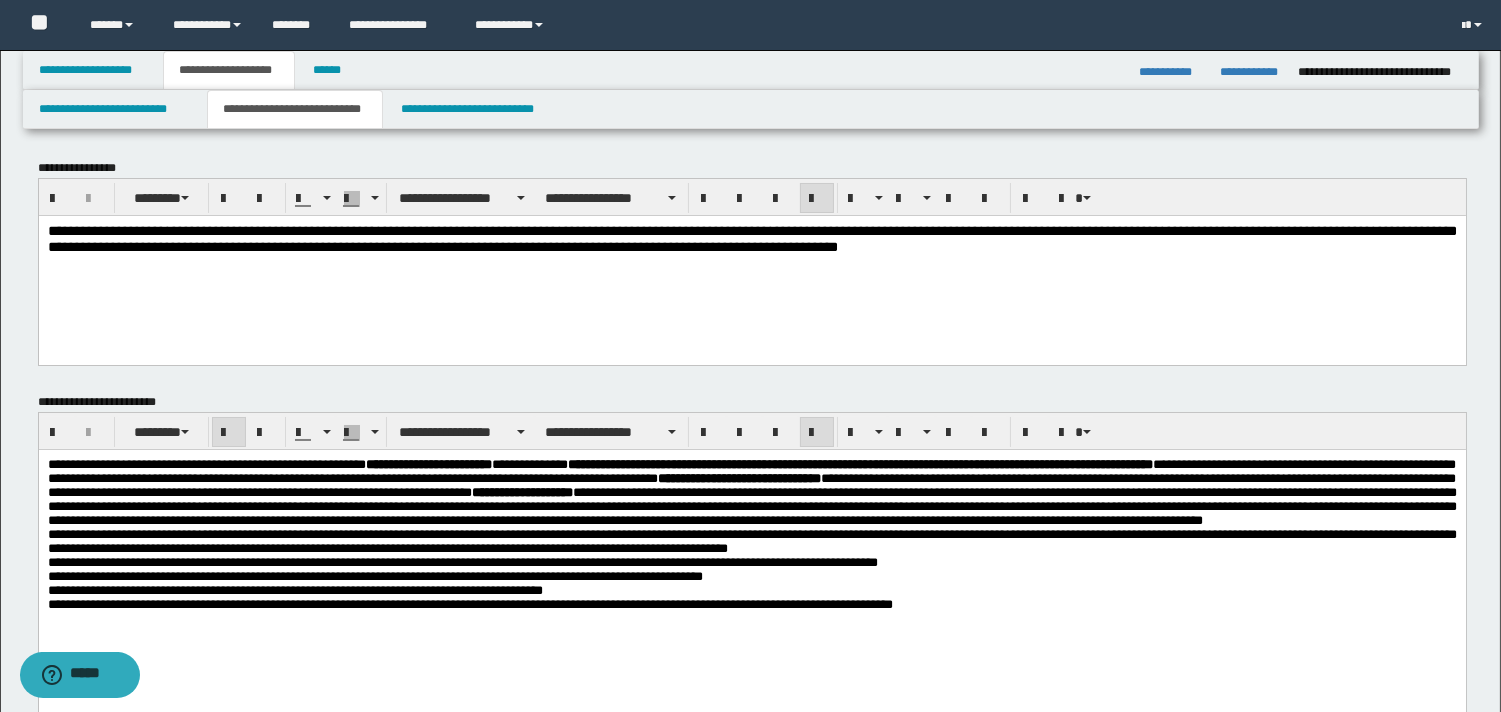 click on "**********" at bounding box center (751, 493) 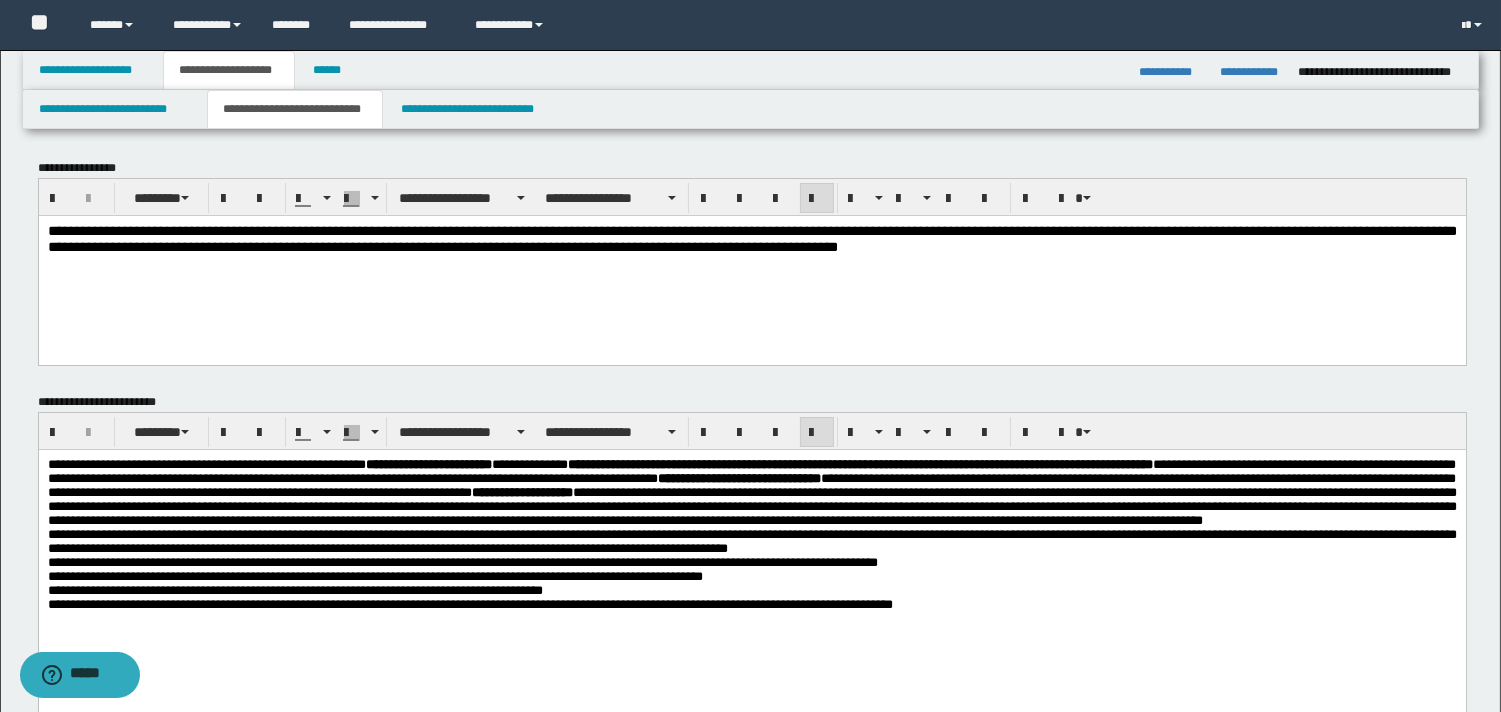 type 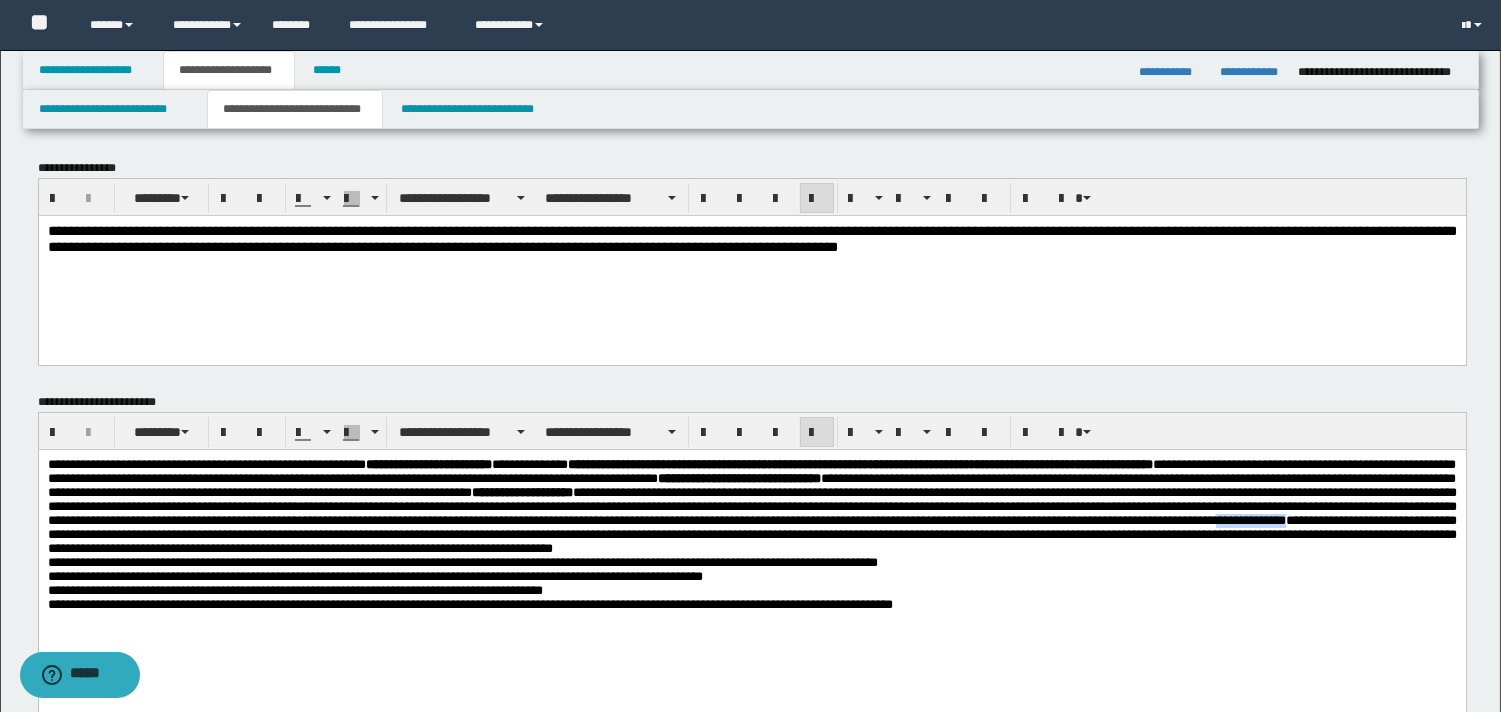 drag, startPoint x: 1386, startPoint y: 553, endPoint x: 910, endPoint y: 522, distance: 477.0084 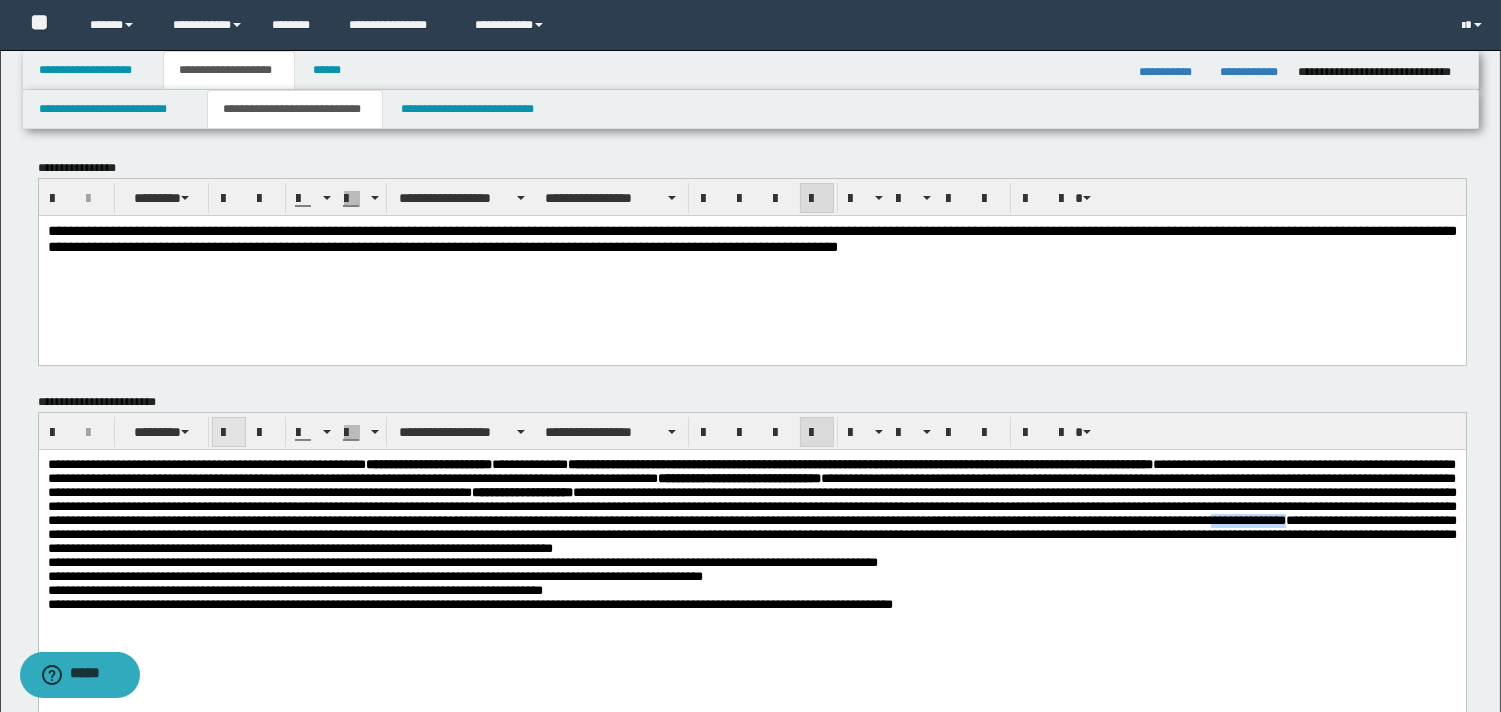 drag, startPoint x: 225, startPoint y: 430, endPoint x: 268, endPoint y: 441, distance: 44.38468 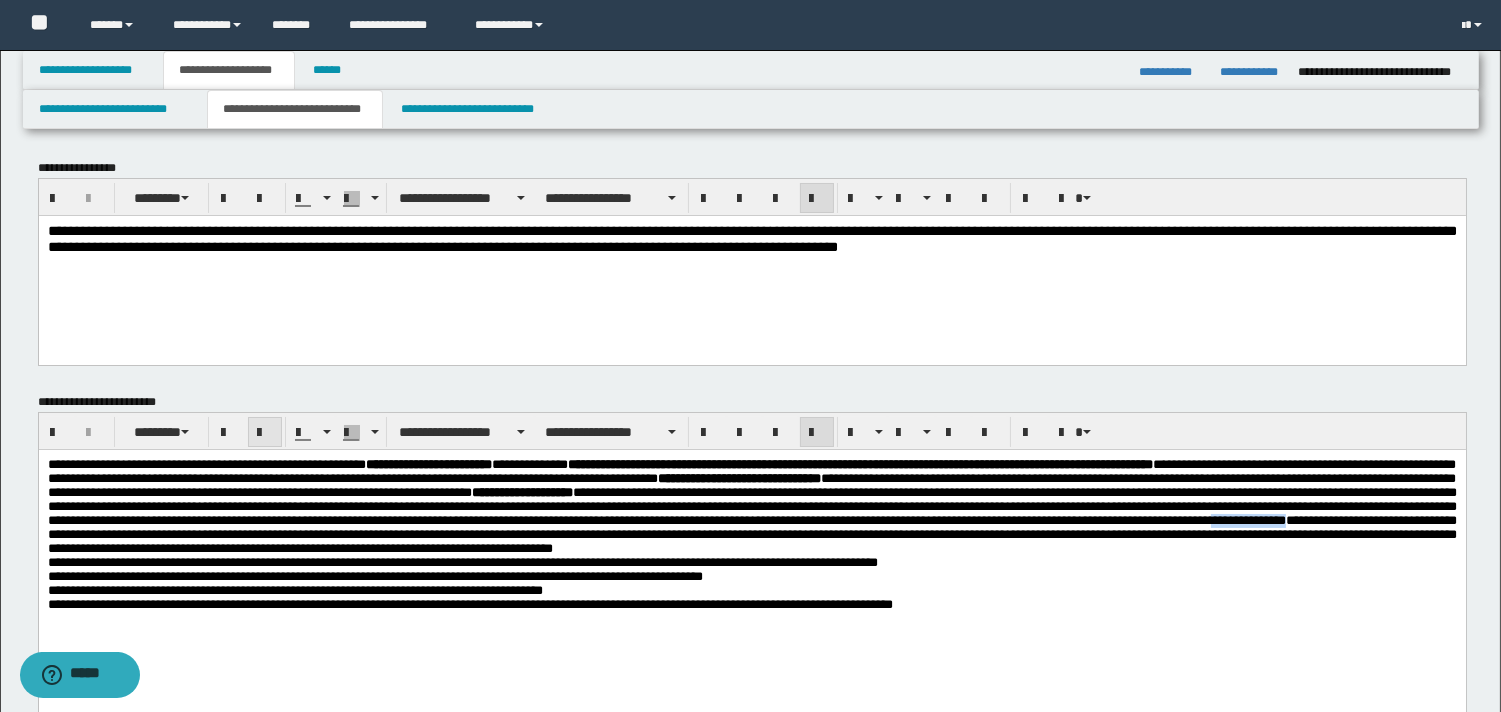 click at bounding box center (229, 433) 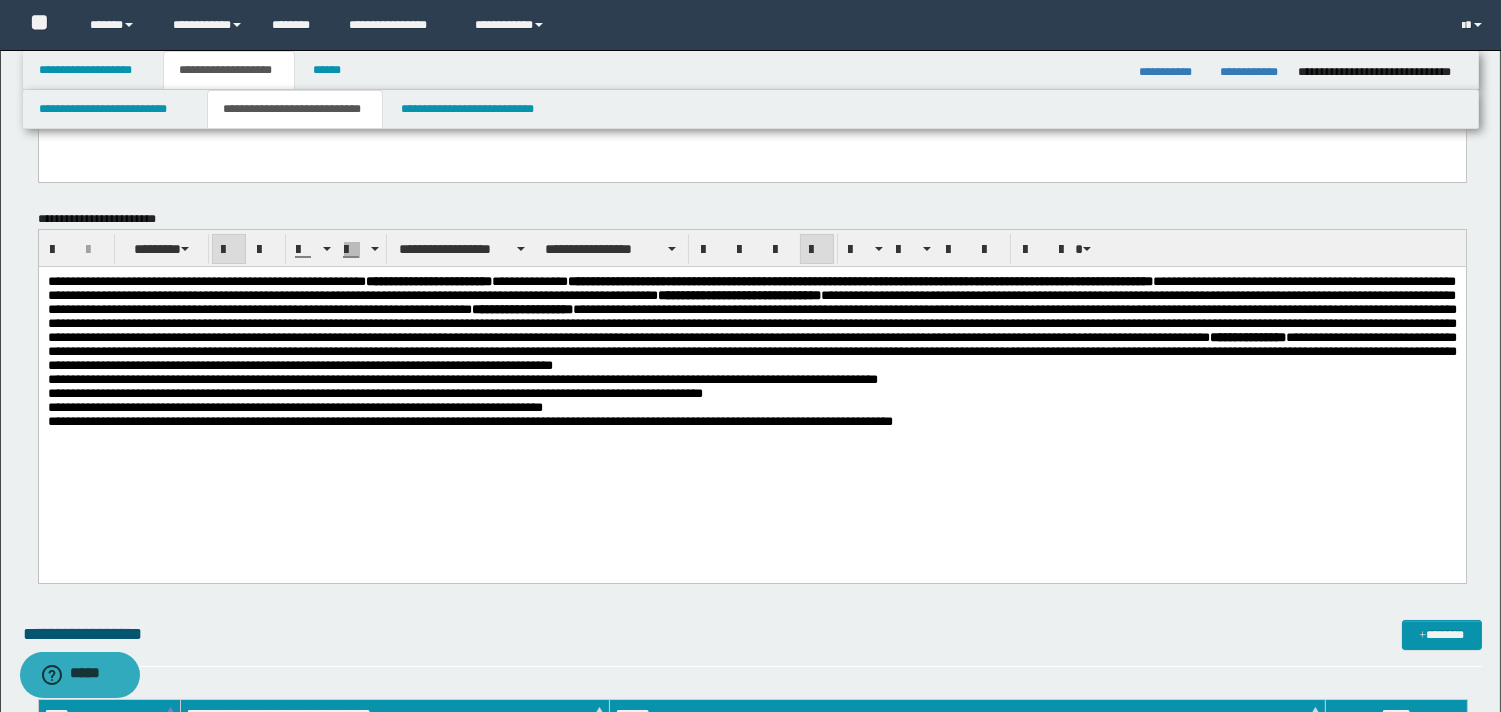 scroll, scrollTop: 208, scrollLeft: 0, axis: vertical 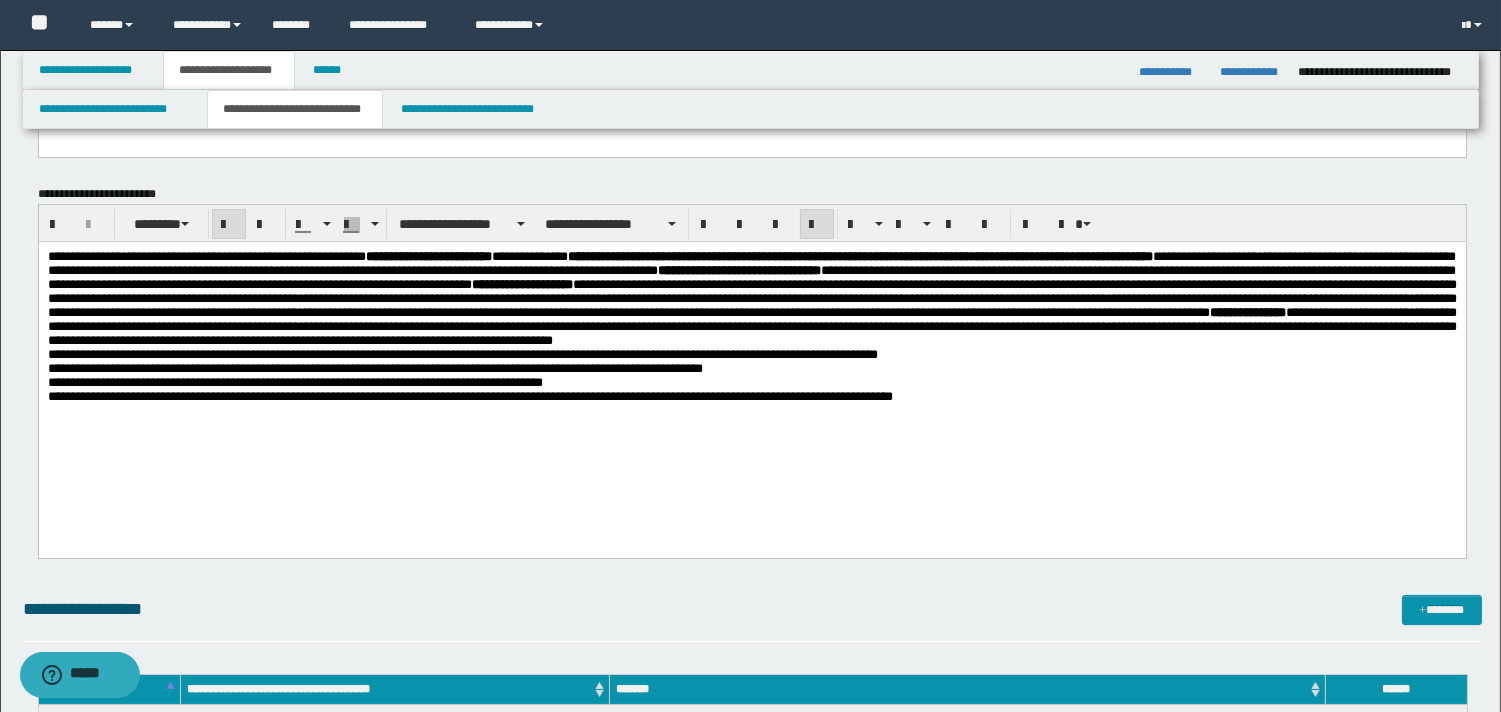 click on "**********" at bounding box center (751, 299) 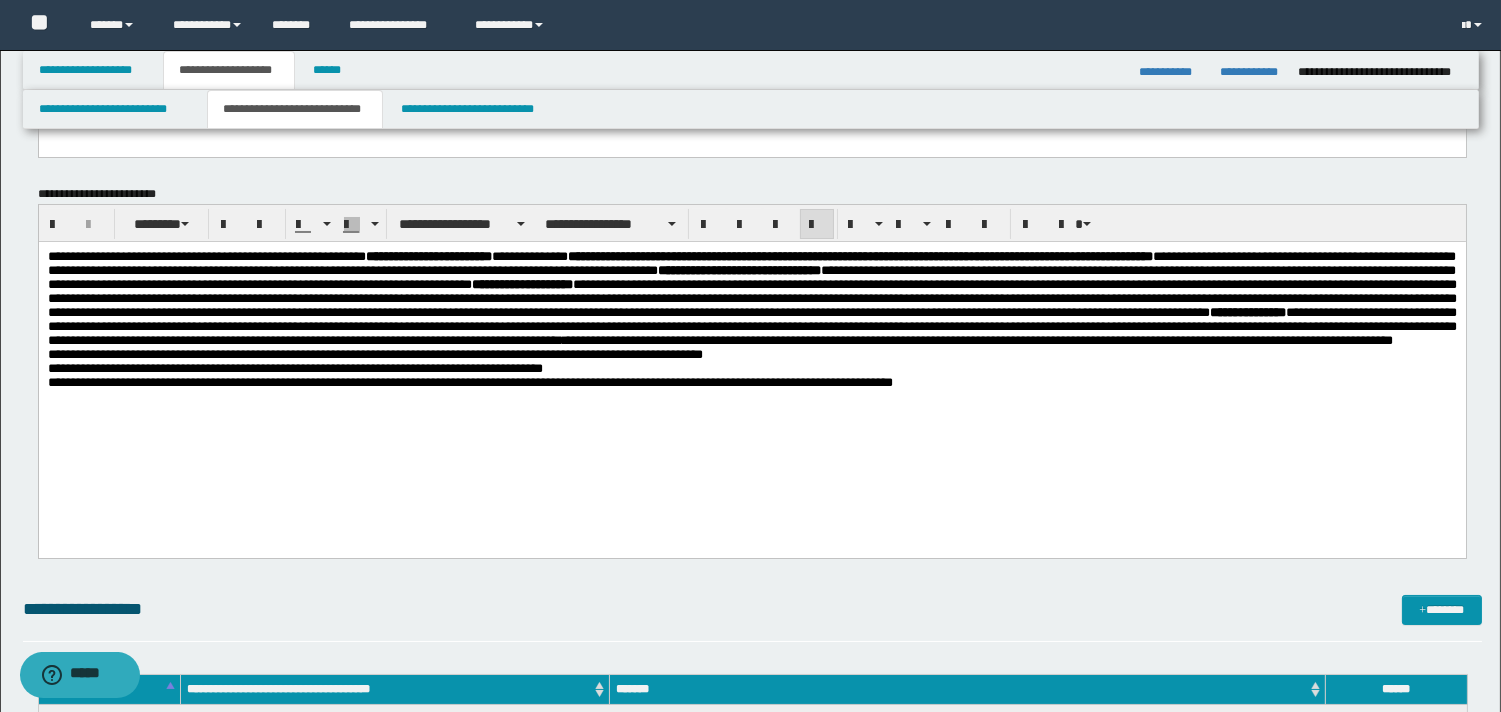 click on "**********" at bounding box center [751, 299] 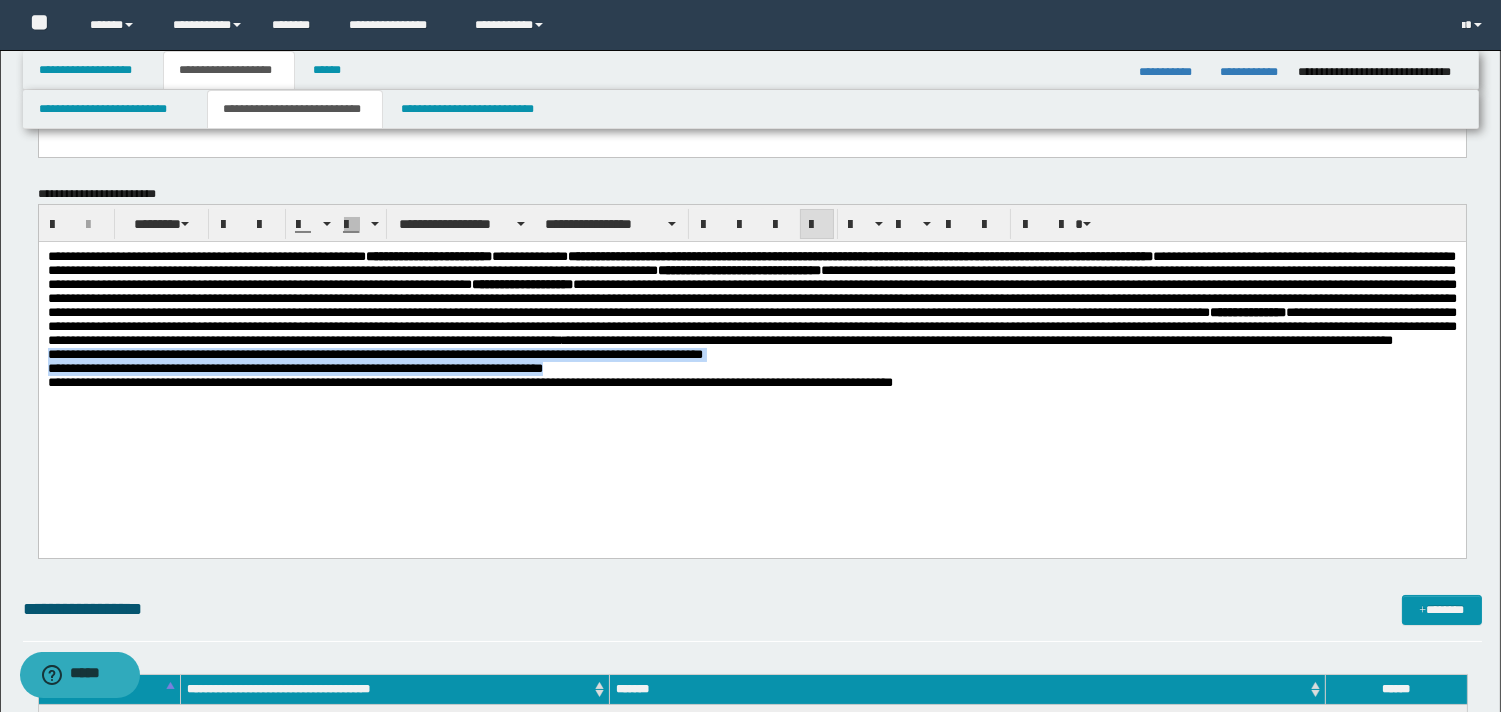 drag, startPoint x: 788, startPoint y: 395, endPoint x: 804, endPoint y: 421, distance: 30.528675 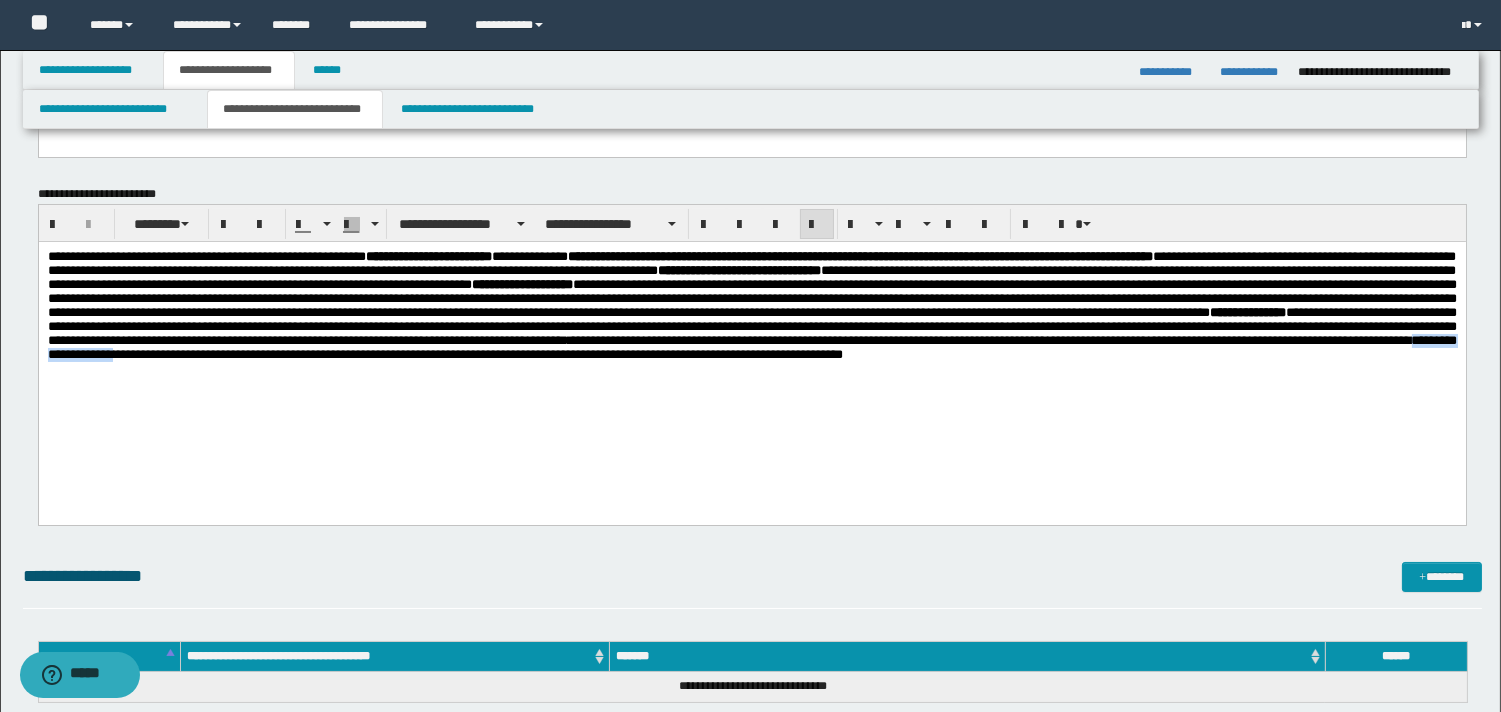 drag, startPoint x: 890, startPoint y: 393, endPoint x: 753, endPoint y: 393, distance: 137 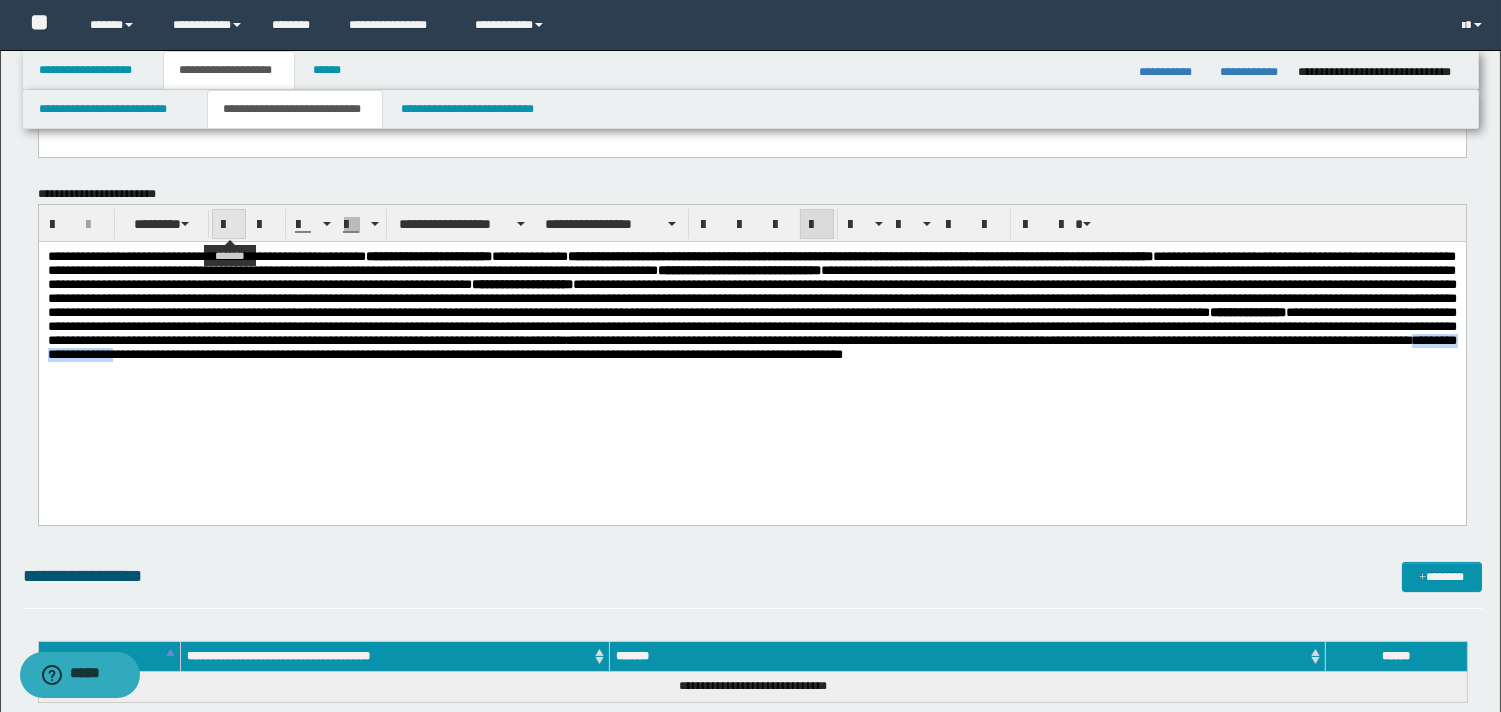 click at bounding box center (229, 225) 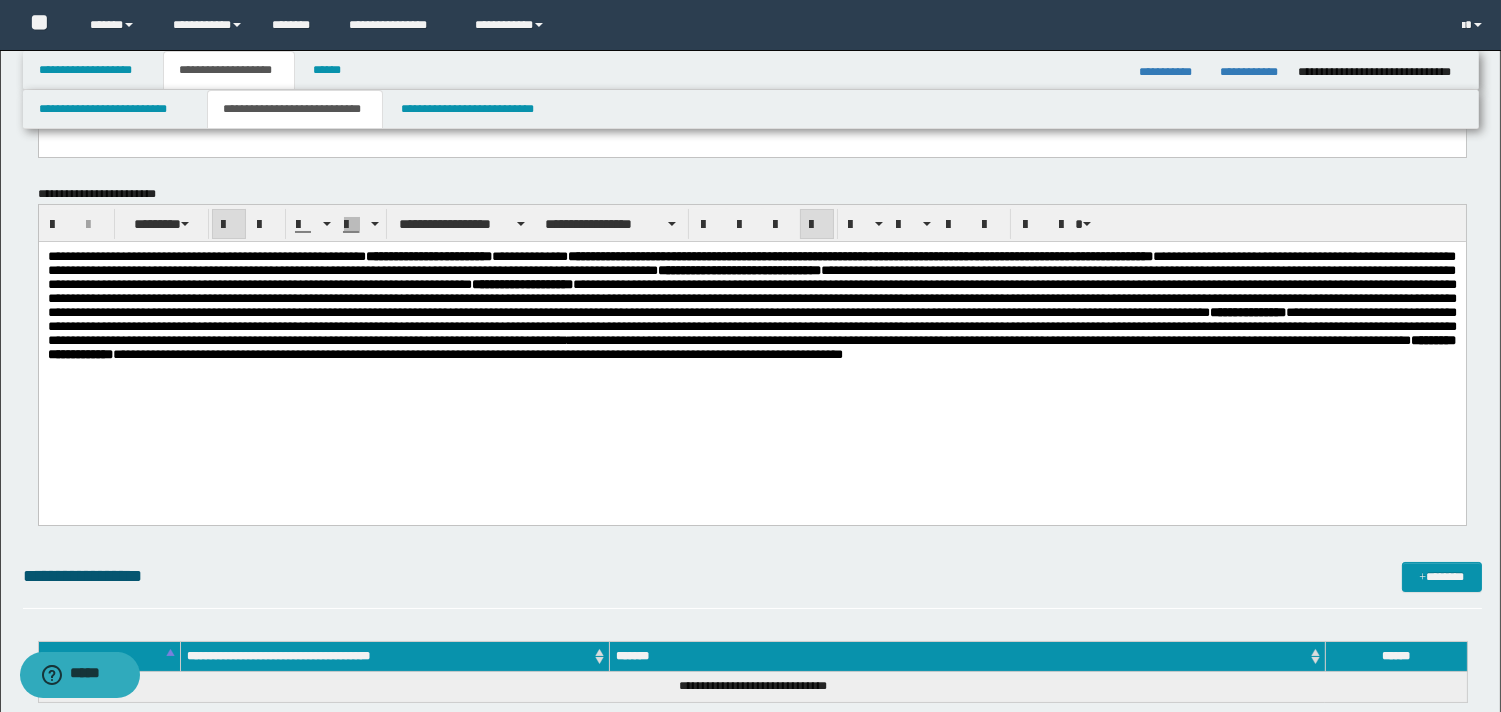 drag, startPoint x: 740, startPoint y: 496, endPoint x: 806, endPoint y: 519, distance: 69.89278 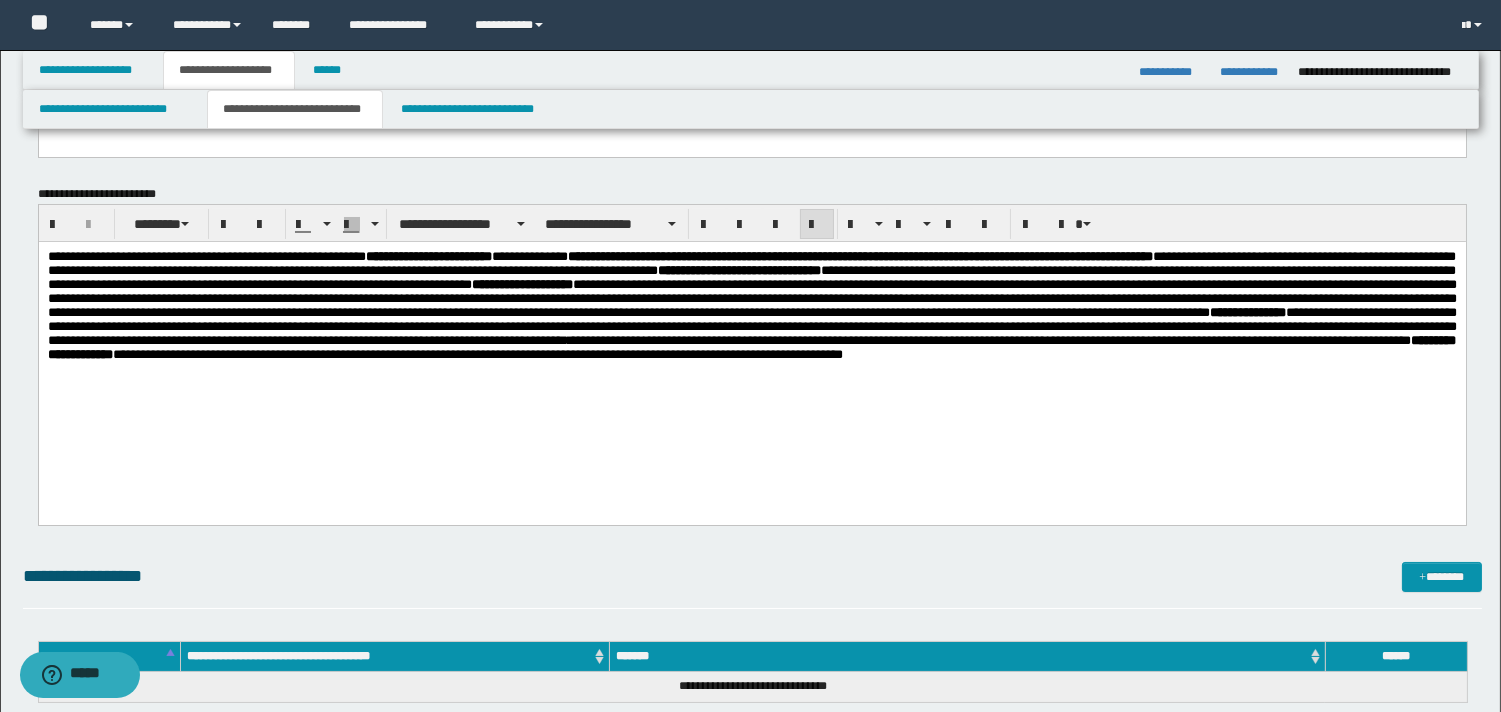 click on "**********" at bounding box center (751, 306) 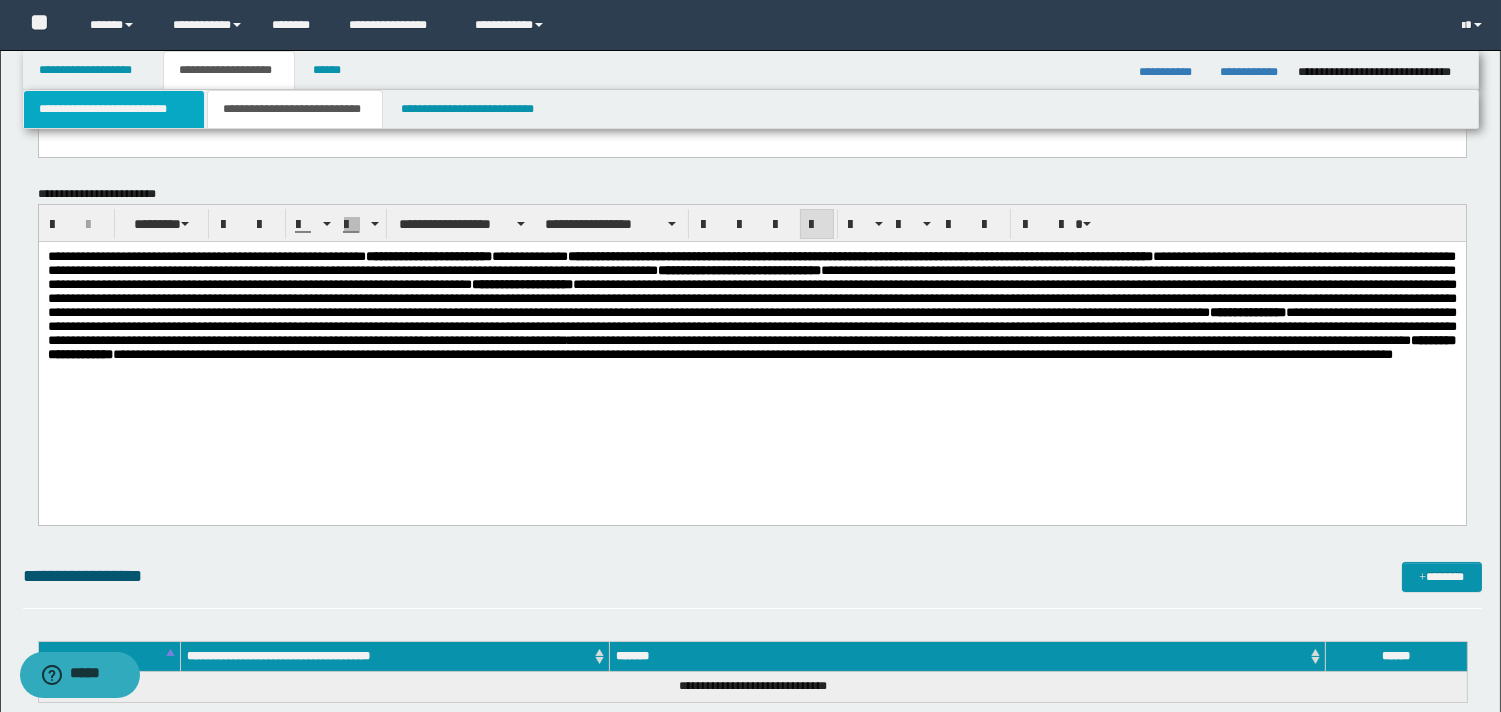 click on "**********" at bounding box center (114, 109) 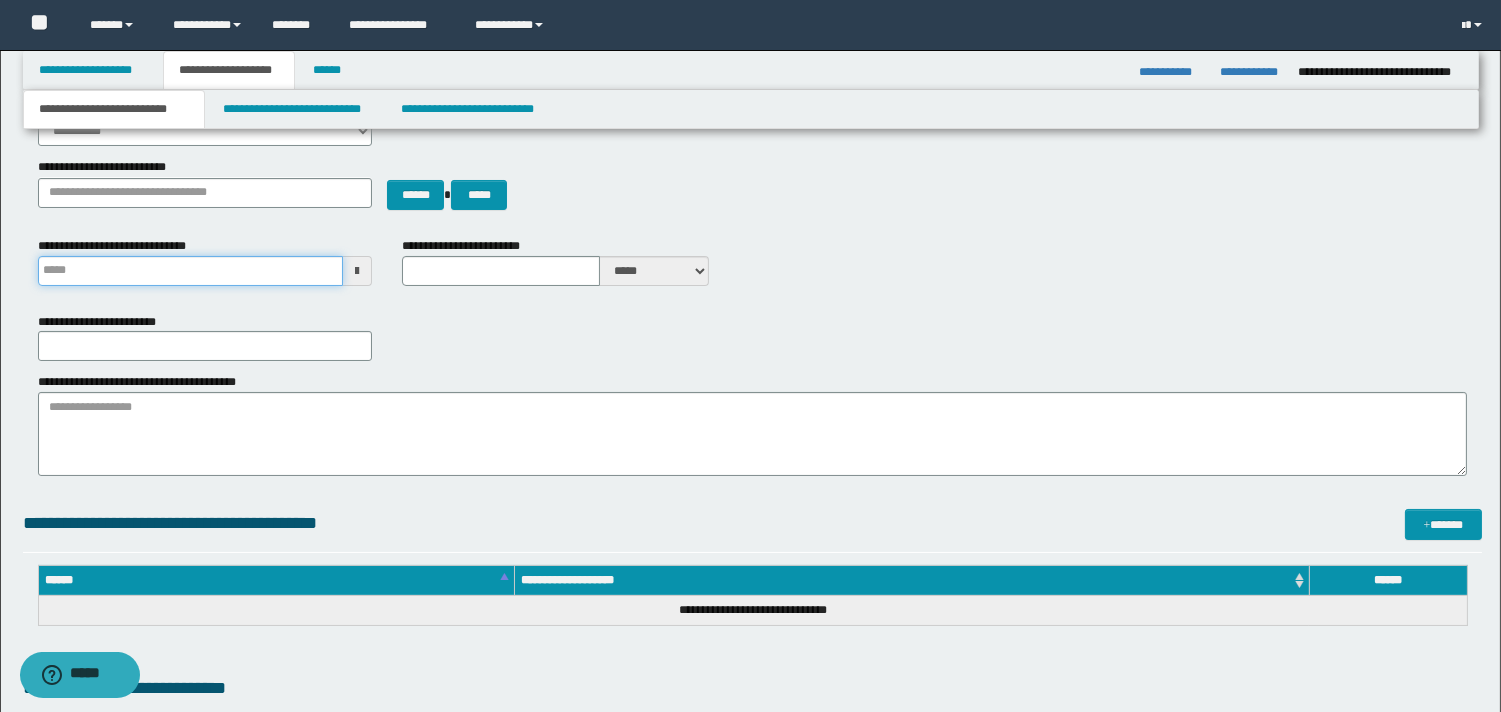 click on "**********" at bounding box center (191, 271) 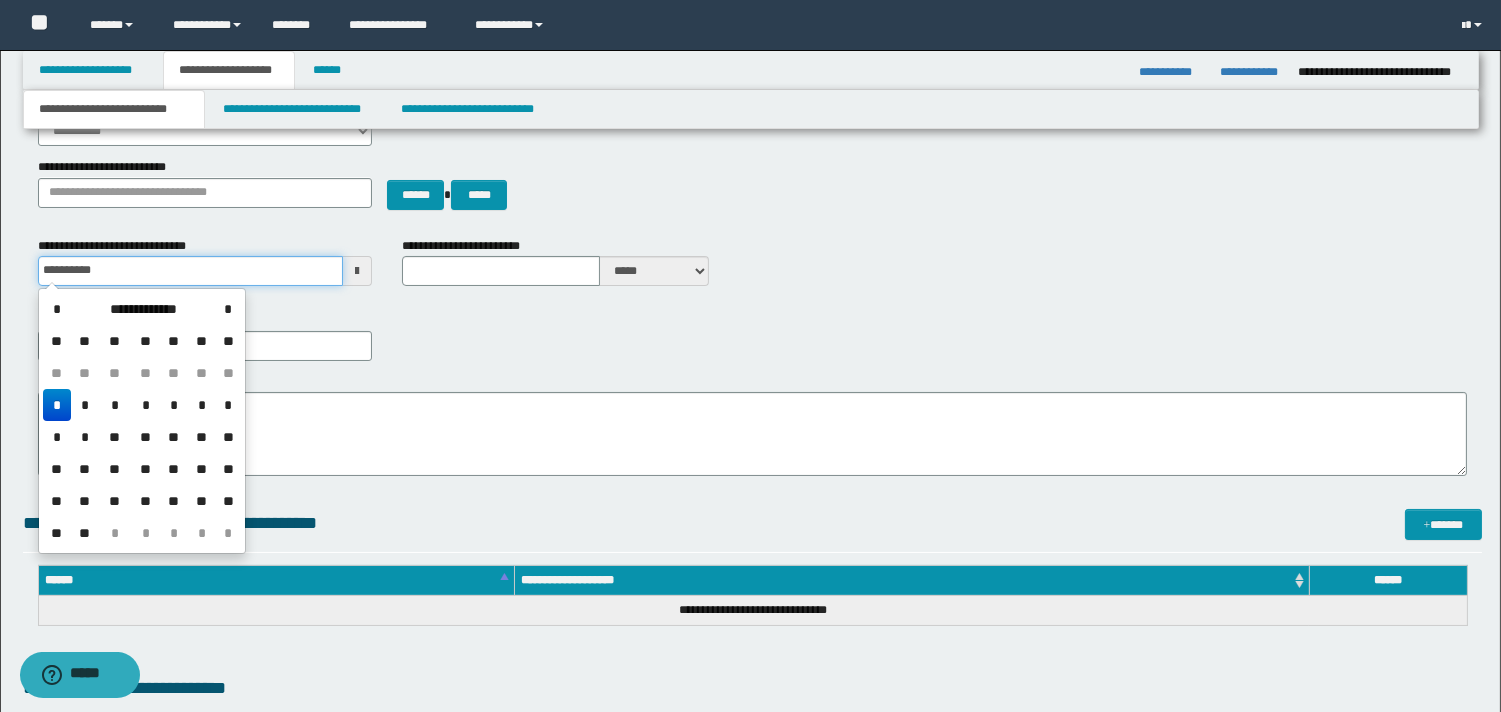 type on "**********" 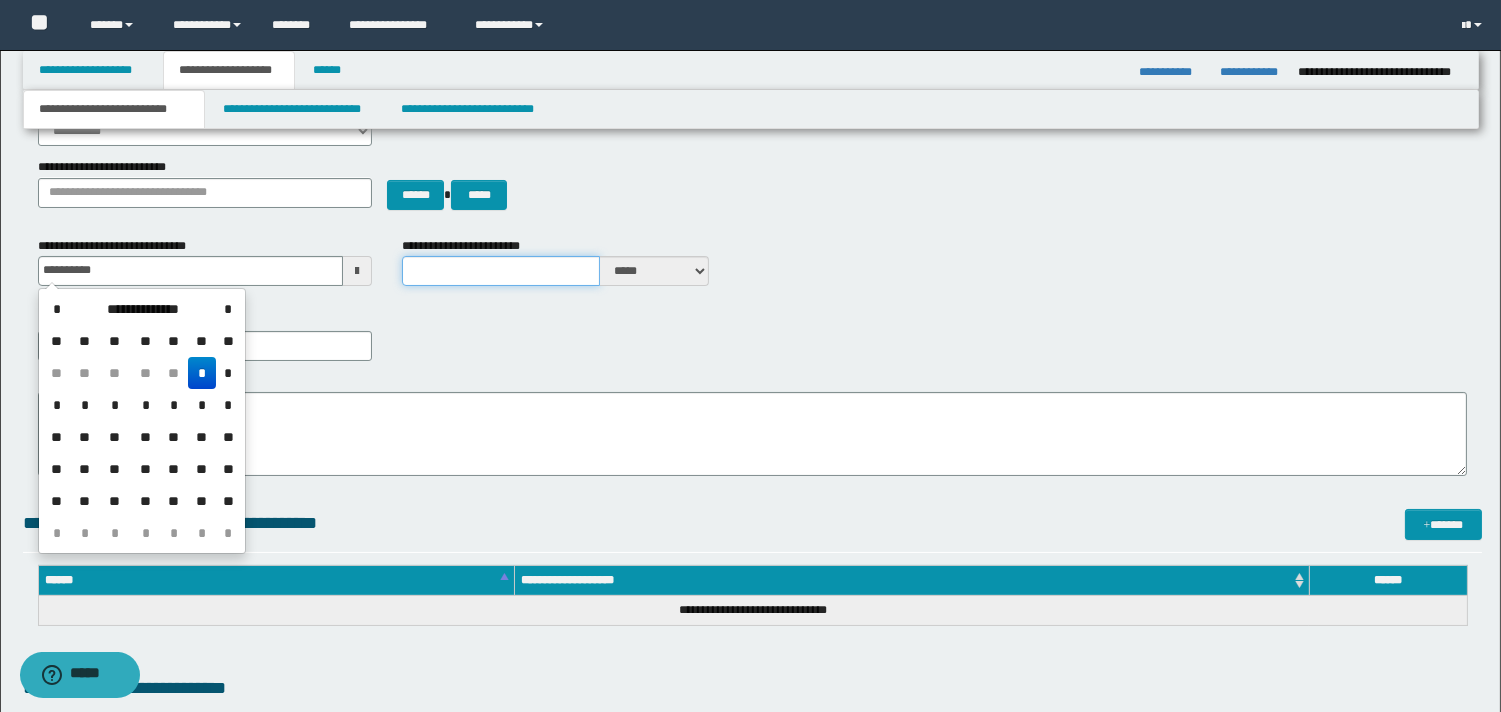 click on "**********" at bounding box center (501, 271) 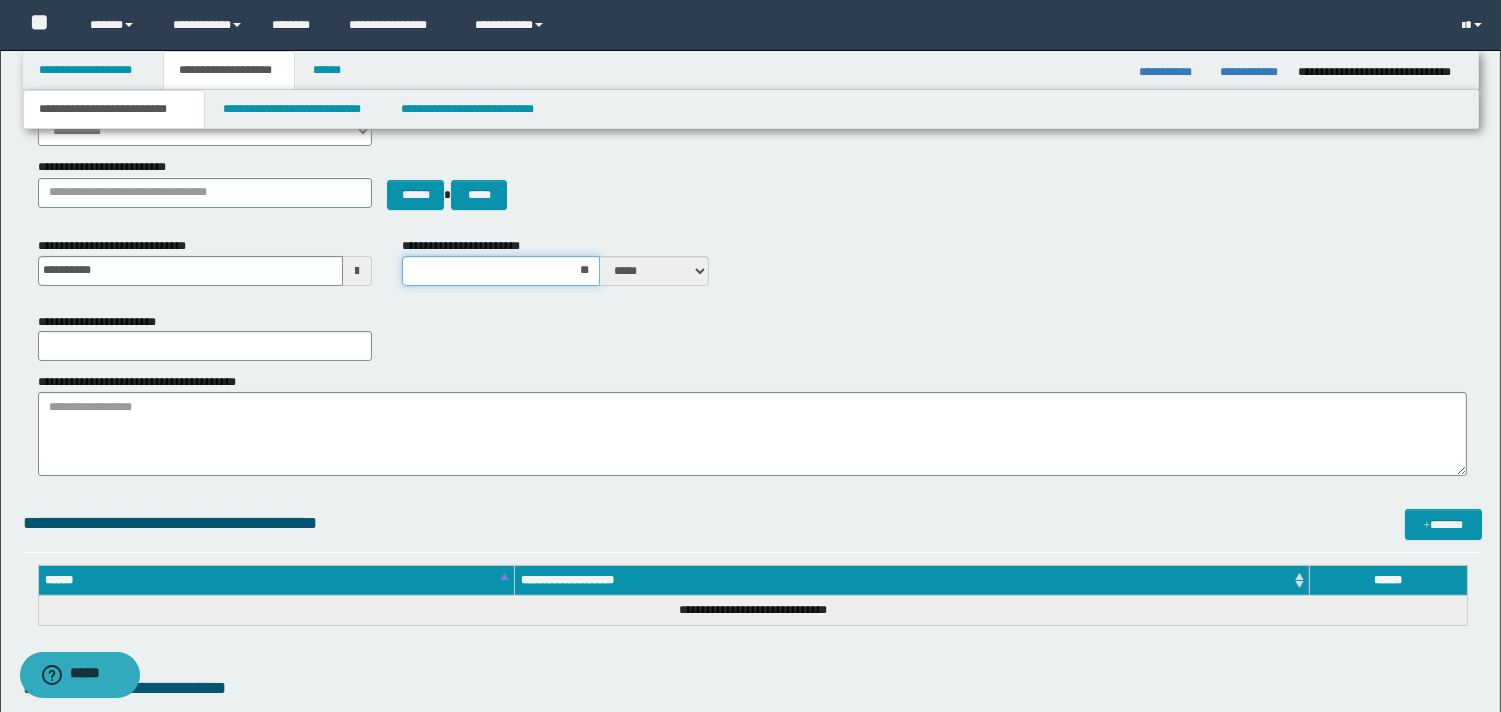 type on "***" 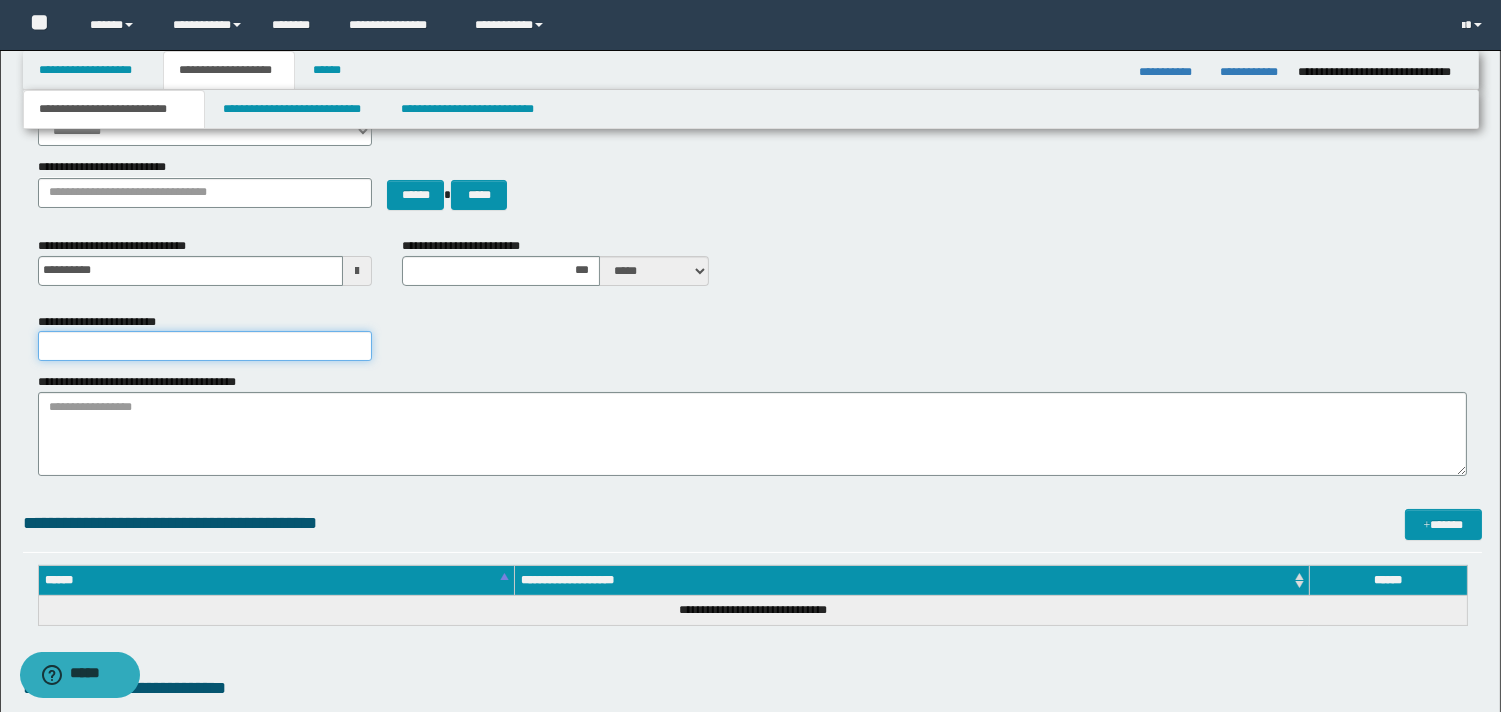 drag, startPoint x: 187, startPoint y: 354, endPoint x: 74, endPoint y: 345, distance: 113.35784 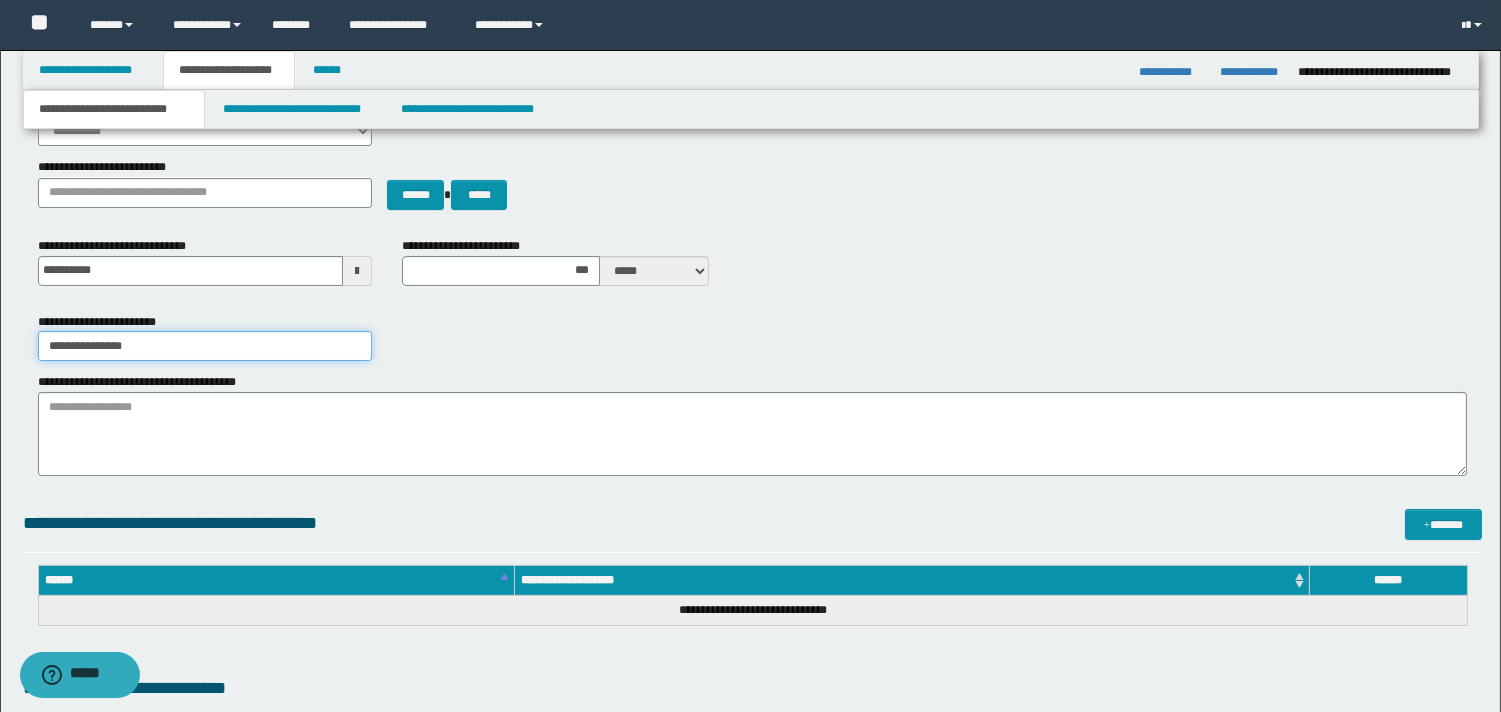 type on "**********" 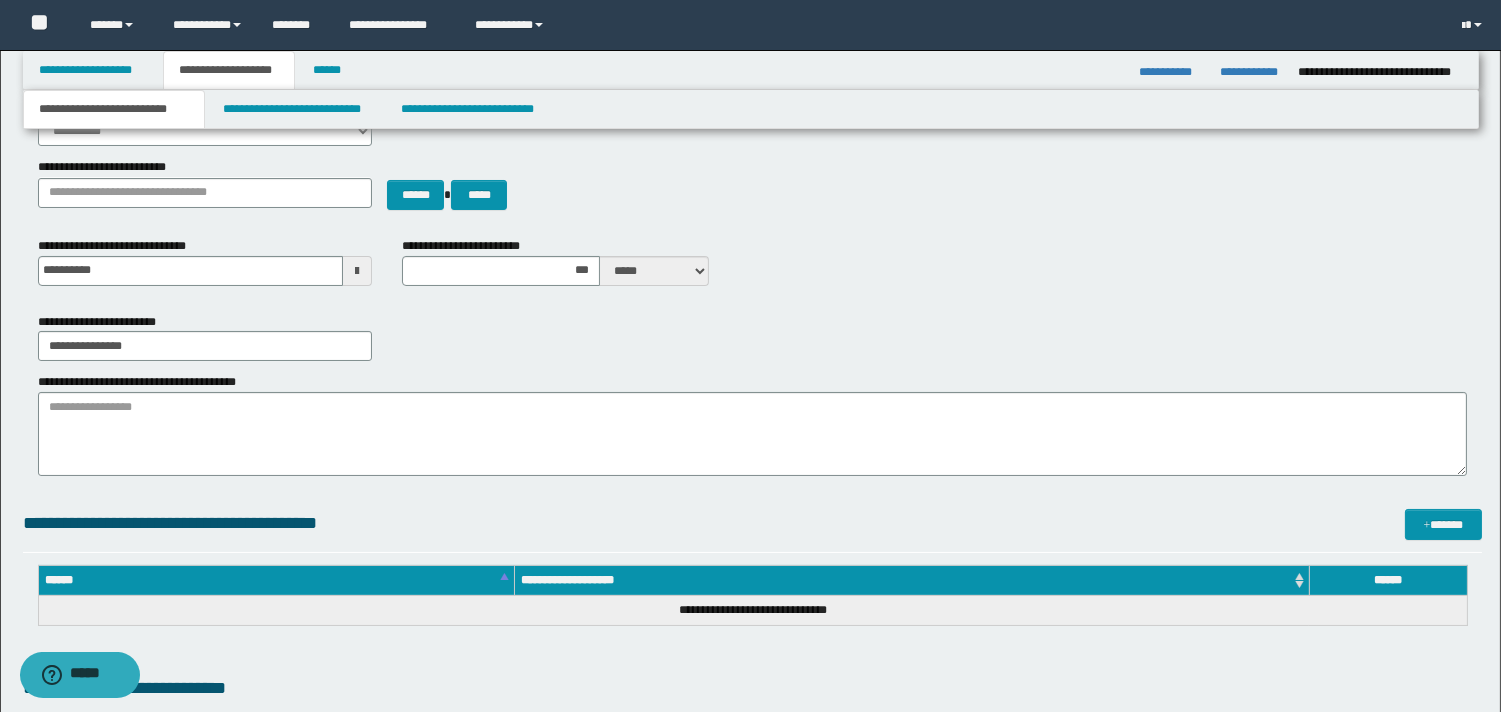 click on "**********" at bounding box center [752, 337] 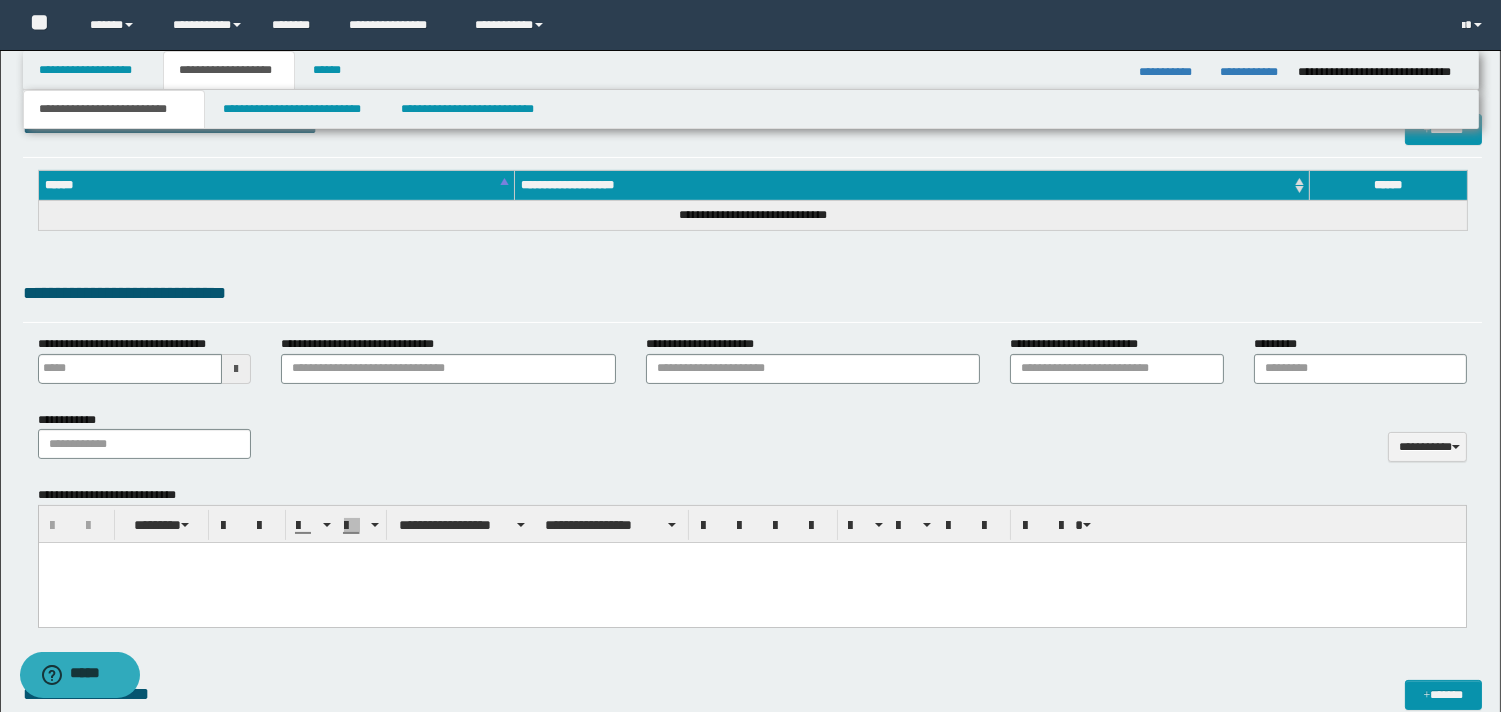 scroll, scrollTop: 640, scrollLeft: 0, axis: vertical 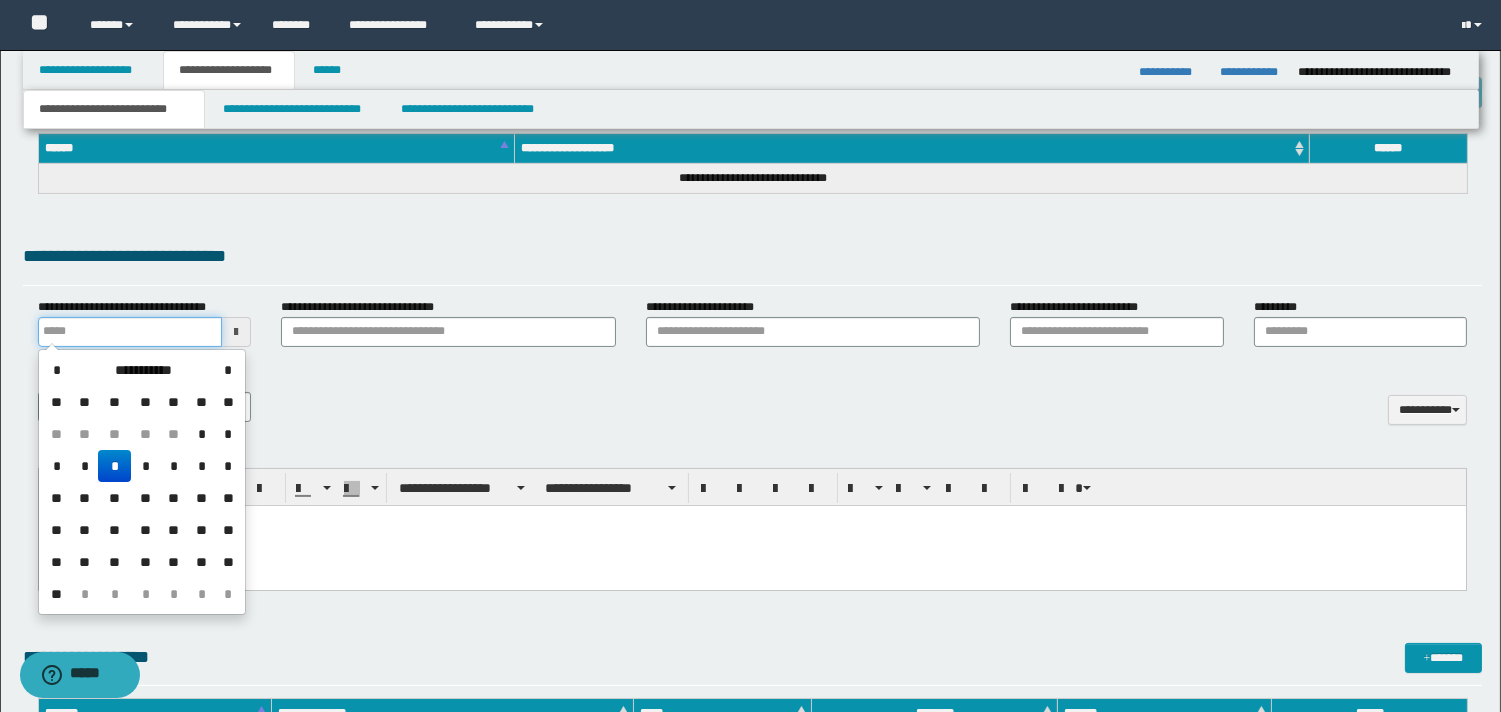 click on "**********" at bounding box center [750, -284] 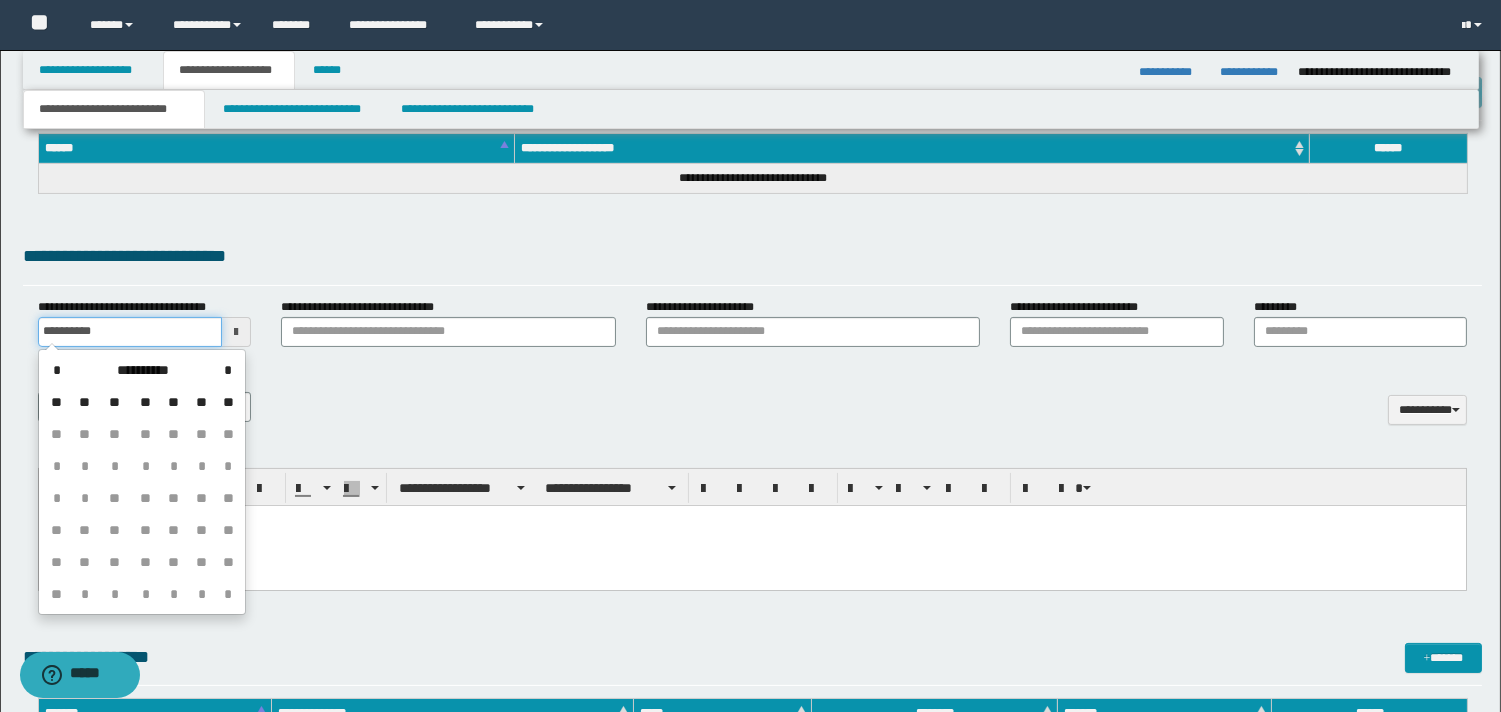 type on "**********" 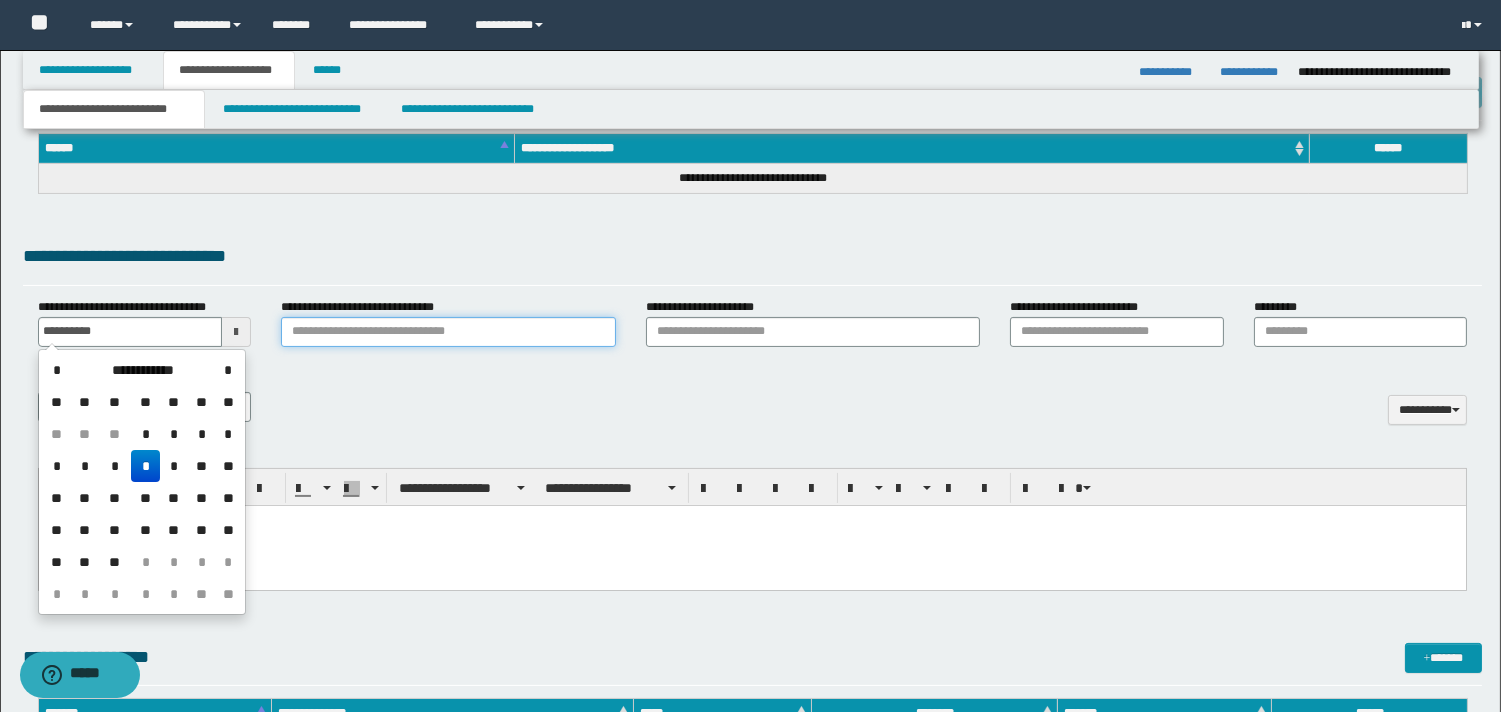 click on "**********" at bounding box center [448, 332] 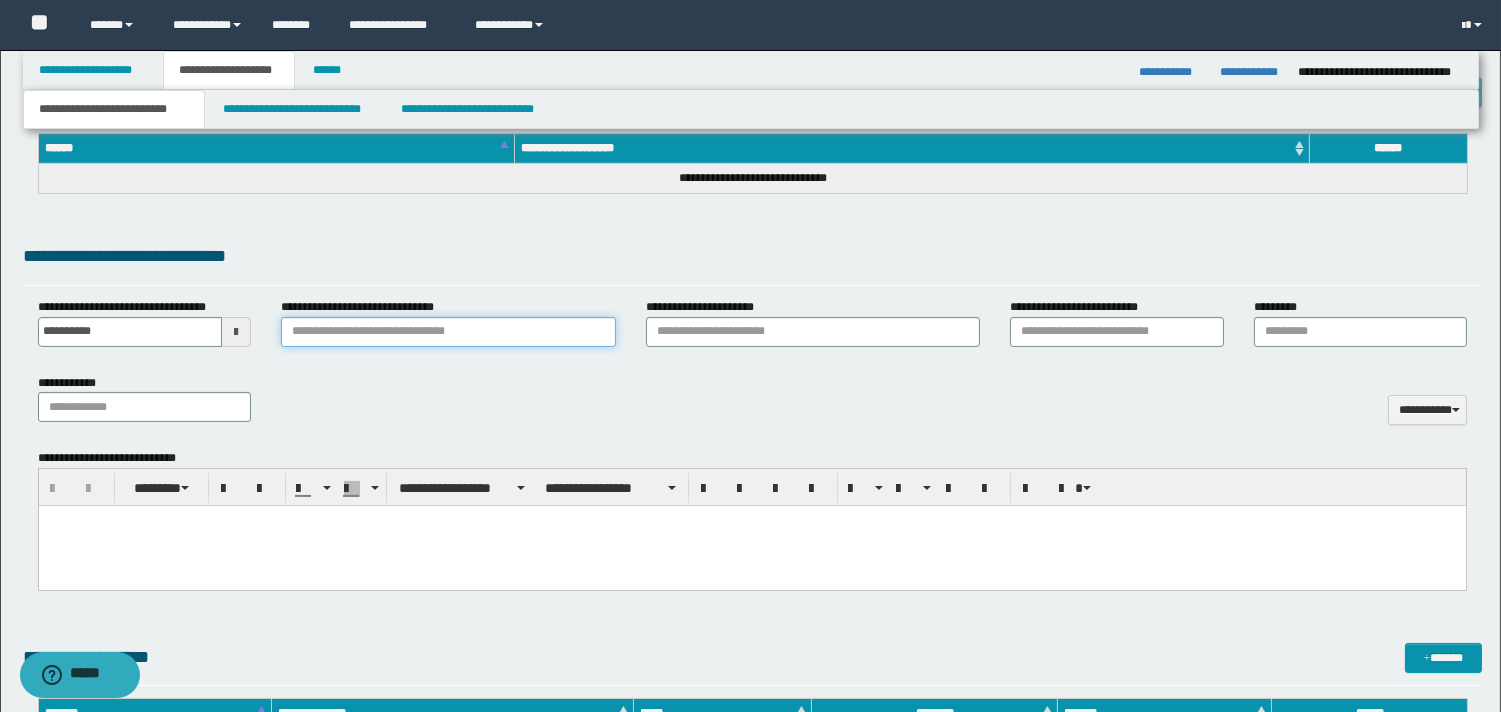 type on "**********" 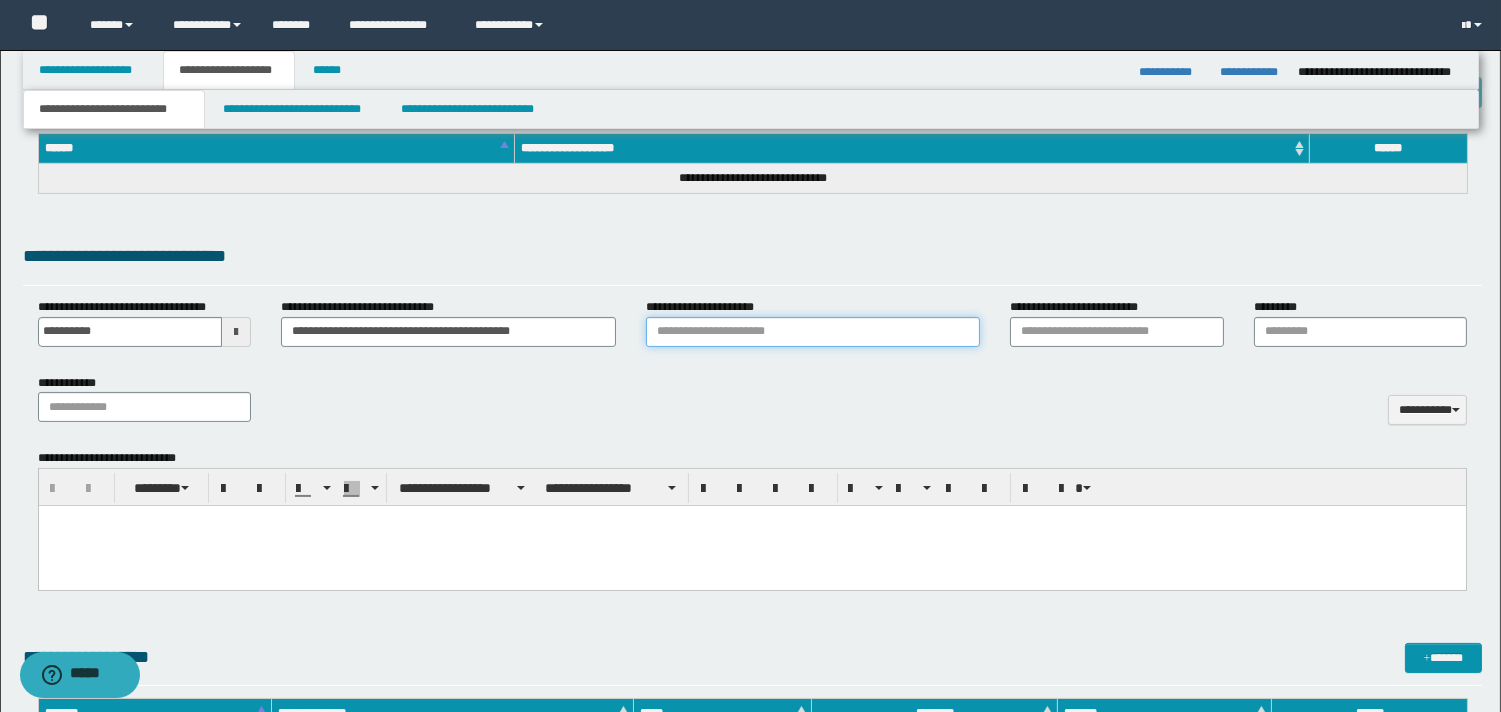 click on "**********" at bounding box center (813, 332) 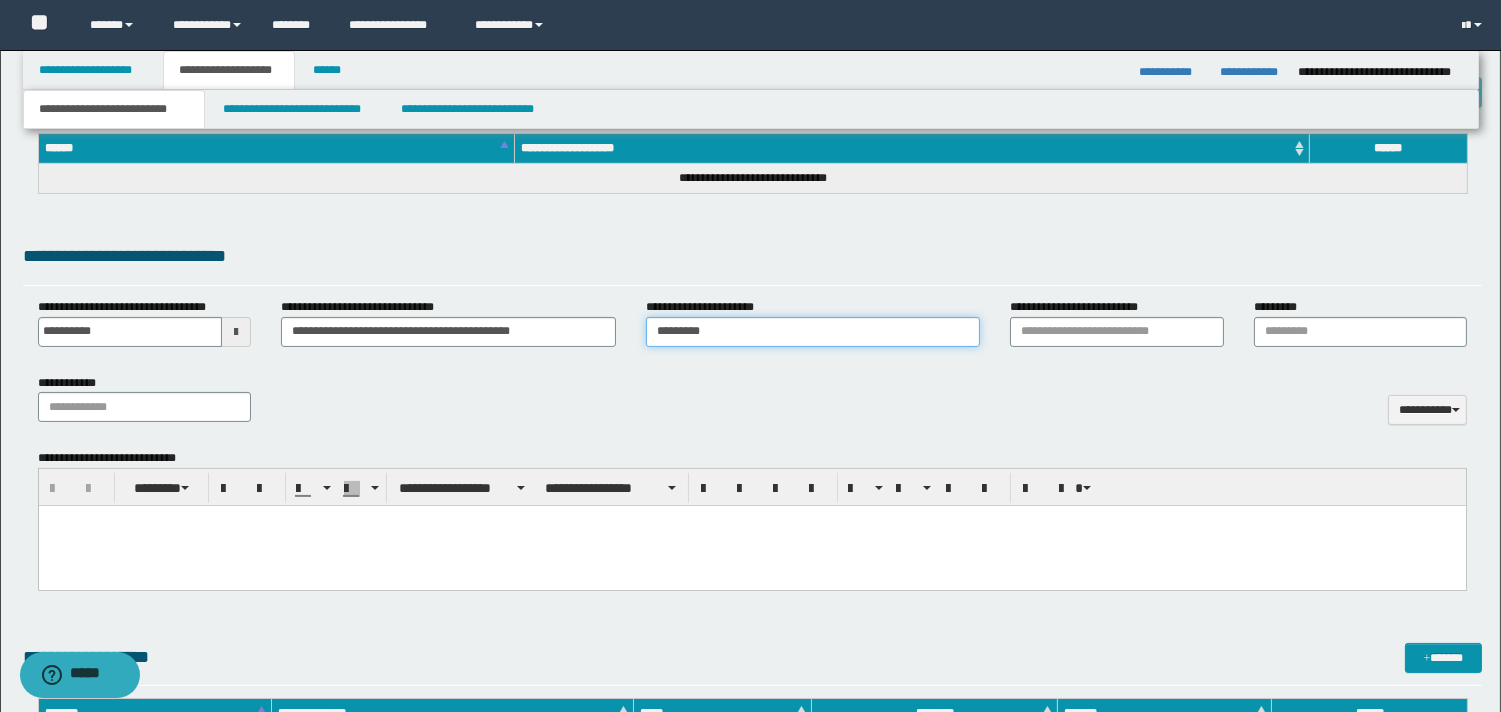 type on "********" 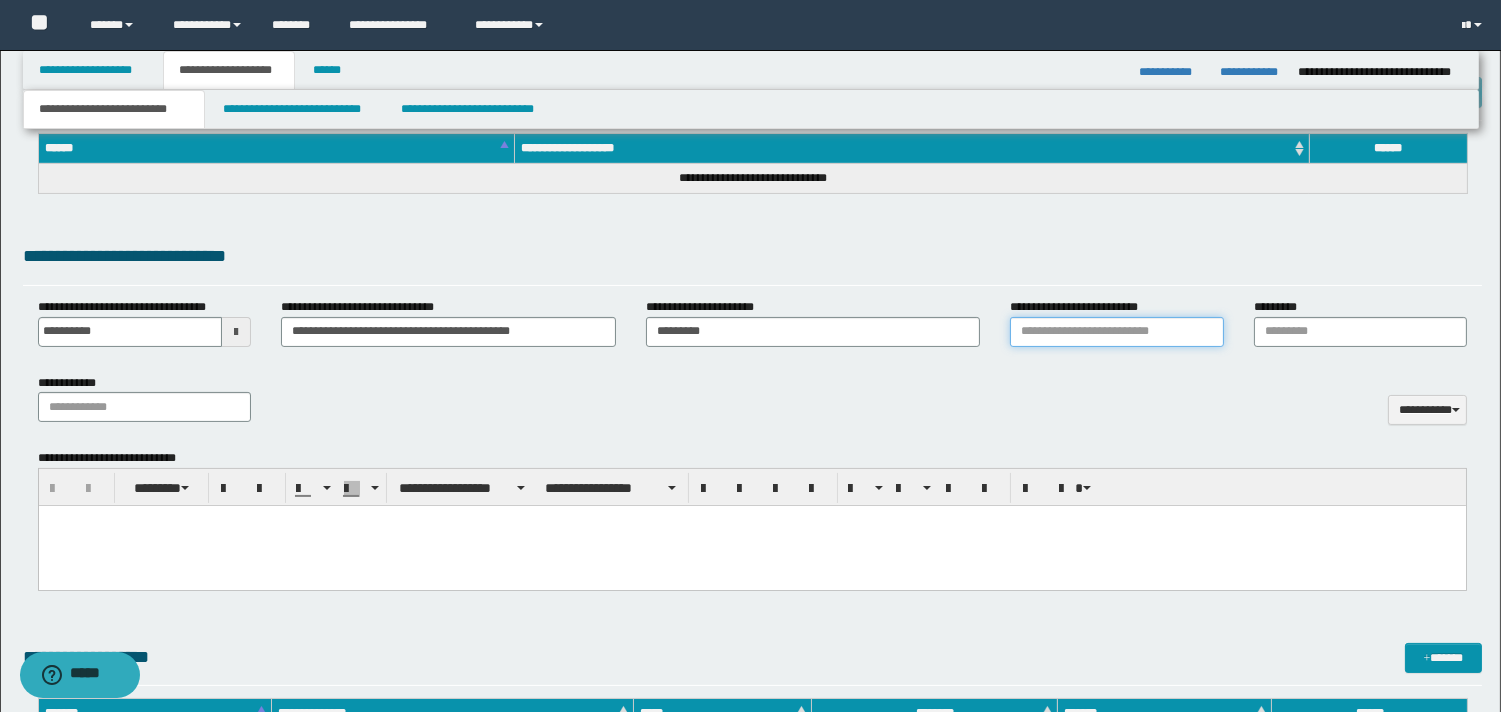 click on "**********" at bounding box center [1116, 332] 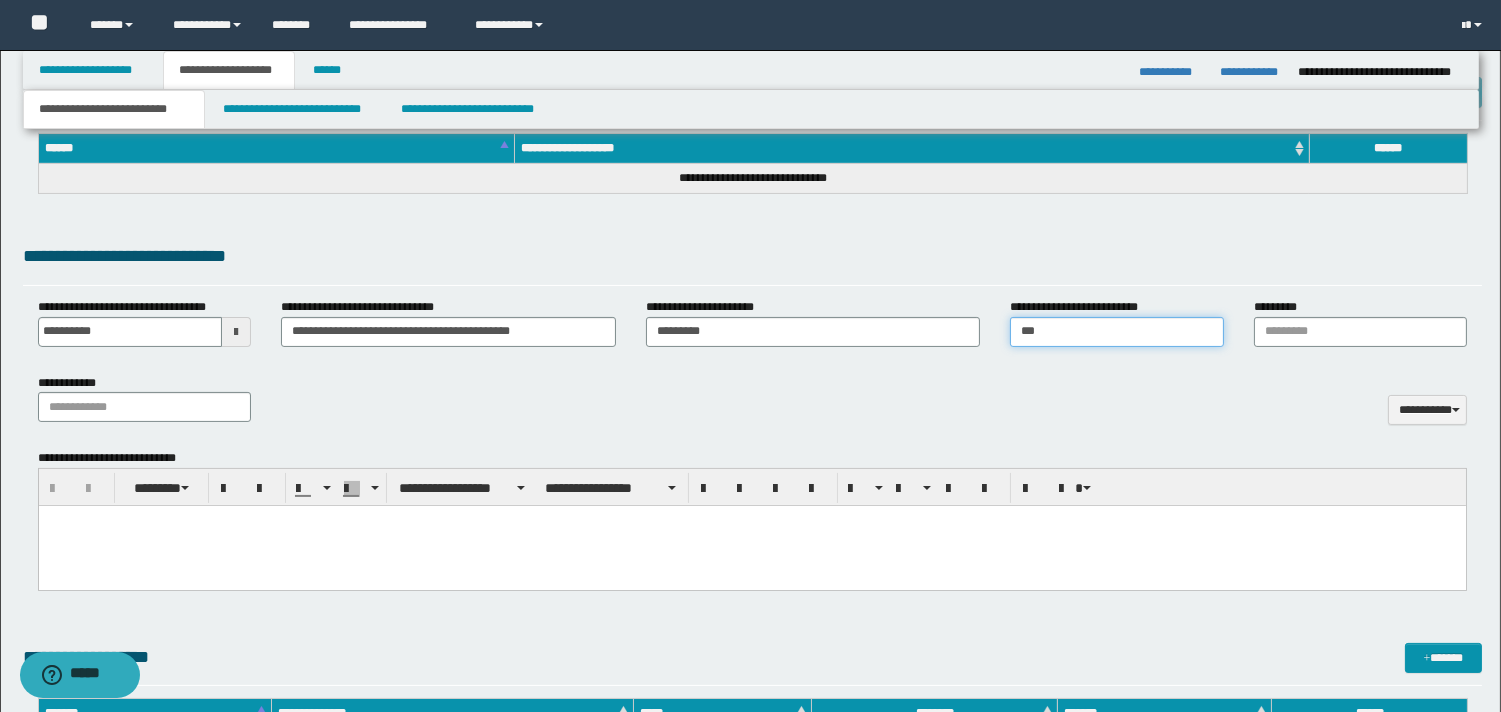 type on "**********" 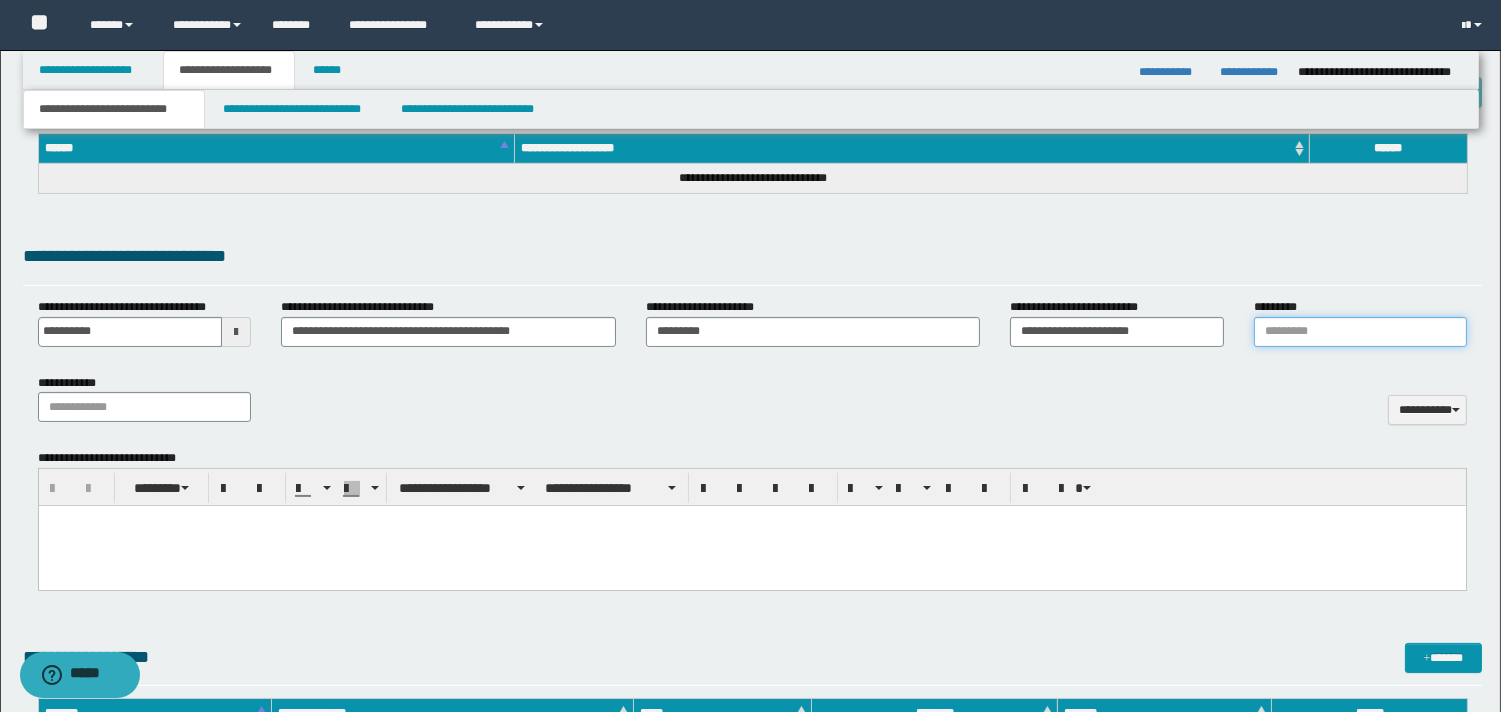 click on "*********" at bounding box center (1360, 332) 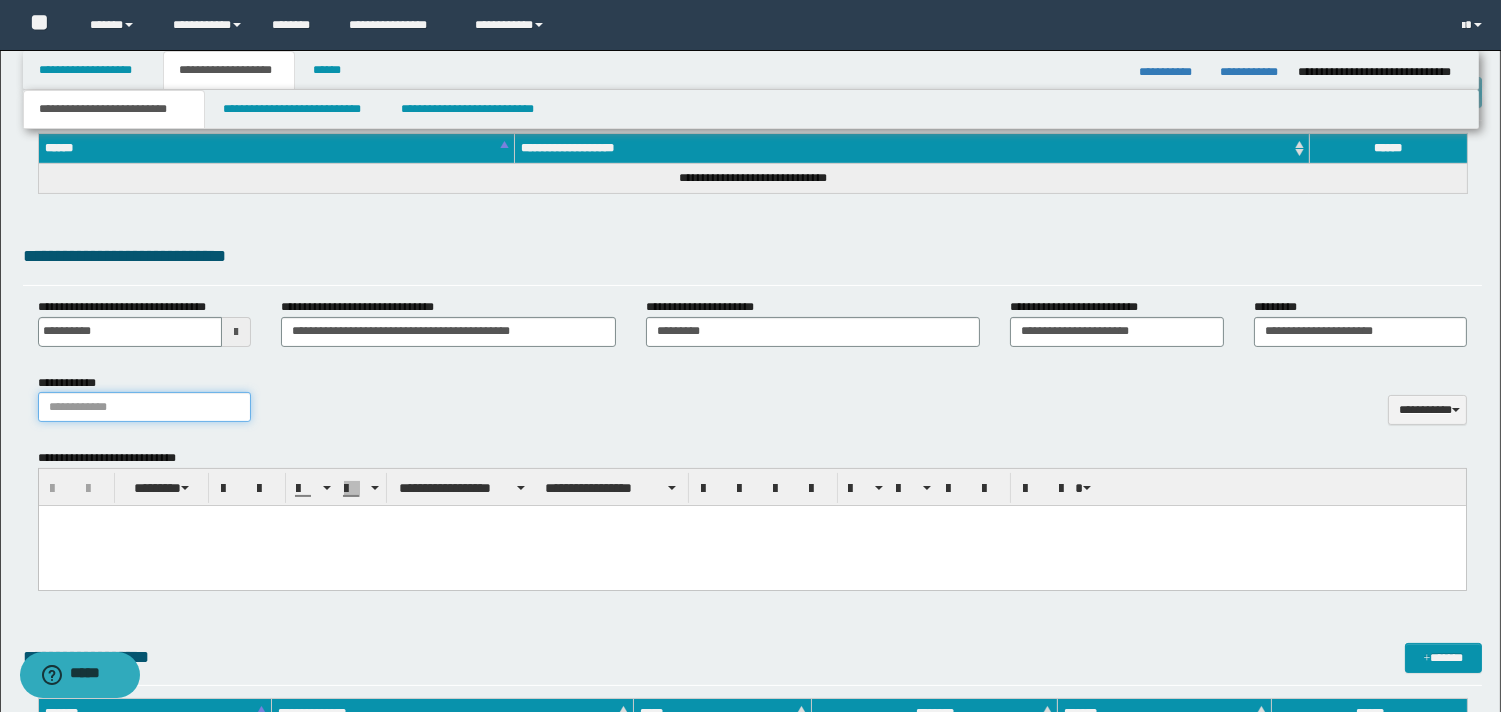 click on "**********" at bounding box center [144, 407] 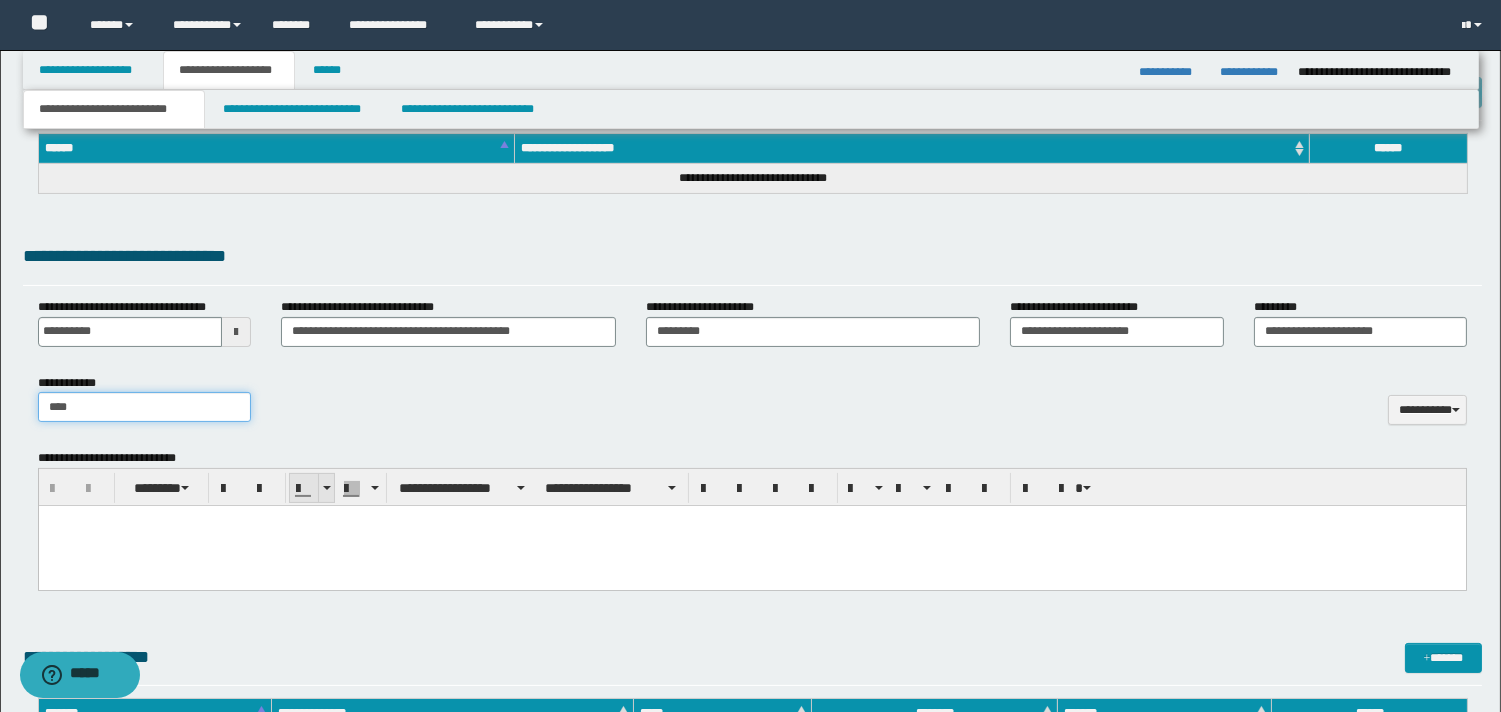 type on "**********" 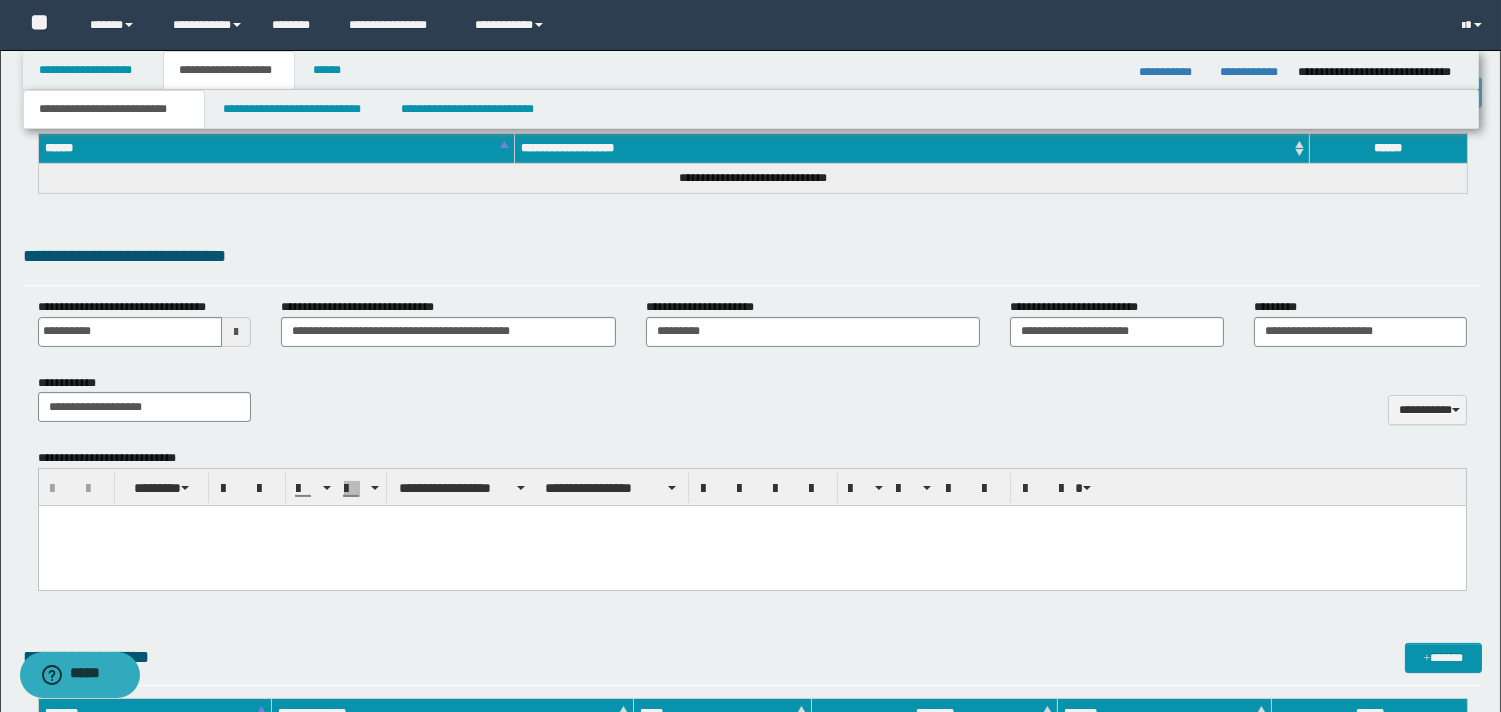 drag, startPoint x: 242, startPoint y: 556, endPoint x: 256, endPoint y: 556, distance: 14 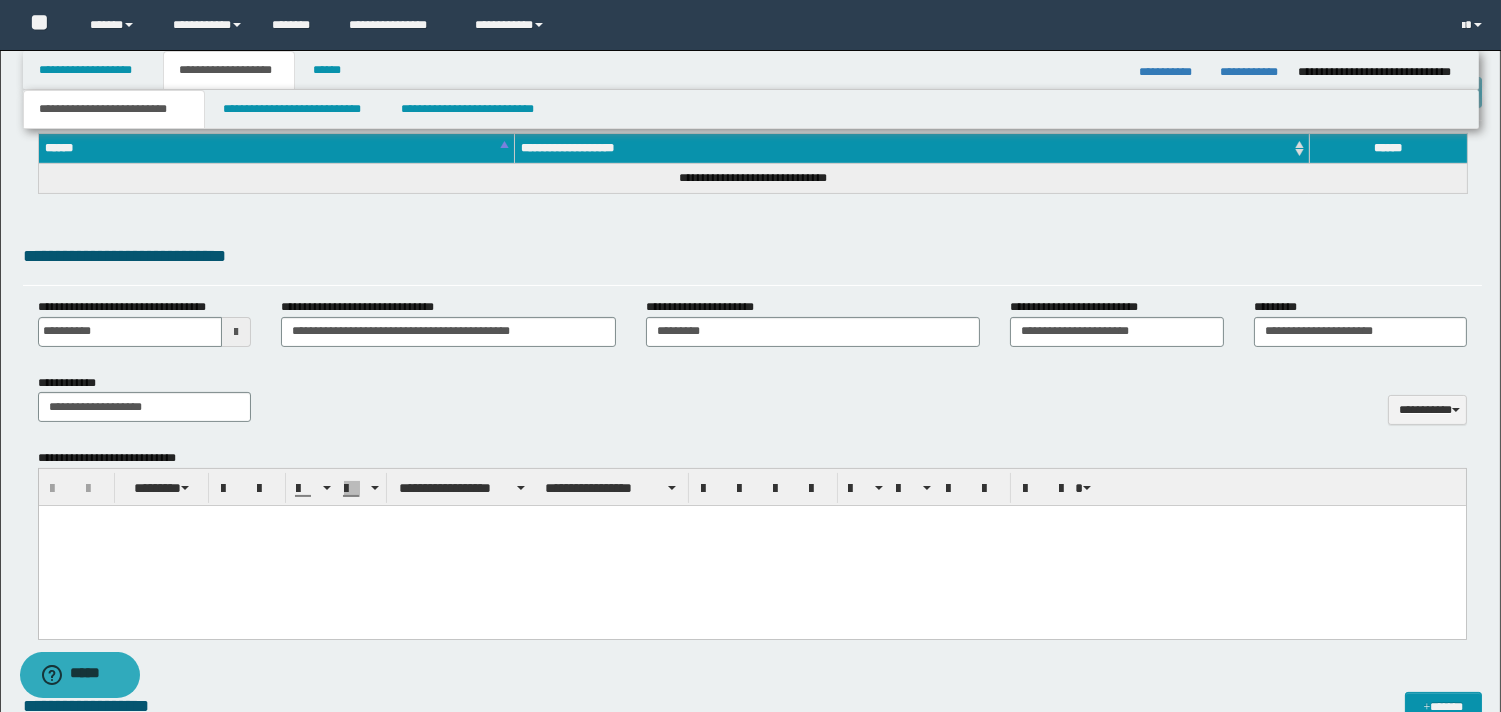 click at bounding box center [751, 521] 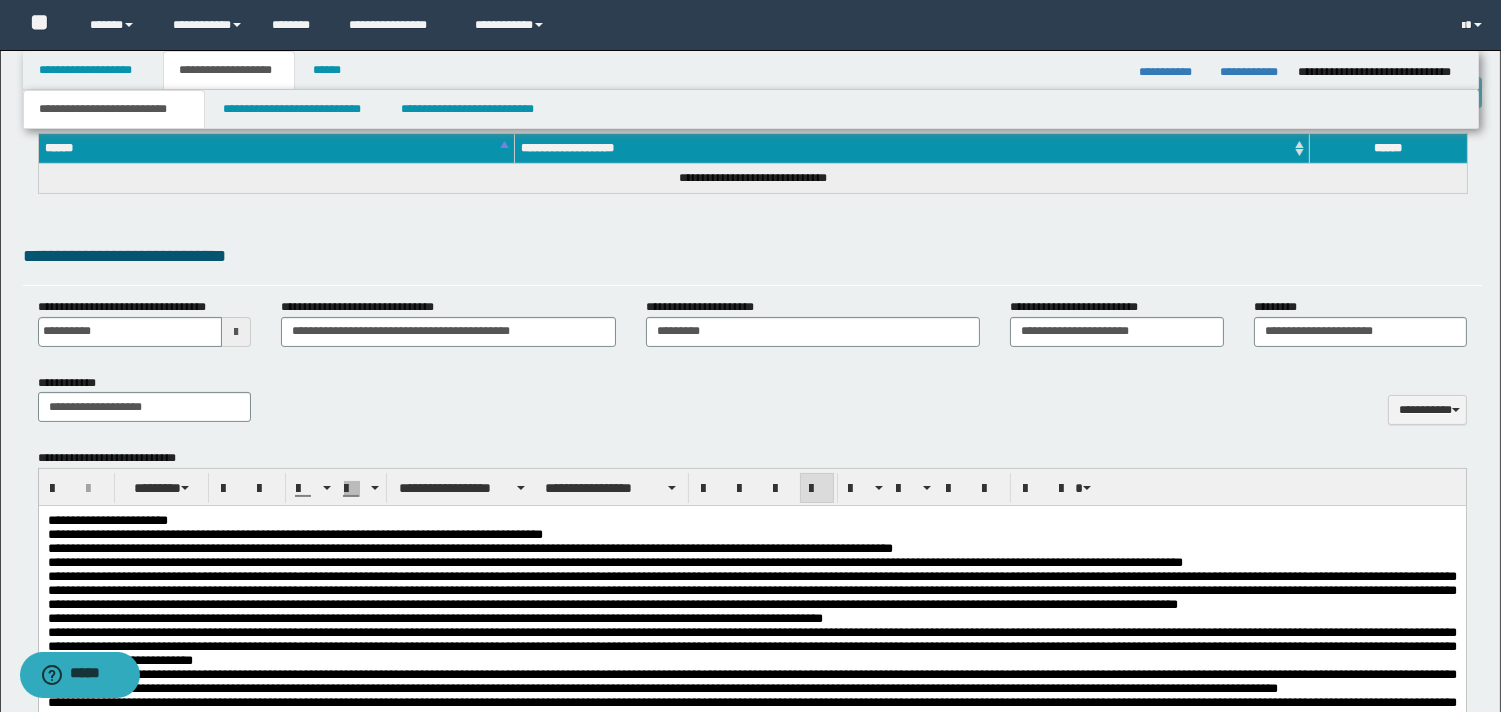 scroll, scrollTop: 775, scrollLeft: 0, axis: vertical 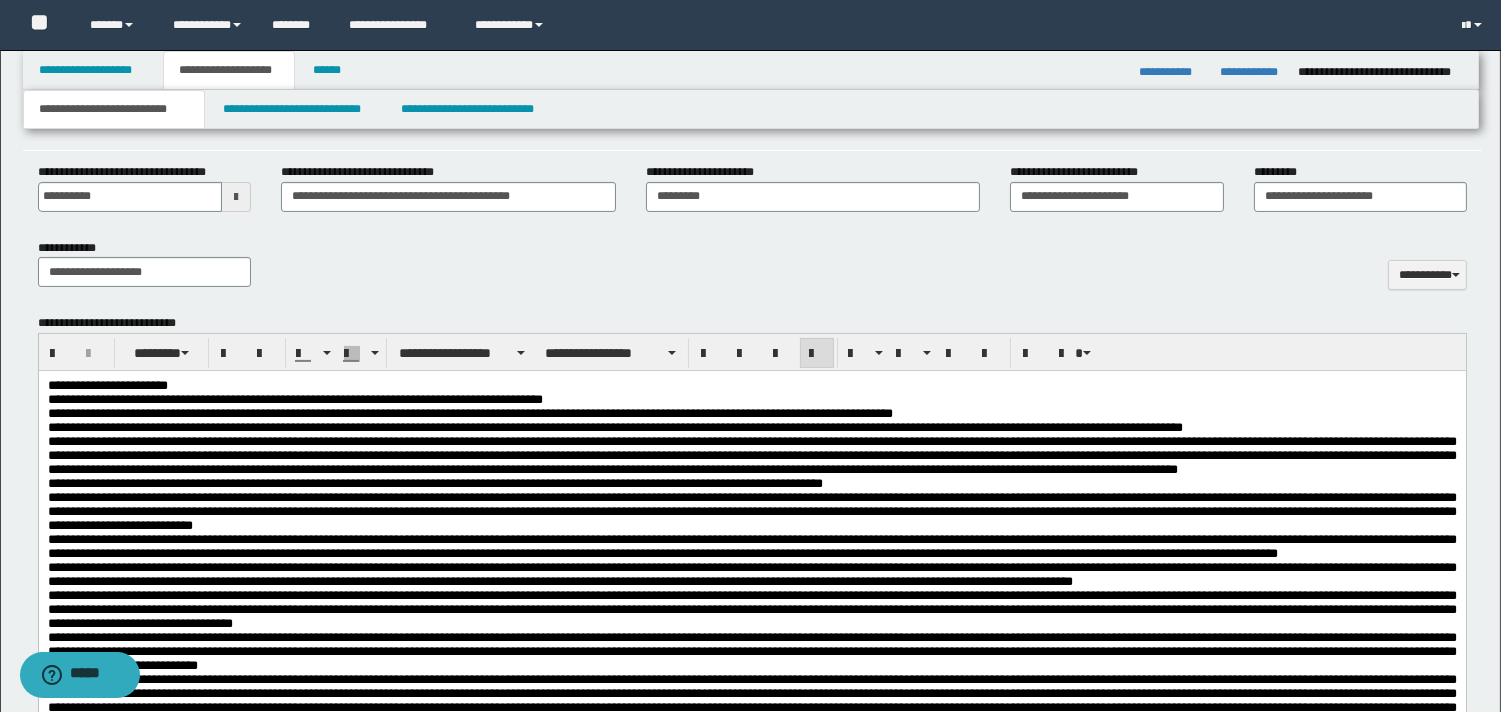 drag, startPoint x: 248, startPoint y: 383, endPoint x: 299, endPoint y: 384, distance: 51.009804 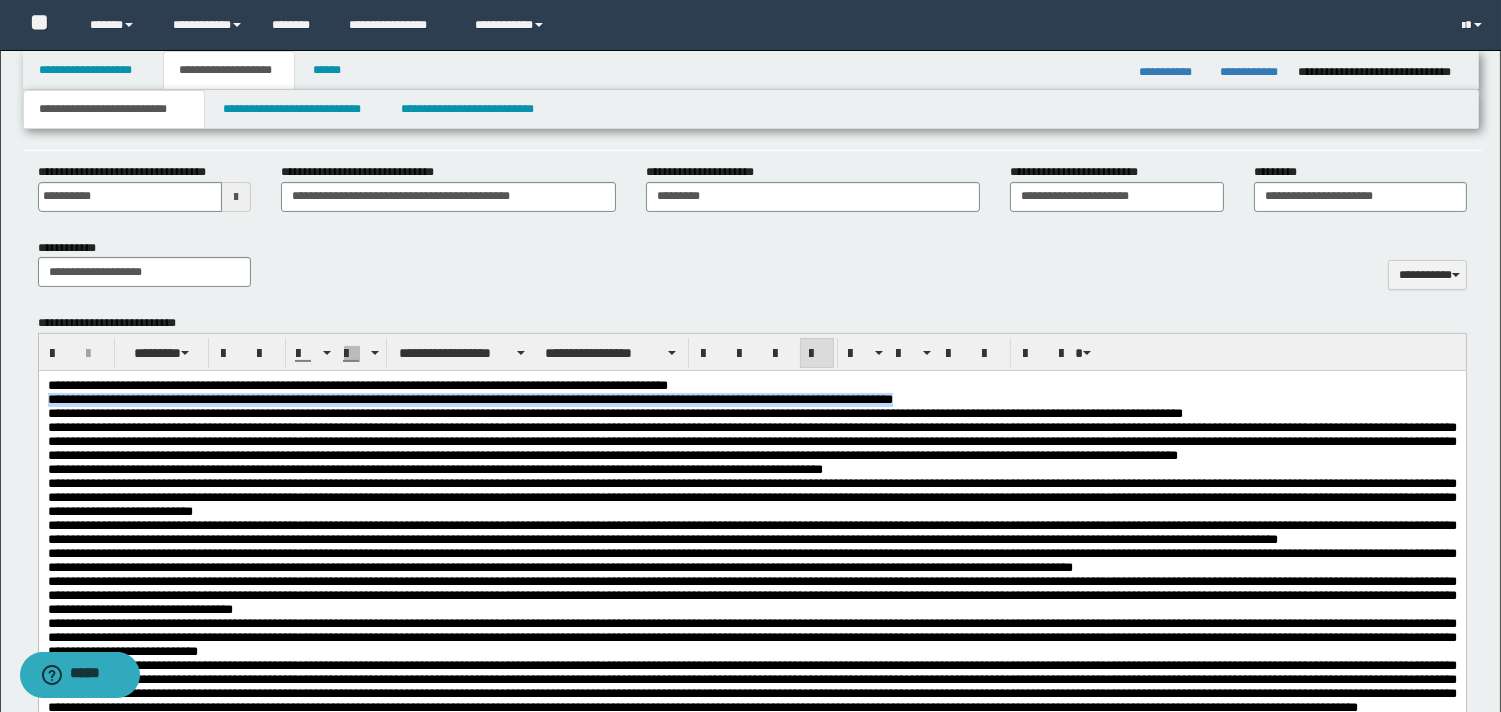 drag, startPoint x: 855, startPoint y: 378, endPoint x: 1070, endPoint y: 404, distance: 216.56639 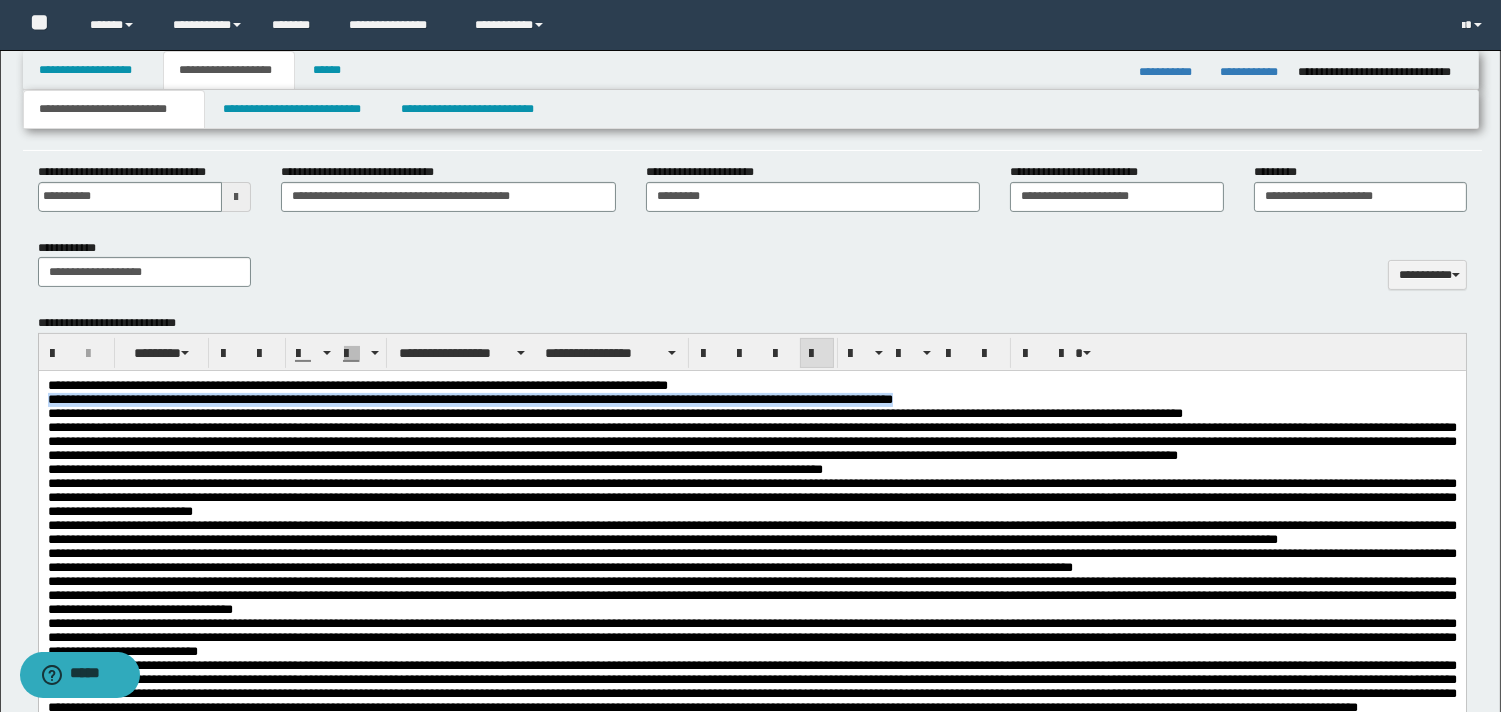 click on "**********" at bounding box center [751, 572] 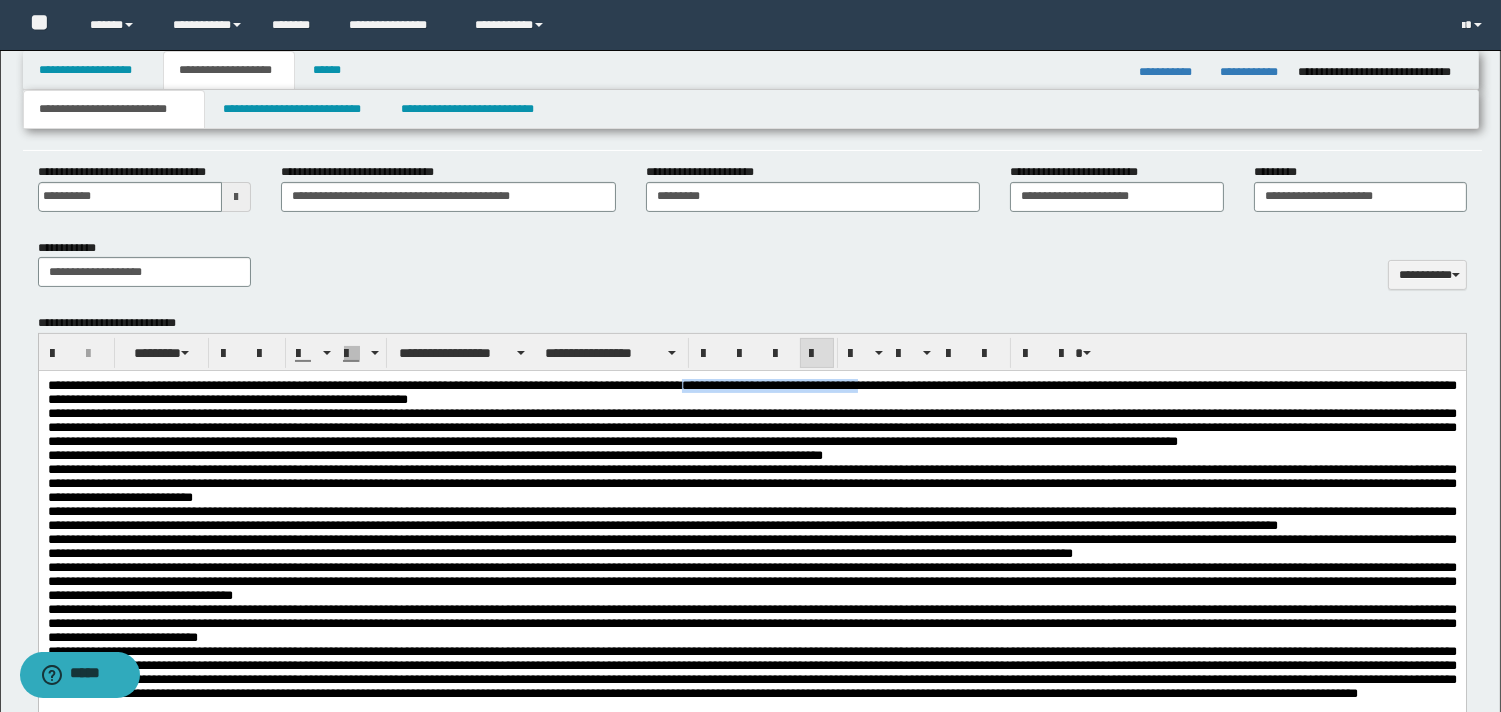 drag, startPoint x: 833, startPoint y: 387, endPoint x: 1043, endPoint y: 390, distance: 210.02142 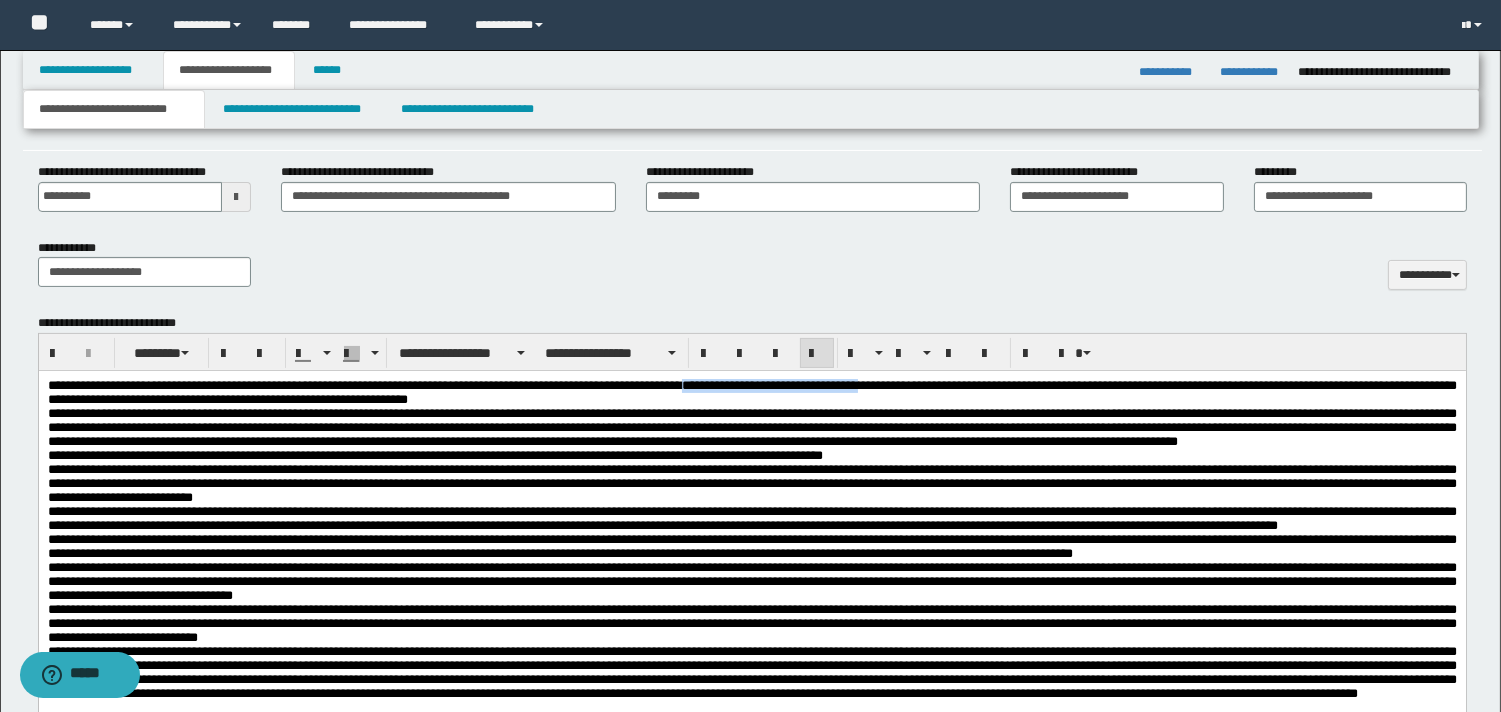 click on "**********" at bounding box center (751, 392) 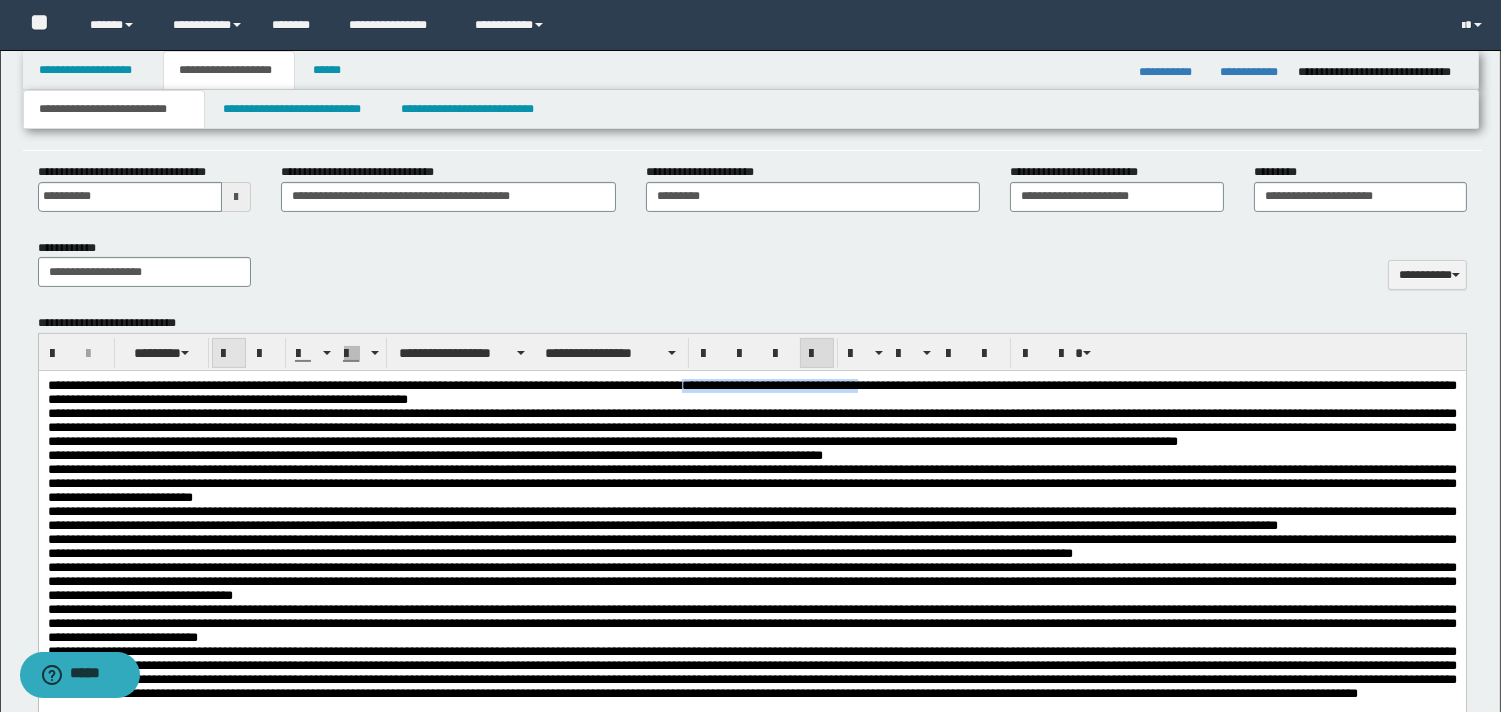click at bounding box center (229, 353) 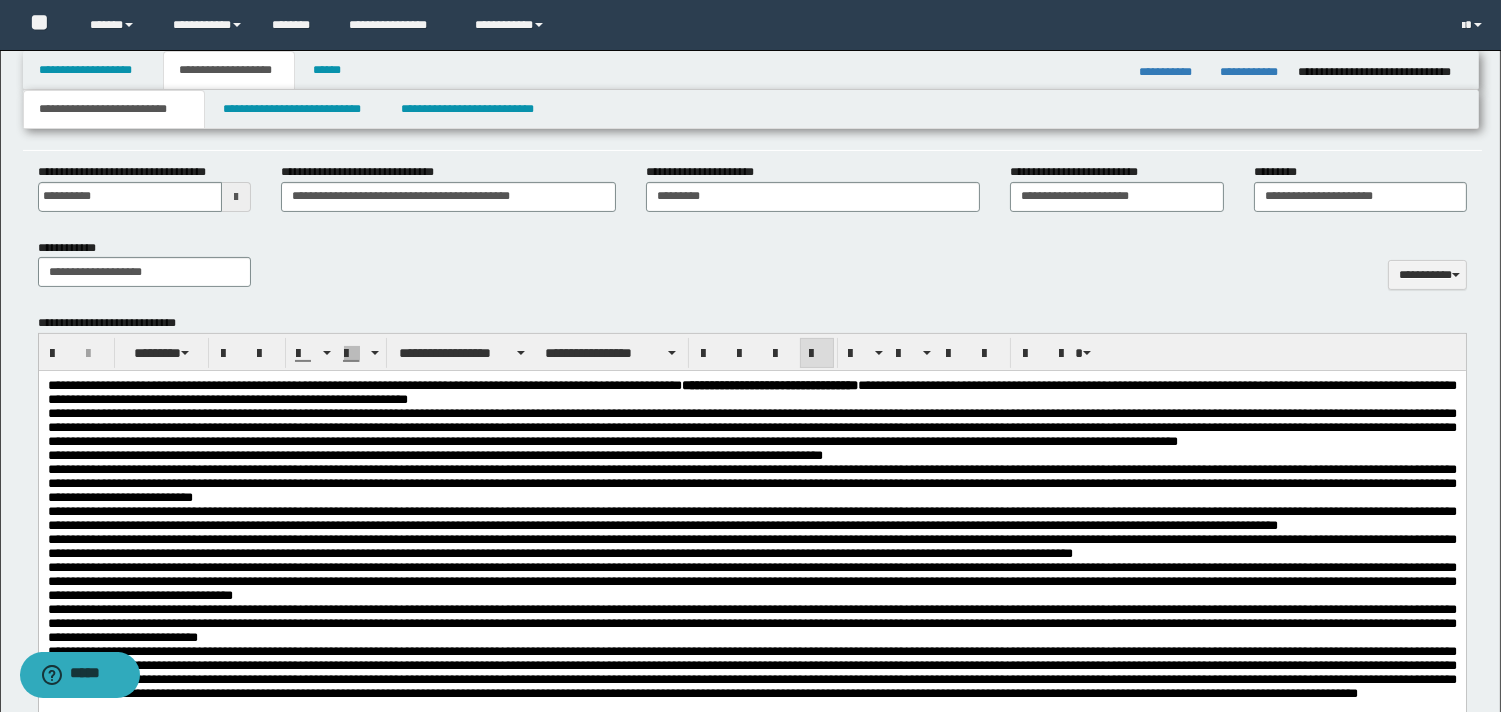 click on "**********" at bounding box center (751, 393) 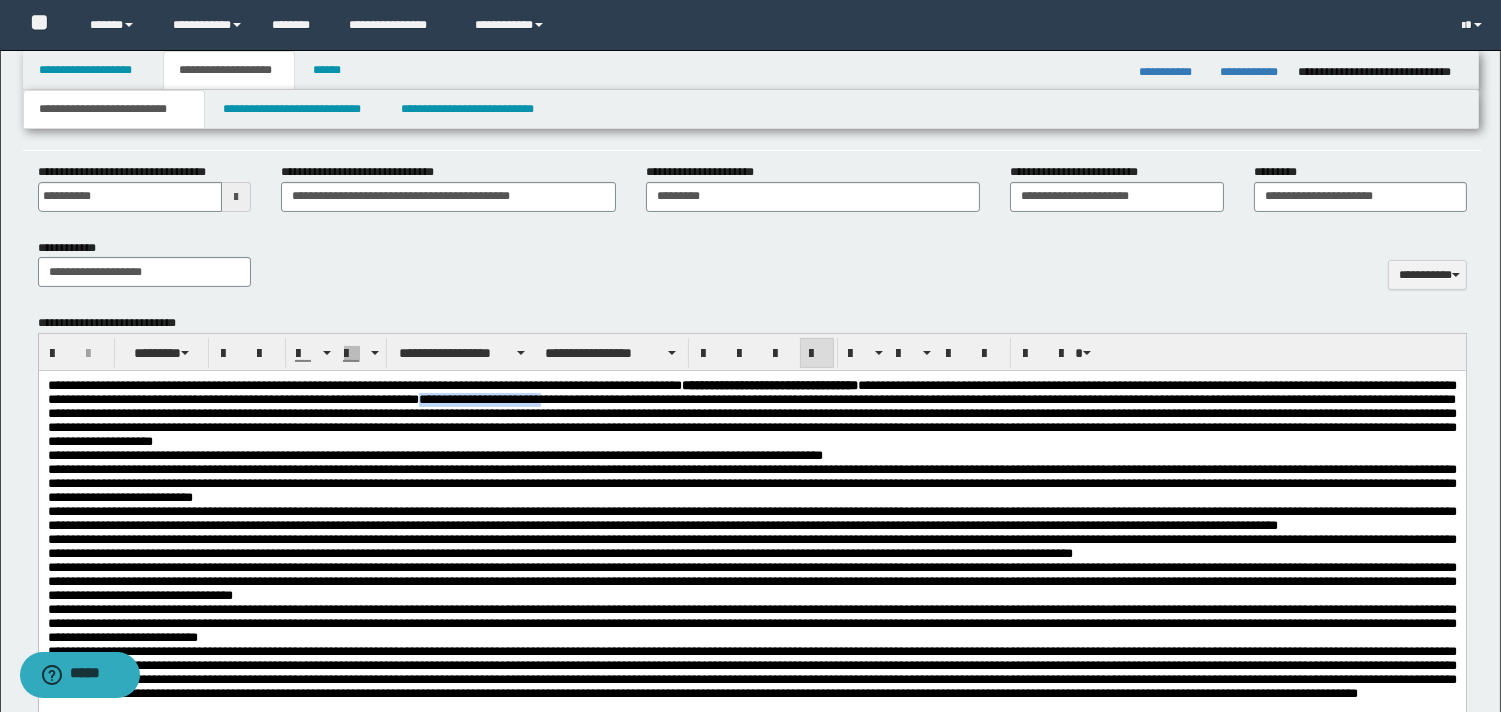 drag, startPoint x: 880, startPoint y: 399, endPoint x: 1015, endPoint y: 400, distance: 135.00371 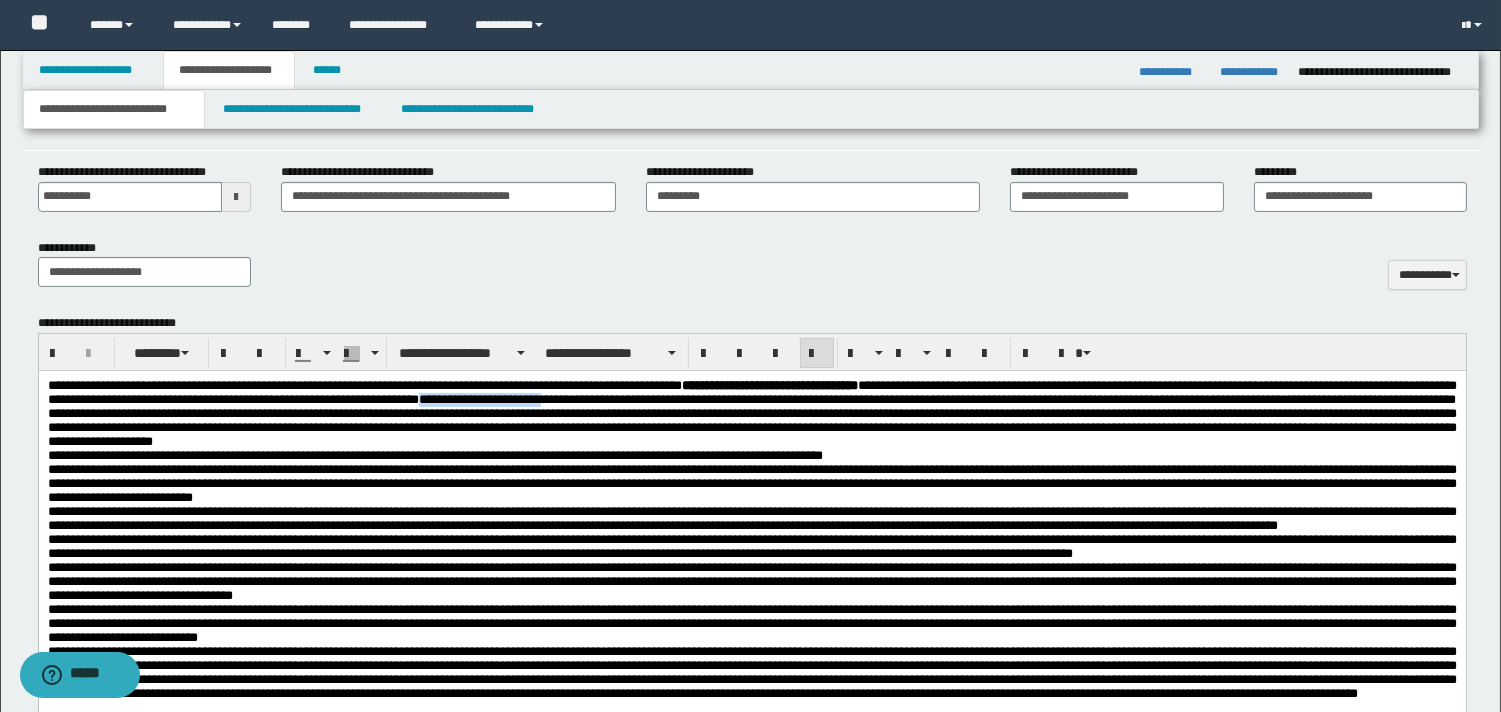 click on "**********" at bounding box center [751, 420] 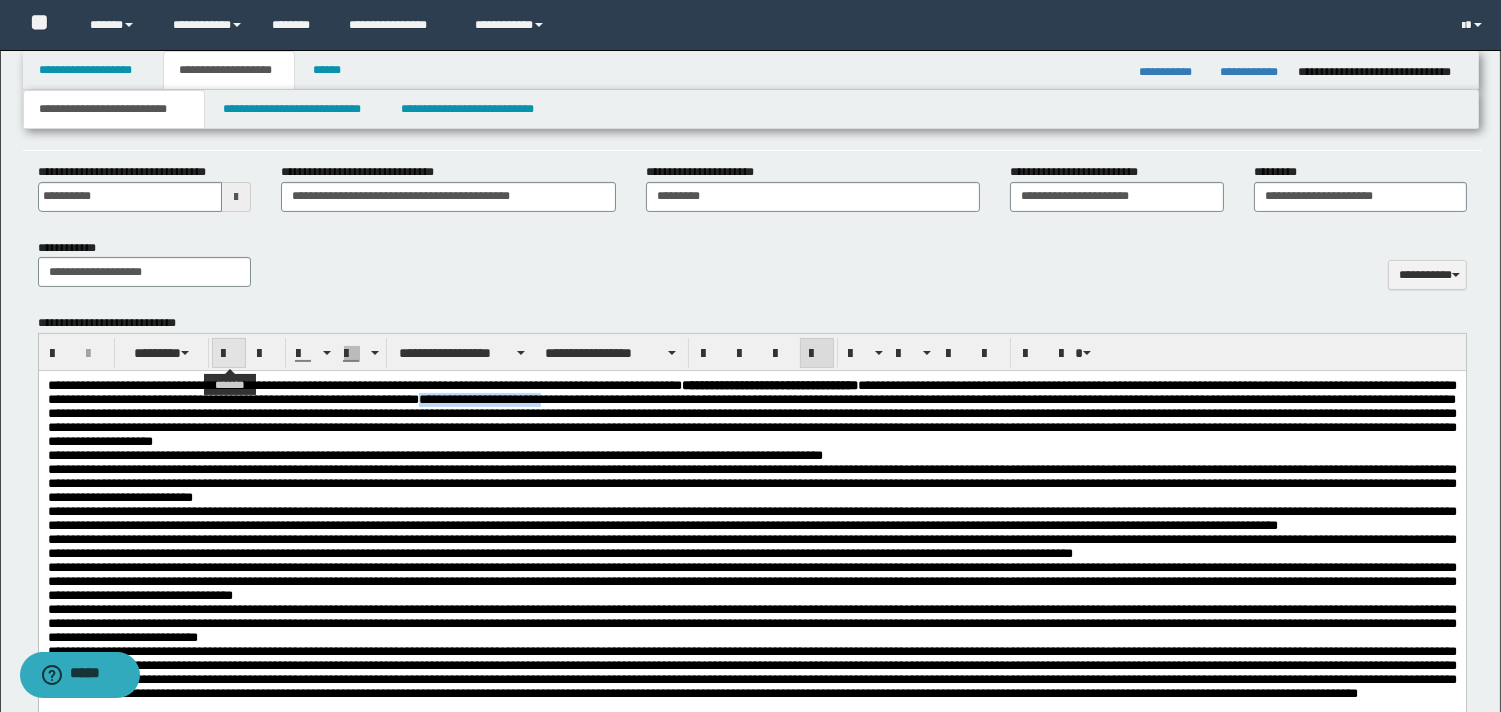 click at bounding box center (229, 354) 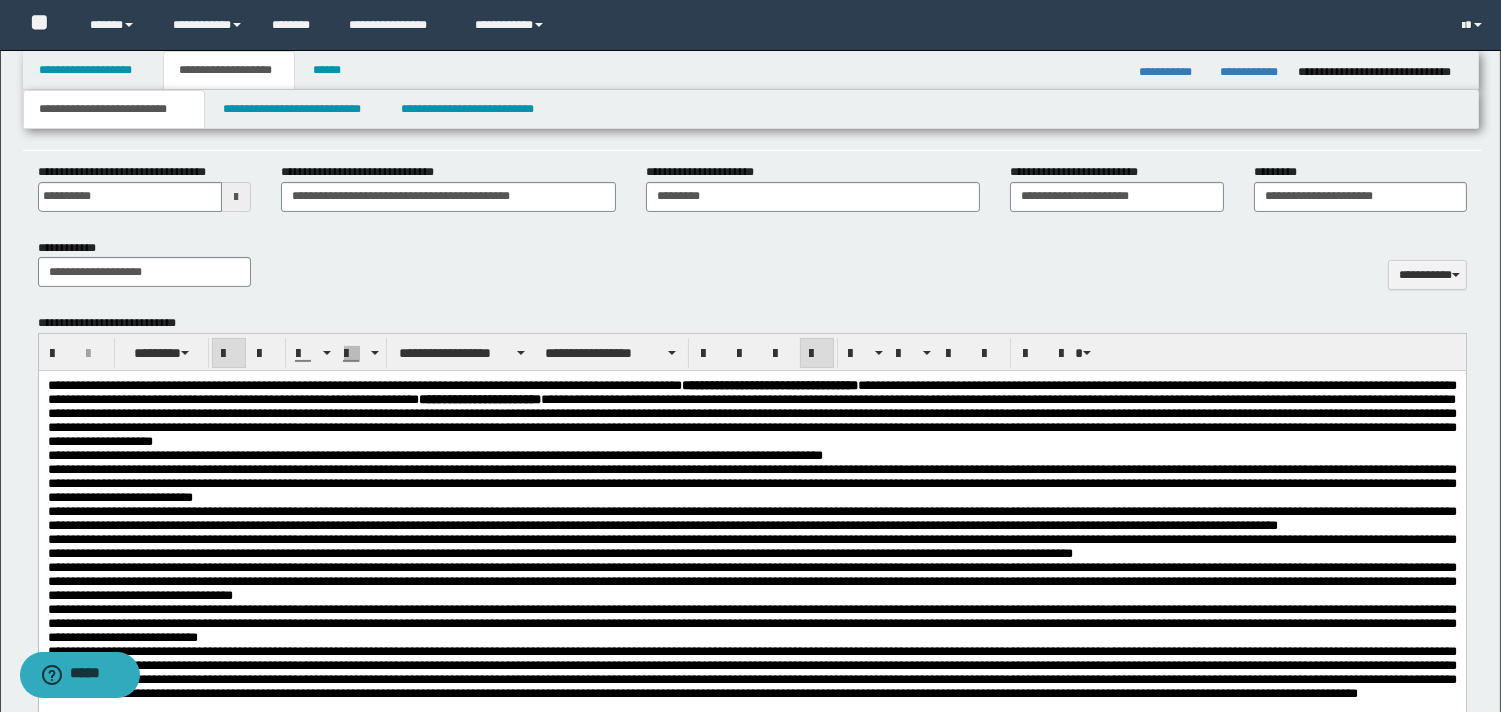 click on "**********" at bounding box center [751, 483] 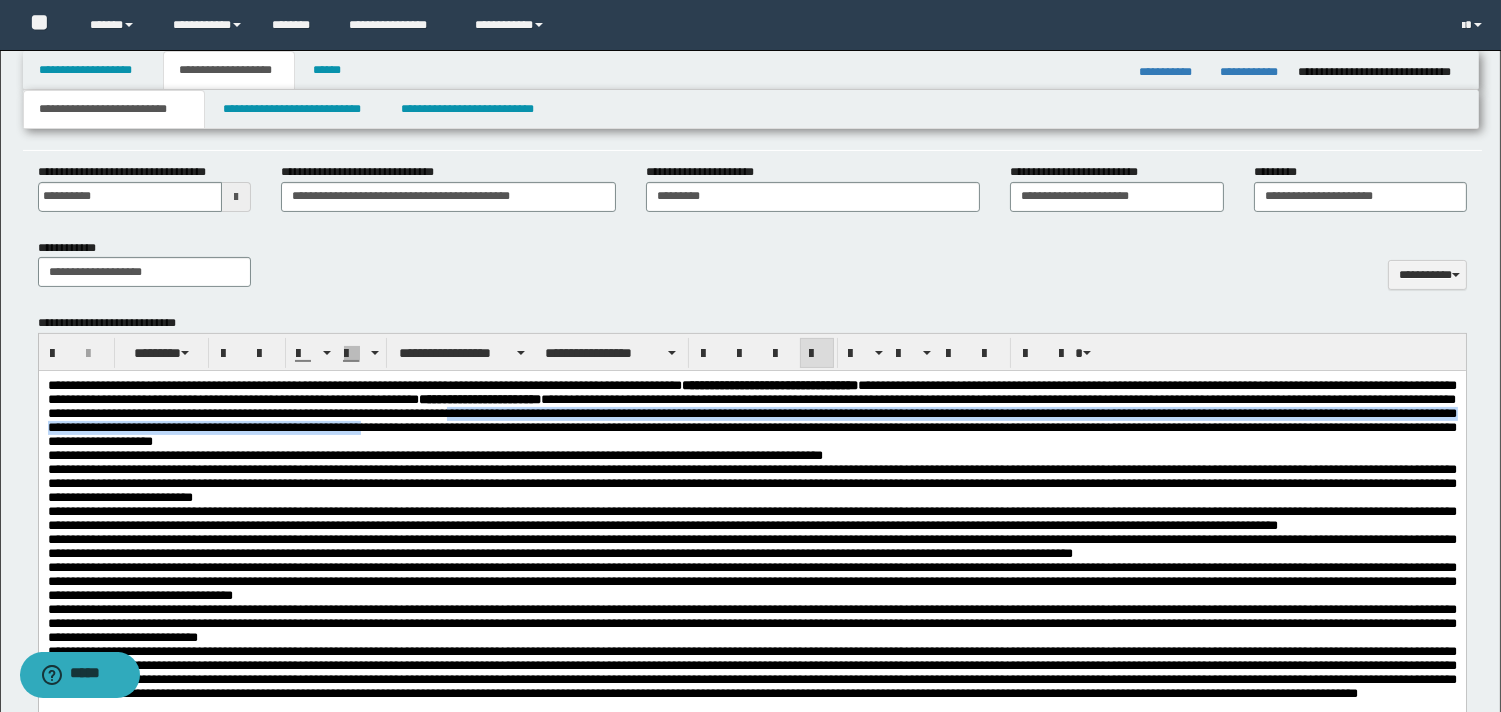 drag, startPoint x: 1254, startPoint y: 421, endPoint x: 1374, endPoint y: 435, distance: 120.8139 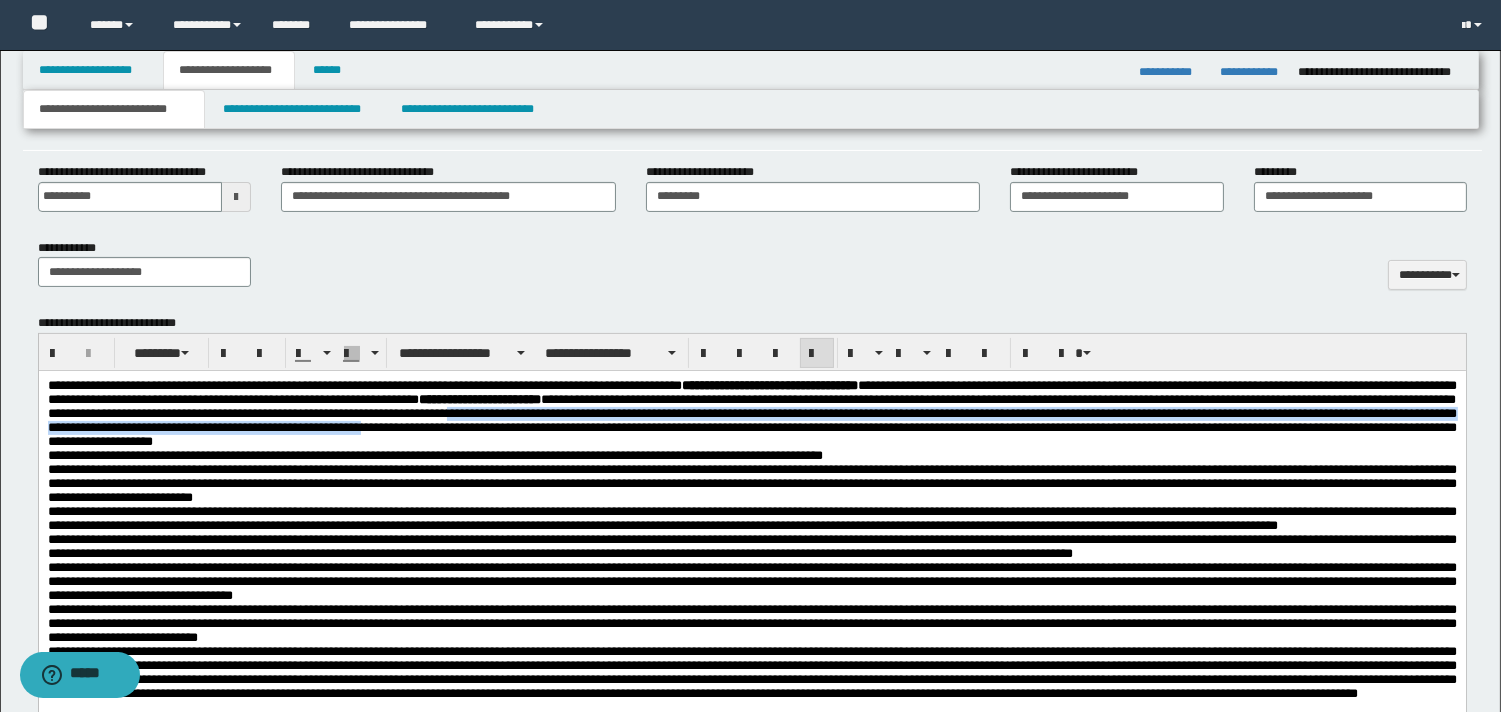 click on "**********" at bounding box center [751, 420] 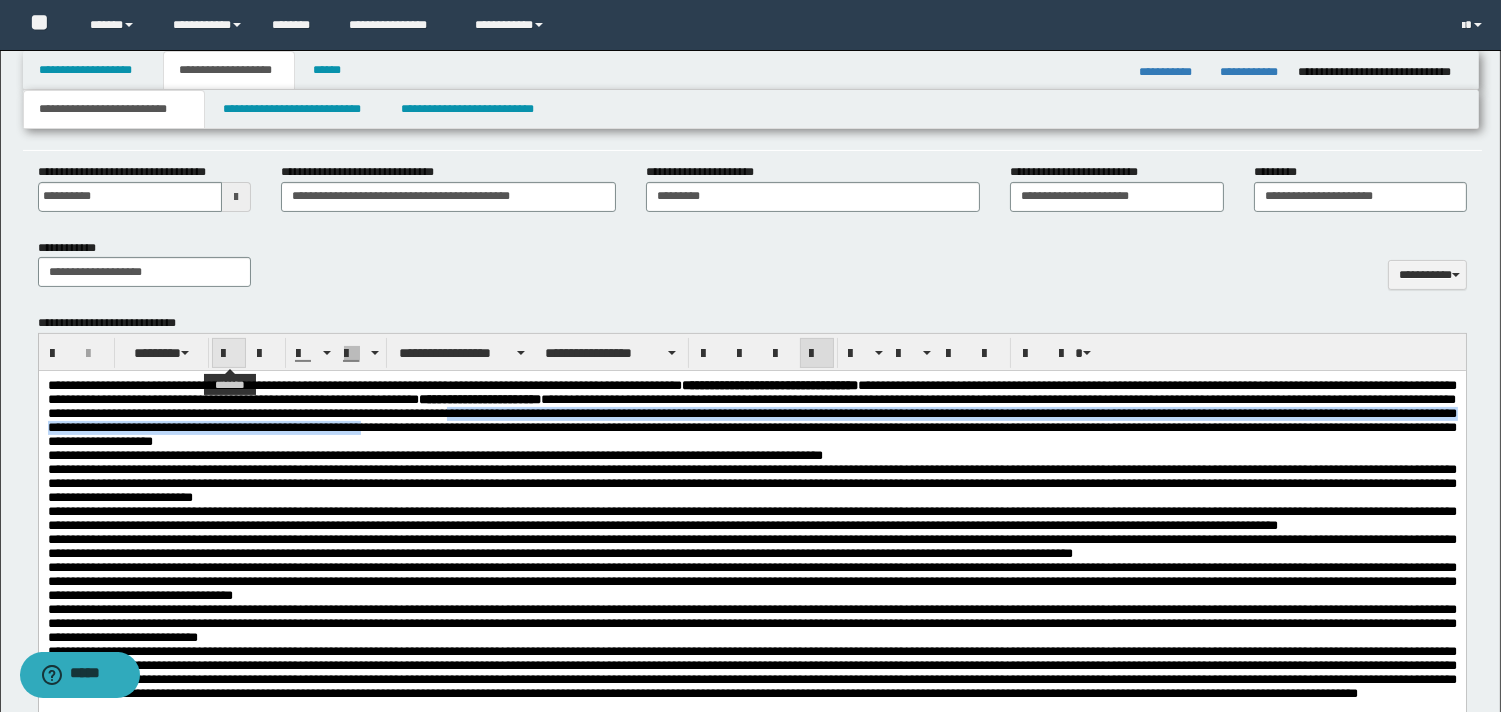 click at bounding box center [229, 354] 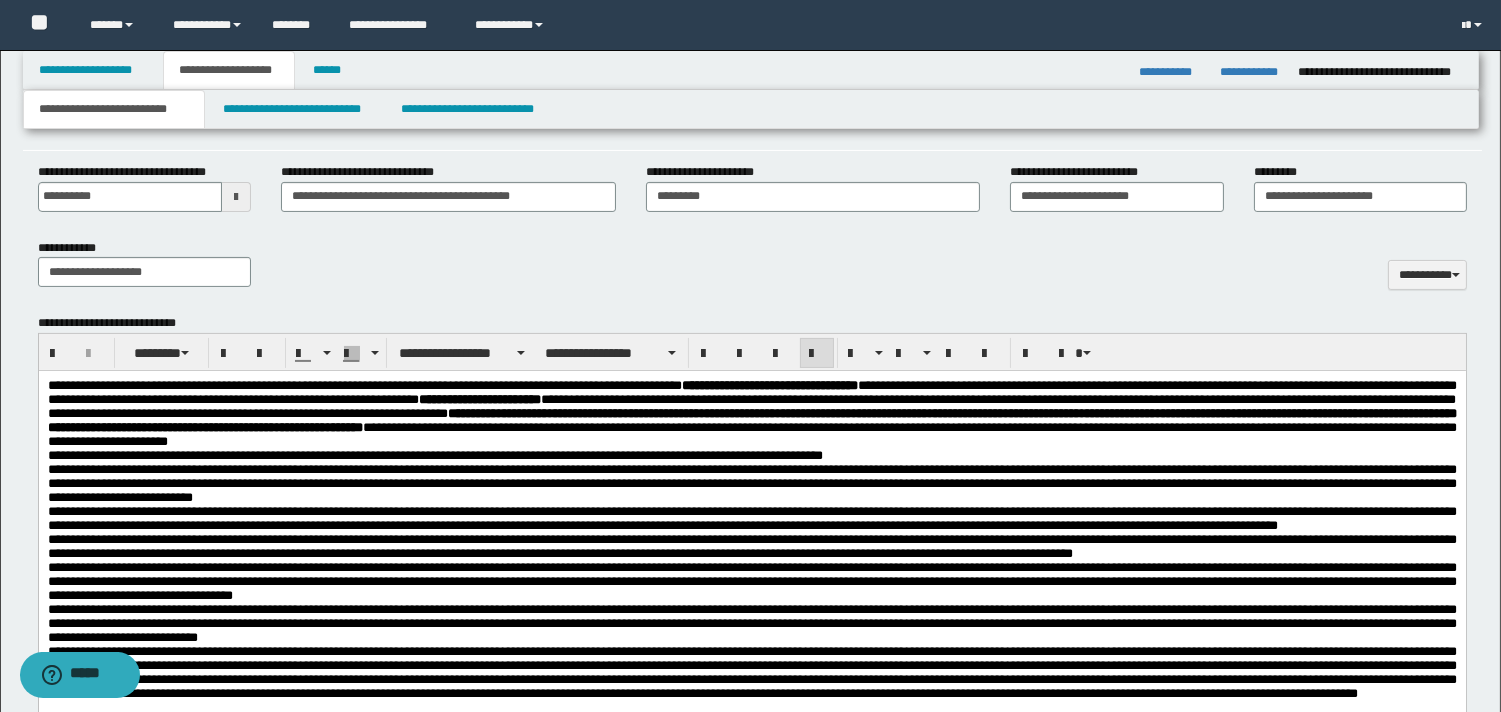 click on "**********" at bounding box center (751, 483) 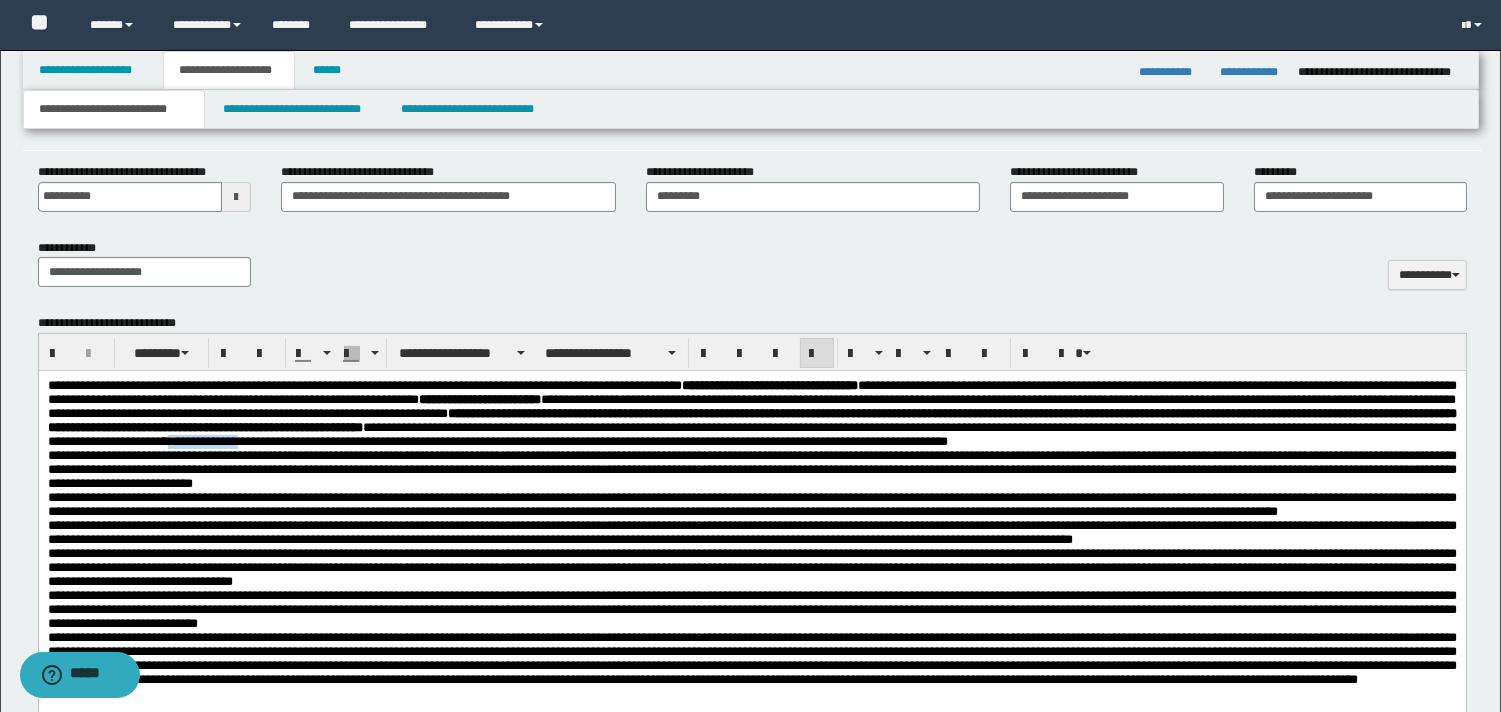 drag, startPoint x: 172, startPoint y: 470, endPoint x: 258, endPoint y: 468, distance: 86.023254 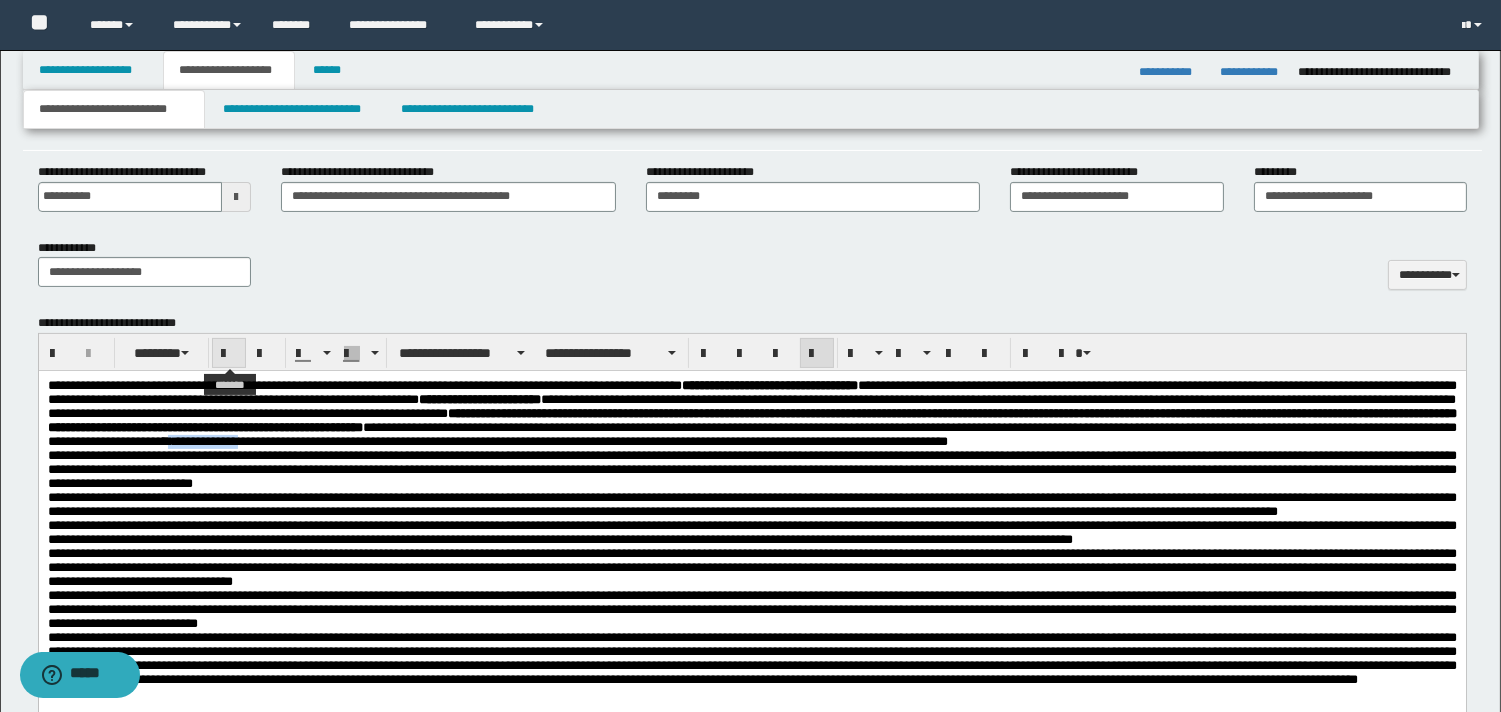 click at bounding box center (229, 354) 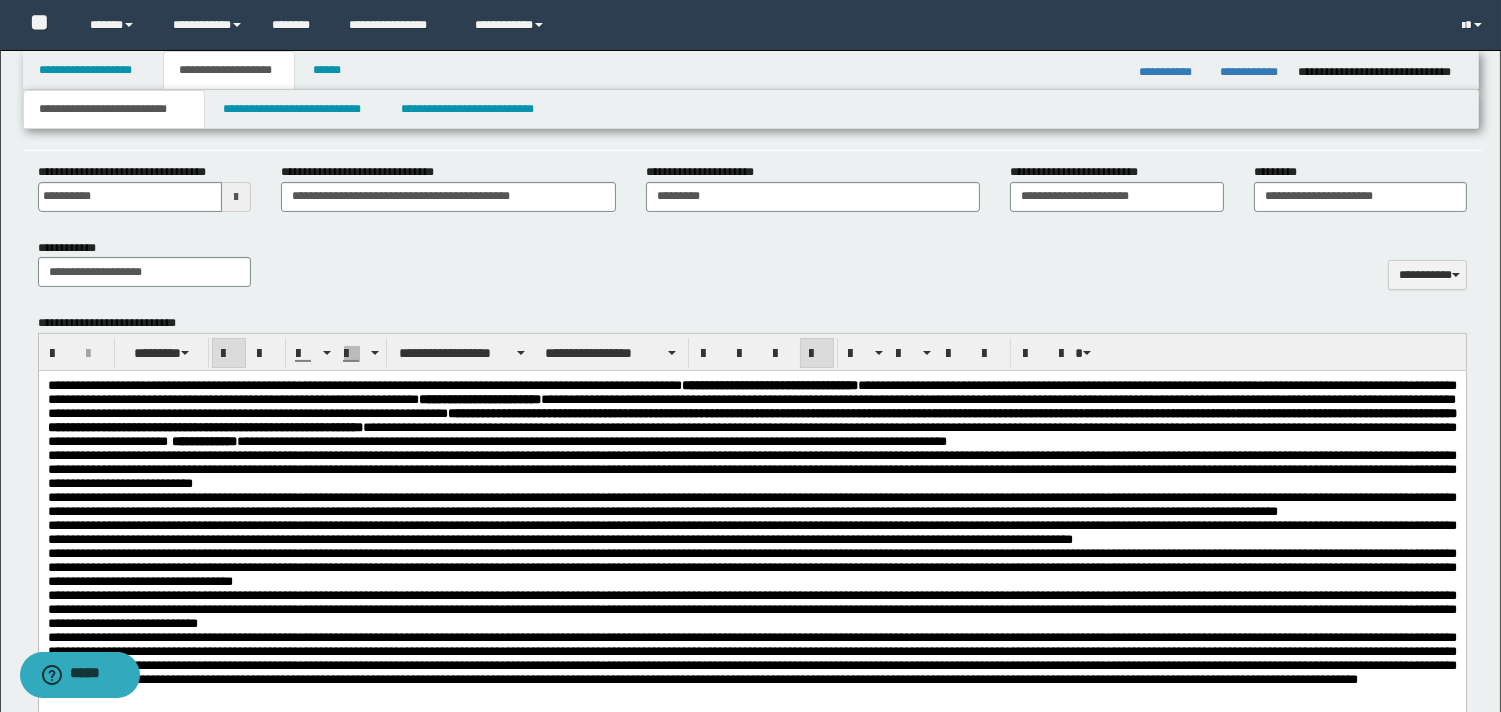 drag, startPoint x: 411, startPoint y: 524, endPoint x: 445, endPoint y: 529, distance: 34.36568 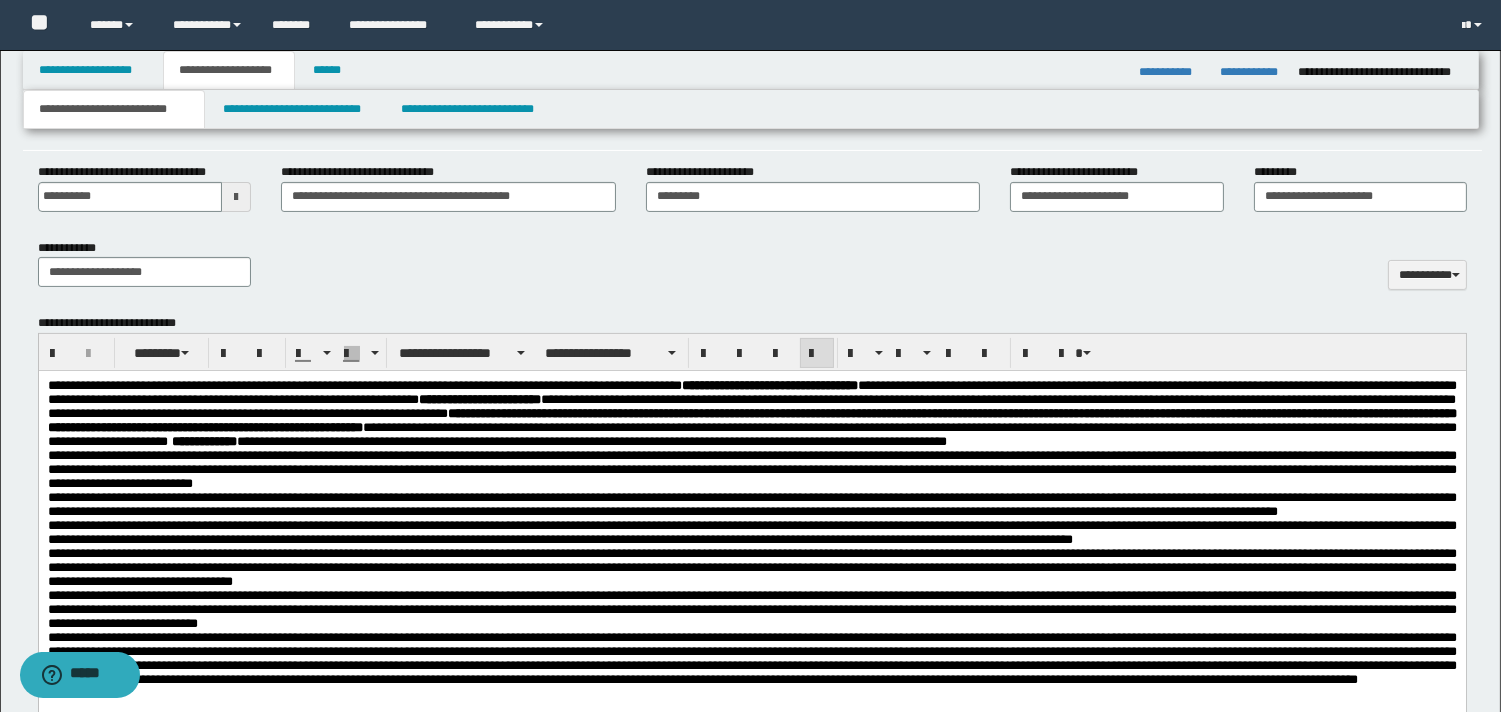 drag, startPoint x: 746, startPoint y: 538, endPoint x: 758, endPoint y: 536, distance: 12.165525 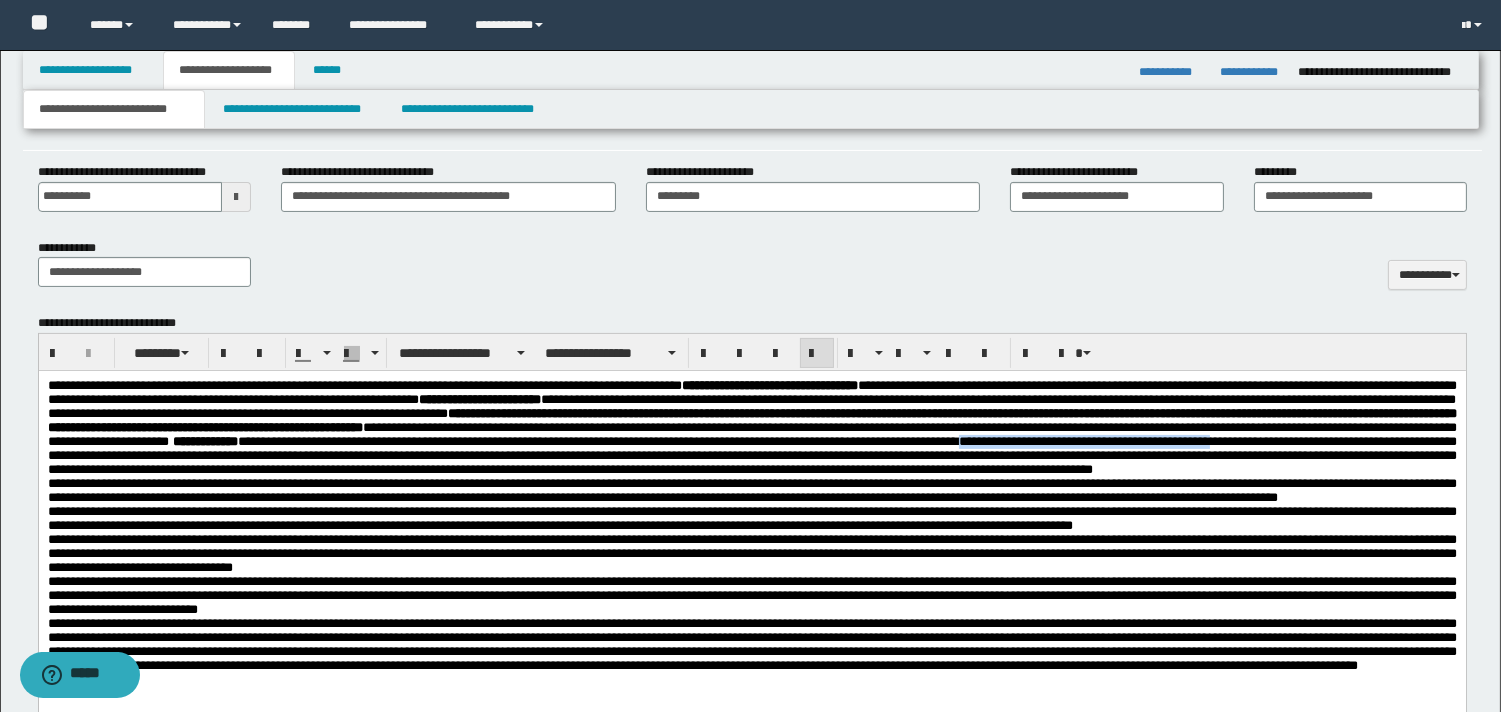 drag, startPoint x: 1144, startPoint y: 469, endPoint x: 1464, endPoint y: 473, distance: 320.025 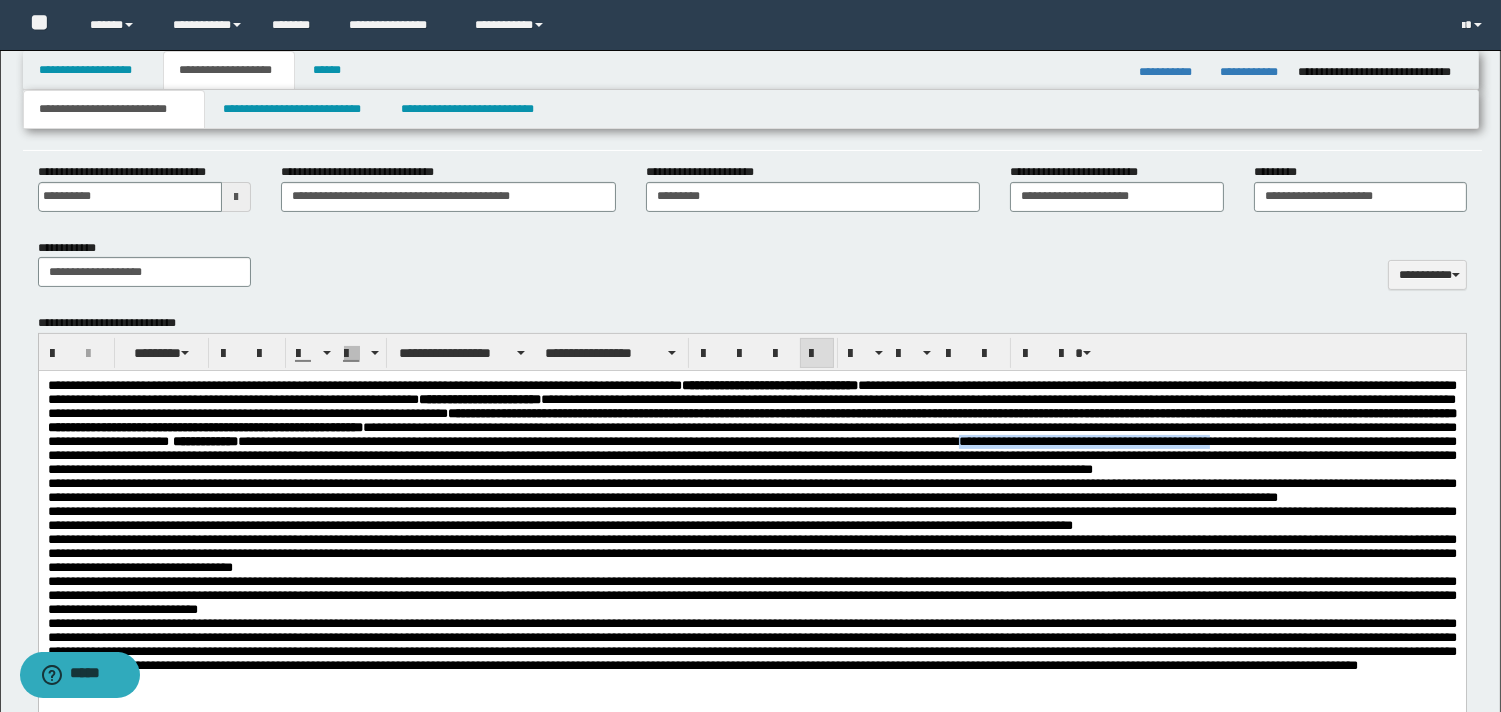 click on "**********" at bounding box center [751, 551] 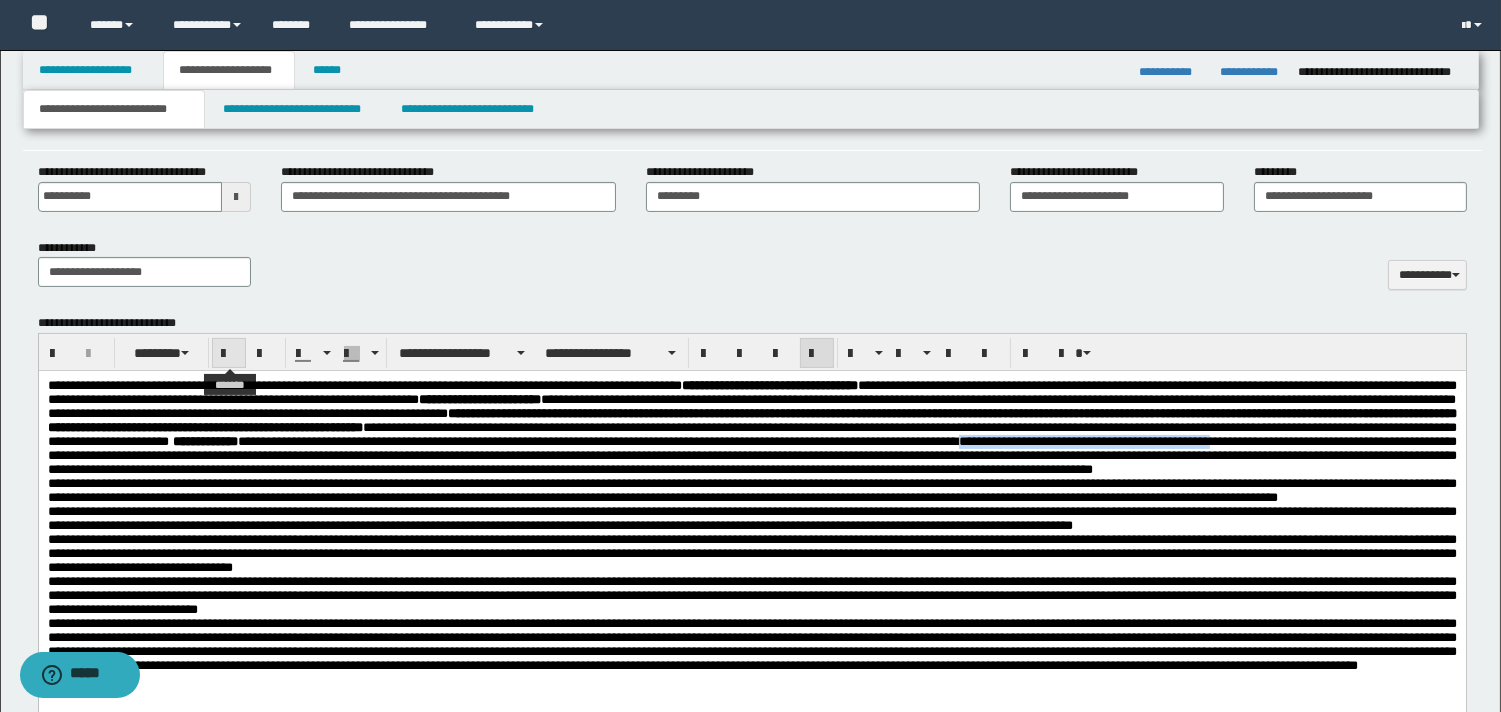 click at bounding box center (229, 354) 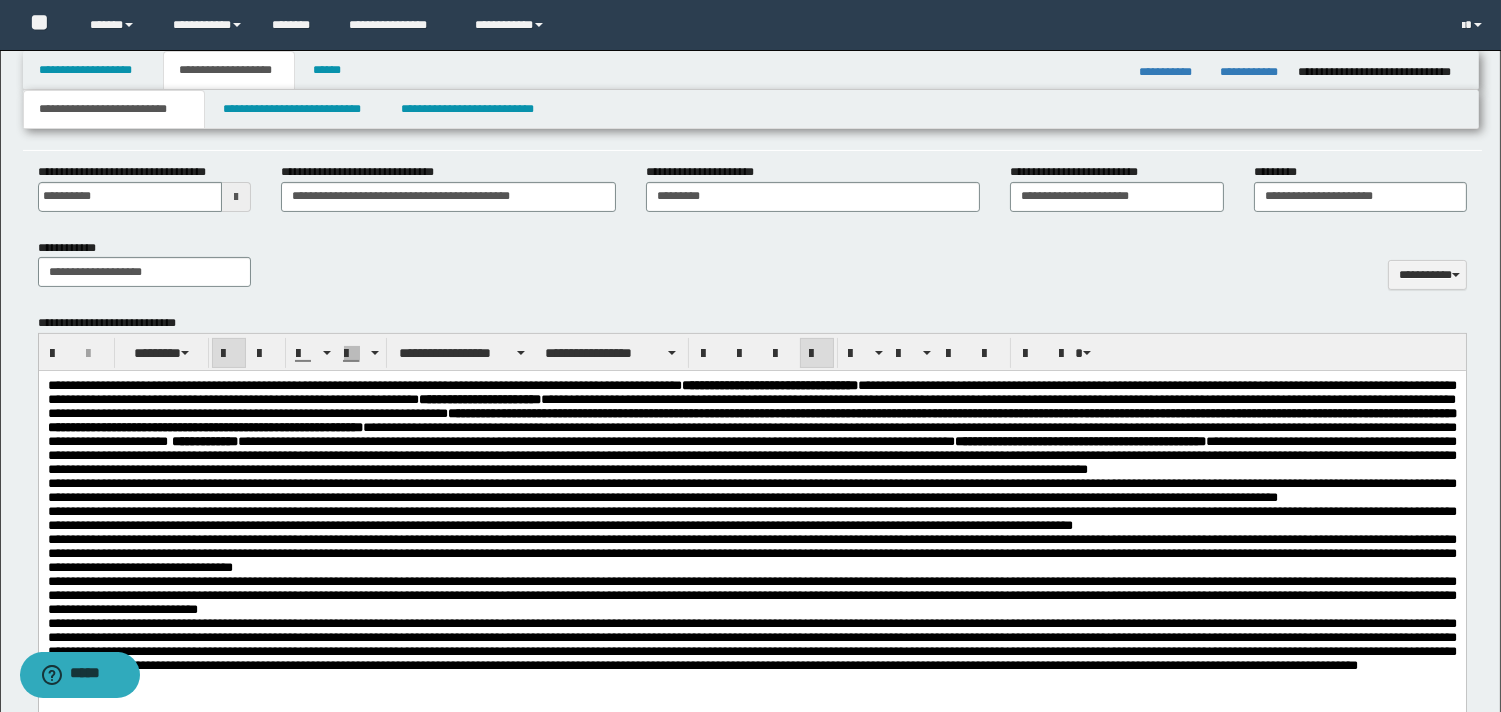 click on "**********" at bounding box center [751, 490] 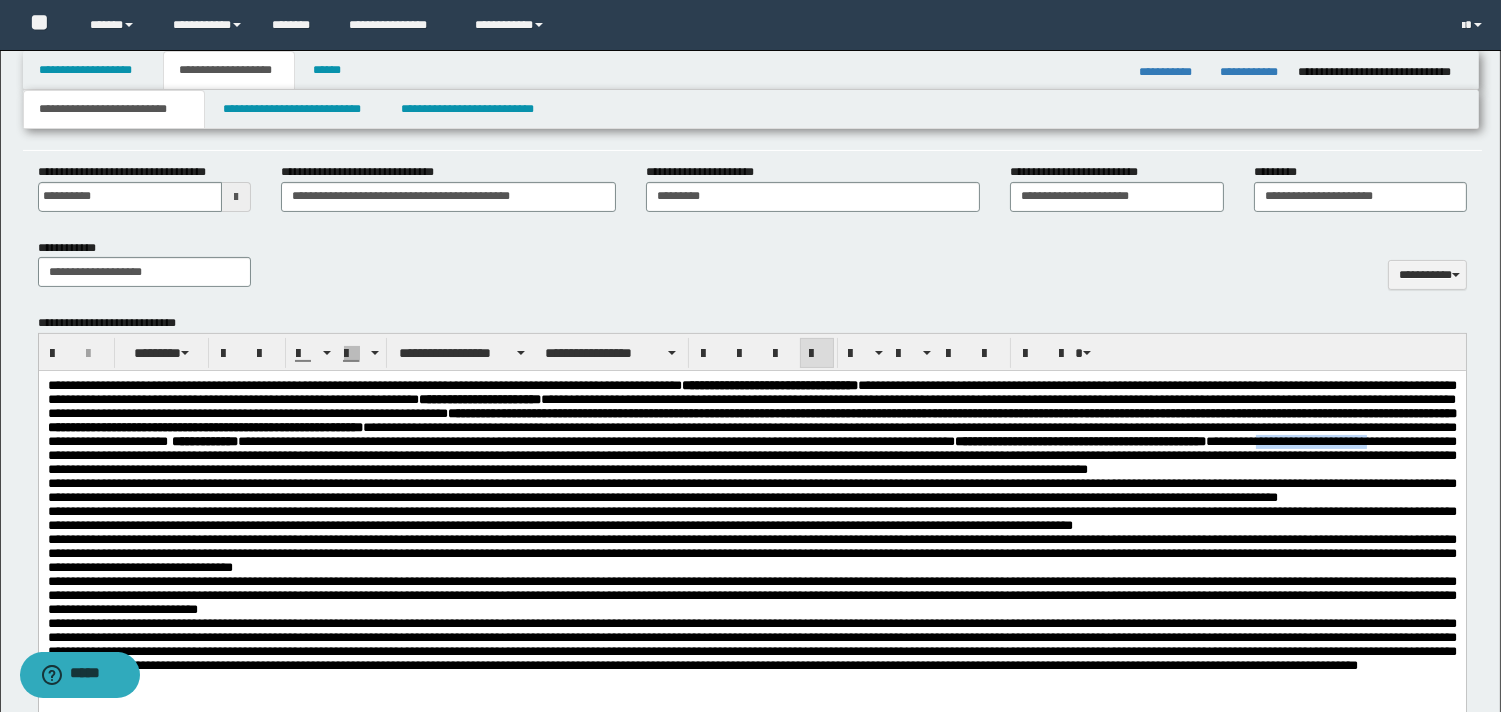 drag, startPoint x: 102, startPoint y: 487, endPoint x: 231, endPoint y: 486, distance: 129.00388 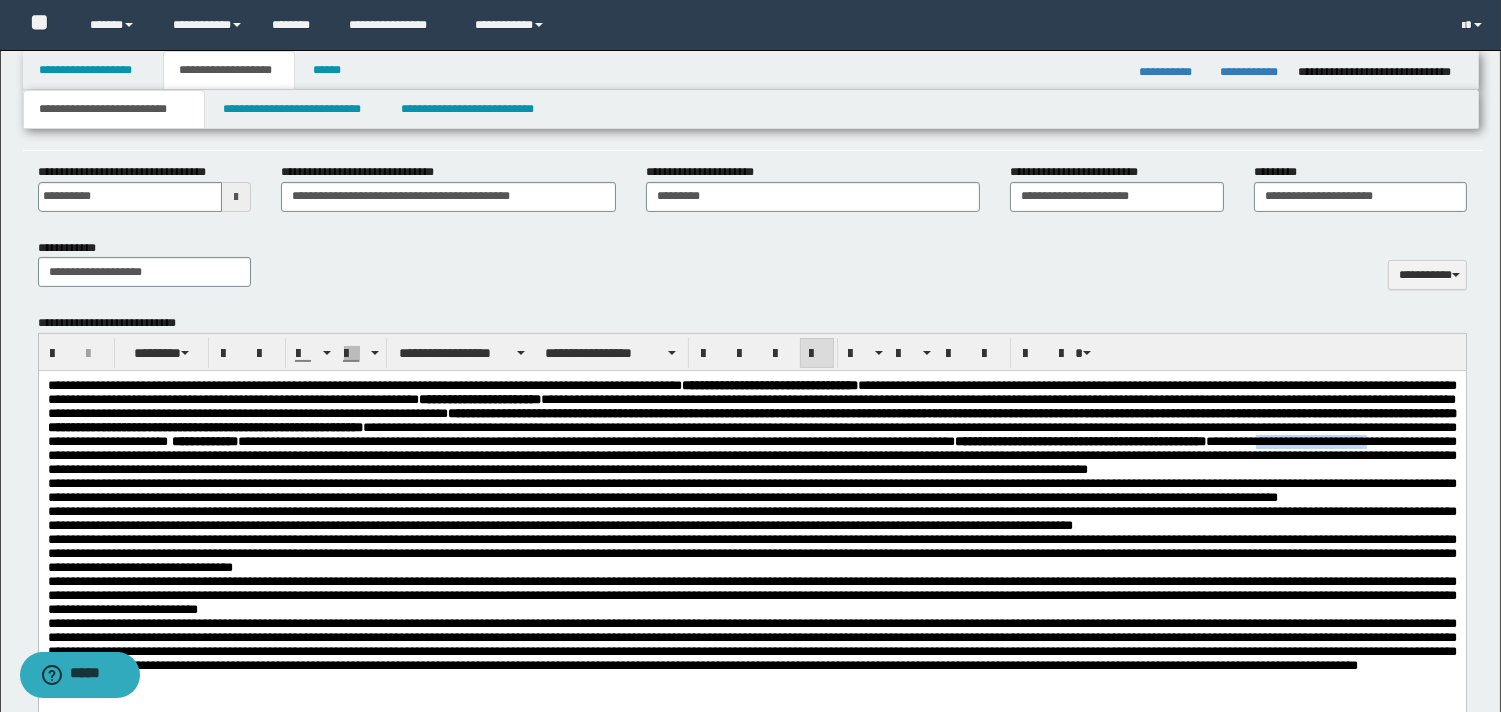 click on "**********" at bounding box center (751, 455) 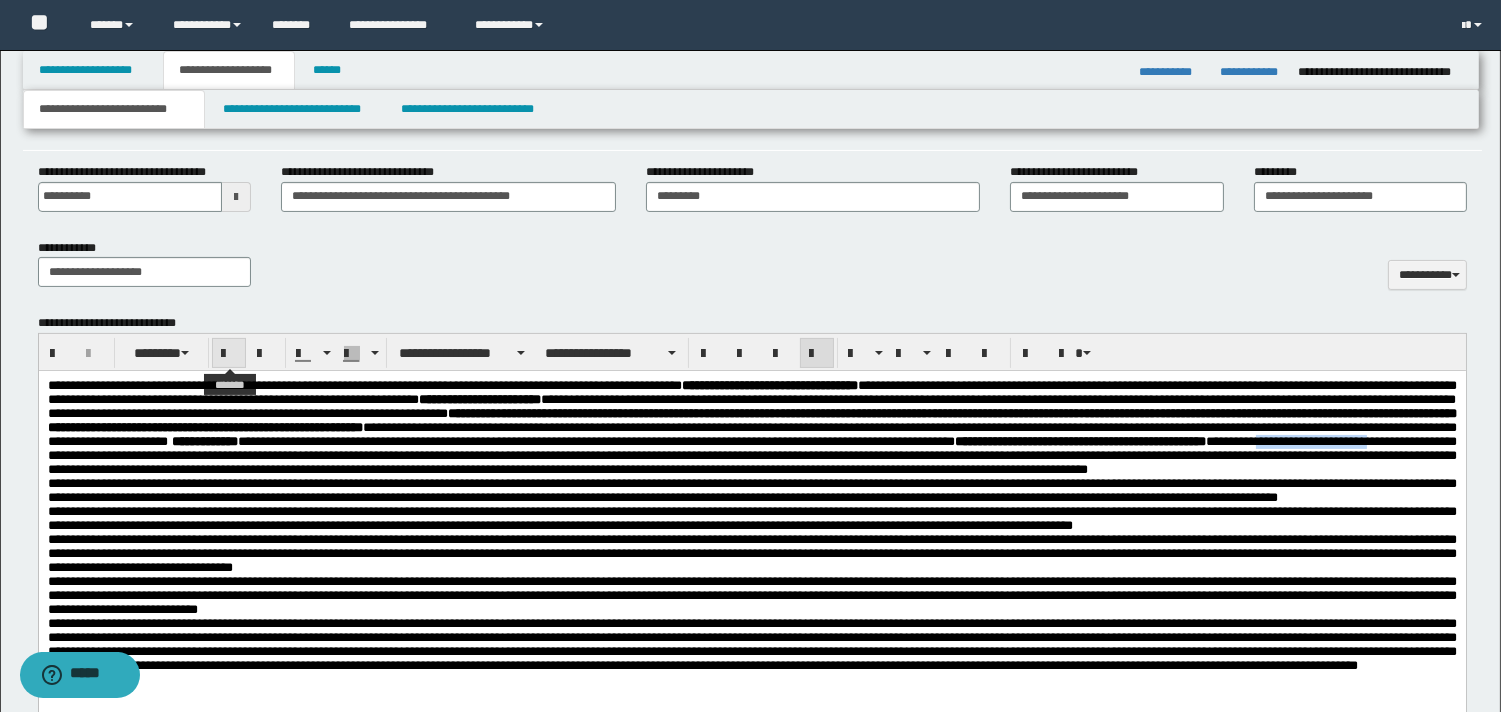 click at bounding box center (229, 354) 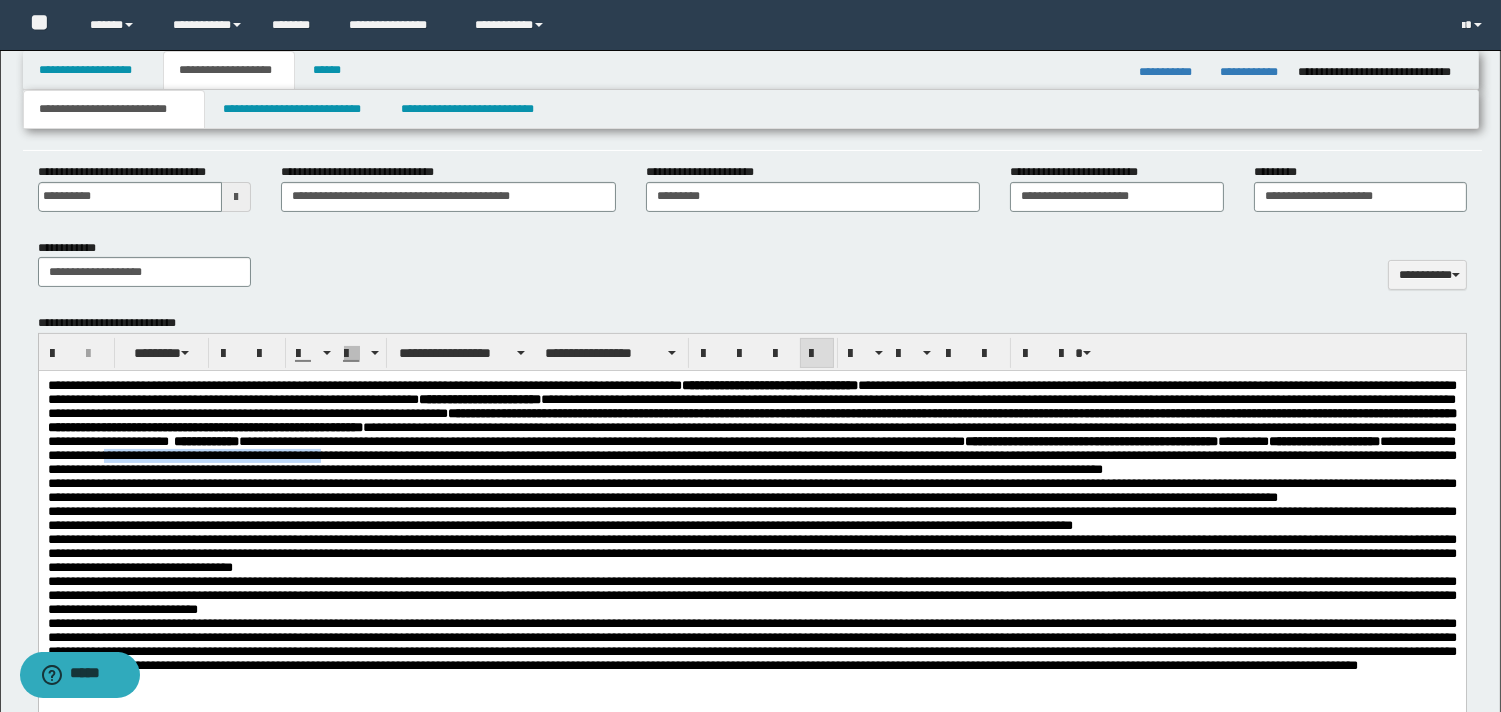 drag, startPoint x: 434, startPoint y: 485, endPoint x: 650, endPoint y: 489, distance: 216.03703 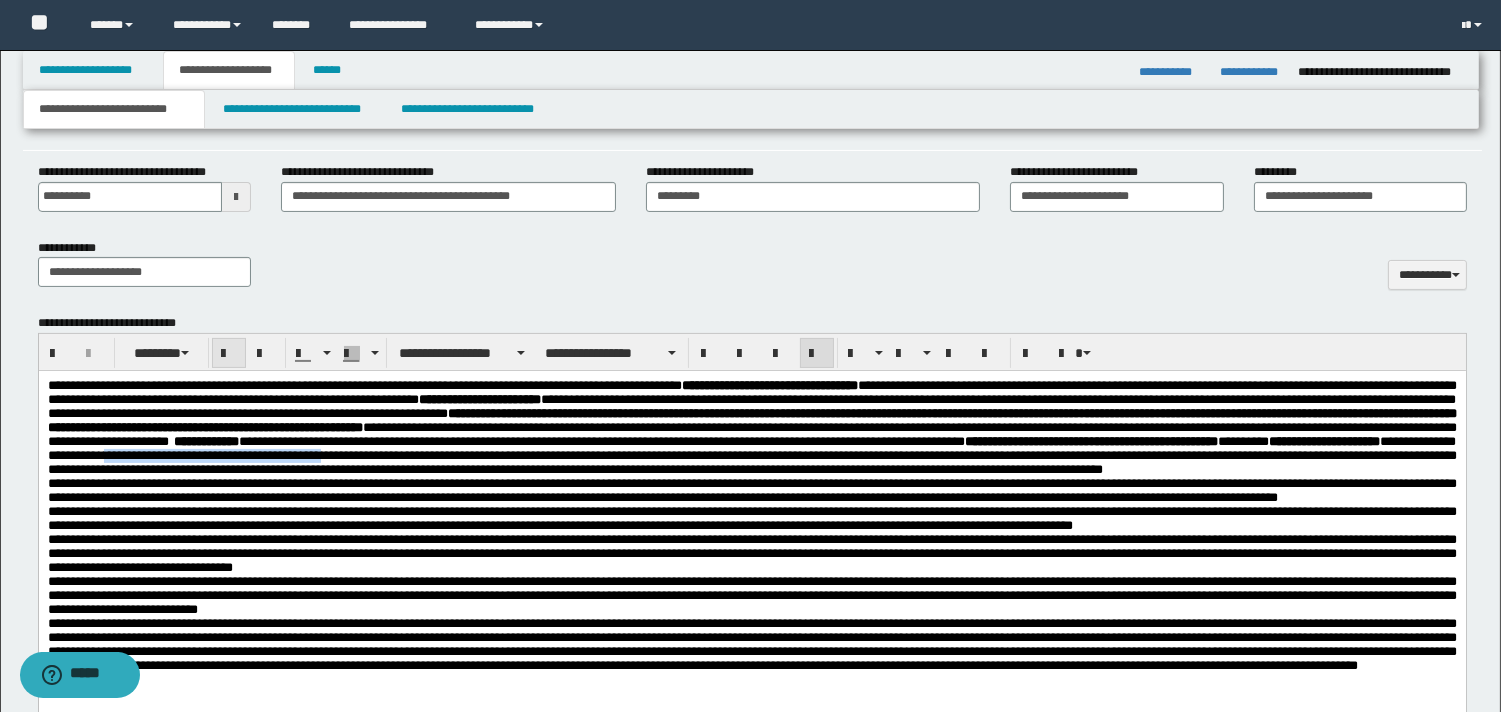 drag, startPoint x: 233, startPoint y: 351, endPoint x: 245, endPoint y: 366, distance: 19.209373 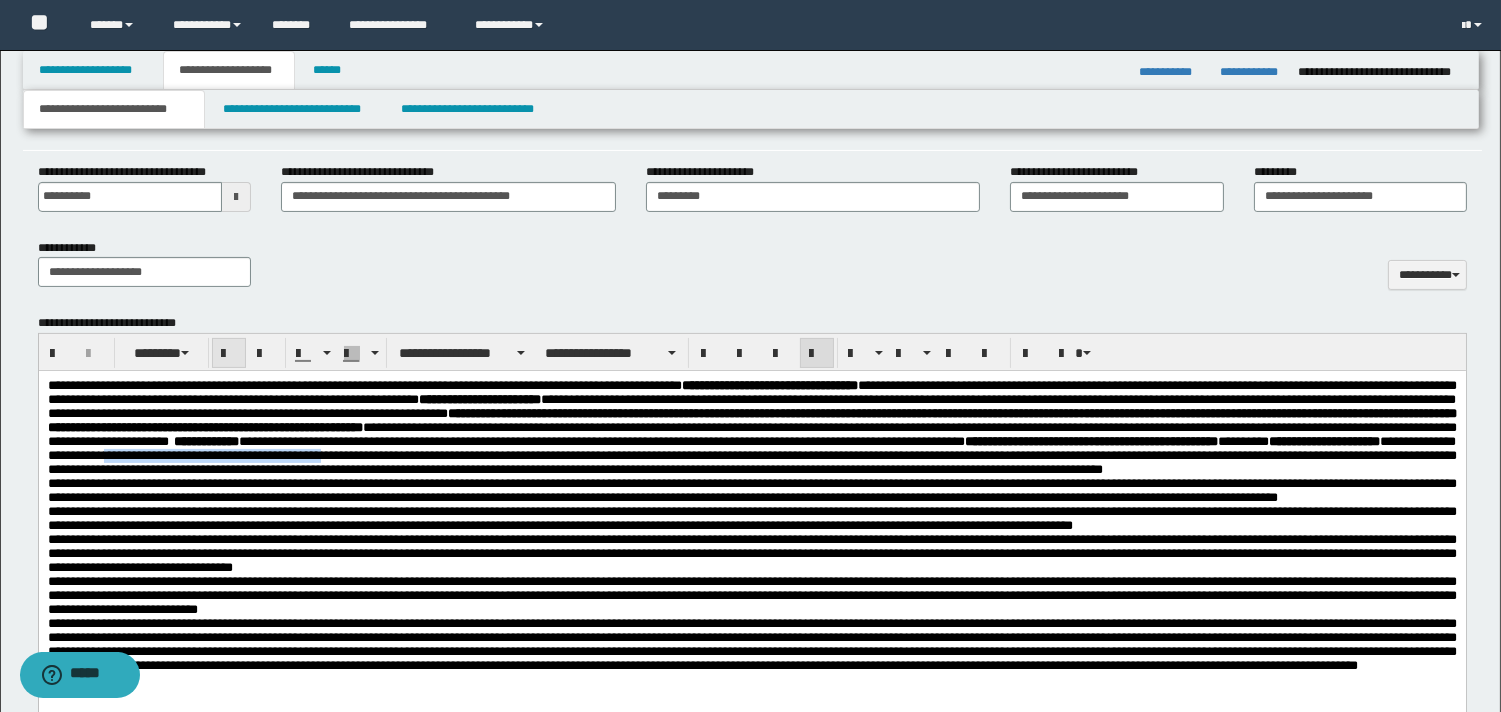 click at bounding box center [229, 354] 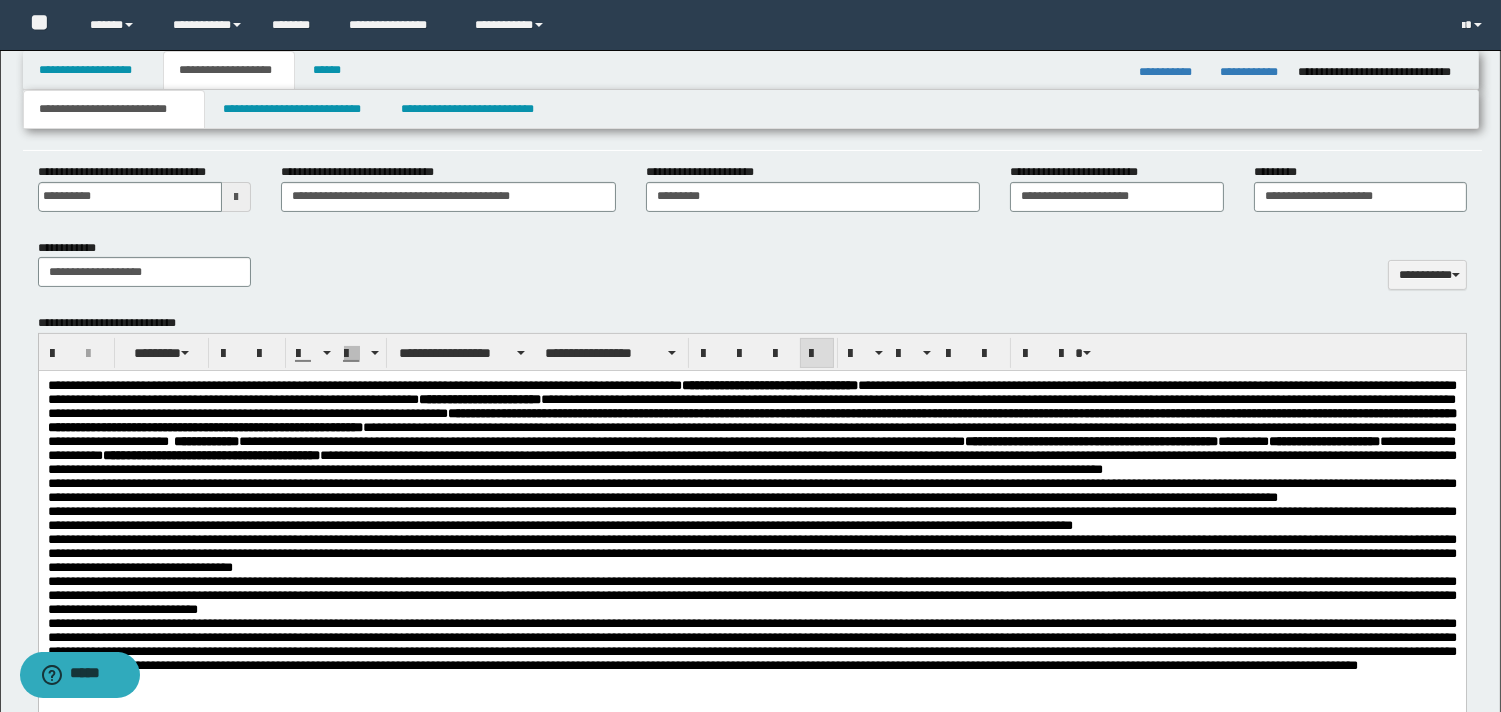 click on "**********" at bounding box center (751, 490) 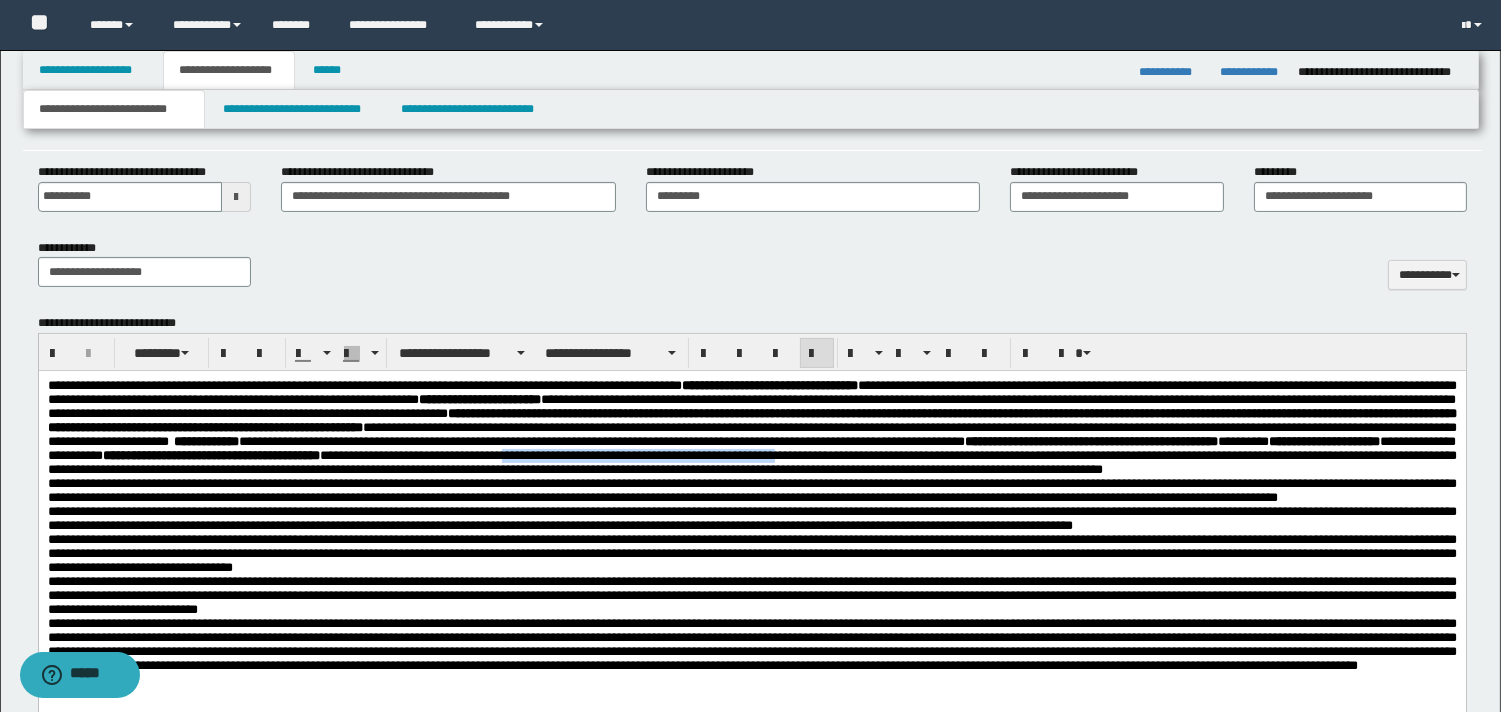 drag, startPoint x: 870, startPoint y: 486, endPoint x: 1190, endPoint y: 486, distance: 320 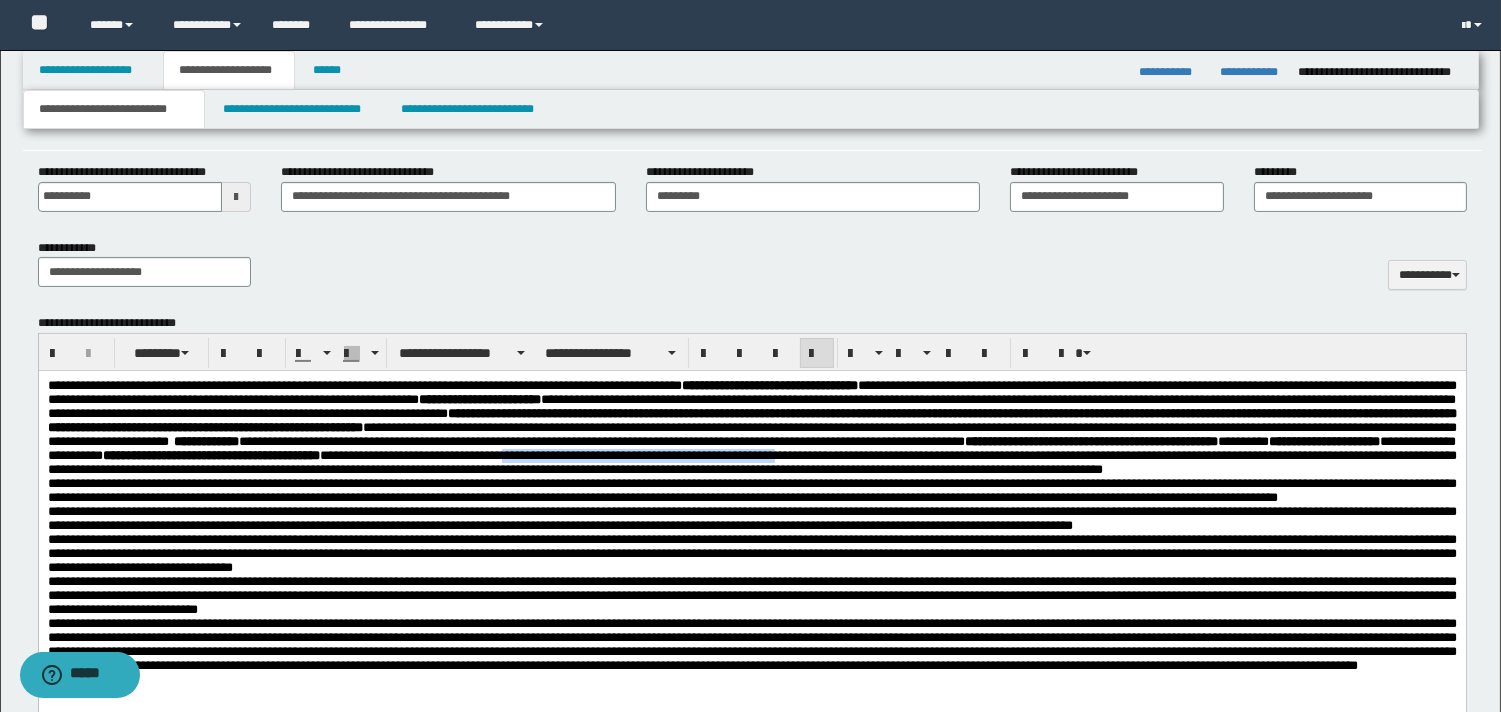 click on "**********" at bounding box center [751, 455] 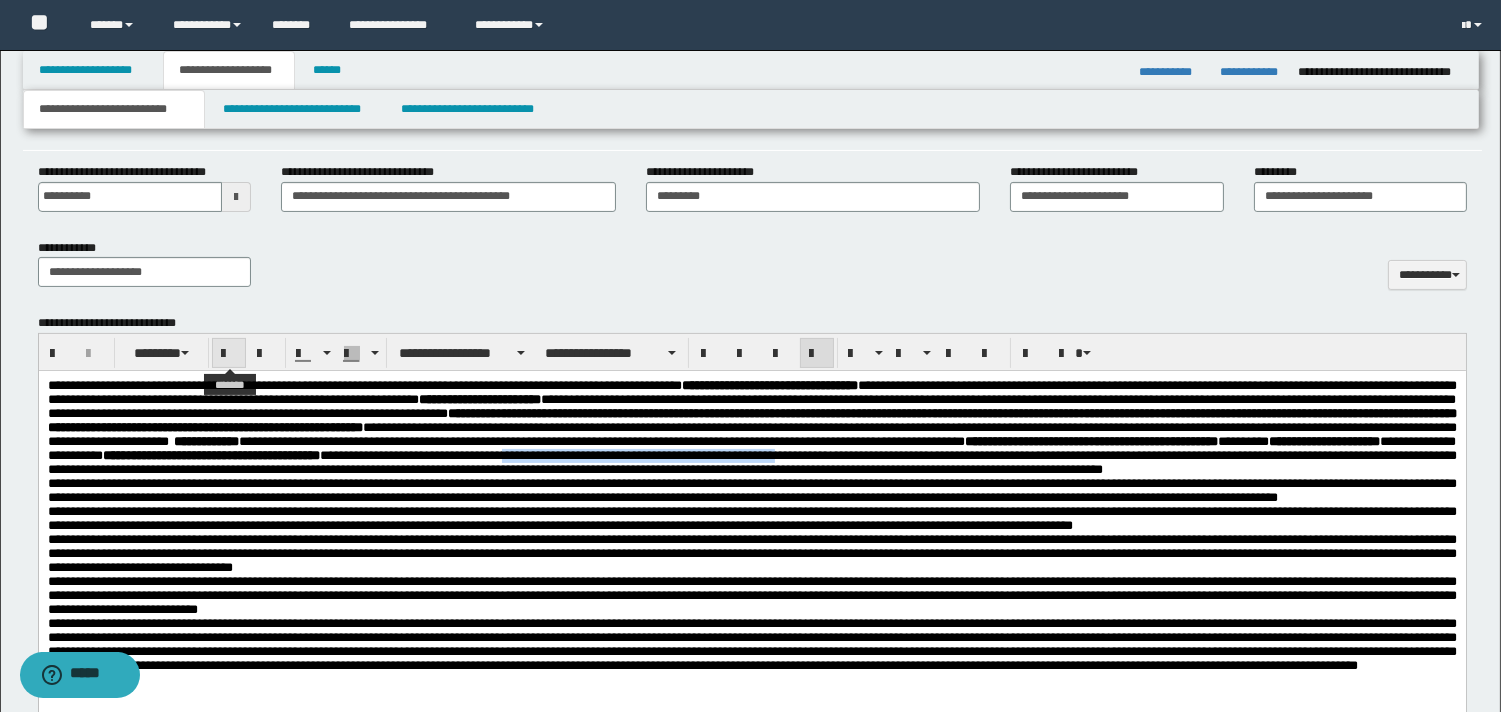 click at bounding box center (229, 354) 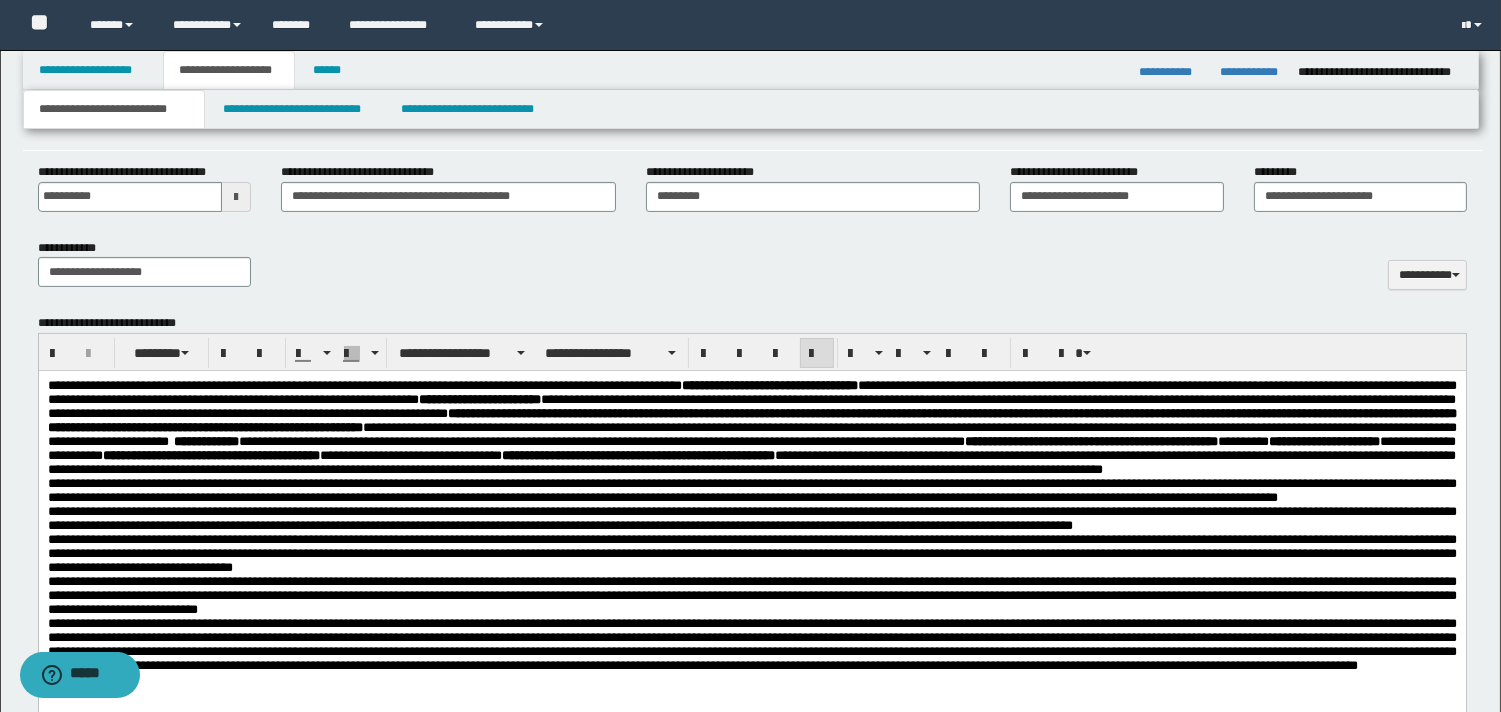 click on "**********" at bounding box center [751, 491] 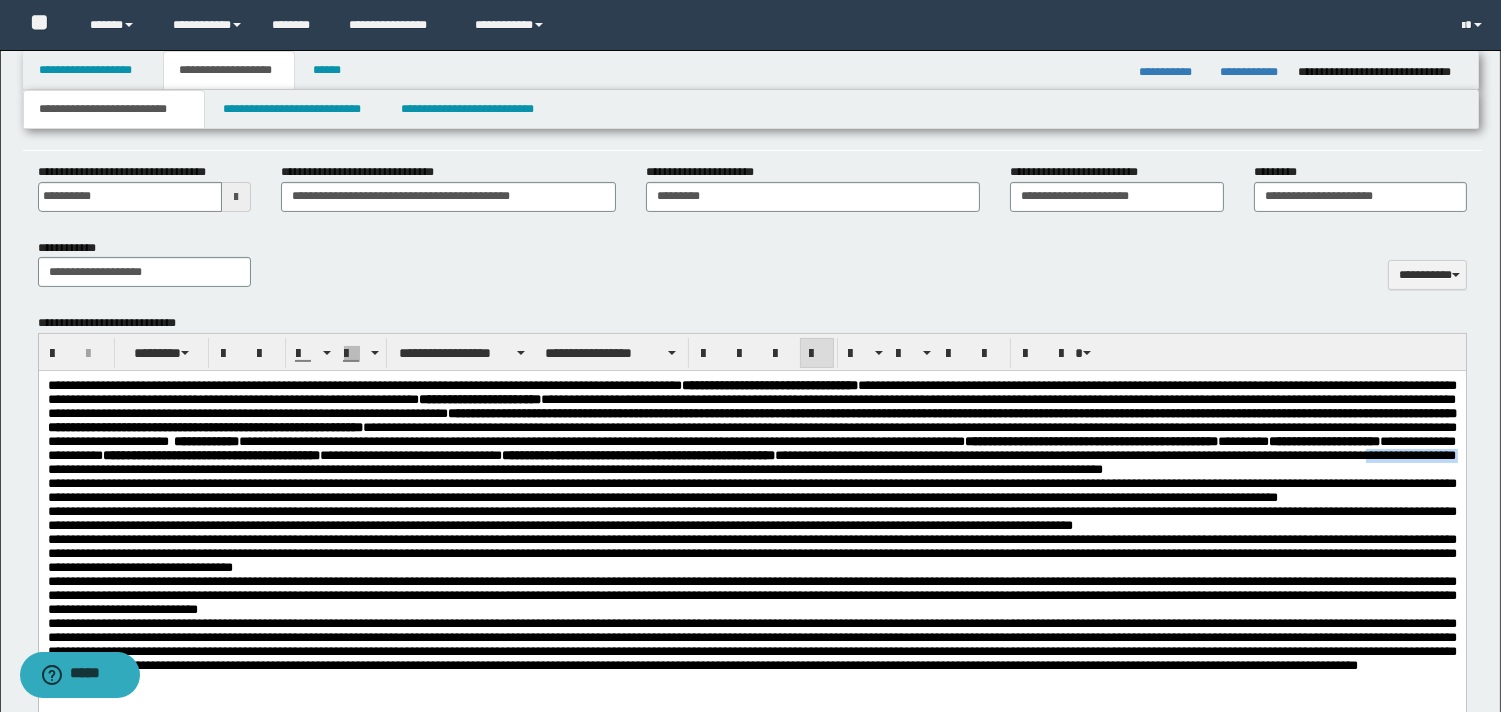 drag, startPoint x: 526, startPoint y: 505, endPoint x: 639, endPoint y: 503, distance: 113.0177 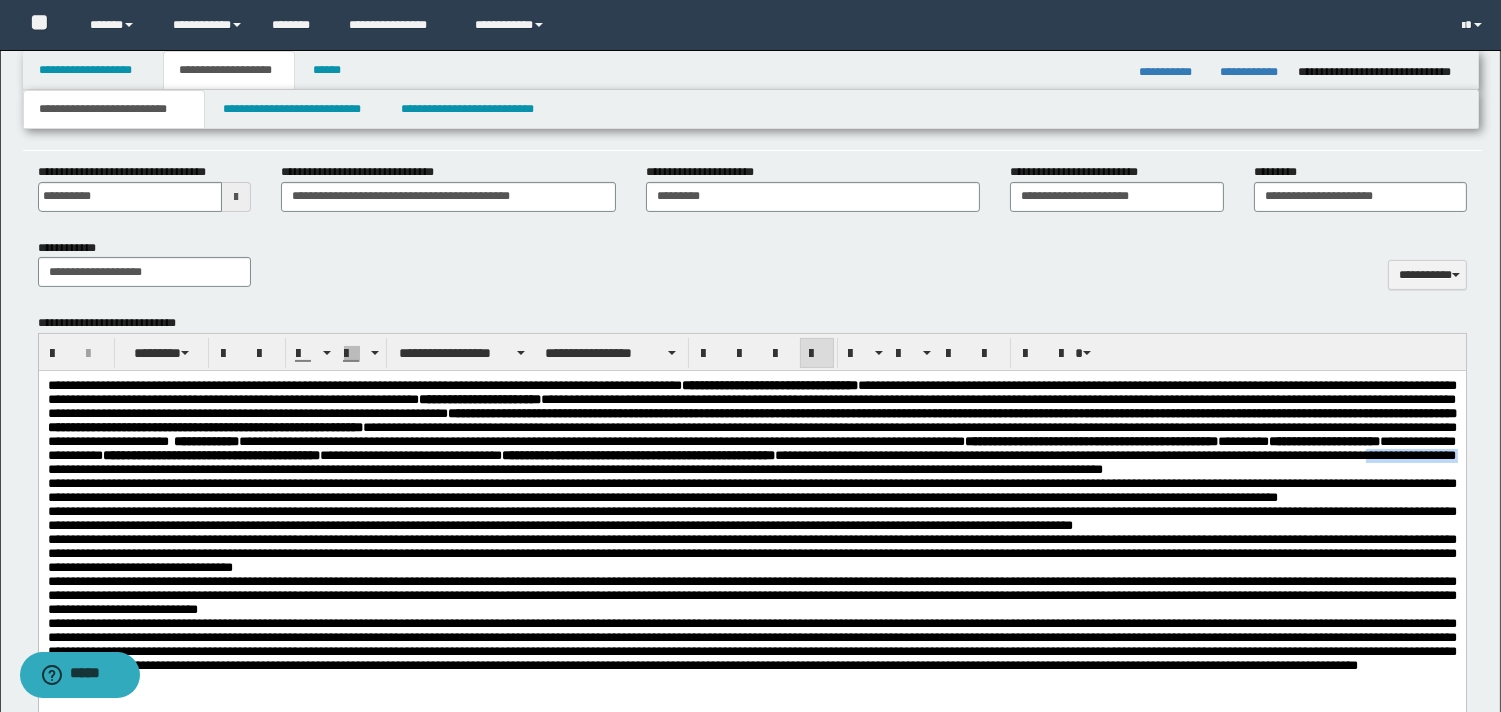 click on "**********" at bounding box center [751, 455] 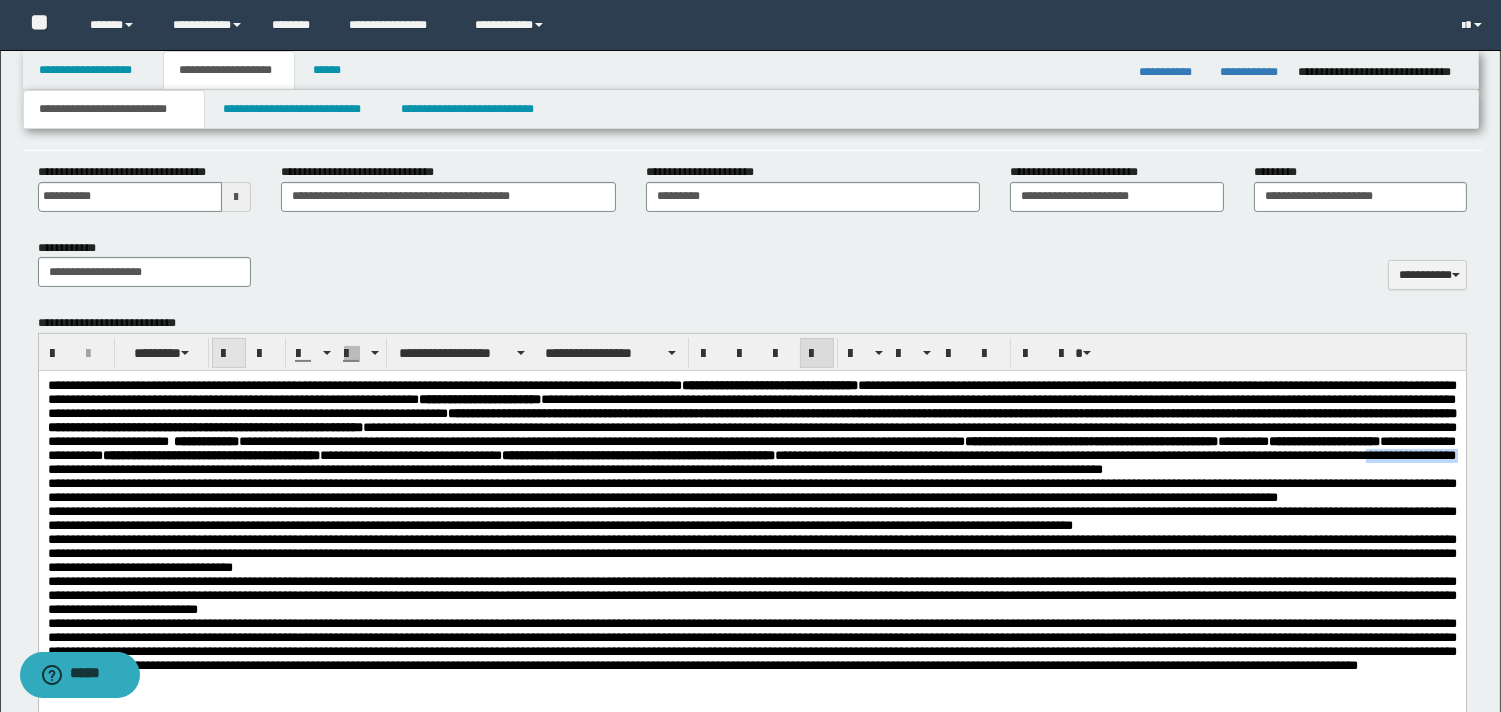 click at bounding box center (229, 354) 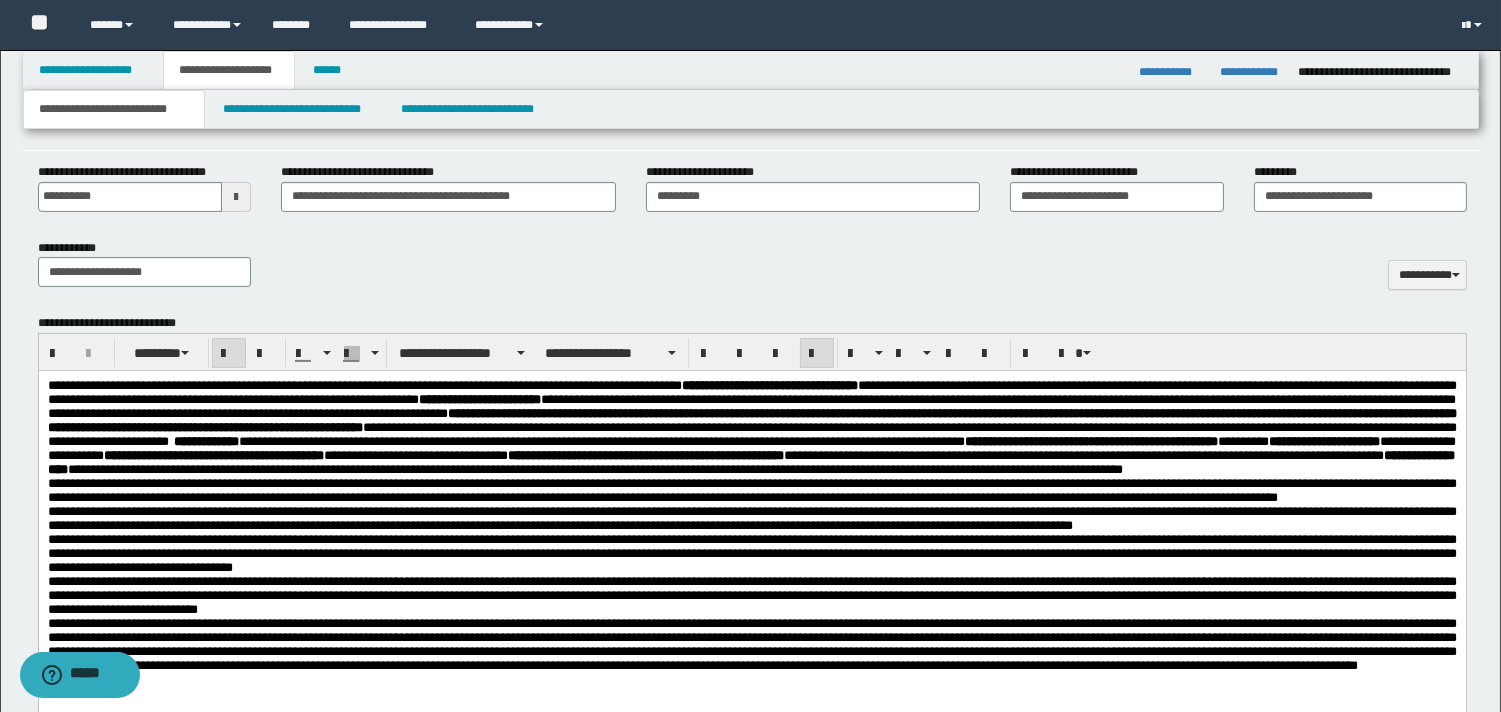 click on "**********" at bounding box center (752, 625) 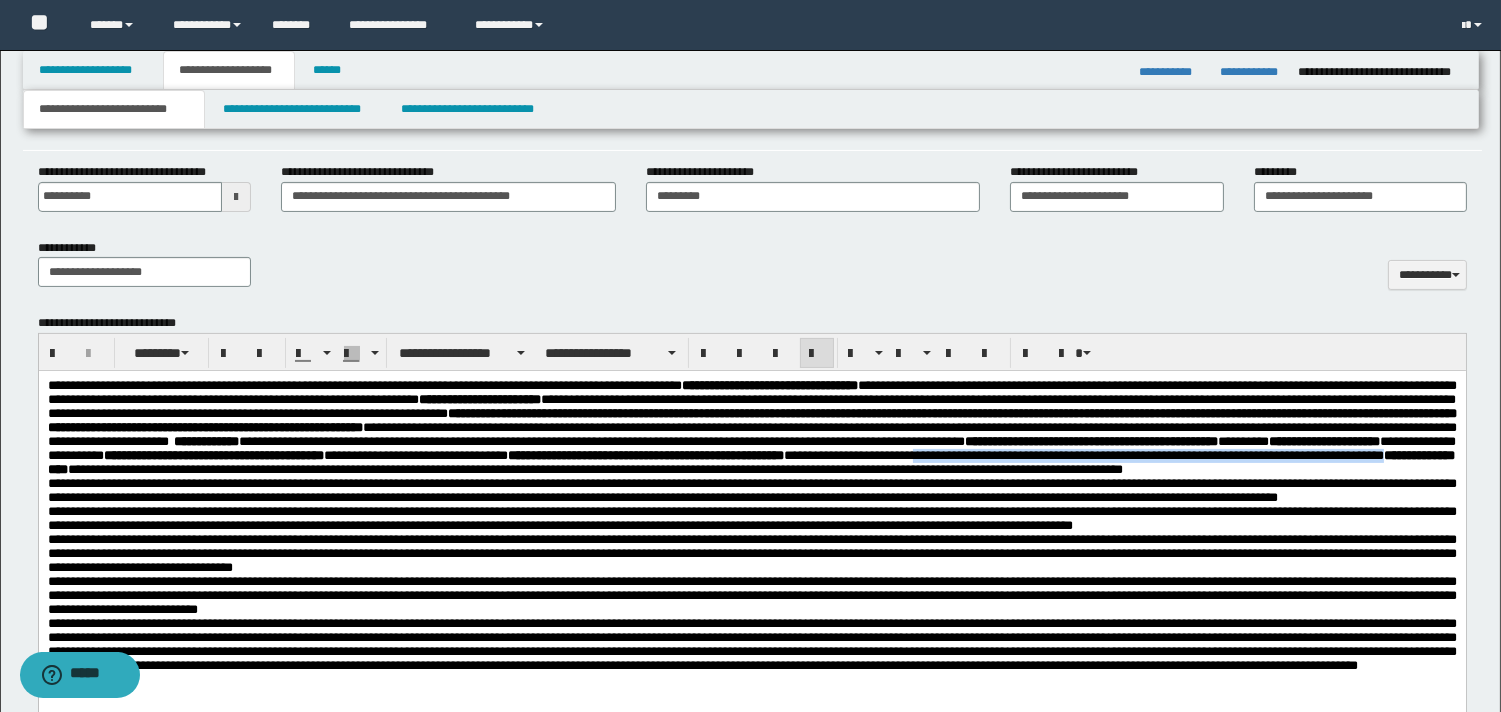 drag, startPoint x: 1295, startPoint y: 487, endPoint x: 1315, endPoint y: 490, distance: 20.22375 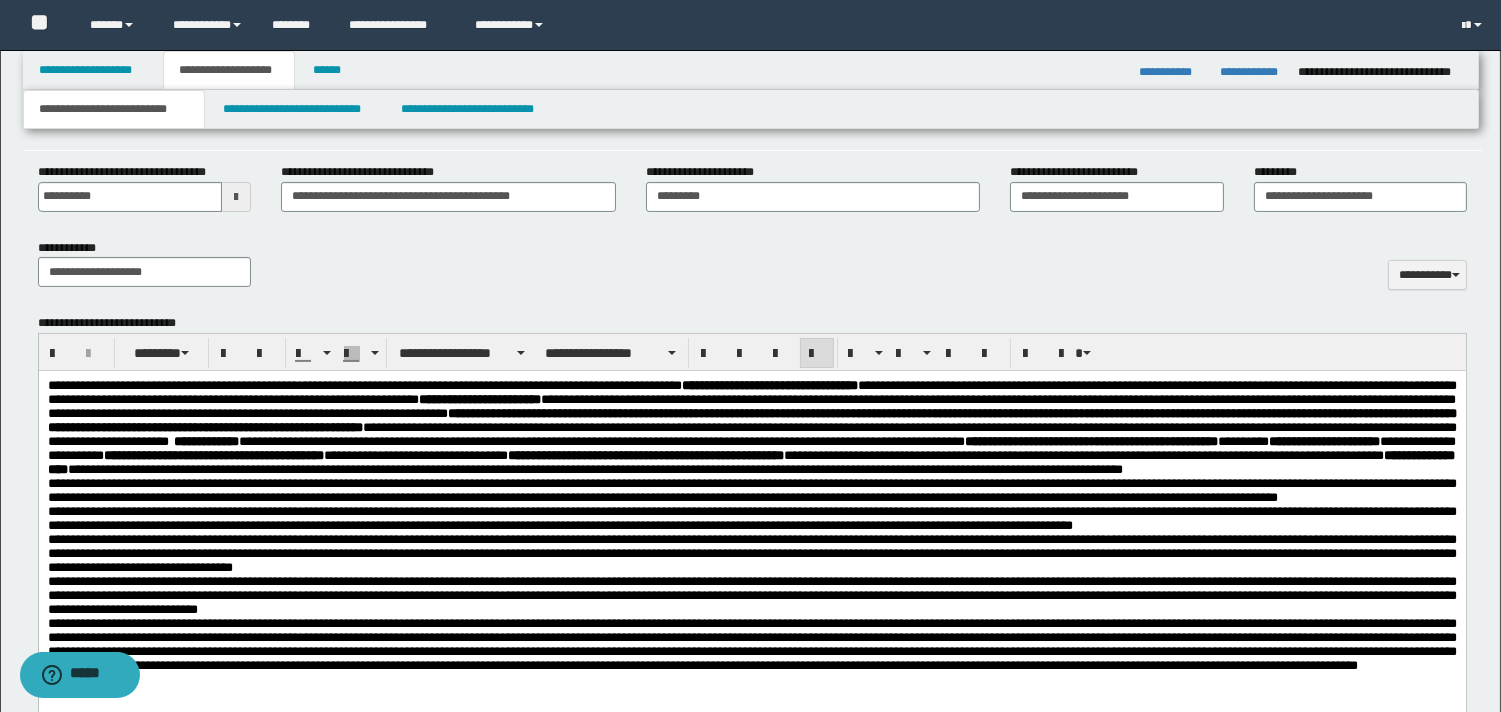 click on "**********" at bounding box center [751, 455] 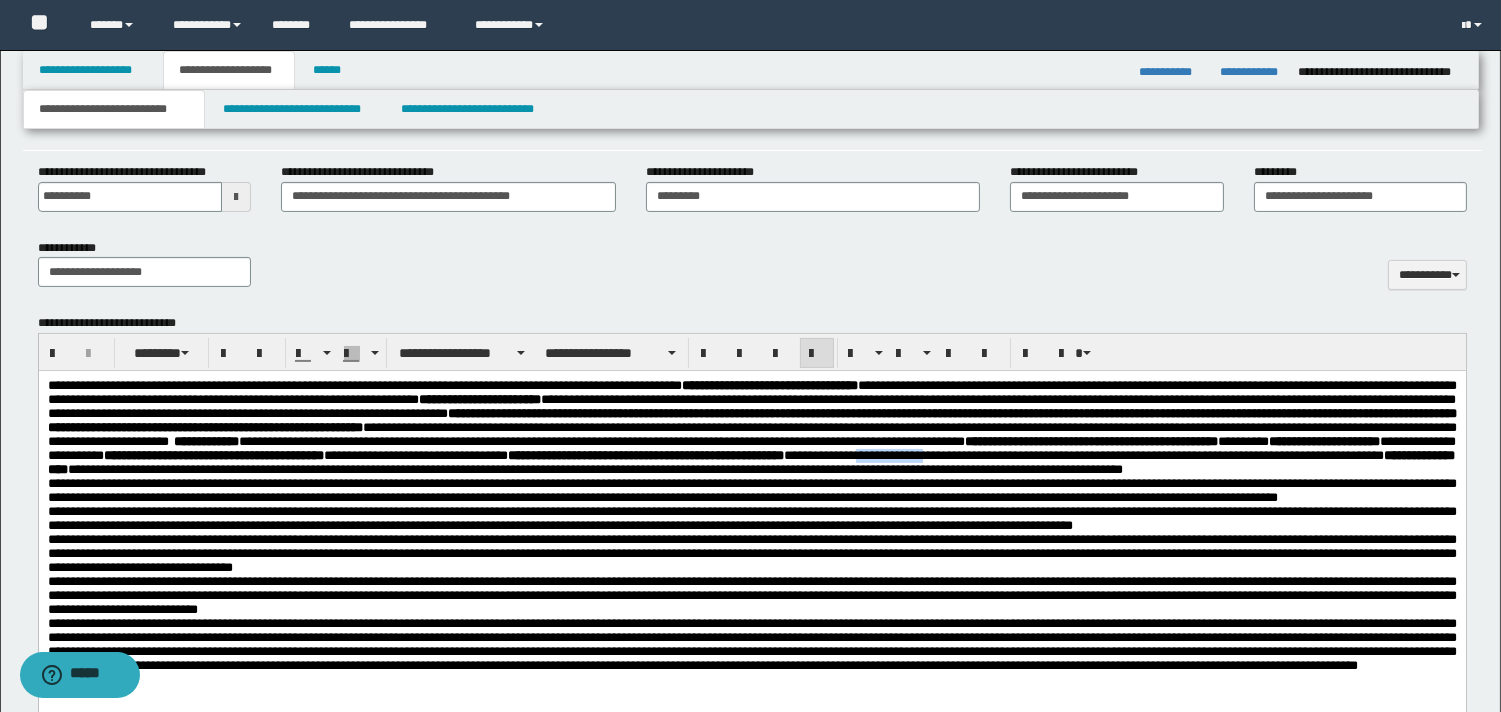 drag, startPoint x: 1298, startPoint y: 484, endPoint x: 1379, endPoint y: 494, distance: 81.61495 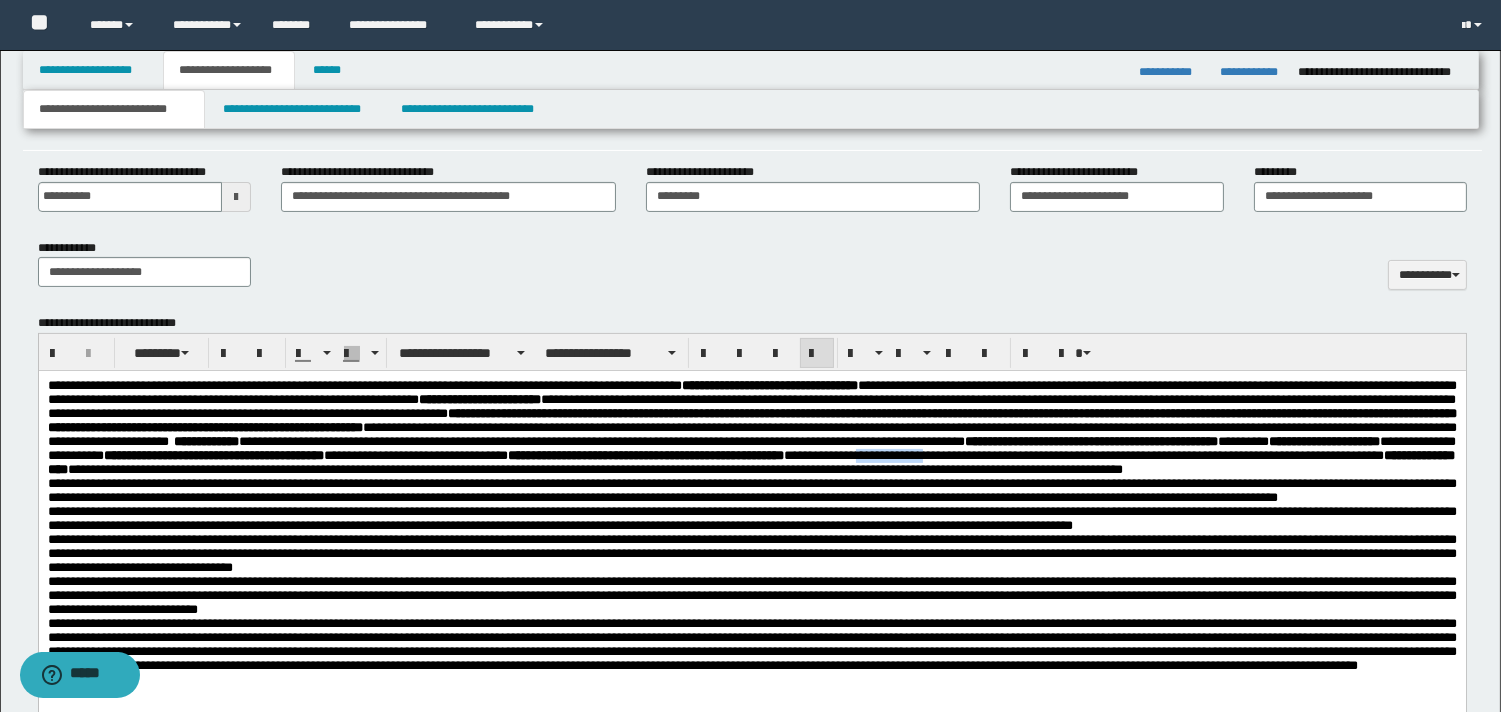 click on "**********" at bounding box center [751, 455] 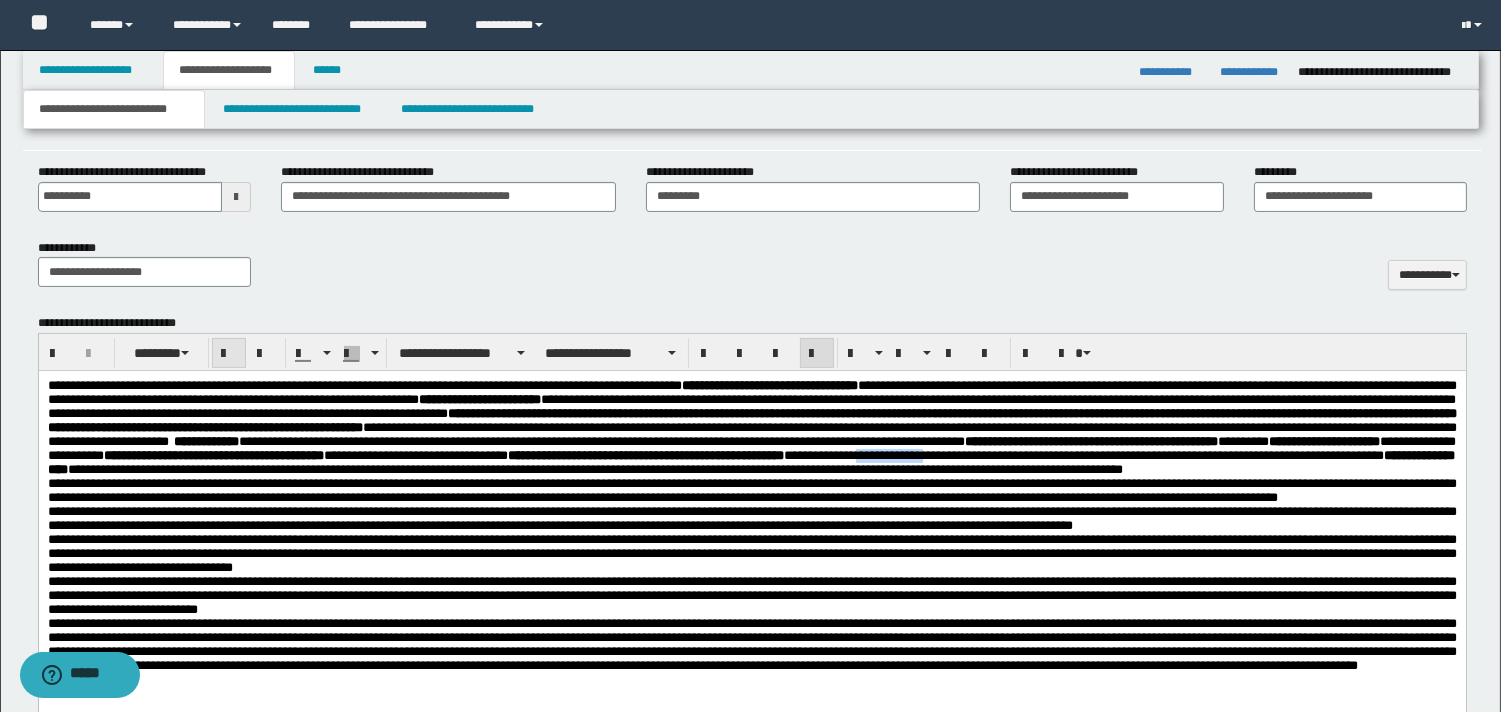 click at bounding box center (229, 354) 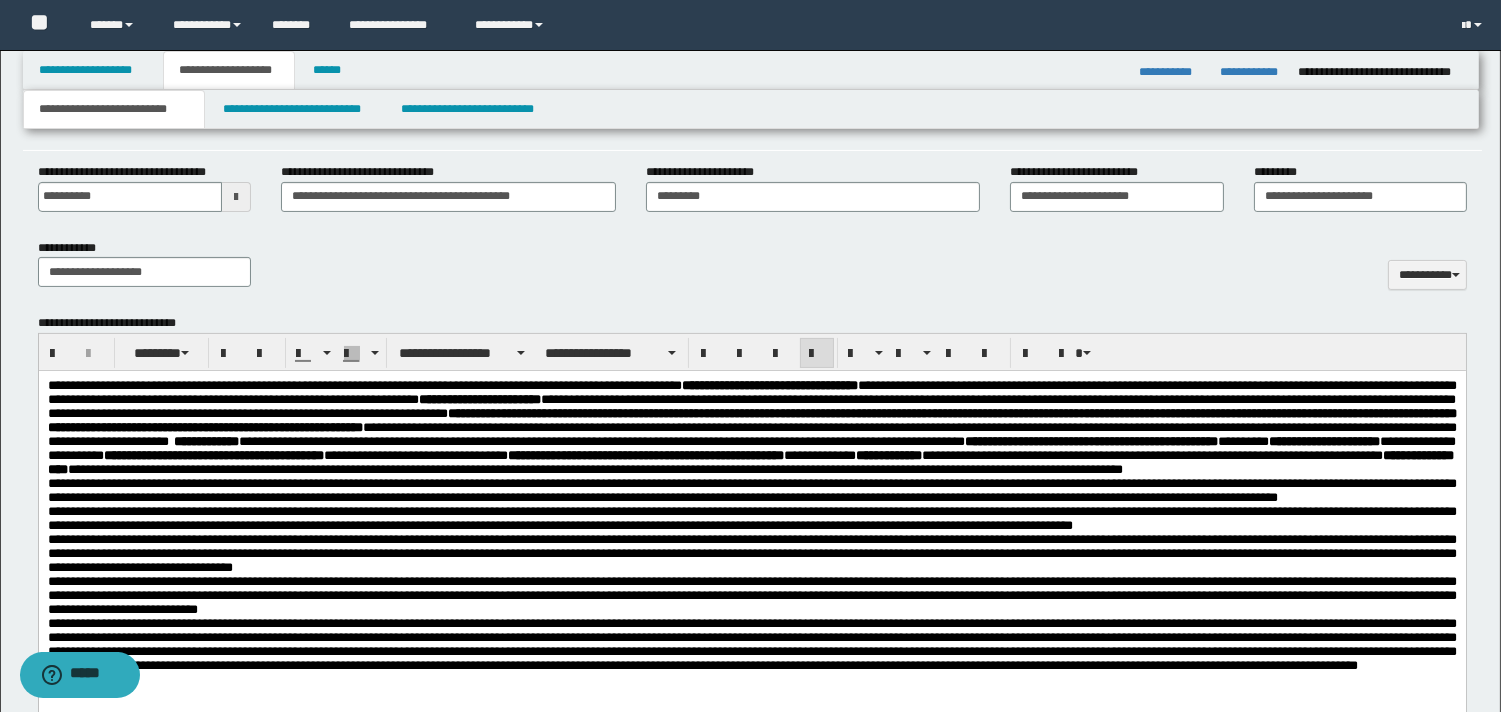 click on "**********" at bounding box center (751, 428) 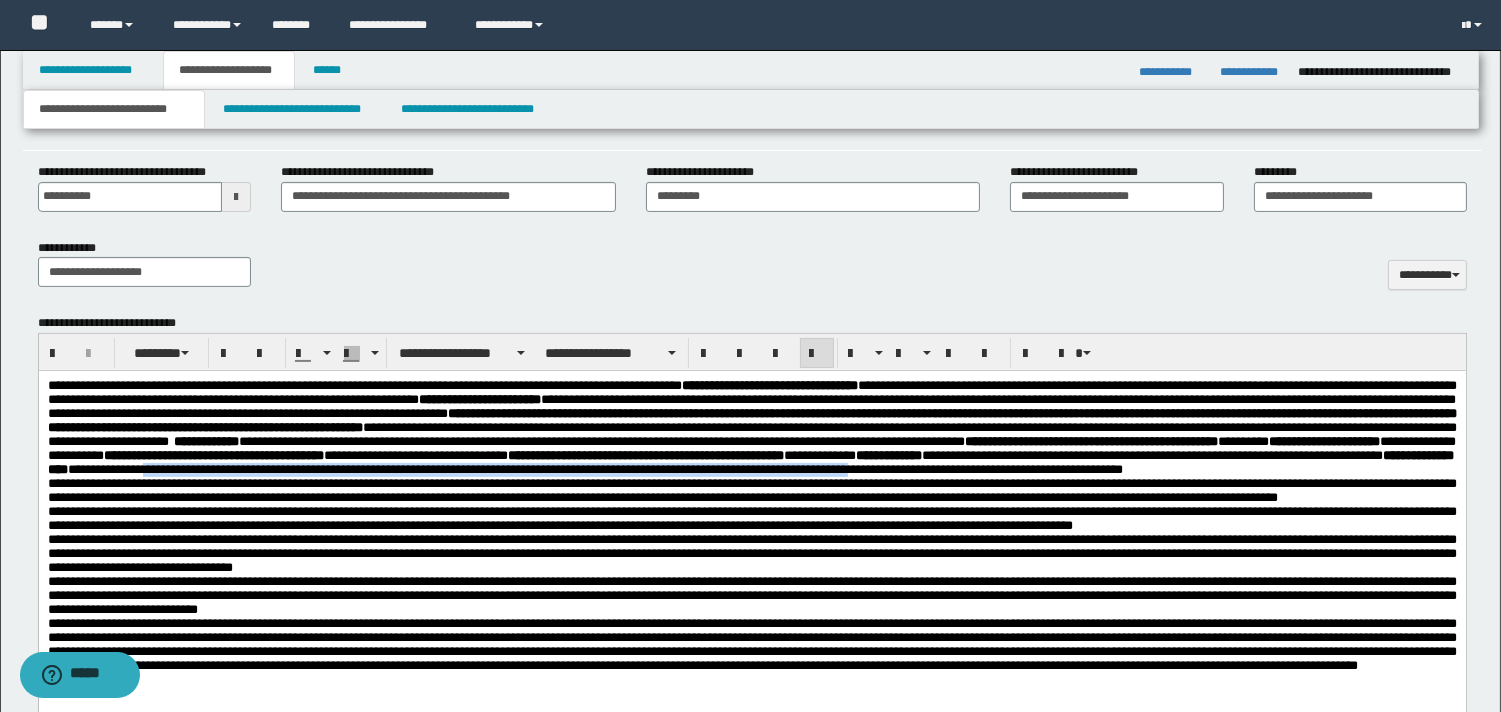 drag, startPoint x: 836, startPoint y: 503, endPoint x: 295, endPoint y: 519, distance: 541.2366 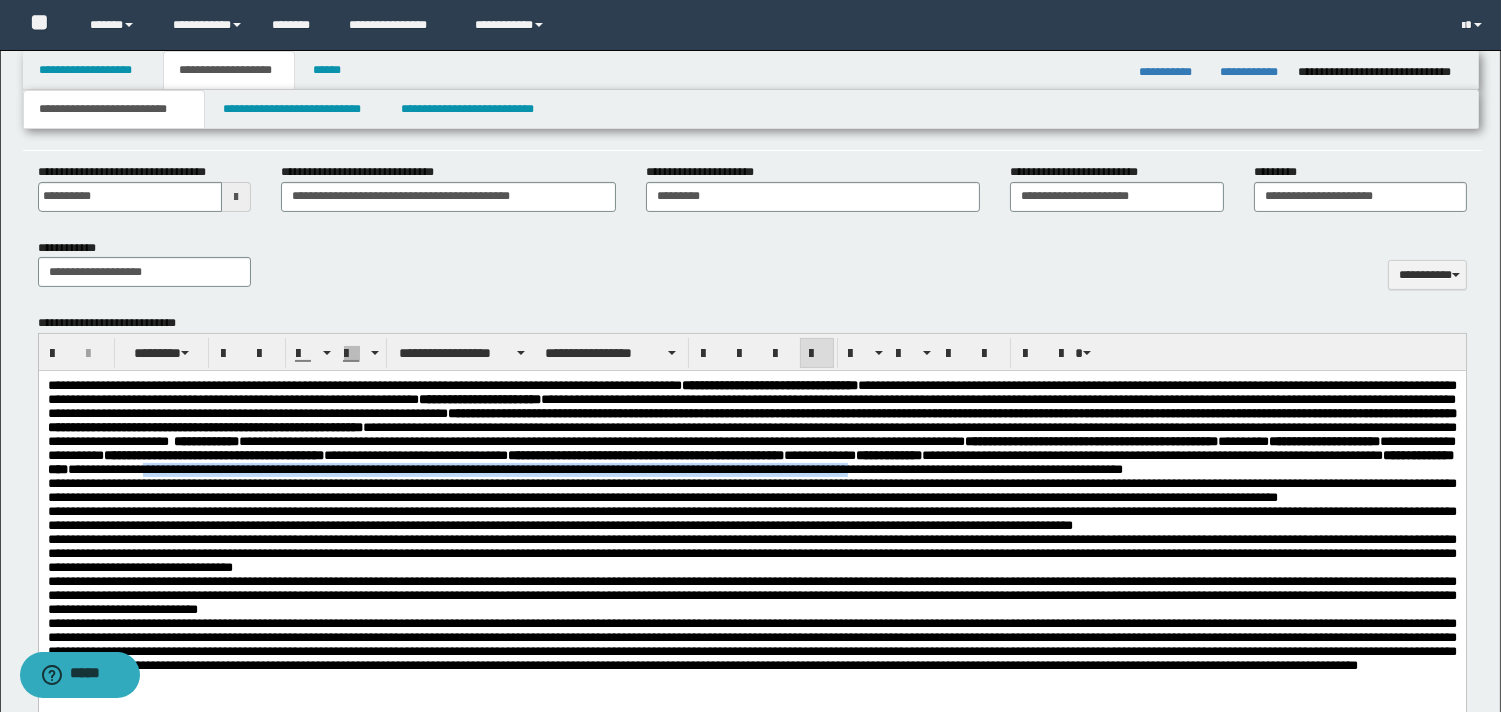 click on "**********" at bounding box center (751, 455) 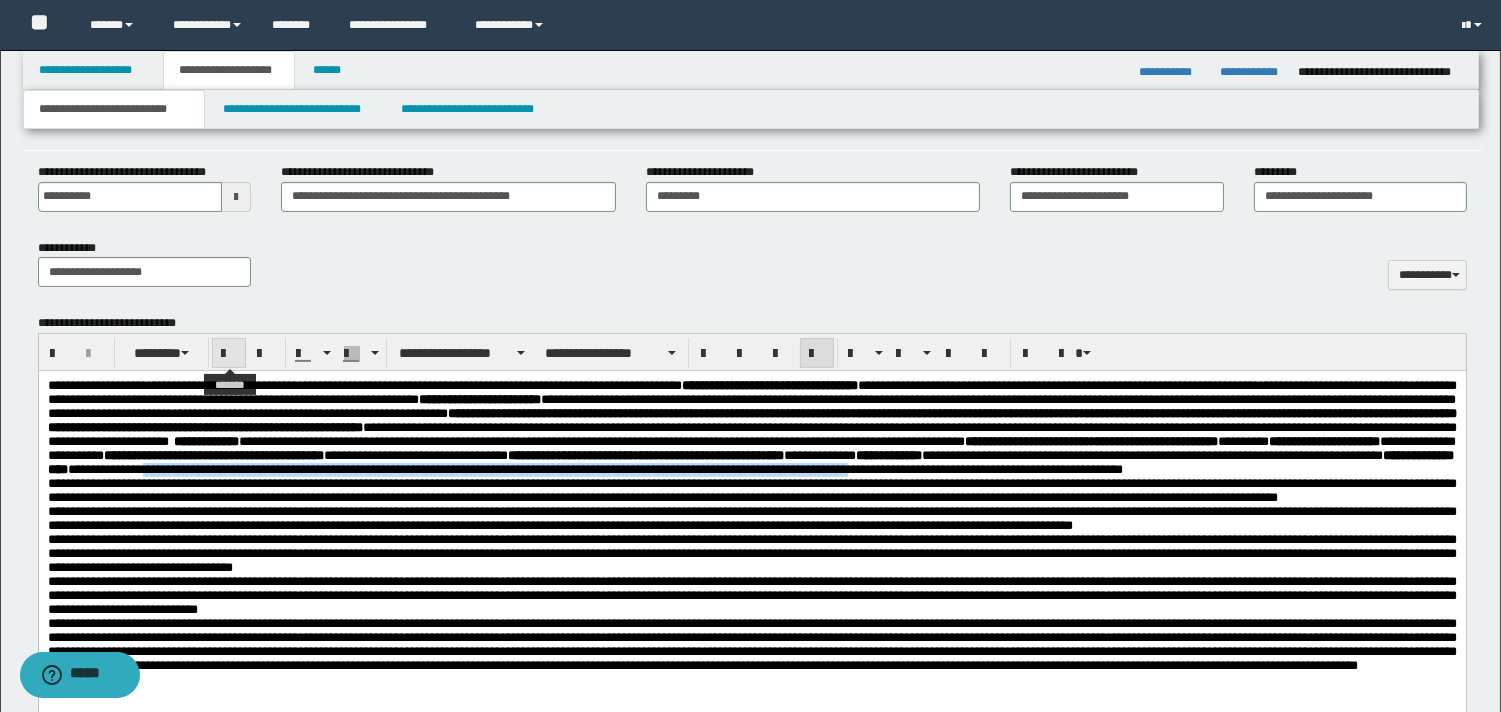 click at bounding box center (229, 354) 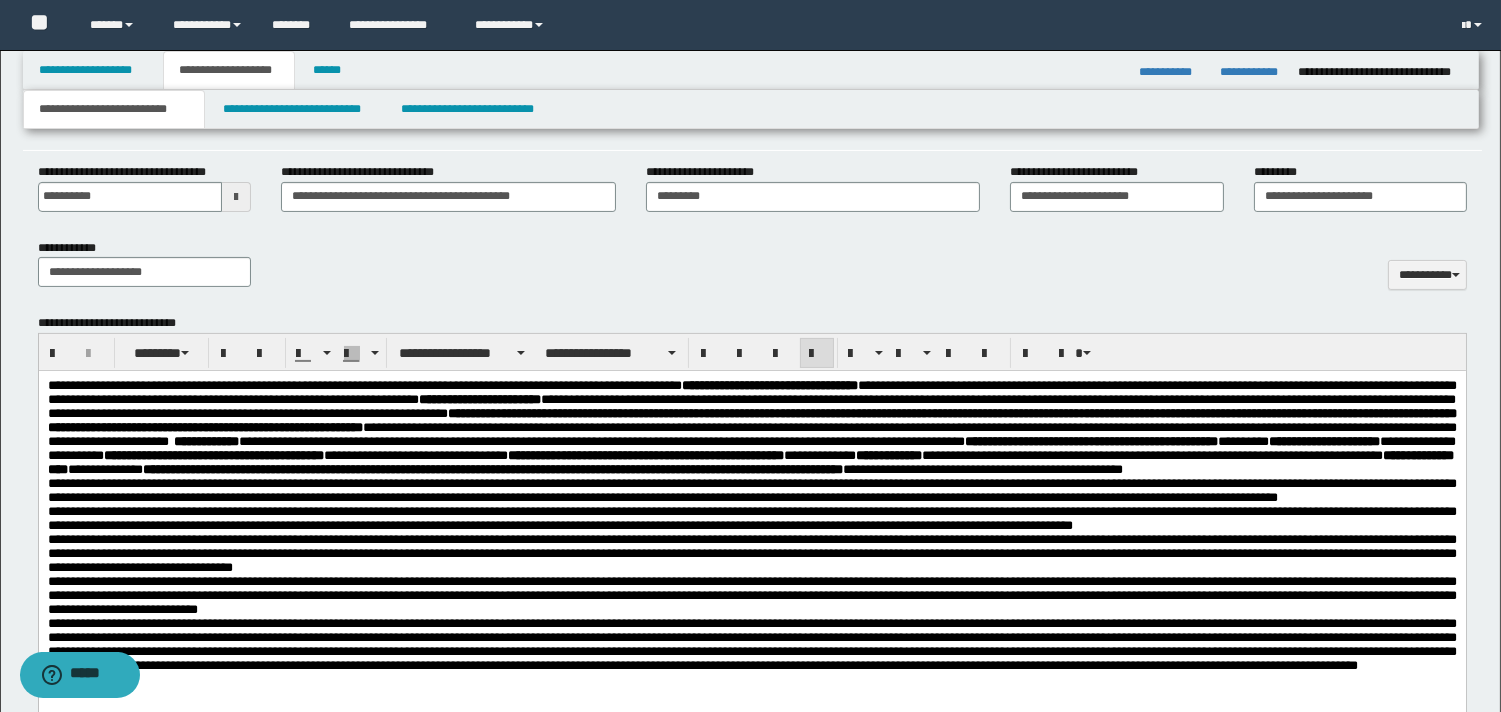 click on "**********" at bounding box center (751, 428) 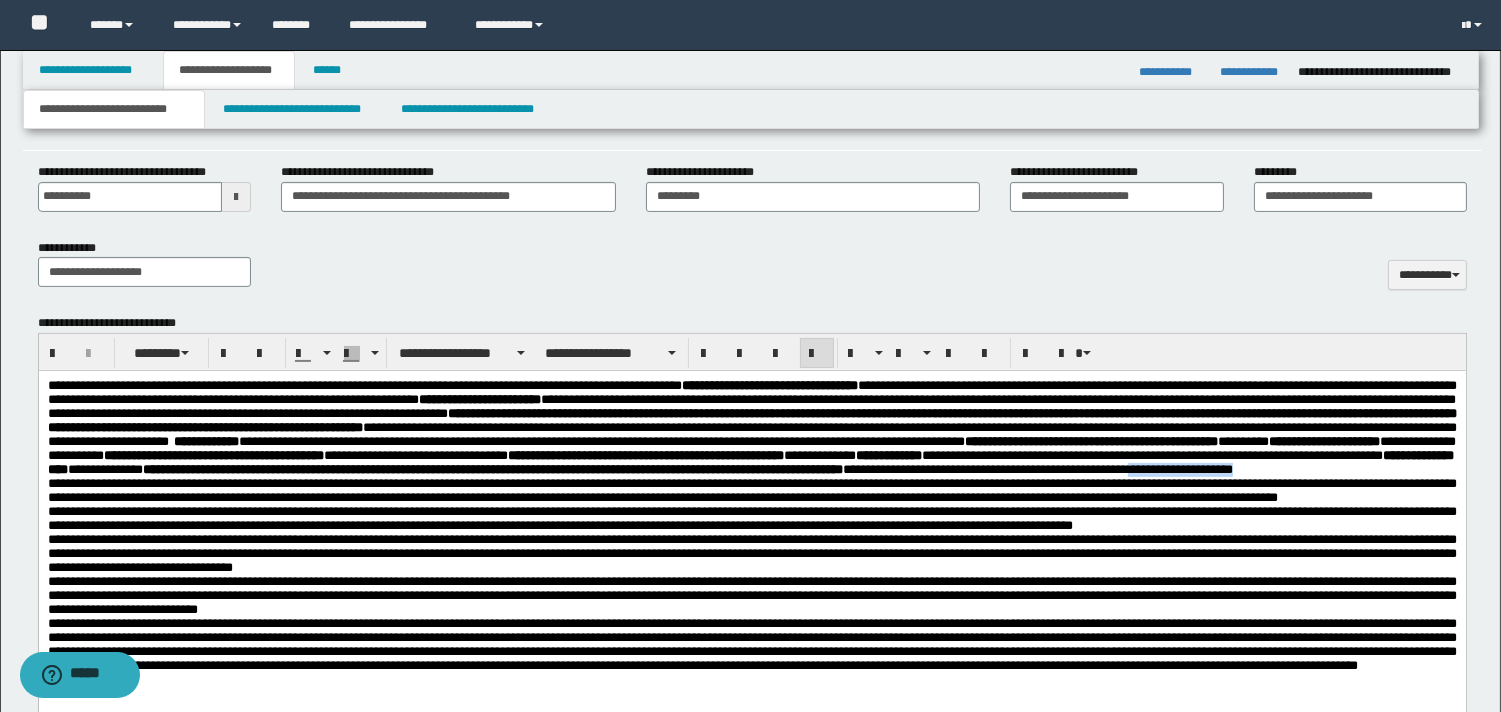 drag, startPoint x: 658, startPoint y: 519, endPoint x: 813, endPoint y: 523, distance: 155.0516 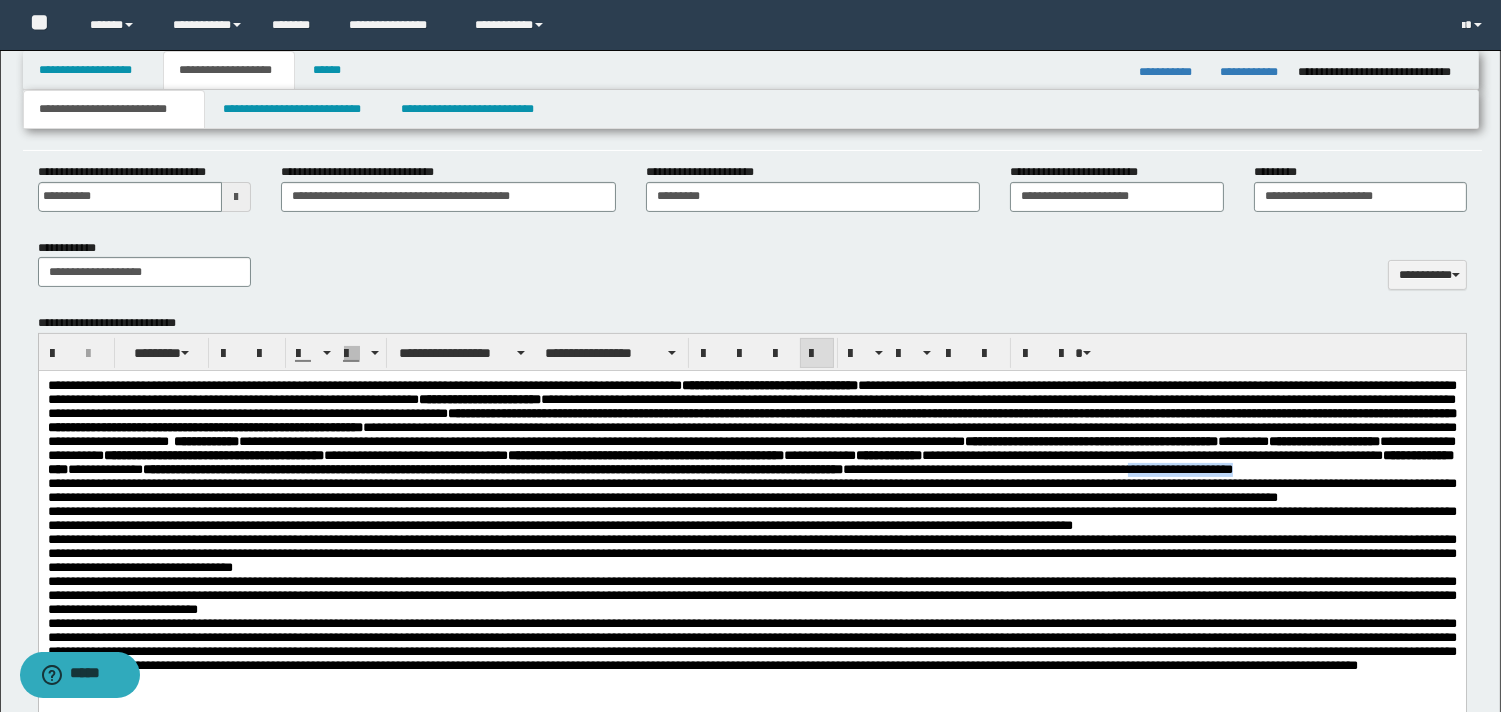 click on "**********" at bounding box center (751, 428) 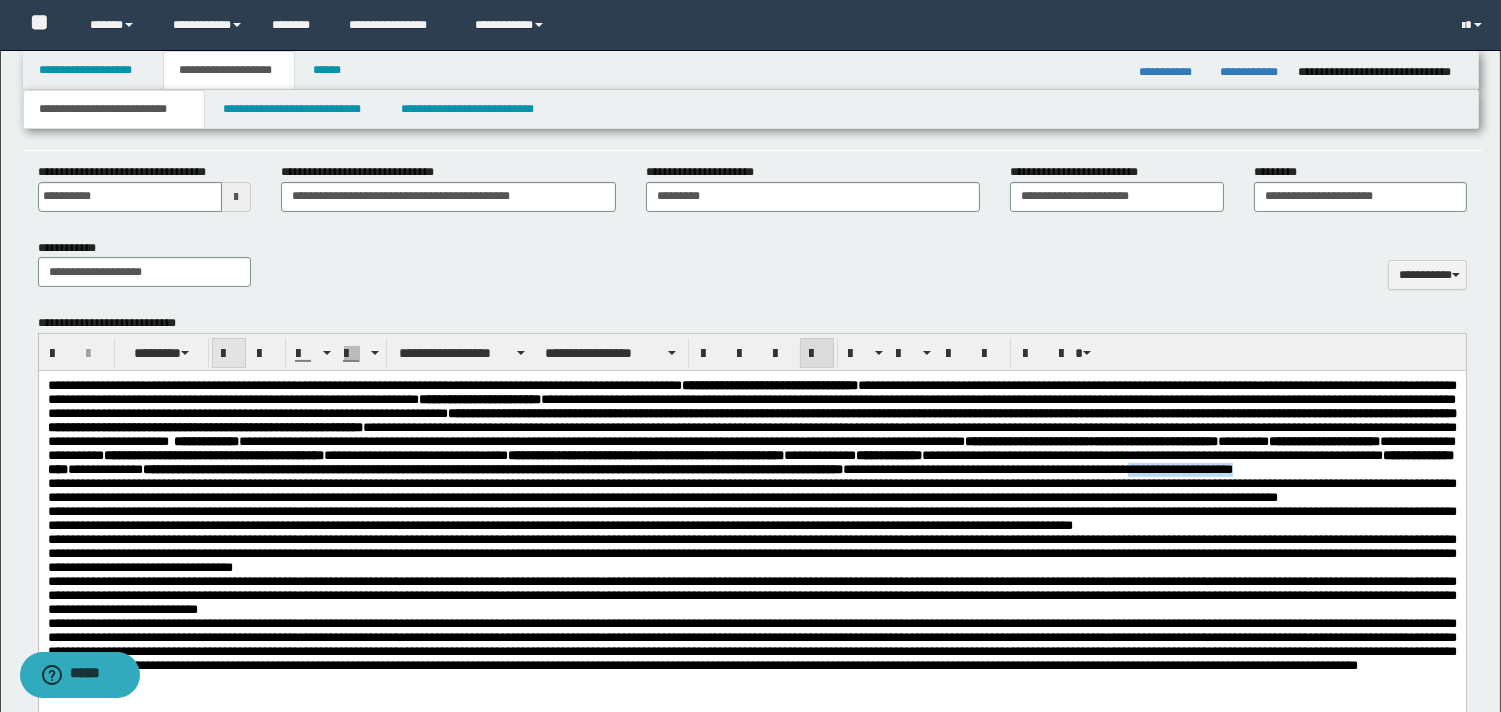 drag, startPoint x: 232, startPoint y: 356, endPoint x: 276, endPoint y: 6, distance: 352.75488 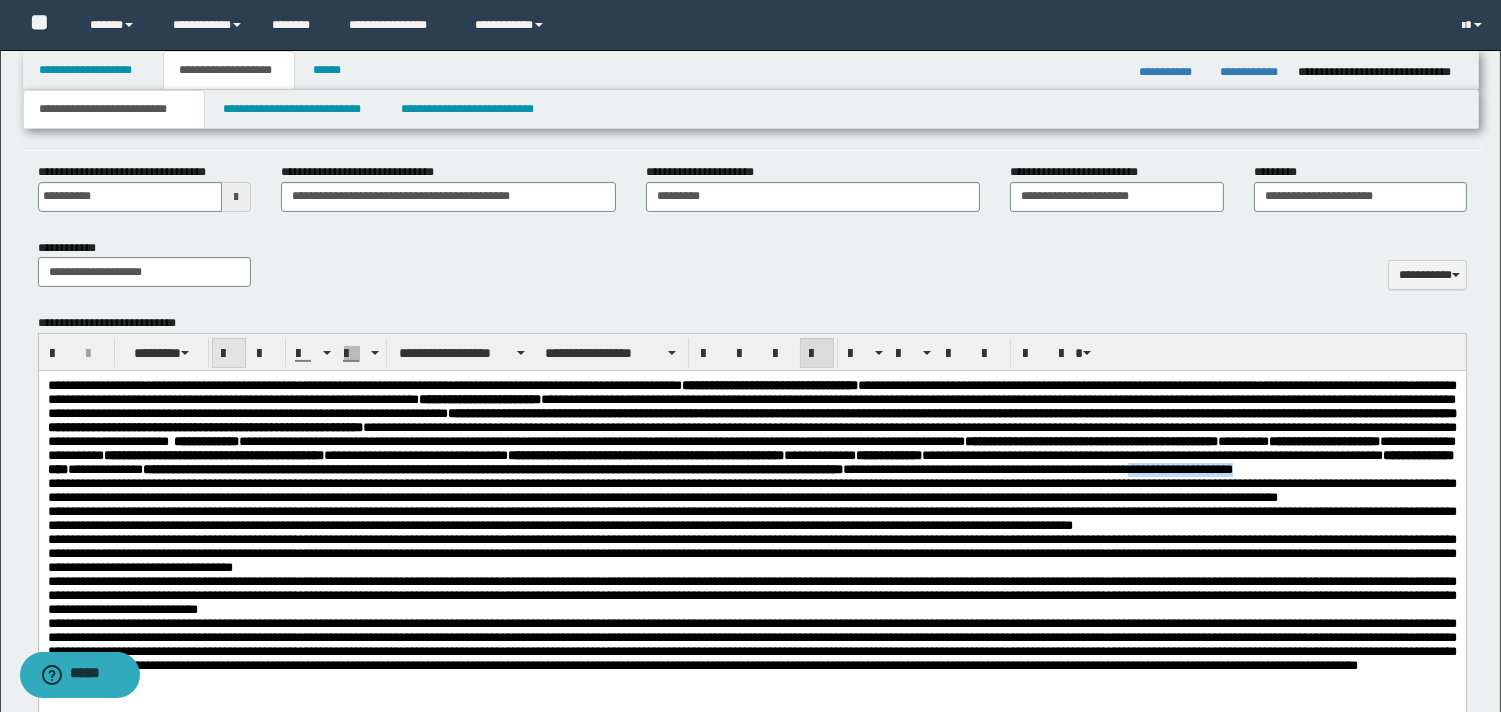 click at bounding box center [229, 354] 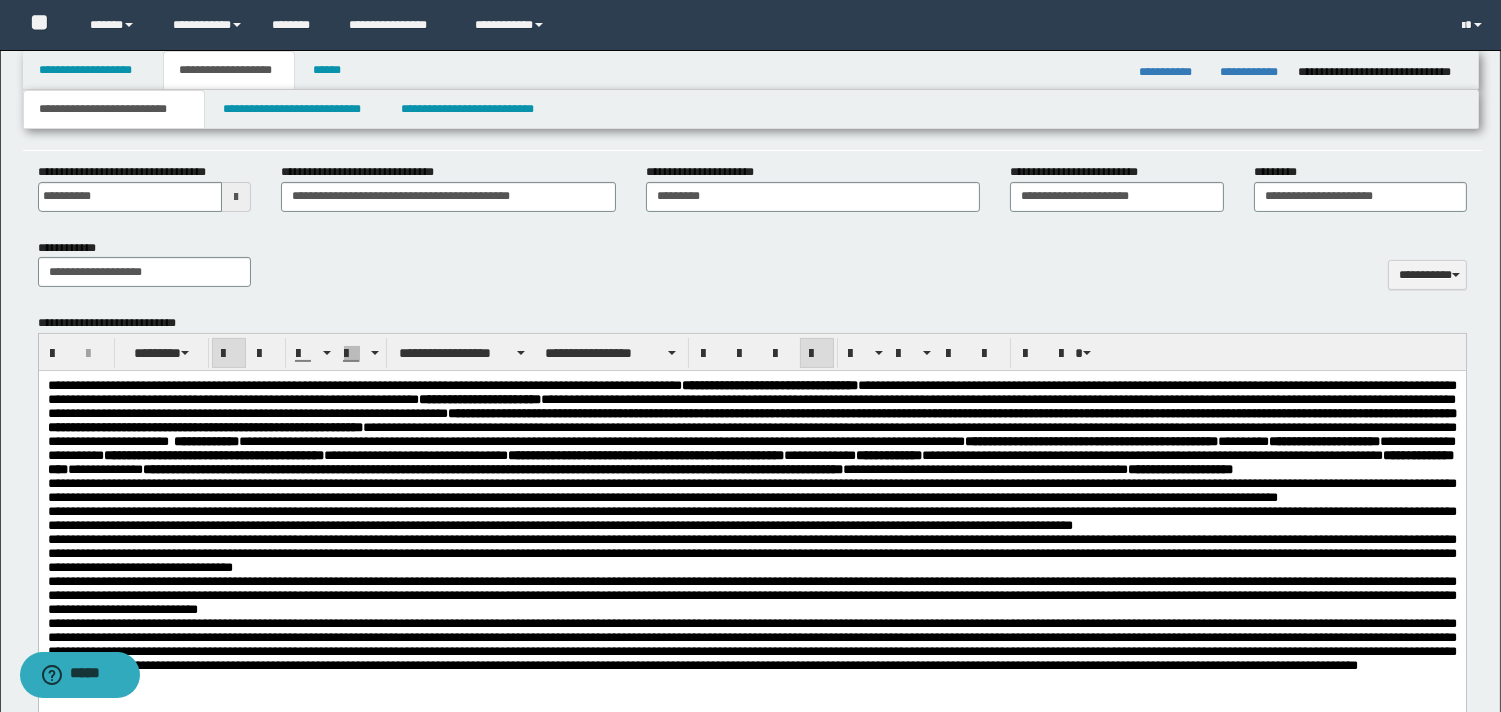 click on "**********" at bounding box center [751, 428] 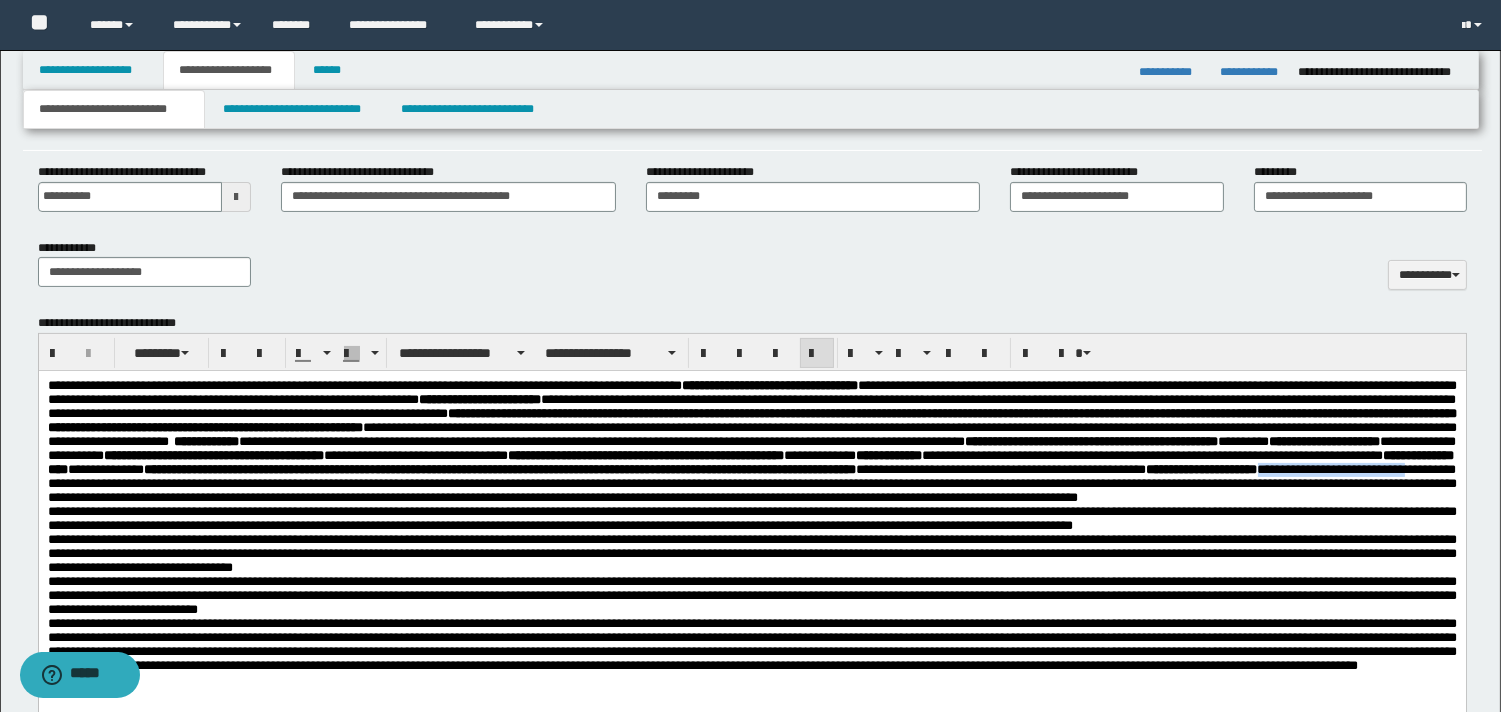 drag, startPoint x: 820, startPoint y: 518, endPoint x: 1000, endPoint y: 518, distance: 180 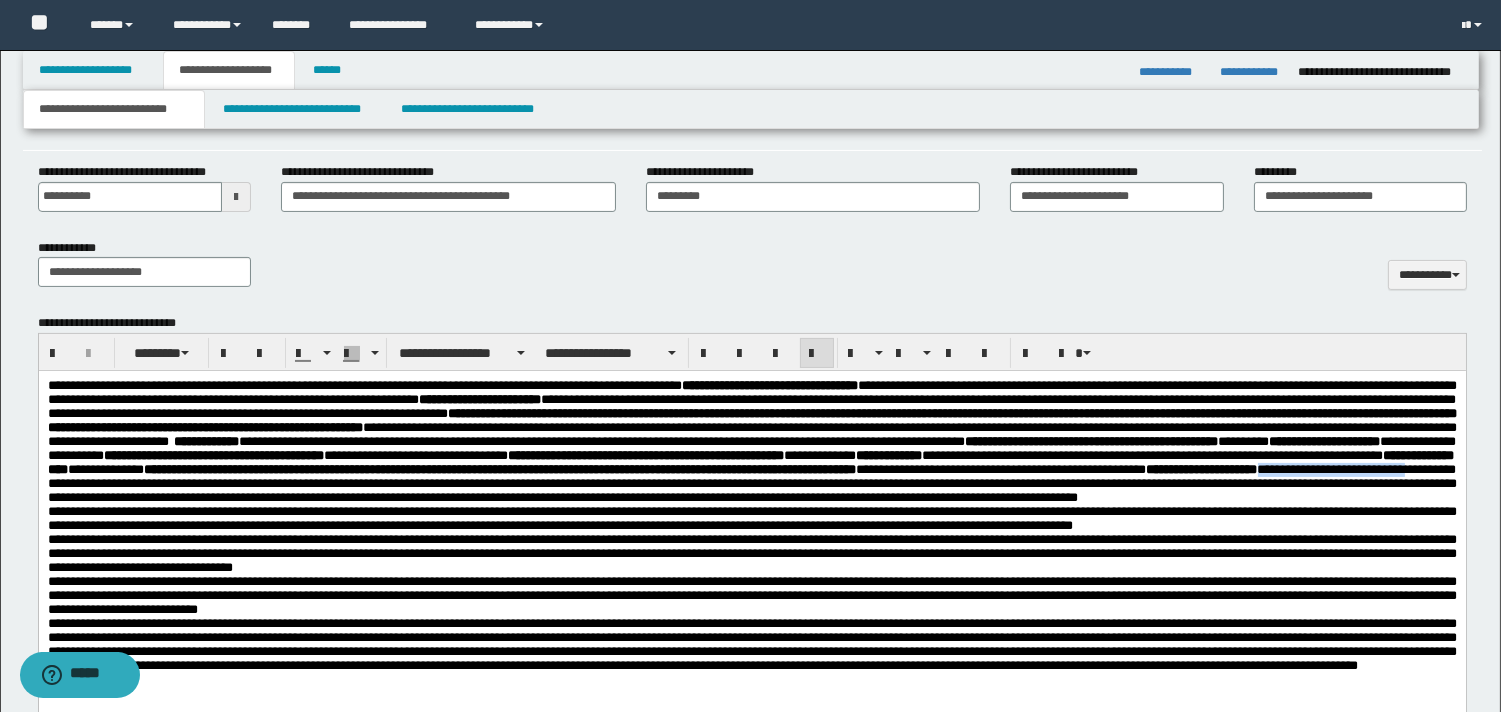 click on "**********" at bounding box center [751, 483] 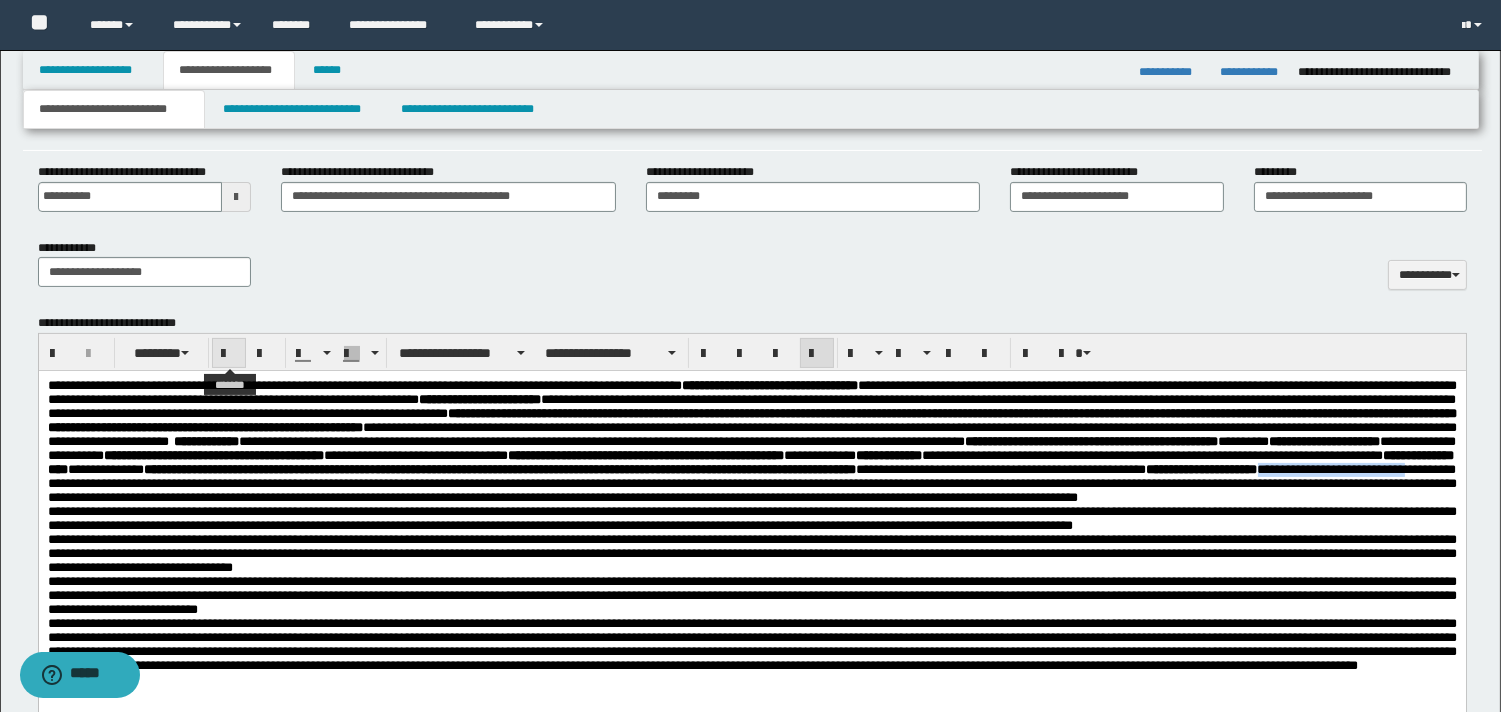 click at bounding box center [229, 354] 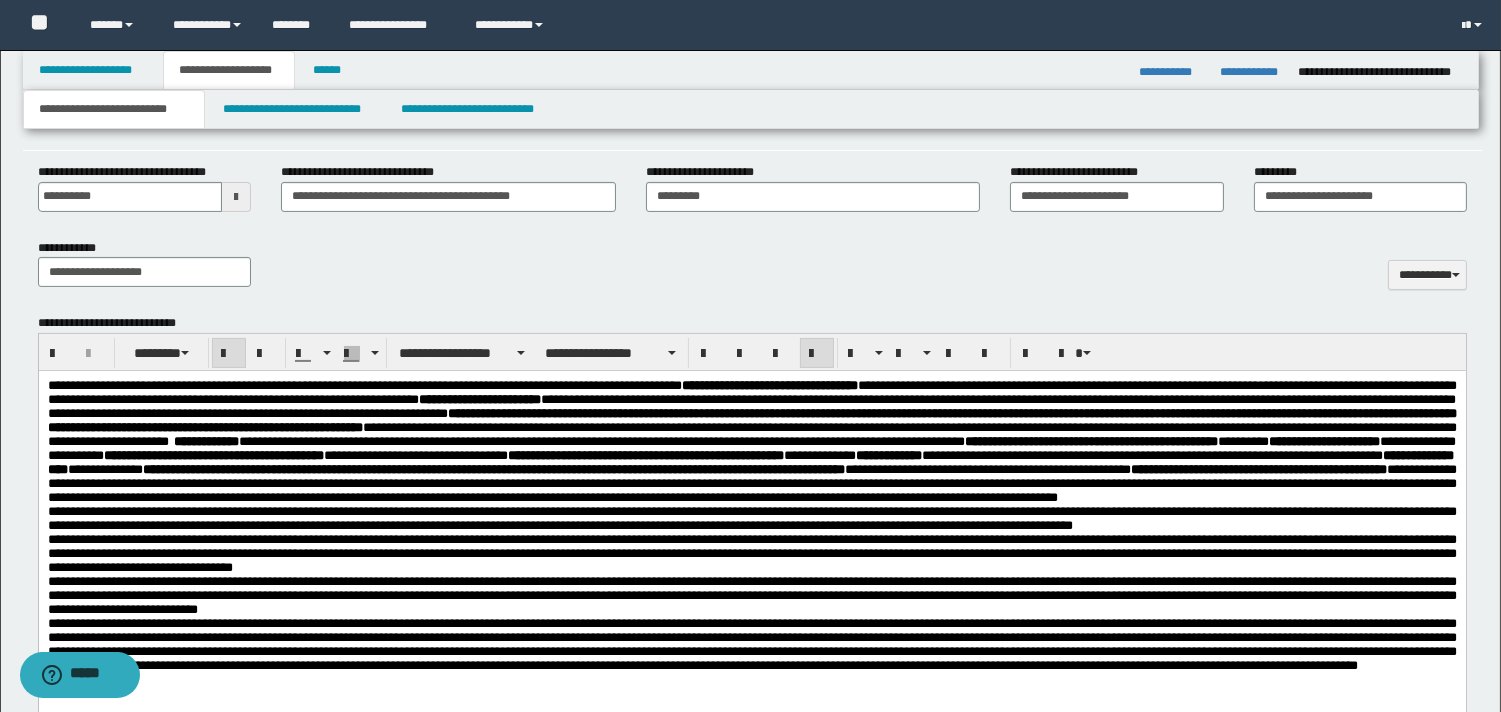 click on "**********" at bounding box center (751, 442) 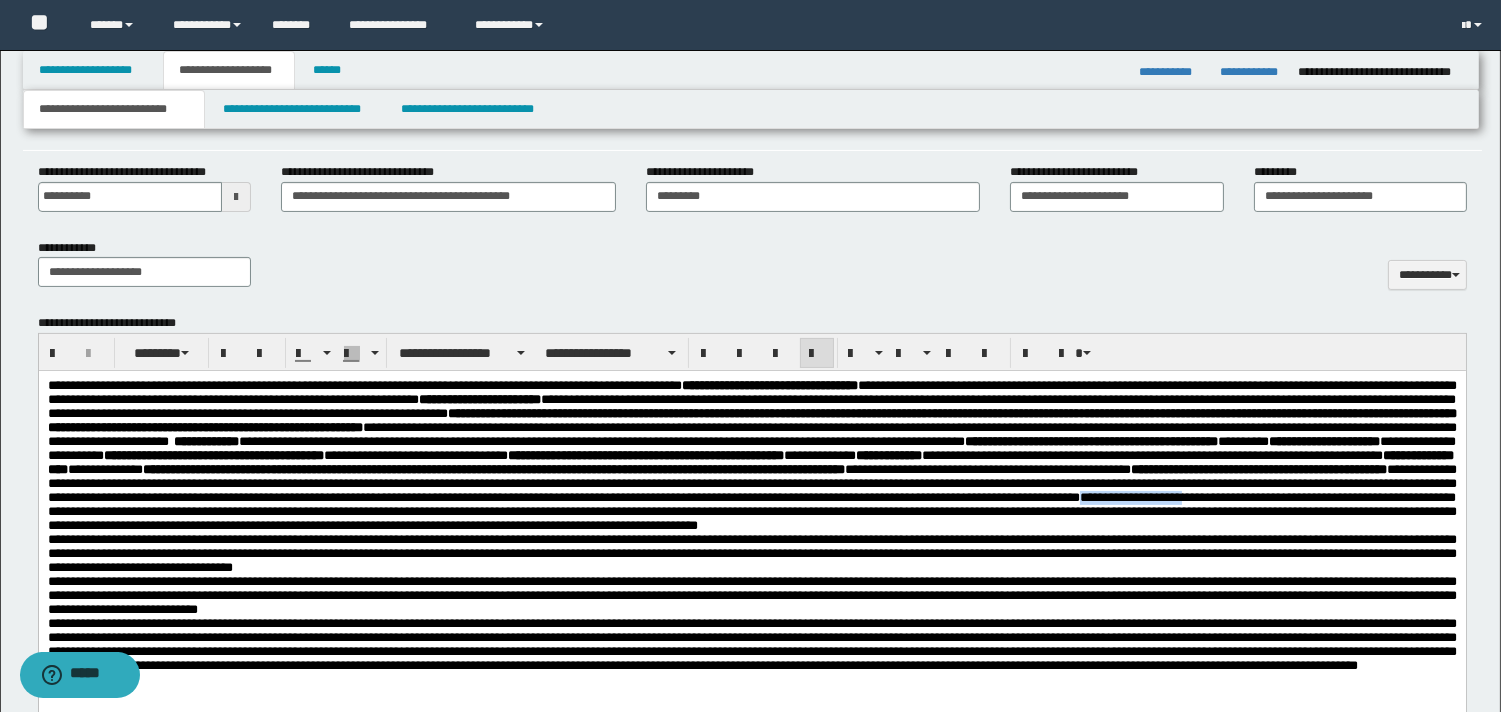 drag, startPoint x: 1239, startPoint y: 554, endPoint x: 1355, endPoint y: 554, distance: 116 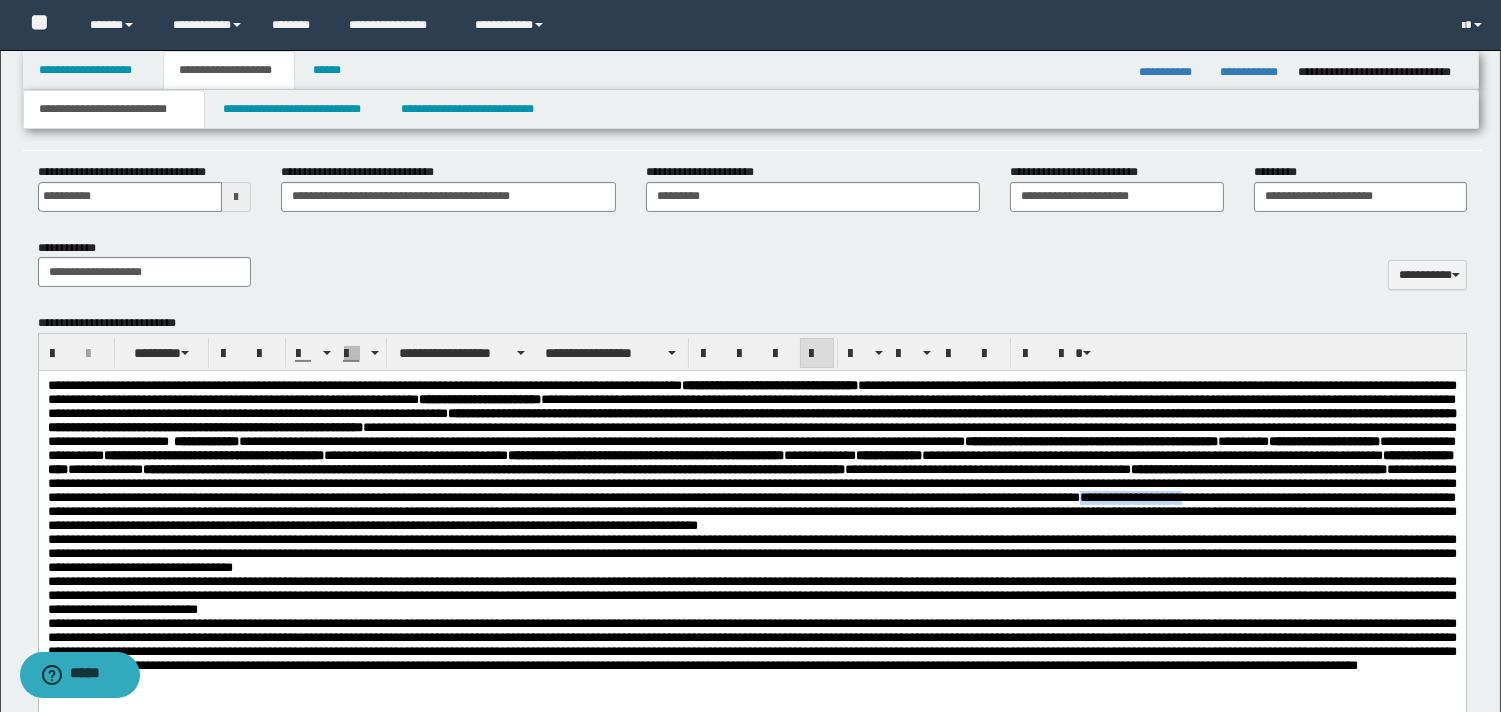 click on "**********" at bounding box center (751, 511) 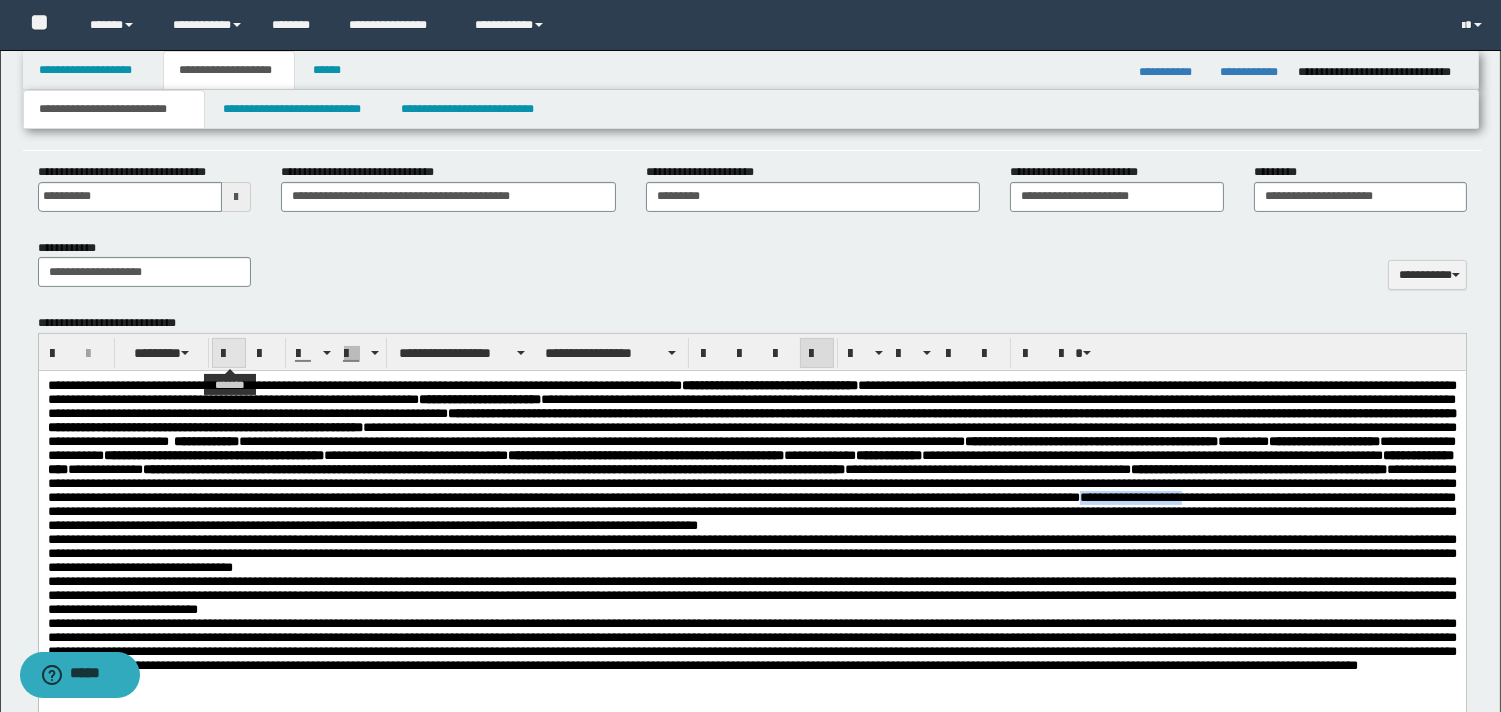 click at bounding box center (229, 354) 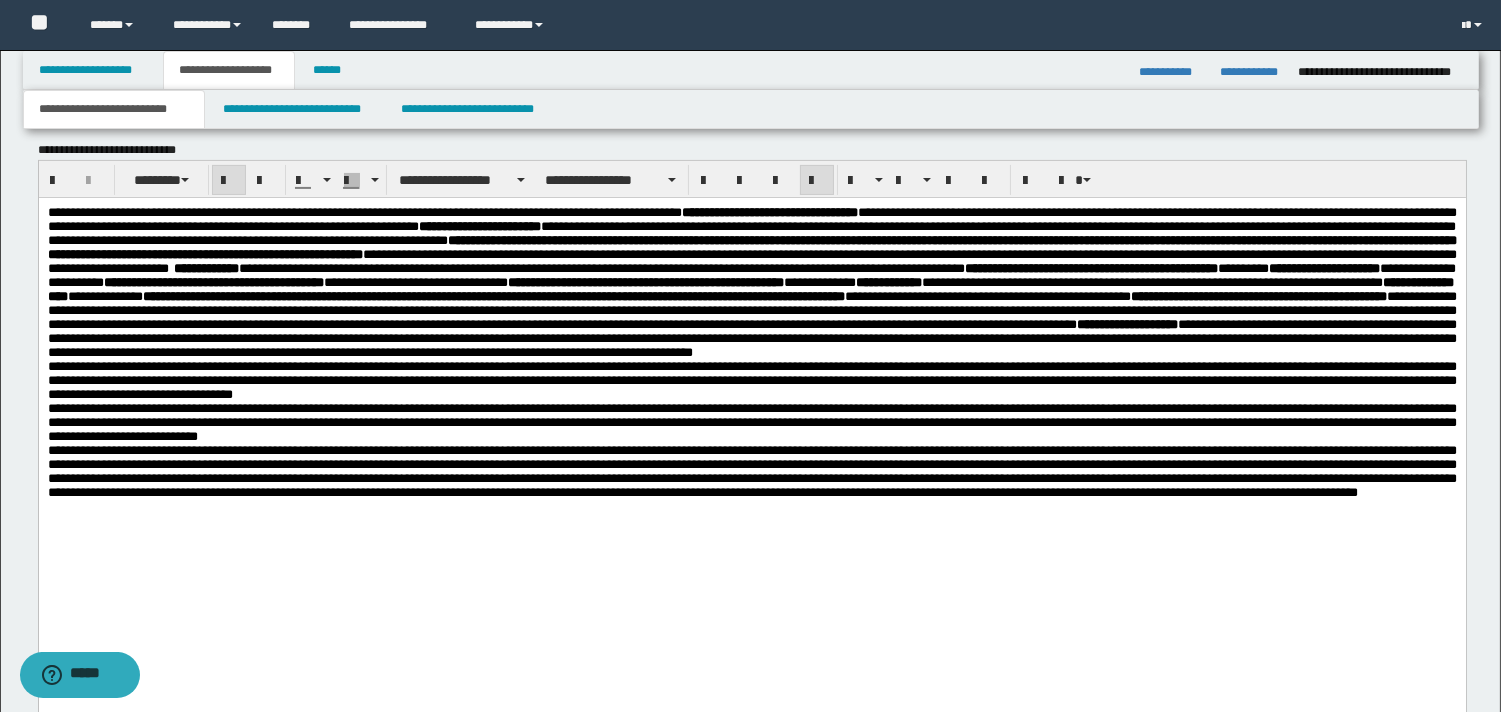 scroll, scrollTop: 952, scrollLeft: 0, axis: vertical 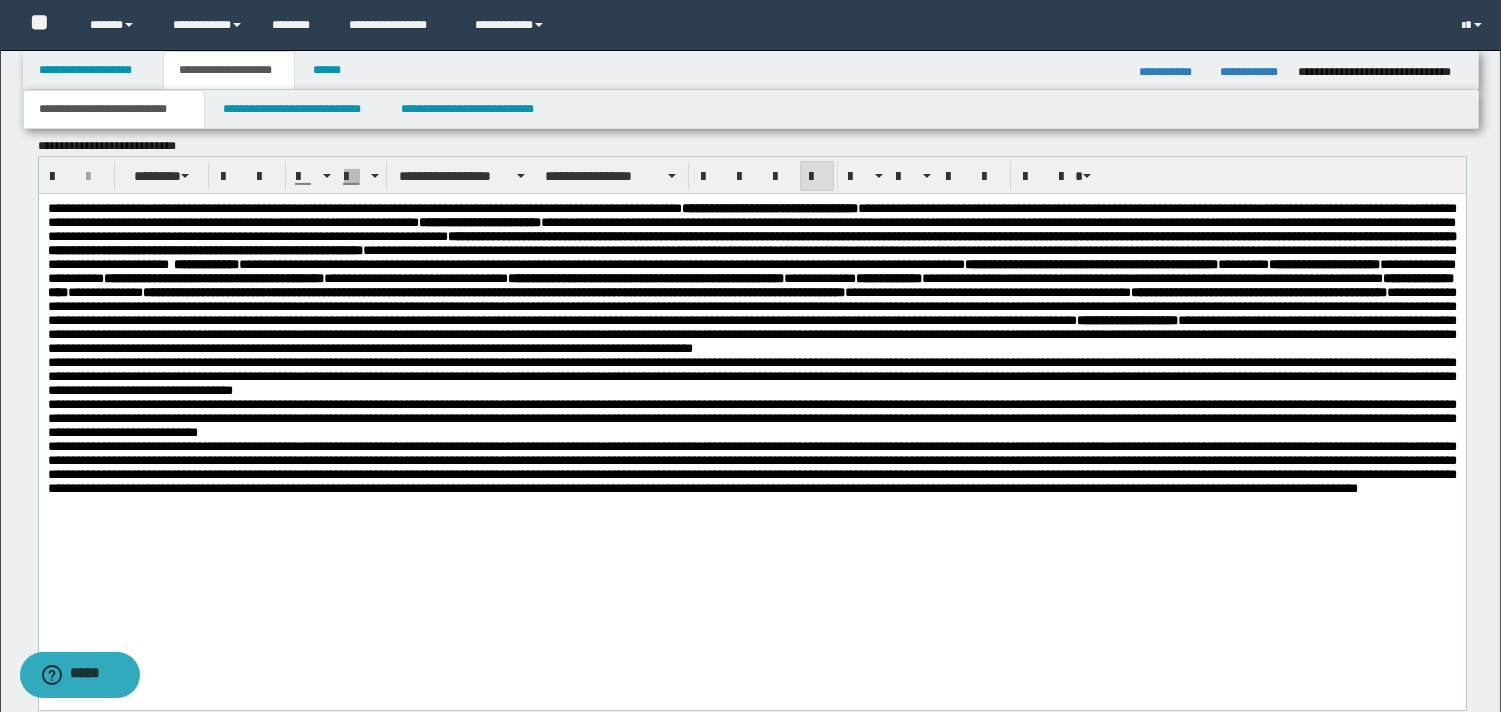 click on "**********" at bounding box center [751, 279] 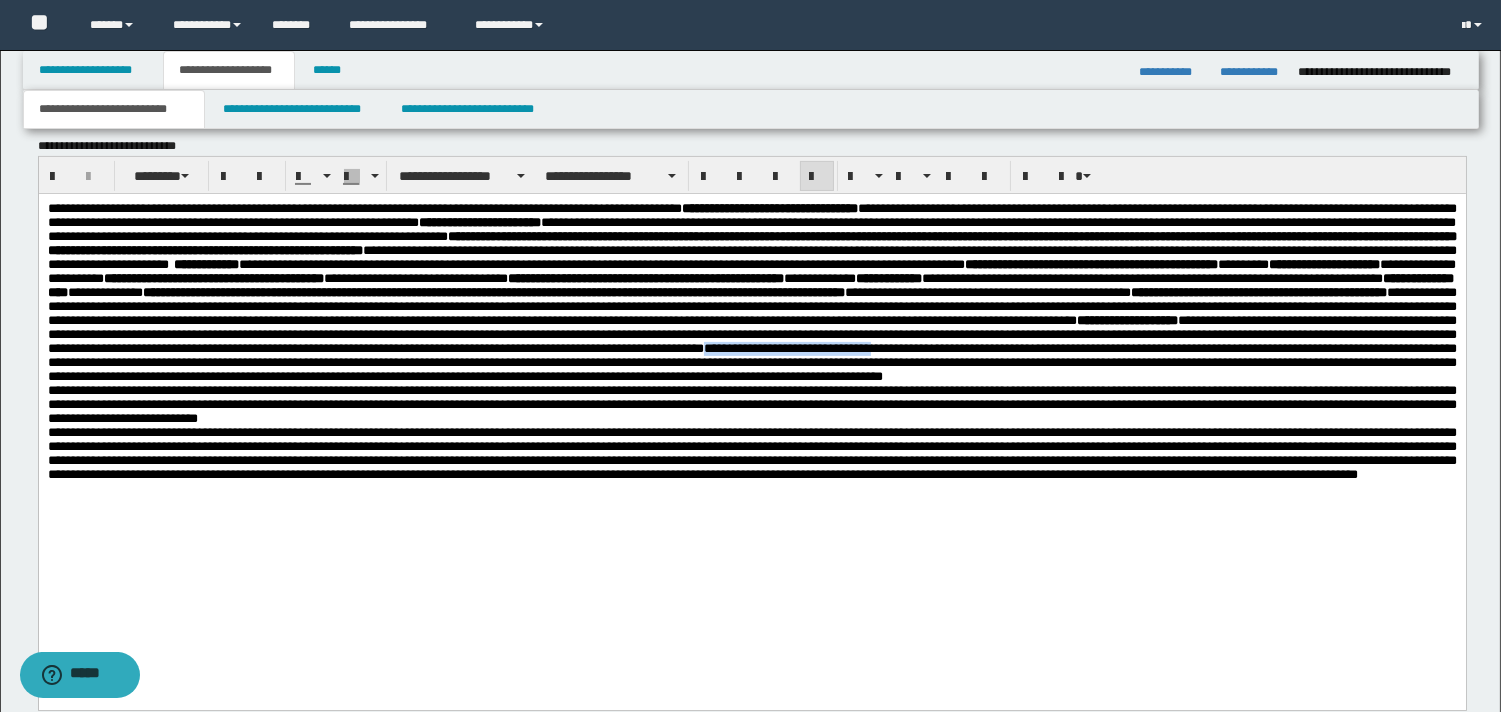 drag, startPoint x: 1385, startPoint y: 412, endPoint x: 180, endPoint y: 430, distance: 1205.1344 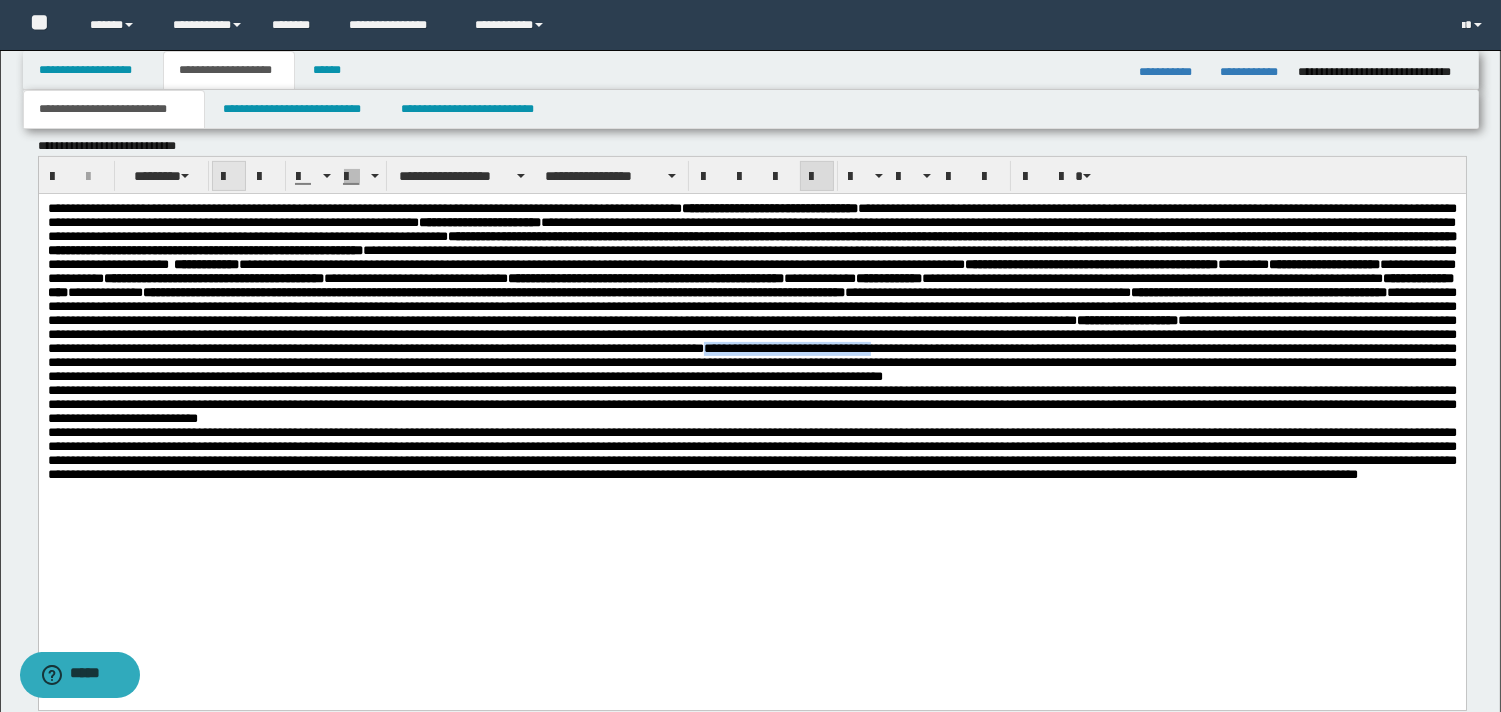 click at bounding box center (229, 177) 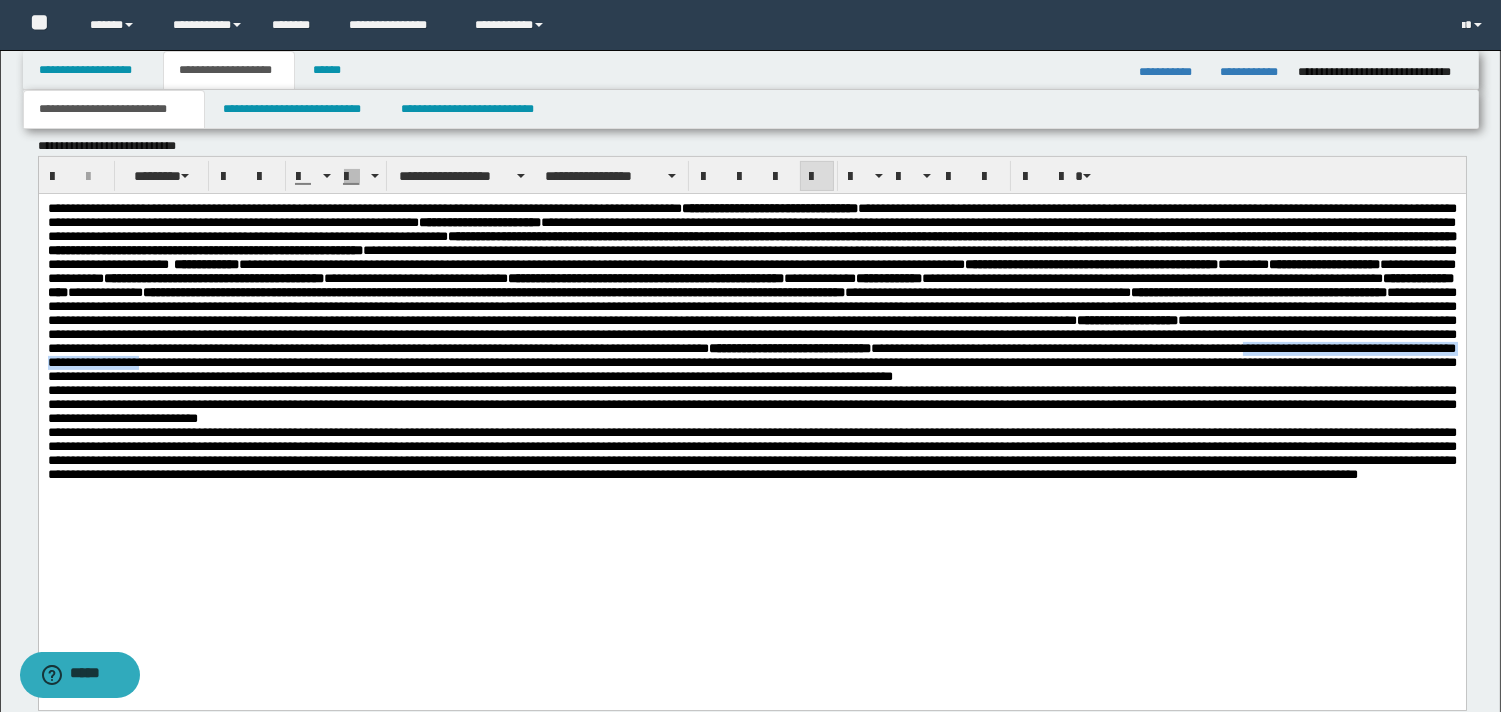 drag, startPoint x: 623, startPoint y: 430, endPoint x: 1011, endPoint y: 422, distance: 388.08246 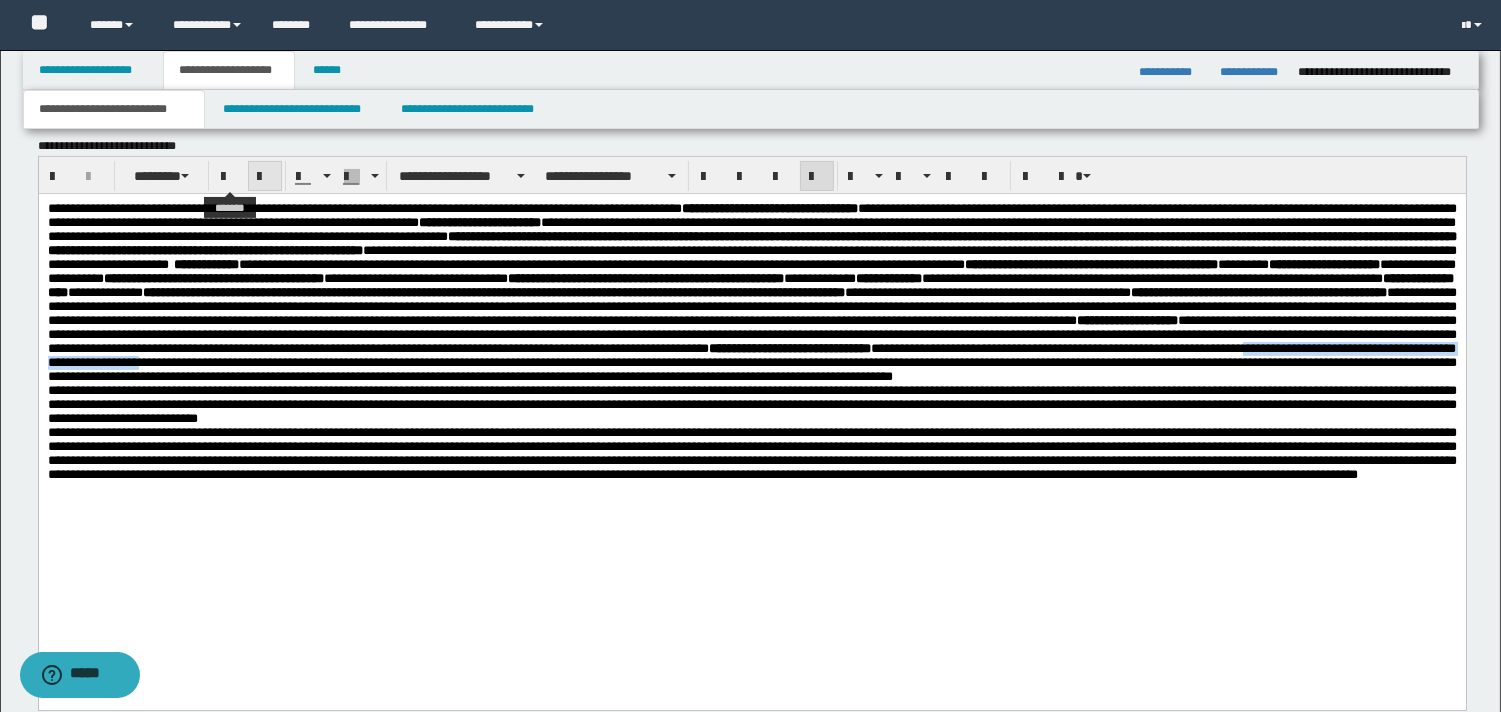 drag, startPoint x: 226, startPoint y: 170, endPoint x: 268, endPoint y: 187, distance: 45.310043 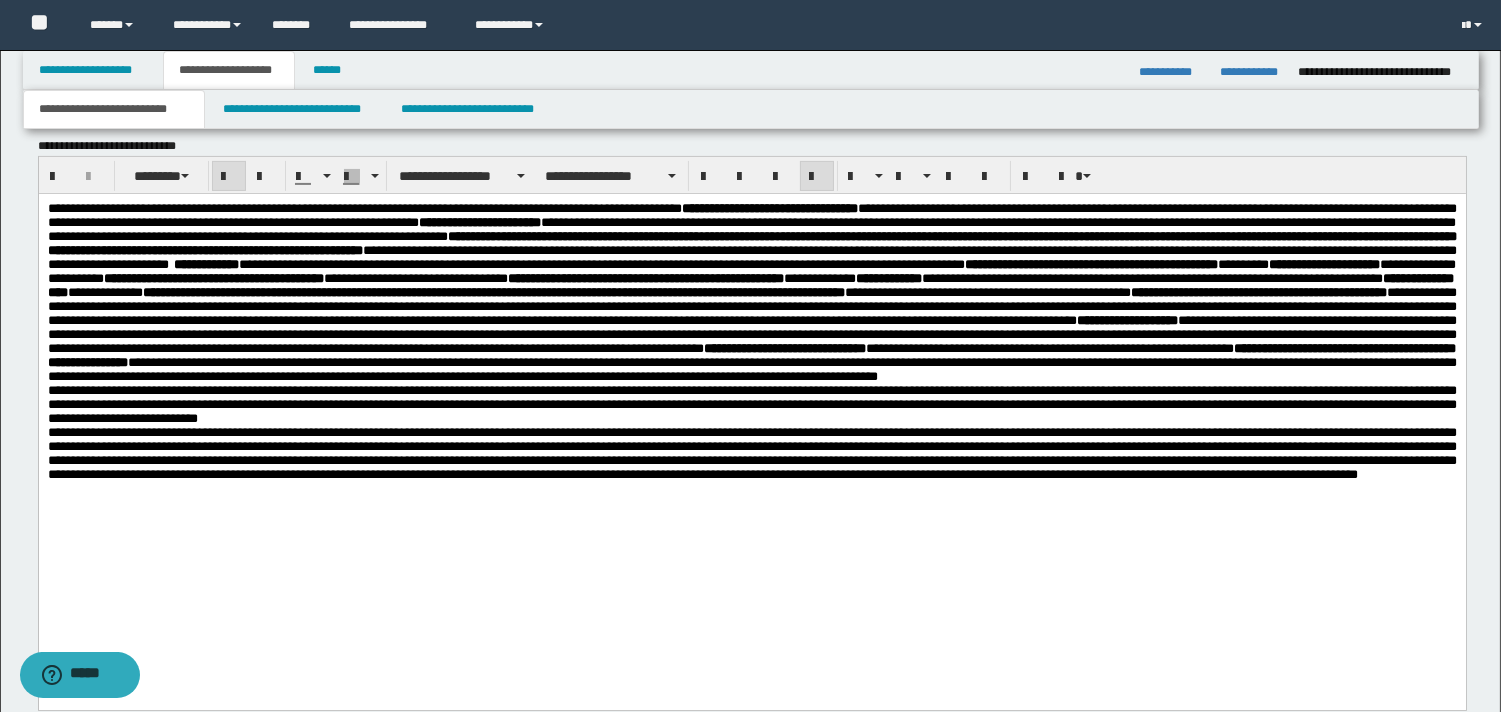 drag, startPoint x: 814, startPoint y: 459, endPoint x: 825, endPoint y: 457, distance: 11.18034 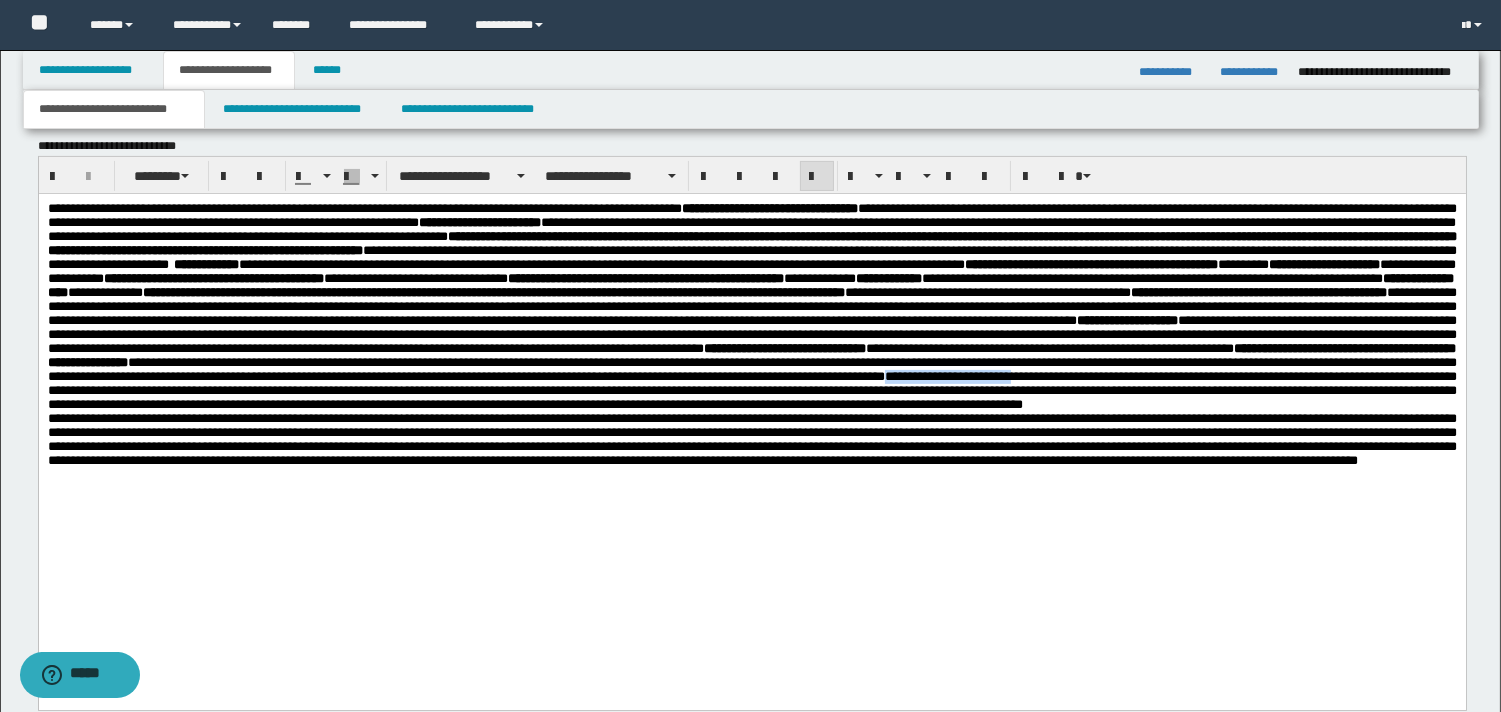 drag, startPoint x: 784, startPoint y: 460, endPoint x: 951, endPoint y: 459, distance: 167.00299 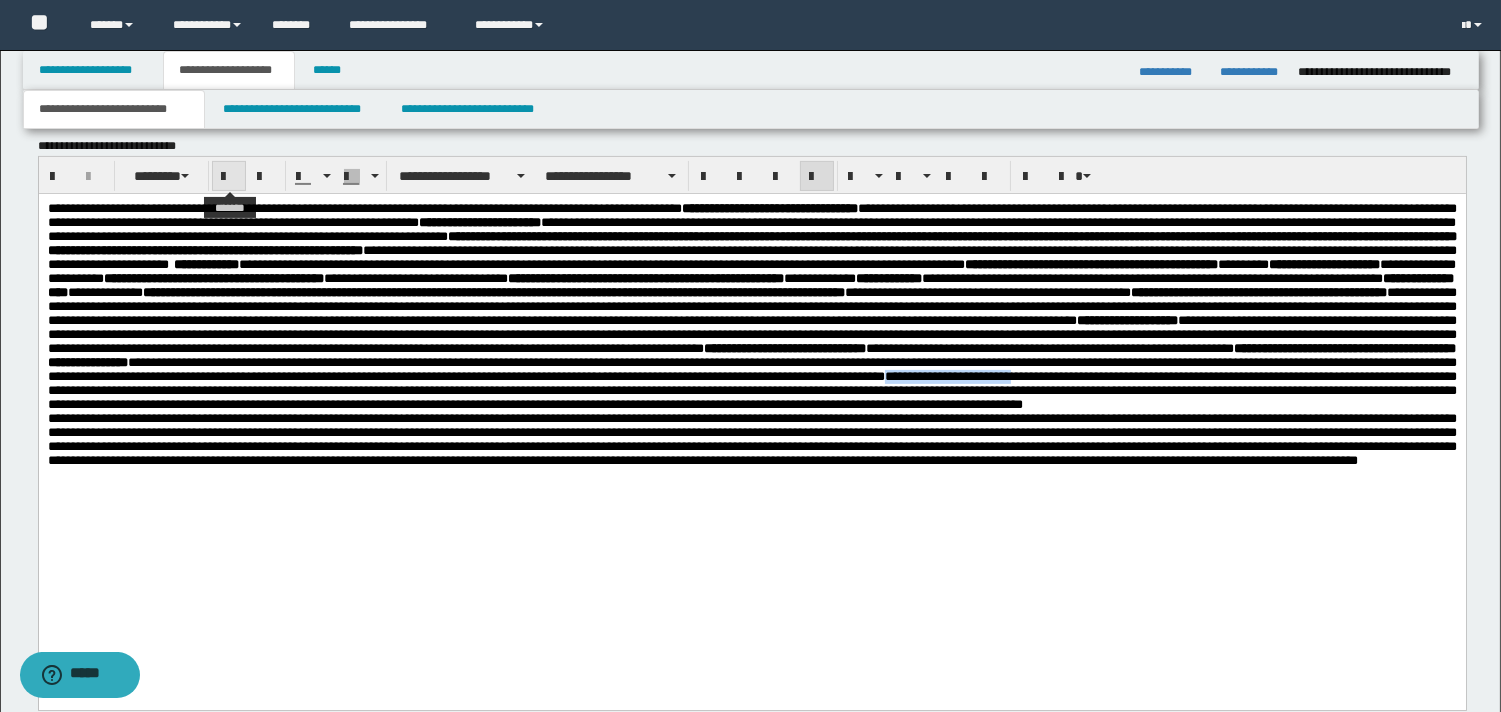 click at bounding box center [229, 177] 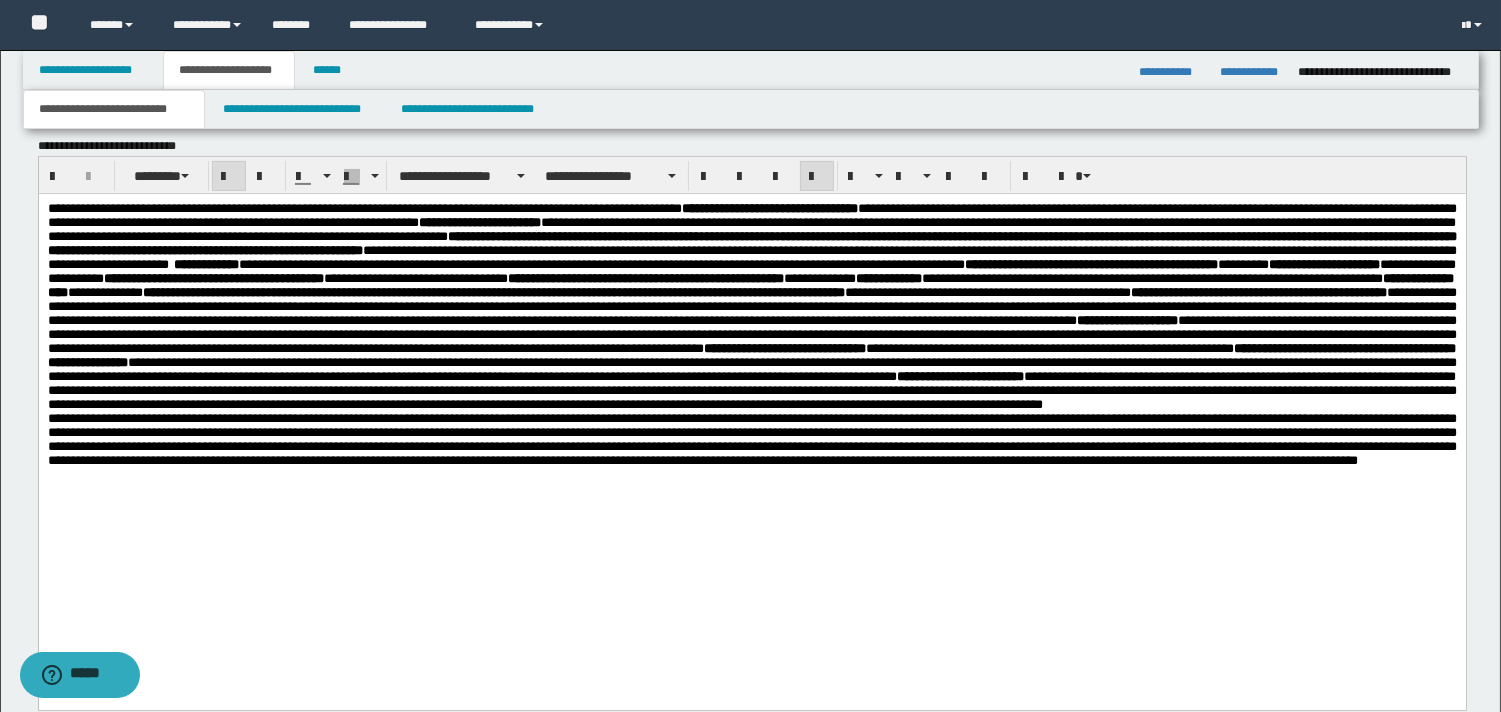 click at bounding box center (751, 439) 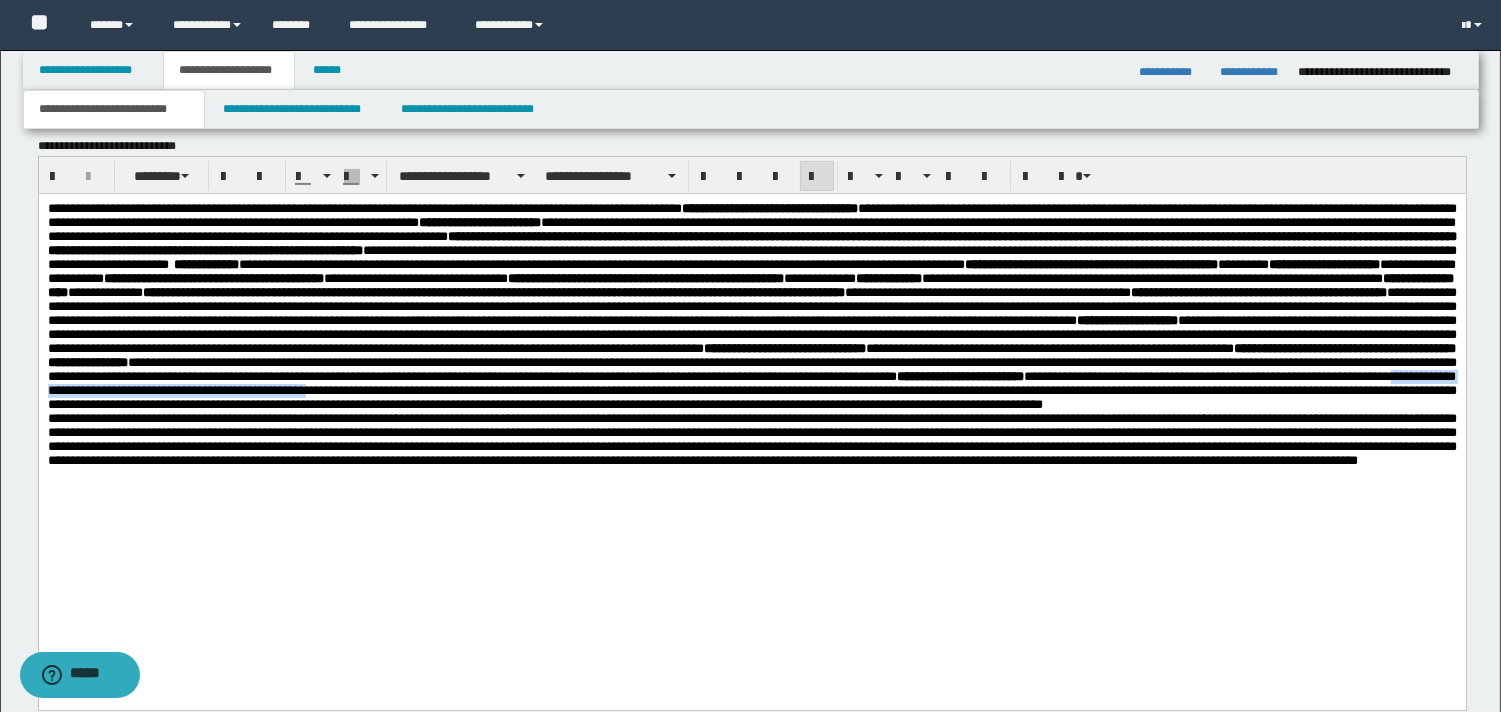 drag, startPoint x: 1406, startPoint y: 461, endPoint x: 389, endPoint y: 478, distance: 1017.1421 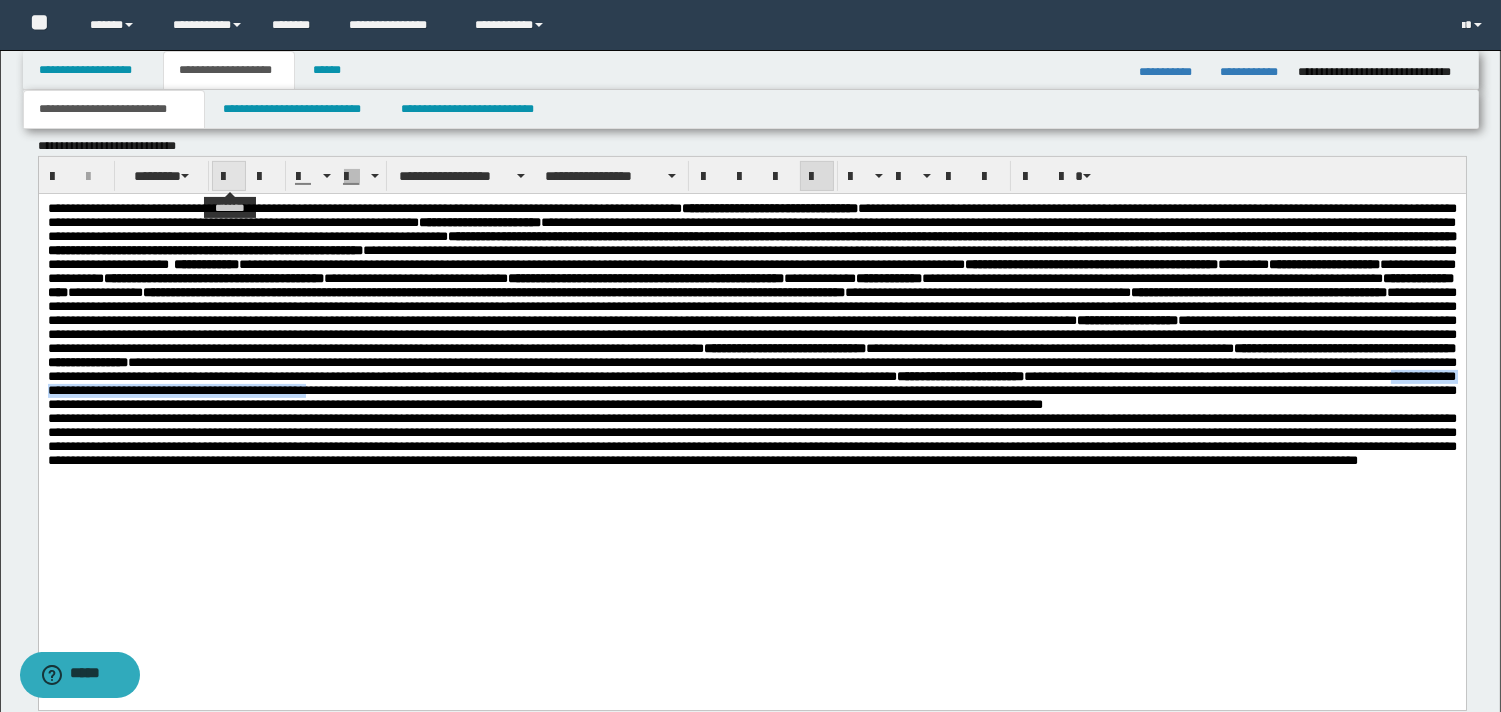 click at bounding box center (229, 177) 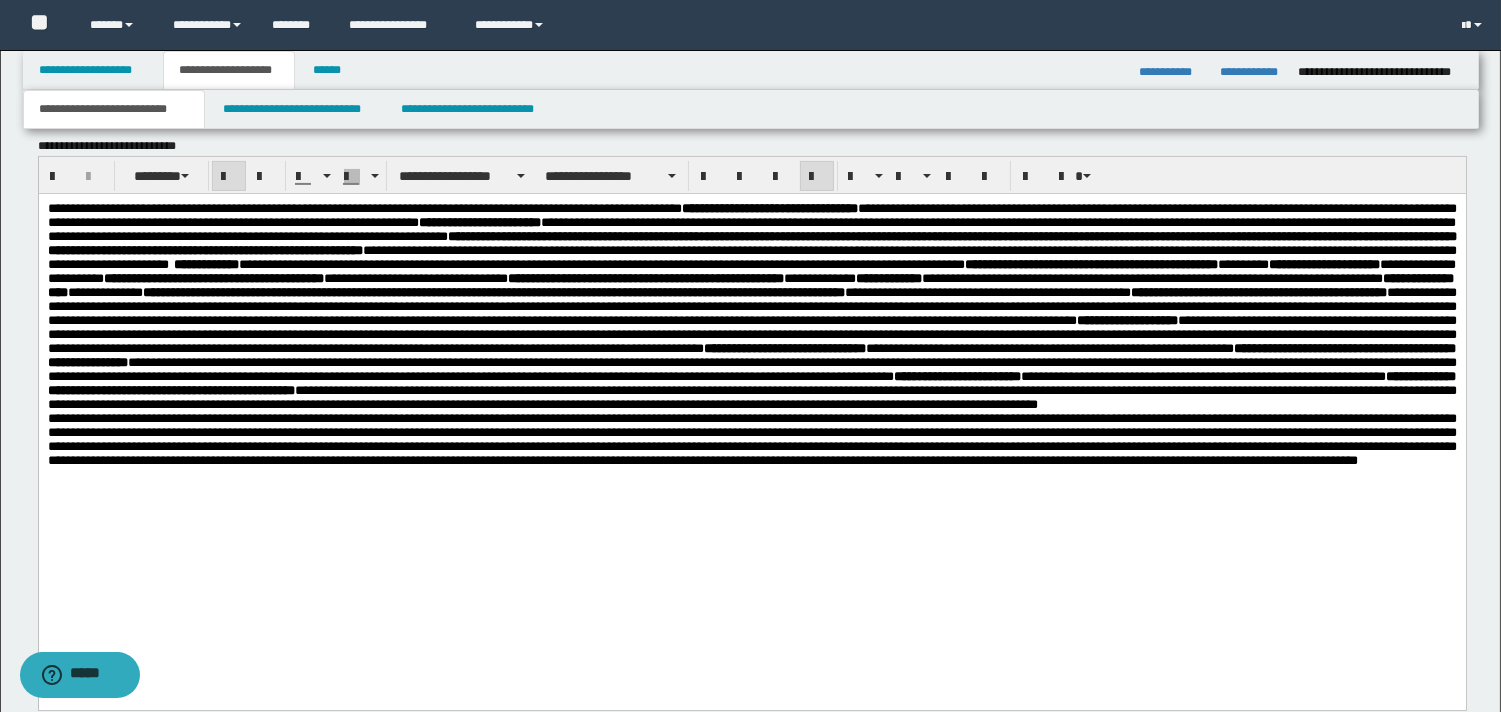 click on "**********" at bounding box center (751, 307) 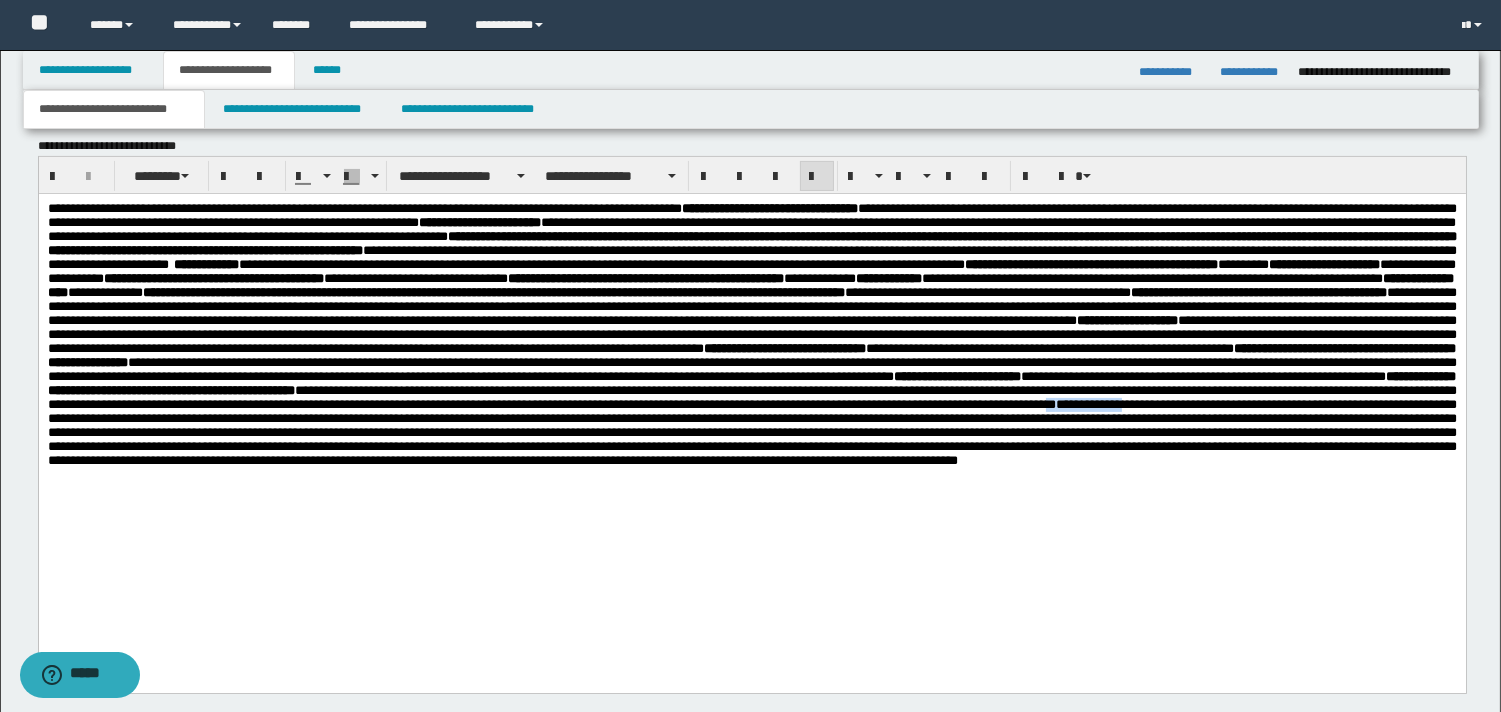 drag, startPoint x: 231, startPoint y: 513, endPoint x: 138, endPoint y: 507, distance: 93.193344 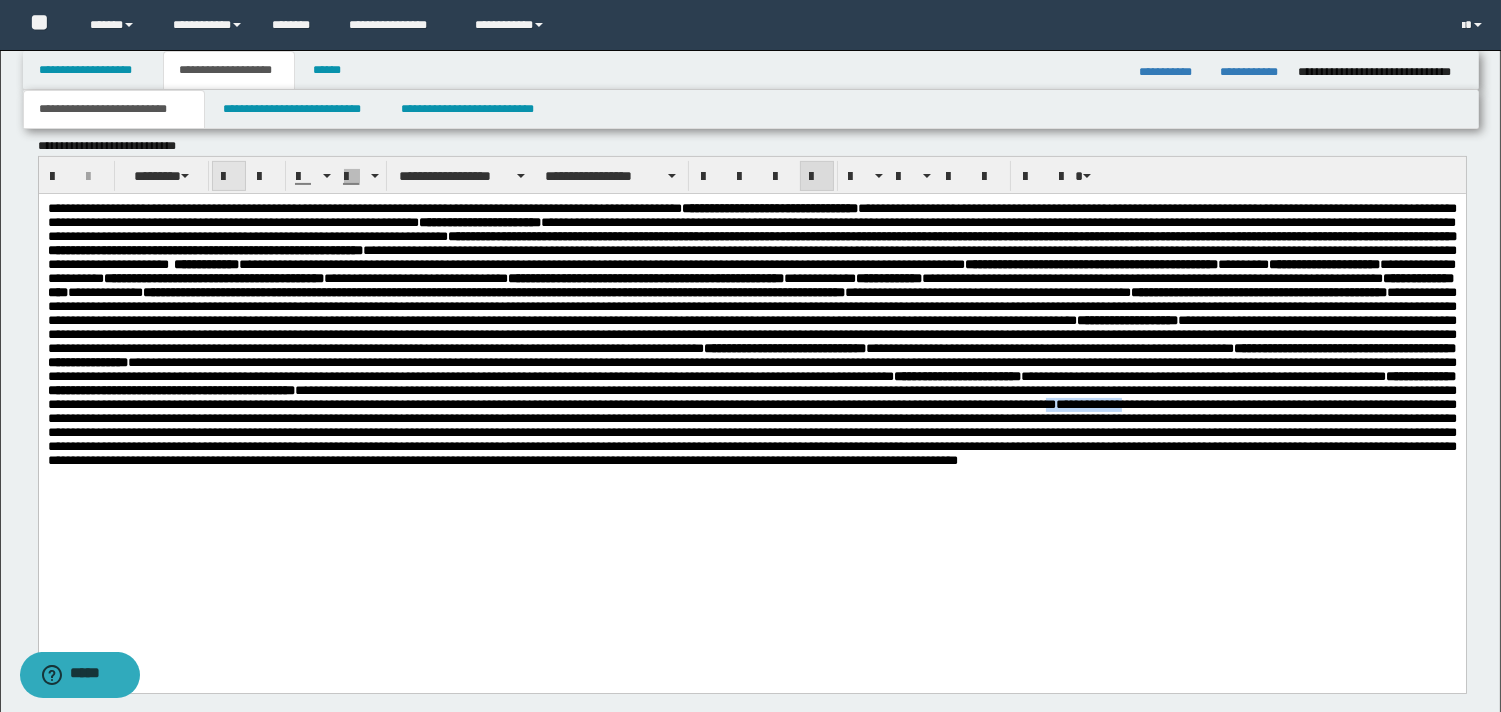 drag, startPoint x: 230, startPoint y: 174, endPoint x: 242, endPoint y: 191, distance: 20.808653 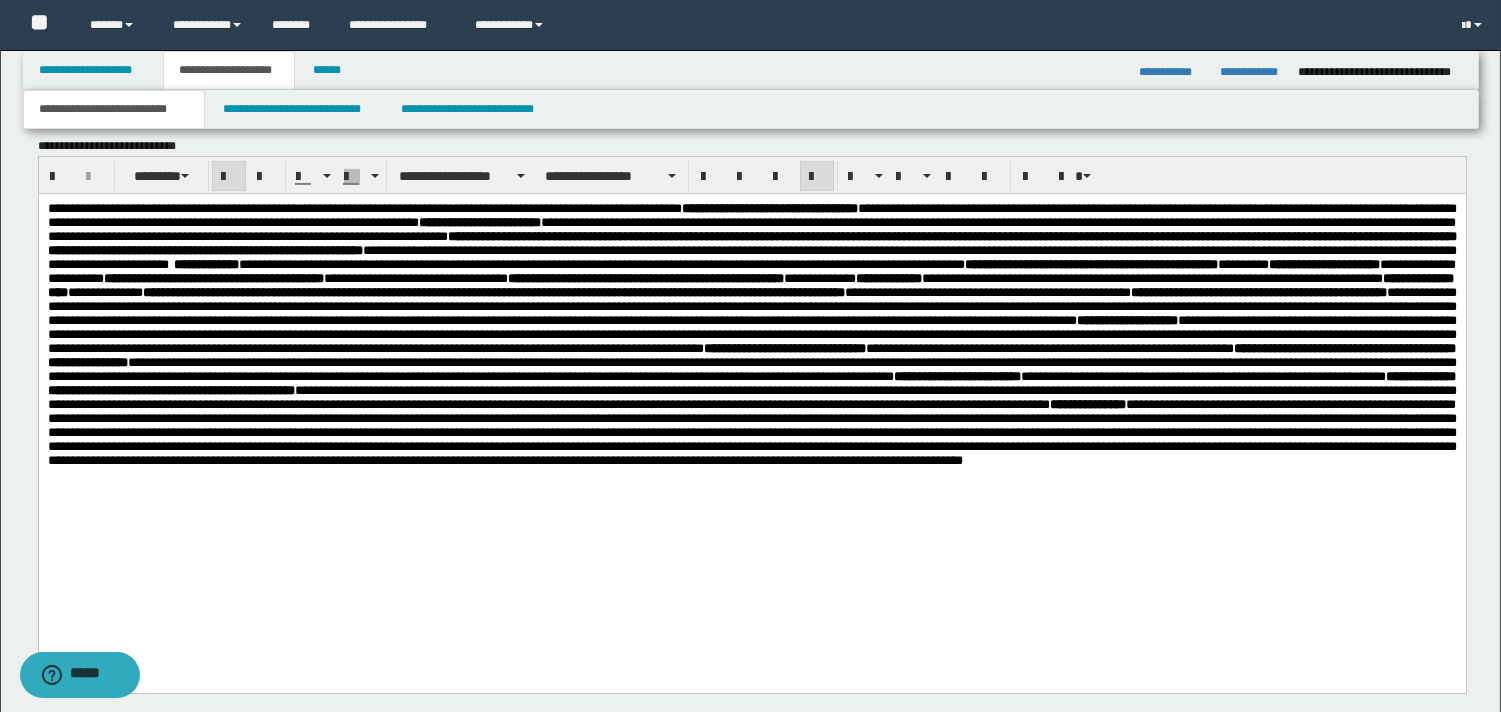 drag, startPoint x: 560, startPoint y: 644, endPoint x: 578, endPoint y: 639, distance: 18.681541 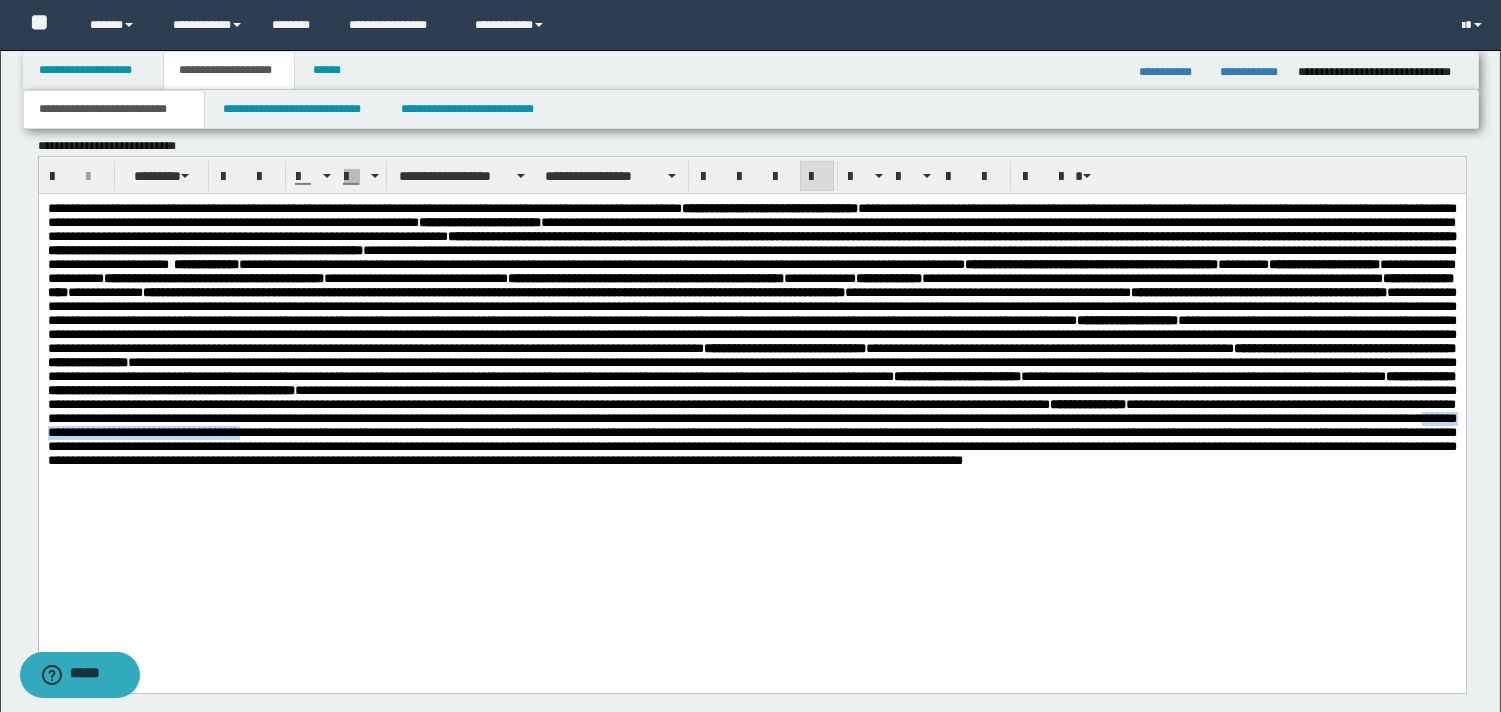 drag, startPoint x: 928, startPoint y: 526, endPoint x: 1221, endPoint y: 527, distance: 293.0017 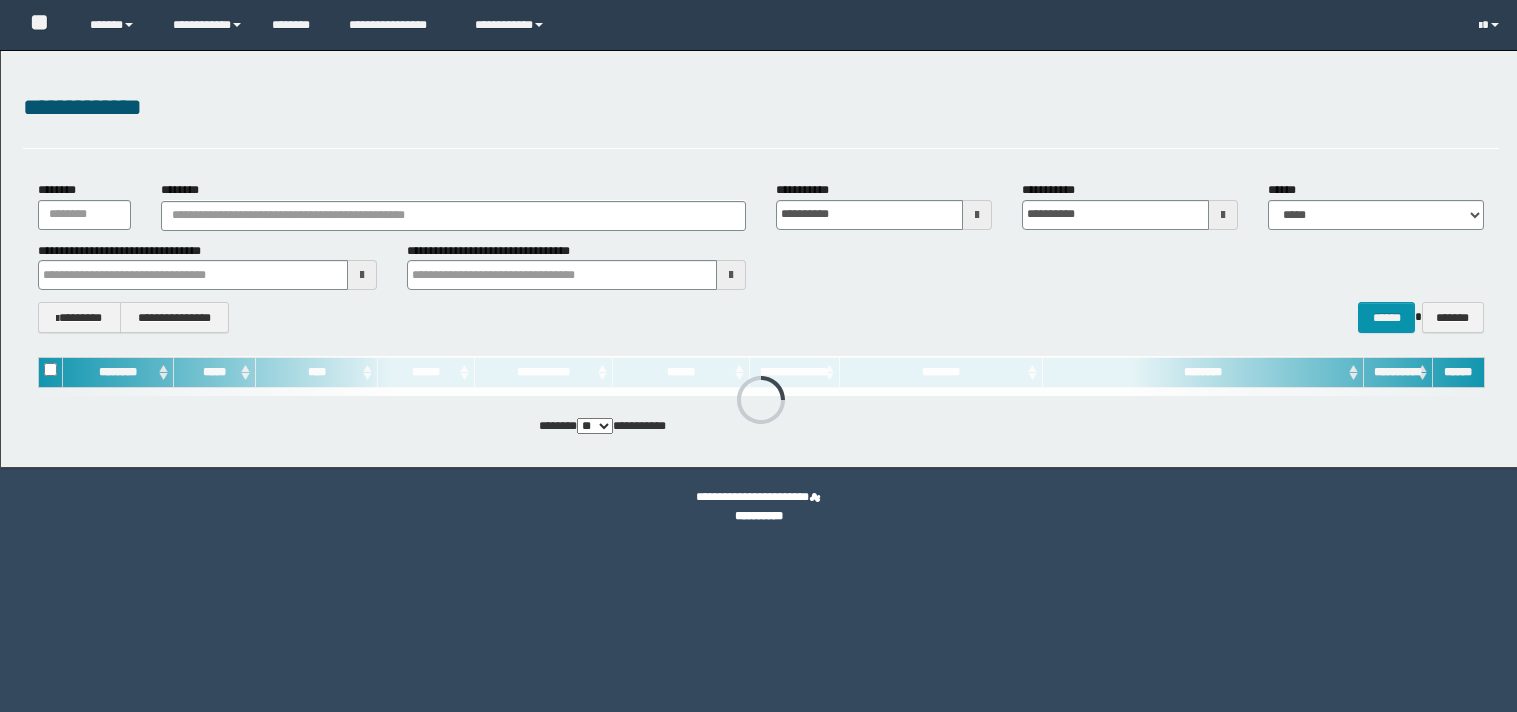 scroll, scrollTop: 0, scrollLeft: 0, axis: both 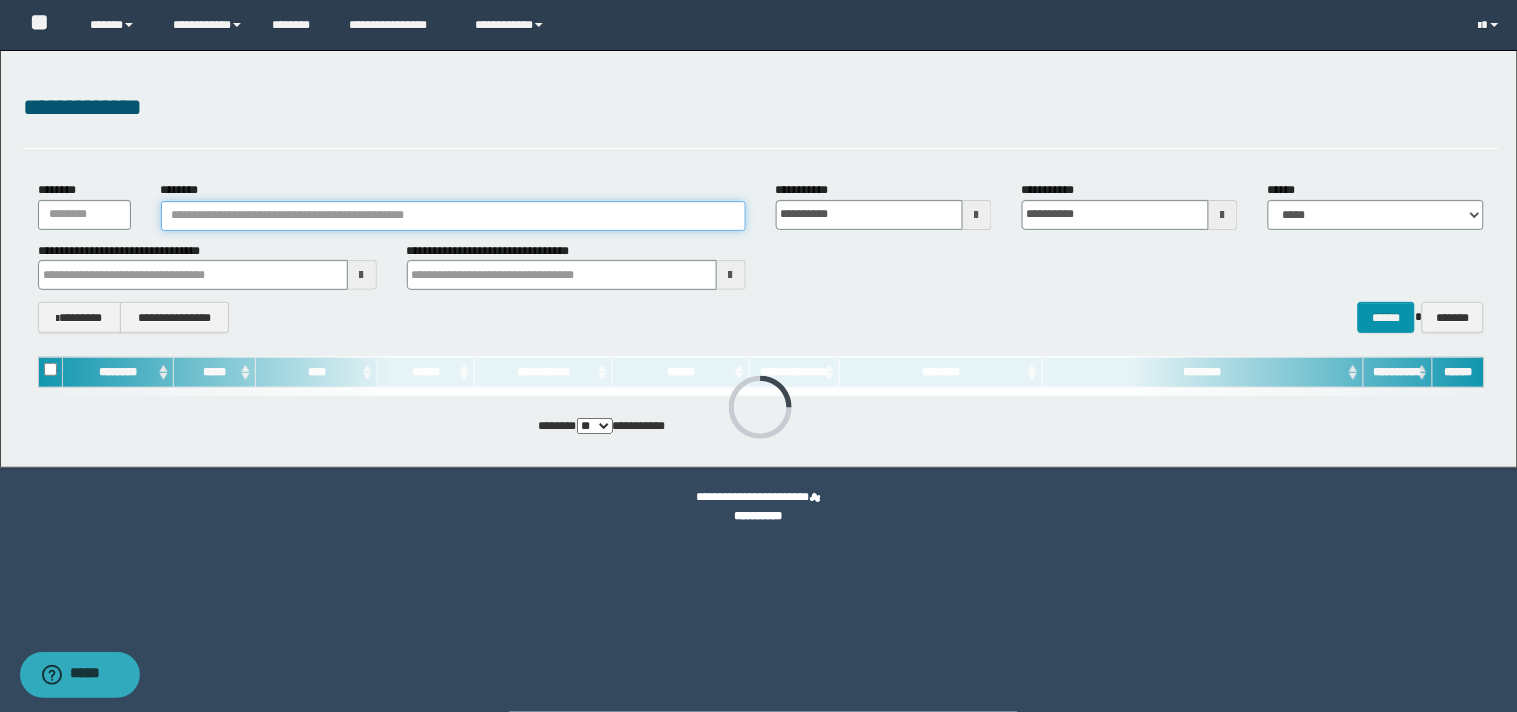 click on "********" at bounding box center (453, 216) 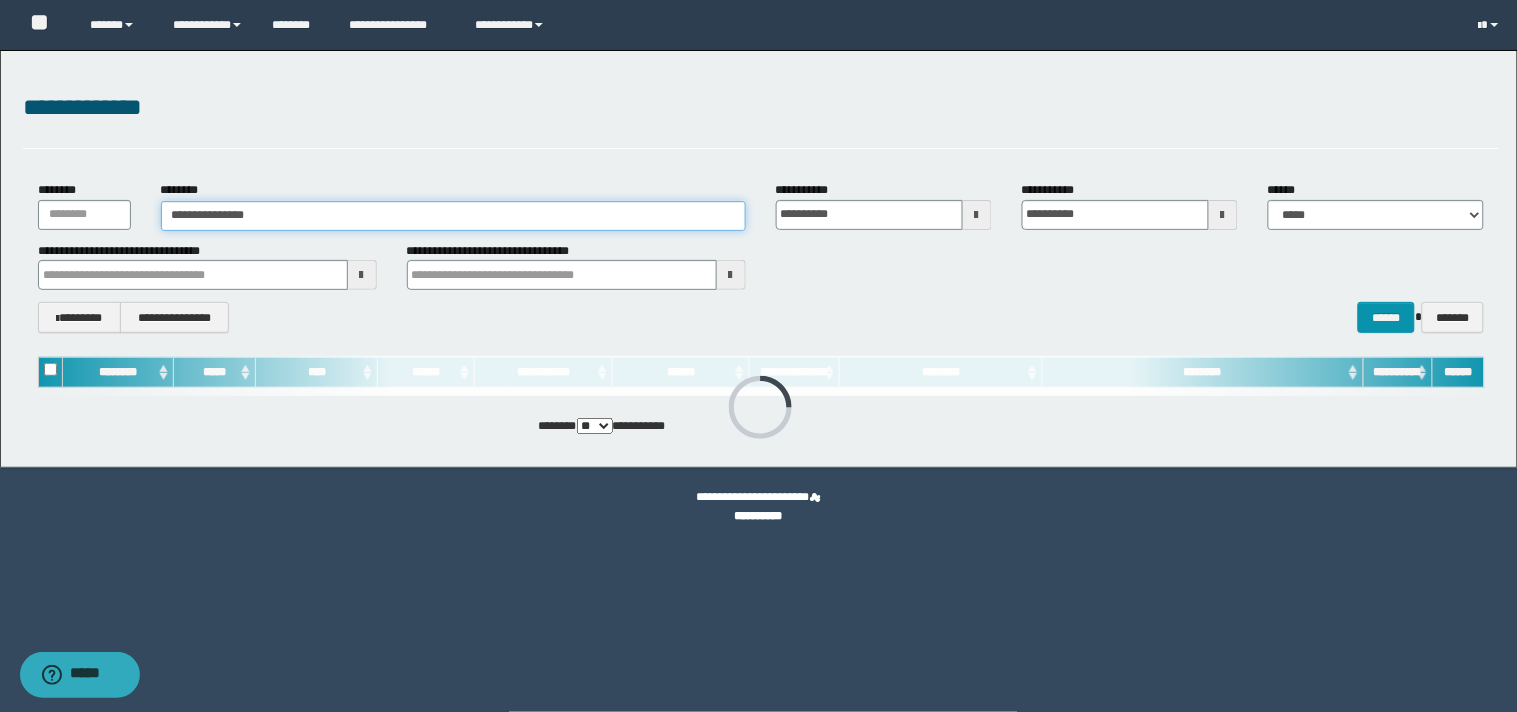 type on "**********" 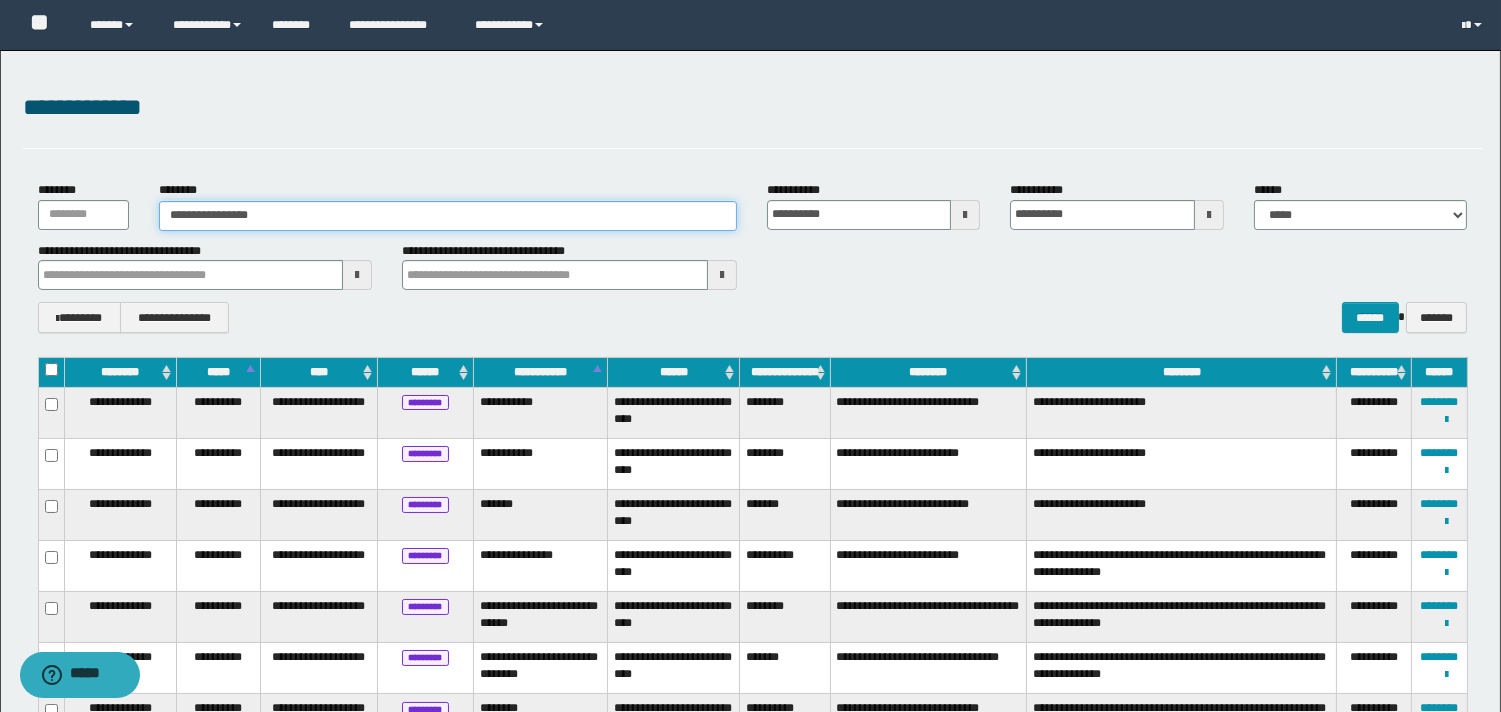 type on "**********" 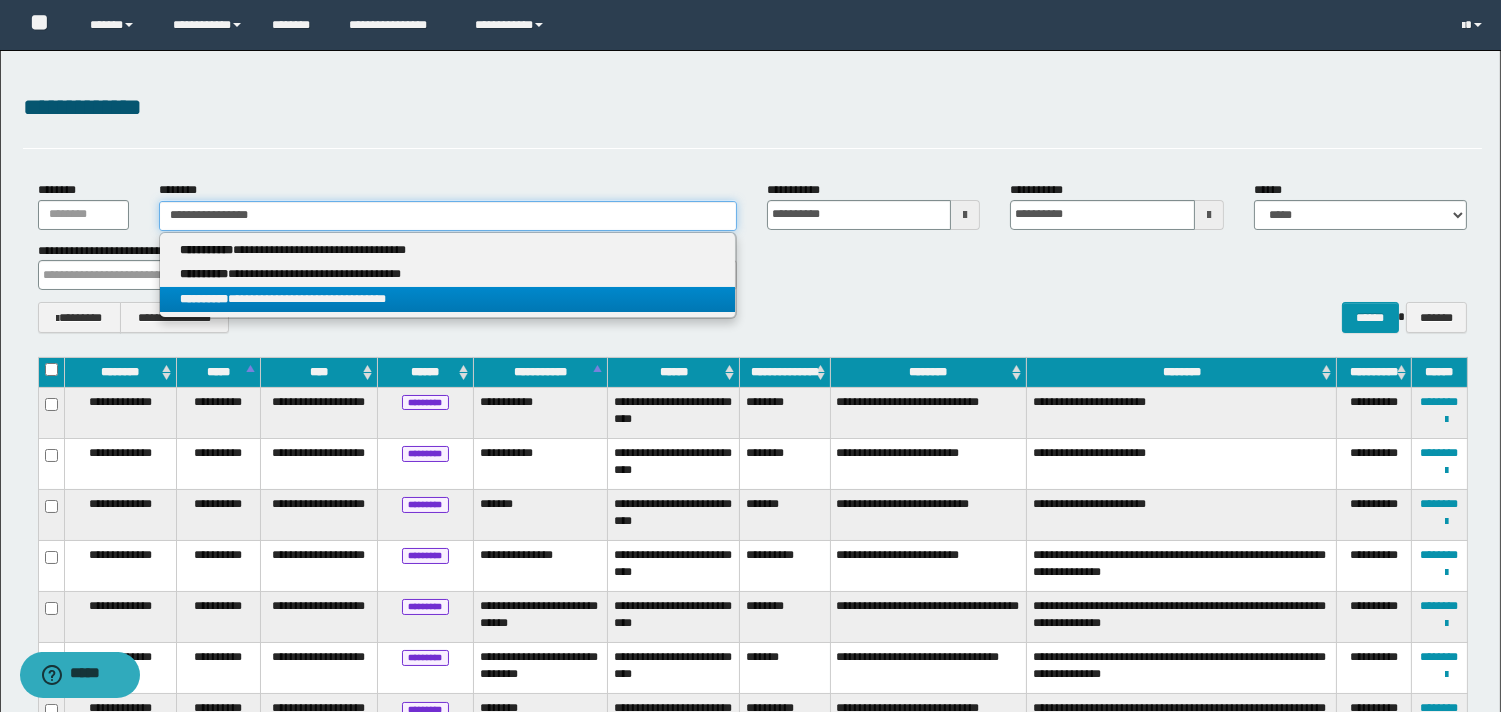 type on "**********" 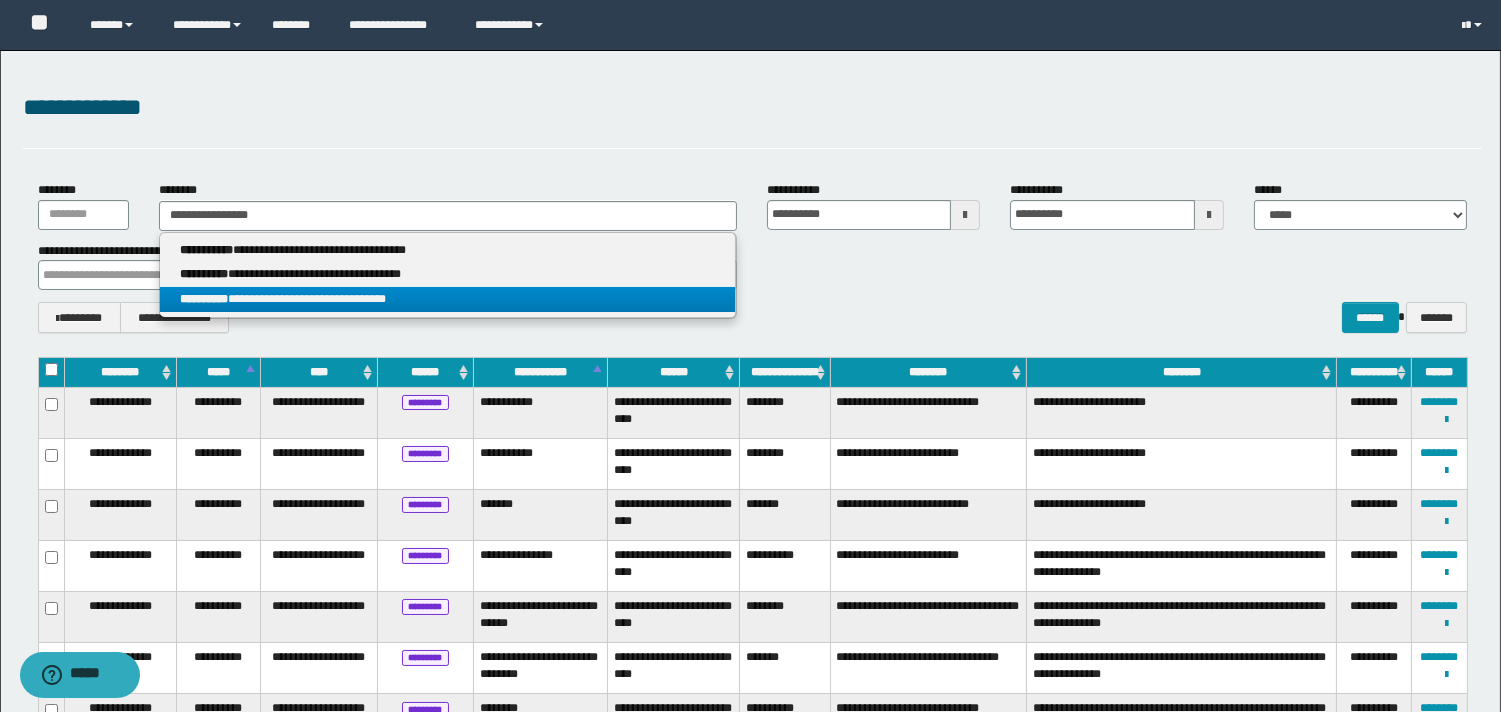 click on "**********" at bounding box center (448, 299) 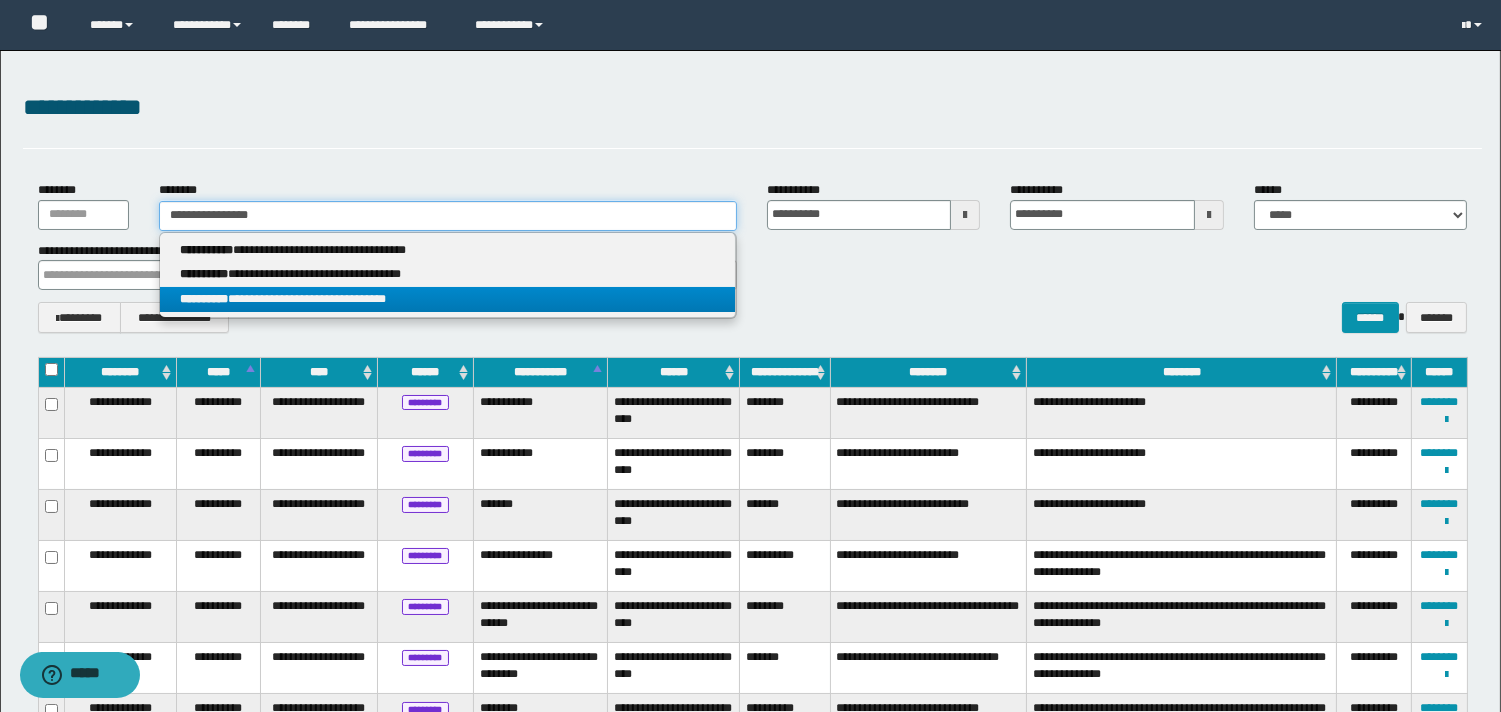 type 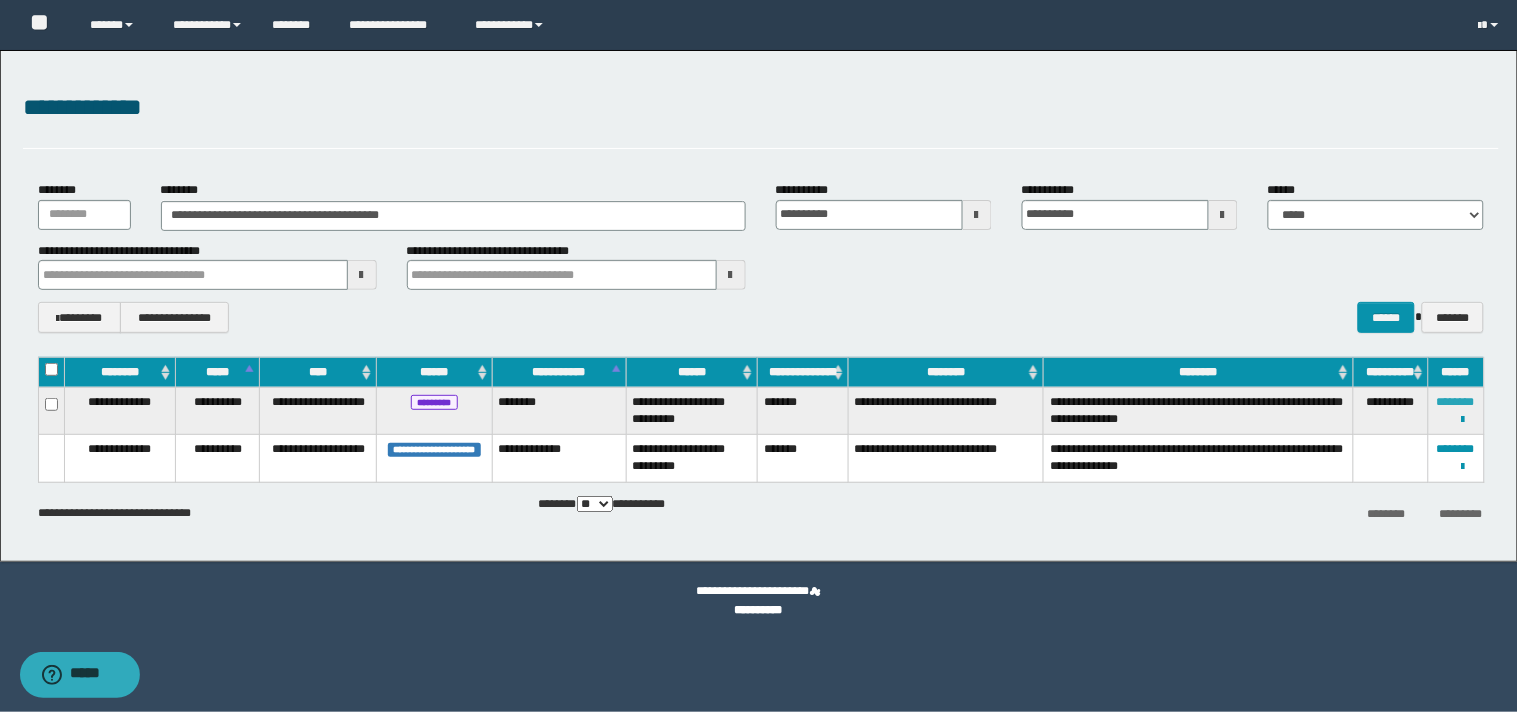 click on "********" at bounding box center [1456, 402] 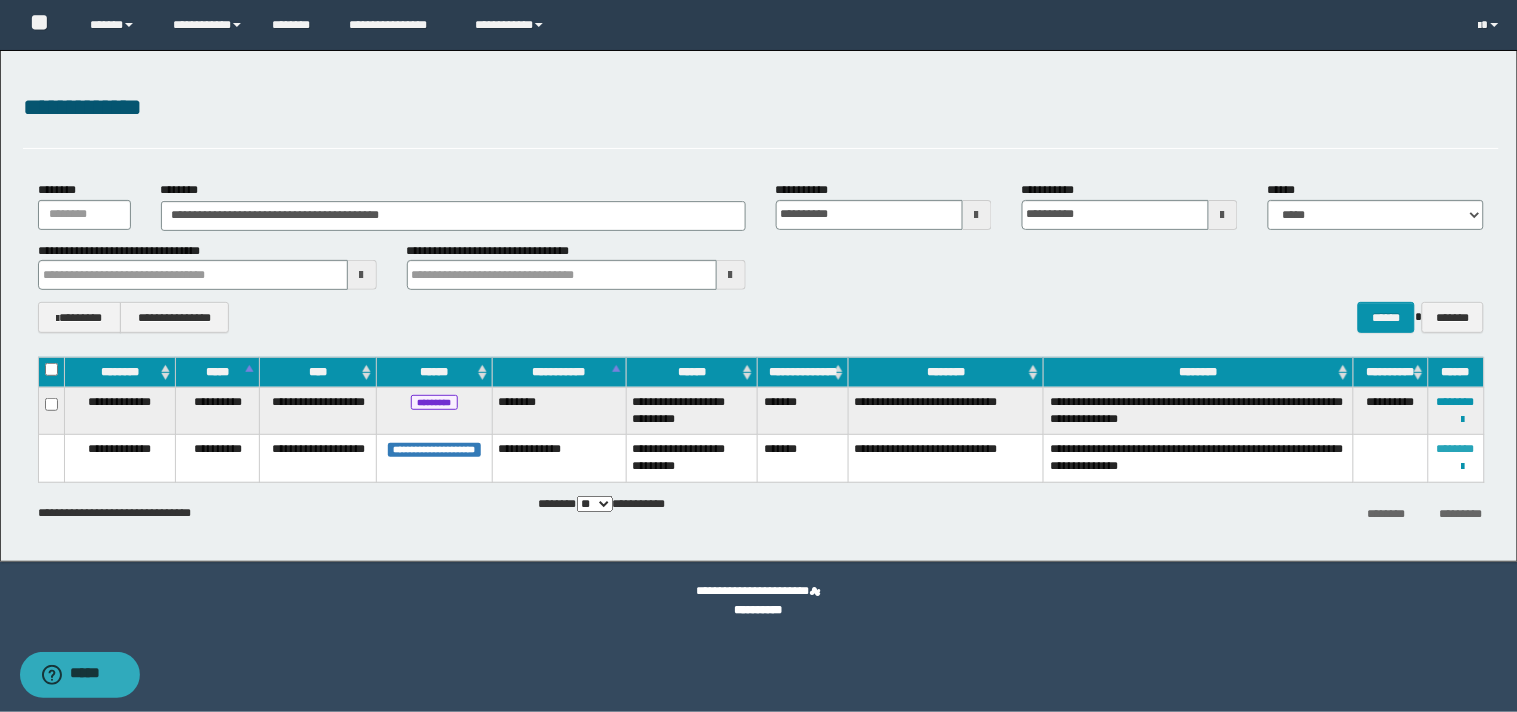 click on "********" at bounding box center [1456, 449] 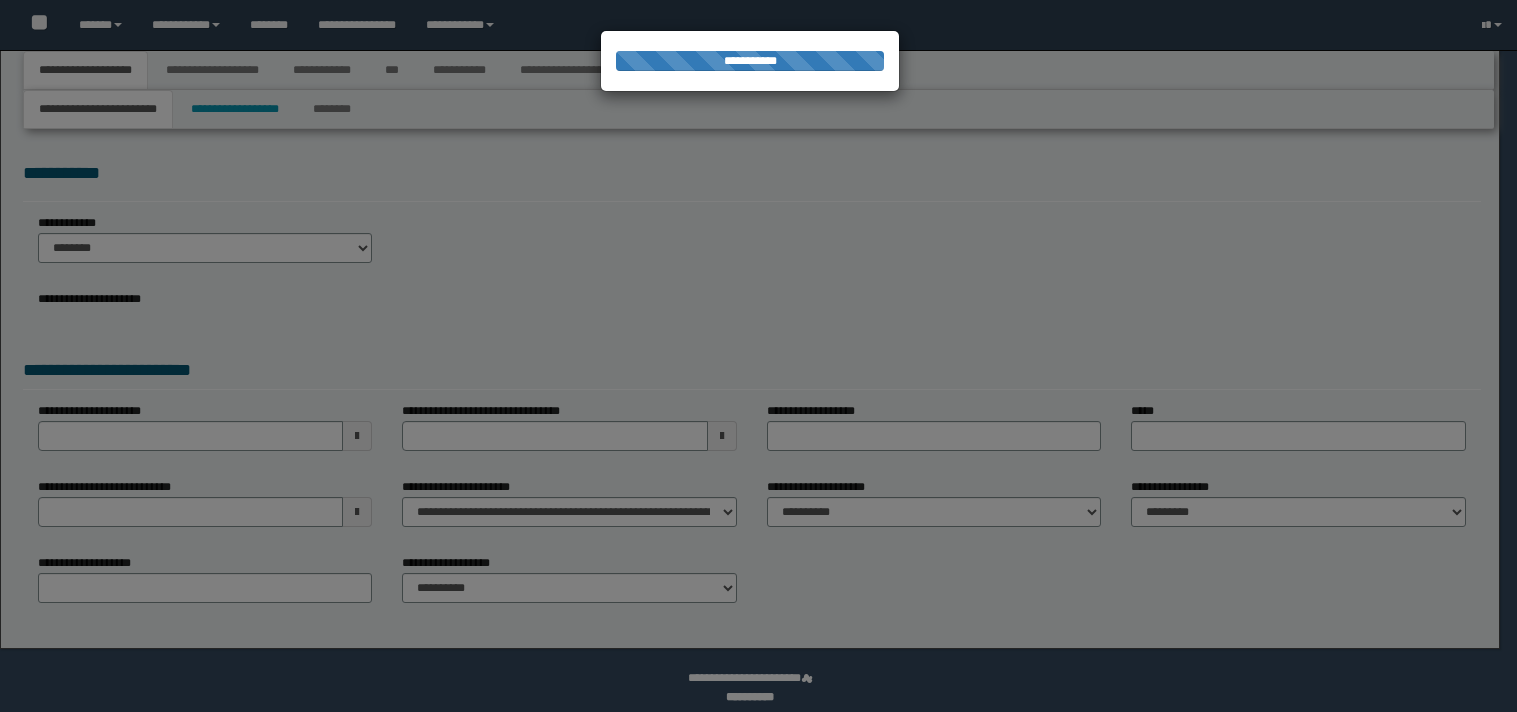 scroll, scrollTop: 0, scrollLeft: 0, axis: both 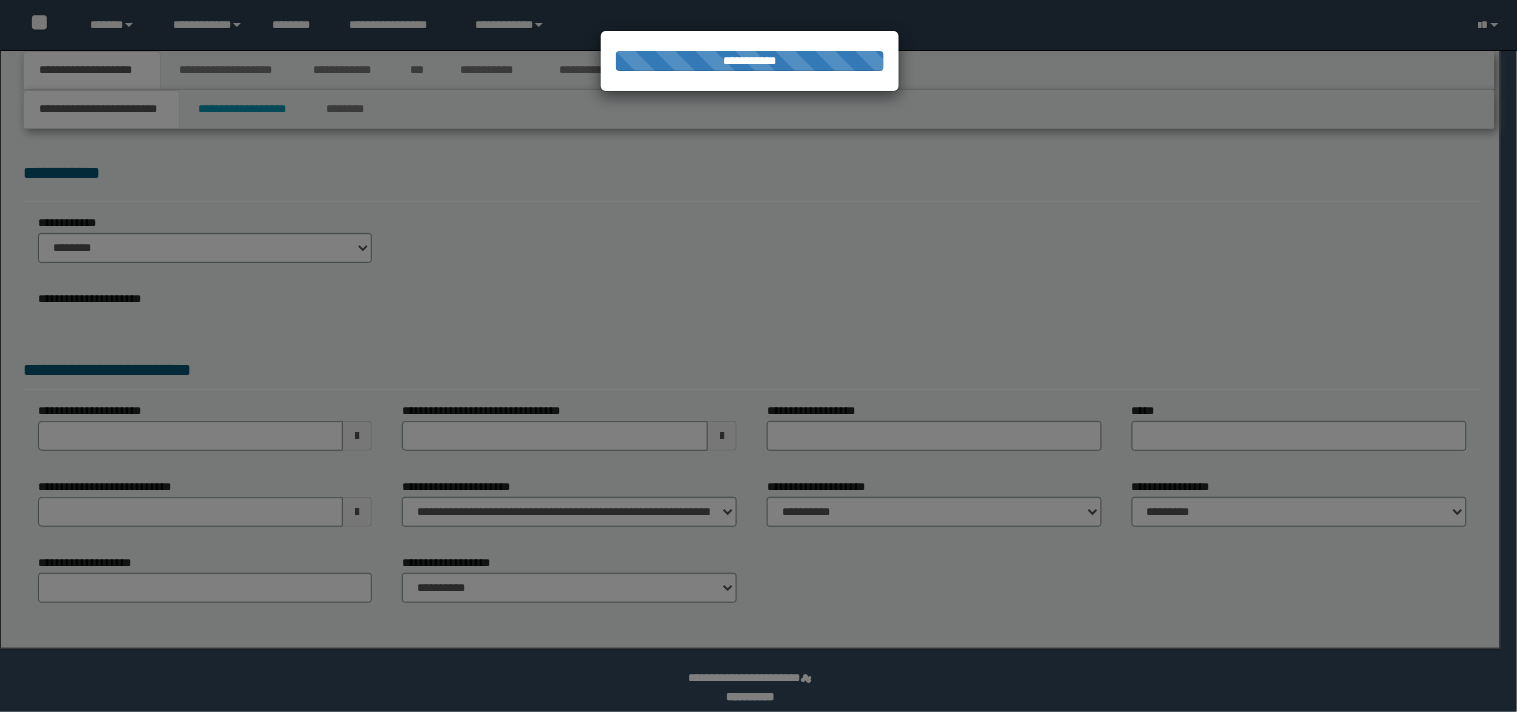 type on "**********" 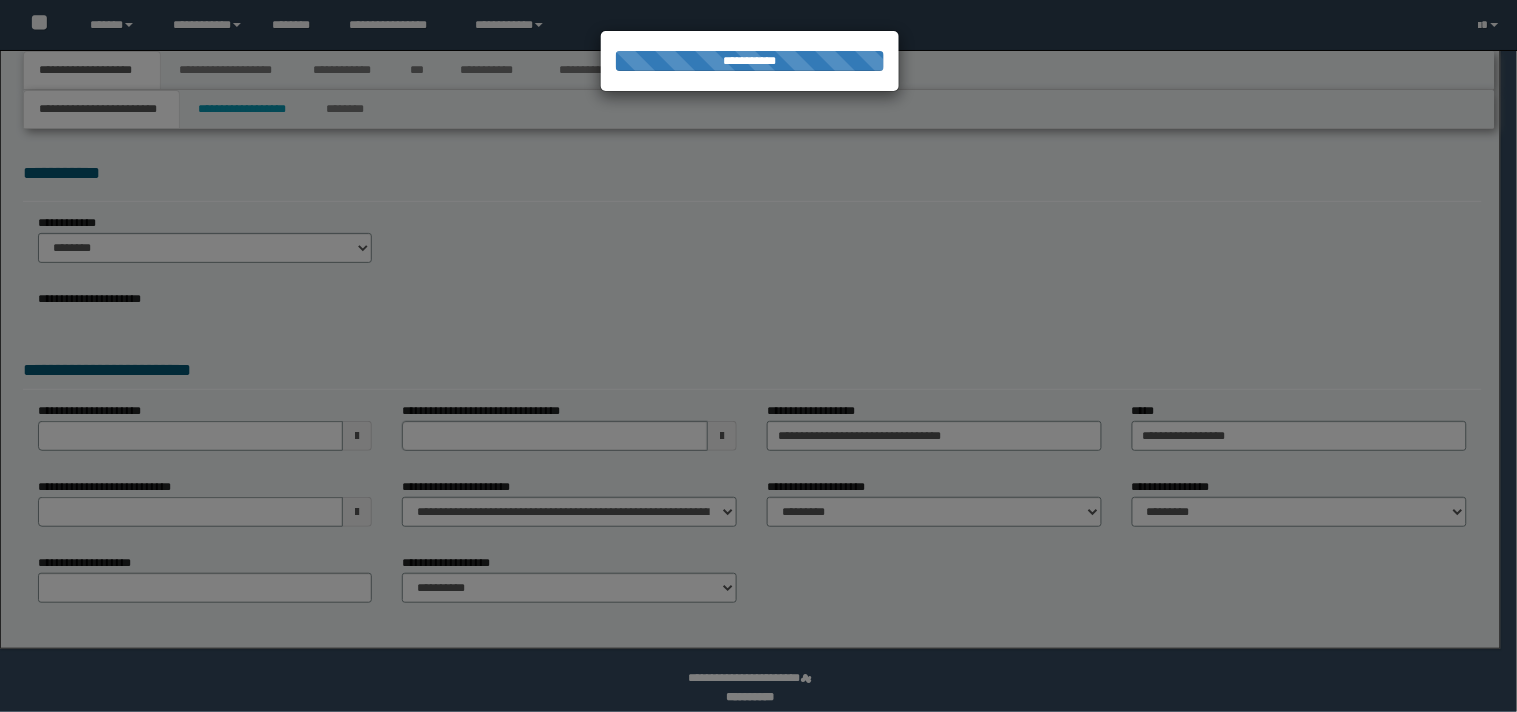 scroll, scrollTop: 0, scrollLeft: 0, axis: both 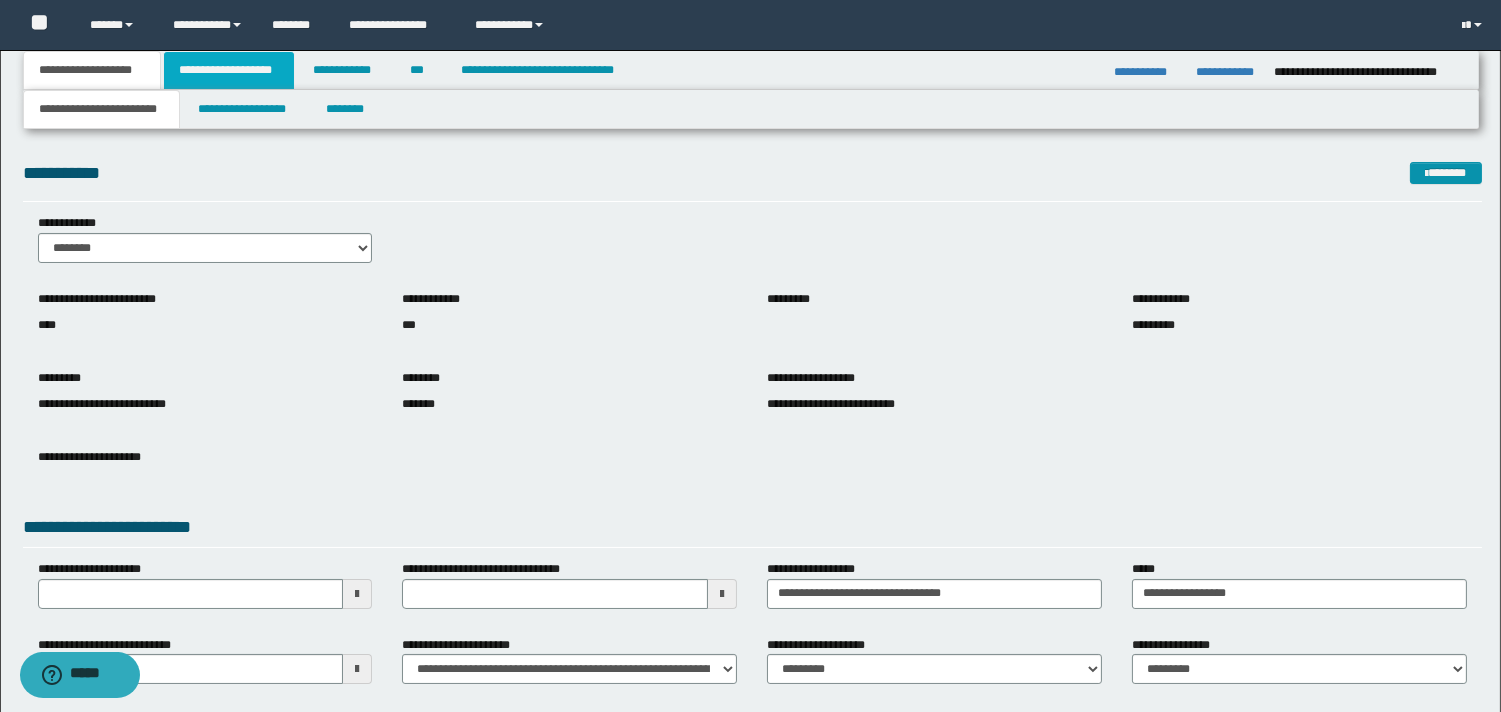 click on "**********" at bounding box center (229, 70) 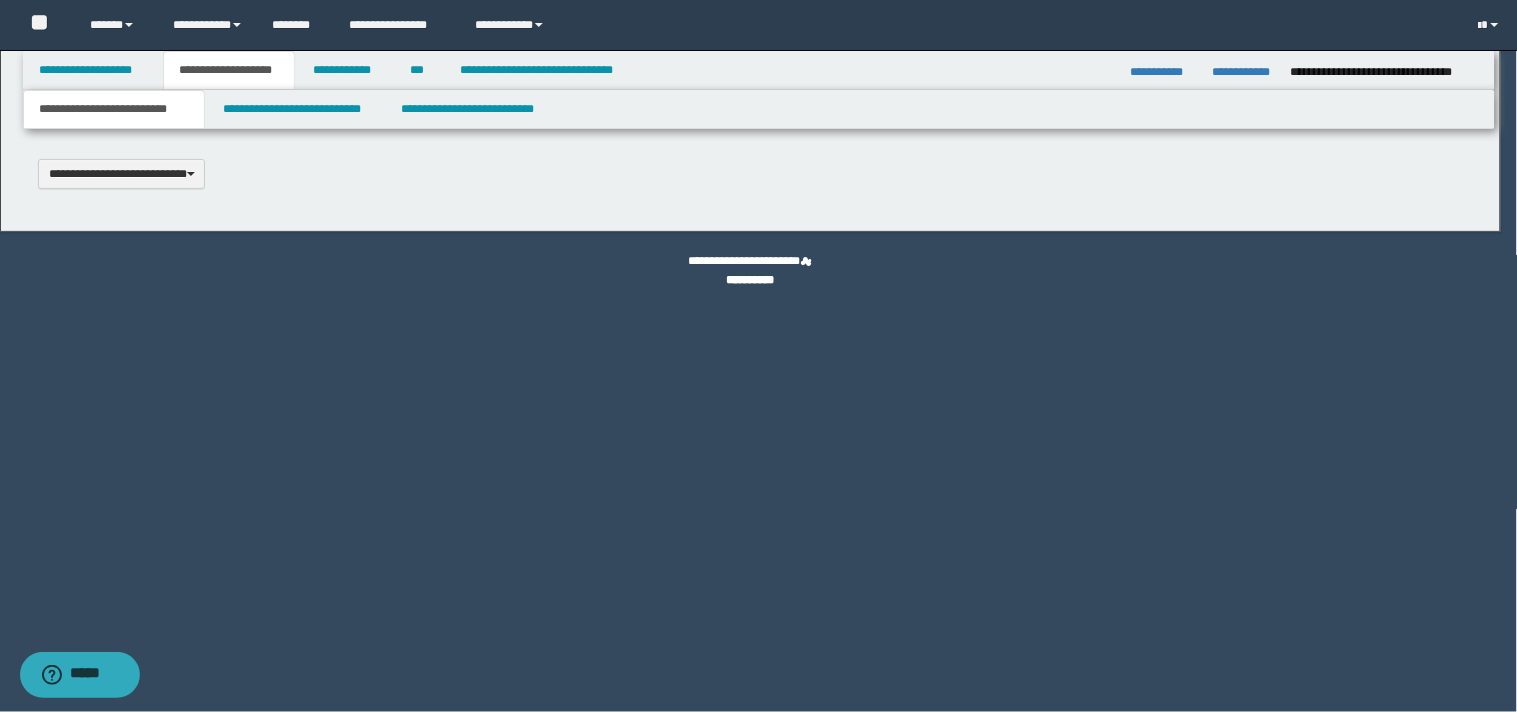 scroll, scrollTop: 0, scrollLeft: 0, axis: both 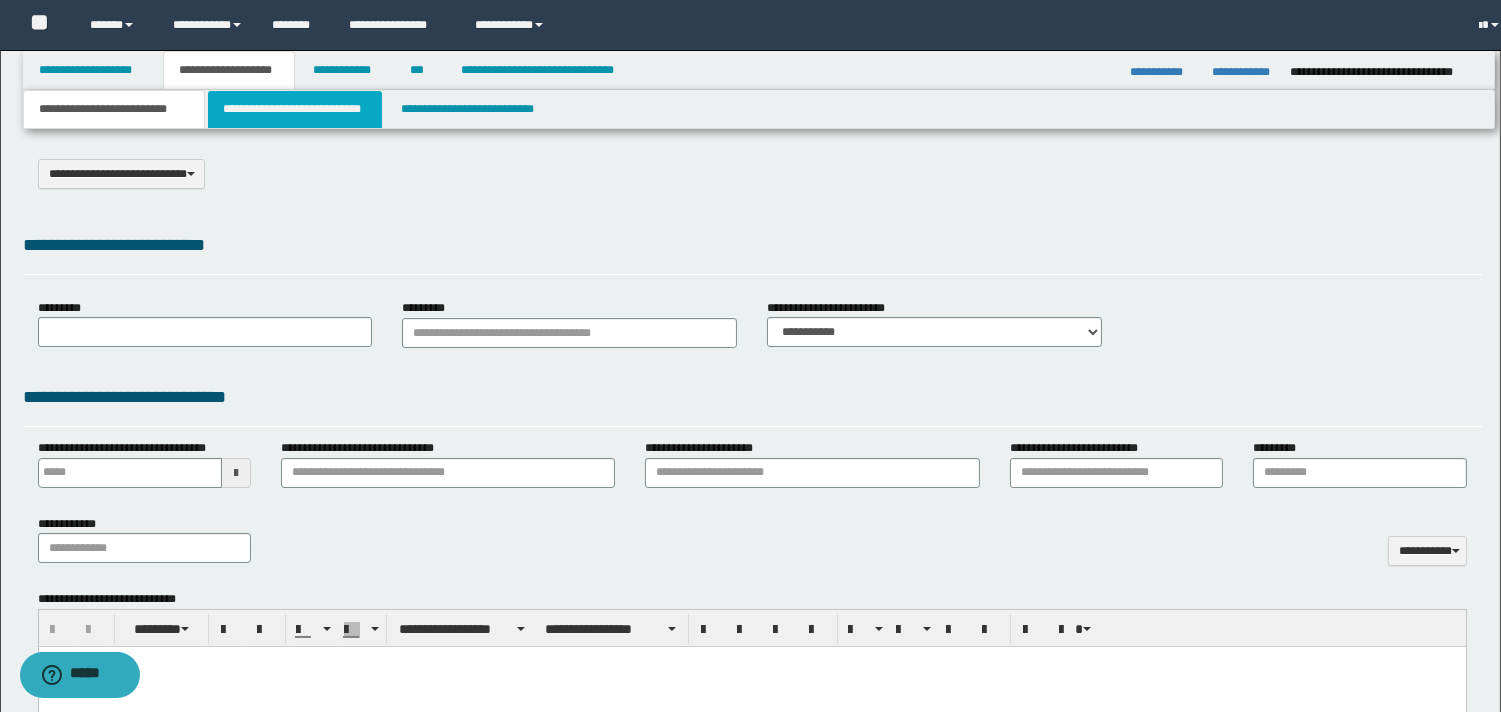 select on "*" 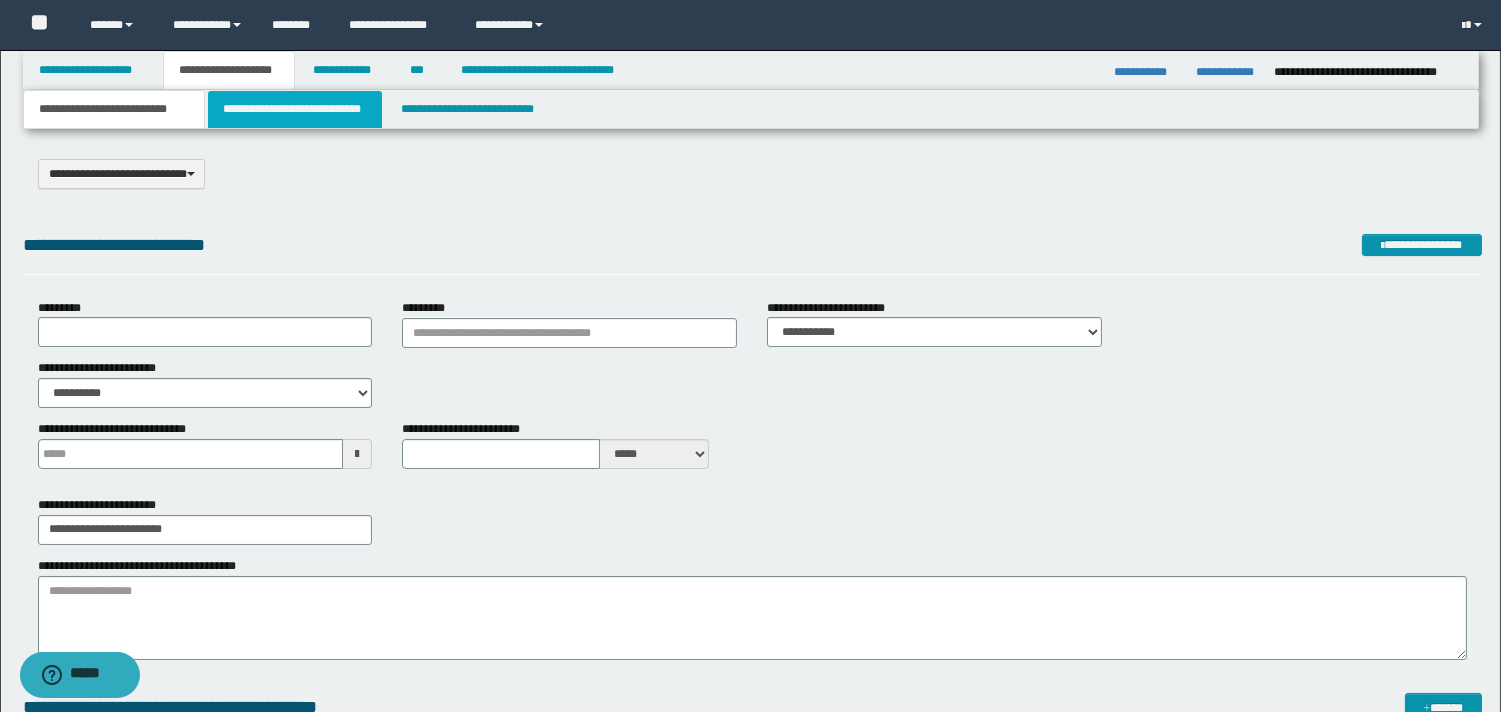 click on "**********" at bounding box center [295, 109] 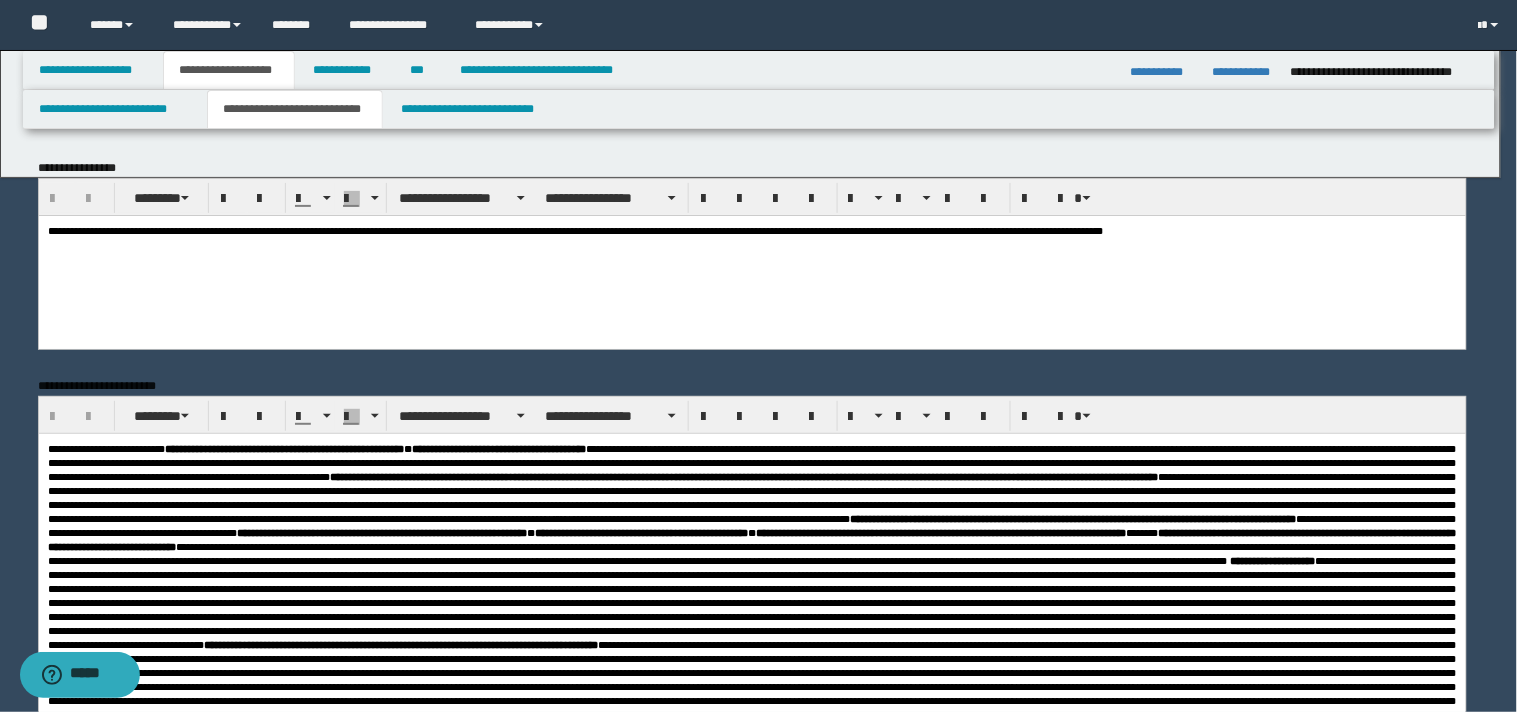 scroll, scrollTop: 0, scrollLeft: 0, axis: both 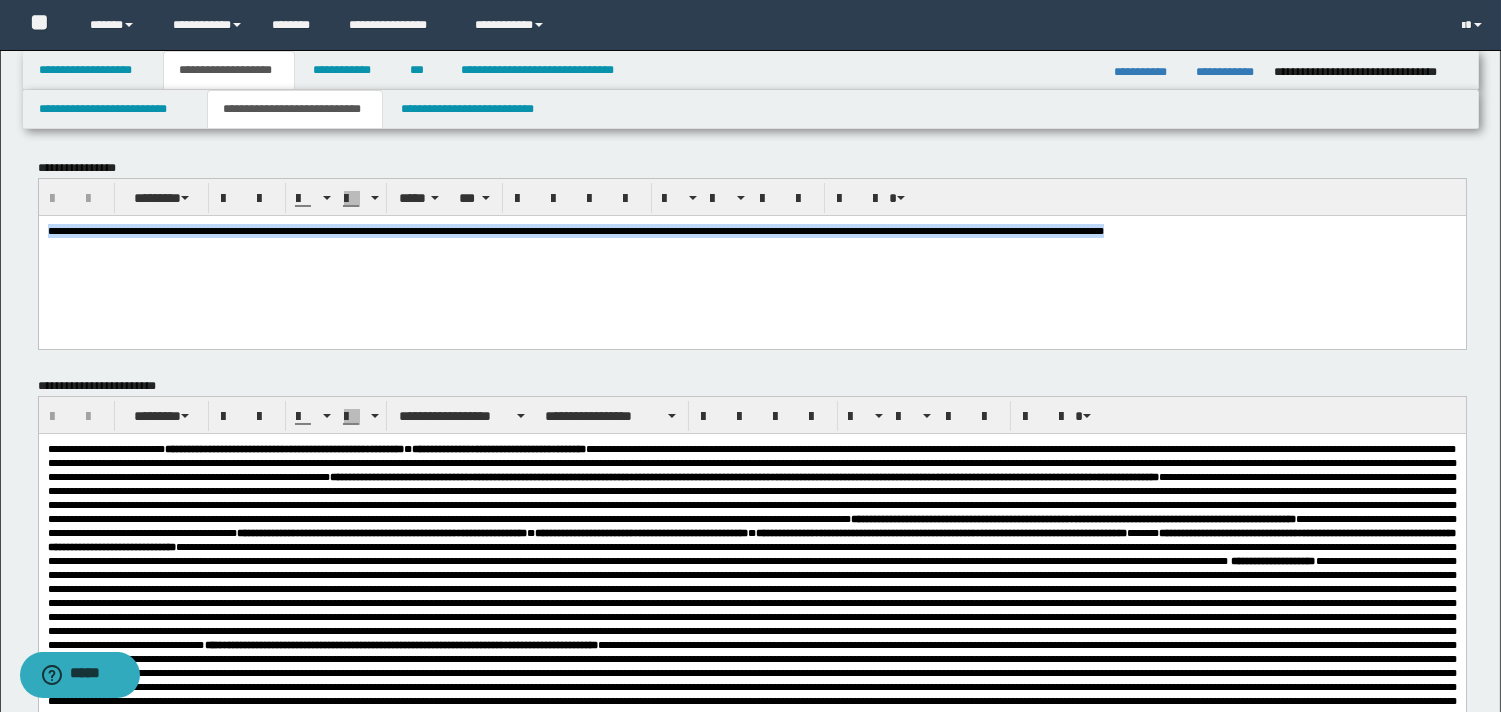 drag, startPoint x: 45, startPoint y: 228, endPoint x: 1519, endPoint y: 448, distance: 1490.3275 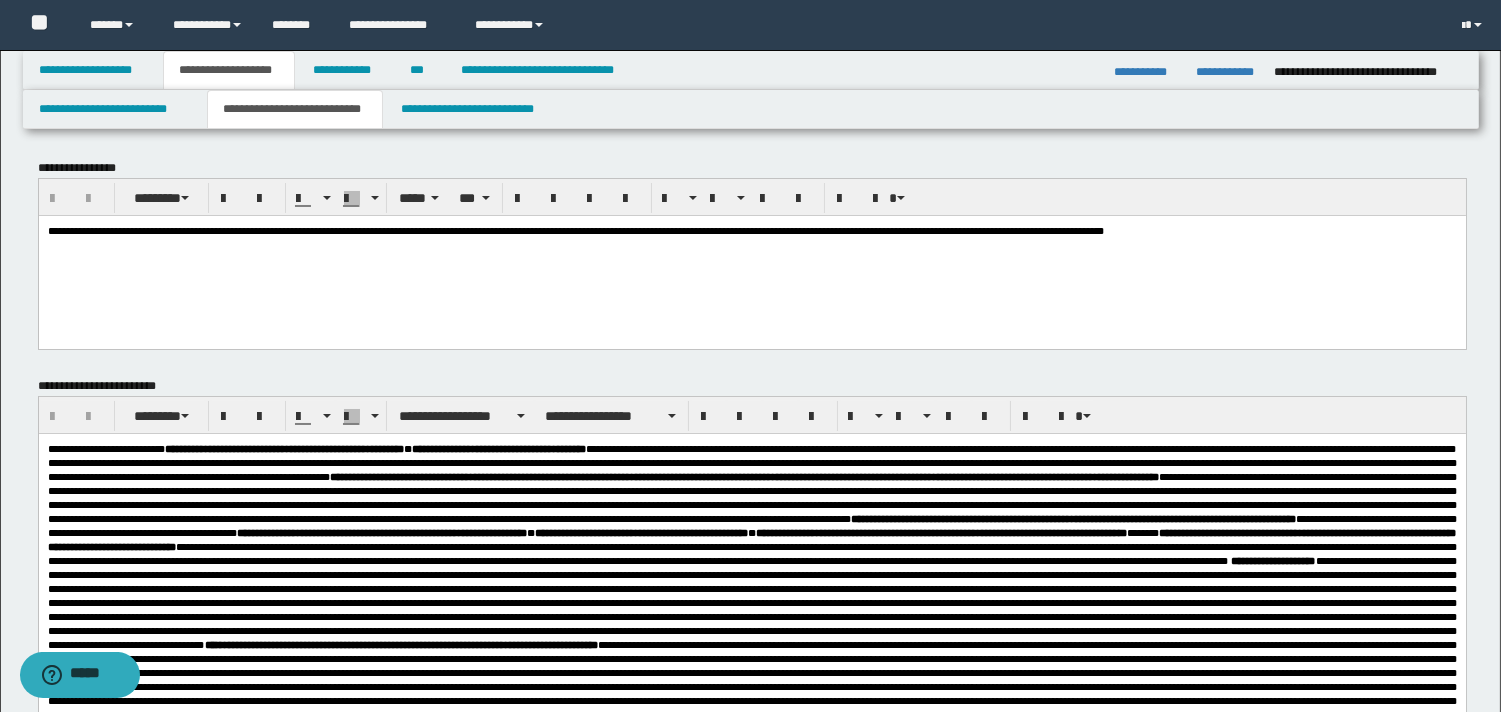 click on "**********" at bounding box center (751, 255) 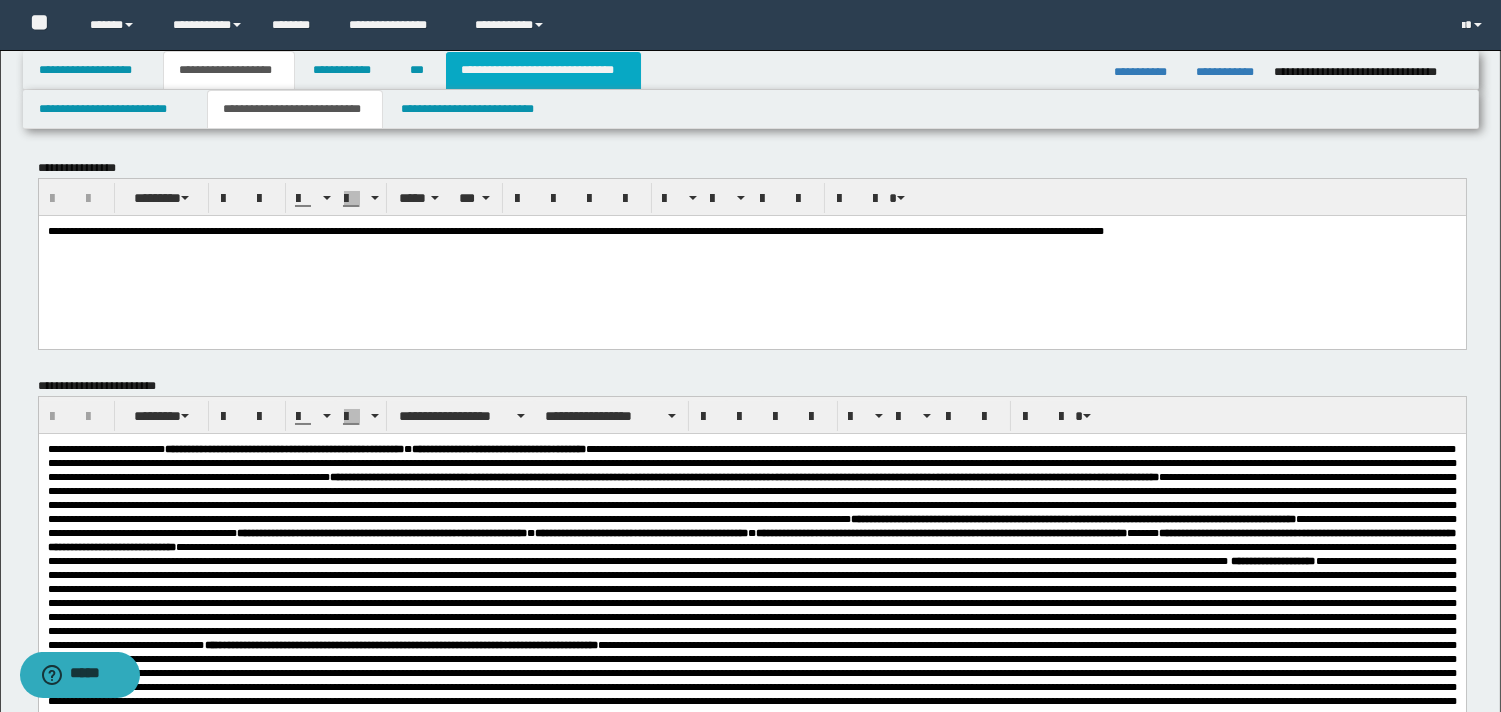 click on "**********" at bounding box center (543, 70) 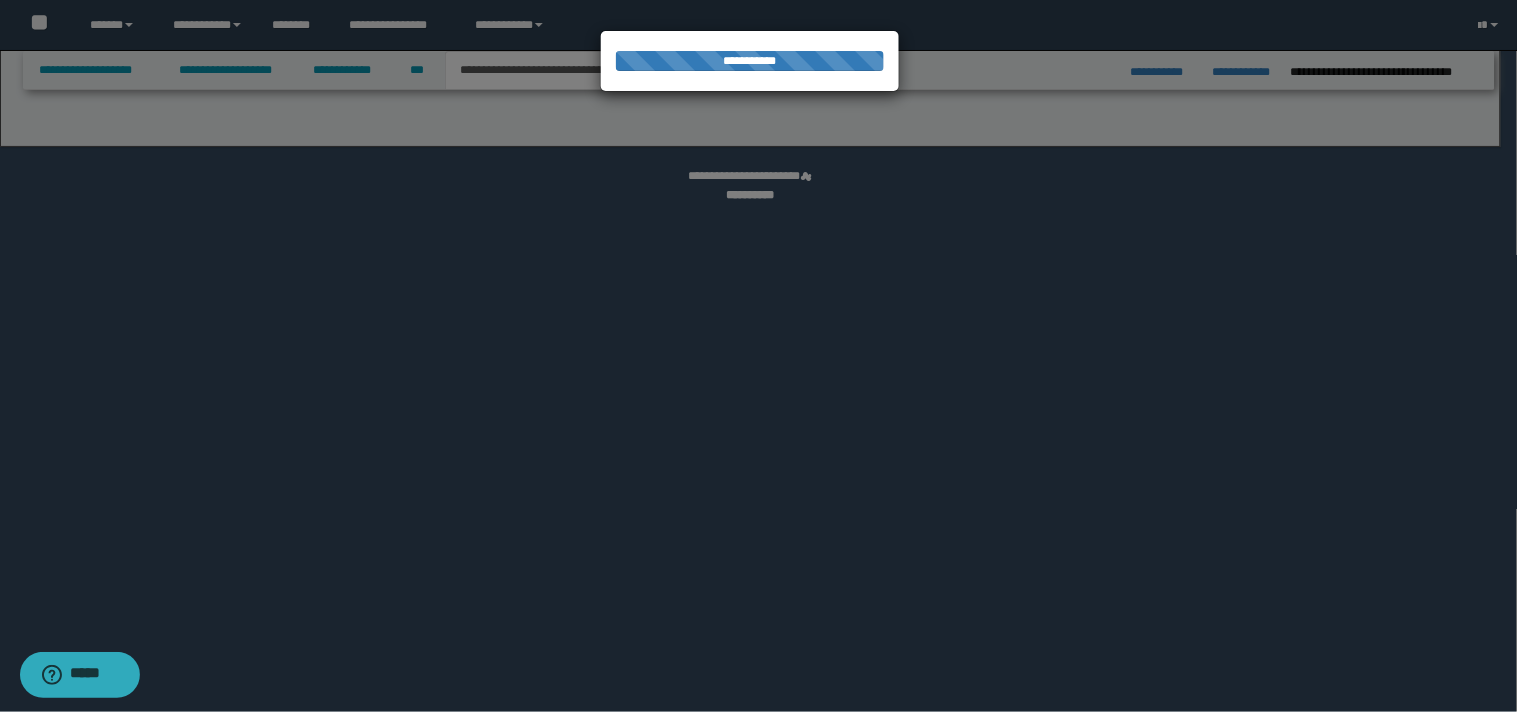 select on "*" 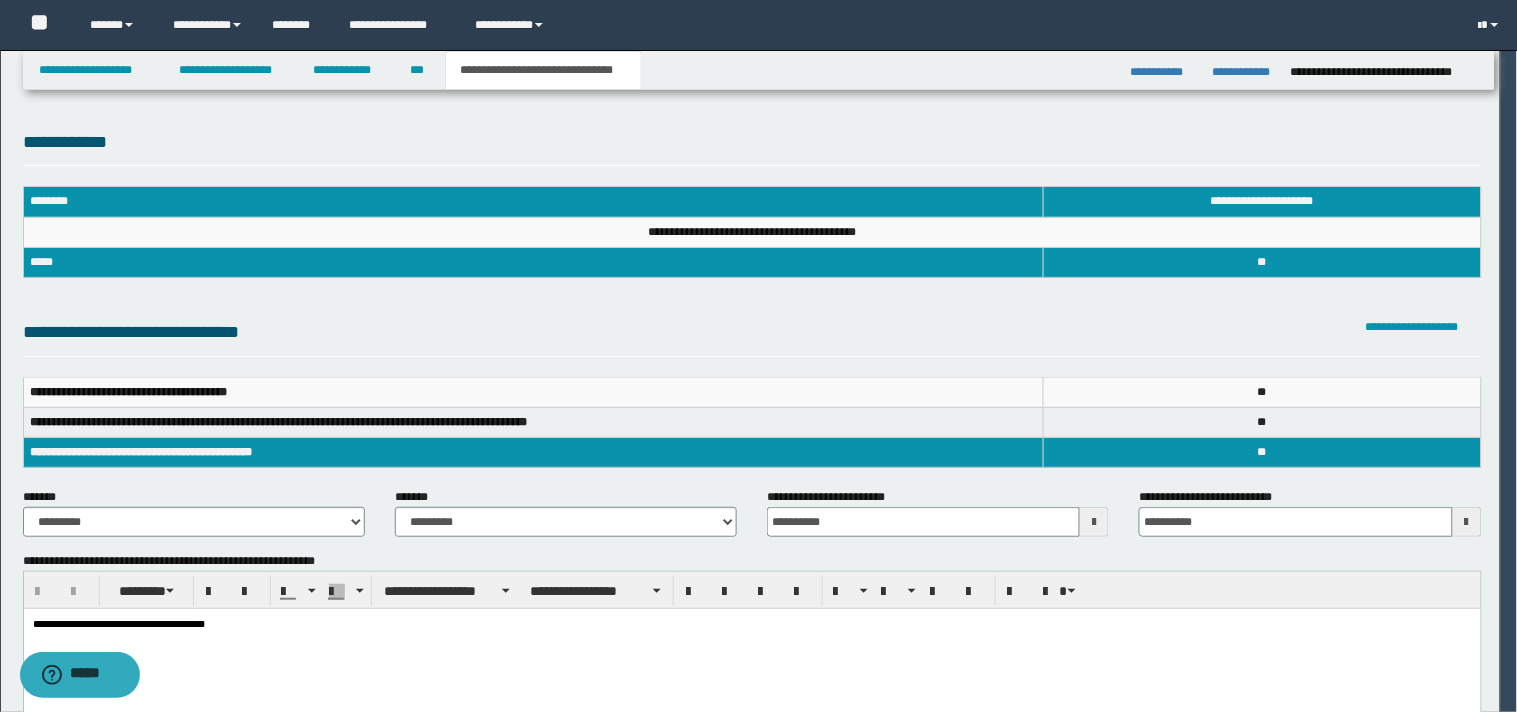 scroll, scrollTop: 0, scrollLeft: 0, axis: both 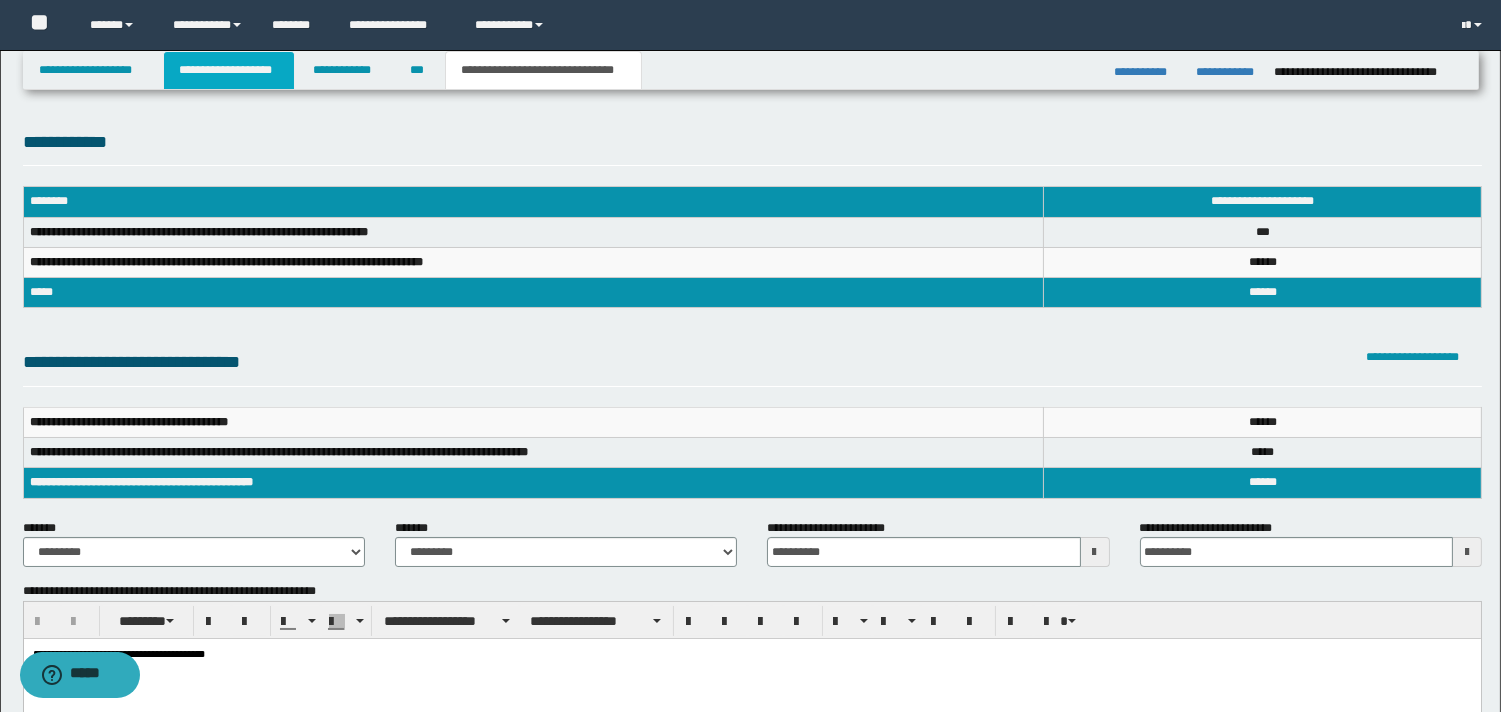 click on "**********" at bounding box center [229, 70] 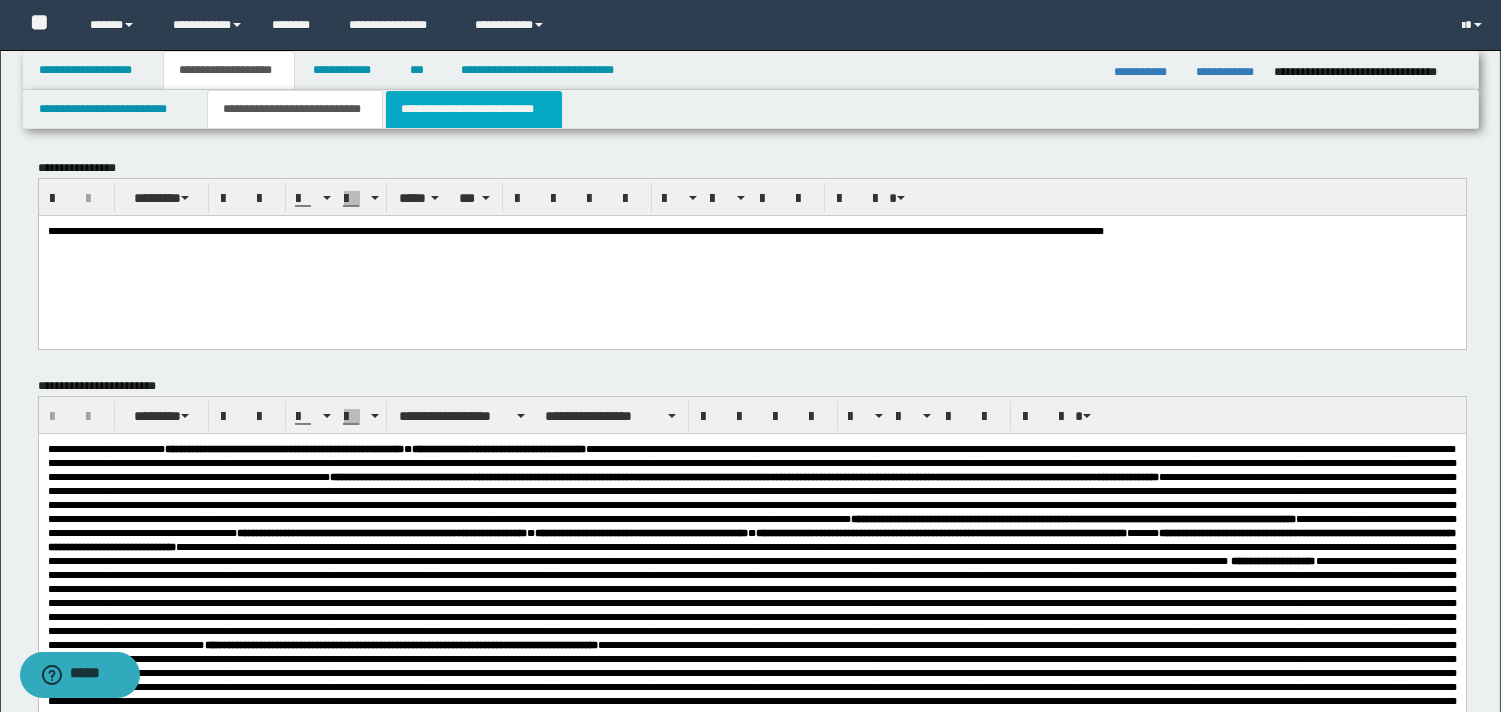 click on "**********" at bounding box center (474, 109) 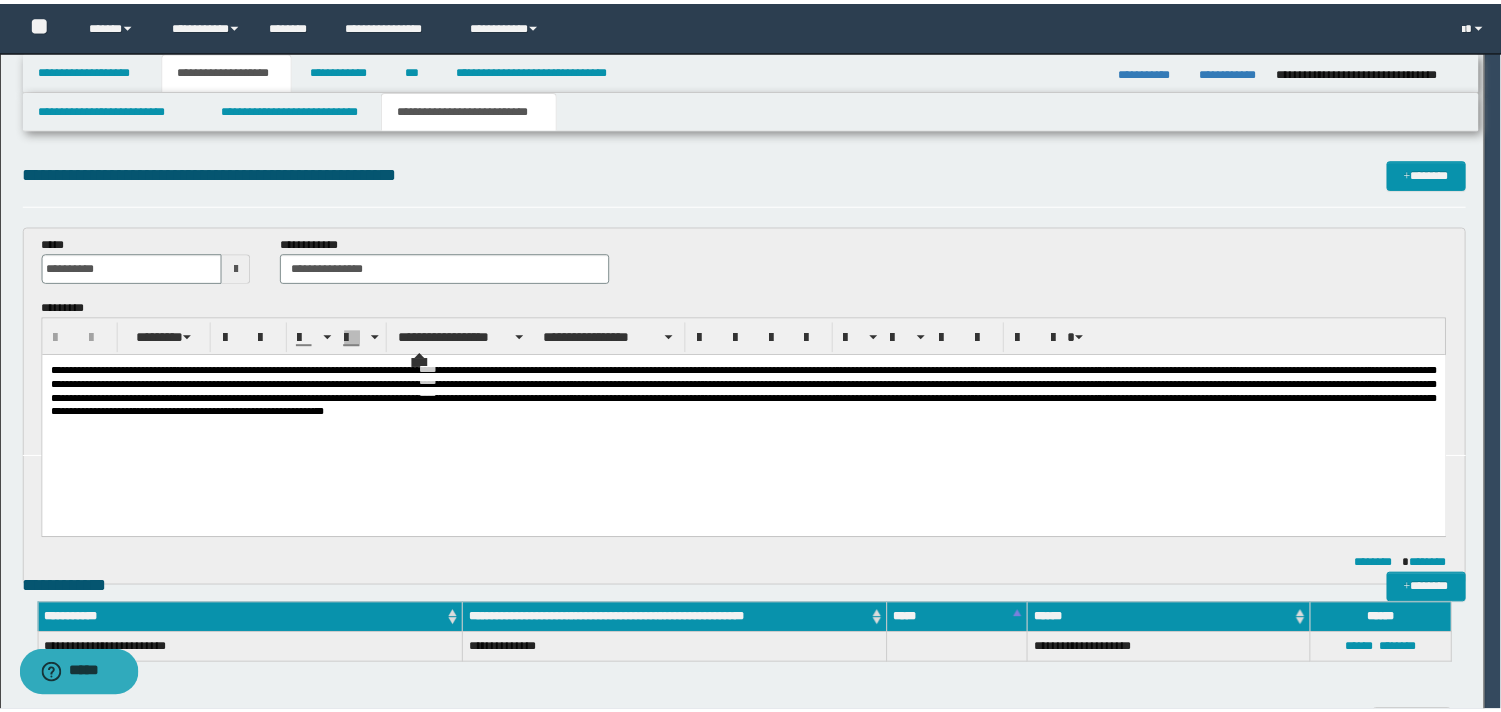 scroll, scrollTop: 0, scrollLeft: 0, axis: both 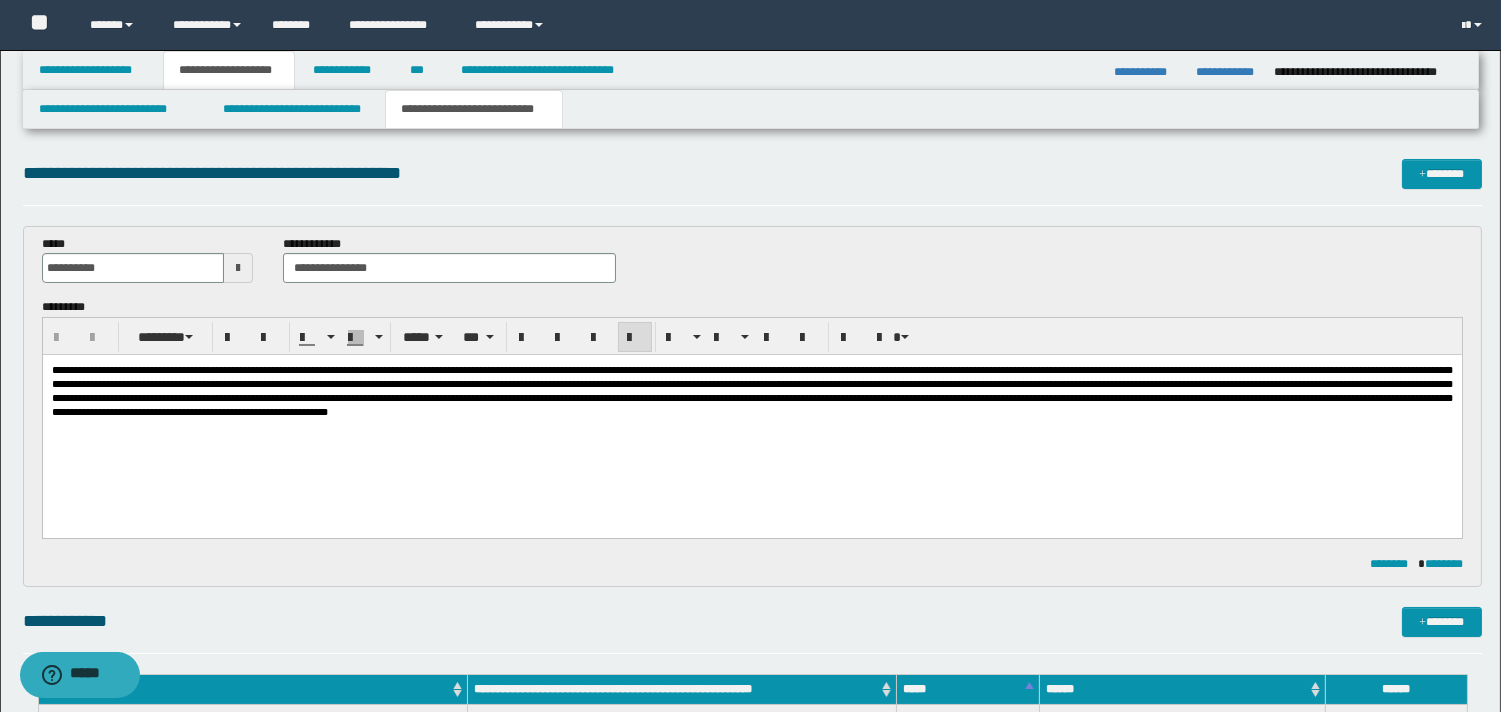 drag, startPoint x: 123, startPoint y: 393, endPoint x: 1032, endPoint y: 449, distance: 910.7233 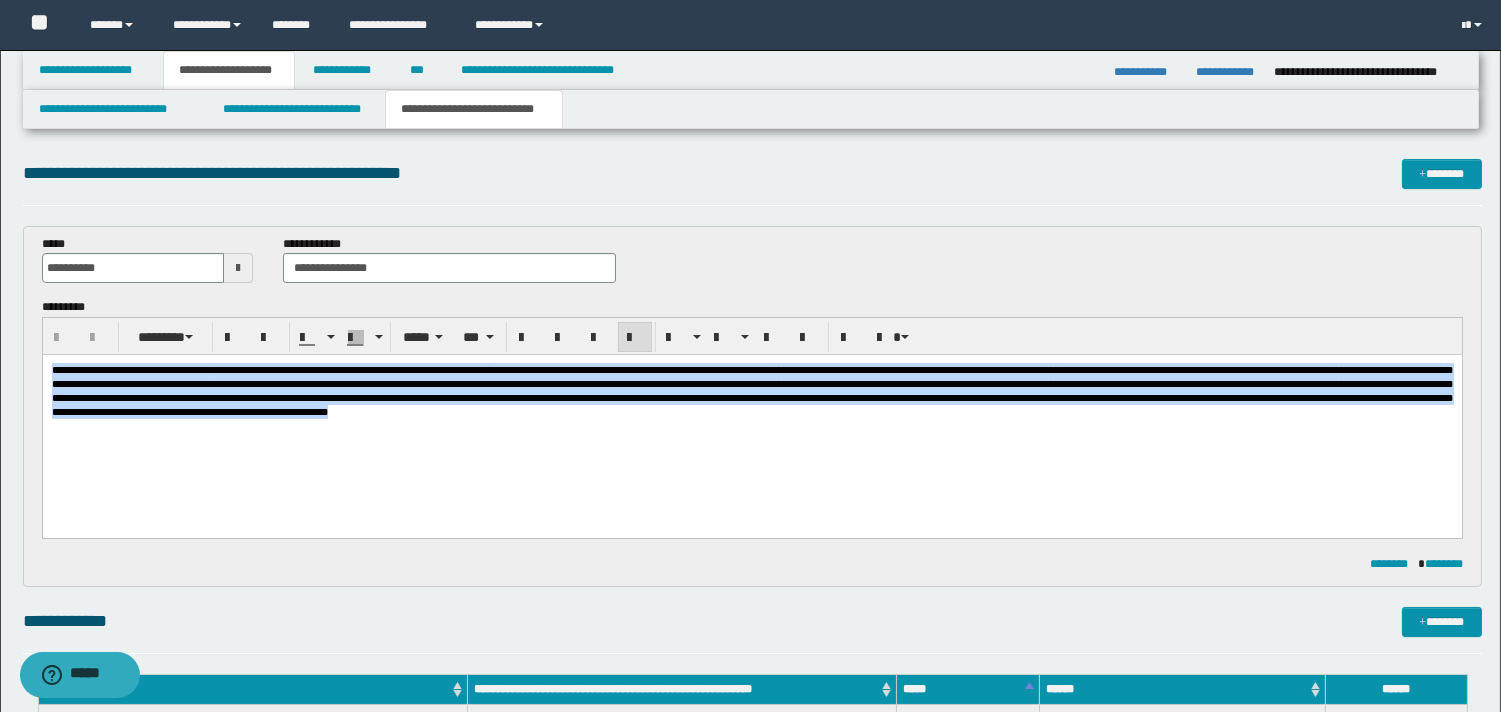drag, startPoint x: 50, startPoint y: 373, endPoint x: 1359, endPoint y: 470, distance: 1312.589 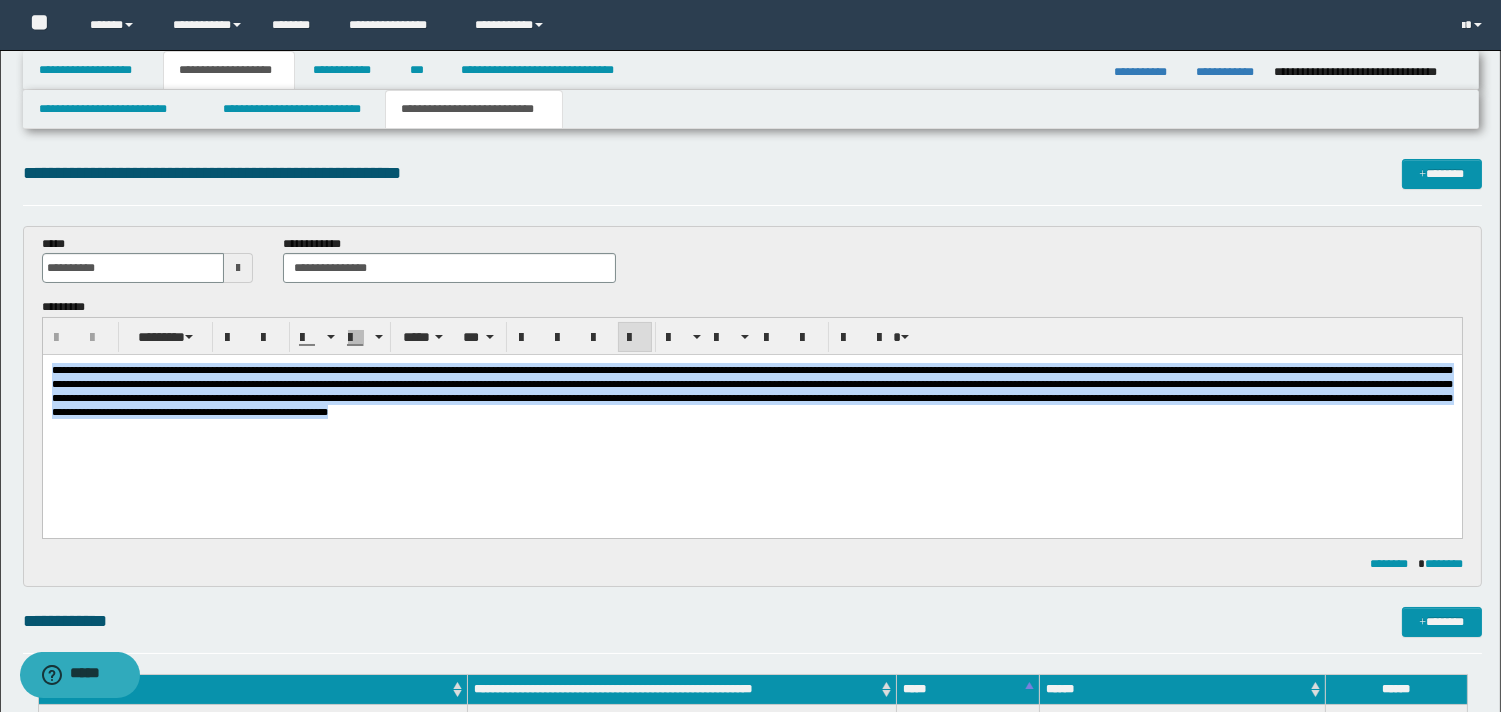 click at bounding box center [751, 416] 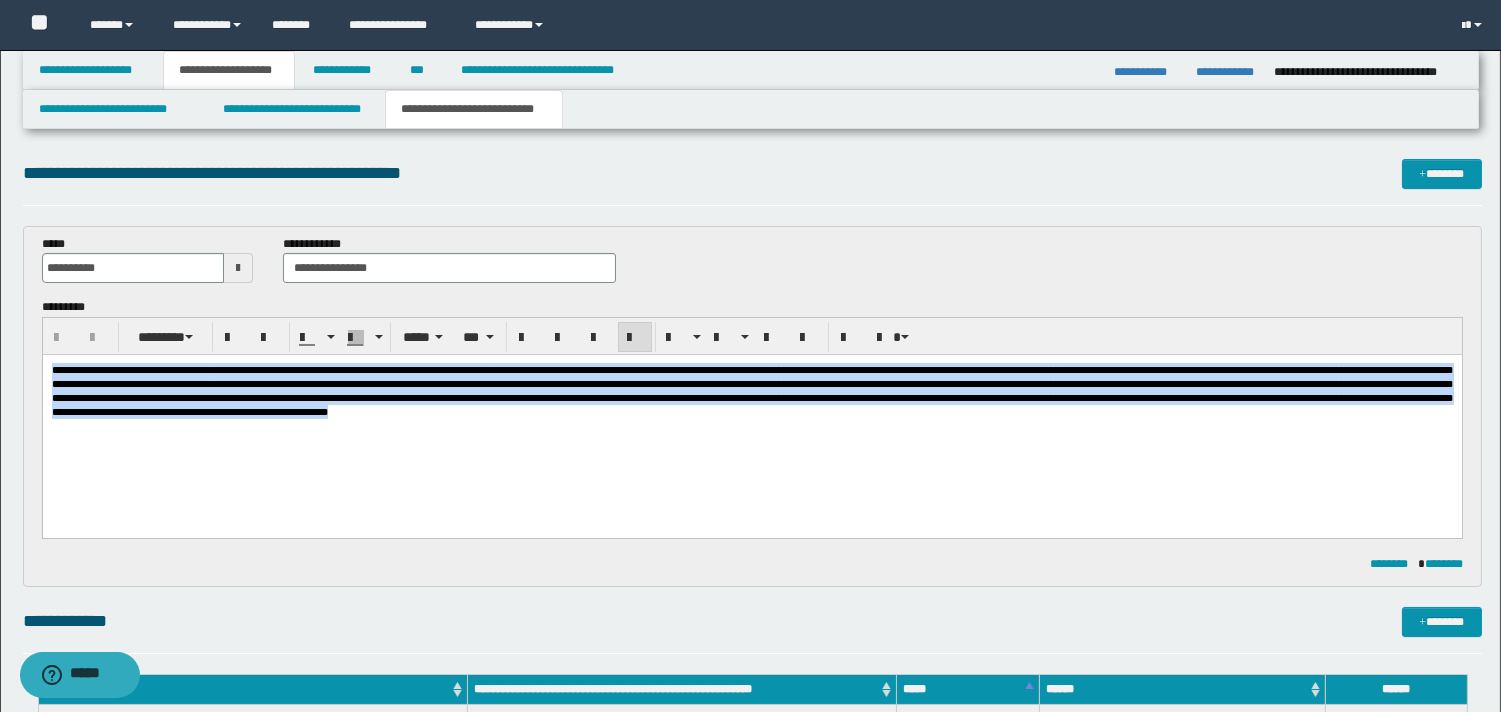 copy on "**********" 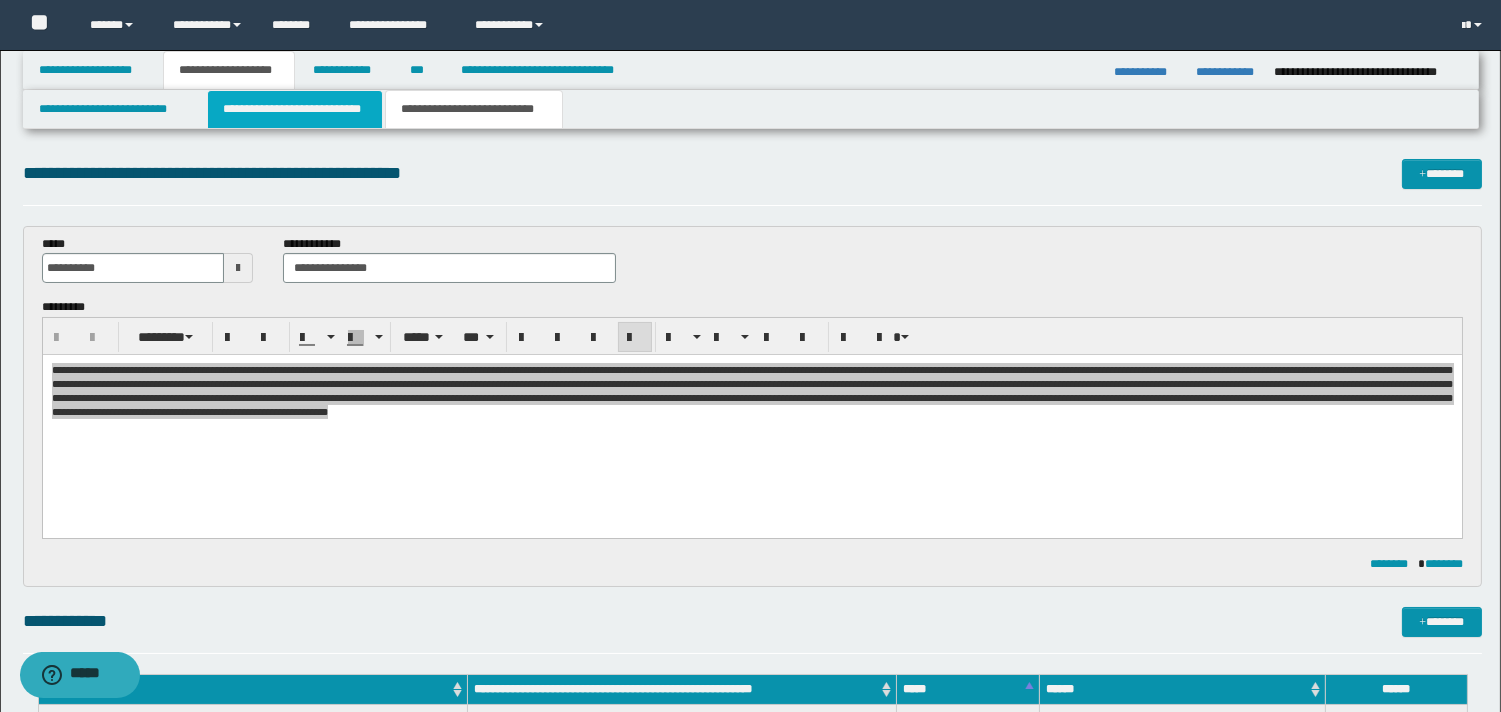 click on "**********" at bounding box center [295, 109] 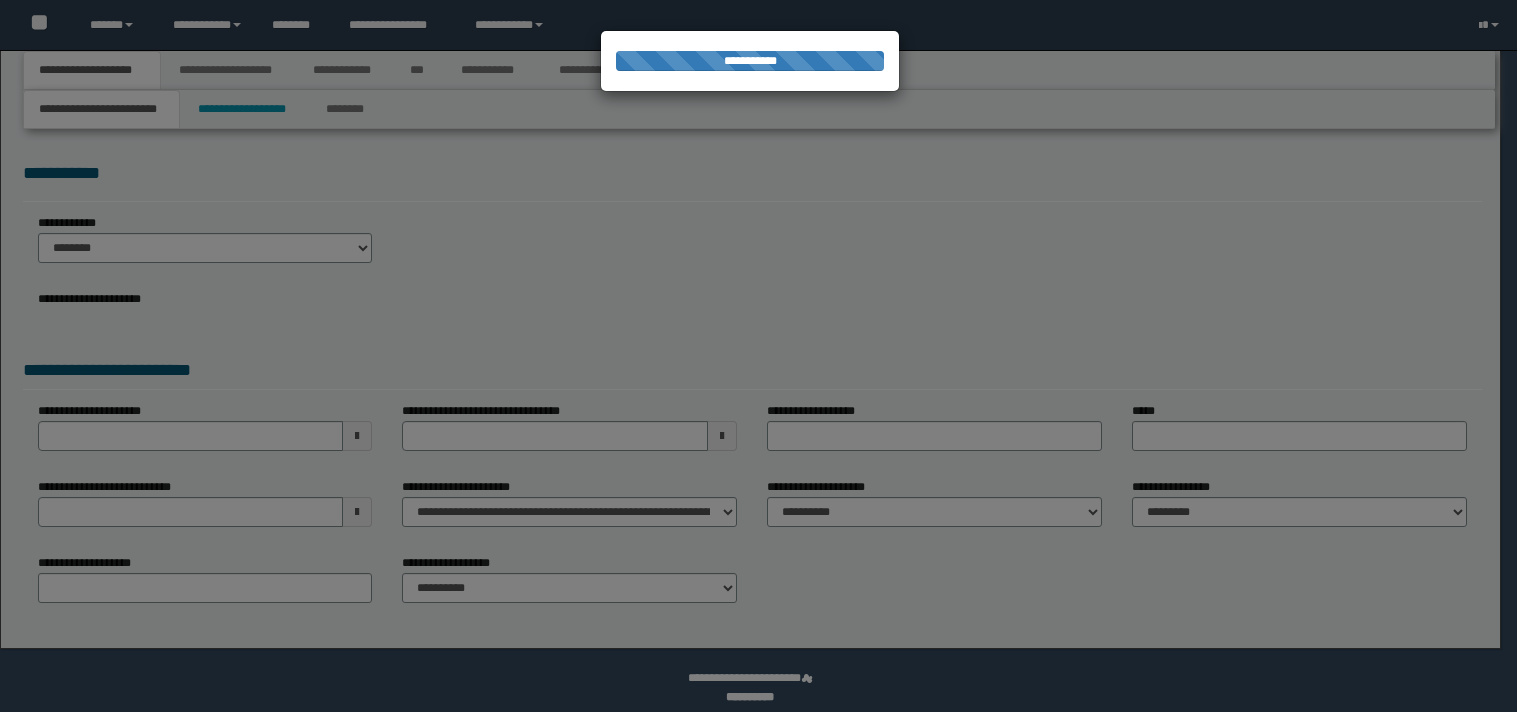 scroll, scrollTop: 0, scrollLeft: 0, axis: both 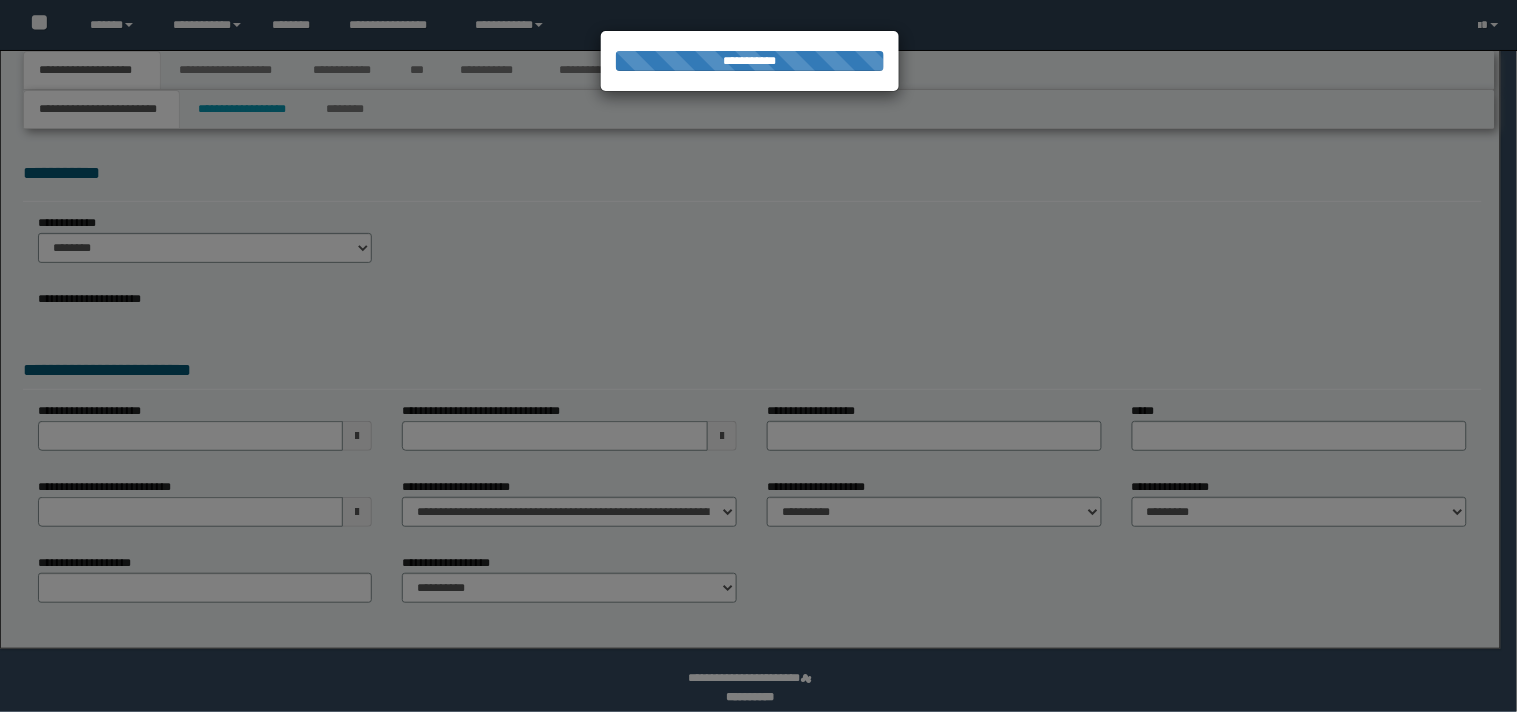 select on "*" 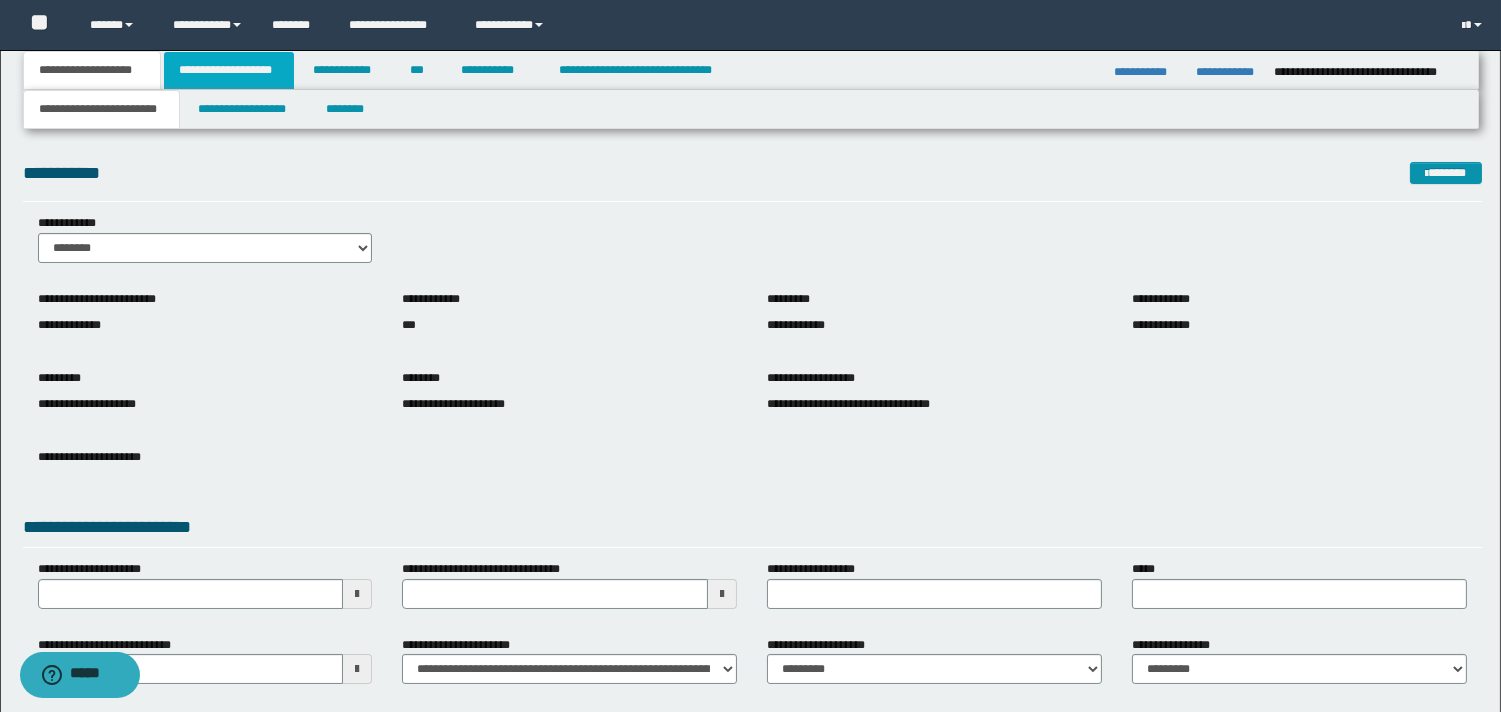 click on "**********" at bounding box center (229, 70) 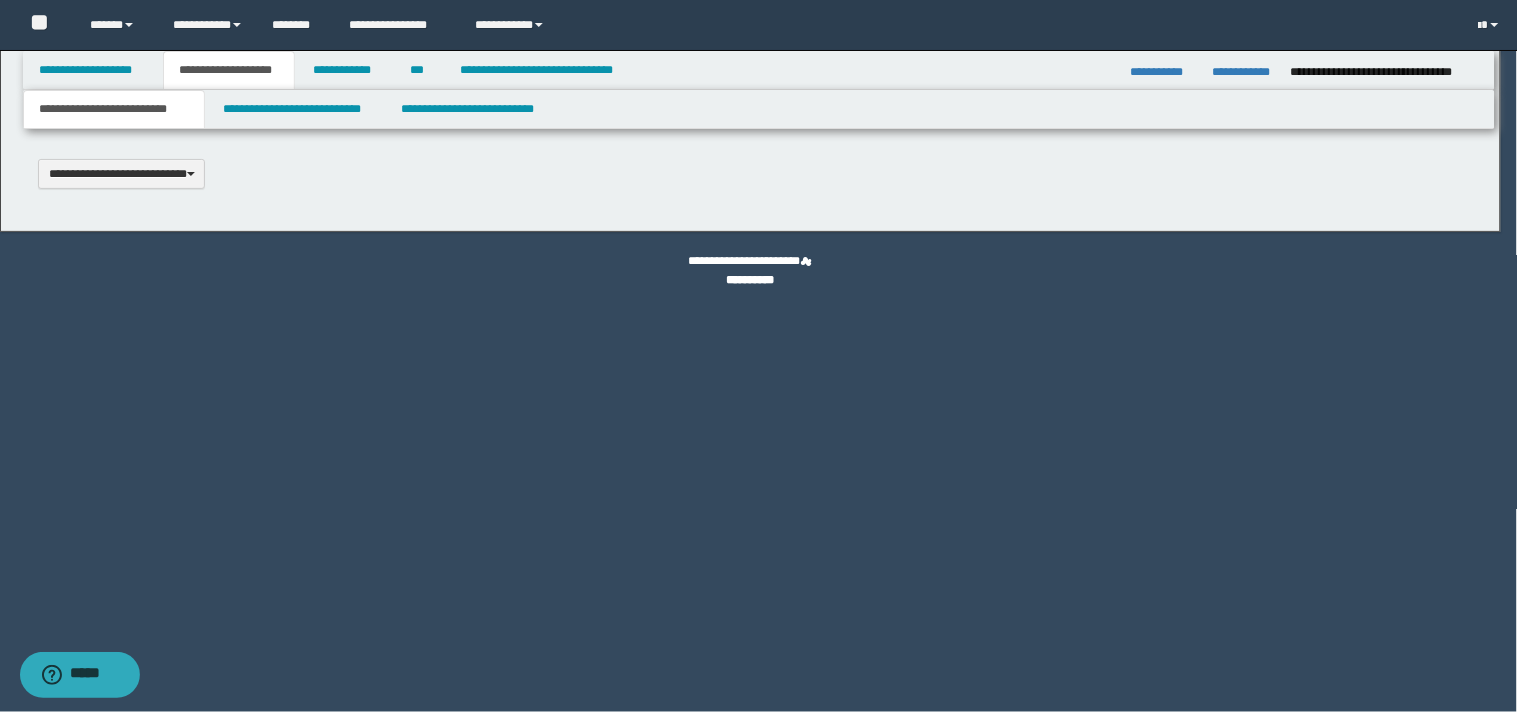 scroll, scrollTop: 0, scrollLeft: 0, axis: both 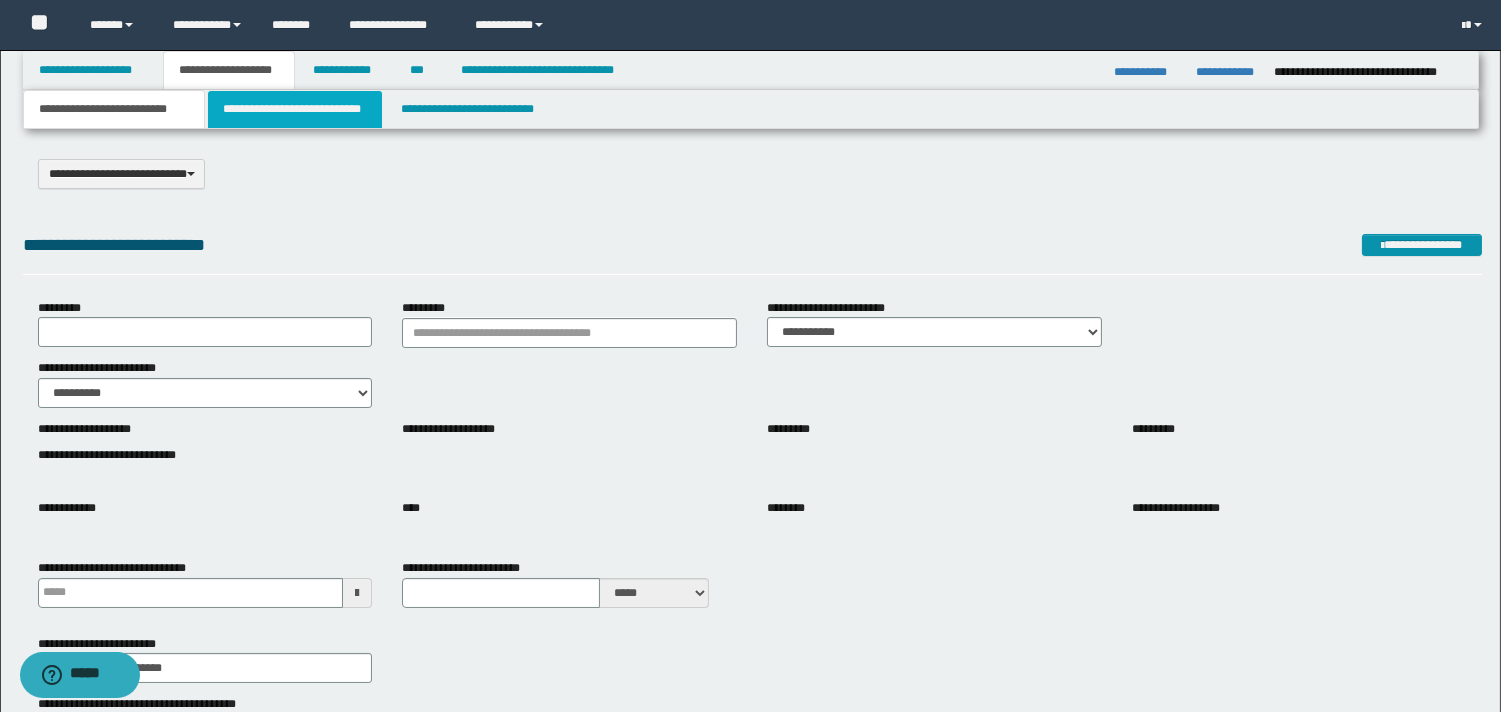 click on "**********" at bounding box center (295, 109) 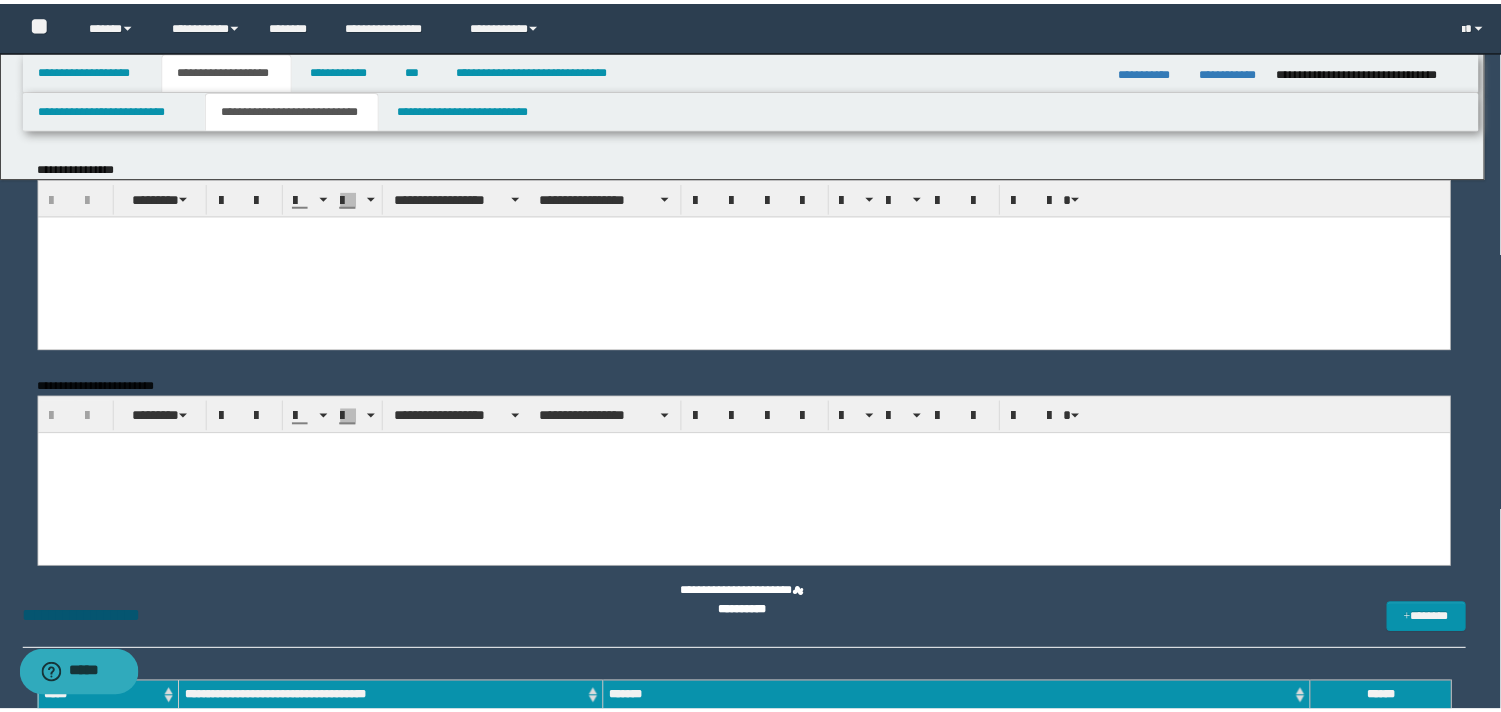scroll, scrollTop: 0, scrollLeft: 0, axis: both 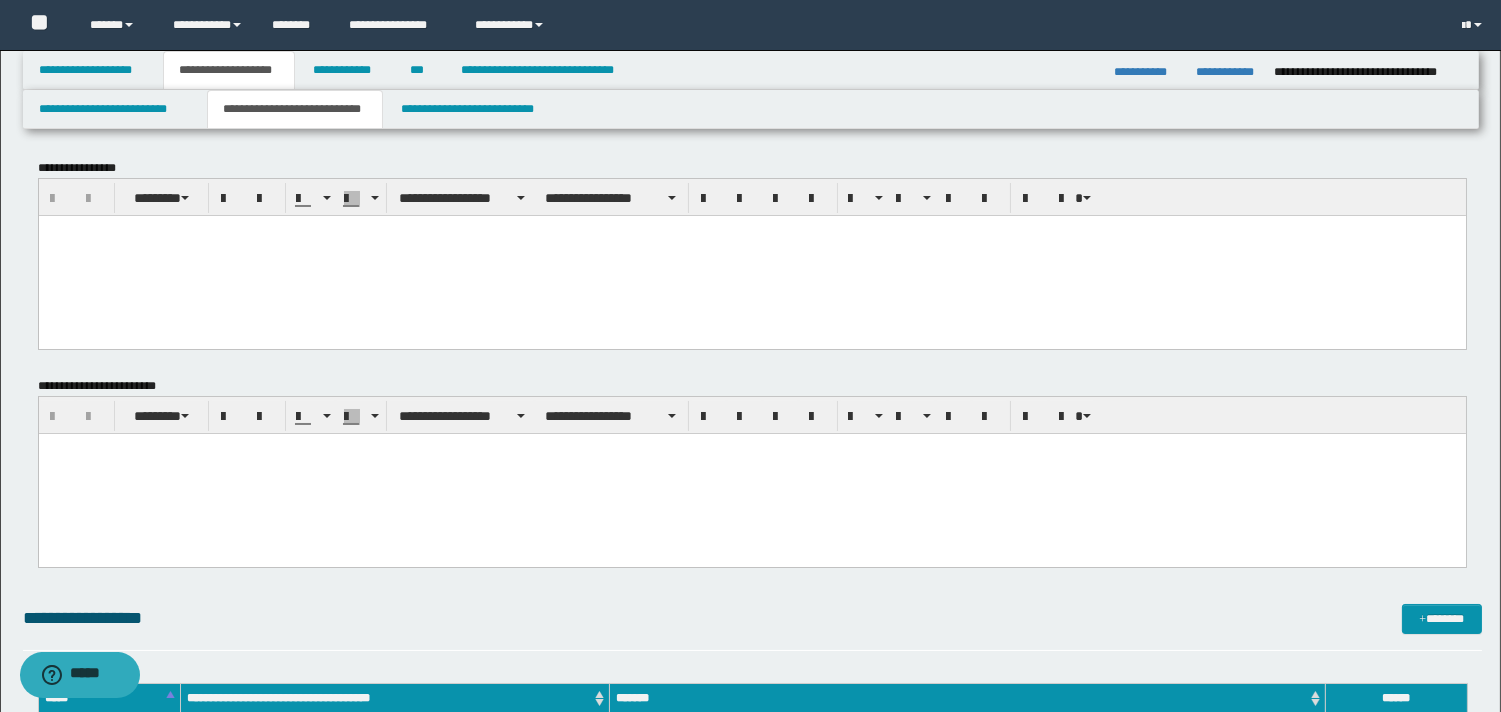 click at bounding box center (751, 255) 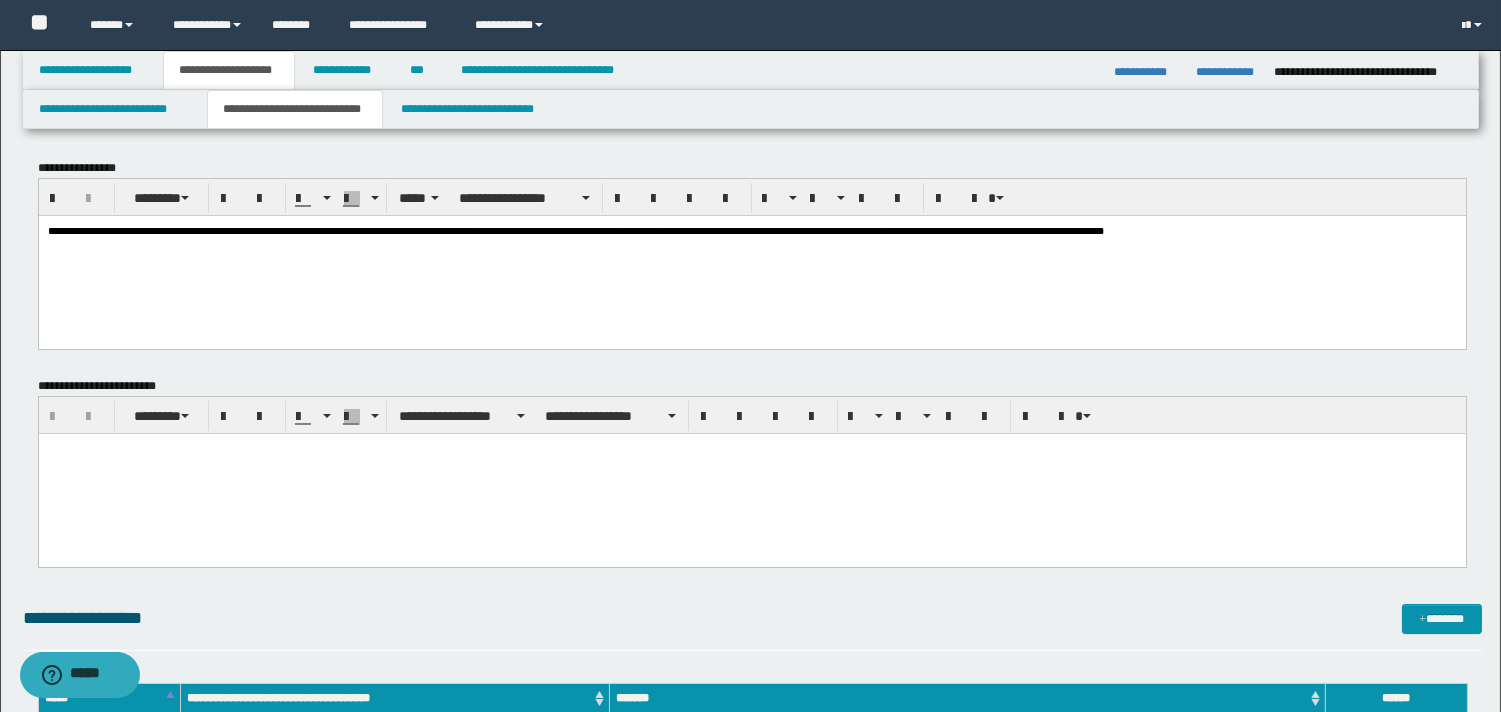 drag, startPoint x: 45, startPoint y: 225, endPoint x: 70, endPoint y: 502, distance: 278.1259 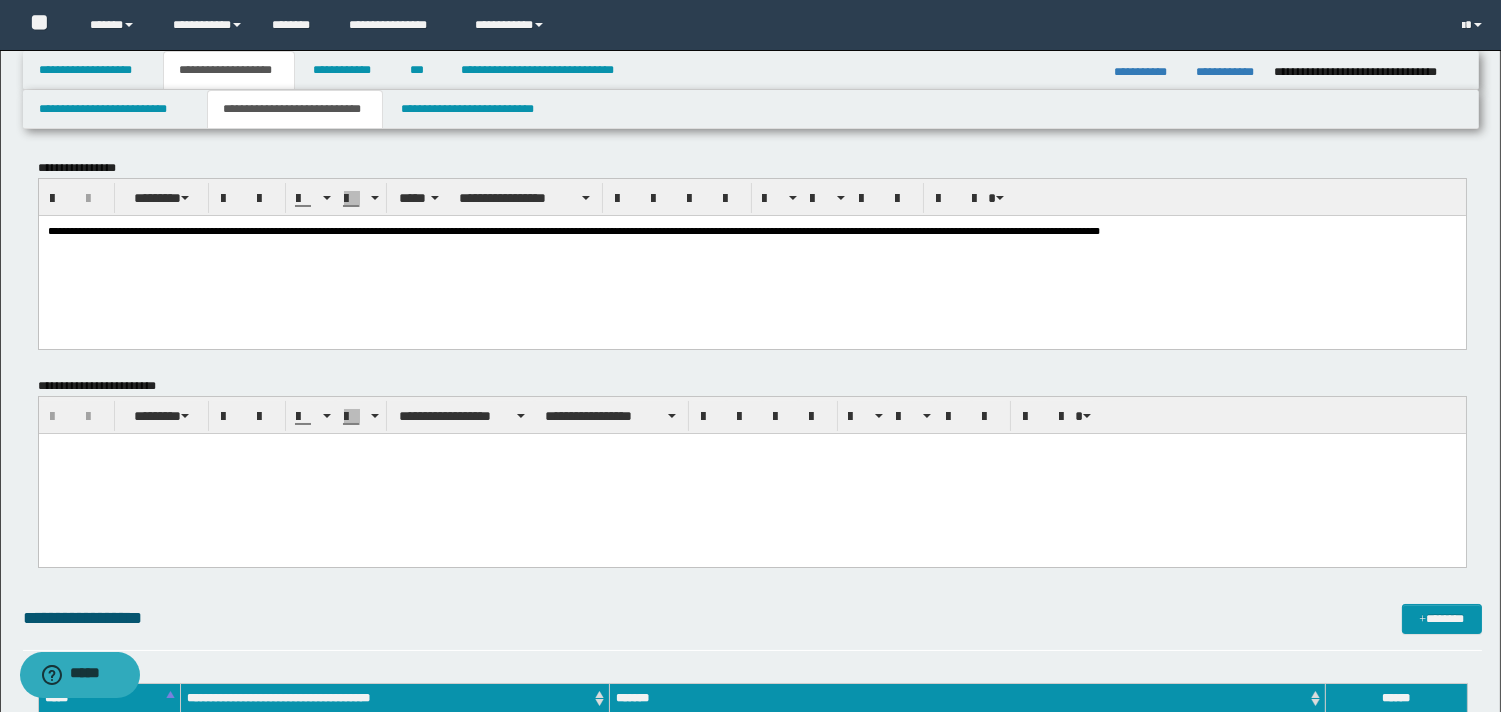 click on "**********" at bounding box center (257, 230) 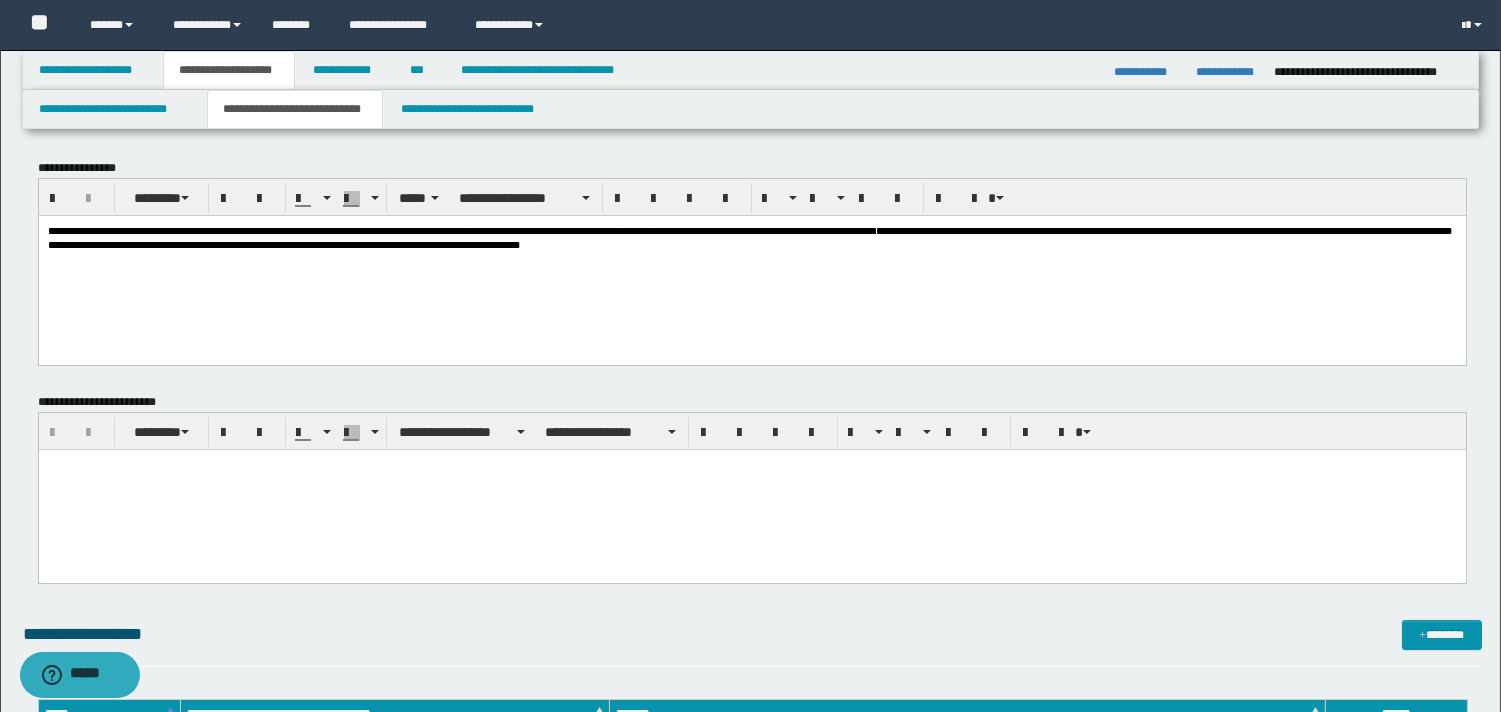 click on "**********" at bounding box center [749, 237] 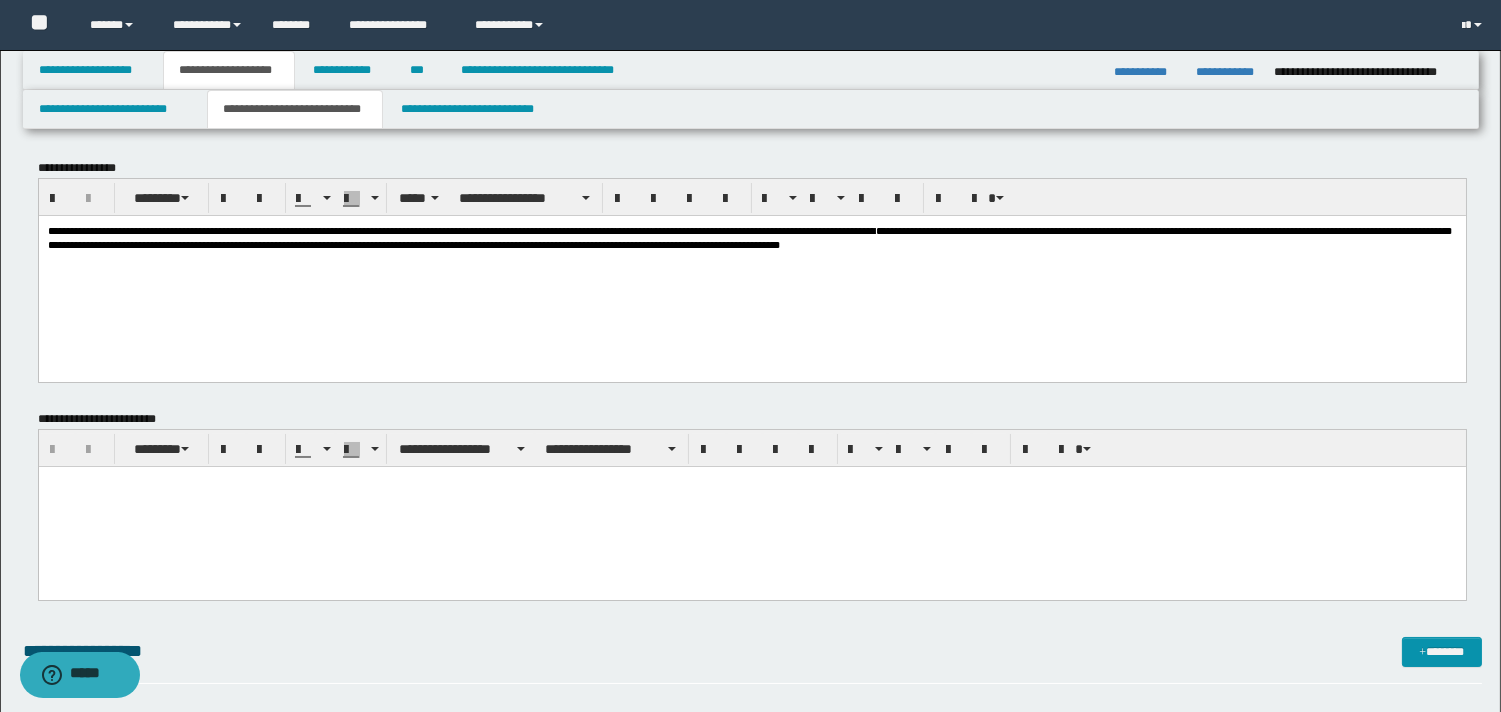 click at bounding box center (751, 482) 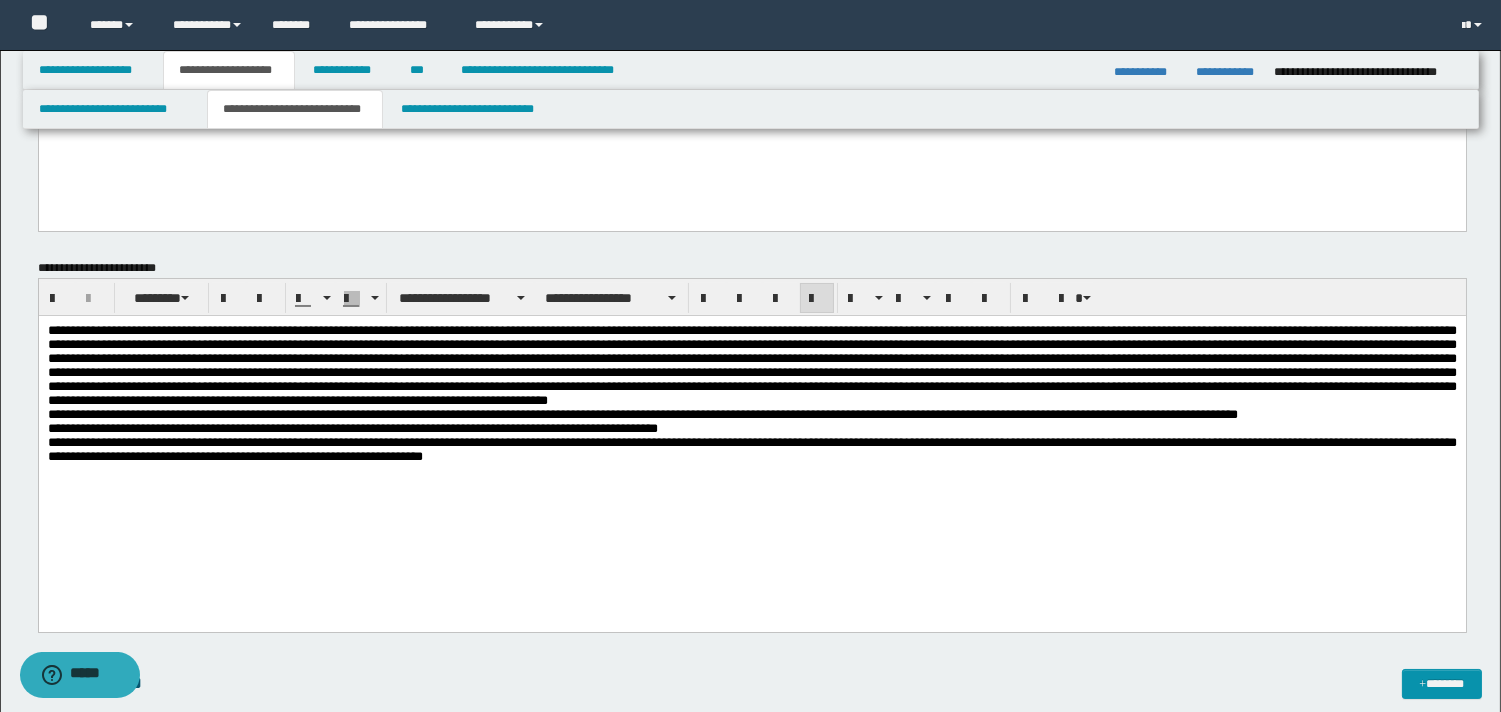 scroll, scrollTop: 166, scrollLeft: 0, axis: vertical 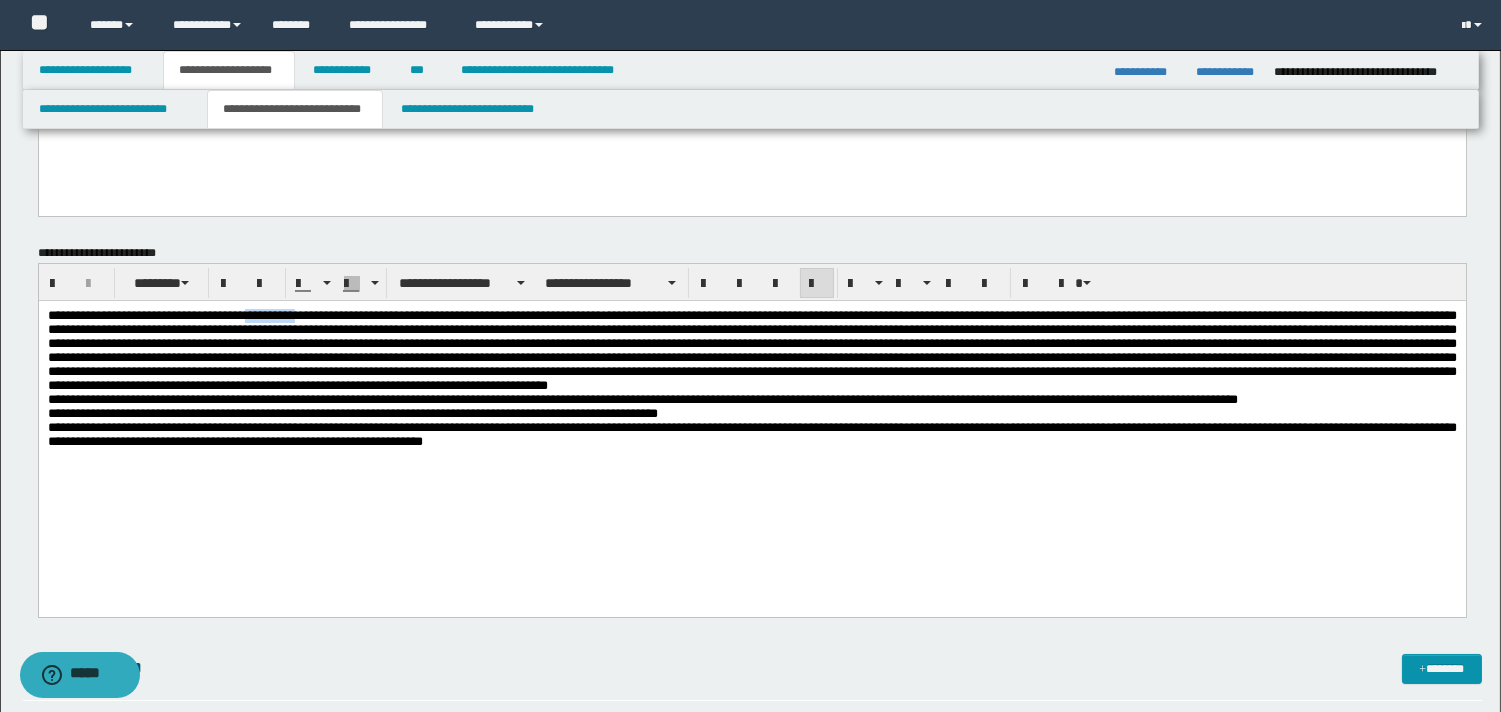 drag, startPoint x: 281, startPoint y: 318, endPoint x: 345, endPoint y: 314, distance: 64.12488 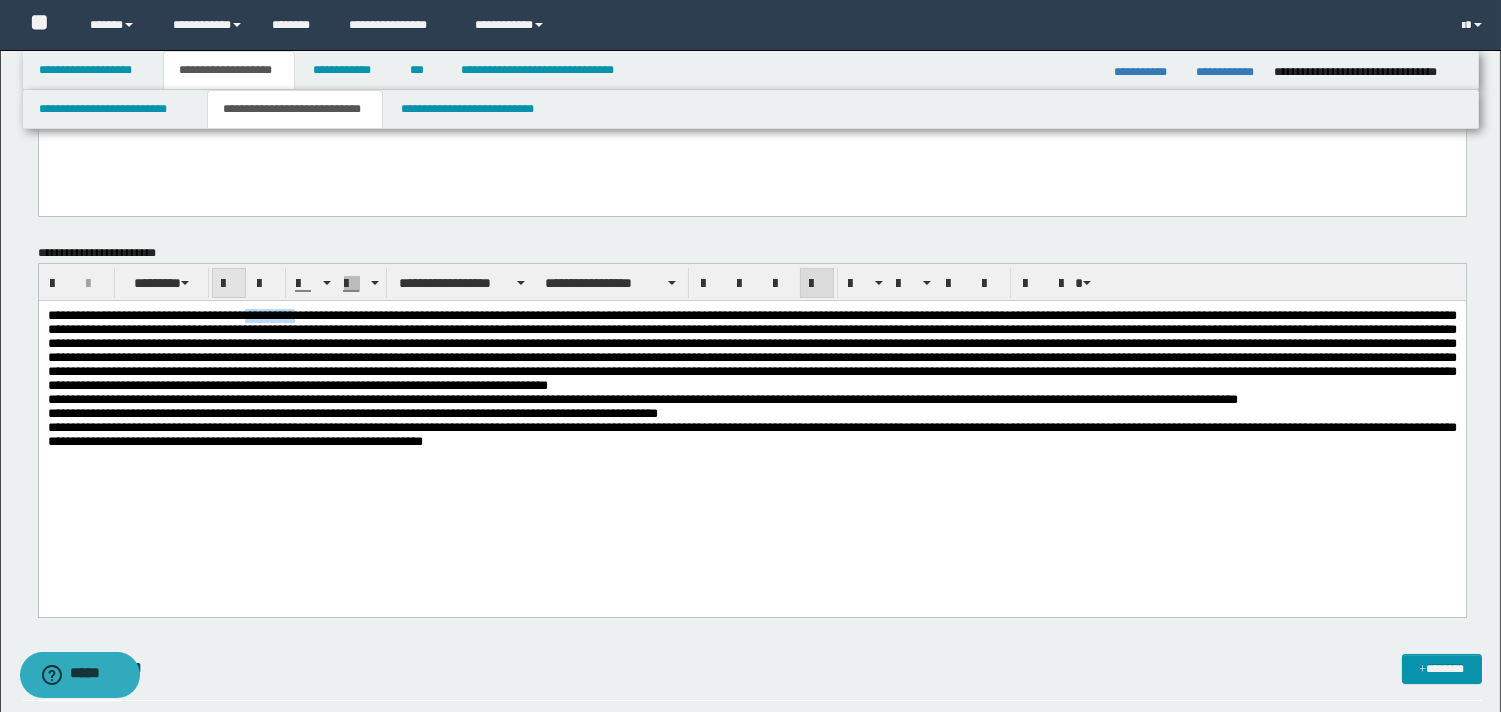 click at bounding box center [229, 284] 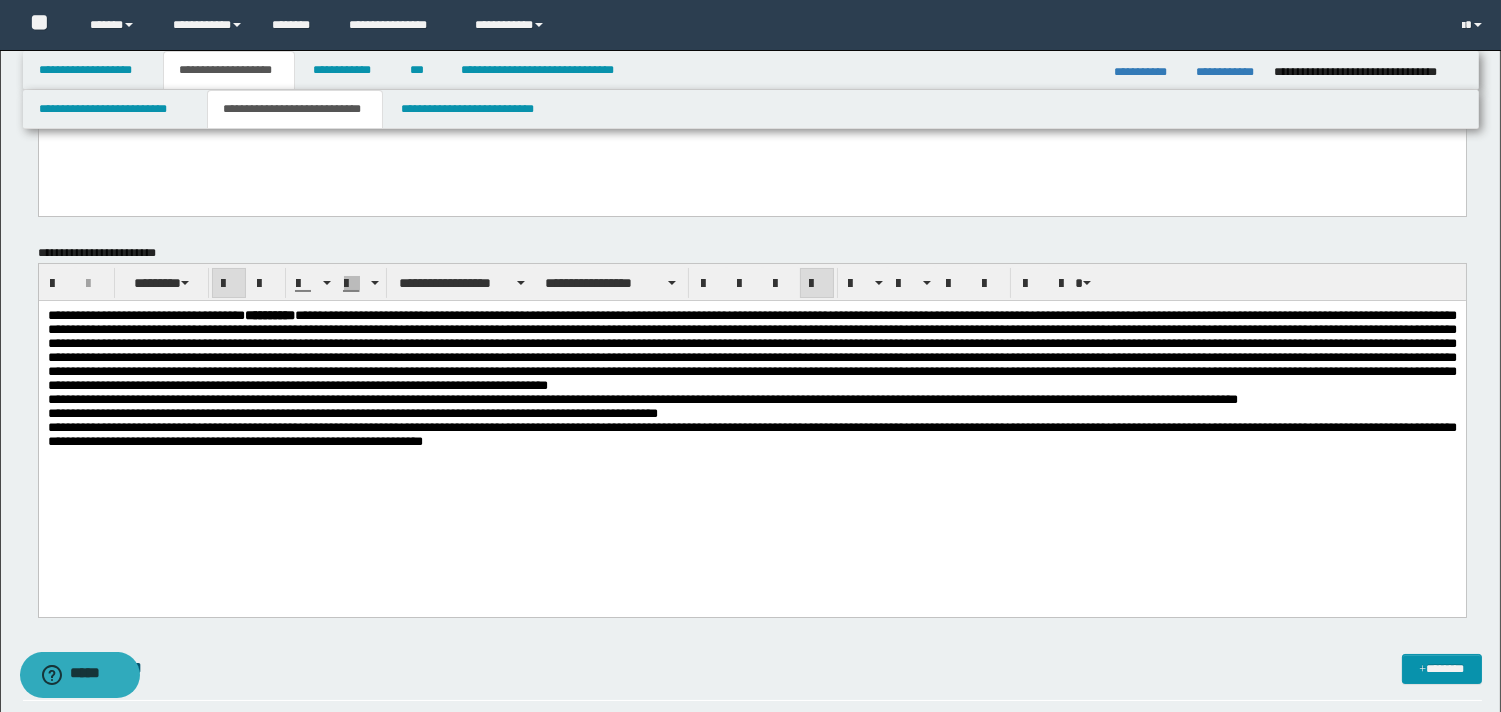 click on "**********" at bounding box center [751, 350] 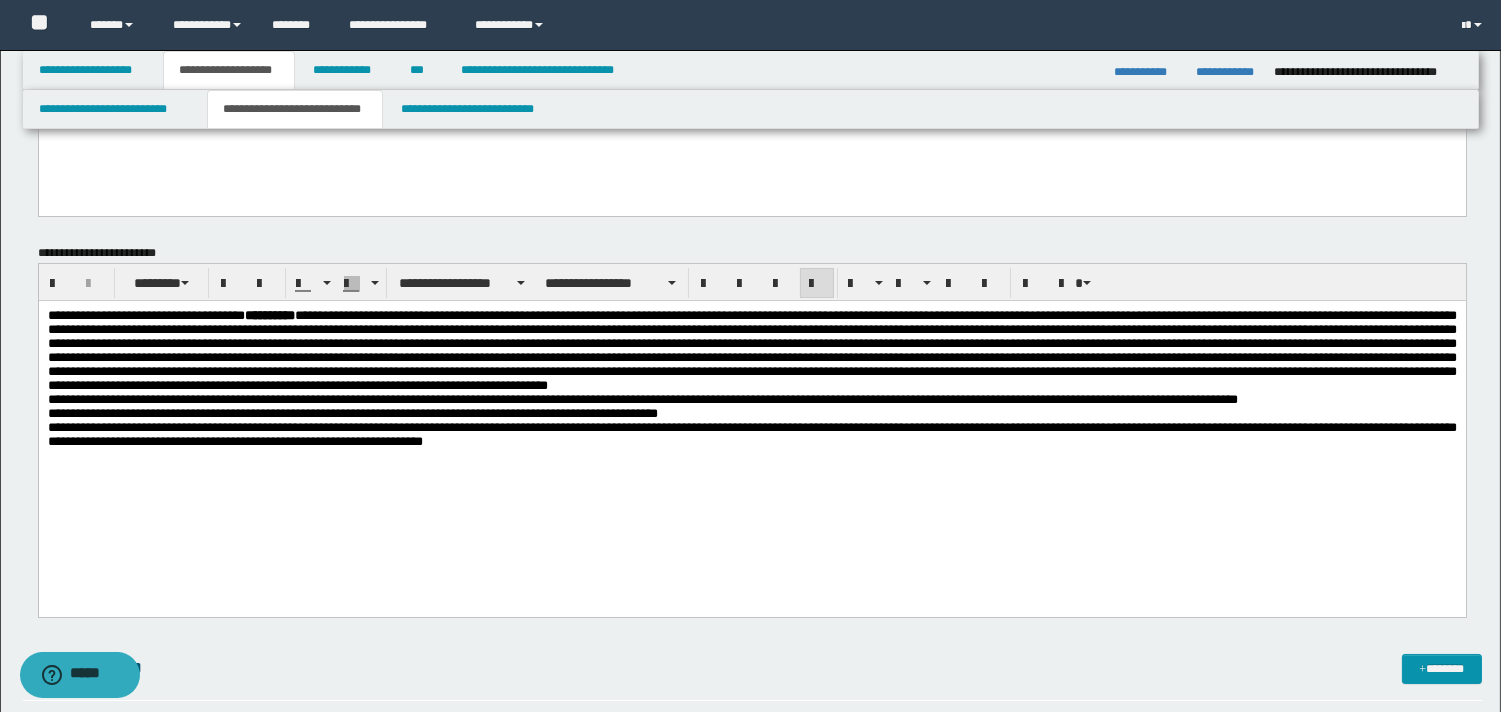 click on "**********" at bounding box center [751, 350] 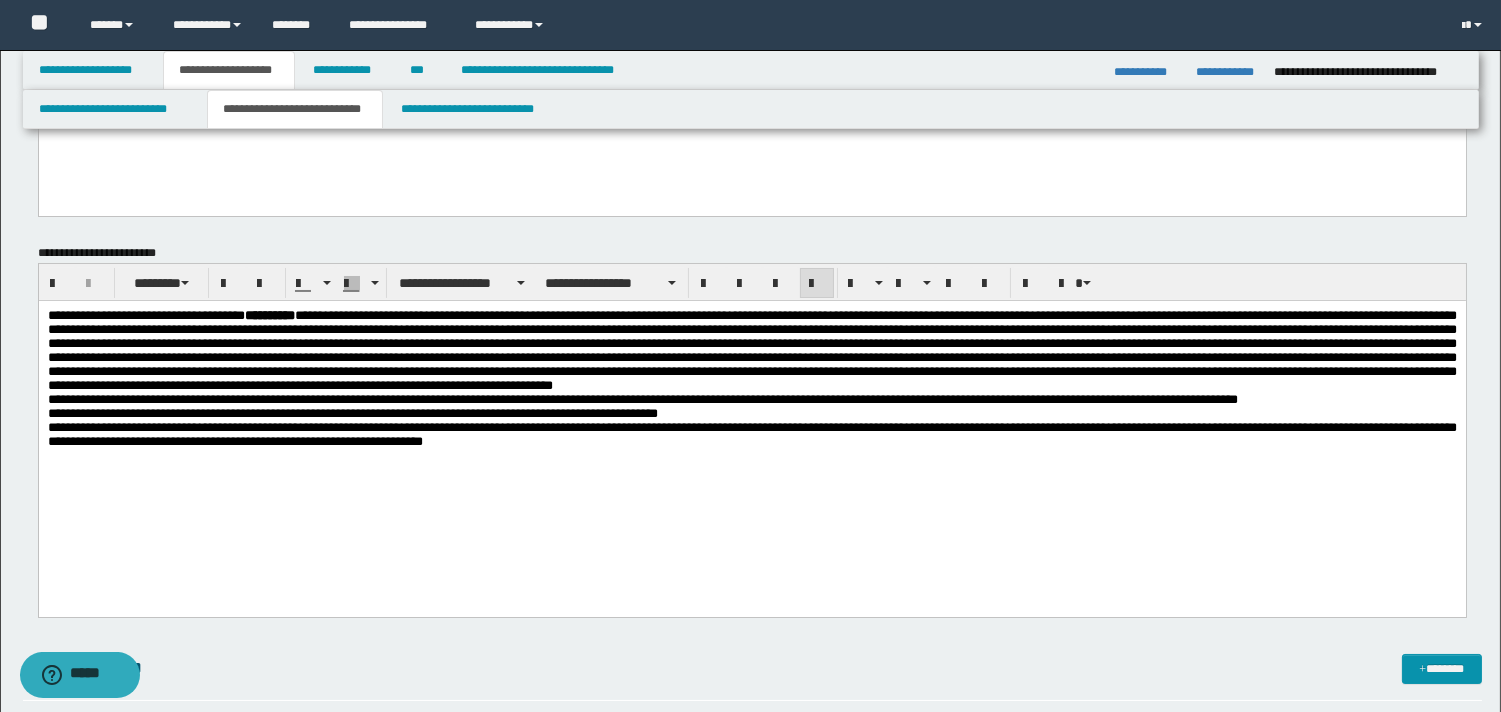 click on "**********" at bounding box center (751, 350) 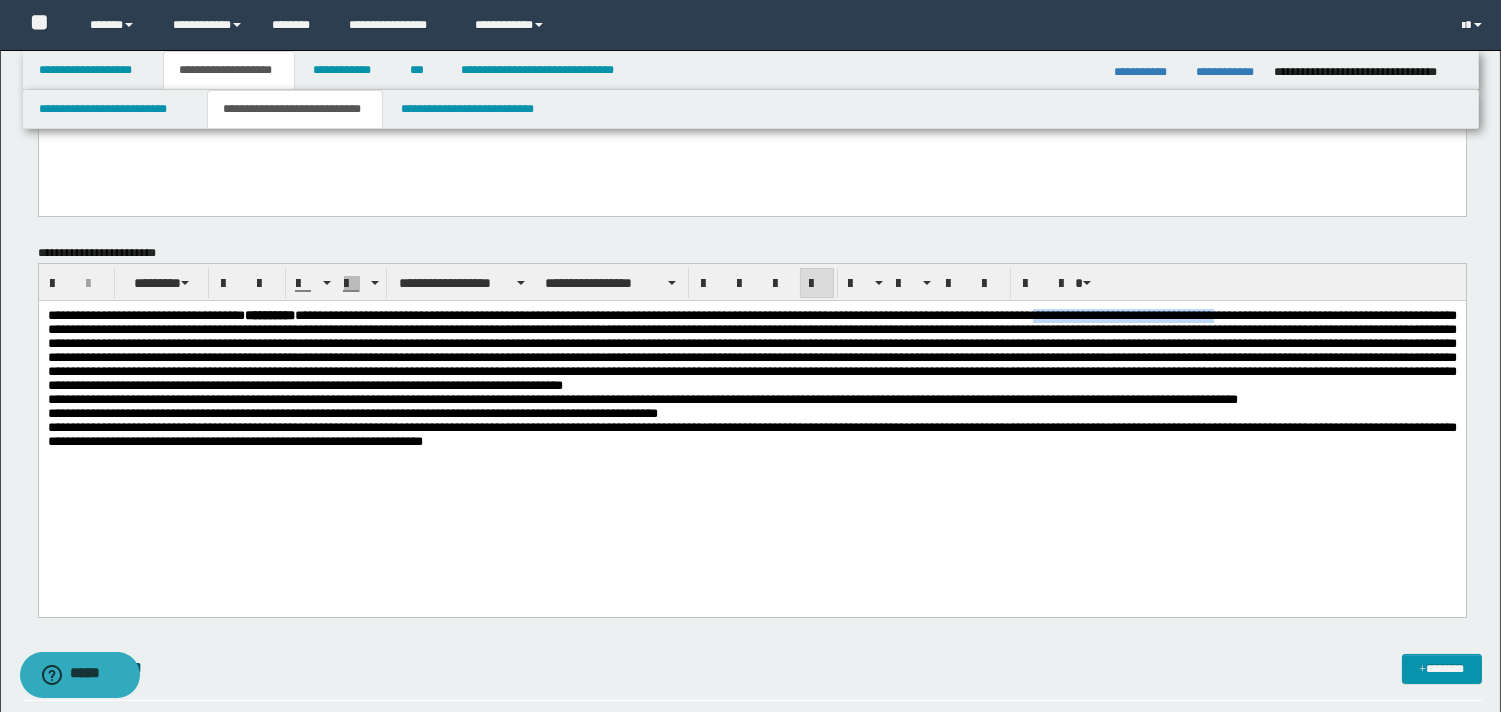 drag, startPoint x: 1219, startPoint y: 315, endPoint x: 1460, endPoint y: 316, distance: 241.00208 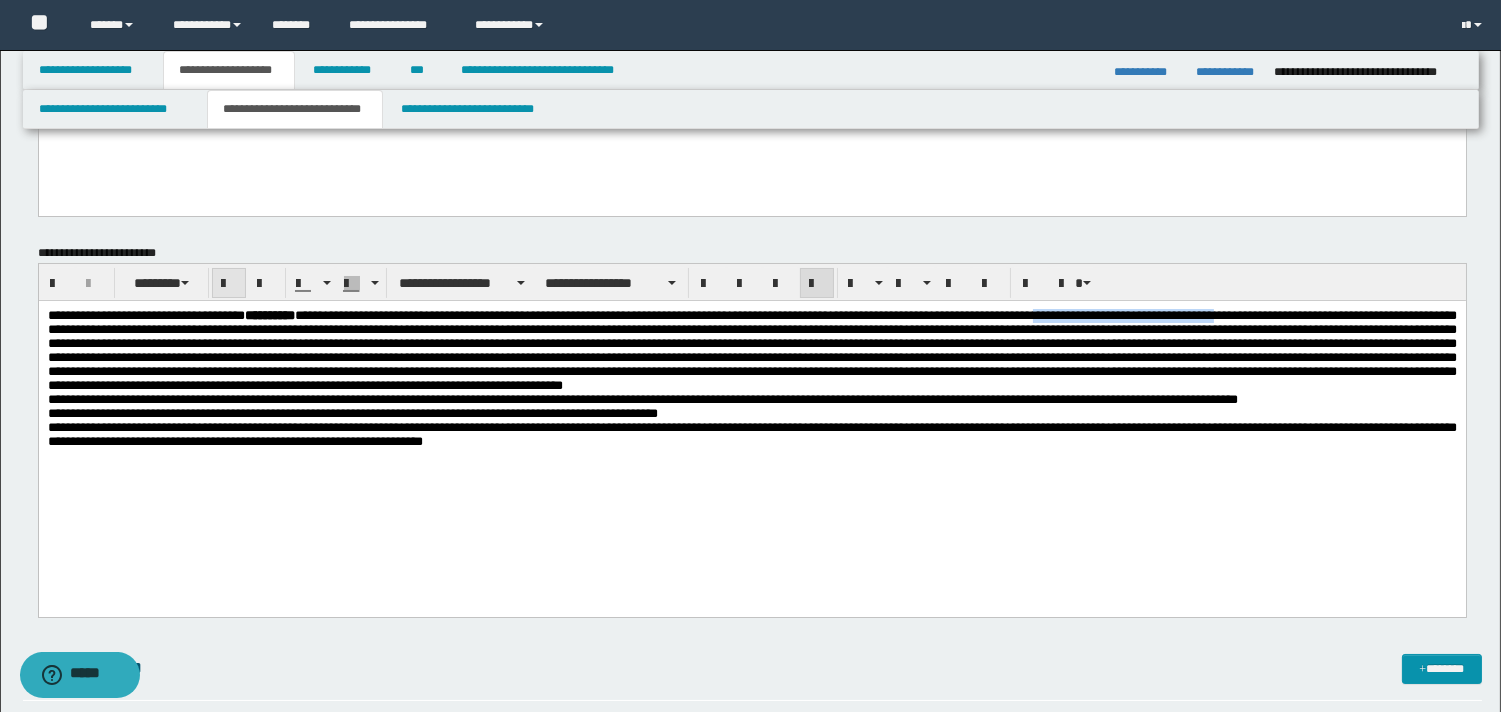 drag, startPoint x: 230, startPoint y: 280, endPoint x: 231, endPoint y: 295, distance: 15.033297 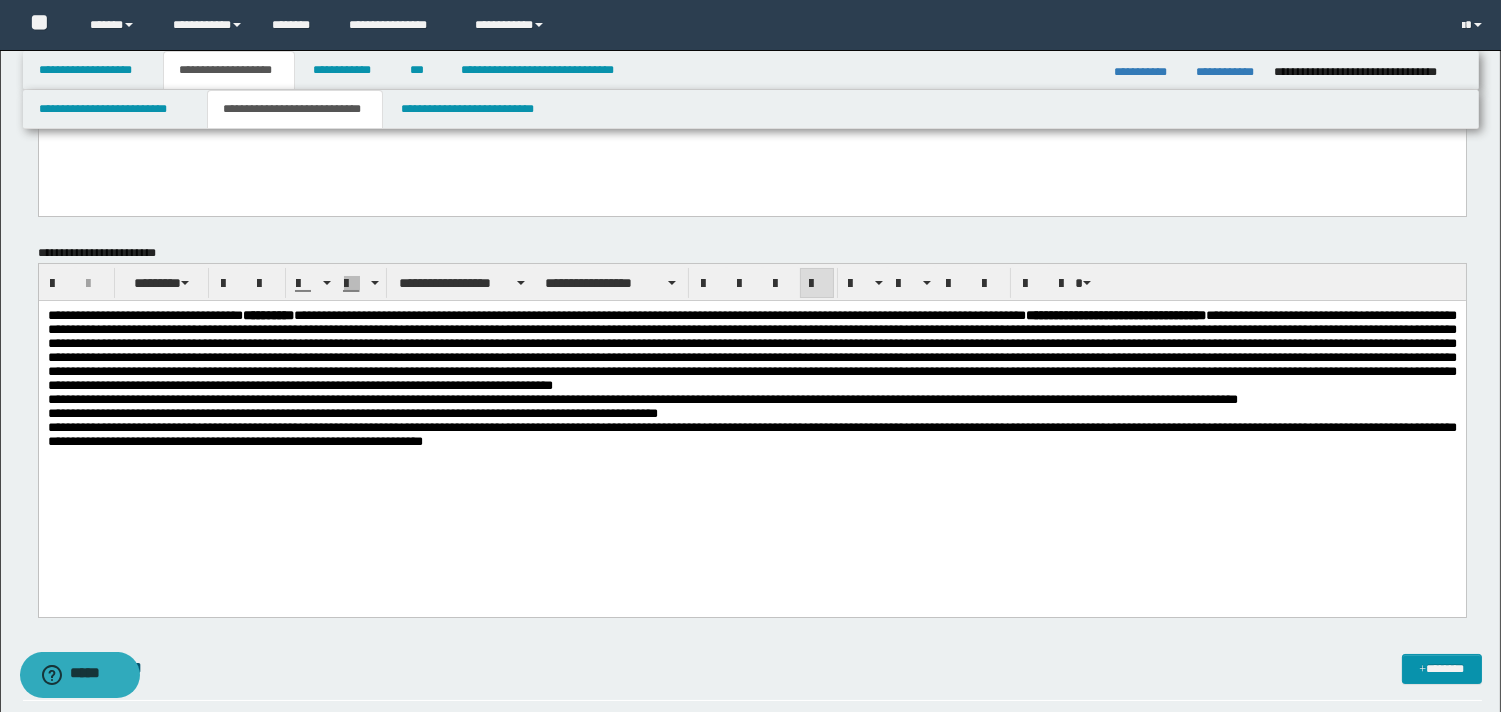 click on "**********" at bounding box center (751, 350) 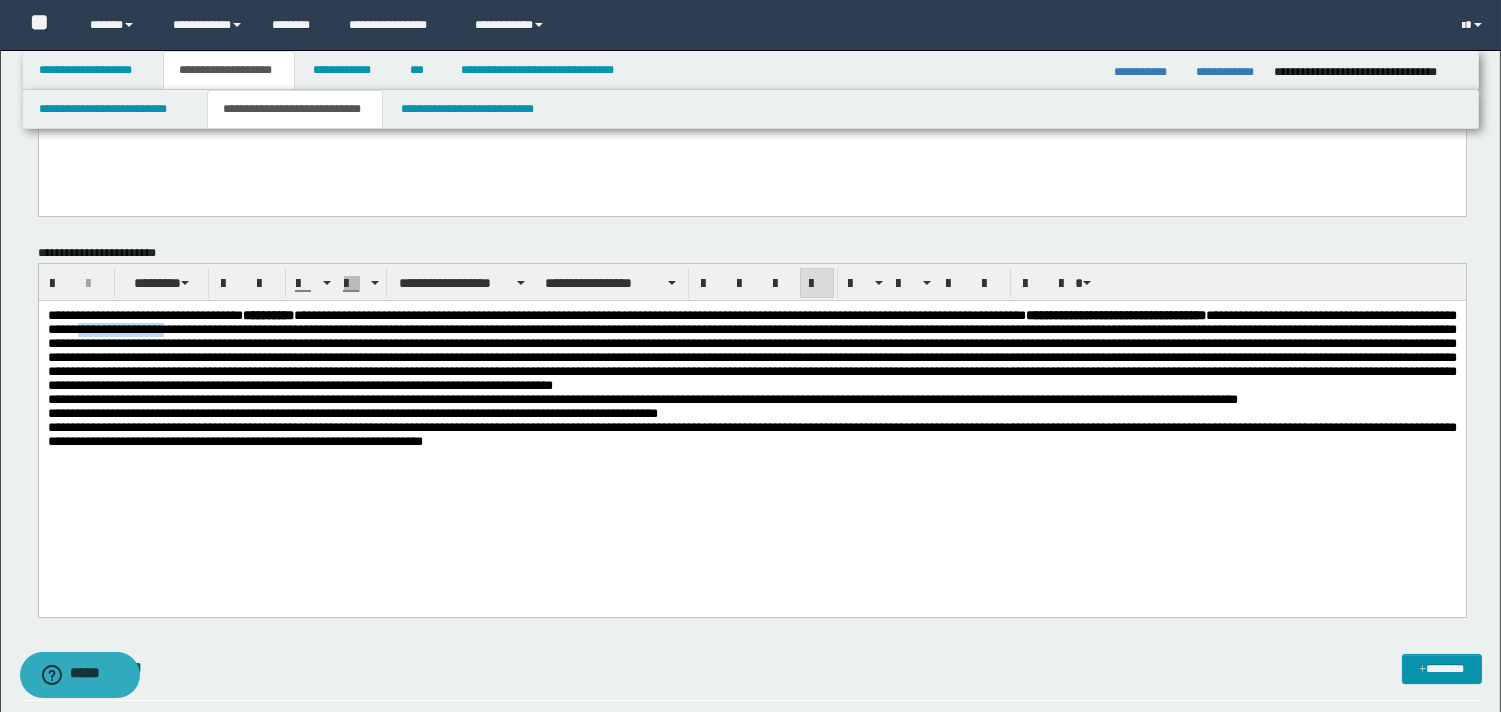 drag, startPoint x: 383, startPoint y: 332, endPoint x: 483, endPoint y: 331, distance: 100.005 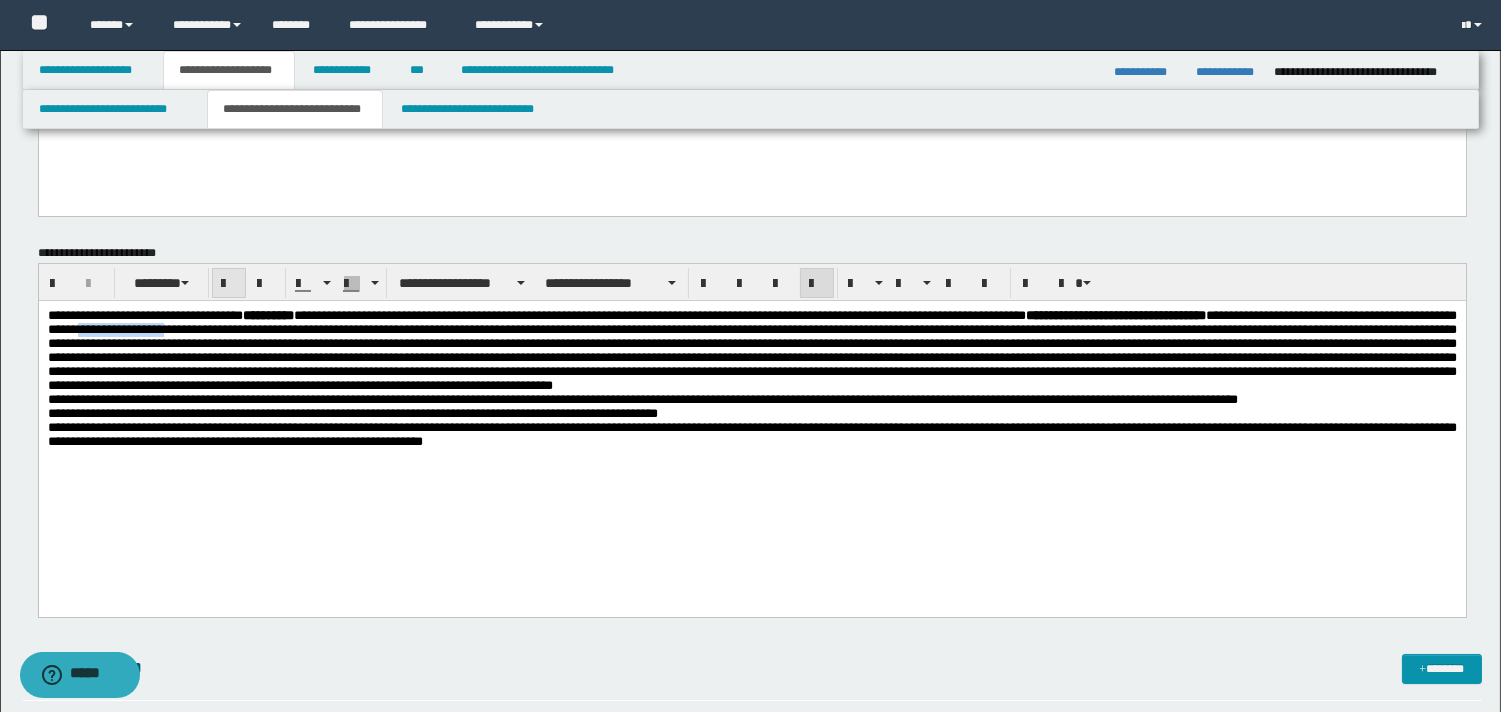 click at bounding box center (229, 284) 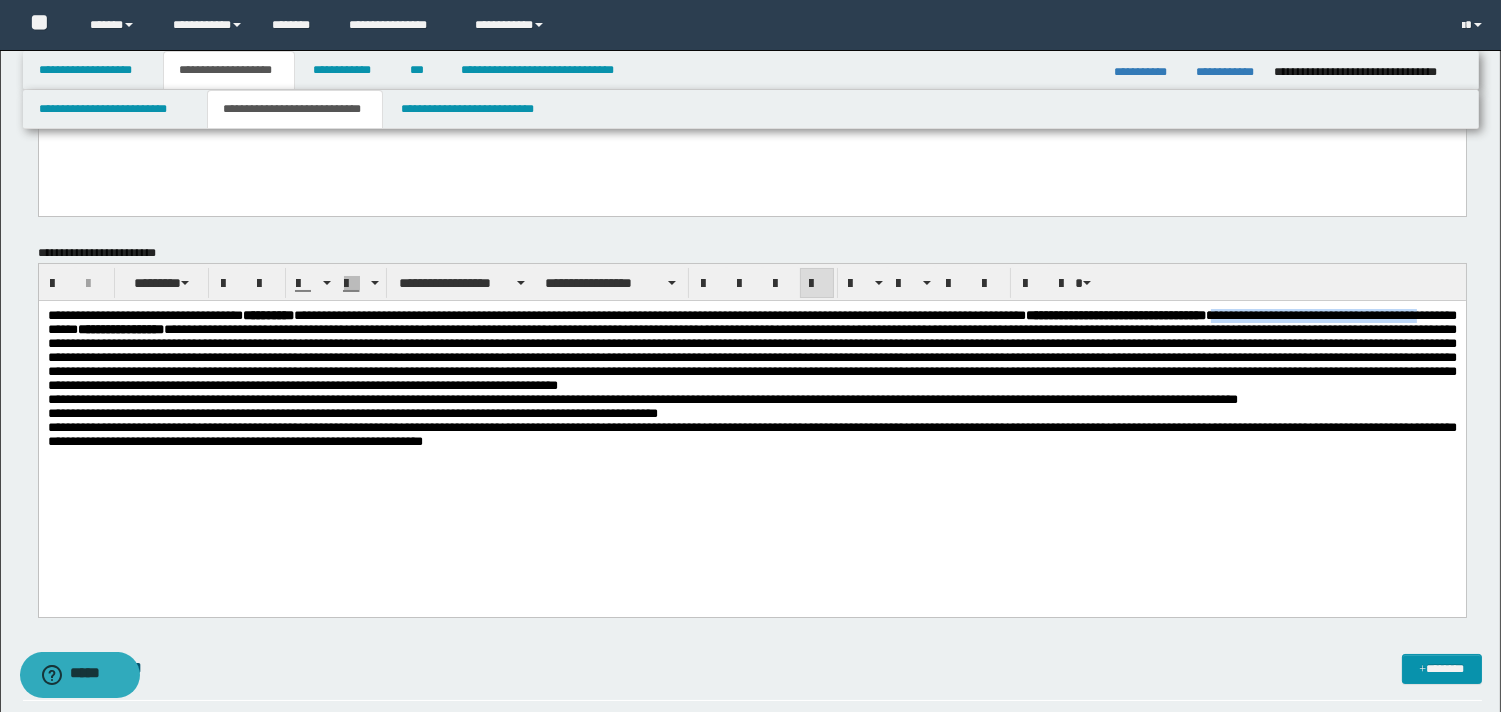 drag, startPoint x: 48, startPoint y: 329, endPoint x: 294, endPoint y: 341, distance: 246.29251 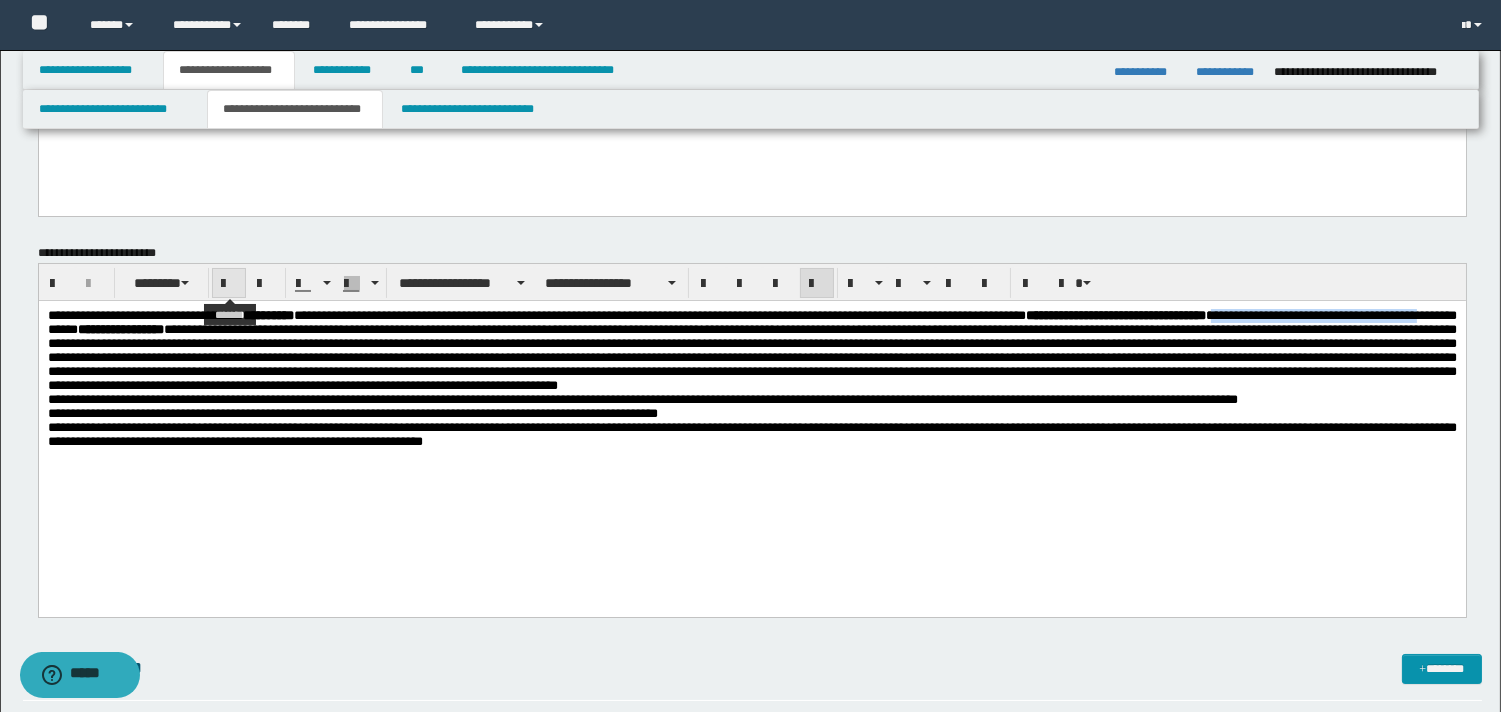 click at bounding box center [229, 284] 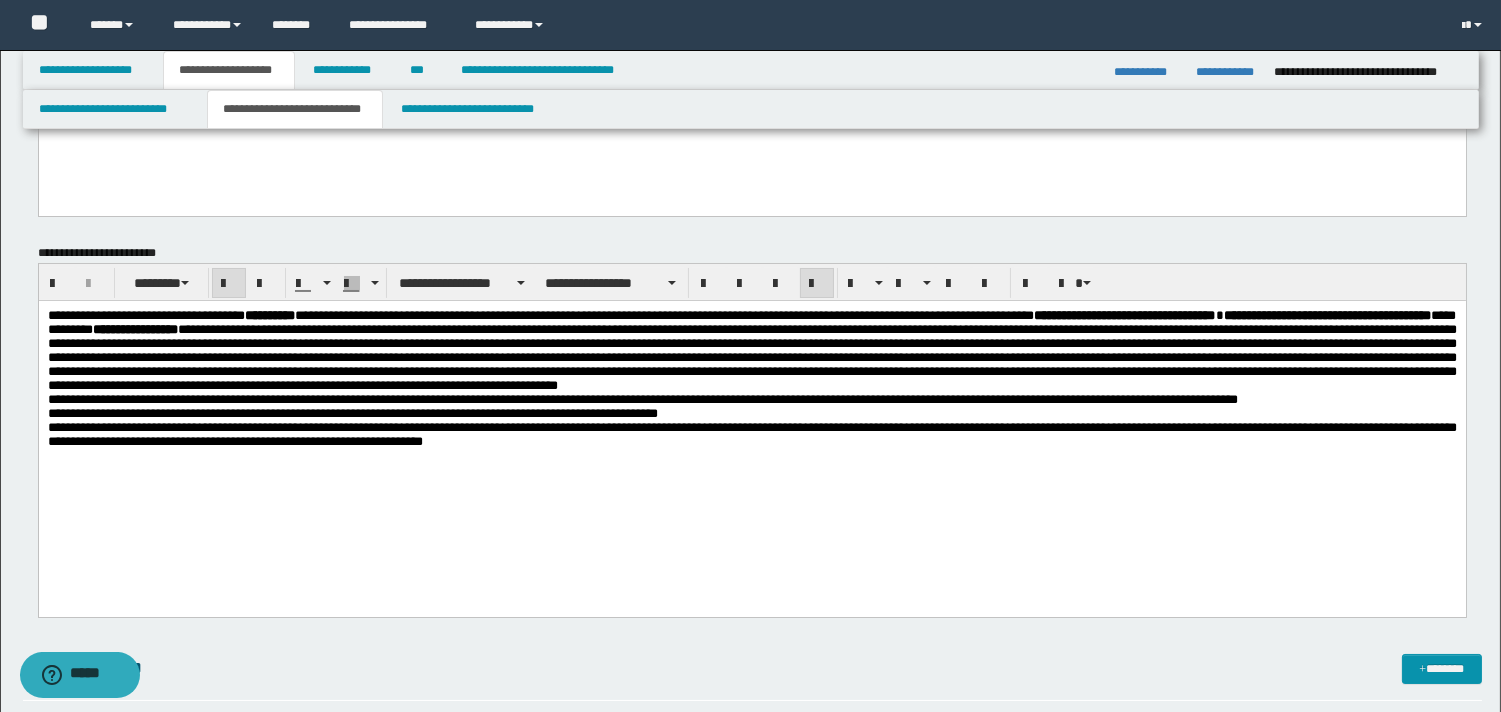 click on "**********" at bounding box center [751, 350] 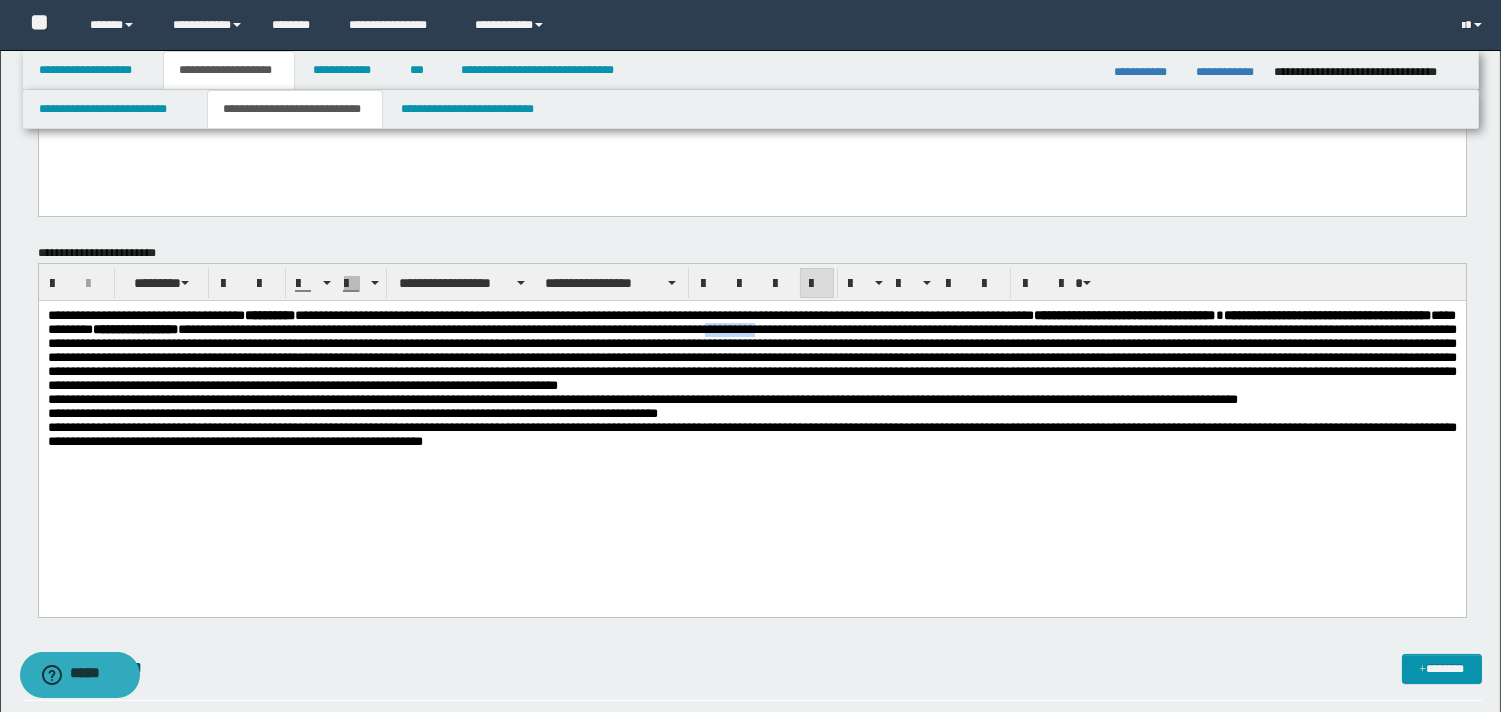 drag, startPoint x: 1234, startPoint y: 328, endPoint x: 1169, endPoint y: 326, distance: 65.03076 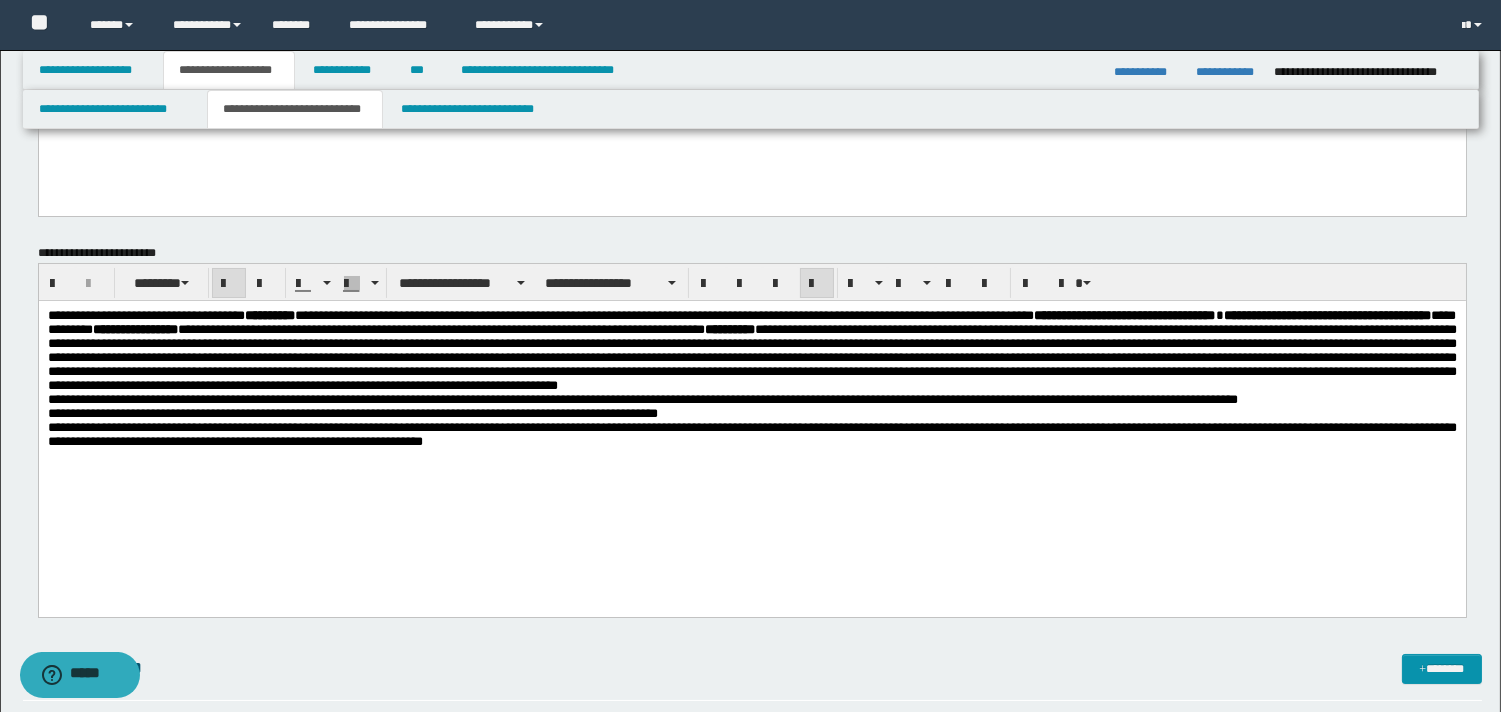 click on "**********" at bounding box center [642, 399] 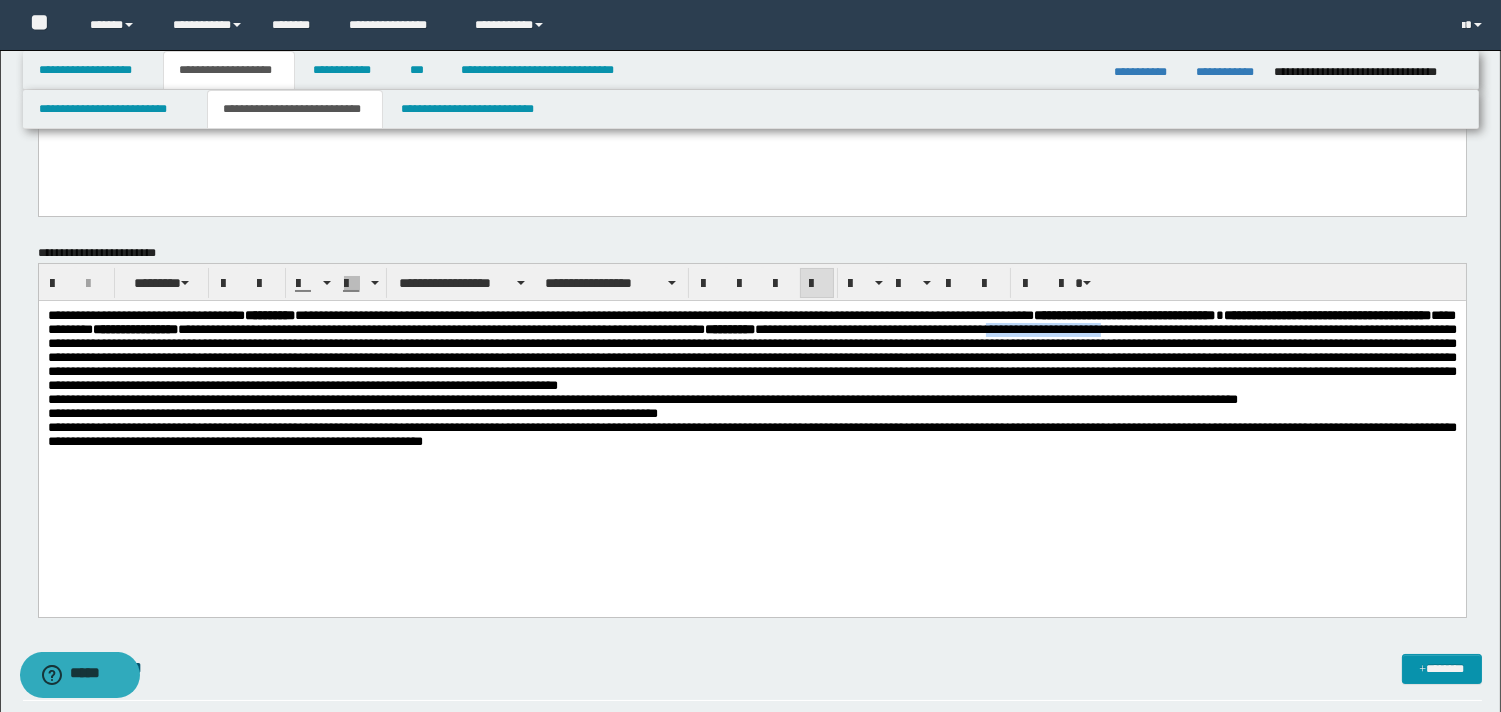 drag, startPoint x: 113, startPoint y: 349, endPoint x: 264, endPoint y: 347, distance: 151.01324 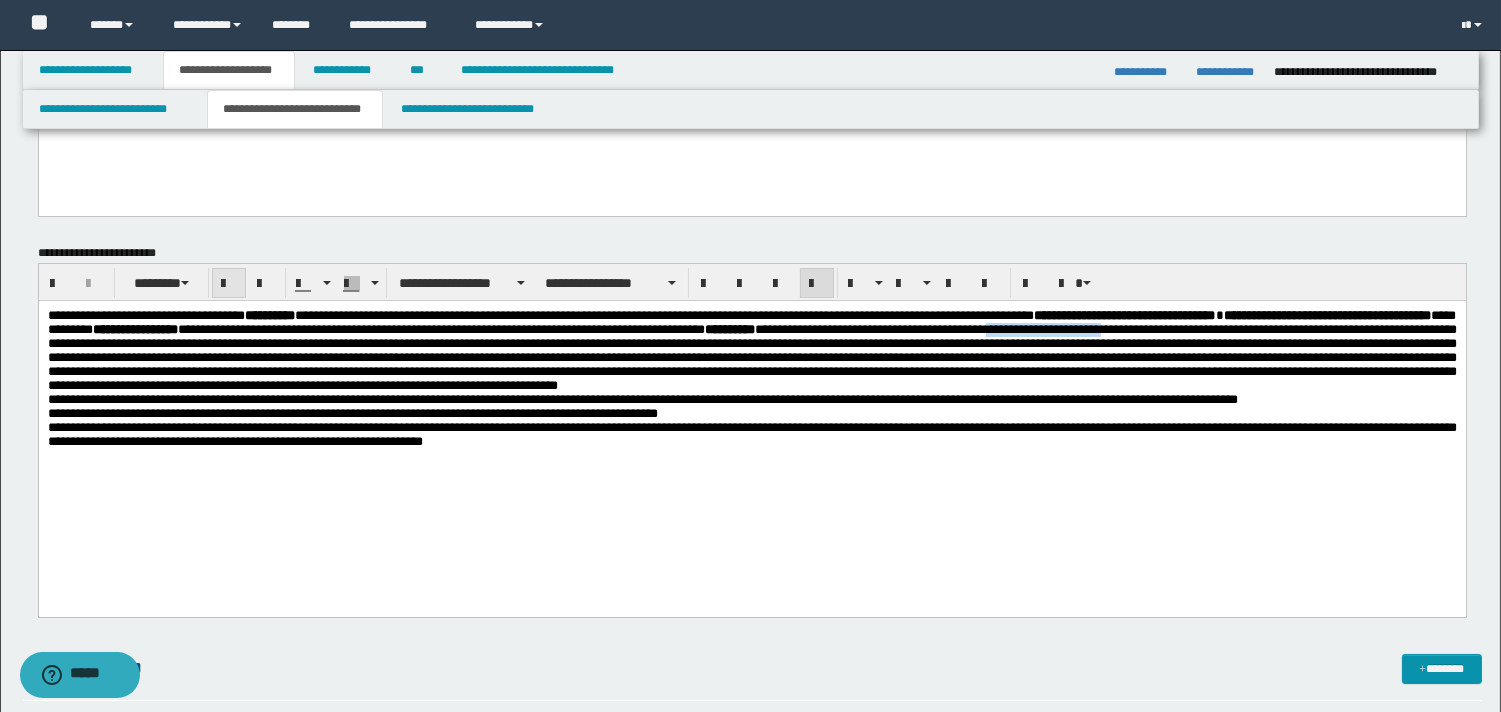 click at bounding box center (229, 284) 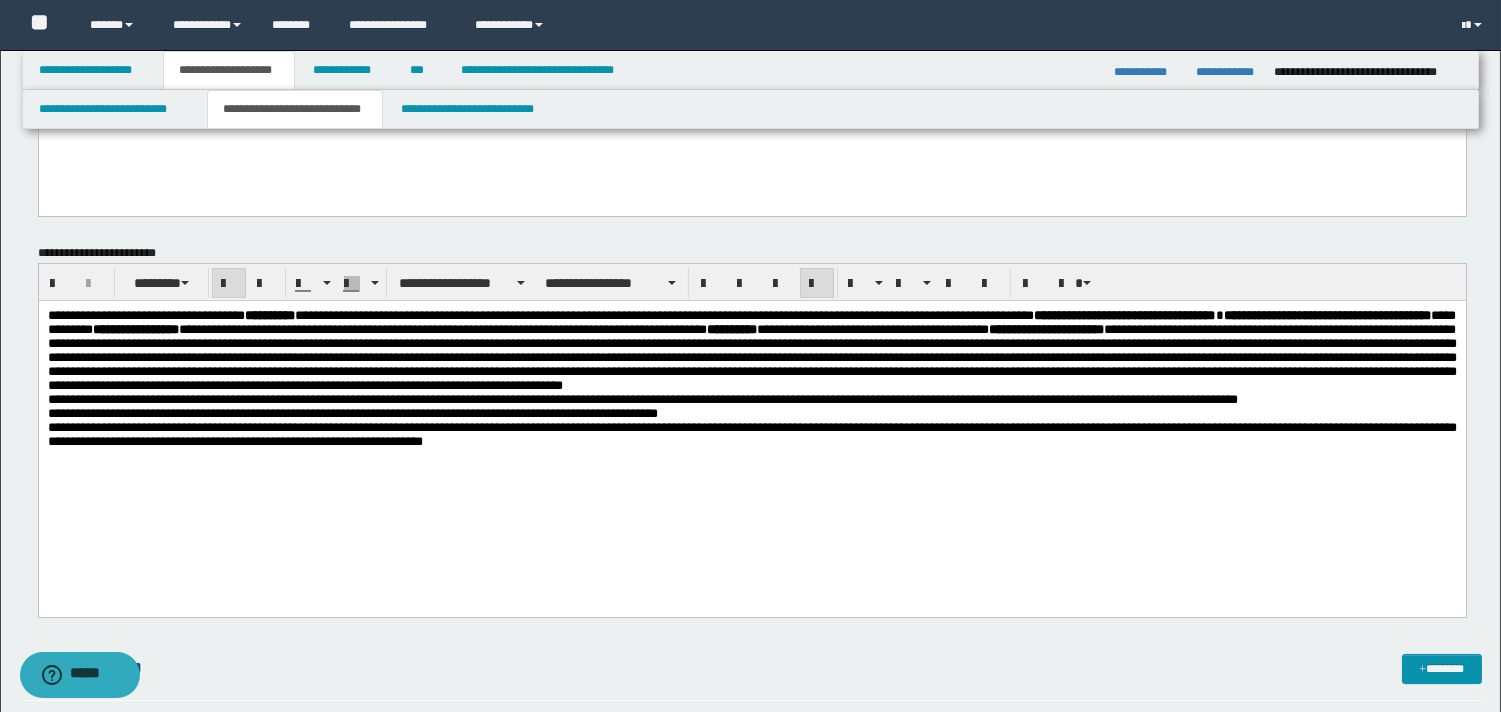 click on "**********" at bounding box center (751, 350) 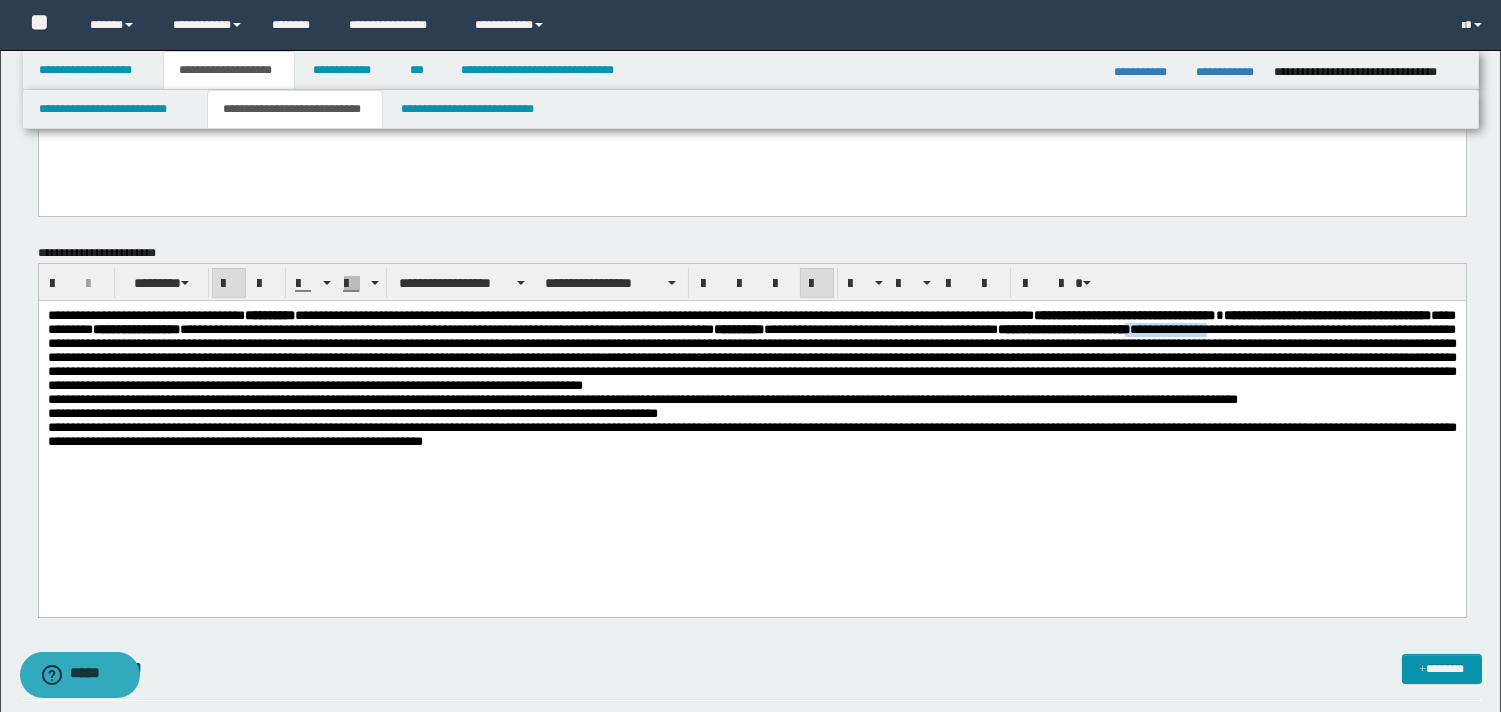 drag, startPoint x: 399, startPoint y: 349, endPoint x: 282, endPoint y: 347, distance: 117.01709 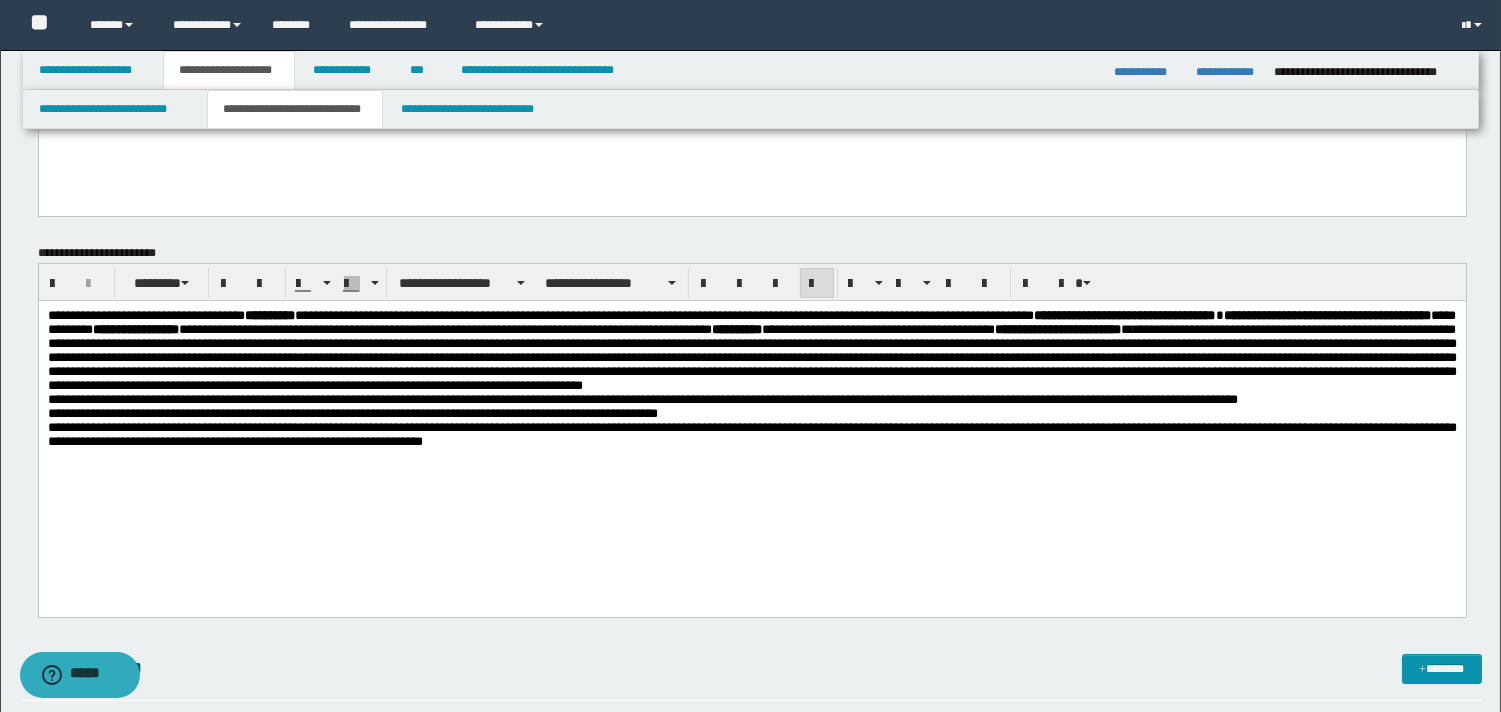 click on "**********" at bounding box center (751, 434) 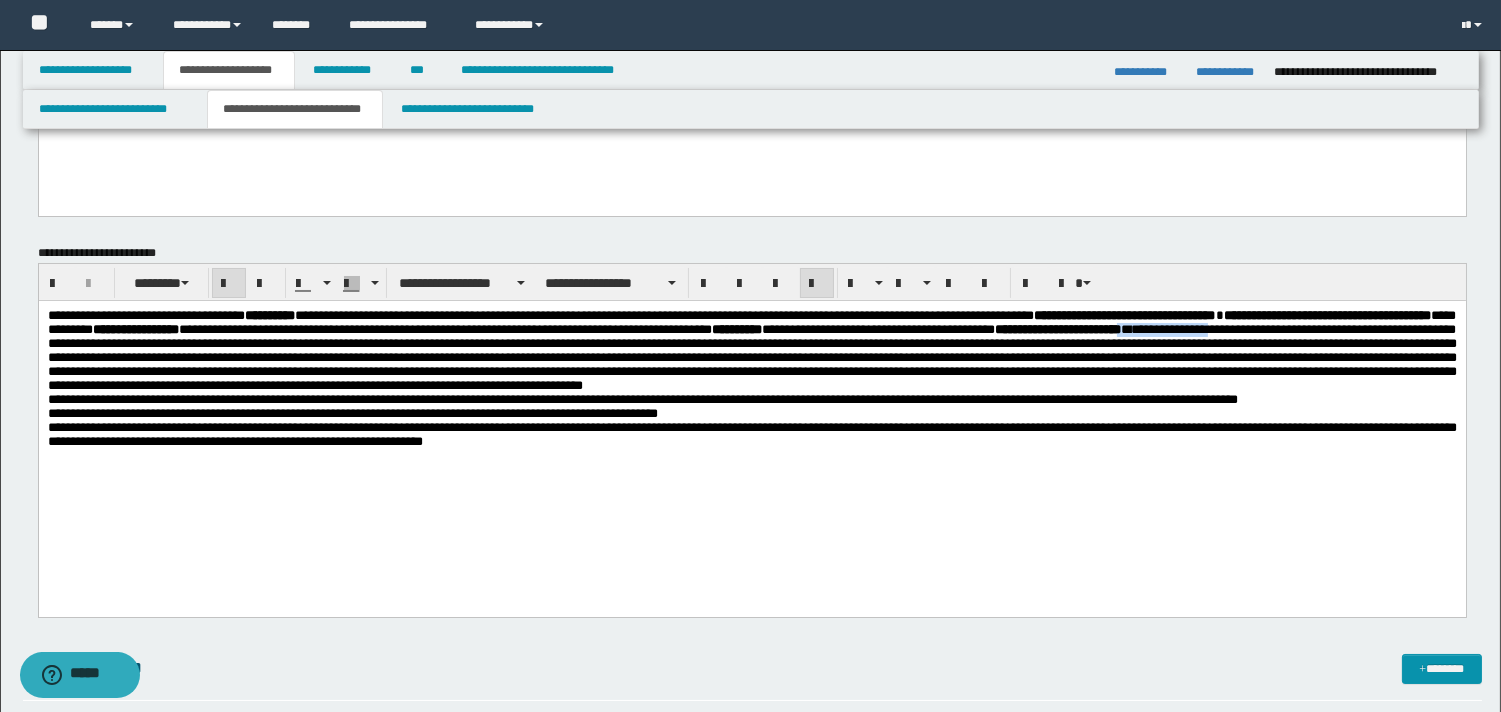 drag, startPoint x: 399, startPoint y: 353, endPoint x: 259, endPoint y: 323, distance: 143.1782 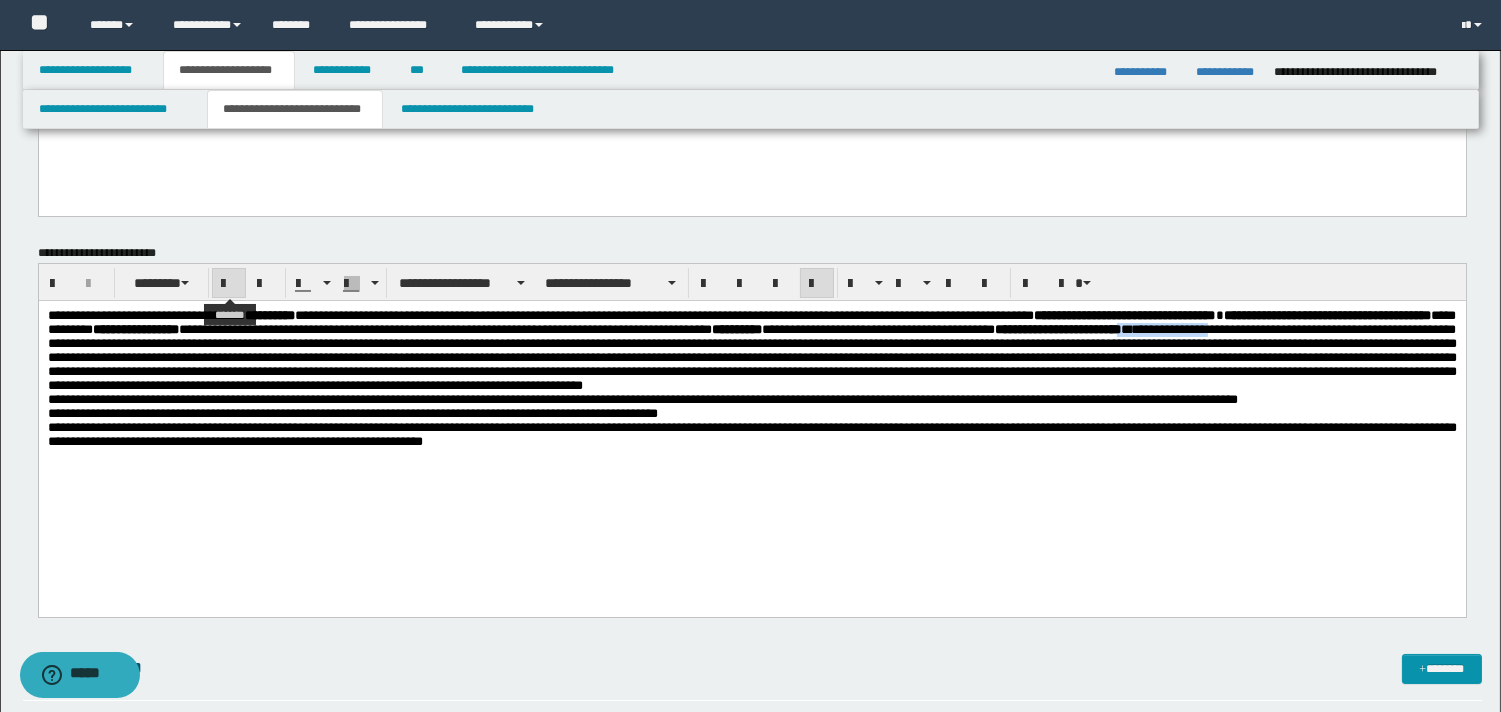 click at bounding box center [229, 284] 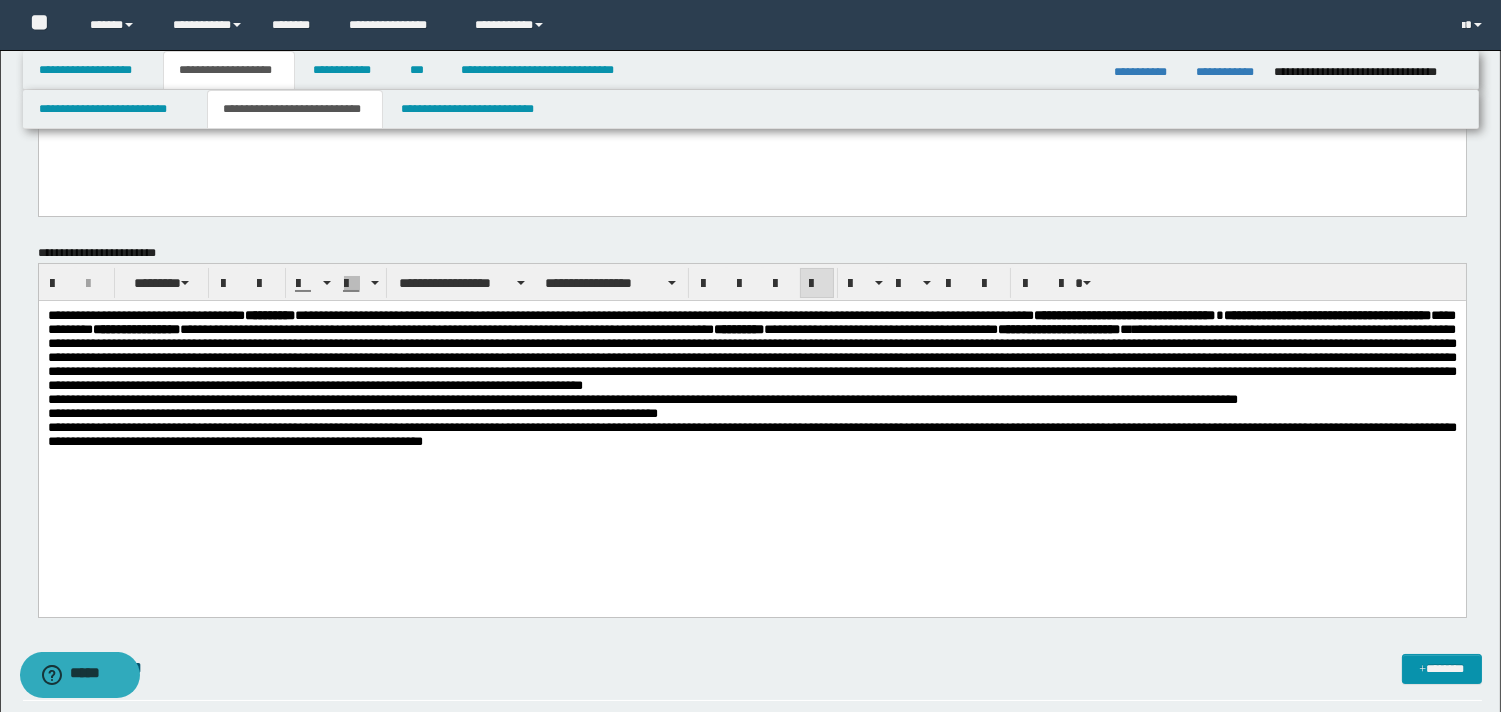 click on "**********" at bounding box center (642, 399) 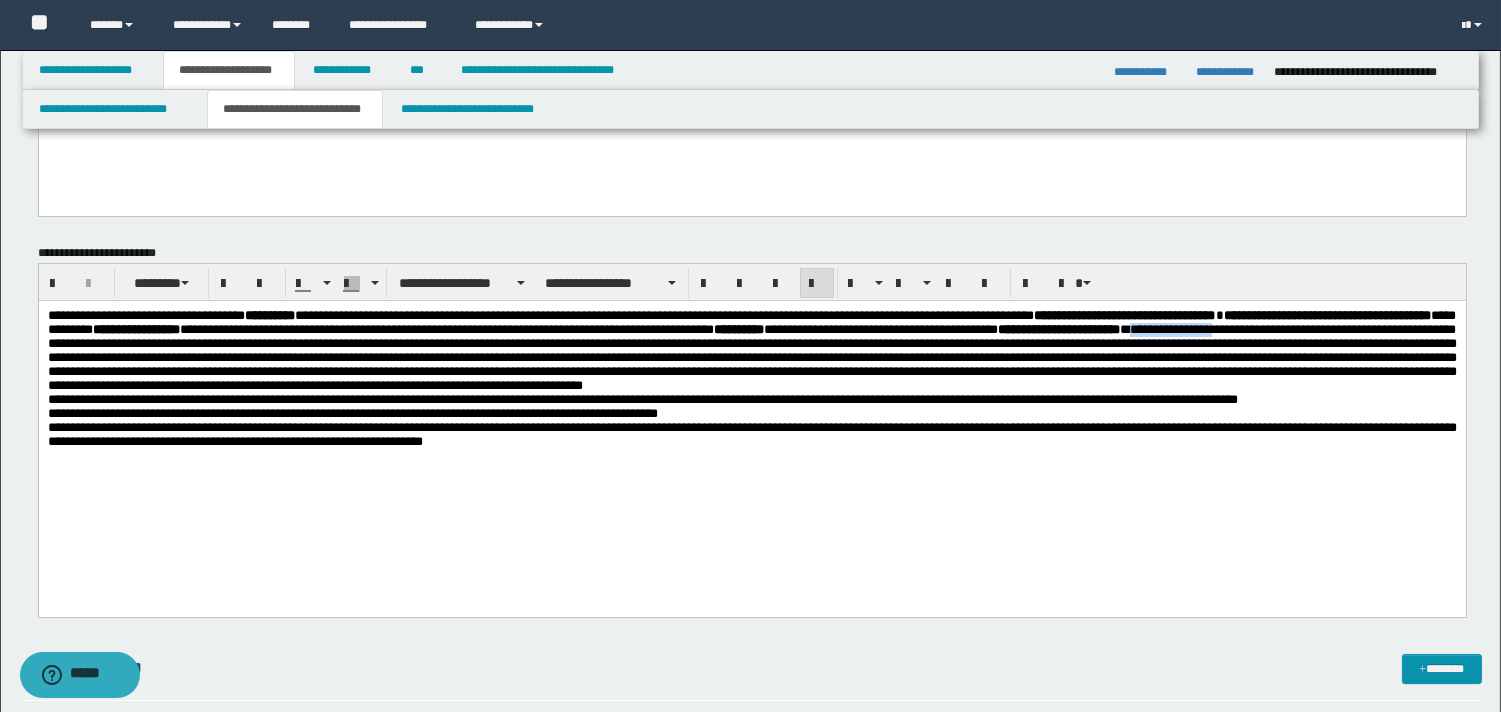 drag, startPoint x: 402, startPoint y: 352, endPoint x: 283, endPoint y: 343, distance: 119.33985 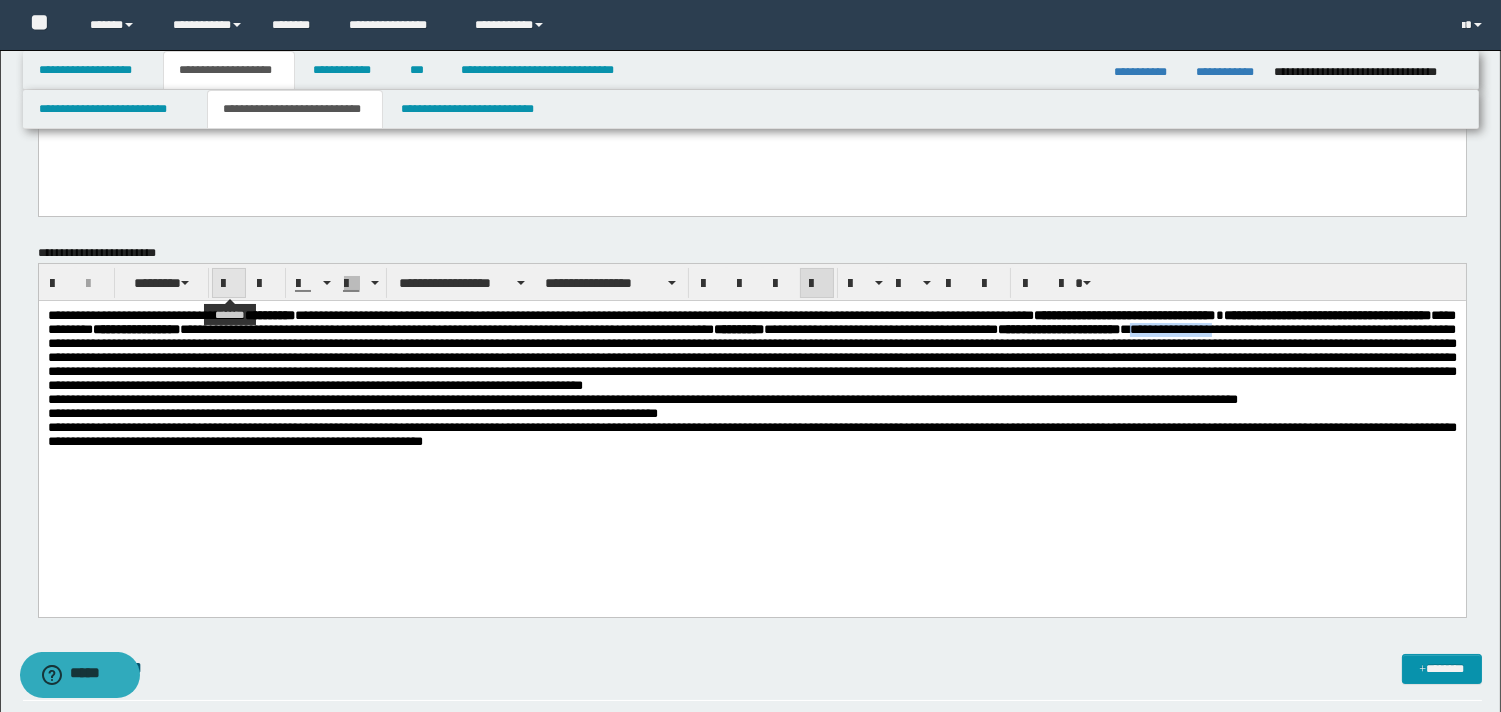 click at bounding box center [229, 284] 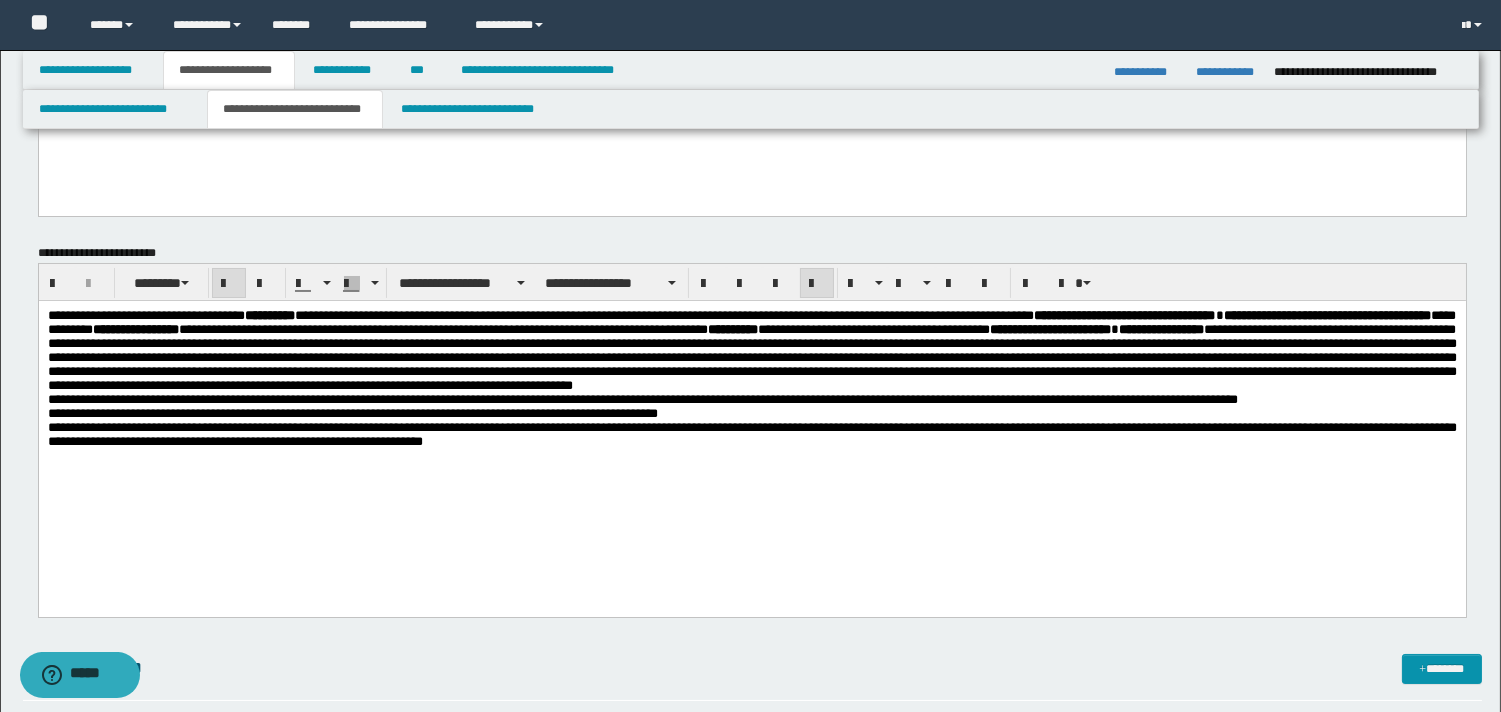 click on "**********" at bounding box center (751, 350) 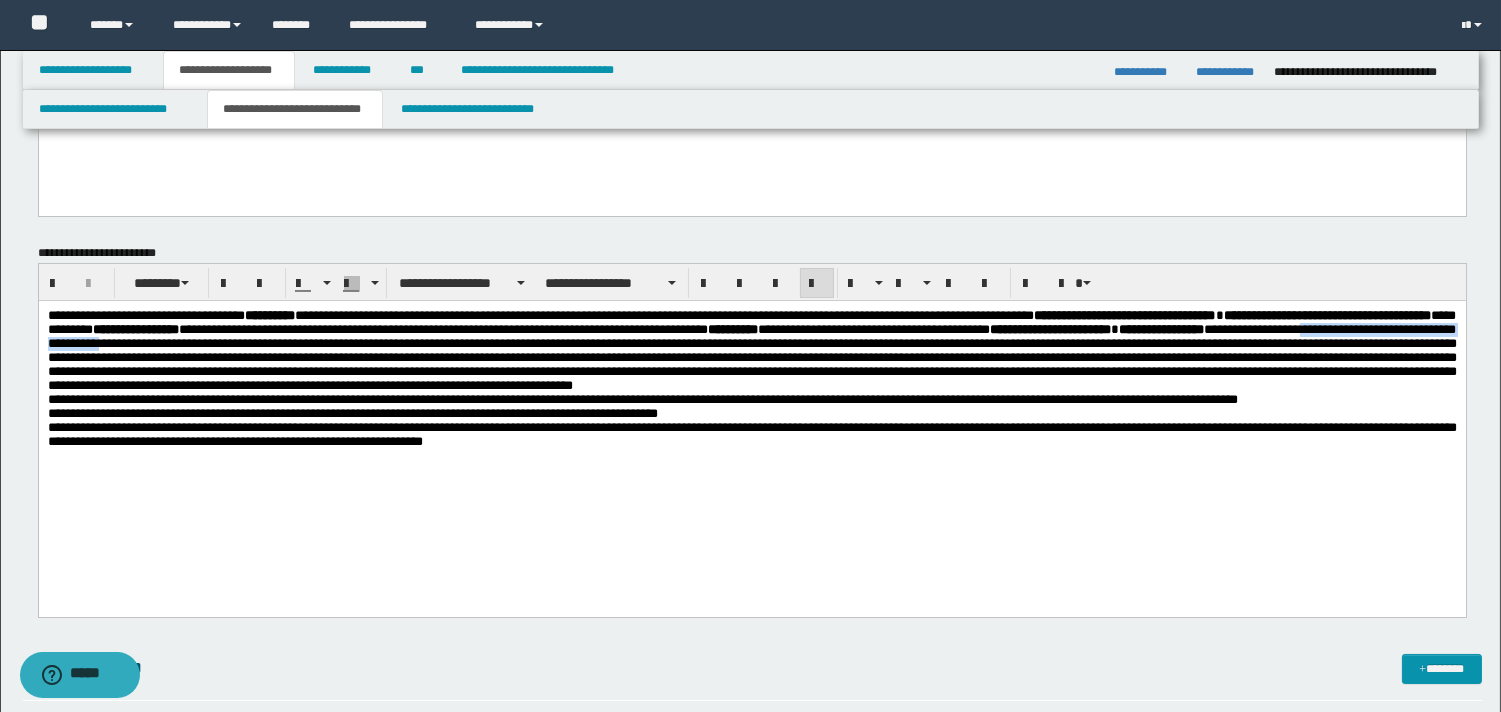 drag, startPoint x: 519, startPoint y: 351, endPoint x: 782, endPoint y: 353, distance: 263.0076 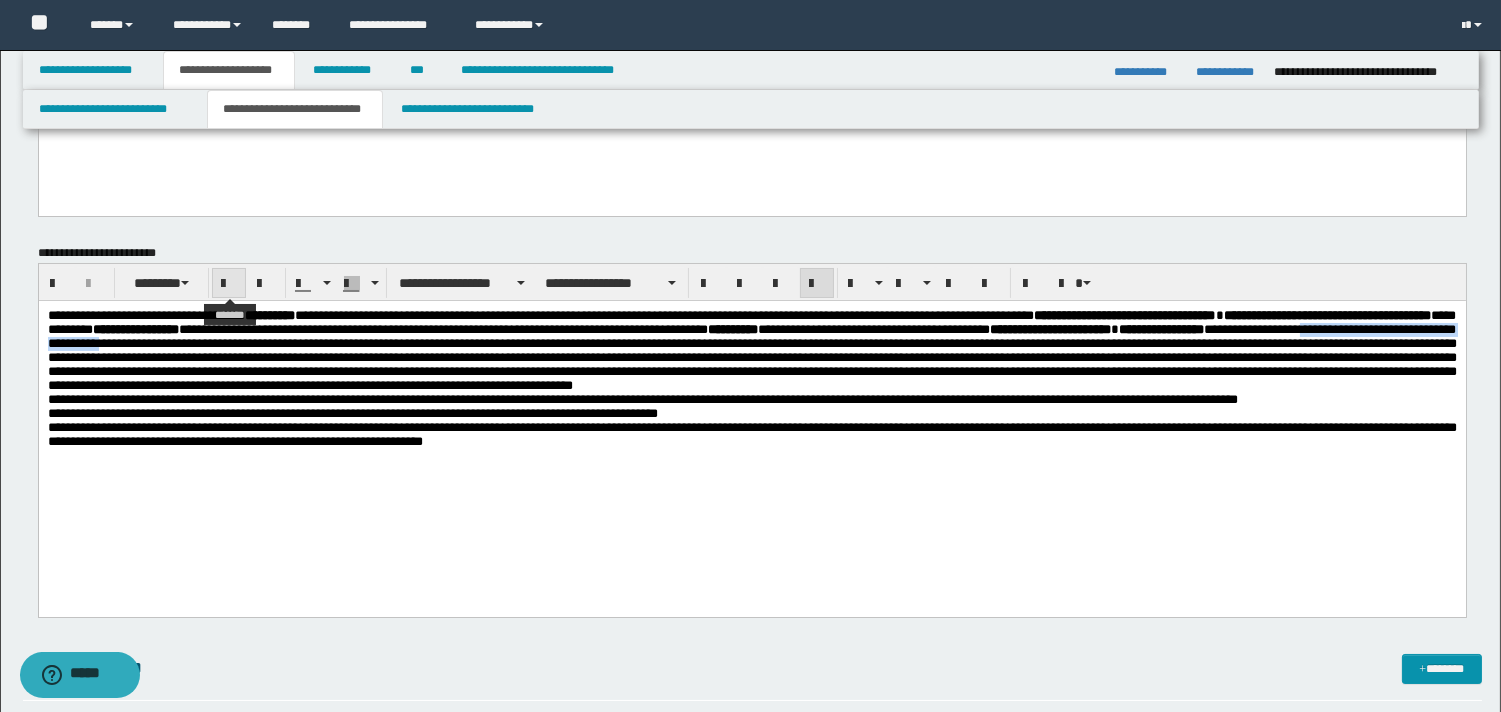 click at bounding box center (229, 284) 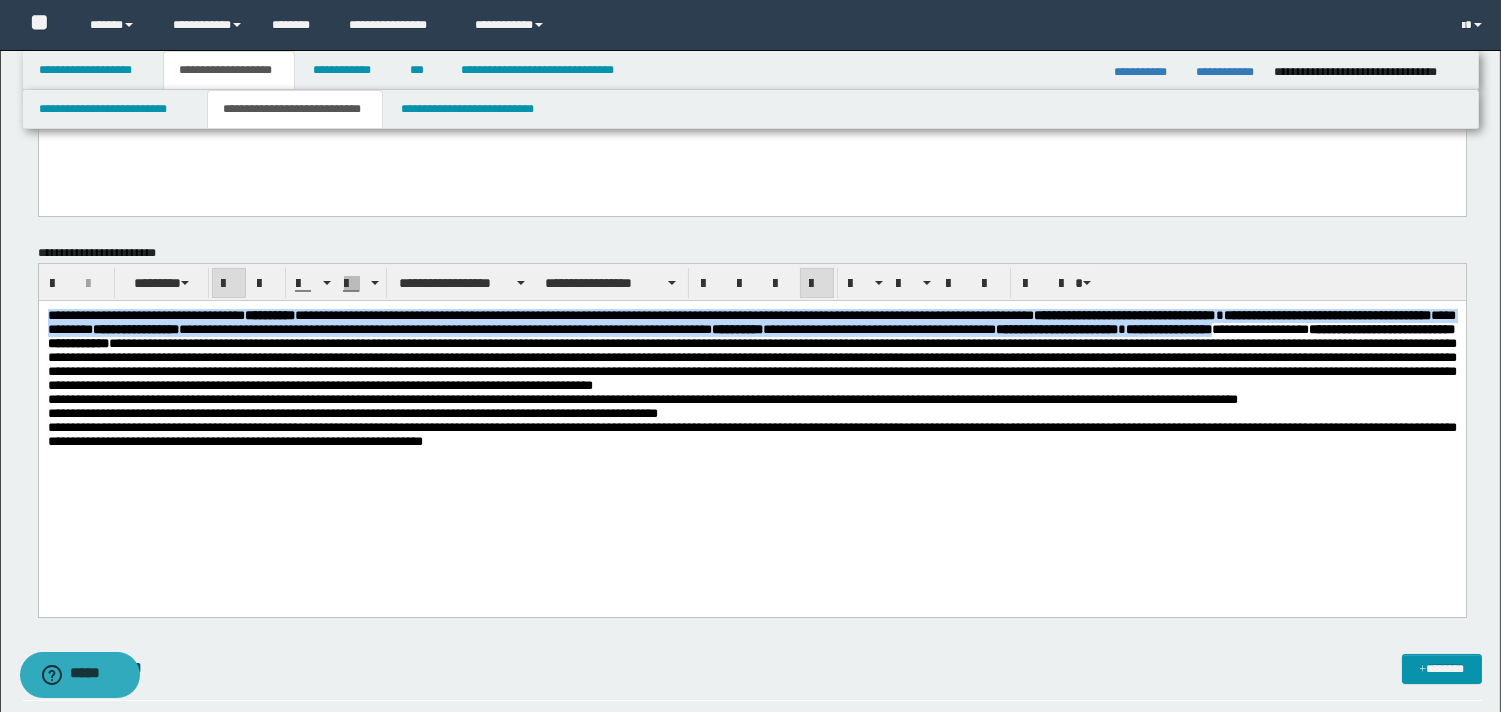 click on "**********" at bounding box center [751, 414] 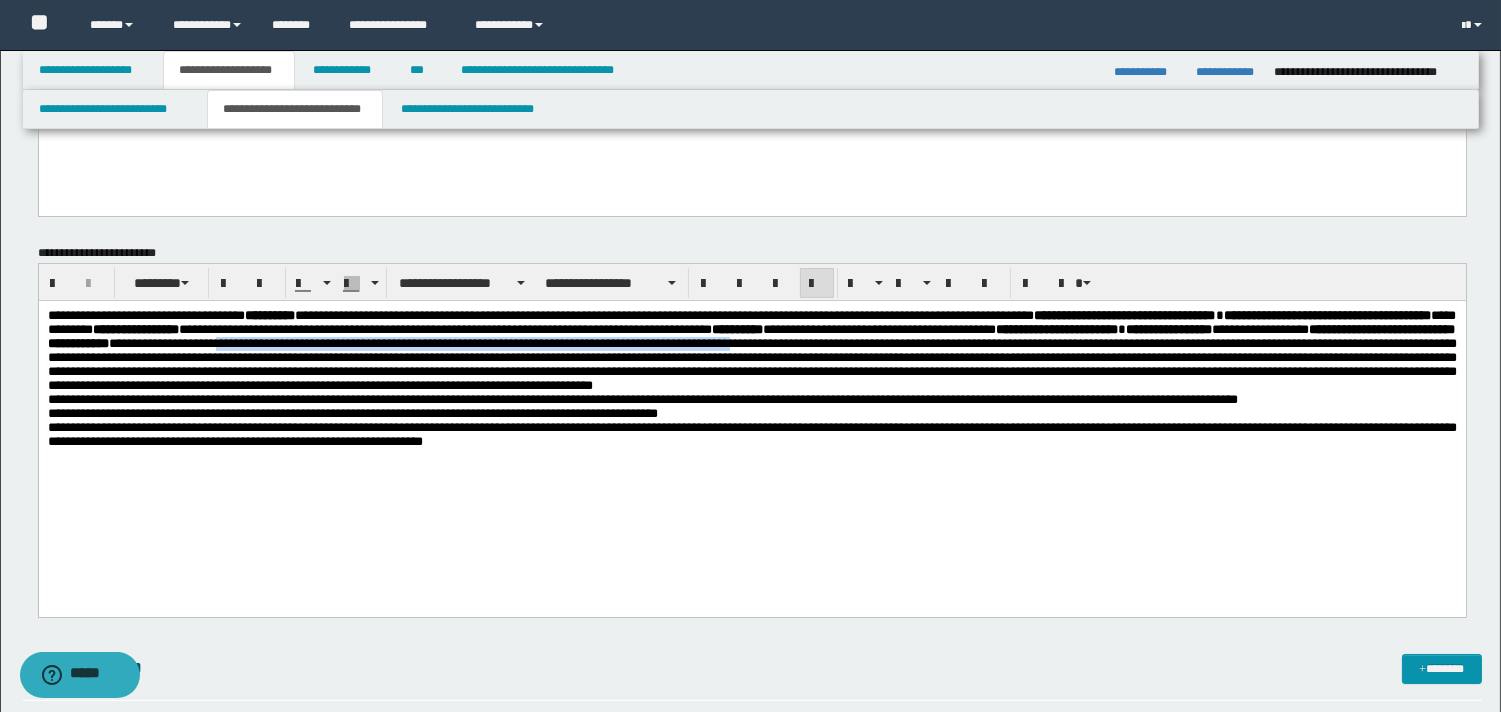 drag, startPoint x: 919, startPoint y: 347, endPoint x: 123, endPoint y: 364, distance: 796.1815 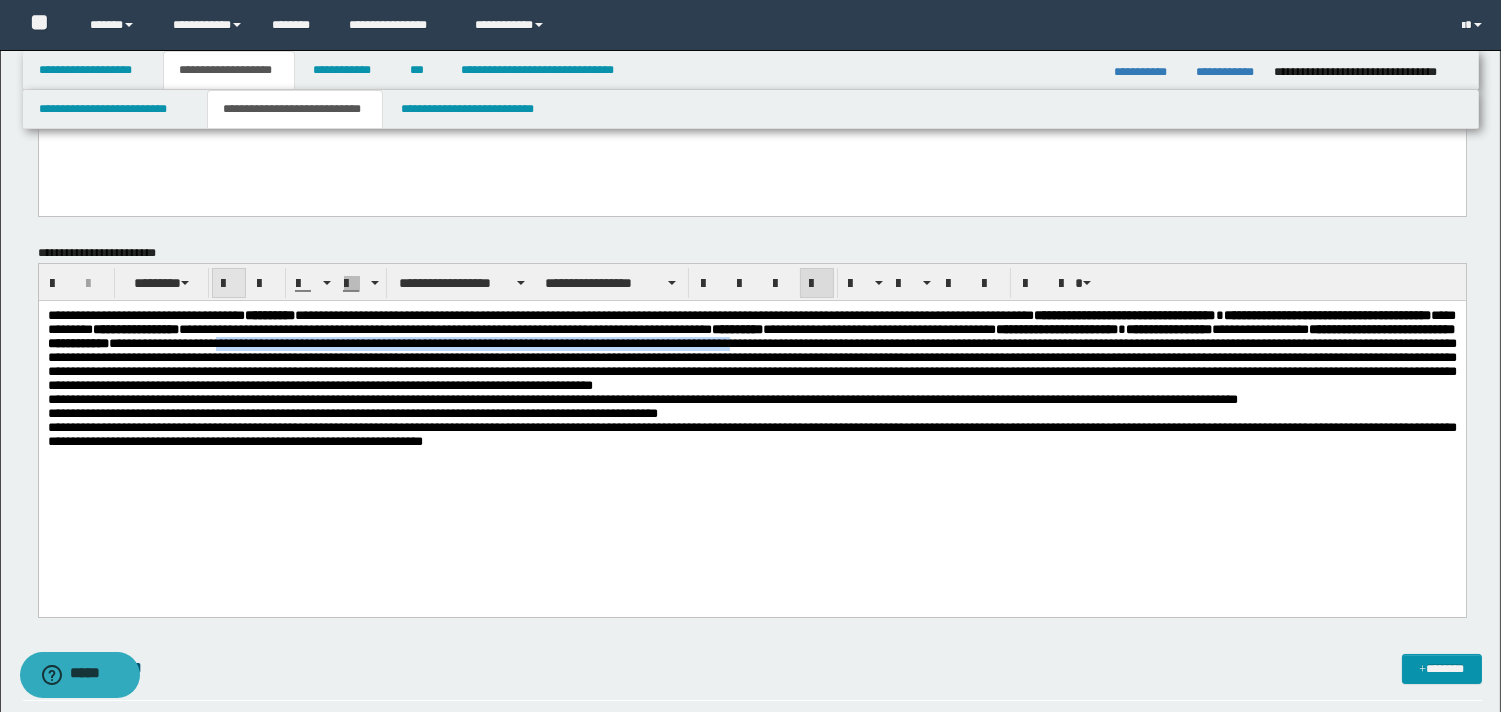 drag, startPoint x: 231, startPoint y: 285, endPoint x: 202, endPoint y: 32, distance: 254.65663 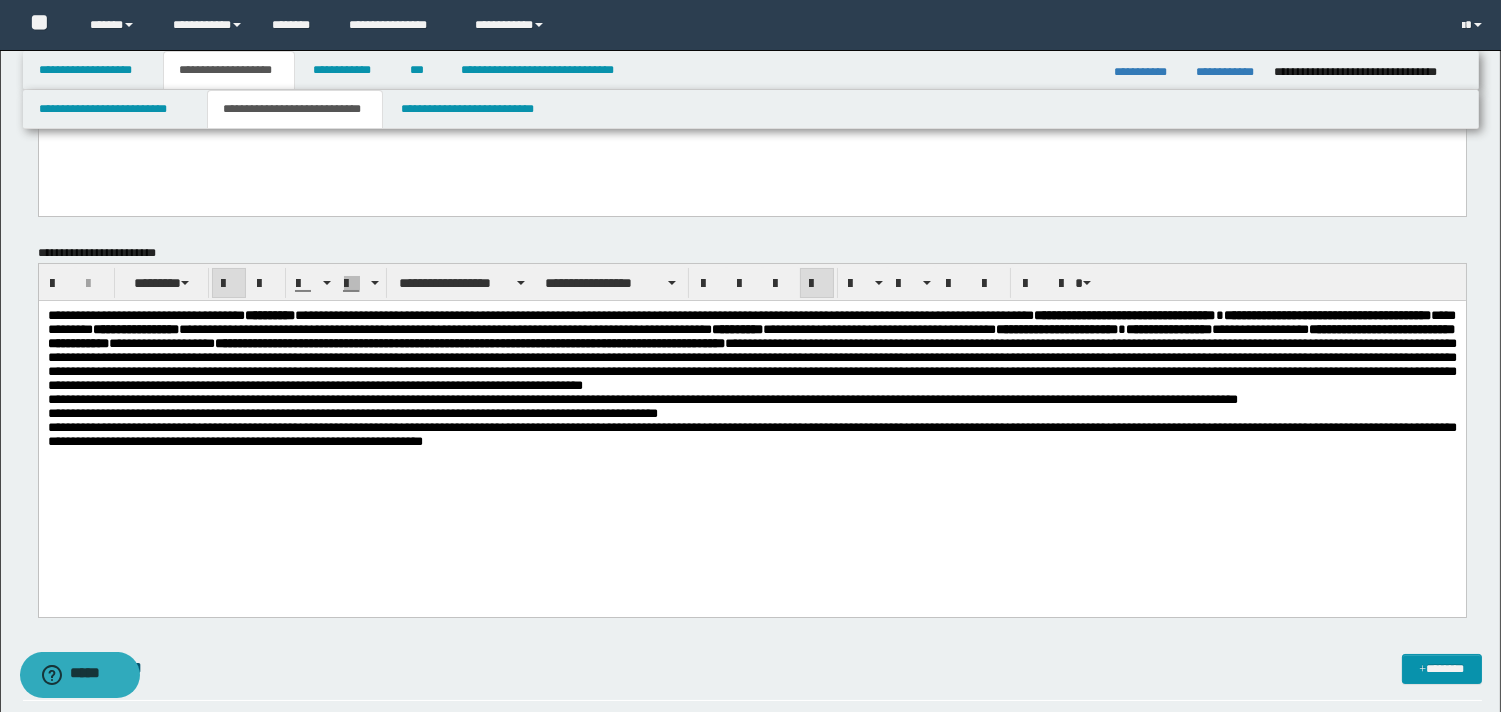 click on "**********" at bounding box center [751, 350] 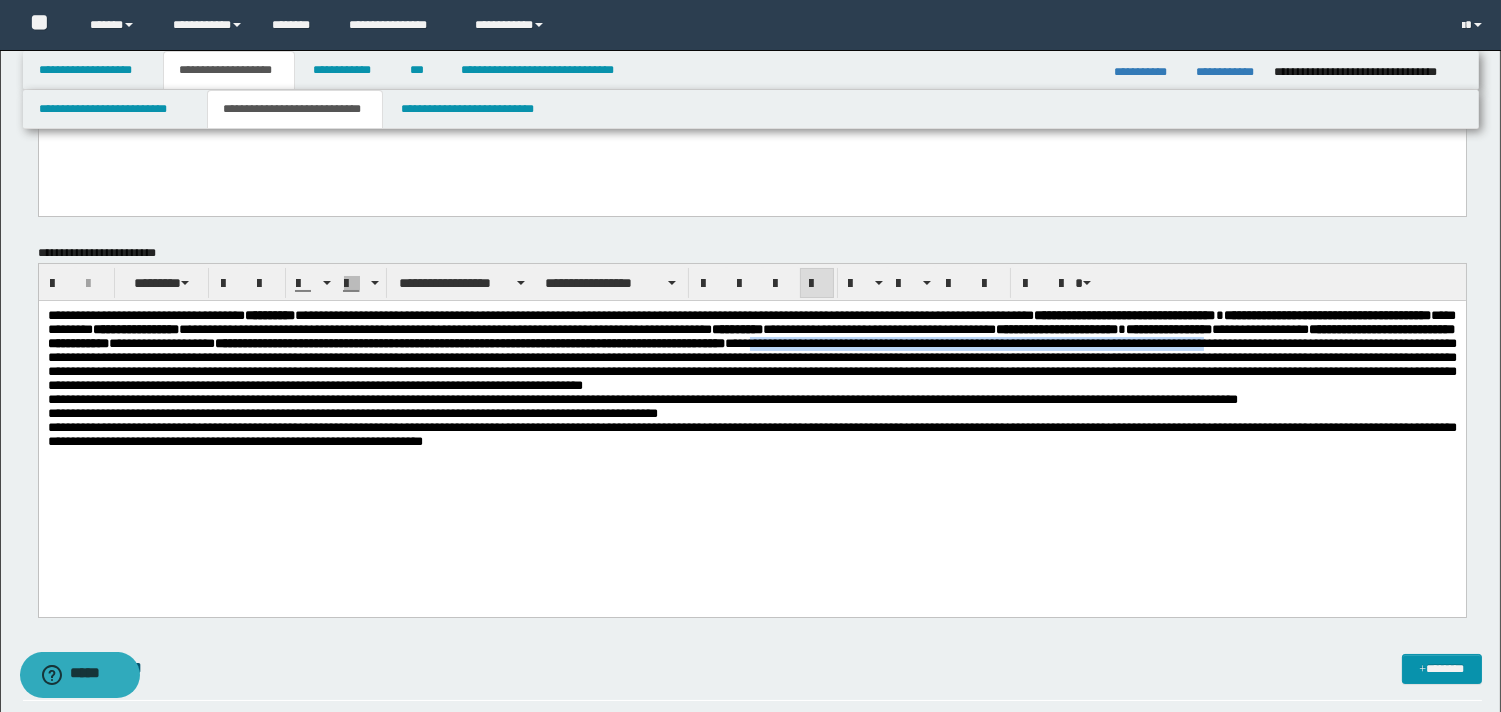 drag, startPoint x: 178, startPoint y: 366, endPoint x: 725, endPoint y: 373, distance: 547.0448 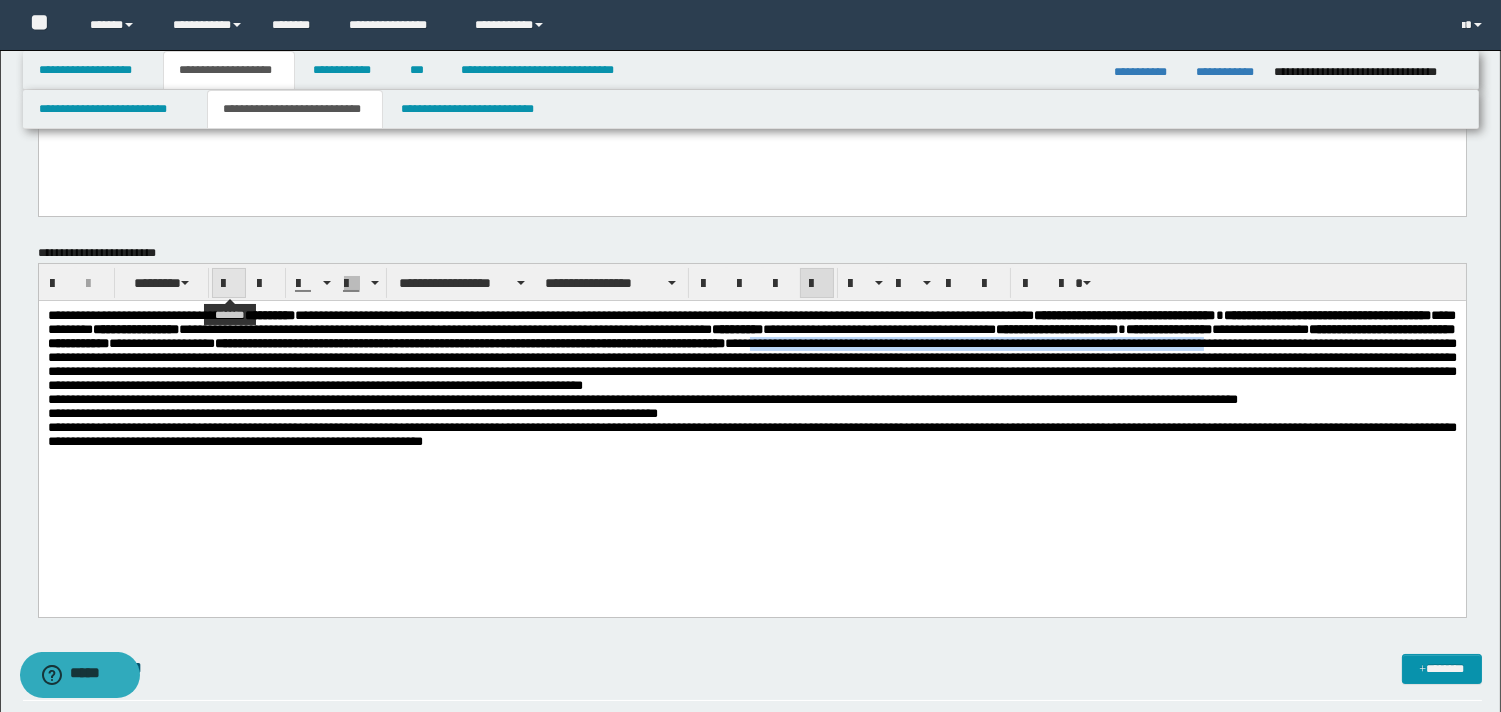 click at bounding box center [229, 284] 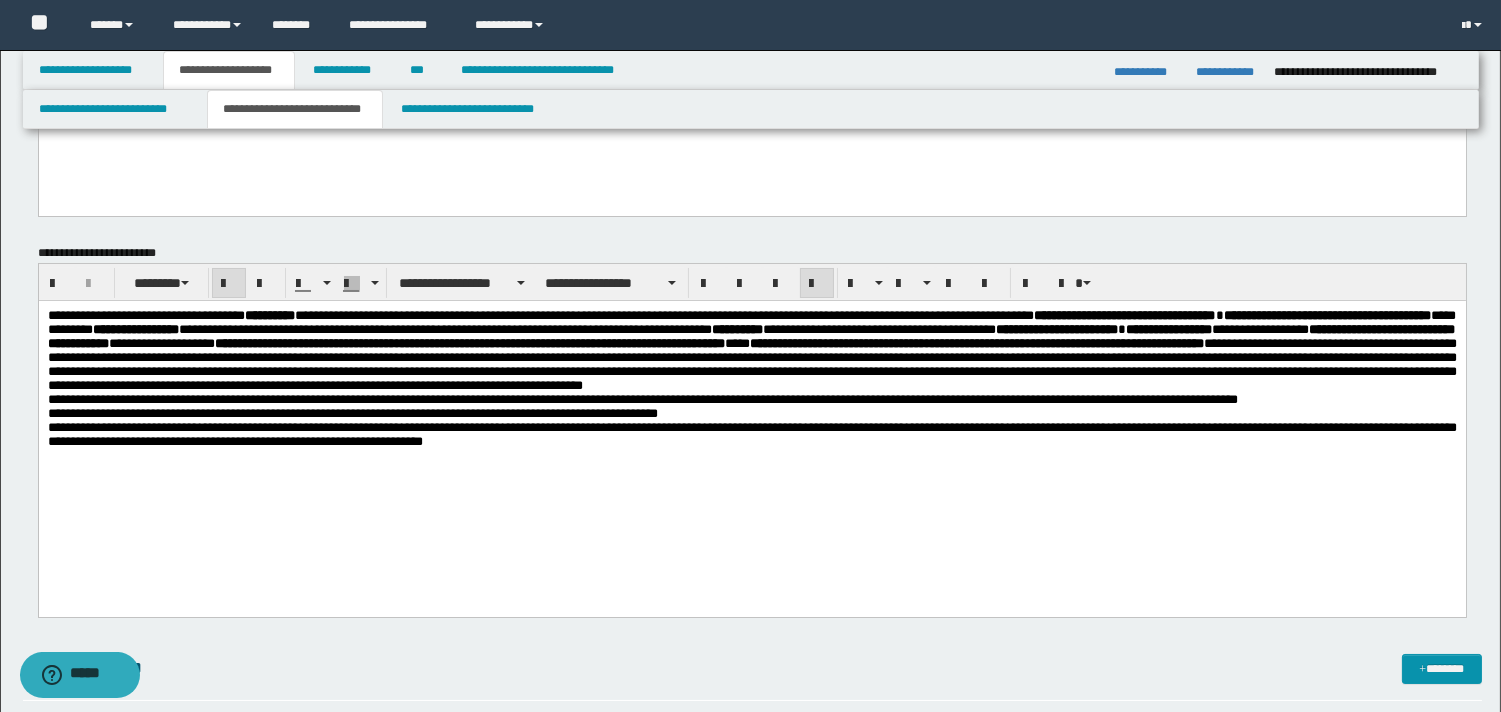 click on "**********" at bounding box center [751, 350] 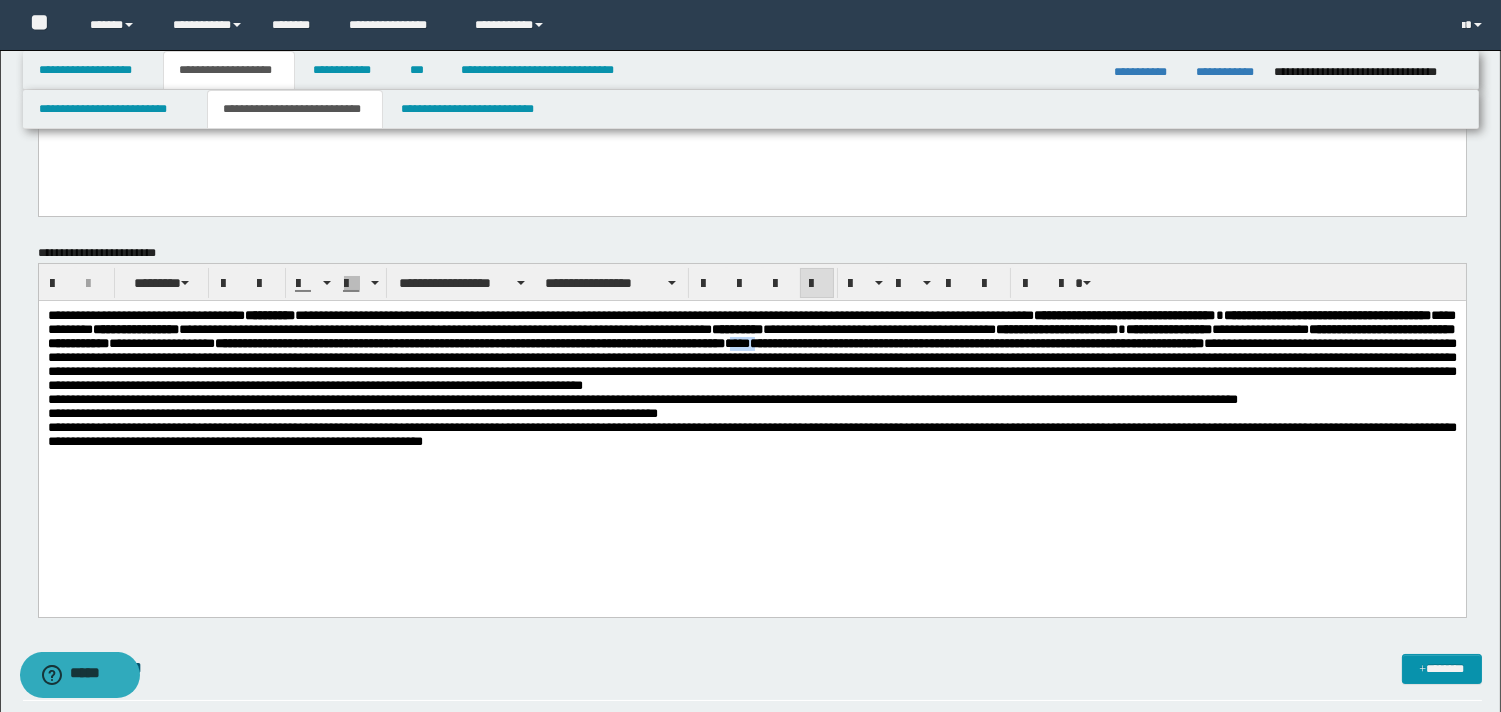 drag, startPoint x: 150, startPoint y: 365, endPoint x: 178, endPoint y: 364, distance: 28.01785 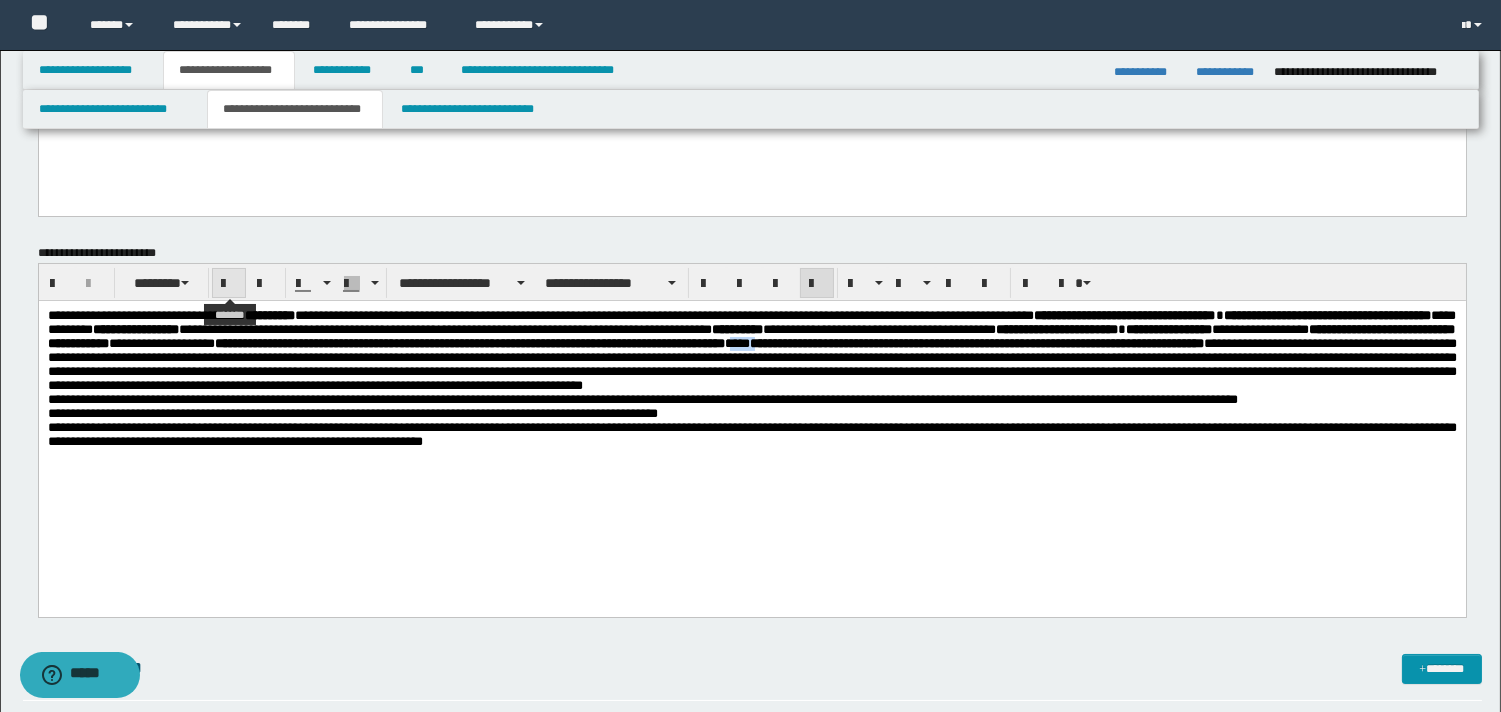 click at bounding box center (229, 284) 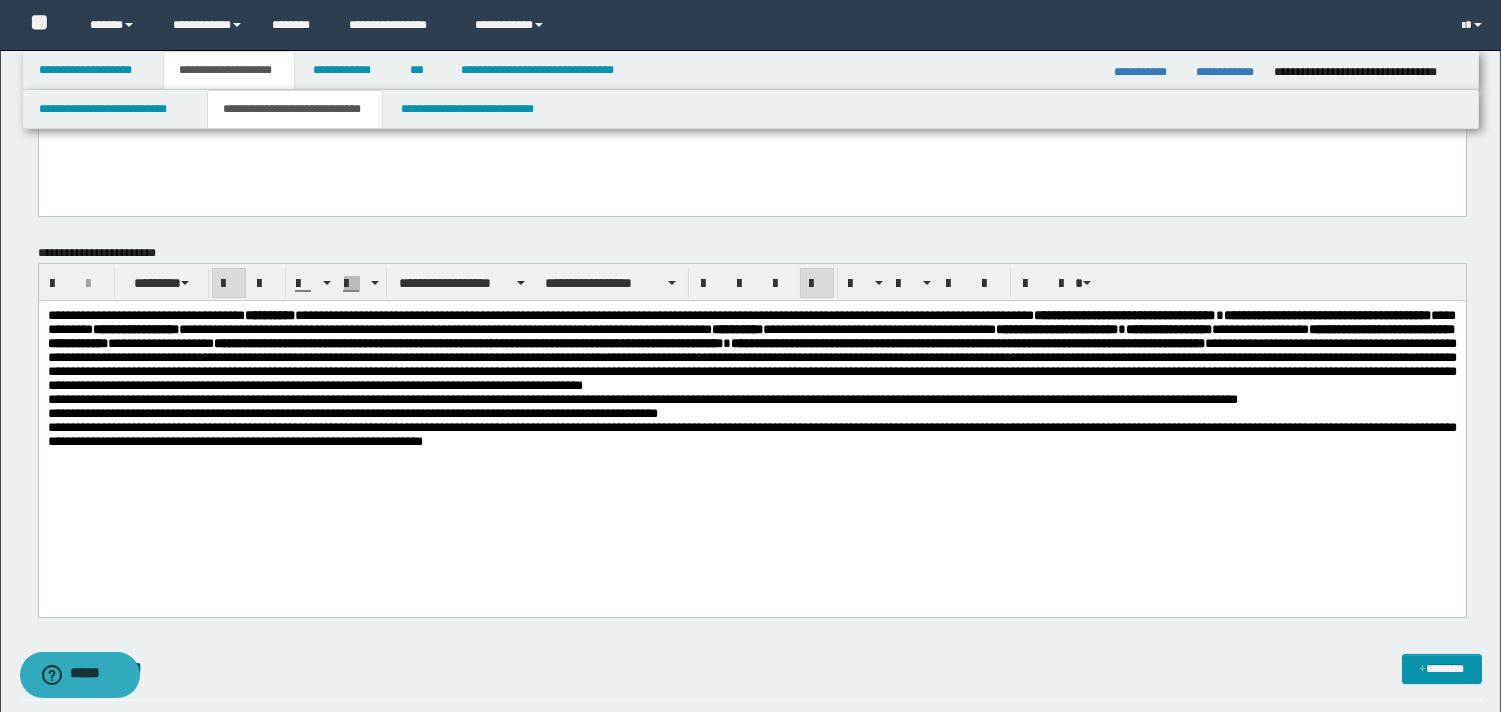 click on "**********" at bounding box center [642, 399] 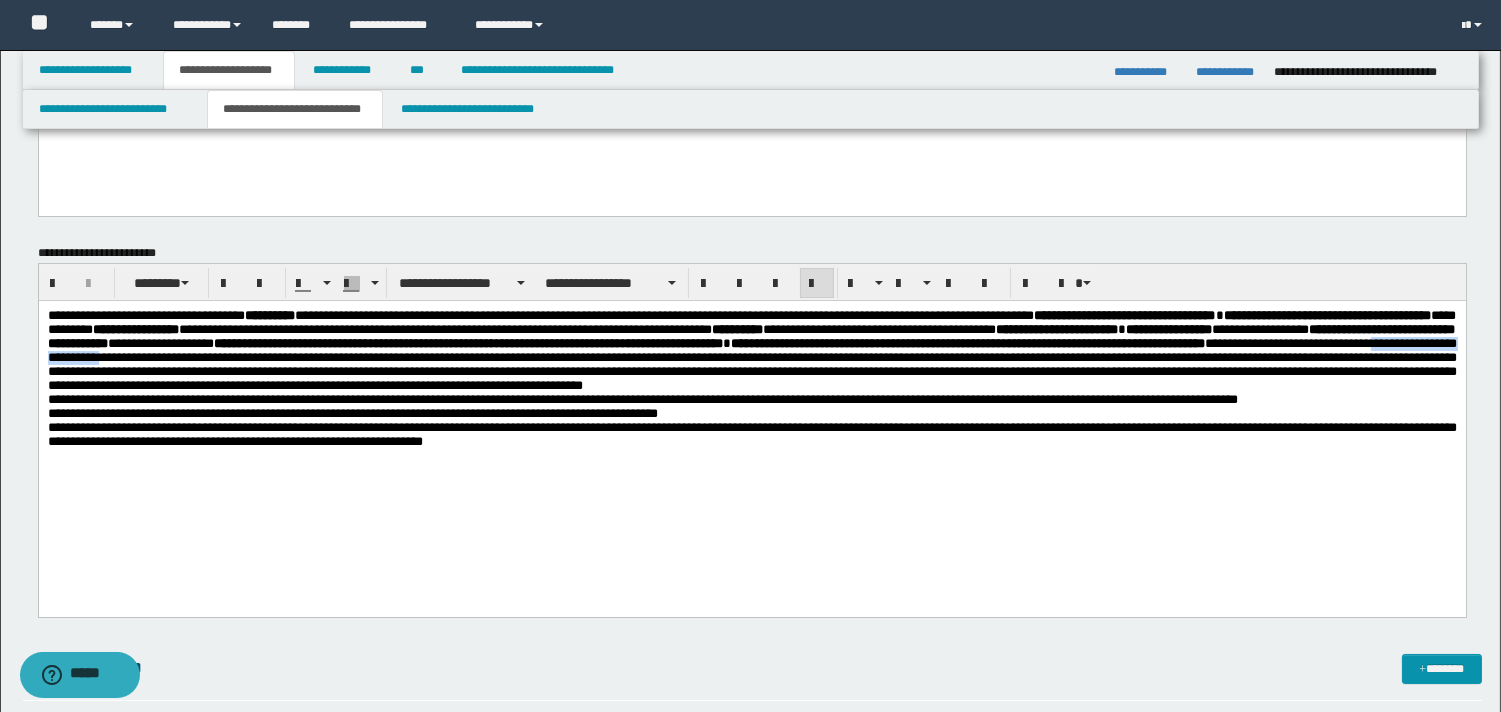 drag, startPoint x: 946, startPoint y: 363, endPoint x: 1116, endPoint y: 364, distance: 170.00294 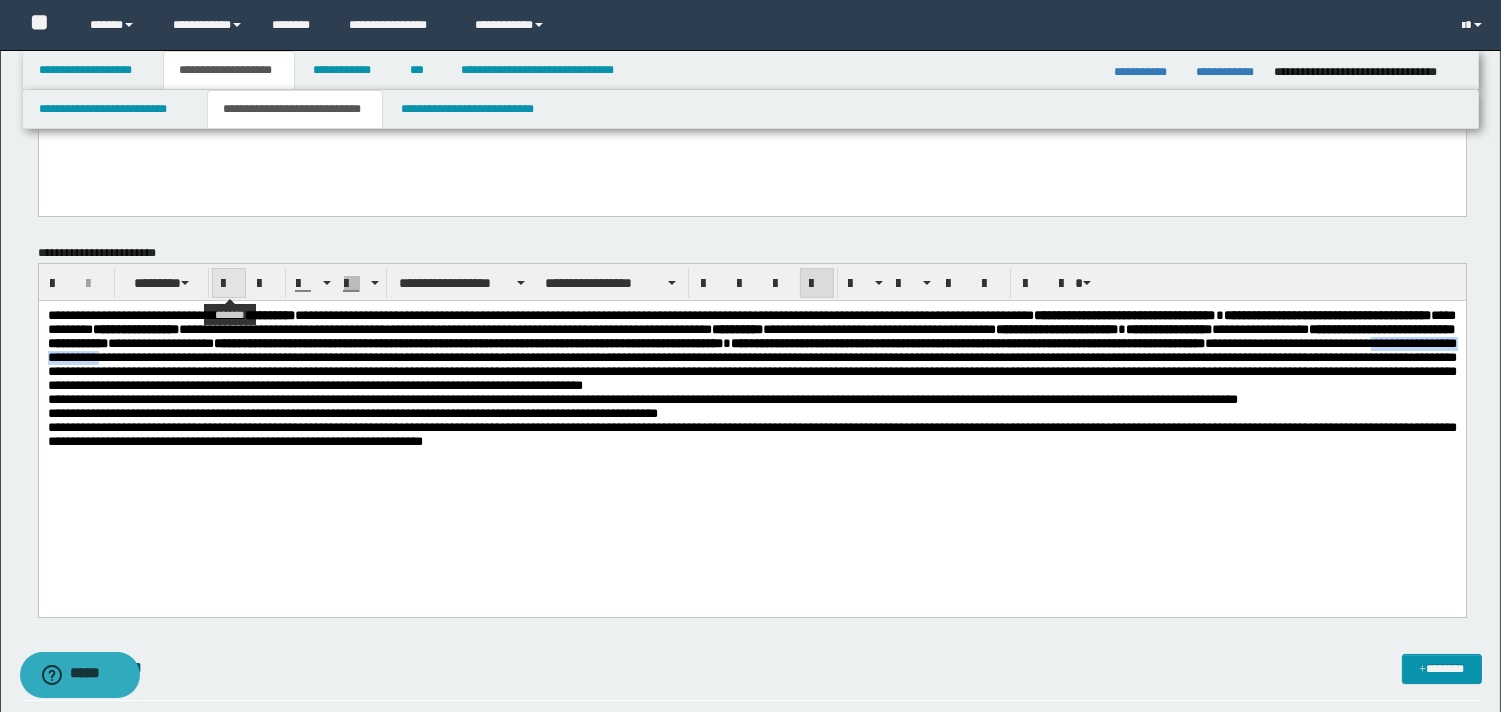 drag, startPoint x: 234, startPoint y: 284, endPoint x: 246, endPoint y: 294, distance: 15.6205 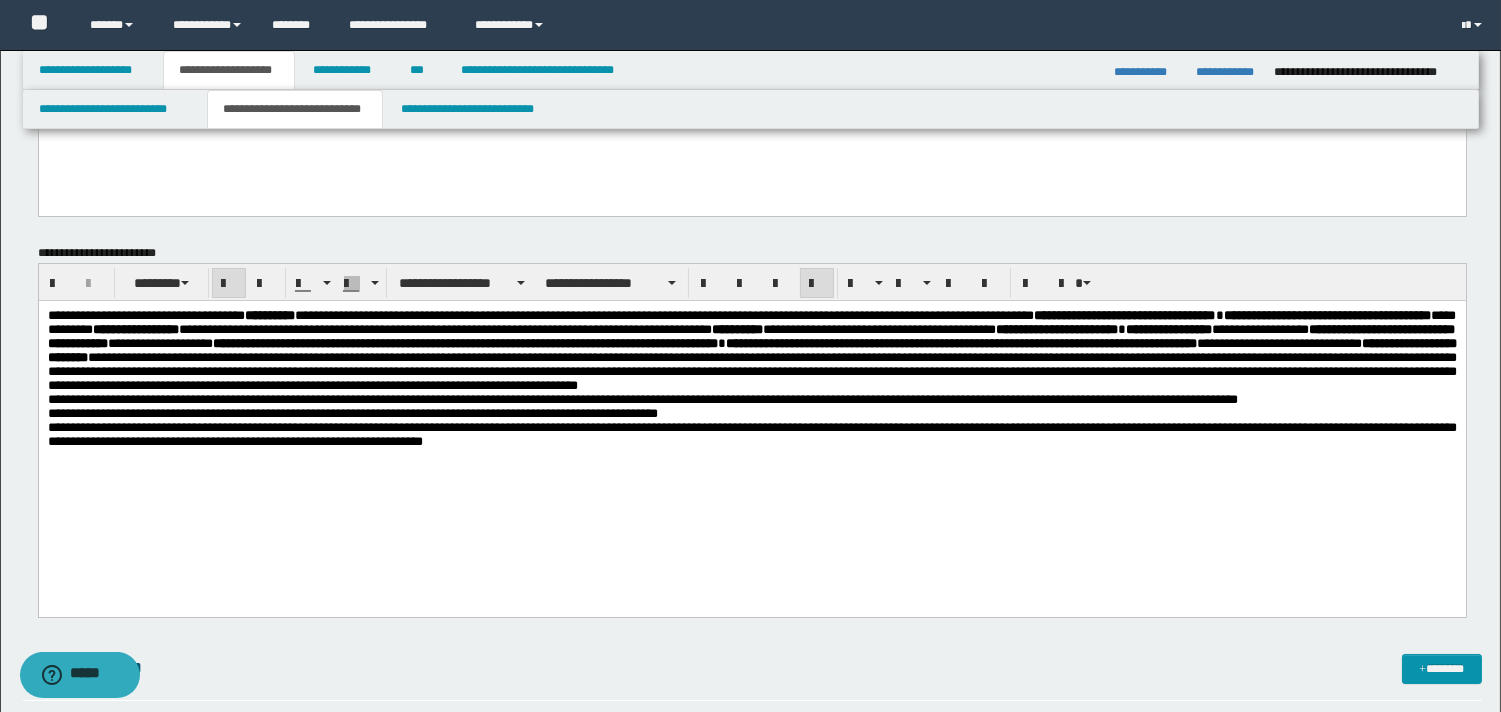 drag, startPoint x: 985, startPoint y: 564, endPoint x: 1133, endPoint y: 538, distance: 150.26643 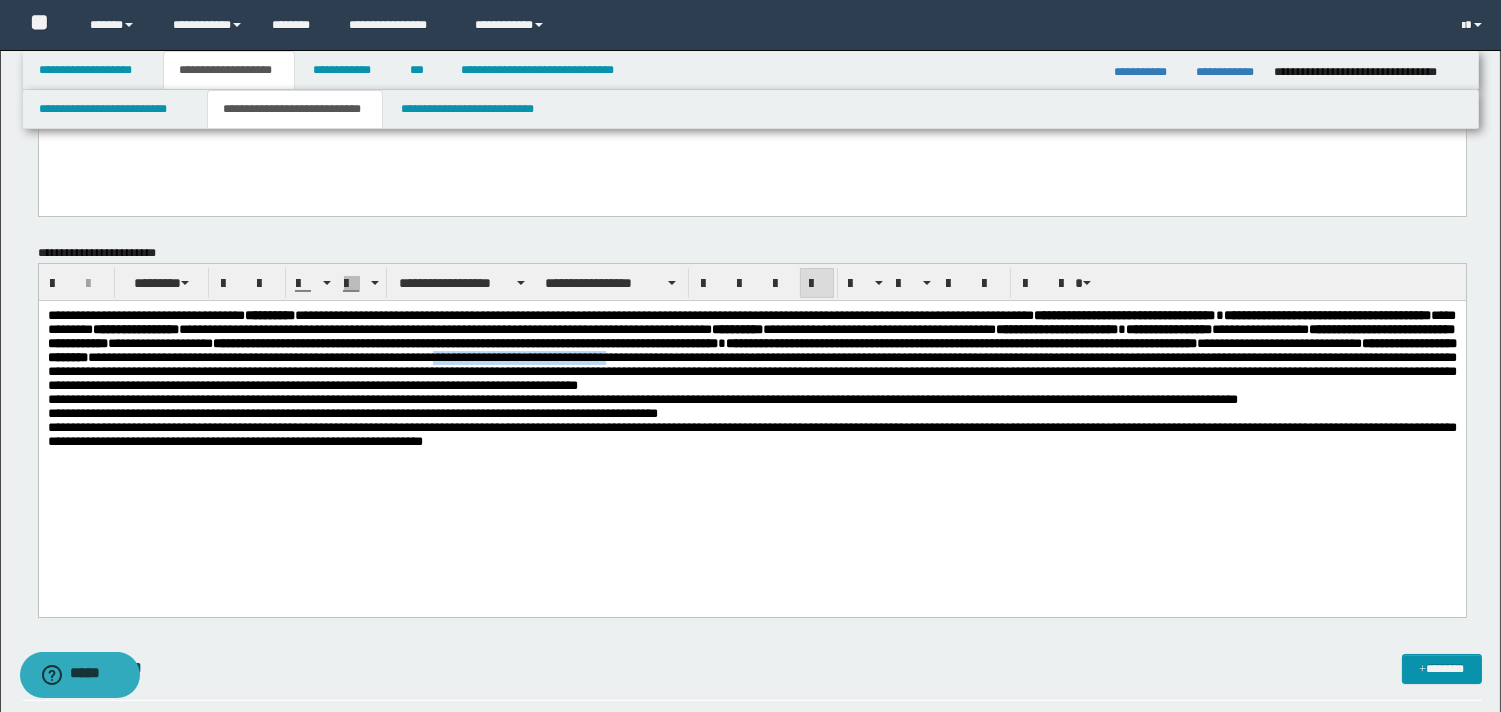 drag, startPoint x: 112, startPoint y: 388, endPoint x: 329, endPoint y: 383, distance: 217.0576 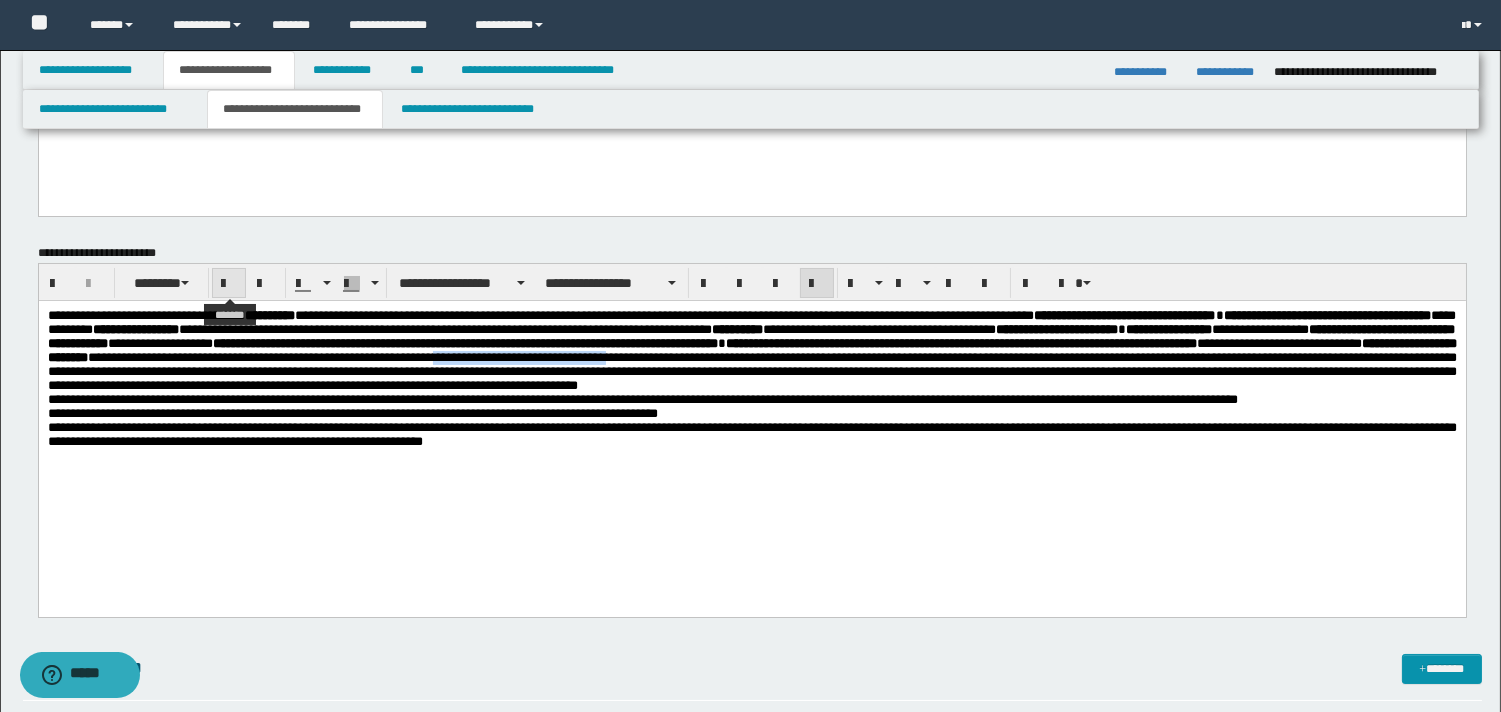 drag, startPoint x: 227, startPoint y: 283, endPoint x: 244, endPoint y: 296, distance: 21.400934 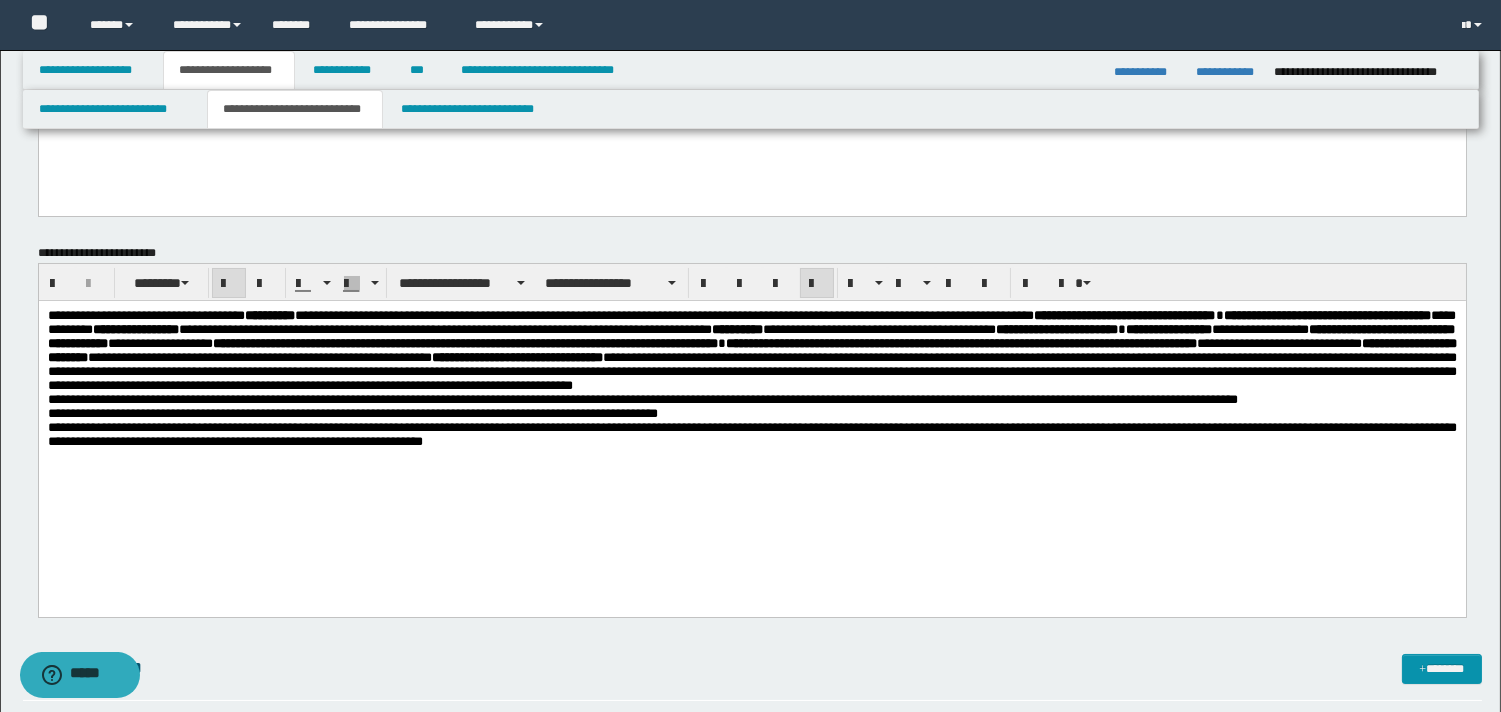click on "**********" at bounding box center [751, 350] 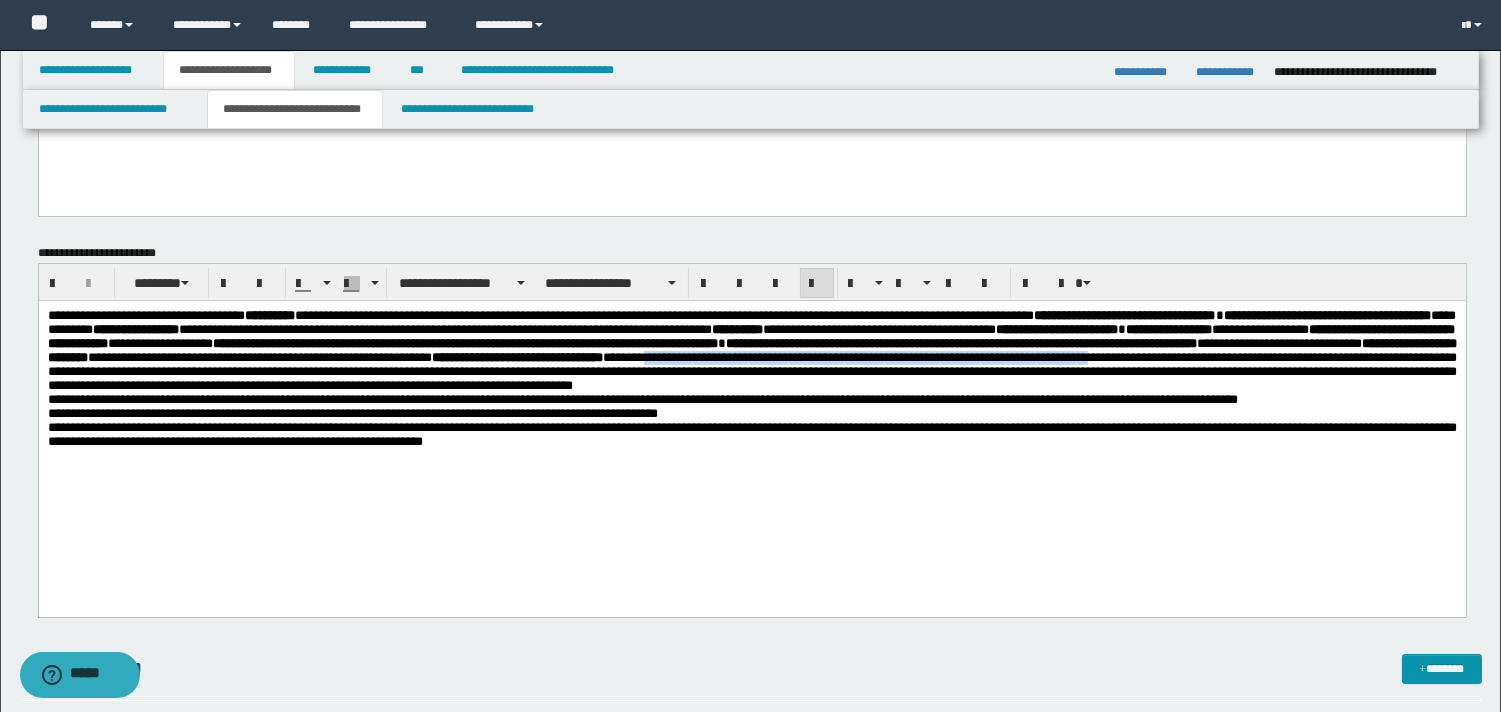 drag, startPoint x: 382, startPoint y: 384, endPoint x: 918, endPoint y: 387, distance: 536.0084 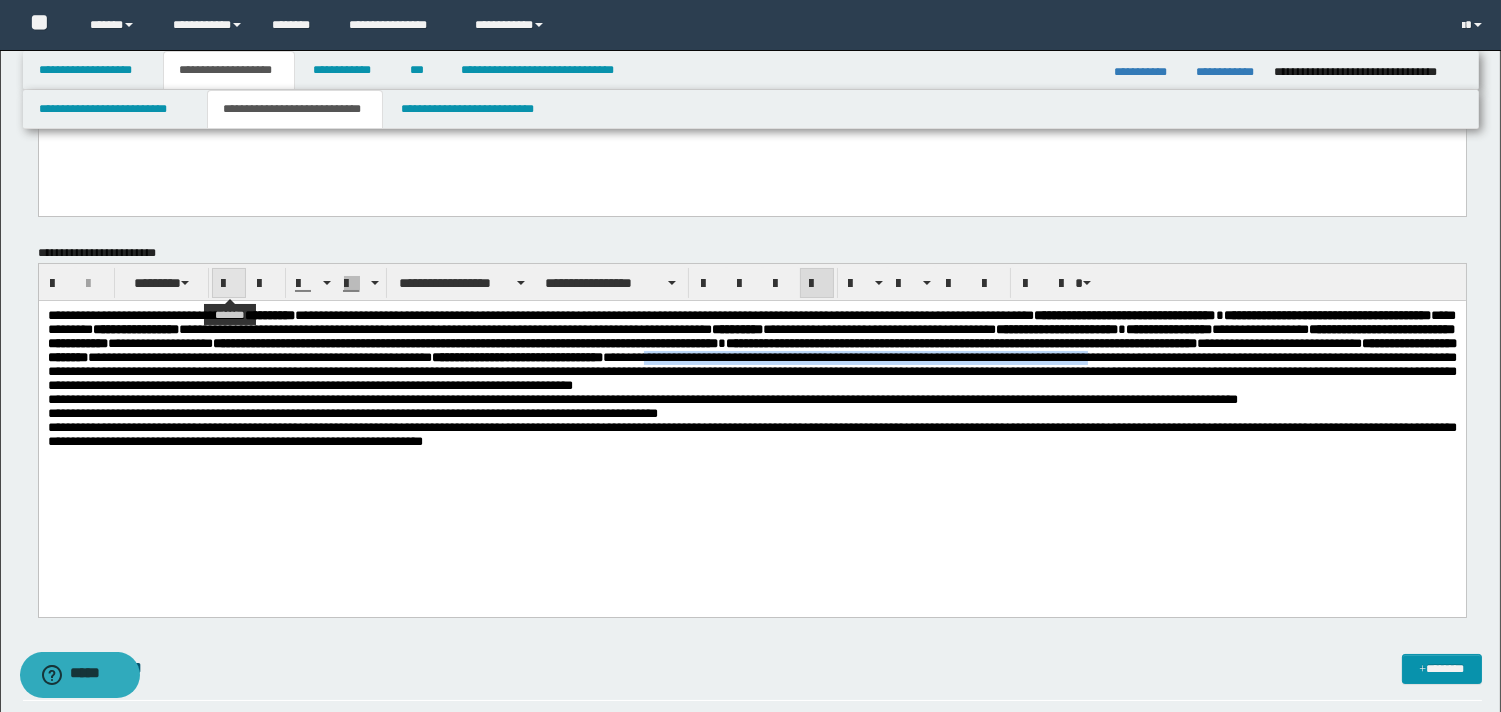 click at bounding box center (229, 284) 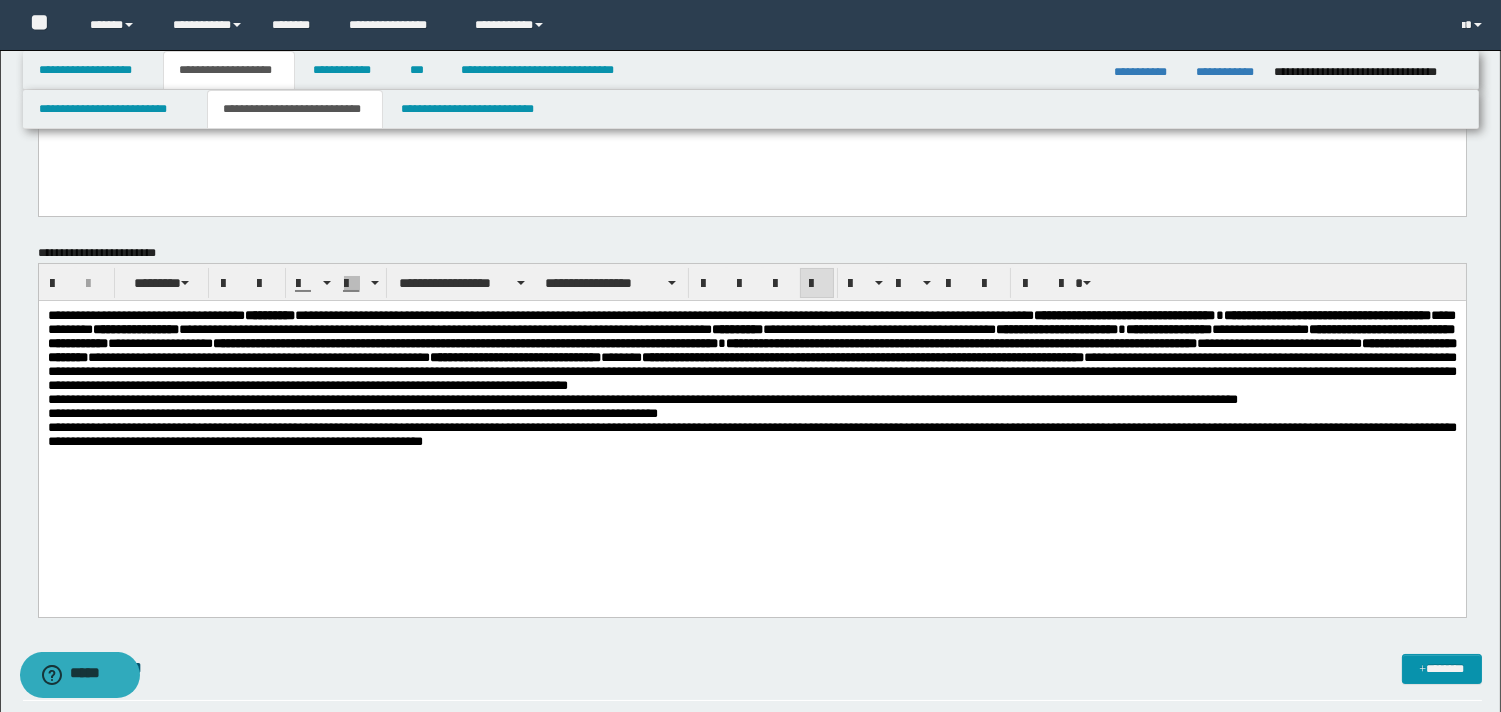 click on "**********" at bounding box center (751, 404) 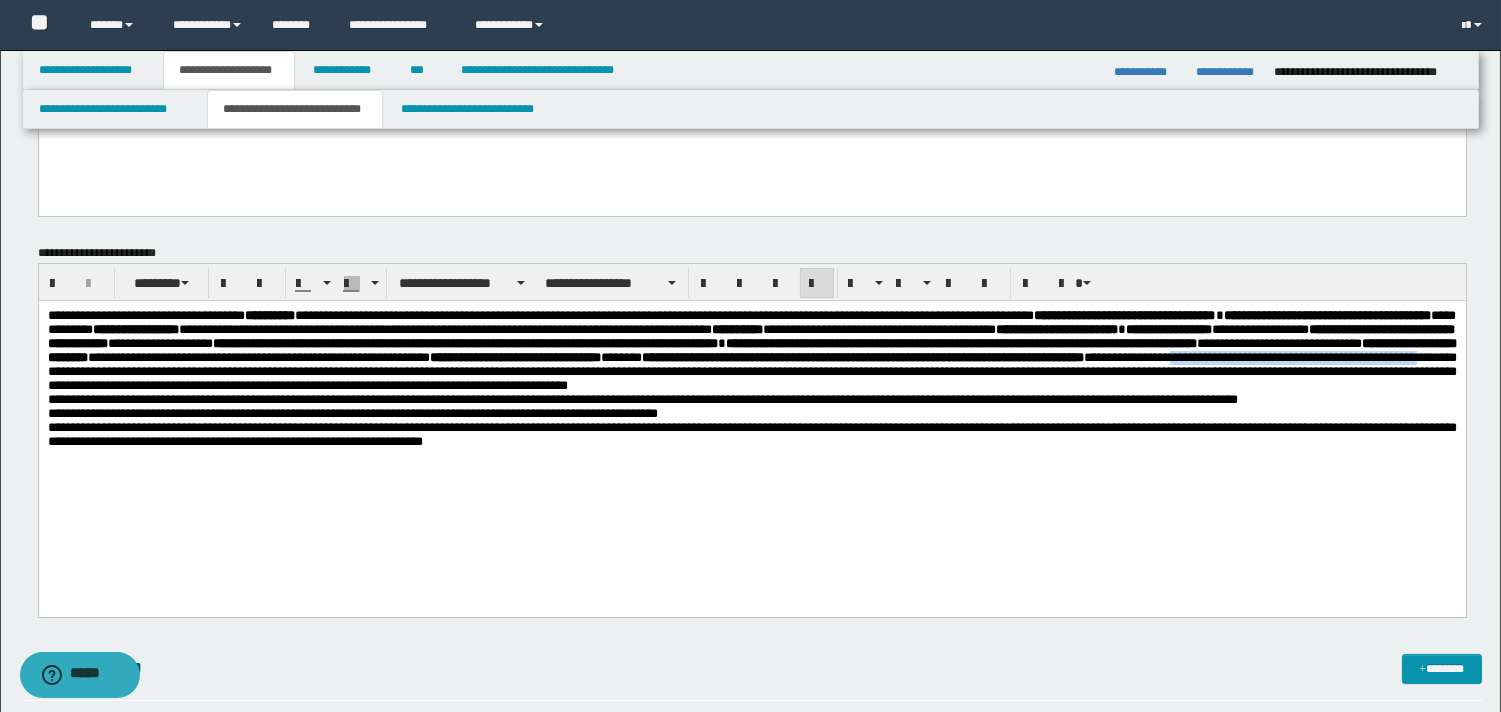 drag, startPoint x: 1051, startPoint y: 383, endPoint x: 1343, endPoint y: 385, distance: 292.00684 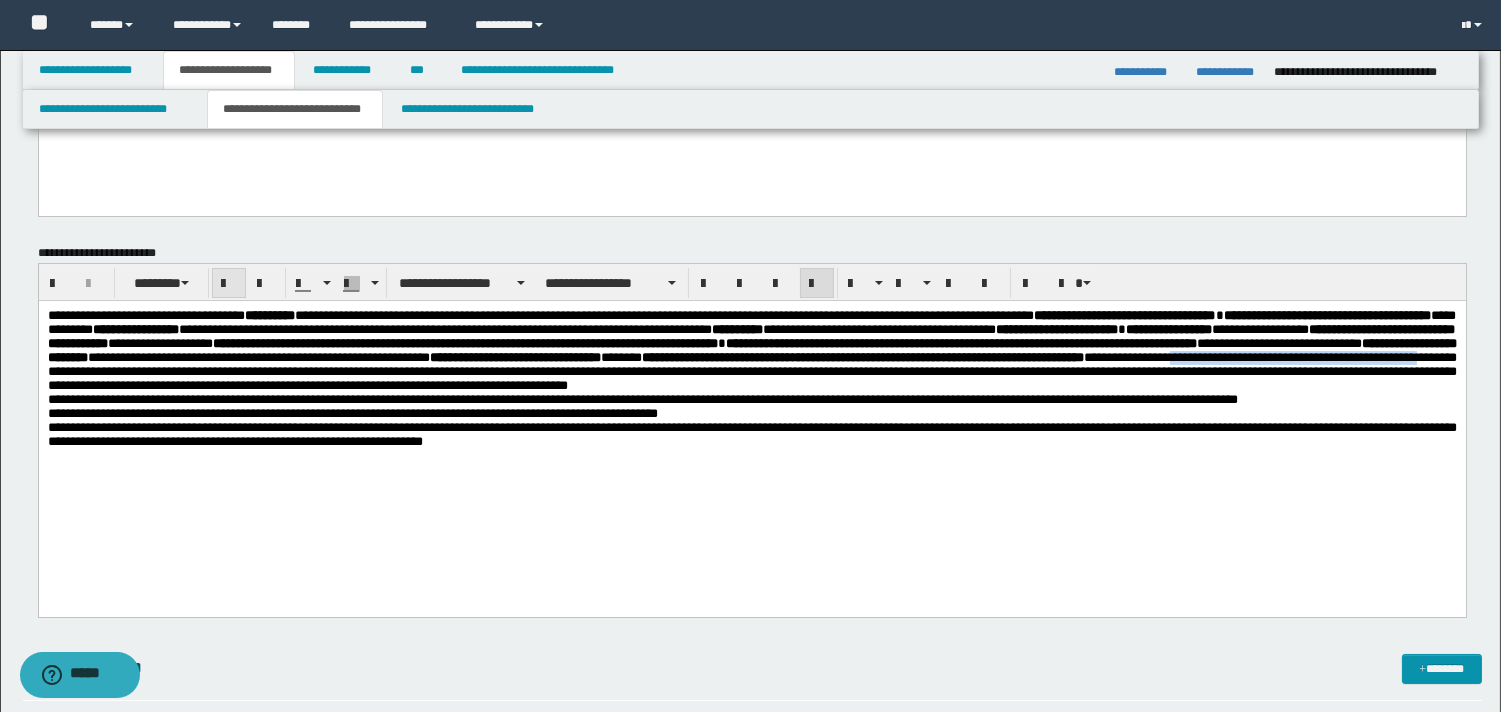 click at bounding box center [229, 284] 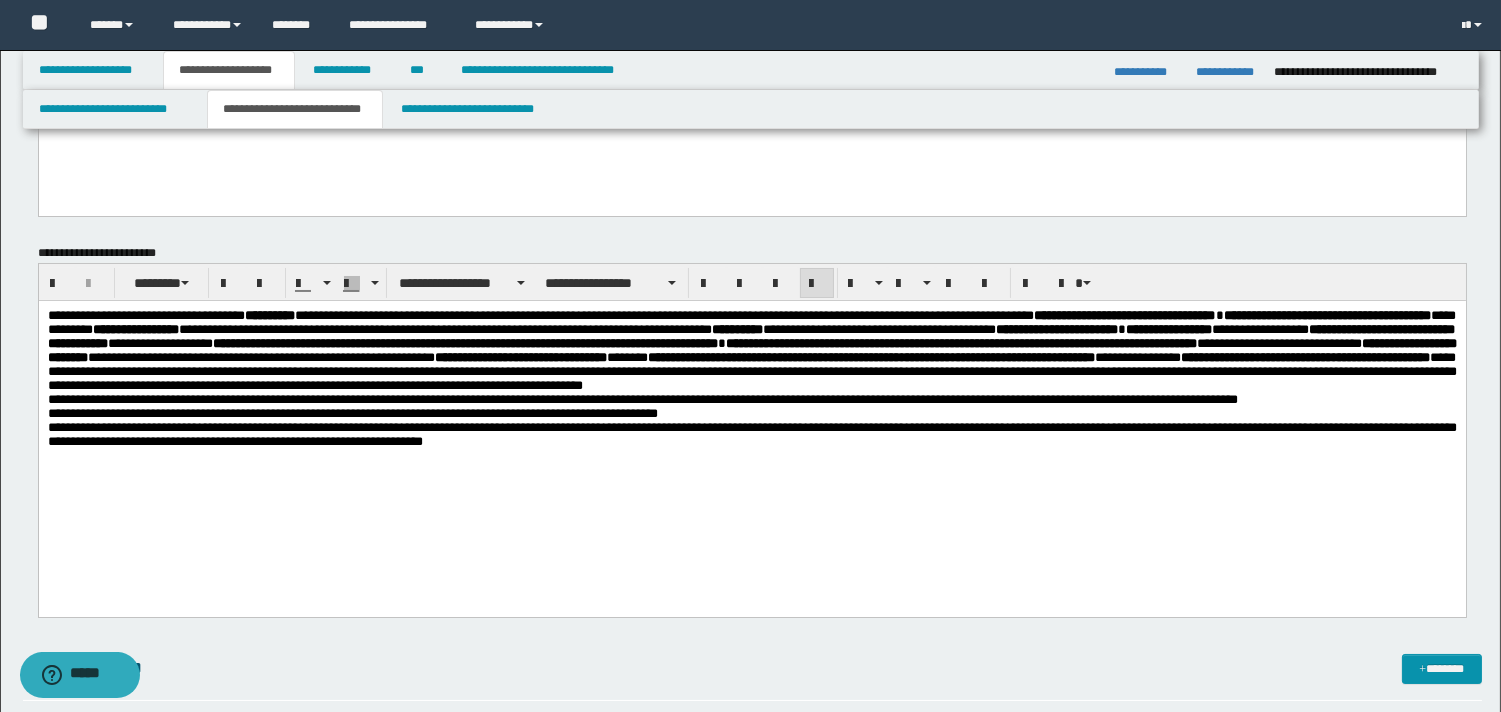 click on "**********" at bounding box center (751, 400) 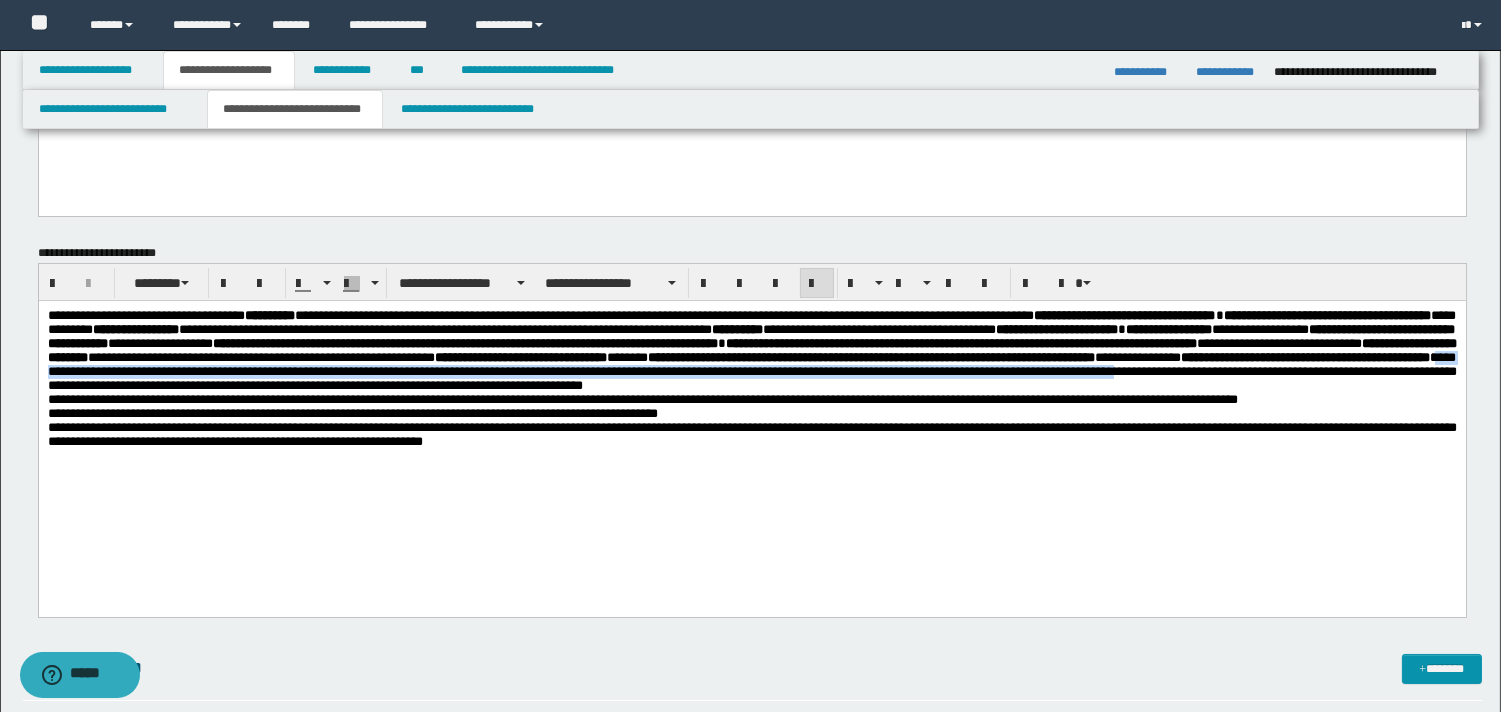 drag, startPoint x: 1362, startPoint y: 386, endPoint x: 1272, endPoint y: 403, distance: 91.591484 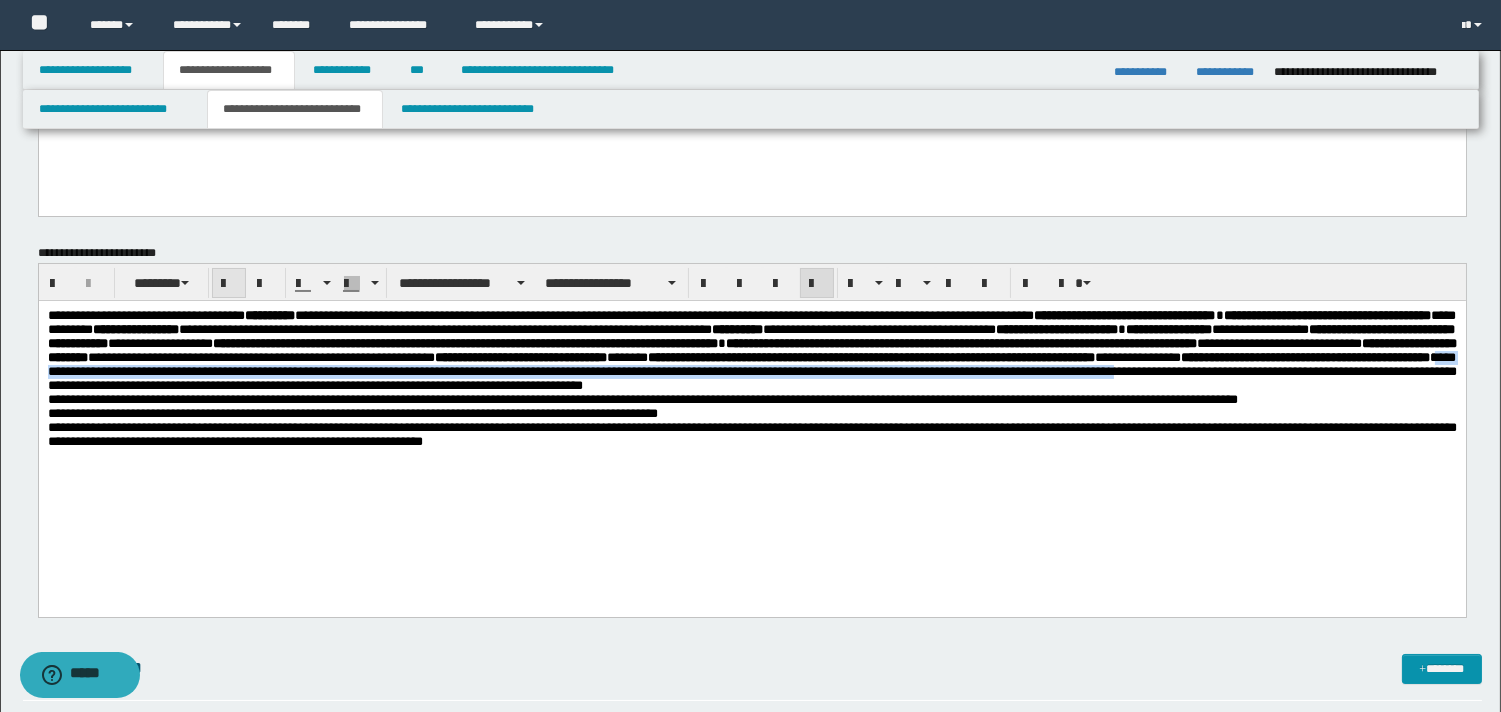drag, startPoint x: 232, startPoint y: 284, endPoint x: 234, endPoint y: 294, distance: 10.198039 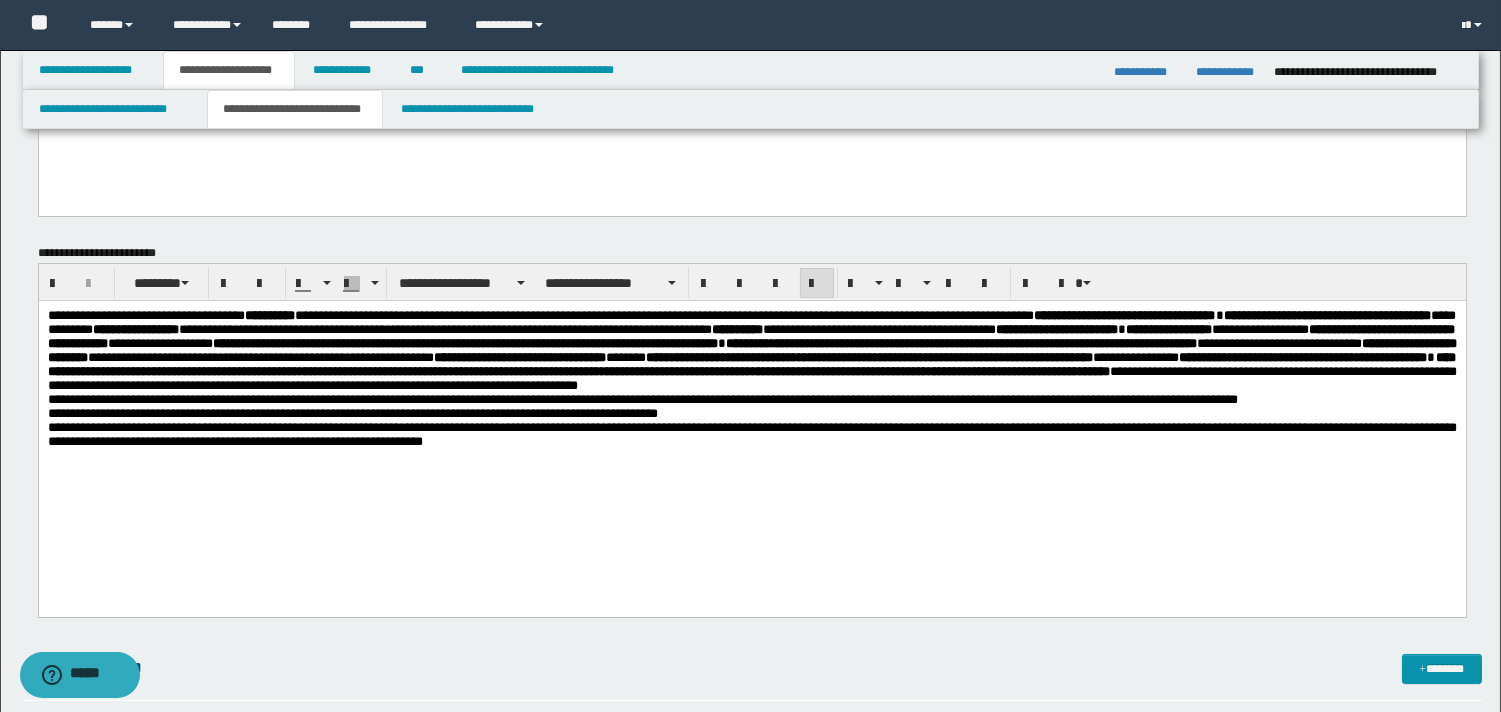 drag, startPoint x: 408, startPoint y: 473, endPoint x: 565, endPoint y: 473, distance: 157 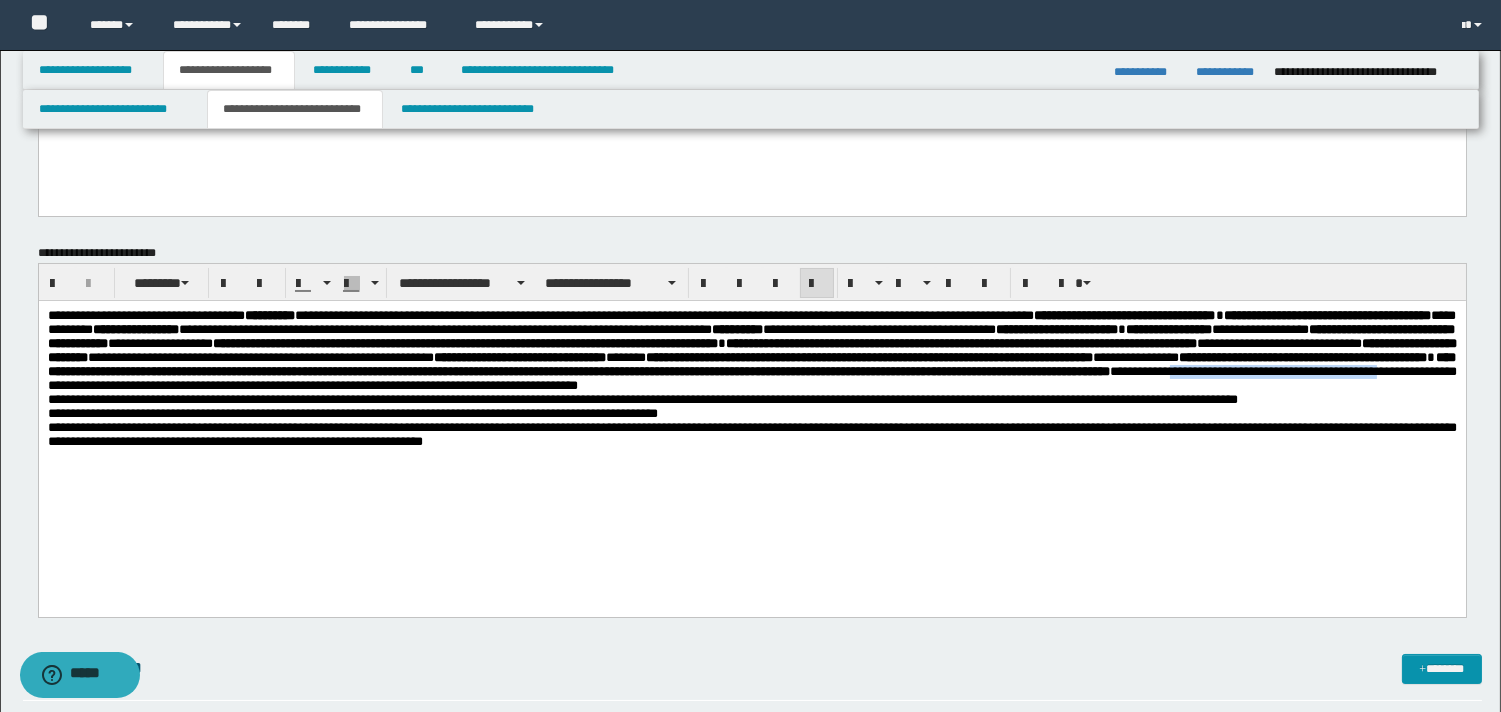 drag, startPoint x: 45, startPoint y: 416, endPoint x: 292, endPoint y: 416, distance: 247 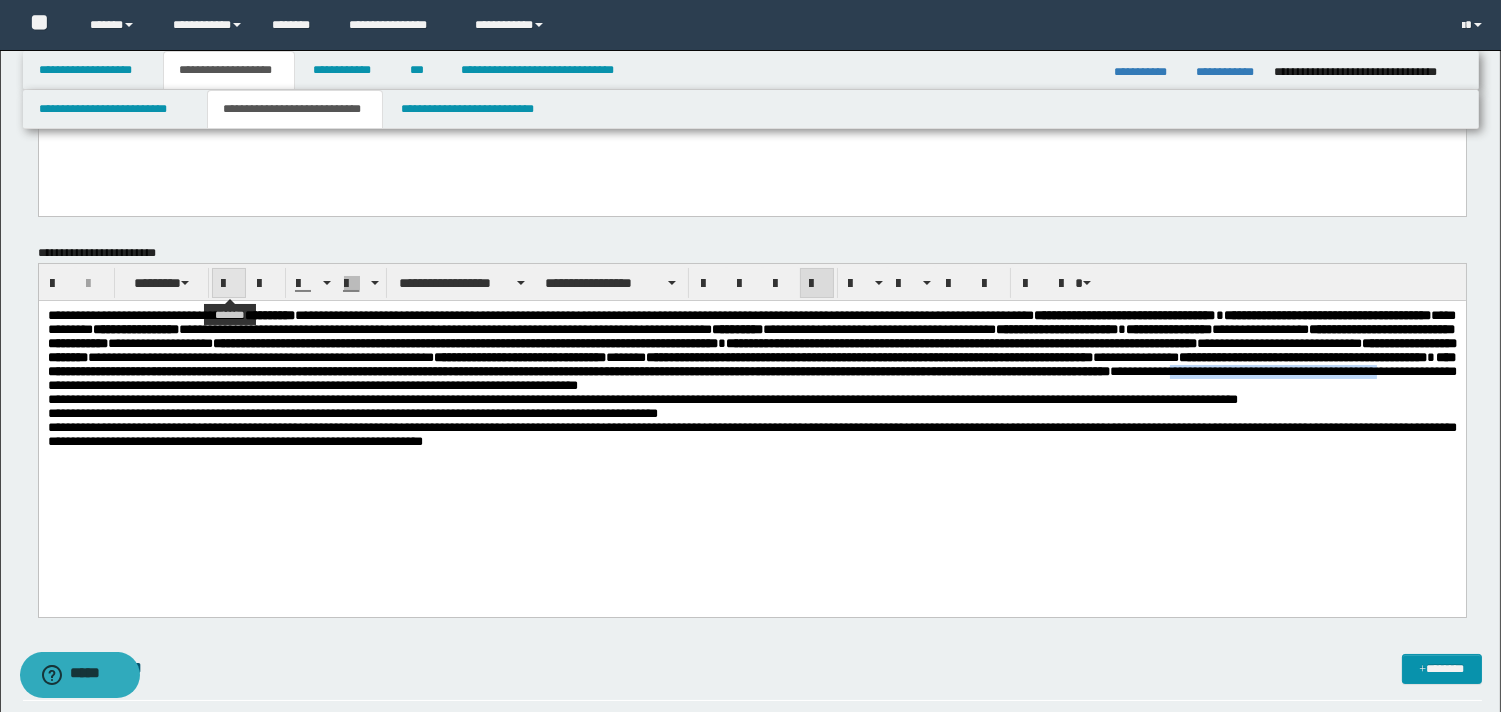 click at bounding box center (229, 284) 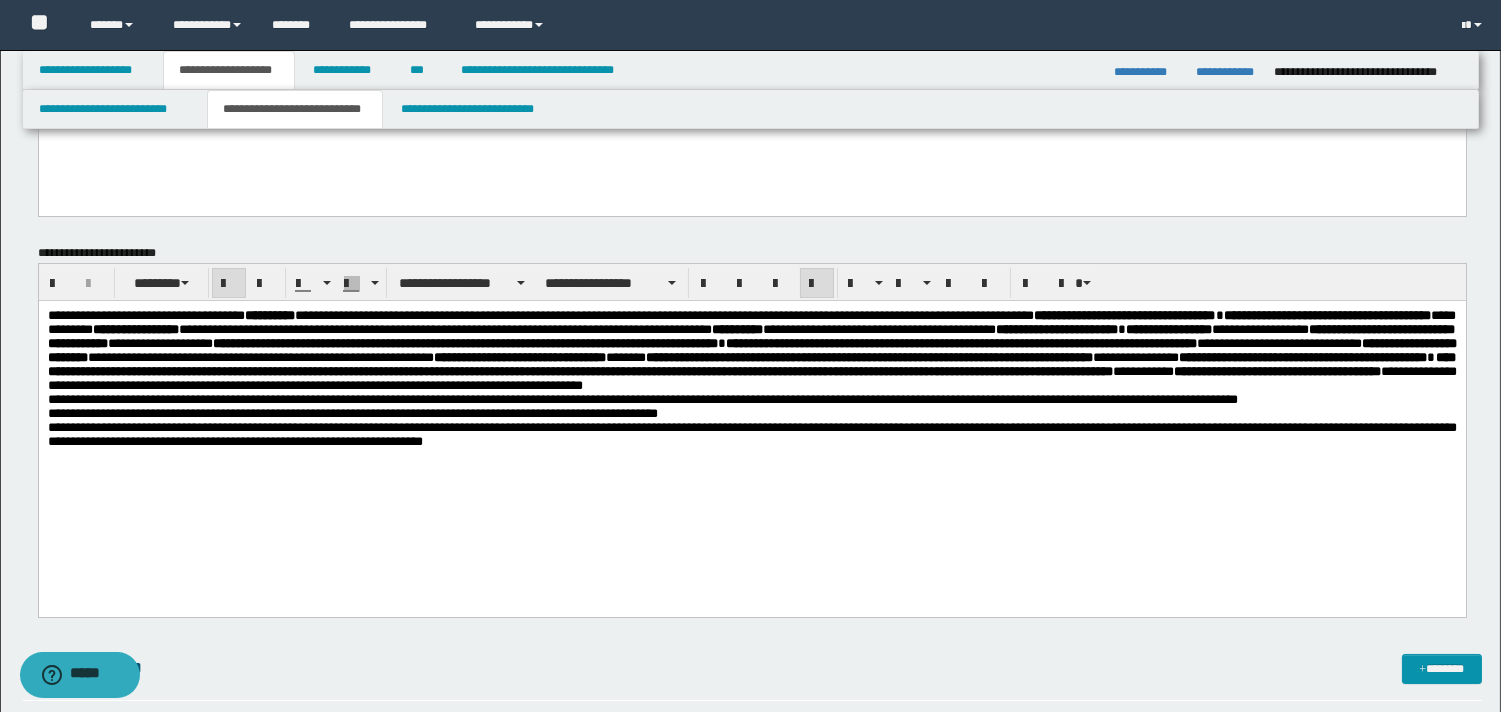 click on "**********" at bounding box center (642, 399) 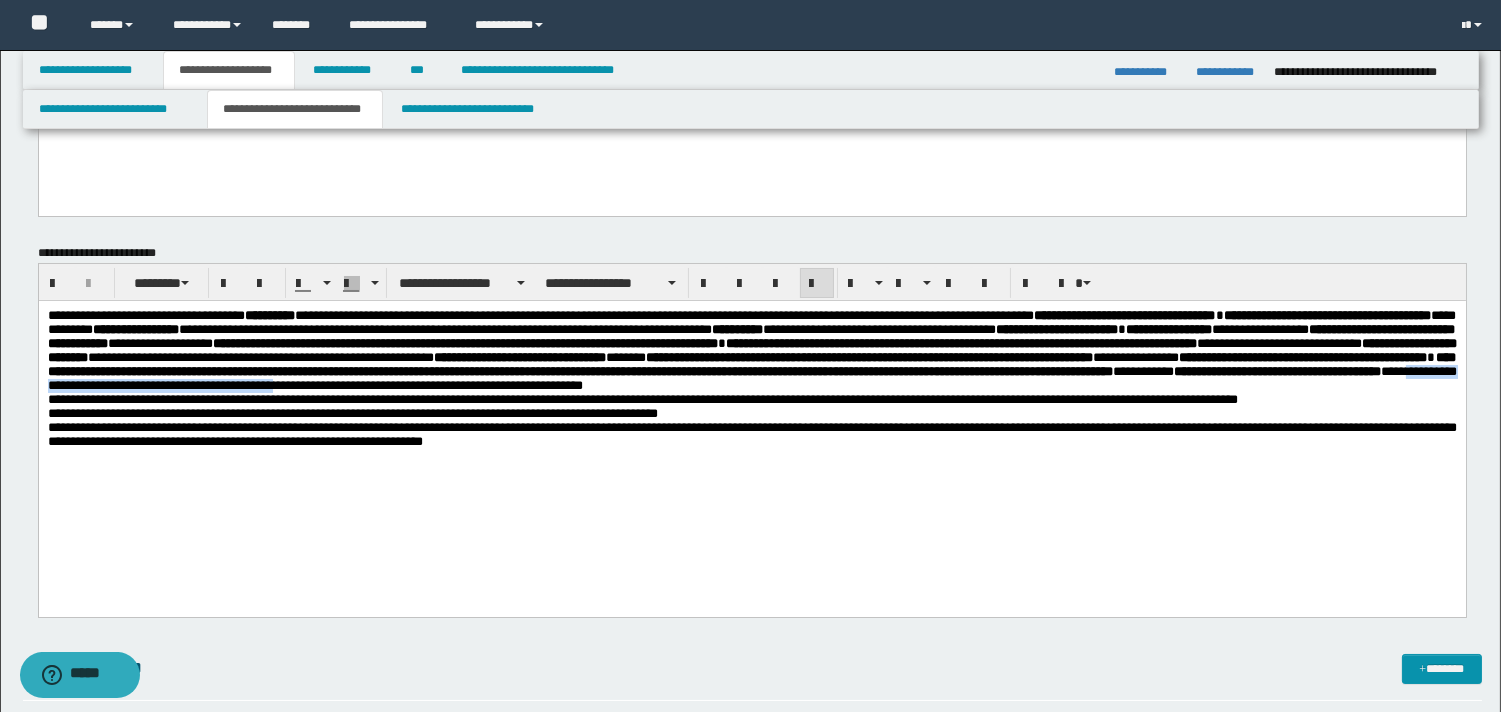 drag, startPoint x: 339, startPoint y: 417, endPoint x: 692, endPoint y: 418, distance: 353.0014 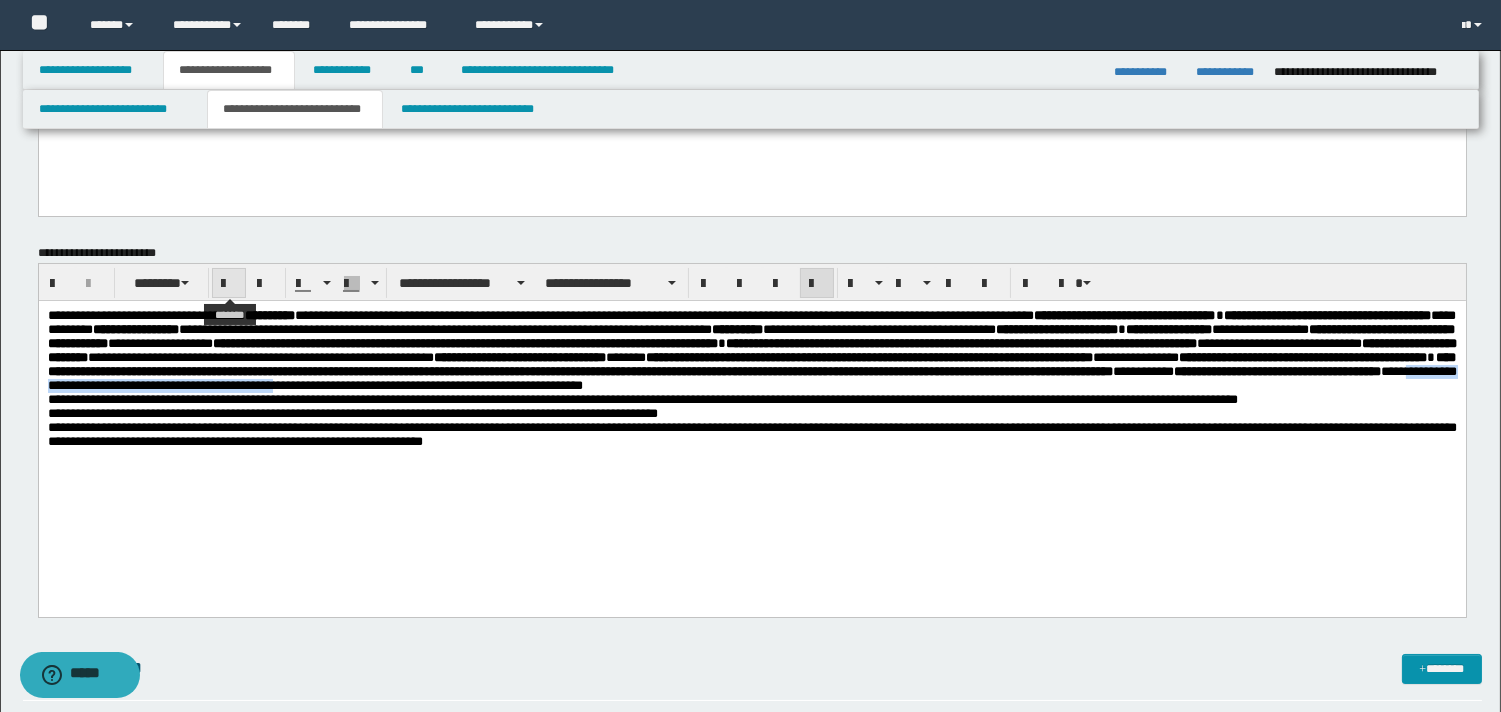 click at bounding box center [229, 284] 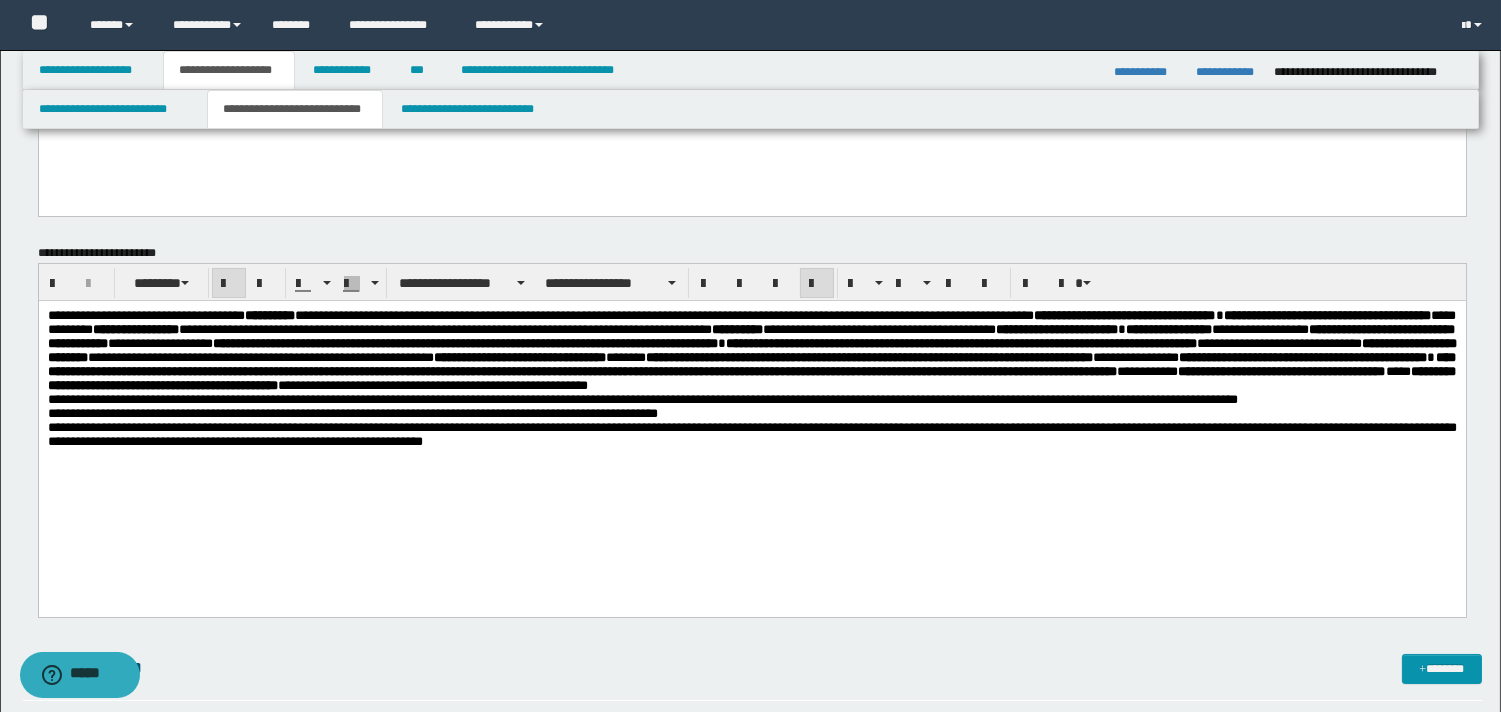 click on "**********" at bounding box center [751, 351] 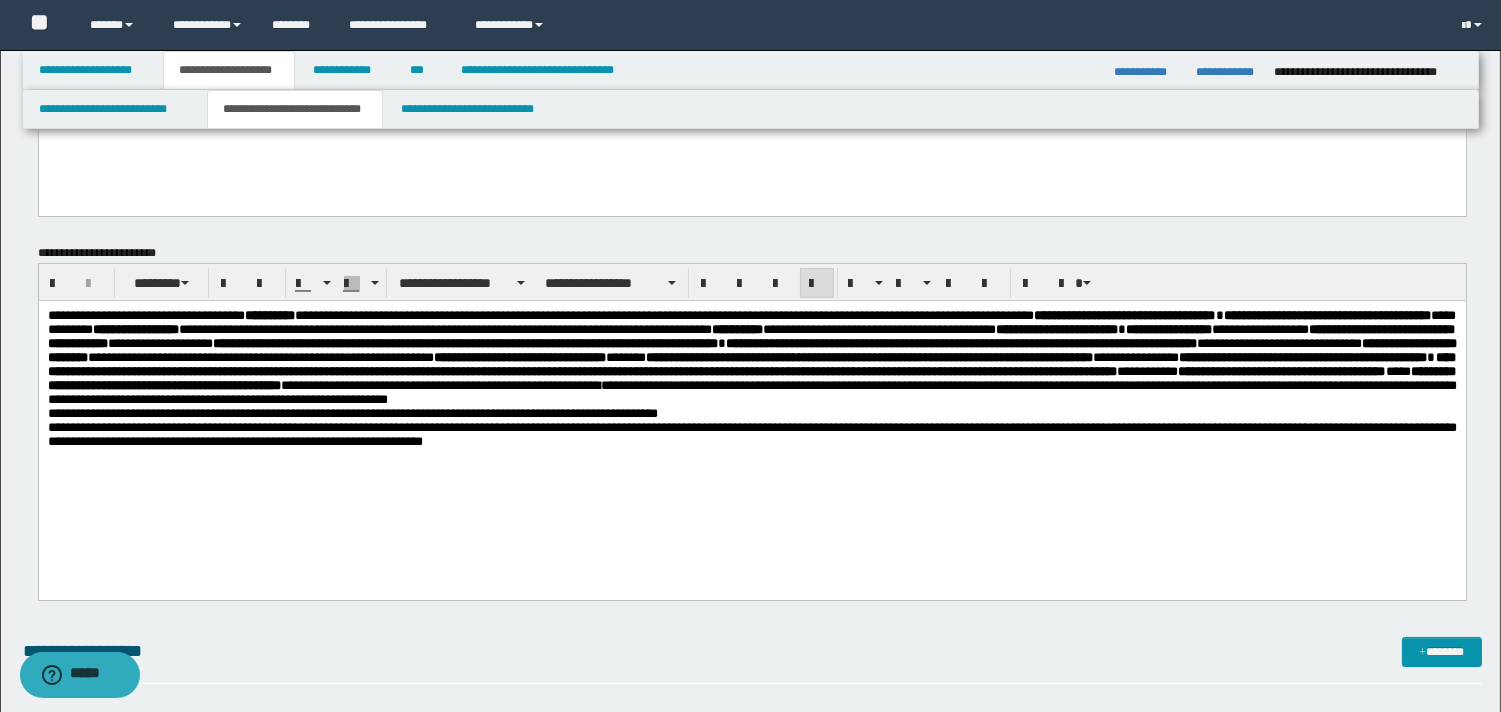 drag, startPoint x: 1244, startPoint y: 433, endPoint x: 1256, endPoint y: 431, distance: 12.165525 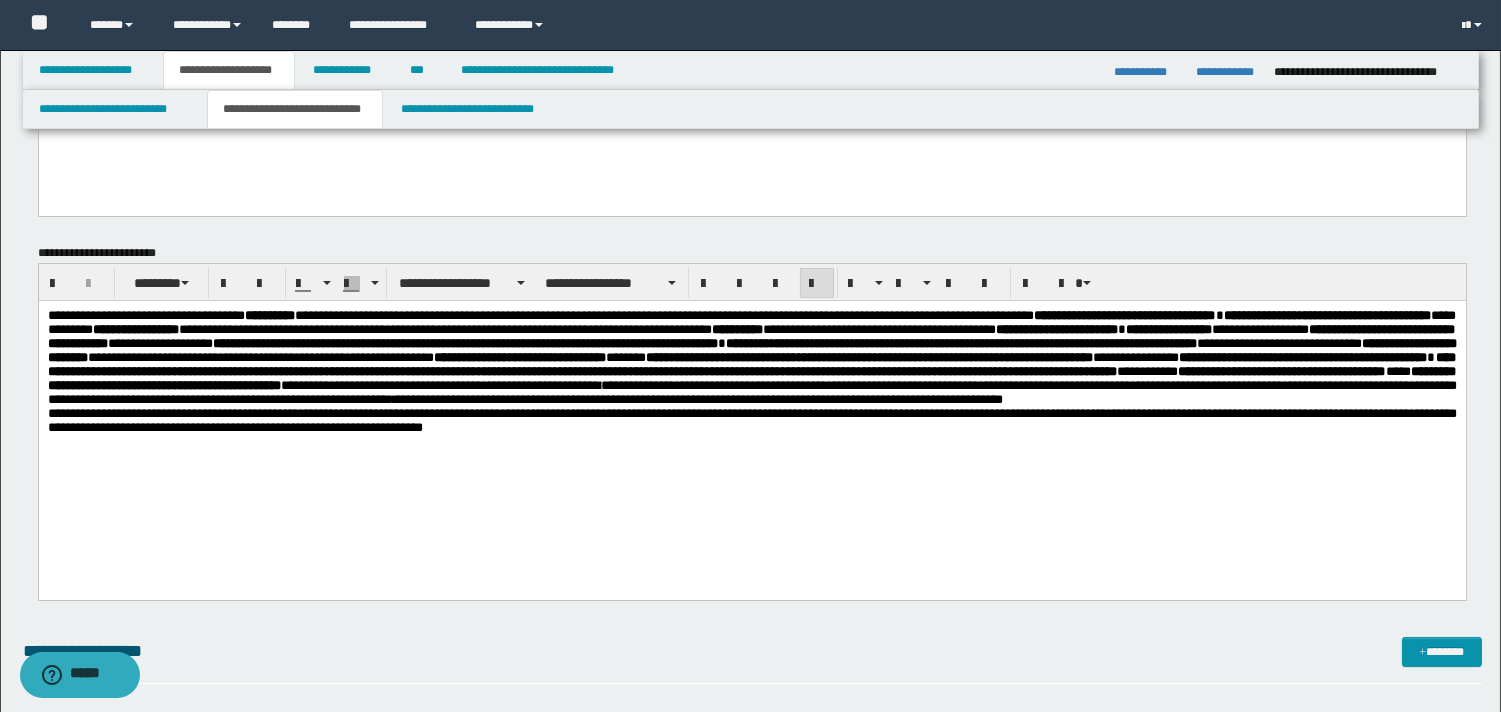 click on "**********" at bounding box center (751, 358) 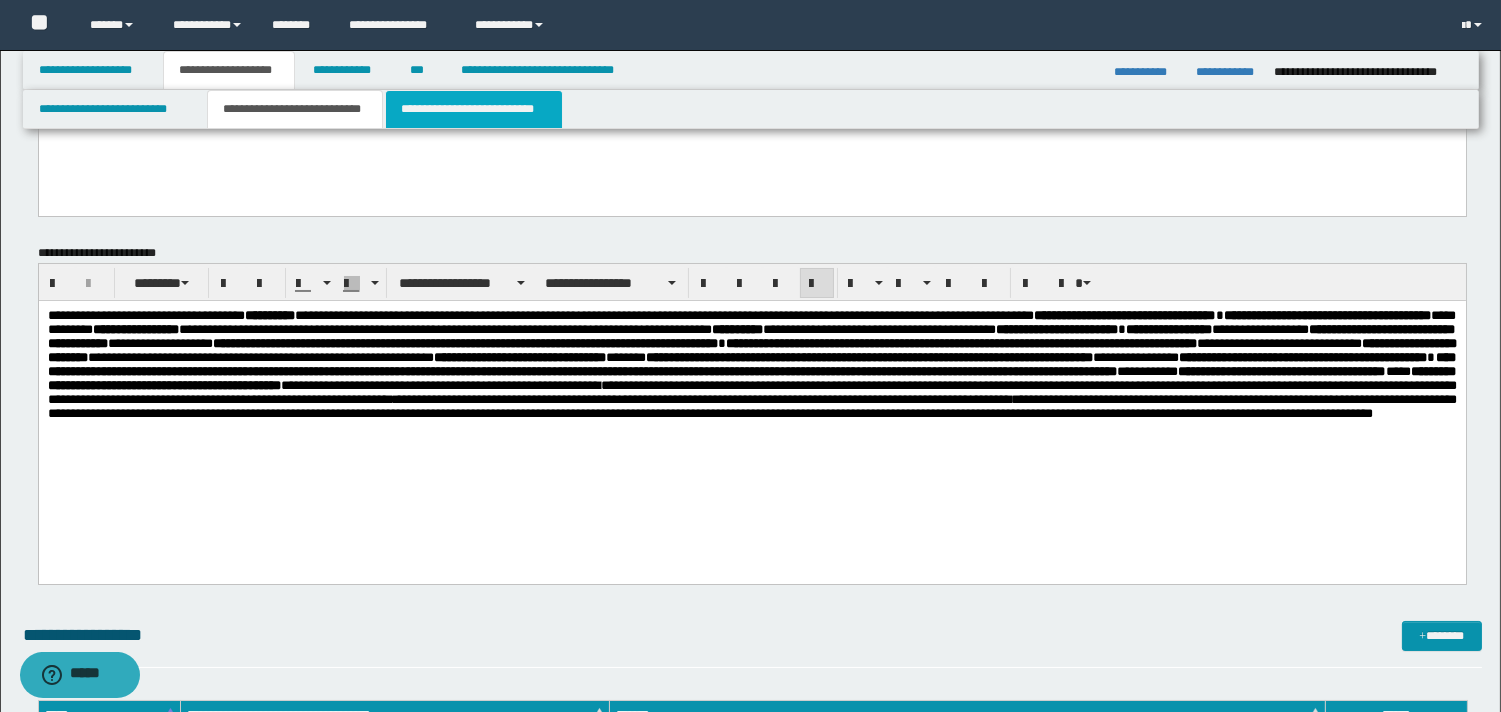 click on "**********" at bounding box center (474, 109) 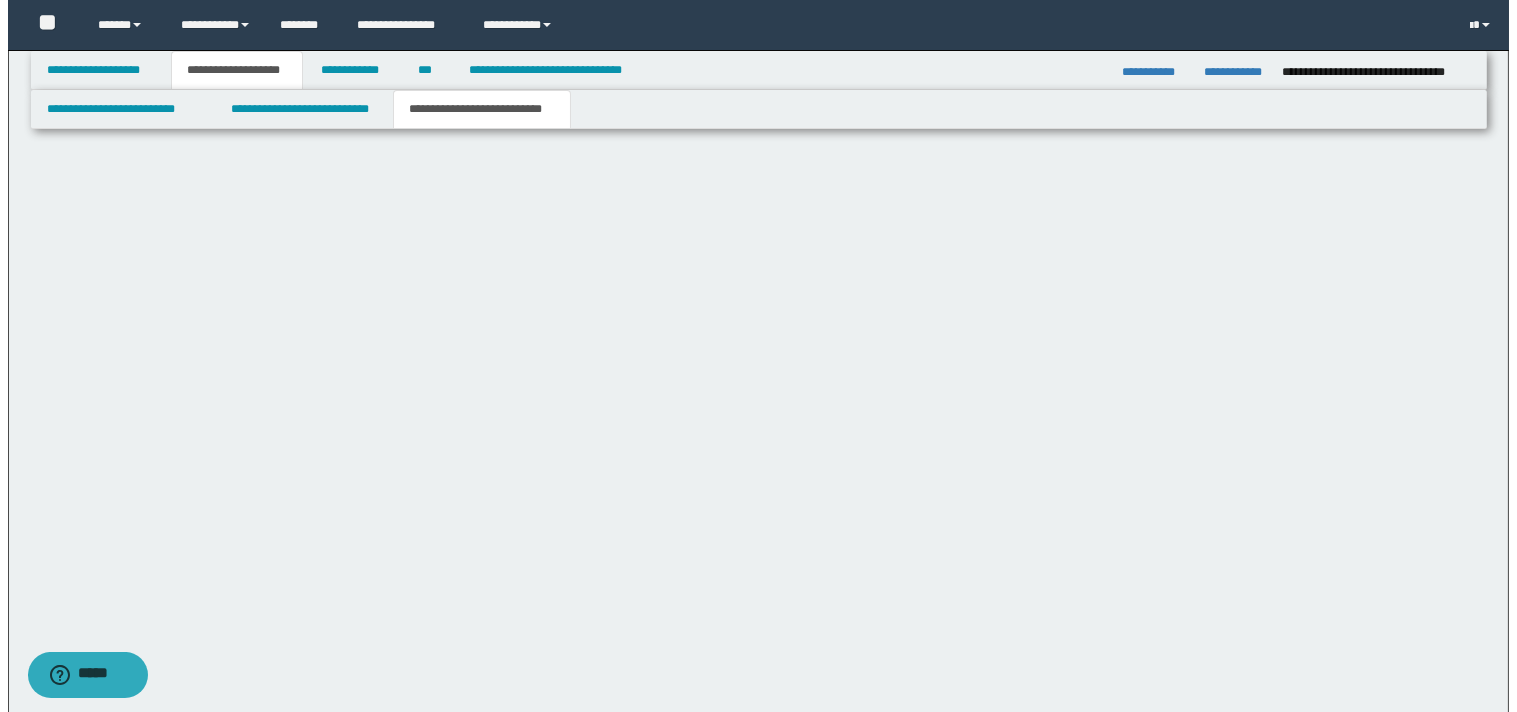 scroll, scrollTop: 0, scrollLeft: 0, axis: both 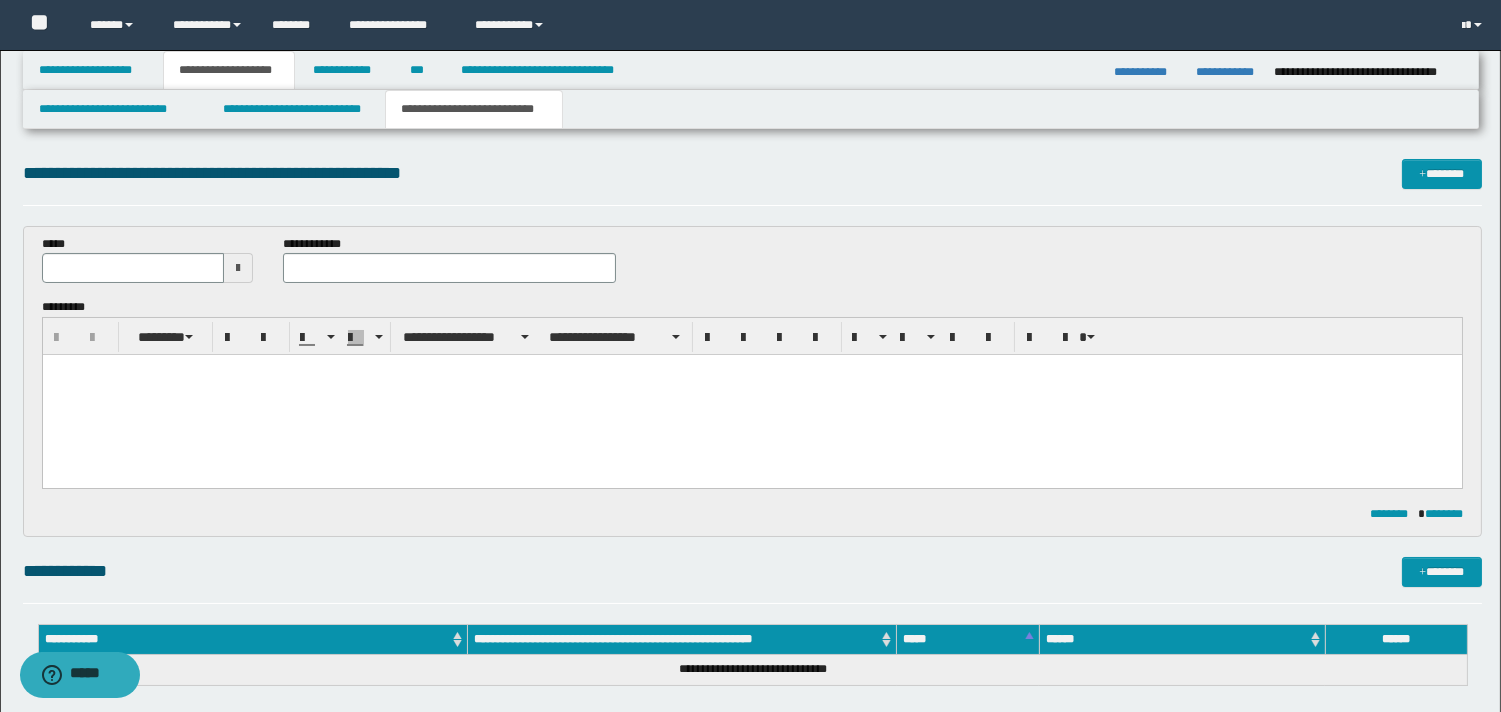 click at bounding box center (238, 268) 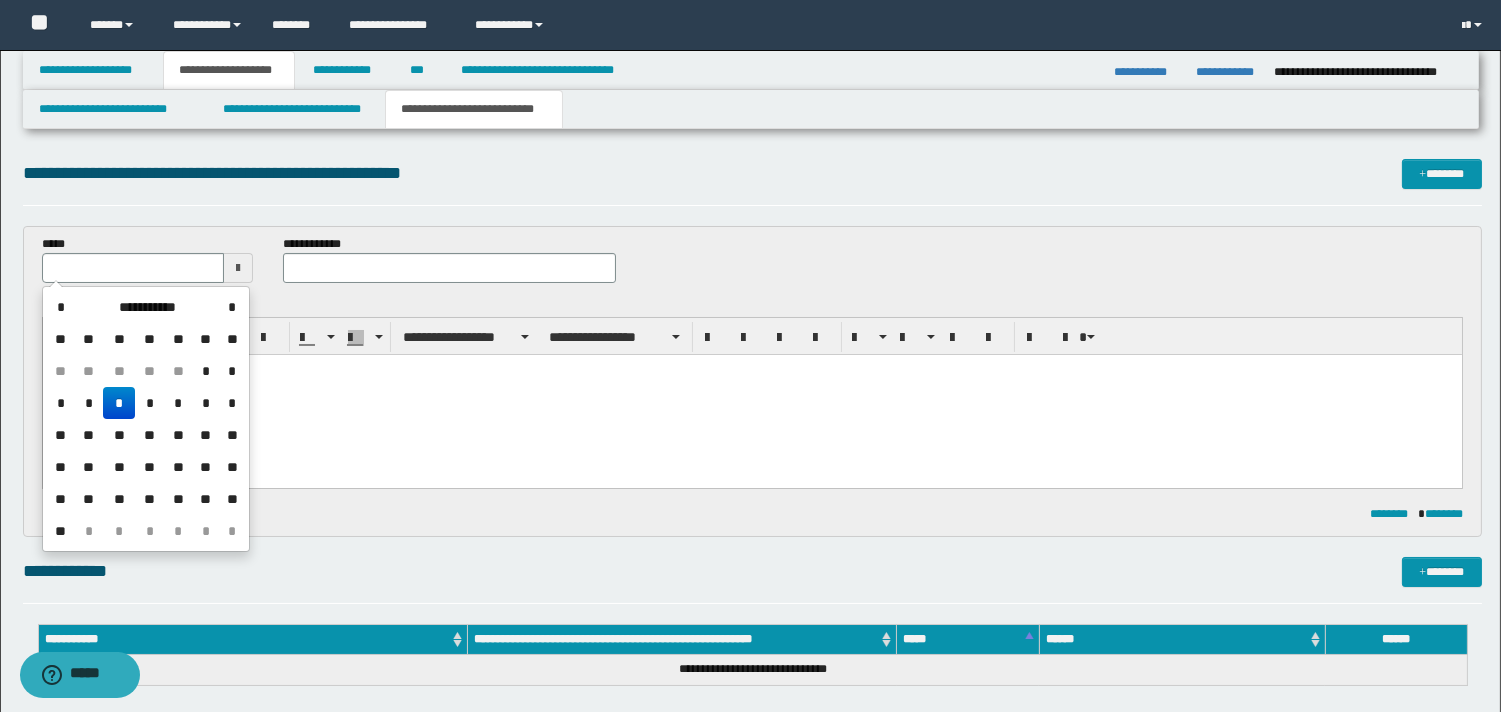 click on "*" at bounding box center [119, 403] 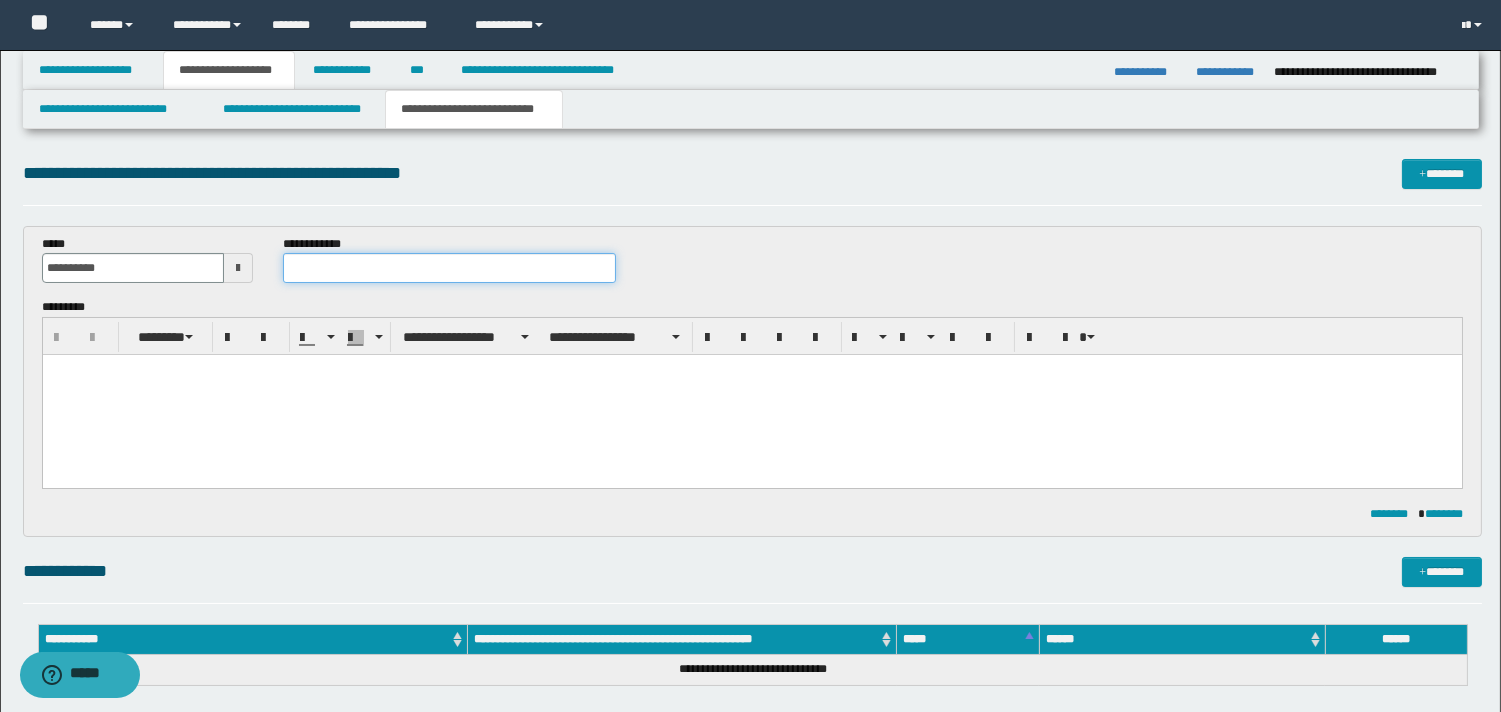 click at bounding box center (449, 268) 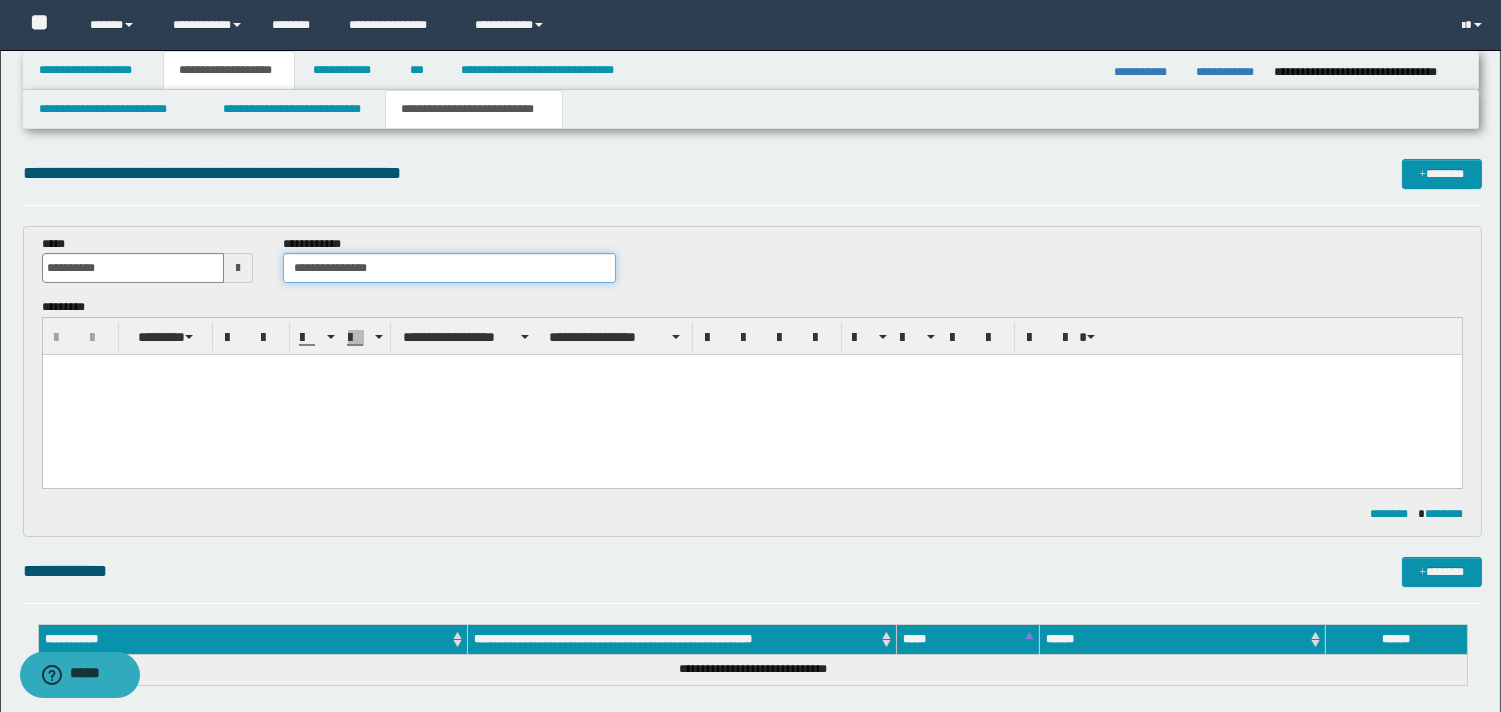 type on "**********" 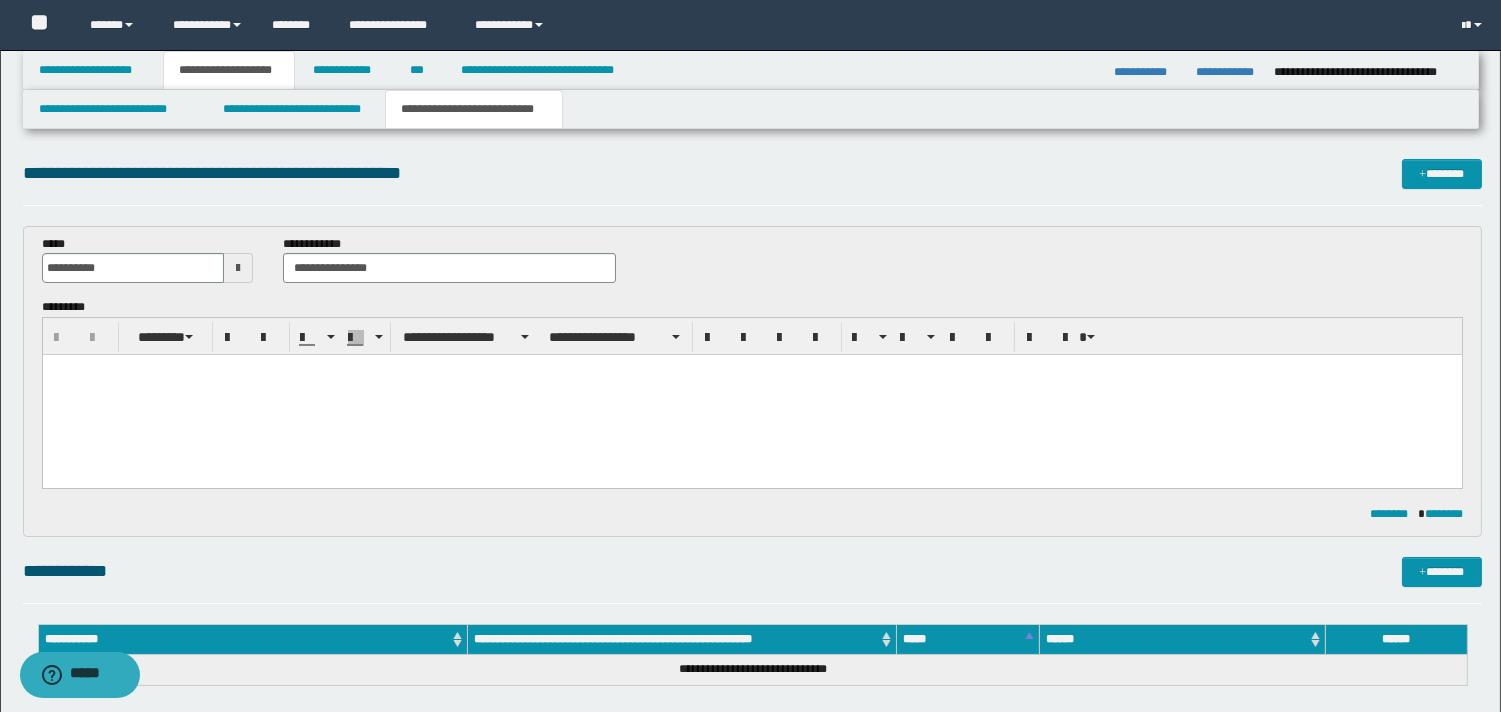 click at bounding box center (751, 395) 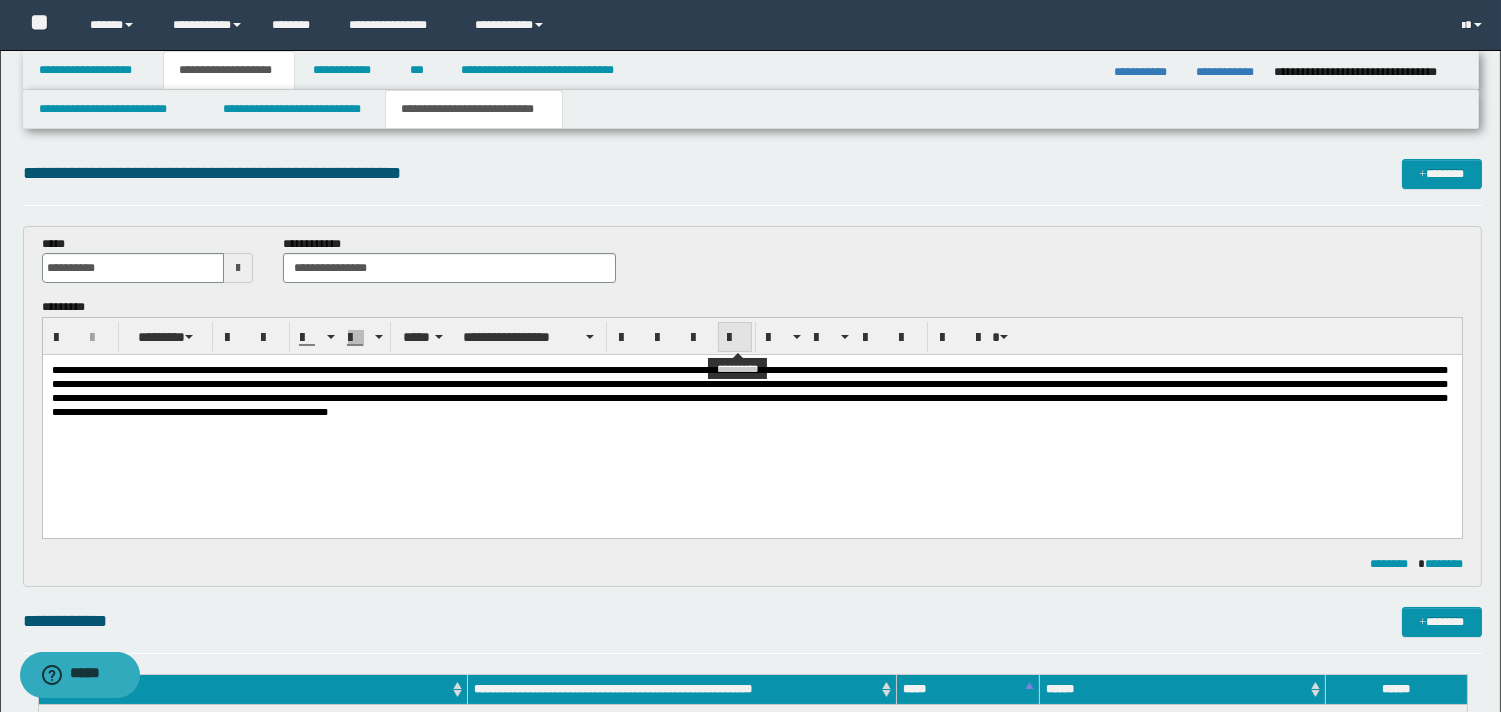 click at bounding box center (735, 338) 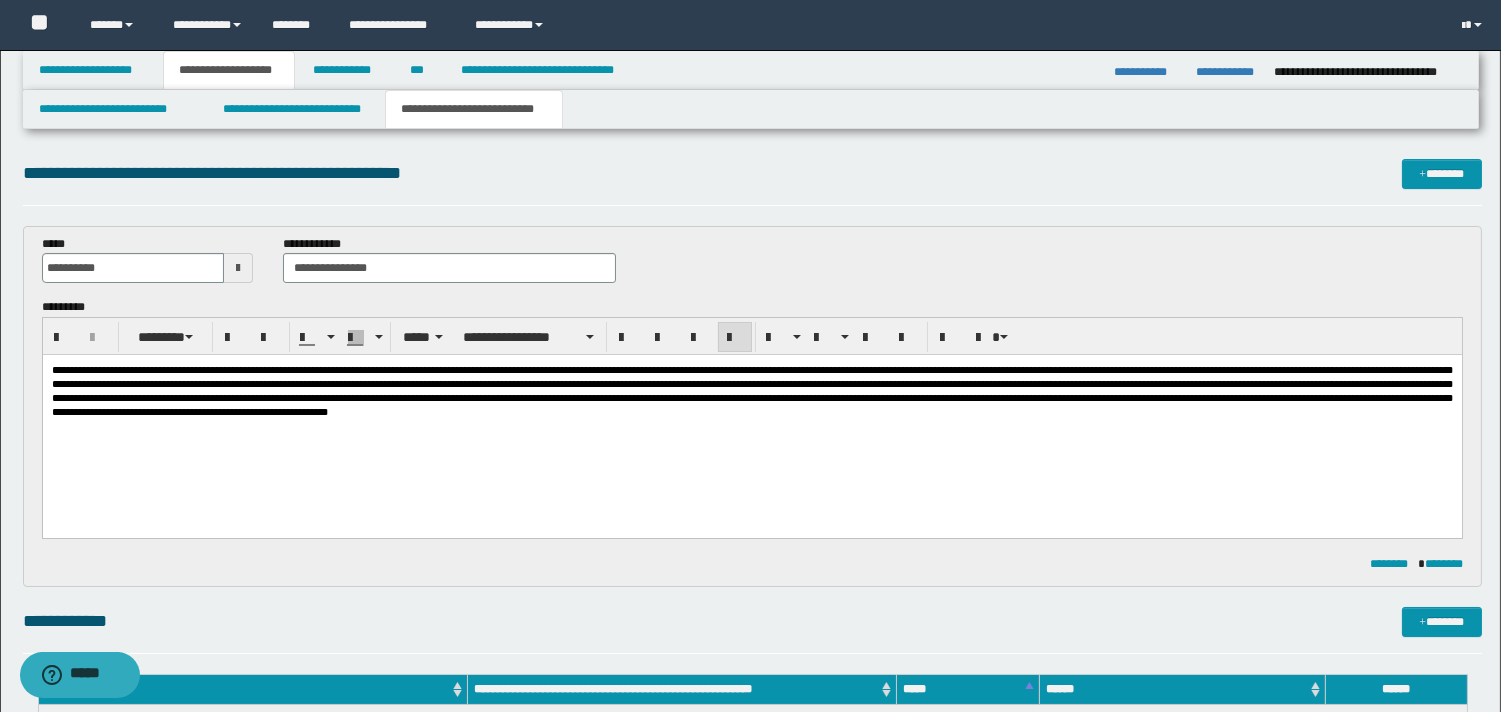 drag, startPoint x: 1017, startPoint y: 484, endPoint x: 1037, endPoint y: 486, distance: 20.09975 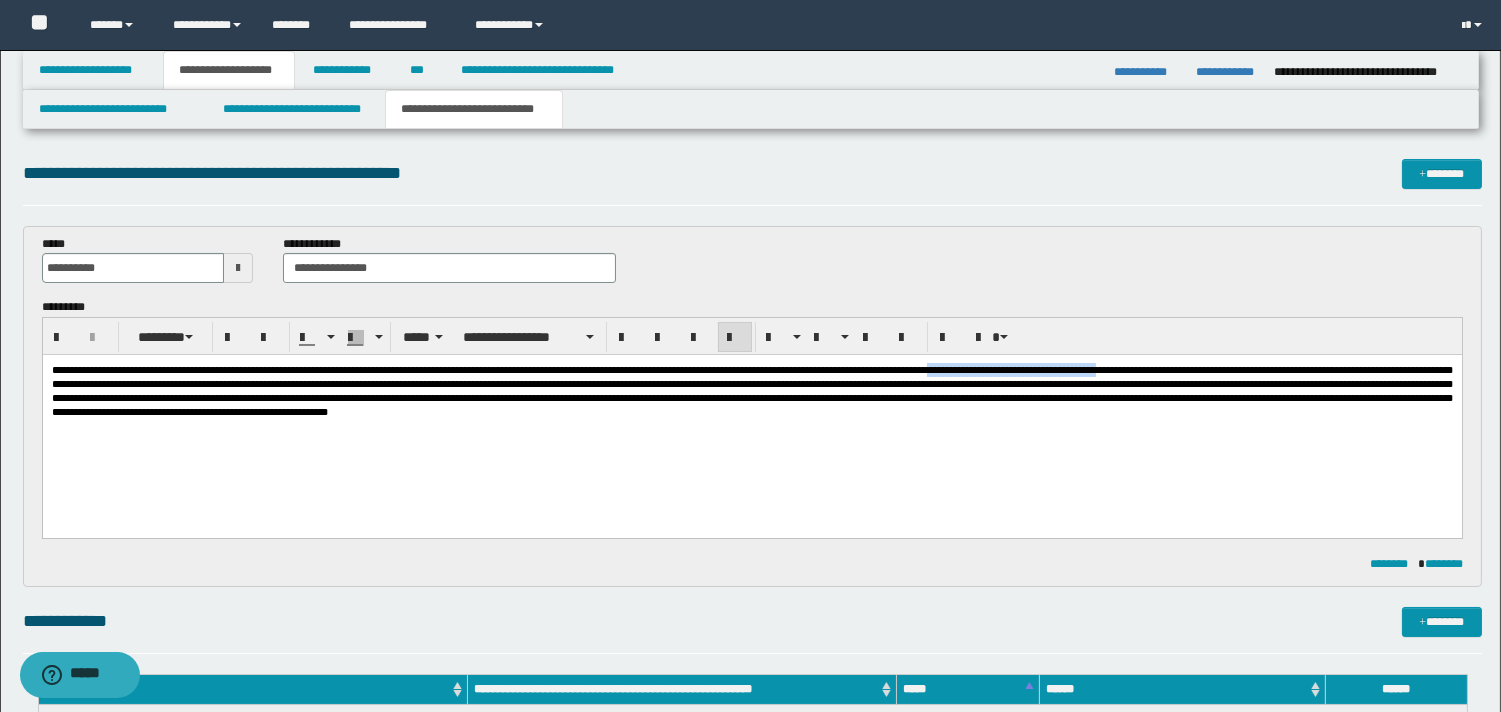 drag, startPoint x: 1123, startPoint y: 370, endPoint x: 1329, endPoint y: 374, distance: 206.03883 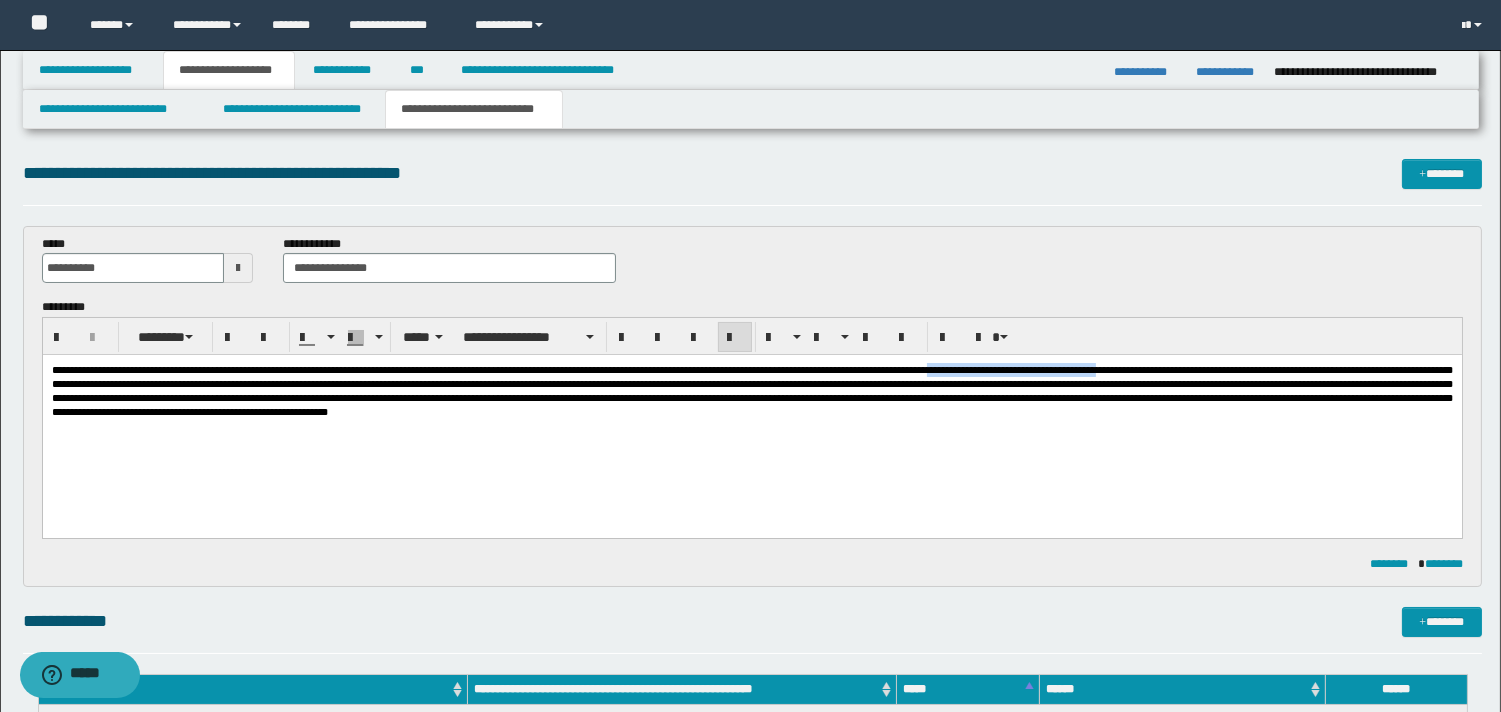 click at bounding box center (751, 391) 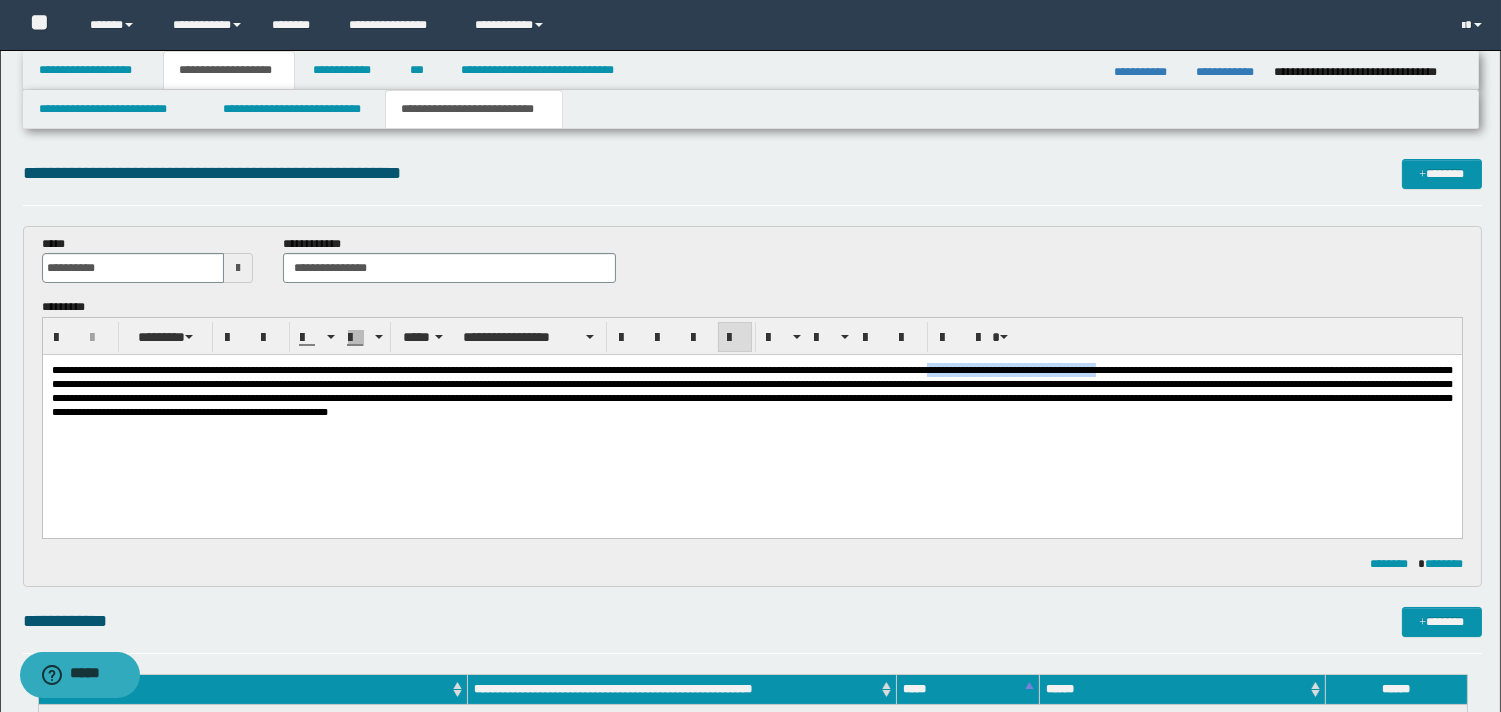 type 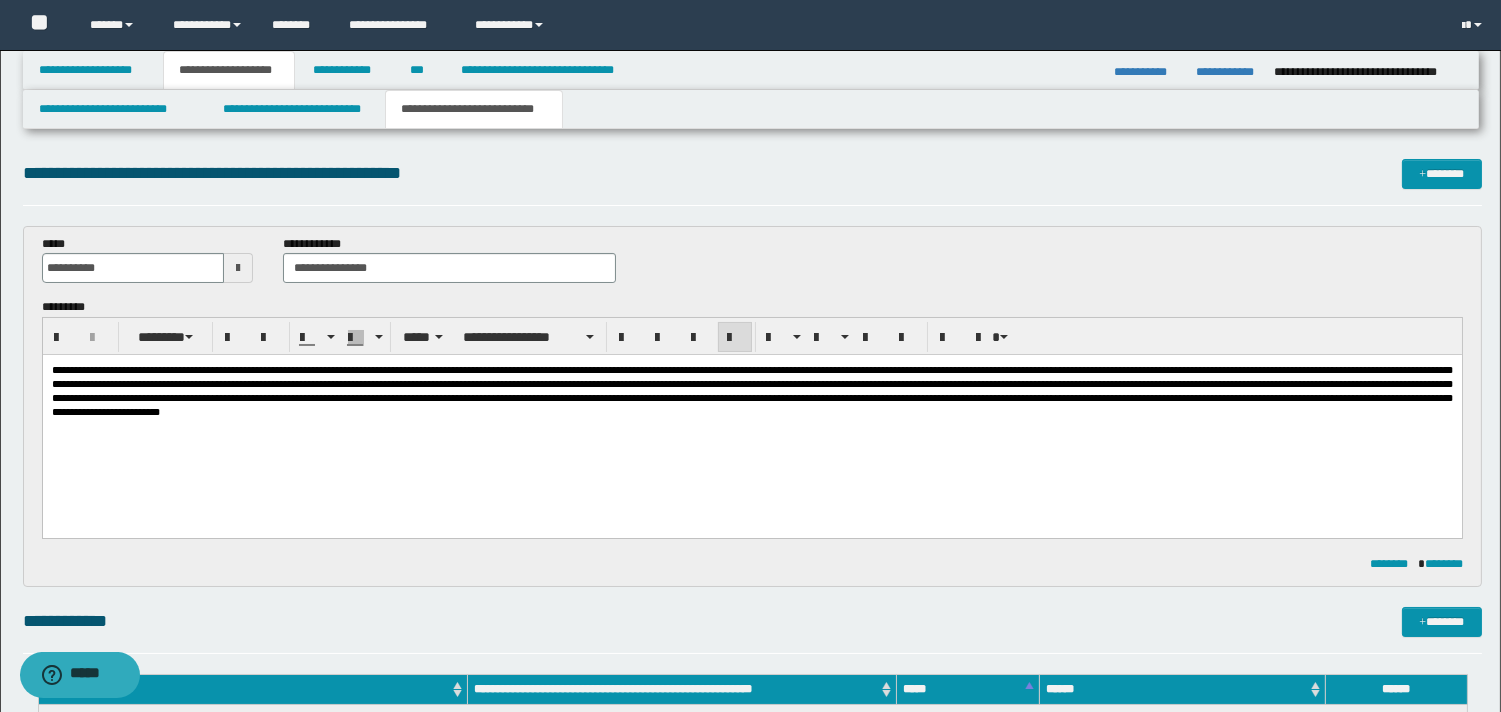 click at bounding box center [751, 391] 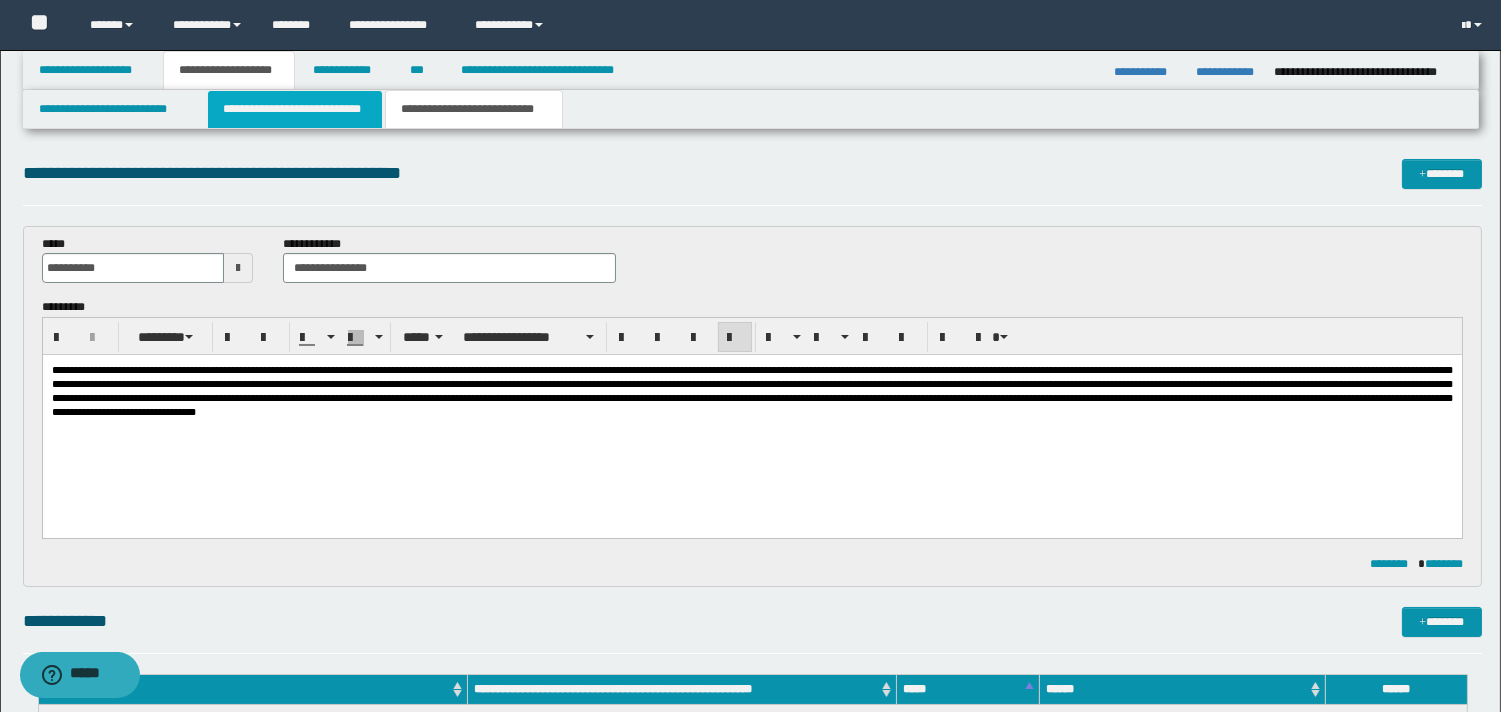 click on "**********" at bounding box center (295, 109) 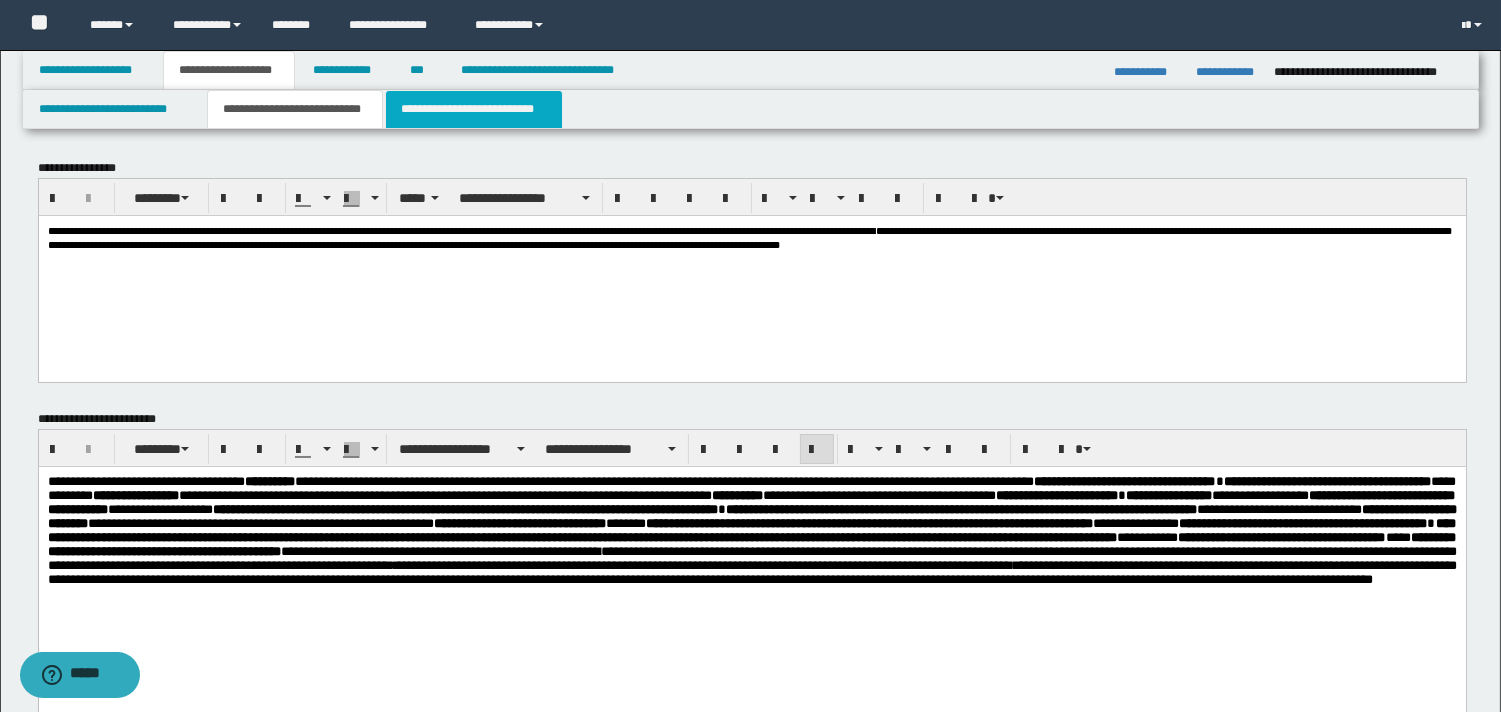 click on "**********" at bounding box center (474, 109) 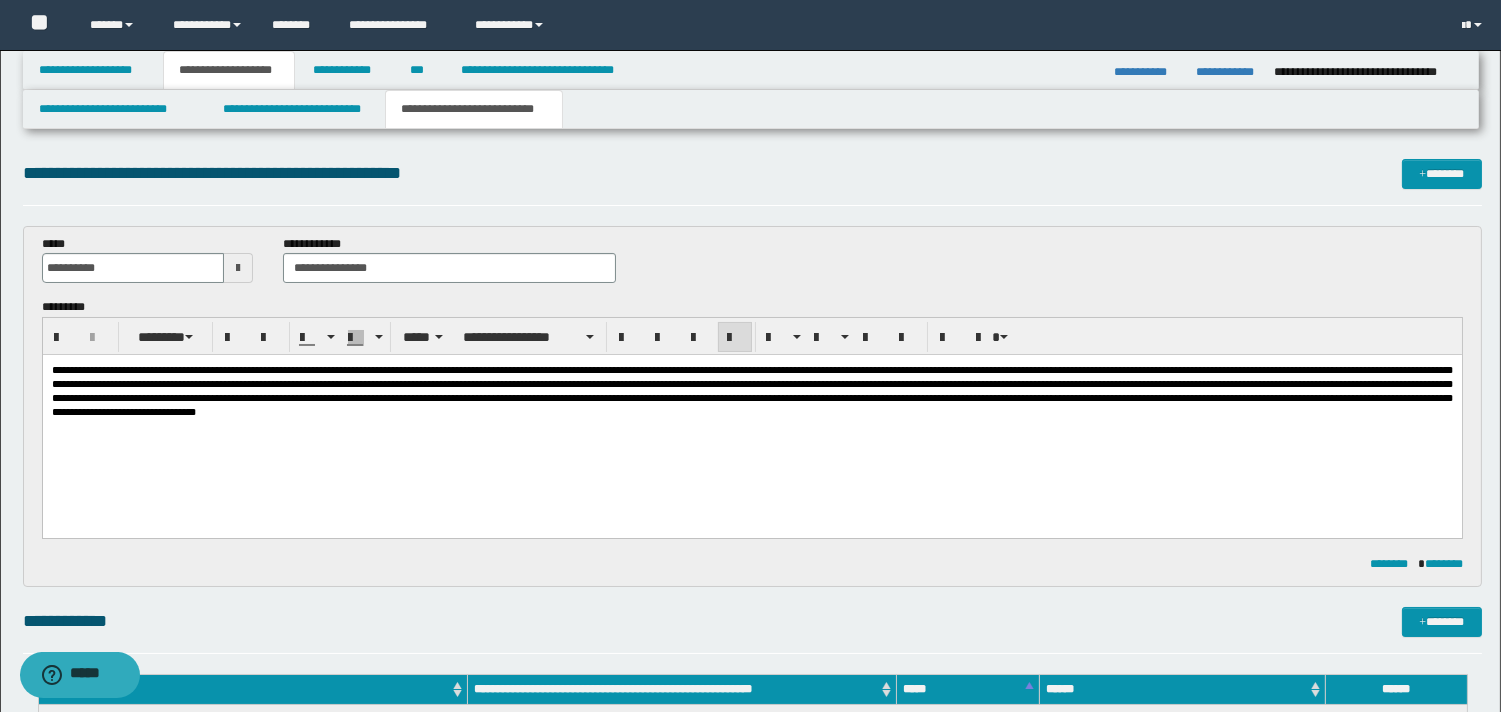 click at bounding box center [751, 391] 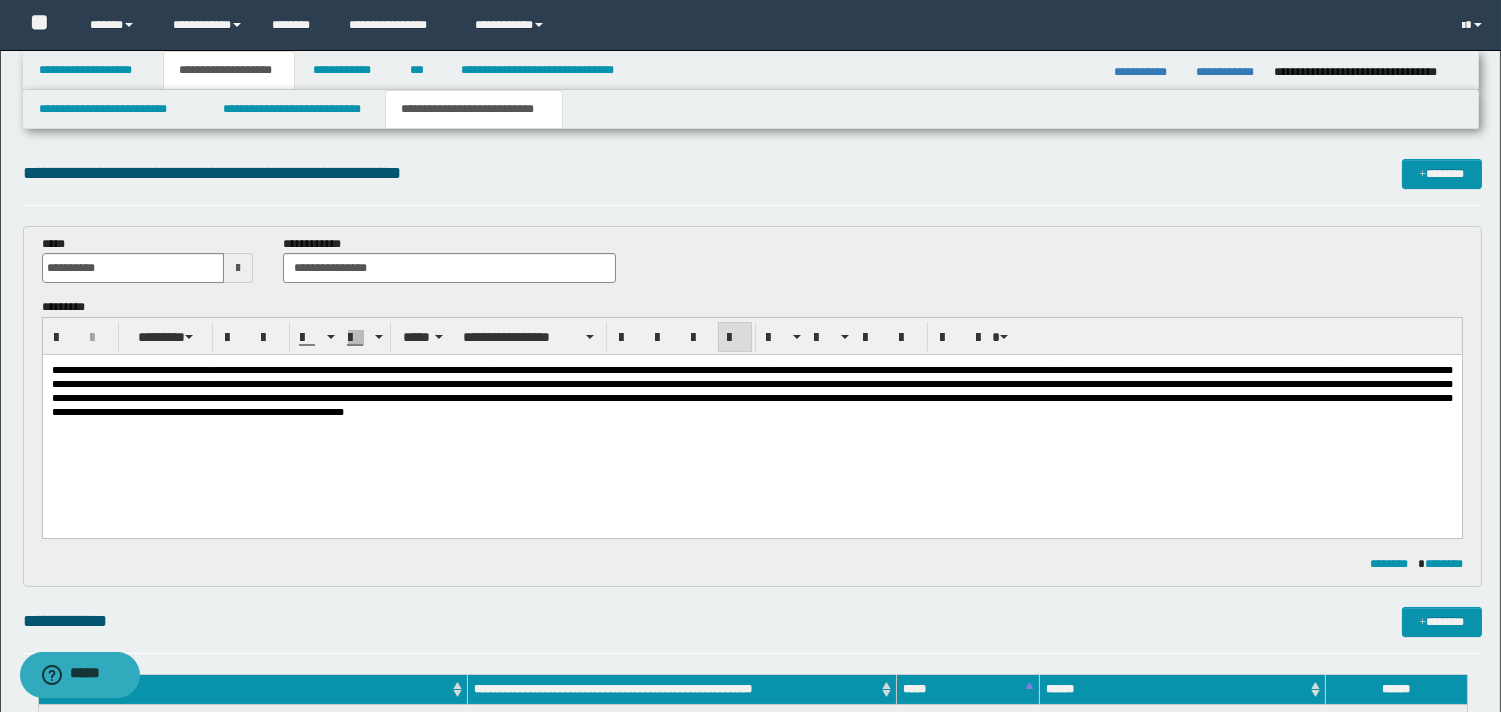 click at bounding box center (751, 391) 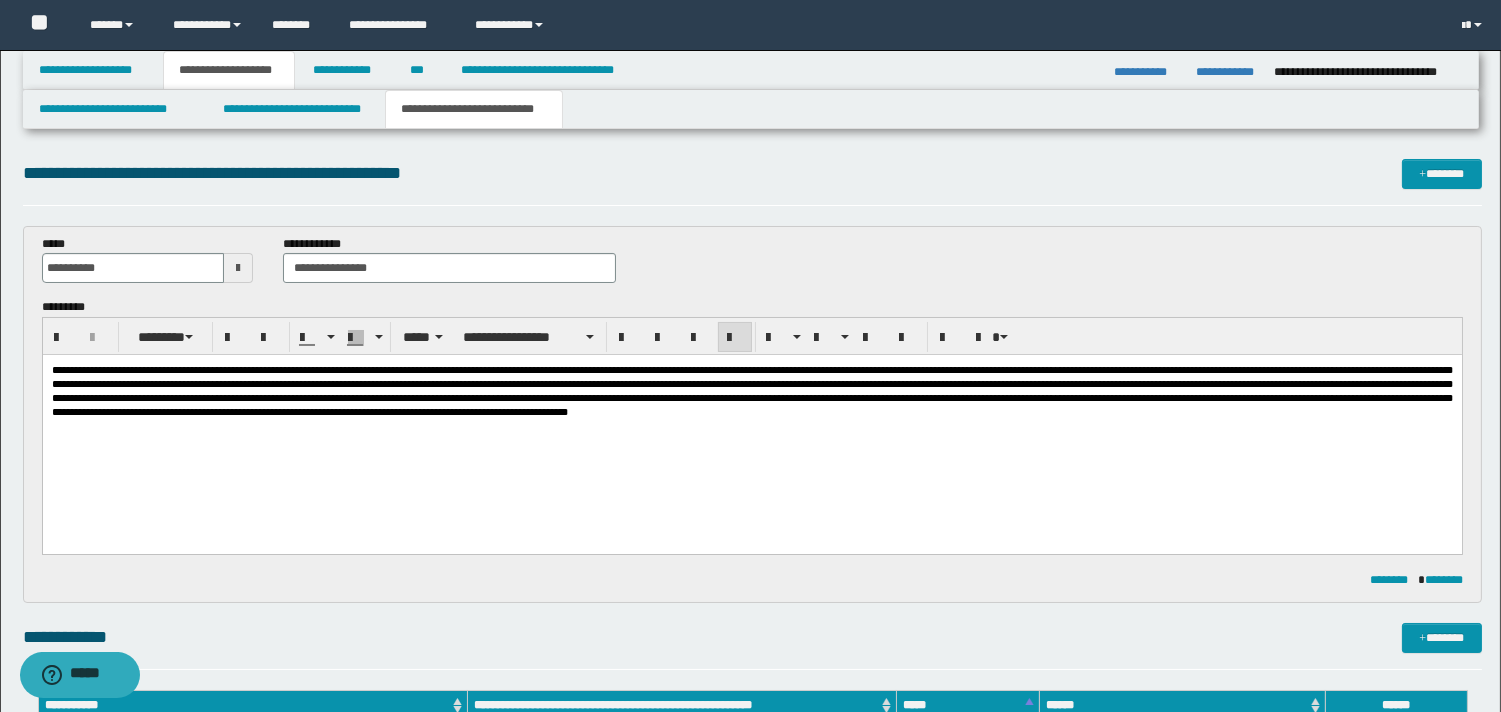 click at bounding box center (751, 391) 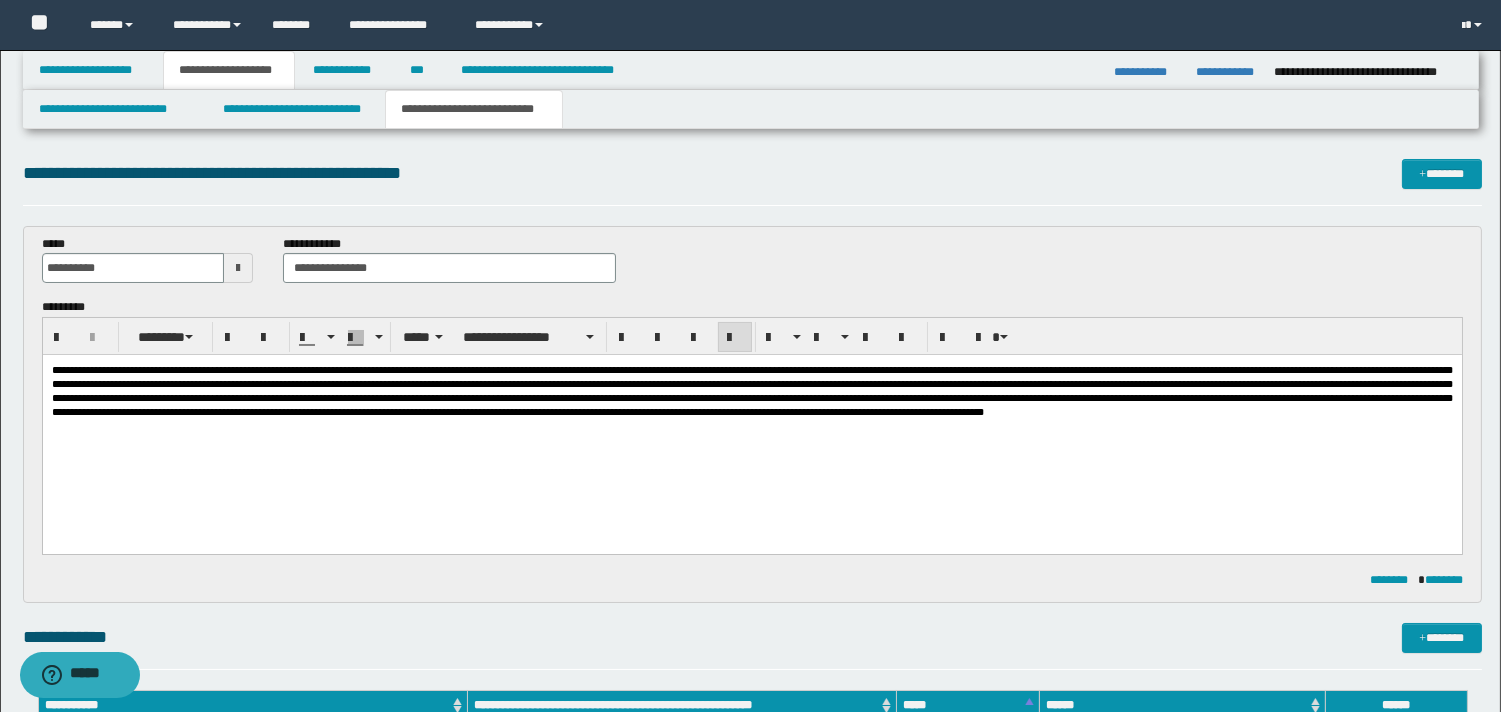 click at bounding box center [751, 391] 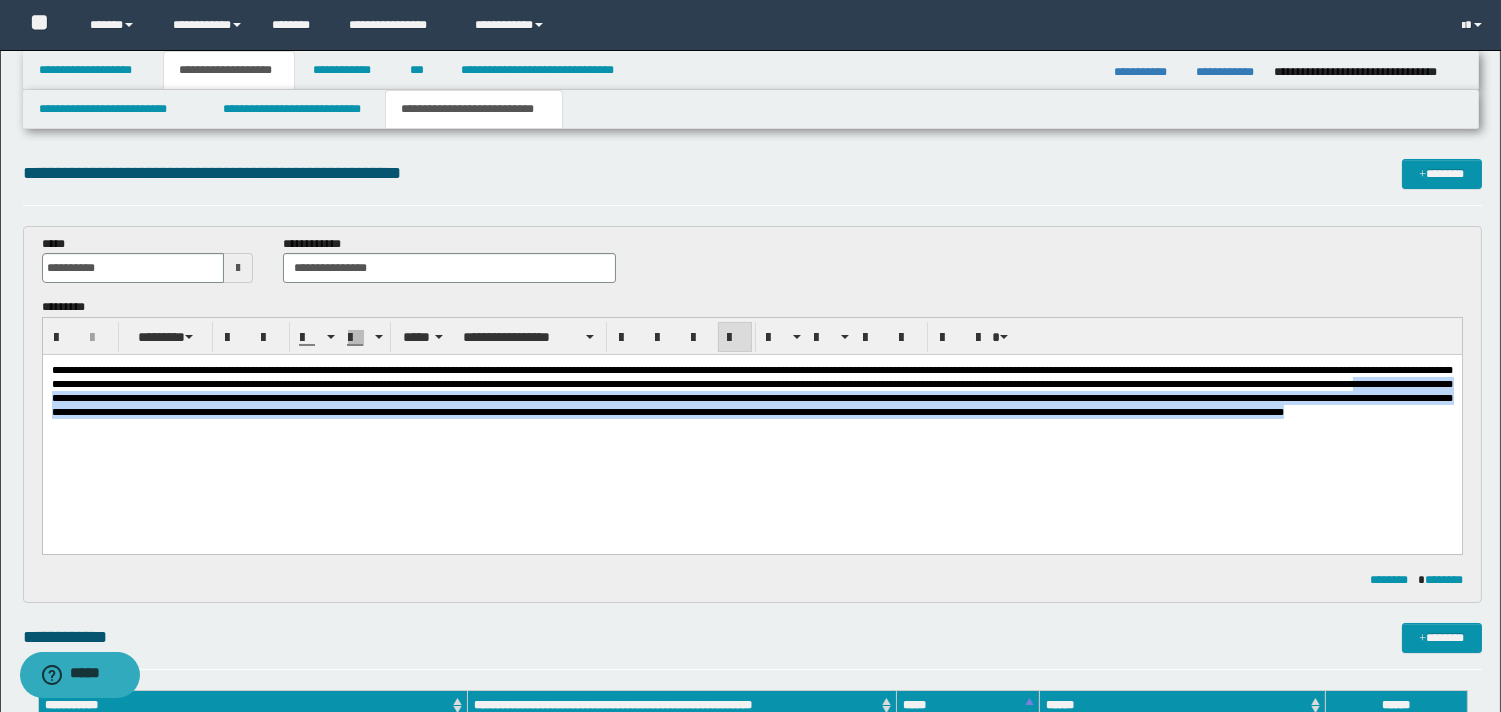 drag, startPoint x: 490, startPoint y: 405, endPoint x: 1203, endPoint y: 513, distance: 721.1331 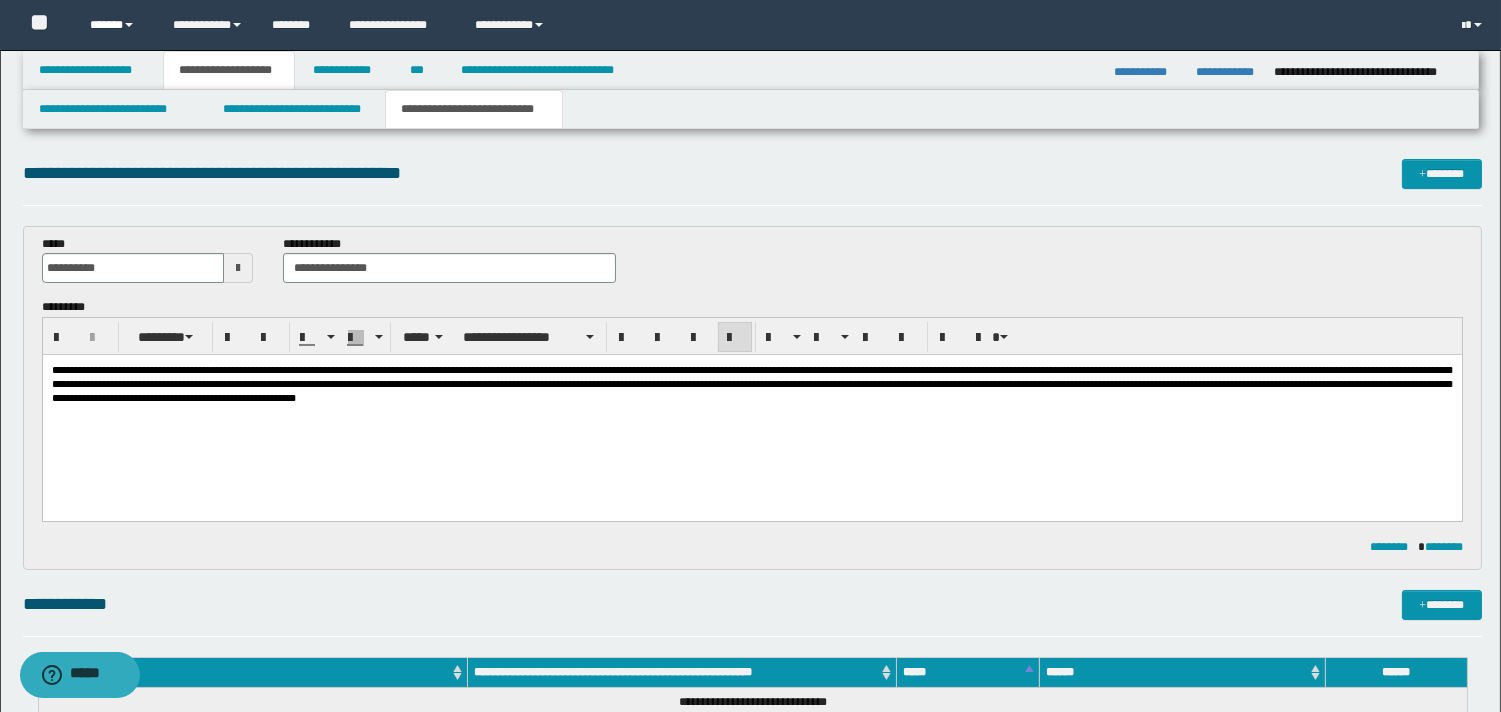 click at bounding box center (129, 25) 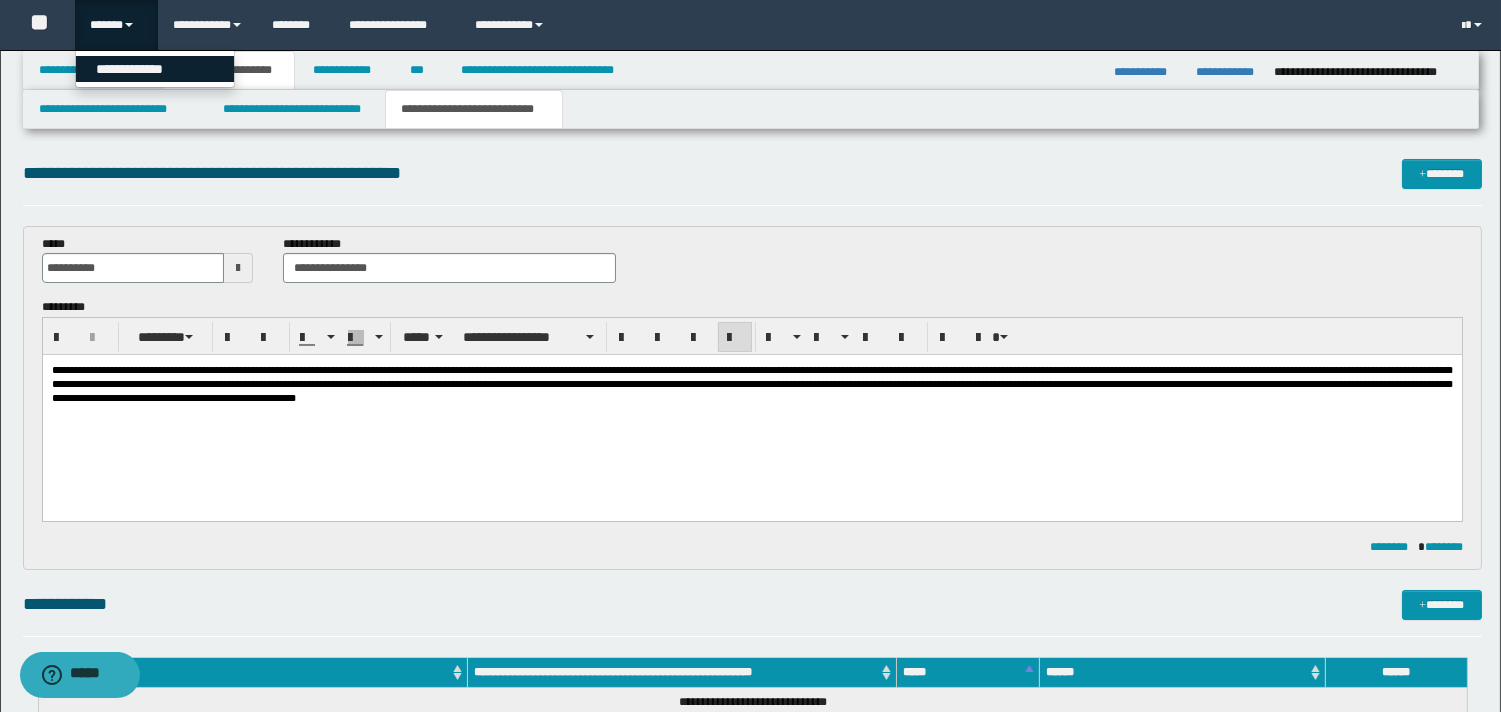 click on "**********" at bounding box center (155, 69) 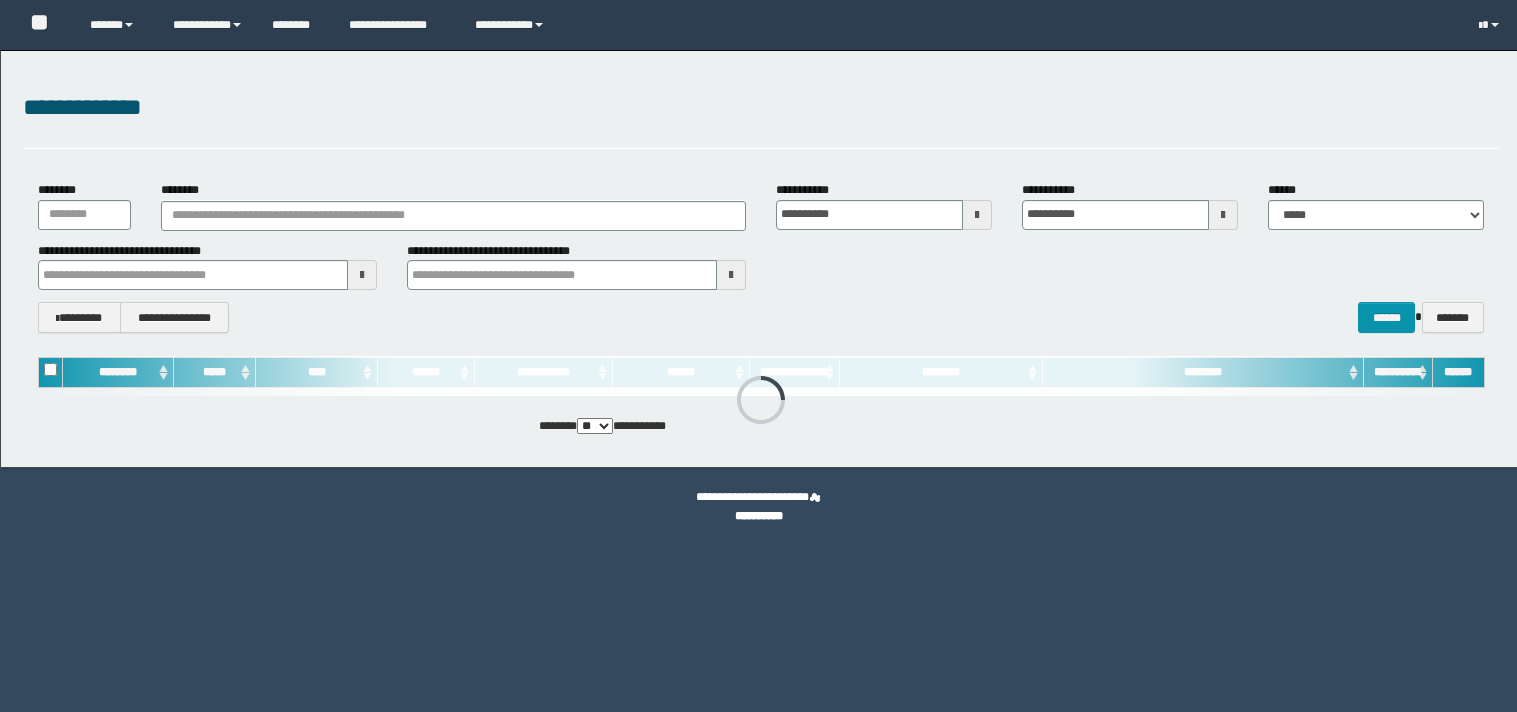 scroll, scrollTop: 0, scrollLeft: 0, axis: both 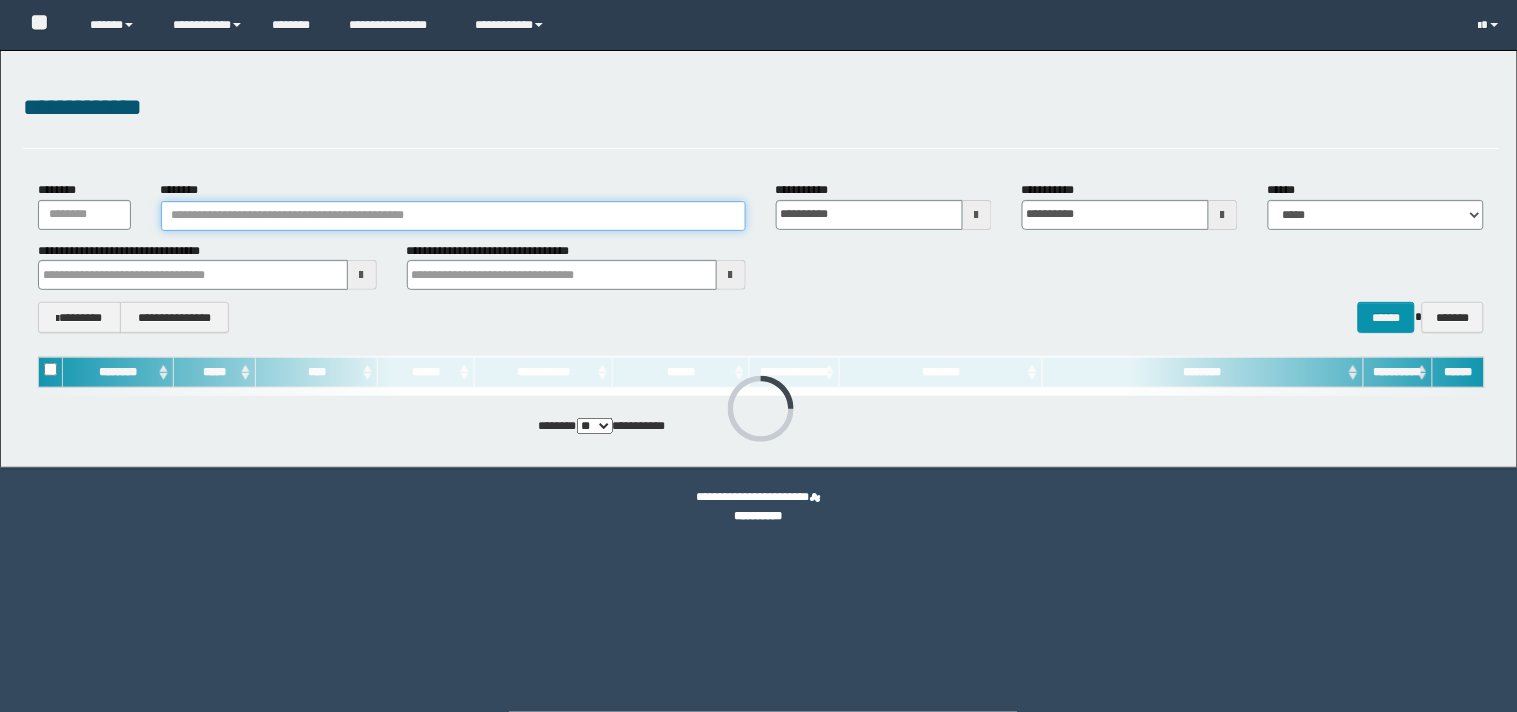 click on "********" at bounding box center [453, 216] 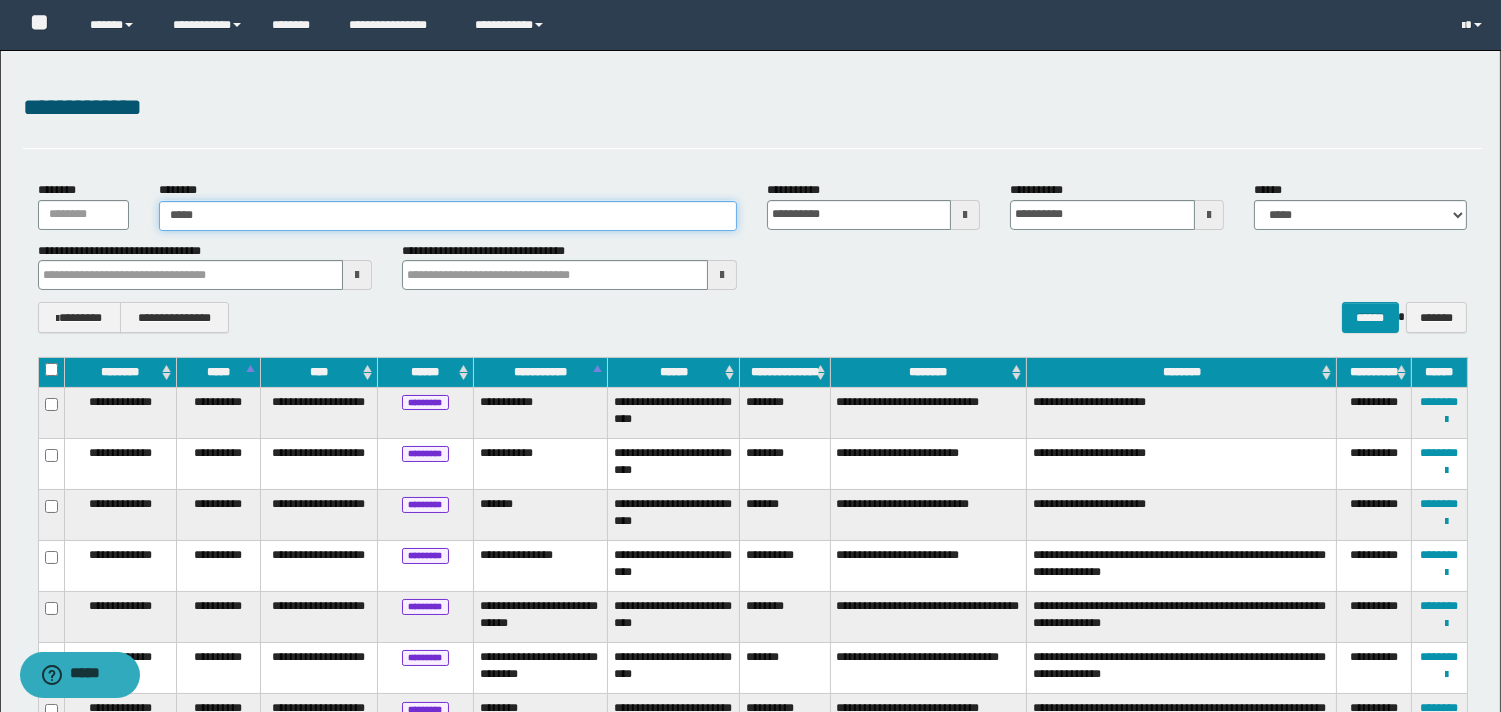 type on "******" 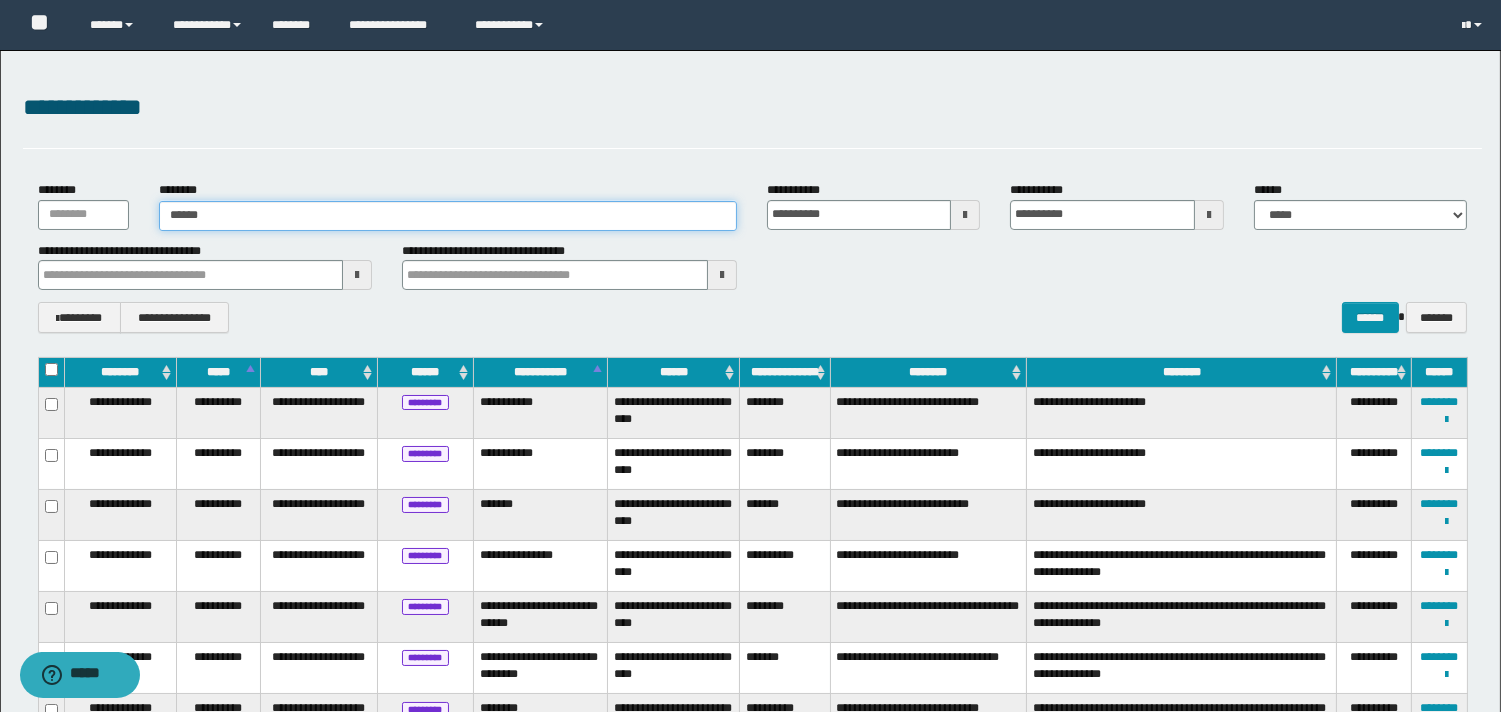 type on "******" 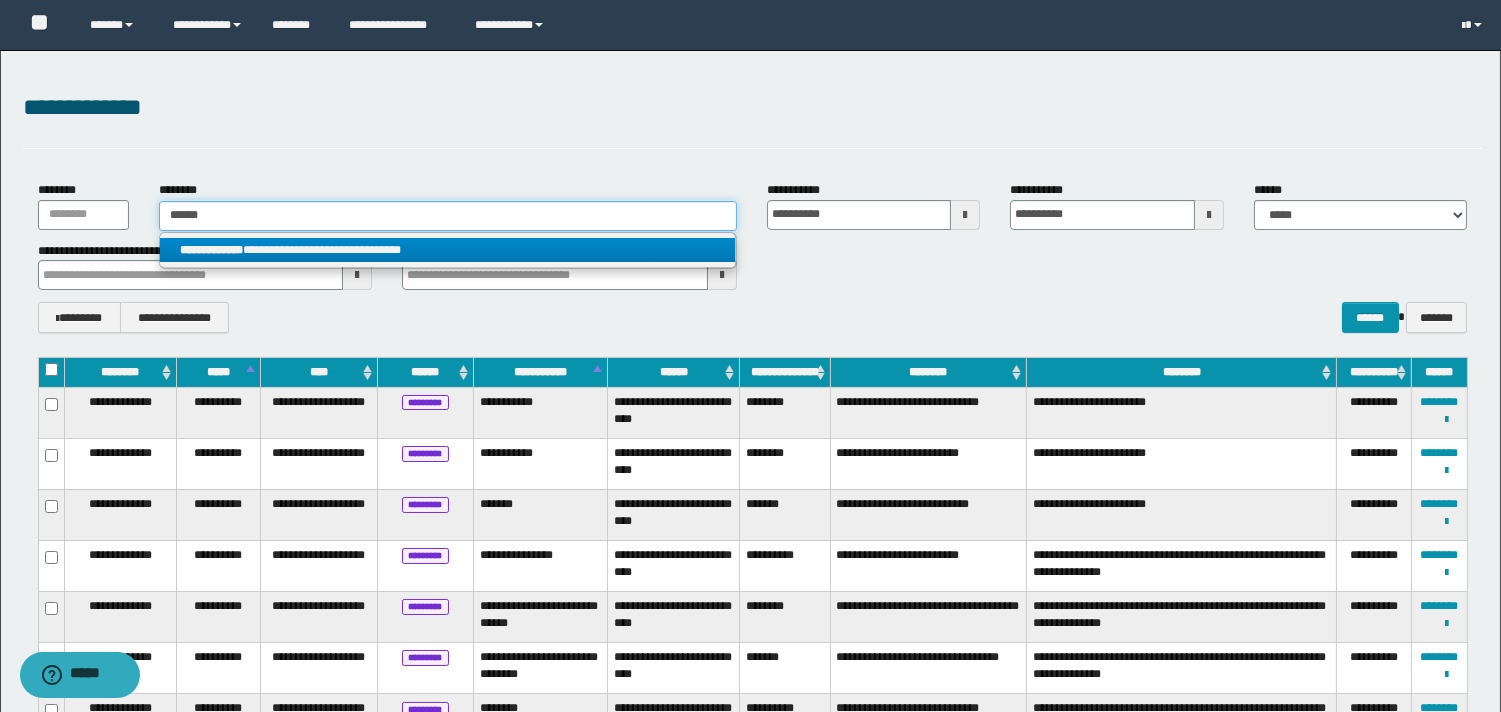 type on "******" 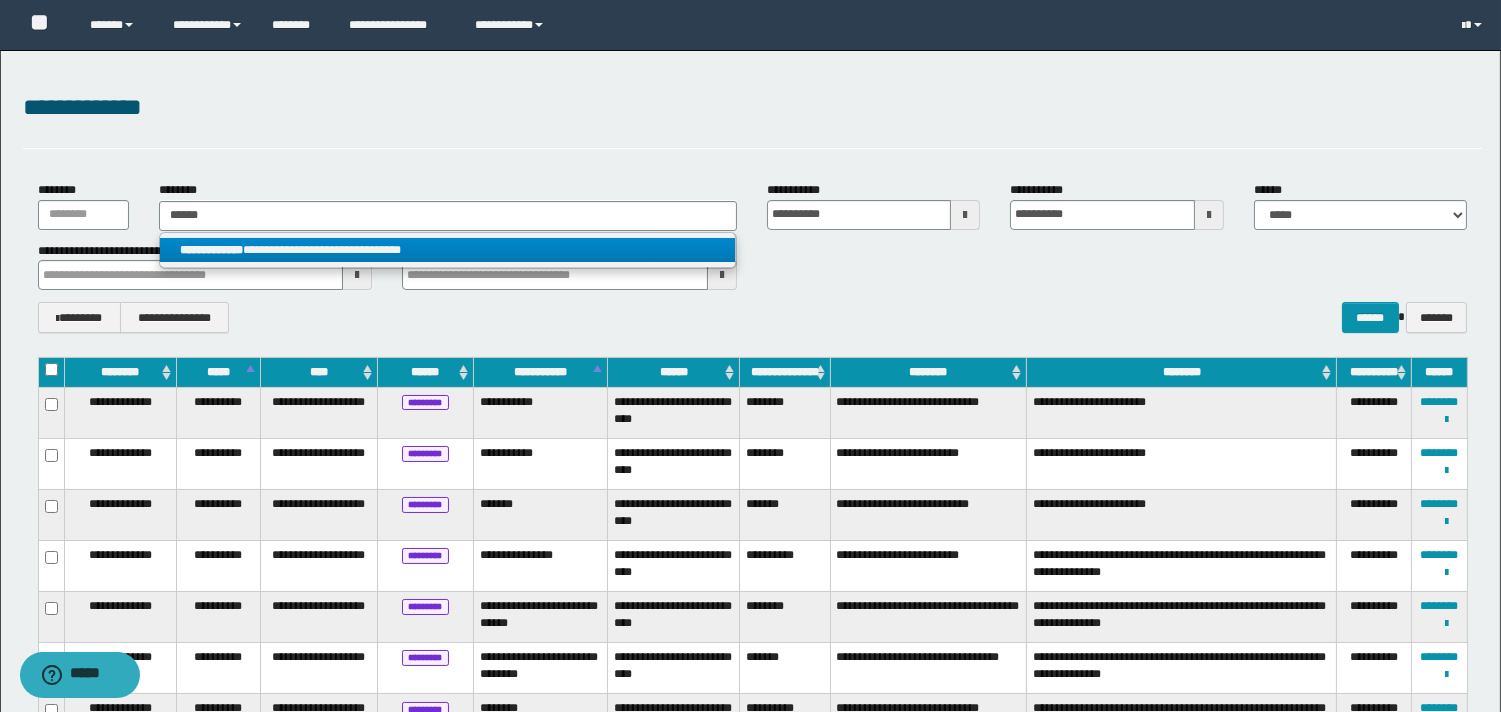 click on "**********" at bounding box center [448, 250] 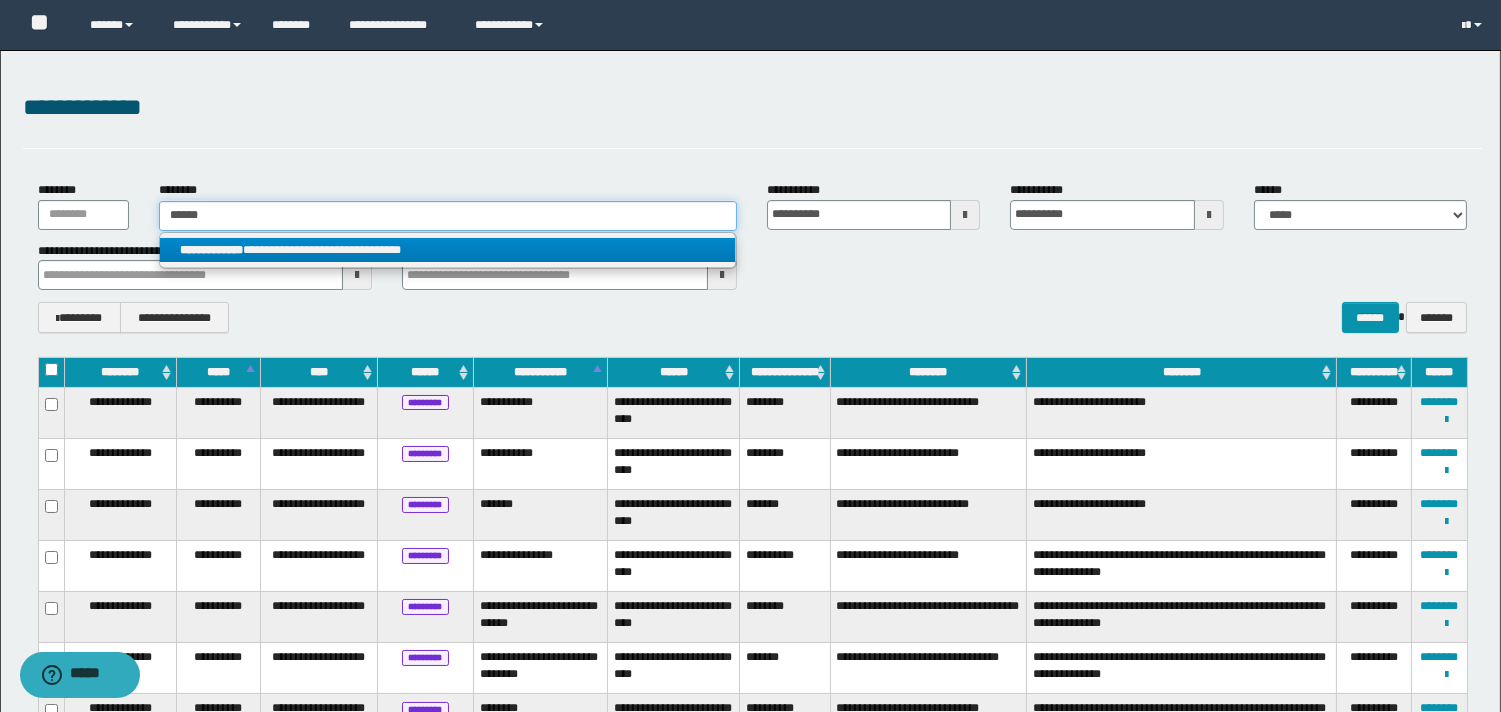 type 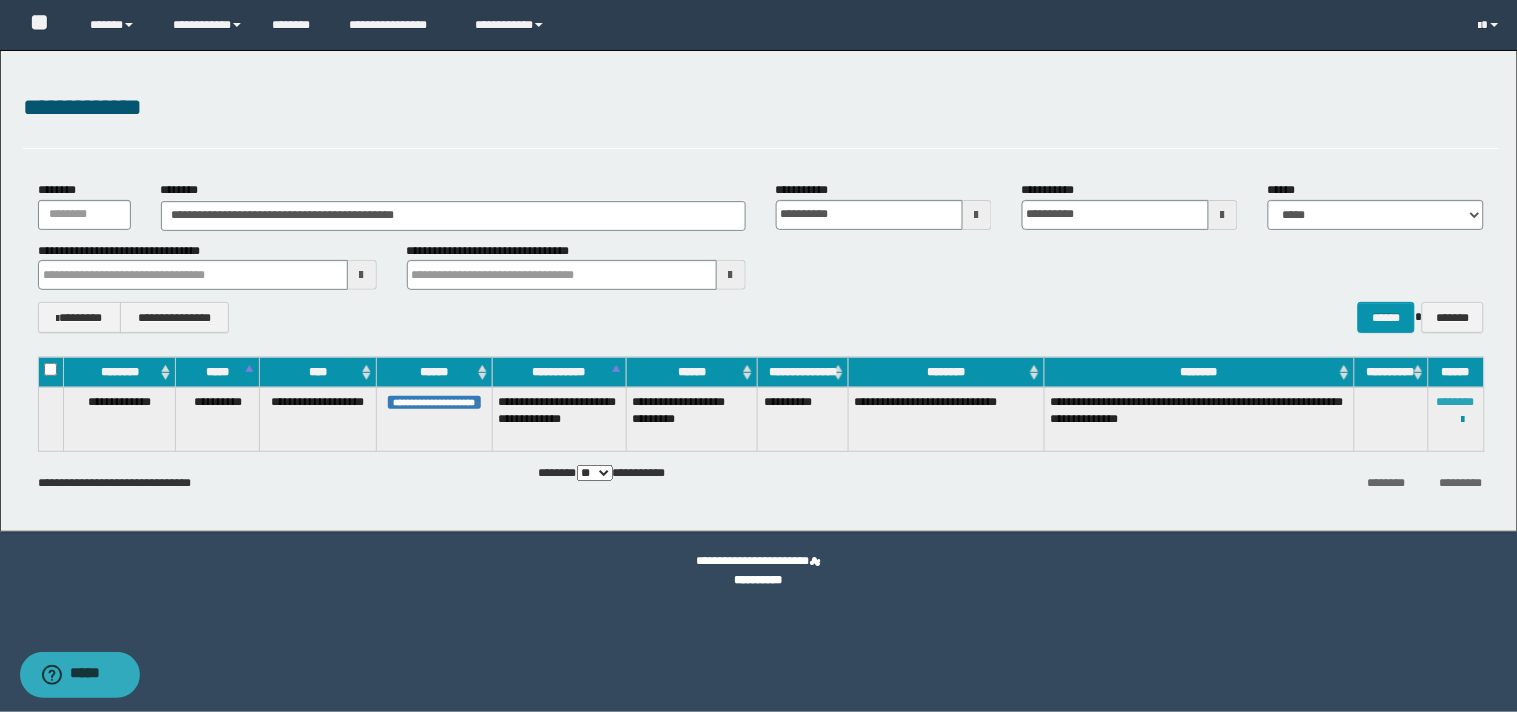 click on "********" at bounding box center (1456, 402) 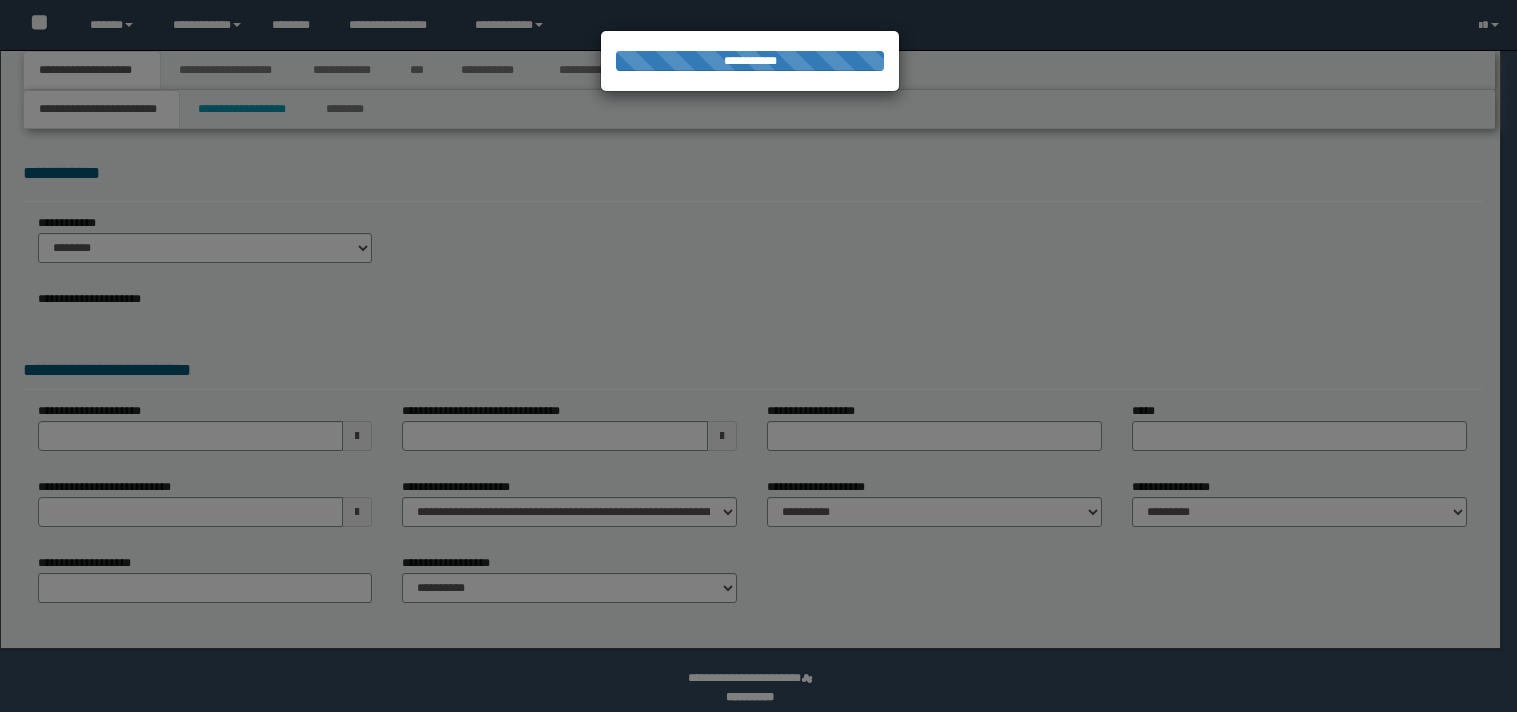 scroll, scrollTop: 0, scrollLeft: 0, axis: both 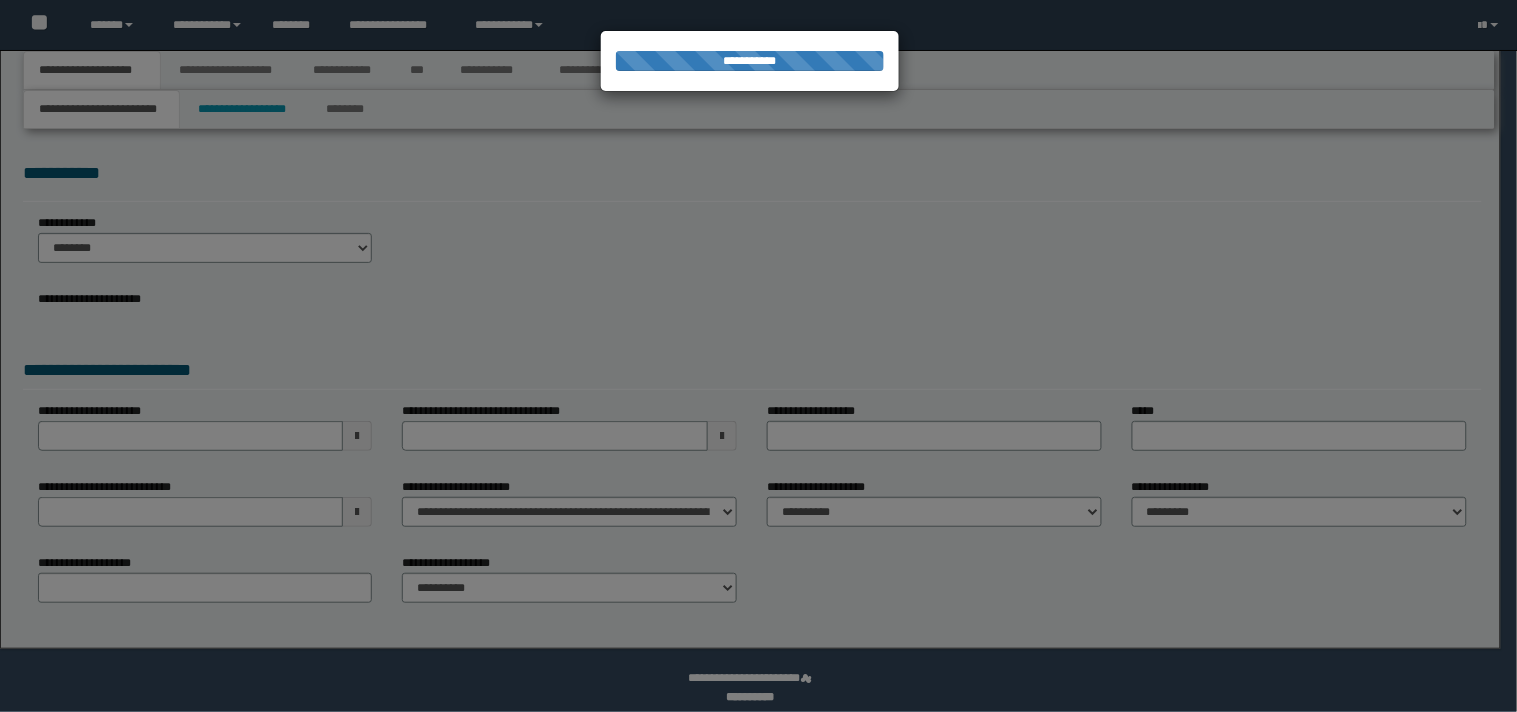 select on "*" 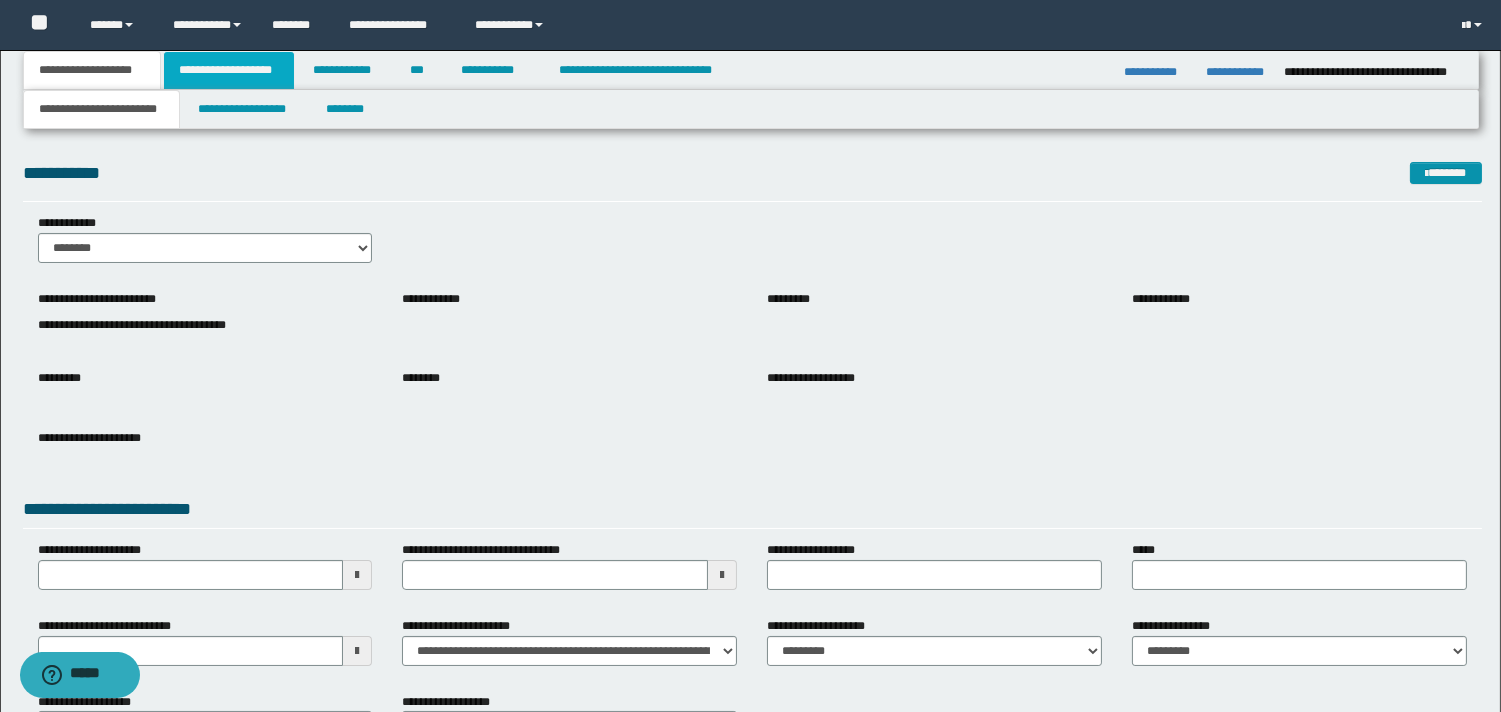 click on "**********" at bounding box center (229, 70) 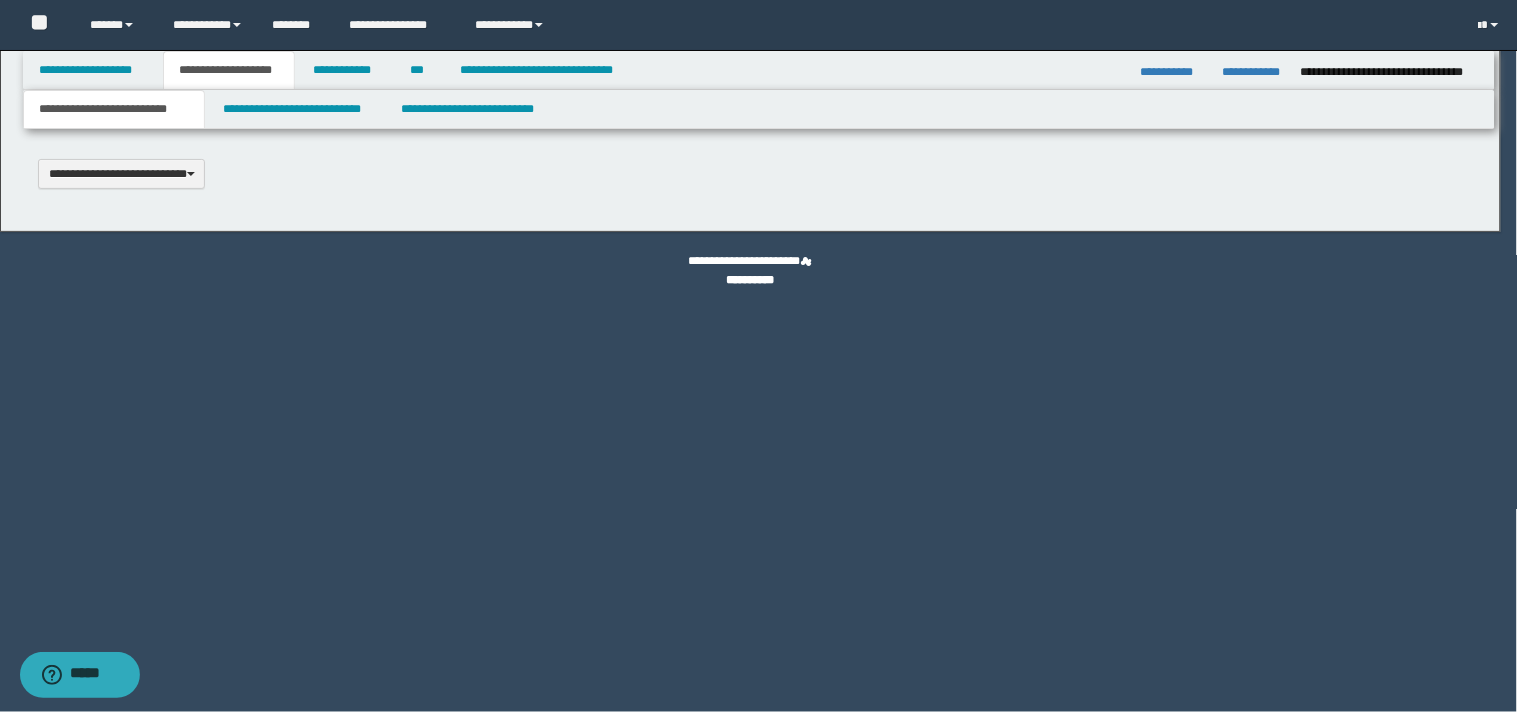 scroll, scrollTop: 0, scrollLeft: 0, axis: both 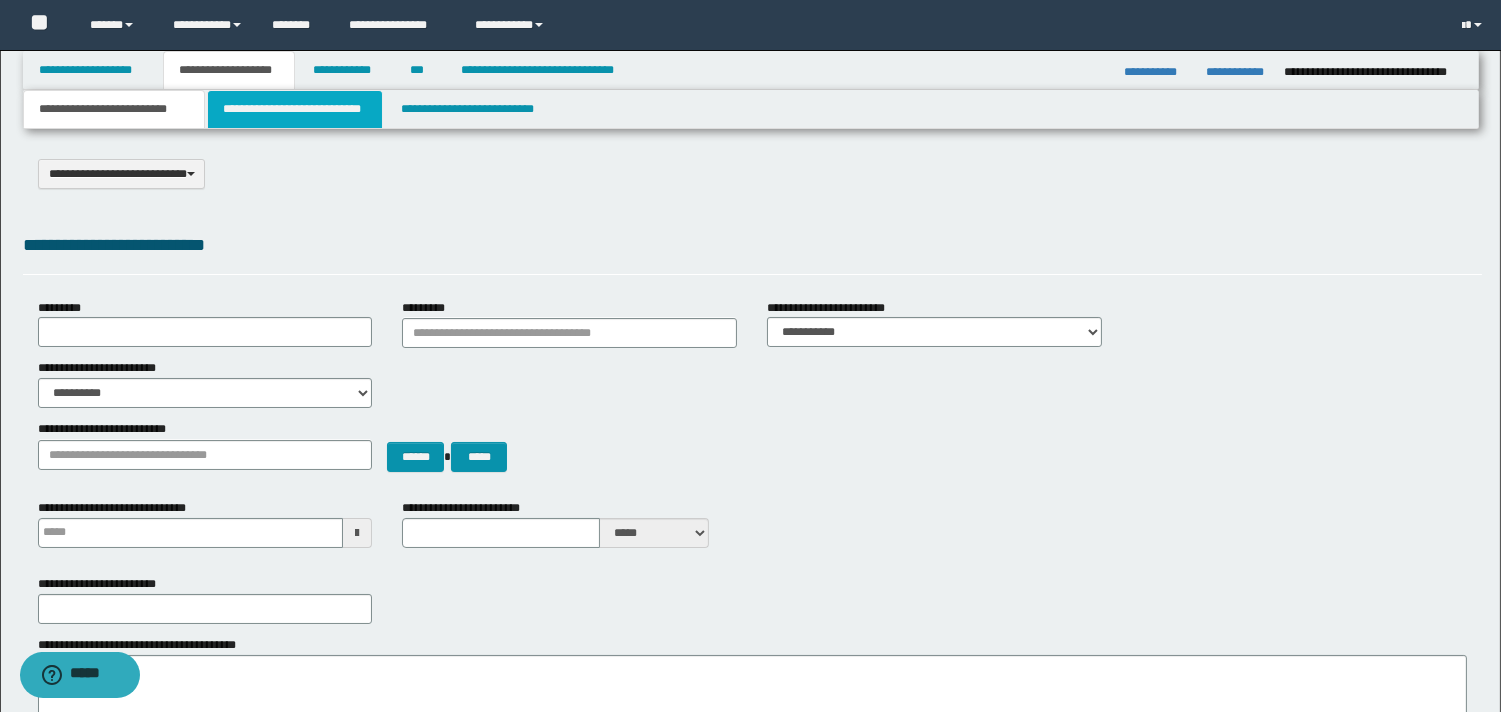 click on "**********" at bounding box center (295, 109) 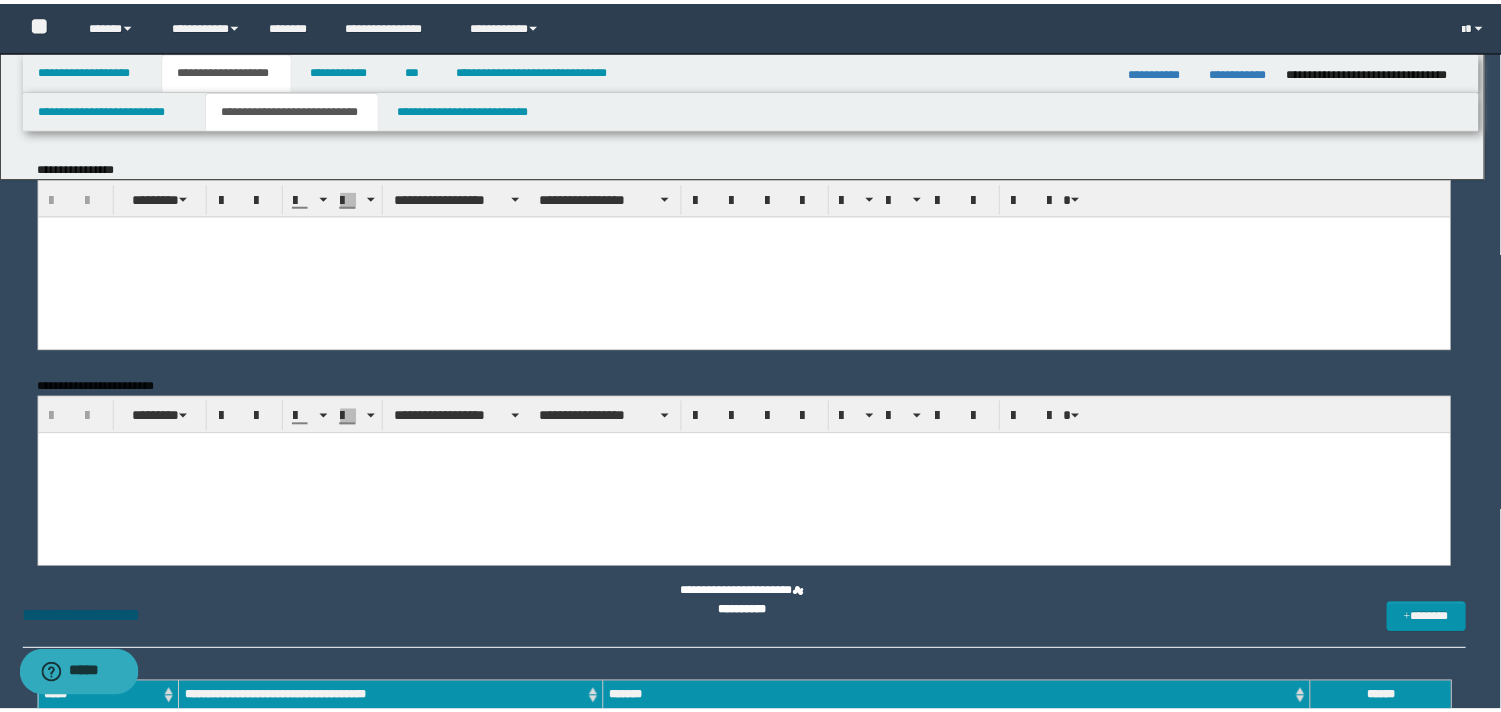 scroll, scrollTop: 0, scrollLeft: 0, axis: both 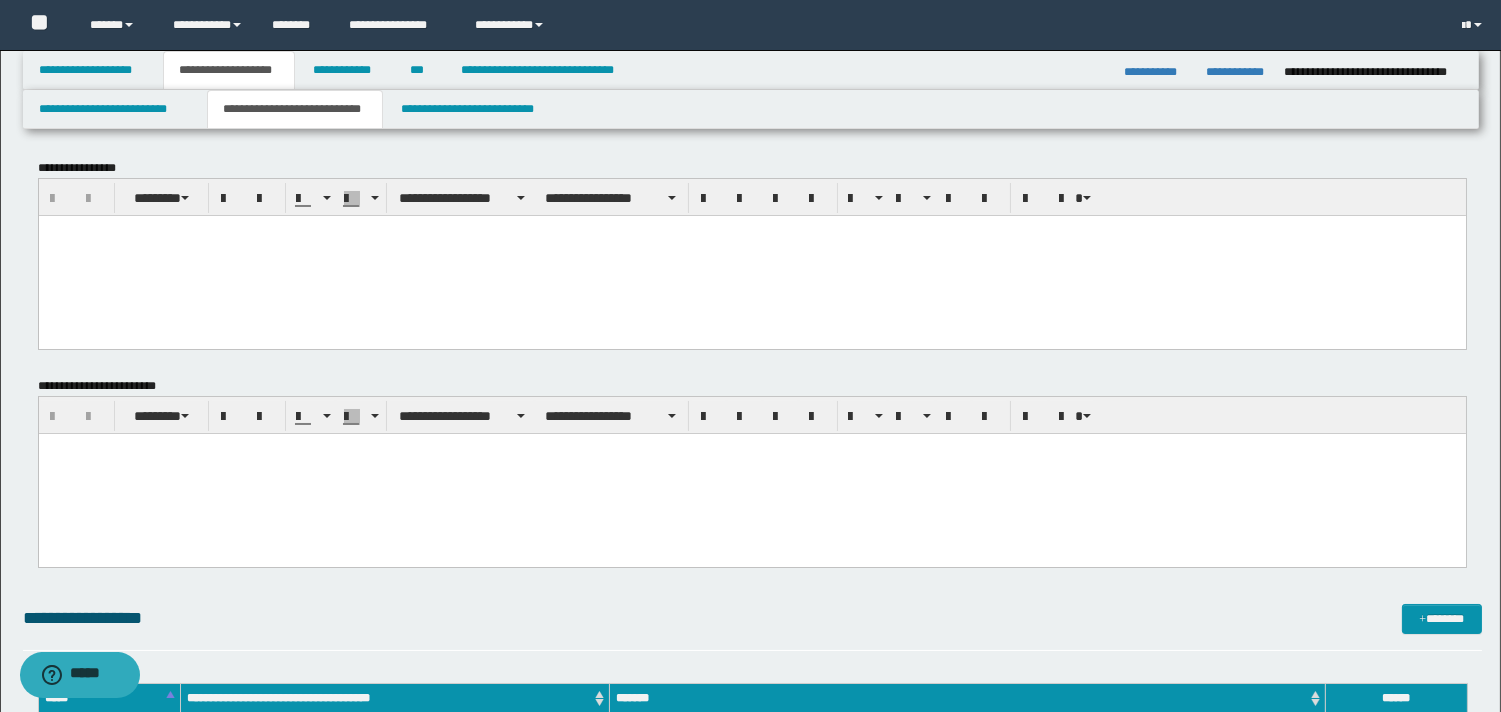 click at bounding box center (751, 230) 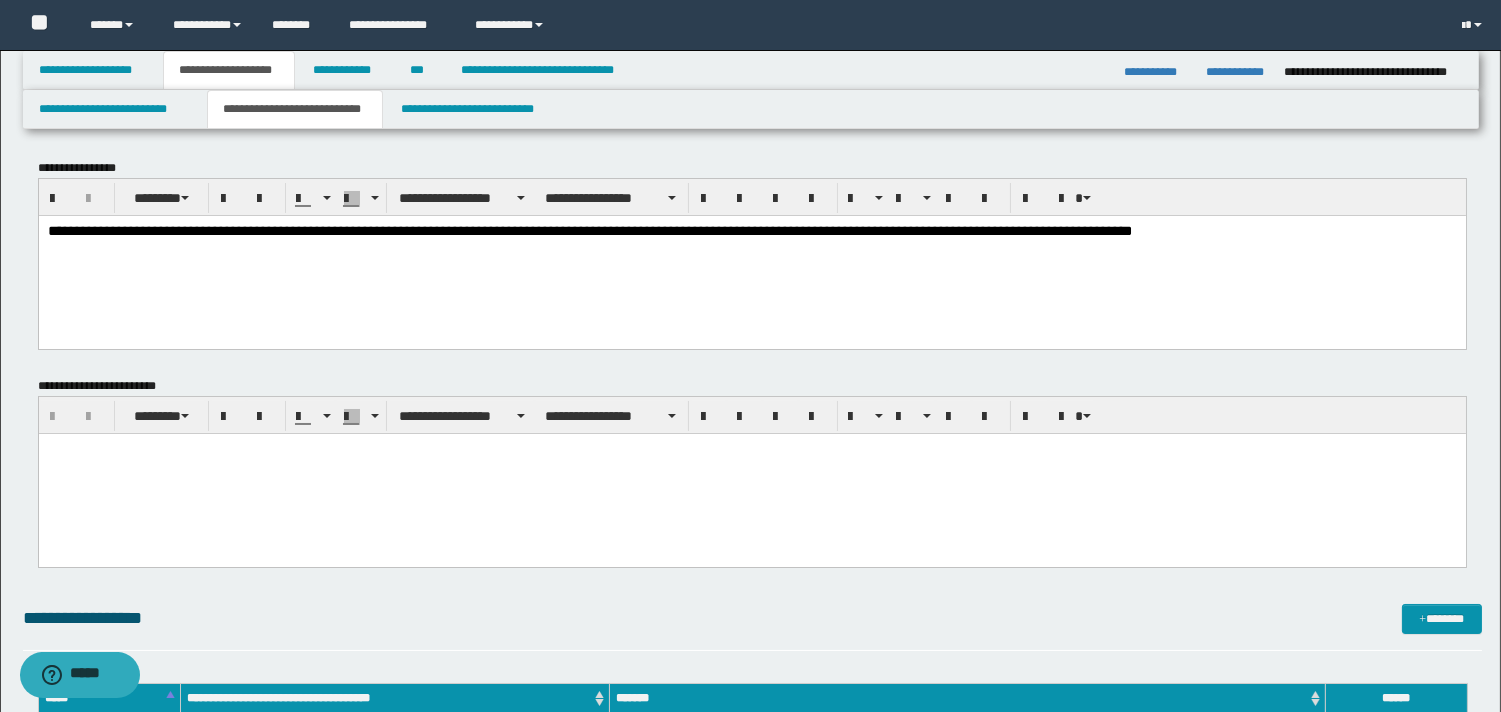 click on "**********" at bounding box center (589, 230) 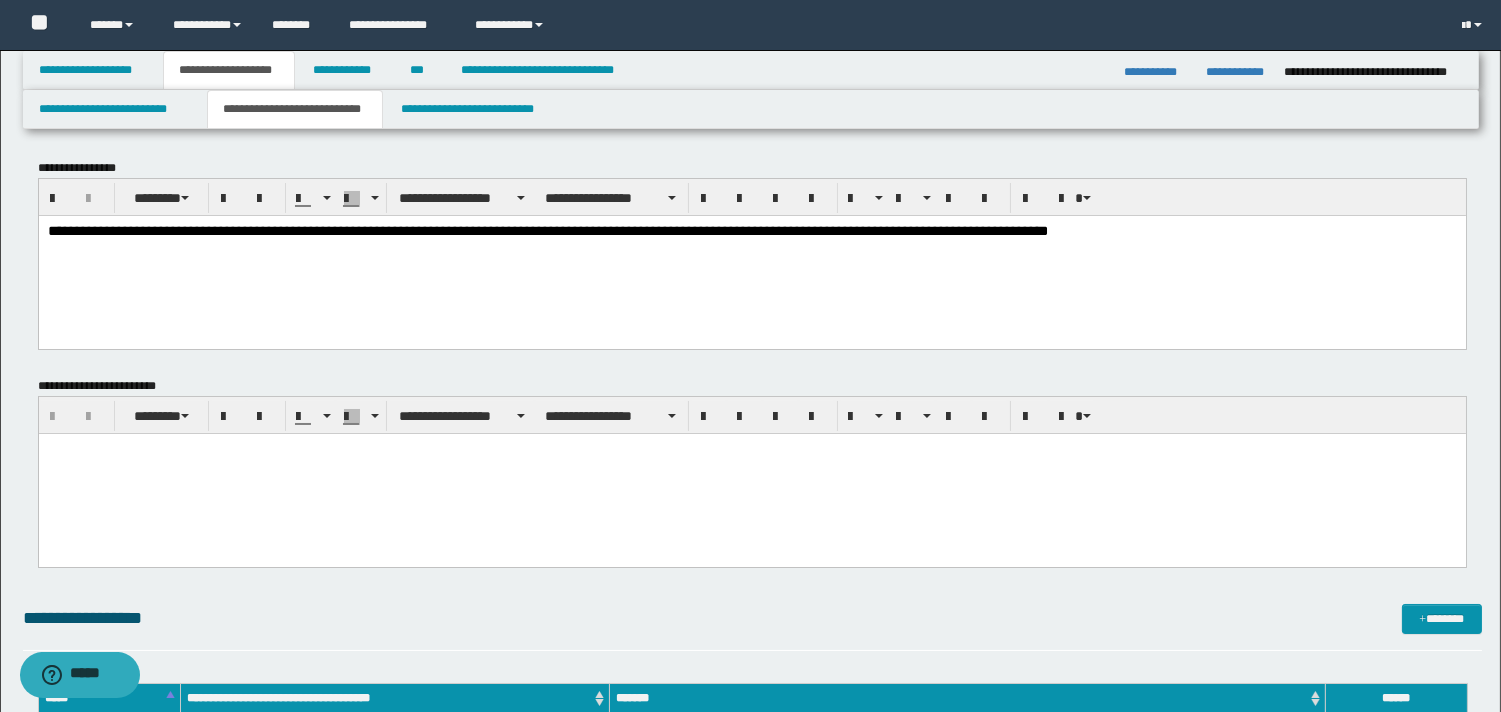 click on "**********" at bounding box center [547, 230] 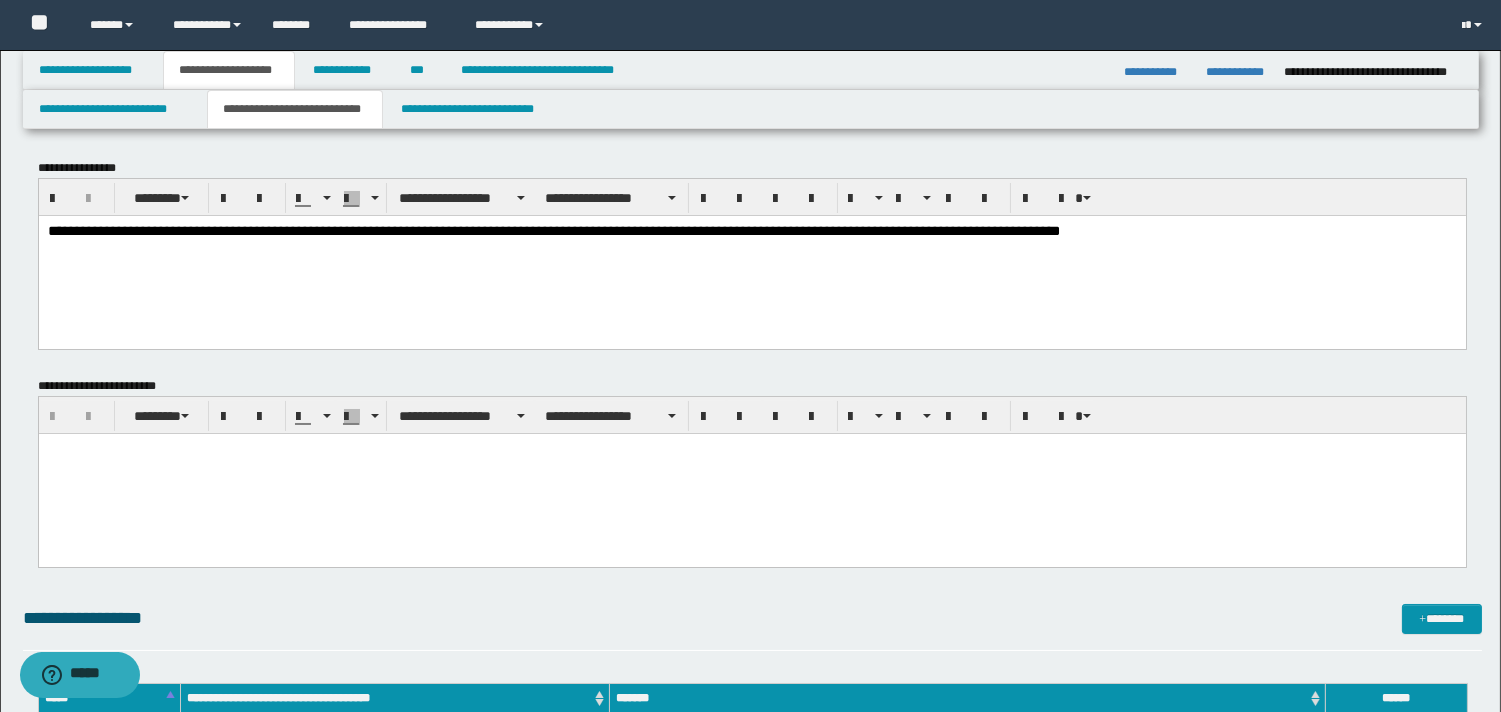 drag, startPoint x: 815, startPoint y: 229, endPoint x: 971, endPoint y: 276, distance: 162.92636 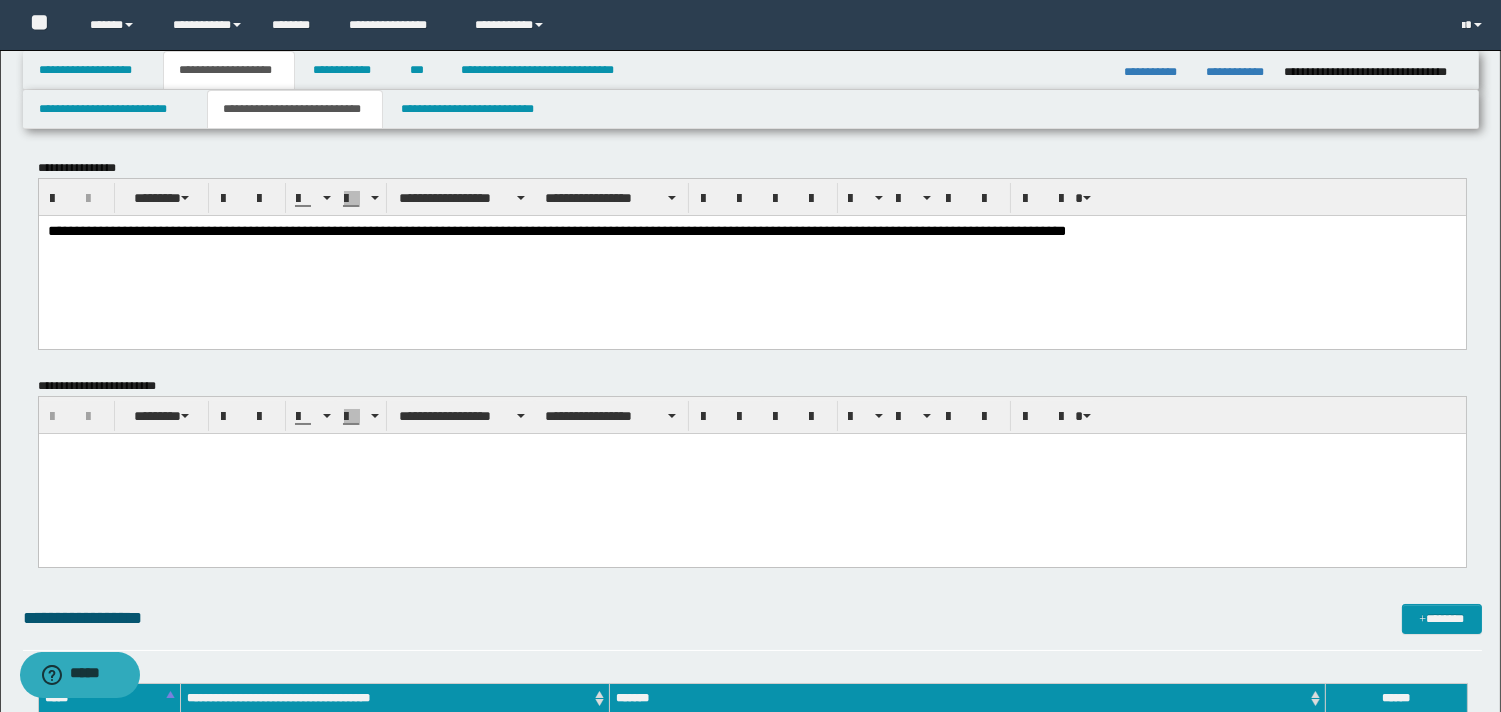 click on "**********" at bounding box center (556, 230) 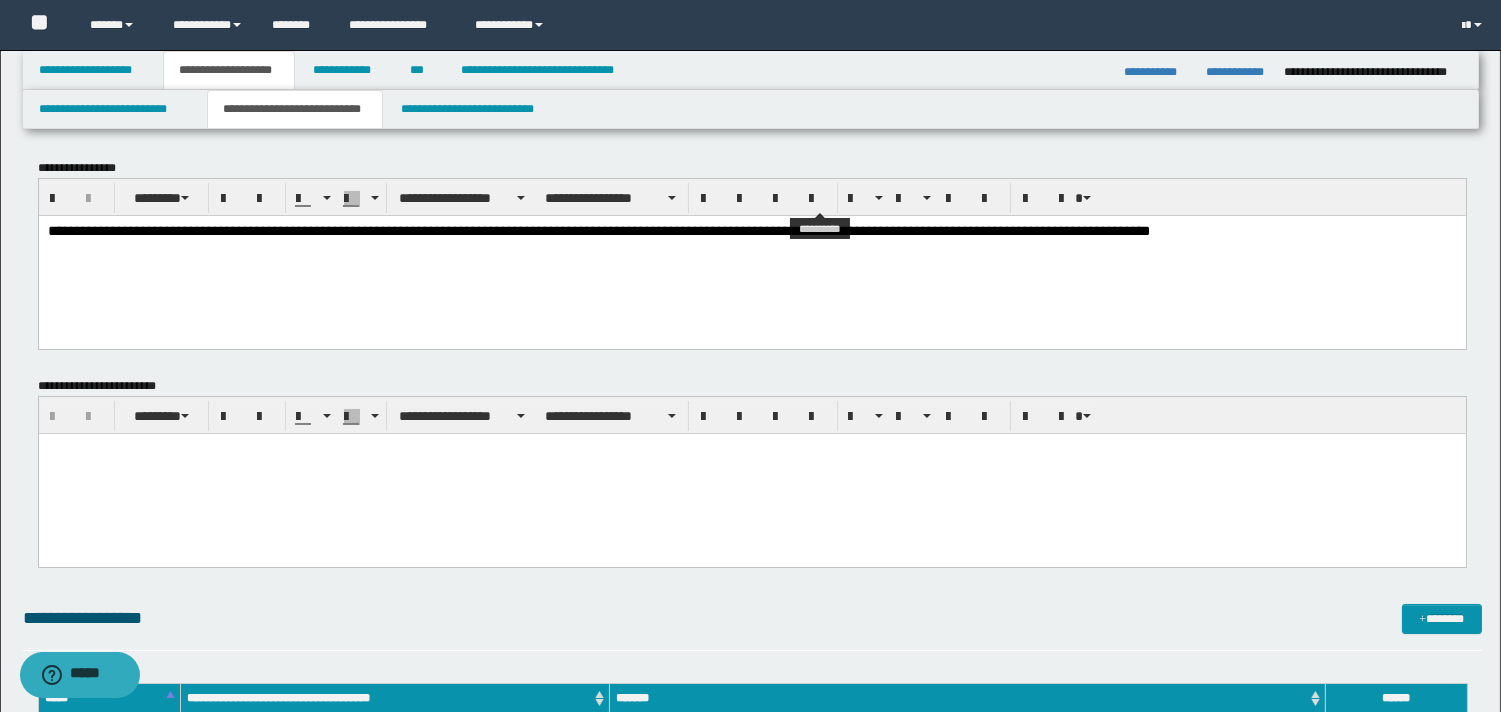 drag, startPoint x: 823, startPoint y: 196, endPoint x: 915, endPoint y: 218, distance: 94.59387 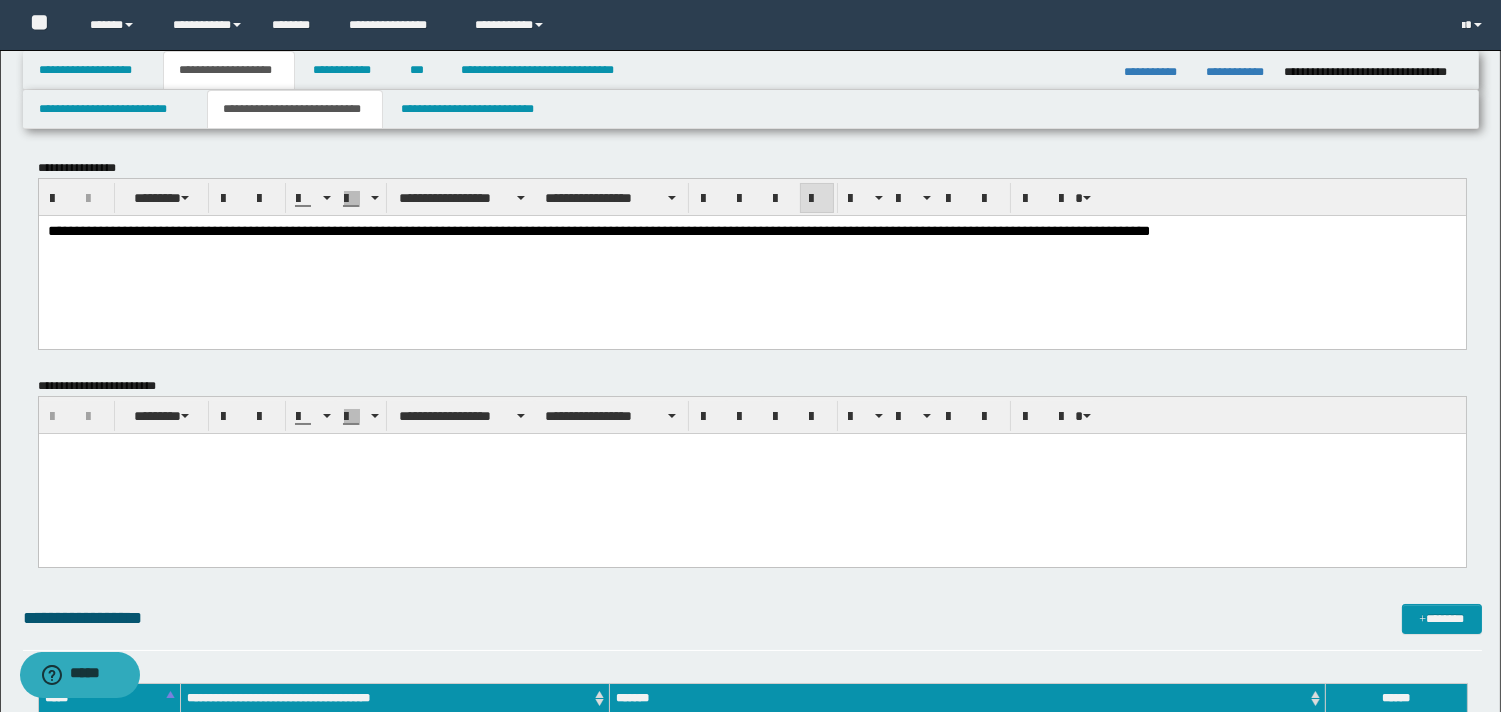click on "**********" at bounding box center (598, 230) 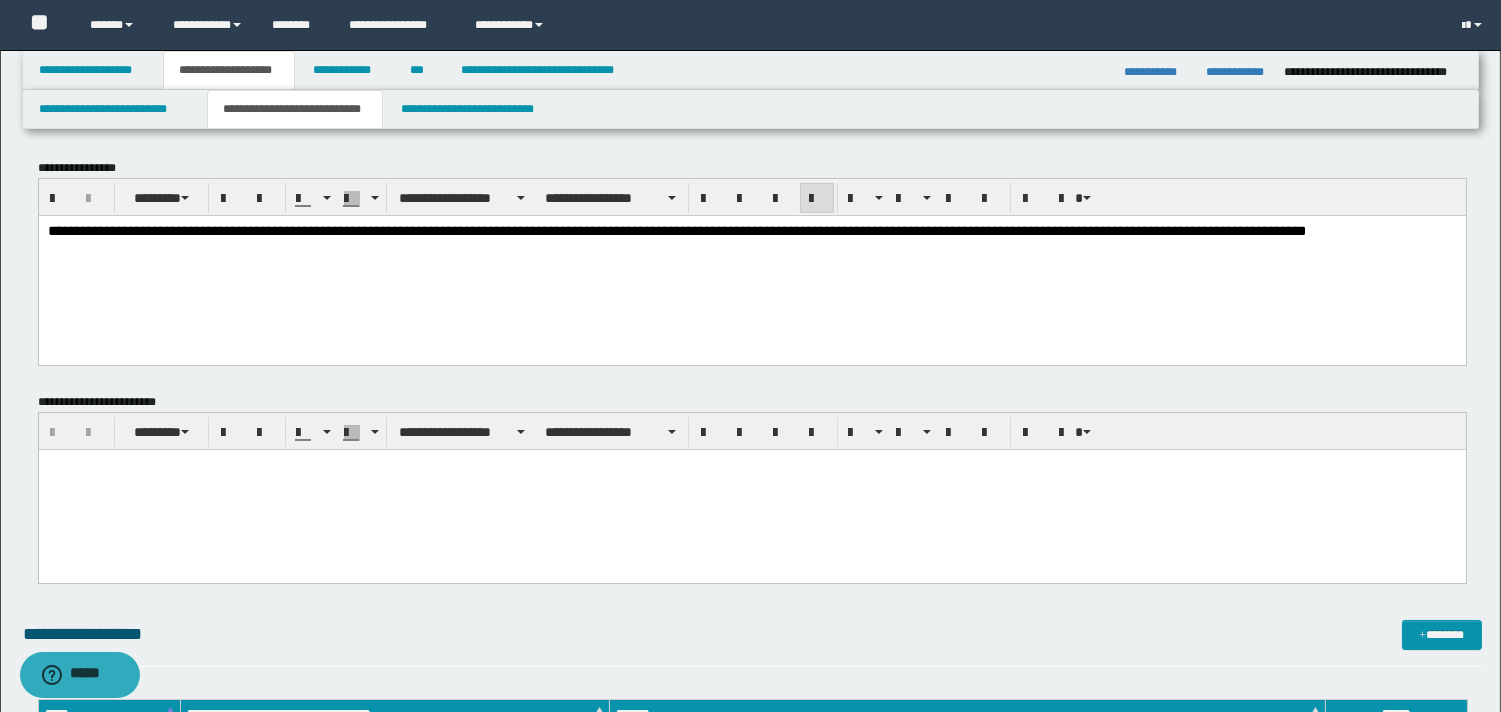 click at bounding box center [751, 465] 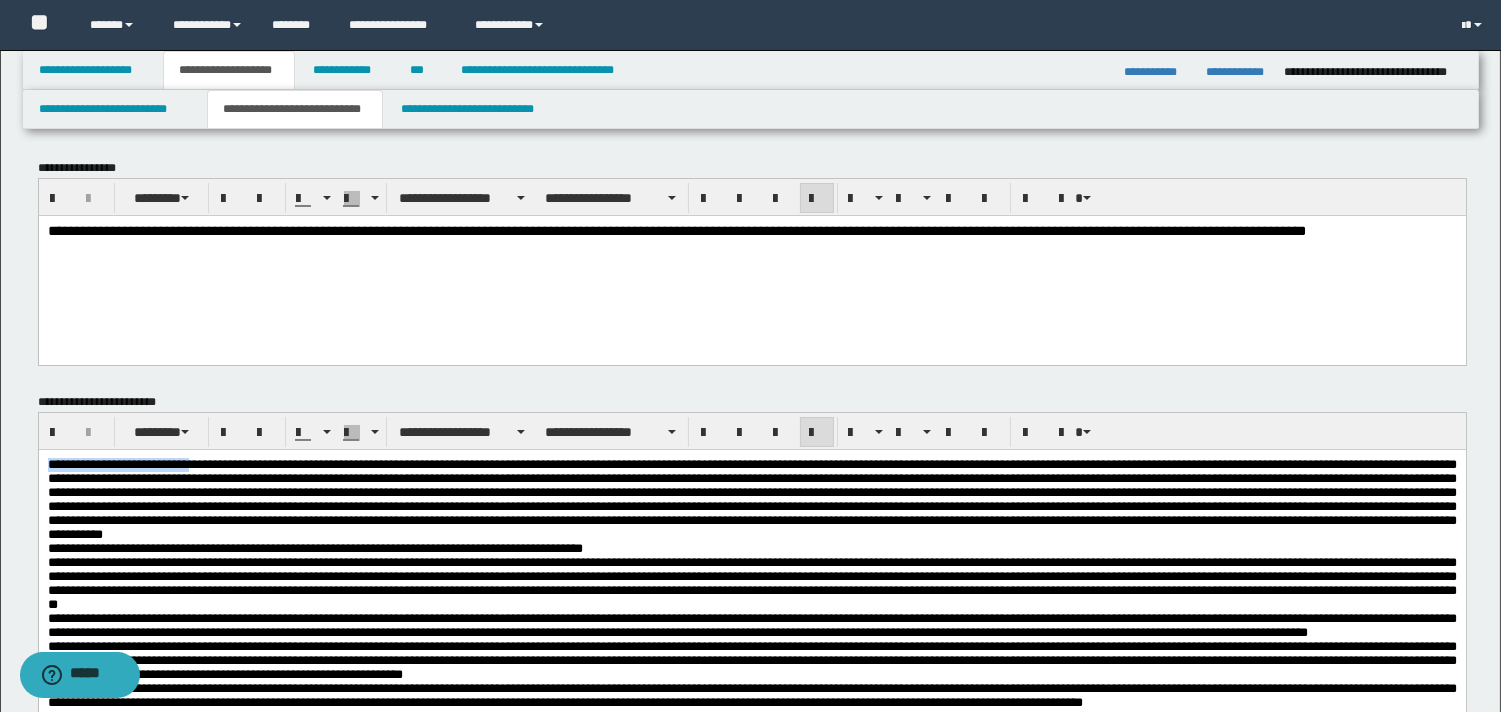 drag, startPoint x: 211, startPoint y: 465, endPoint x: 18, endPoint y: 462, distance: 193.02332 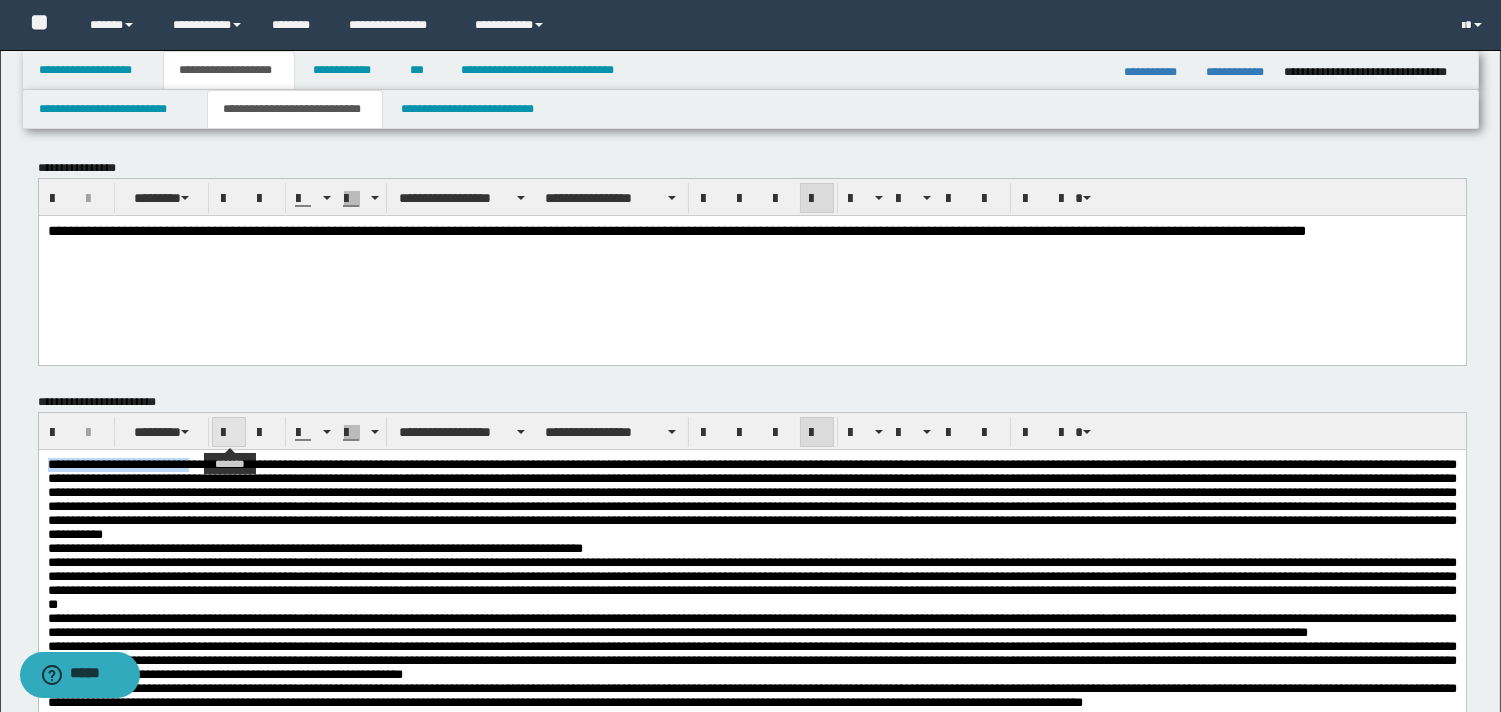 click at bounding box center (229, 433) 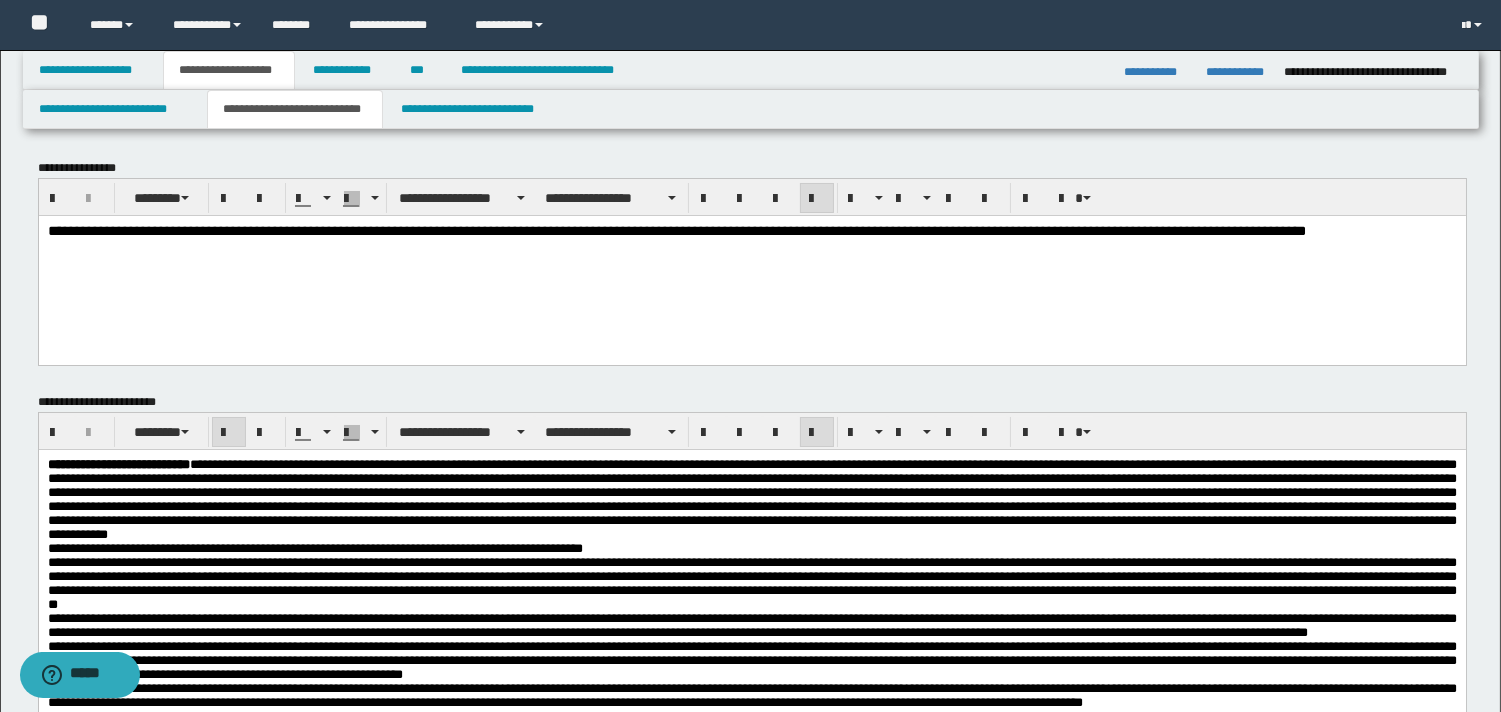 click on "**********" at bounding box center (751, 549) 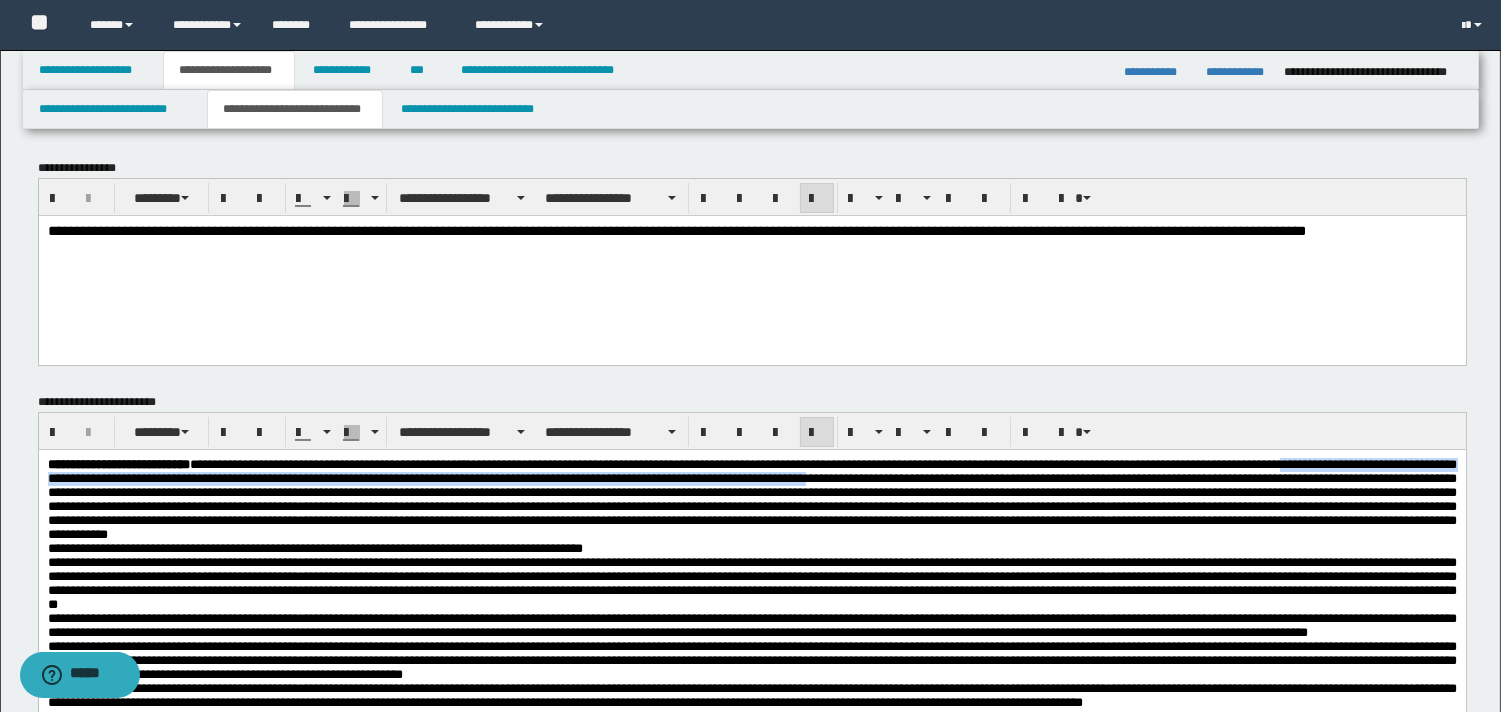 drag, startPoint x: 151, startPoint y: 484, endPoint x: 1332, endPoint y: 478, distance: 1181.0153 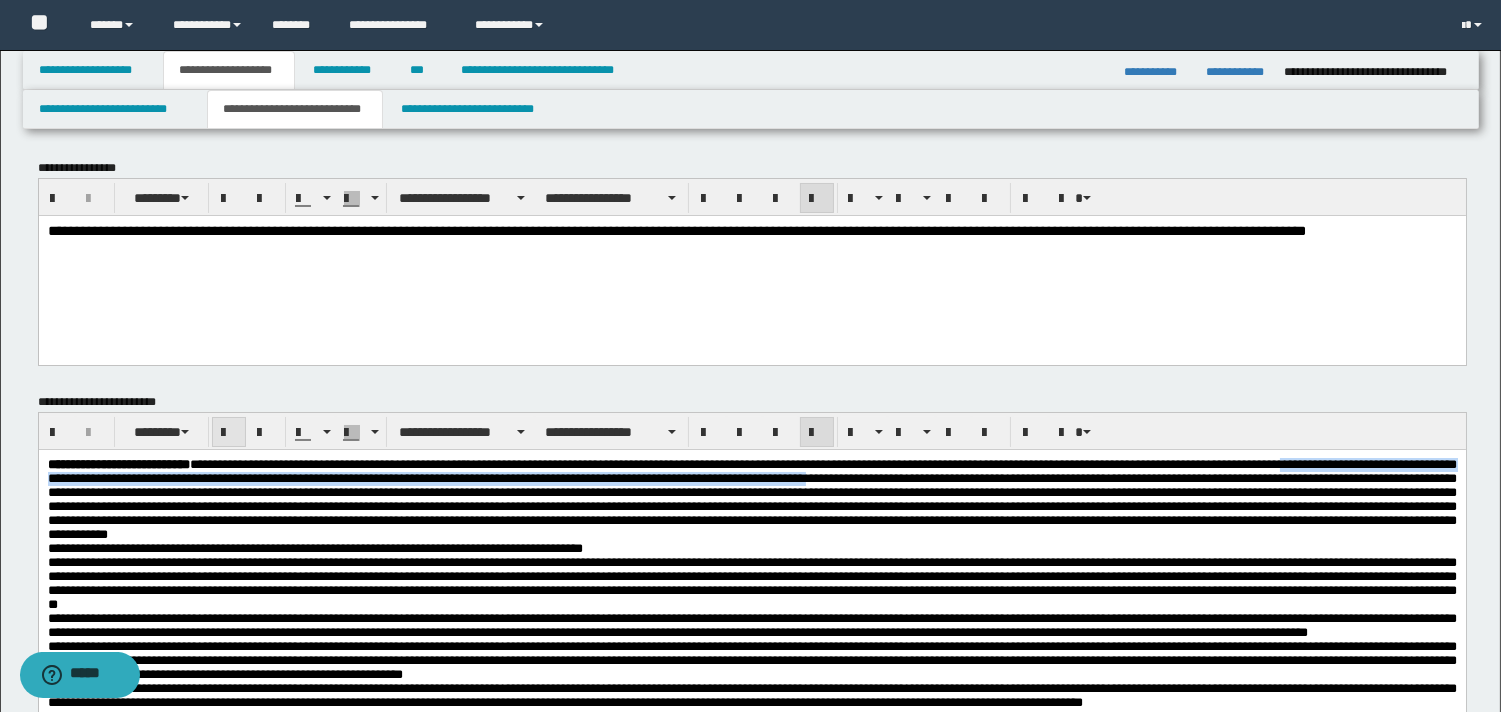 click at bounding box center [229, 433] 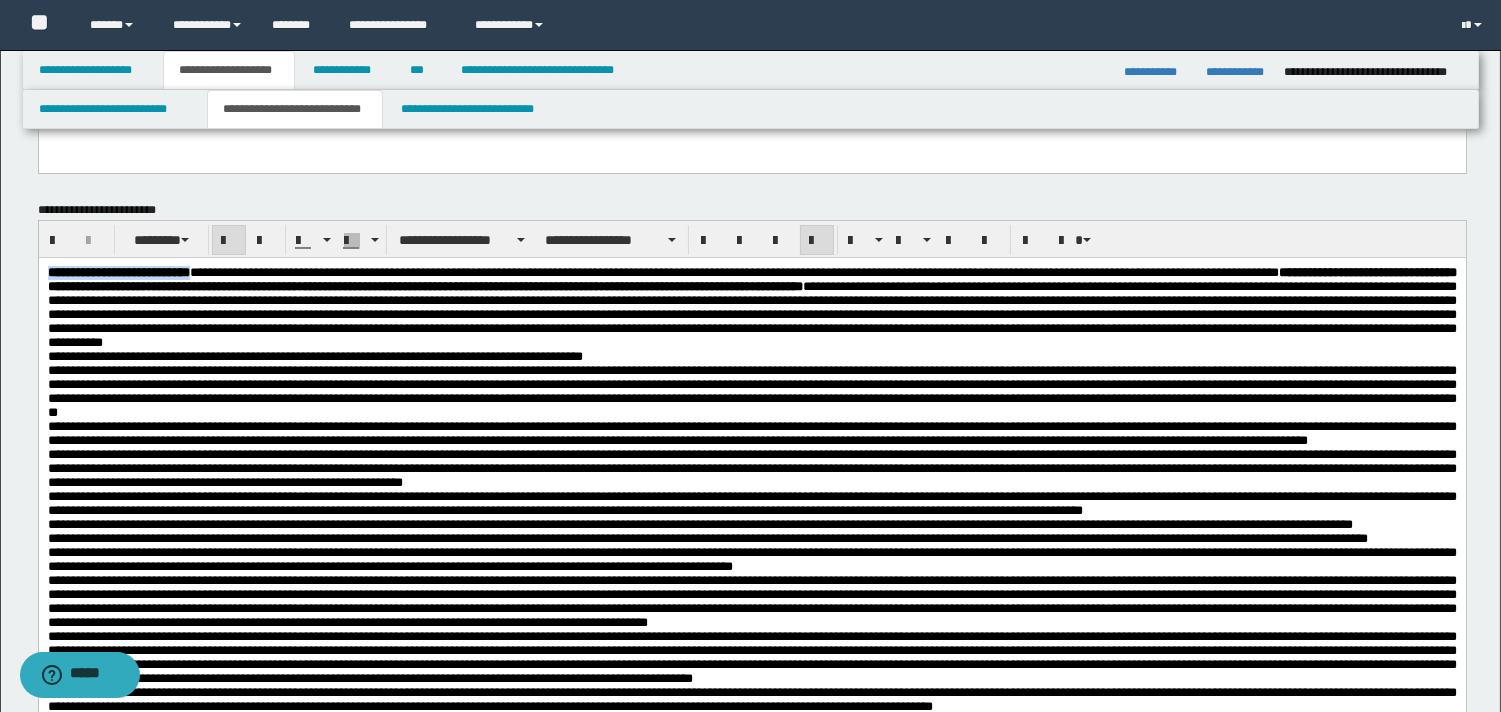 scroll, scrollTop: 220, scrollLeft: 0, axis: vertical 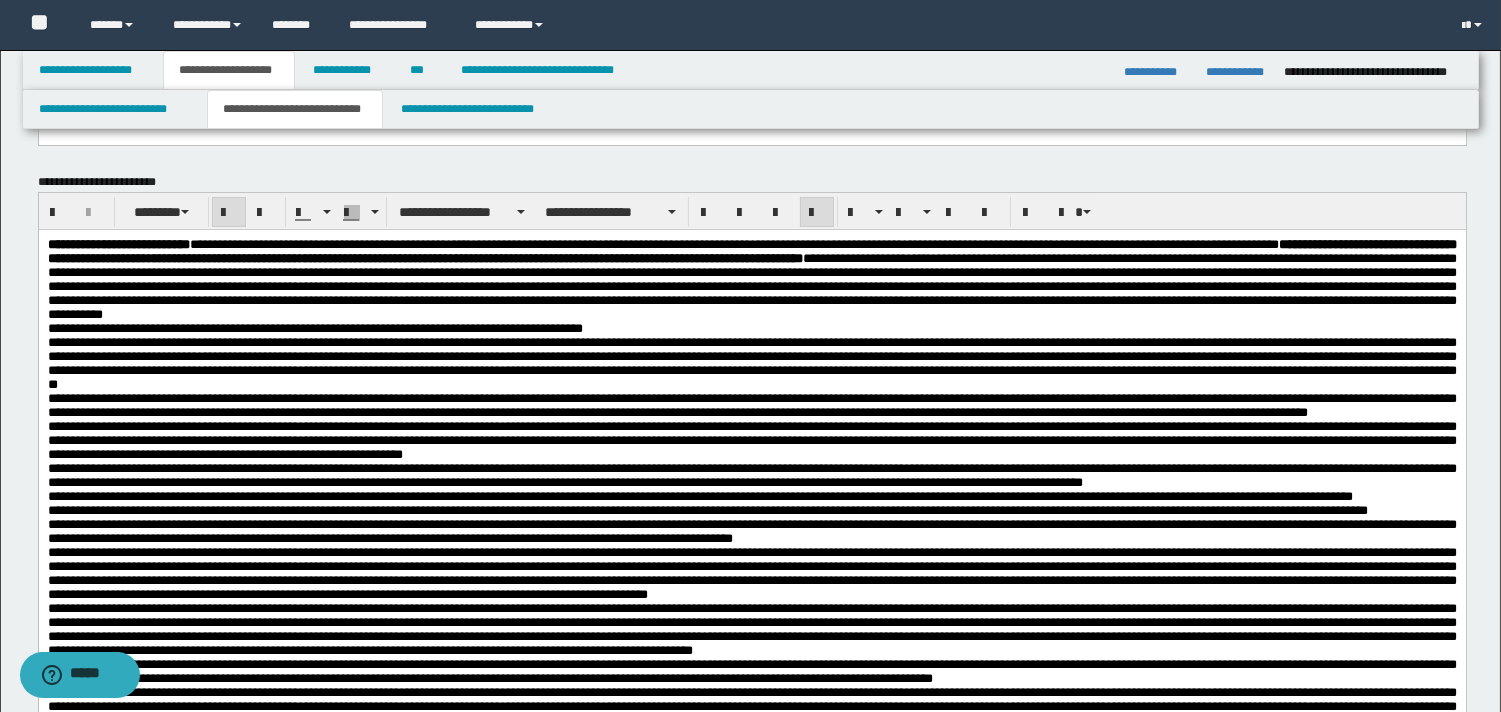 click on "**********" at bounding box center (751, 280) 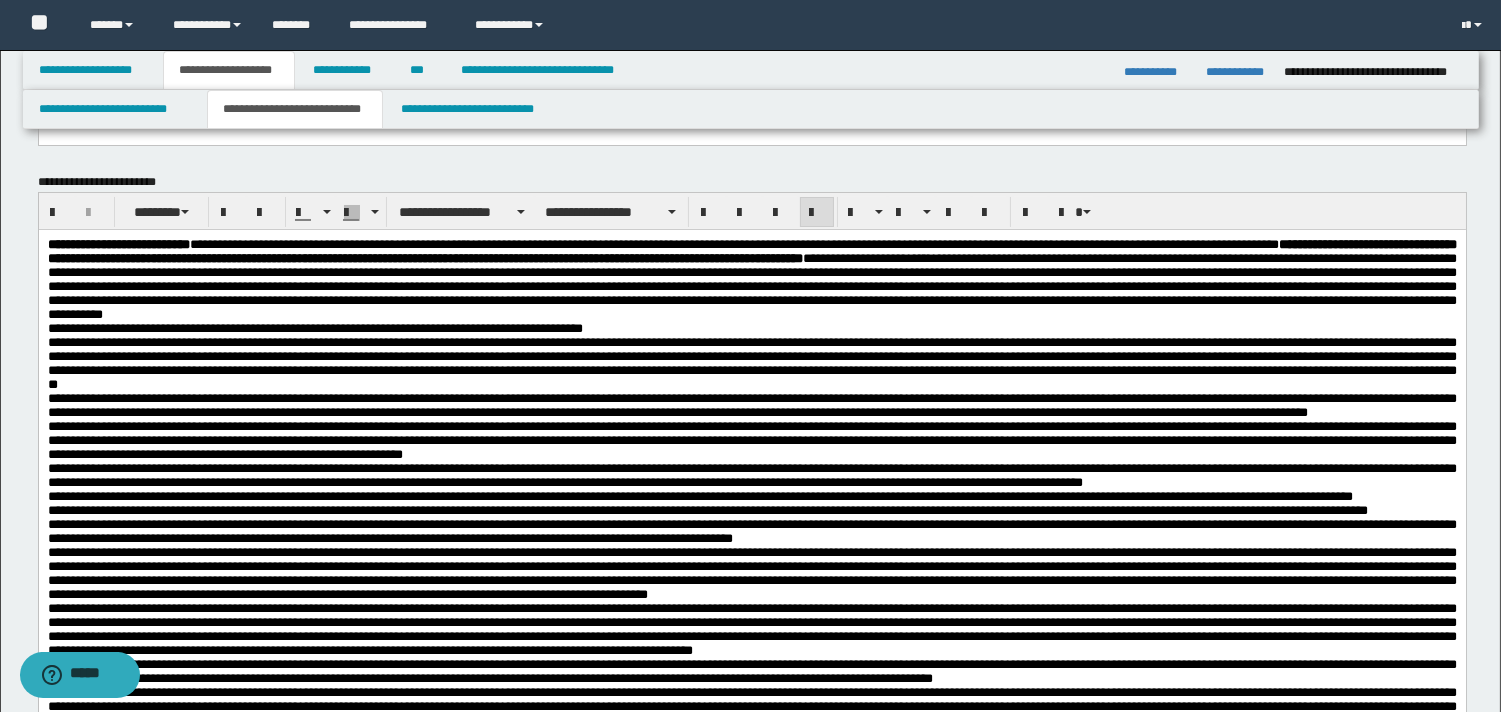 type 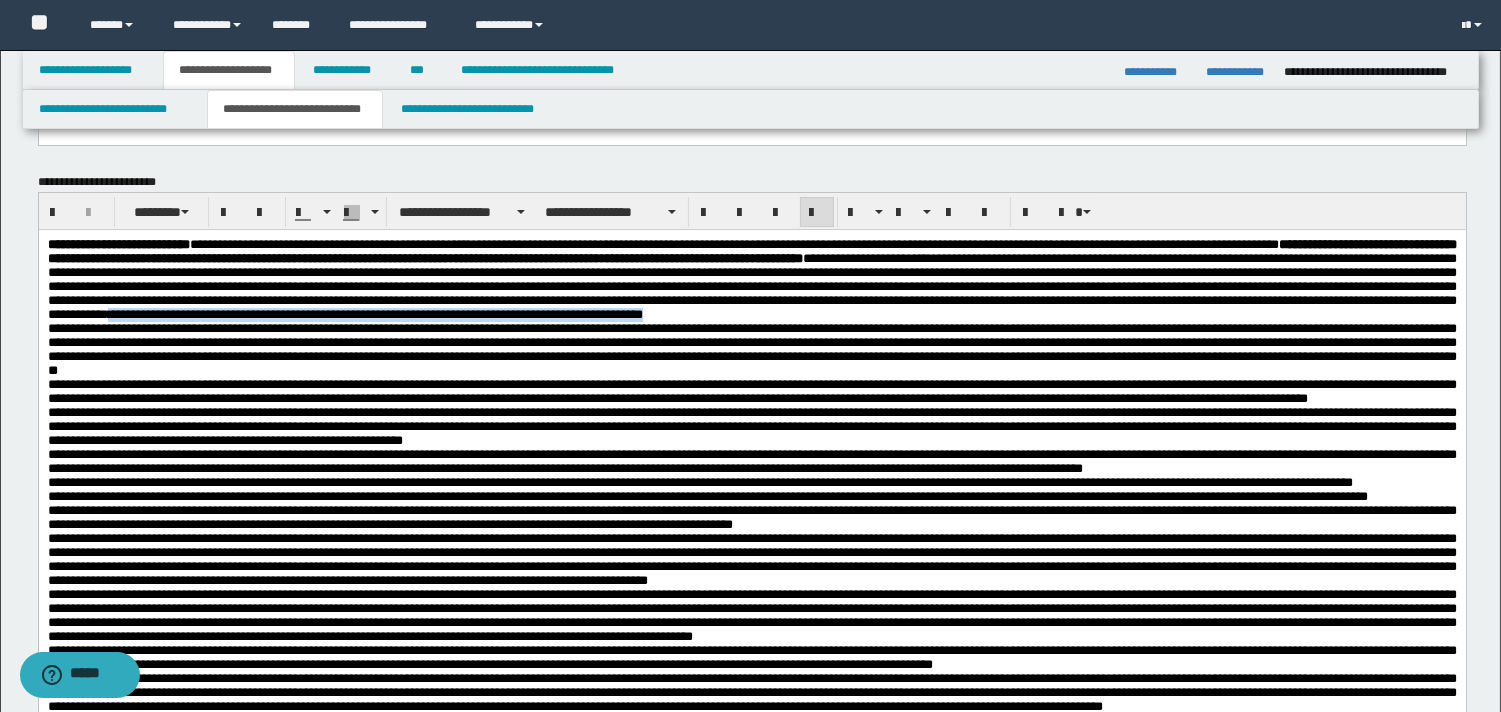 drag, startPoint x: 155, startPoint y: 343, endPoint x: 822, endPoint y: 348, distance: 667.01874 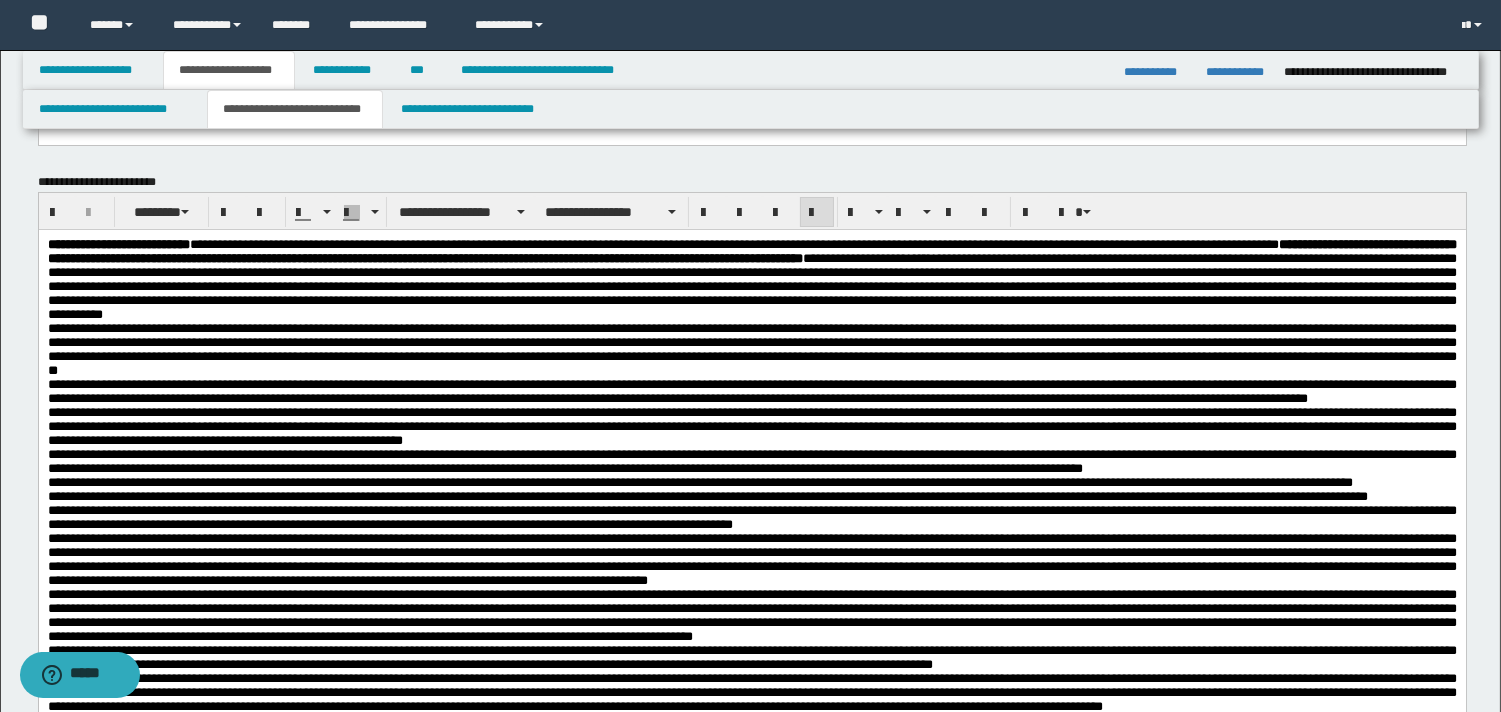click on "**********" at bounding box center (751, 280) 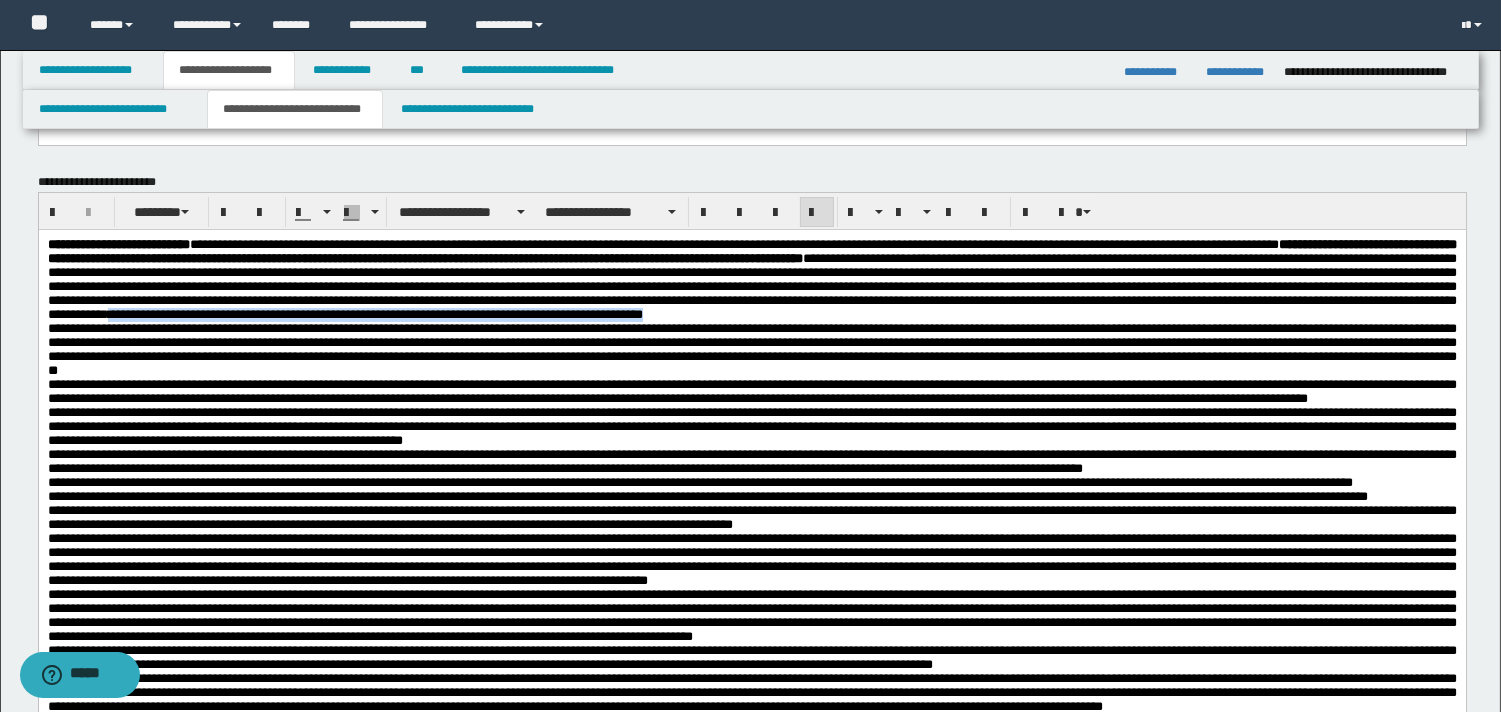 drag, startPoint x: 153, startPoint y: 344, endPoint x: 819, endPoint y: 341, distance: 666.0068 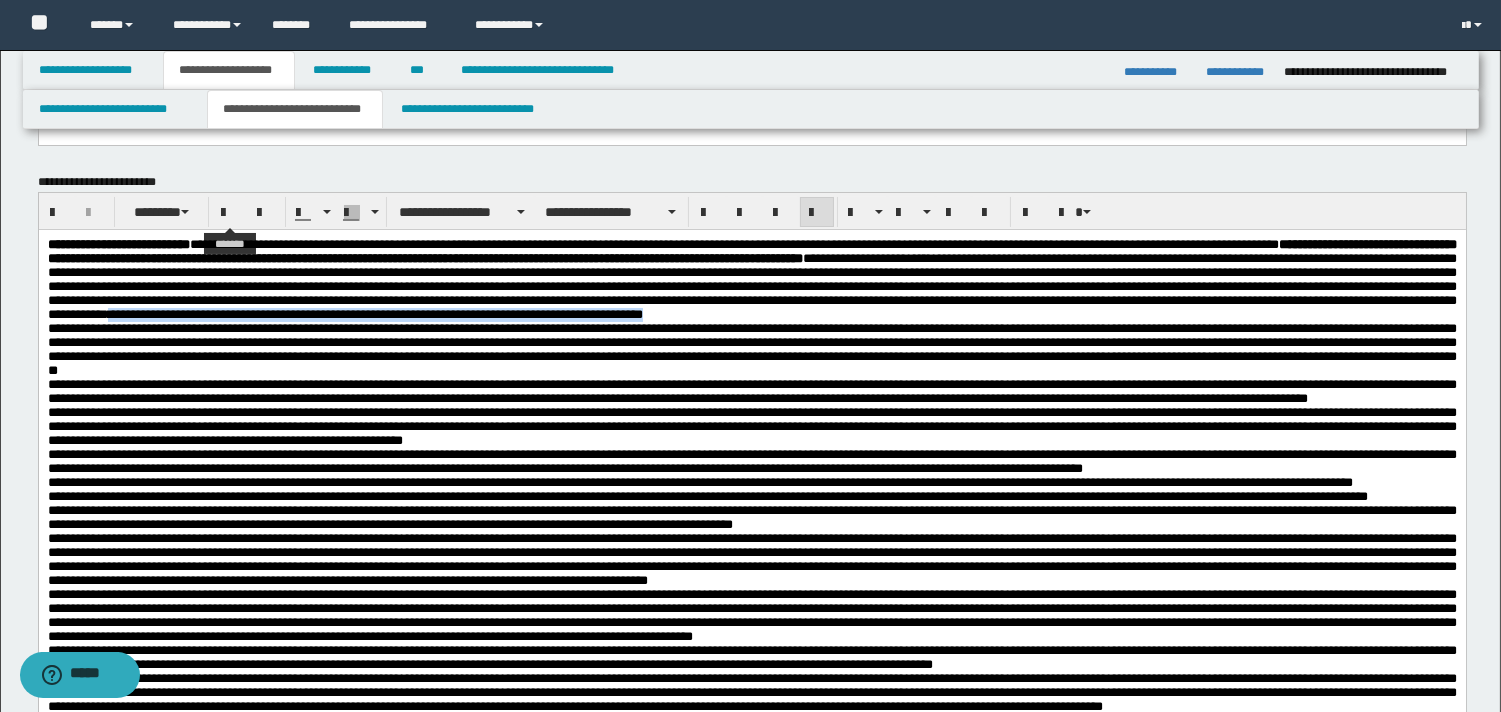 drag, startPoint x: 537, startPoint y: 45, endPoint x: 484, endPoint y: 241, distance: 203.0394 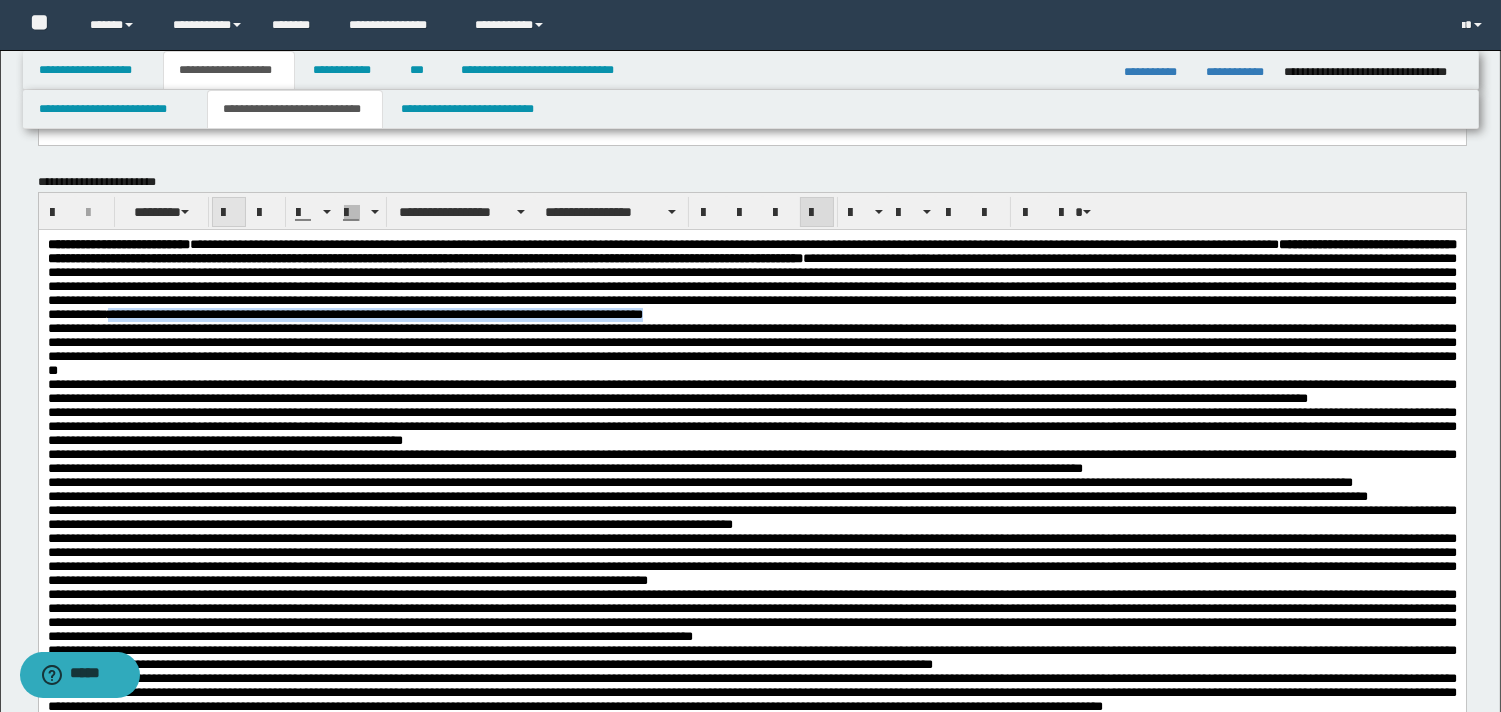click at bounding box center (229, 213) 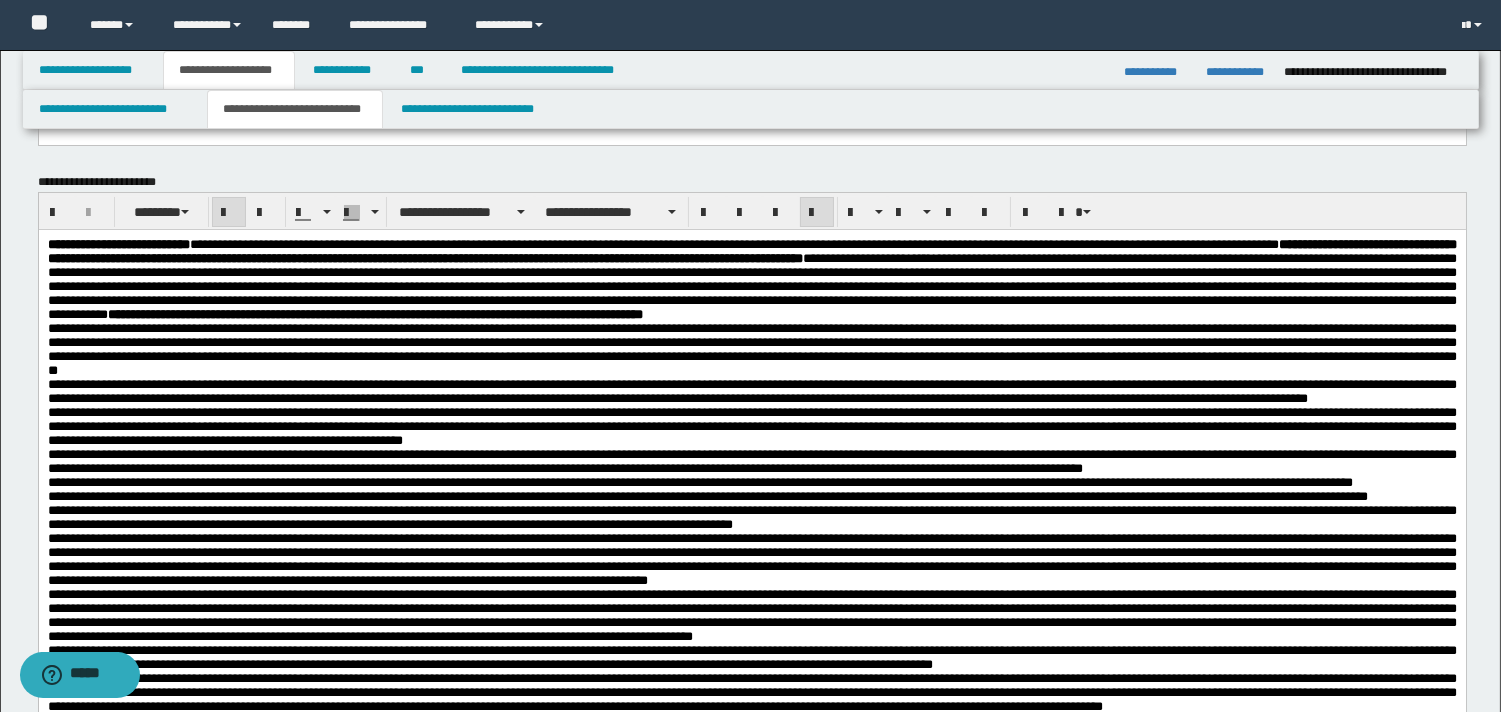 click on "**********" at bounding box center (751, 280) 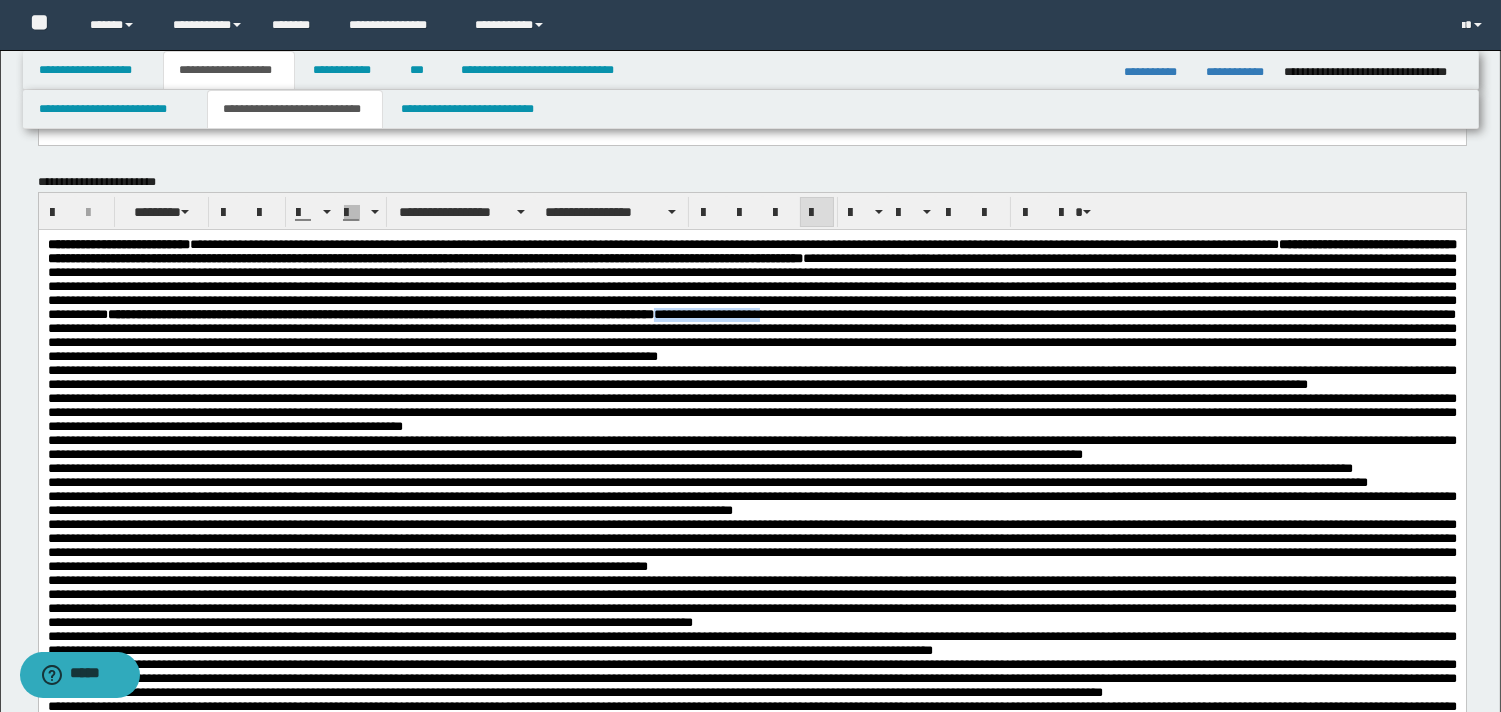 drag, startPoint x: 884, startPoint y: 343, endPoint x: 1011, endPoint y: 347, distance: 127.06297 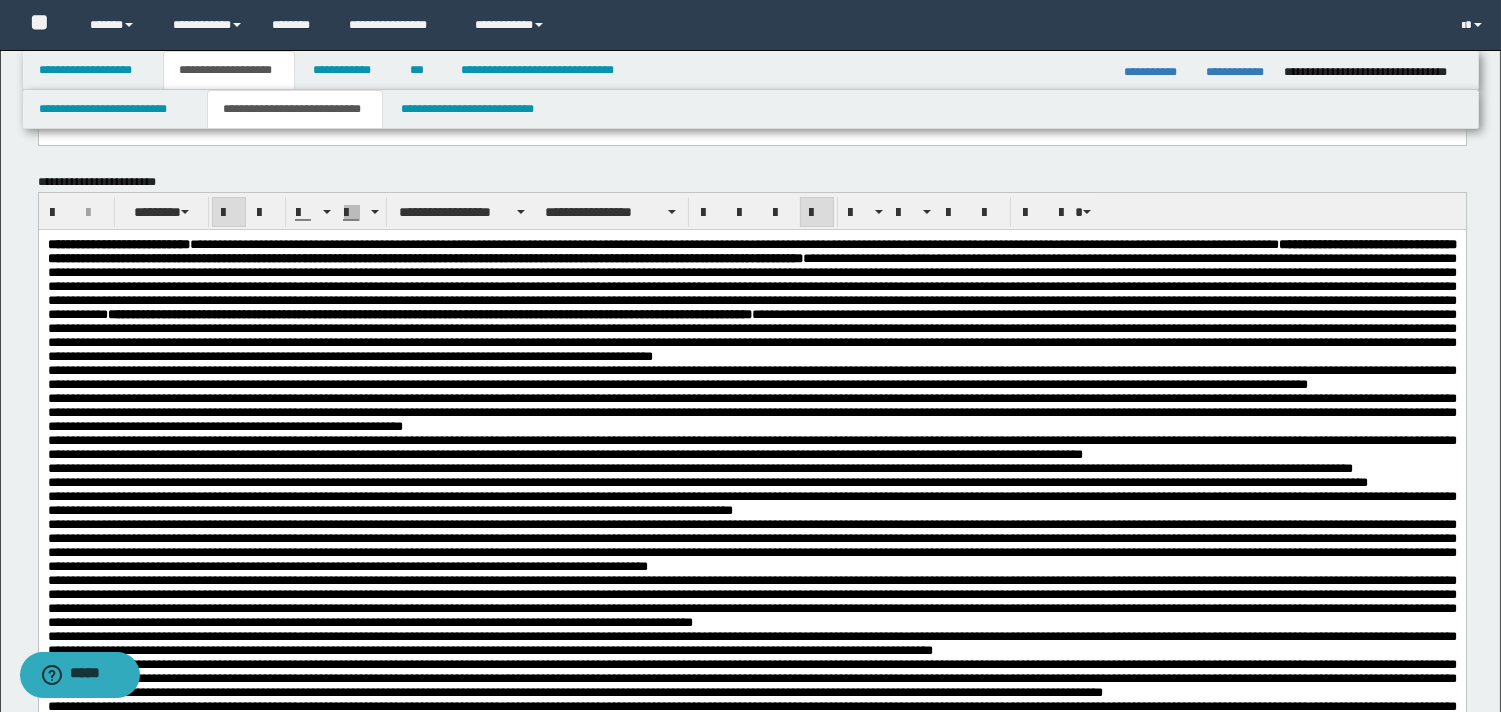 click on "**********" at bounding box center [751, 377] 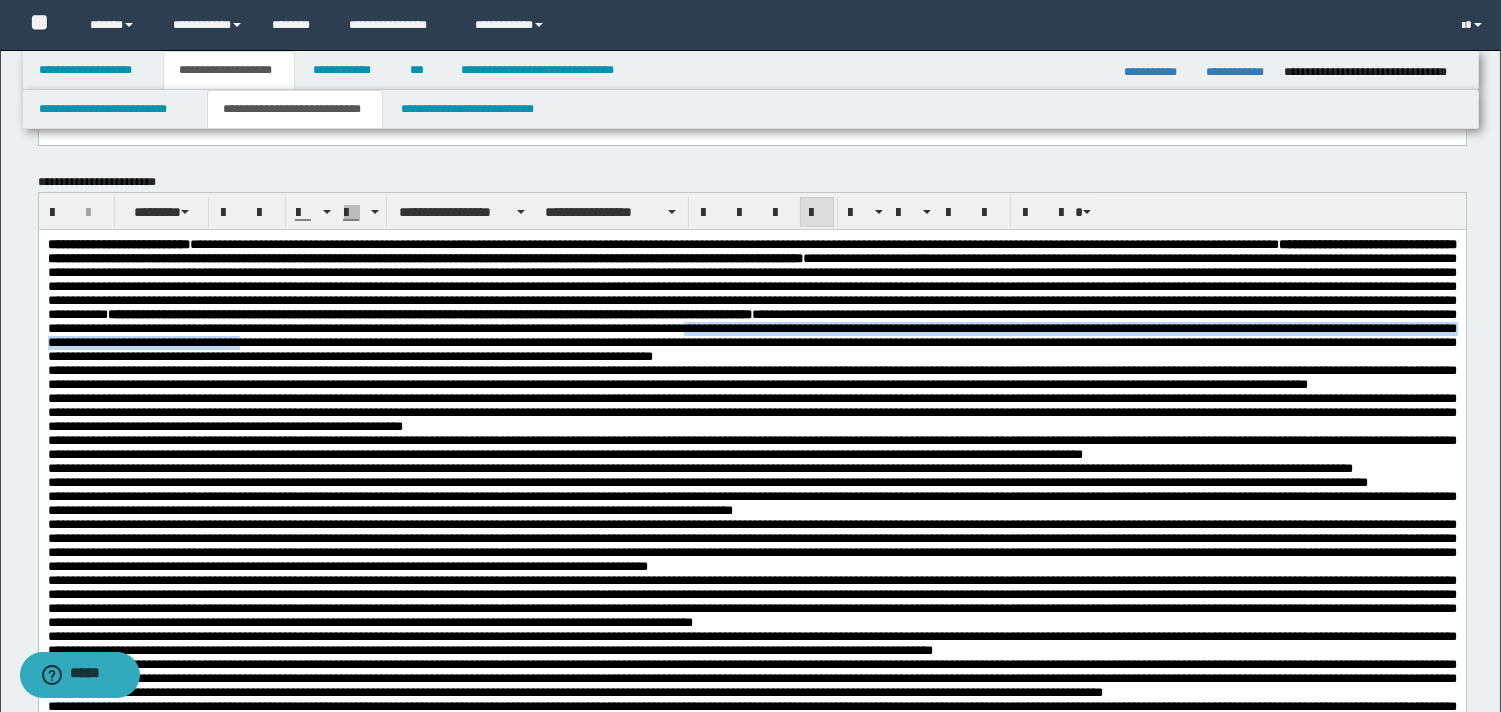 drag, startPoint x: 1244, startPoint y: 363, endPoint x: 982, endPoint y: 375, distance: 262.27466 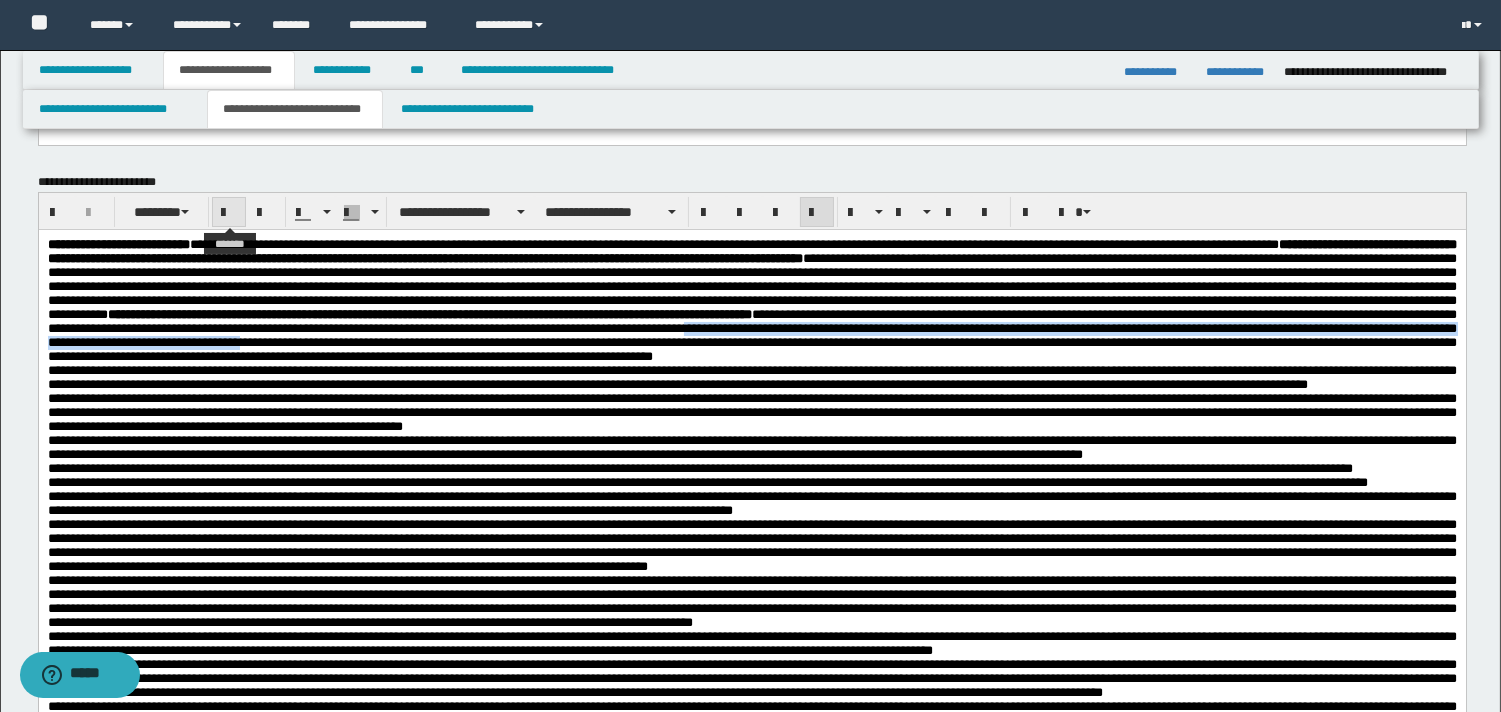 click at bounding box center [229, 213] 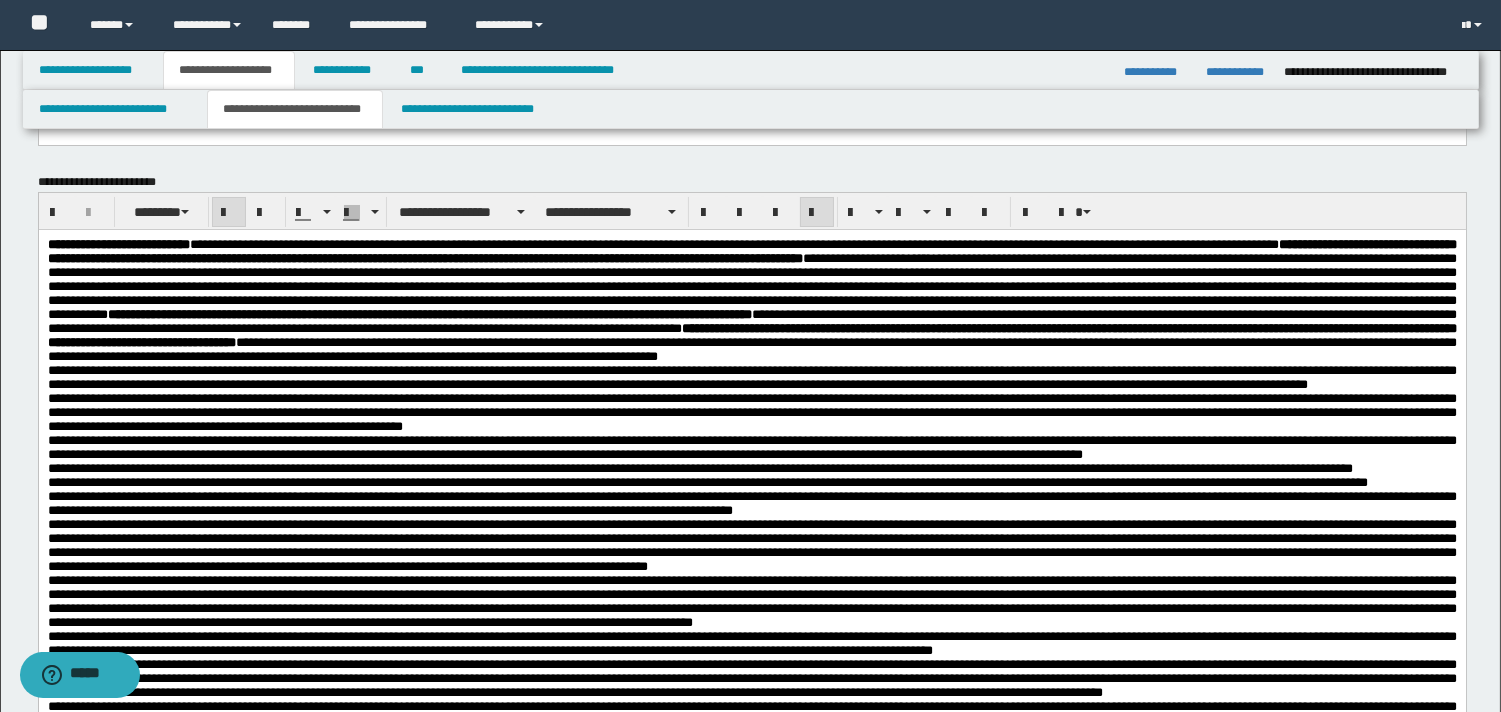 click on "**********" at bounding box center [751, 301] 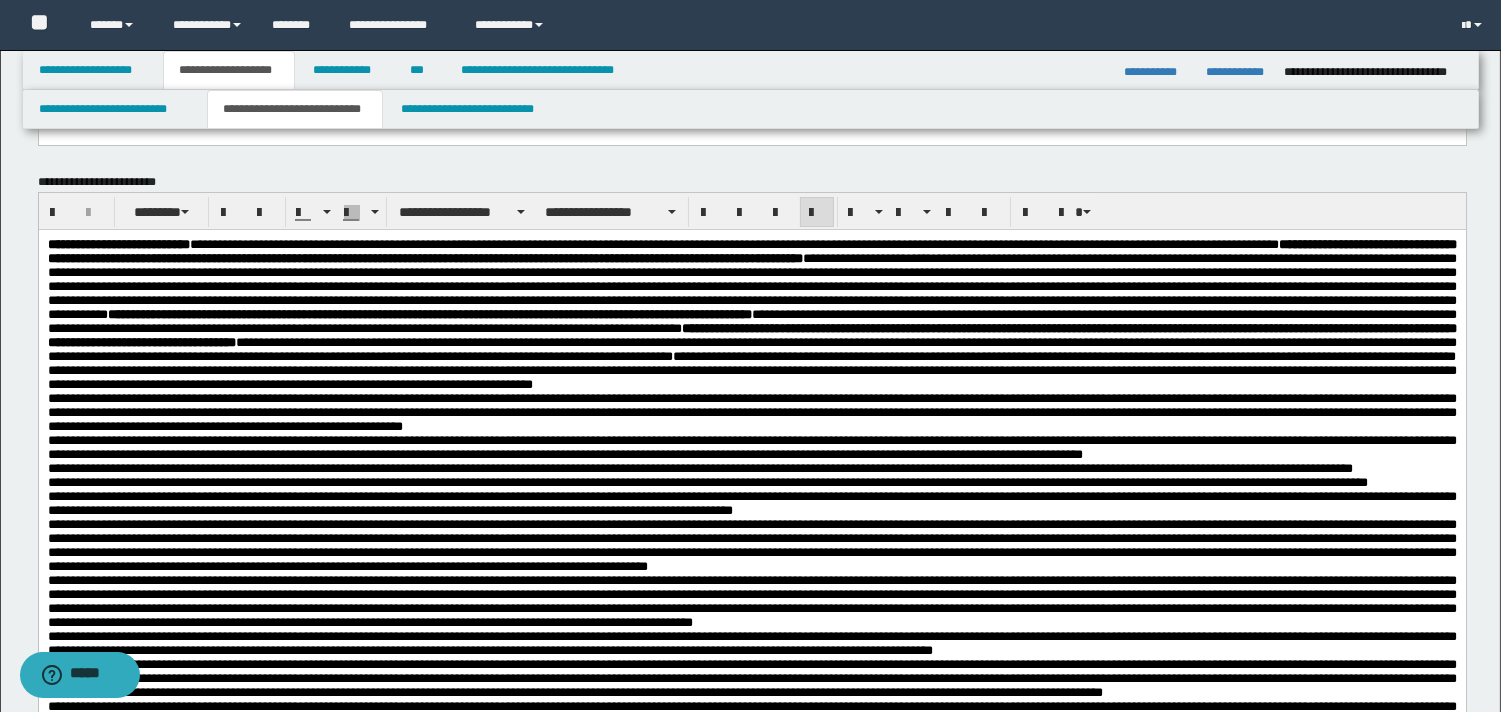 click on "**********" at bounding box center (751, 315) 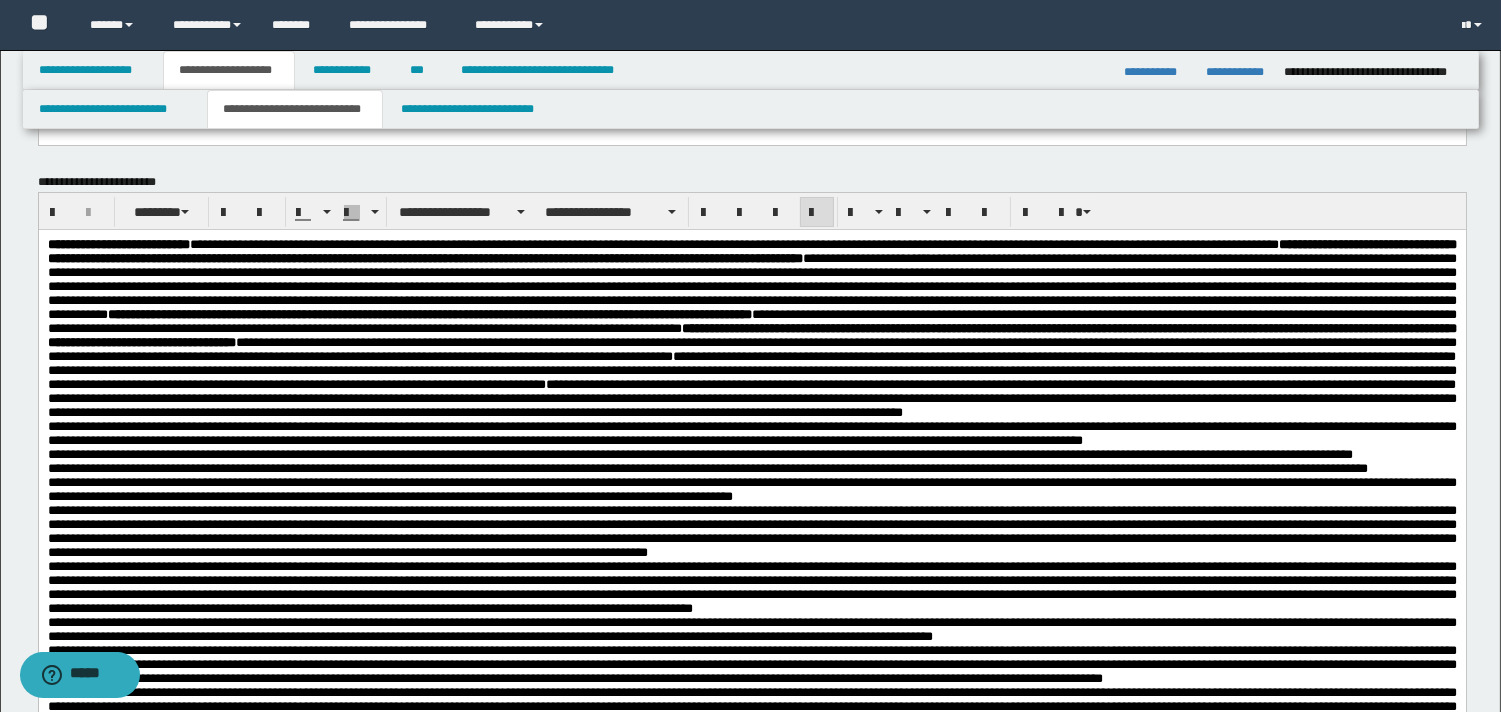 click on "**********" at bounding box center [751, 329] 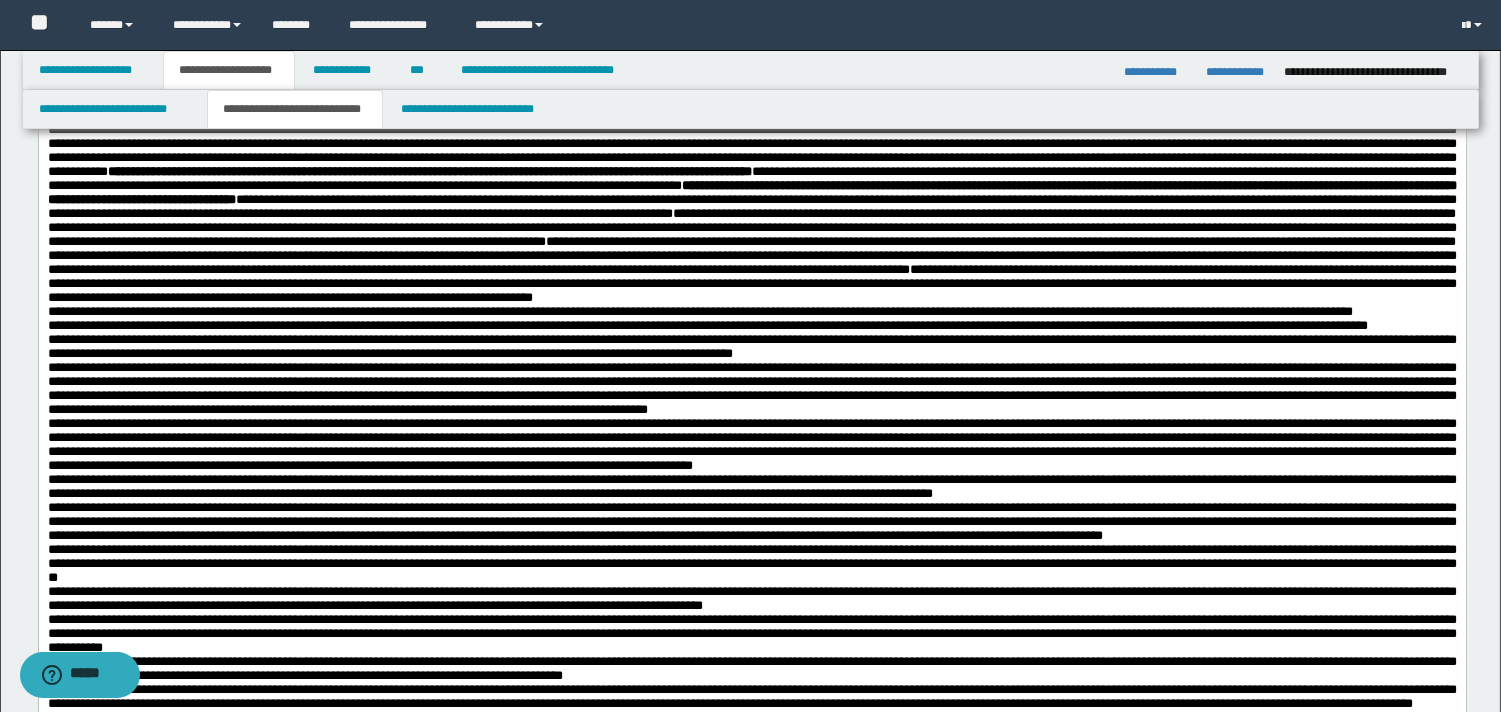 scroll, scrollTop: 385, scrollLeft: 0, axis: vertical 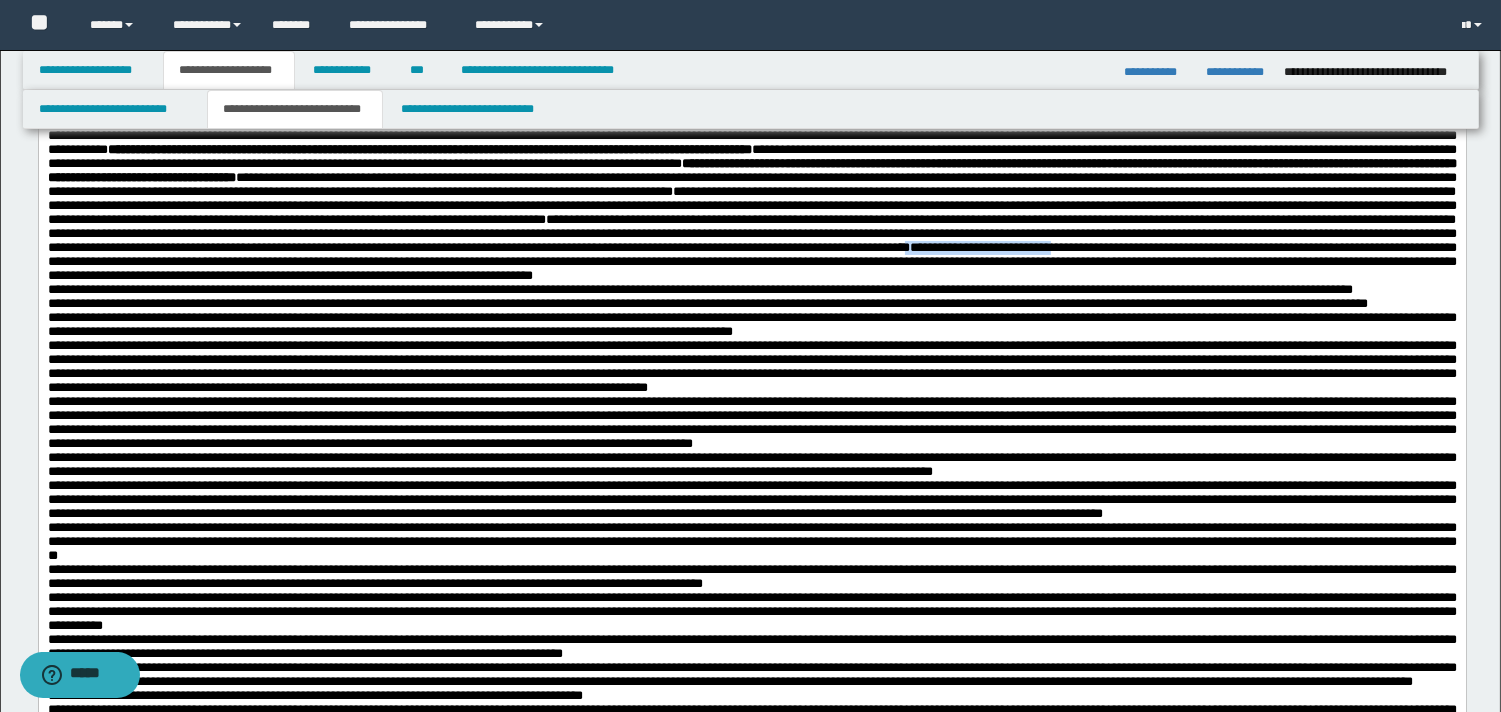 drag, startPoint x: 332, startPoint y: 329, endPoint x: 501, endPoint y: 330, distance: 169.00296 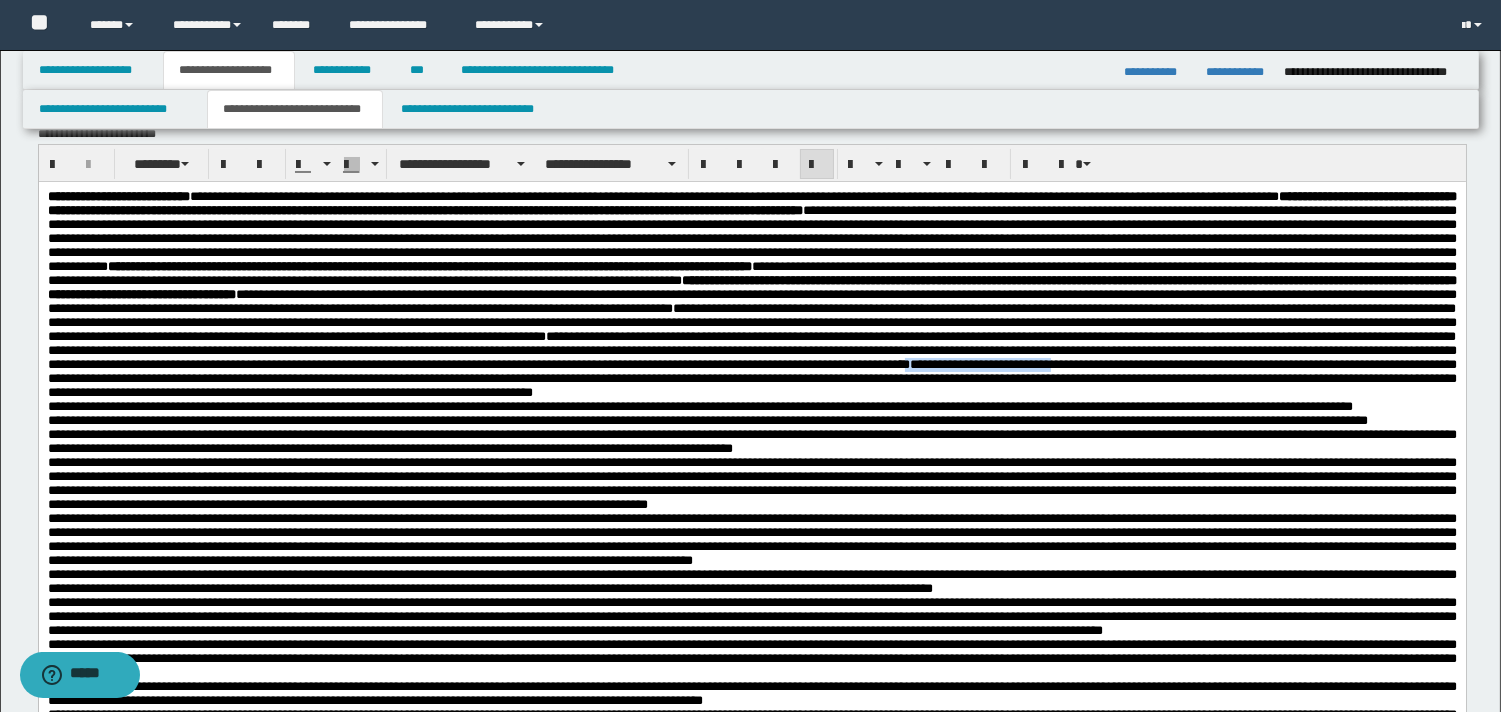 scroll, scrollTop: 260, scrollLeft: 0, axis: vertical 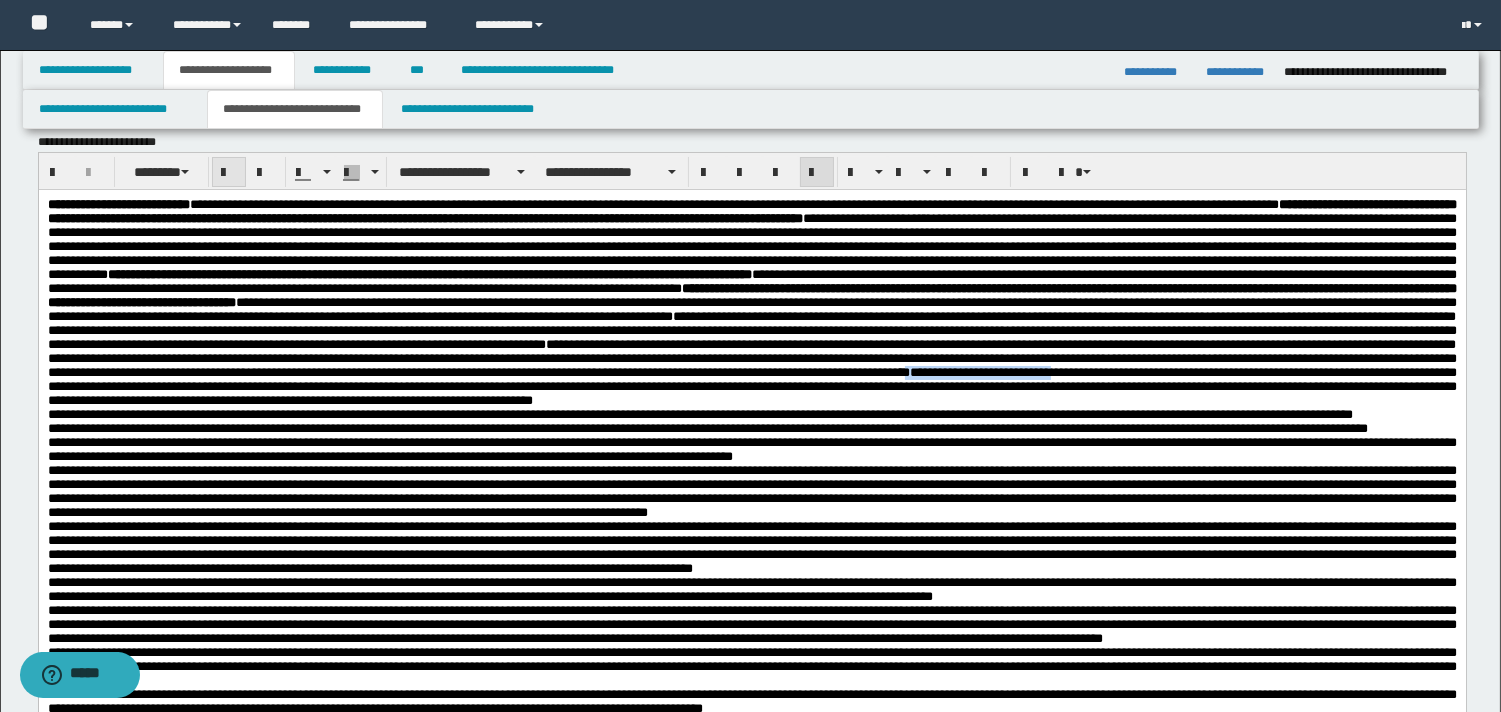 drag, startPoint x: 227, startPoint y: 171, endPoint x: 236, endPoint y: 51, distance: 120.33703 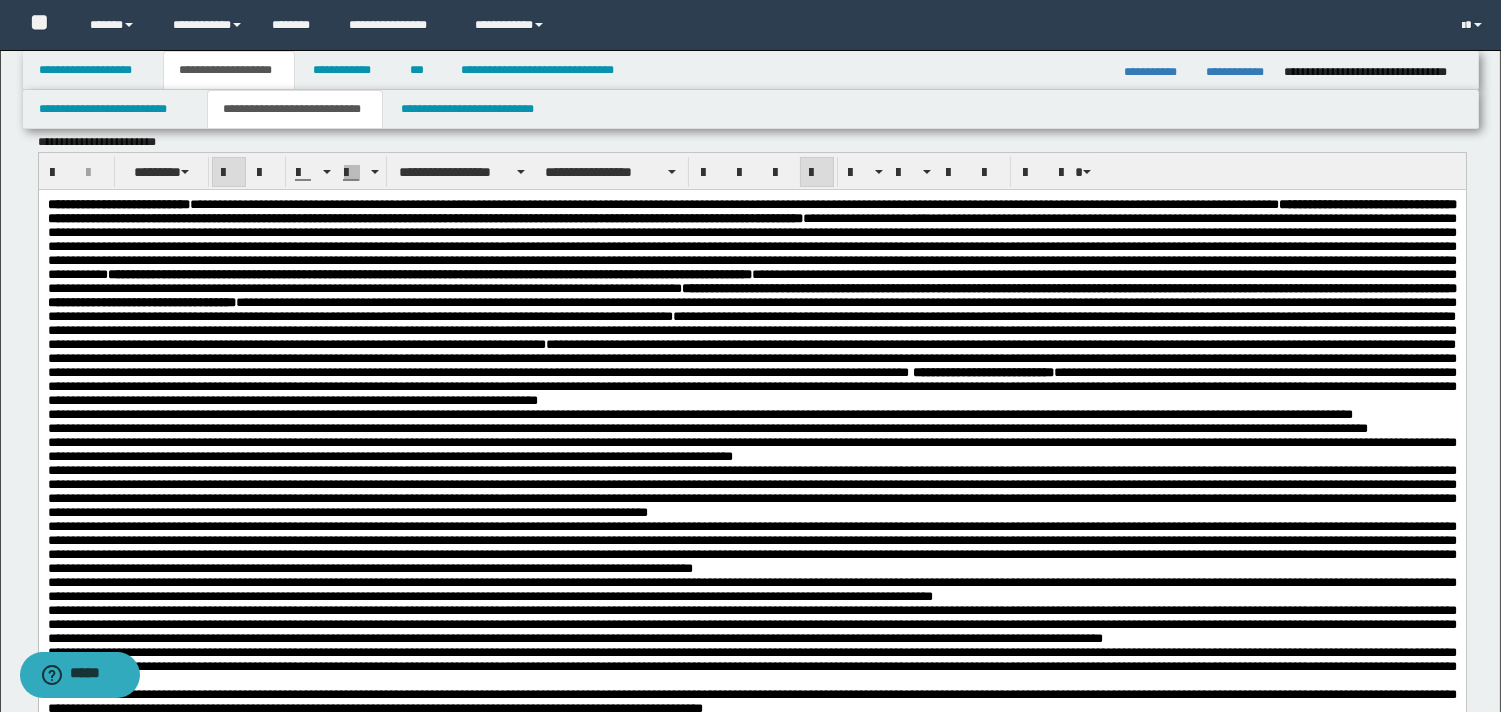 click on "**********" at bounding box center [751, 303] 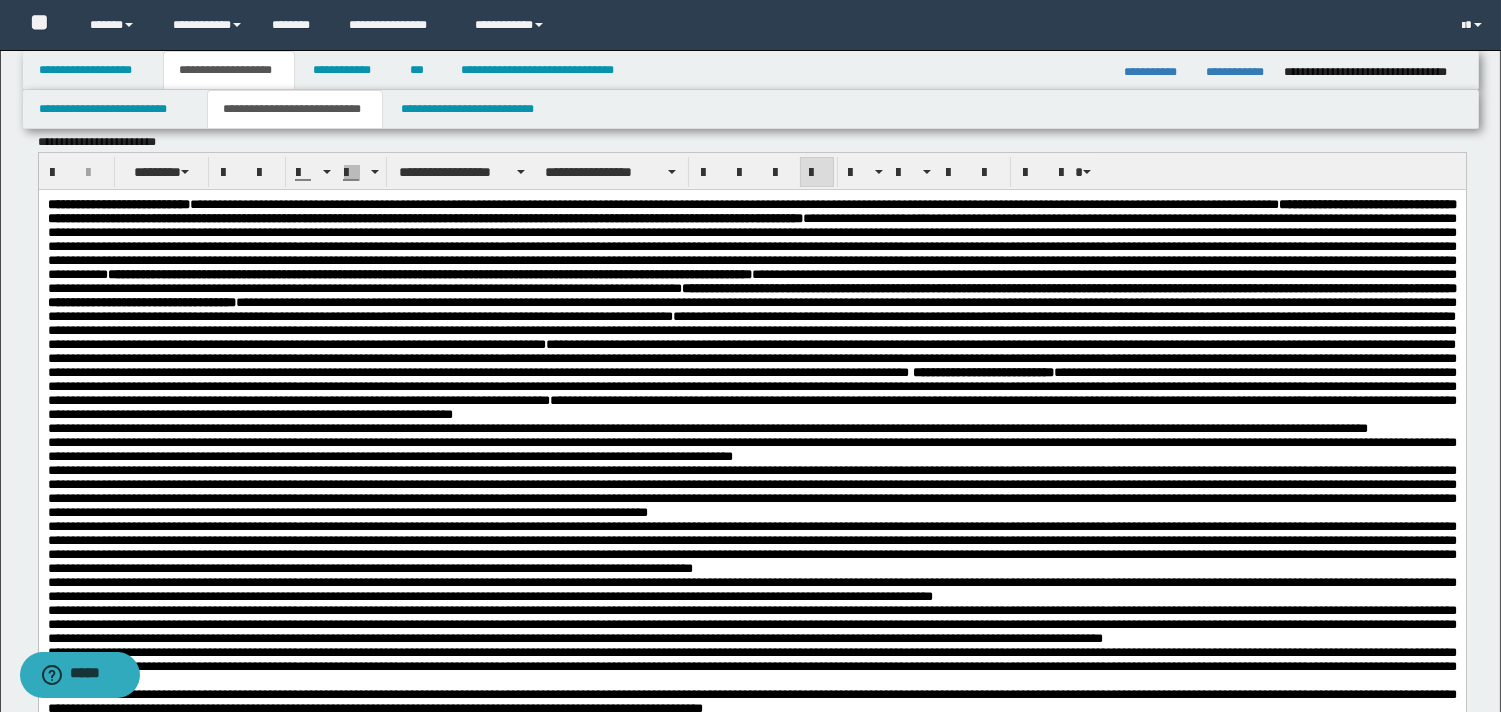 drag, startPoint x: 699, startPoint y: 504, endPoint x: 803, endPoint y: 502, distance: 104.019226 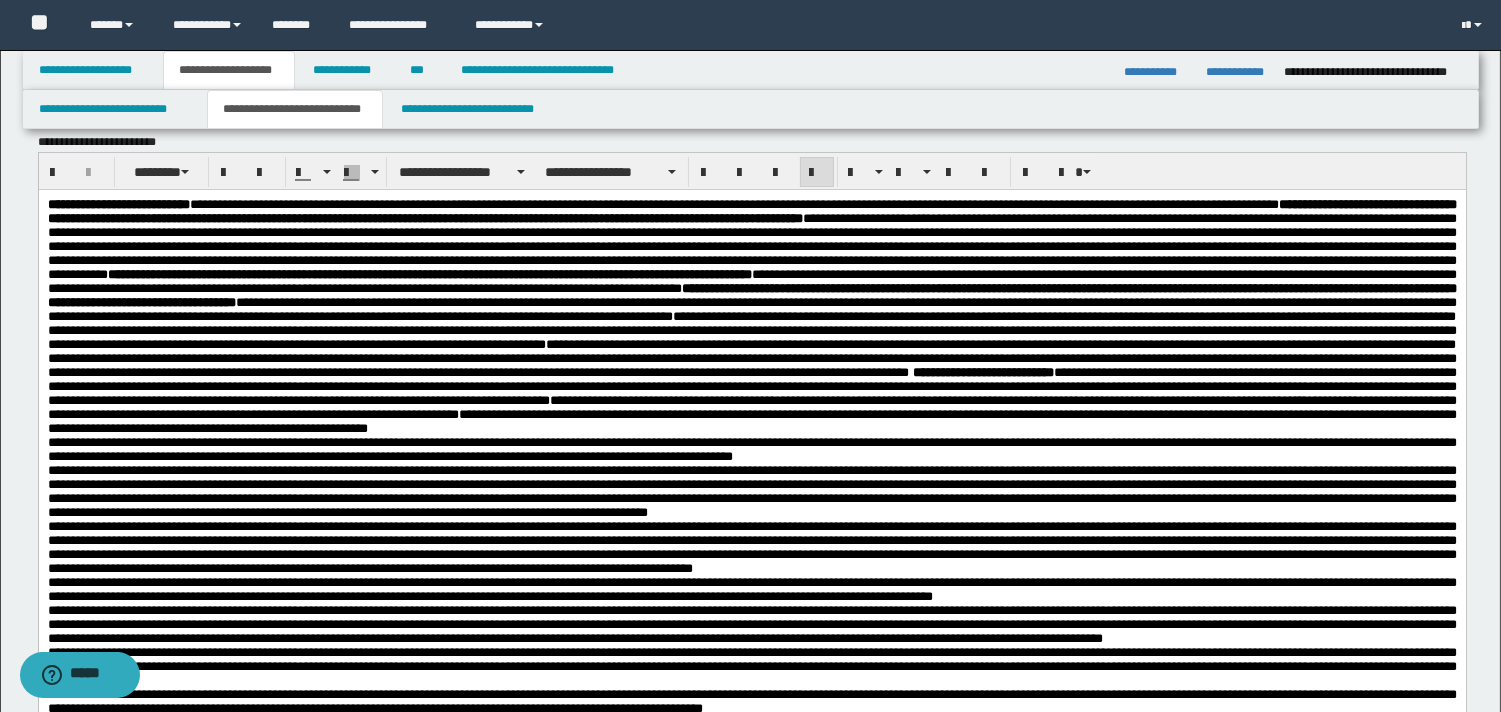click on "**********" at bounding box center (751, 317) 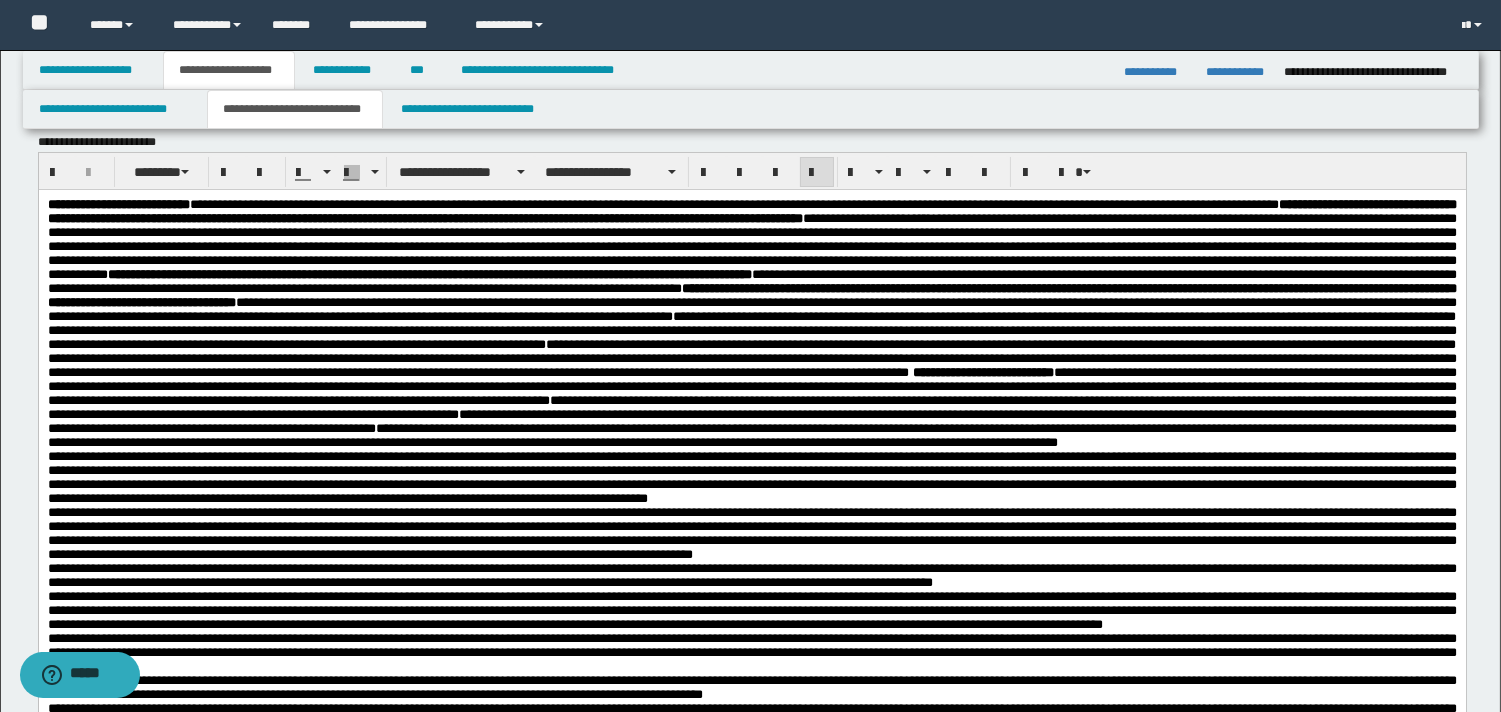 click on "**********" at bounding box center (751, 324) 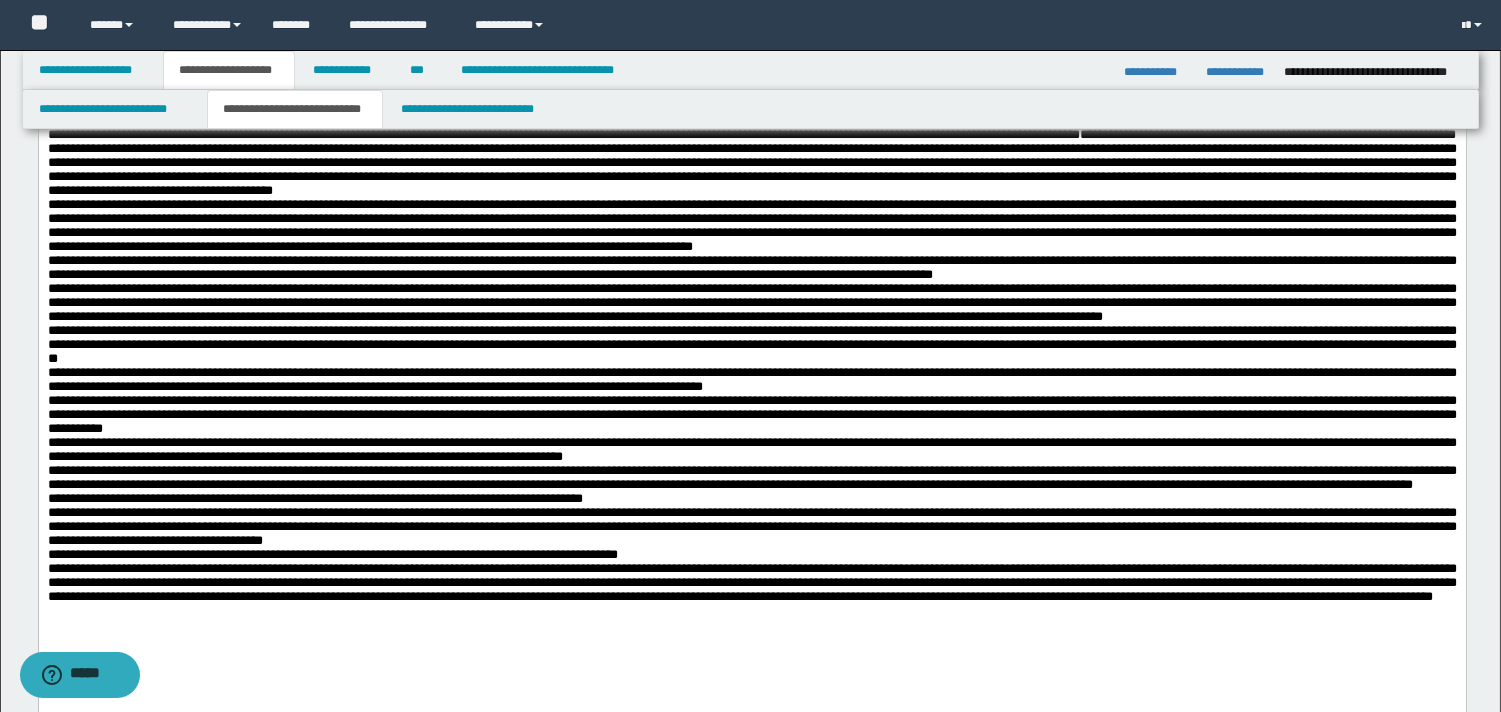 scroll, scrollTop: 577, scrollLeft: 0, axis: vertical 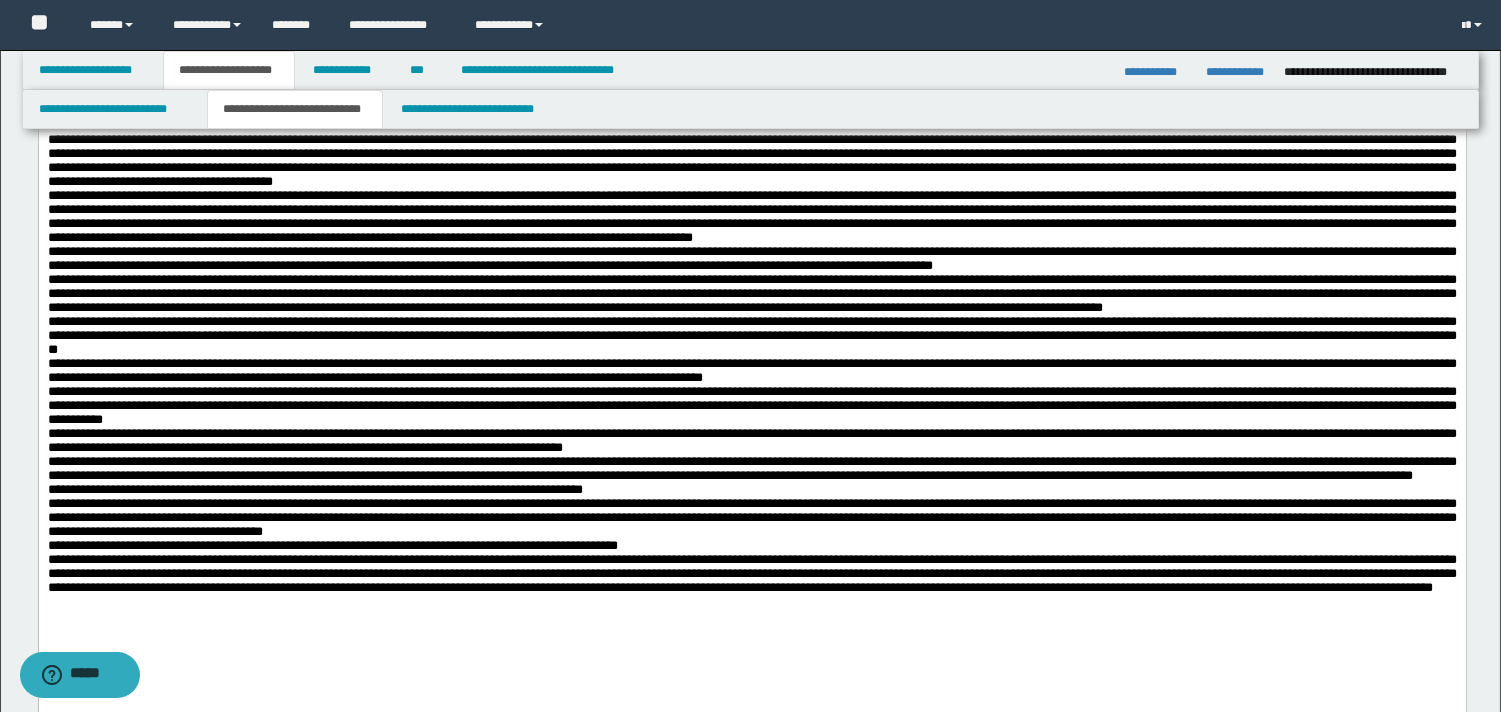 click on "**********" at bounding box center (751, 36) 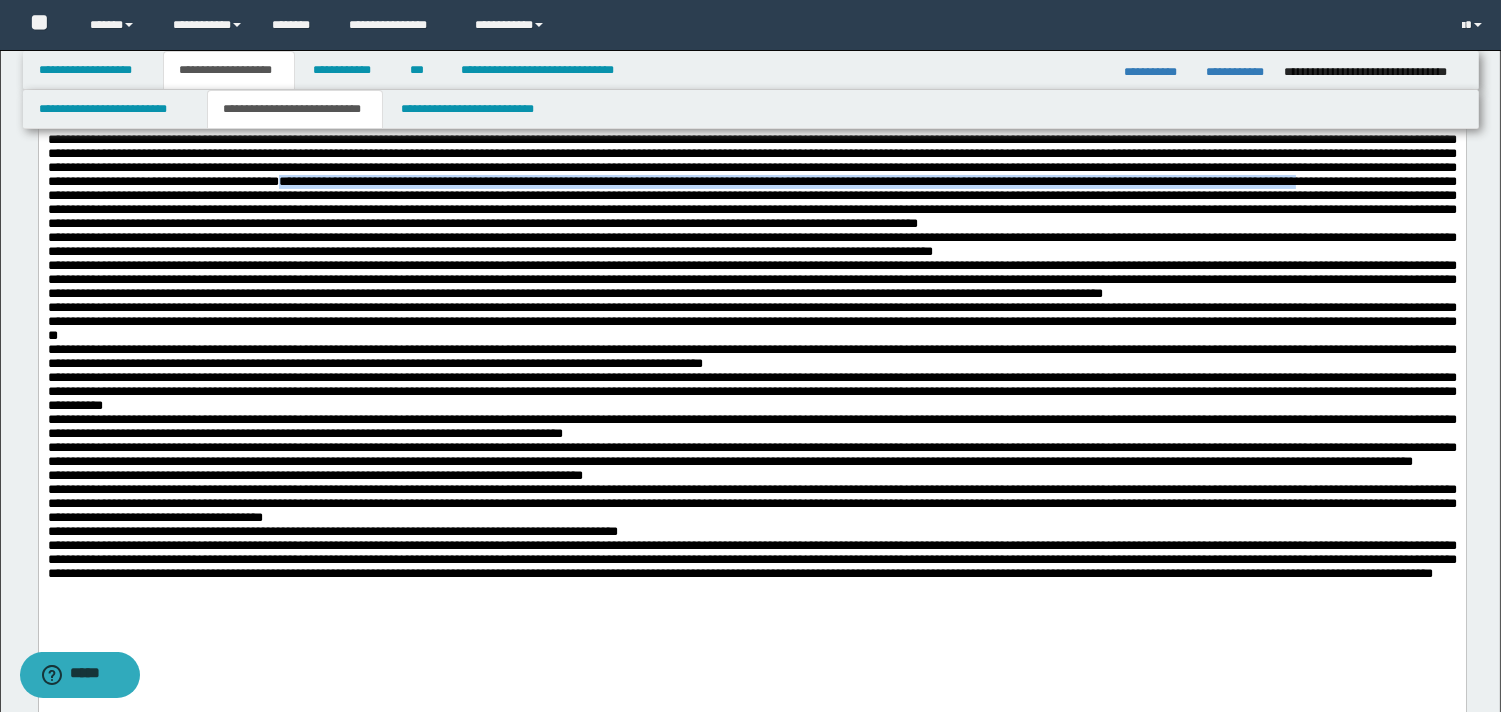 drag, startPoint x: 645, startPoint y: 305, endPoint x: 458, endPoint y: 323, distance: 187.86432 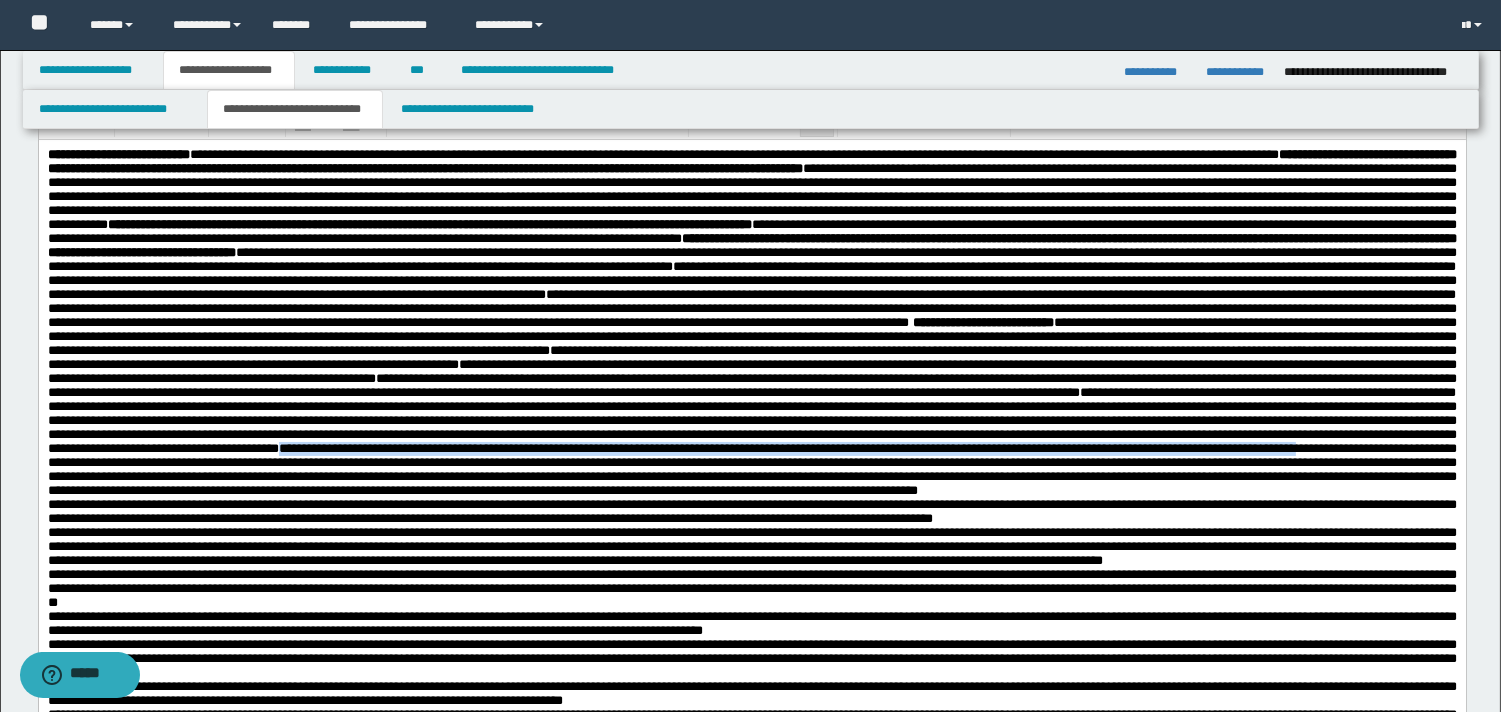 scroll, scrollTop: 292, scrollLeft: 0, axis: vertical 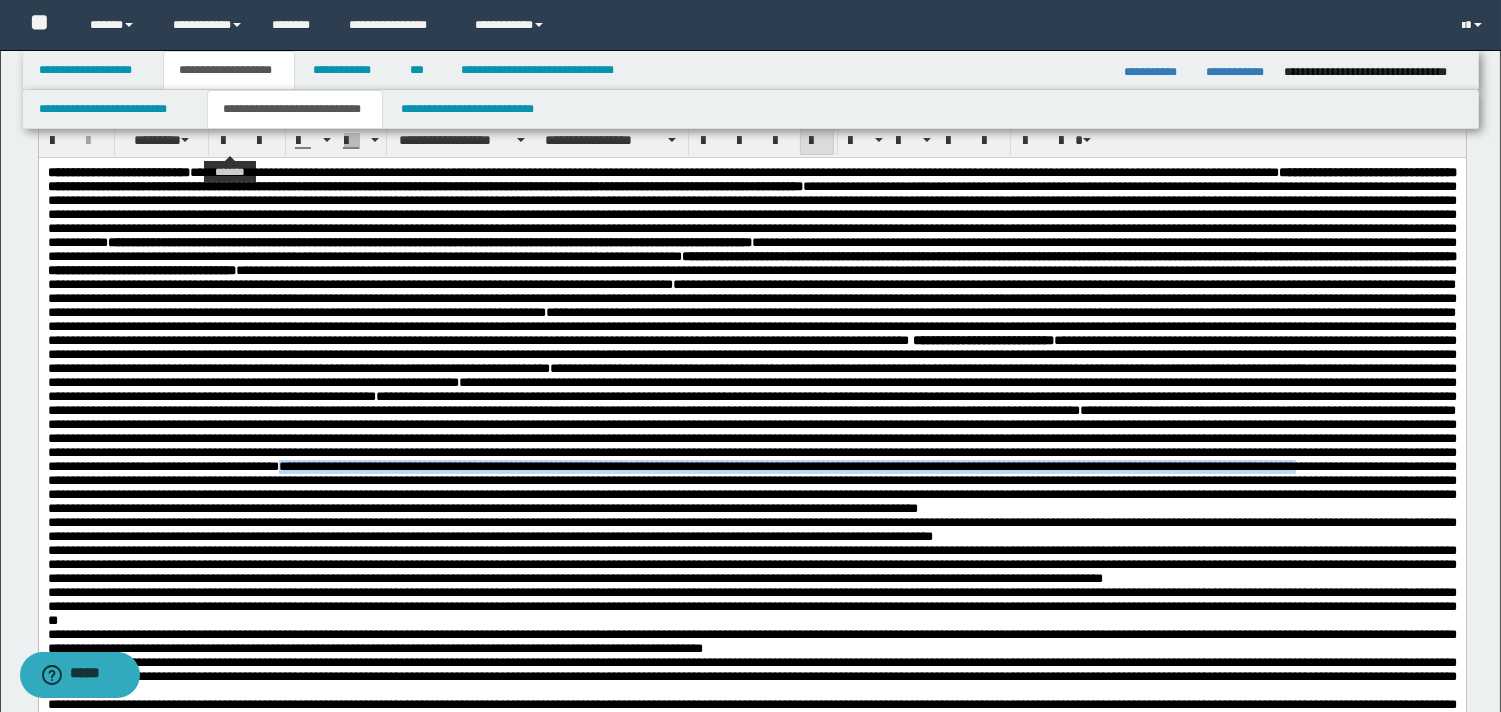 drag, startPoint x: 212, startPoint y: 3, endPoint x: 244, endPoint y: 156, distance: 156.3106 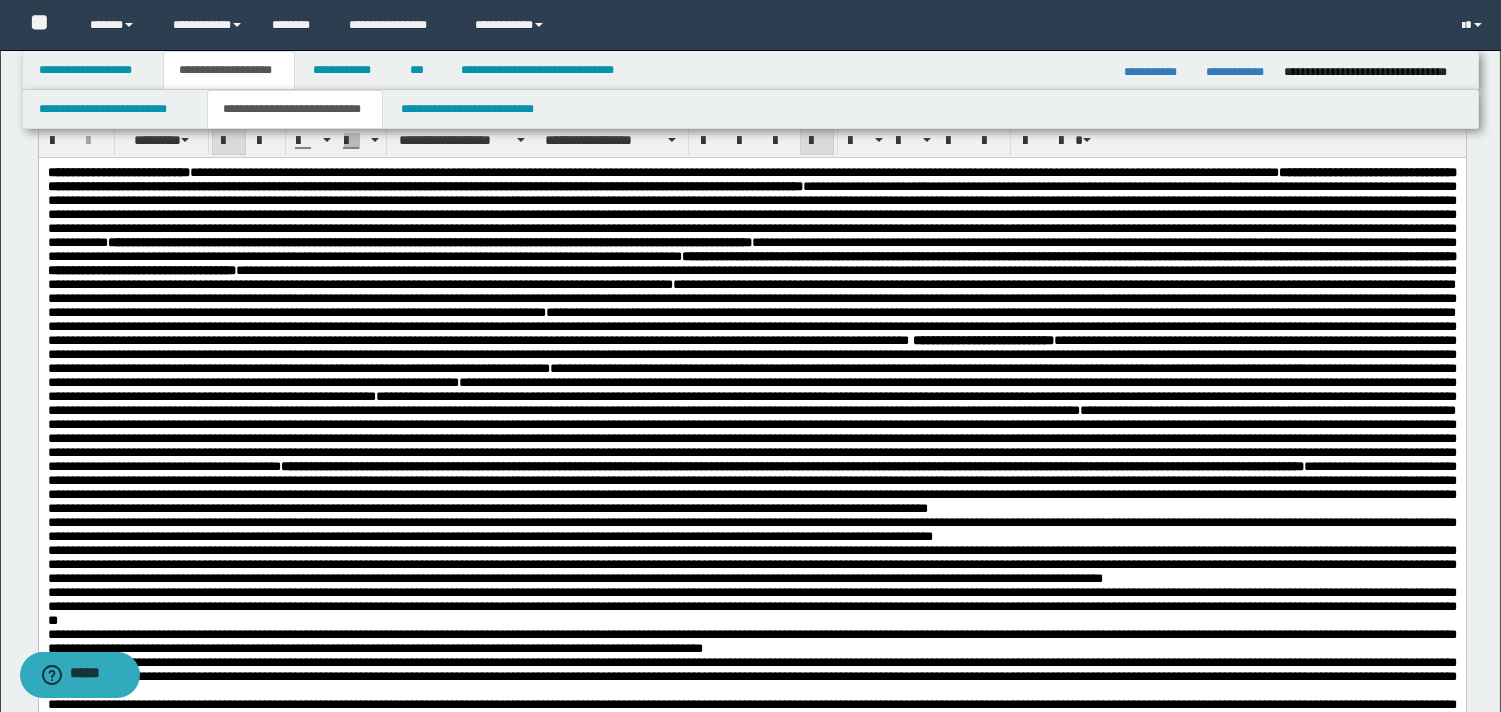 click on "**********" at bounding box center [751, 298] 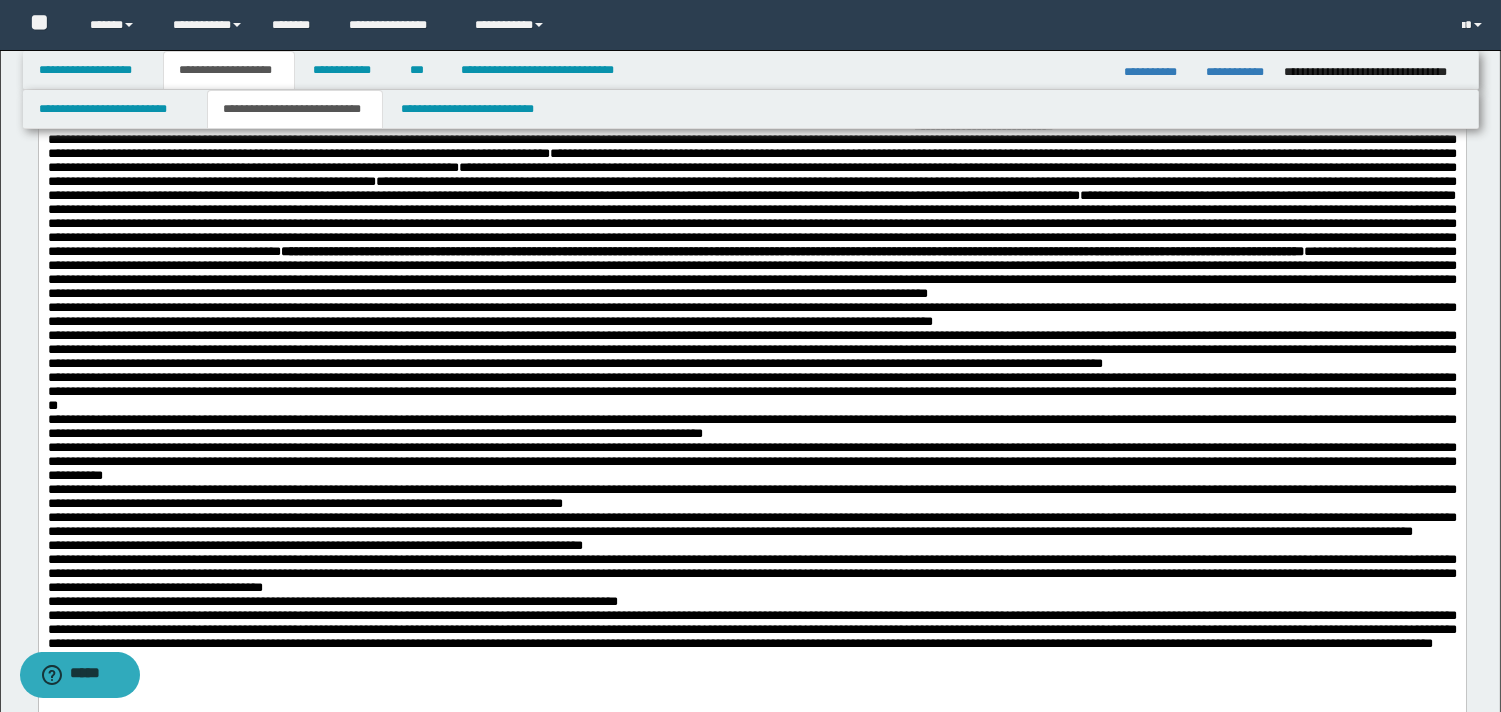 scroll, scrollTop: 612, scrollLeft: 0, axis: vertical 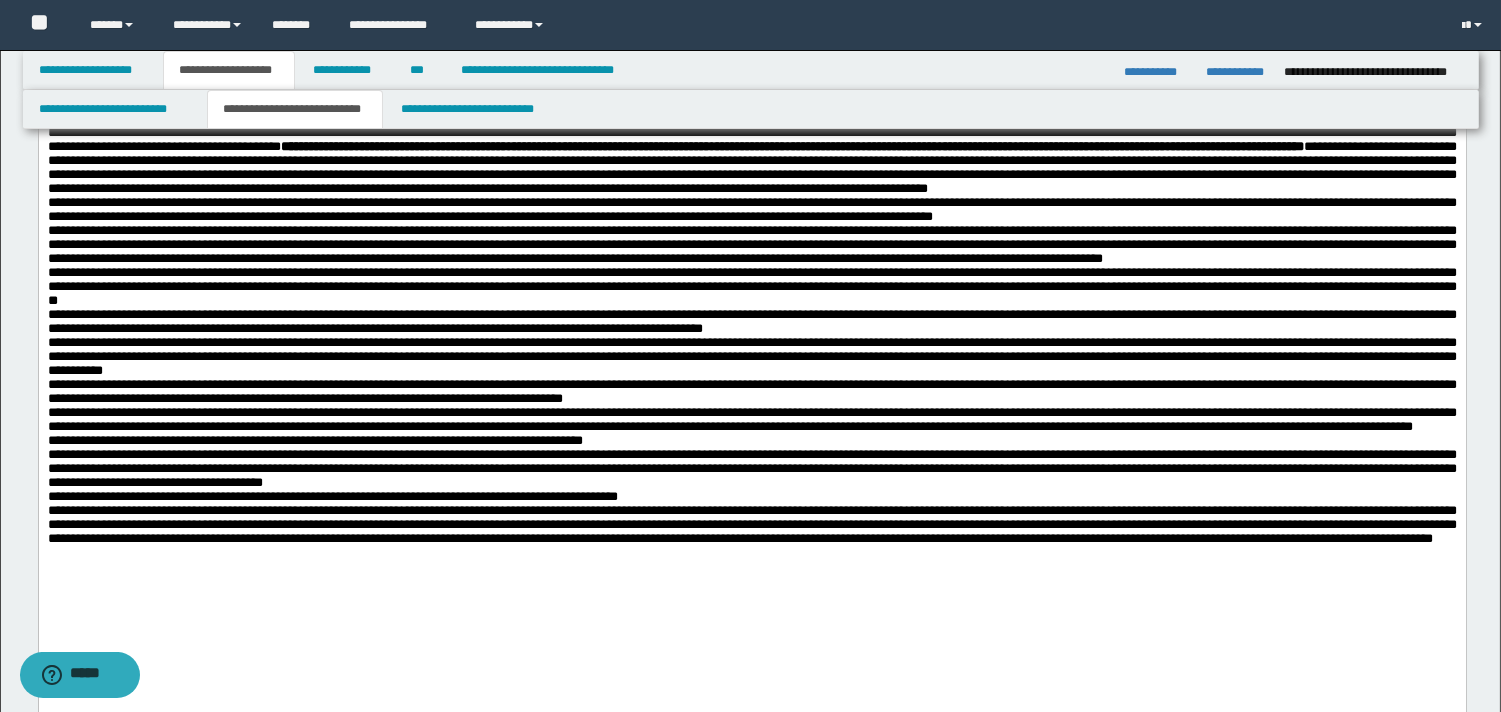 click on "**********" at bounding box center [751, 22] 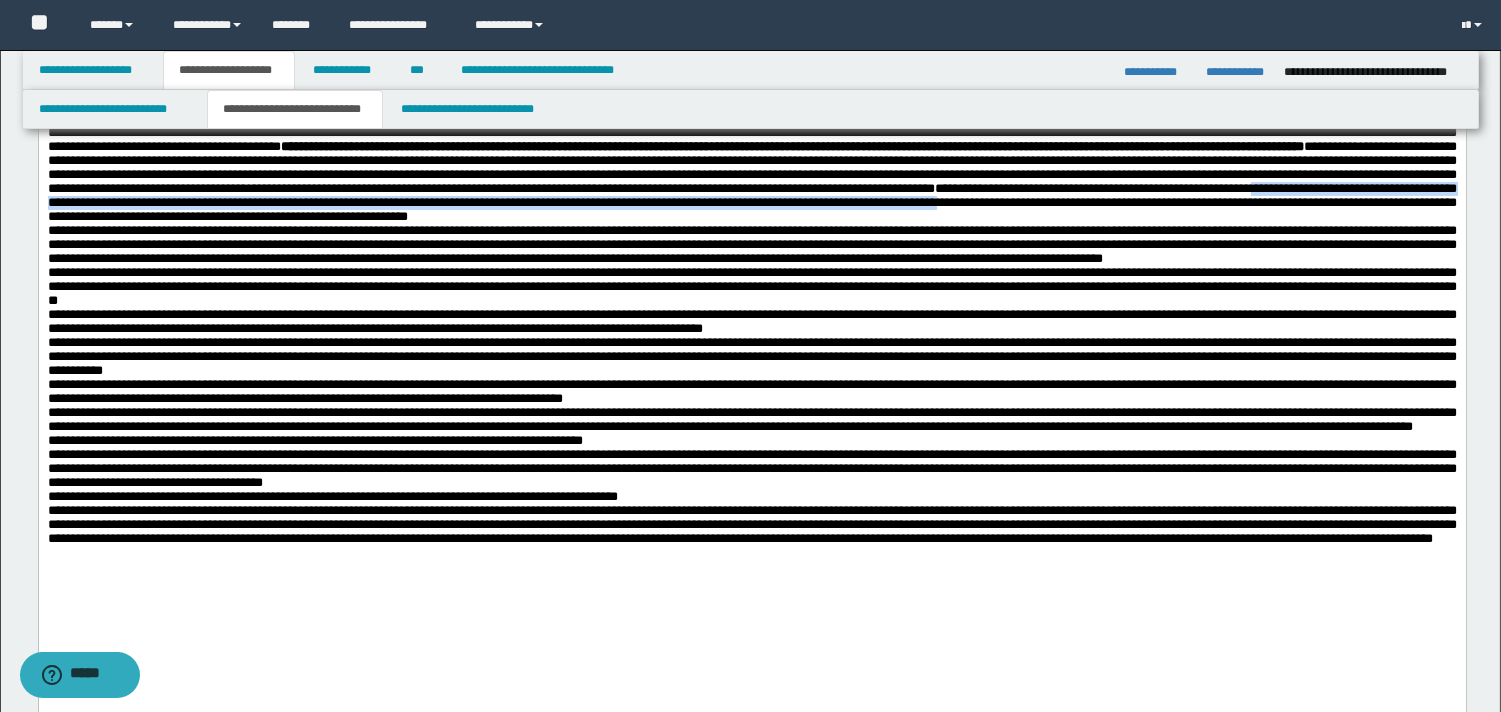 drag, startPoint x: 1342, startPoint y: 341, endPoint x: 1191, endPoint y: 352, distance: 151.40013 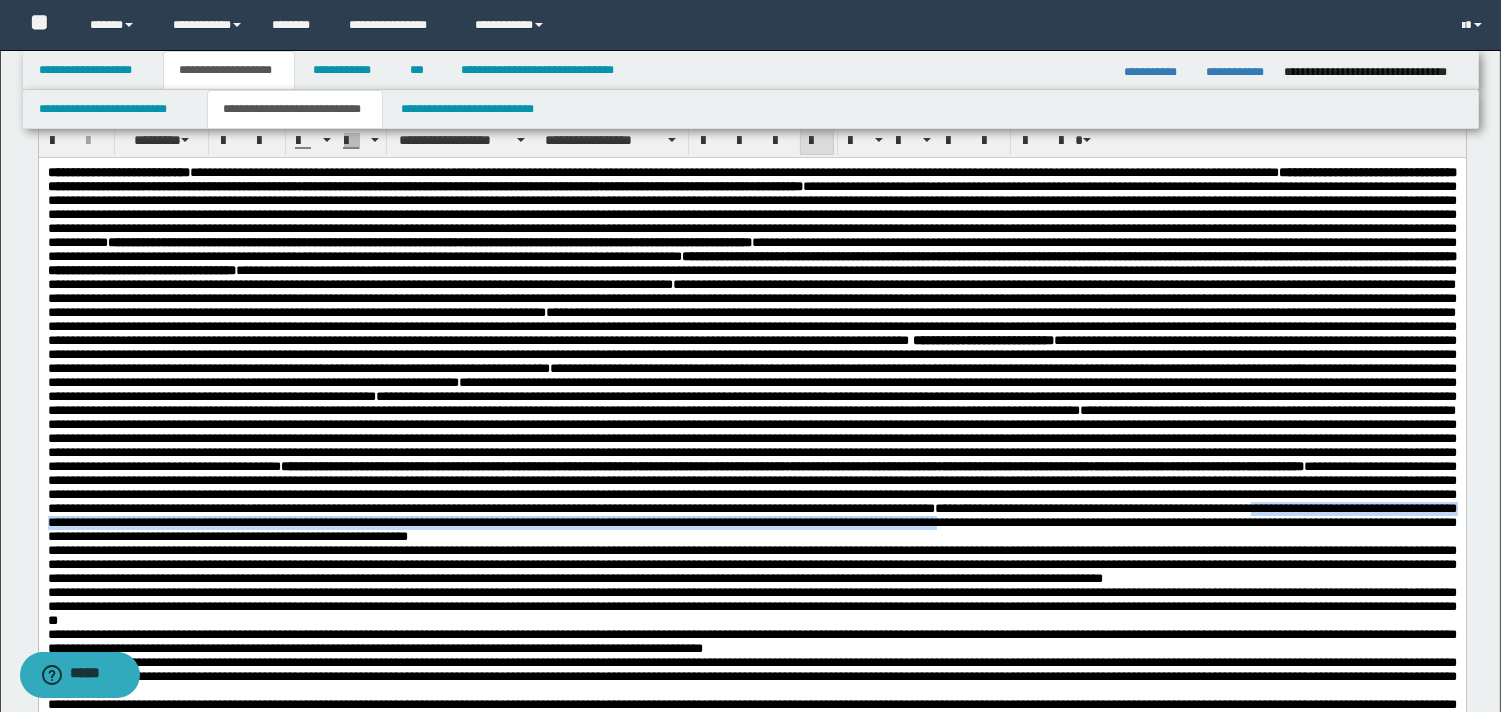 scroll, scrollTop: 287, scrollLeft: 0, axis: vertical 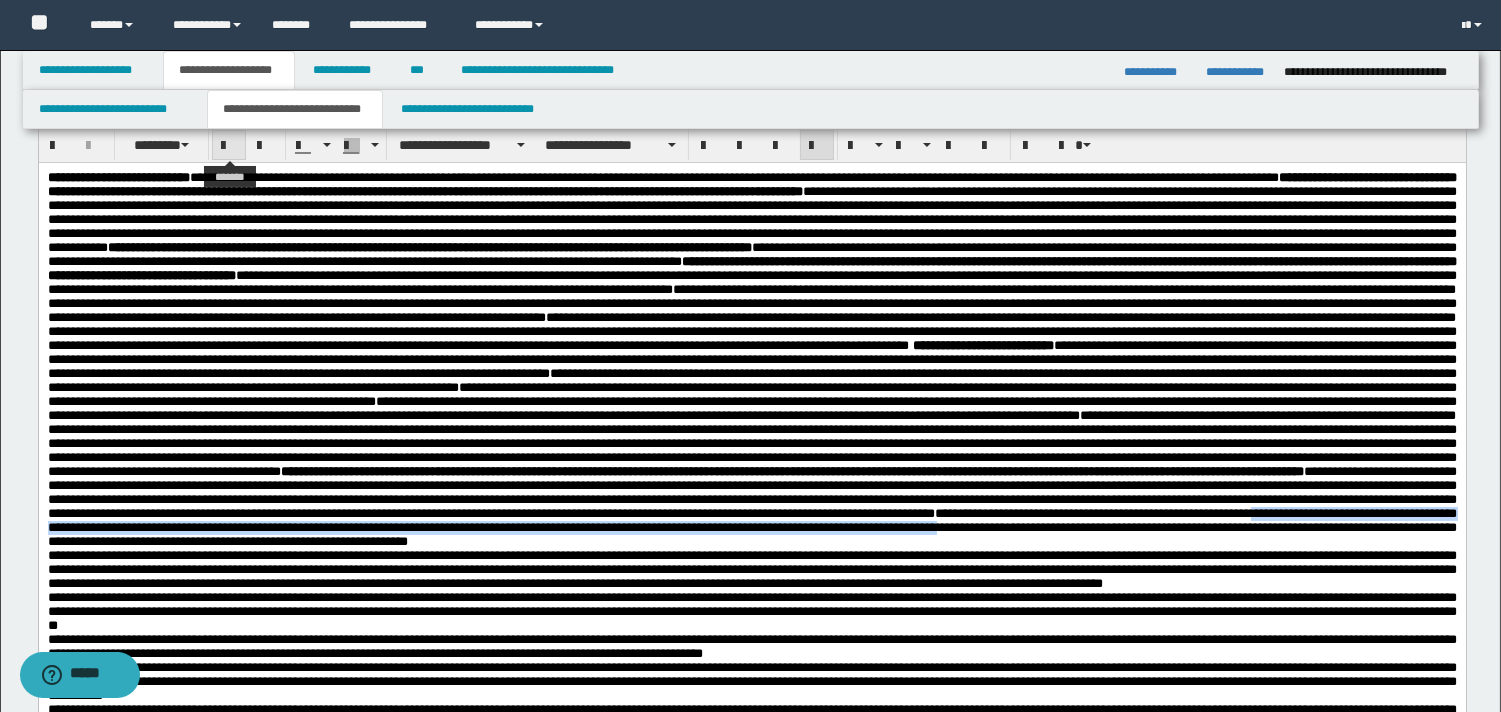 click at bounding box center (229, 145) 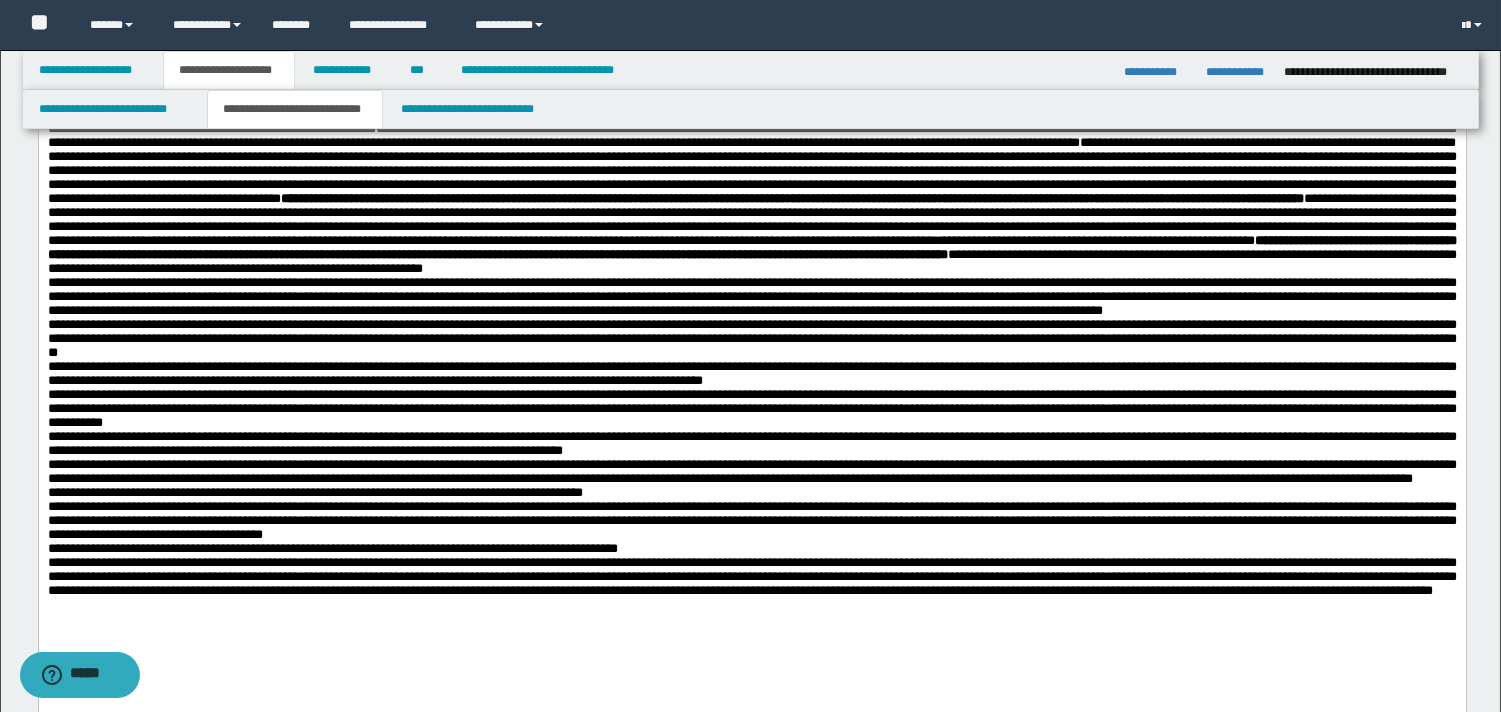 scroll, scrollTop: 673, scrollLeft: 0, axis: vertical 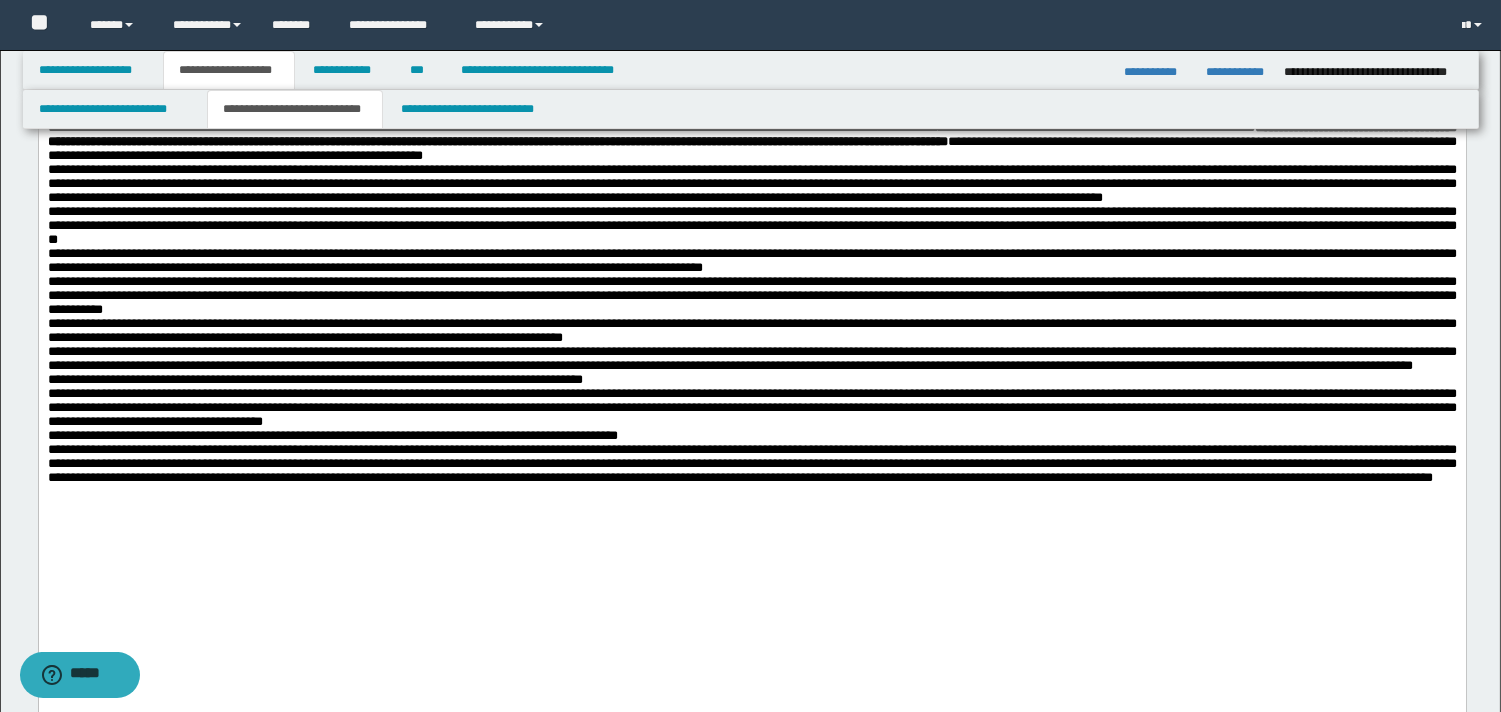 click on "**********" at bounding box center [751, -25] 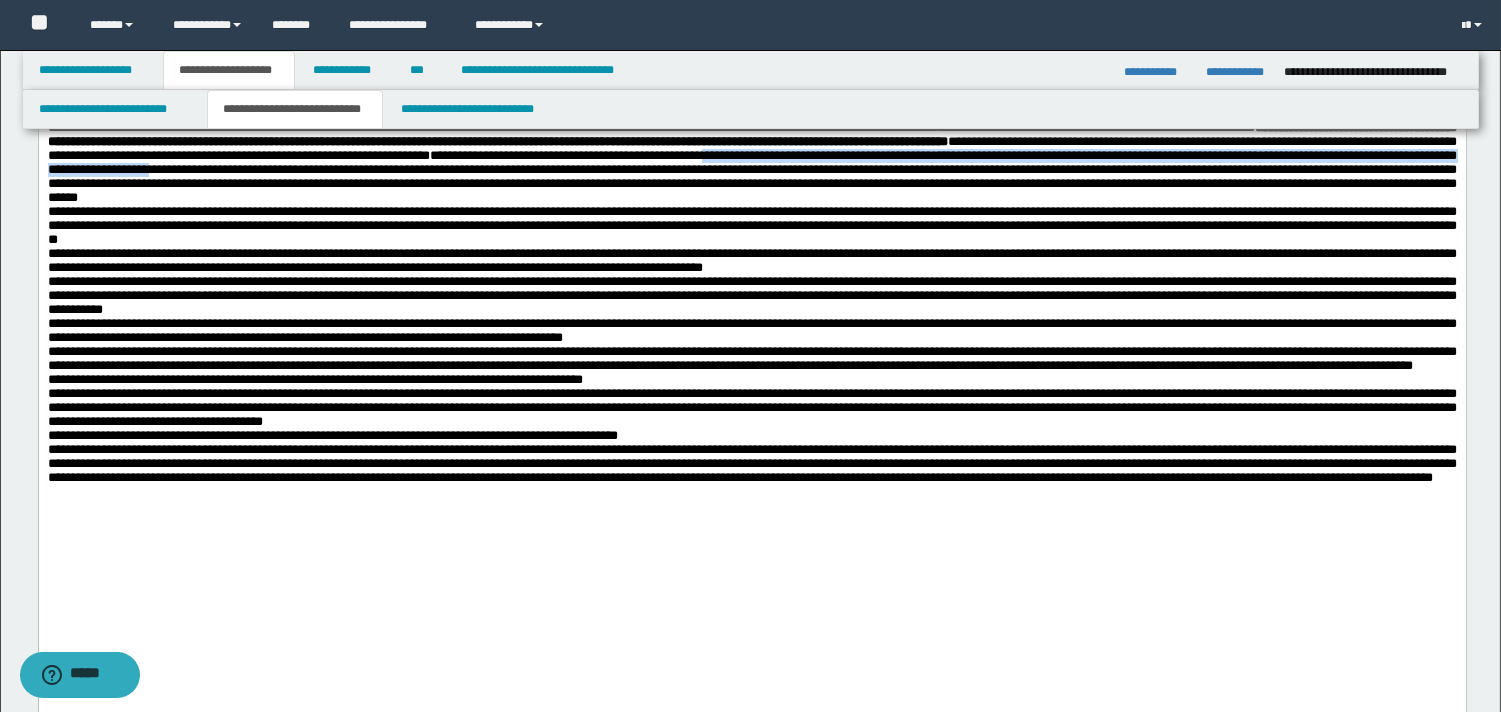 drag, startPoint x: 1293, startPoint y: 311, endPoint x: 936, endPoint y: 319, distance: 357.08963 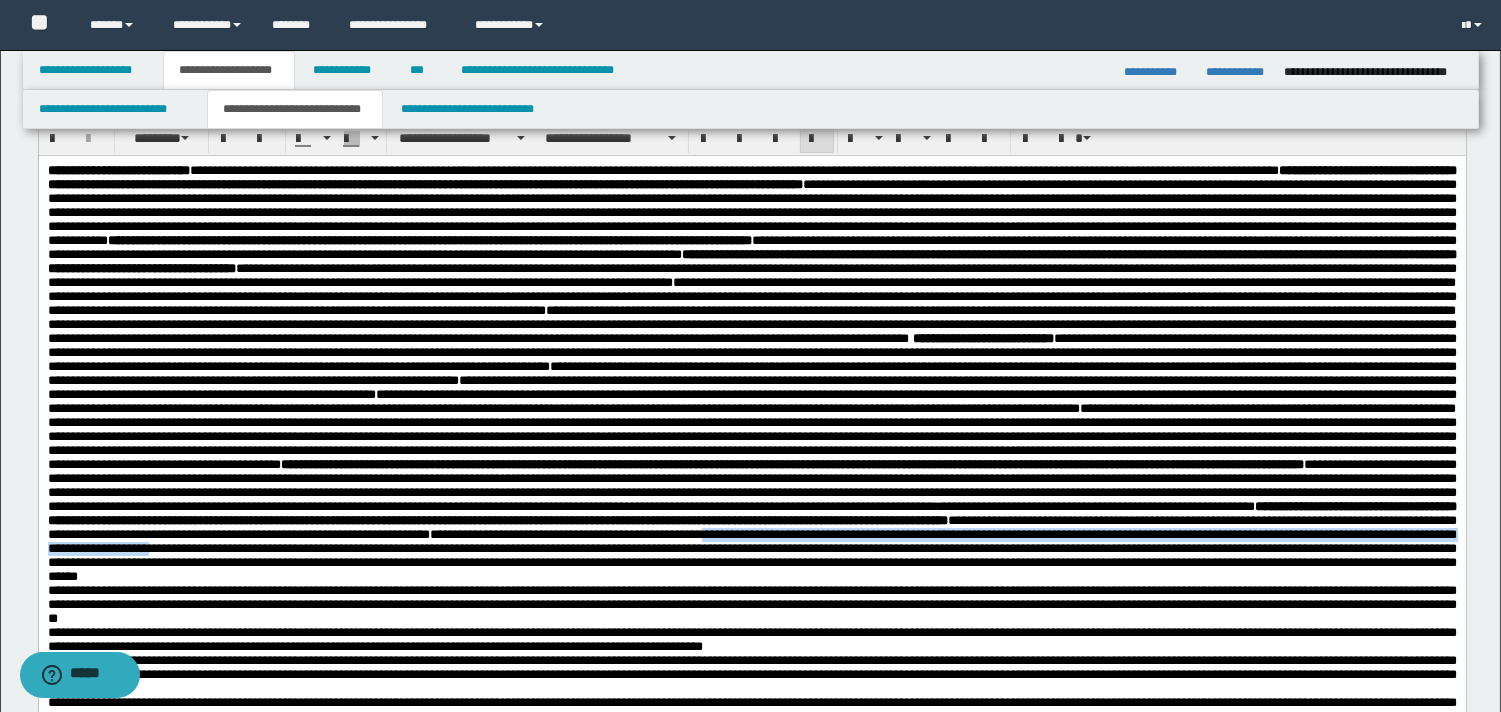 scroll, scrollTop: 286, scrollLeft: 0, axis: vertical 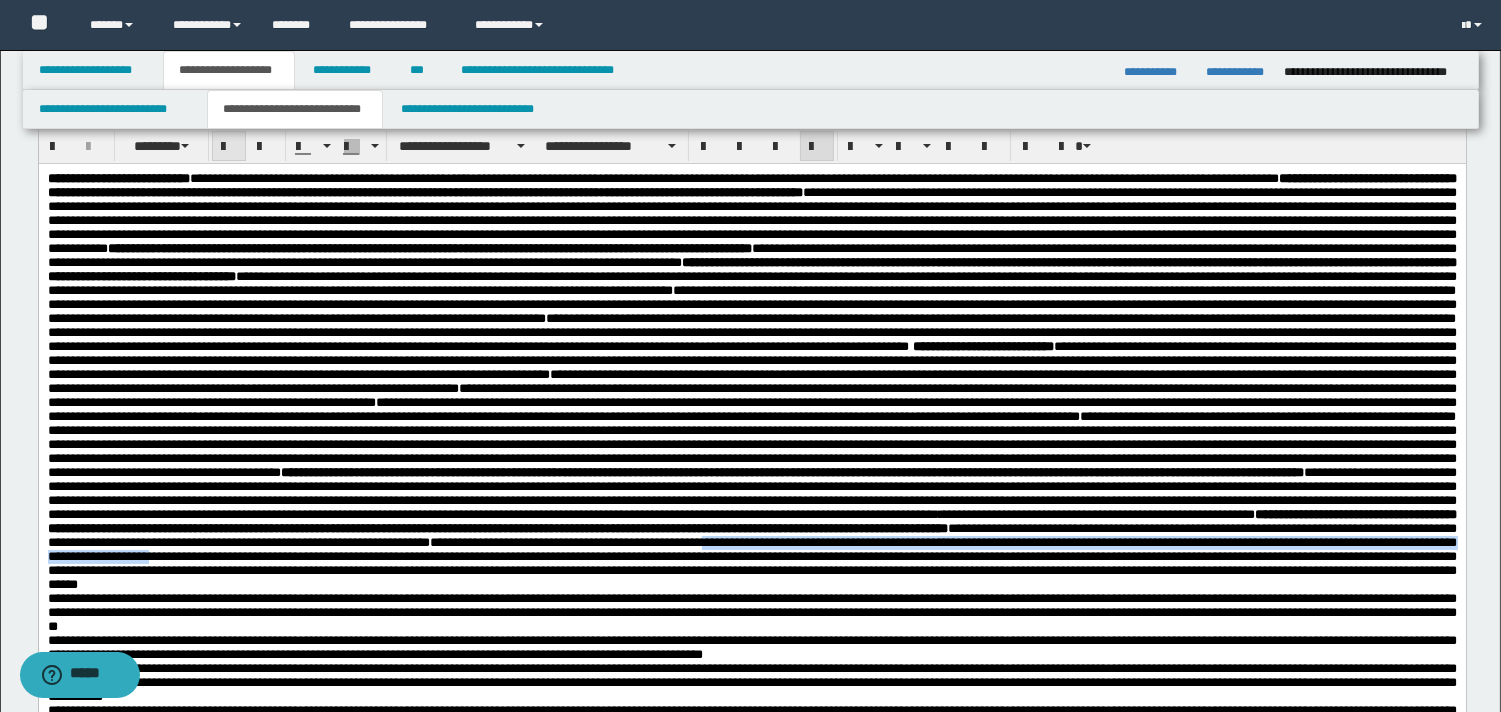 drag, startPoint x: 230, startPoint y: 145, endPoint x: 916, endPoint y: 23, distance: 696.764 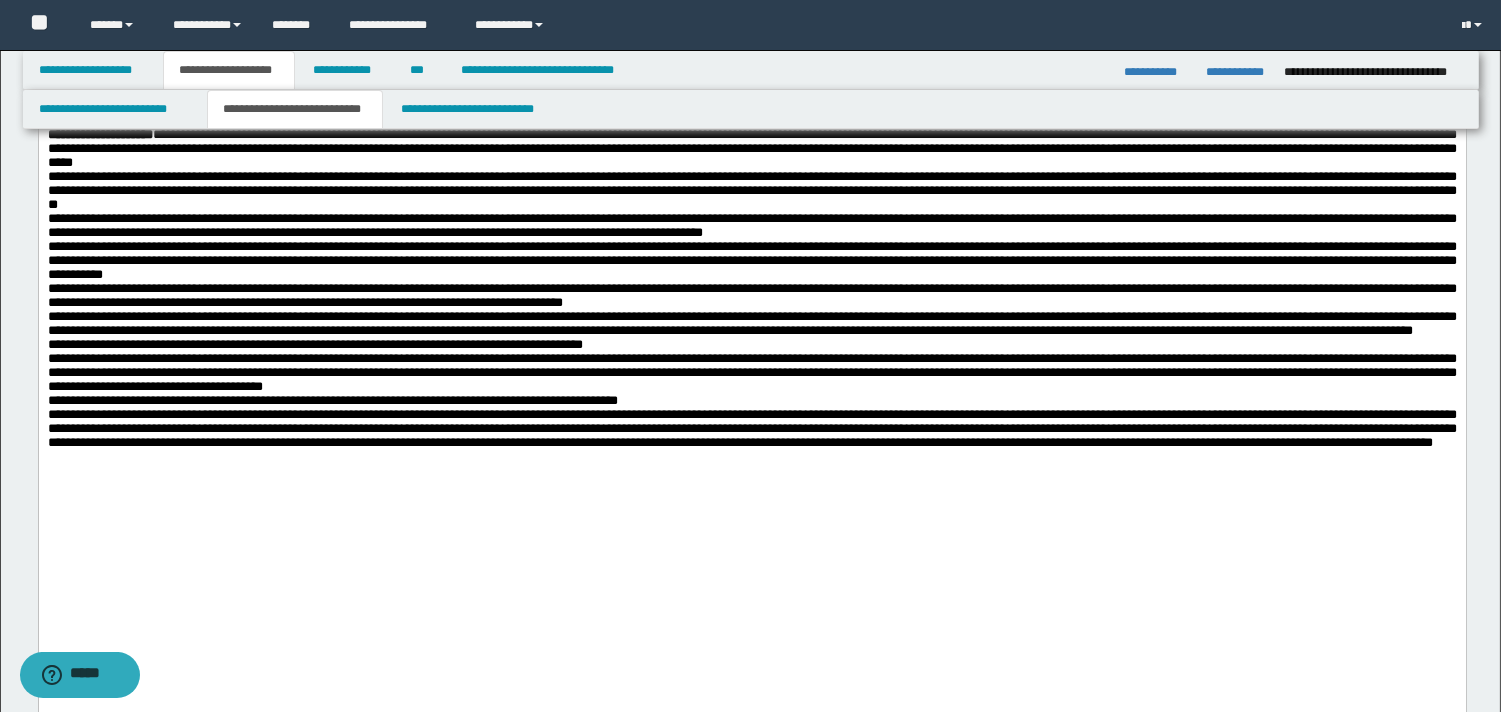 scroll, scrollTop: 835, scrollLeft: 0, axis: vertical 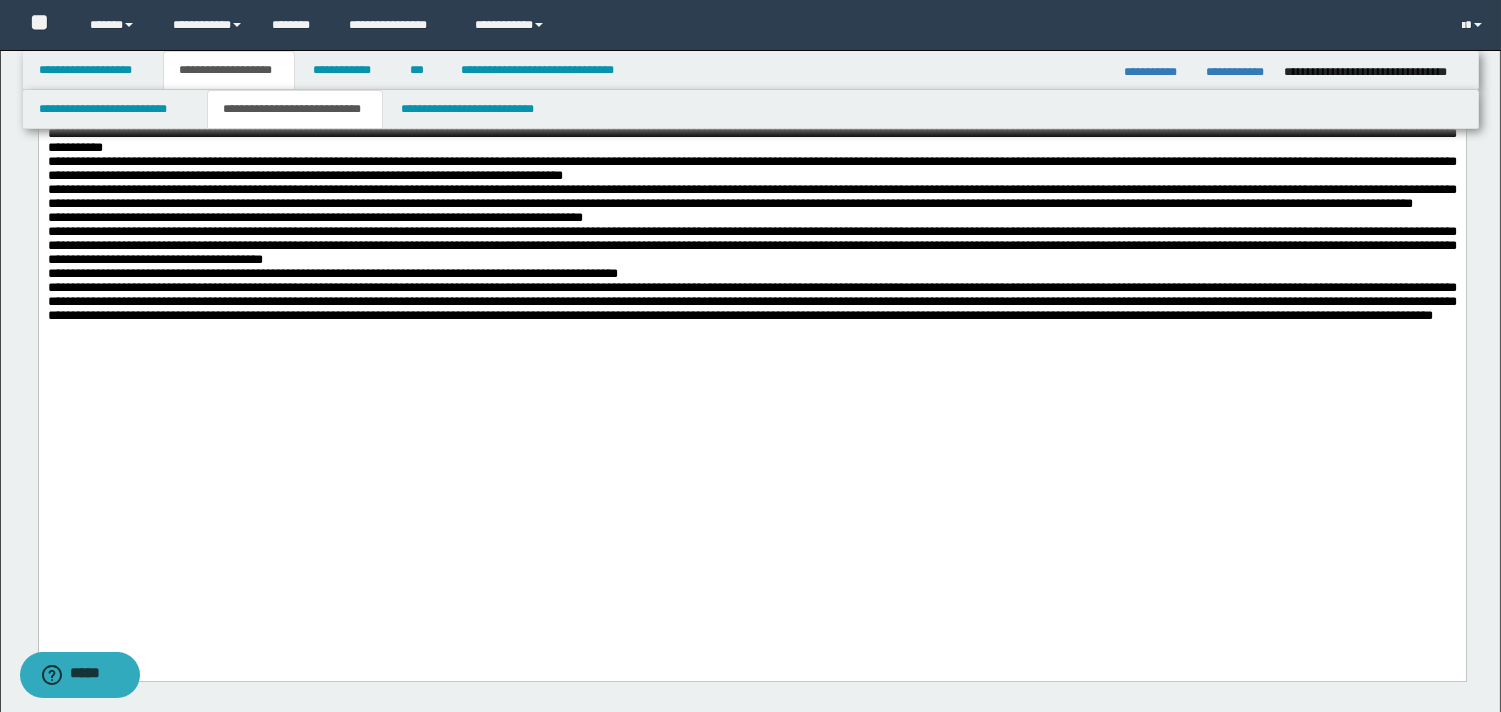 click on "**********" at bounding box center (751, 65) 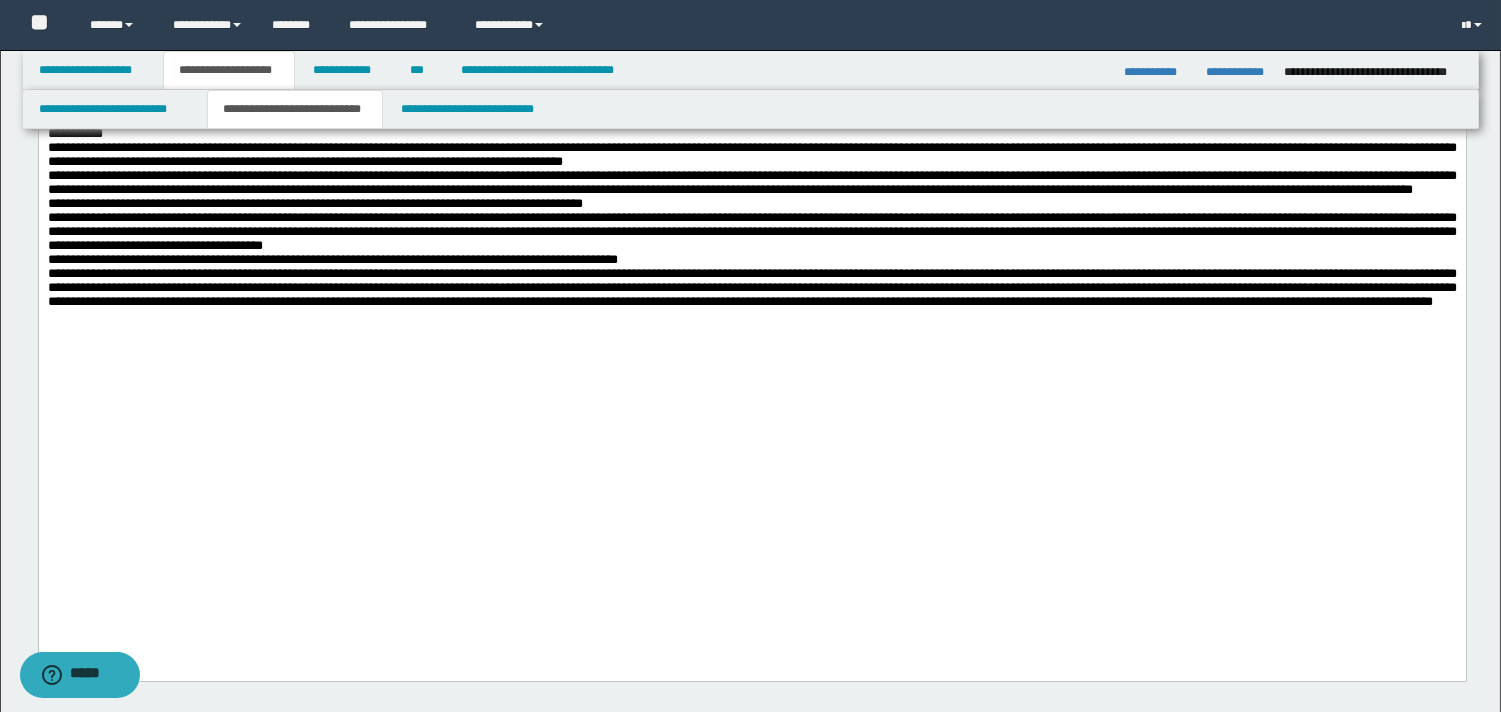 drag, startPoint x: 586, startPoint y: 246, endPoint x: 1238, endPoint y: 269, distance: 652.4056 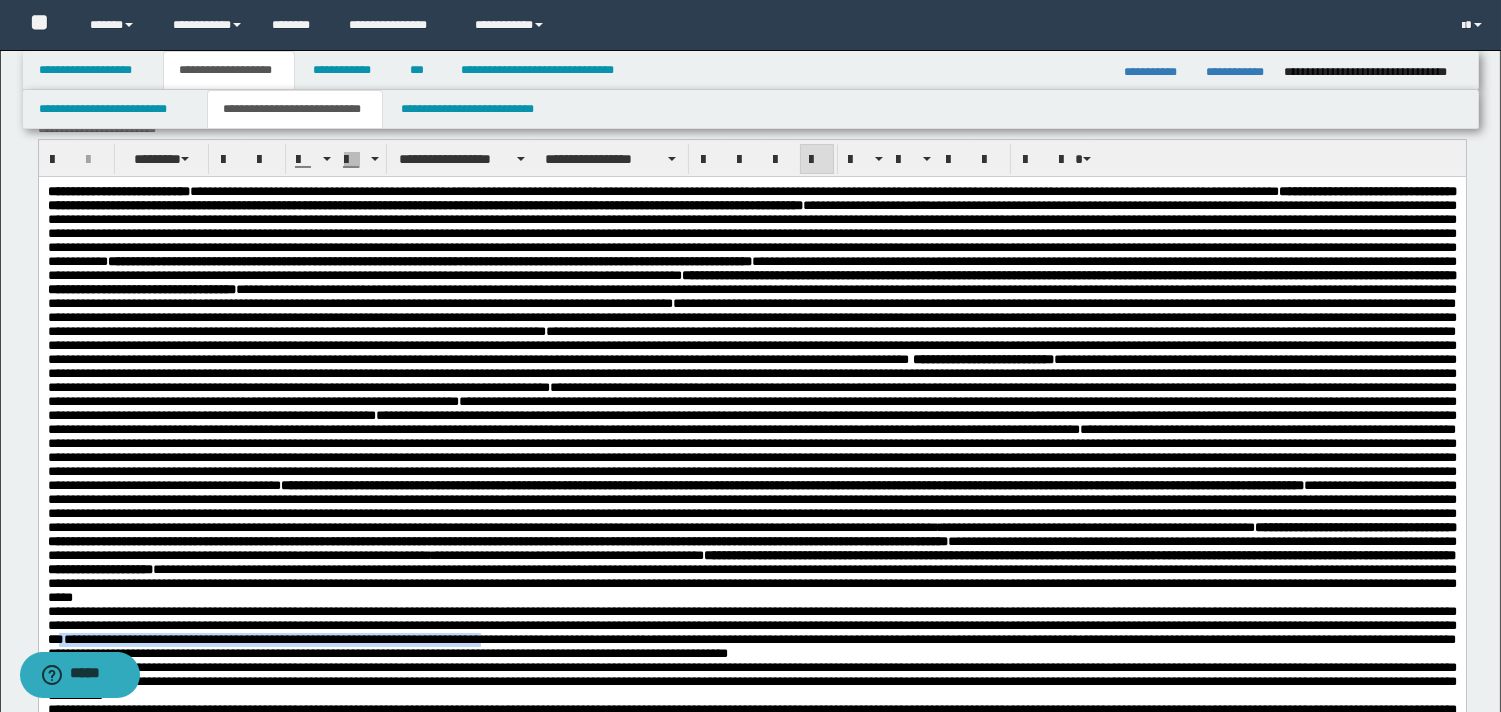 scroll, scrollTop: 242, scrollLeft: 0, axis: vertical 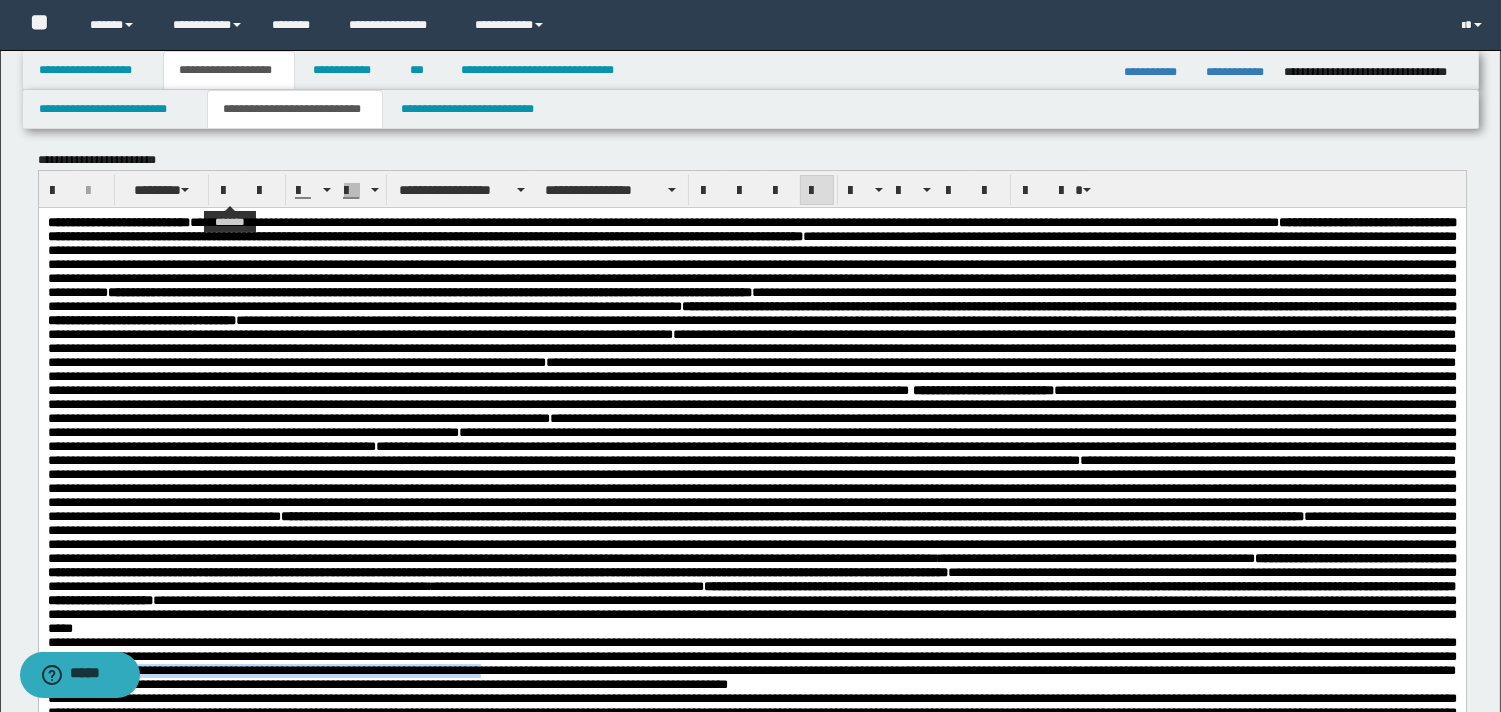drag, startPoint x: 230, startPoint y: 191, endPoint x: 284, endPoint y: 193, distance: 54.037025 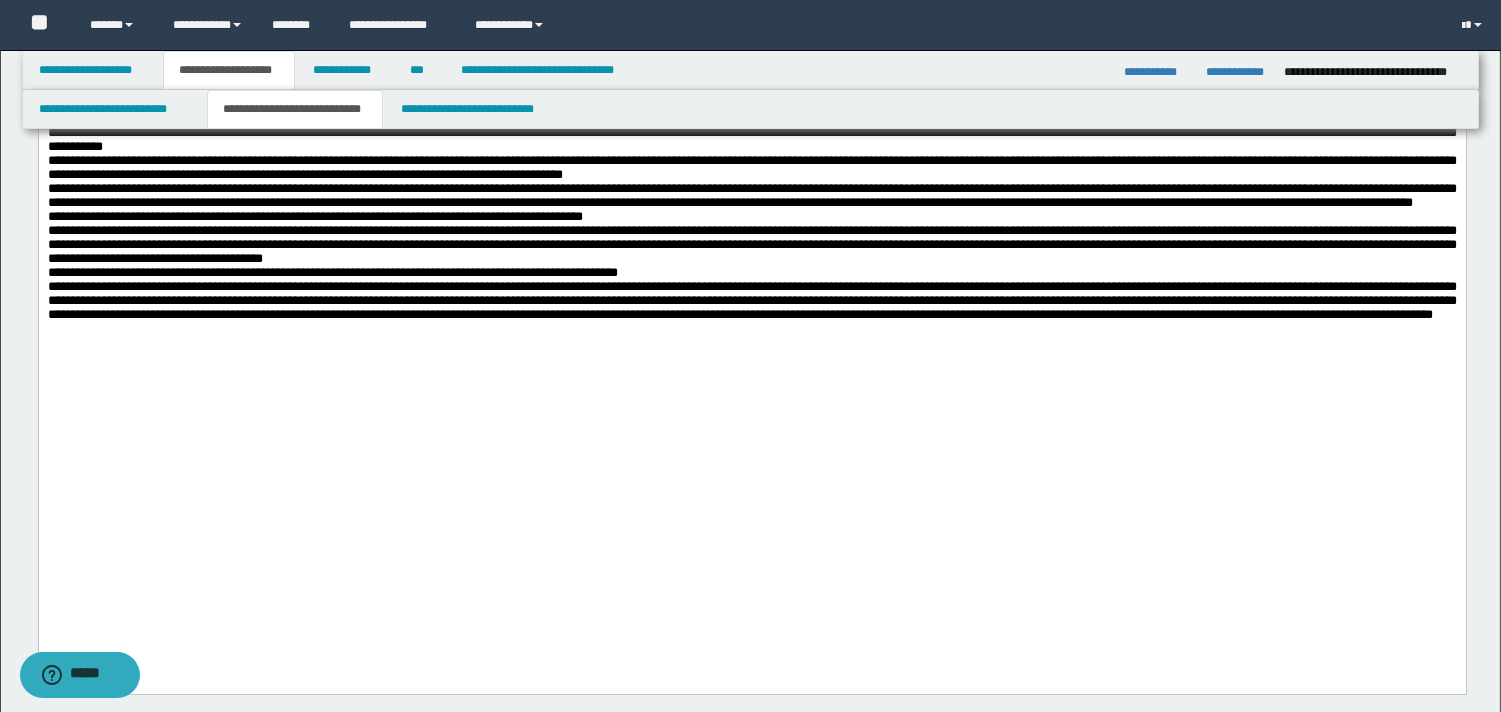 scroll, scrollTop: 843, scrollLeft: 0, axis: vertical 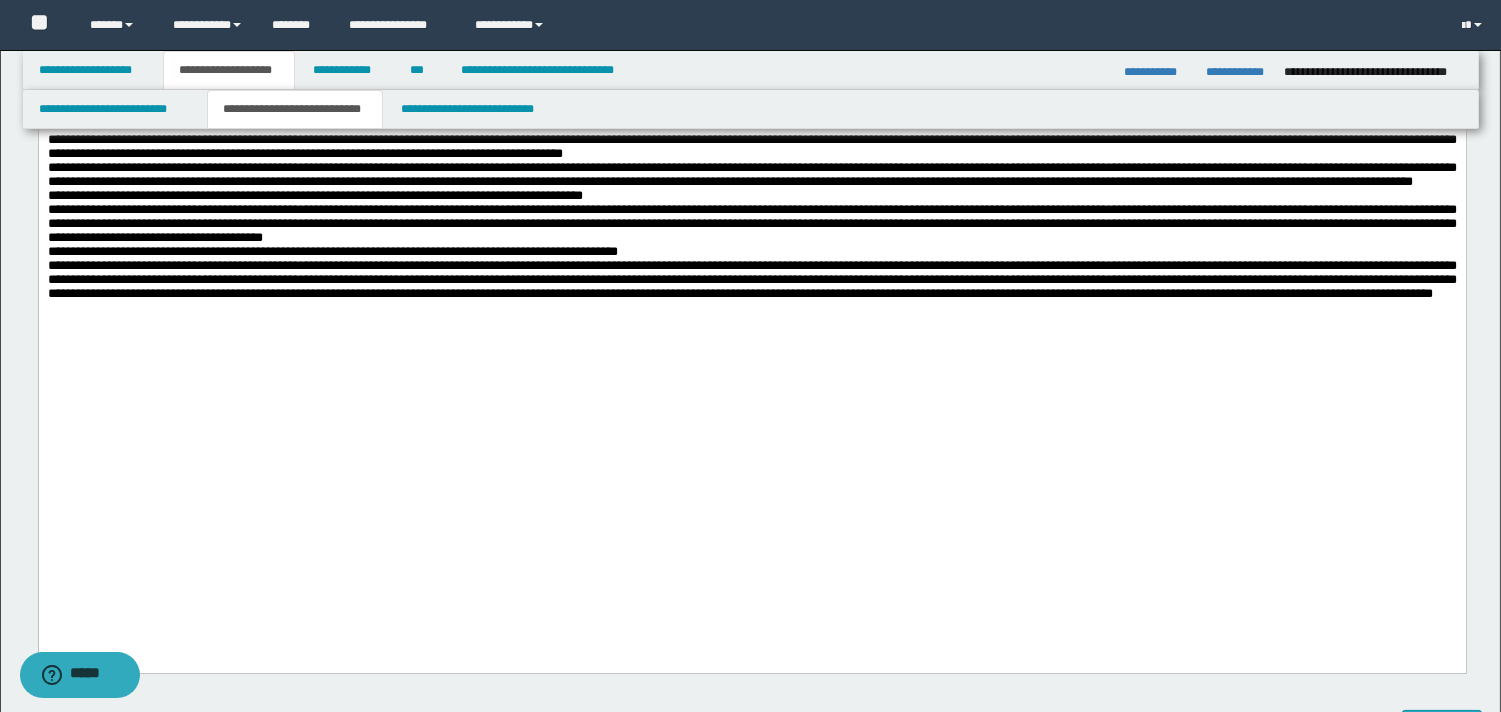 click on "**********" at bounding box center (751, 64) 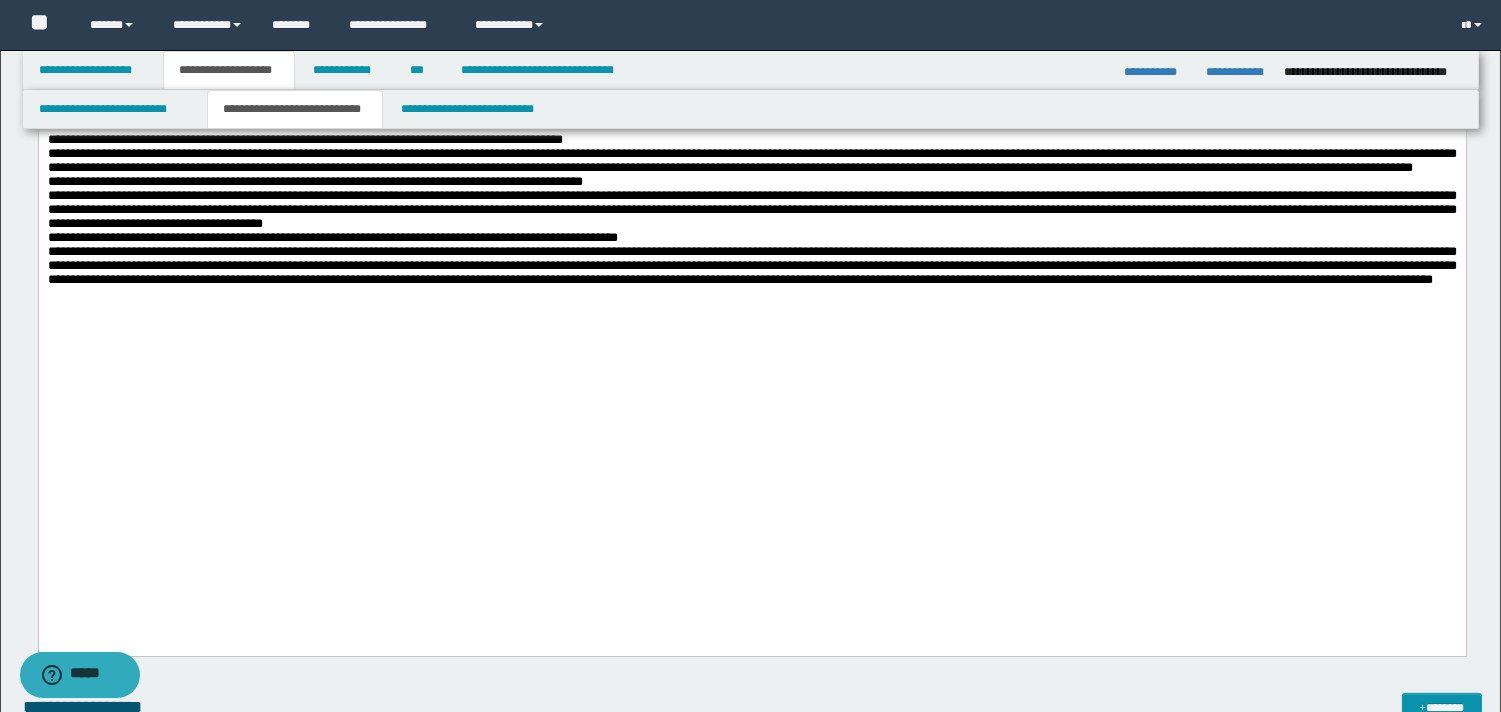 drag, startPoint x: 433, startPoint y: 275, endPoint x: 1152, endPoint y: 281, distance: 719.025 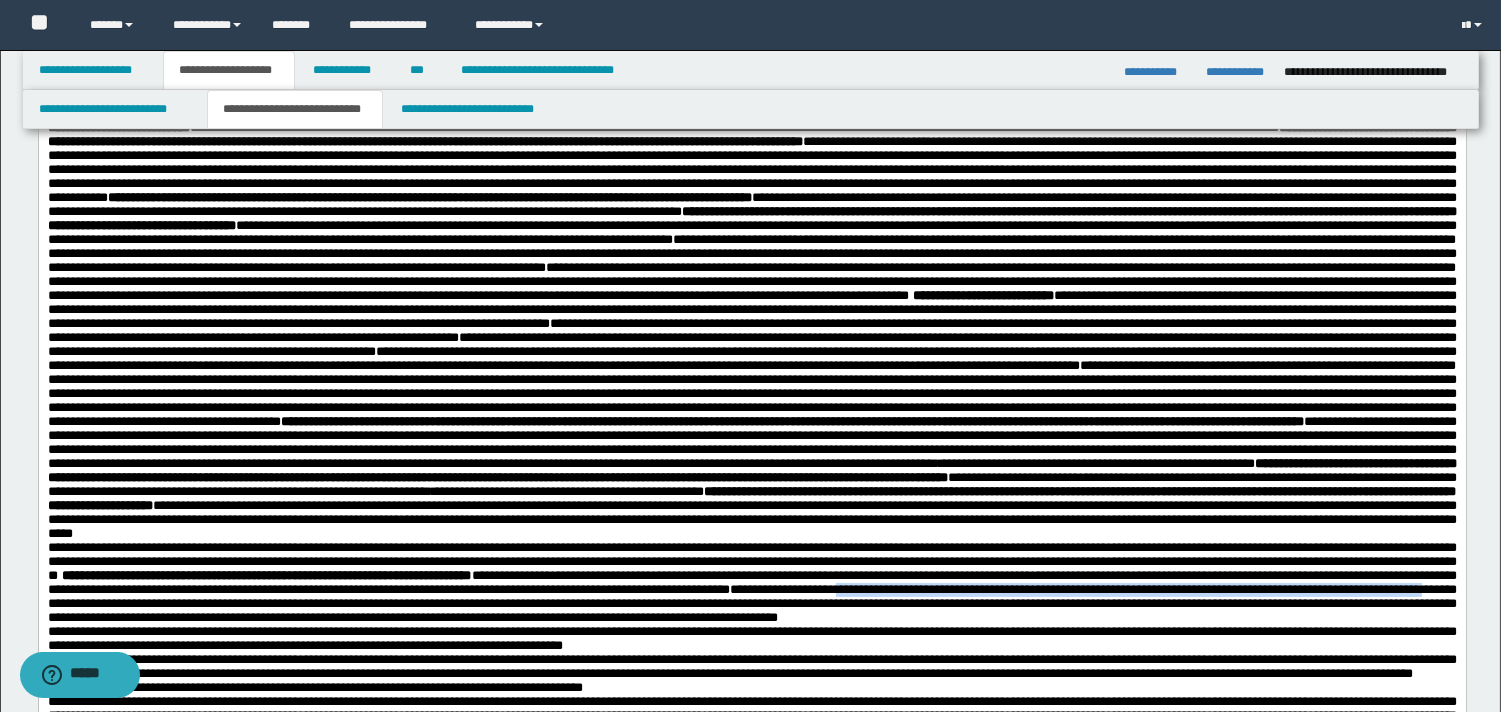 scroll, scrollTop: 268, scrollLeft: 0, axis: vertical 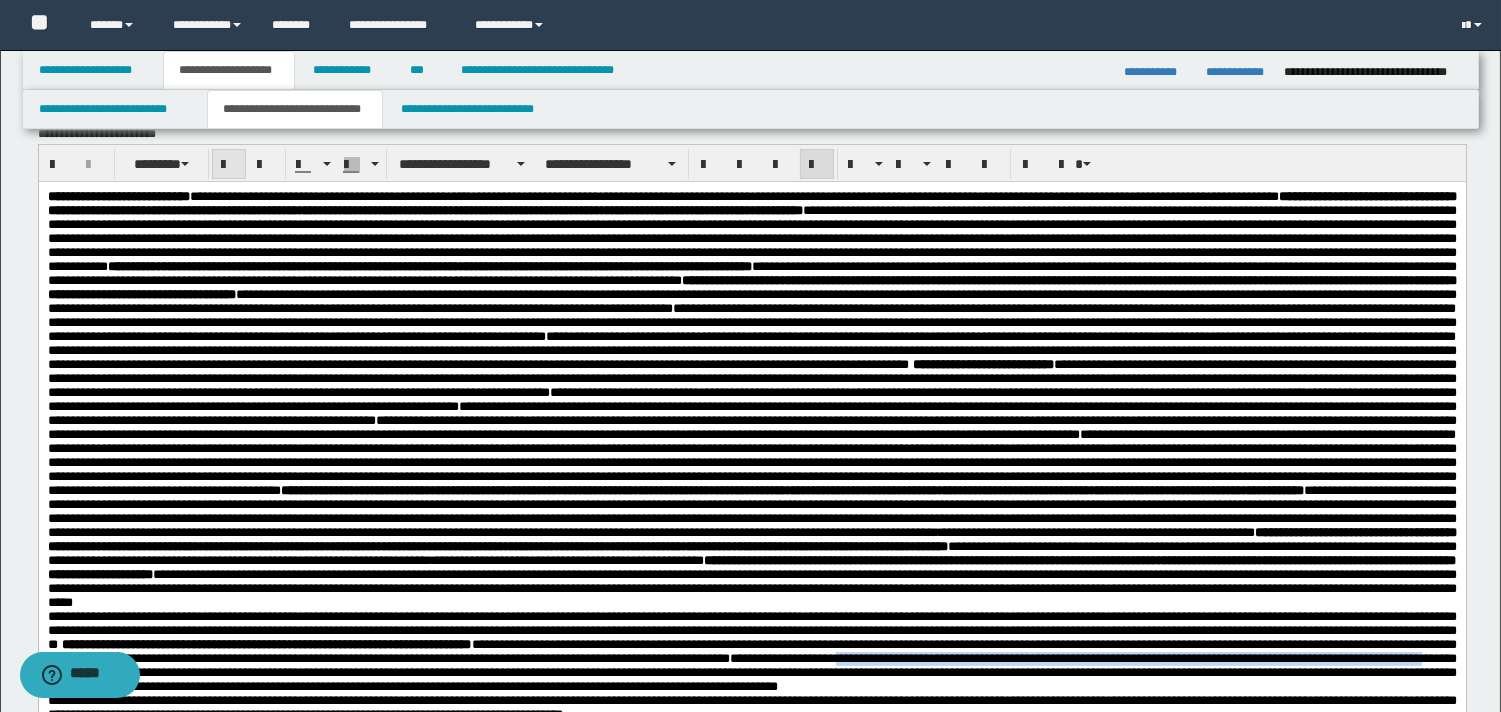 click at bounding box center [229, 165] 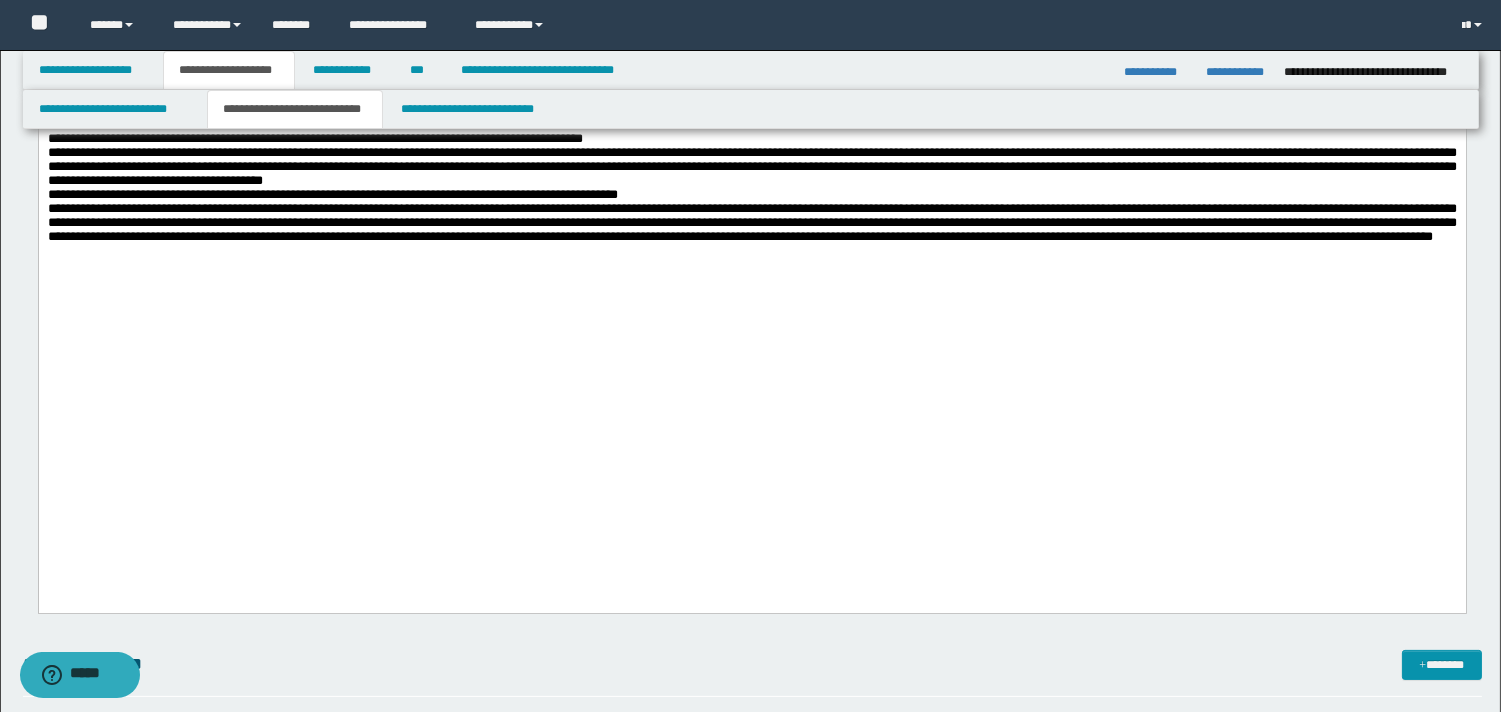 drag, startPoint x: 1508, startPoint y: 227, endPoint x: 1294, endPoint y: 867, distance: 674.8303 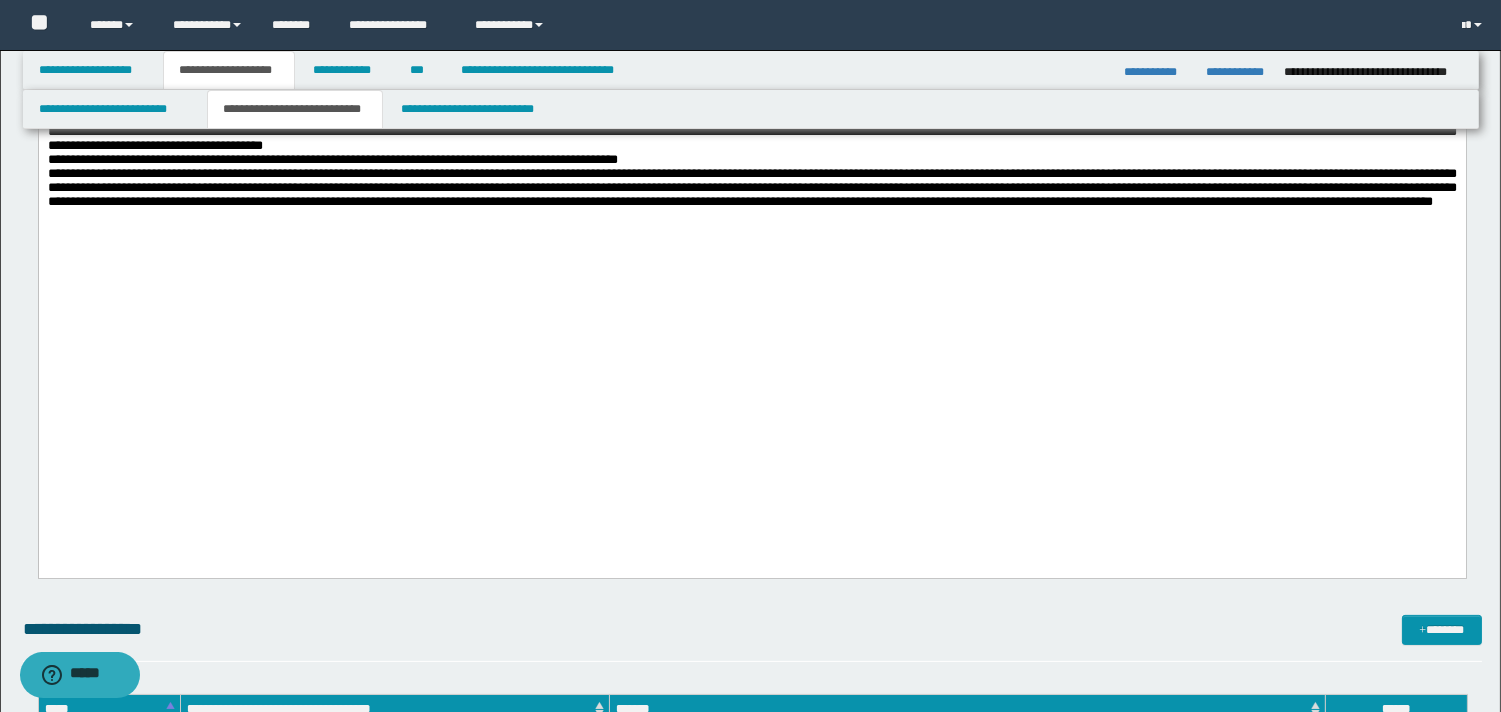 click on "**********" at bounding box center [751, 0] 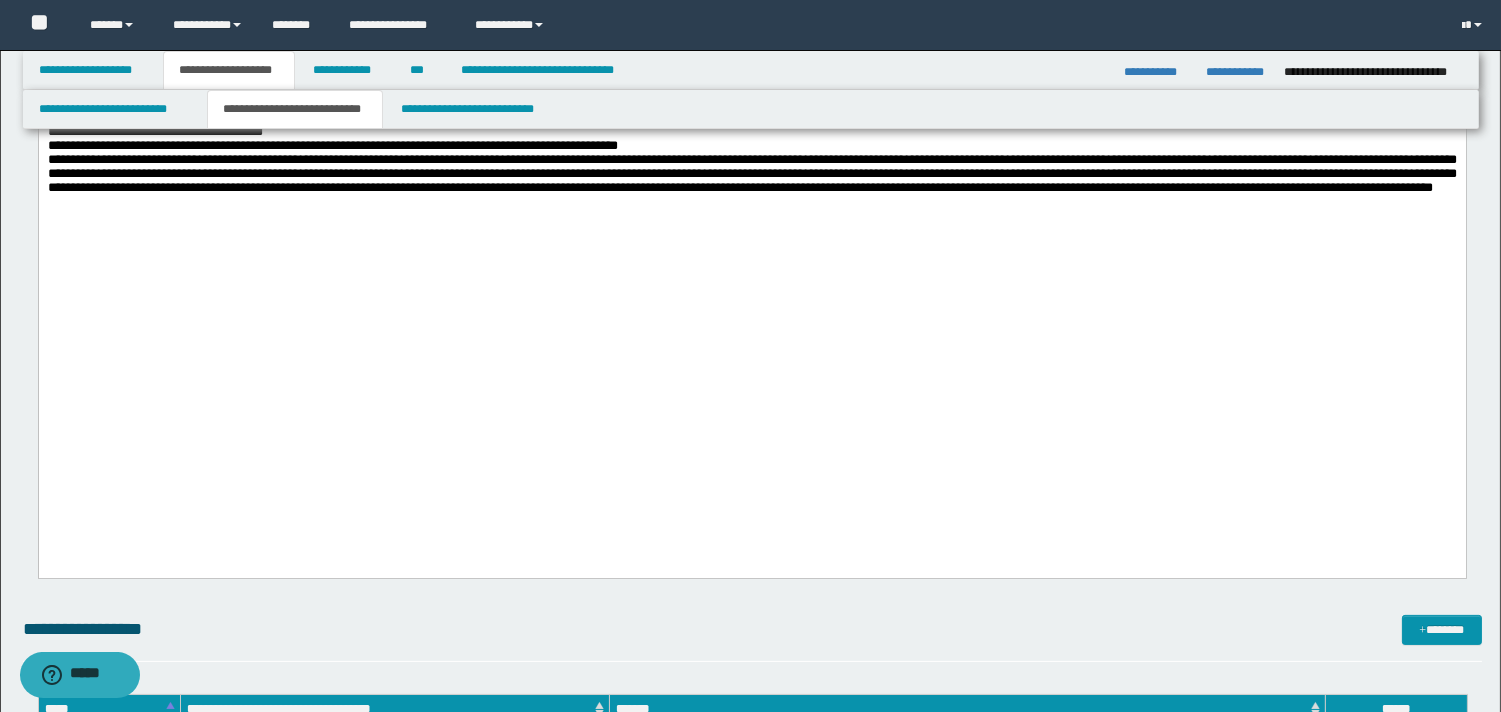 click on "**********" at bounding box center (751, 7) 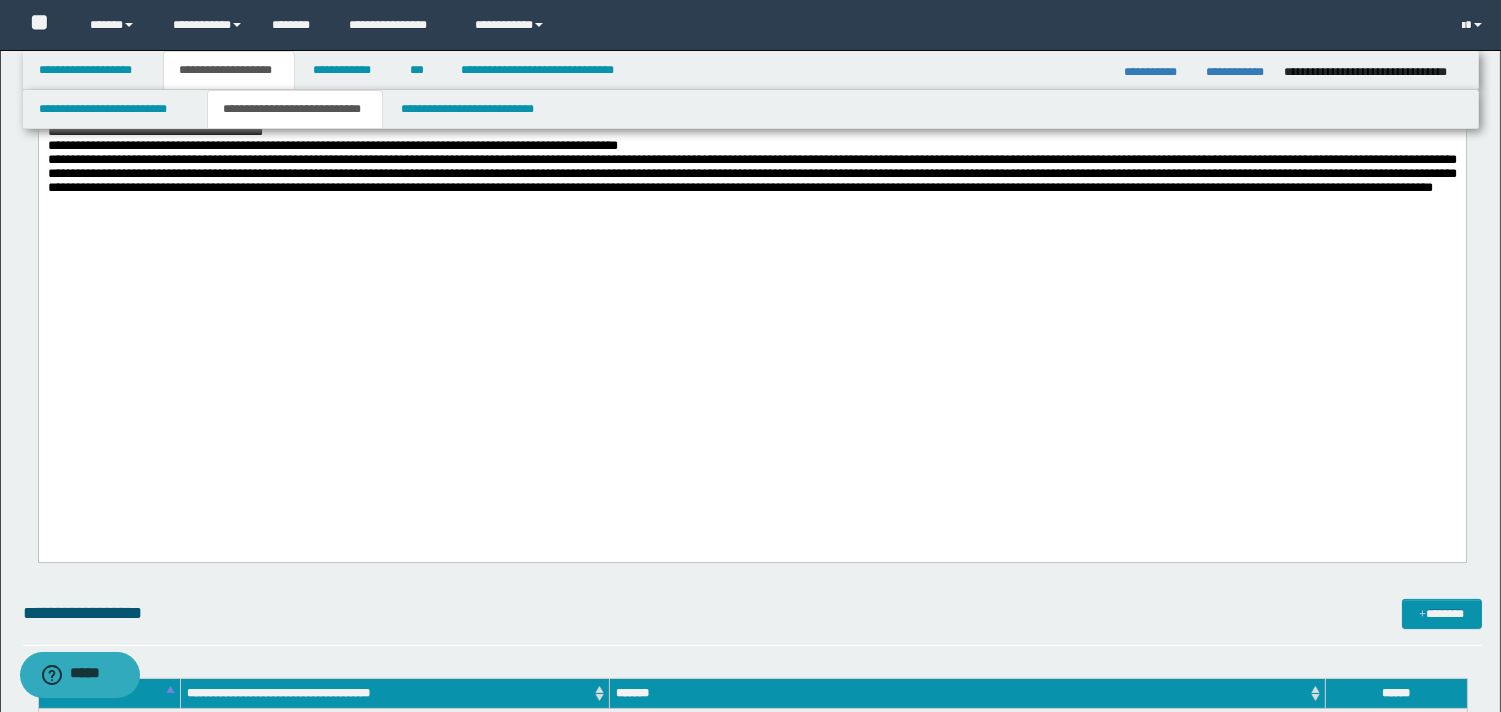 click on "**********" at bounding box center [751, 21] 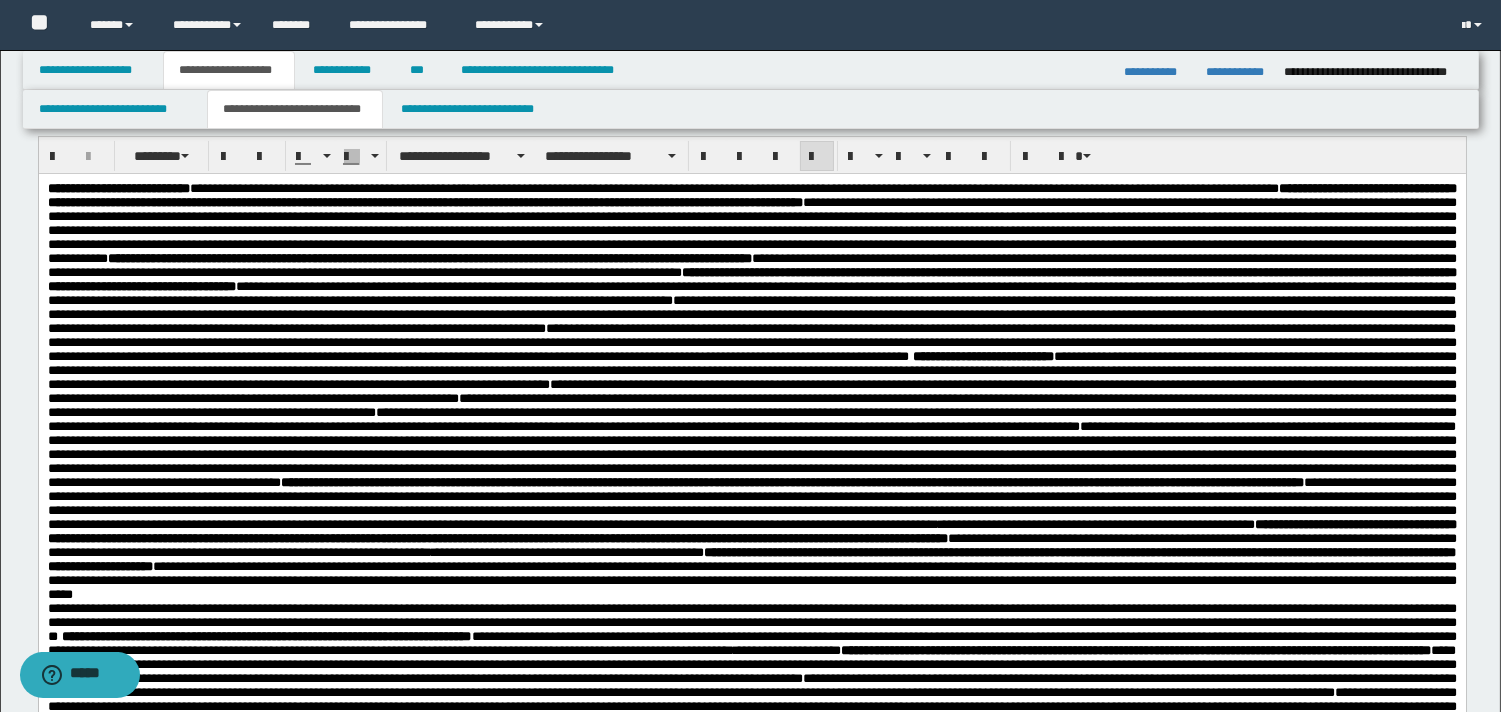 scroll, scrollTop: 267, scrollLeft: 0, axis: vertical 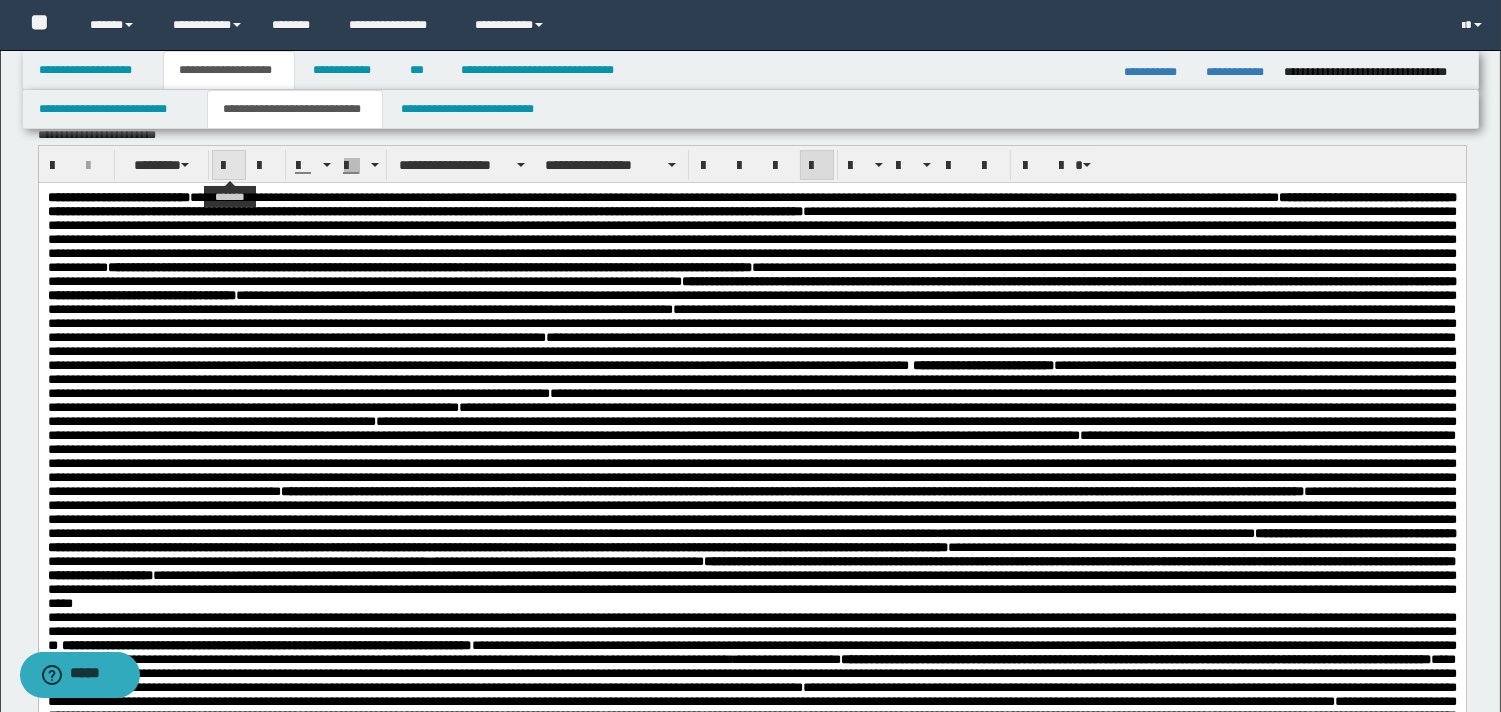 drag, startPoint x: 233, startPoint y: 164, endPoint x: 552, endPoint y: 67, distance: 333.42166 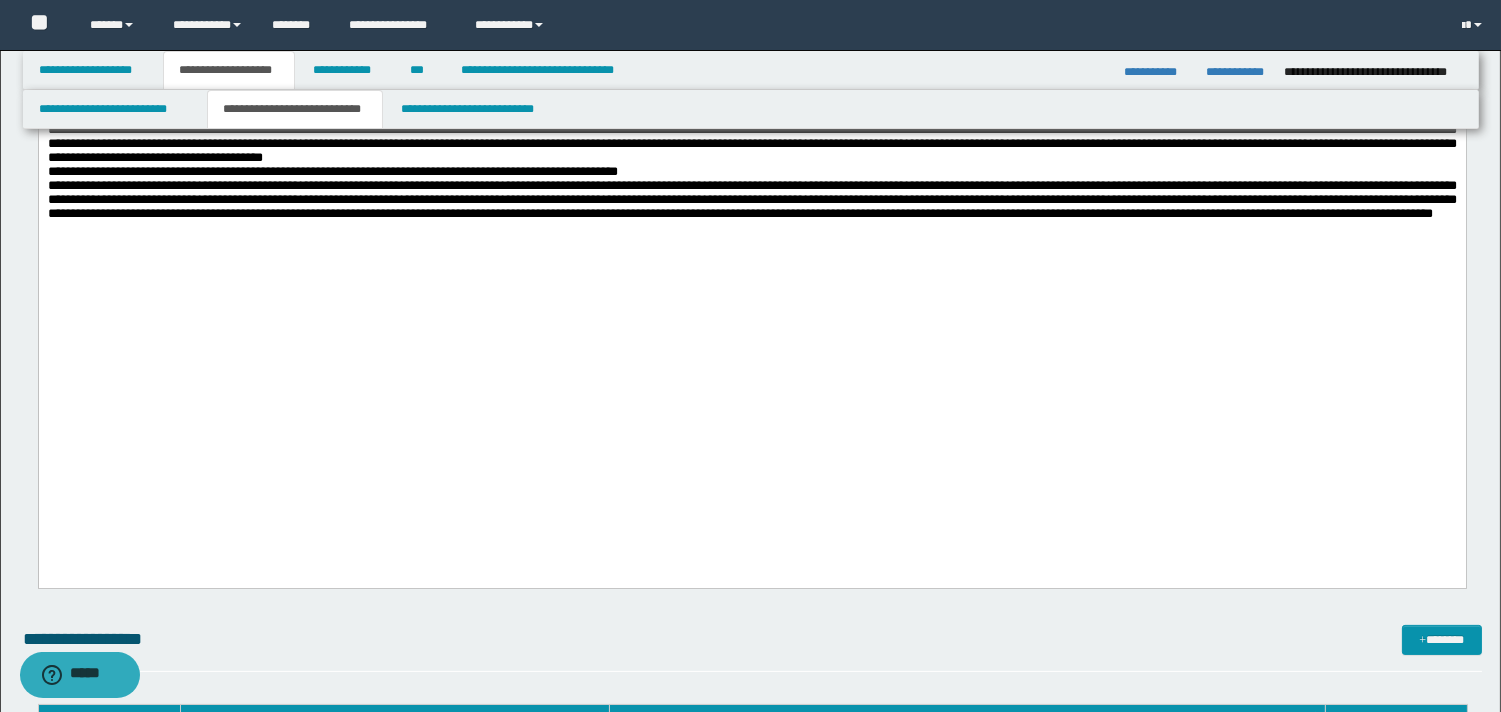 drag, startPoint x: 1516, startPoint y: 197, endPoint x: 1214, endPoint y: 870, distance: 737.6537 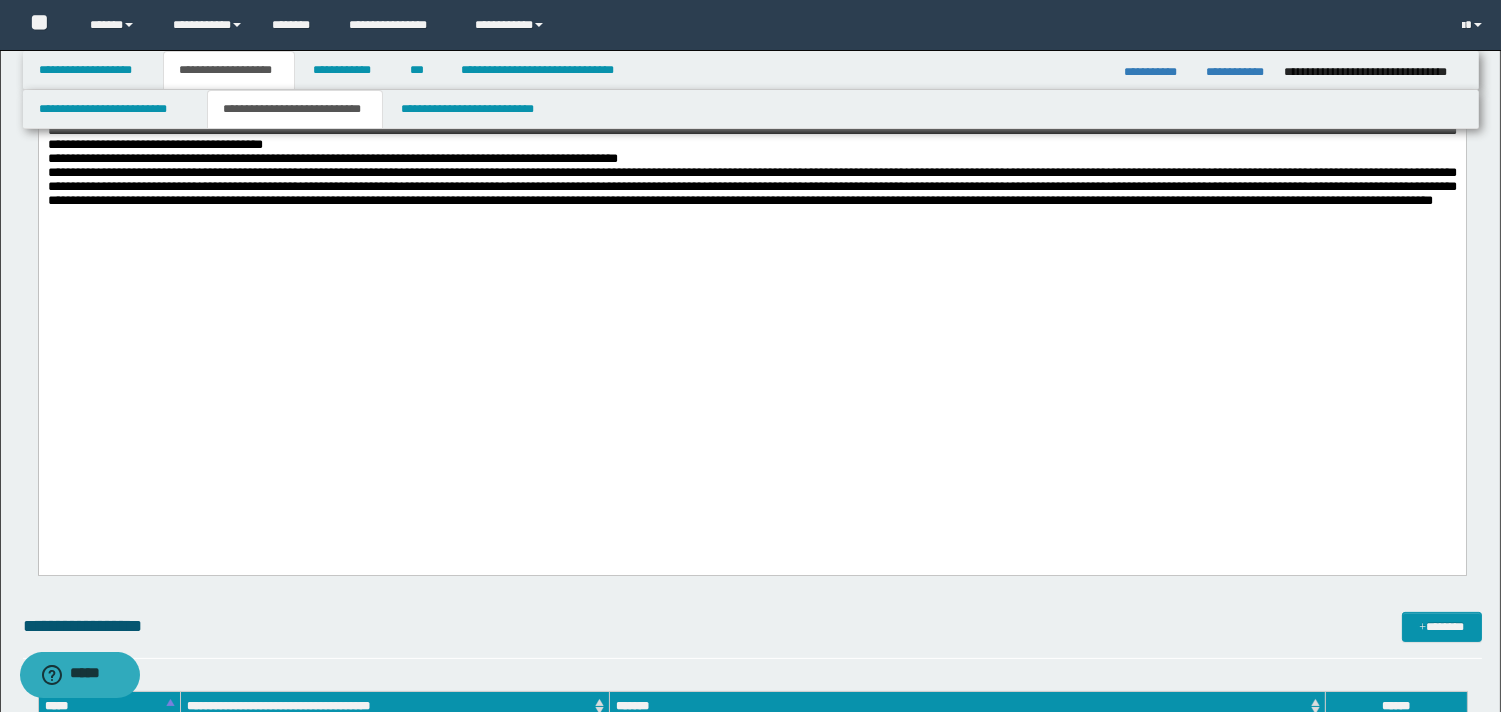 click on "**********" at bounding box center (751, 41) 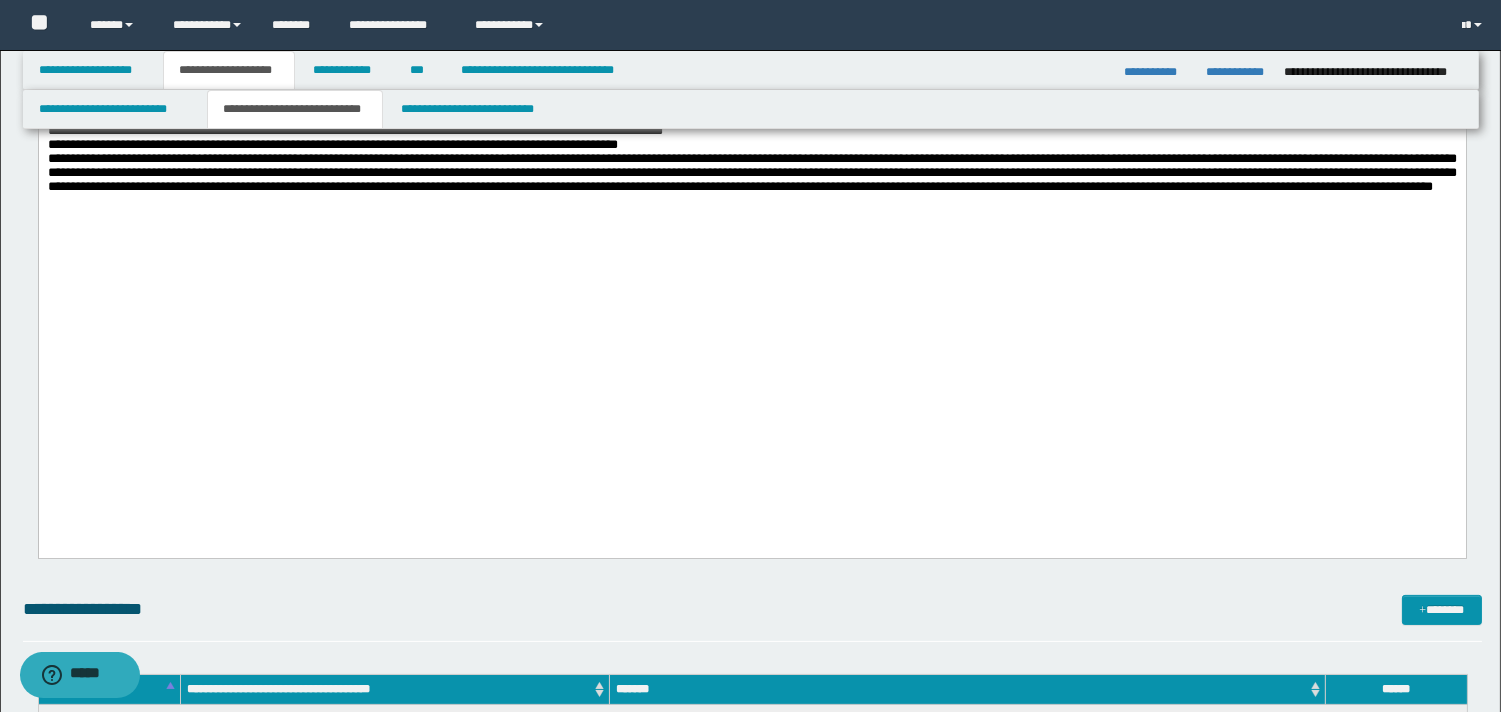 drag, startPoint x: 344, startPoint y: 325, endPoint x: 1240, endPoint y: 322, distance: 896.005 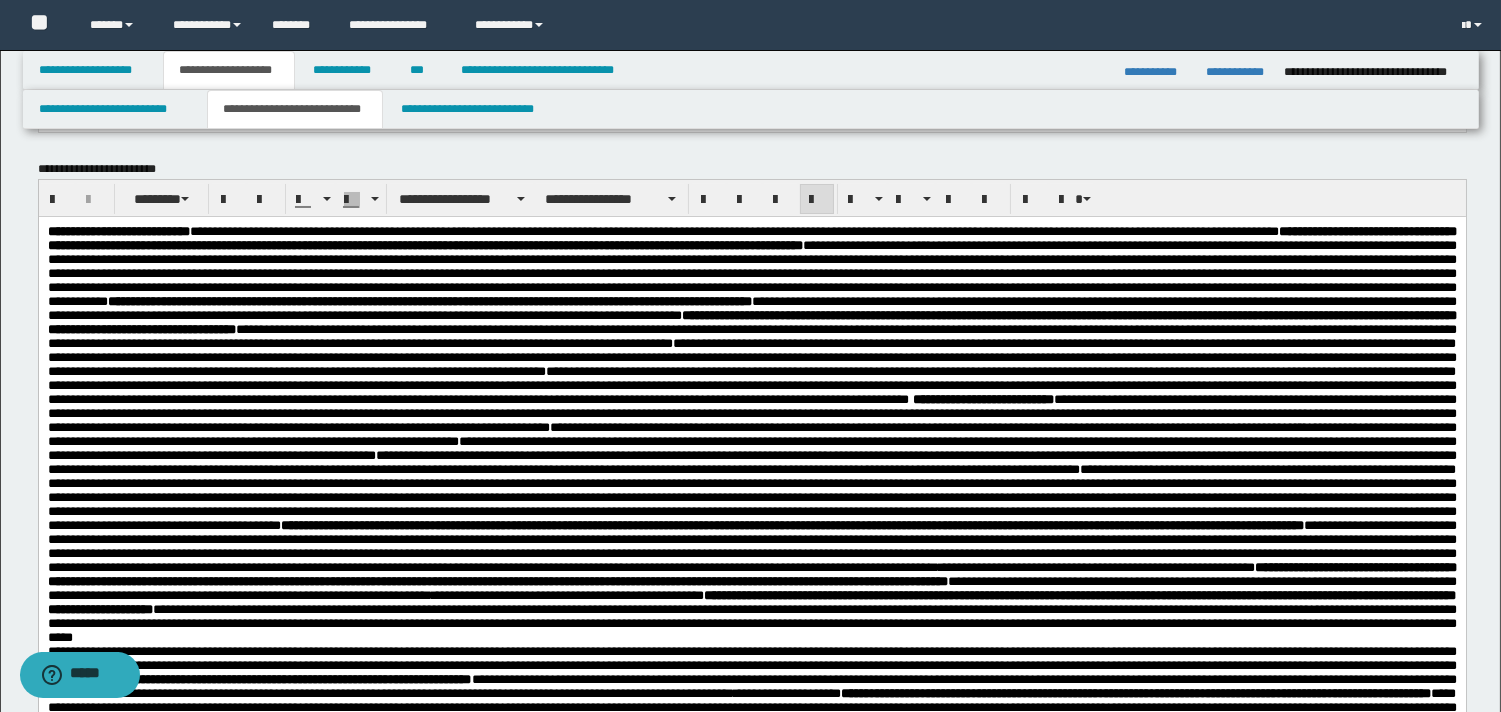 scroll, scrollTop: 216, scrollLeft: 0, axis: vertical 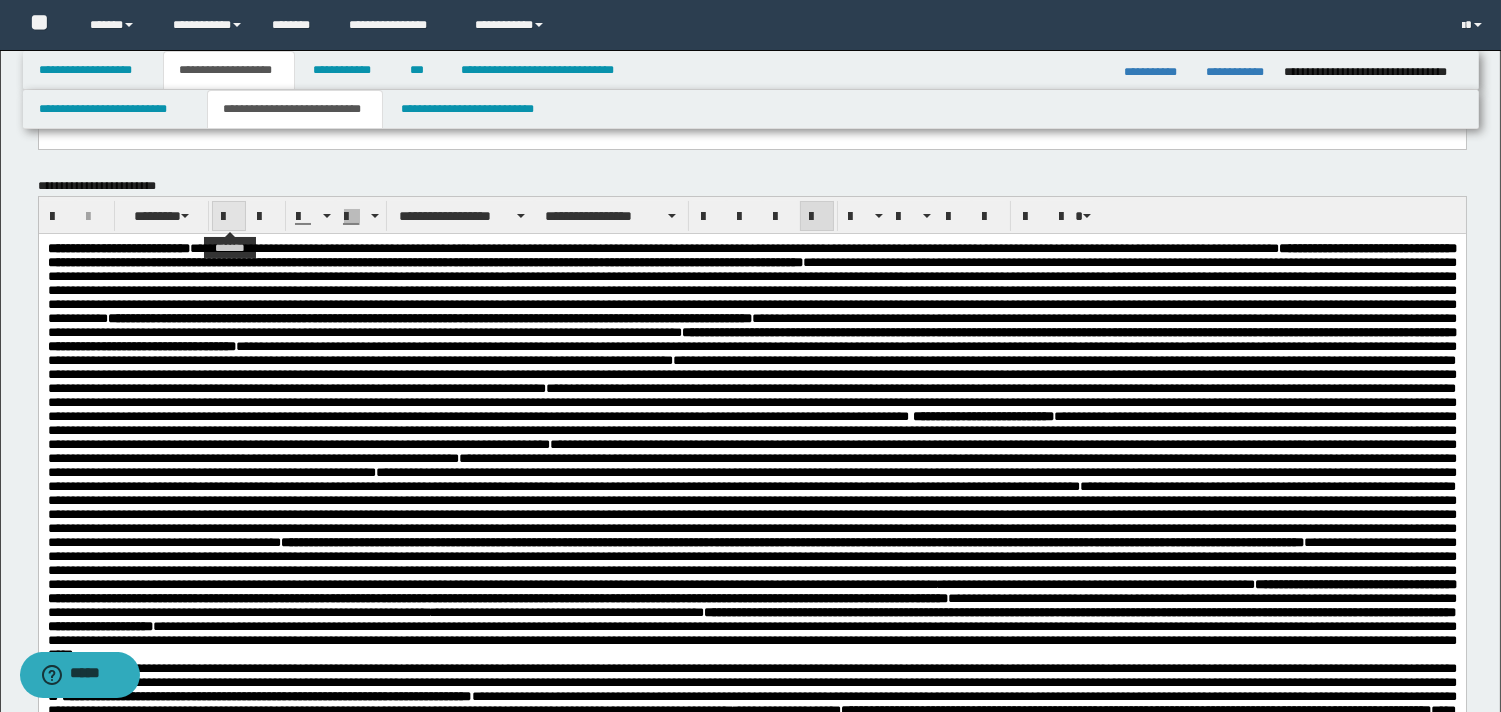 click at bounding box center [229, 217] 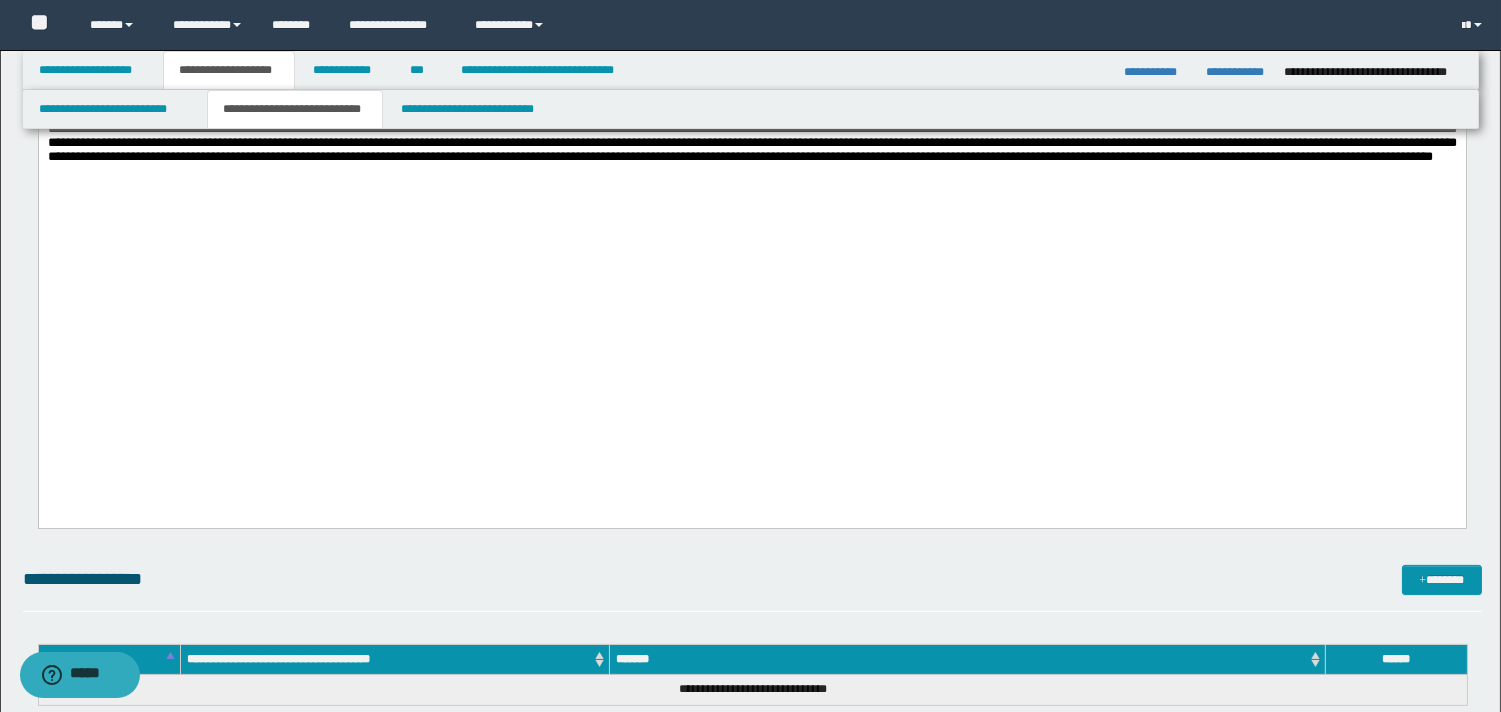 scroll, scrollTop: 990, scrollLeft: 0, axis: vertical 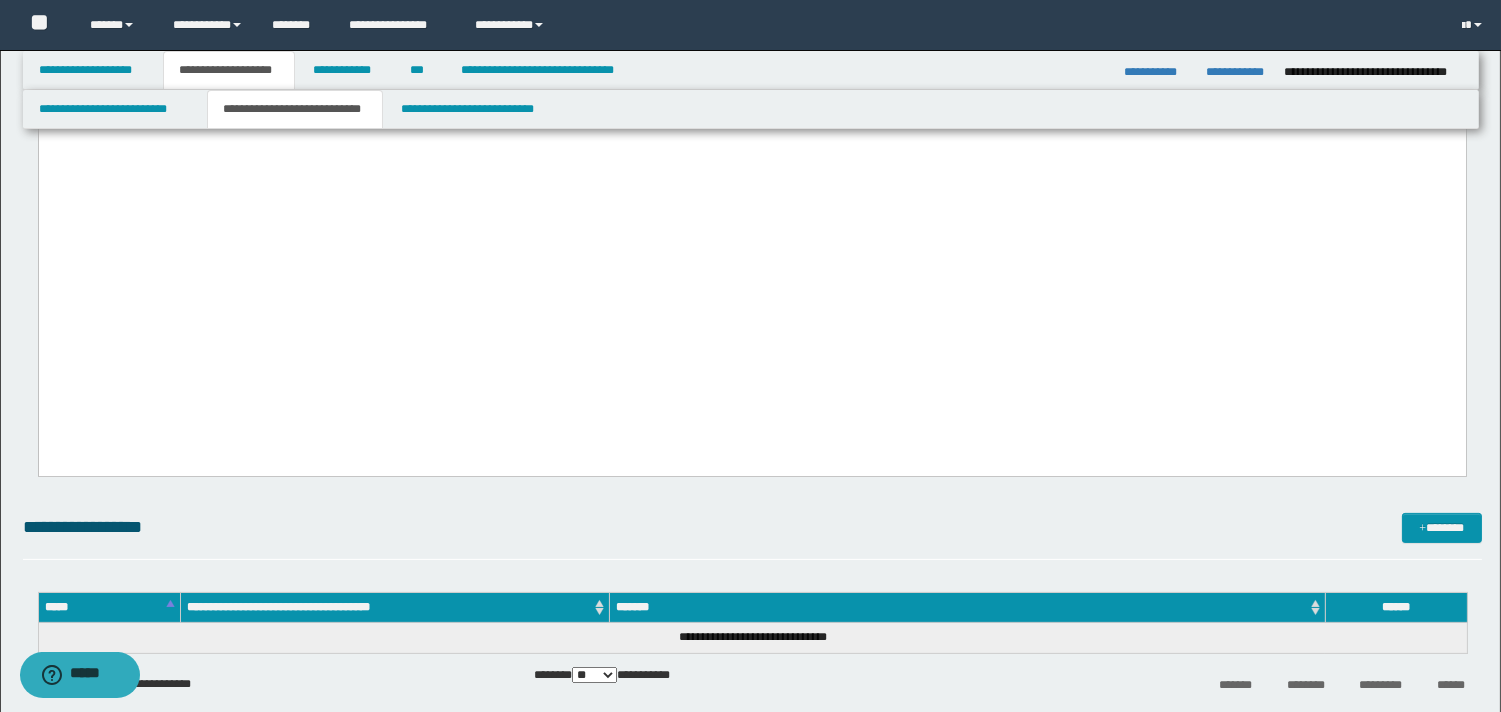 click on "**********" at bounding box center [751, -27] 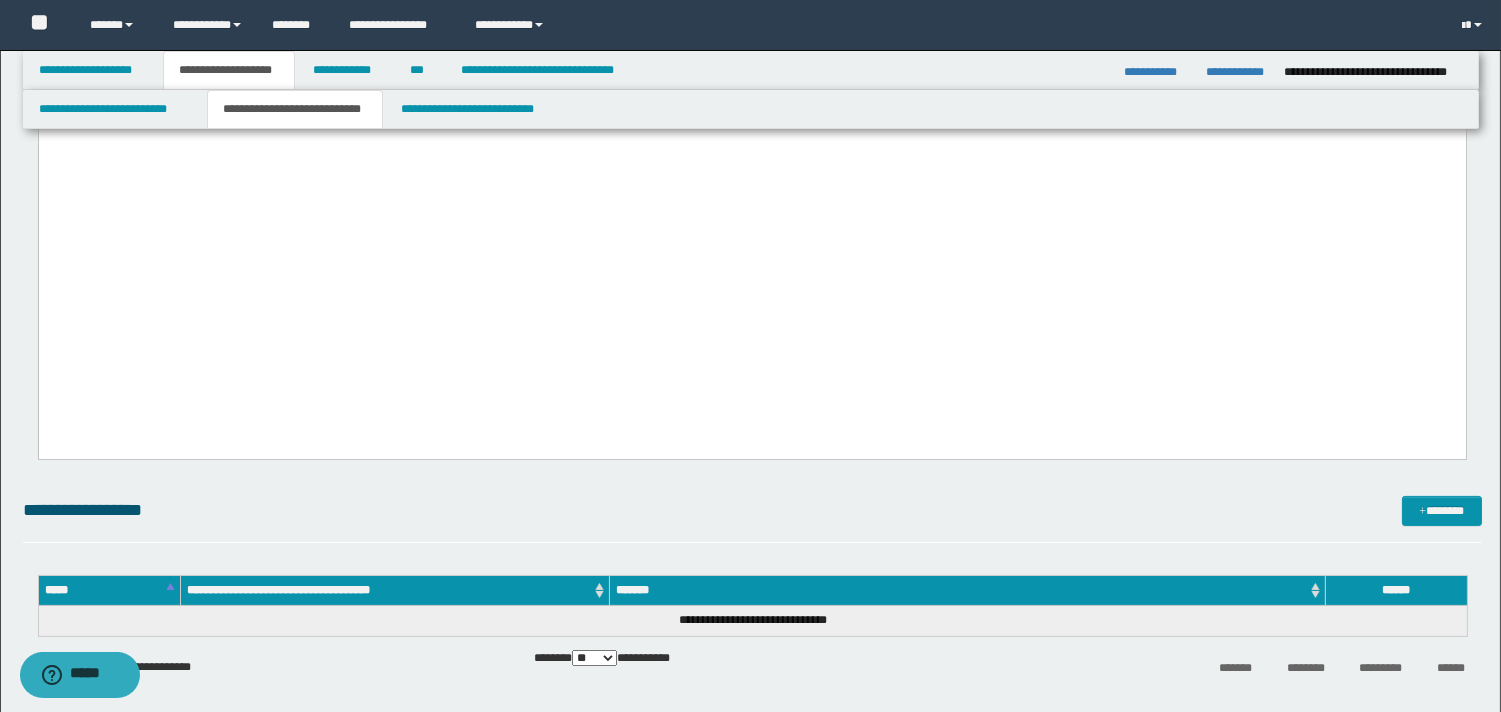 drag, startPoint x: 1272, startPoint y: 344, endPoint x: 1291, endPoint y: 382, distance: 42.48529 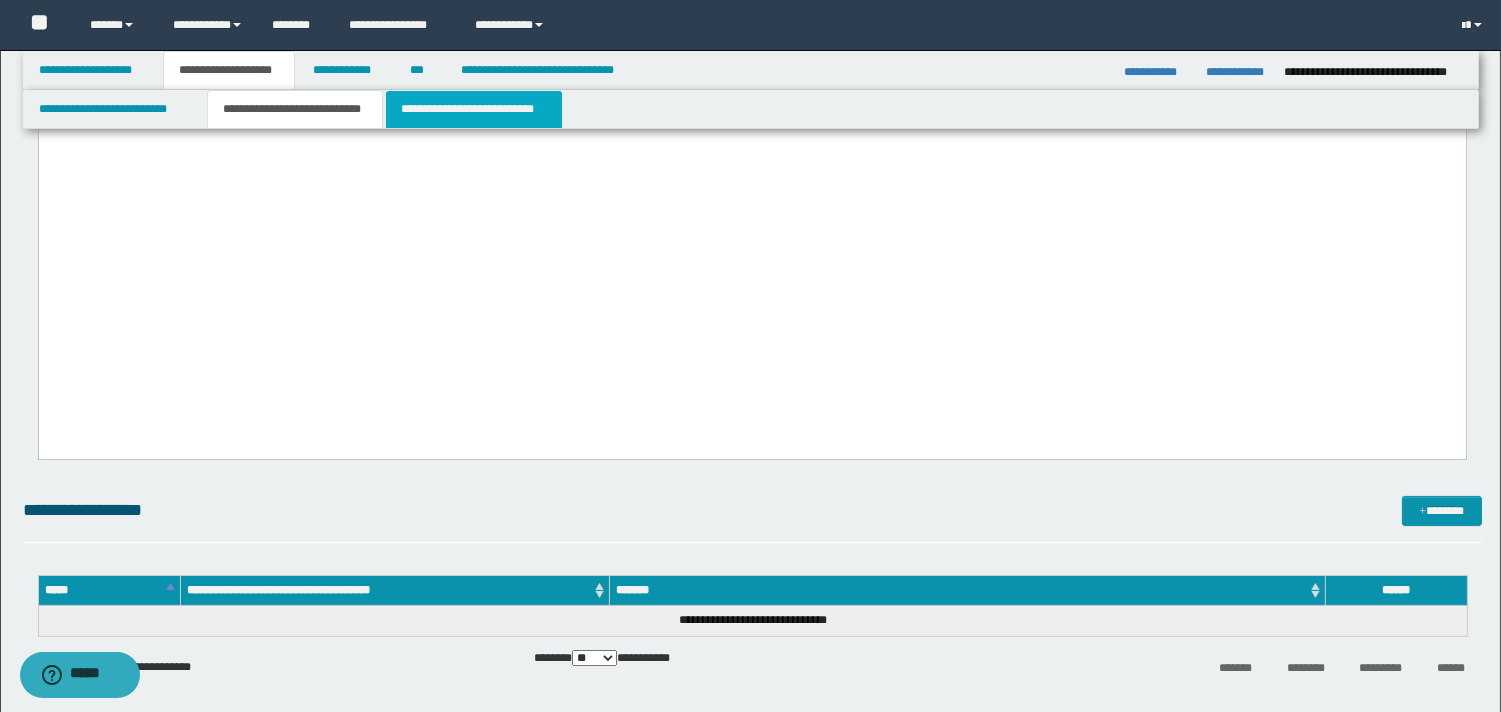 click on "**********" at bounding box center [474, 109] 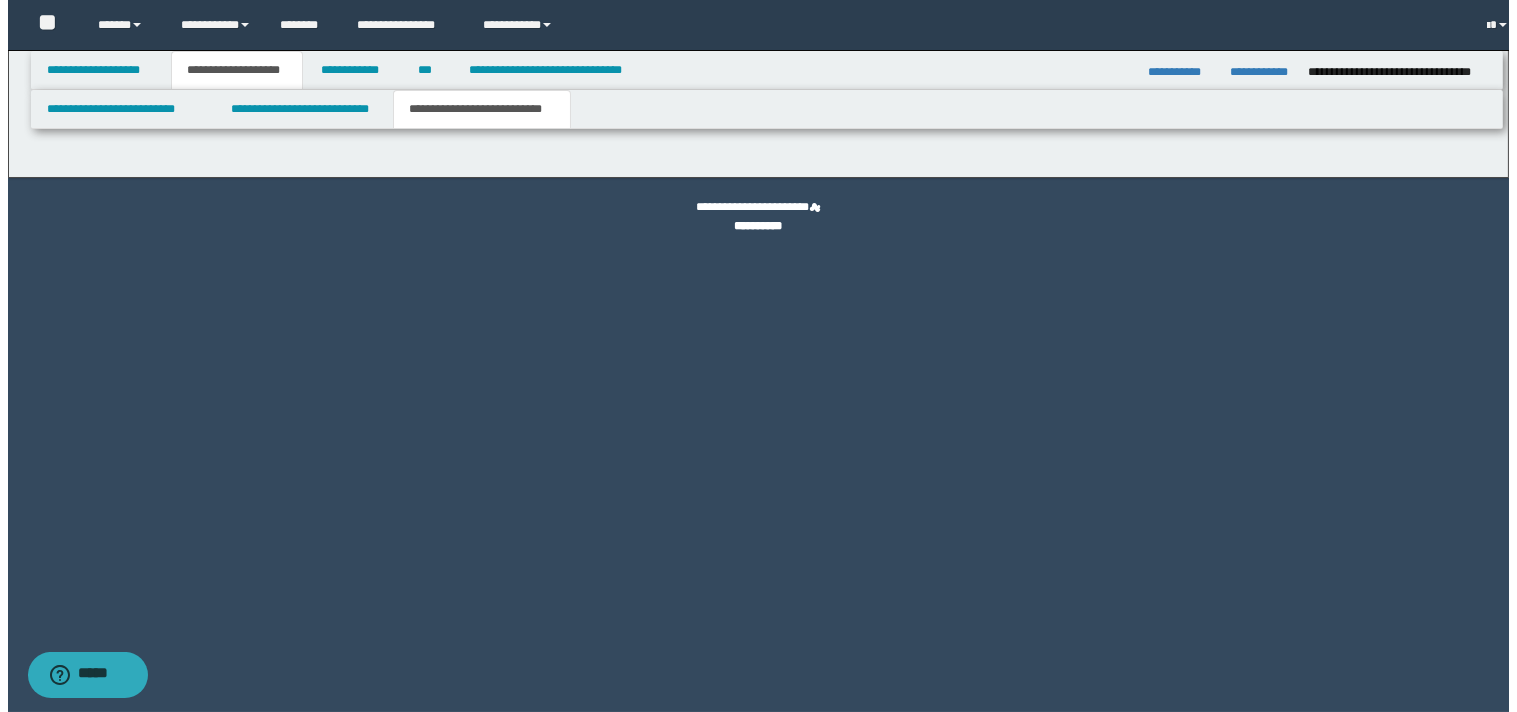 scroll, scrollTop: 0, scrollLeft: 0, axis: both 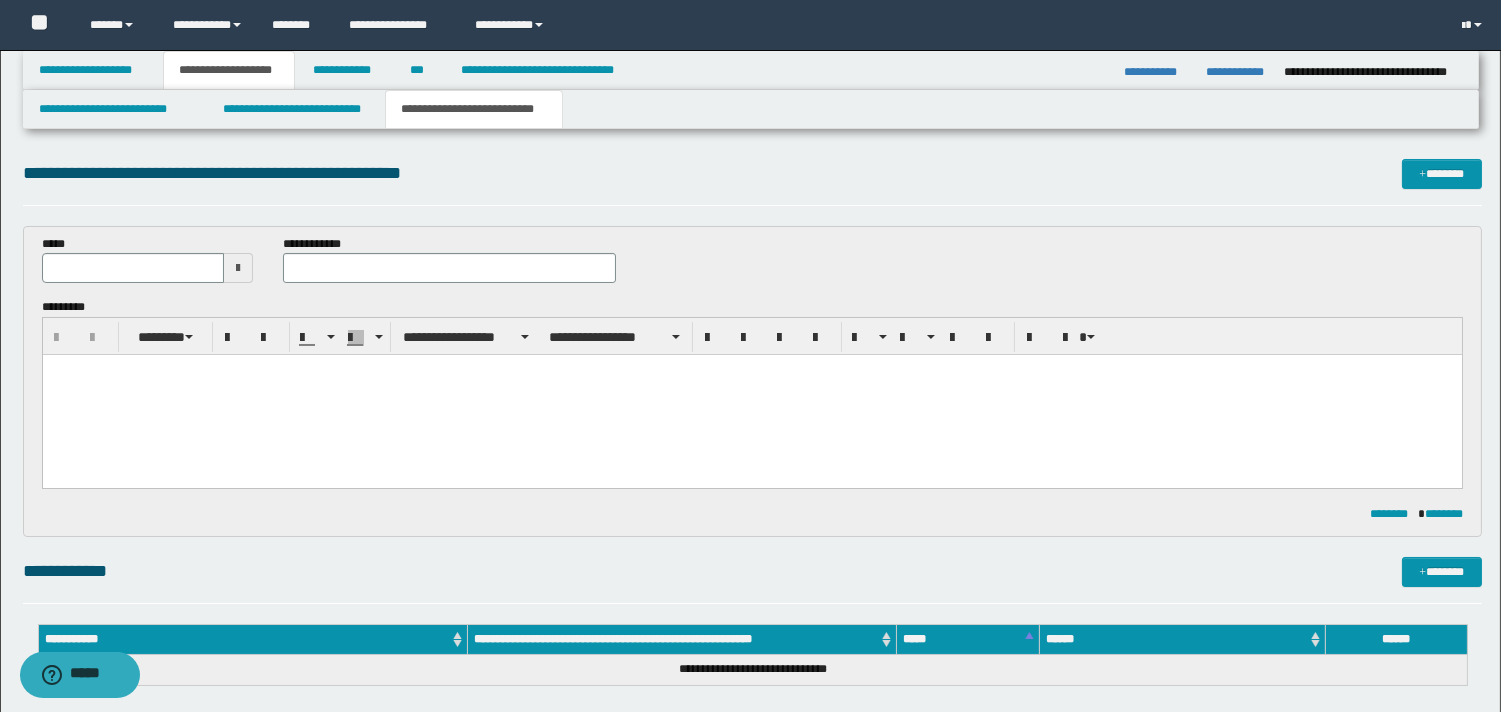 click at bounding box center [238, 268] 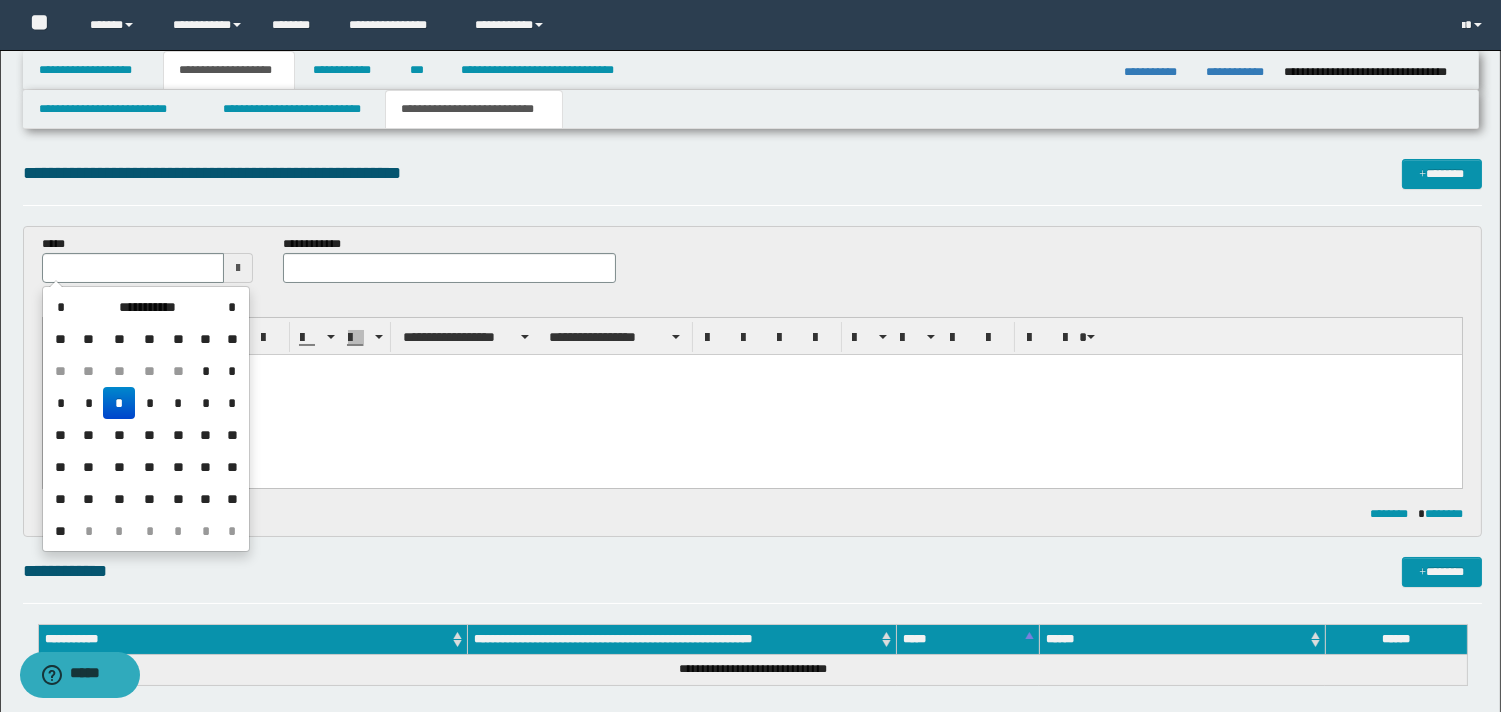 click on "*" at bounding box center [119, 403] 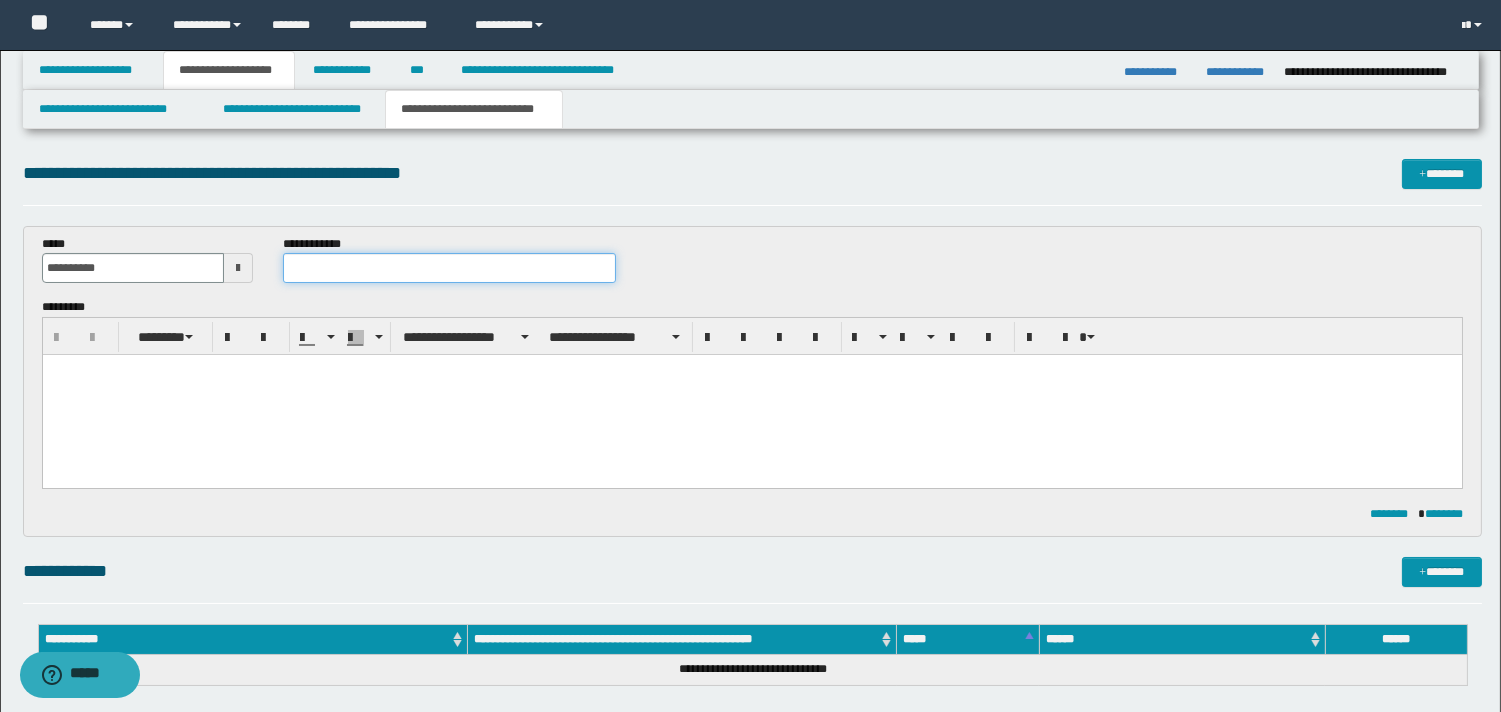 click at bounding box center [449, 268] 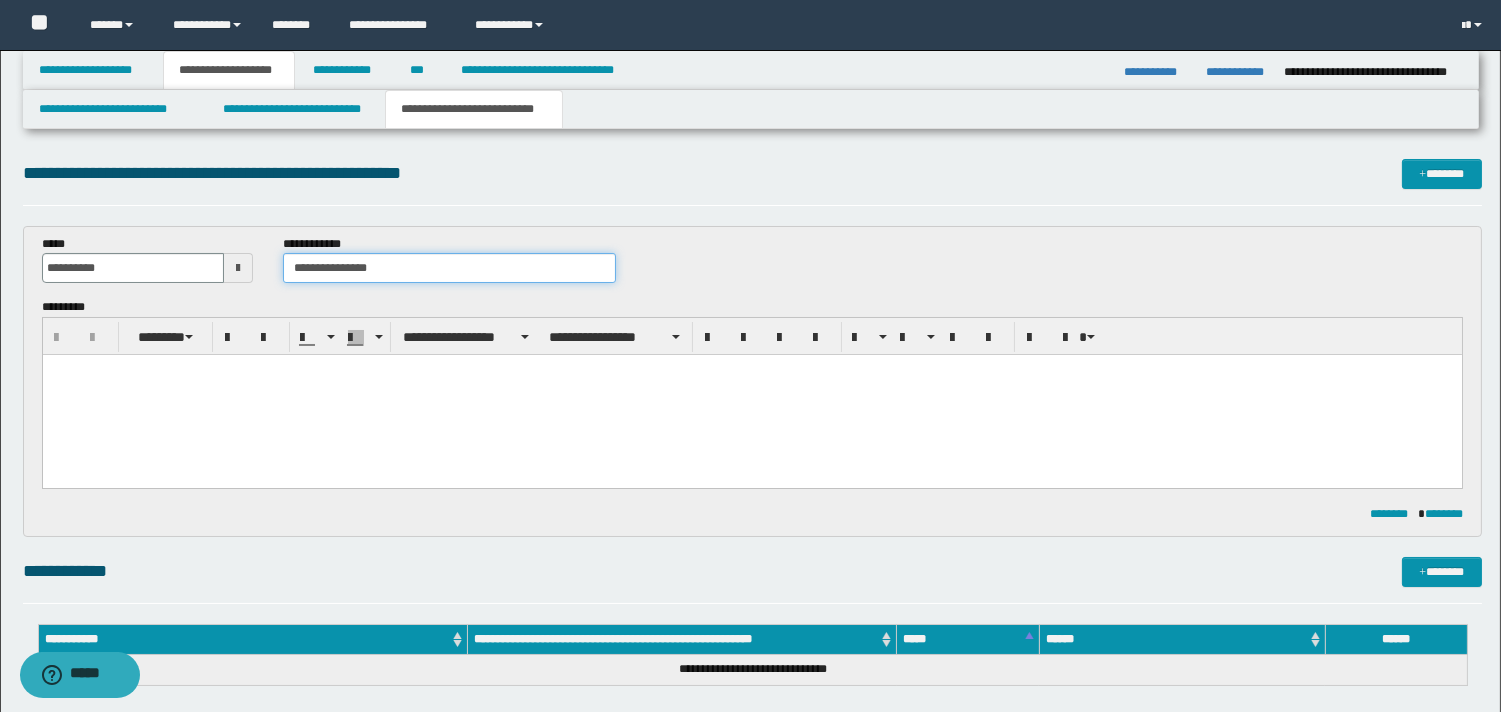 type on "**********" 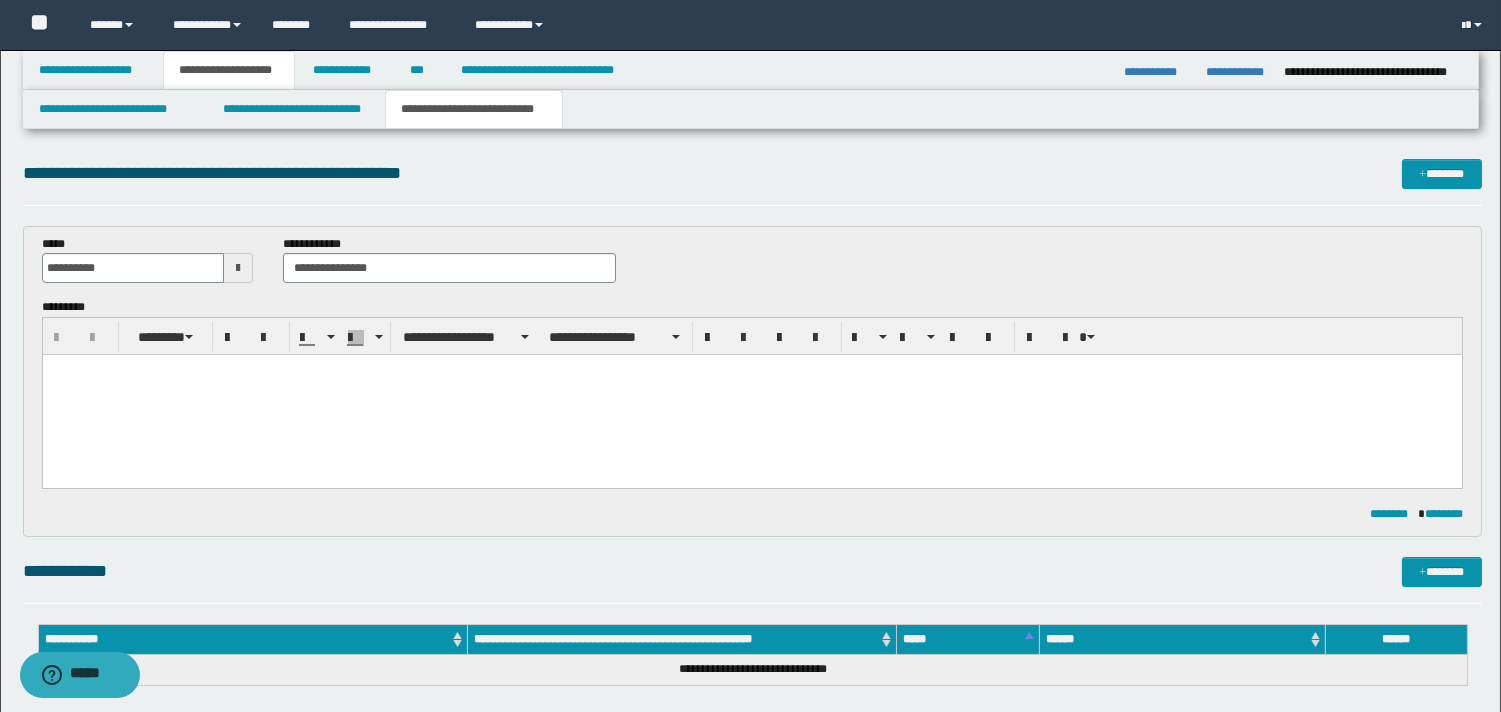 click at bounding box center (751, 395) 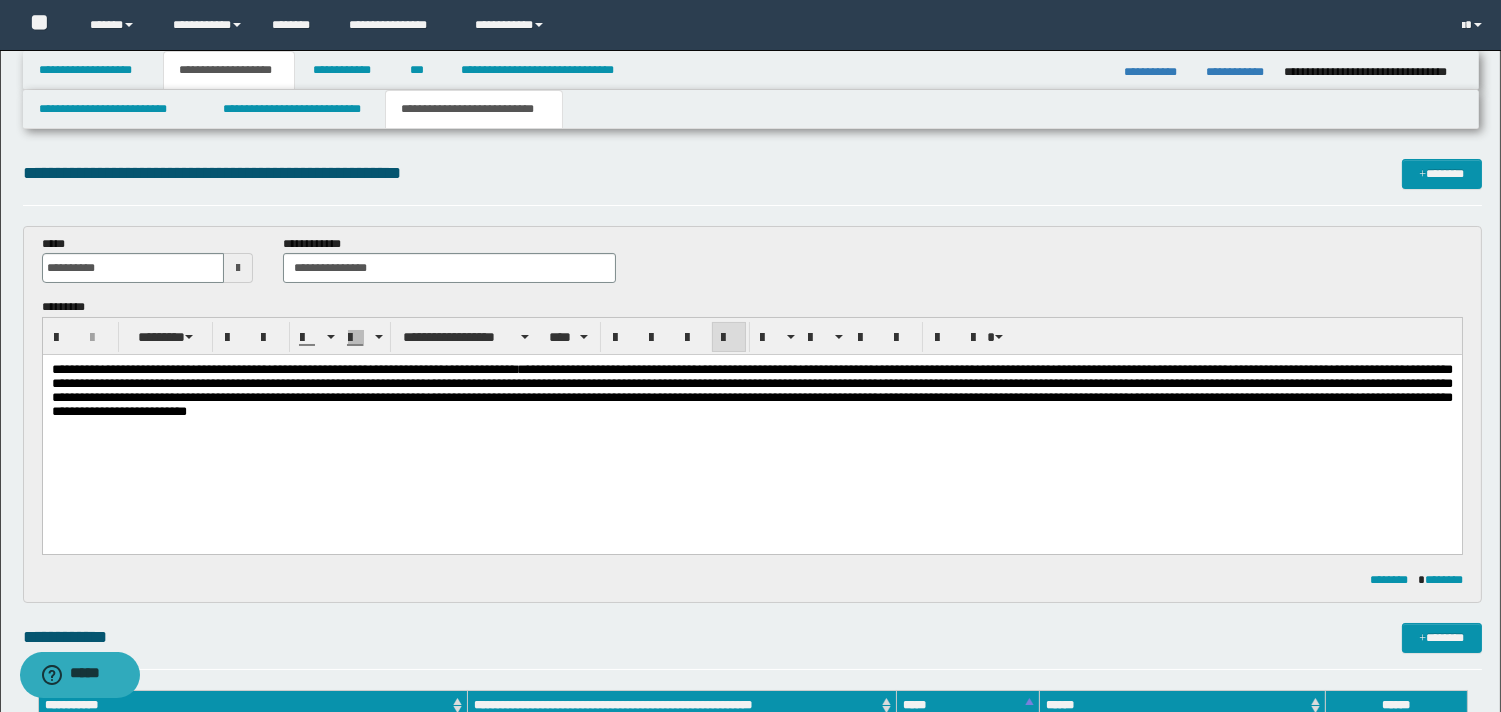 click on "**********" at bounding box center [329, 369] 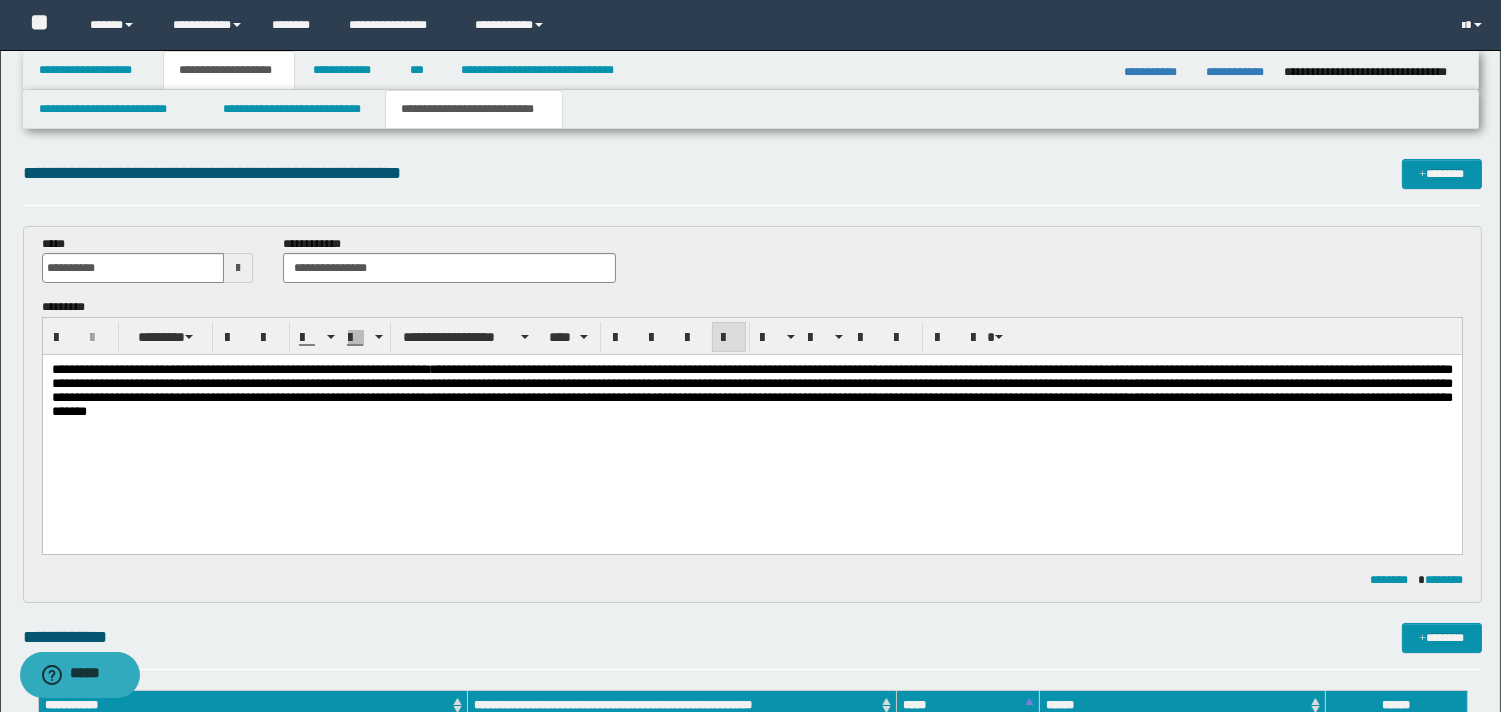 click on "**********" at bounding box center [751, 390] 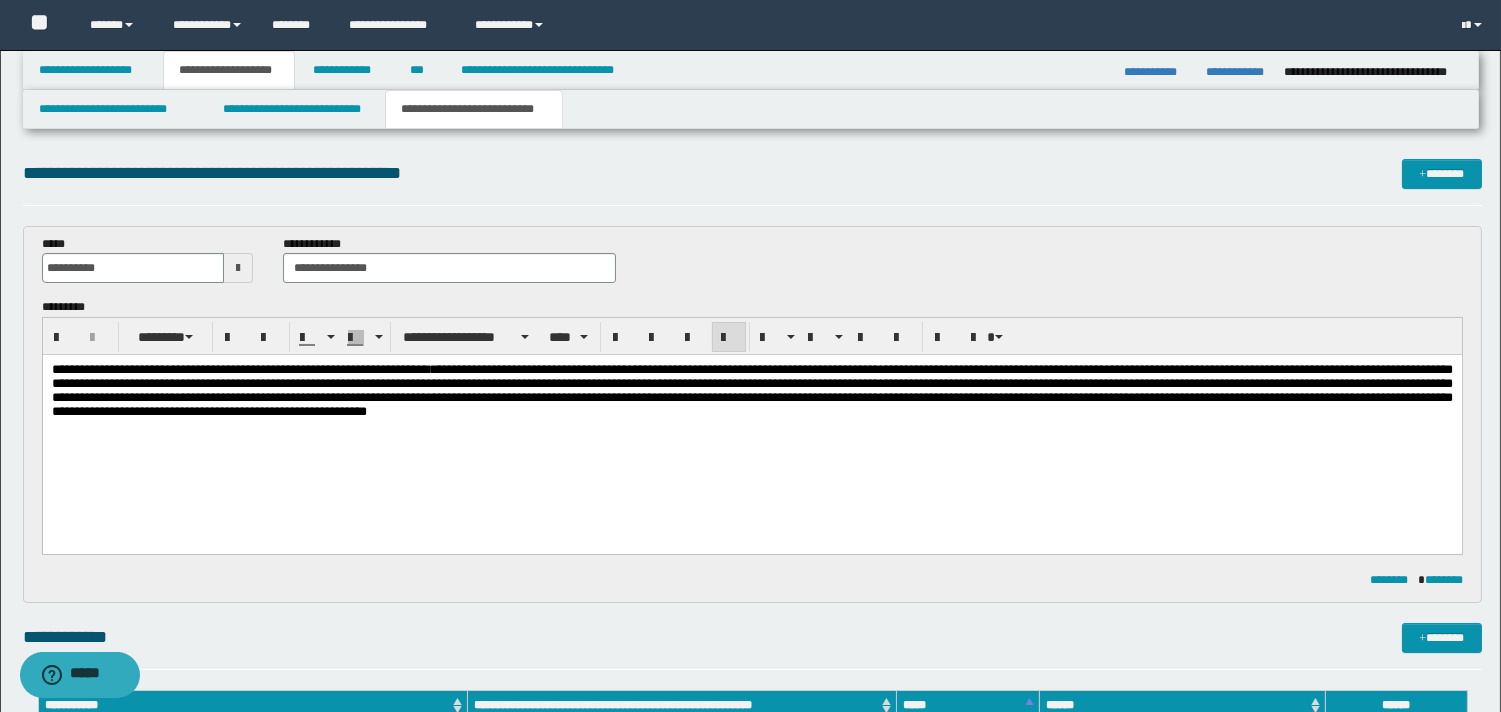 click on "**********" at bounding box center (751, 390) 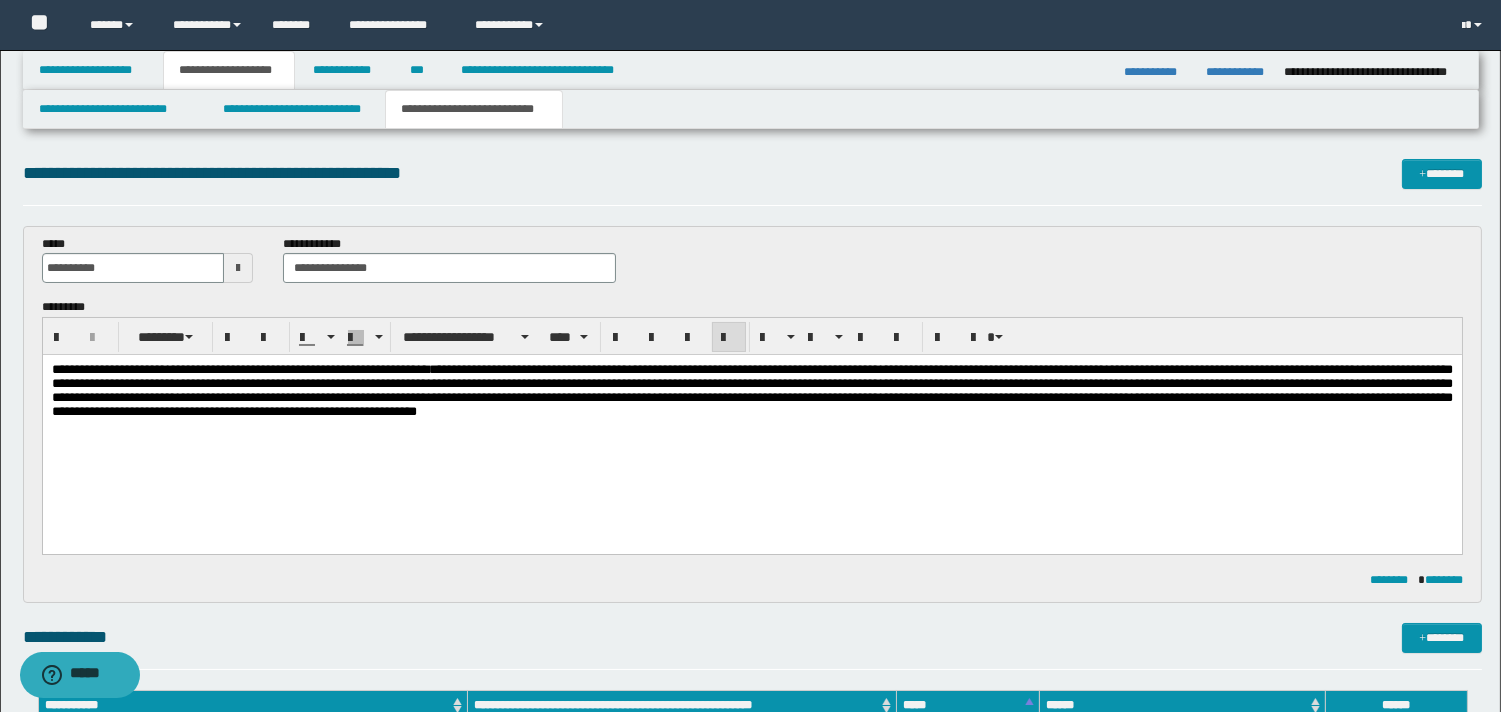 click on "**********" at bounding box center [751, 390] 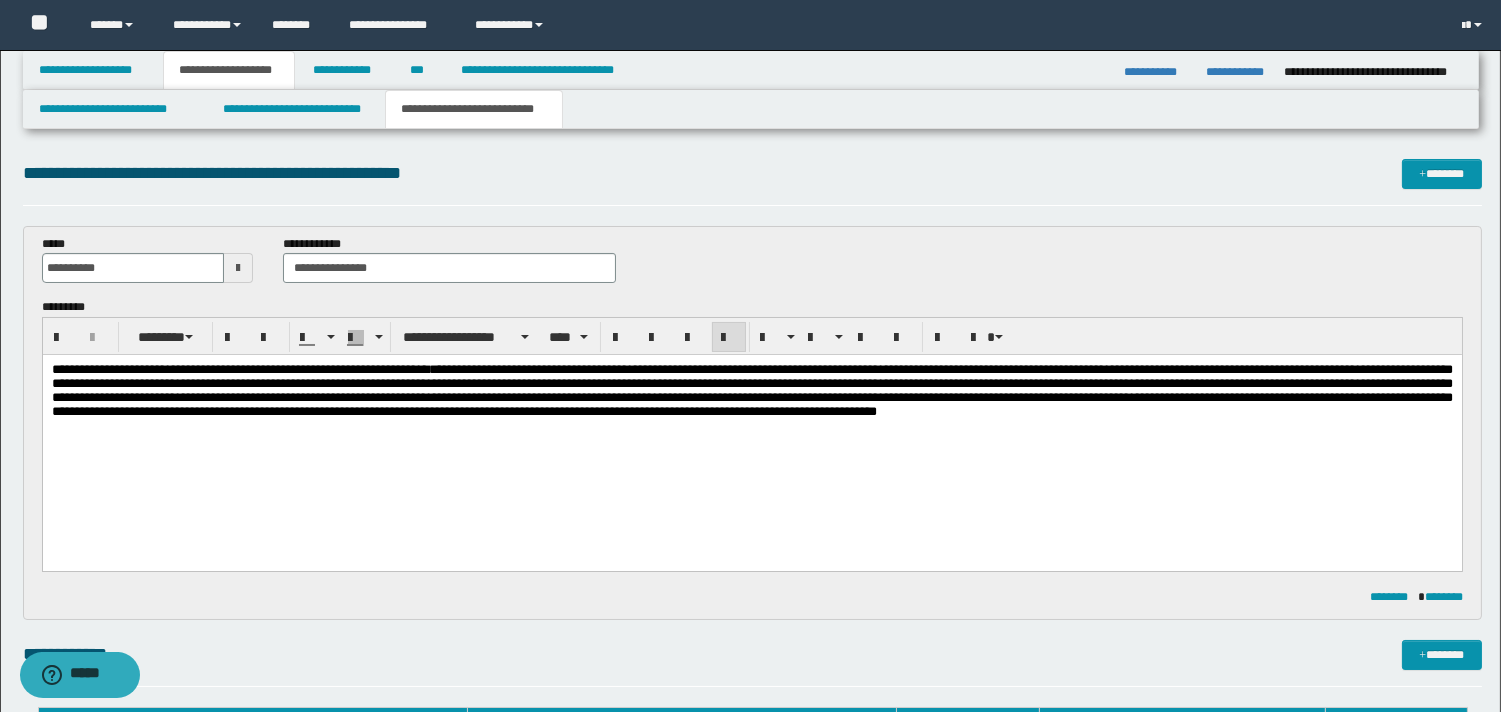 click on "**********" at bounding box center (751, 390) 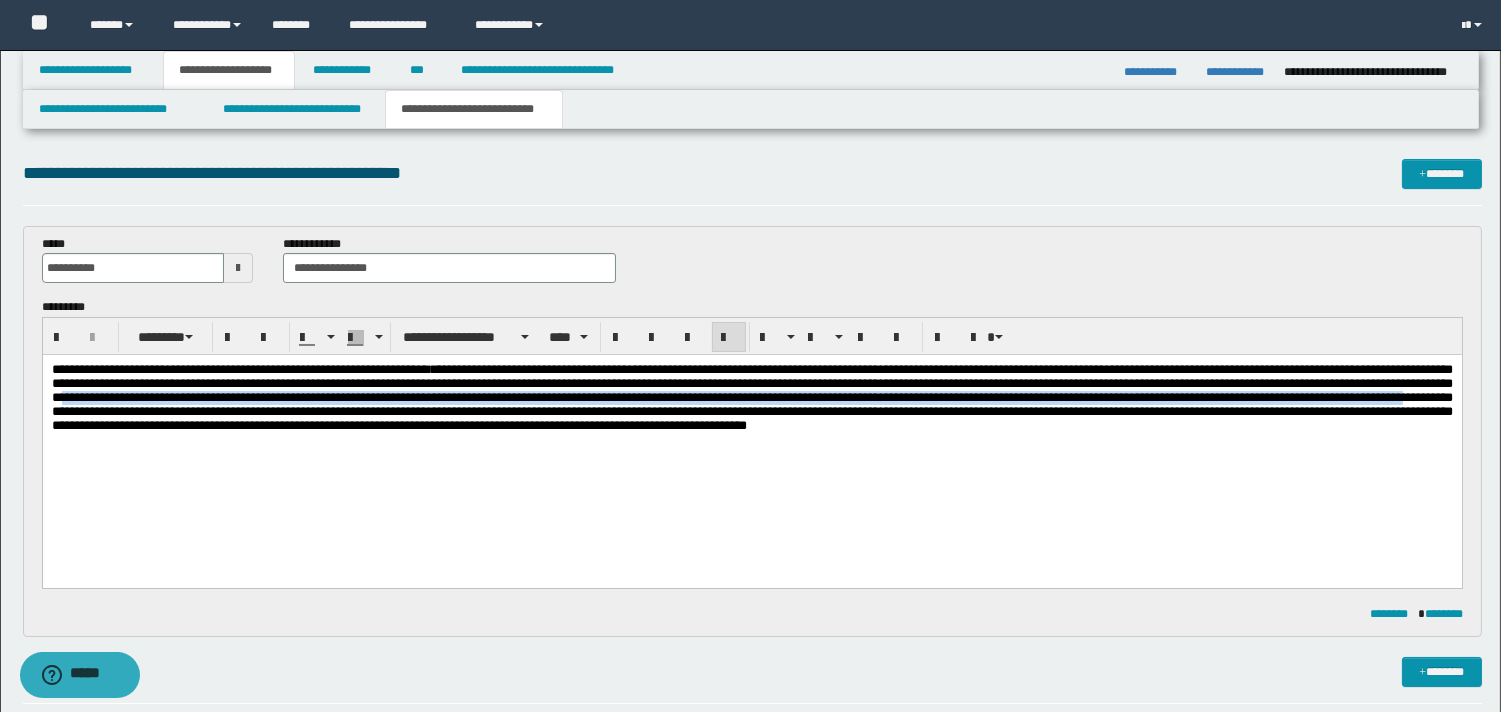 drag, startPoint x: 571, startPoint y: 403, endPoint x: 804, endPoint y: 414, distance: 233.2595 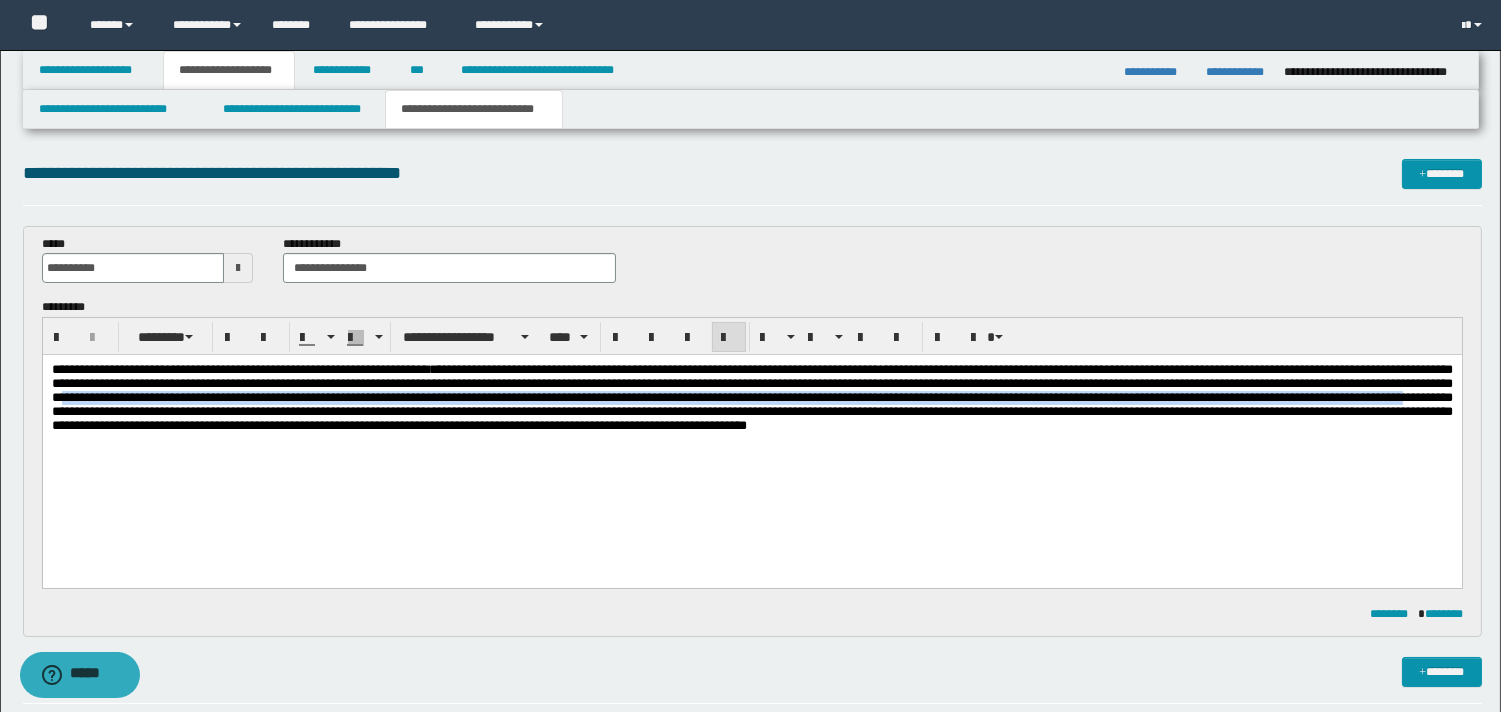 click at bounding box center [751, 397] 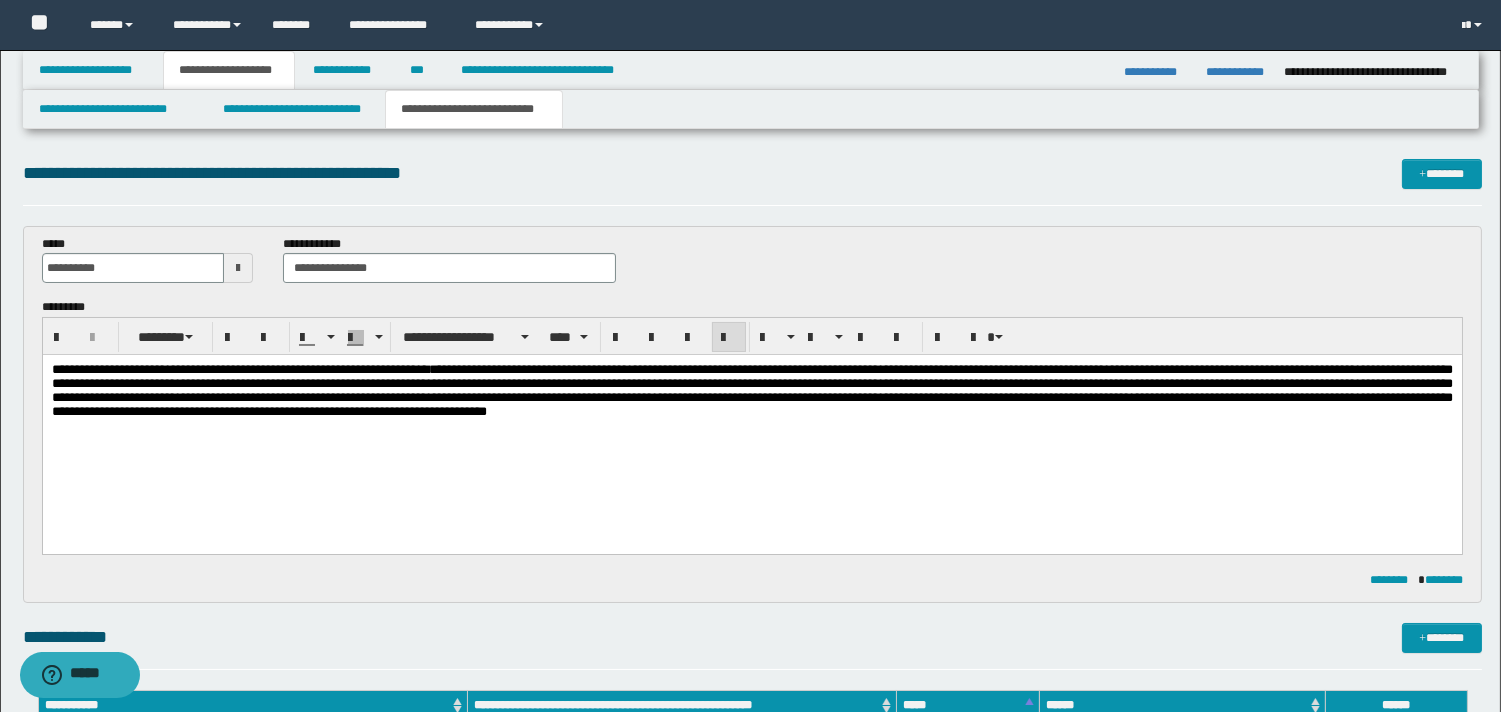 click on "**********" at bounding box center (751, 390) 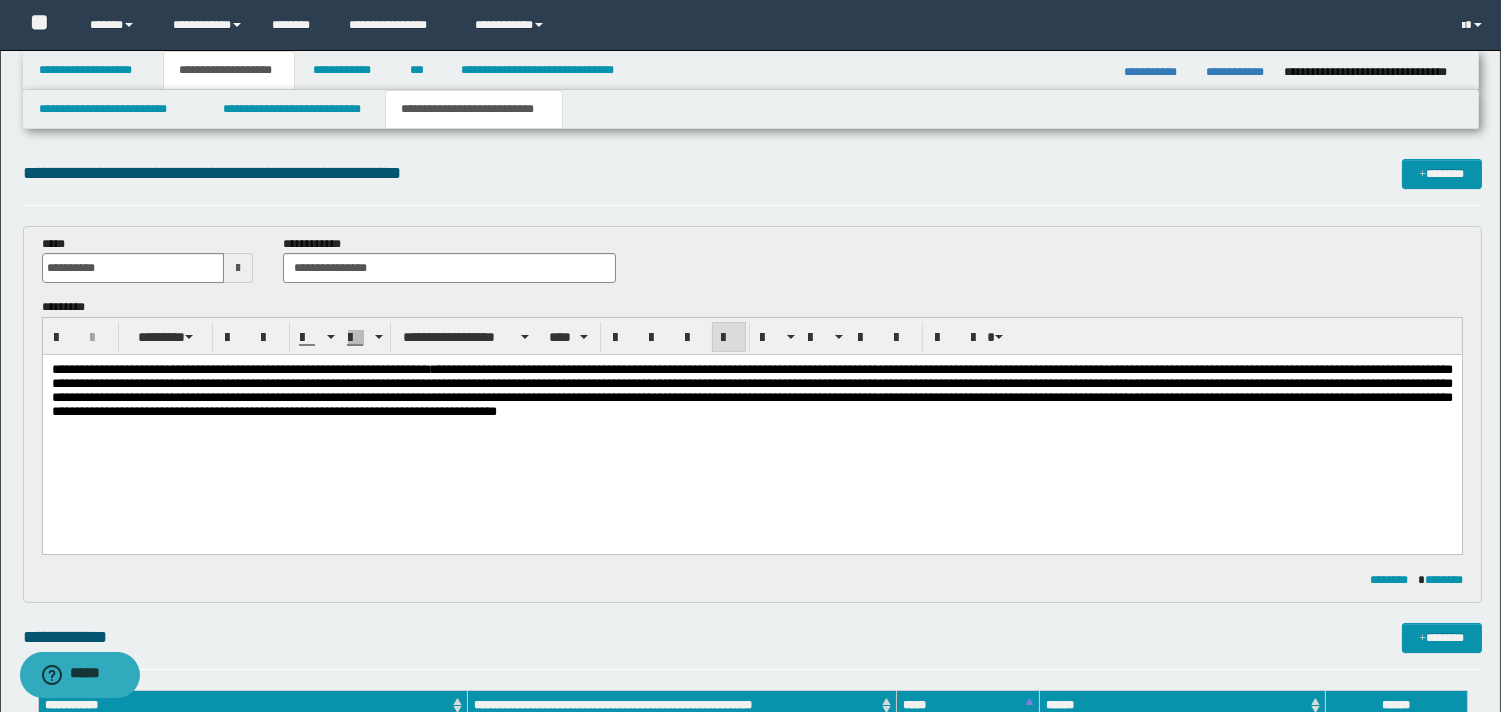 click on "**********" at bounding box center [751, 390] 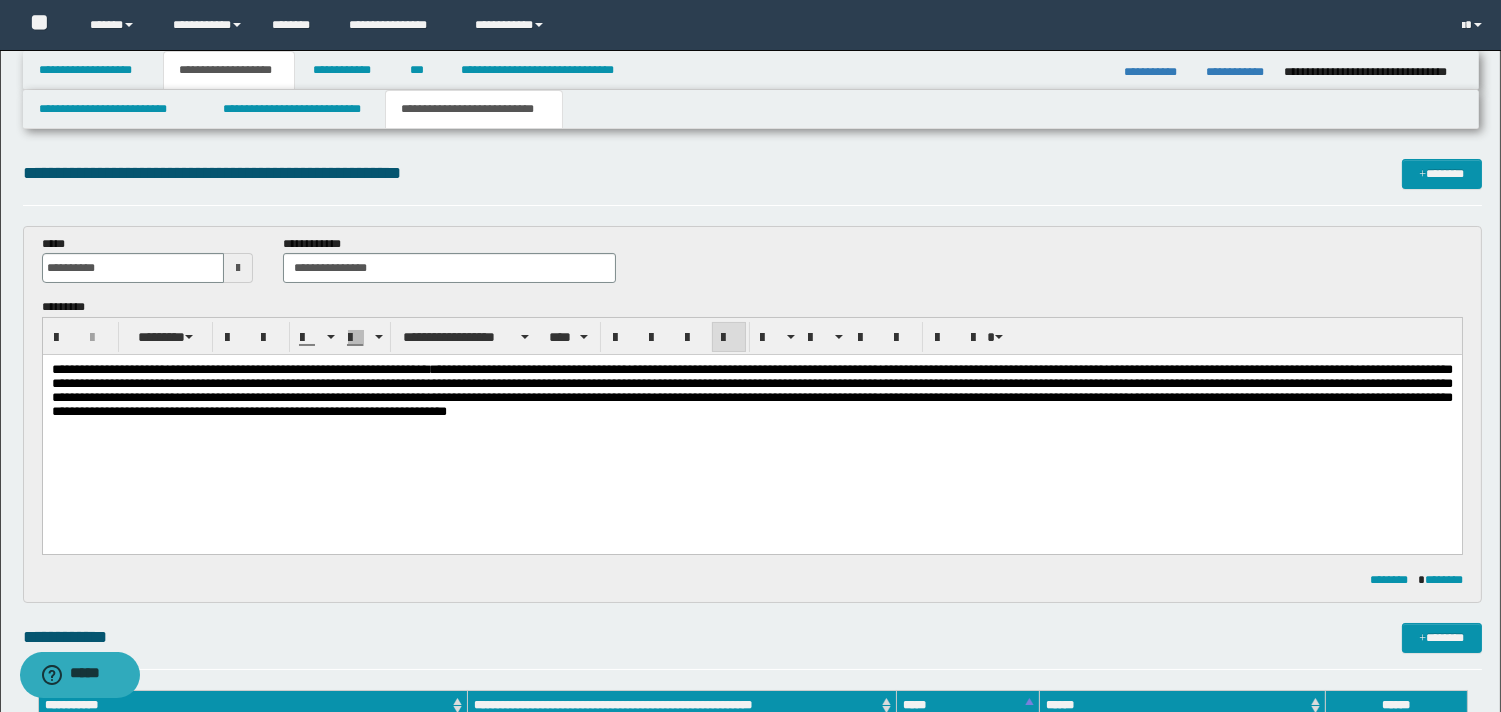 click on "**********" at bounding box center [751, 390] 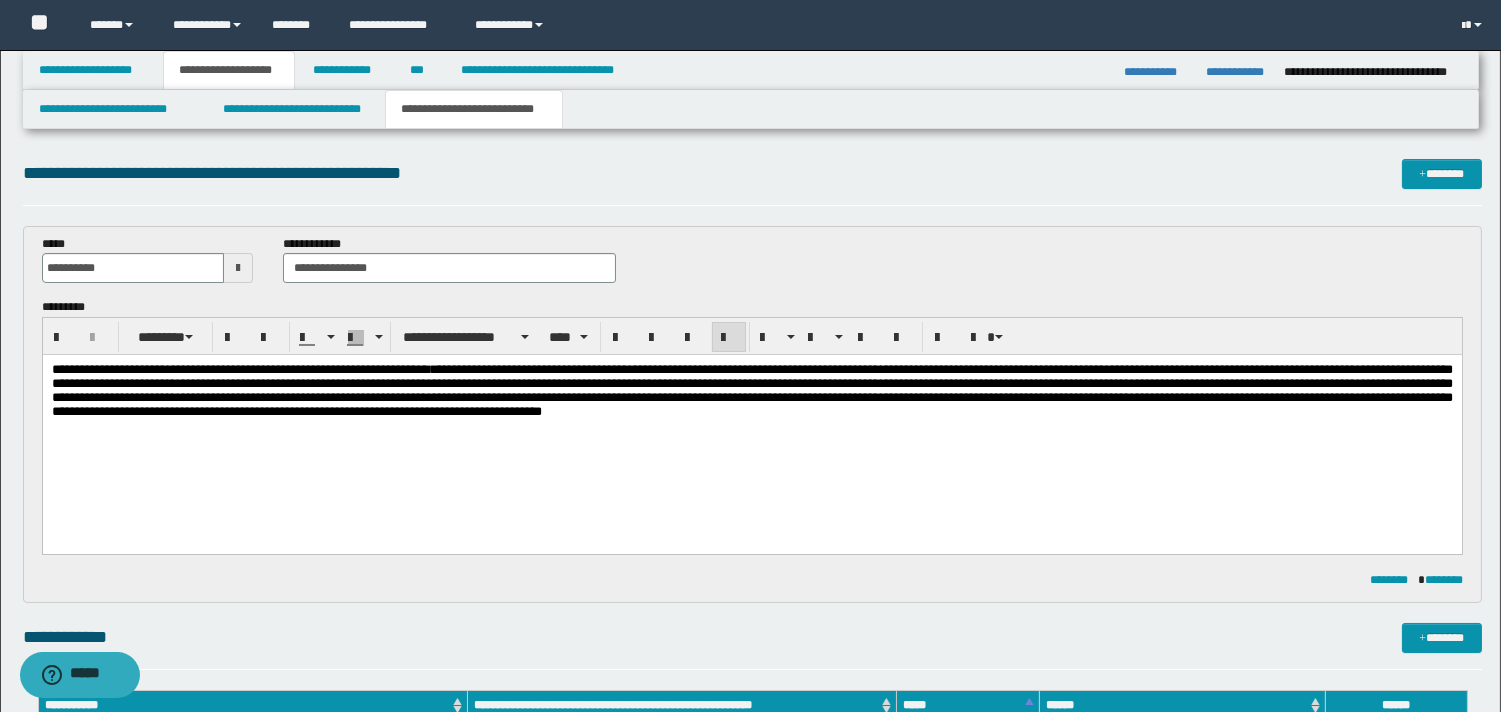 click on "**********" at bounding box center (751, 390) 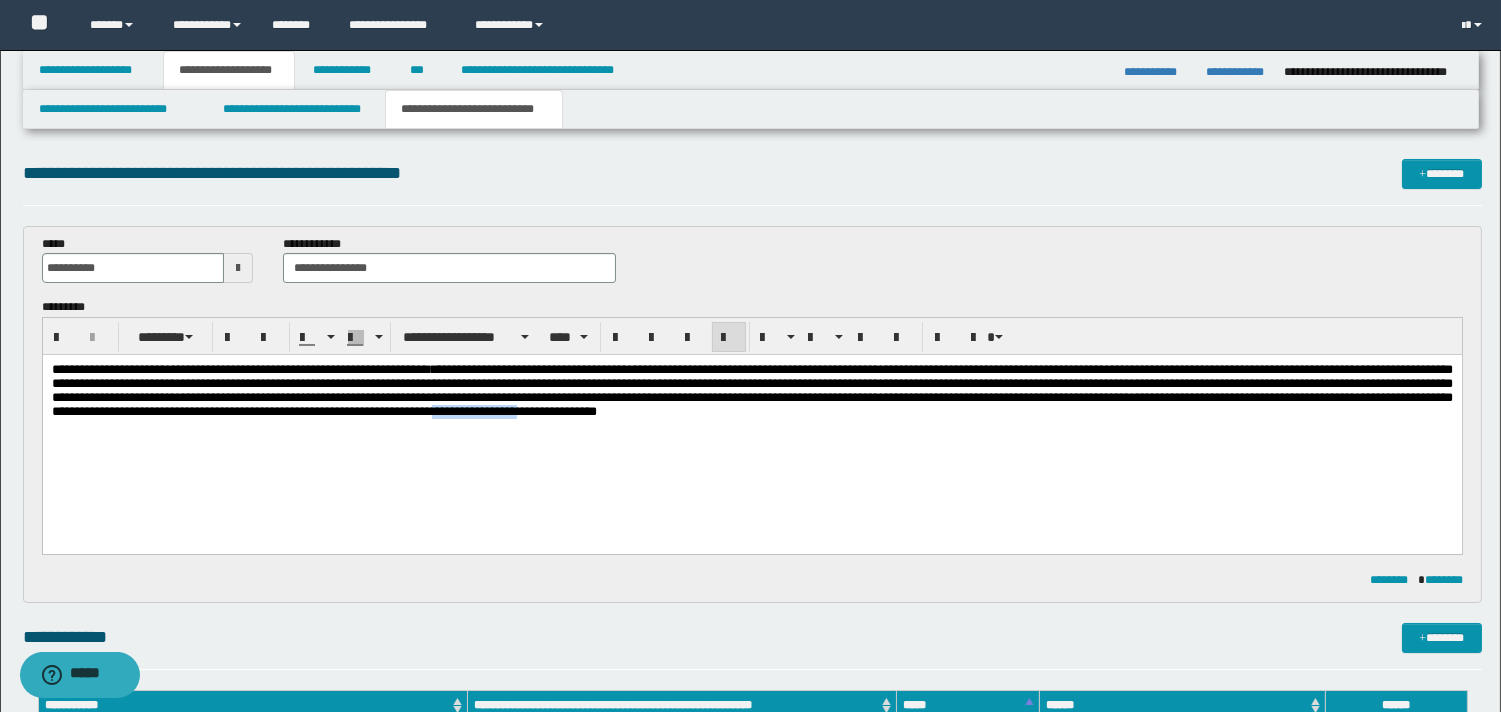 drag, startPoint x: 1220, startPoint y: 420, endPoint x: 1322, endPoint y: 413, distance: 102.239914 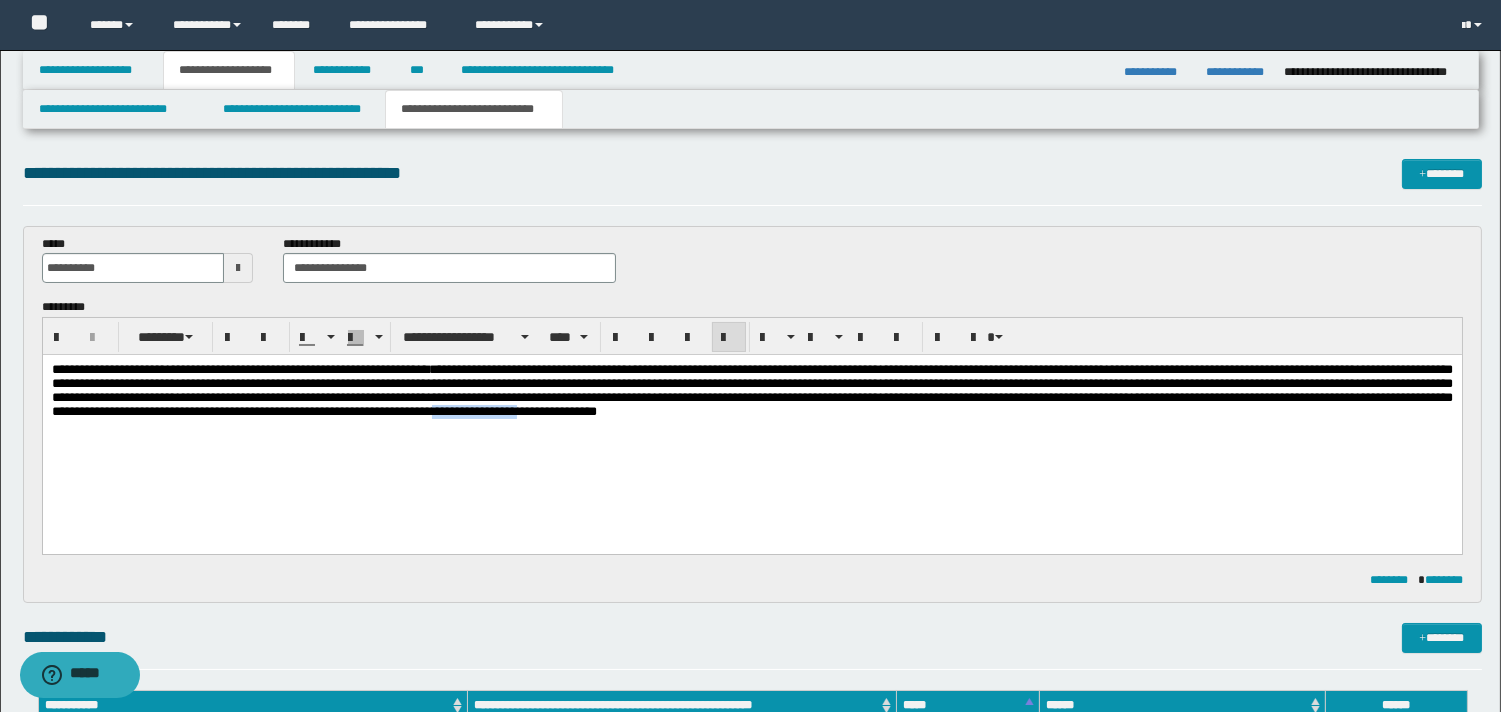 click on "**********" at bounding box center (751, 390) 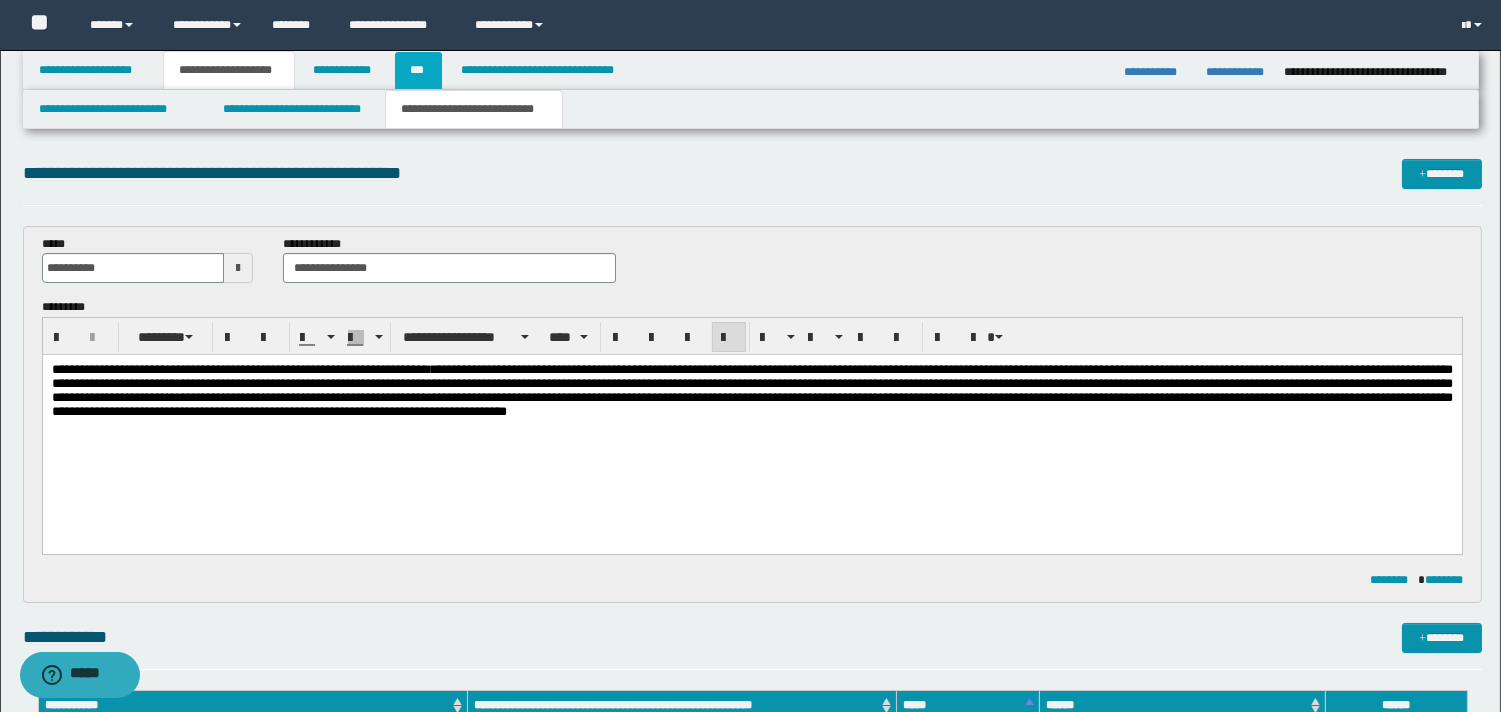 click on "***" at bounding box center (418, 70) 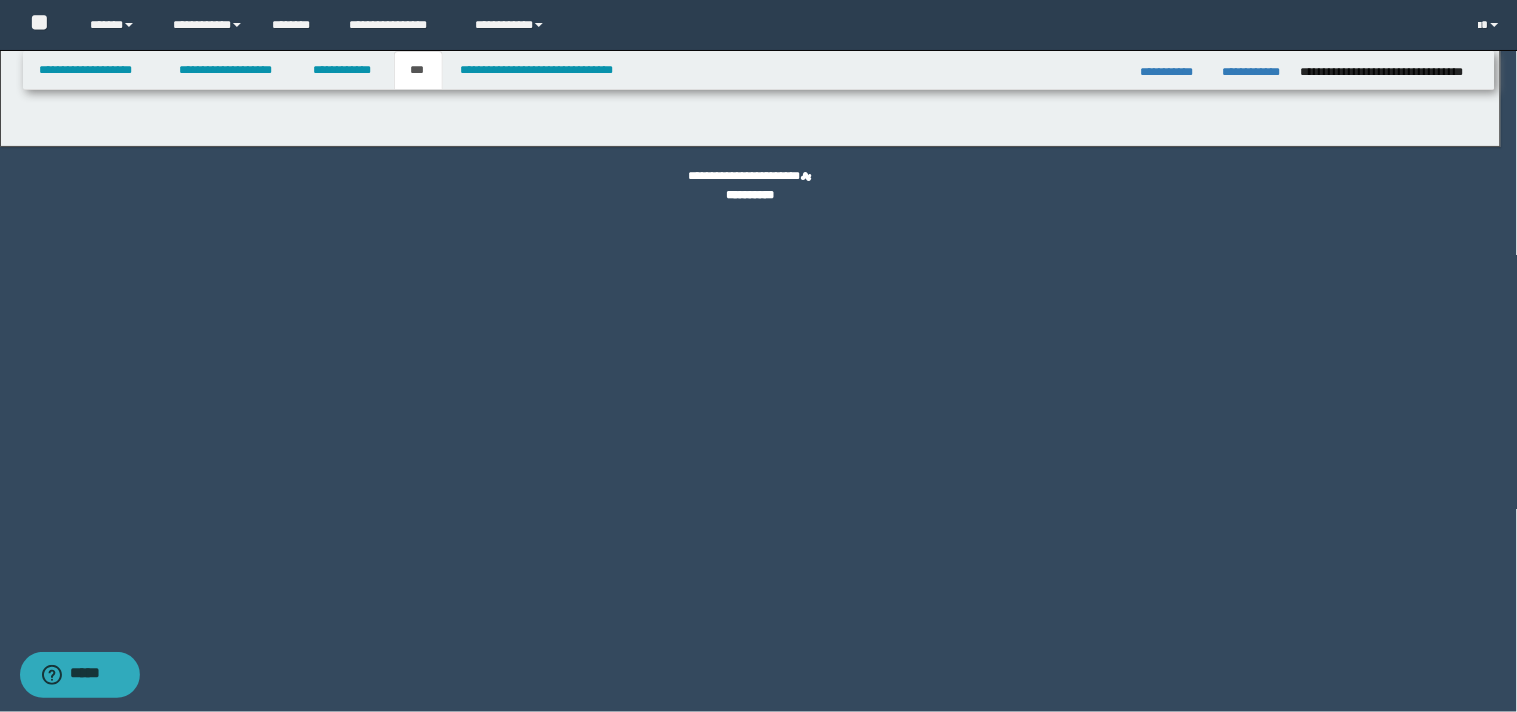 select on "***" 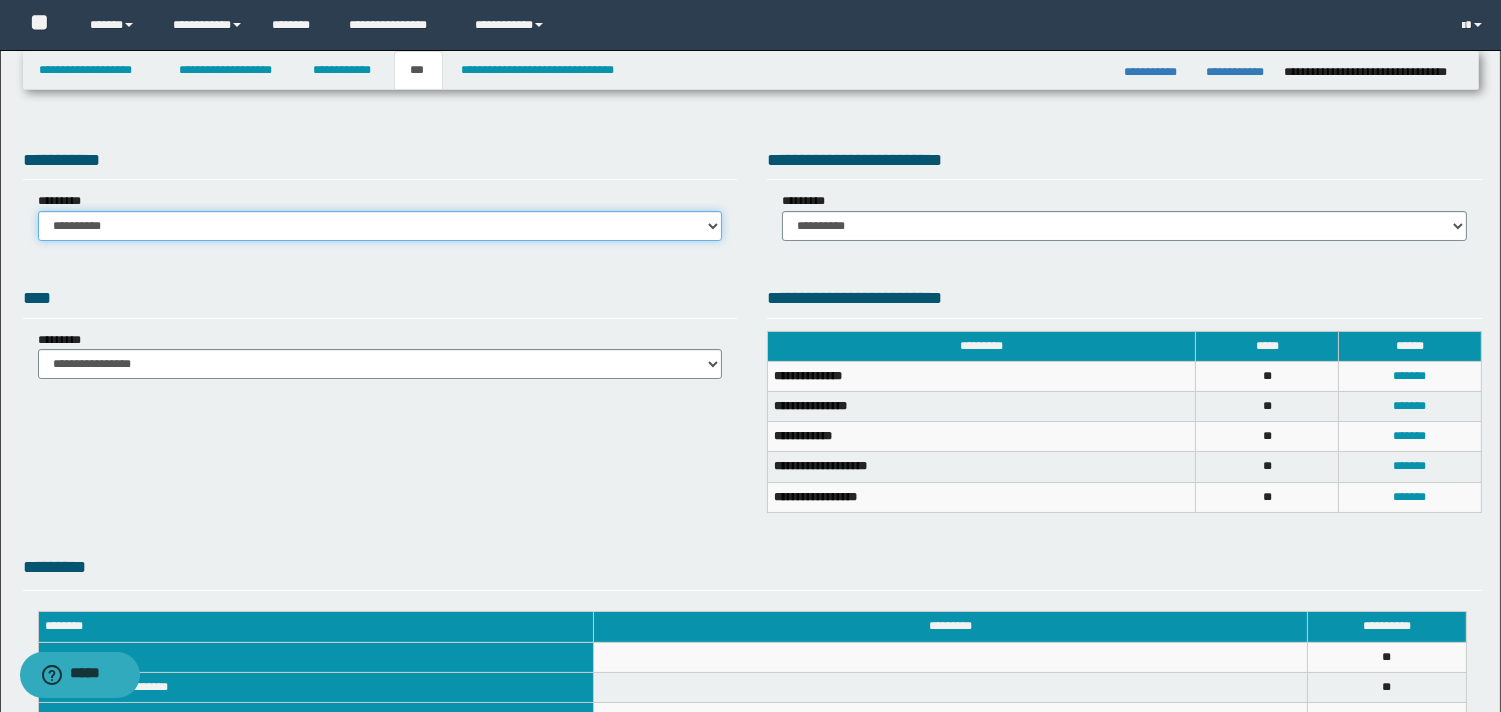drag, startPoint x: 712, startPoint y: 224, endPoint x: 618, endPoint y: 238, distance: 95.036835 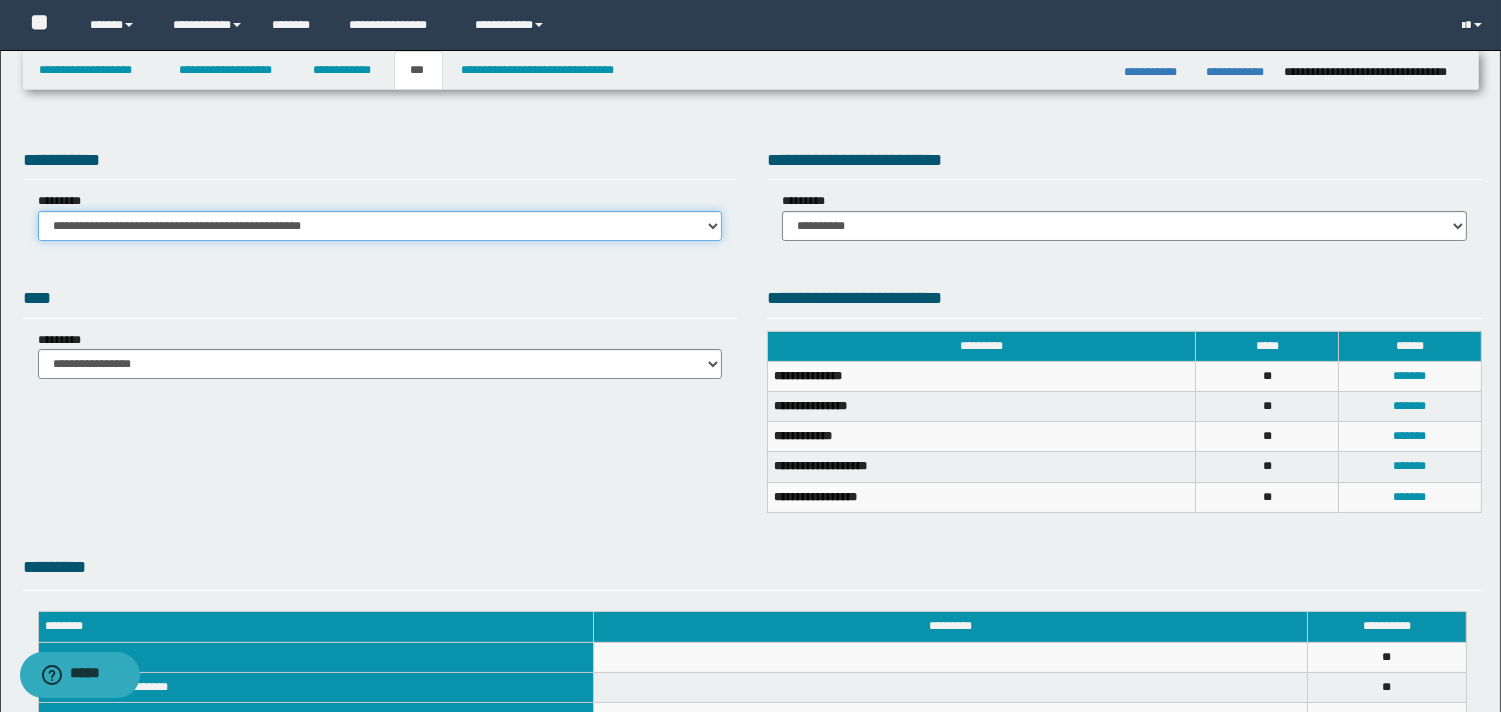 click on "**********" at bounding box center [380, 226] 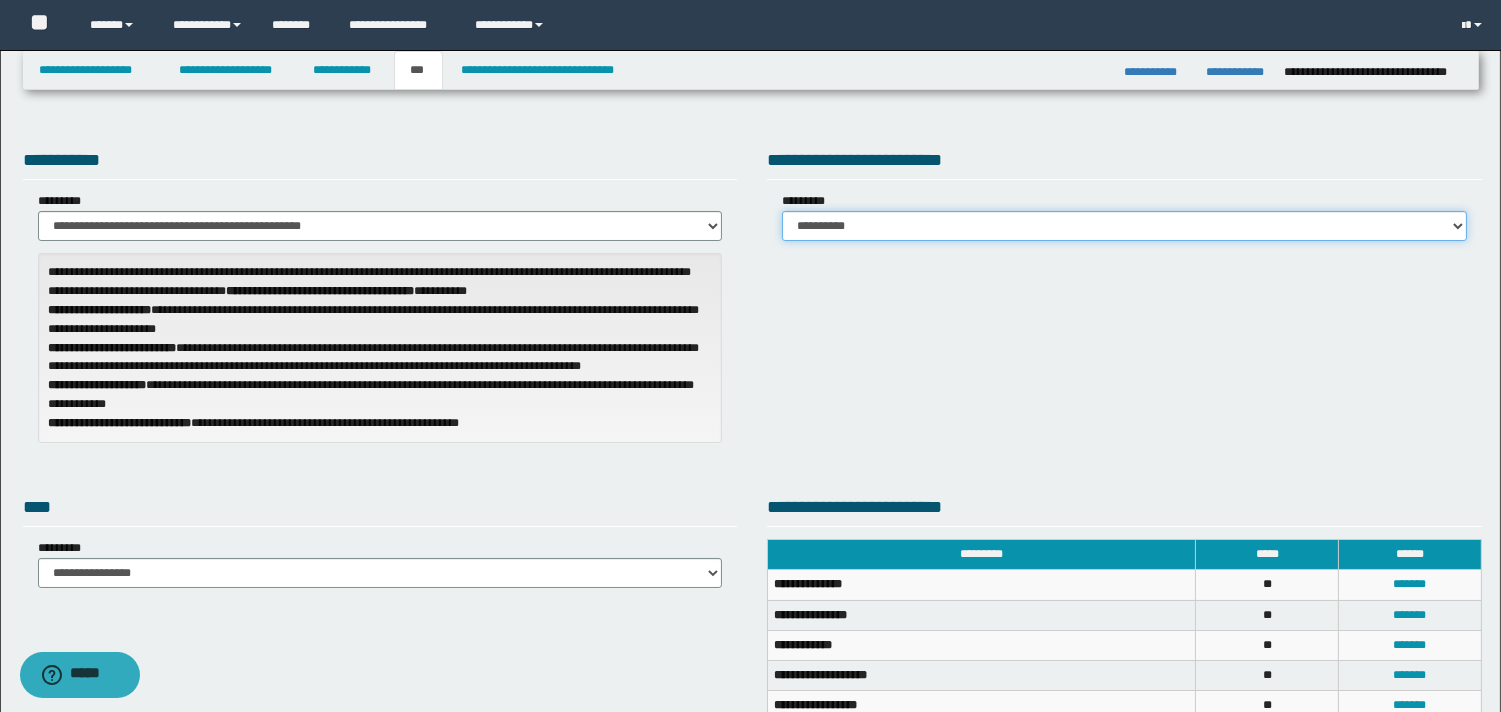 drag, startPoint x: 1457, startPoint y: 223, endPoint x: 1354, endPoint y: 236, distance: 103.81715 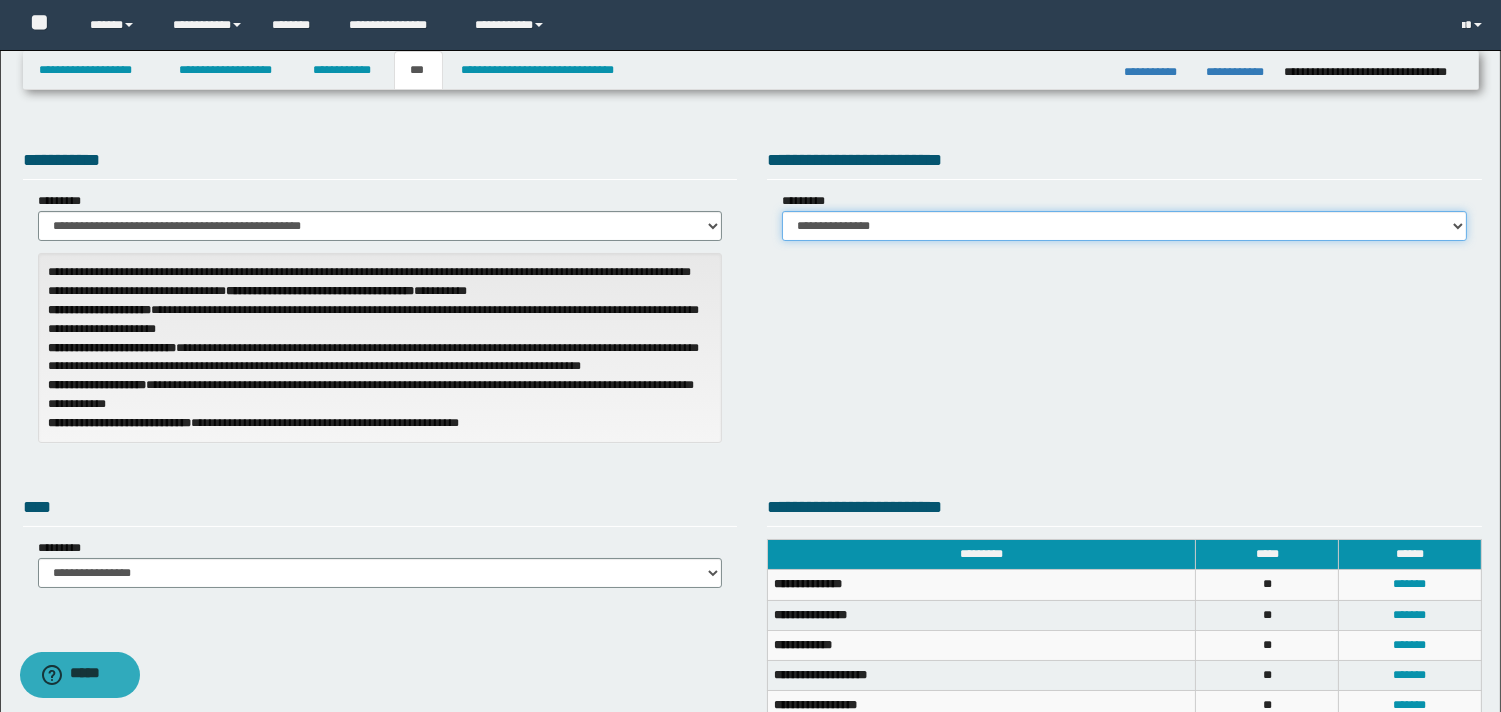 click on "**********" at bounding box center (1124, 226) 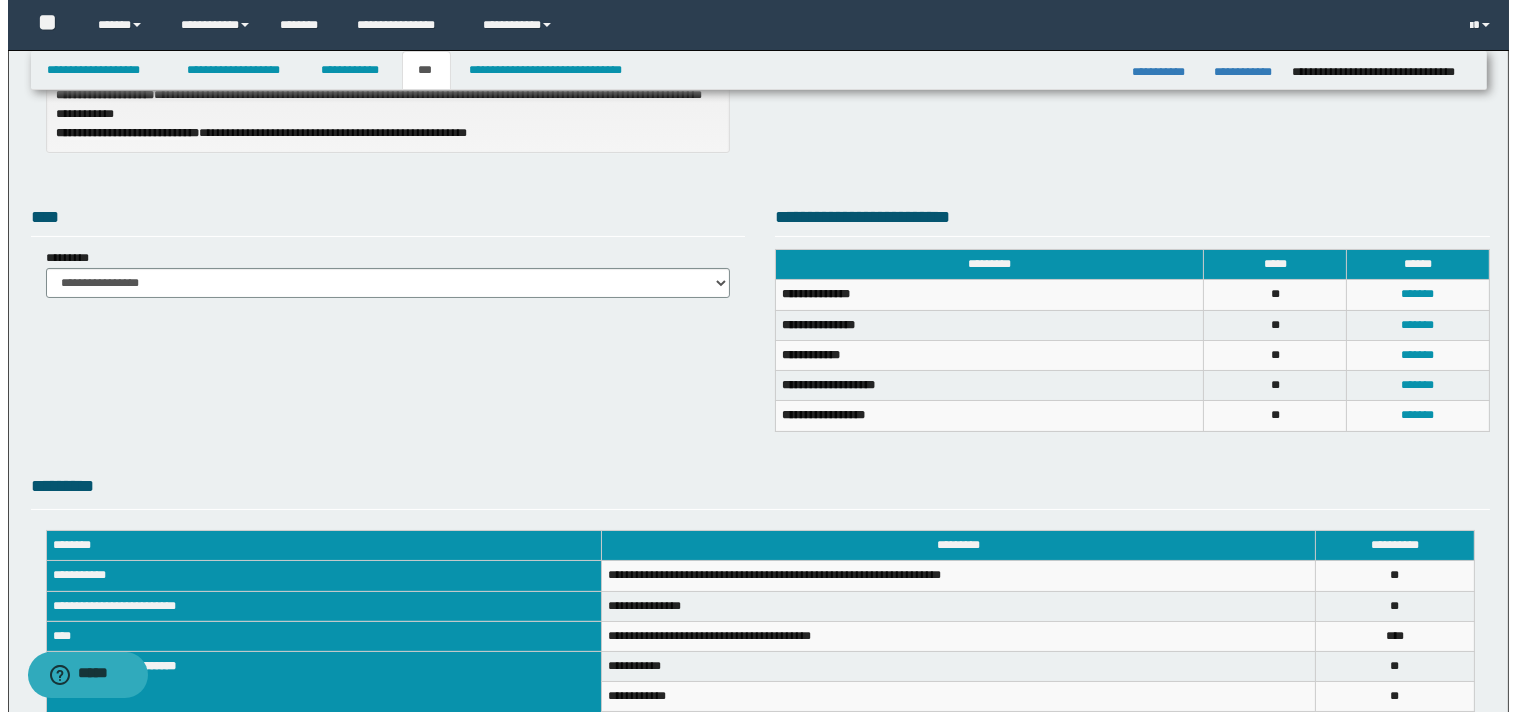 scroll, scrollTop: 326, scrollLeft: 0, axis: vertical 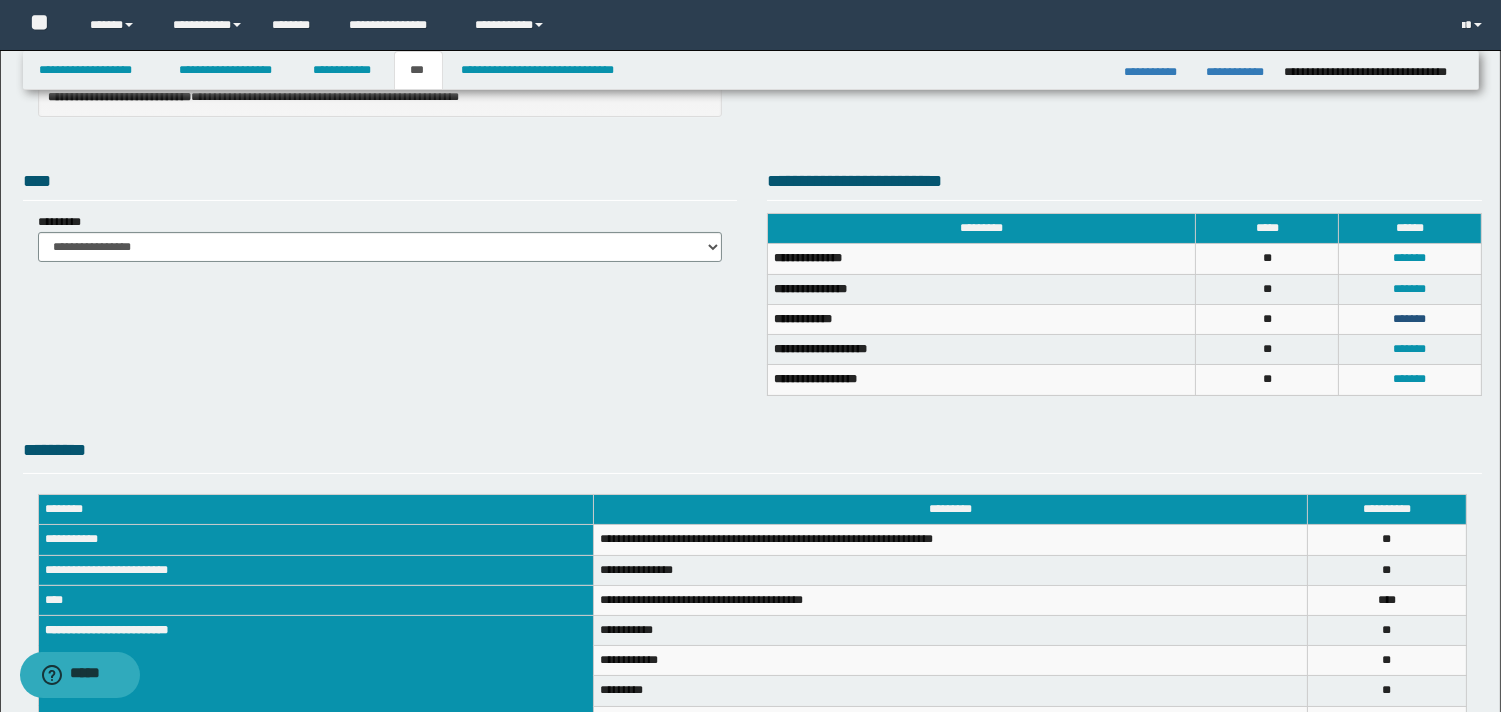 drag, startPoint x: 1402, startPoint y: 313, endPoint x: 1387, endPoint y: 316, distance: 15.297058 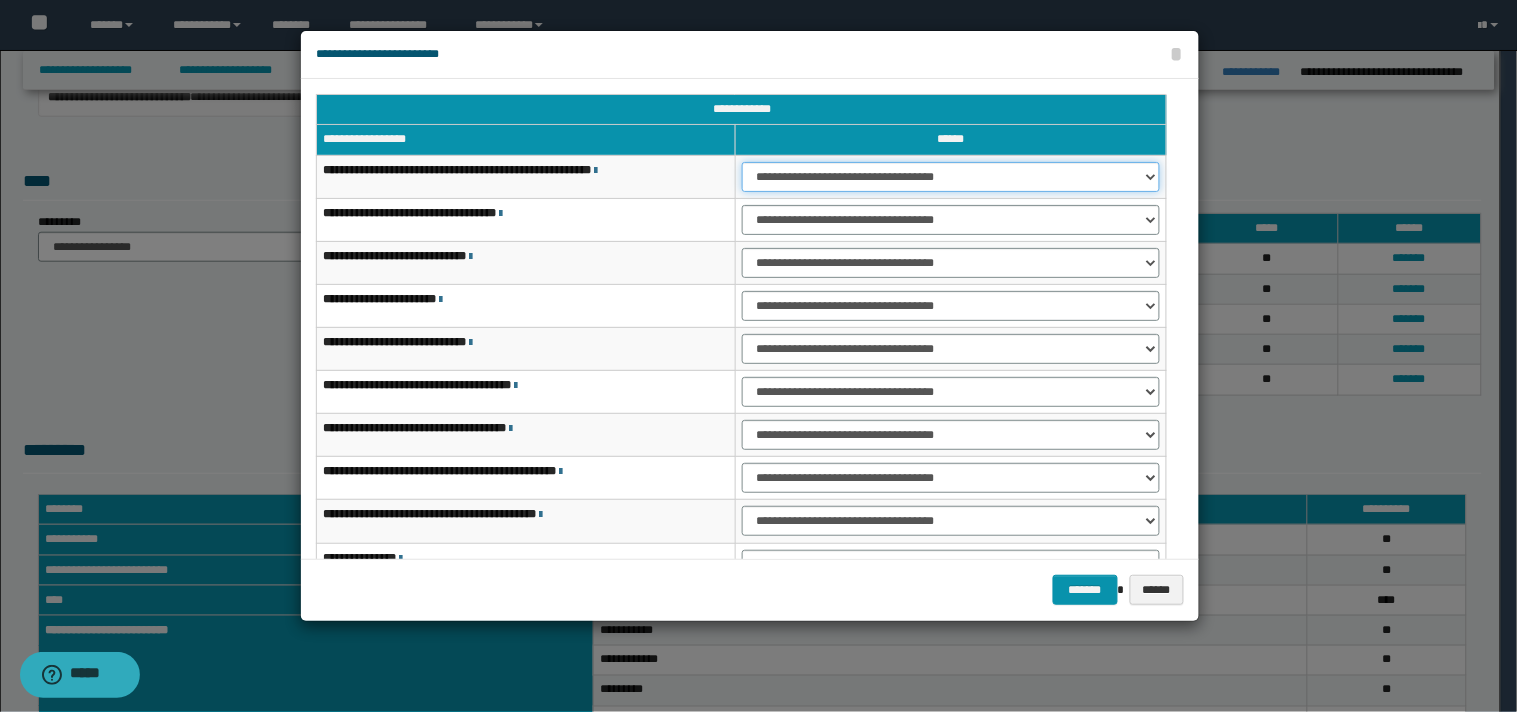 click on "**********" at bounding box center [951, 177] 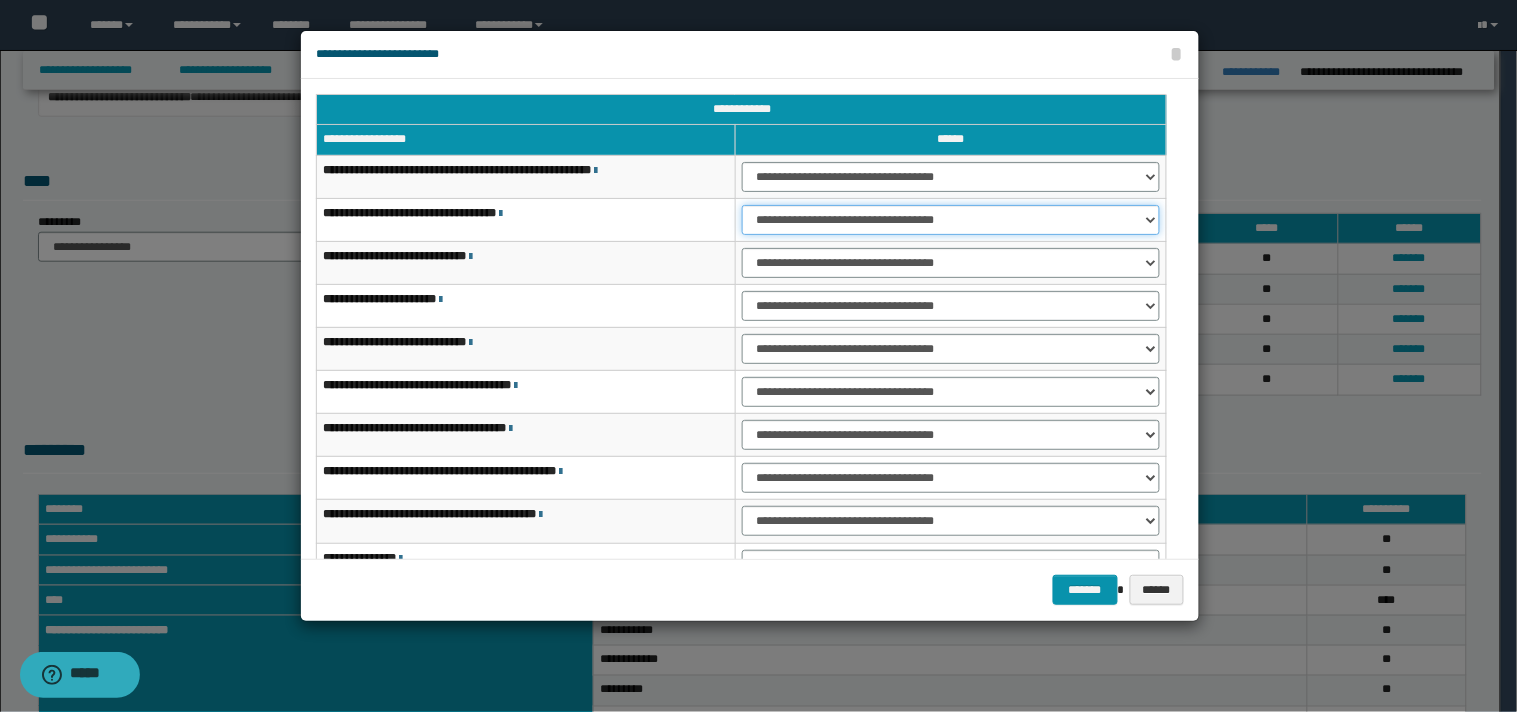click on "**********" at bounding box center (951, 220) 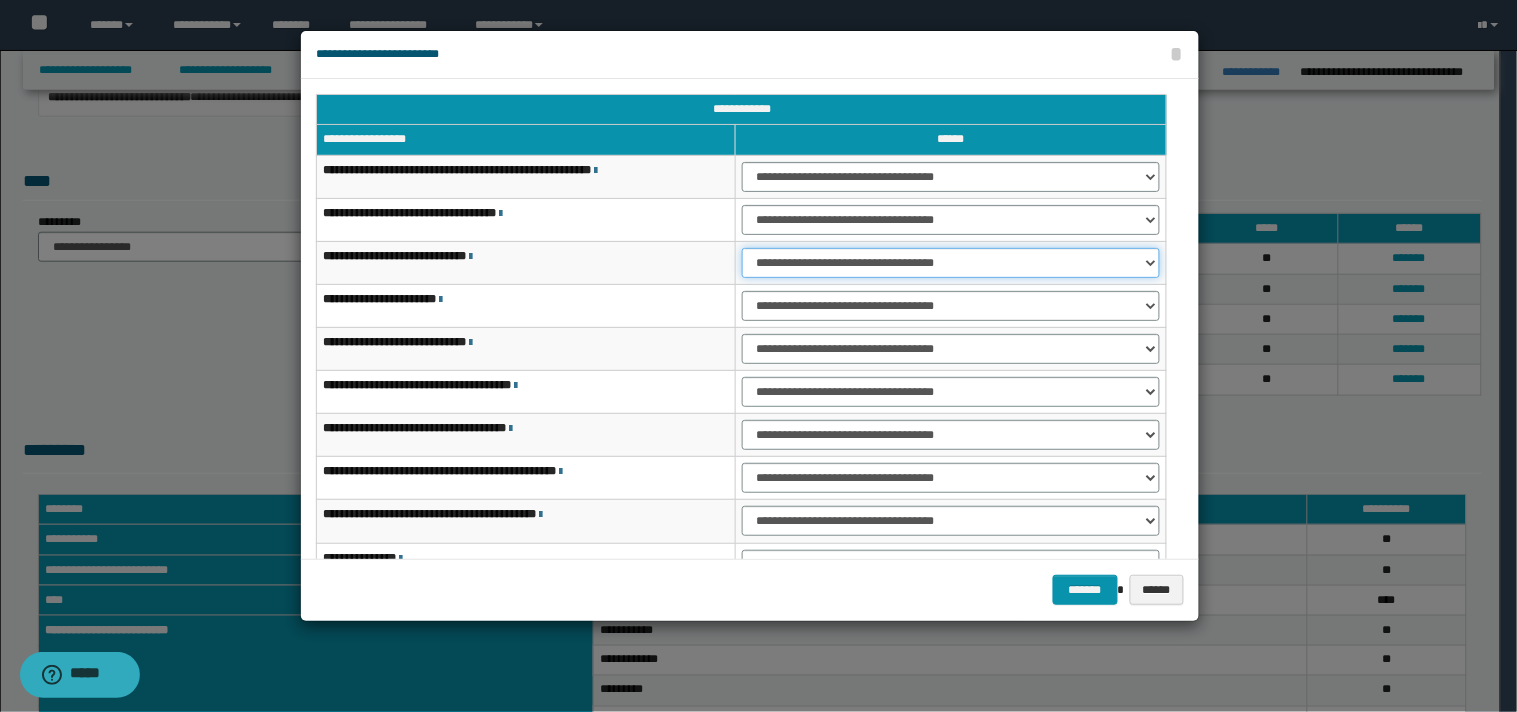 drag, startPoint x: 1153, startPoint y: 260, endPoint x: 1070, endPoint y: 276, distance: 84.5281 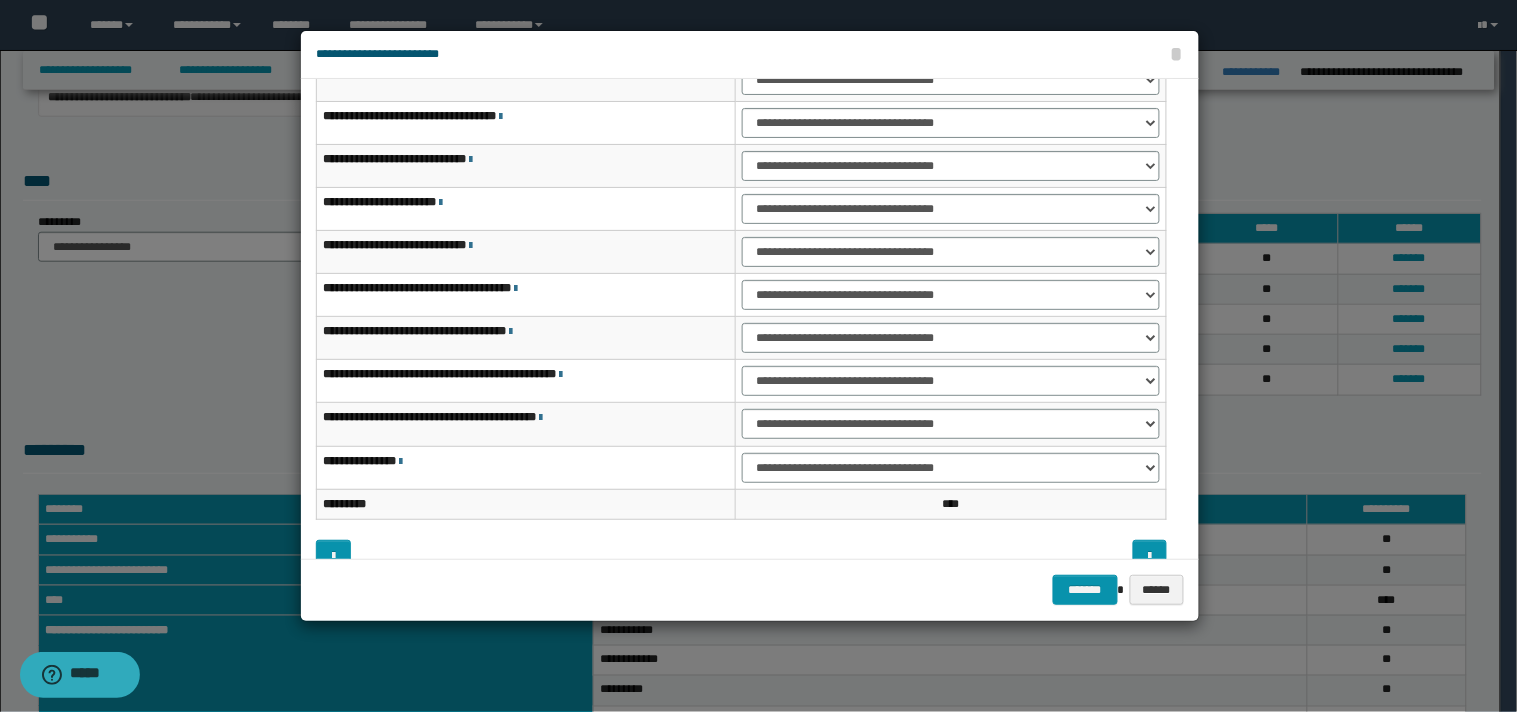 scroll, scrollTop: 123, scrollLeft: 0, axis: vertical 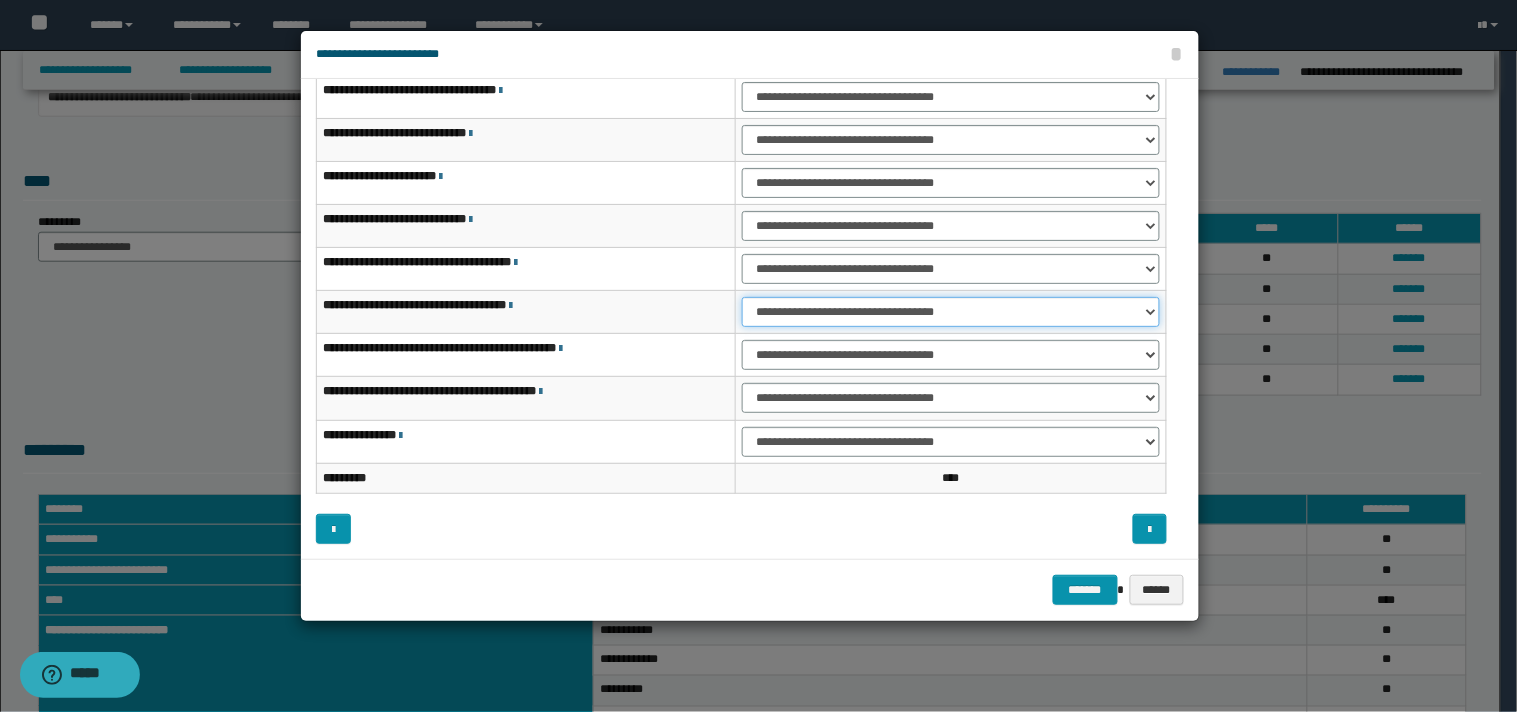 drag, startPoint x: 1144, startPoint y: 311, endPoint x: 1093, endPoint y: 324, distance: 52.63079 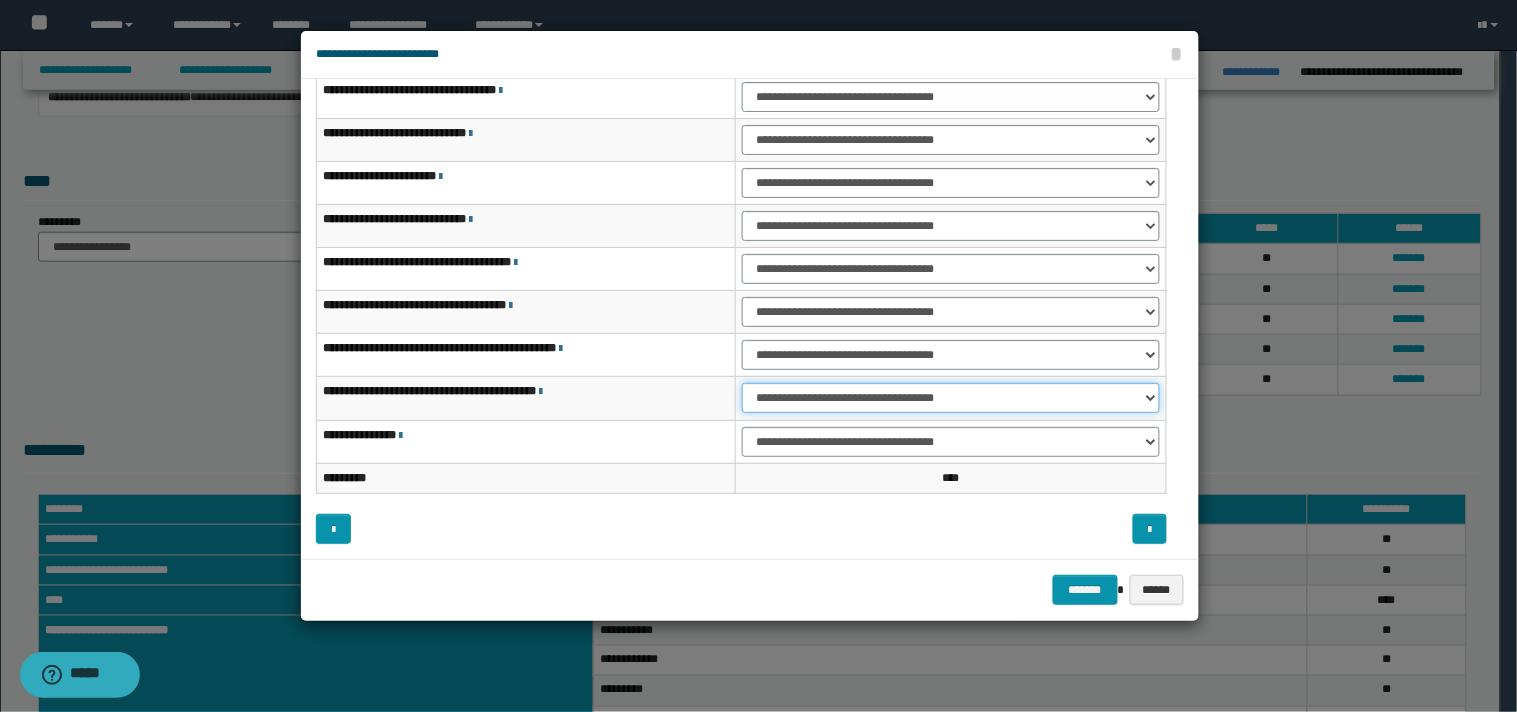 drag, startPoint x: 1147, startPoint y: 395, endPoint x: 1088, endPoint y: 411, distance: 61.13101 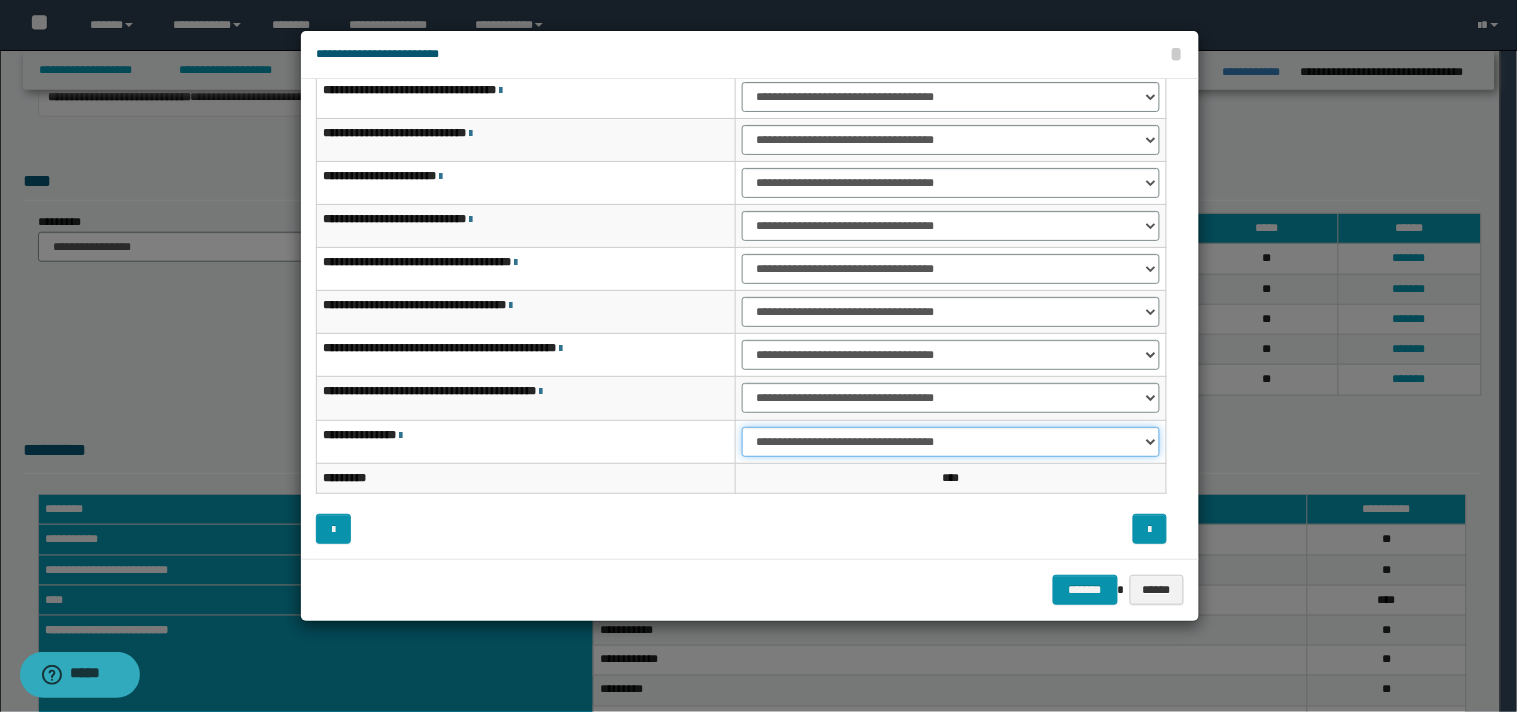drag, startPoint x: 1151, startPoint y: 438, endPoint x: 1140, endPoint y: 448, distance: 14.866069 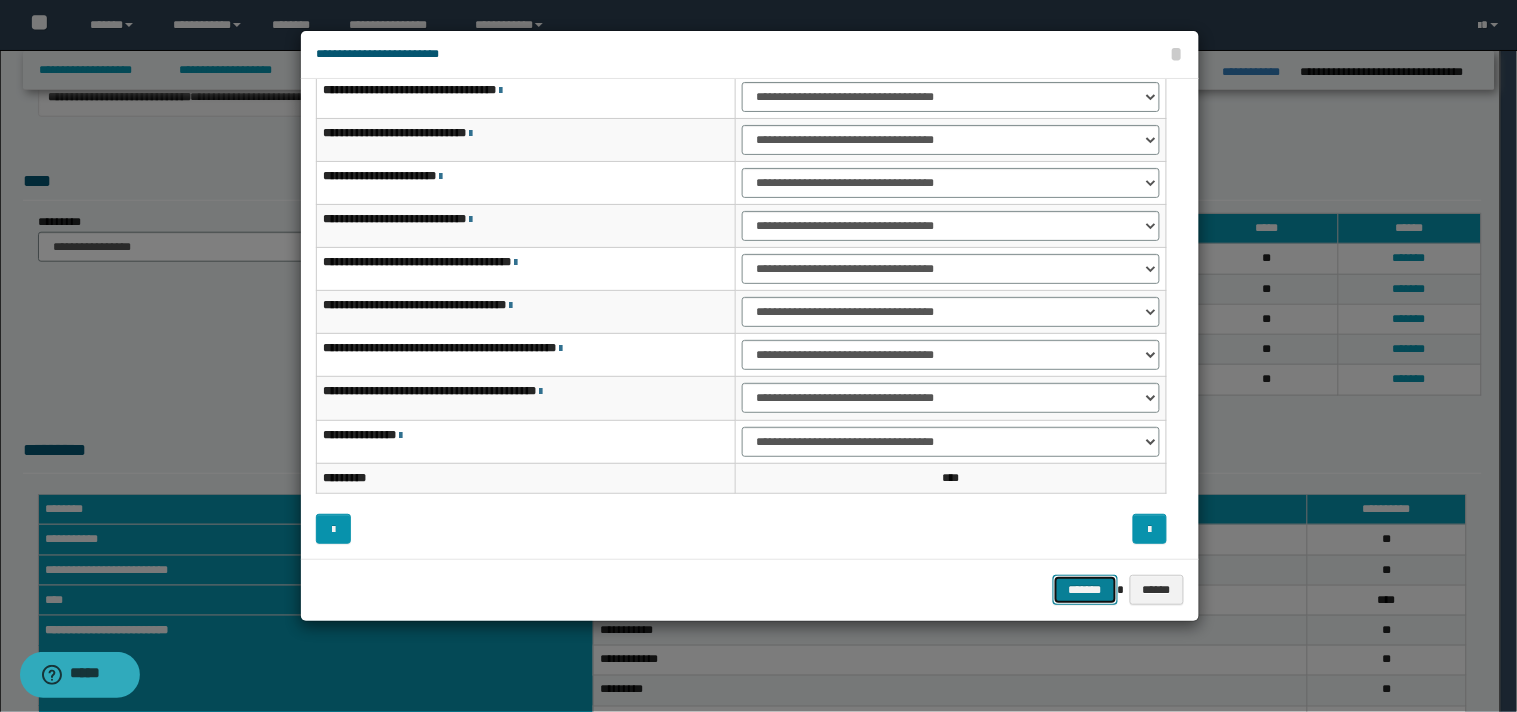 drag, startPoint x: 1072, startPoint y: 600, endPoint x: 1165, endPoint y: 566, distance: 99.0202 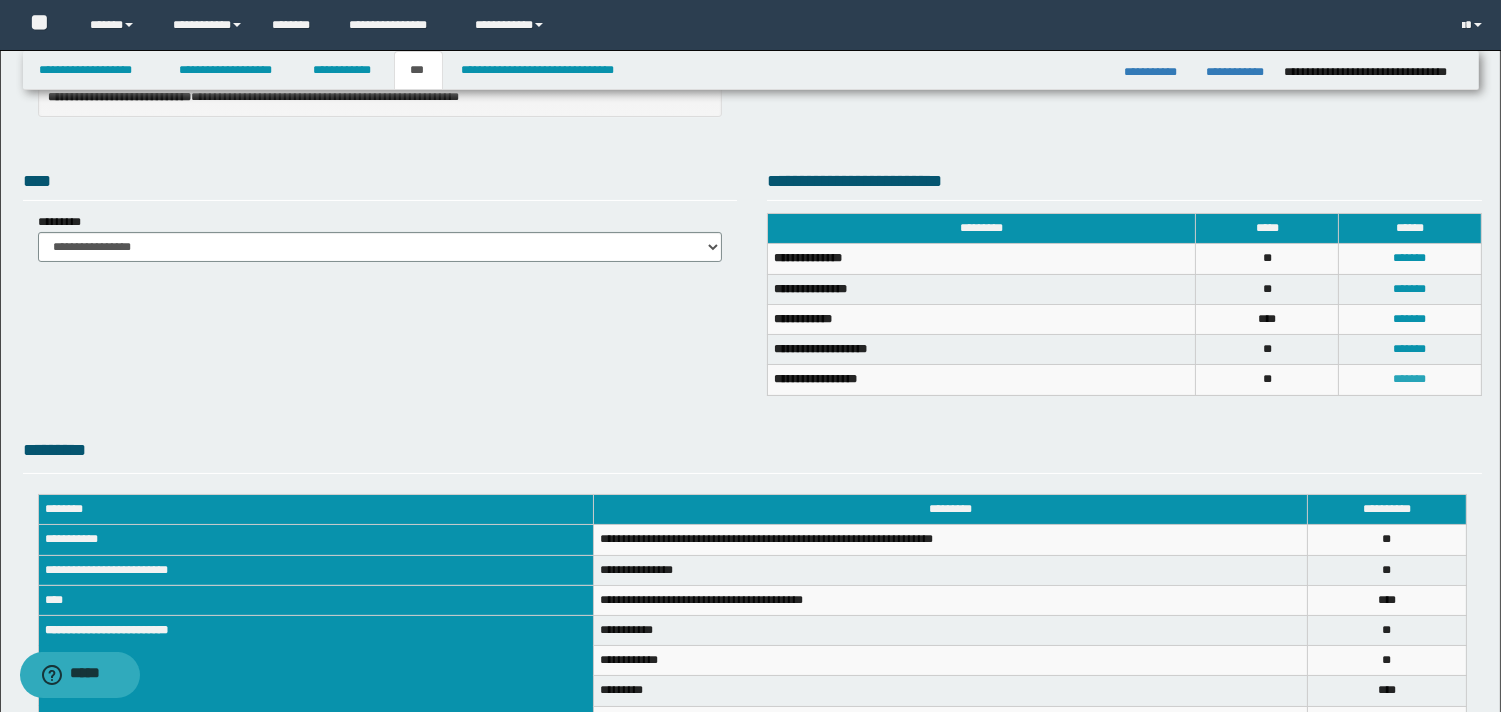 click on "*******" at bounding box center [1410, 379] 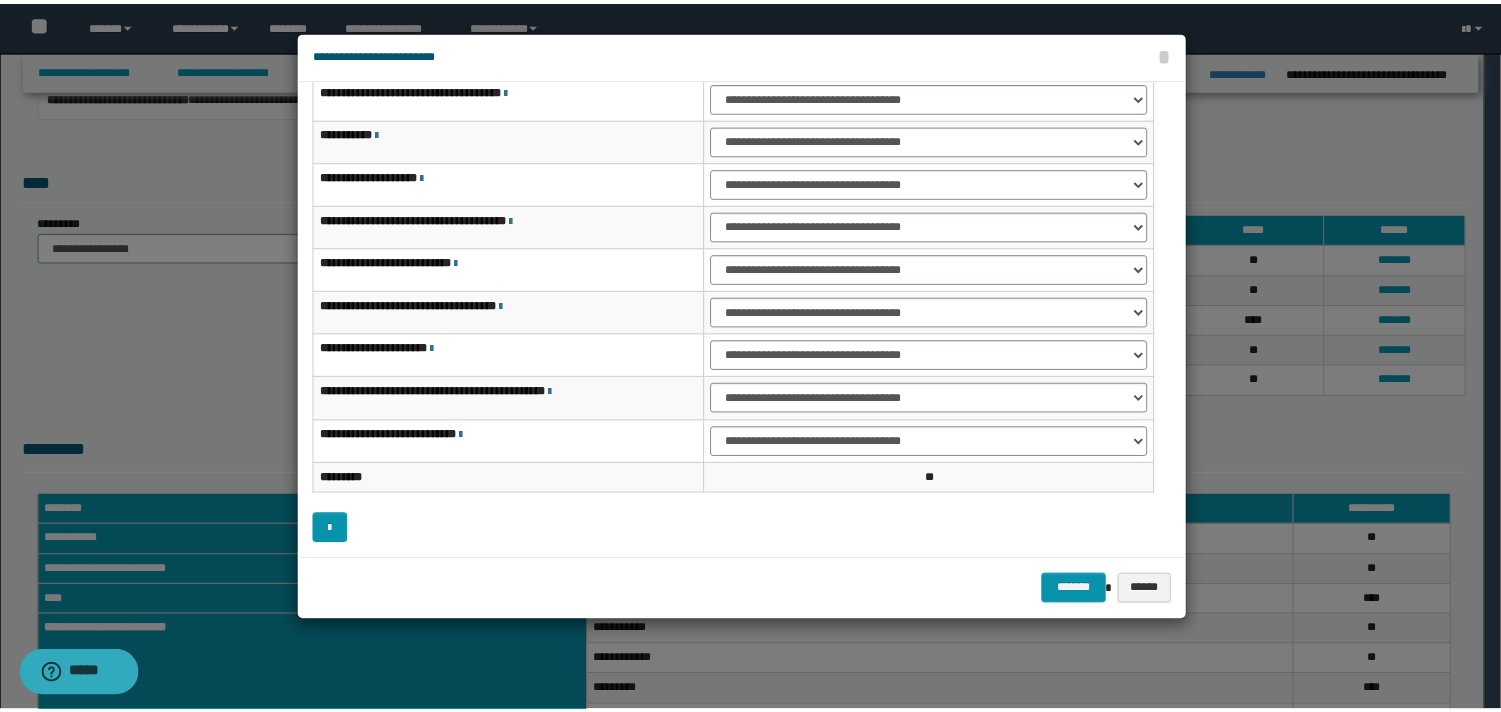 scroll, scrollTop: 0, scrollLeft: 0, axis: both 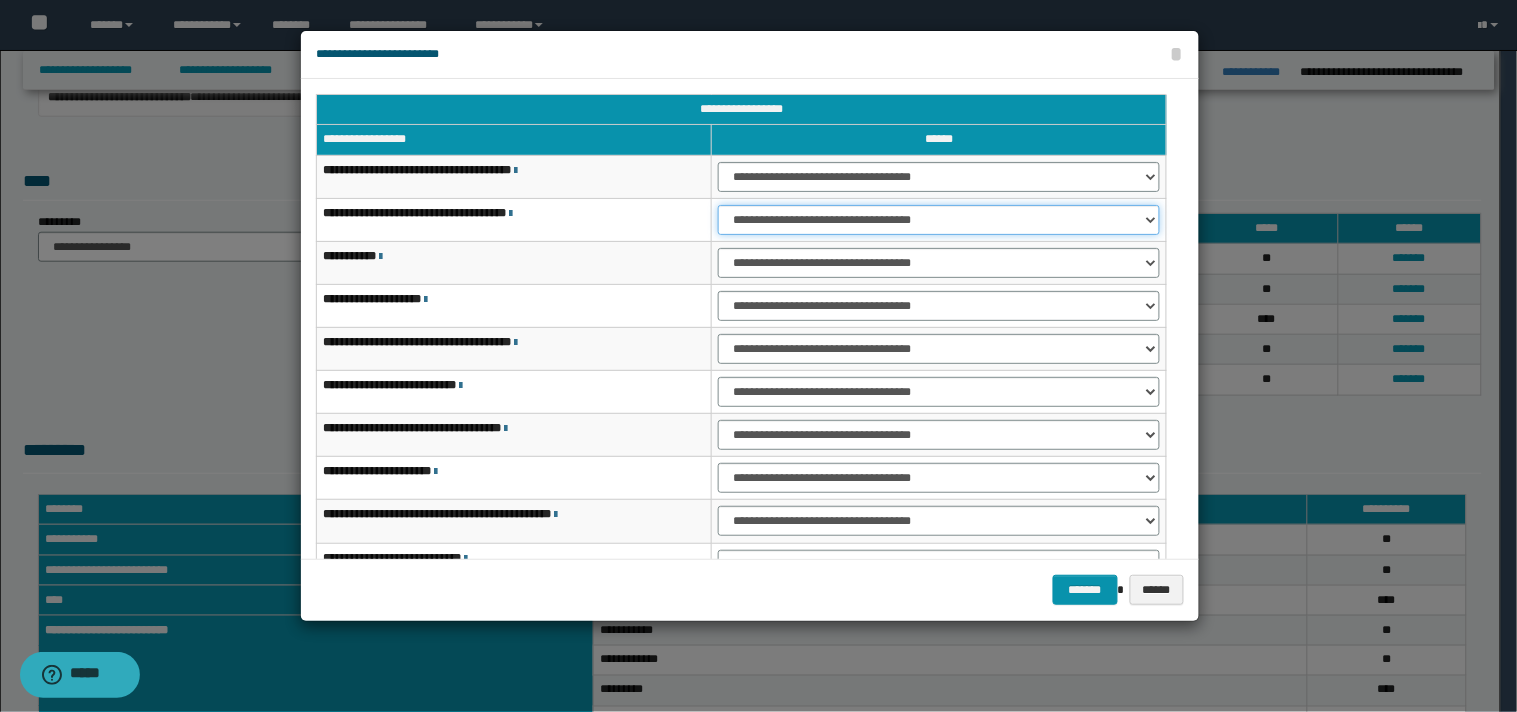 drag, startPoint x: 1153, startPoint y: 216, endPoint x: 1110, endPoint y: 234, distance: 46.615448 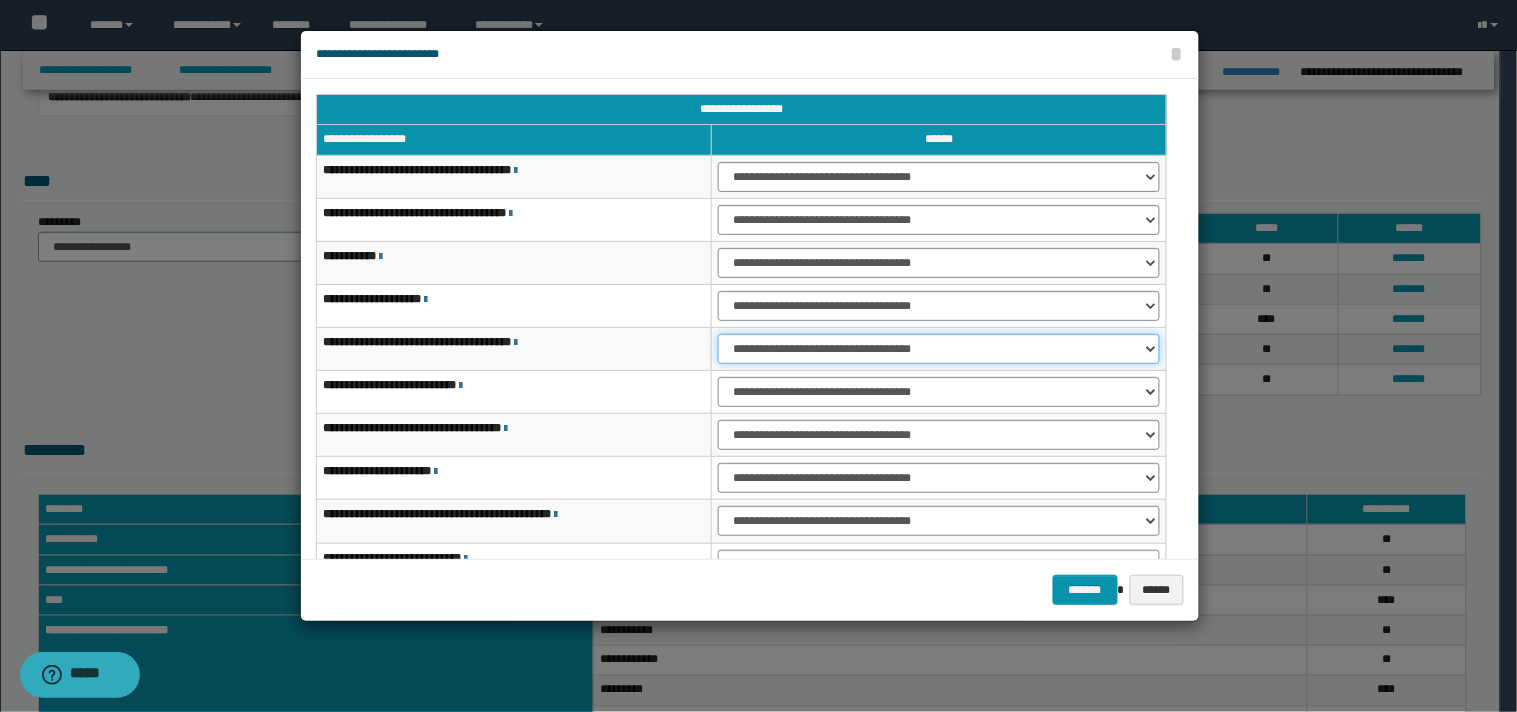 drag, startPoint x: 1147, startPoint y: 347, endPoint x: 1118, endPoint y: 361, distance: 32.202484 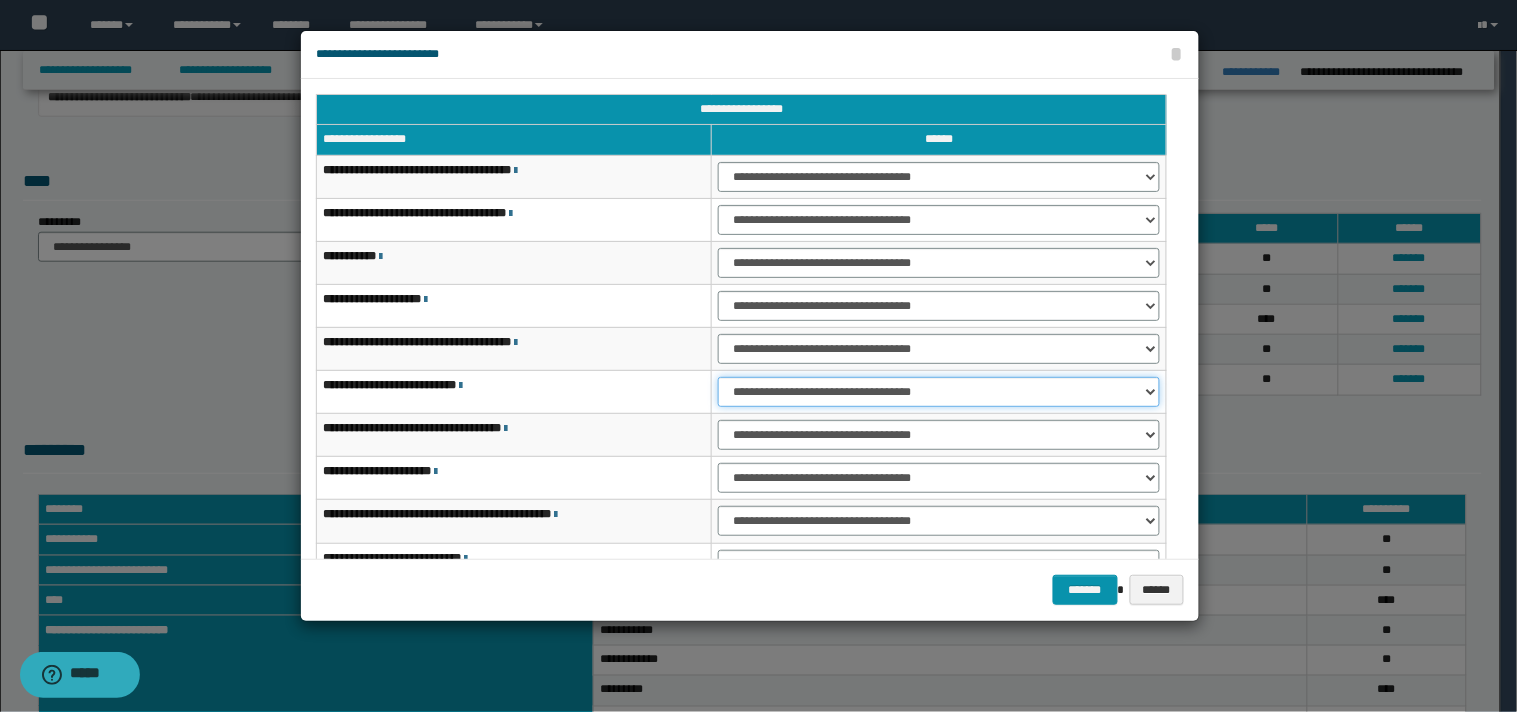 drag, startPoint x: 1153, startPoint y: 393, endPoint x: 1118, endPoint y: 402, distance: 36.138622 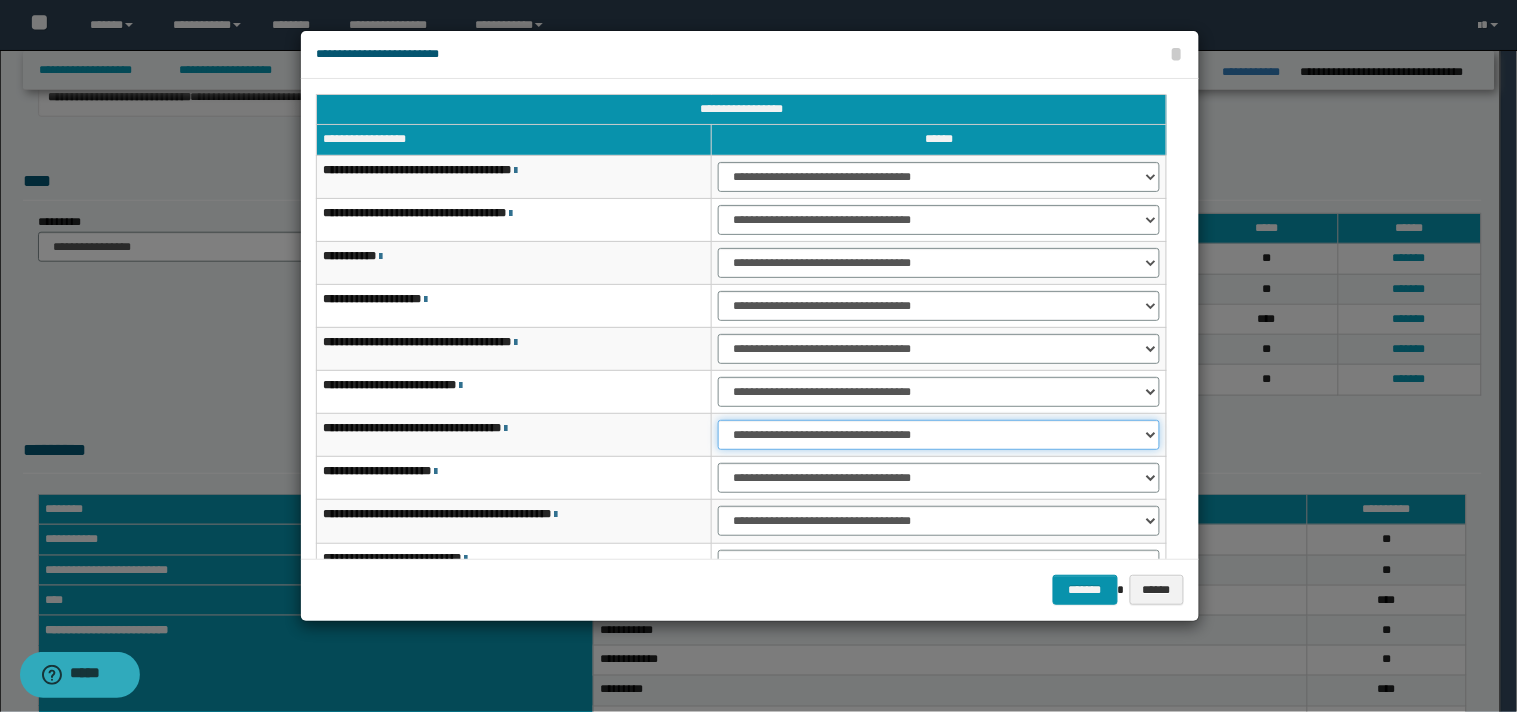 click on "**********" at bounding box center [939, 435] 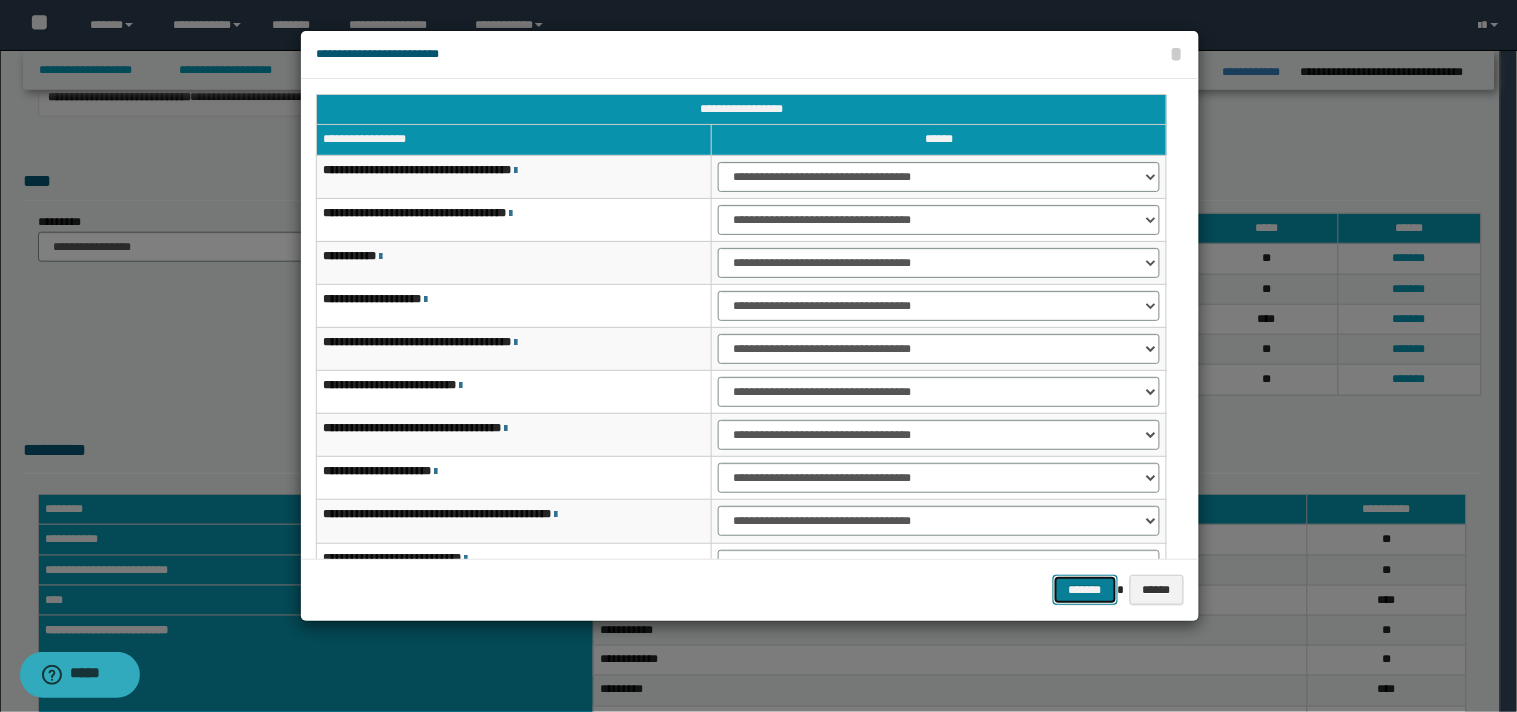 click on "*******" at bounding box center (1085, 590) 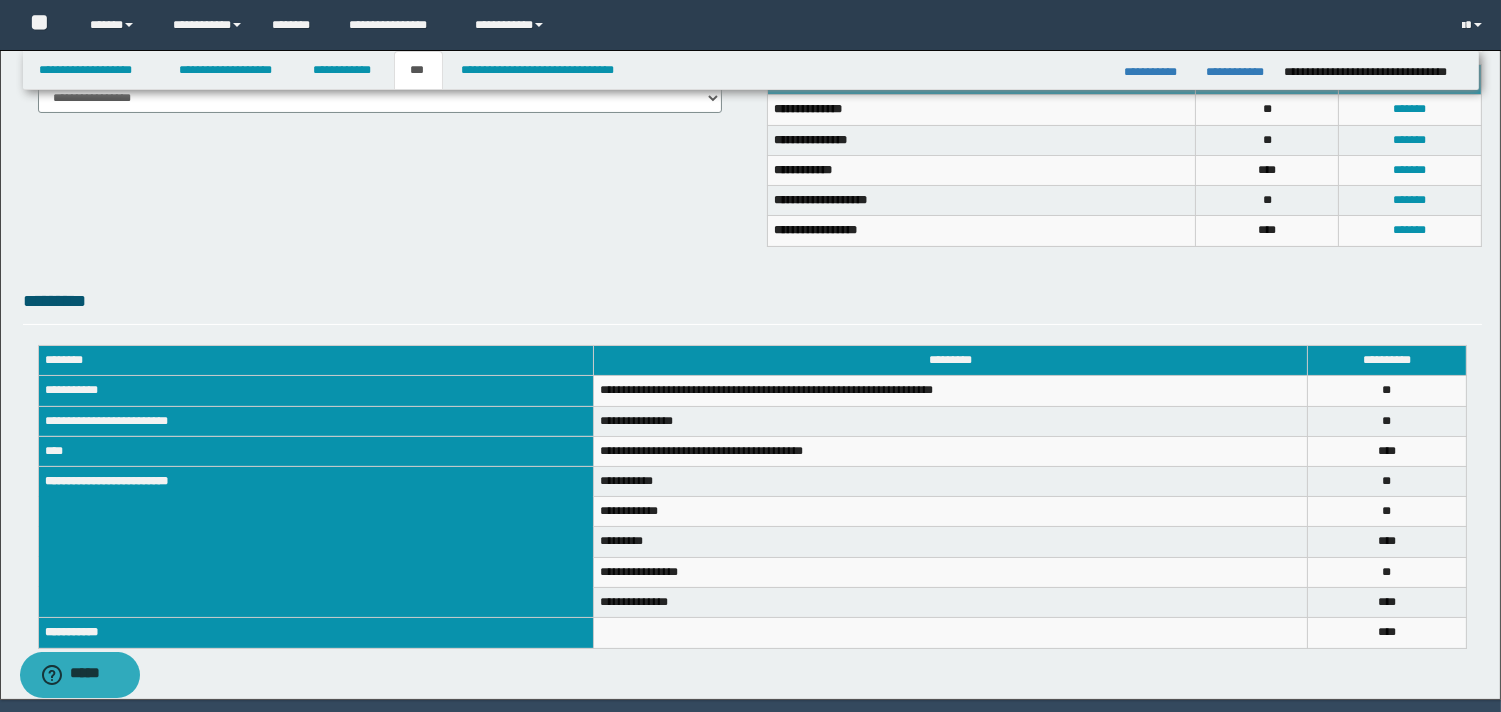 scroll, scrollTop: 540, scrollLeft: 0, axis: vertical 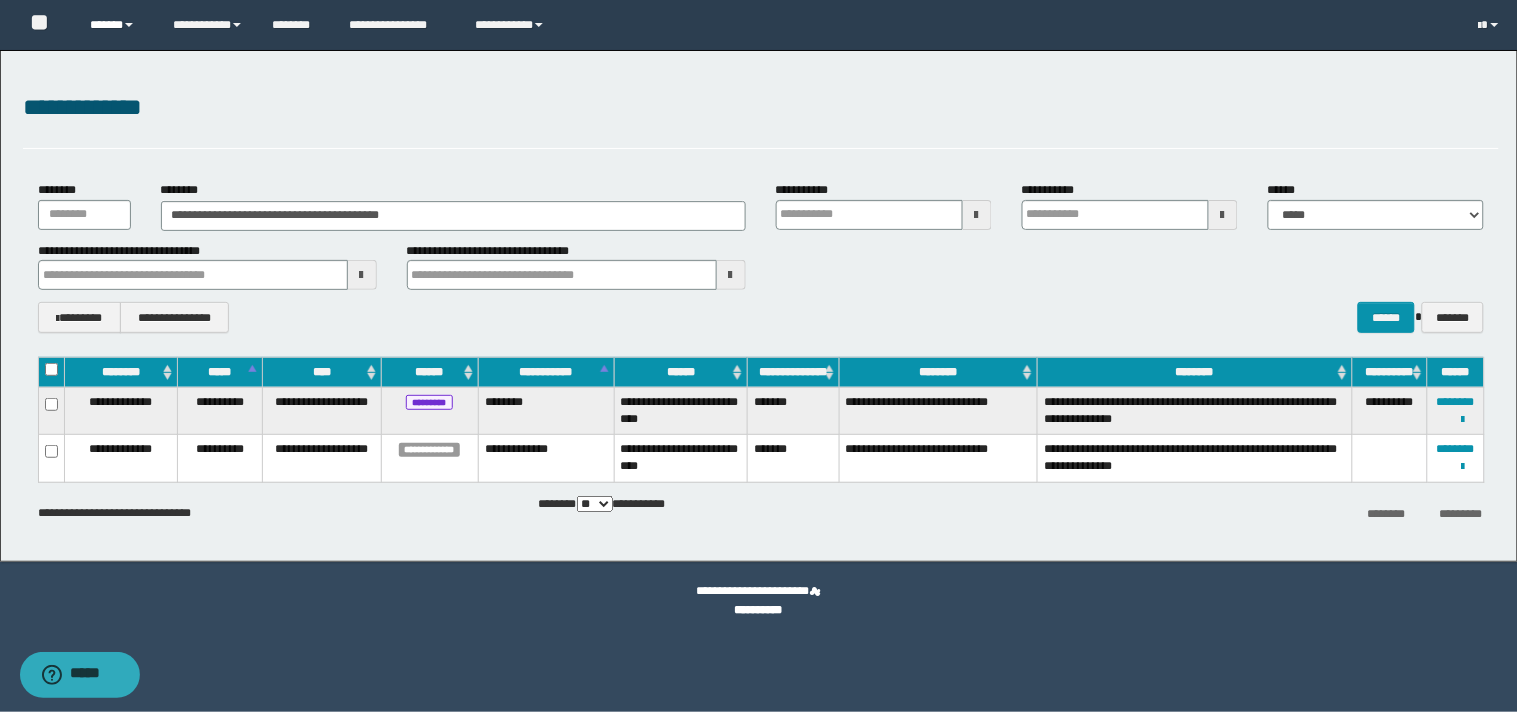 click at bounding box center (129, 25) 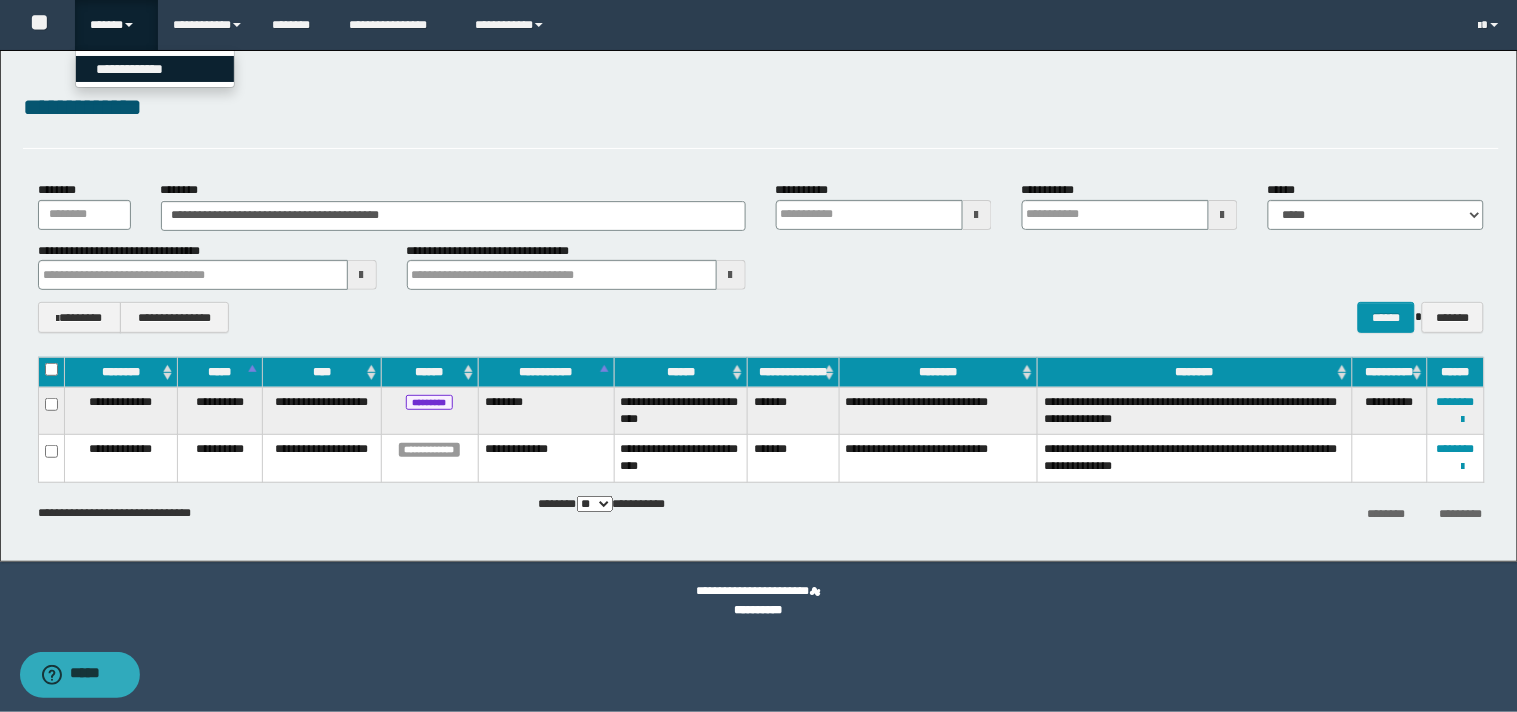 click on "**********" at bounding box center (155, 69) 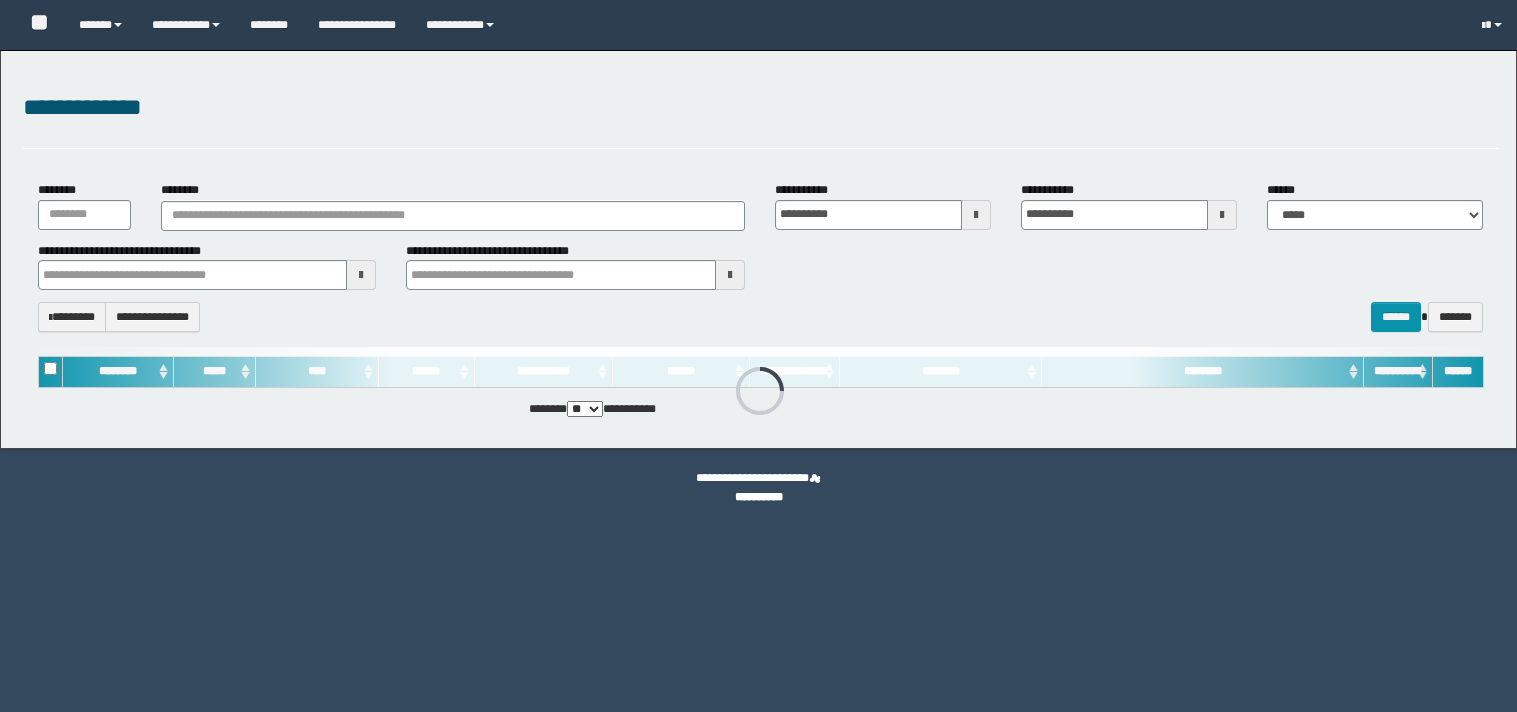 scroll, scrollTop: 0, scrollLeft: 0, axis: both 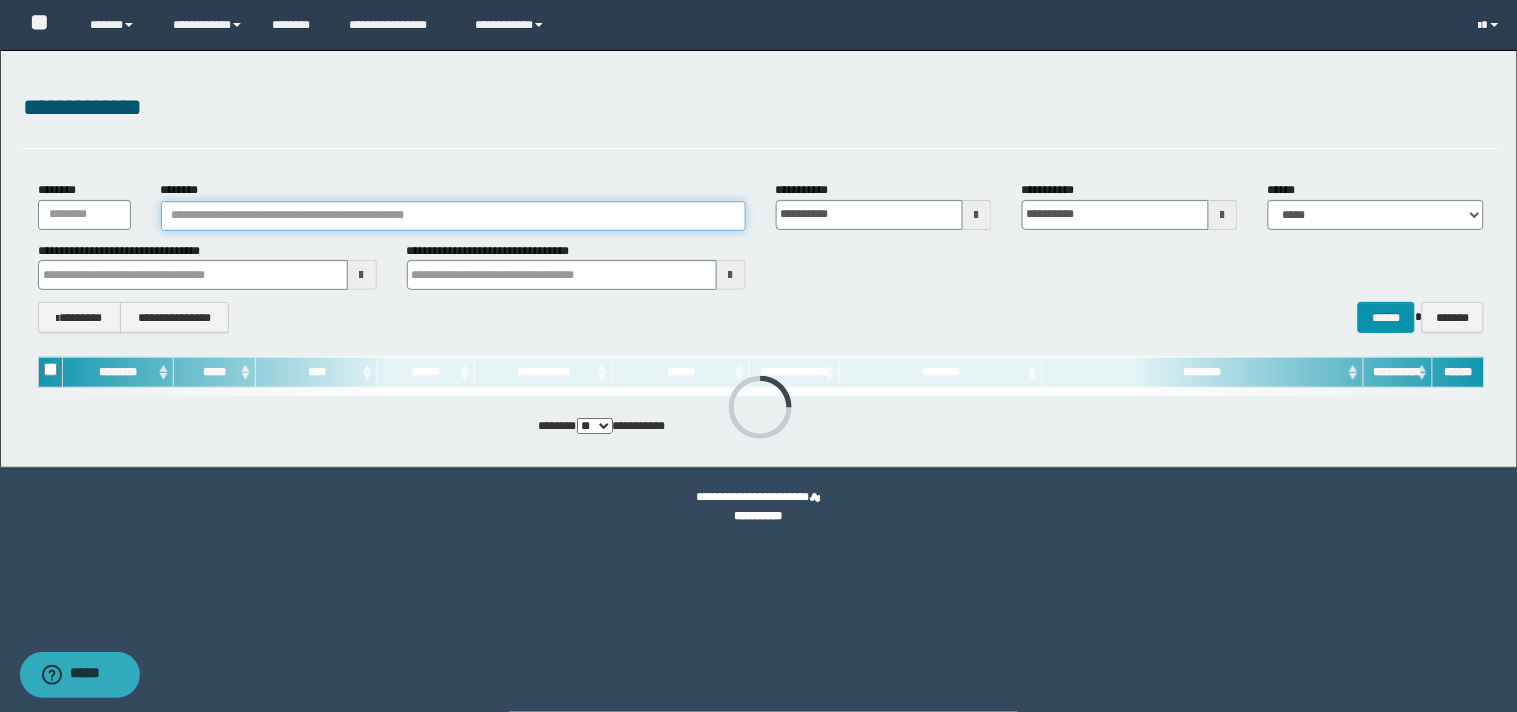 click on "********" at bounding box center (453, 216) 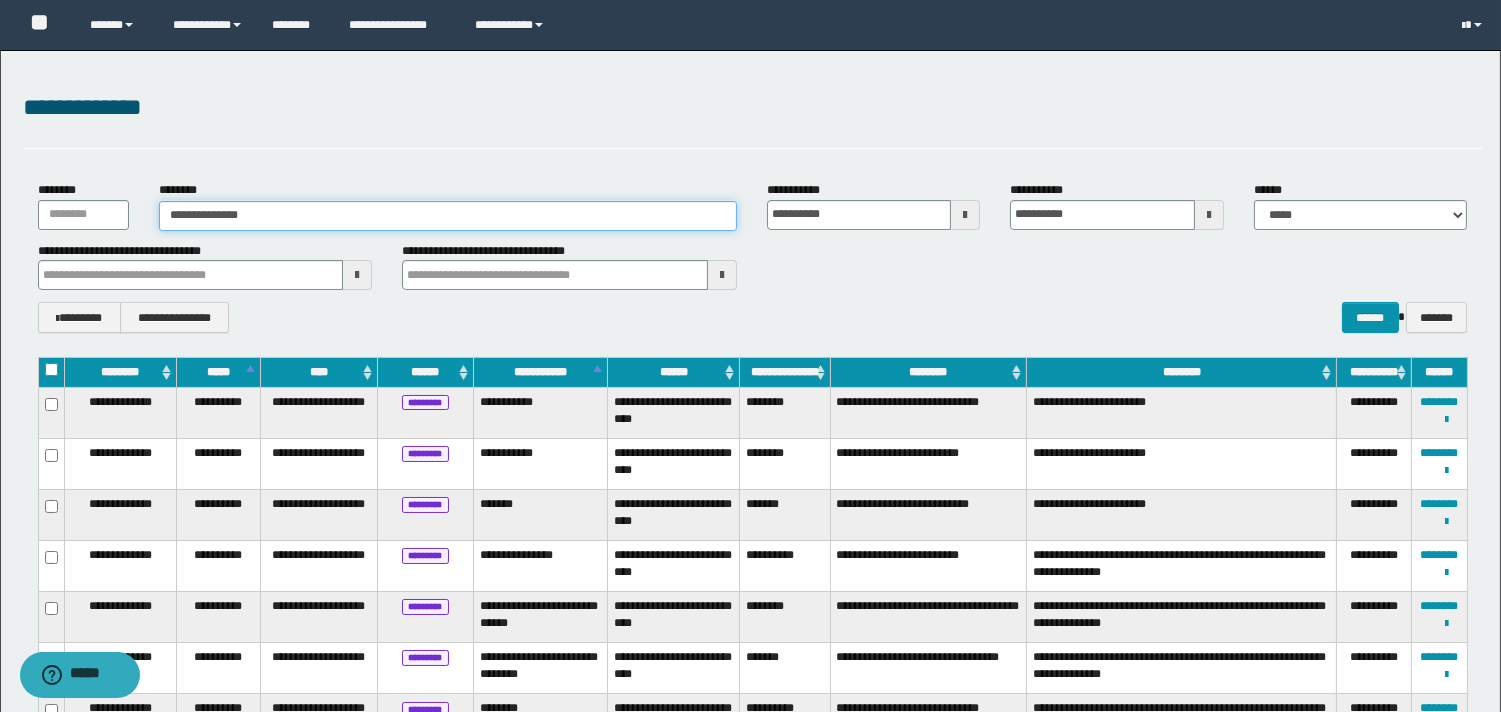 type on "**********" 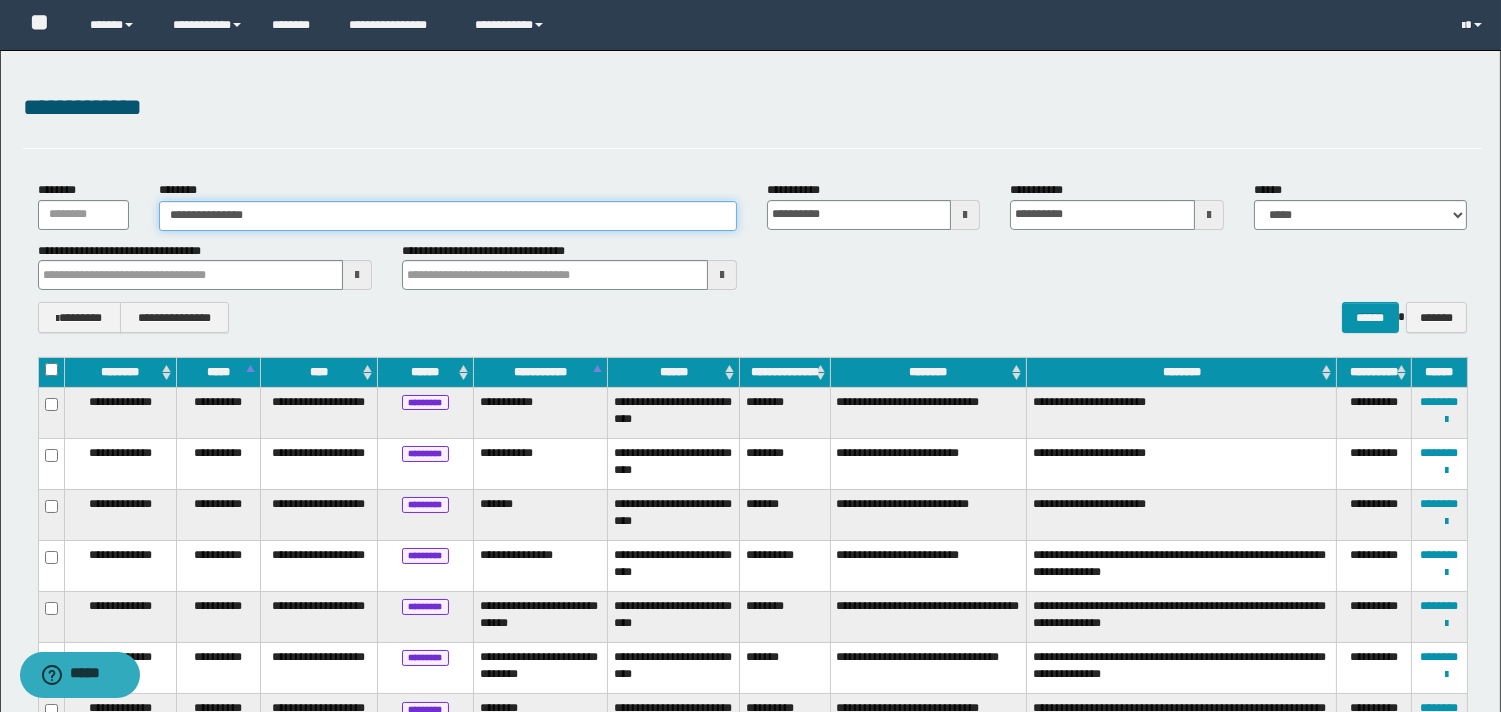 type on "**********" 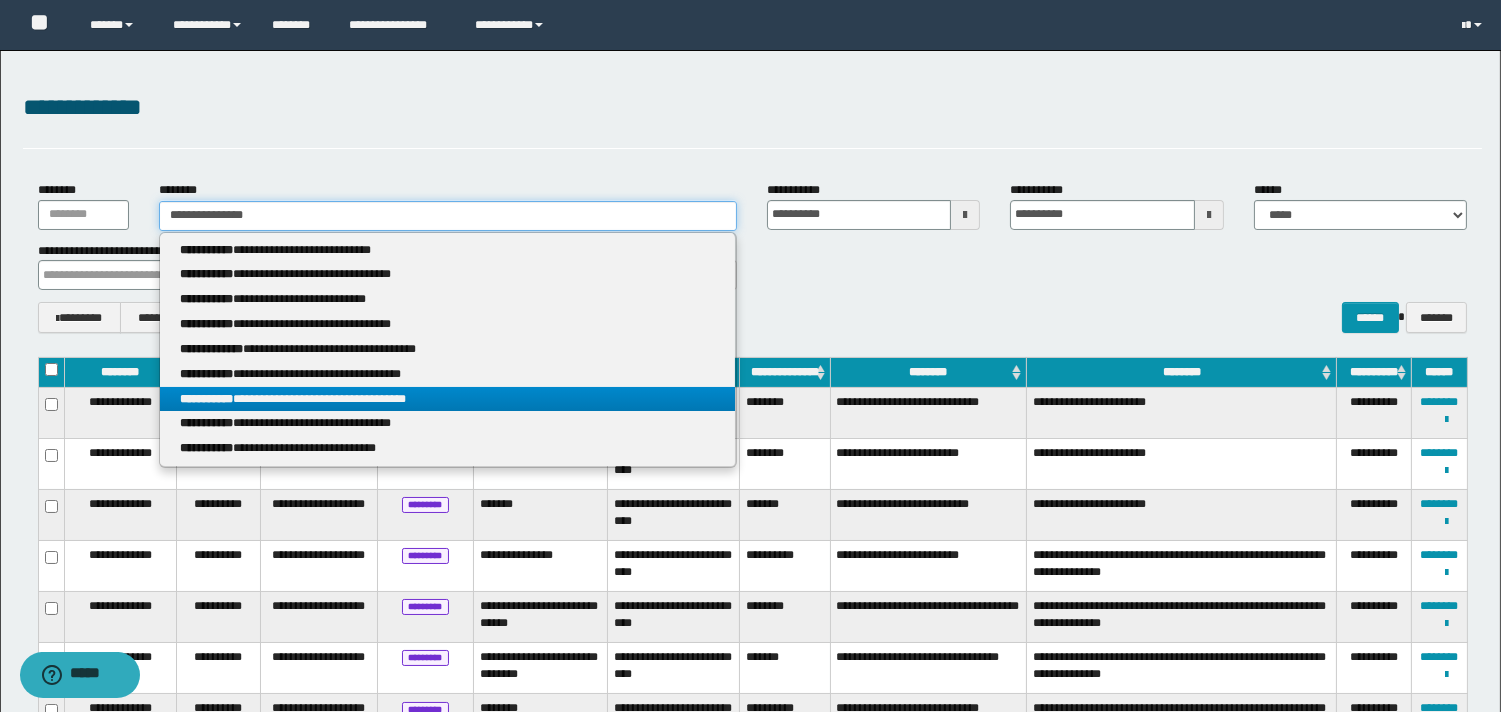 type on "**********" 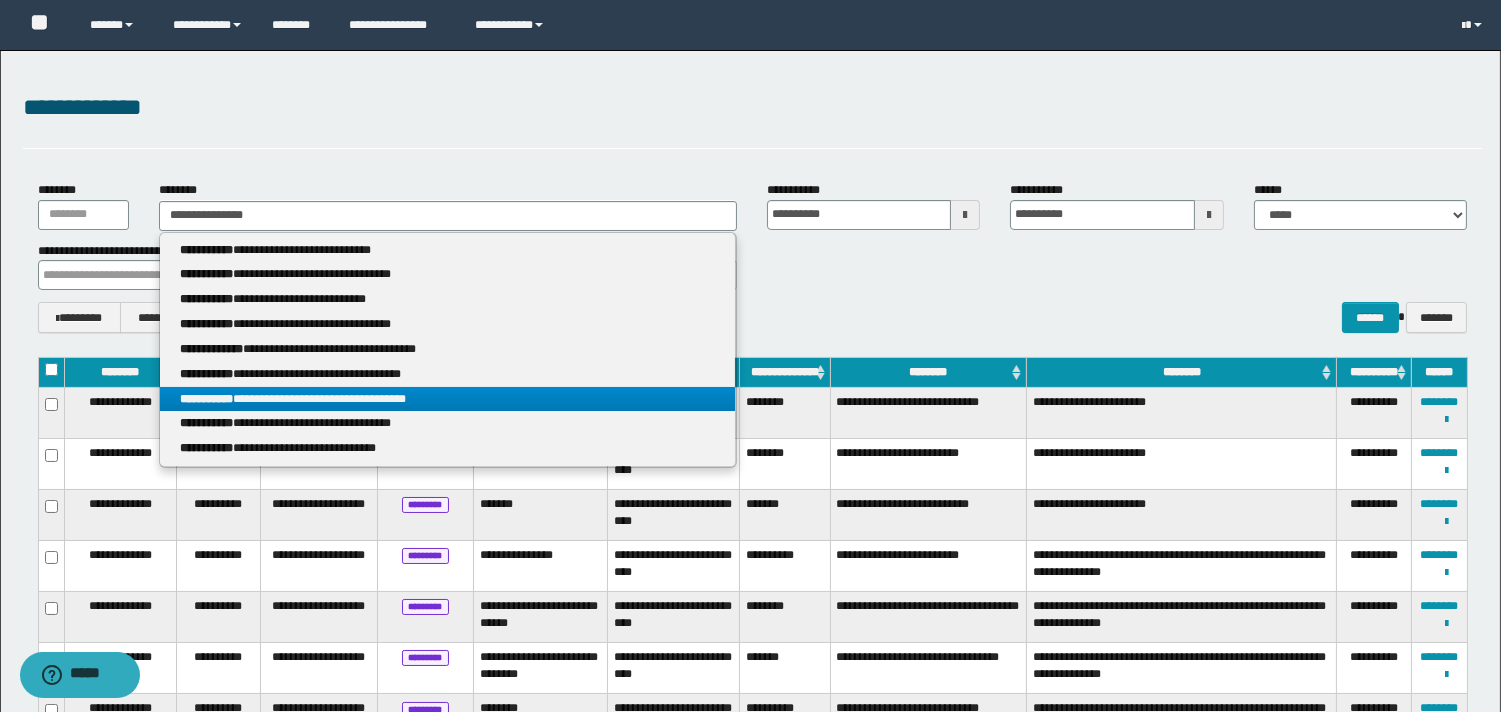 click on "**********" at bounding box center [448, 399] 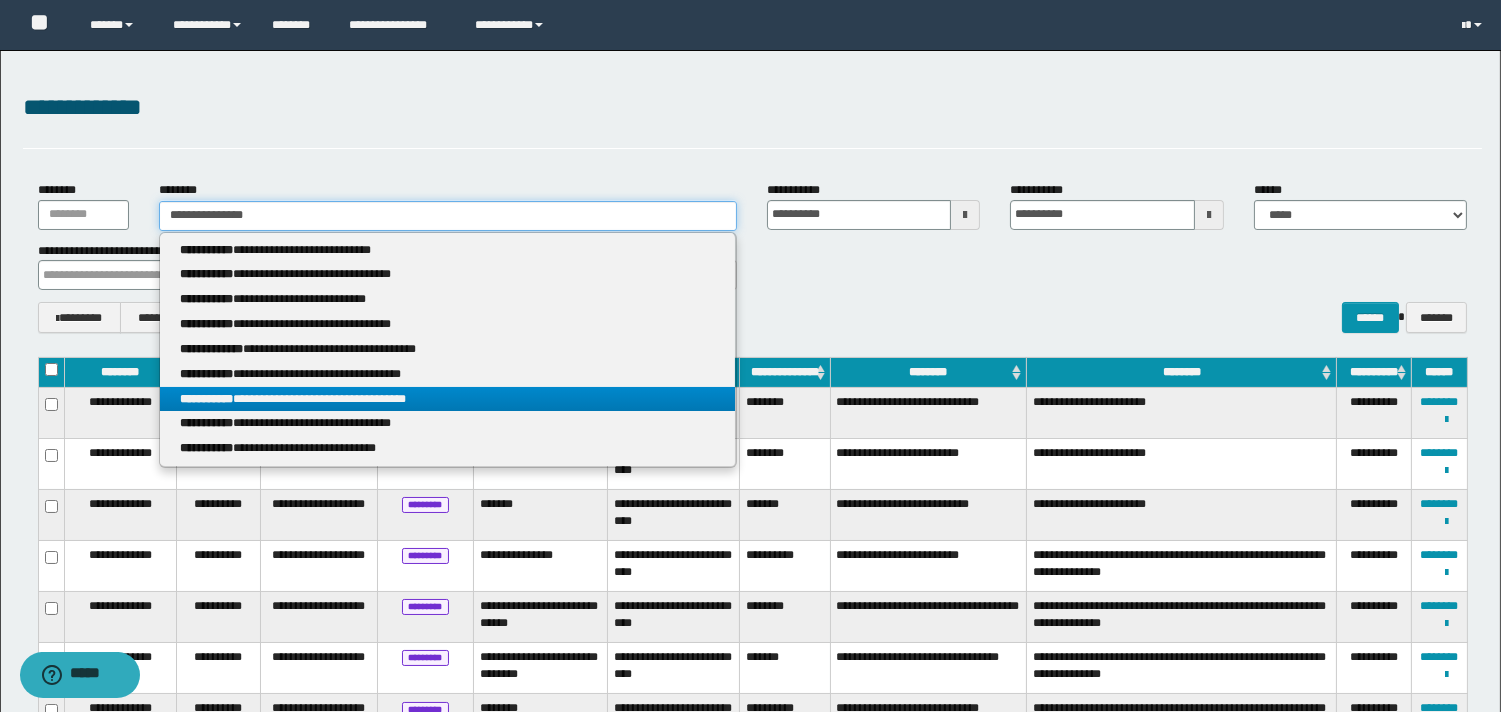 type 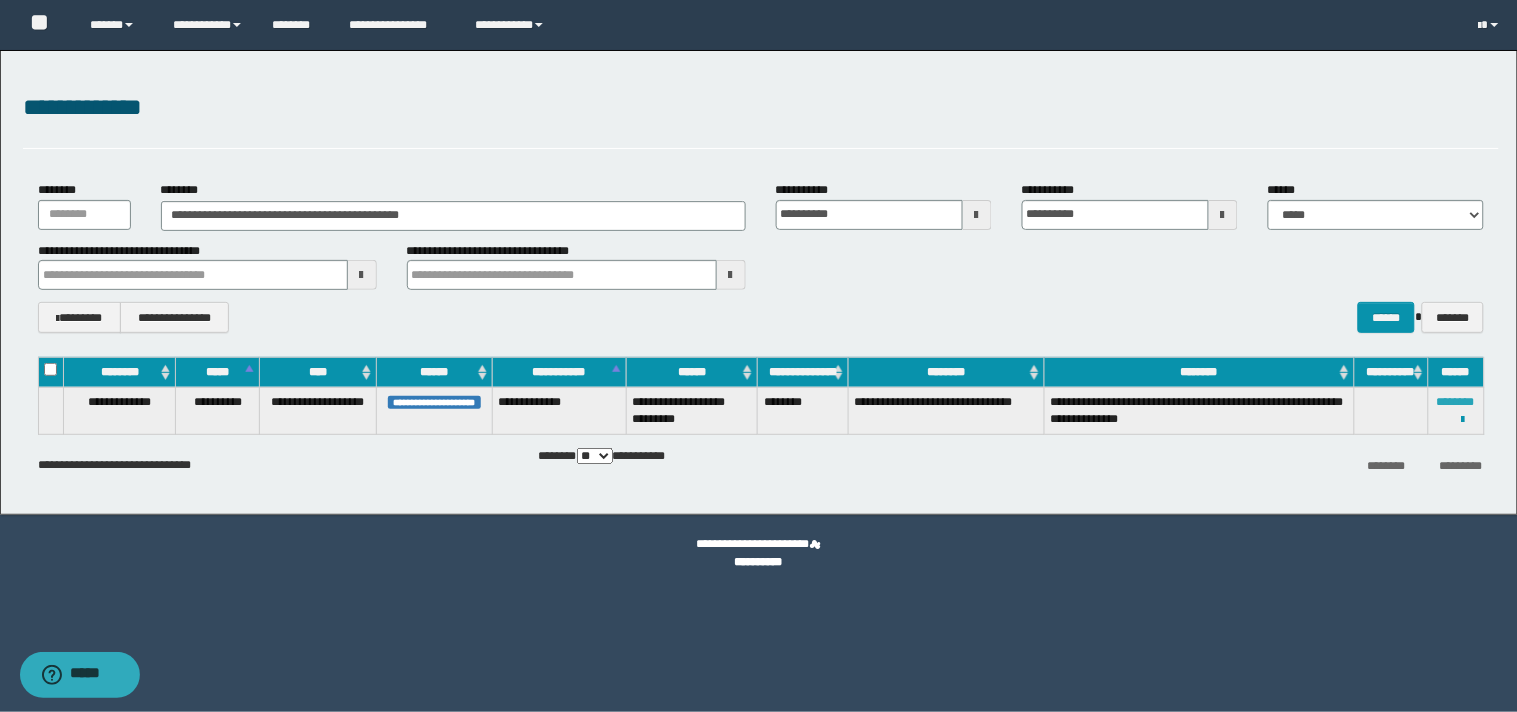 click on "********" at bounding box center [1456, 402] 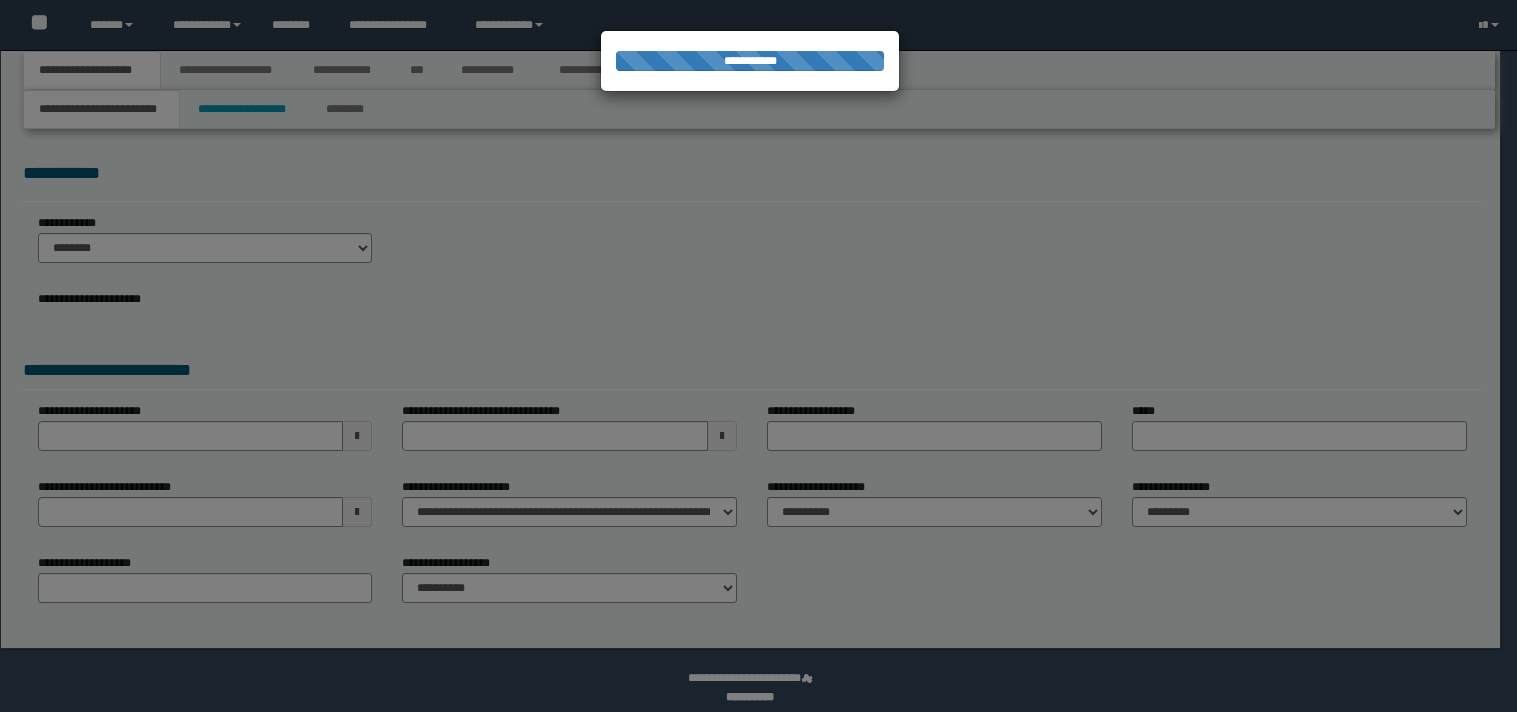 scroll, scrollTop: 0, scrollLeft: 0, axis: both 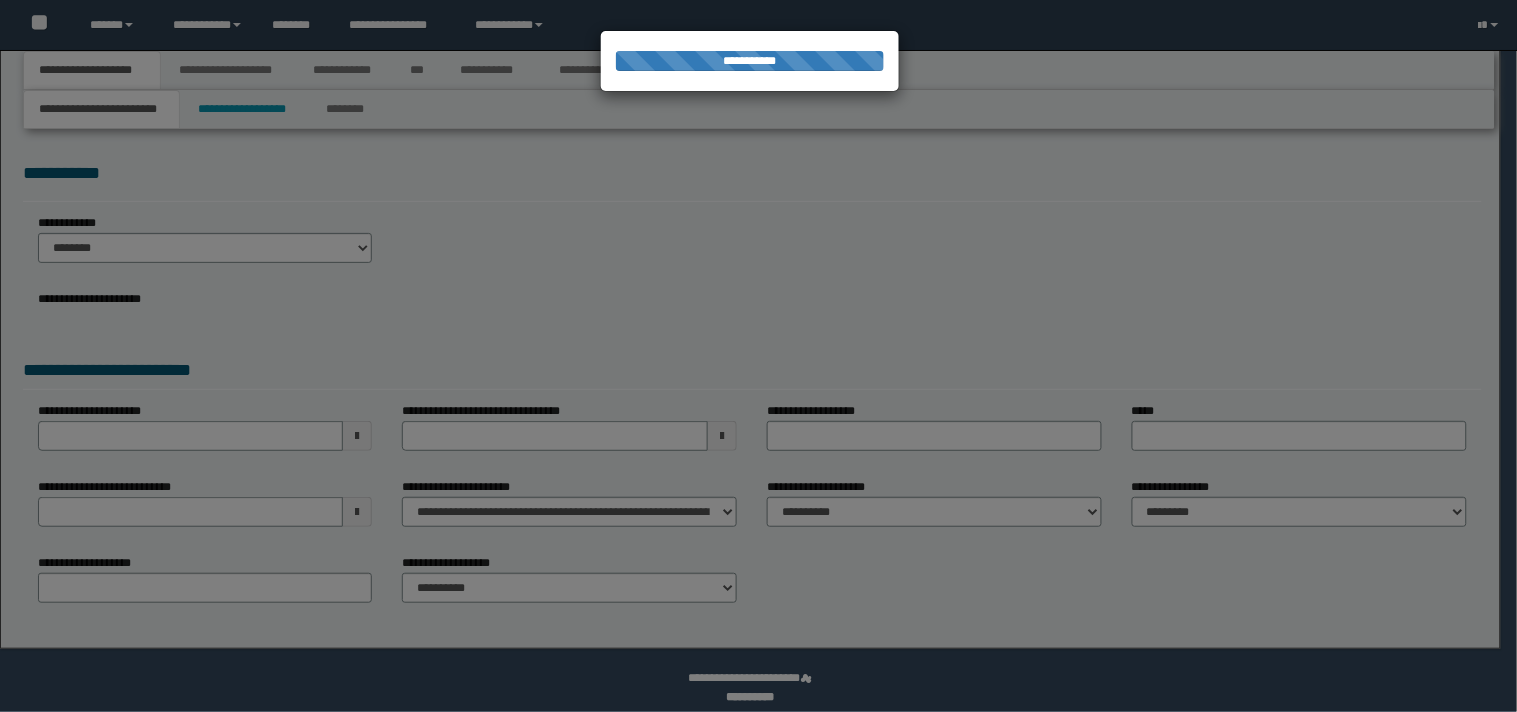 select on "*" 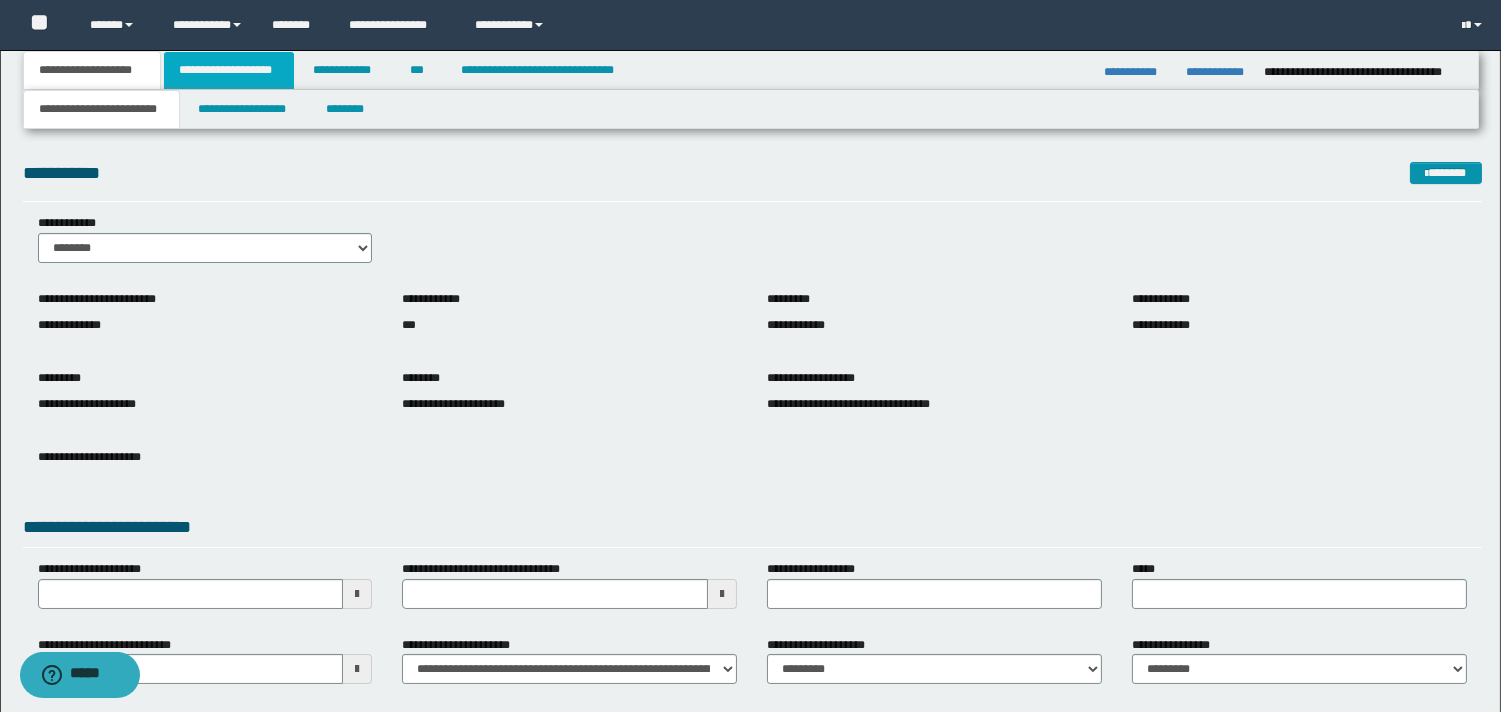 click on "**********" at bounding box center [229, 70] 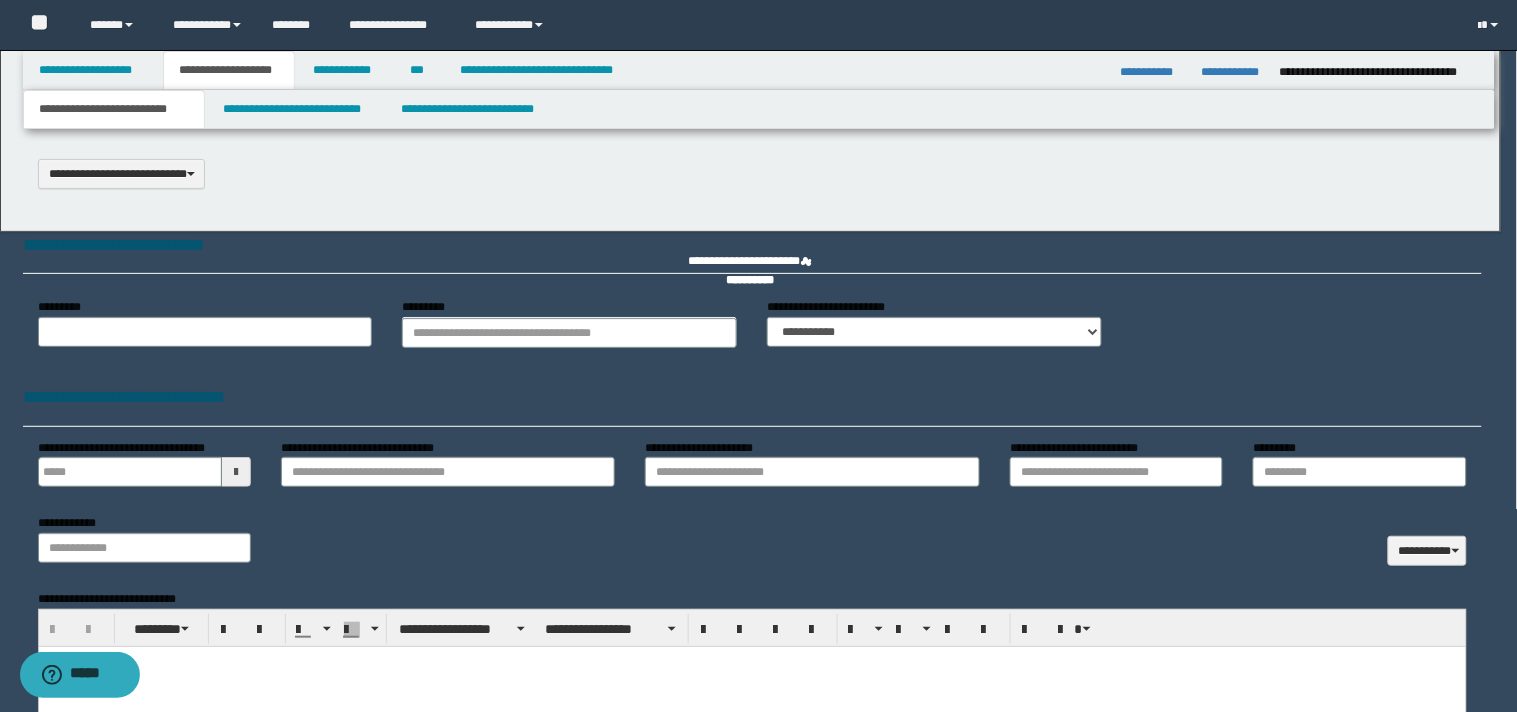 select on "*" 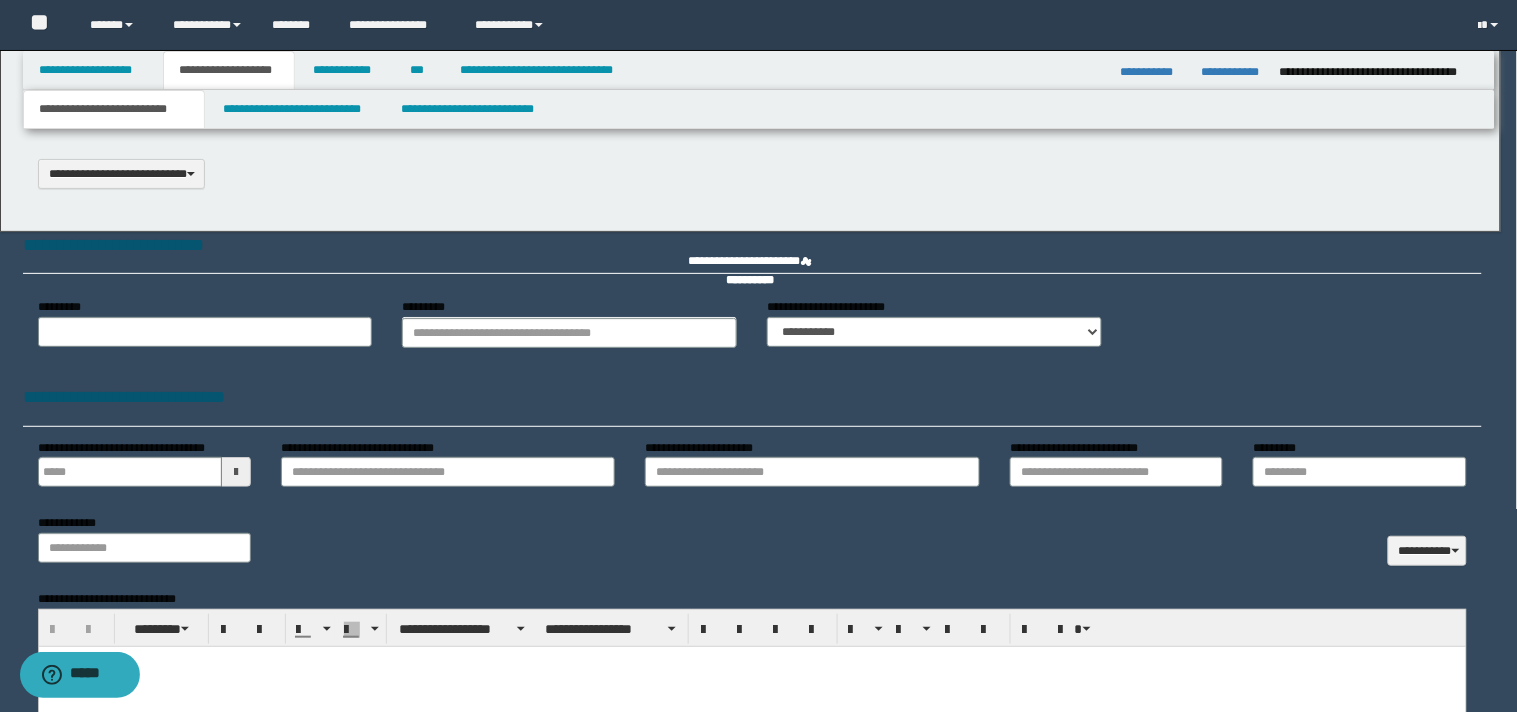 scroll, scrollTop: 0, scrollLeft: 0, axis: both 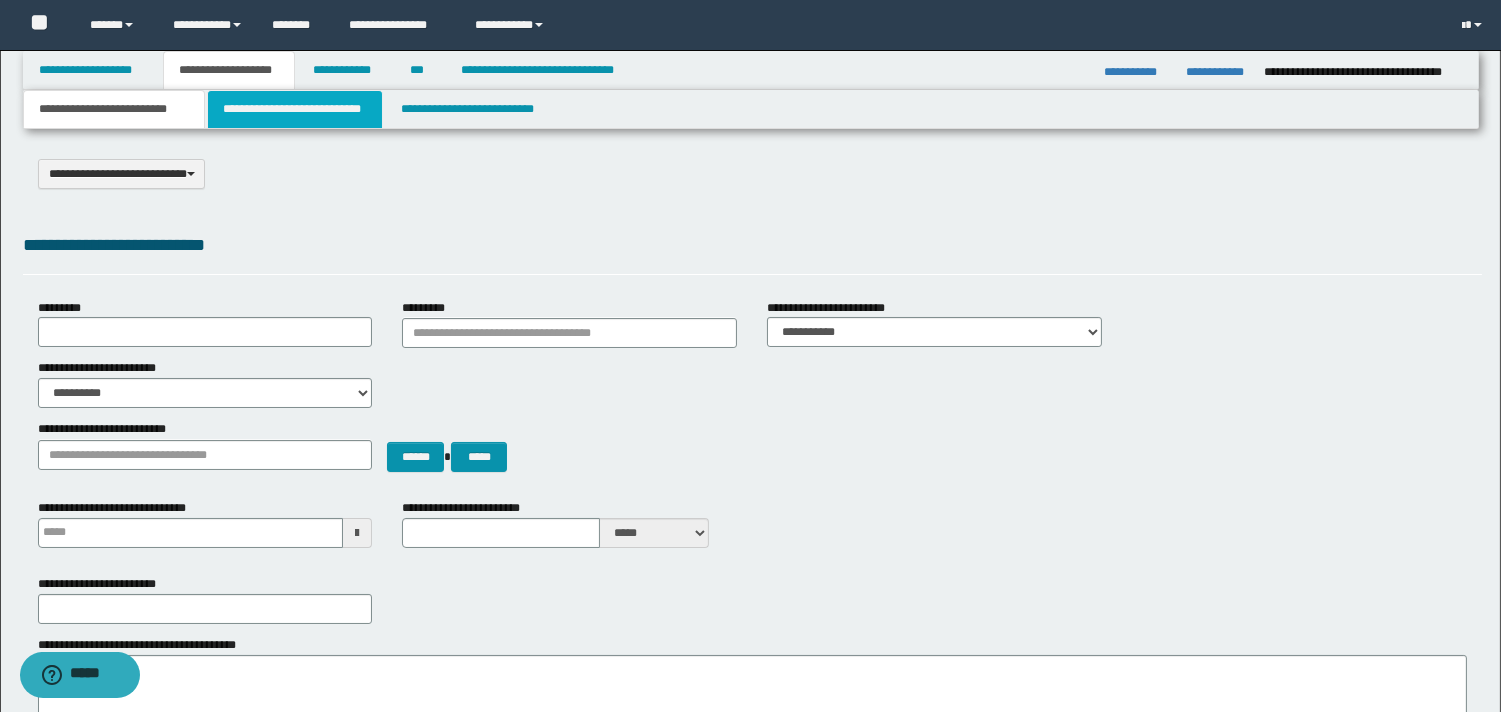 click on "**********" at bounding box center (295, 109) 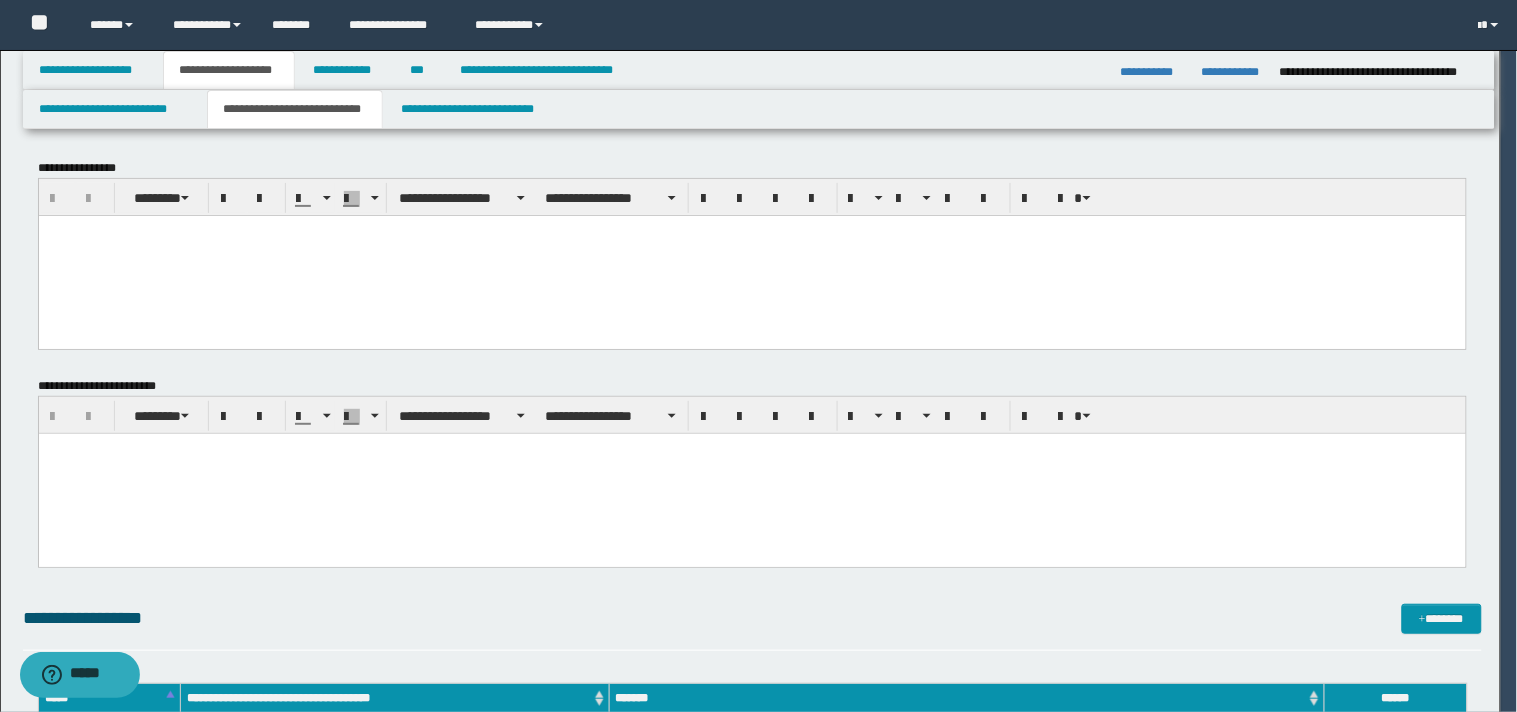 scroll, scrollTop: 0, scrollLeft: 0, axis: both 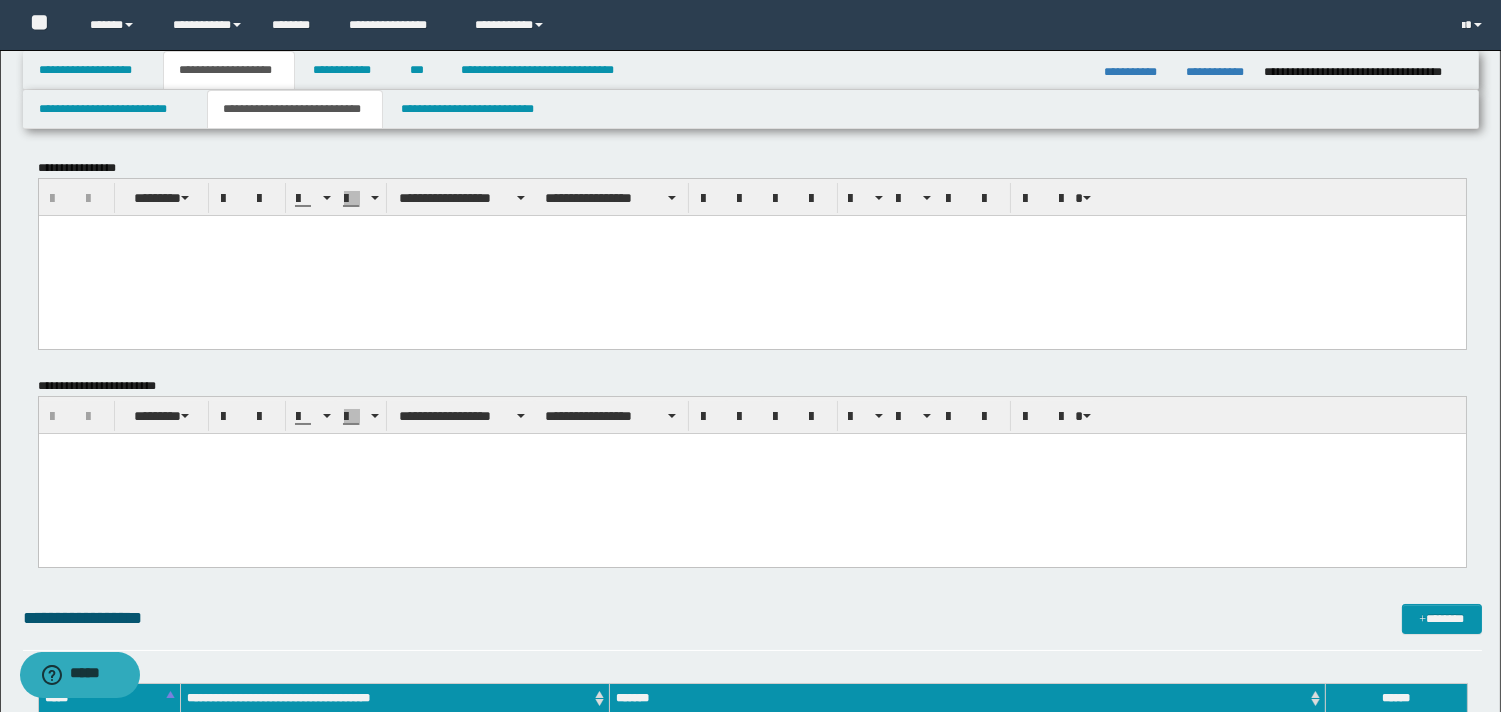 click at bounding box center (751, 230) 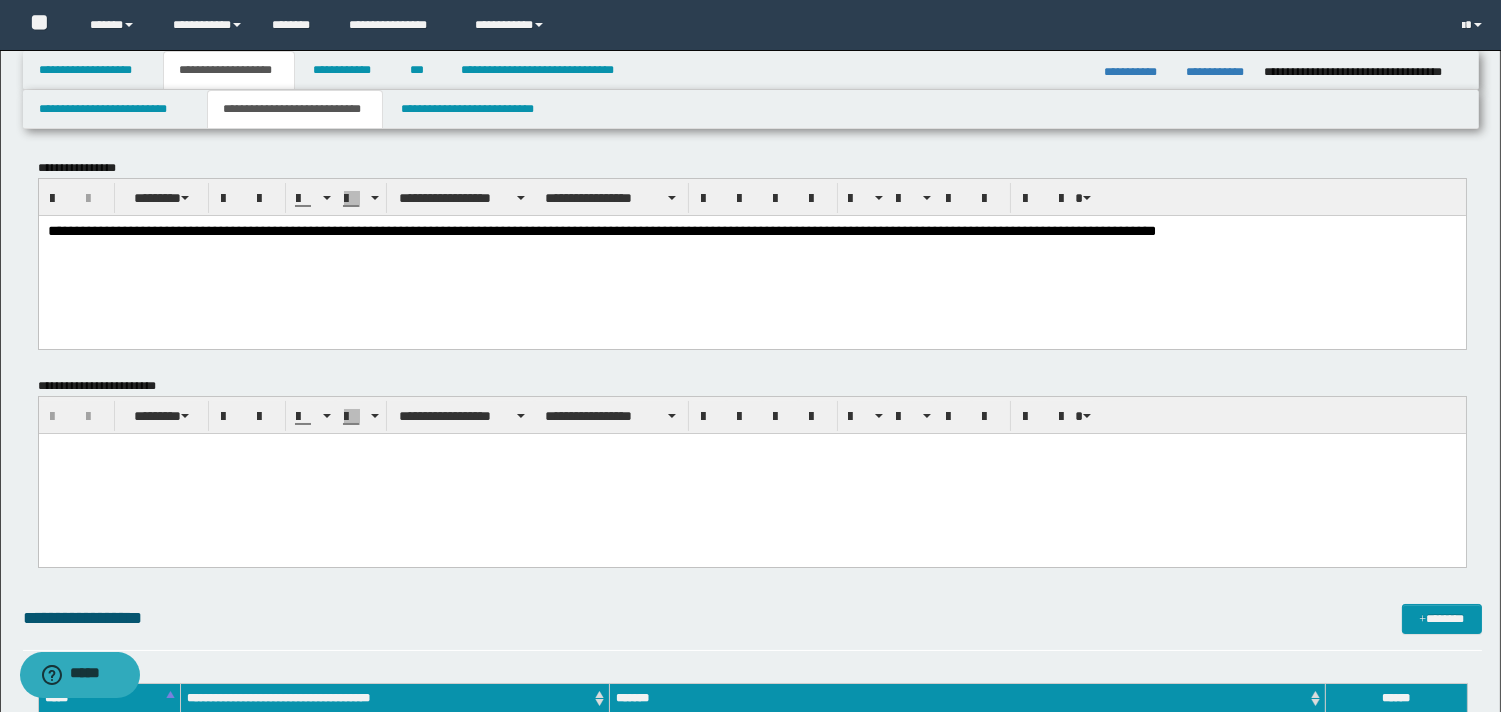 click at bounding box center [751, 474] 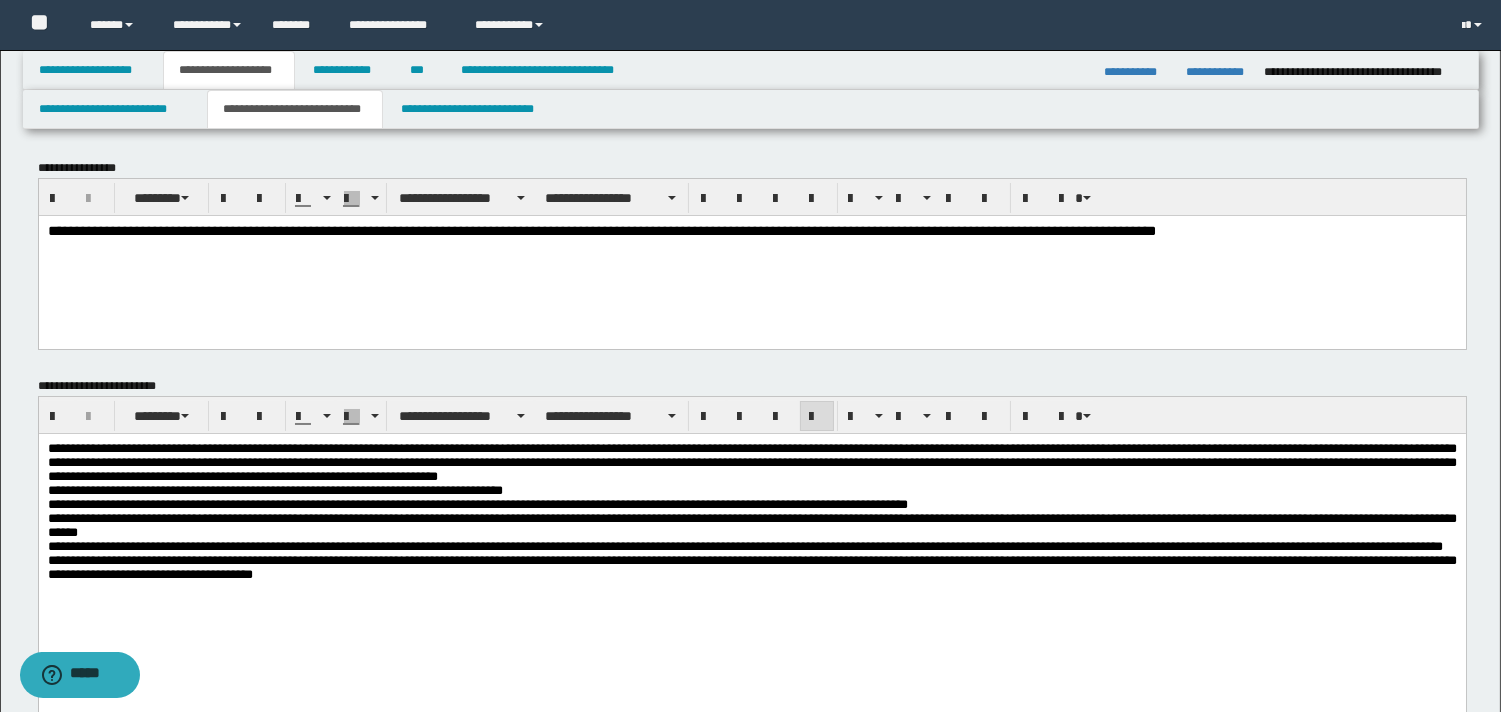 click on "**********" at bounding box center (601, 230) 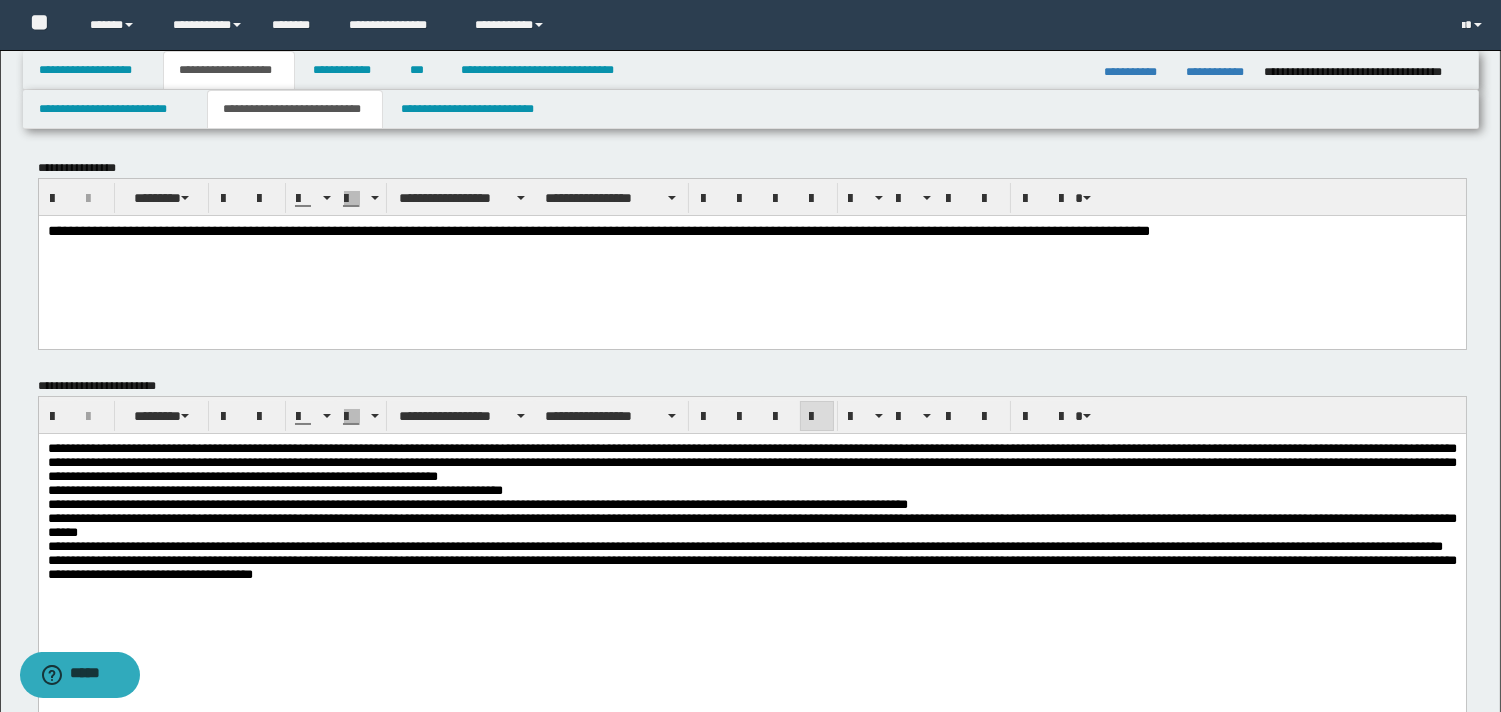 click on "**********" at bounding box center (598, 230) 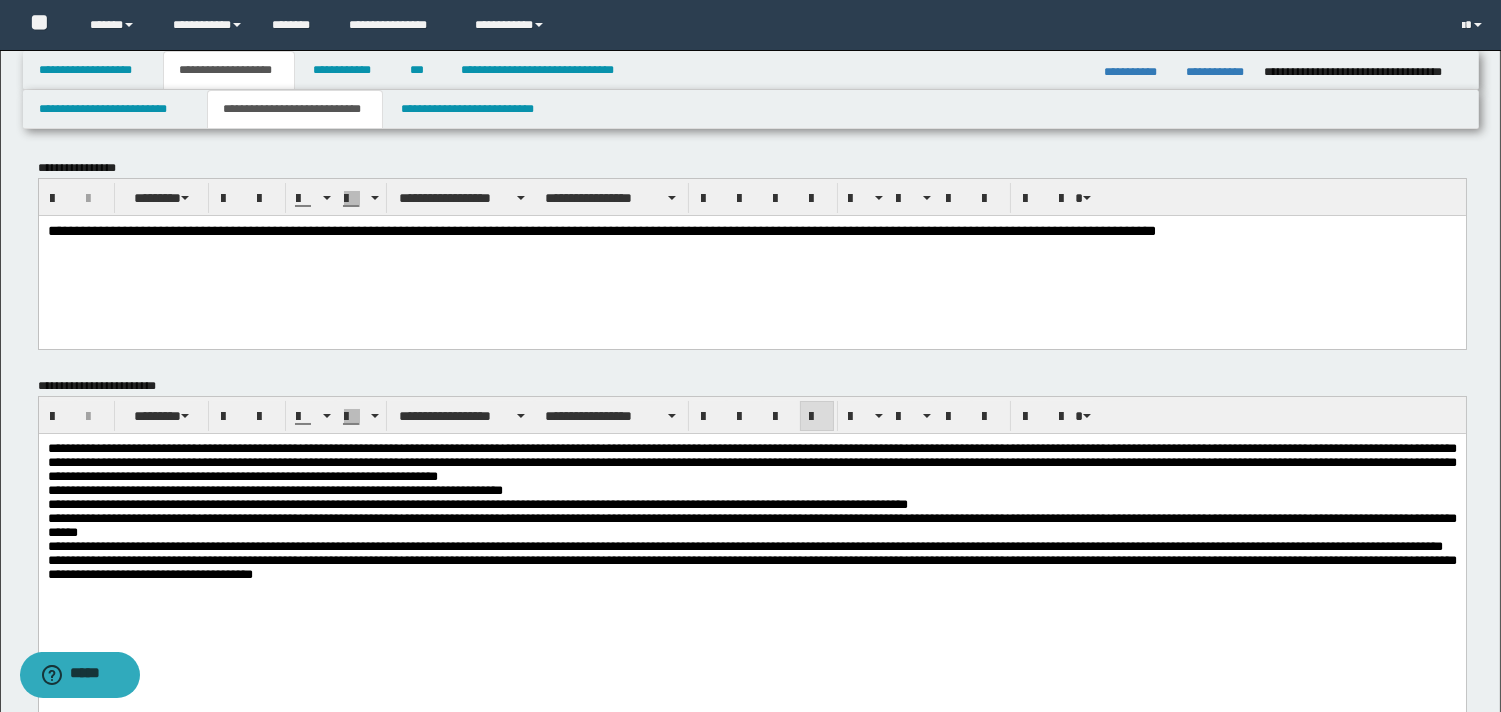 click on "**********" at bounding box center [601, 230] 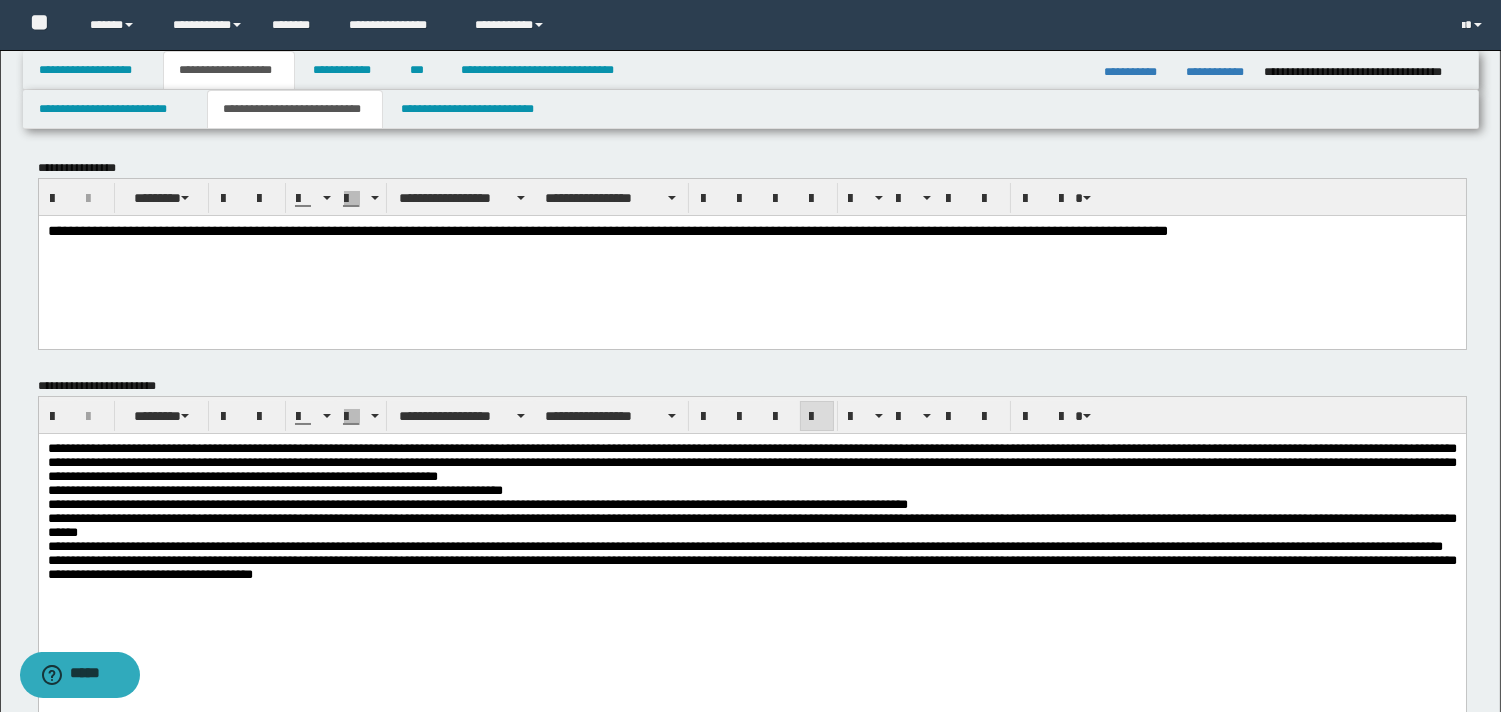 click on "**********" at bounding box center (607, 230) 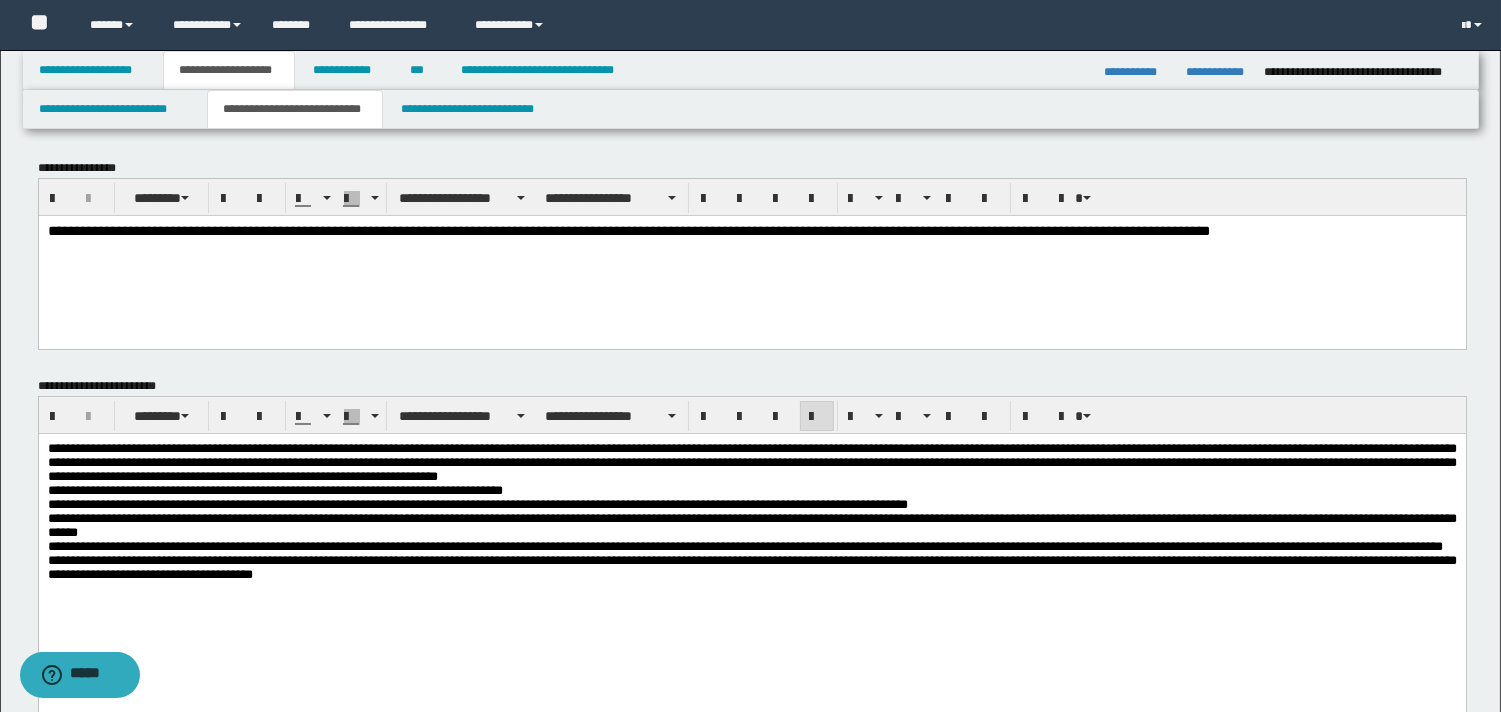 click on "**********" at bounding box center [628, 230] 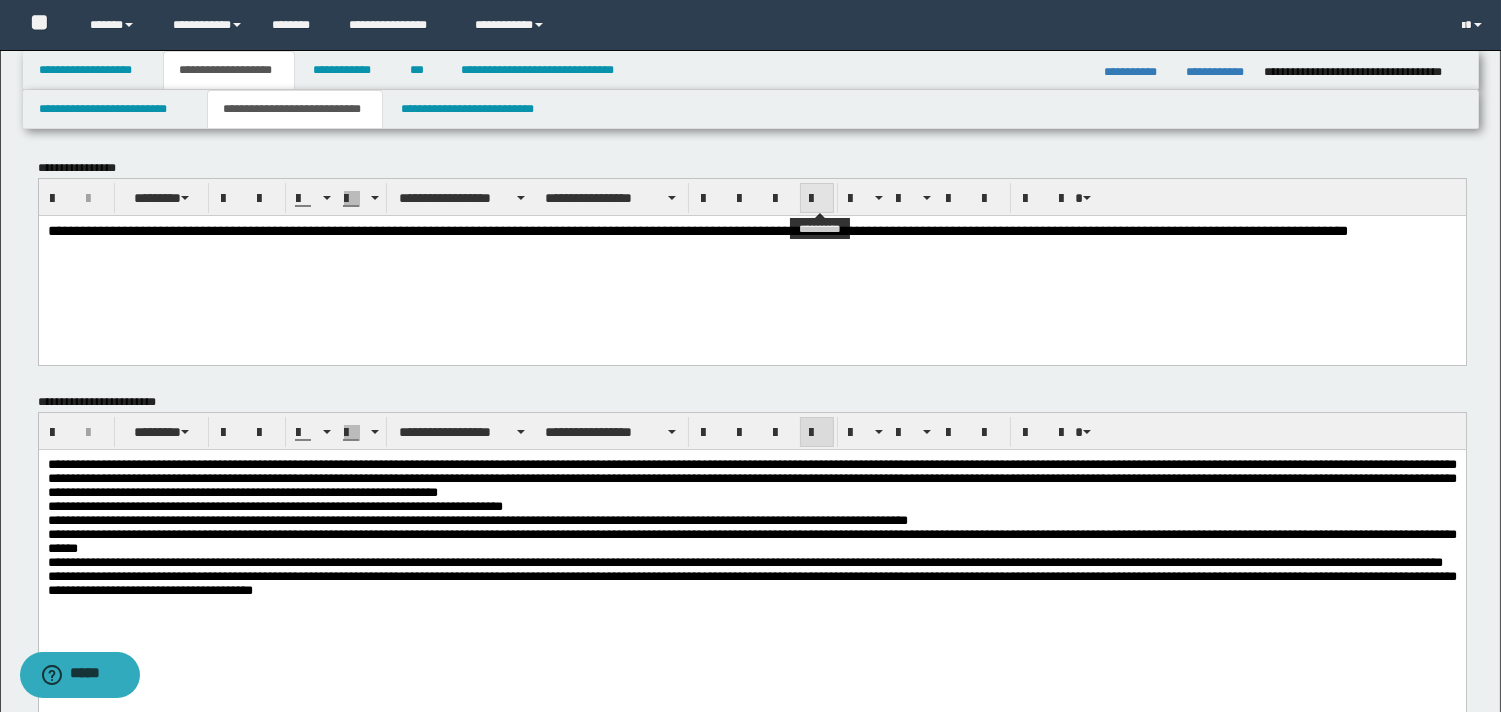click at bounding box center (817, 199) 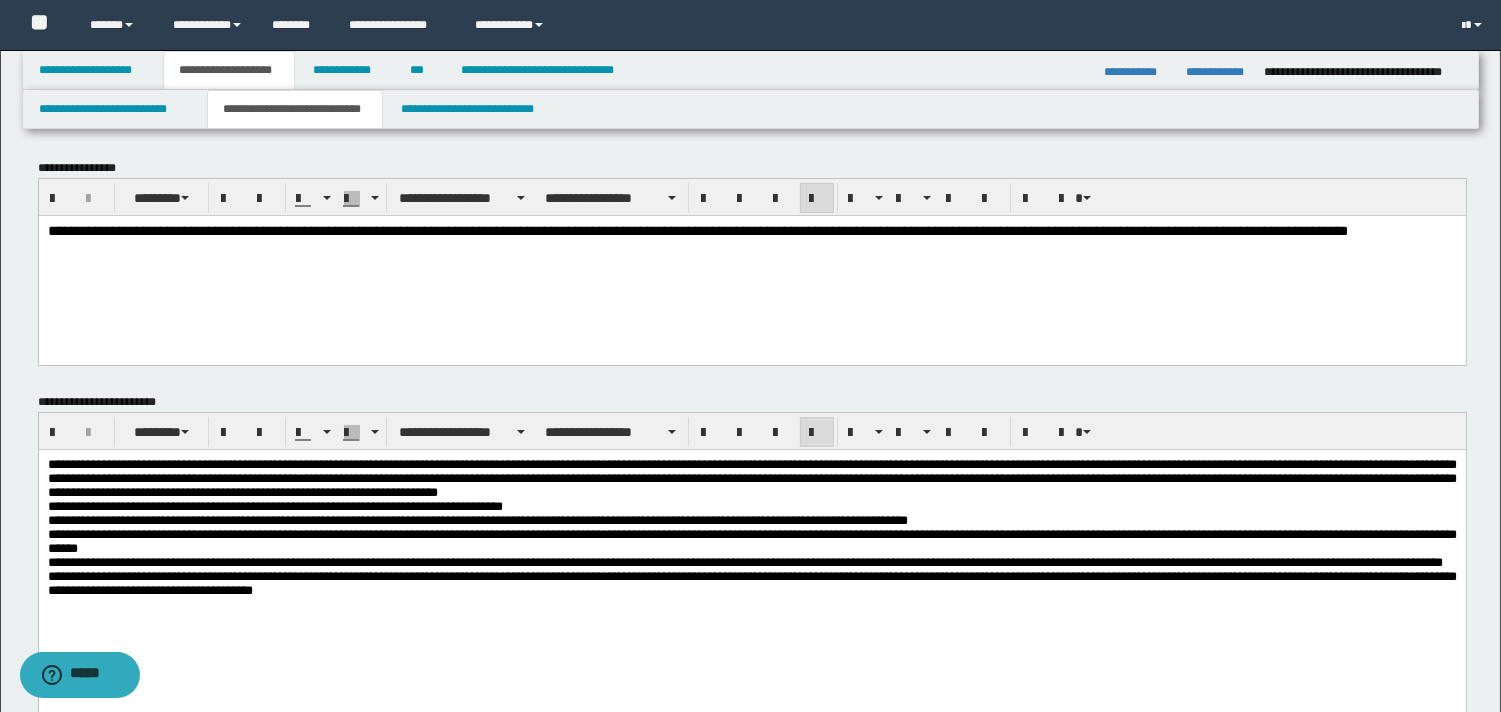click on "**********" at bounding box center (751, 231) 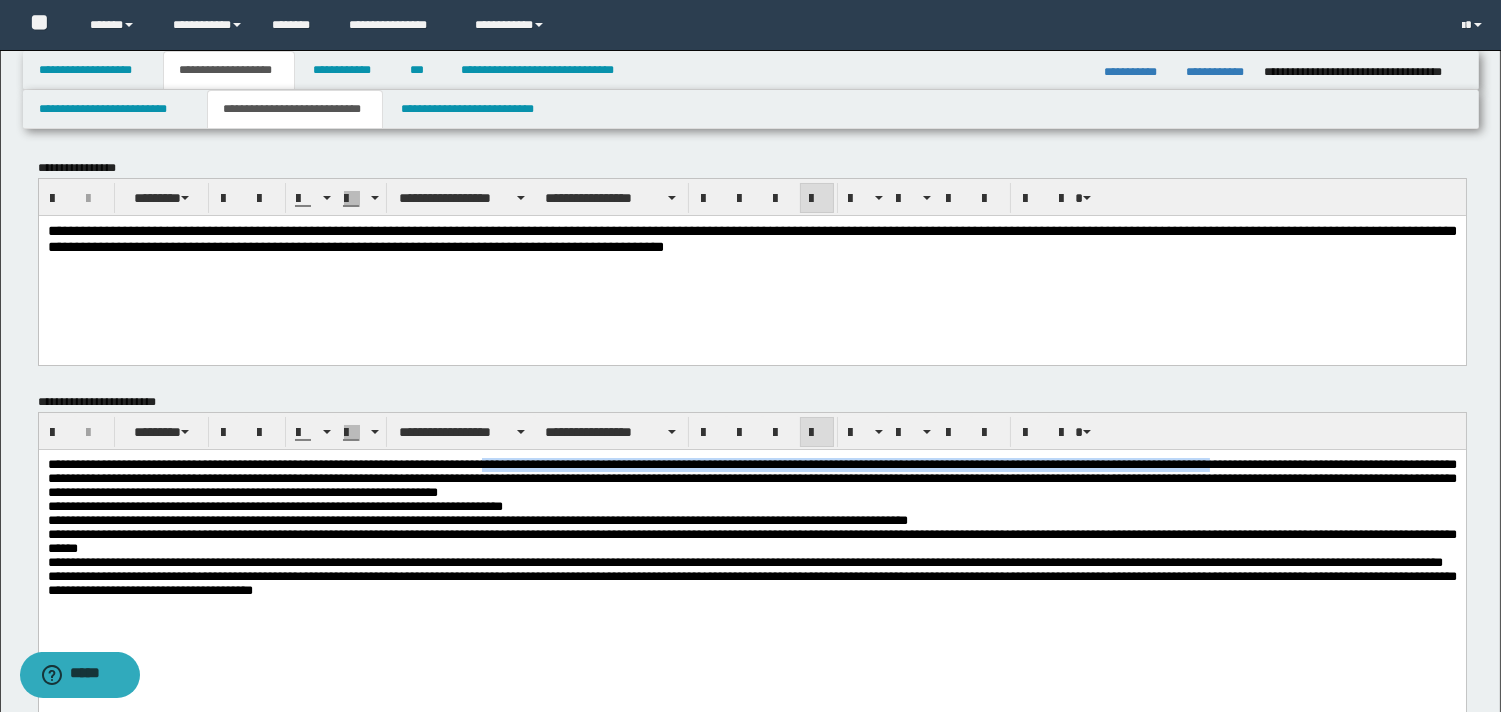 drag, startPoint x: 576, startPoint y: 468, endPoint x: 1425, endPoint y: 462, distance: 849.0212 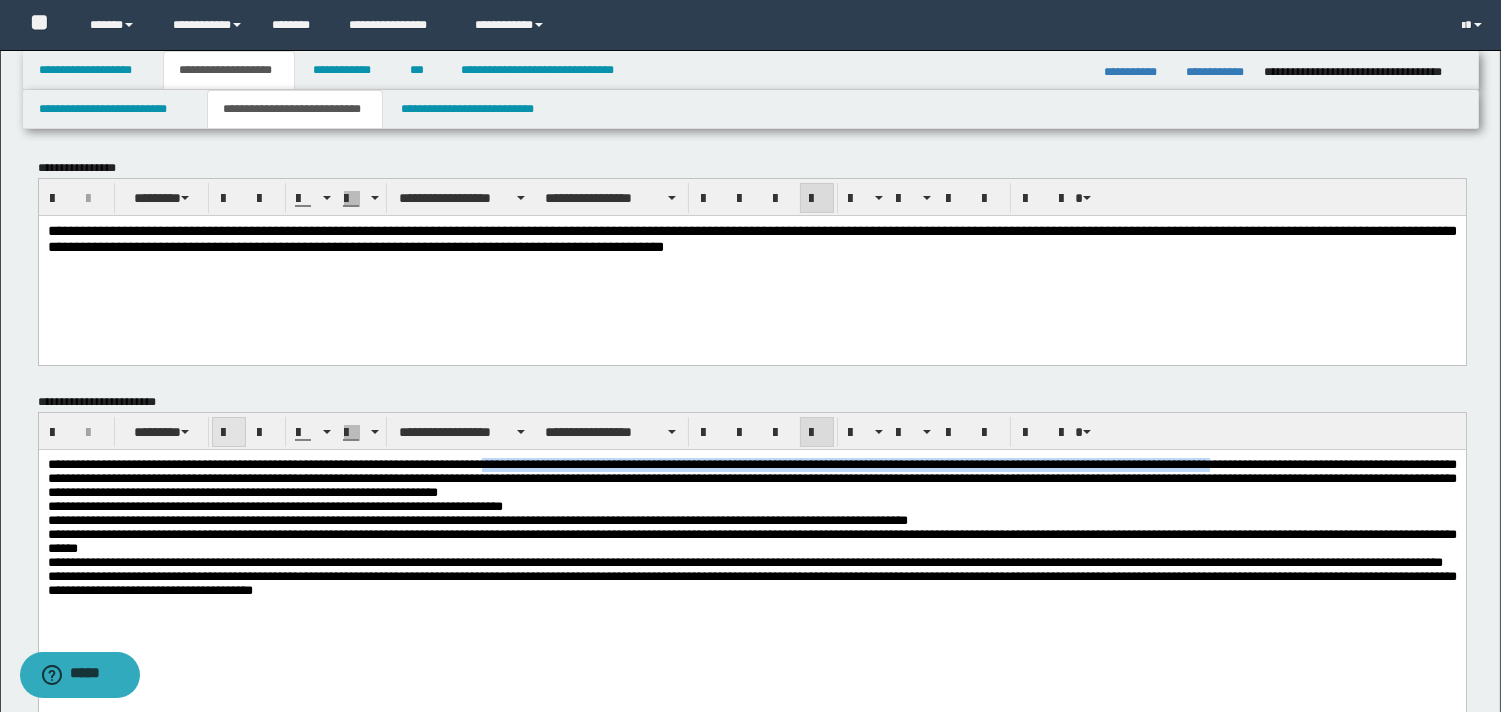 click at bounding box center [229, 433] 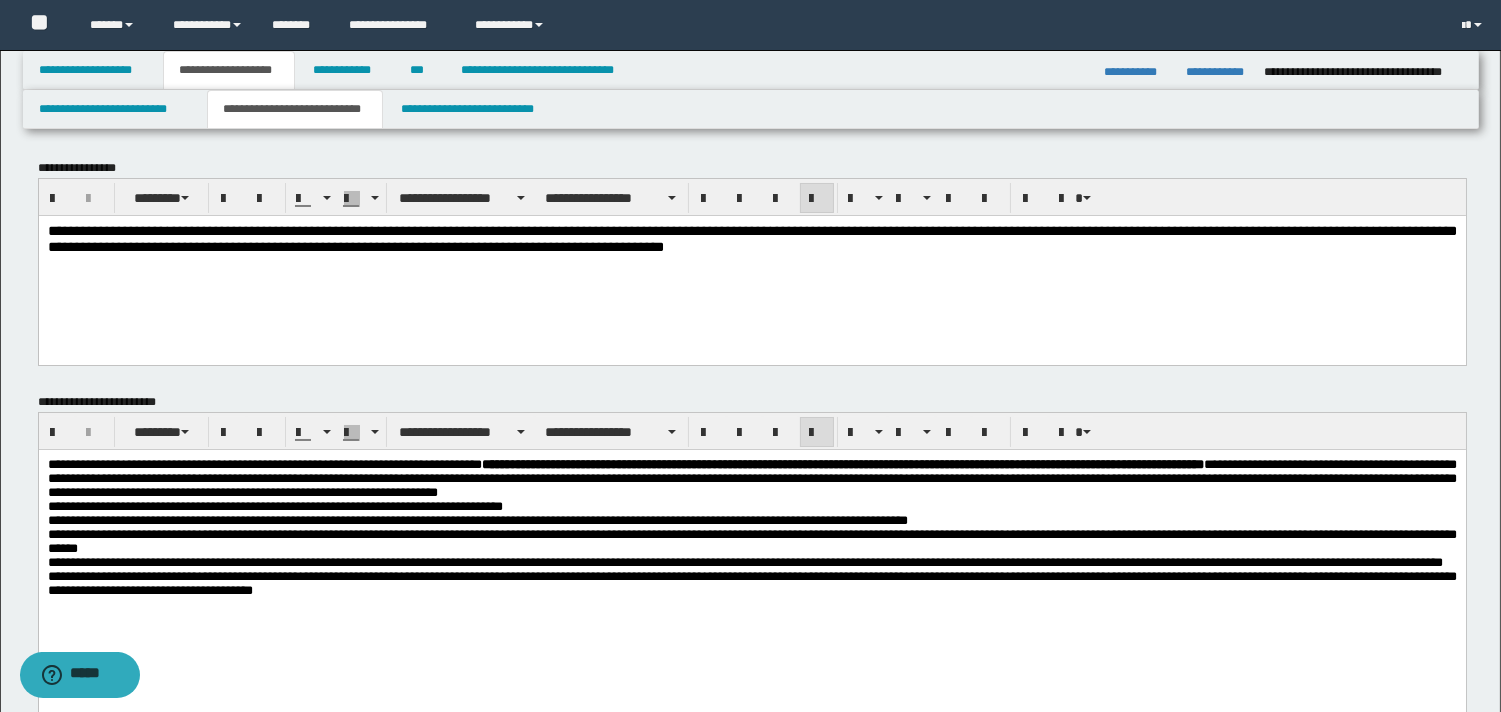 click on "**********" at bounding box center (751, 478) 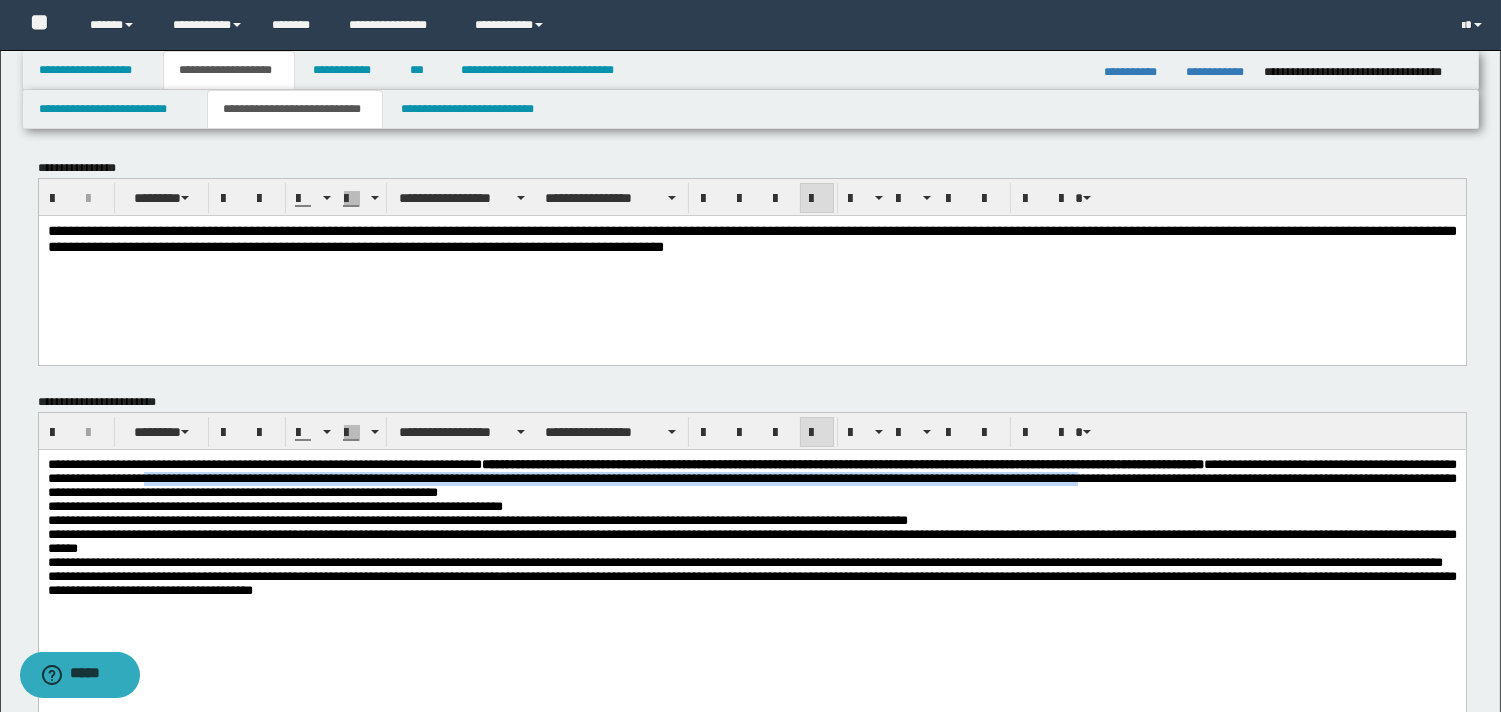 drag, startPoint x: 526, startPoint y: 481, endPoint x: 276, endPoint y: 504, distance: 251.05577 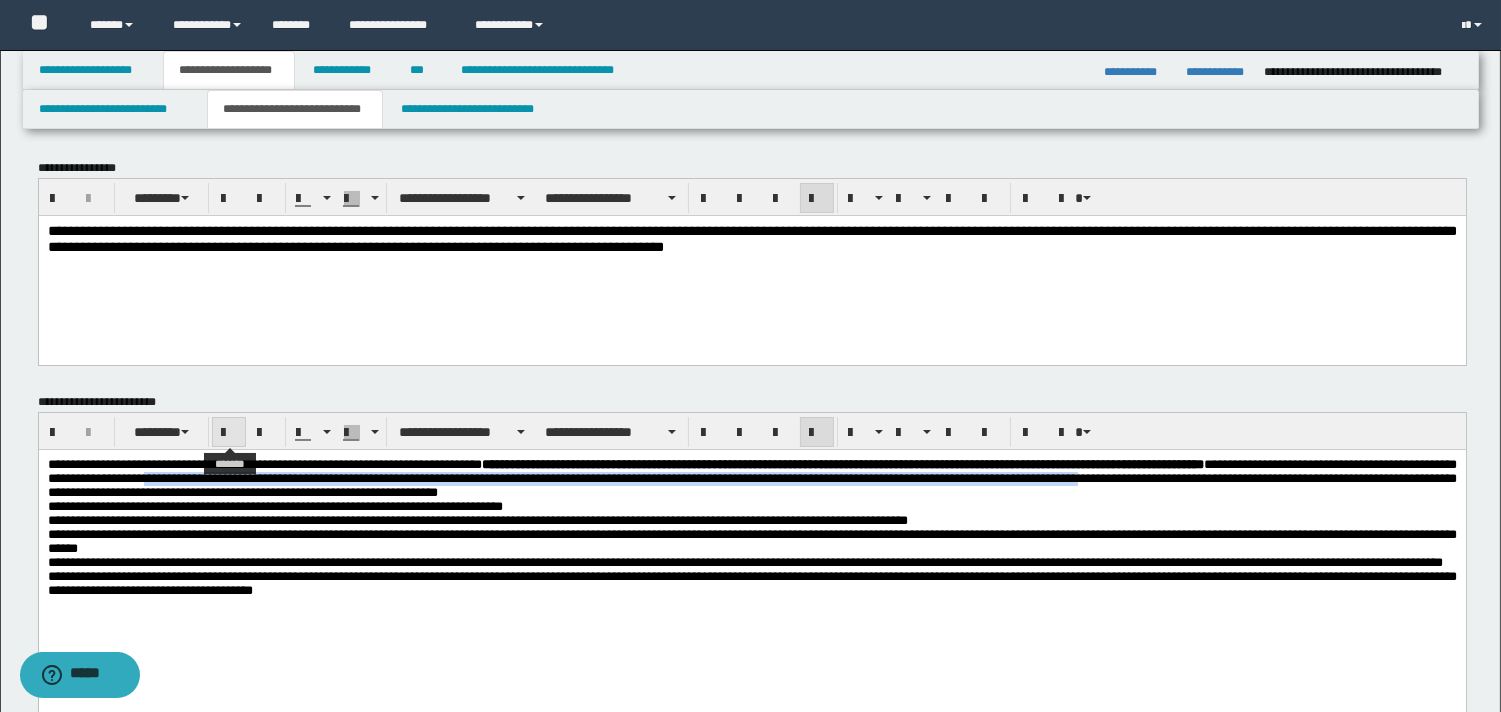 click at bounding box center [229, 433] 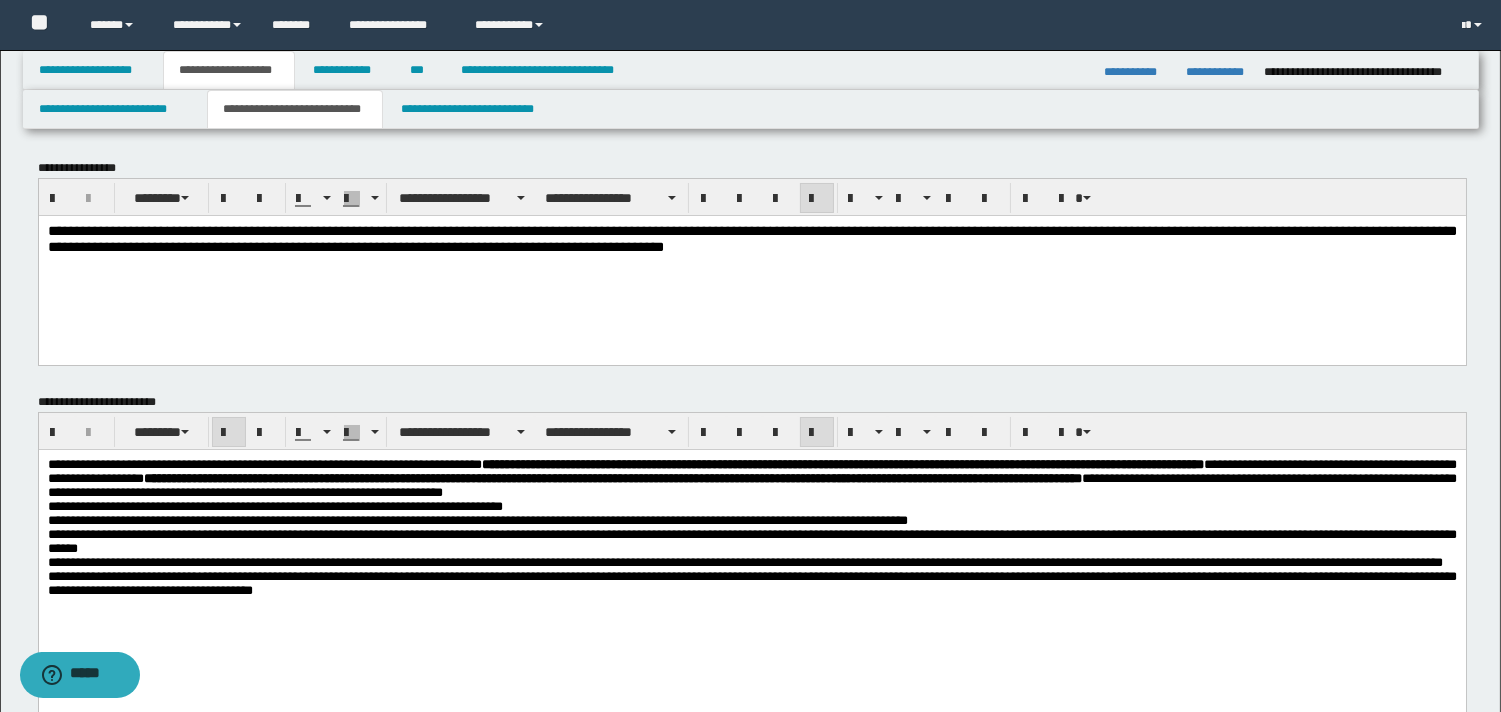 click on "**********" at bounding box center (477, 520) 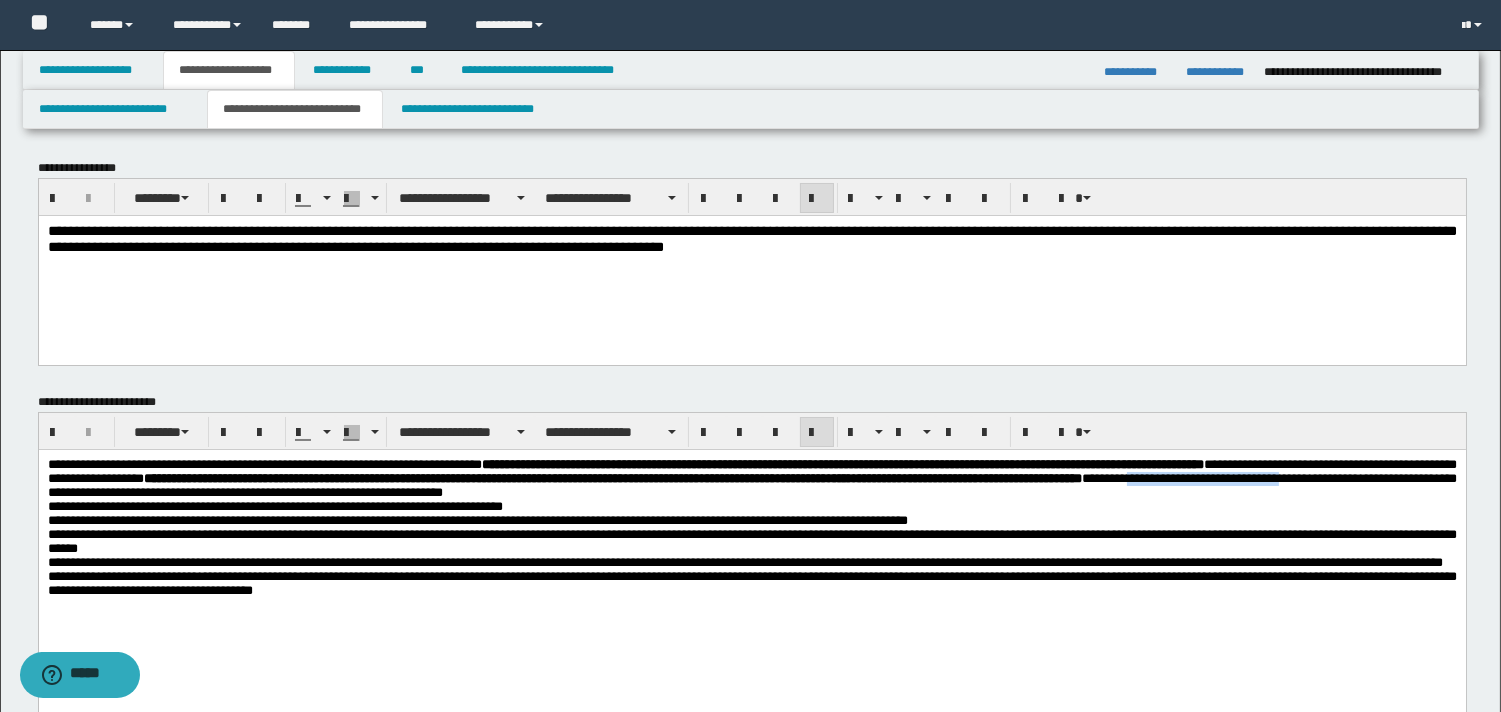 drag, startPoint x: 365, startPoint y: 500, endPoint x: 549, endPoint y: 502, distance: 184.01086 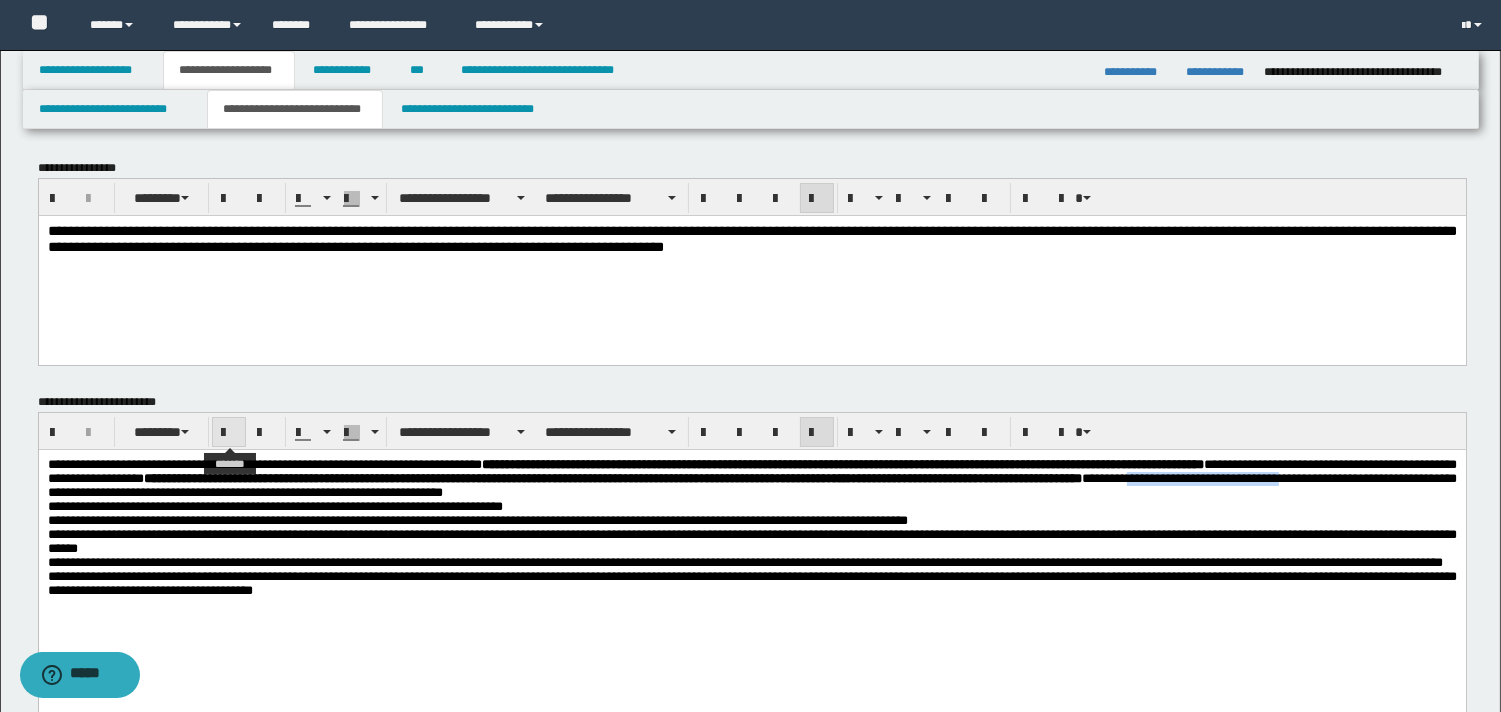 click at bounding box center [229, 433] 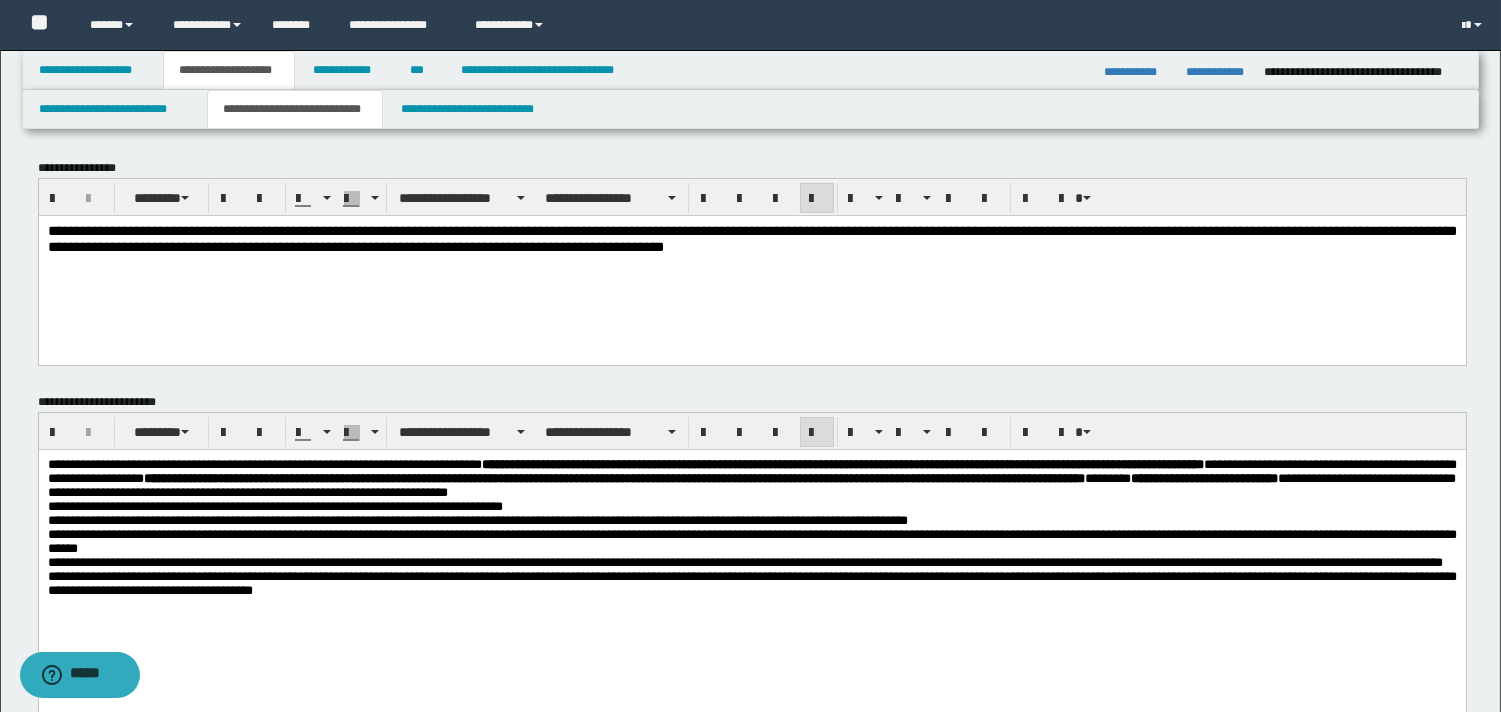 click on "**********" at bounding box center (751, 479) 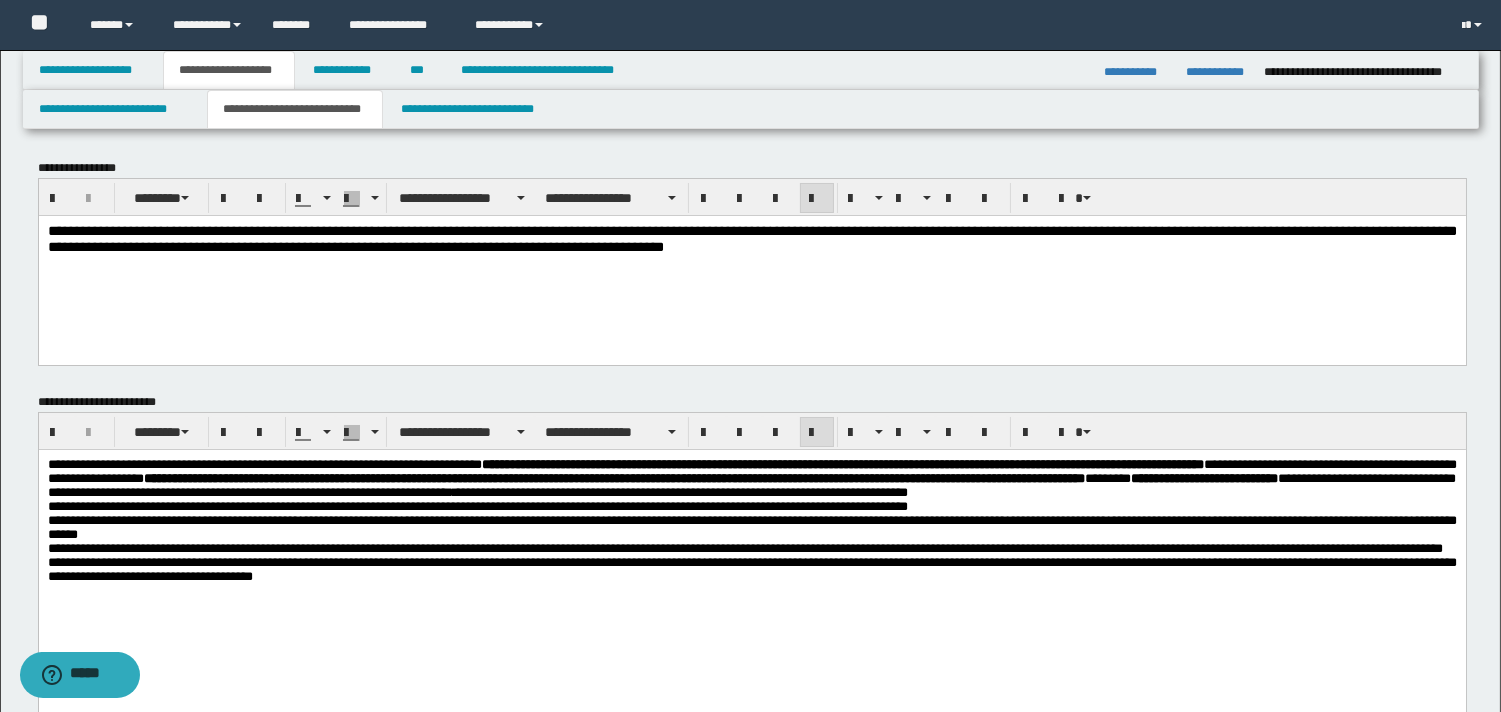 click on "**********" at bounding box center [751, 479] 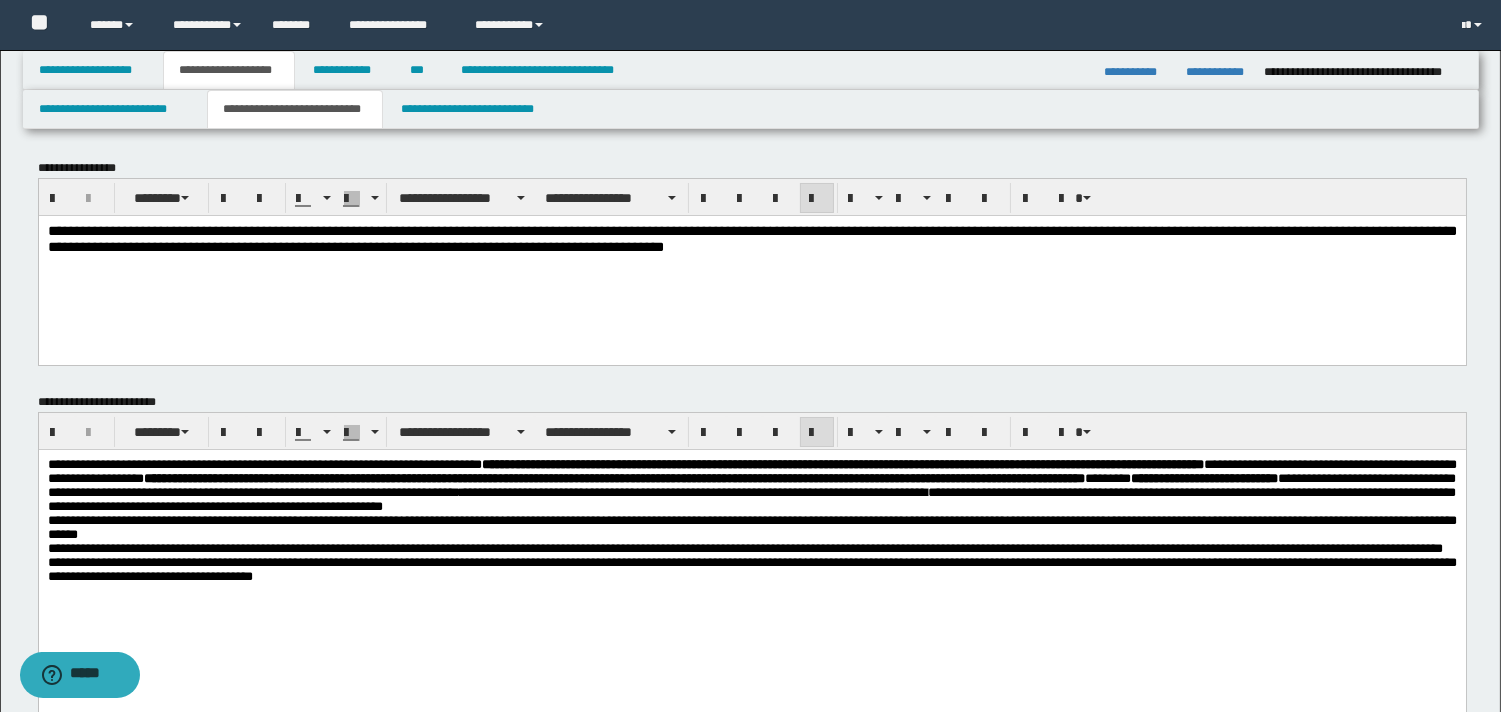 click on "**********" at bounding box center (751, 486) 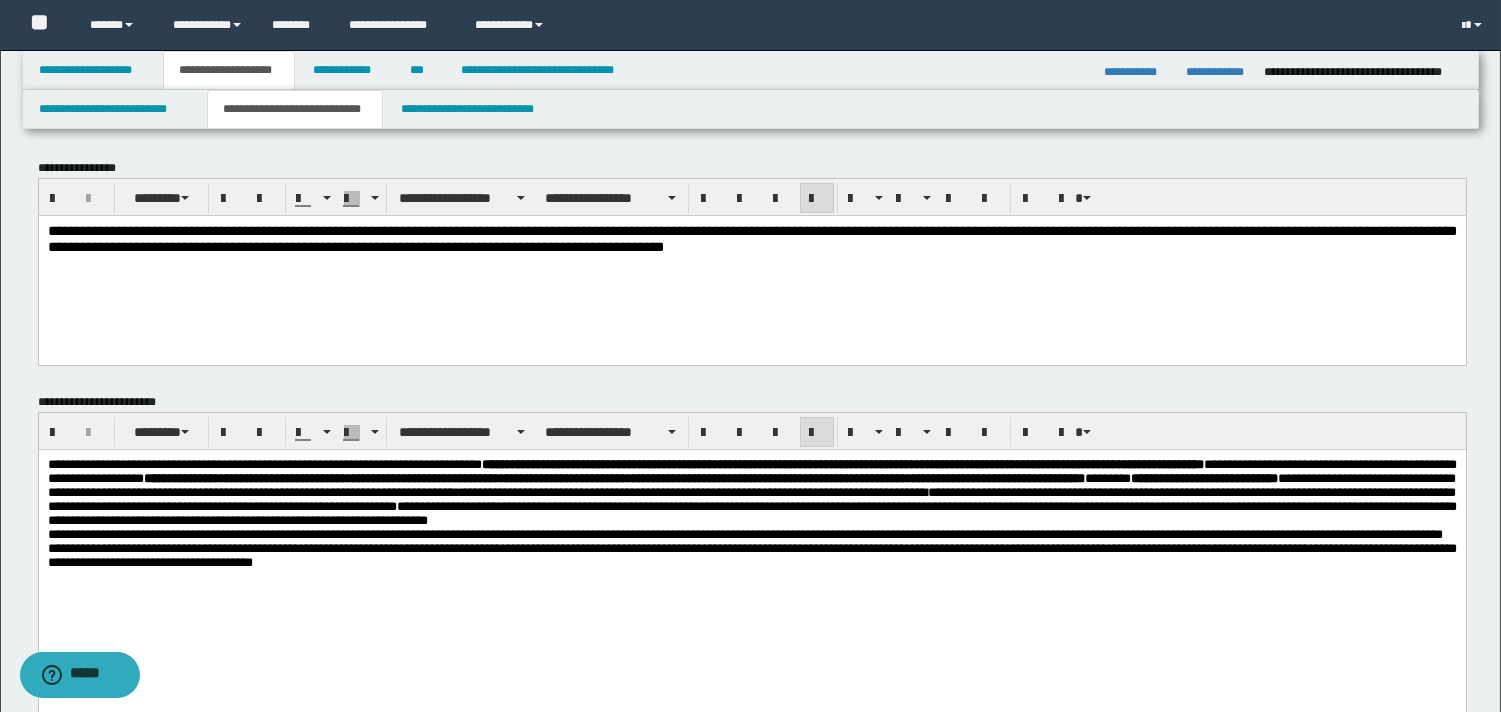 click on "**********" at bounding box center [751, 493] 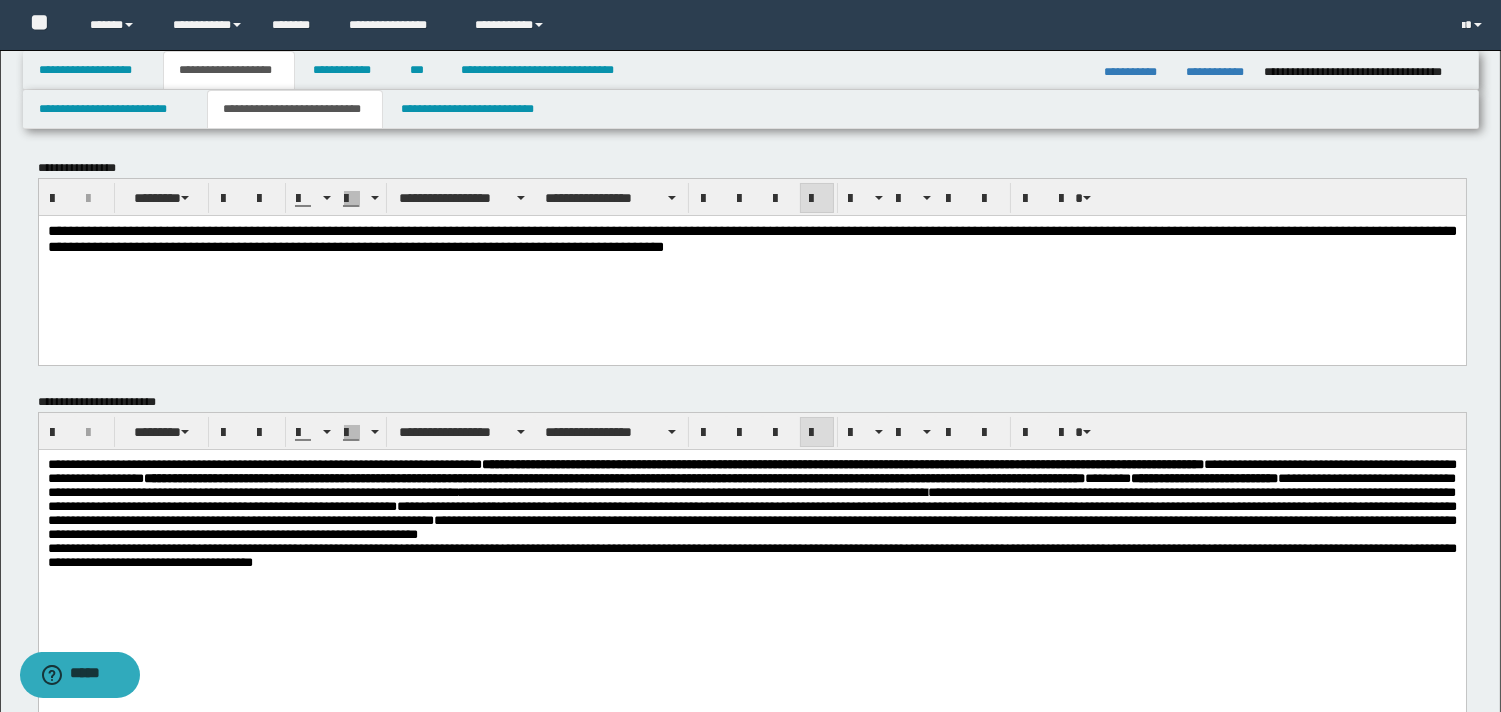click on "**********" at bounding box center (751, 555) 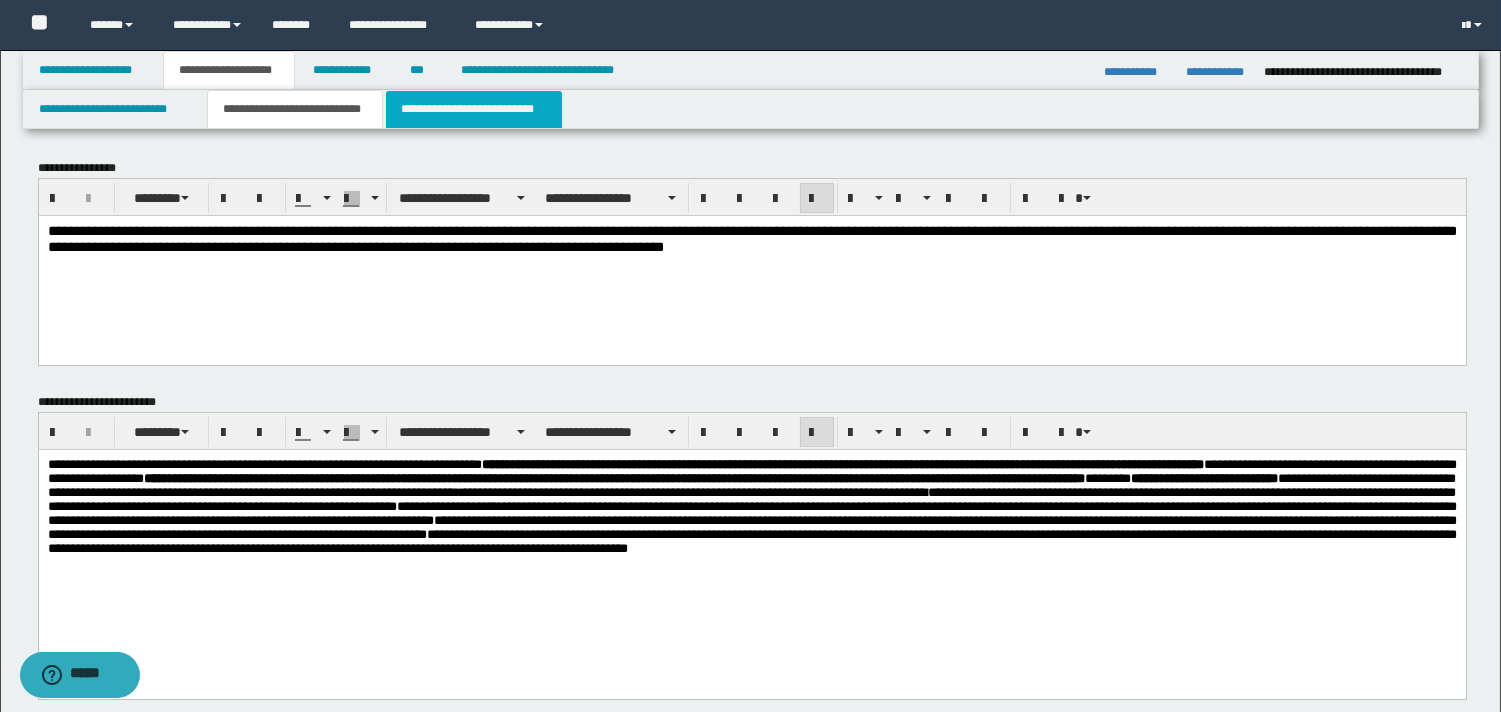 click on "**********" at bounding box center [474, 109] 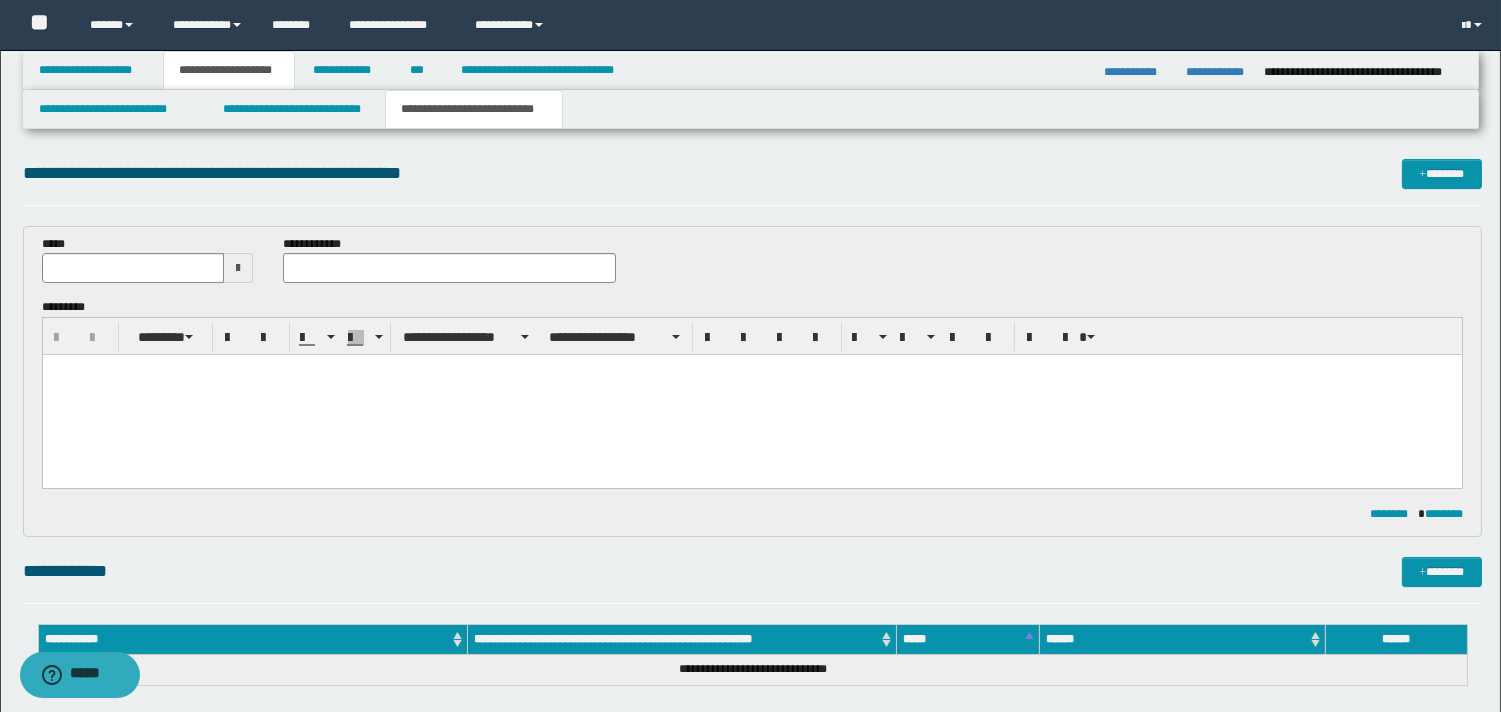 scroll, scrollTop: 0, scrollLeft: 0, axis: both 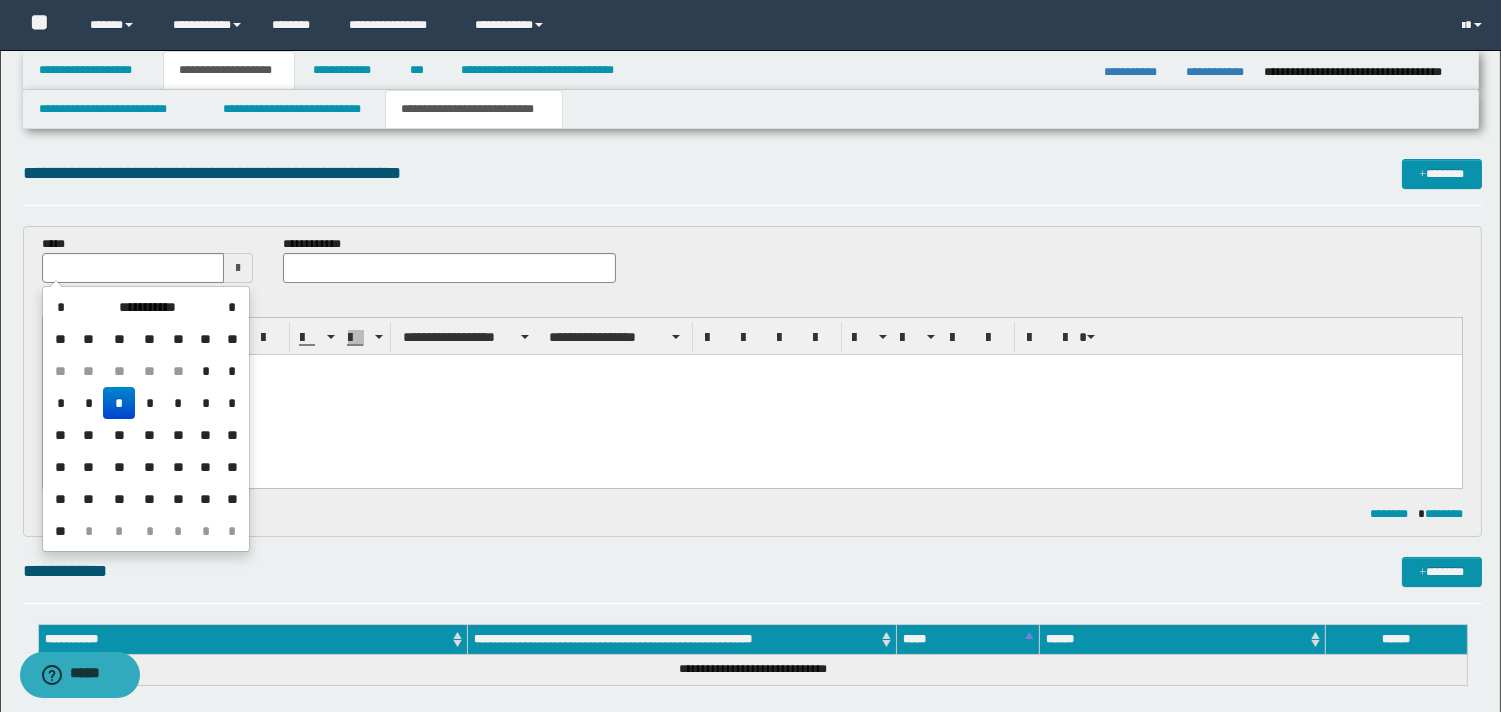 click on "*" at bounding box center (119, 403) 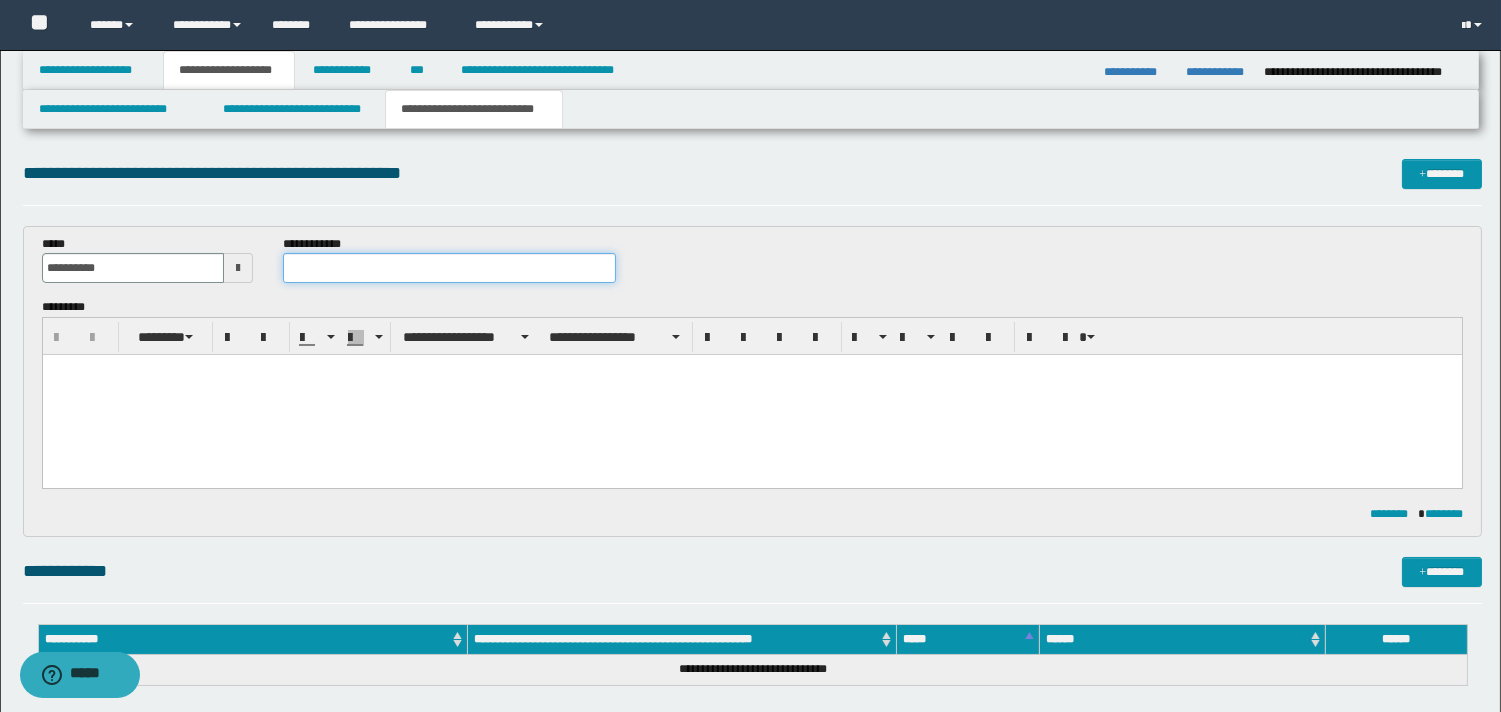 click at bounding box center [449, 268] 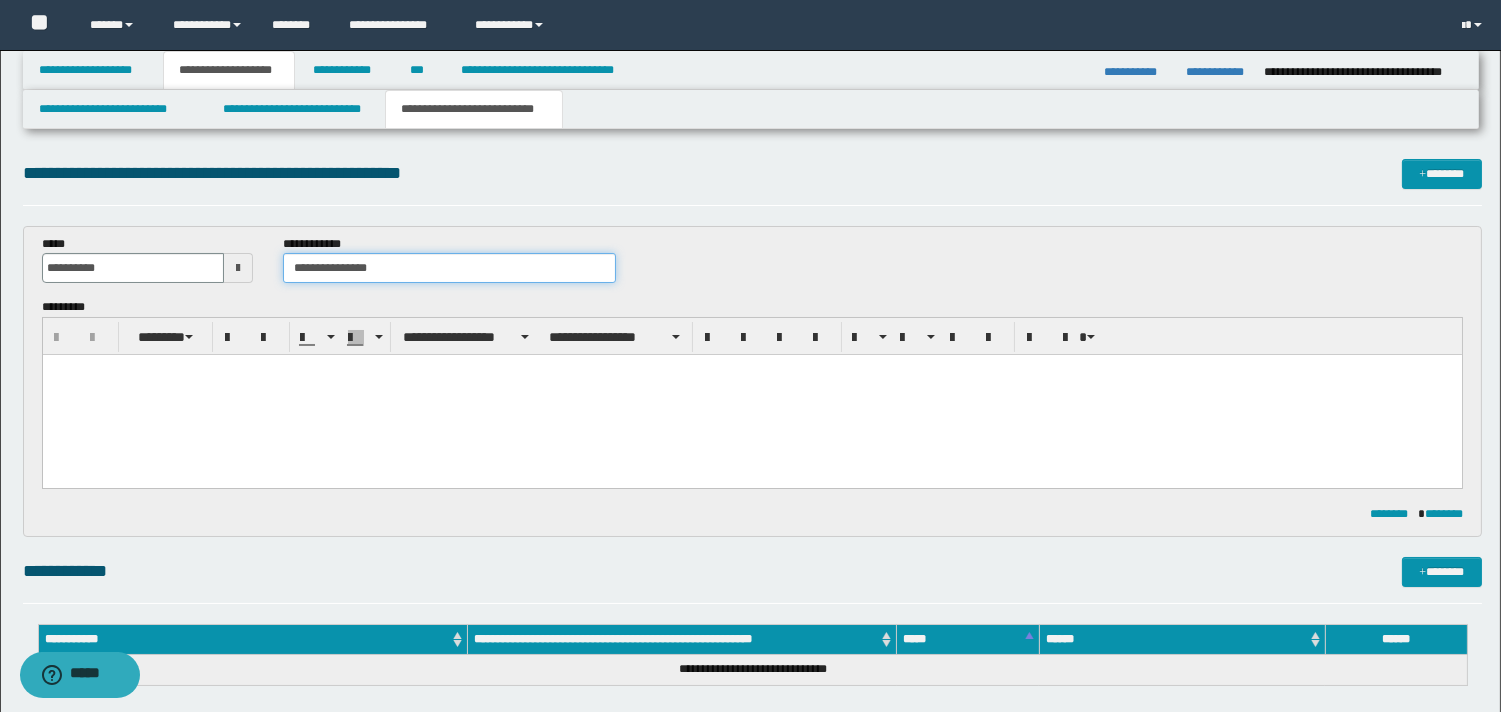 type on "**********" 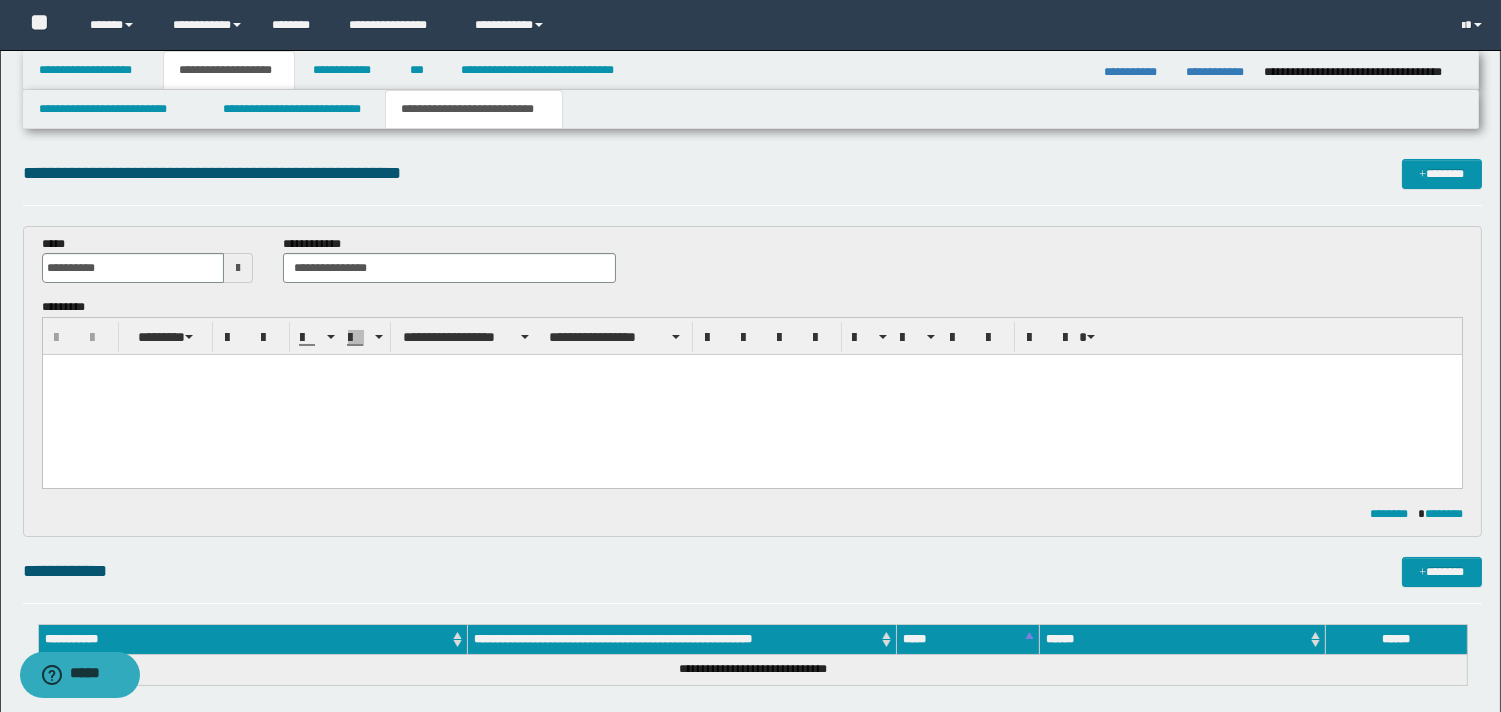 click at bounding box center (751, 370) 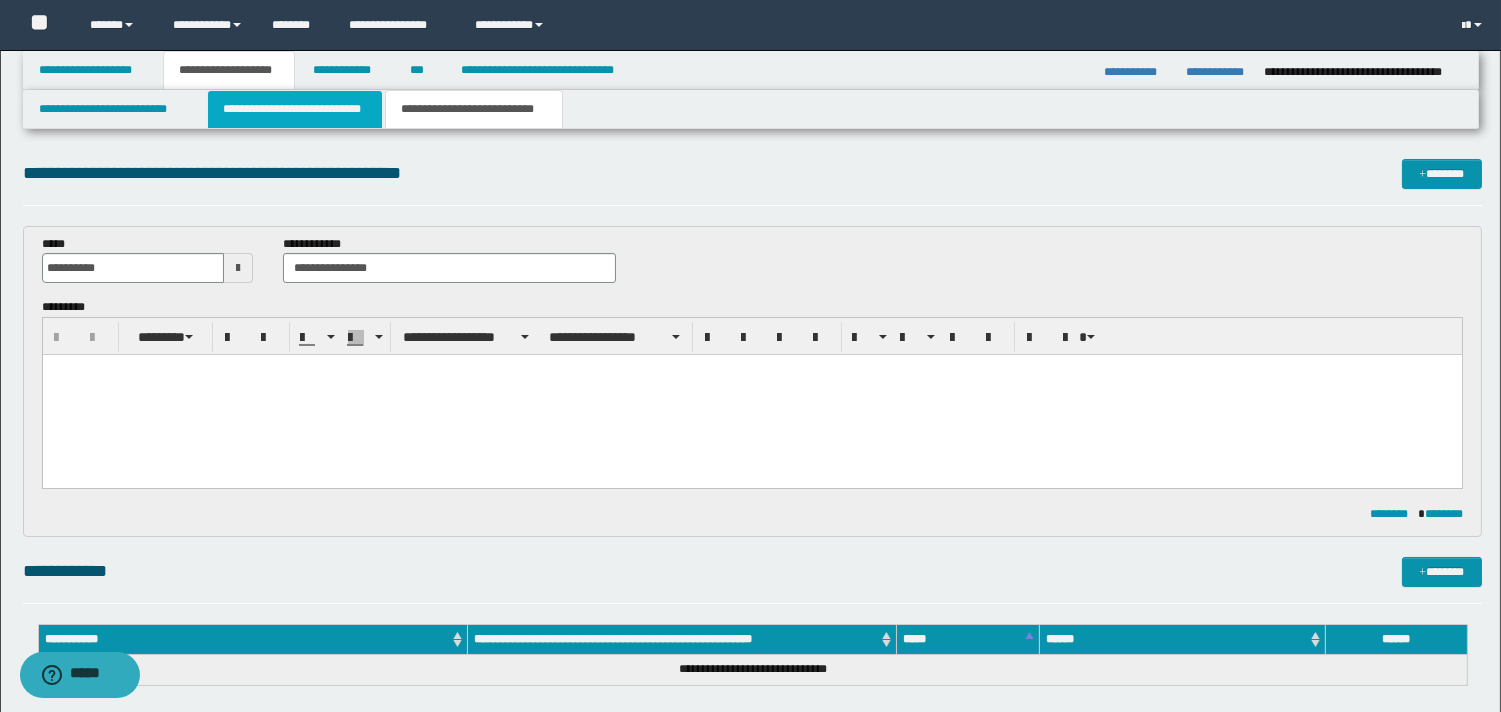 click on "**********" at bounding box center [295, 109] 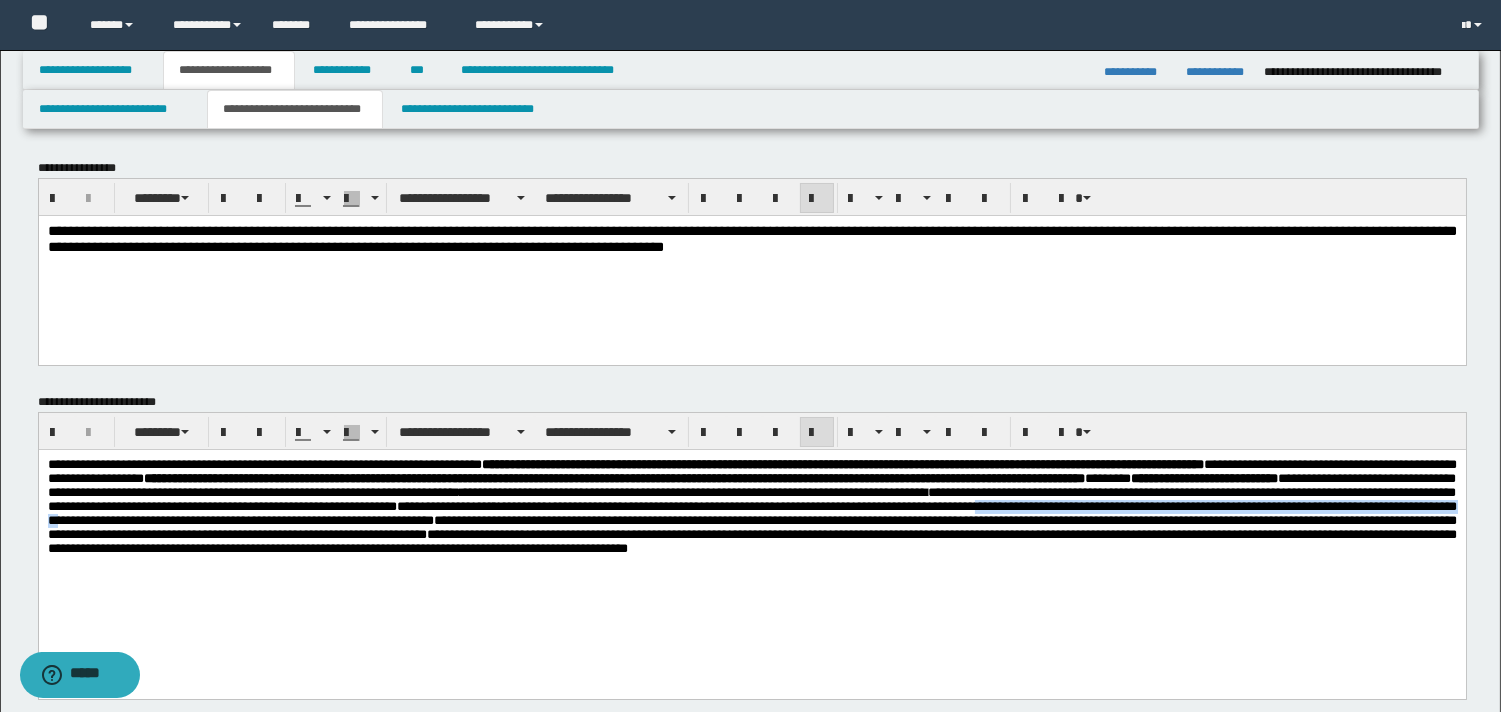 drag, startPoint x: 844, startPoint y: 533, endPoint x: 1460, endPoint y: 533, distance: 616 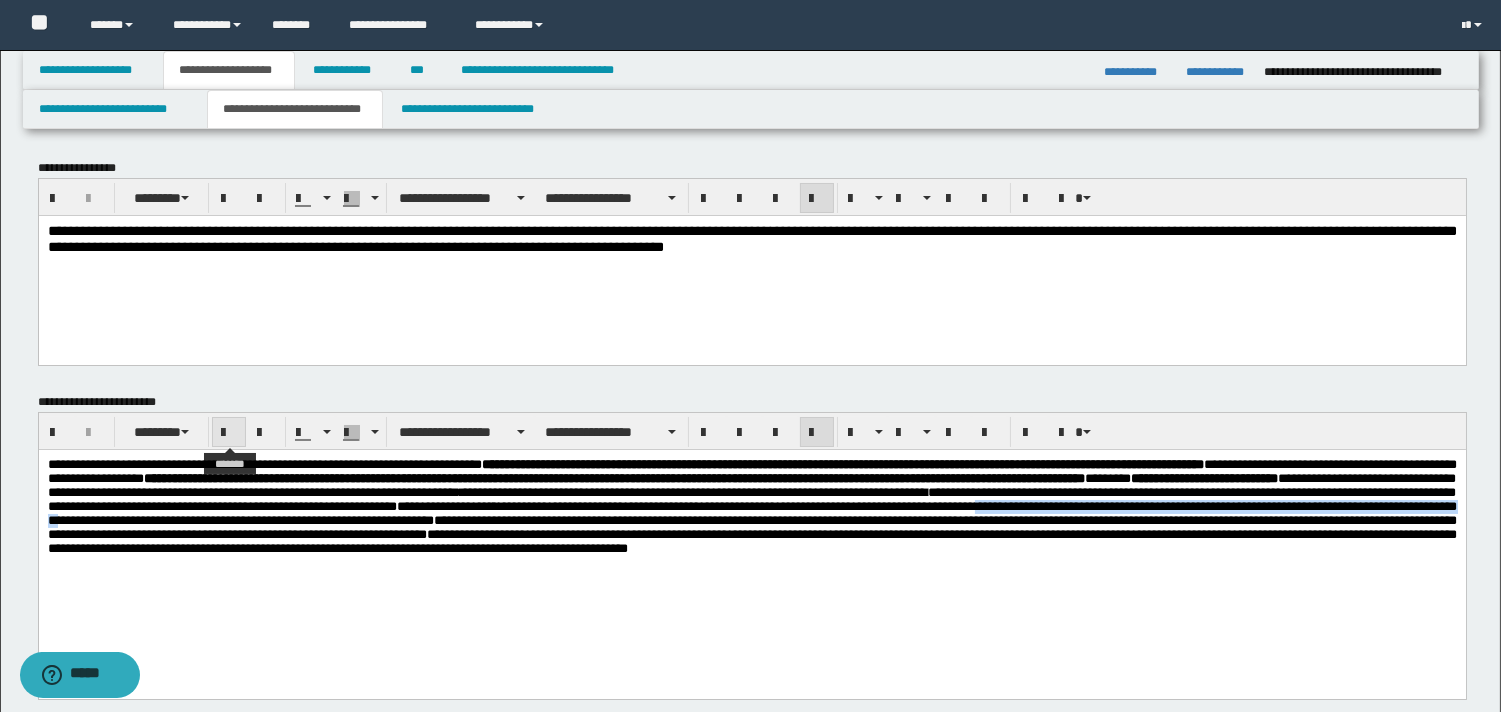 click at bounding box center [229, 433] 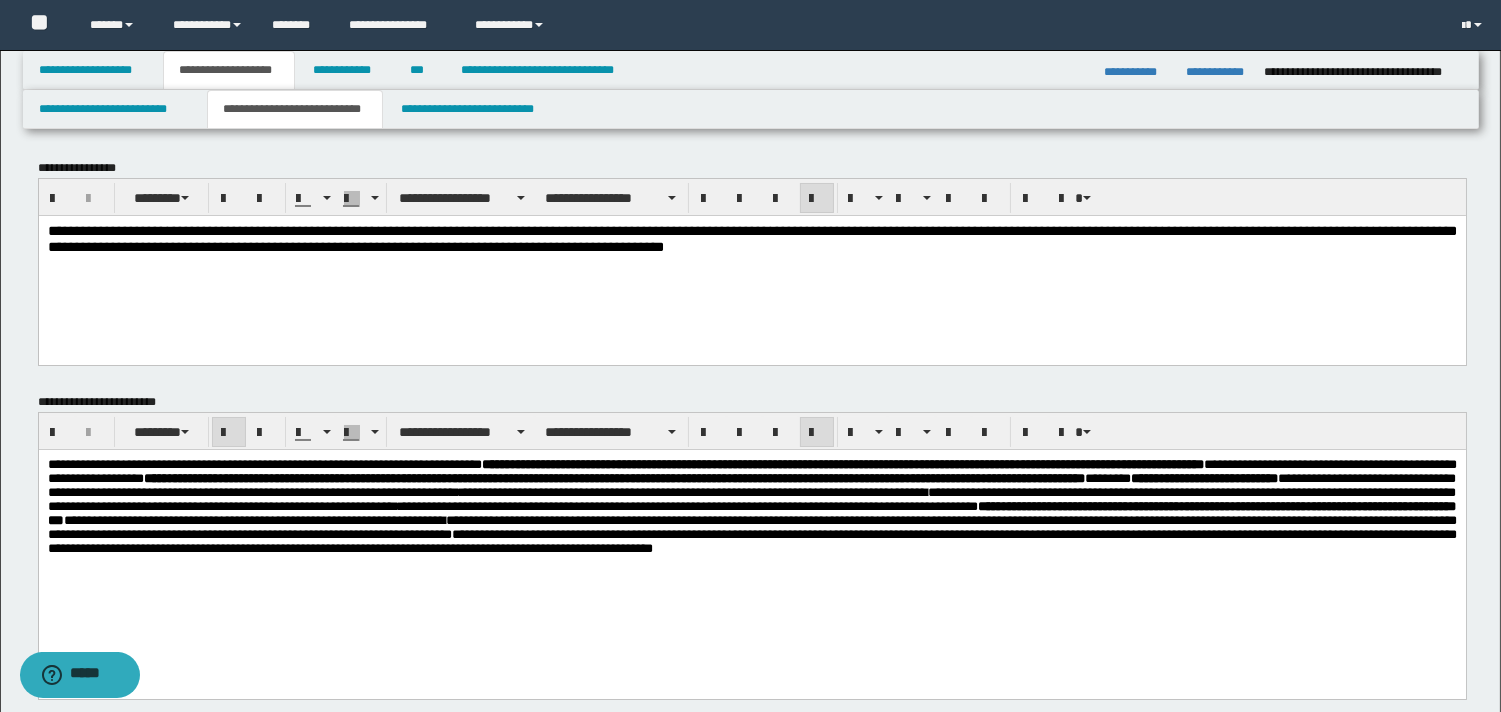 click on "**********" at bounding box center [751, 532] 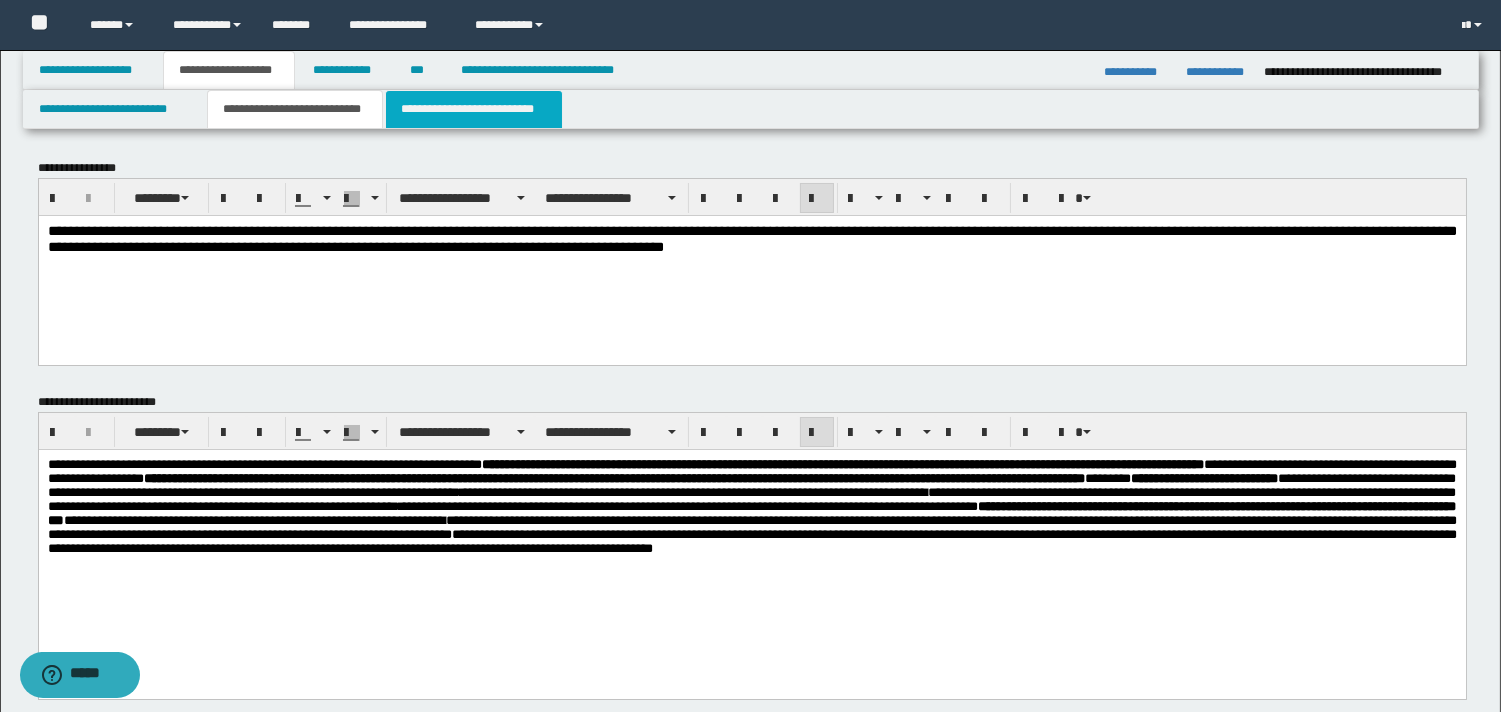 click on "**********" at bounding box center (474, 109) 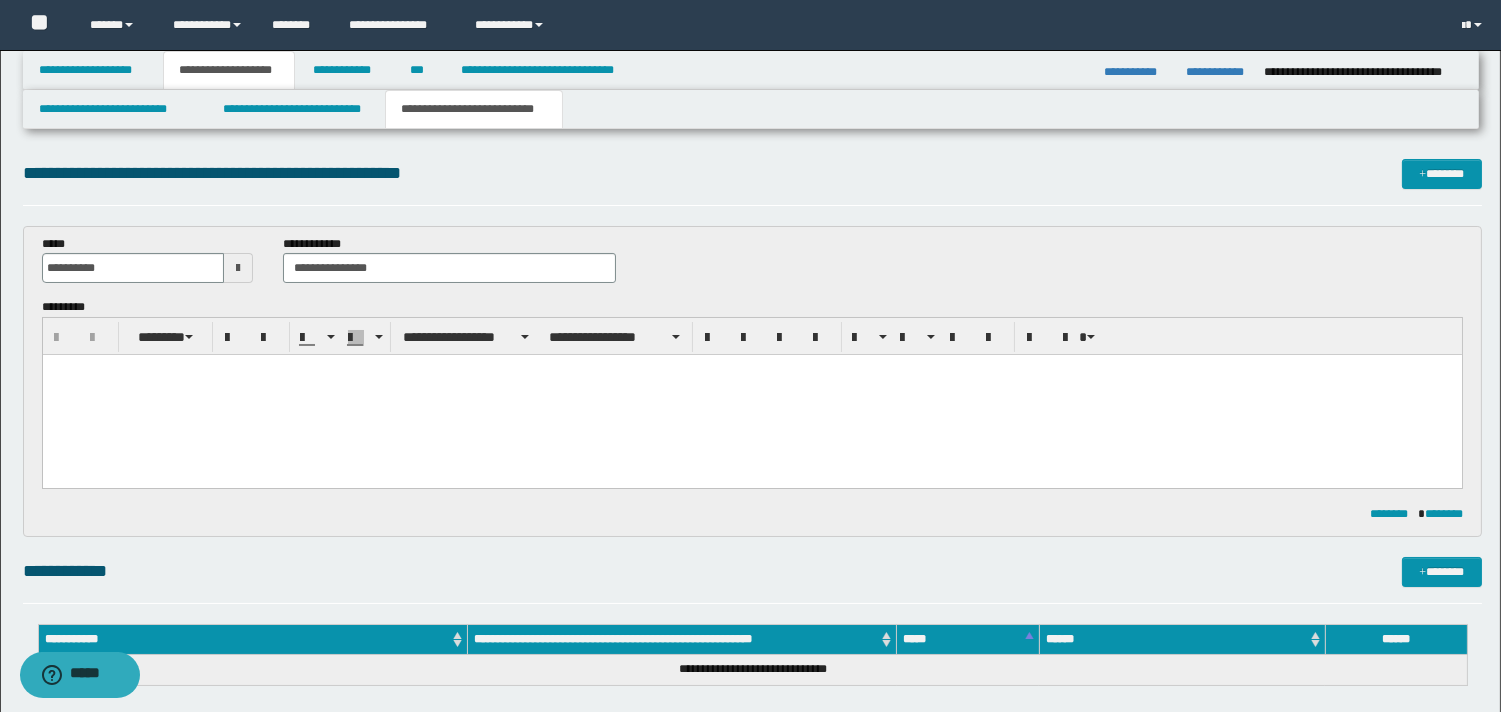 click at bounding box center [751, 370] 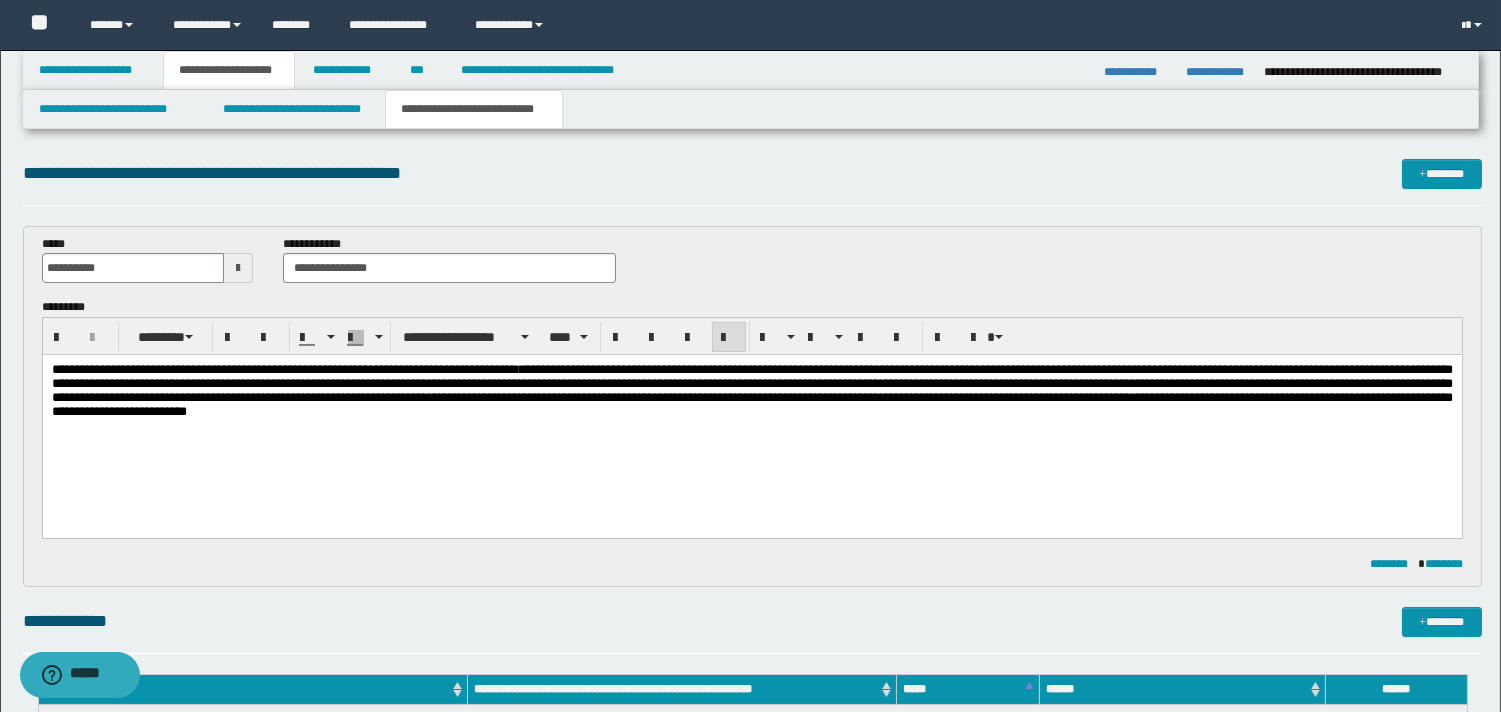 click on "**********" at bounding box center (329, 369) 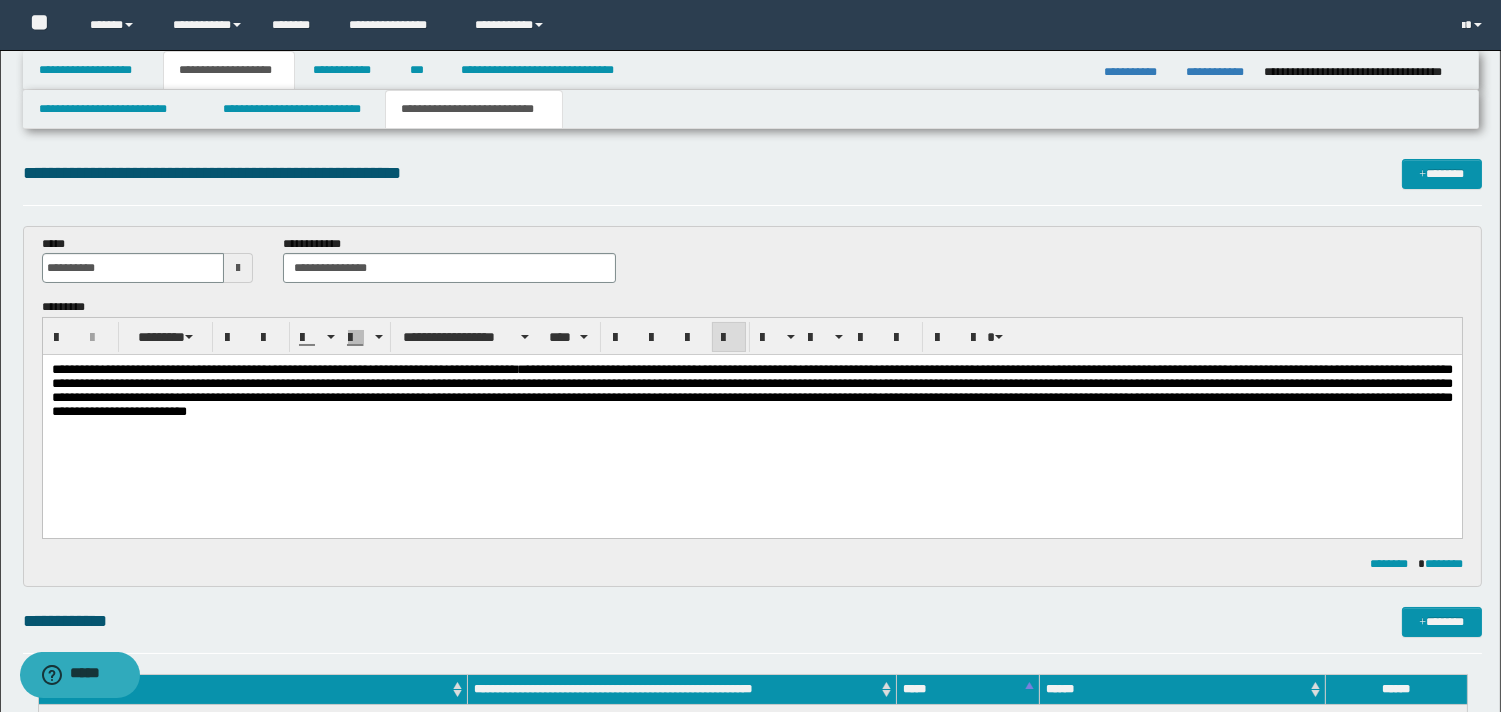 type 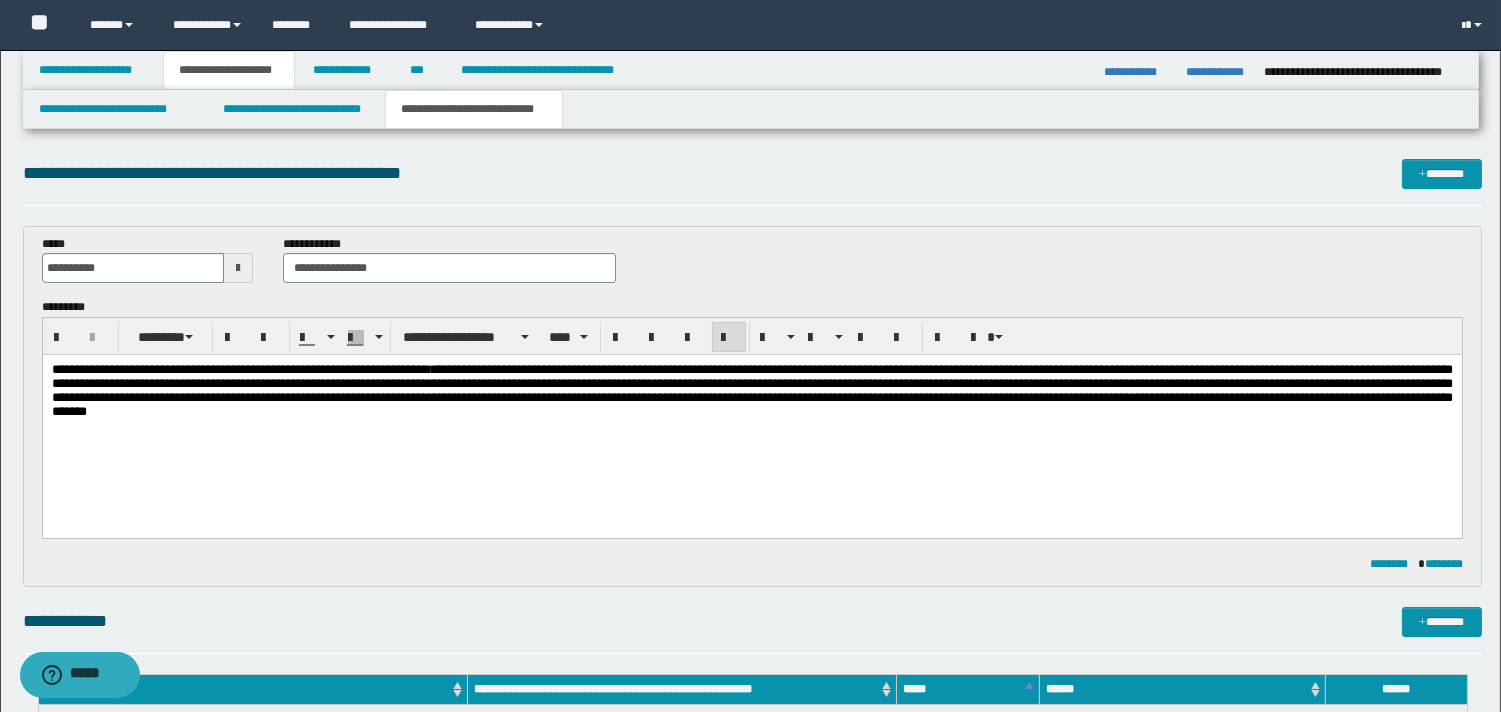 click on "**********" at bounding box center (751, 390) 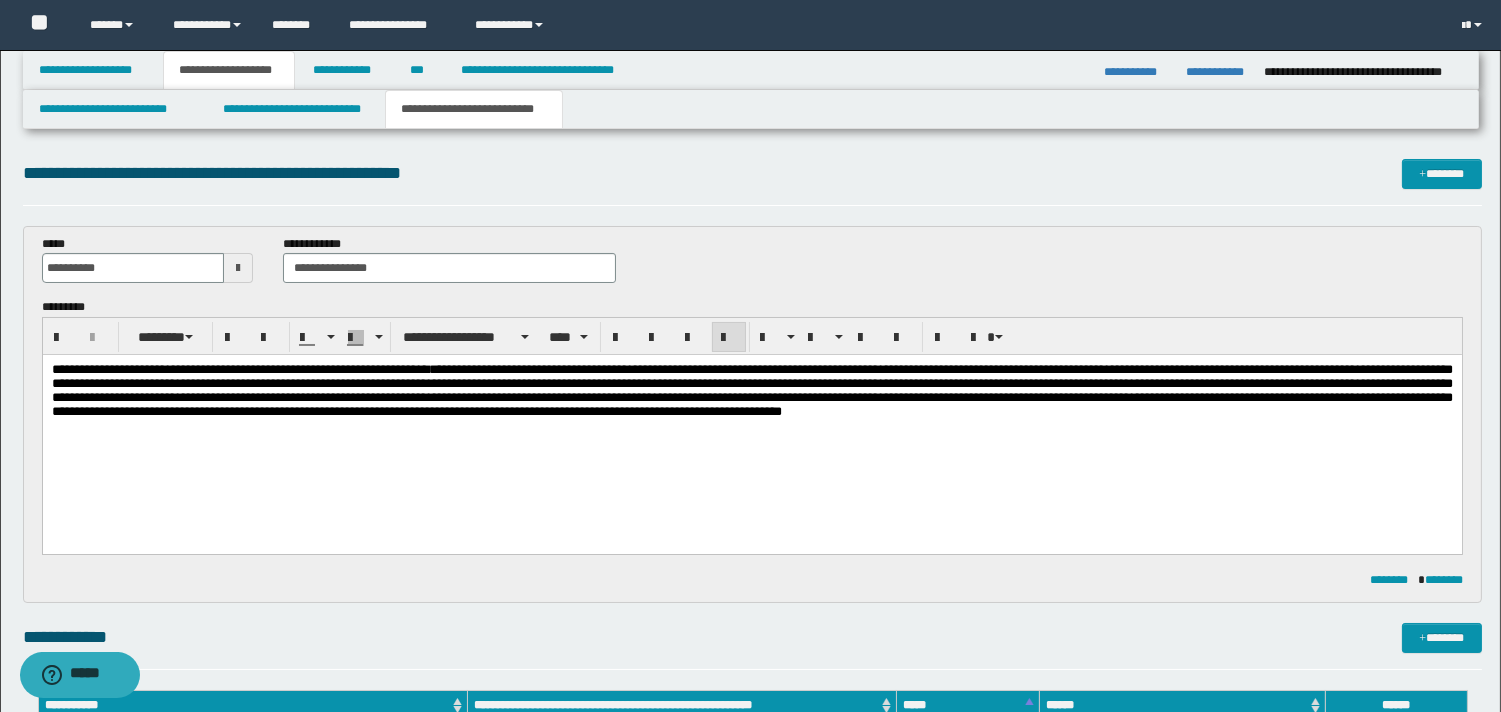click on "**********" at bounding box center (751, 390) 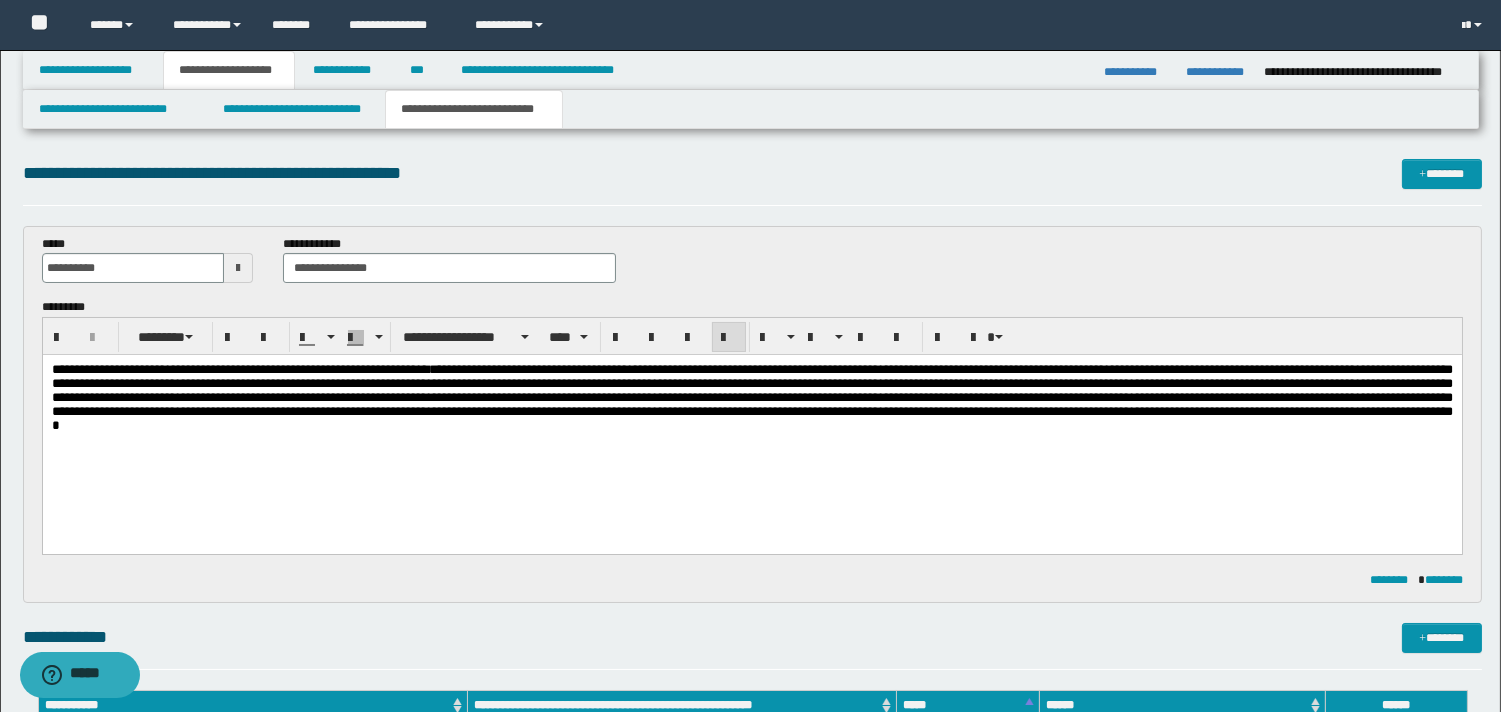click at bounding box center (751, 397) 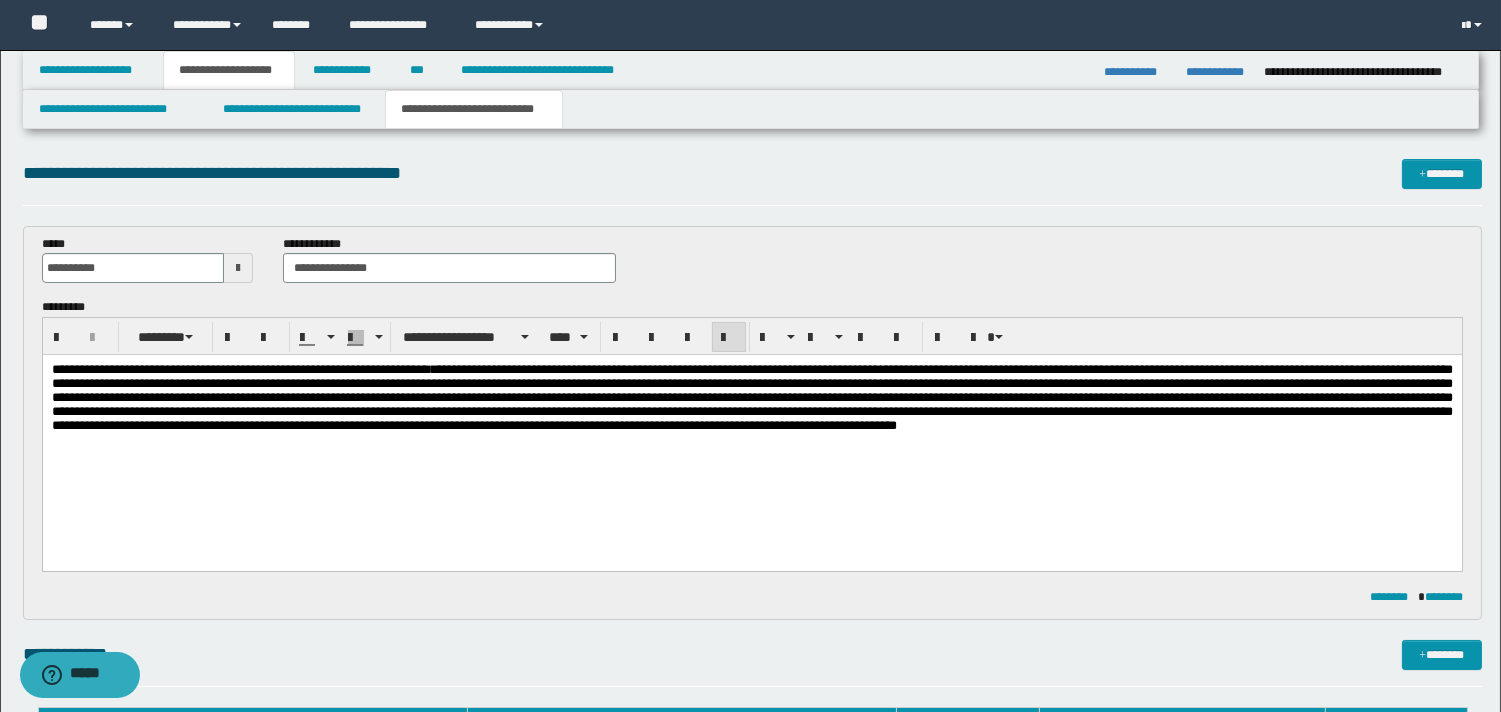 click at bounding box center [751, 397] 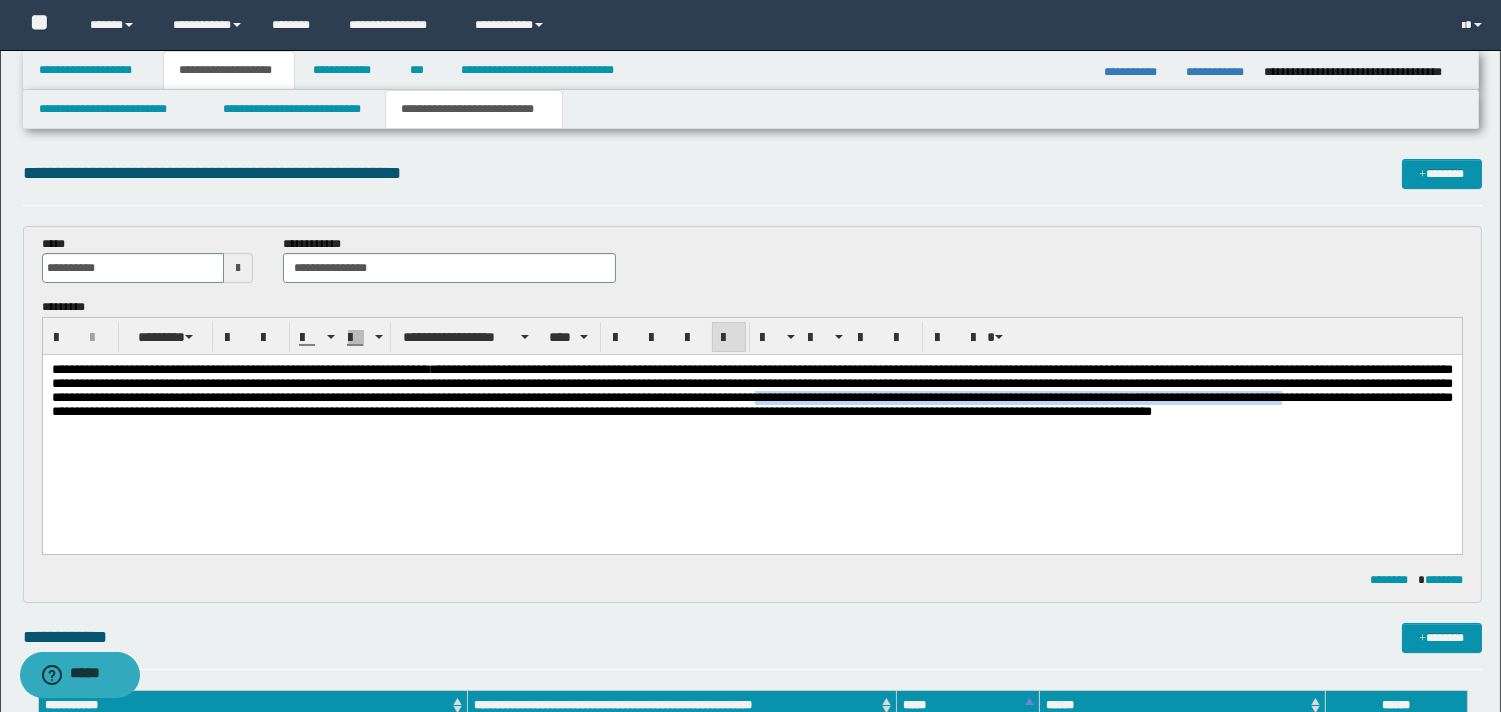drag, startPoint x: 52, startPoint y: 421, endPoint x: 672, endPoint y: 419, distance: 620.00323 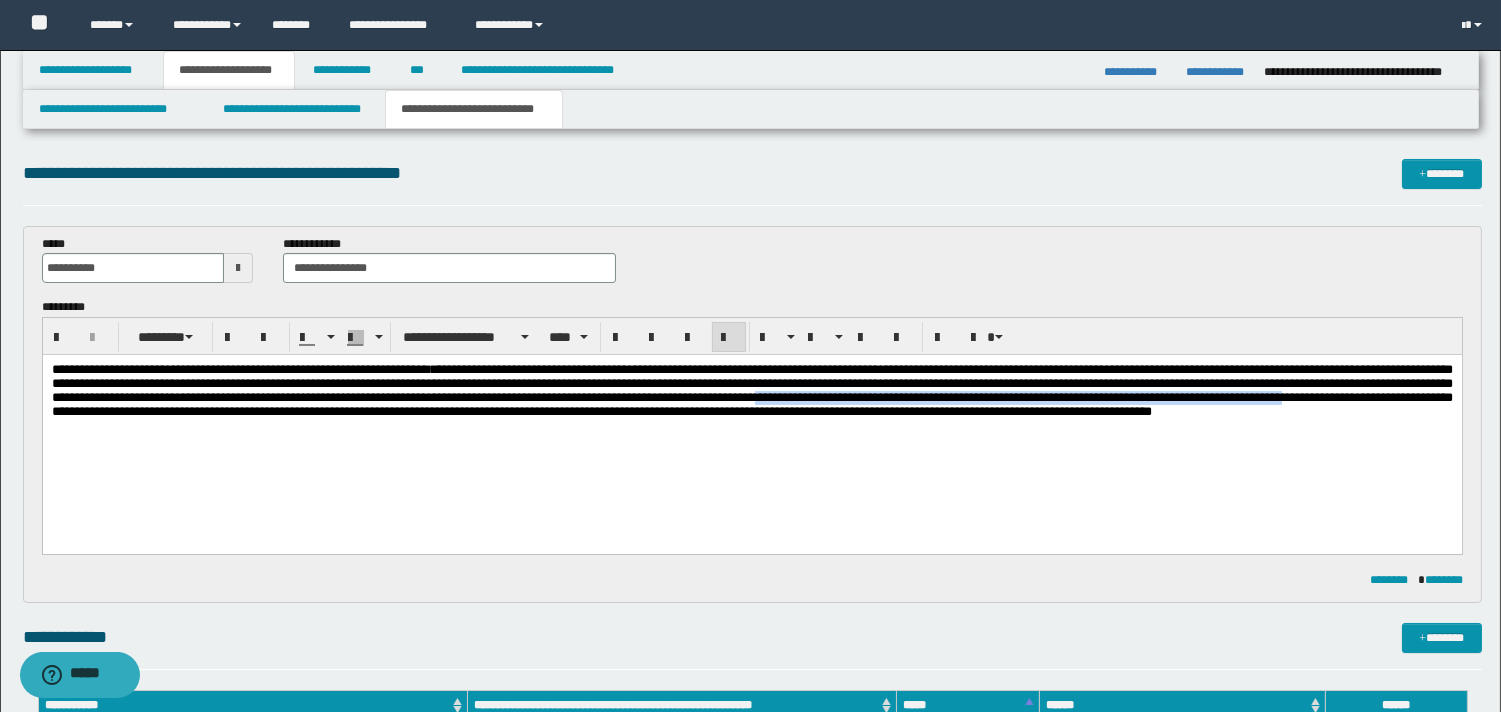 click on "**********" at bounding box center [751, 390] 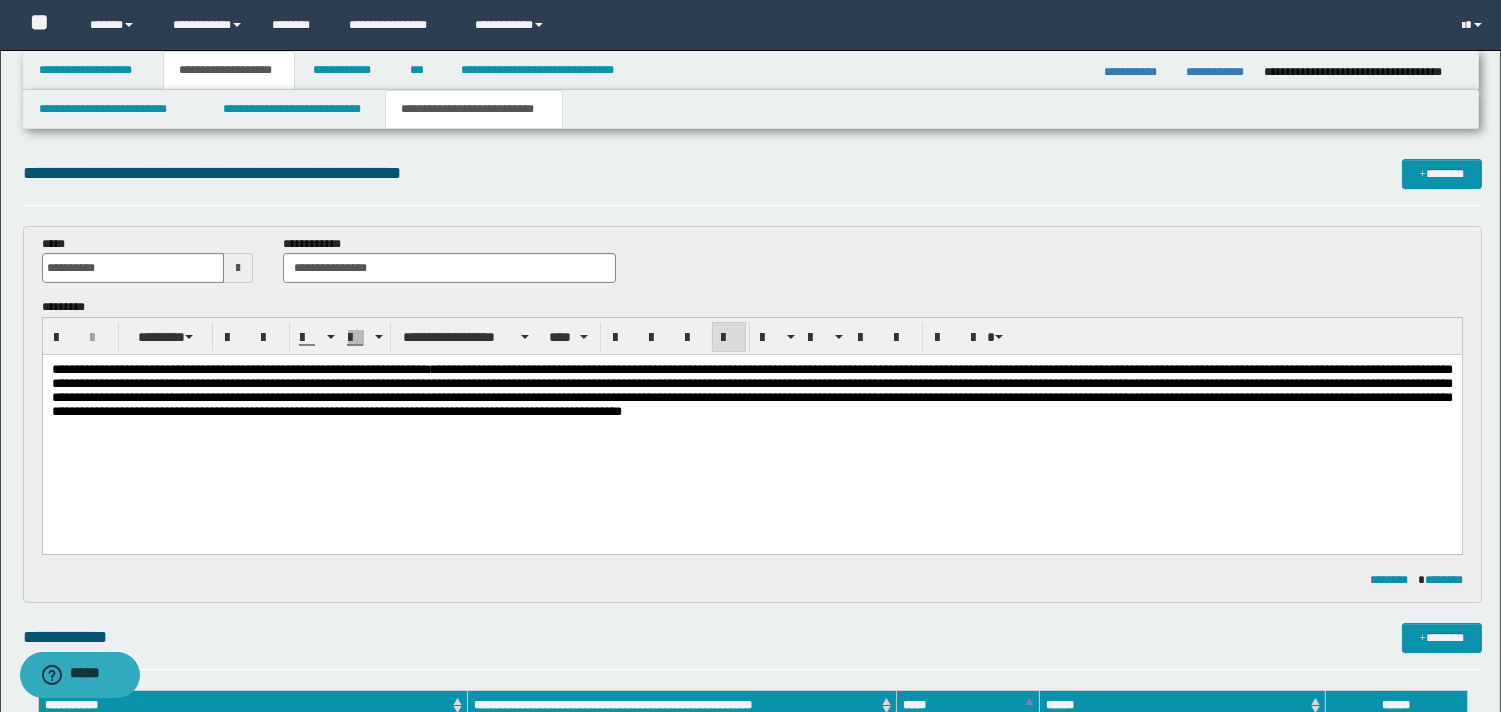 click on "**********" at bounding box center (751, 390) 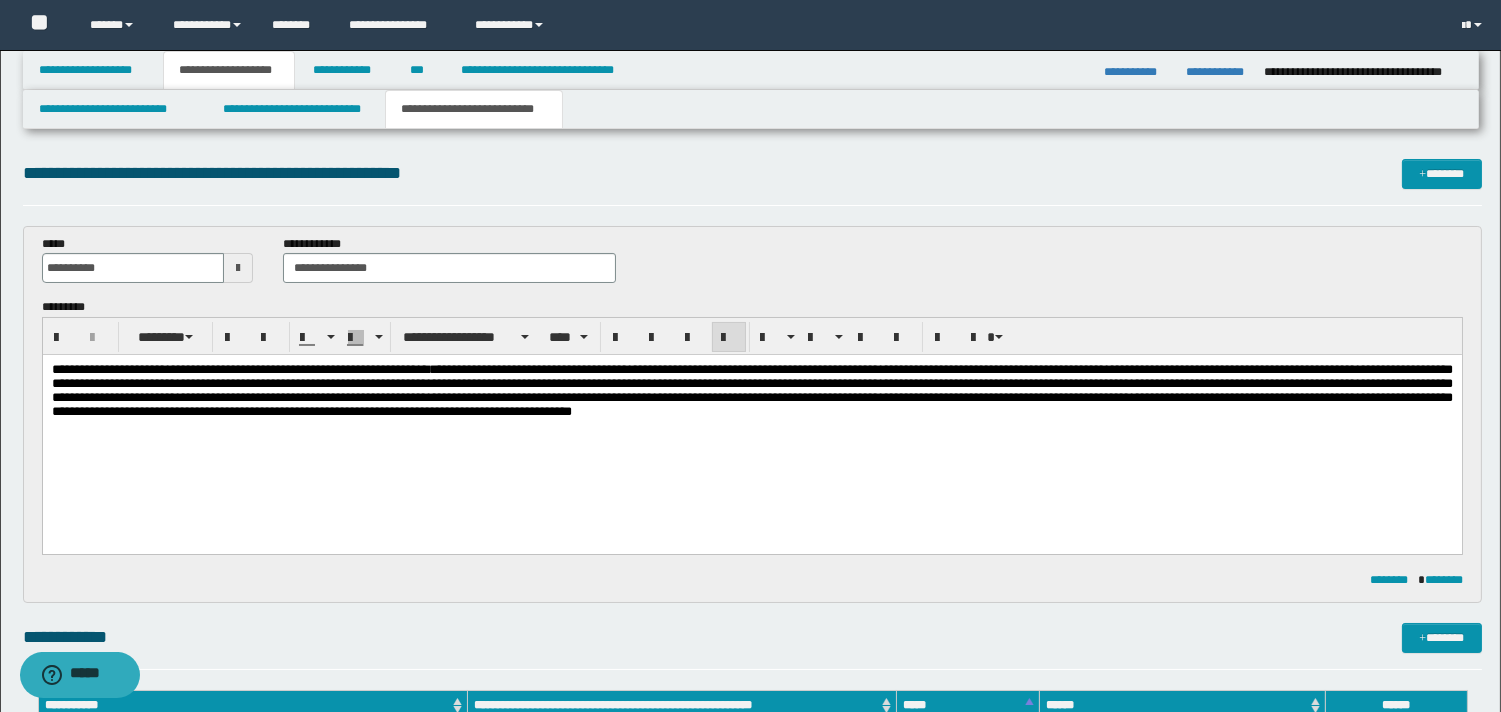 click on "**********" at bounding box center (751, 391) 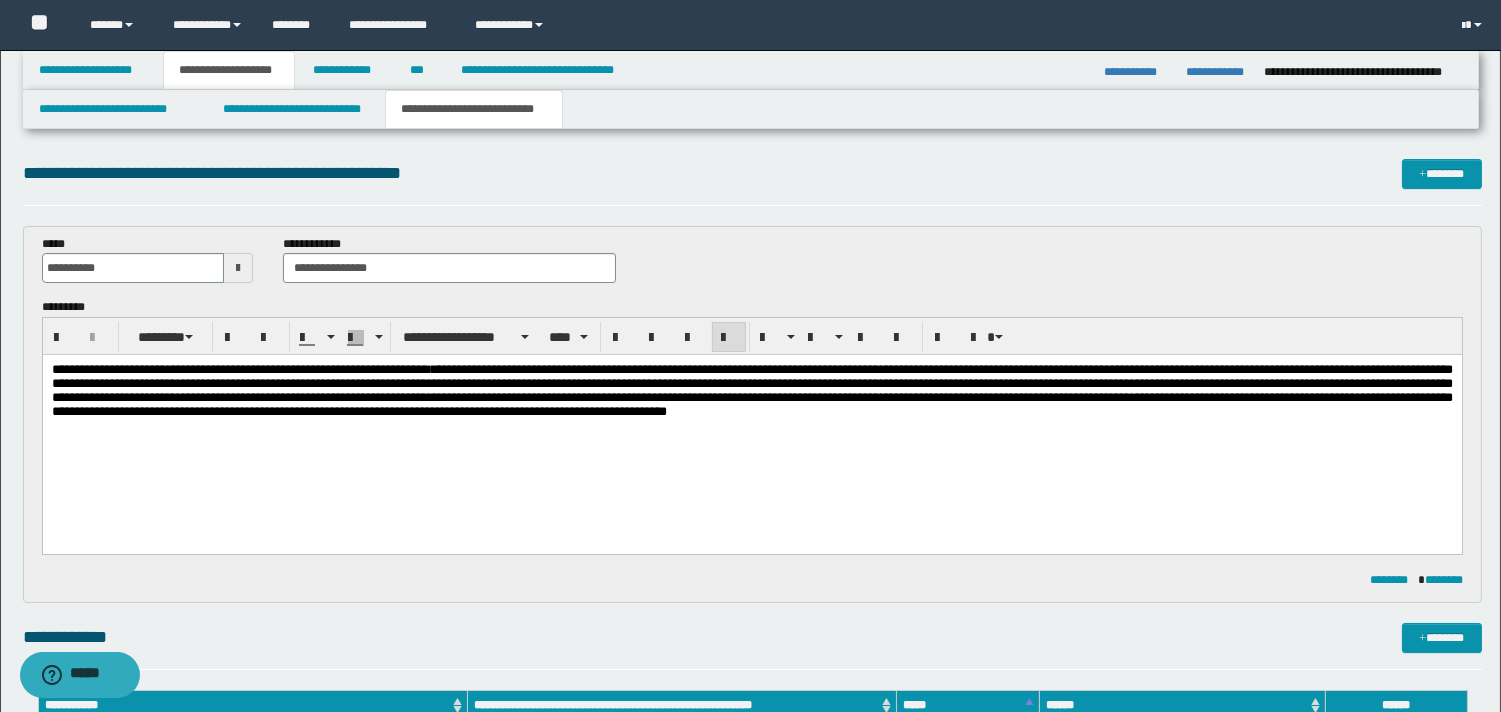 click on "**********" at bounding box center [751, 390] 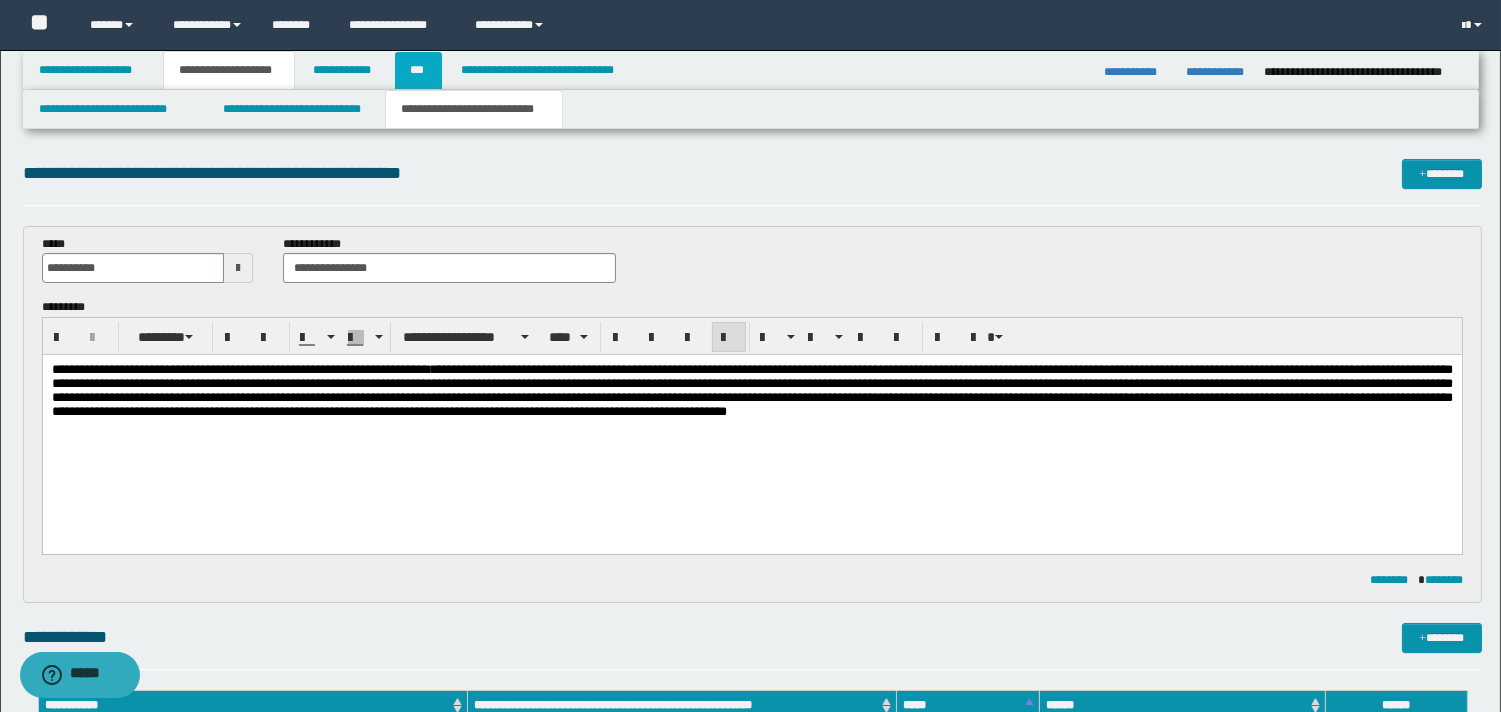 click on "***" at bounding box center (418, 70) 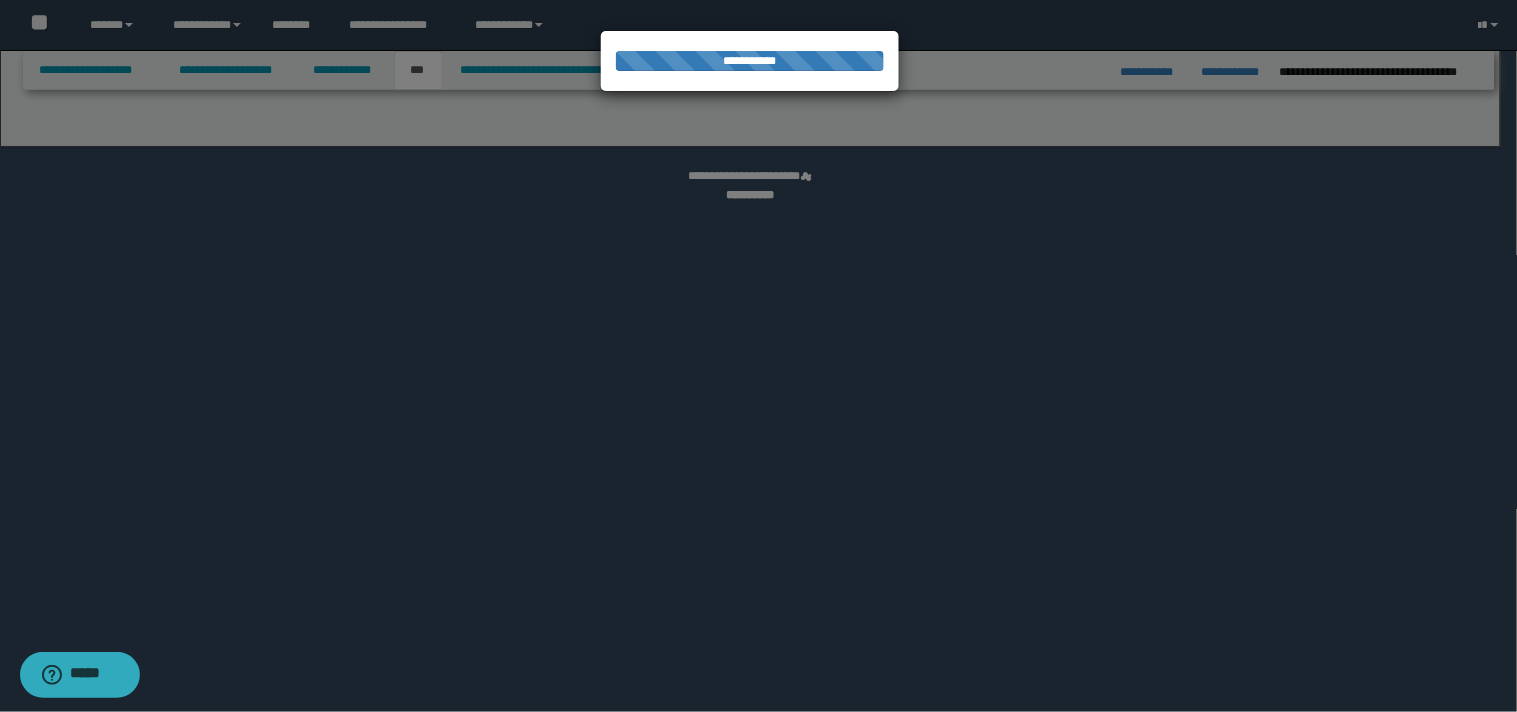 select on "*" 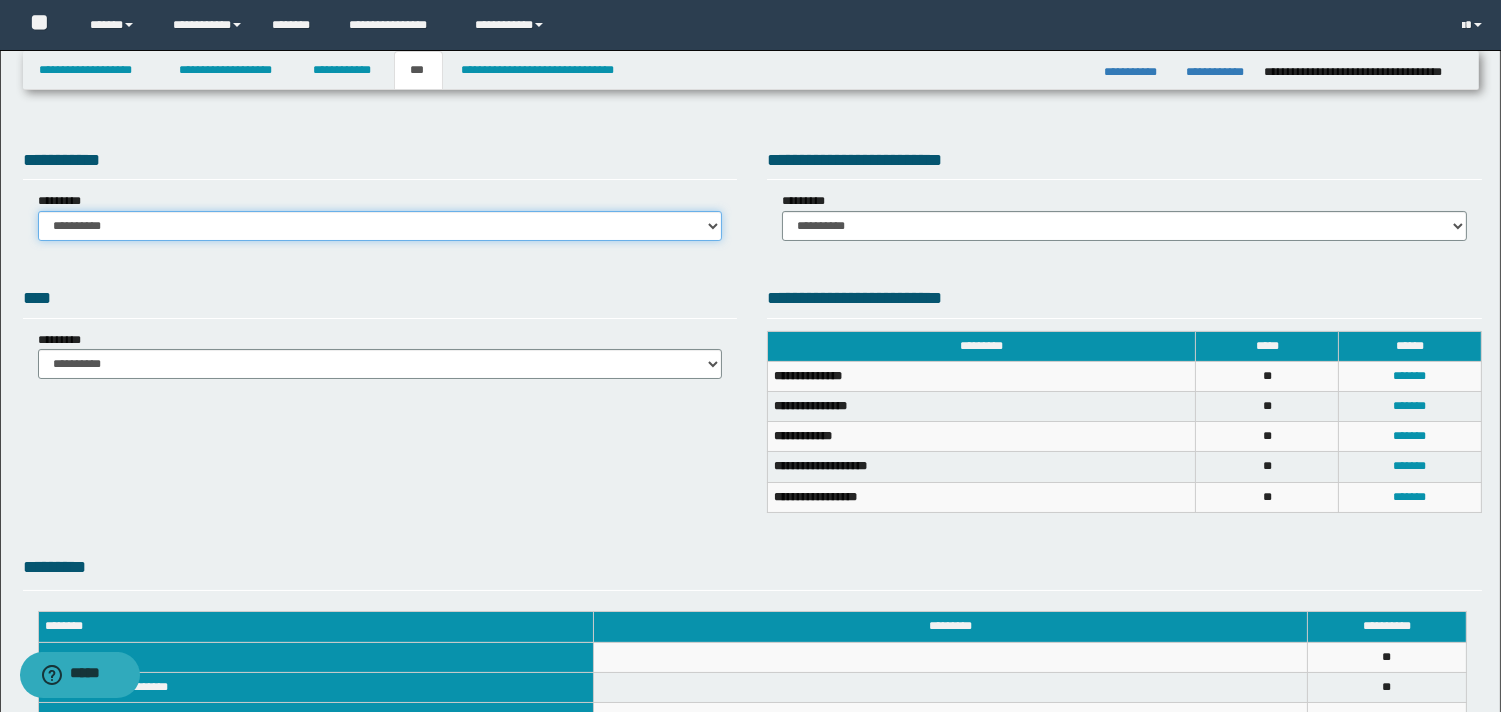 drag, startPoint x: 706, startPoint y: 223, endPoint x: 663, endPoint y: 240, distance: 46.238514 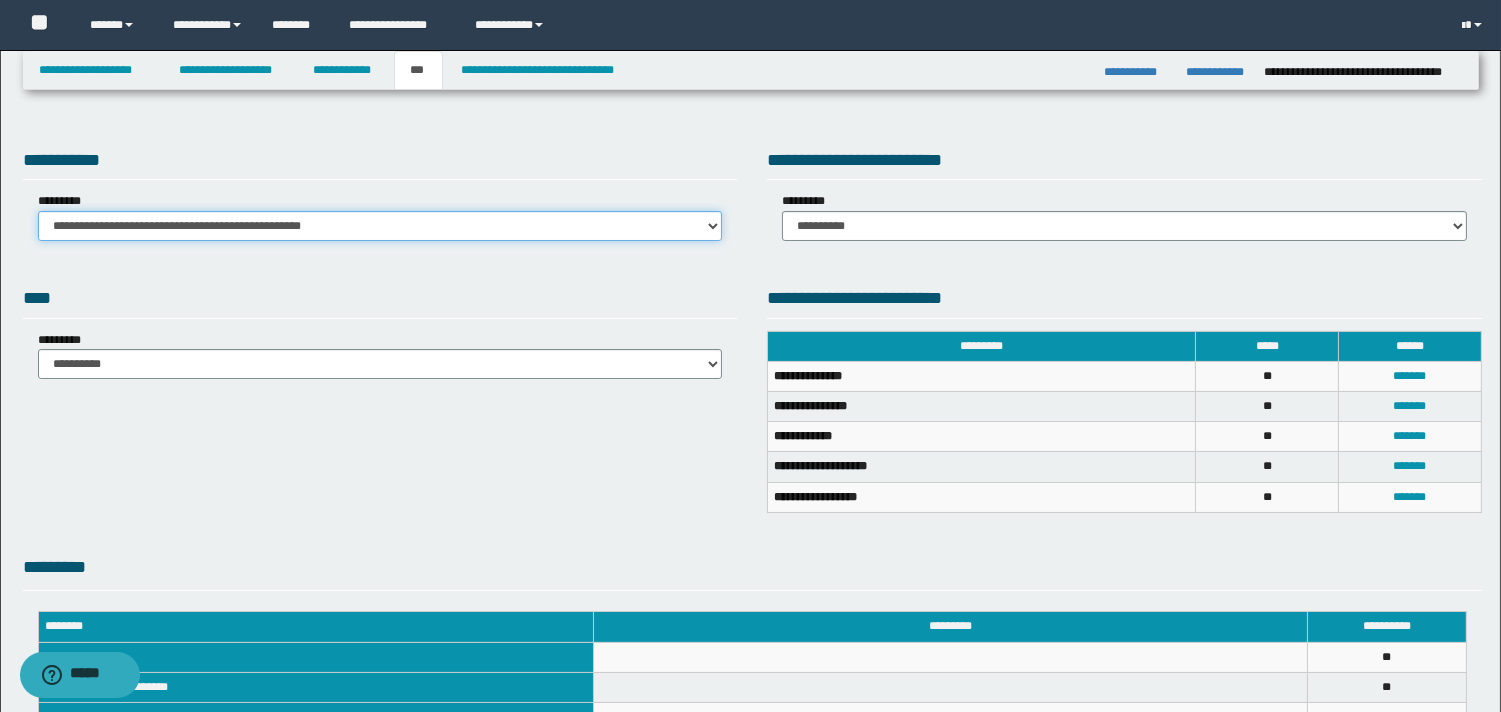 click on "**********" at bounding box center (380, 226) 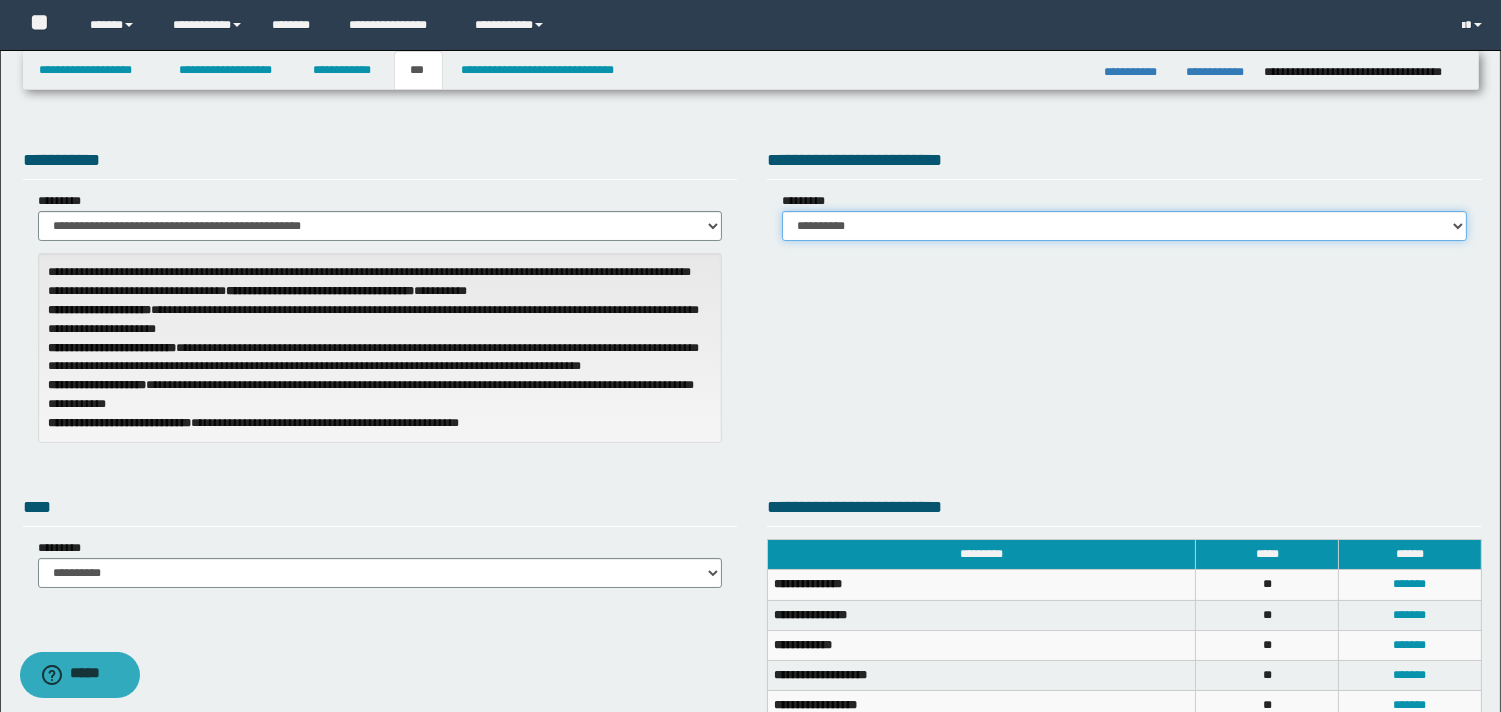 click on "**********" at bounding box center [1124, 226] 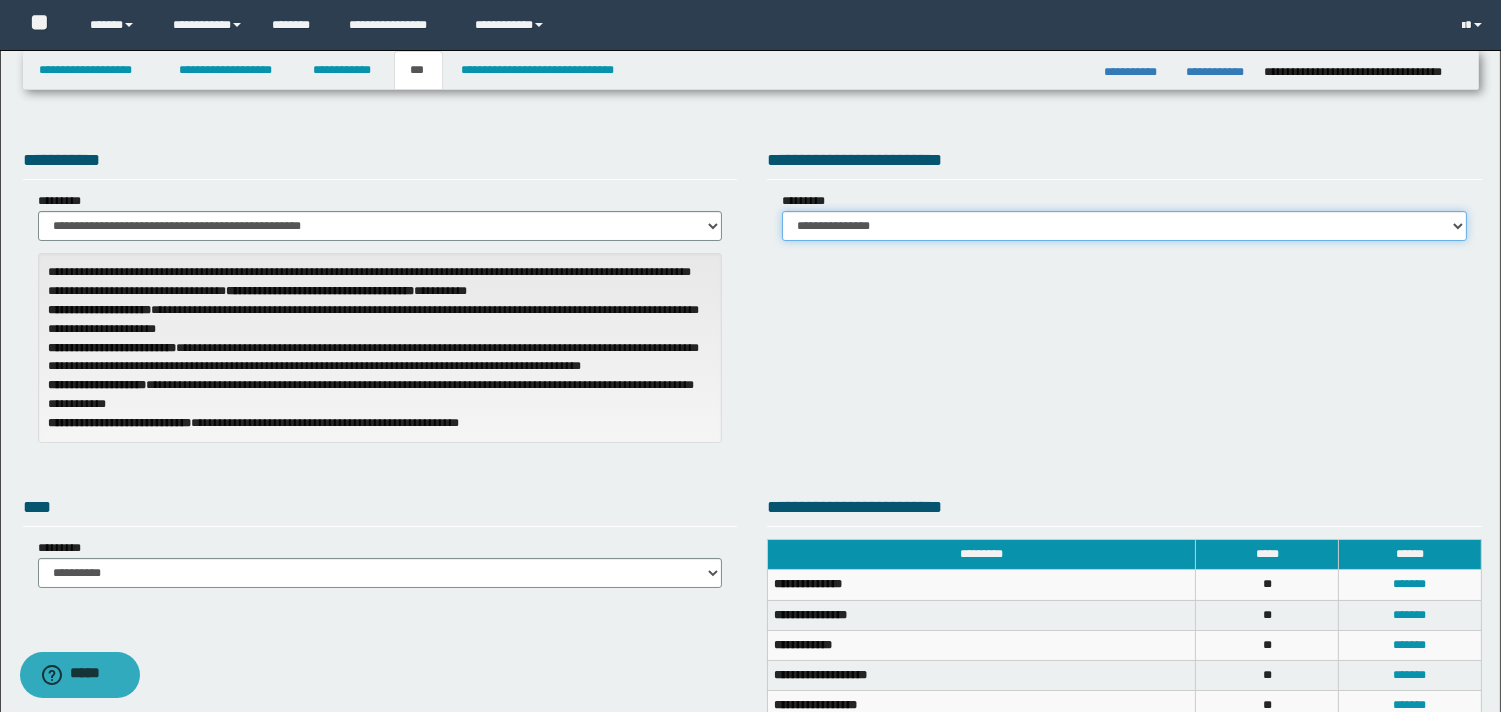 click on "**********" at bounding box center [1124, 226] 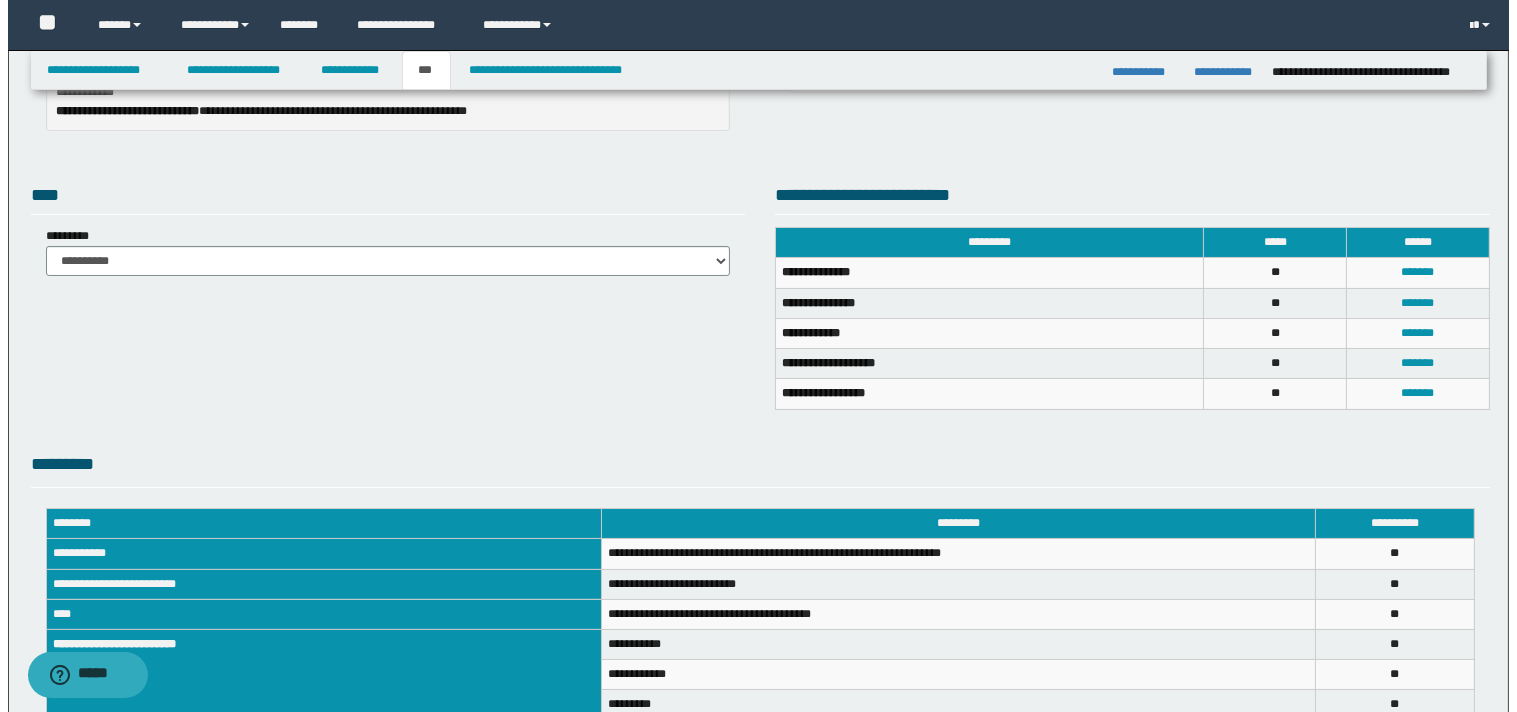 scroll, scrollTop: 401, scrollLeft: 0, axis: vertical 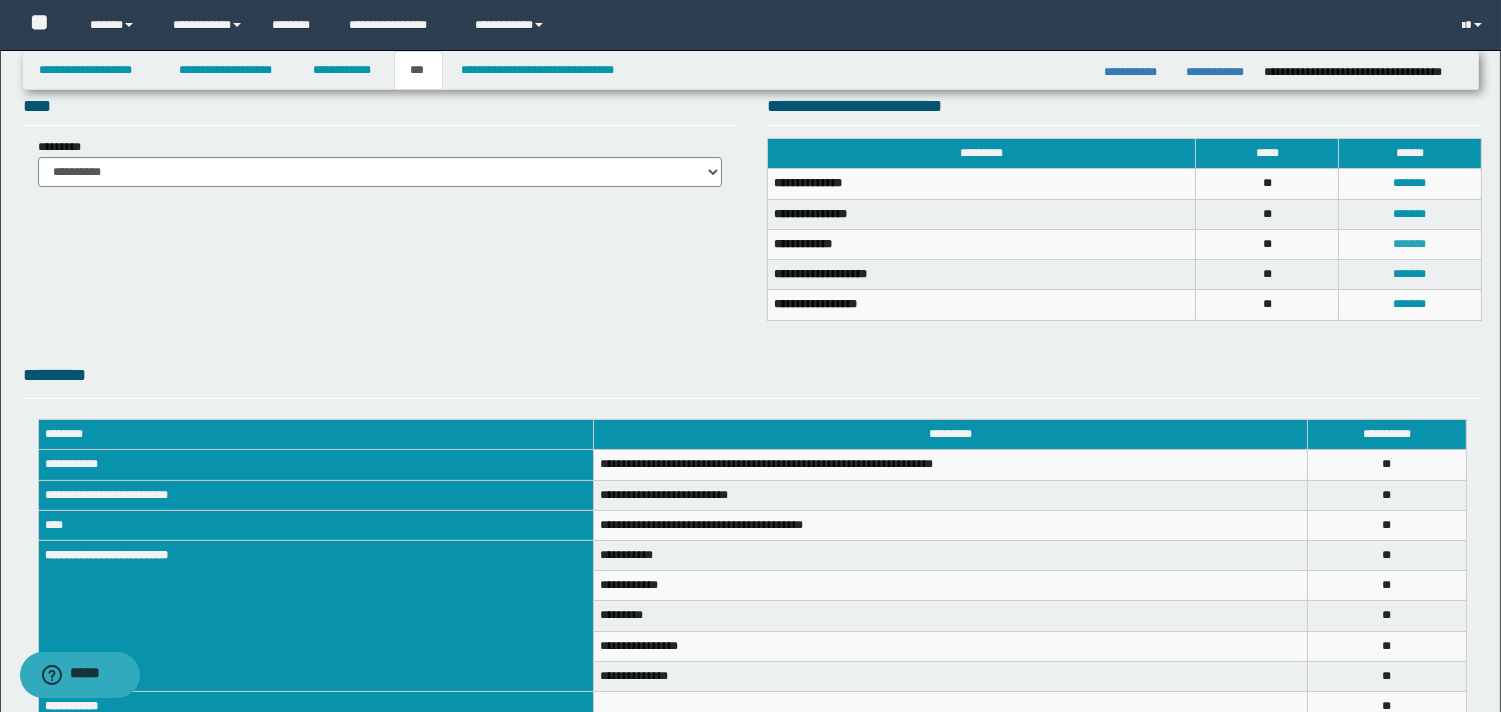 click on "*******" at bounding box center (1410, 244) 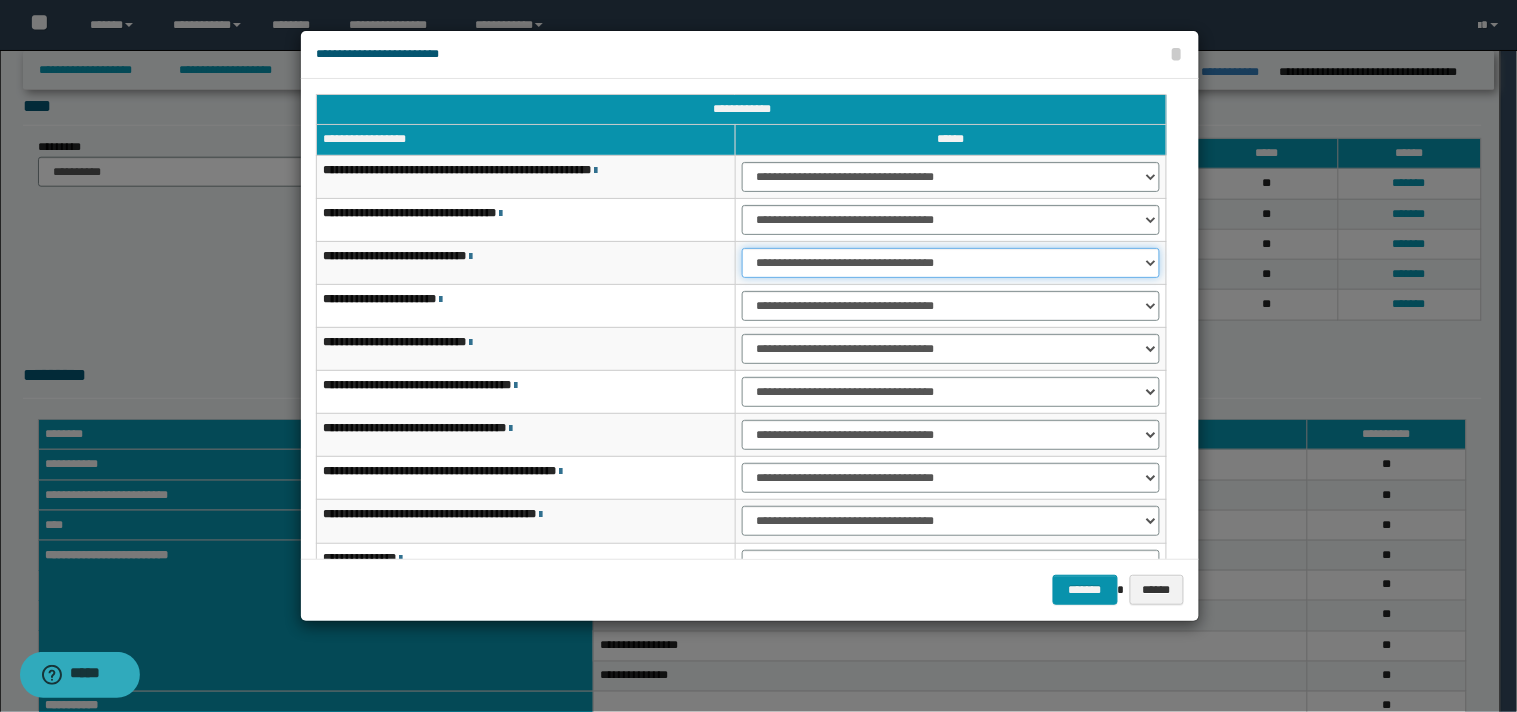 drag, startPoint x: 1150, startPoint y: 261, endPoint x: 1078, endPoint y: 275, distance: 73.34848 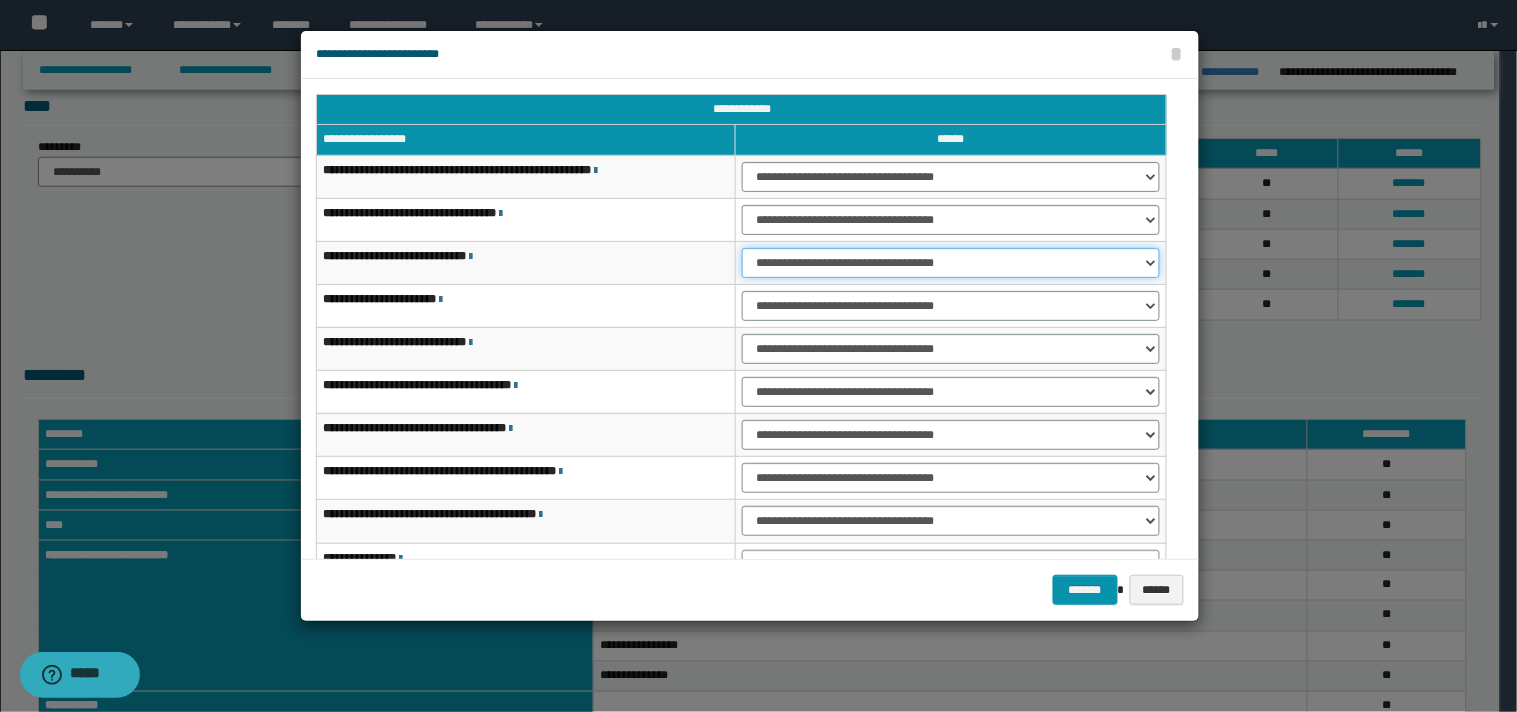 drag, startPoint x: 1148, startPoint y: 262, endPoint x: 1115, endPoint y: 274, distance: 35.1141 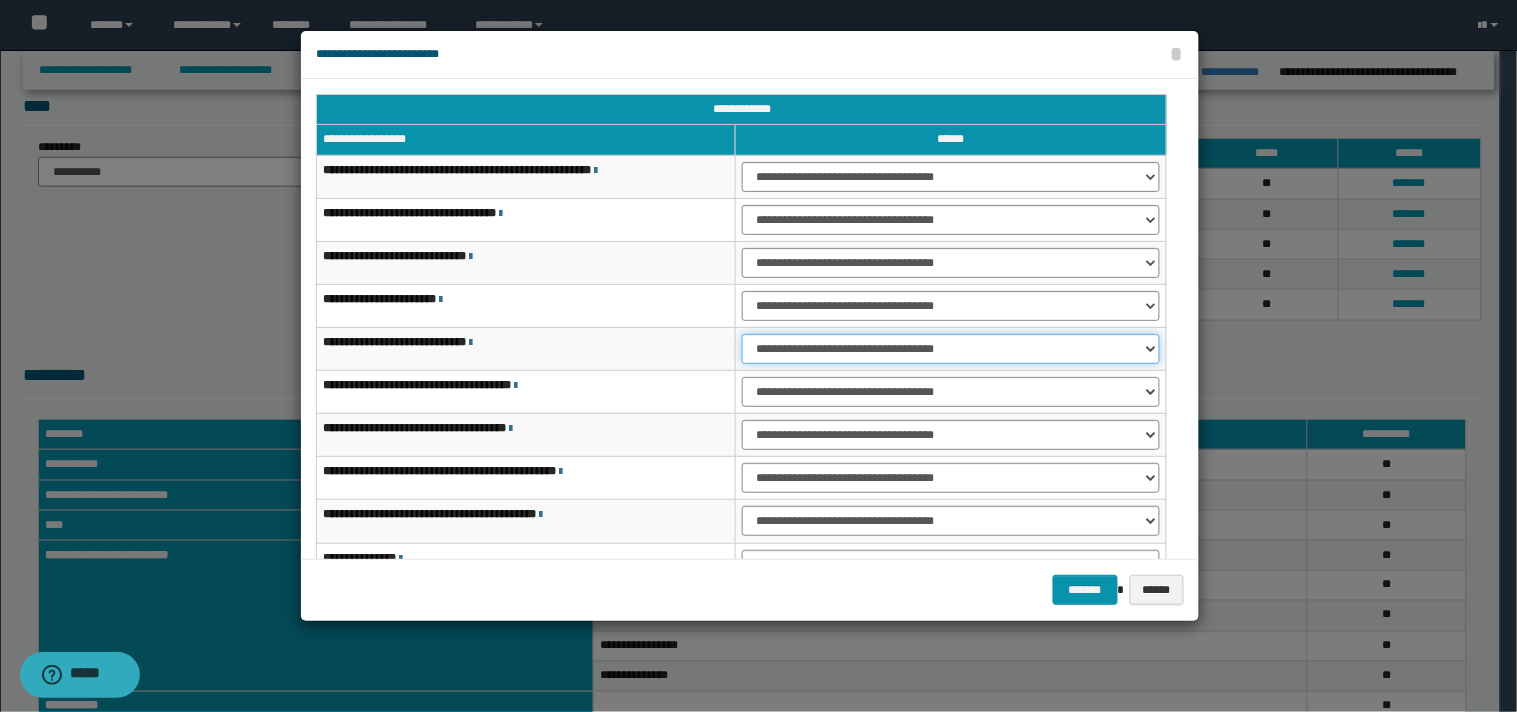 drag, startPoint x: 1152, startPoint y: 353, endPoint x: 1110, endPoint y: 361, distance: 42.755116 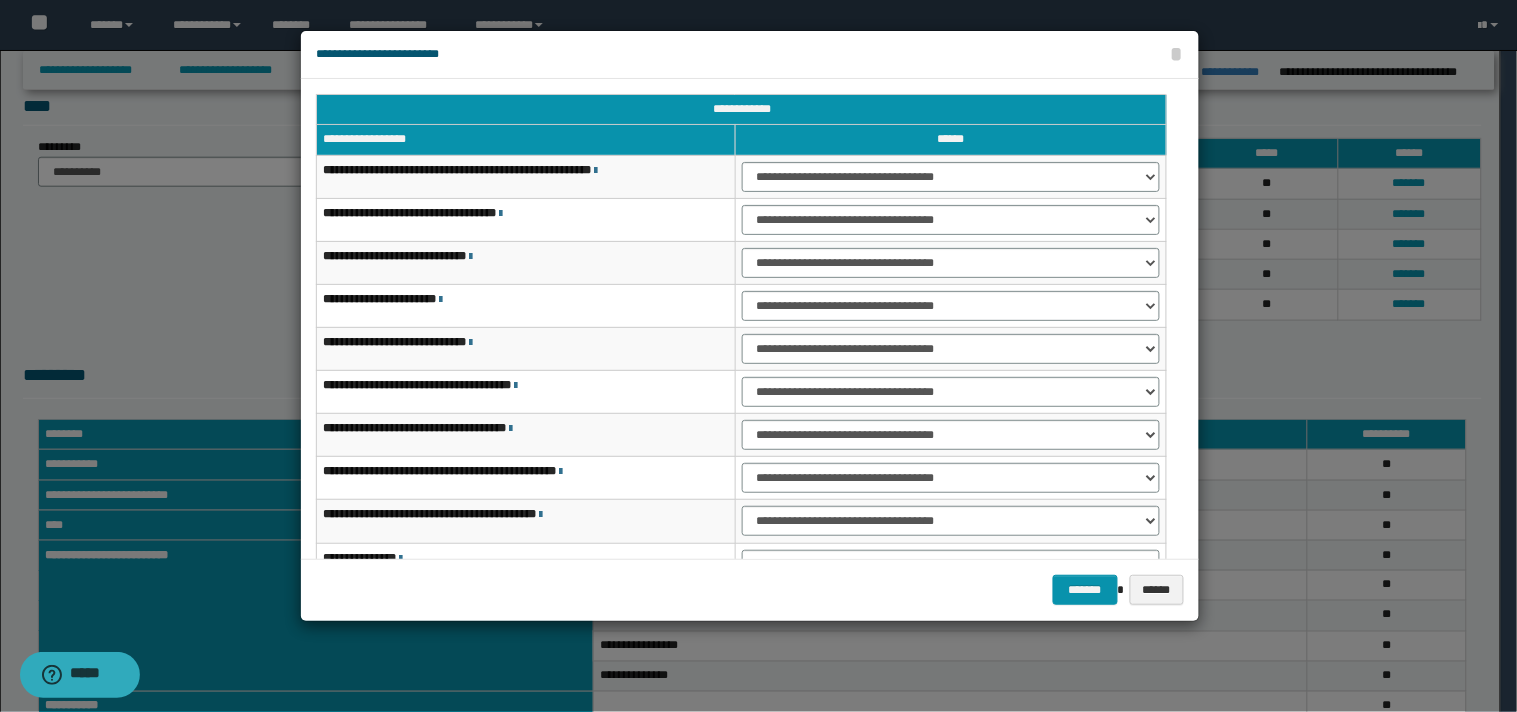 scroll, scrollTop: 123, scrollLeft: 0, axis: vertical 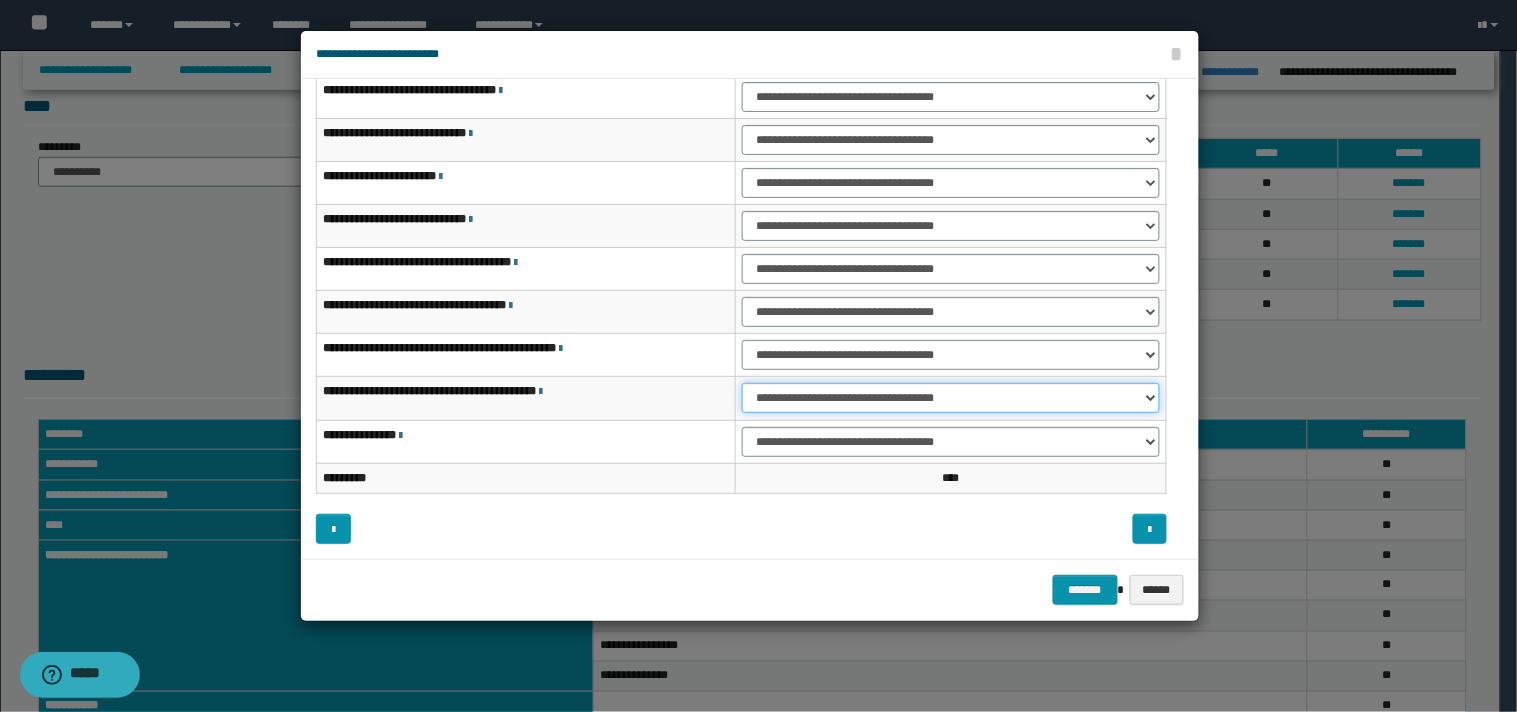drag, startPoint x: 1152, startPoint y: 395, endPoint x: 1107, endPoint y: 410, distance: 47.434166 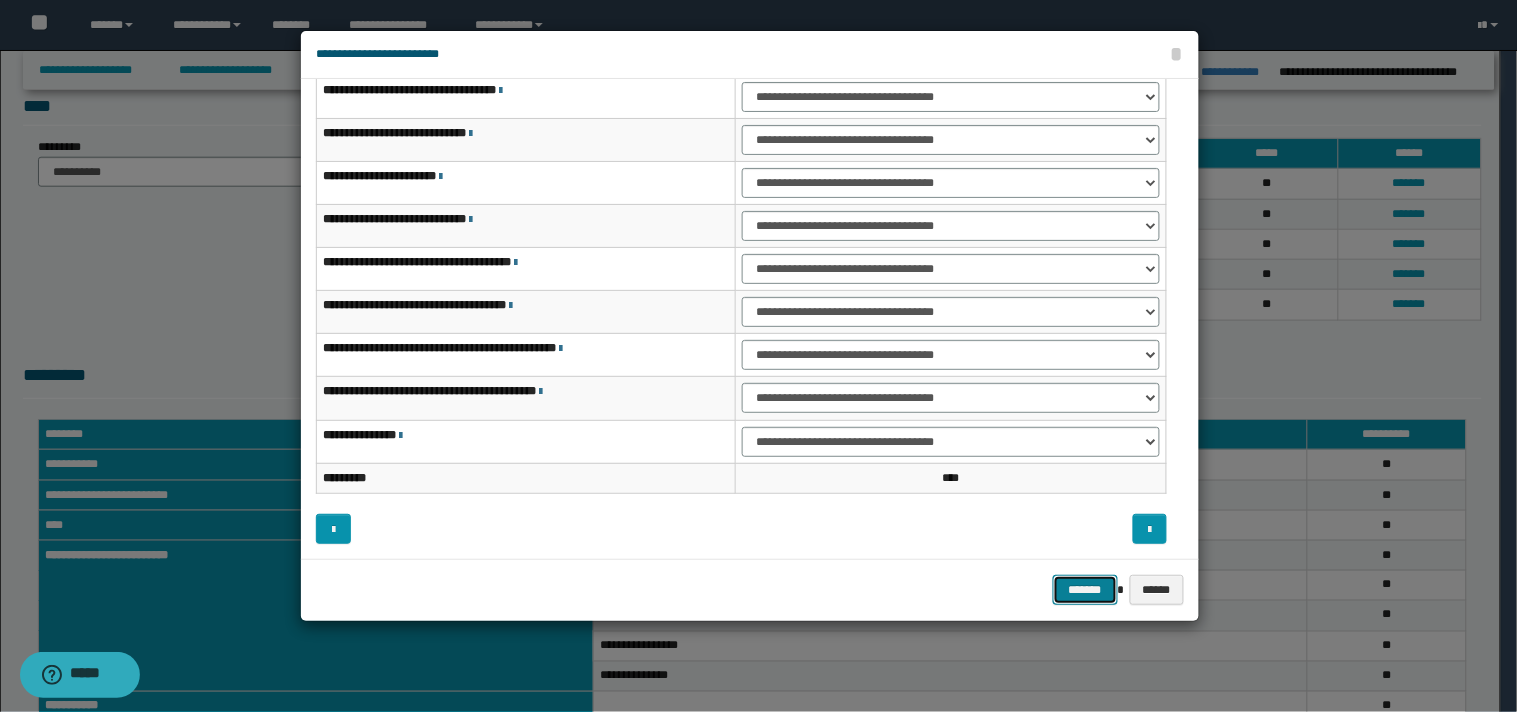 click on "*******" at bounding box center (1085, 590) 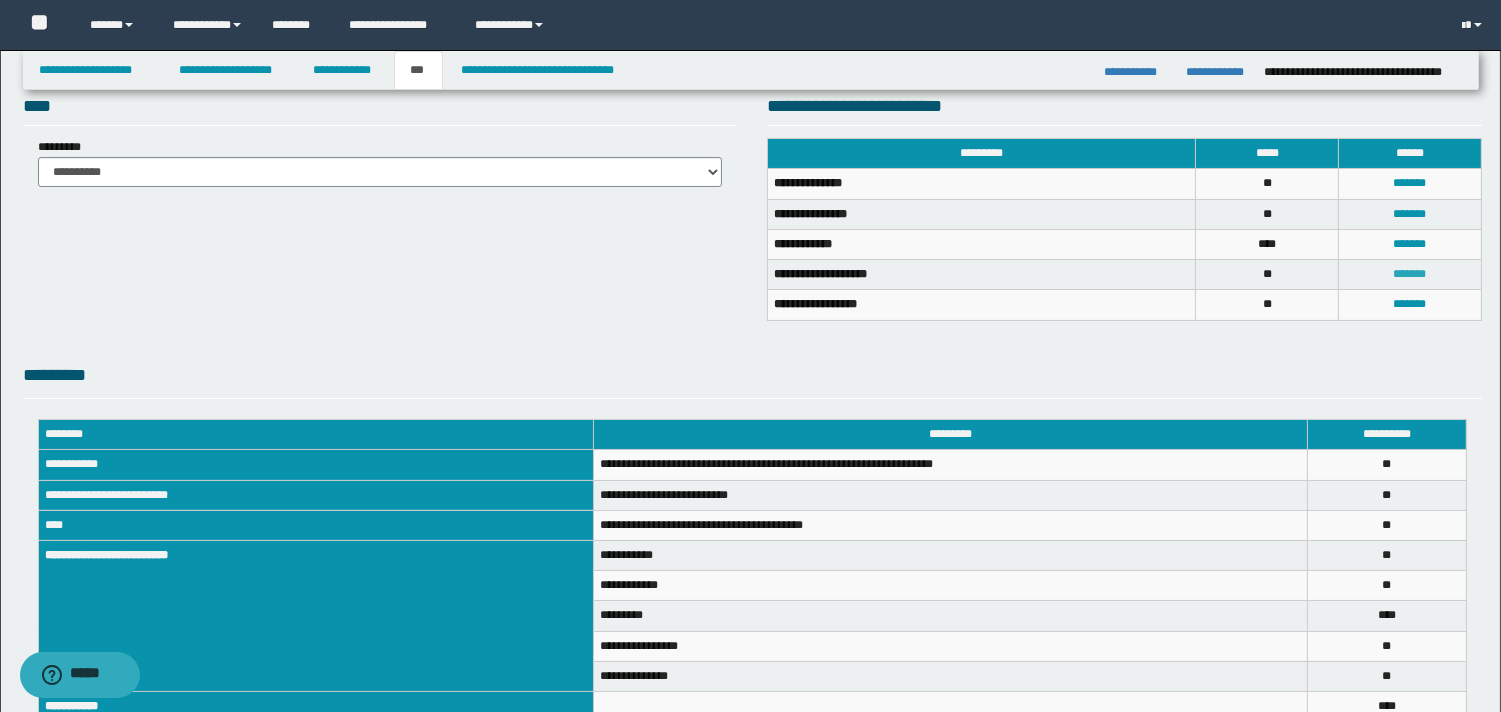 click on "*******" at bounding box center [1410, 274] 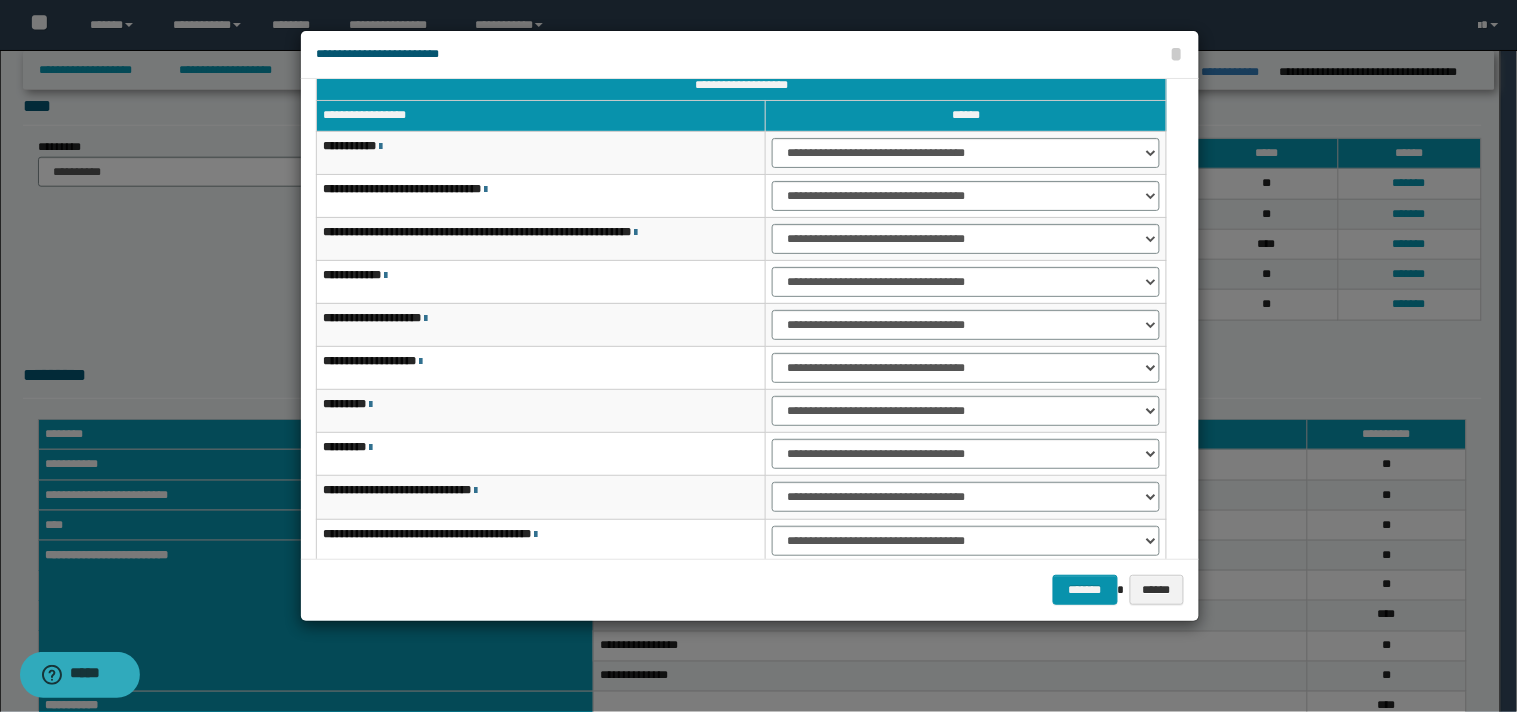 scroll, scrollTop: 0, scrollLeft: 0, axis: both 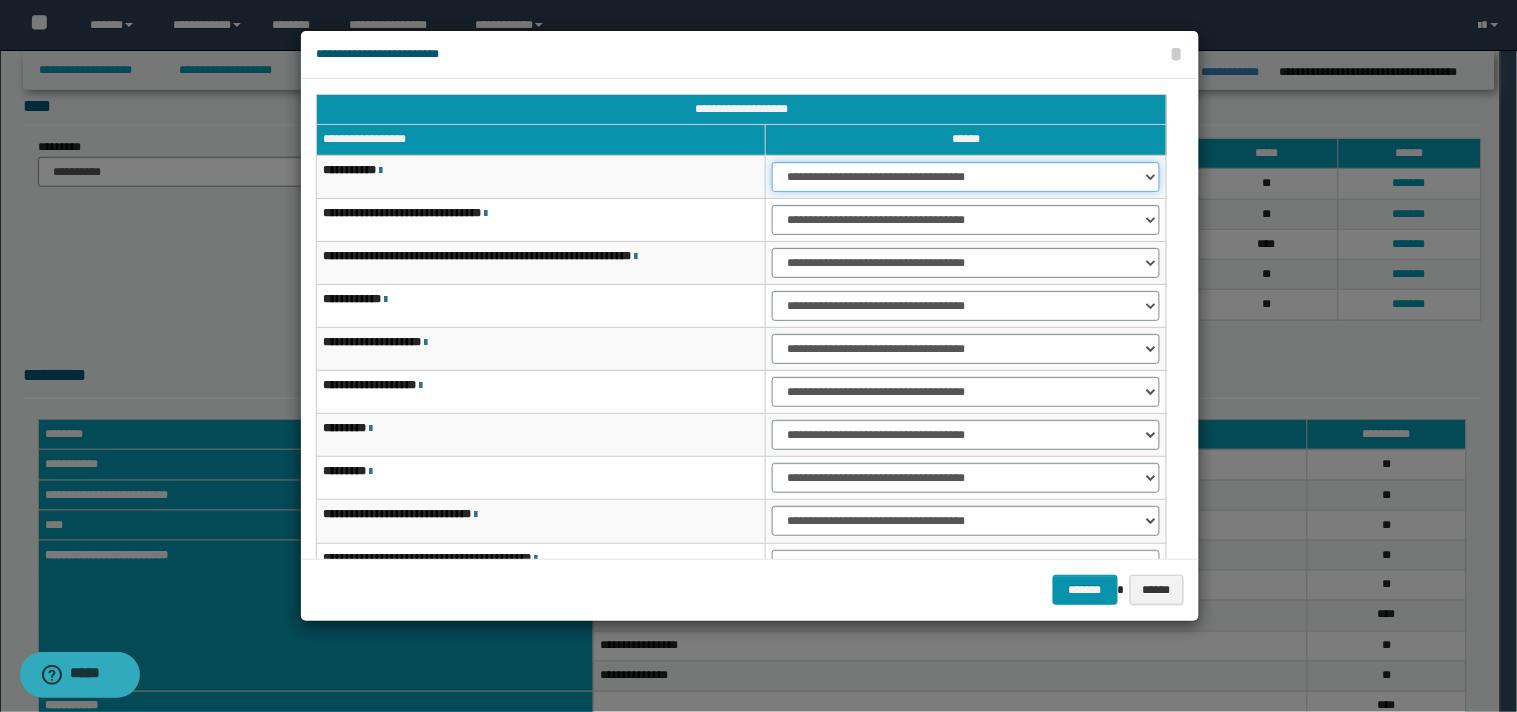 click on "**********" at bounding box center [966, 177] 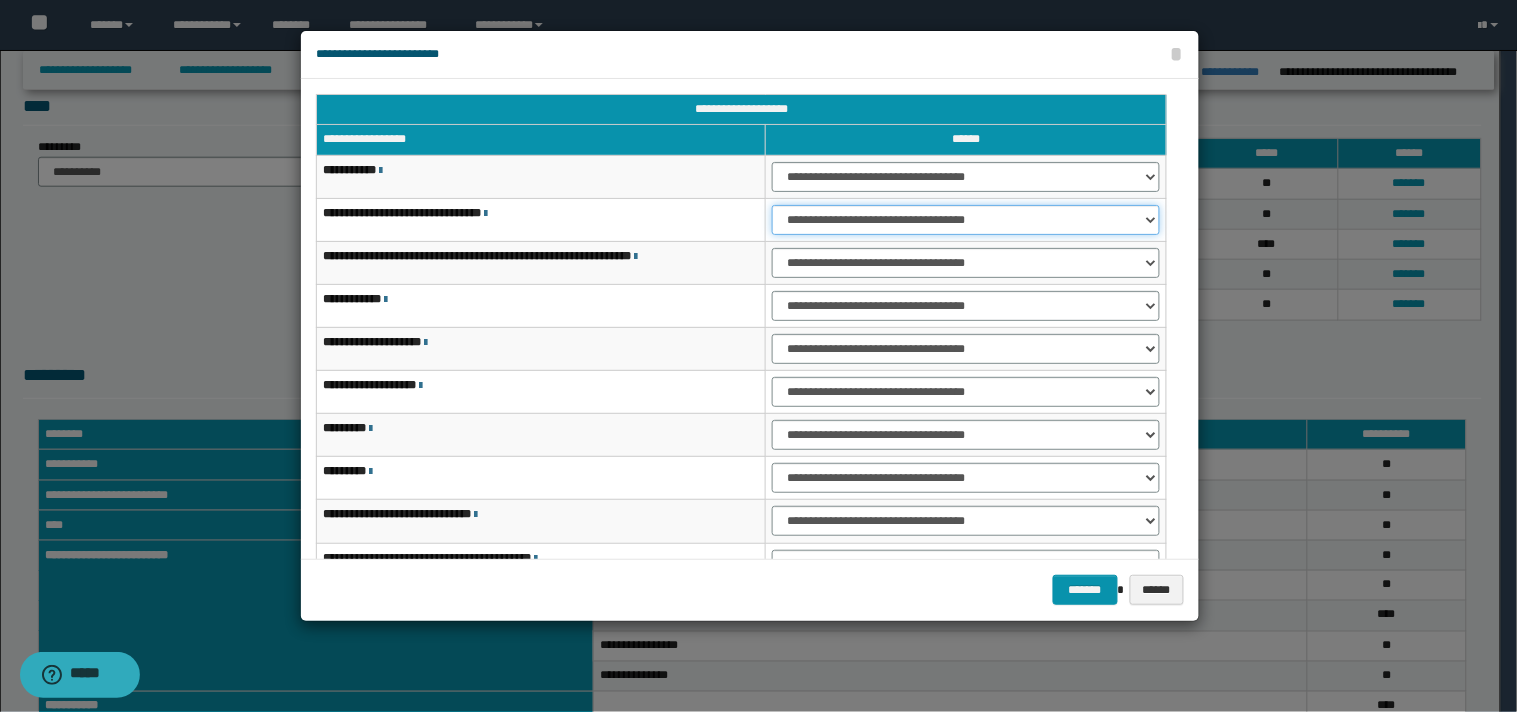 drag, startPoint x: 1151, startPoint y: 215, endPoint x: 1131, endPoint y: 234, distance: 27.58623 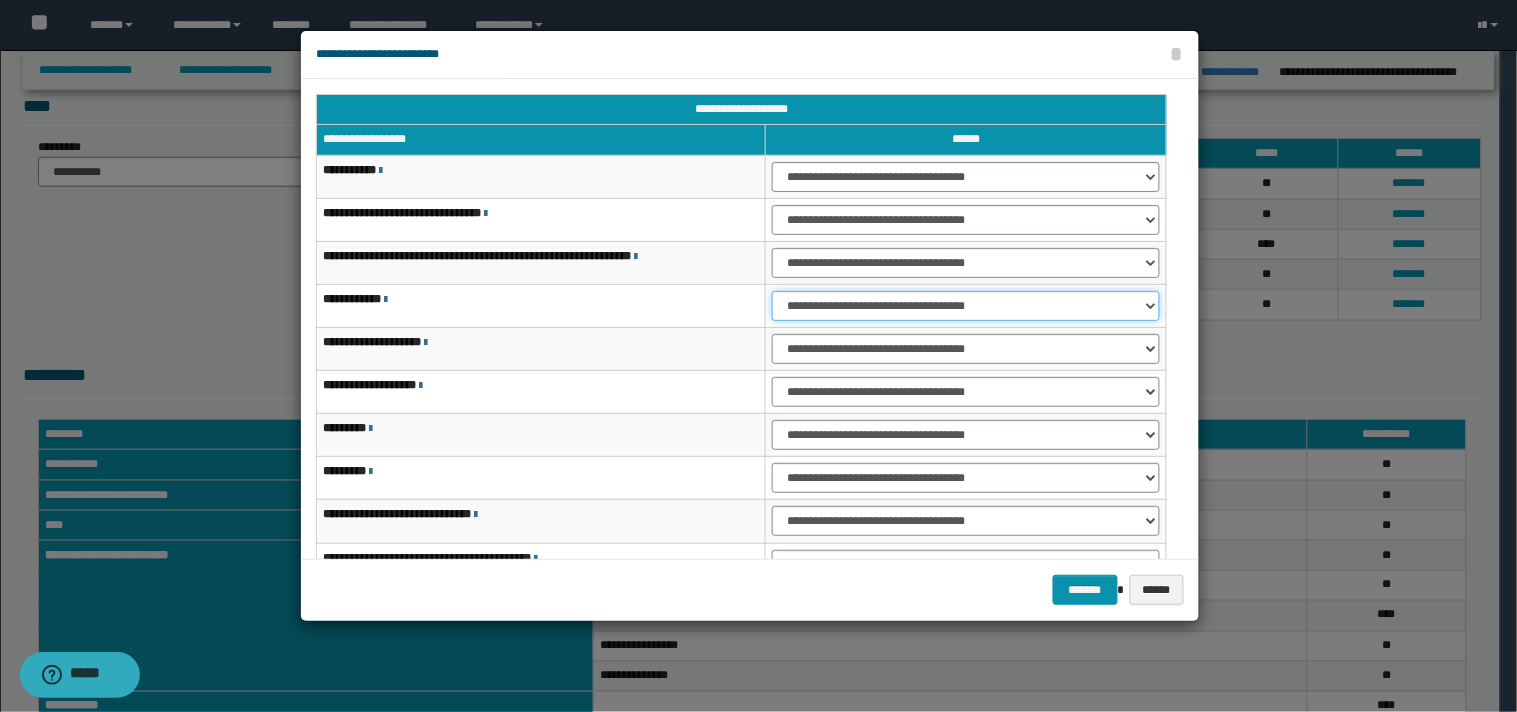drag, startPoint x: 1152, startPoint y: 307, endPoint x: 1120, endPoint y: 318, distance: 33.83785 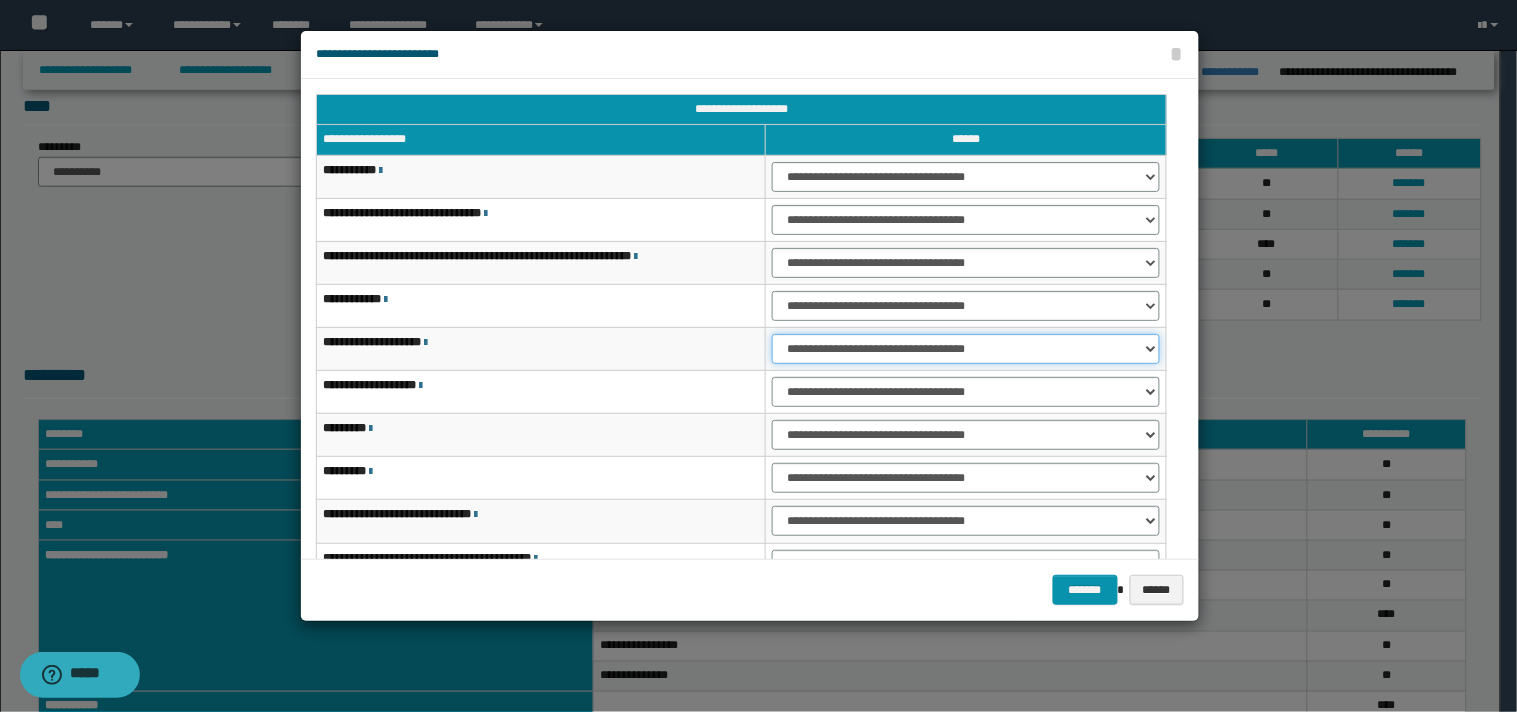 drag, startPoint x: 1146, startPoint y: 345, endPoint x: 1118, endPoint y: 360, distance: 31.764761 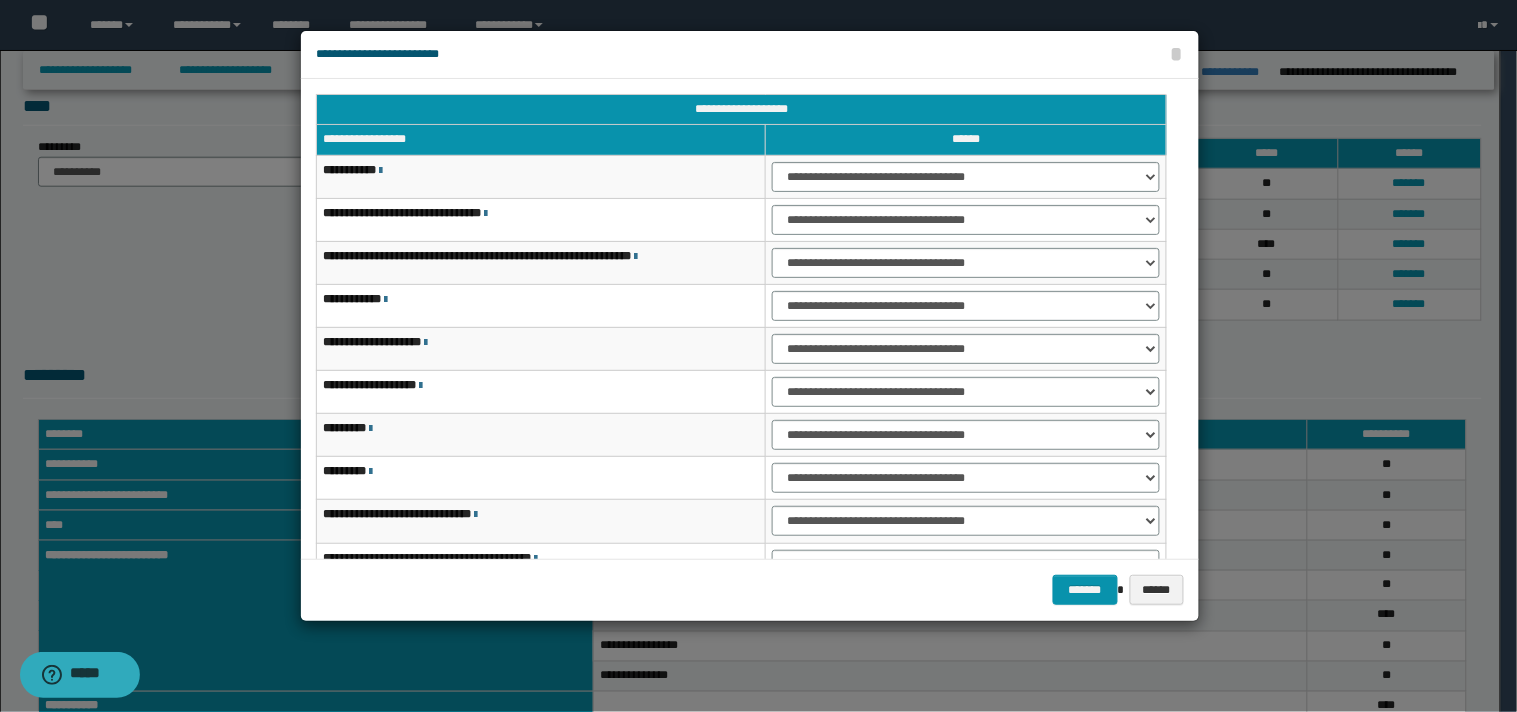 scroll, scrollTop: 123, scrollLeft: 0, axis: vertical 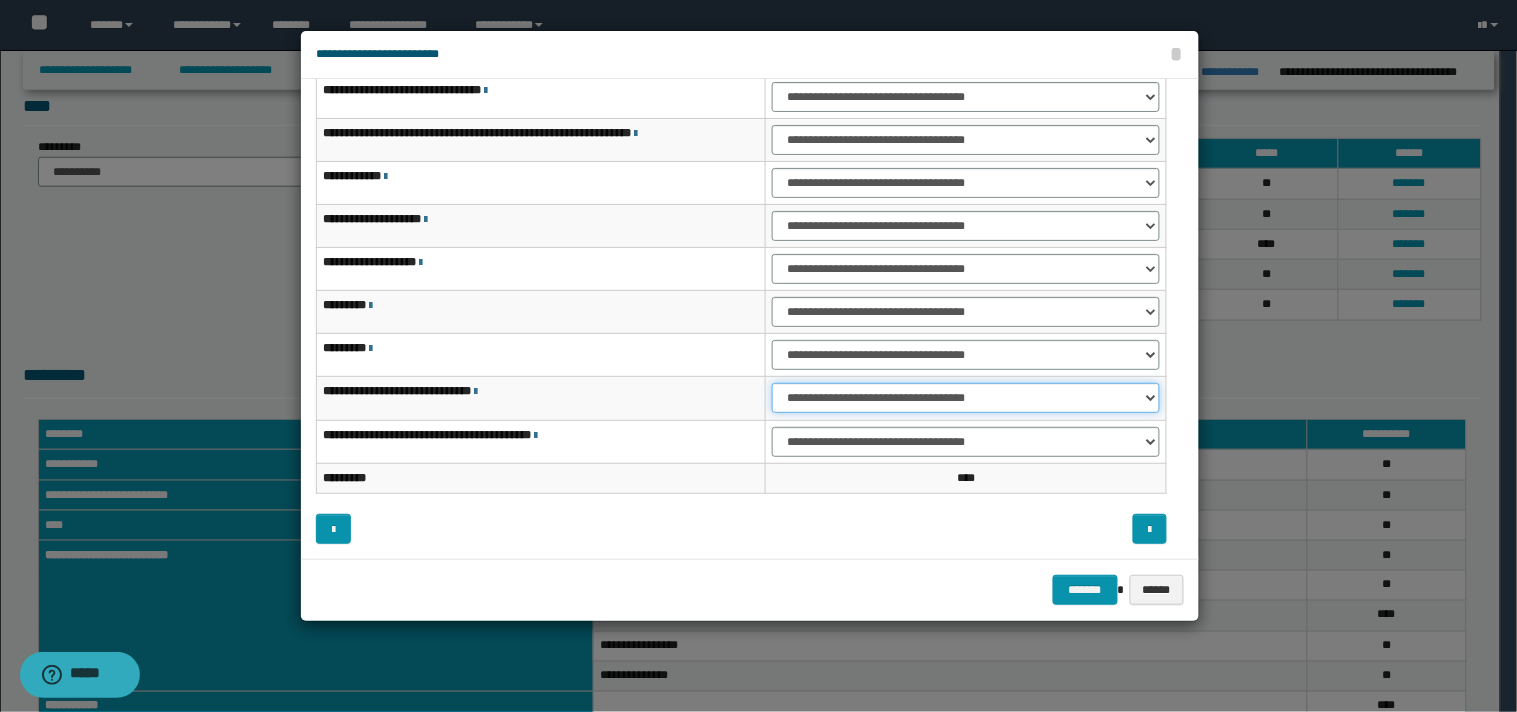 drag, startPoint x: 1140, startPoint y: 397, endPoint x: 1066, endPoint y: 411, distance: 75.31268 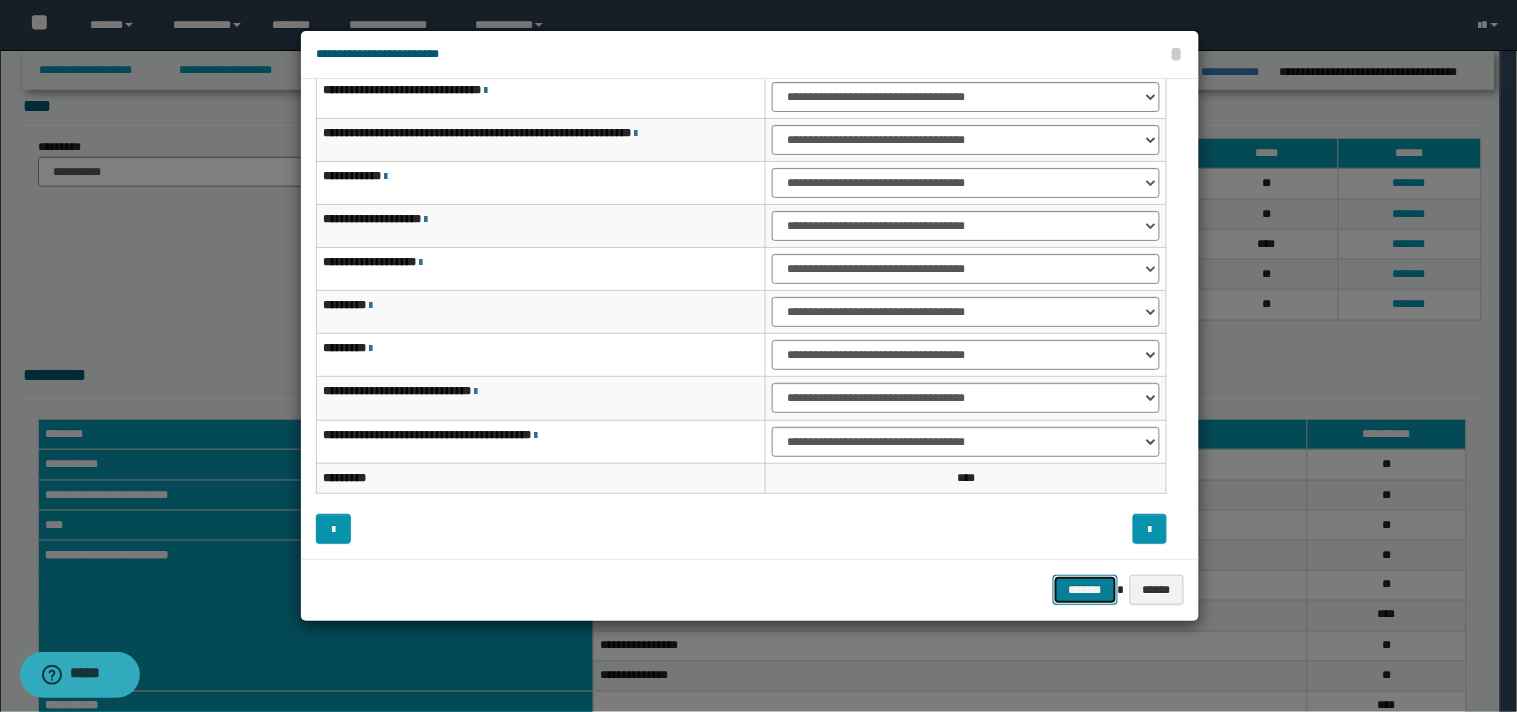 drag, startPoint x: 1090, startPoint y: 598, endPoint x: 1182, endPoint y: 557, distance: 100.72239 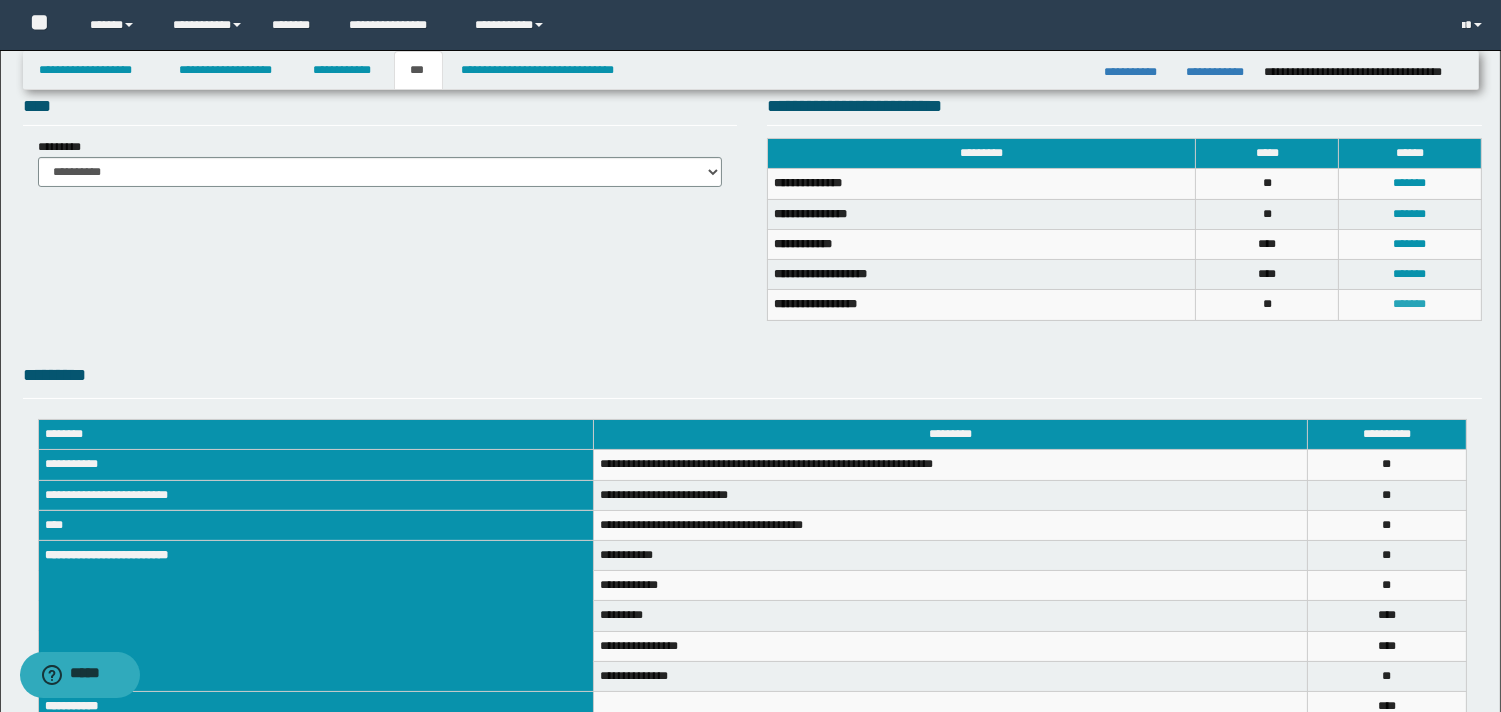 click on "*******" at bounding box center (1410, 304) 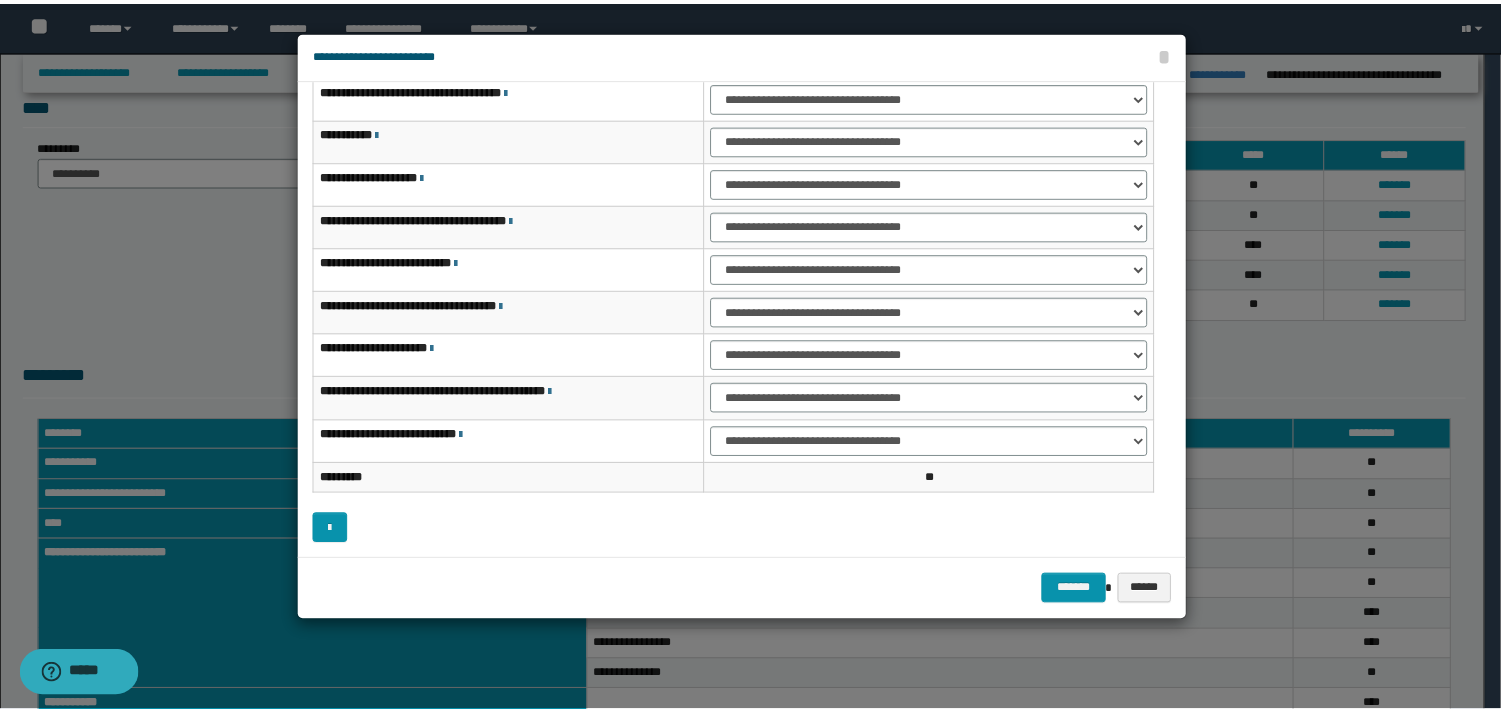 scroll, scrollTop: 0, scrollLeft: 0, axis: both 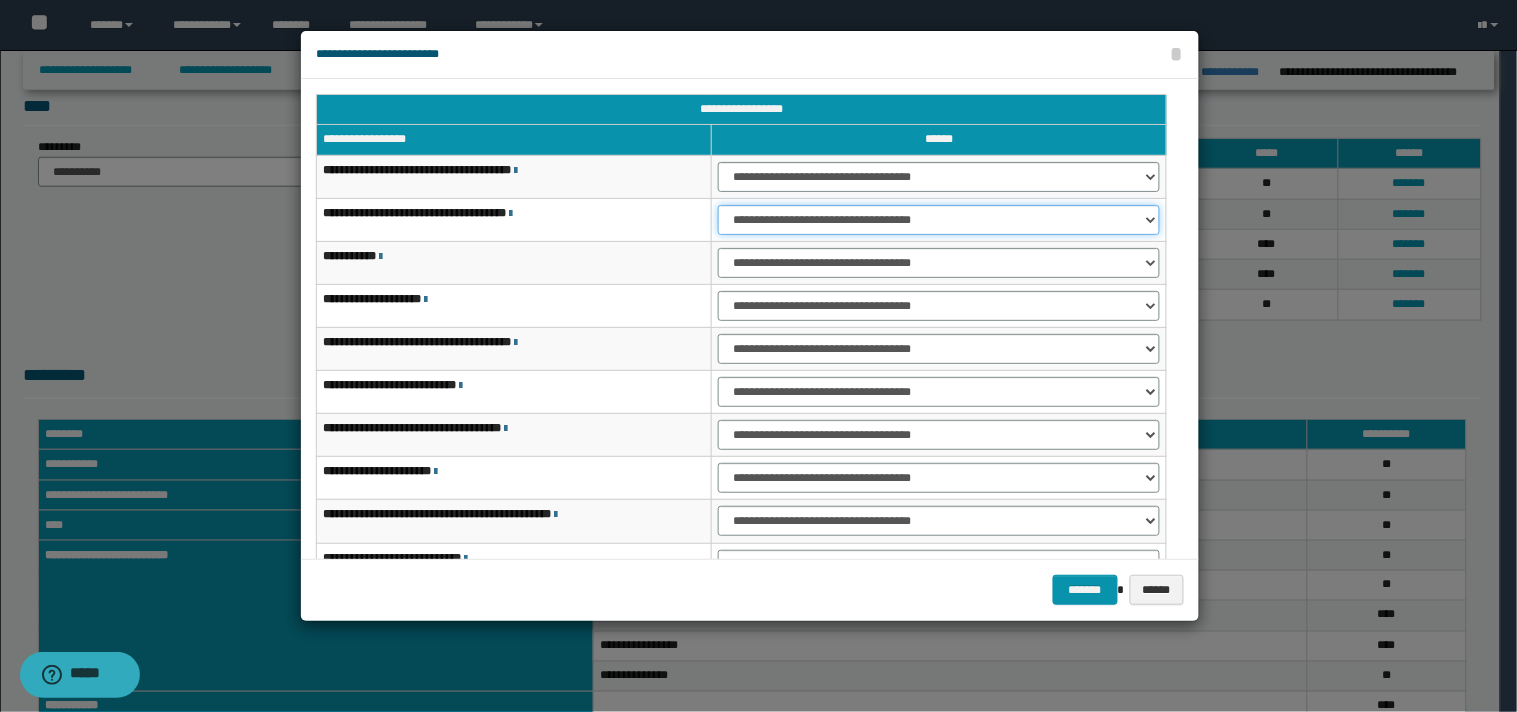 drag, startPoint x: 1146, startPoint y: 217, endPoint x: 1038, endPoint y: 232, distance: 109.03669 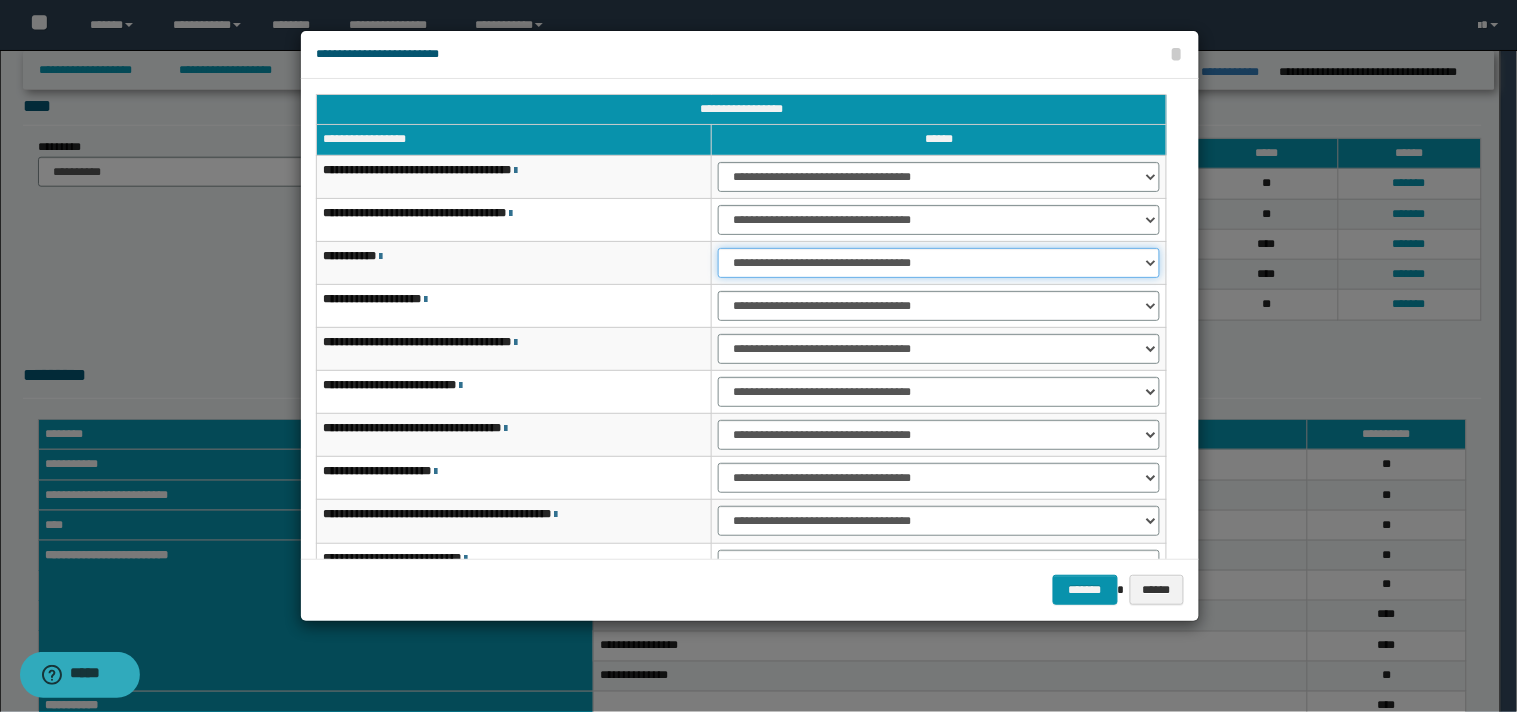 drag, startPoint x: 1153, startPoint y: 261, endPoint x: 1082, endPoint y: 275, distance: 72.36712 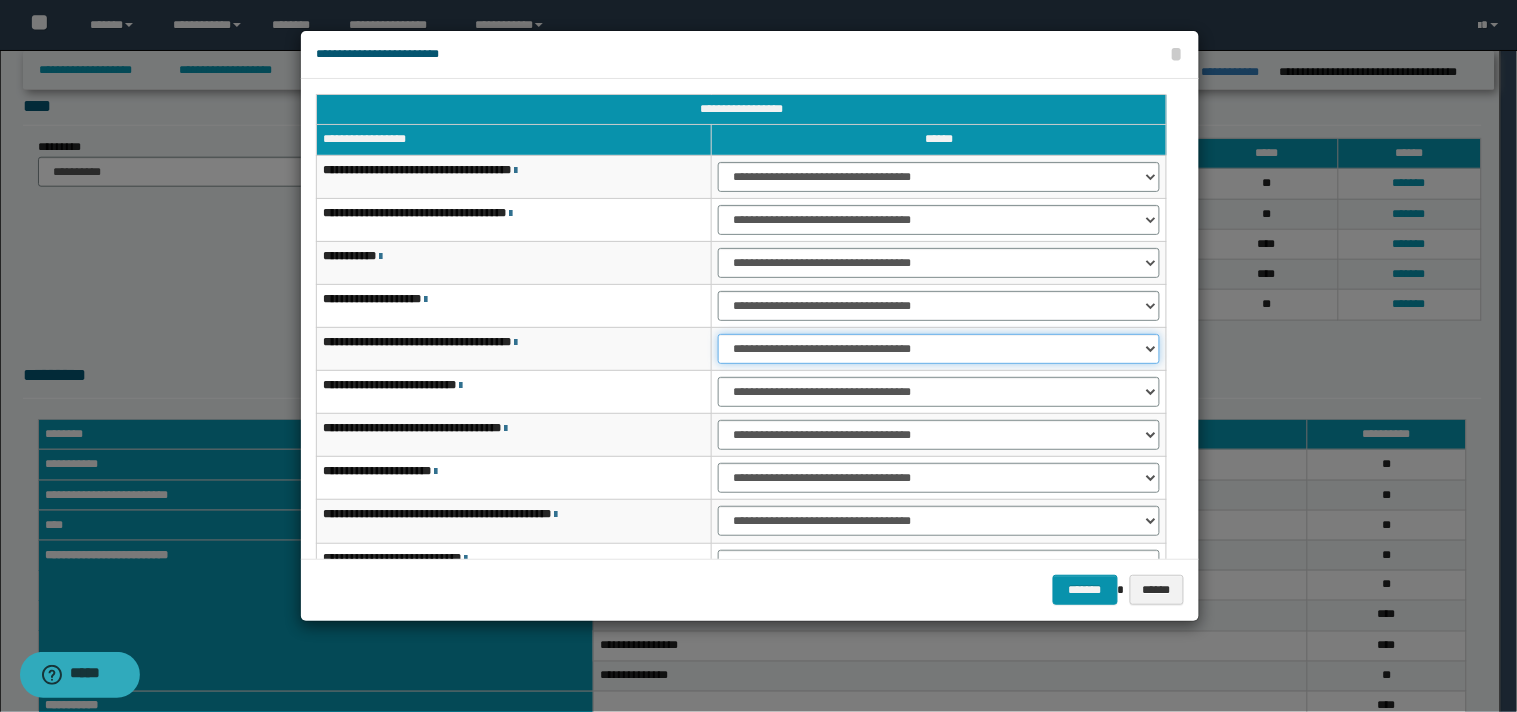drag, startPoint x: 1150, startPoint y: 350, endPoint x: 1093, endPoint y: 362, distance: 58.249462 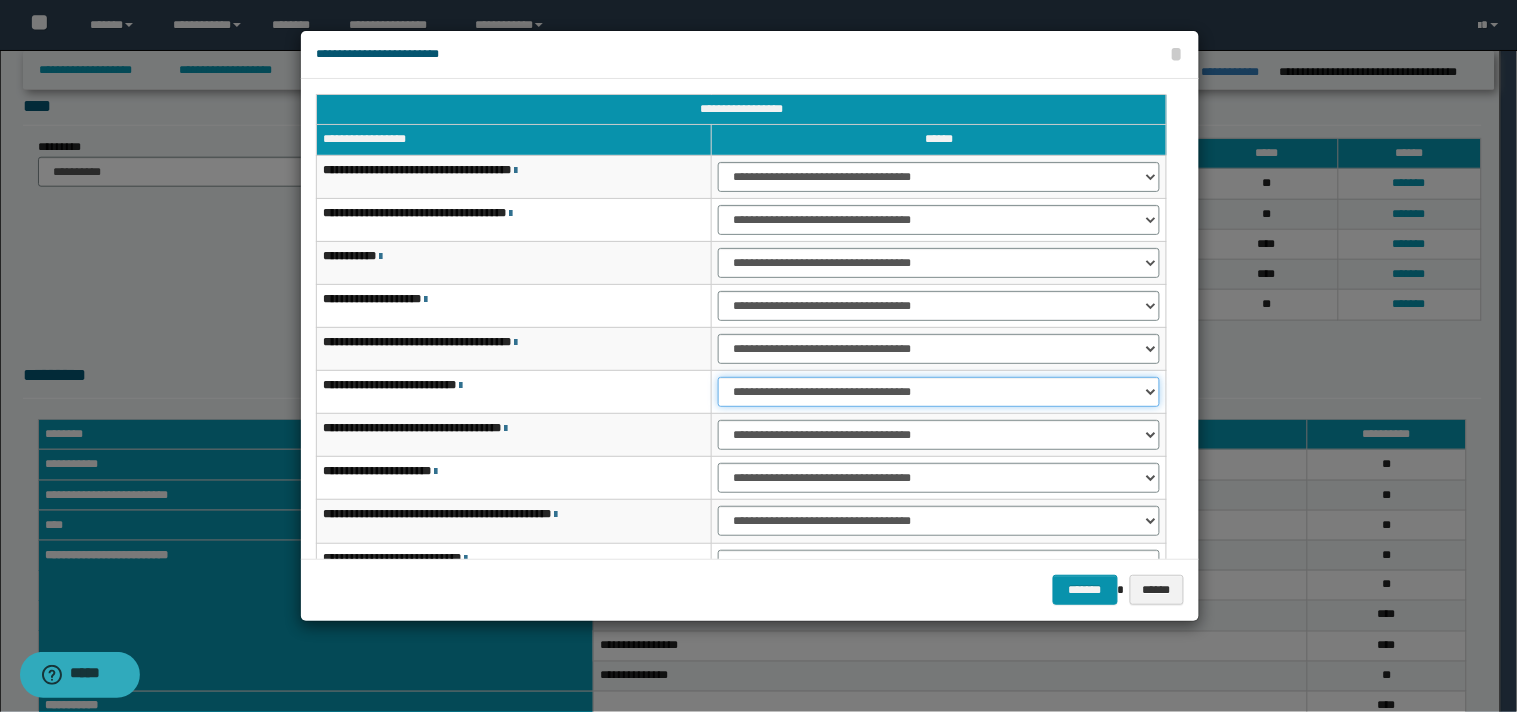 click on "**********" at bounding box center [939, 392] 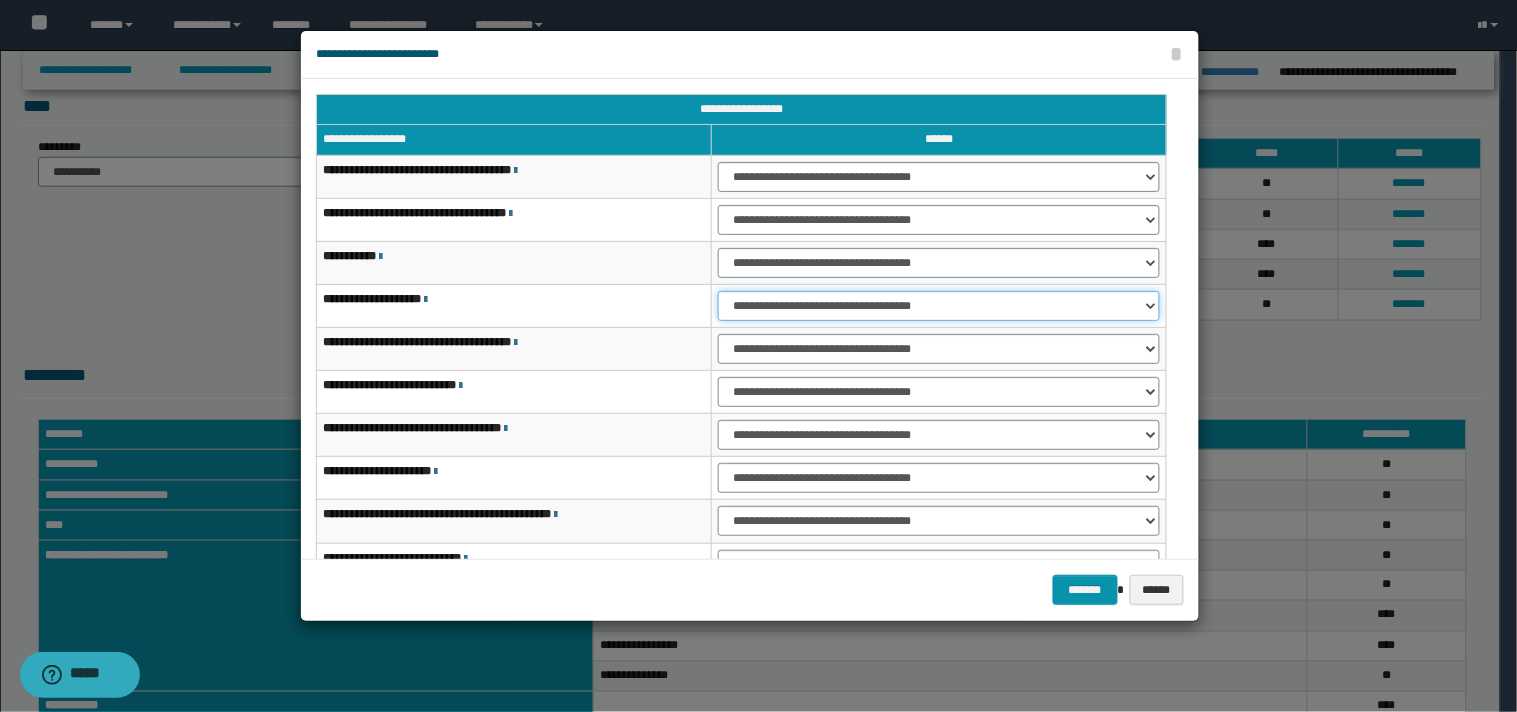 drag, startPoint x: 1147, startPoint y: 303, endPoint x: 1097, endPoint y: 320, distance: 52.810986 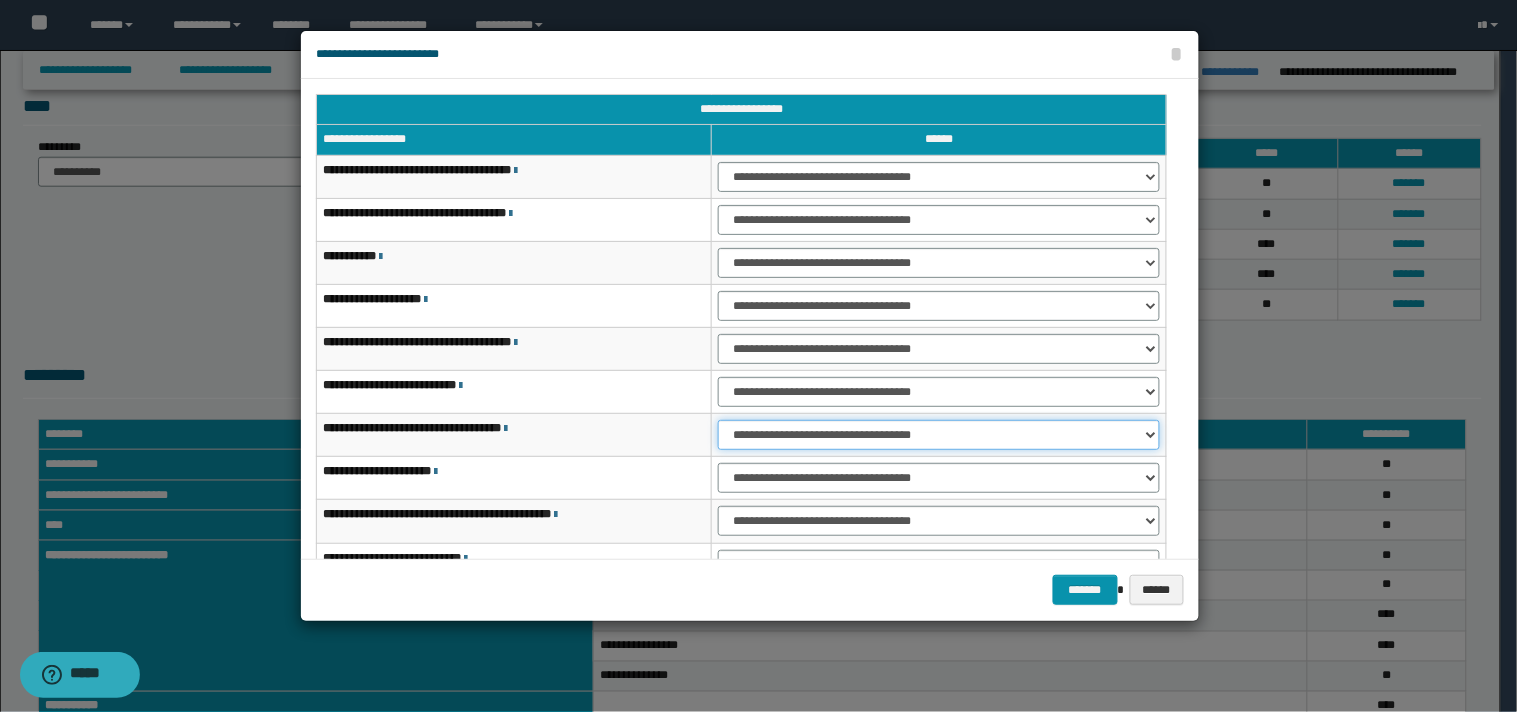 drag, startPoint x: 1147, startPoint y: 436, endPoint x: 1118, endPoint y: 445, distance: 30.364452 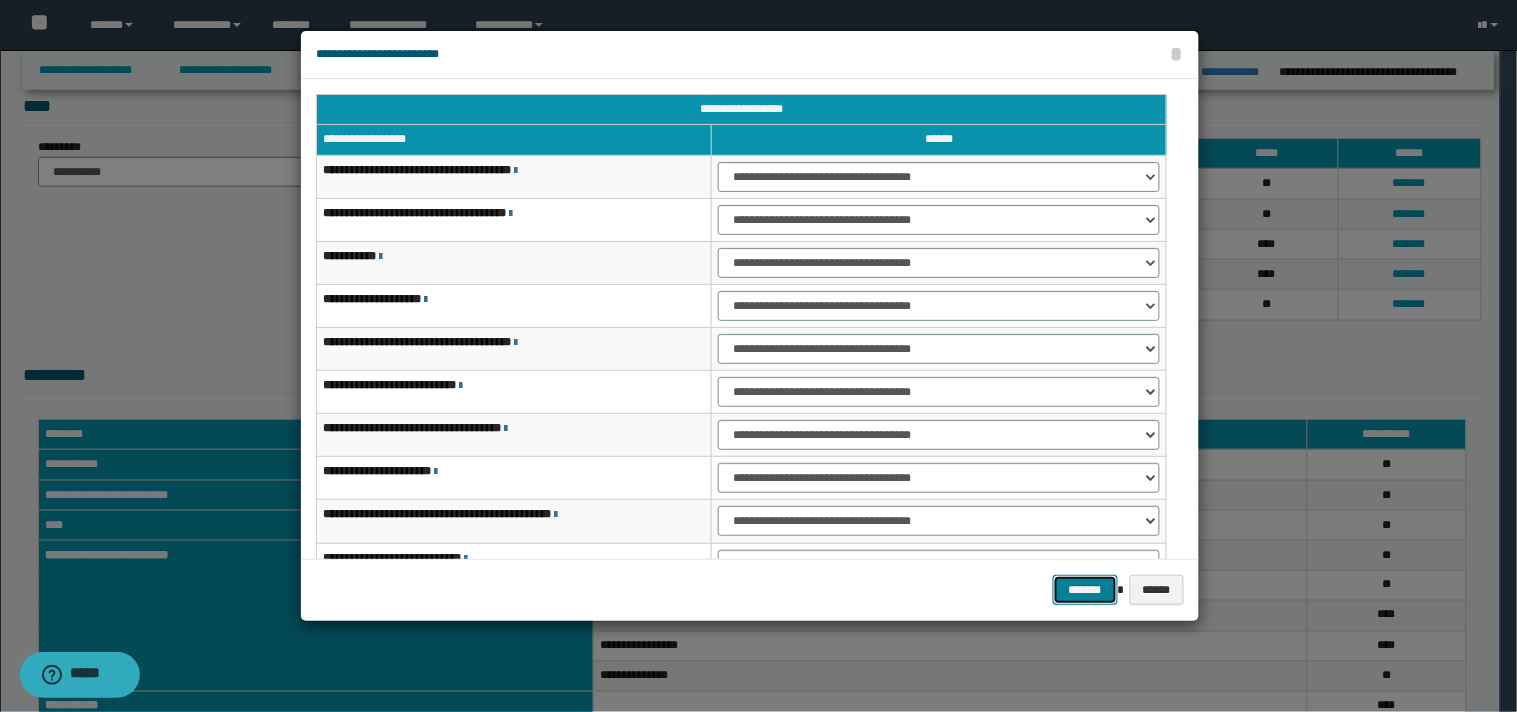 click on "*******" at bounding box center [1085, 590] 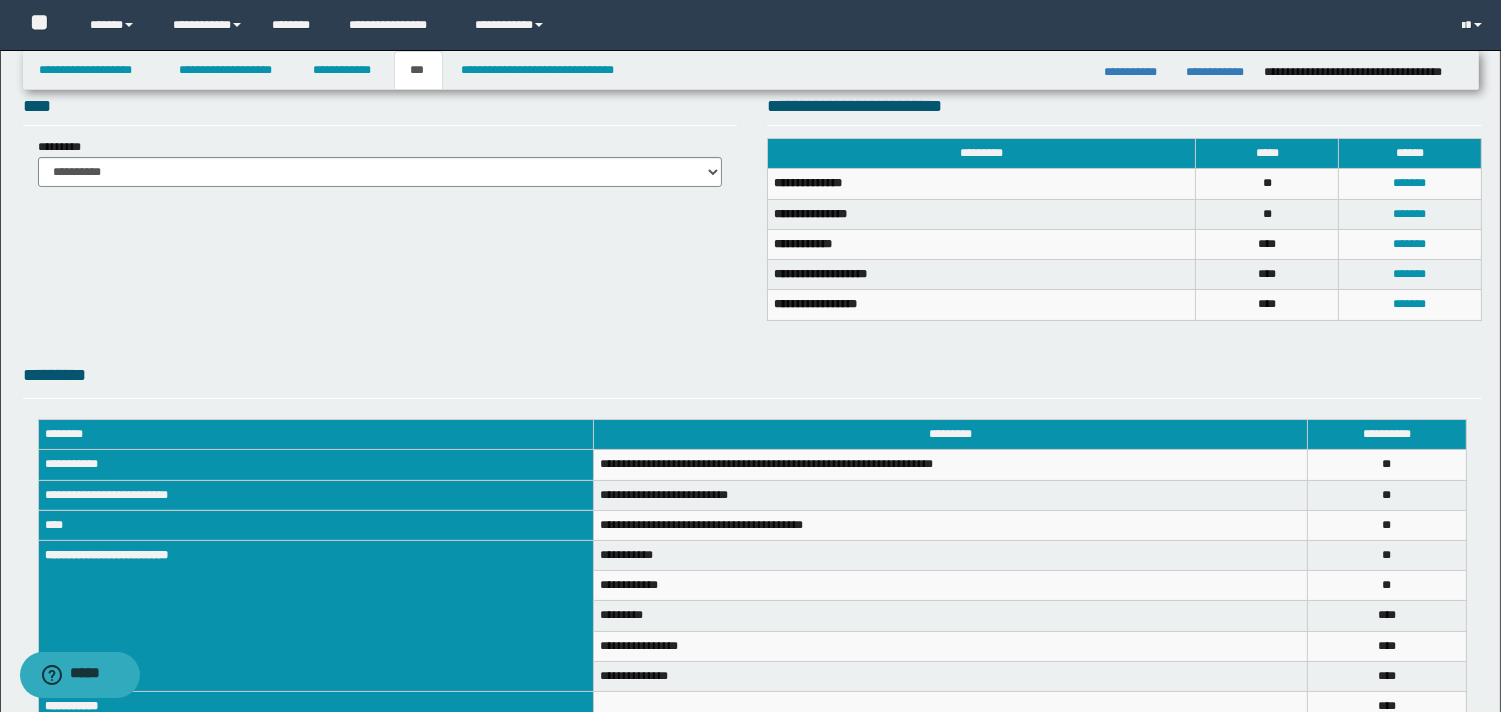 drag, startPoint x: 1497, startPoint y: 352, endPoint x: 1516, endPoint y: 528, distance: 177.0226 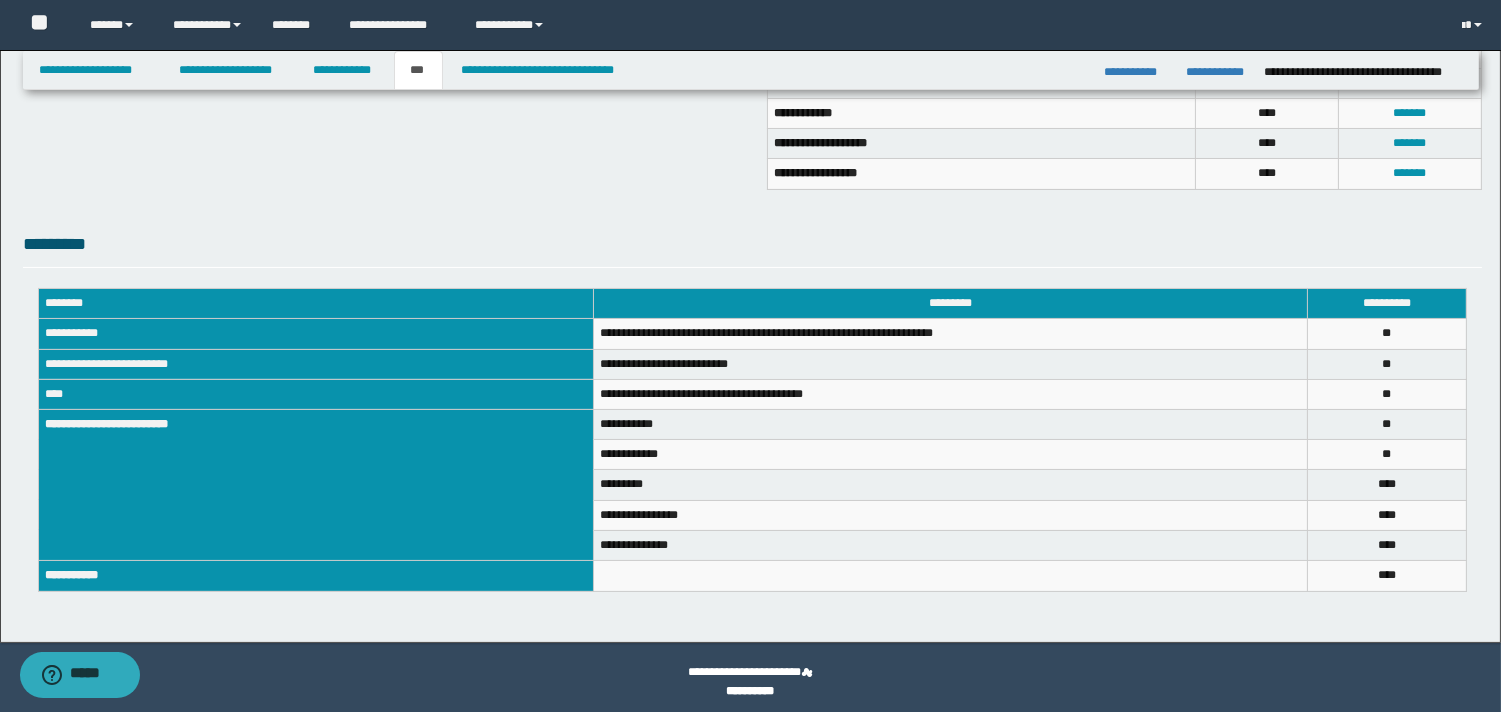 scroll, scrollTop: 540, scrollLeft: 0, axis: vertical 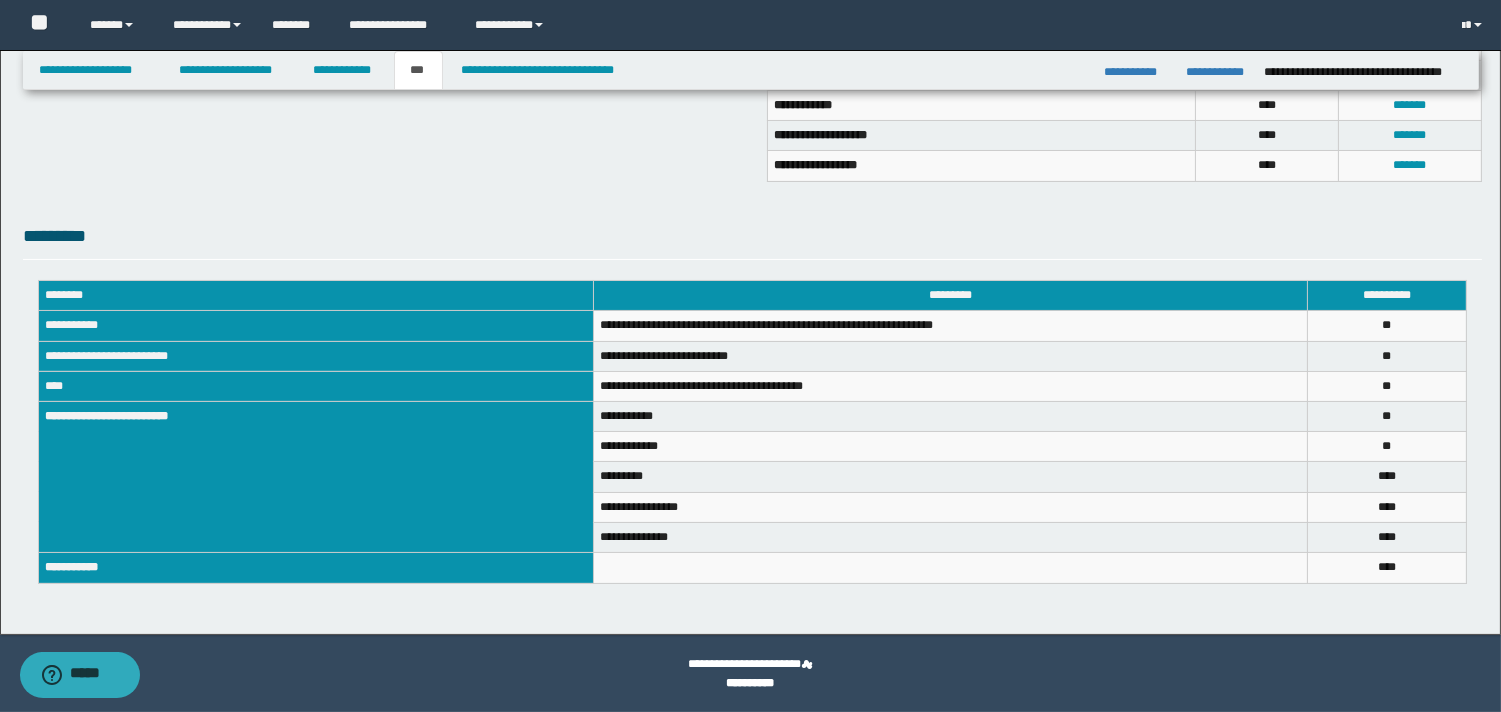 click on "**********" at bounding box center [750, 72] 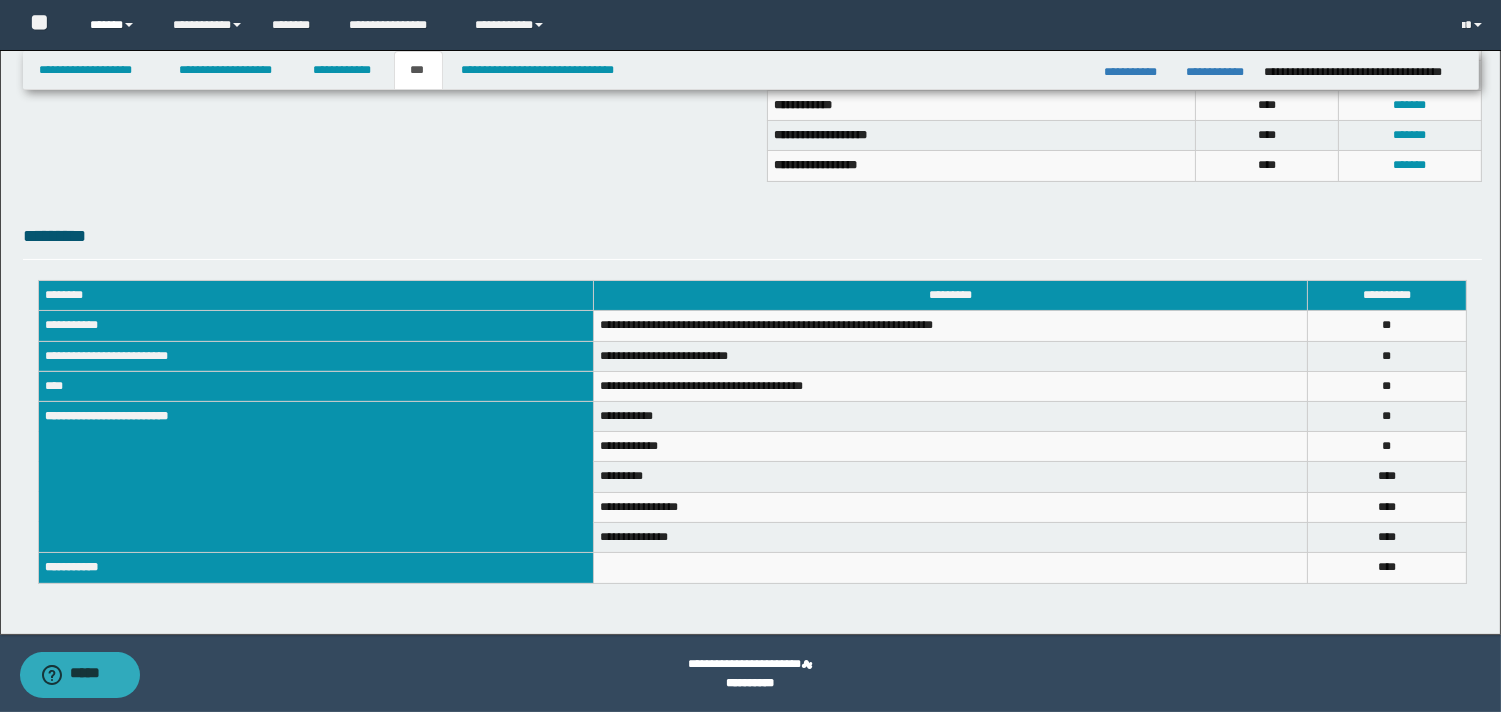 click on "******" at bounding box center [116, 25] 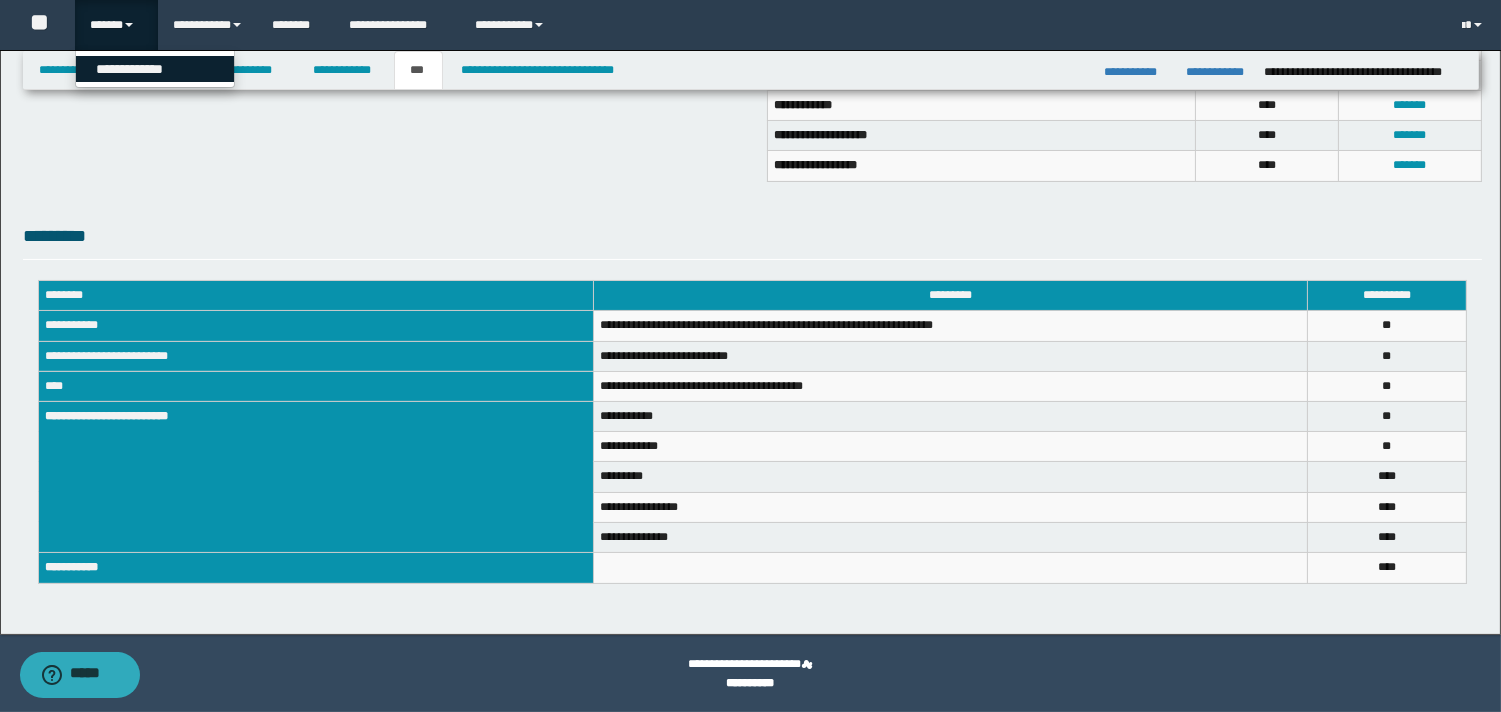 click on "**********" at bounding box center (155, 69) 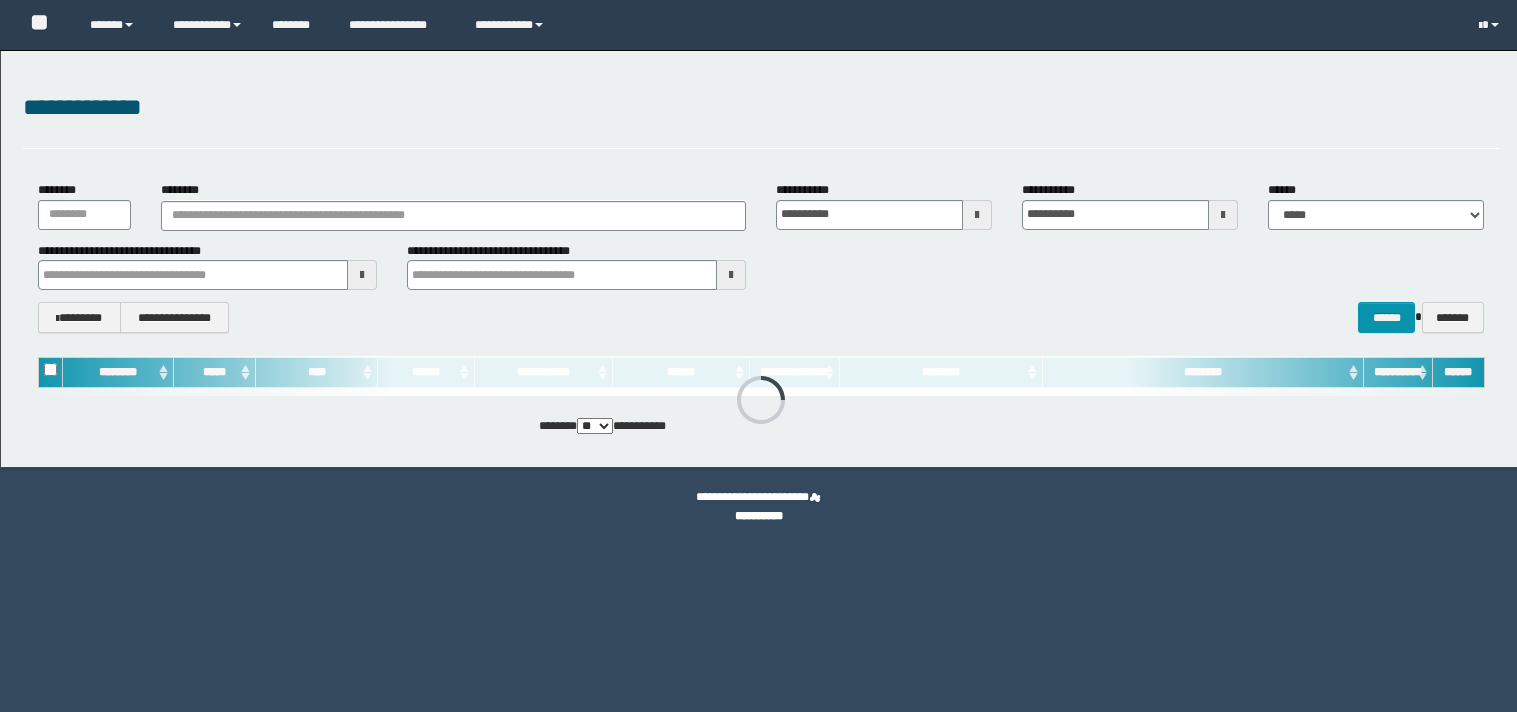 scroll, scrollTop: 0, scrollLeft: 0, axis: both 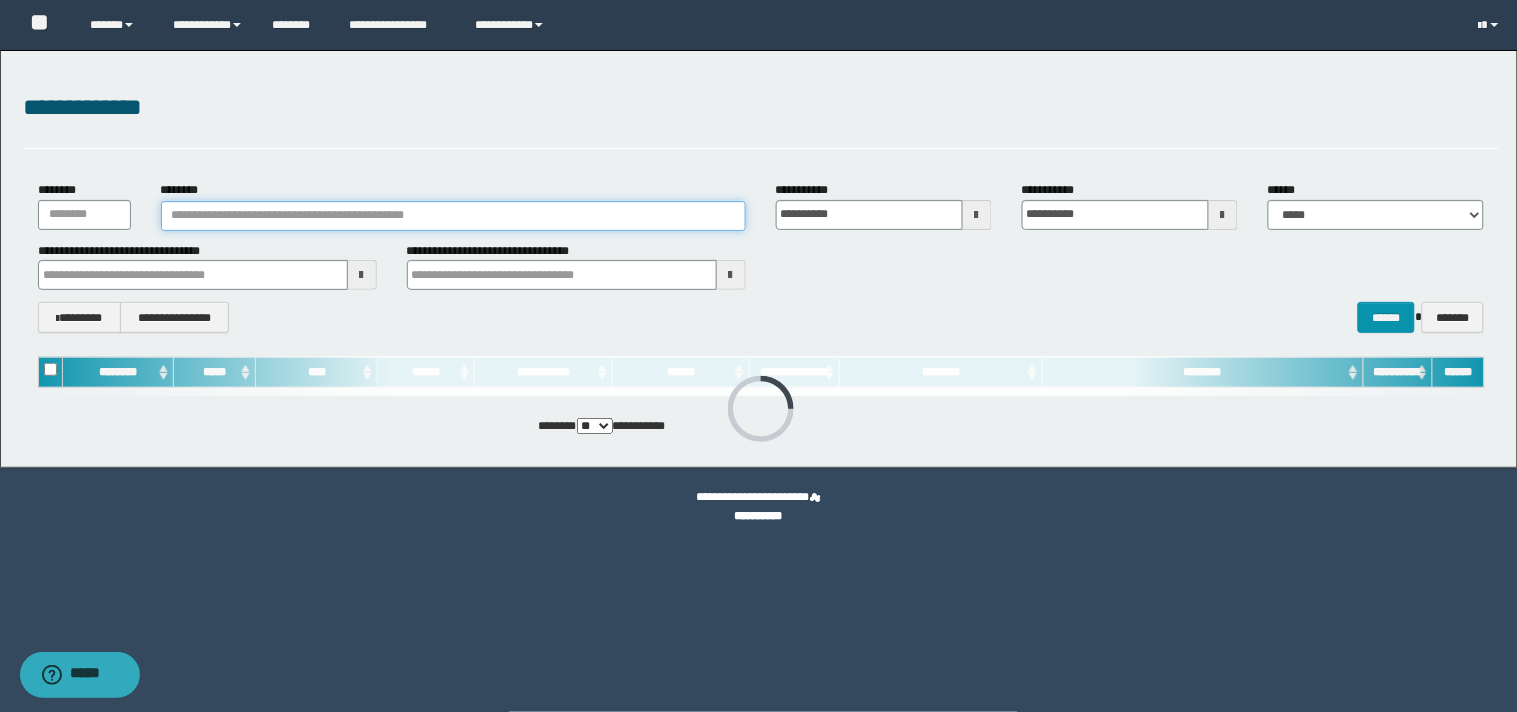 click on "********" at bounding box center (453, 216) 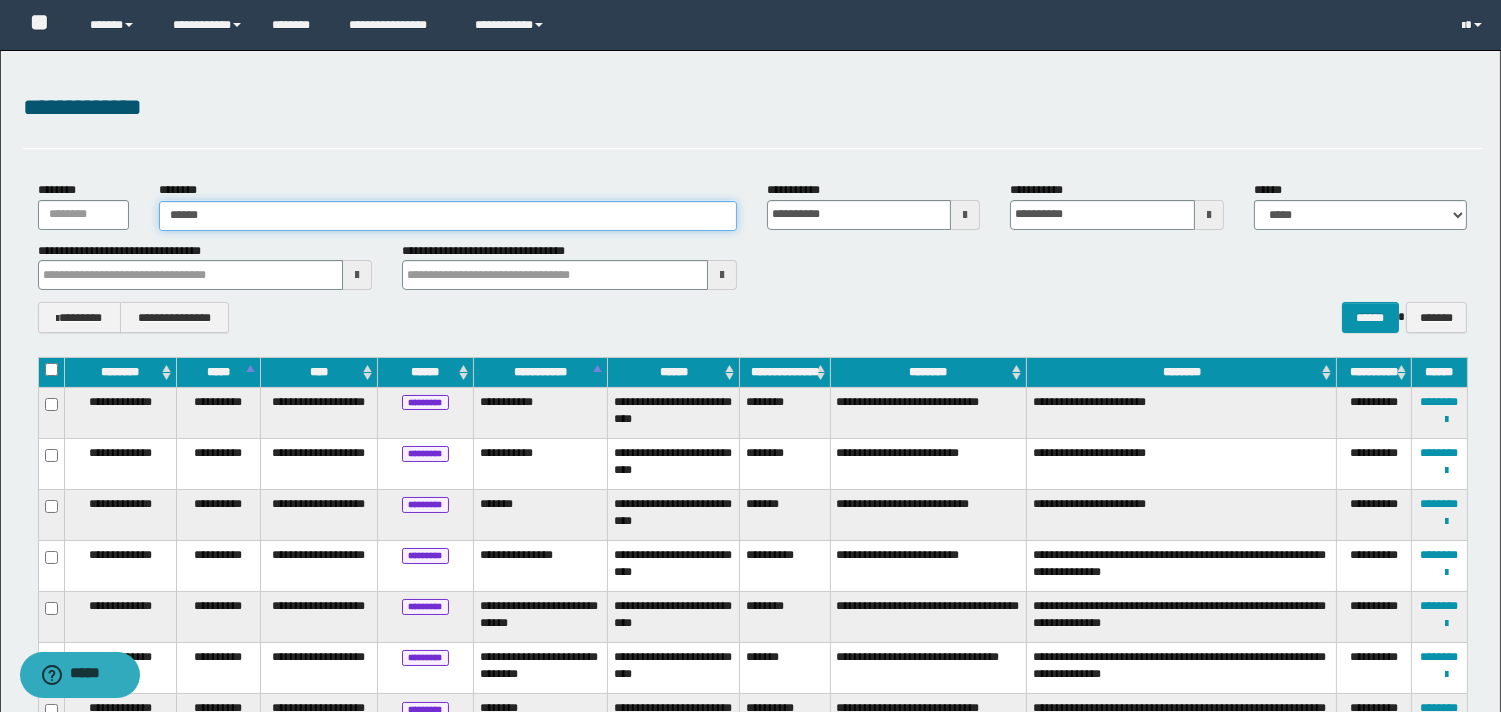 type on "******" 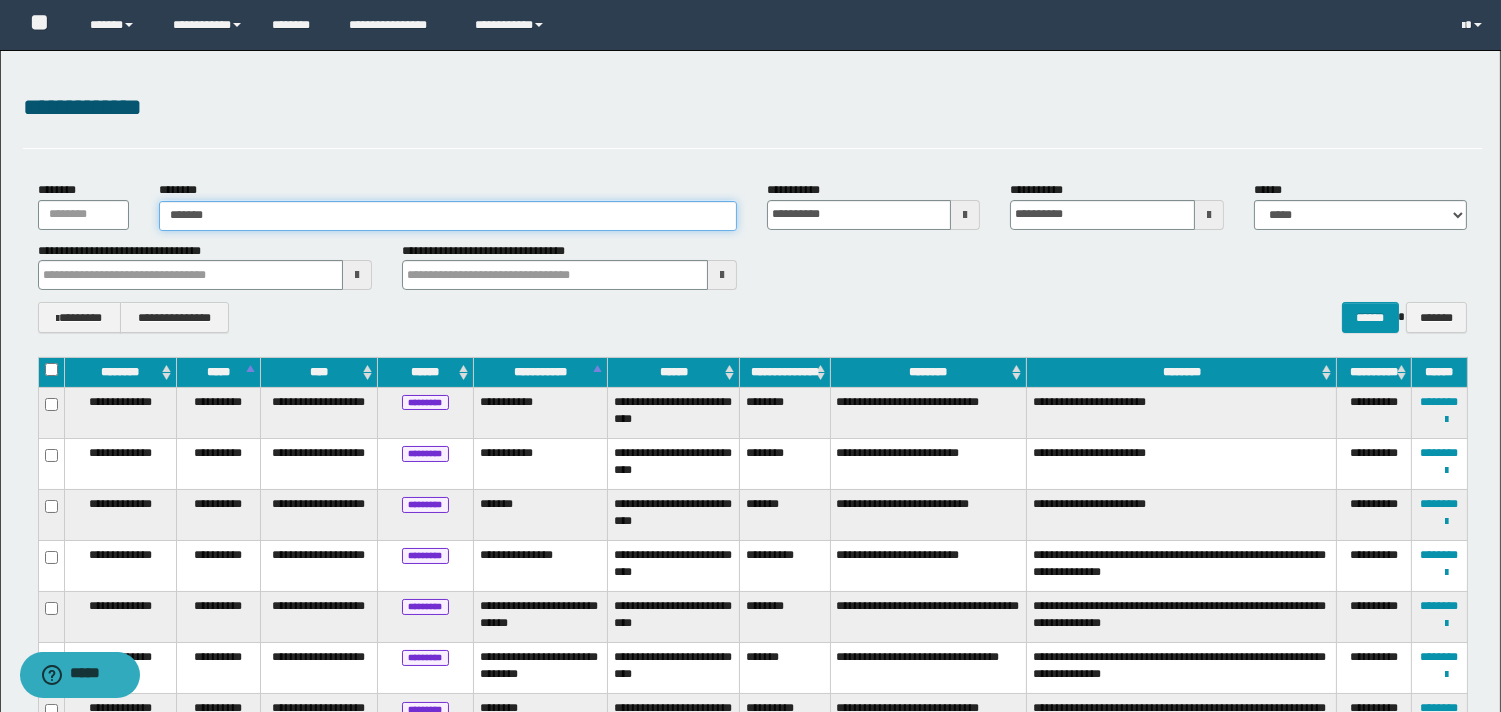 type on "******" 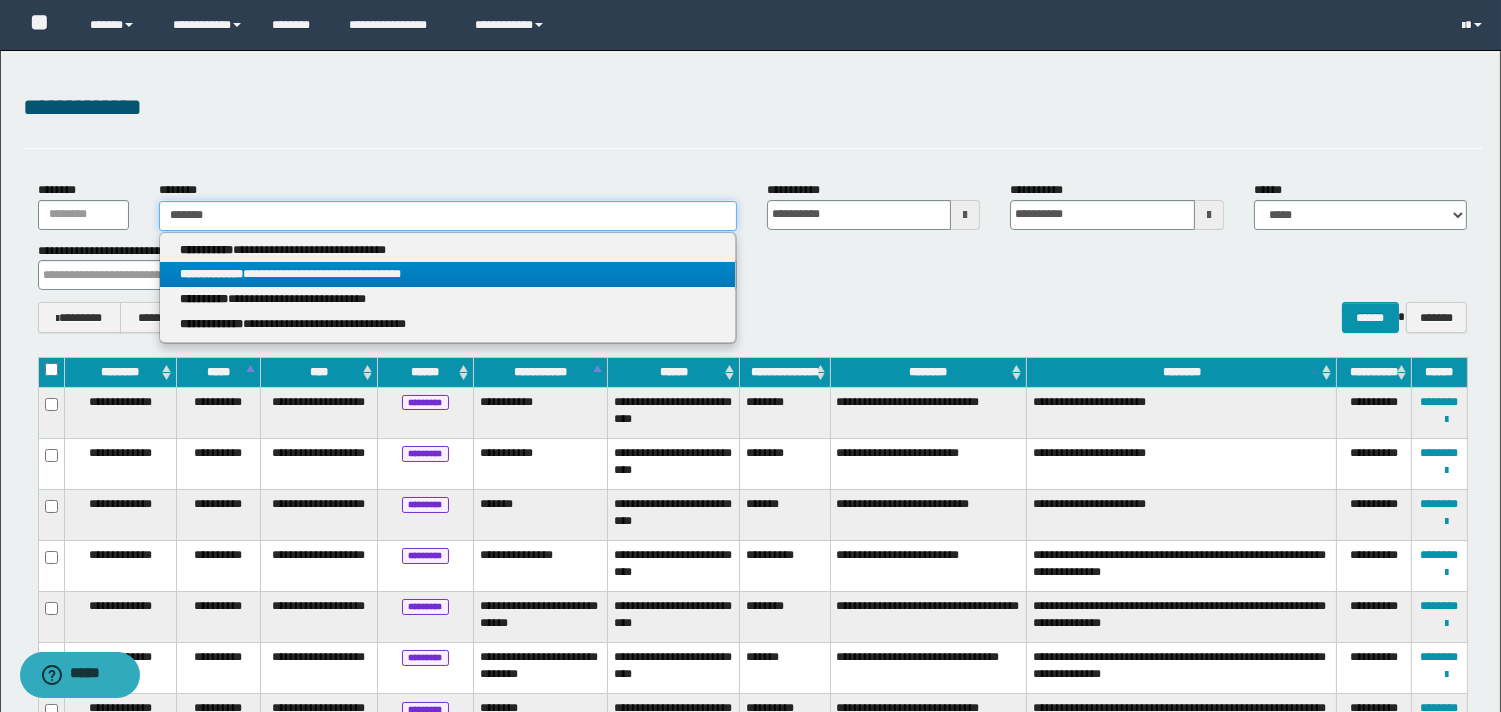 type on "******" 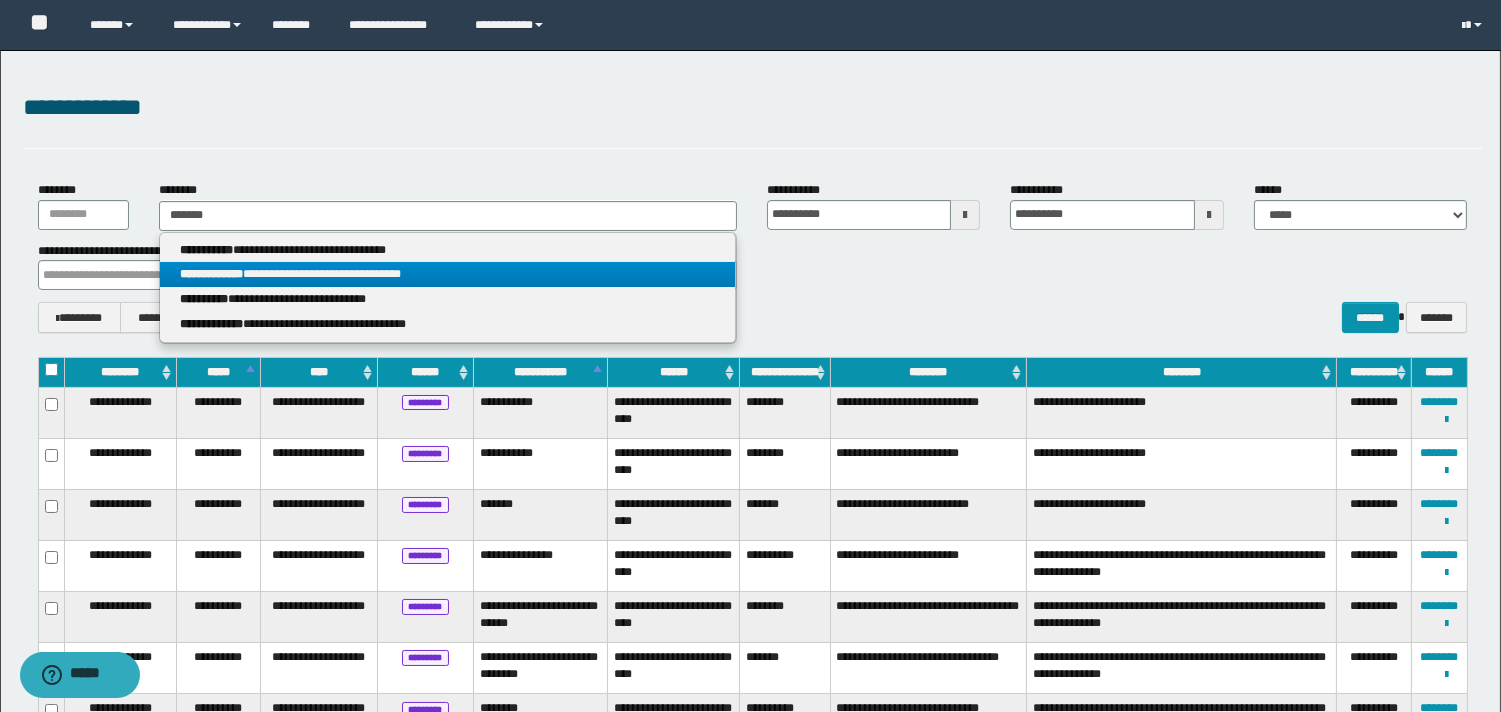 drag, startPoint x: 287, startPoint y: 274, endPoint x: 342, endPoint y: 291, distance: 57.567352 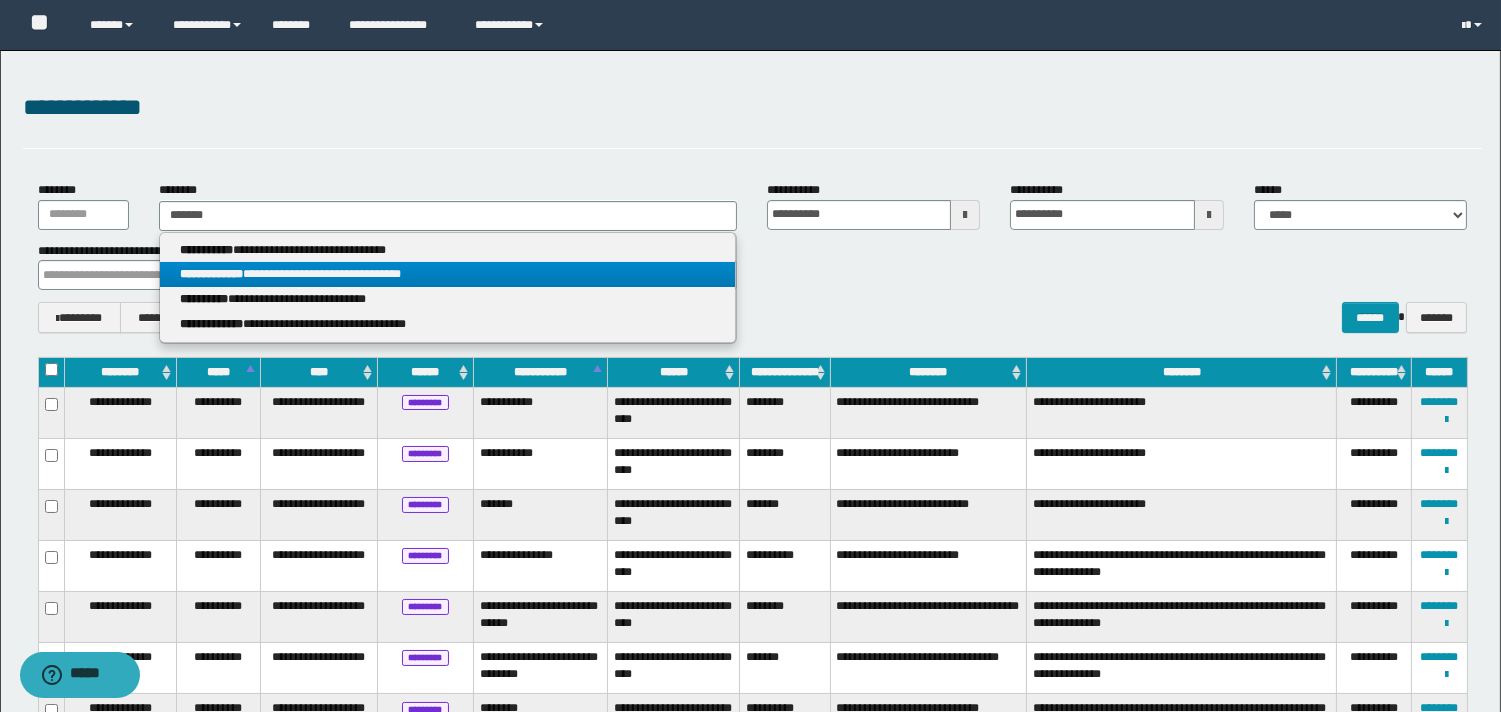 click on "**********" at bounding box center [448, 274] 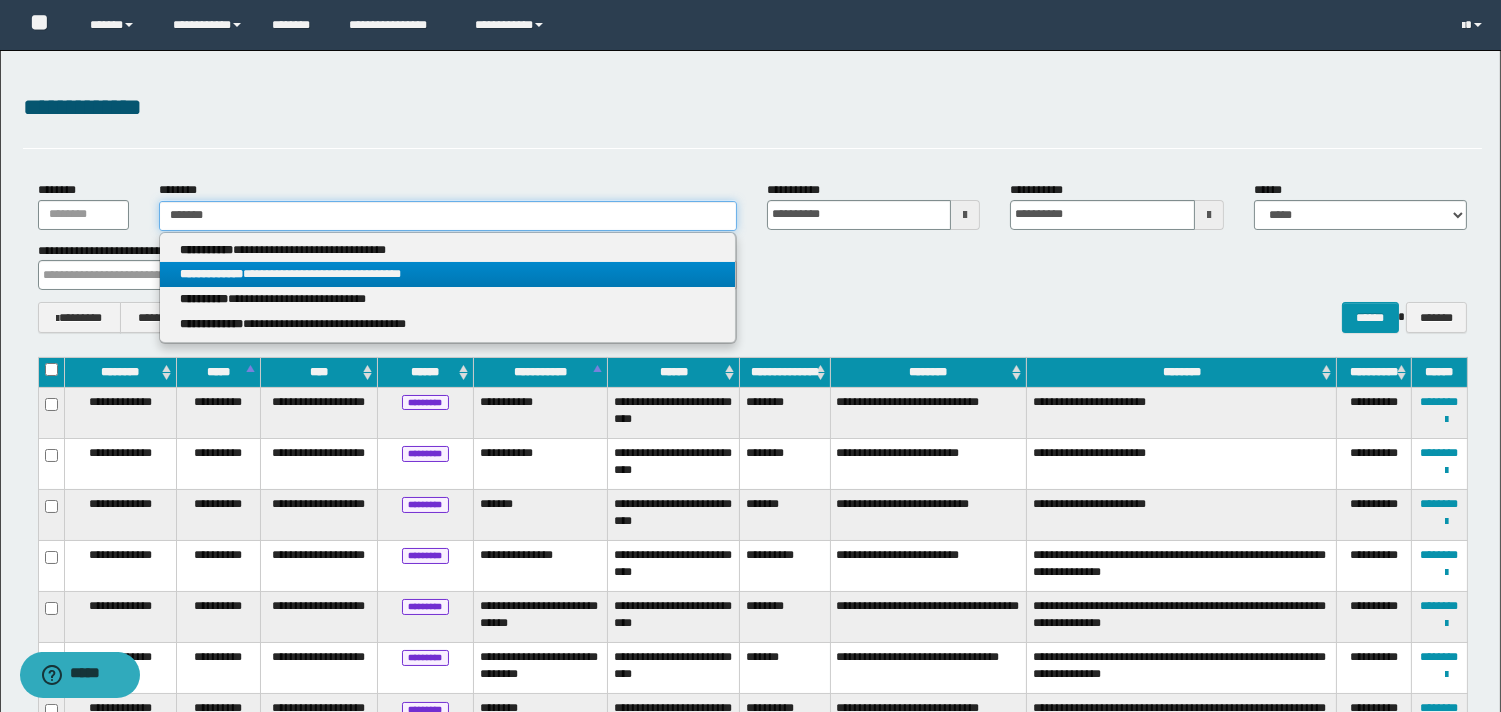 type 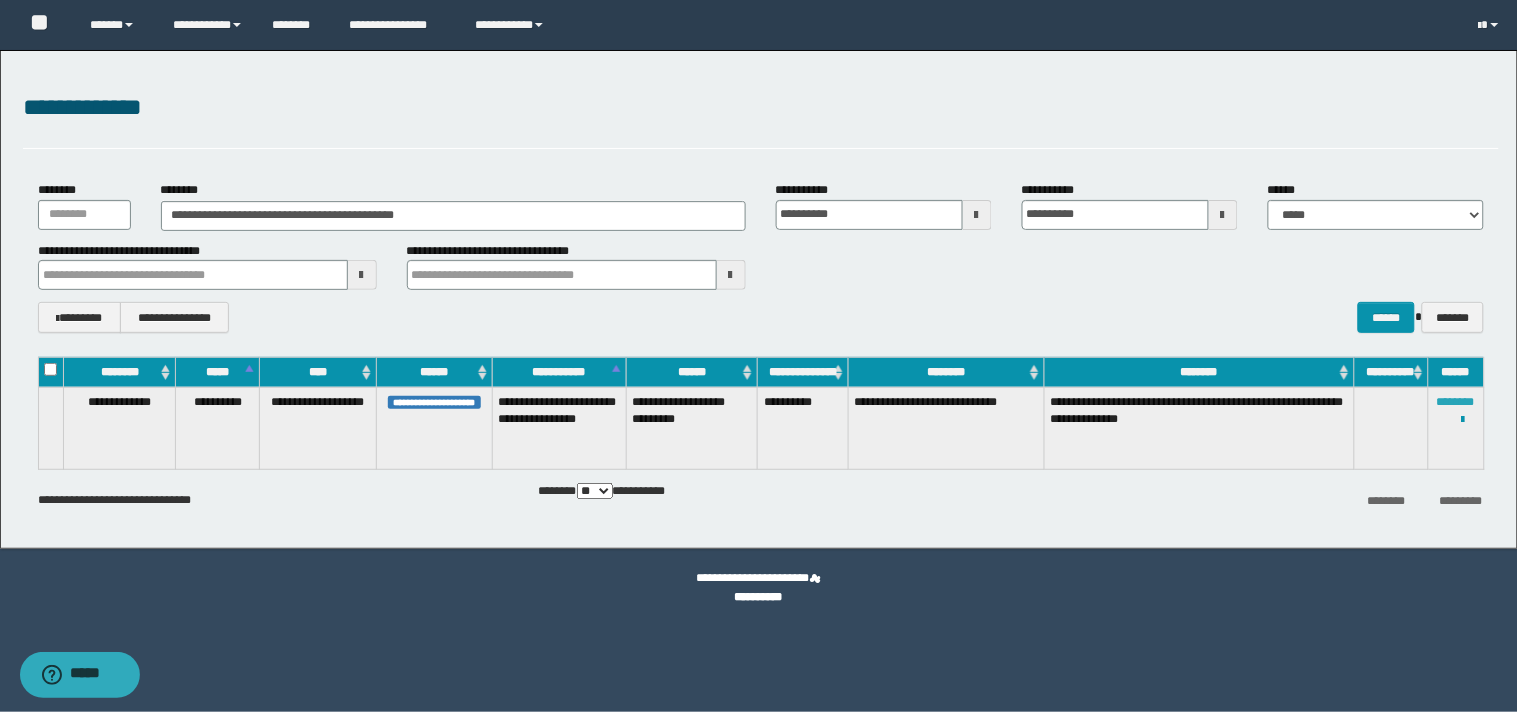 click on "********" at bounding box center [1456, 402] 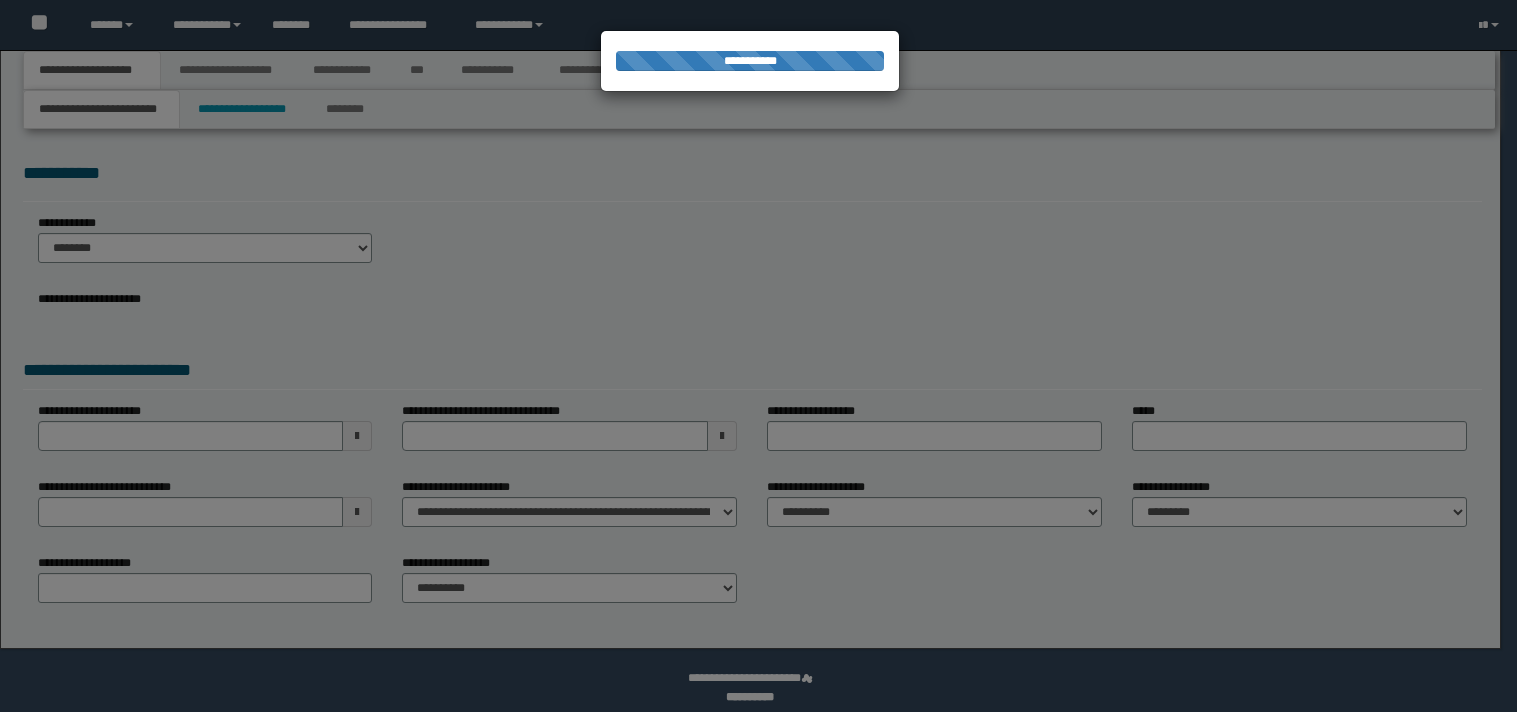 scroll, scrollTop: 0, scrollLeft: 0, axis: both 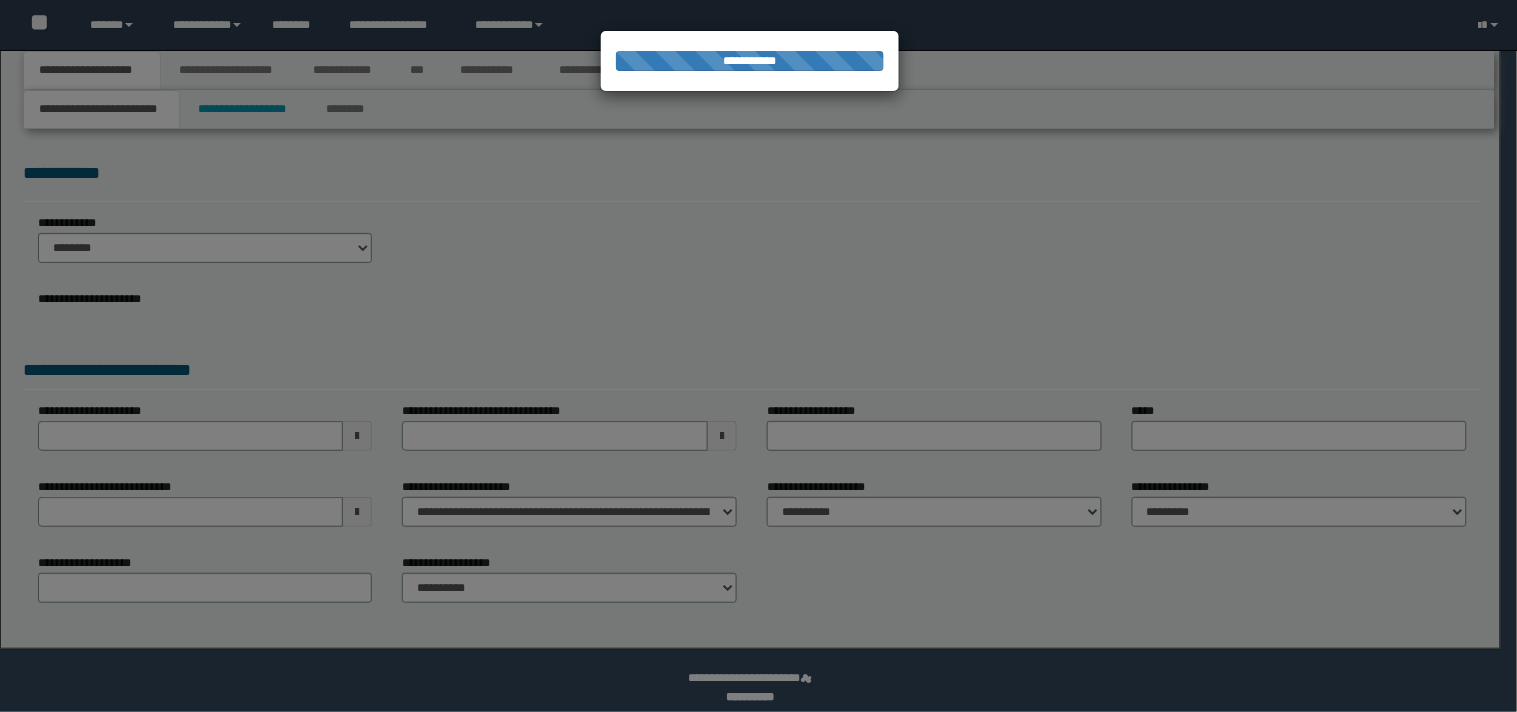 select on "*" 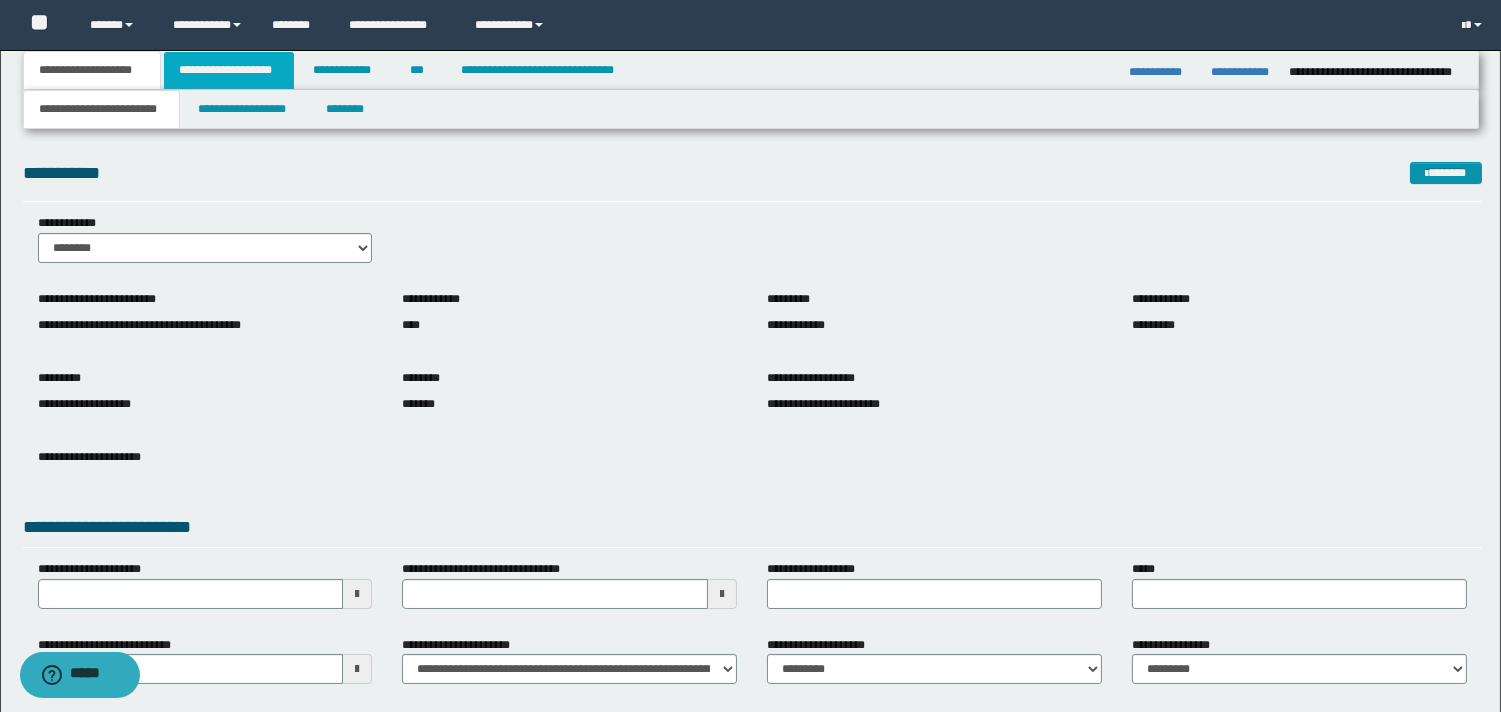 click on "**********" at bounding box center [229, 70] 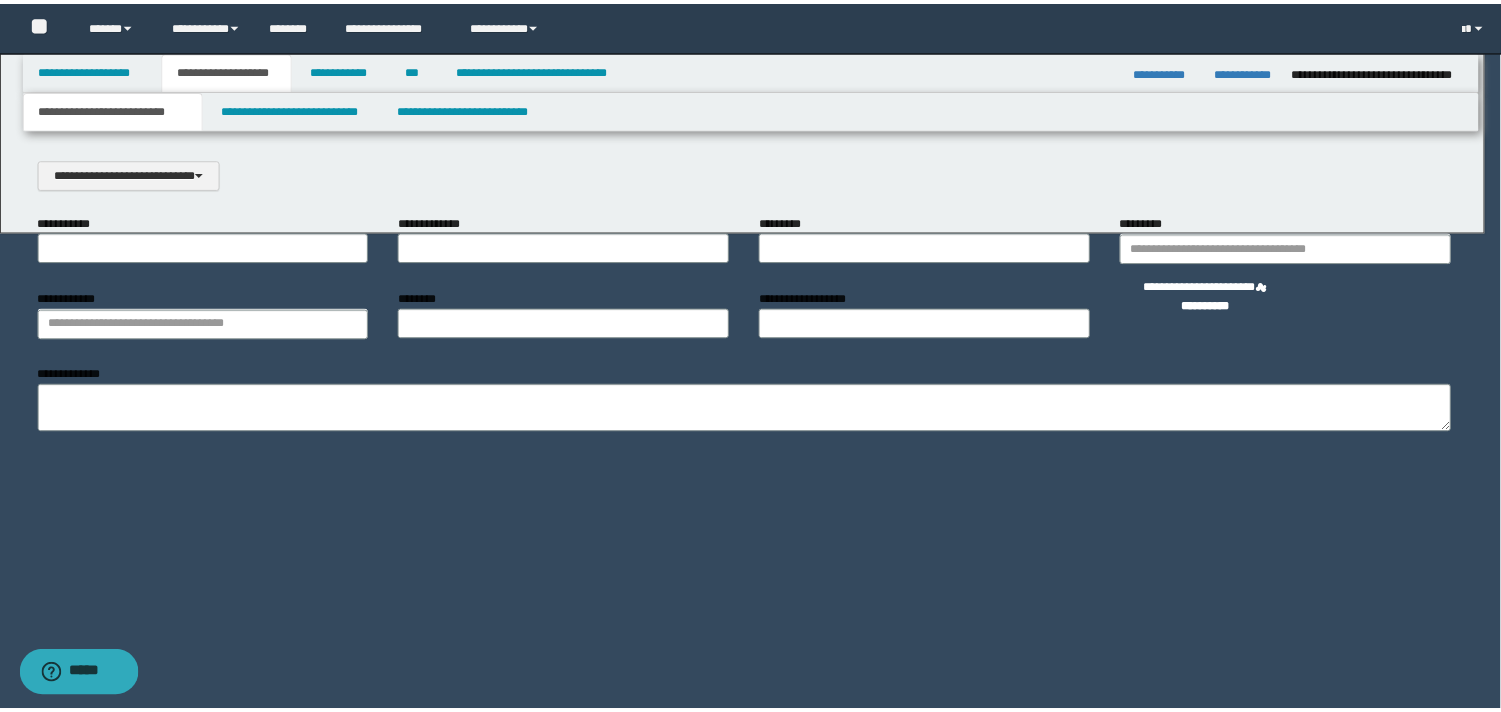 scroll, scrollTop: 0, scrollLeft: 0, axis: both 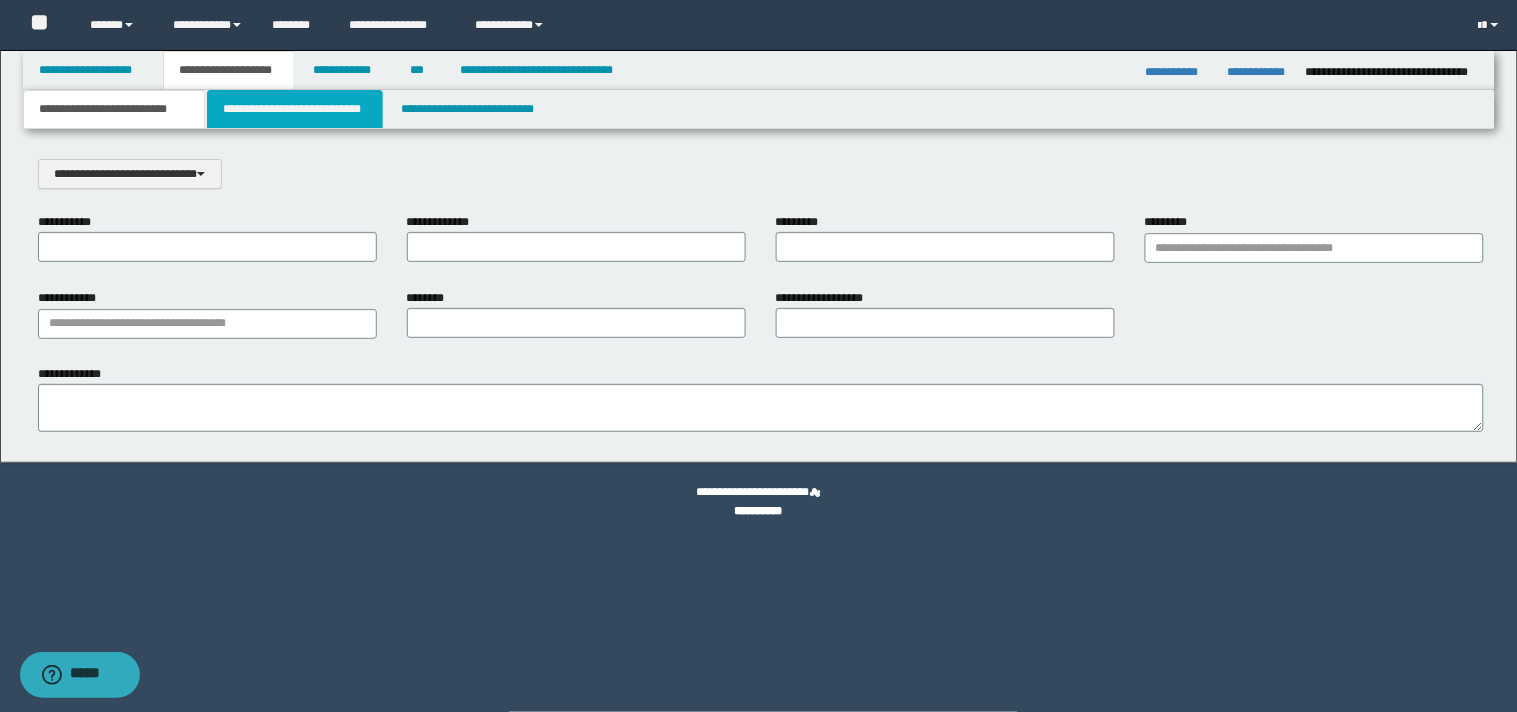 click on "**********" at bounding box center [295, 109] 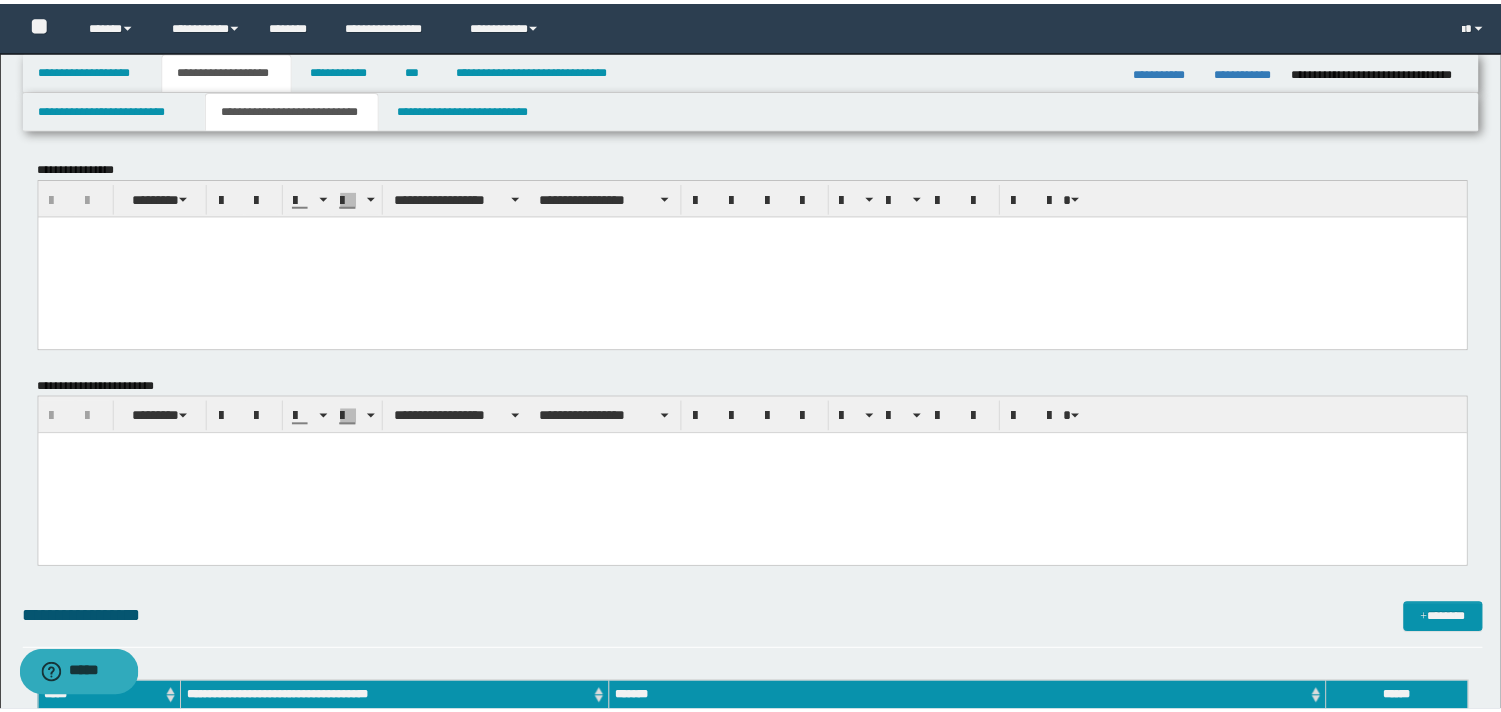 scroll, scrollTop: 0, scrollLeft: 0, axis: both 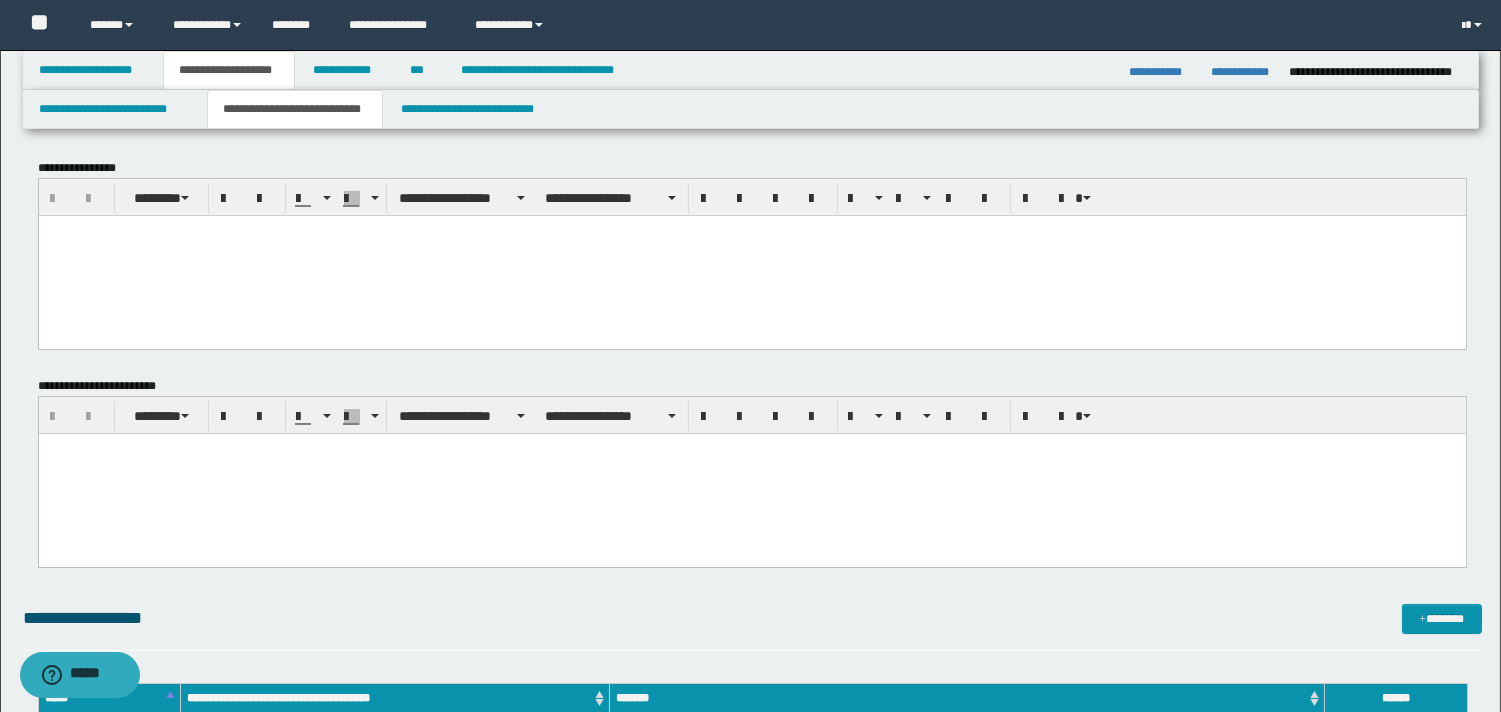 click at bounding box center (751, 230) 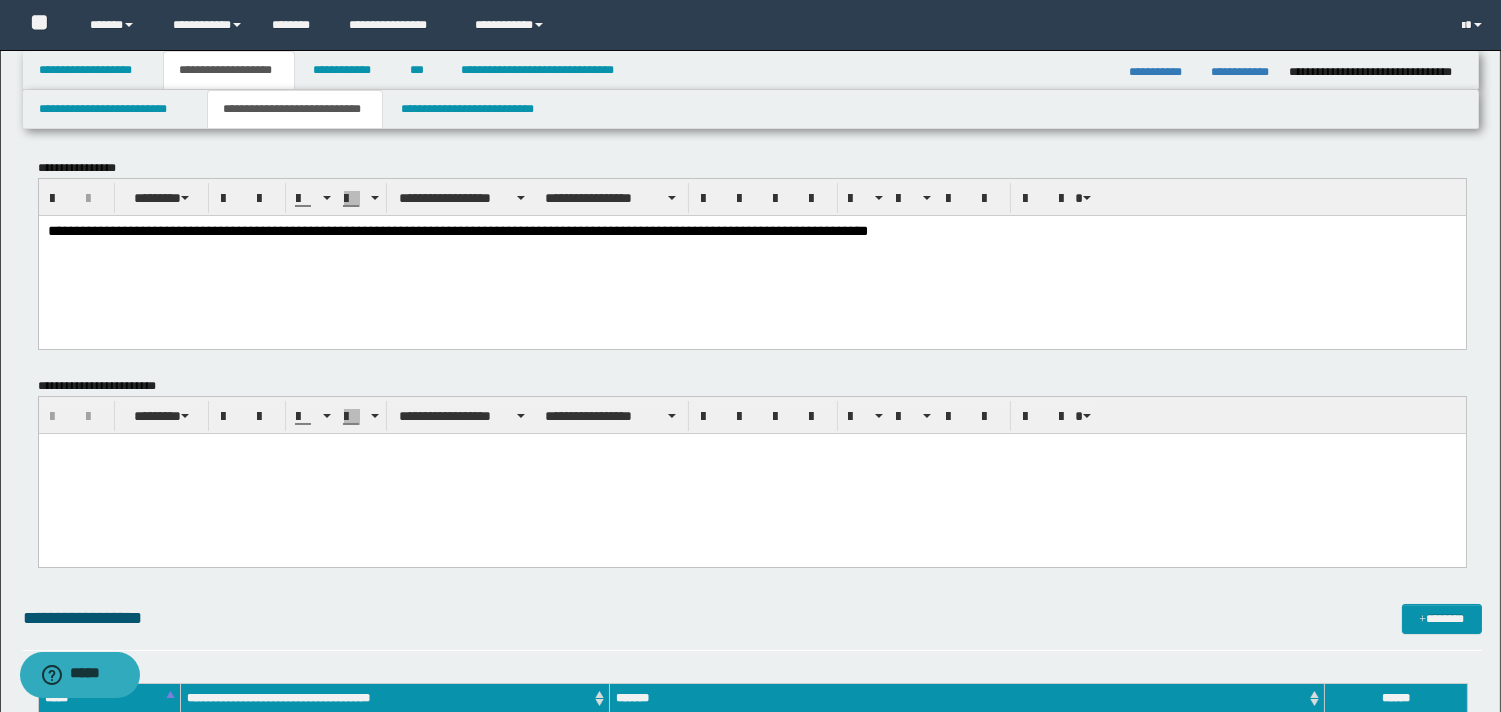 click on "**********" at bounding box center (457, 230) 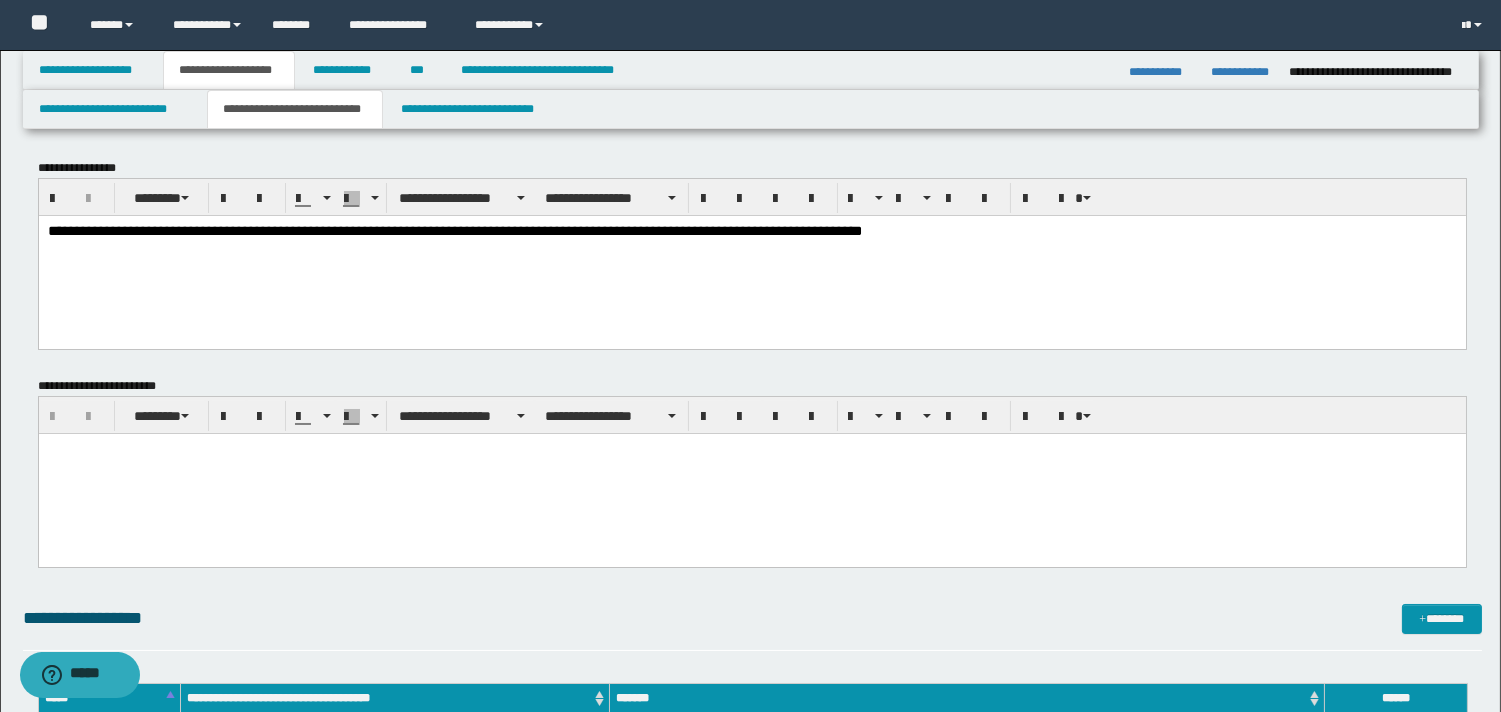click on "**********" at bounding box center [454, 230] 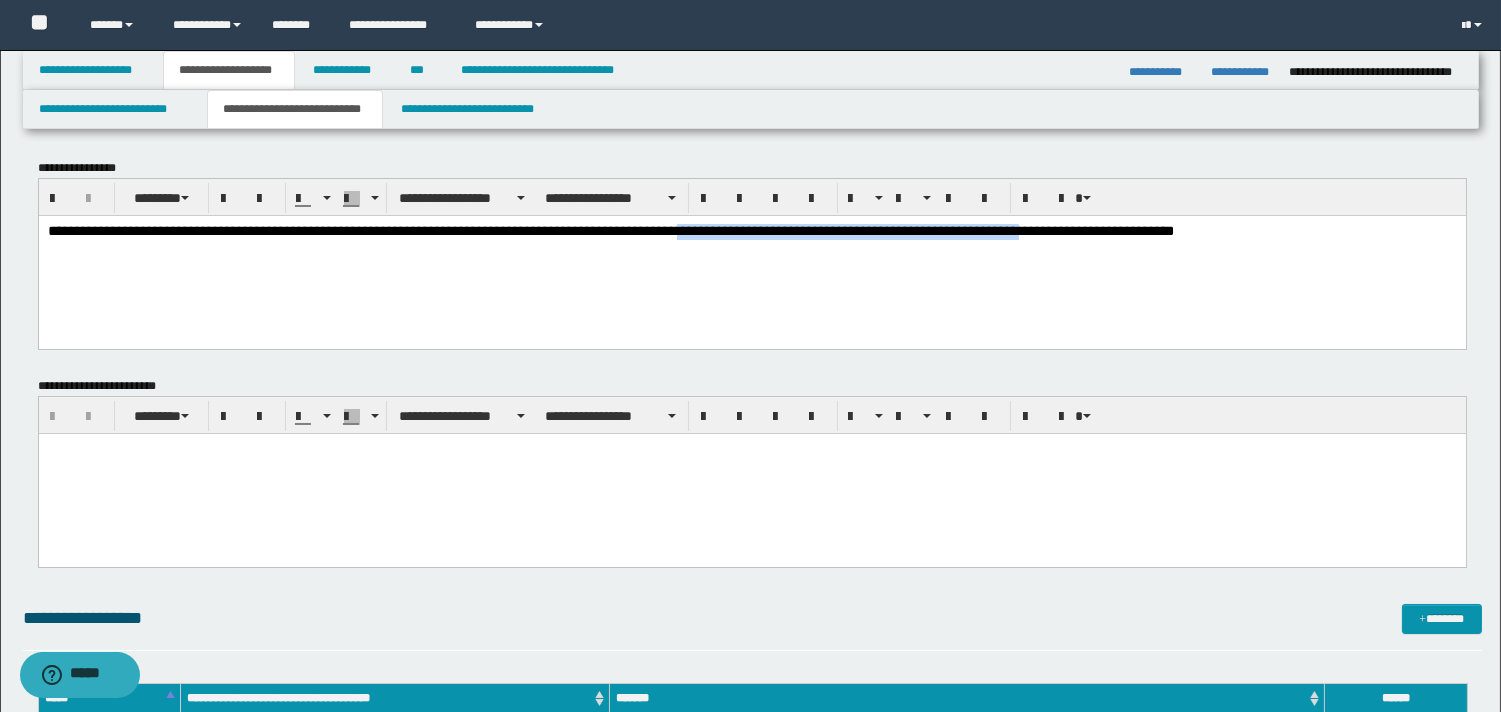 drag, startPoint x: 794, startPoint y: 230, endPoint x: 1144, endPoint y: 248, distance: 350.46255 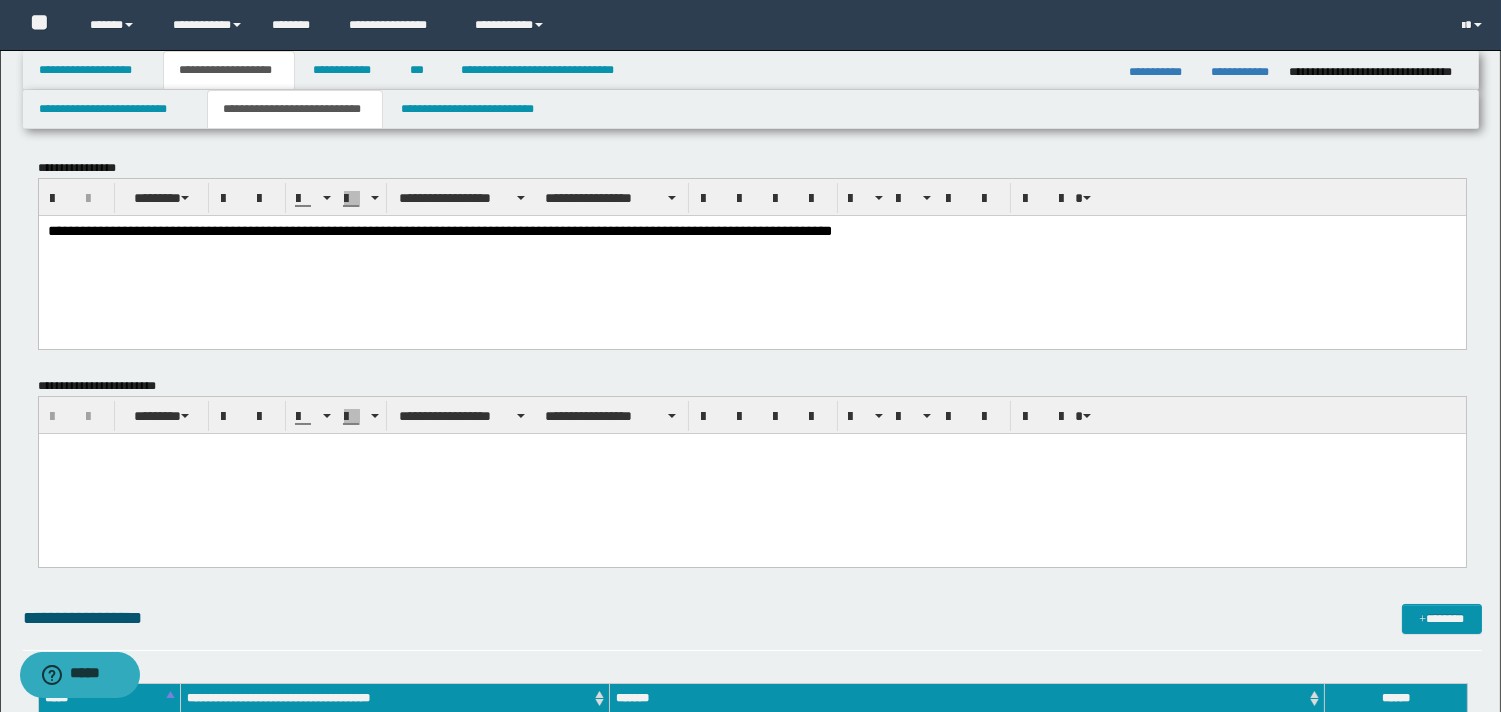 click on "**********" at bounding box center [439, 230] 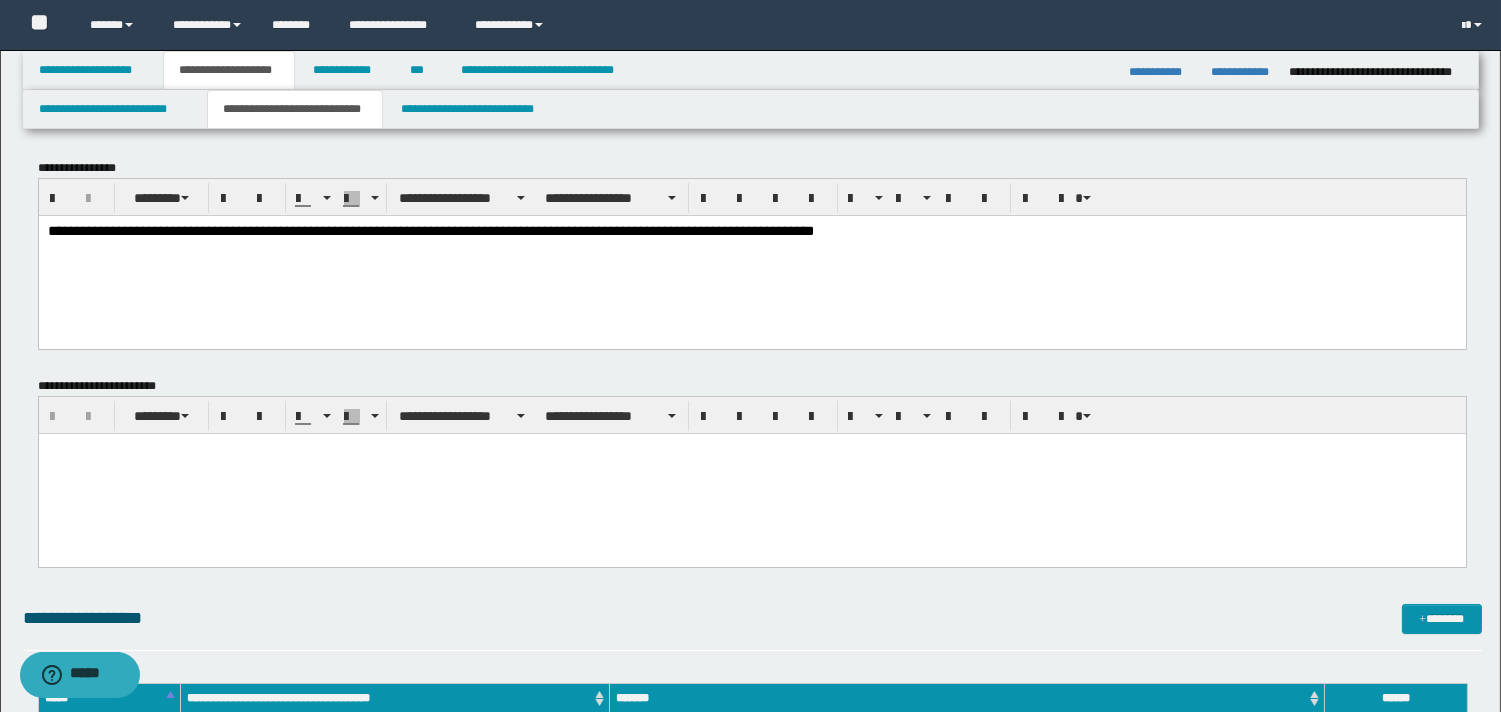 click at bounding box center (751, 449) 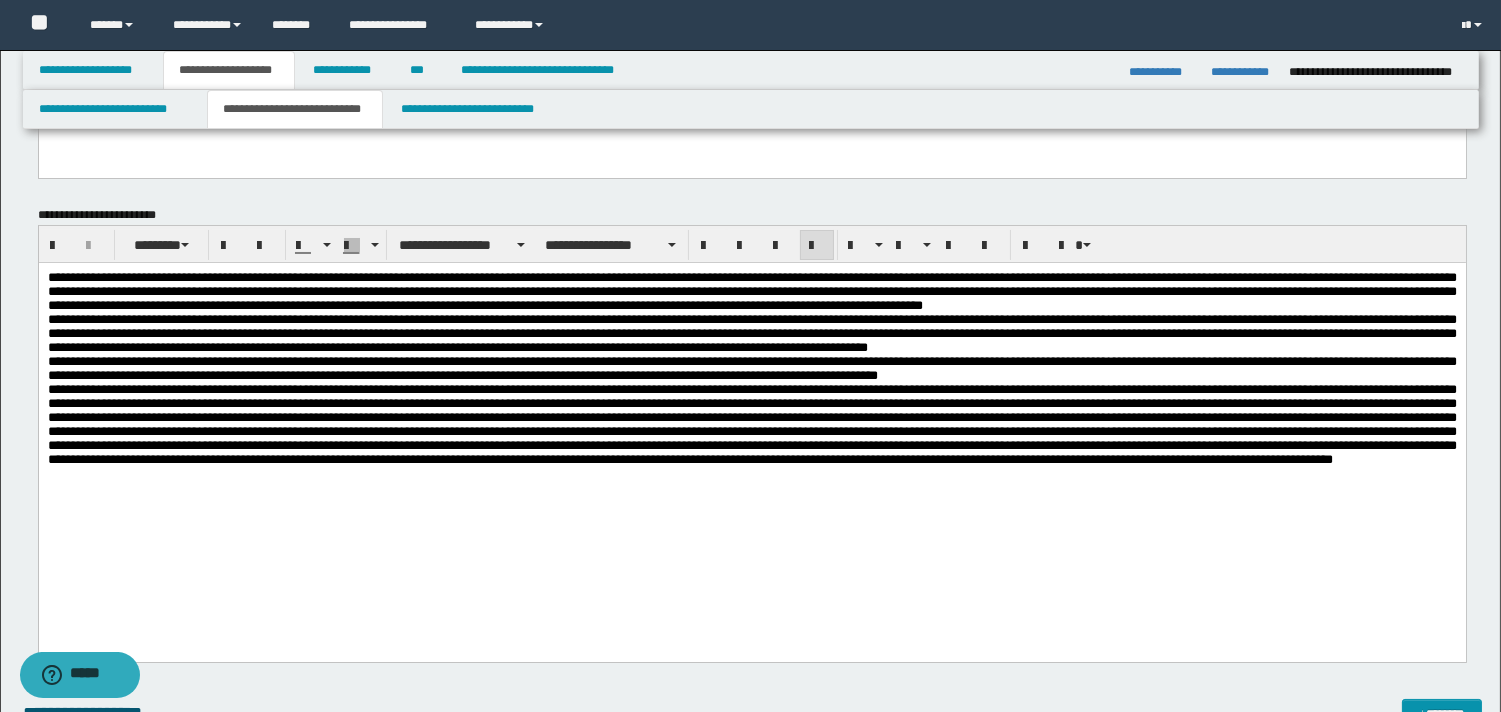 scroll, scrollTop: 177, scrollLeft: 0, axis: vertical 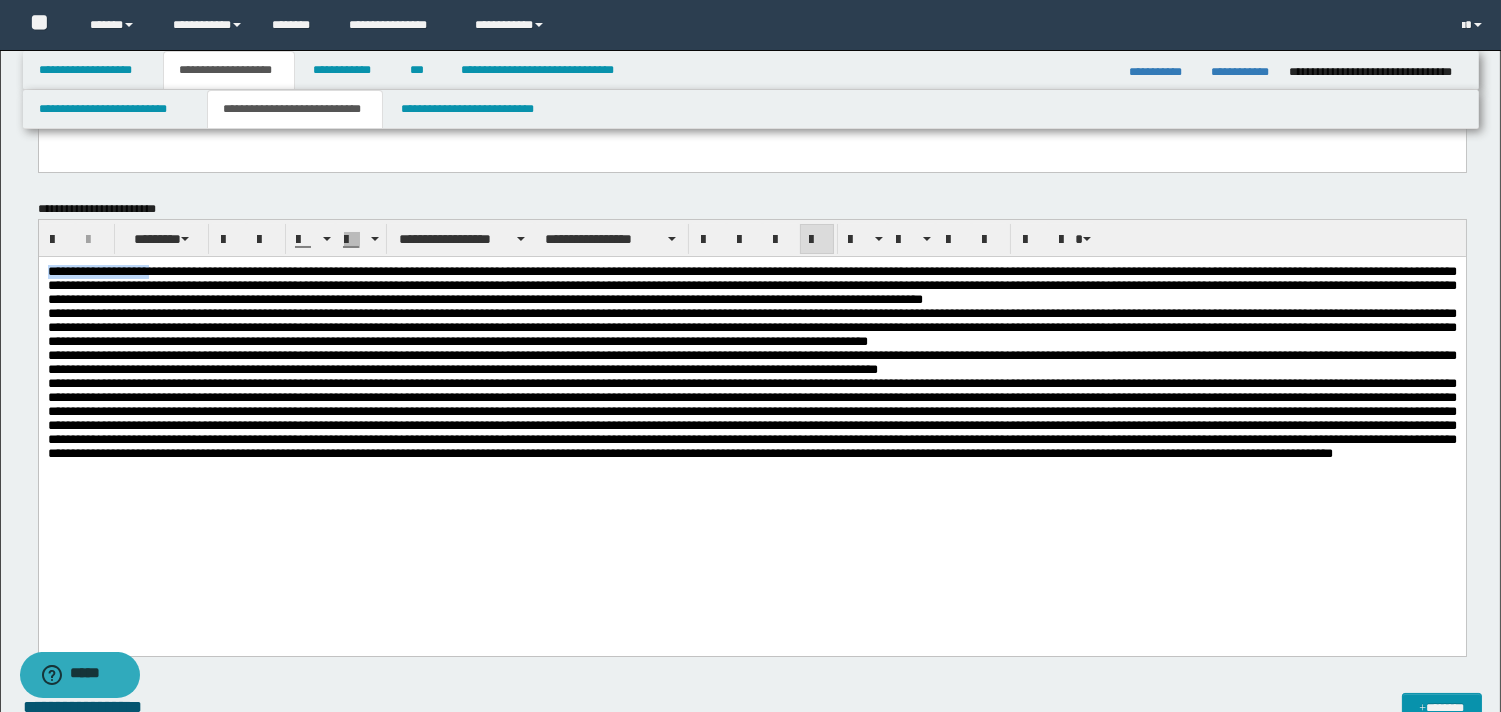 drag, startPoint x: 165, startPoint y: 267, endPoint x: 26, endPoint y: 271, distance: 139.05754 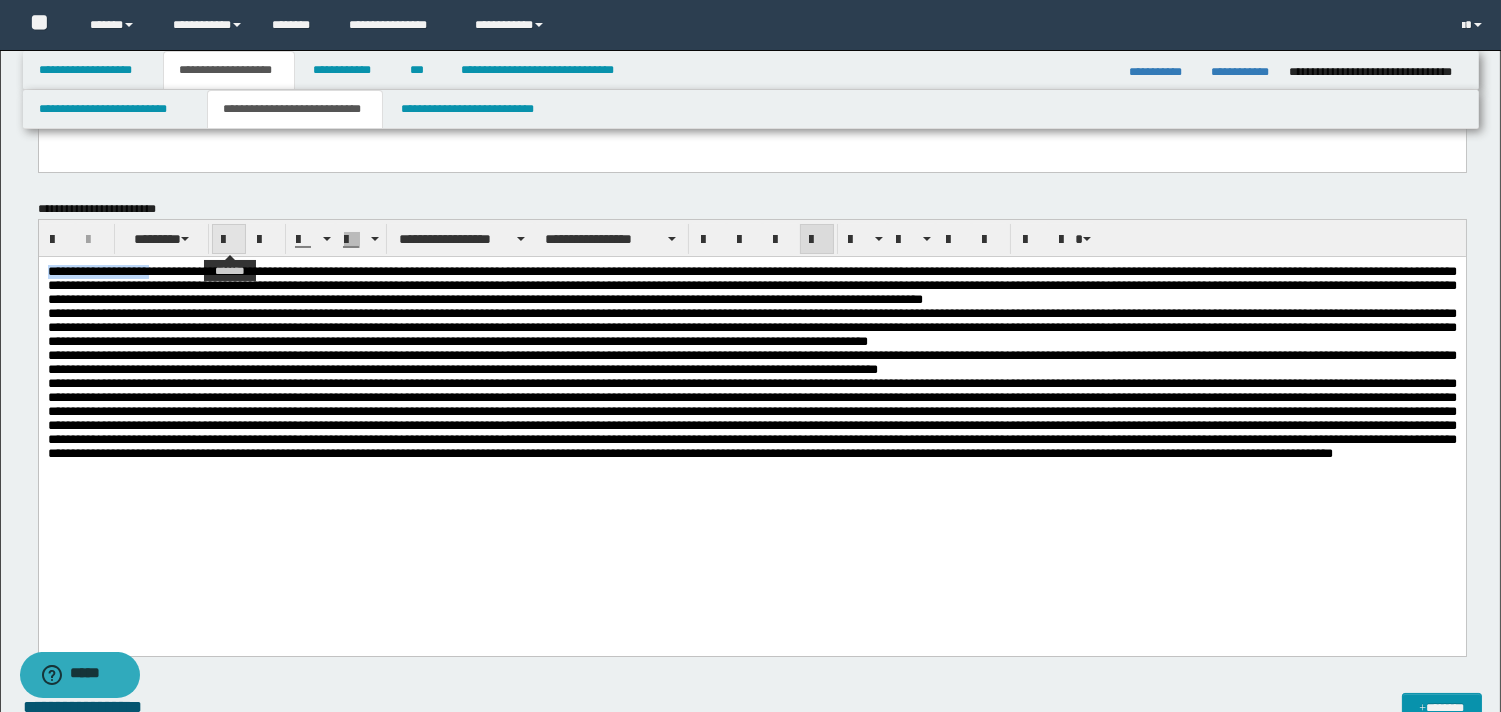 click at bounding box center [229, 240] 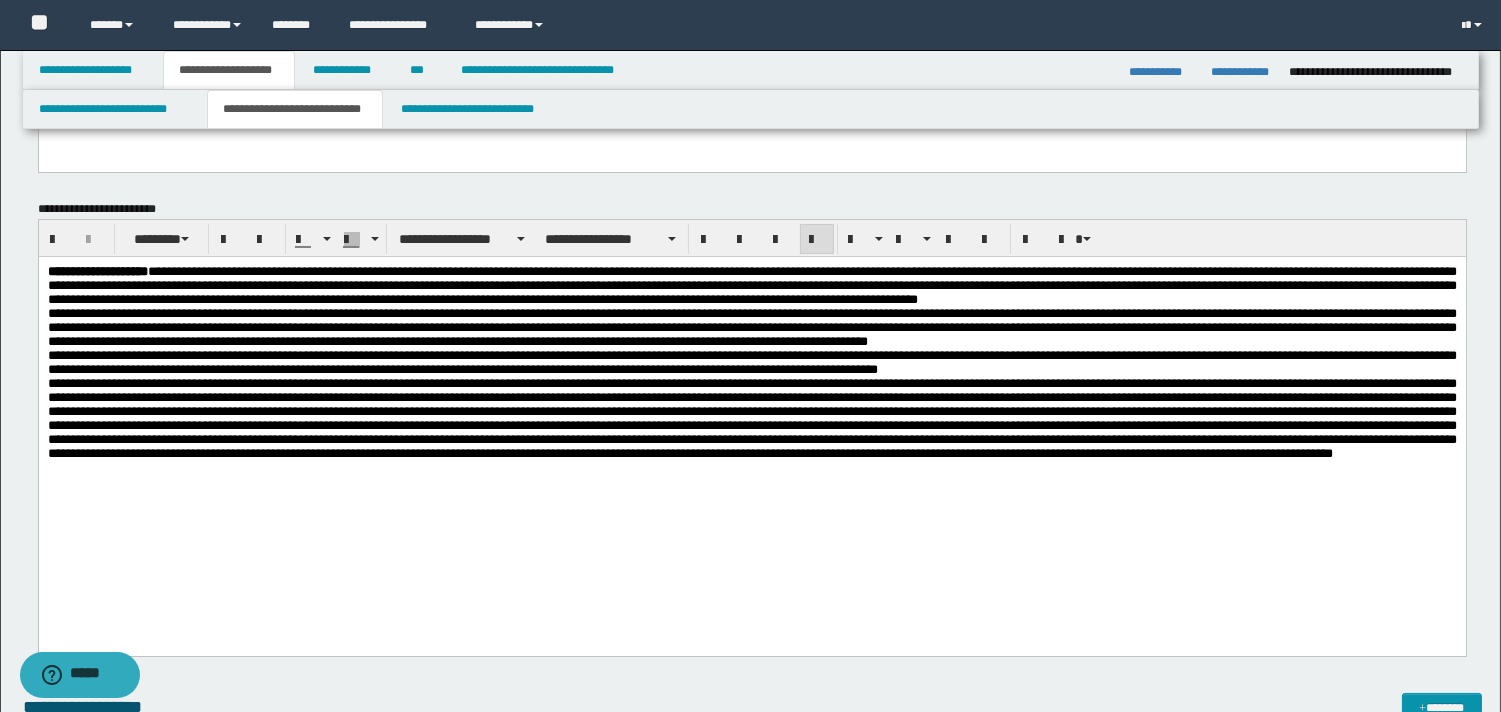 click on "**********" at bounding box center [751, 286] 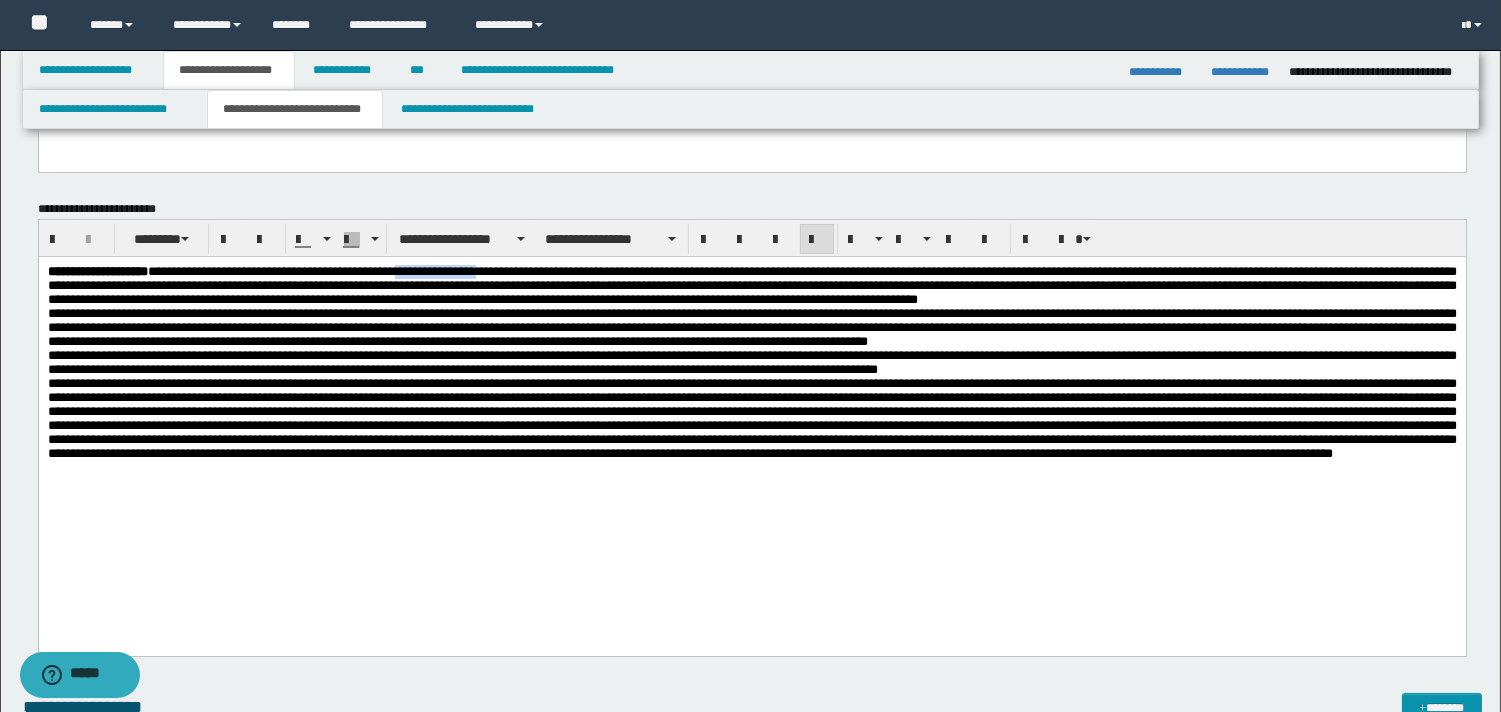 drag, startPoint x: 468, startPoint y: 271, endPoint x: 563, endPoint y: 272, distance: 95.005264 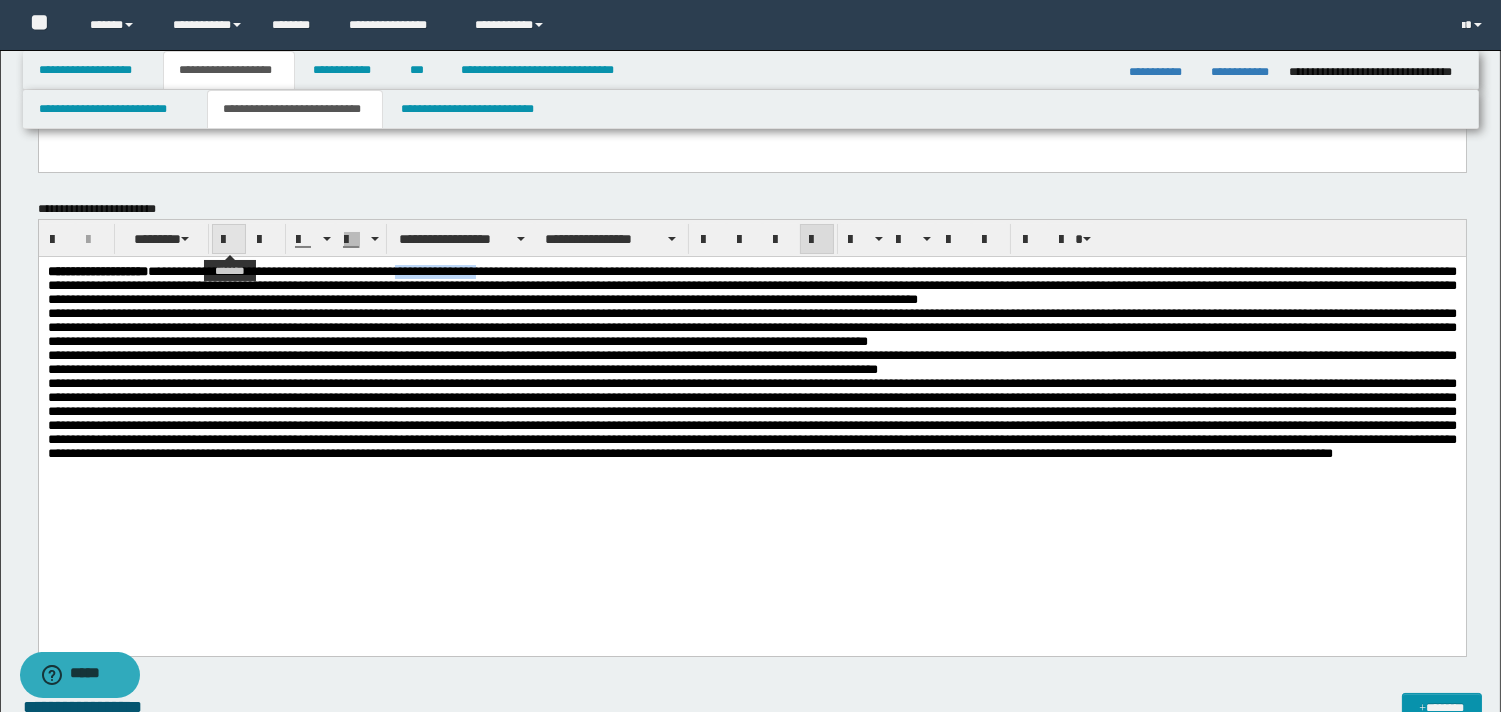 click at bounding box center [229, 240] 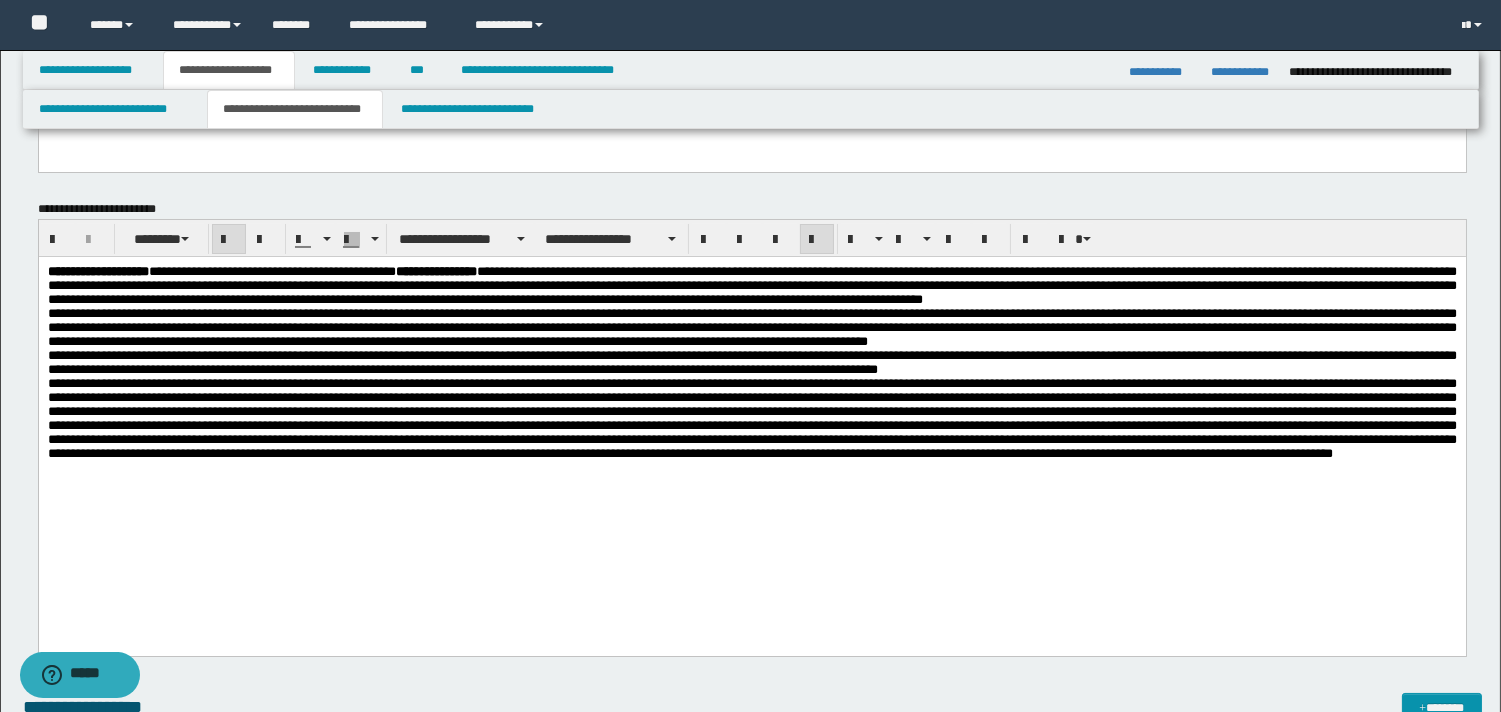 drag, startPoint x: 729, startPoint y: 353, endPoint x: 759, endPoint y: 351, distance: 30.066593 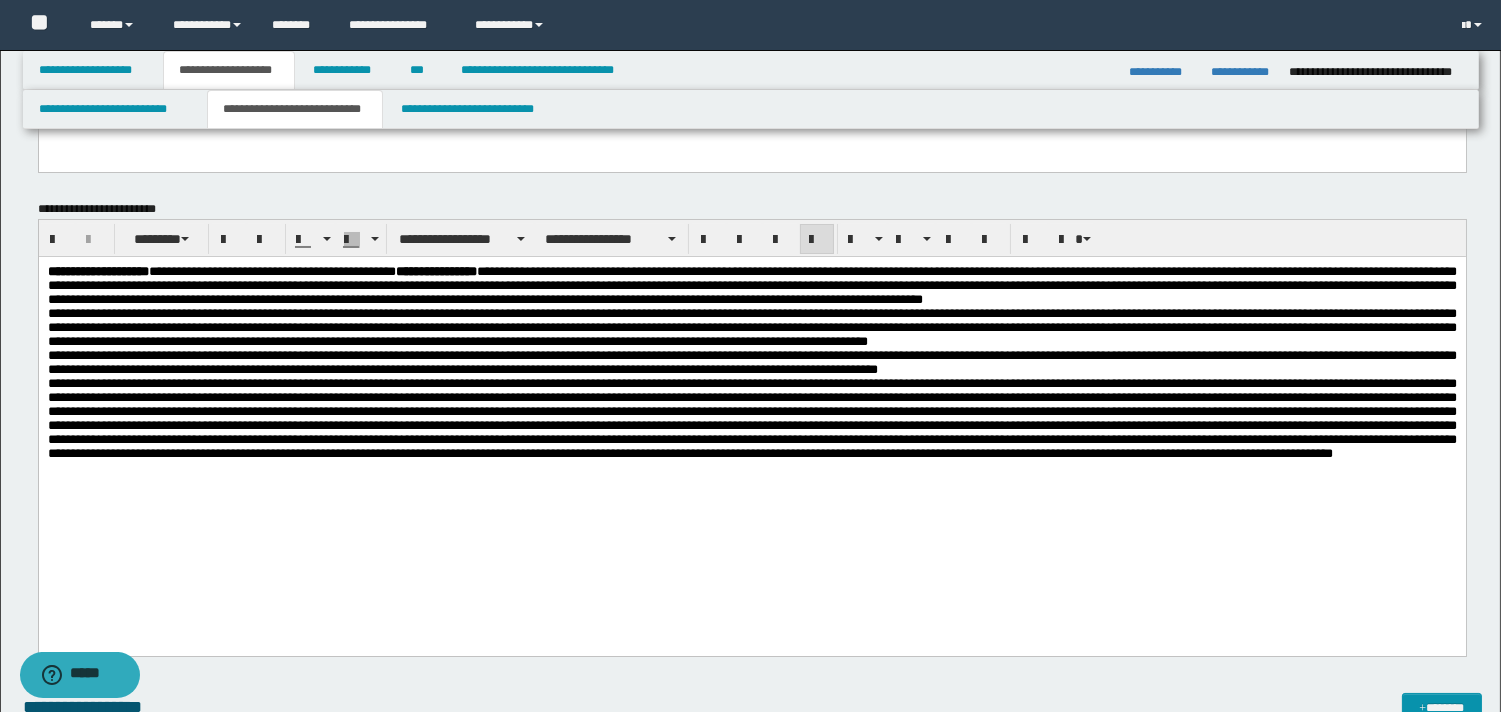 click on "**********" at bounding box center (751, 285) 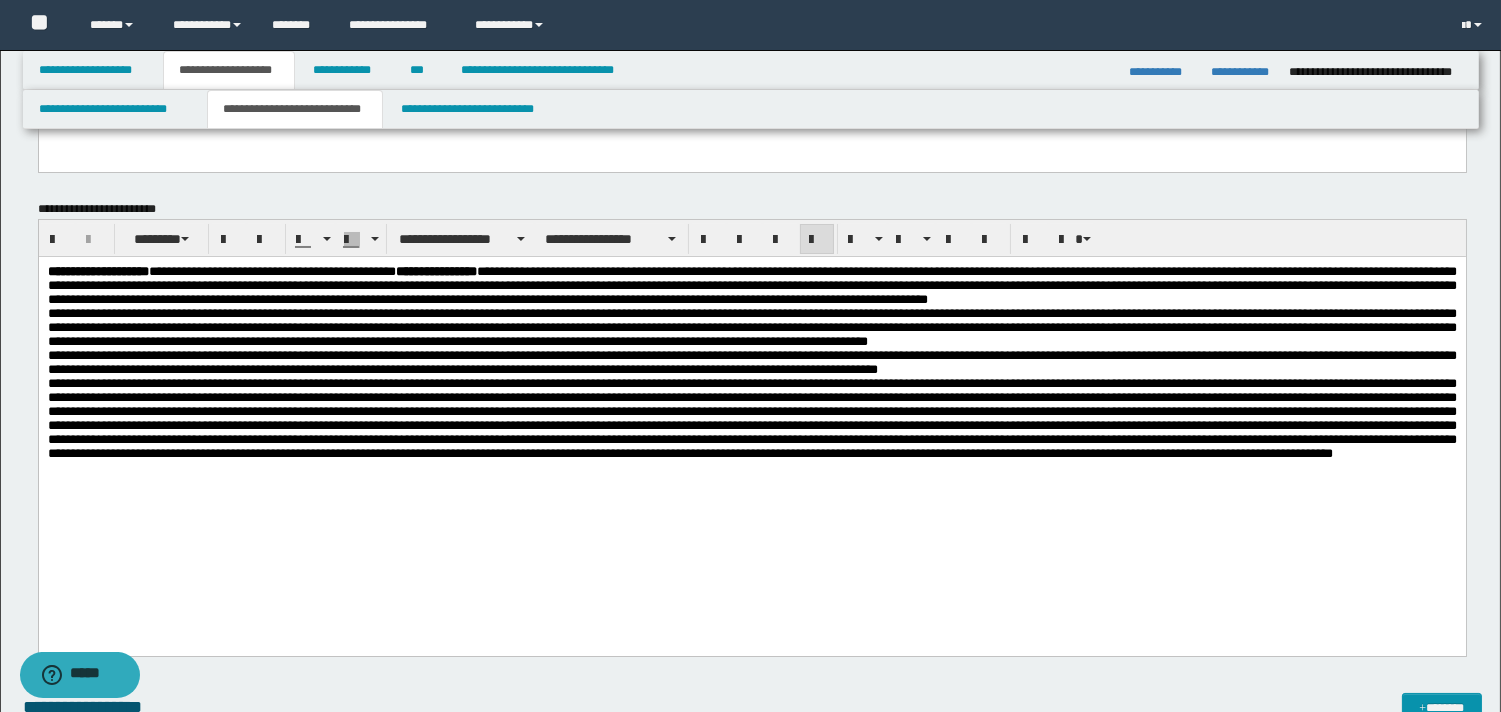 click on "**********" at bounding box center [751, 286] 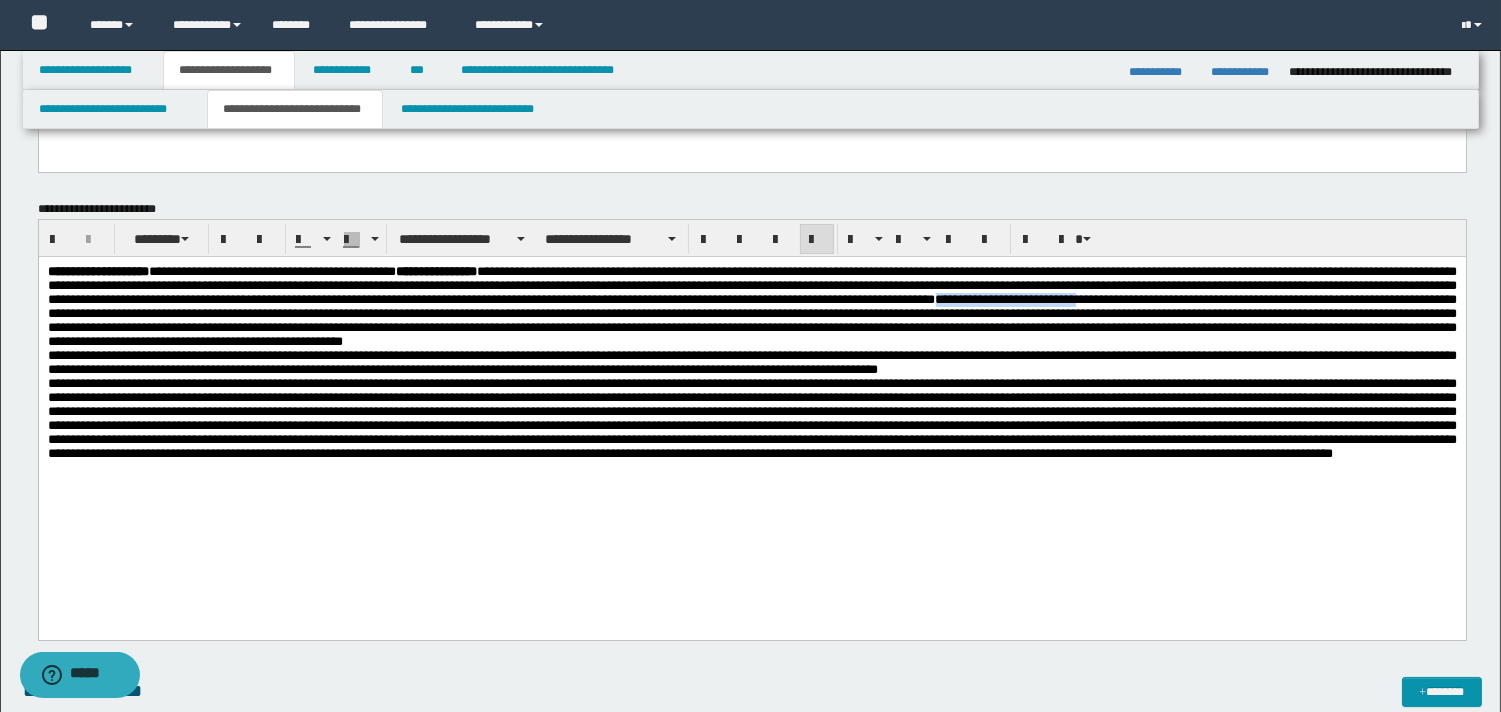 drag, startPoint x: 213, startPoint y: 321, endPoint x: 378, endPoint y: 321, distance: 165 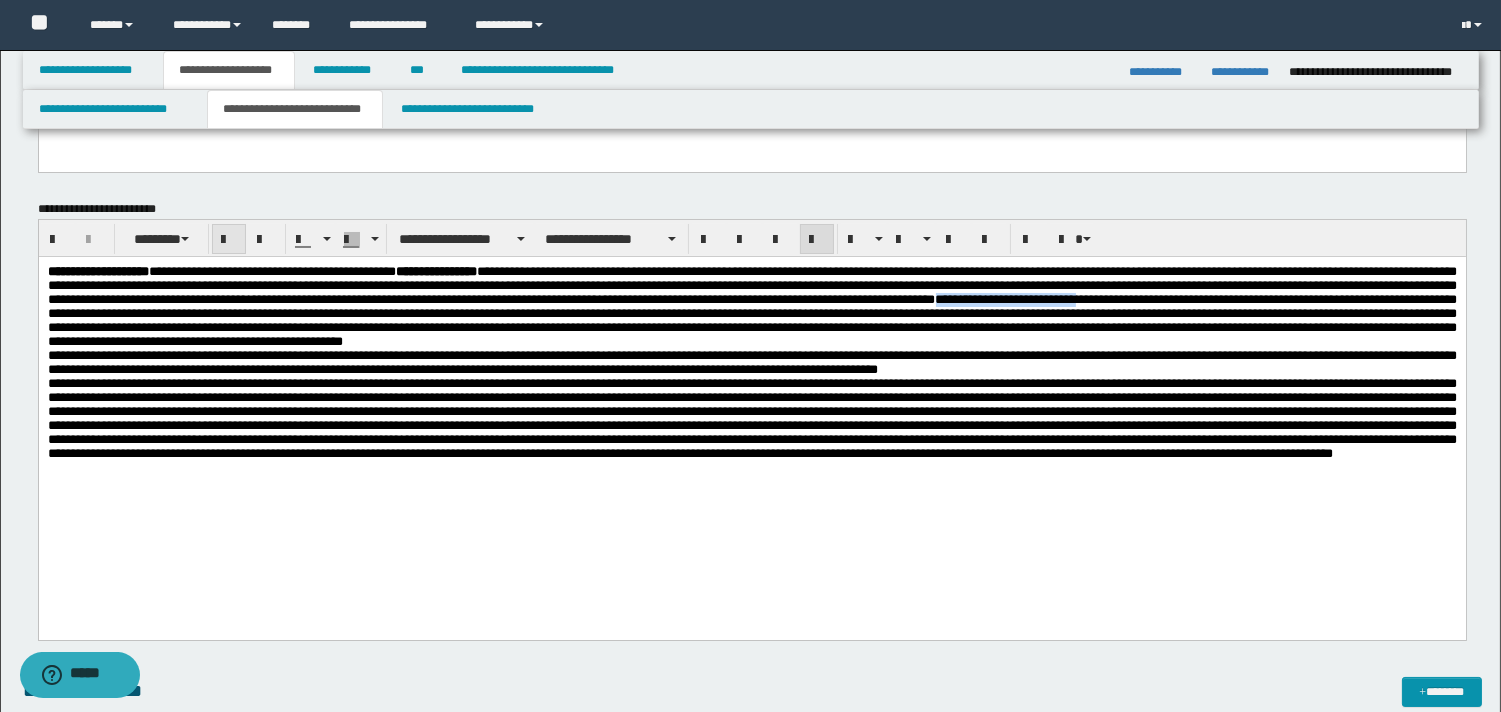 click at bounding box center [229, 240] 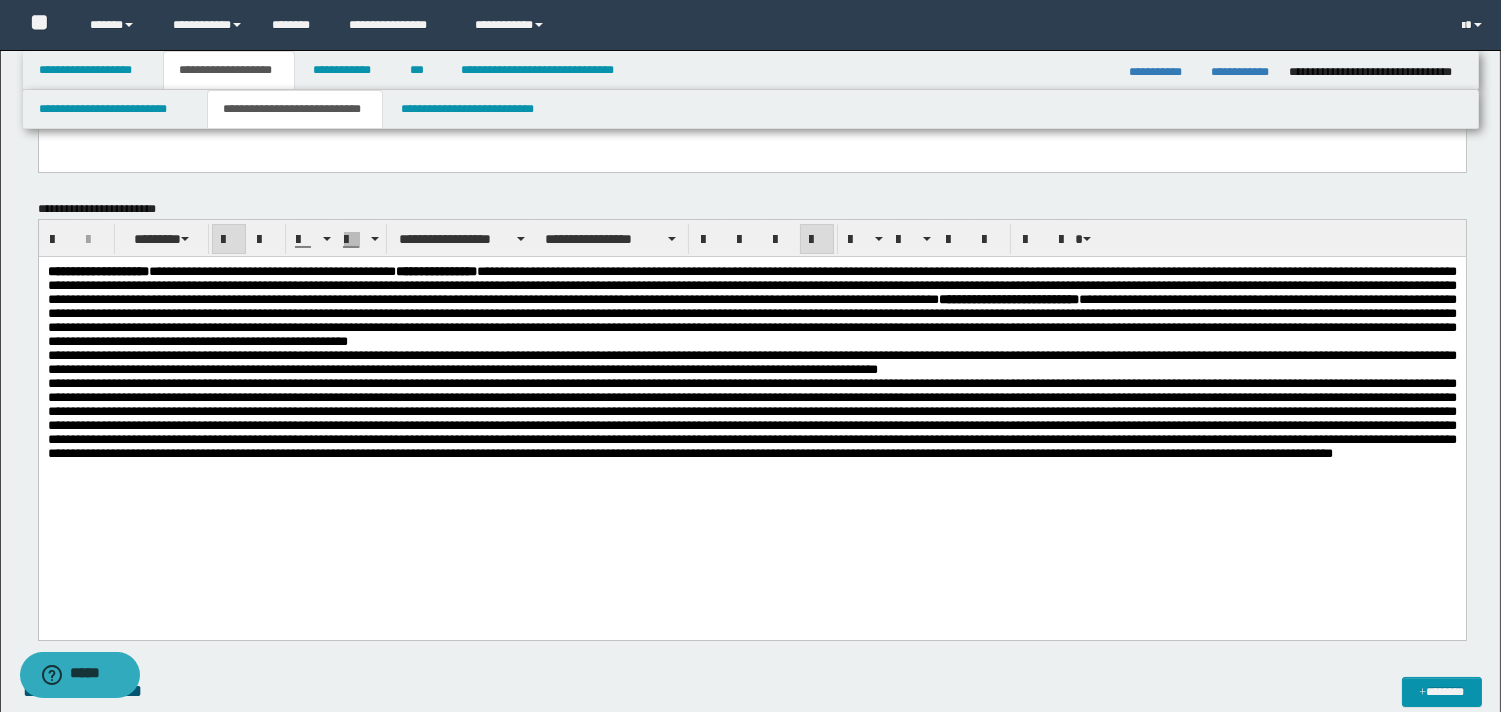 click on "This is a general statement about a company." at bounding box center (751, 307) 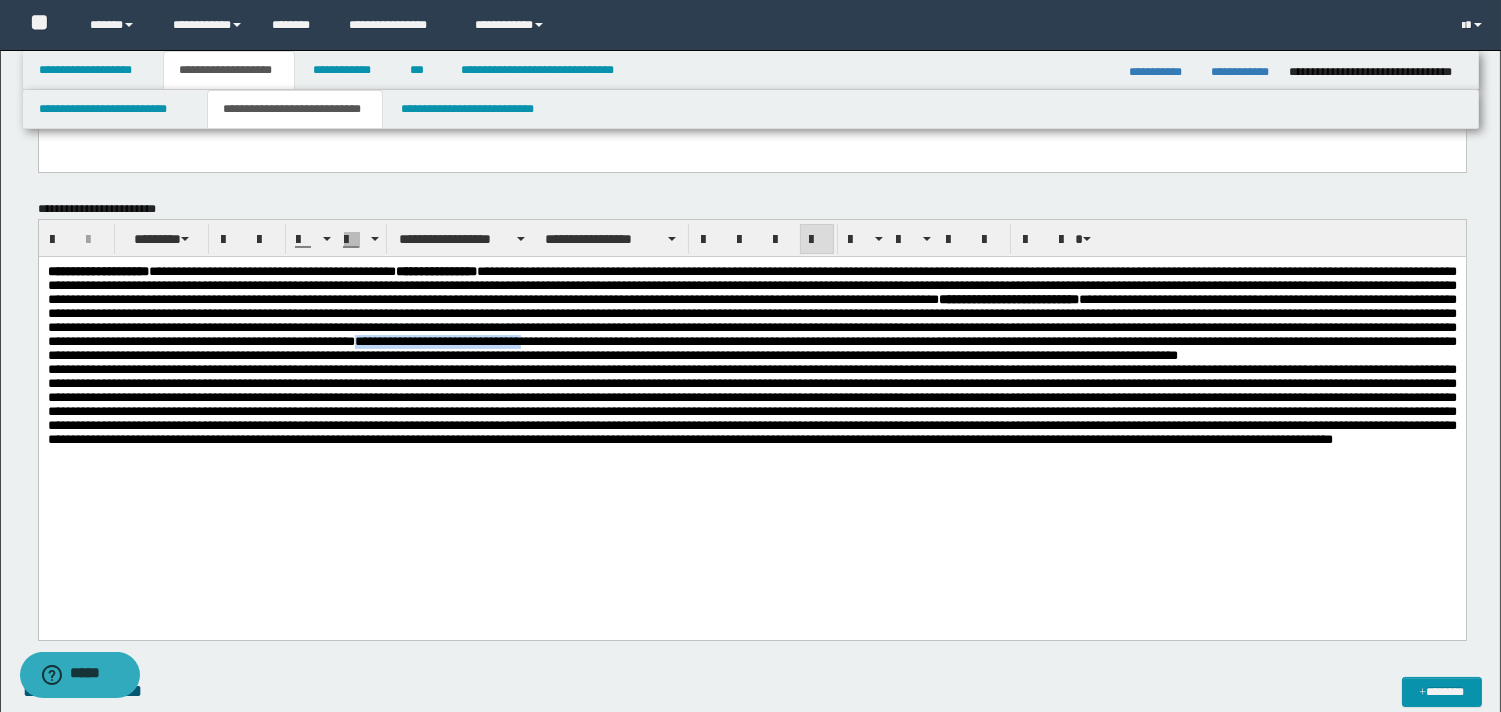 drag, startPoint x: 312, startPoint y: 366, endPoint x: 495, endPoint y: 372, distance: 183.09833 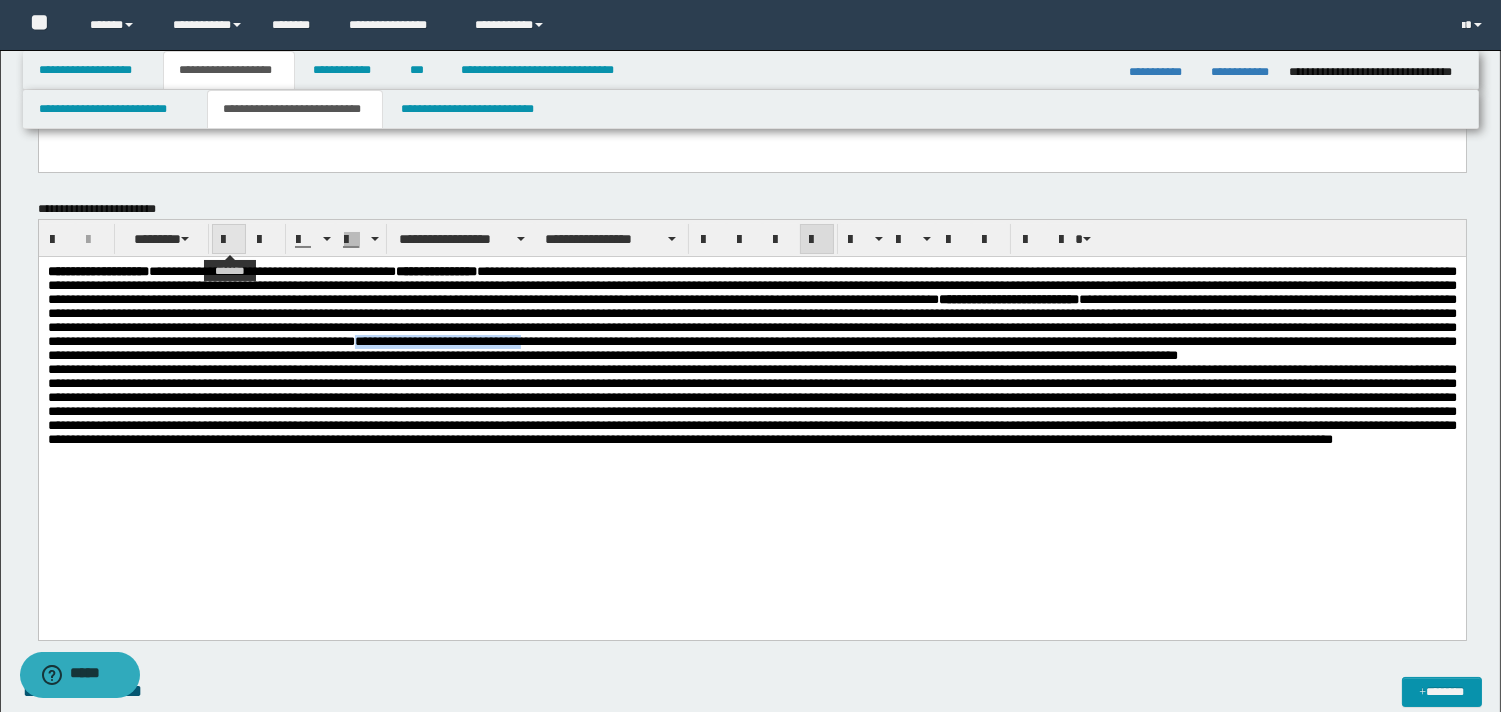 click at bounding box center (229, 240) 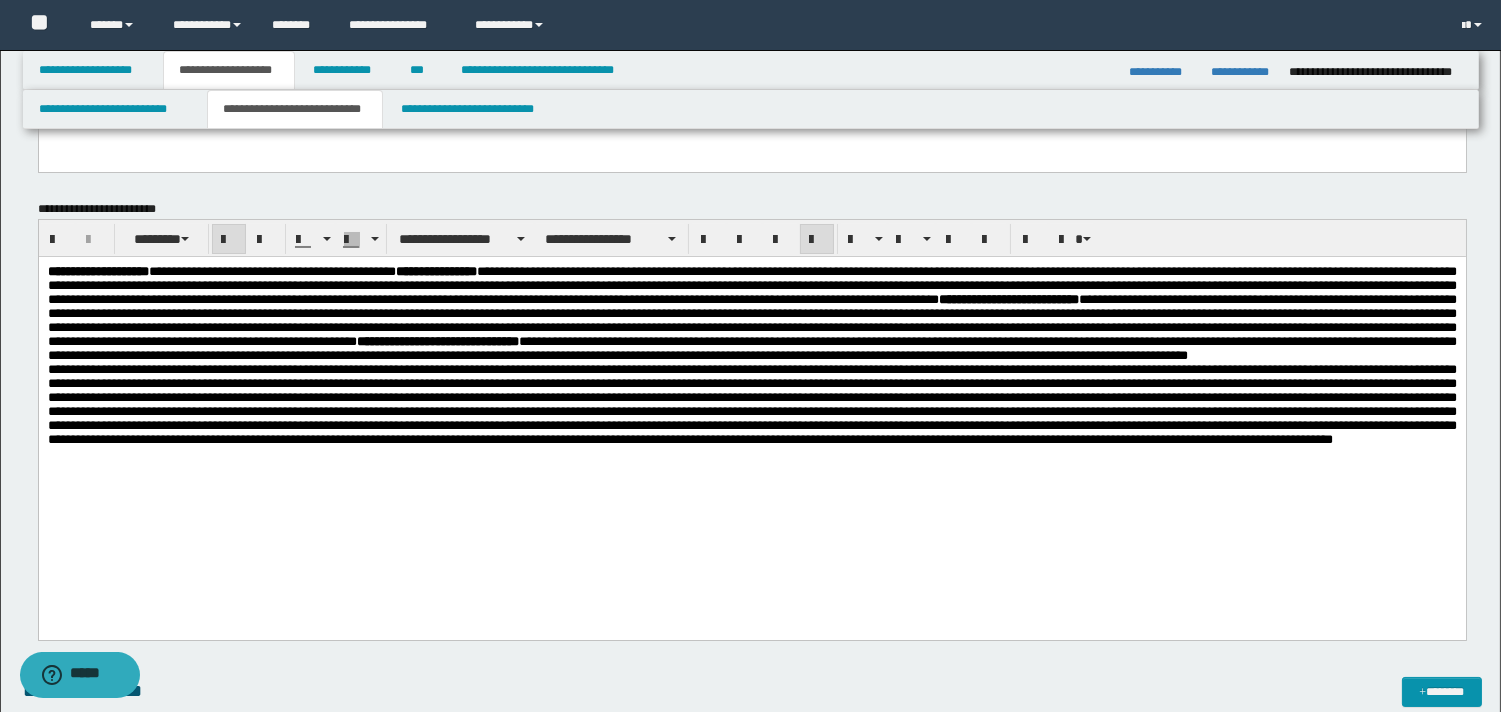 click on "**********" at bounding box center [751, 314] 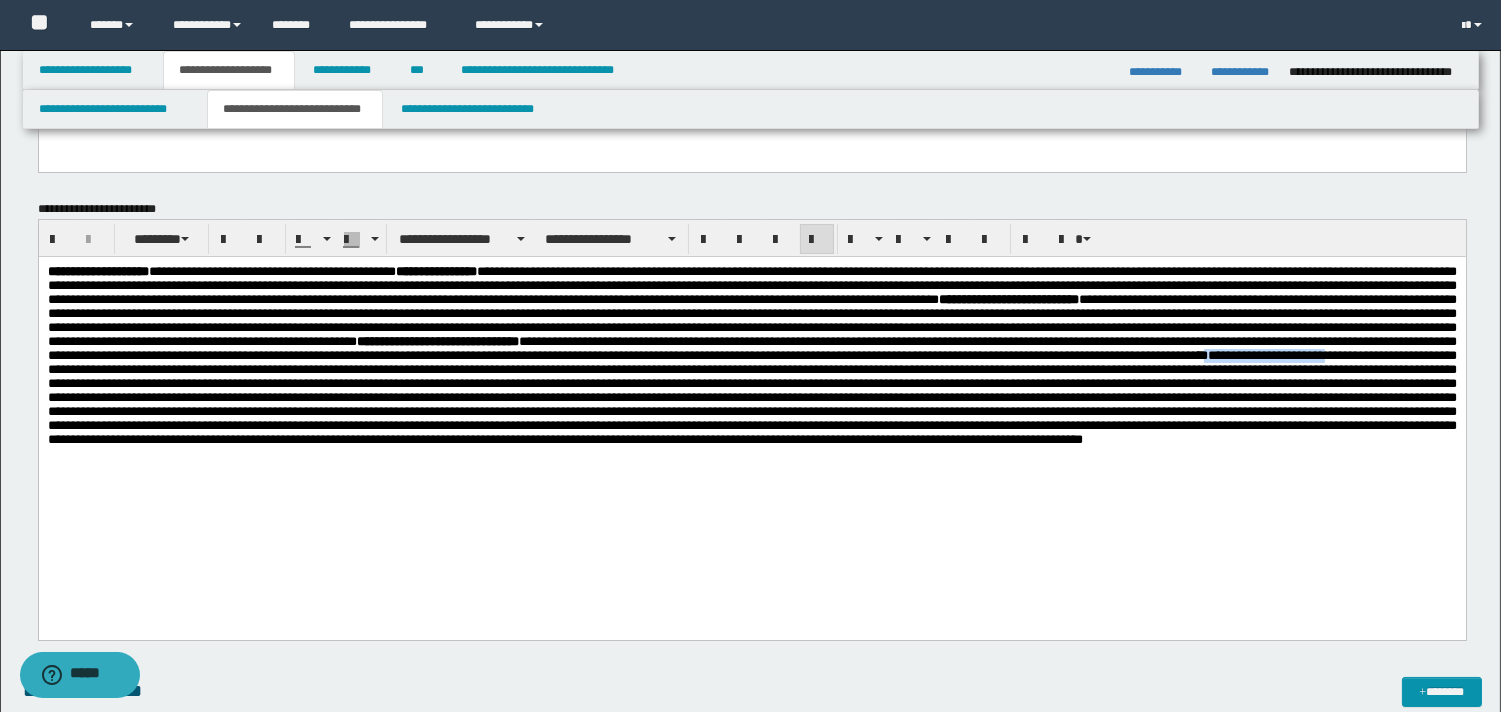 drag, startPoint x: 168, startPoint y: 403, endPoint x: 311, endPoint y: 408, distance: 143.08739 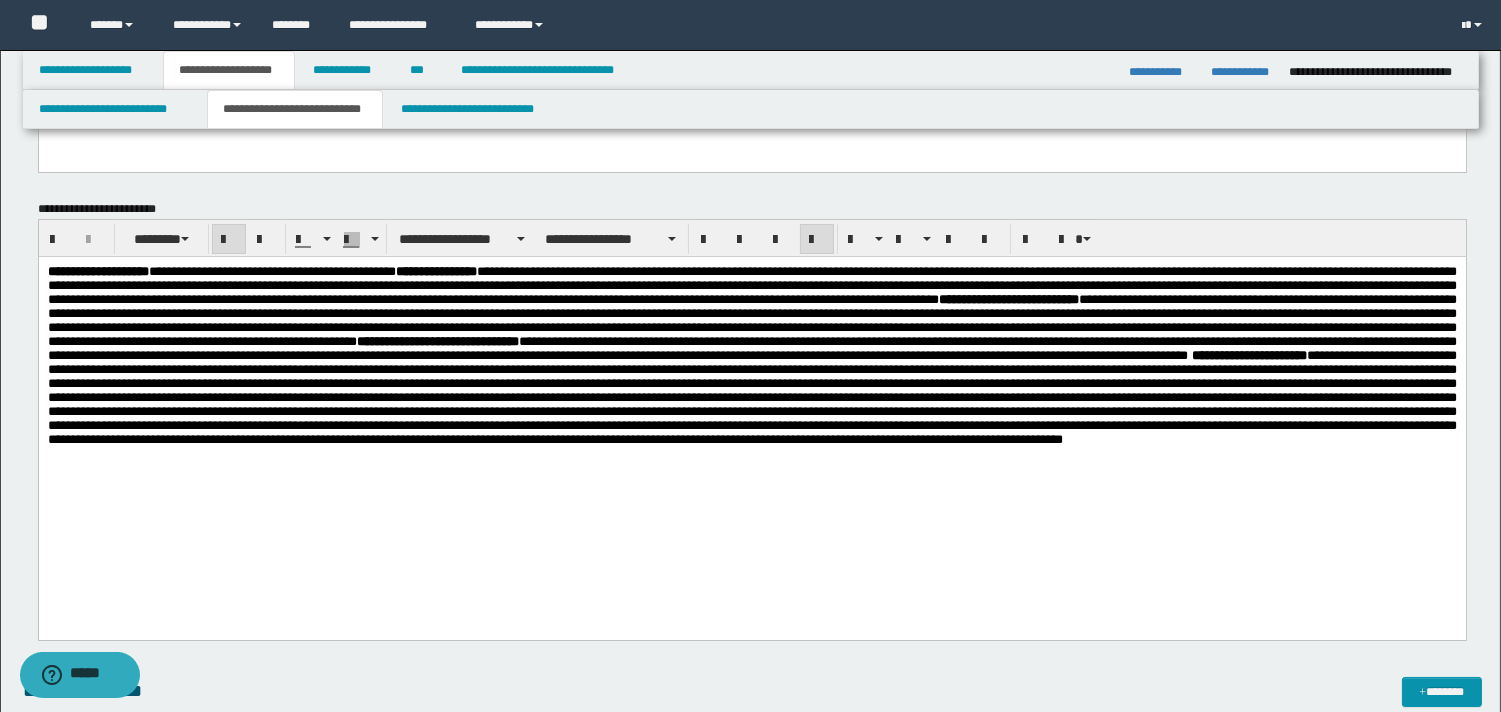 click on "**********" at bounding box center (751, 356) 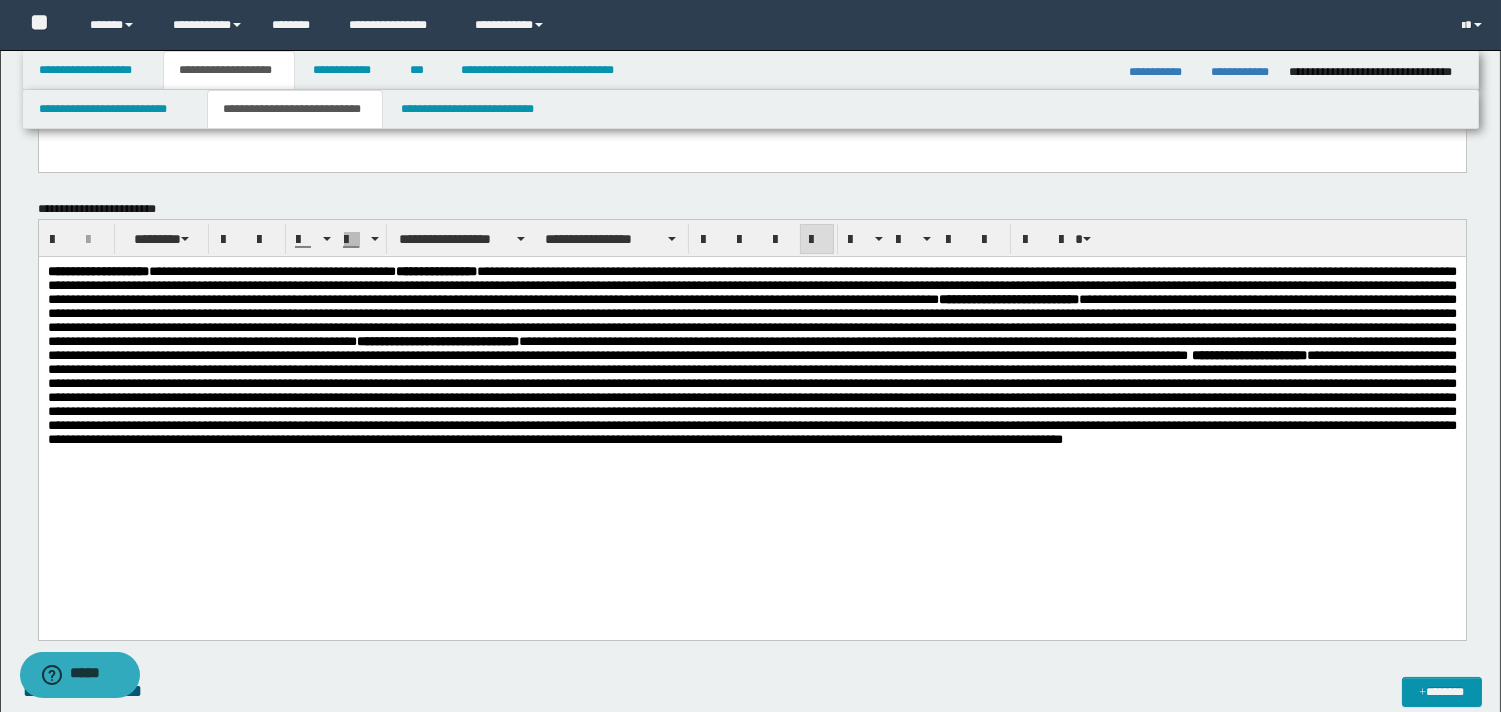 scroll, scrollTop: 0, scrollLeft: 0, axis: both 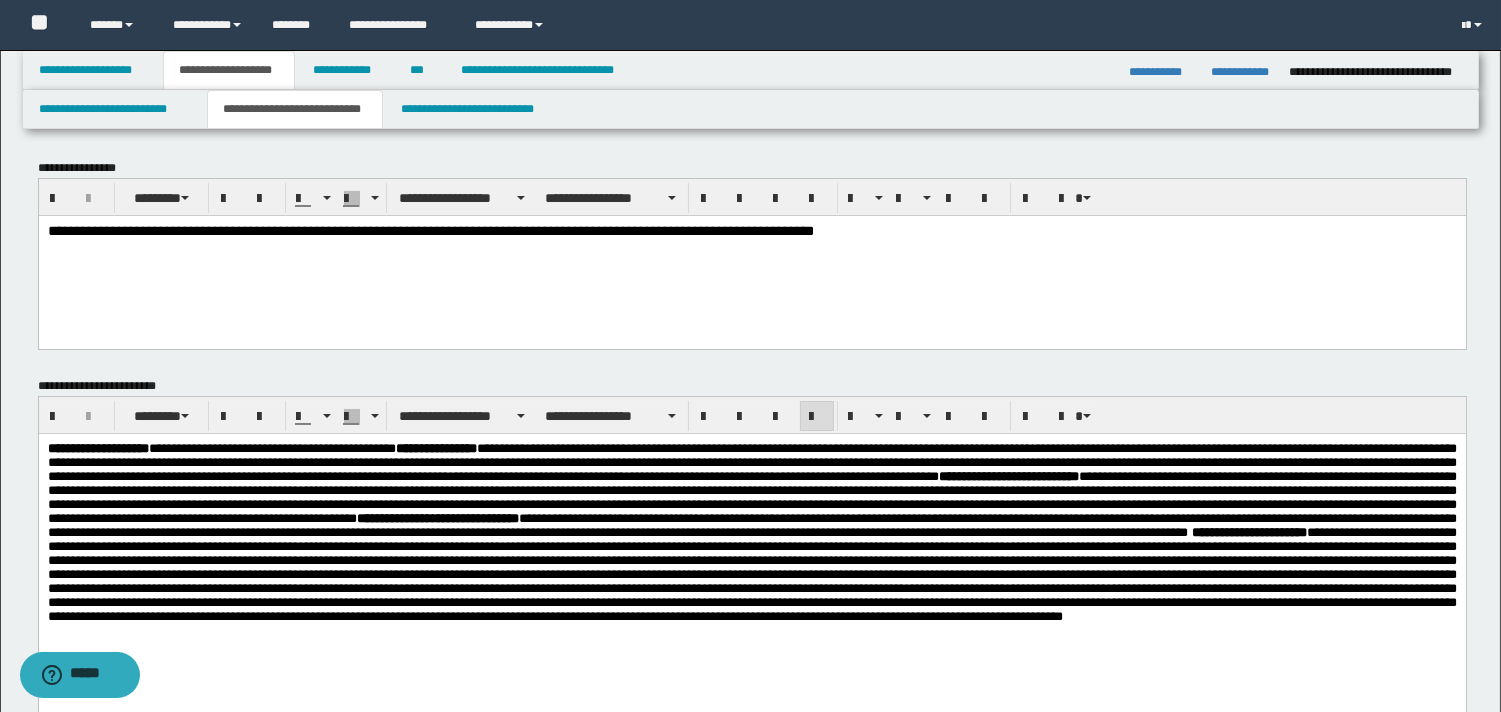 click on "**********" at bounding box center (751, 231) 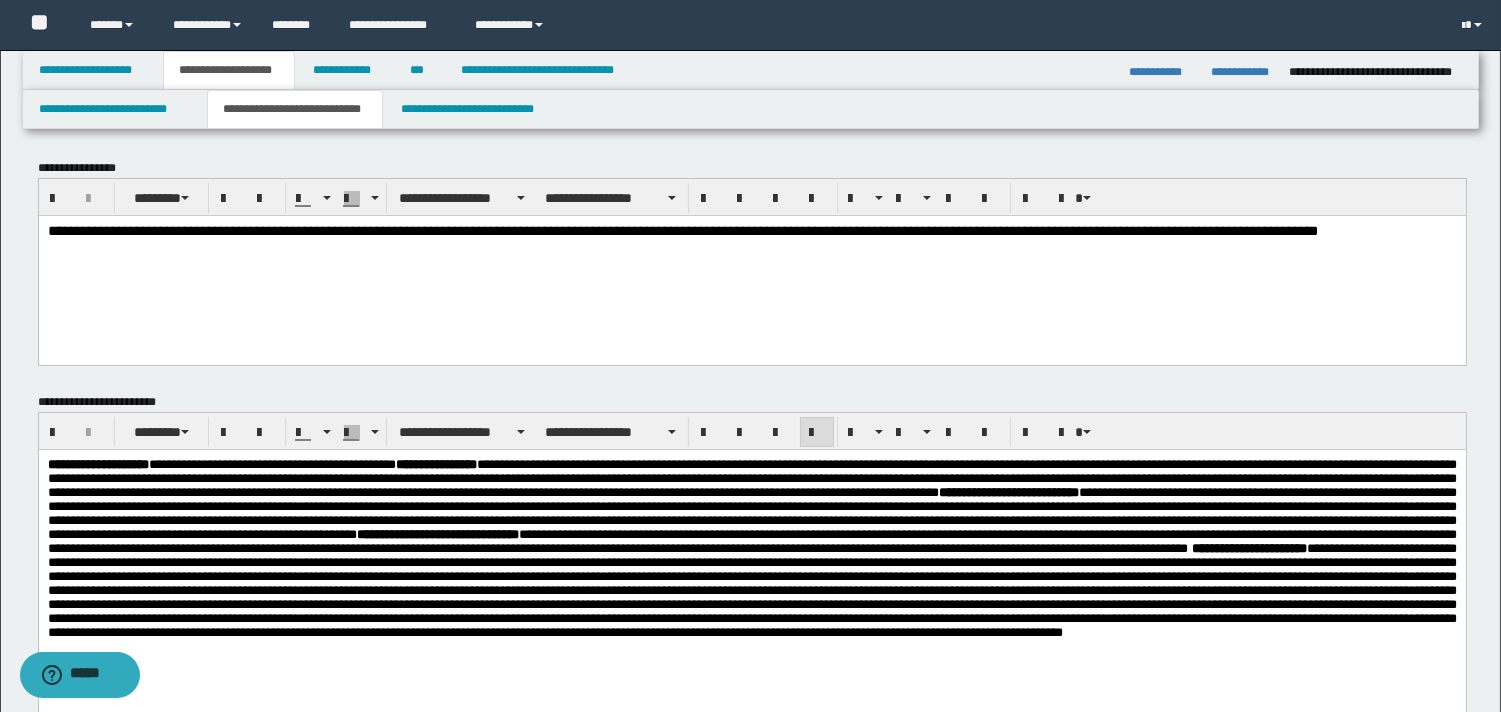 click on "**********" at bounding box center (1068, 230) 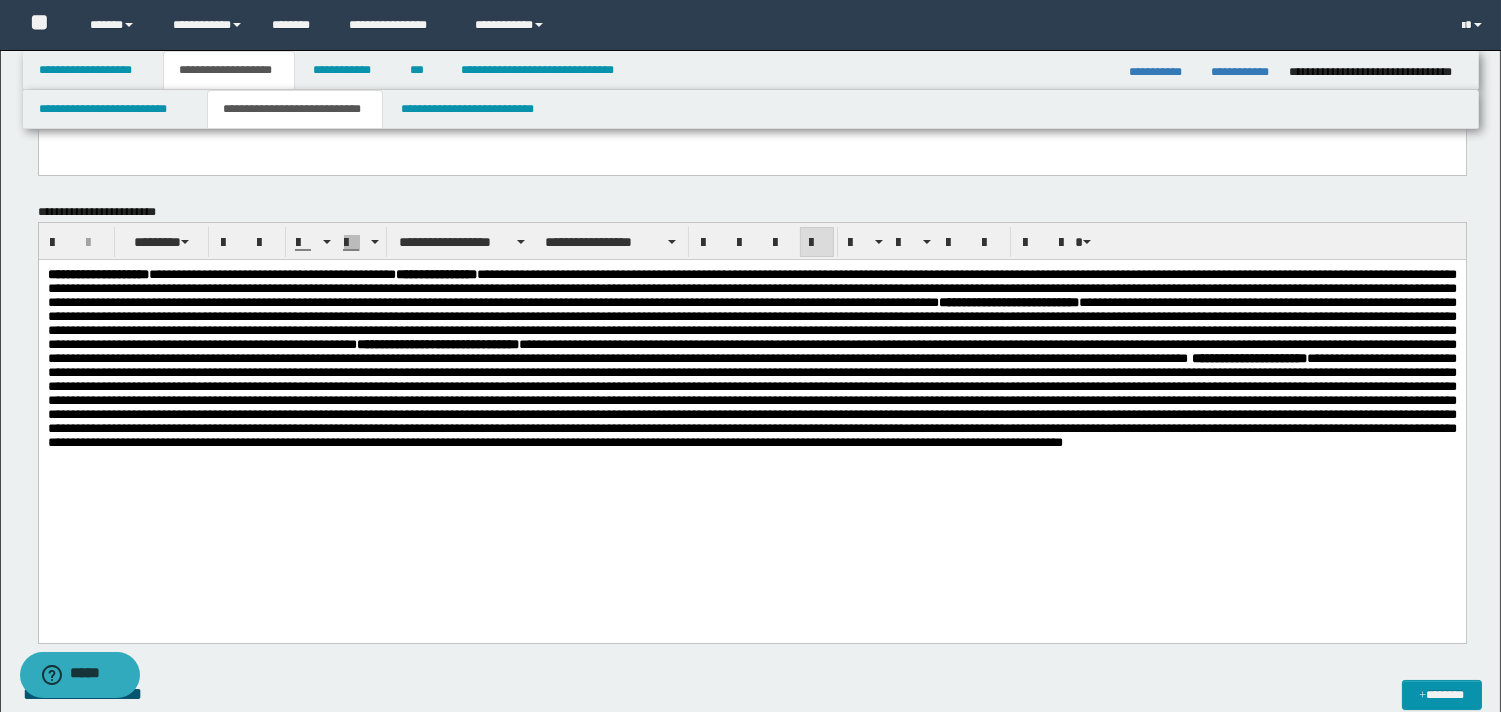 scroll, scrollTop: 215, scrollLeft: 0, axis: vertical 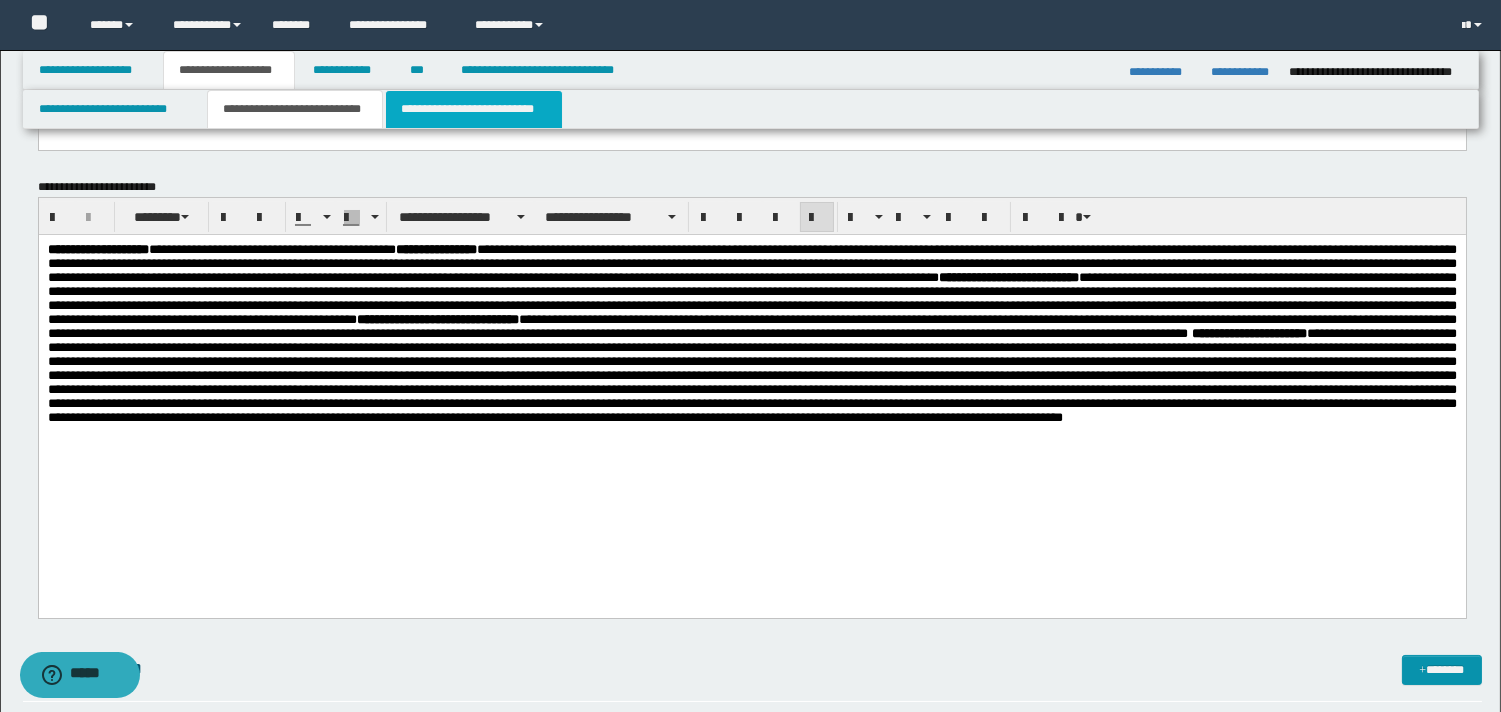 click on "**********" at bounding box center (474, 109) 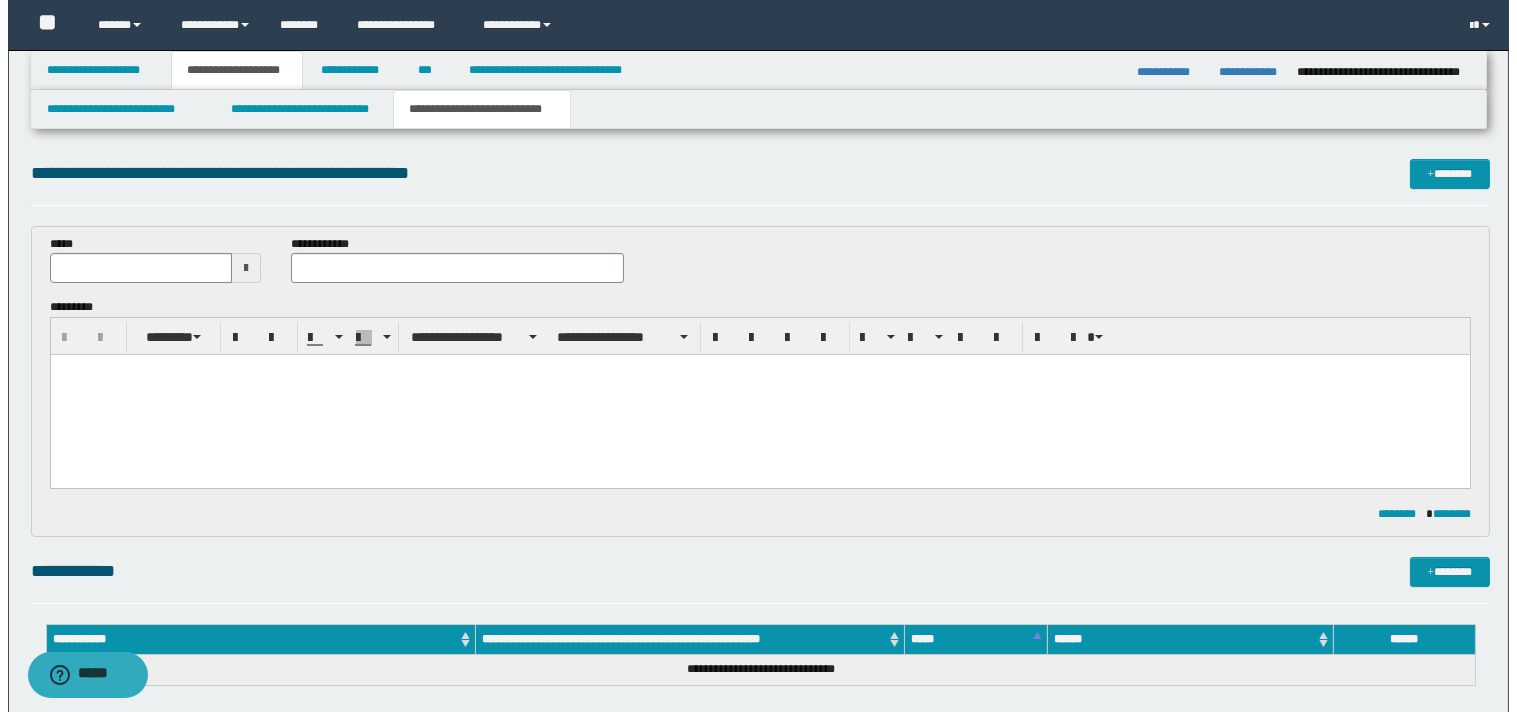 scroll, scrollTop: 0, scrollLeft: 0, axis: both 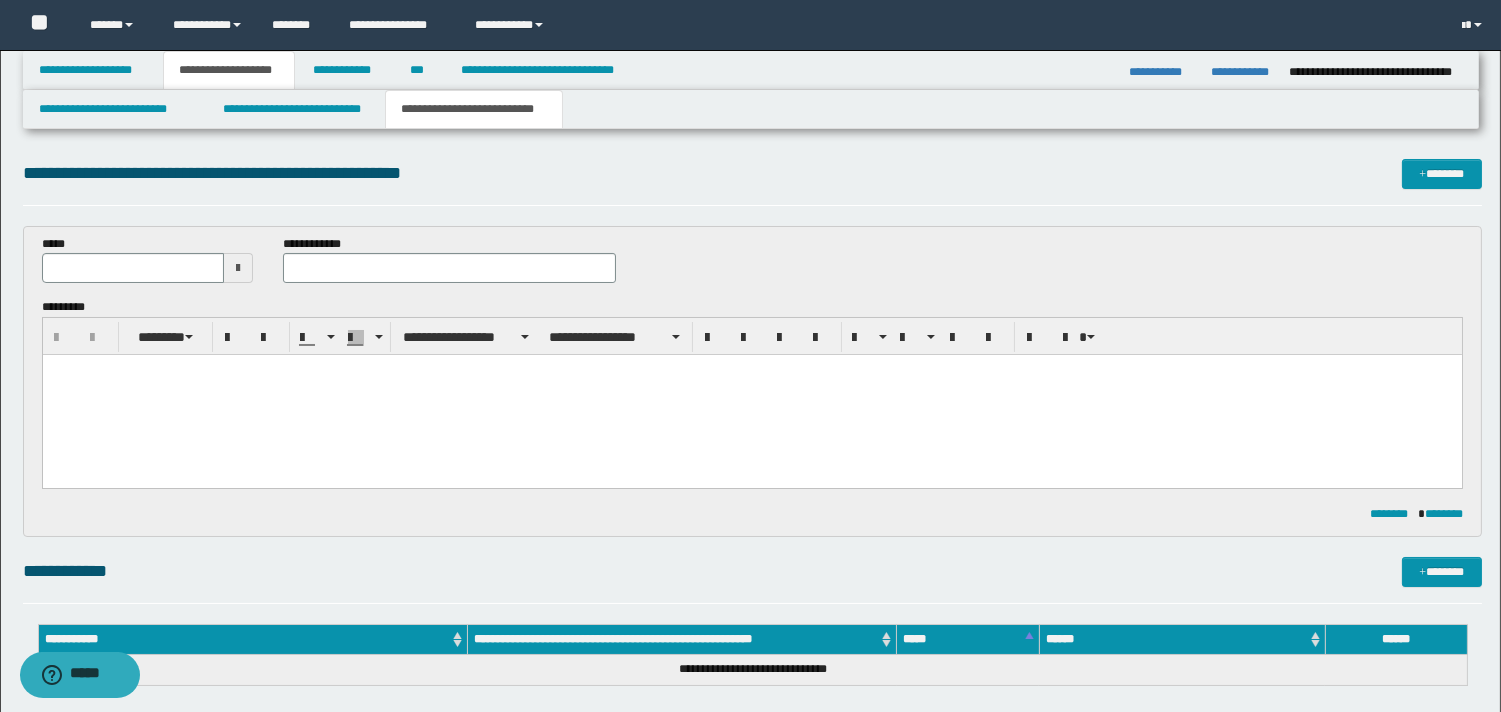 click at bounding box center (238, 268) 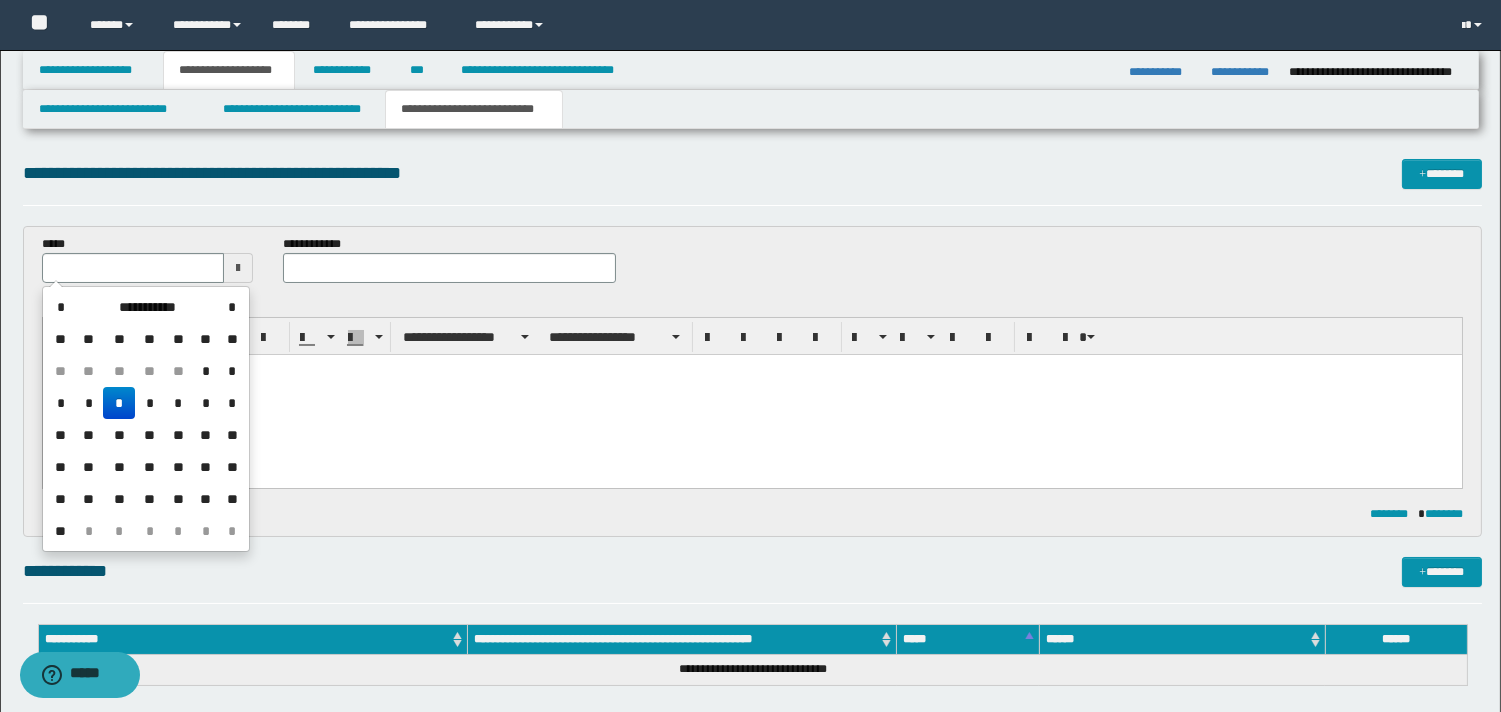 drag, startPoint x: 115, startPoint y: 411, endPoint x: 157, endPoint y: 6, distance: 407.17197 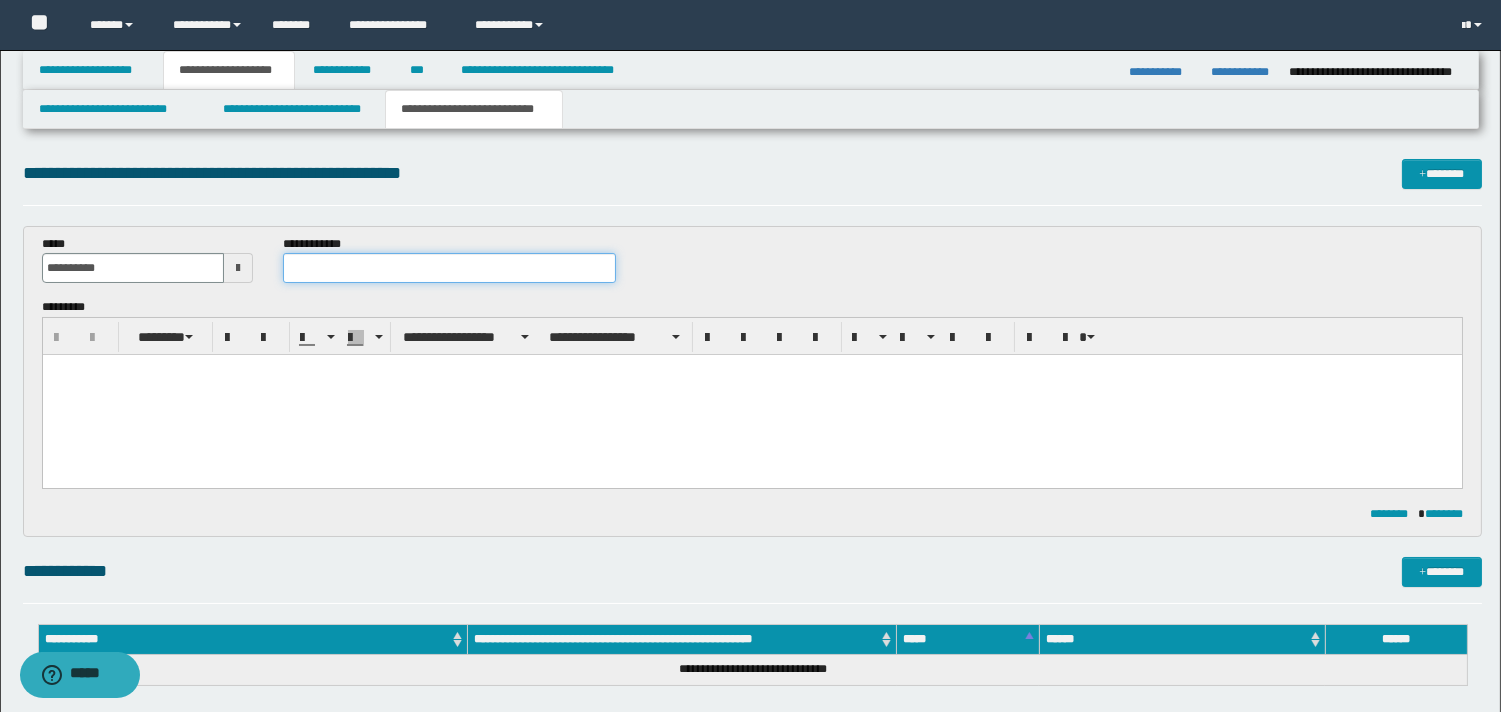 click at bounding box center (449, 268) 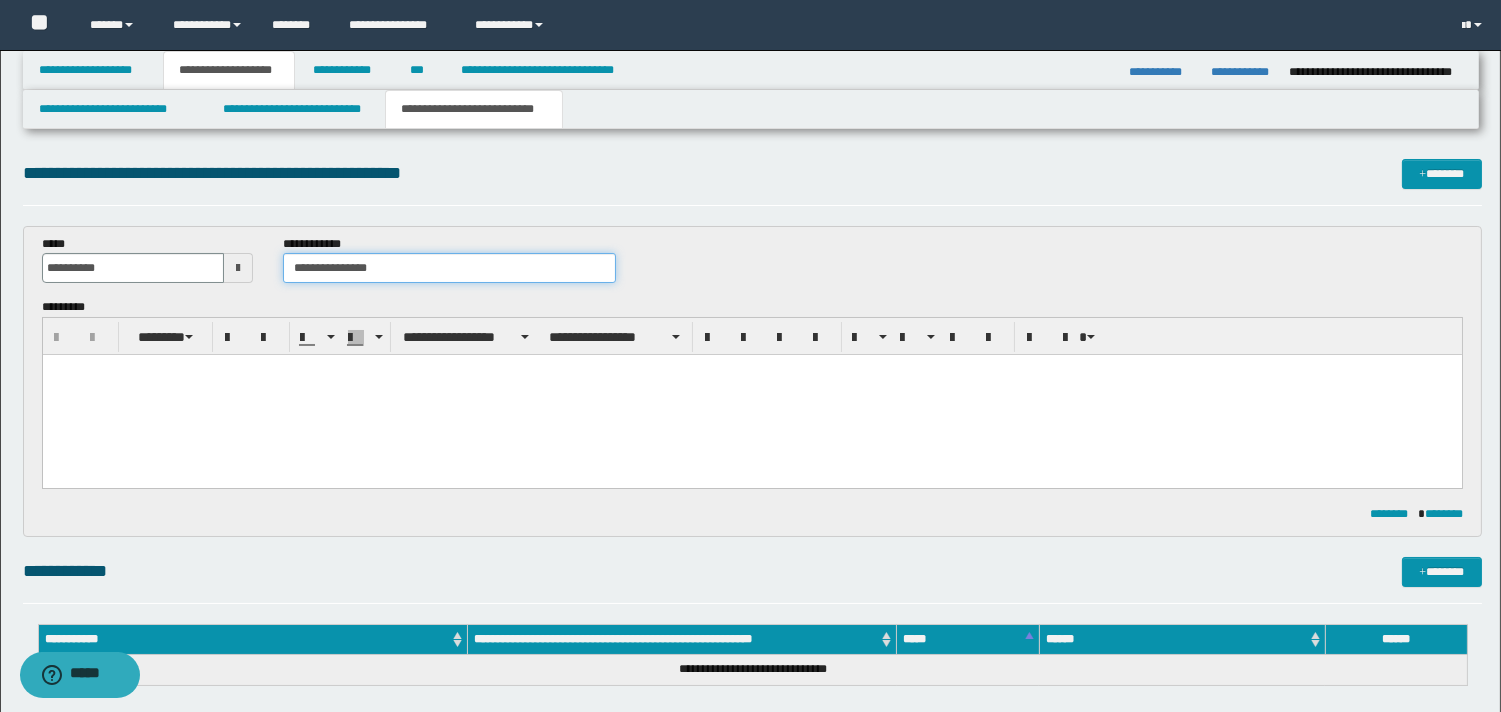 type on "**********" 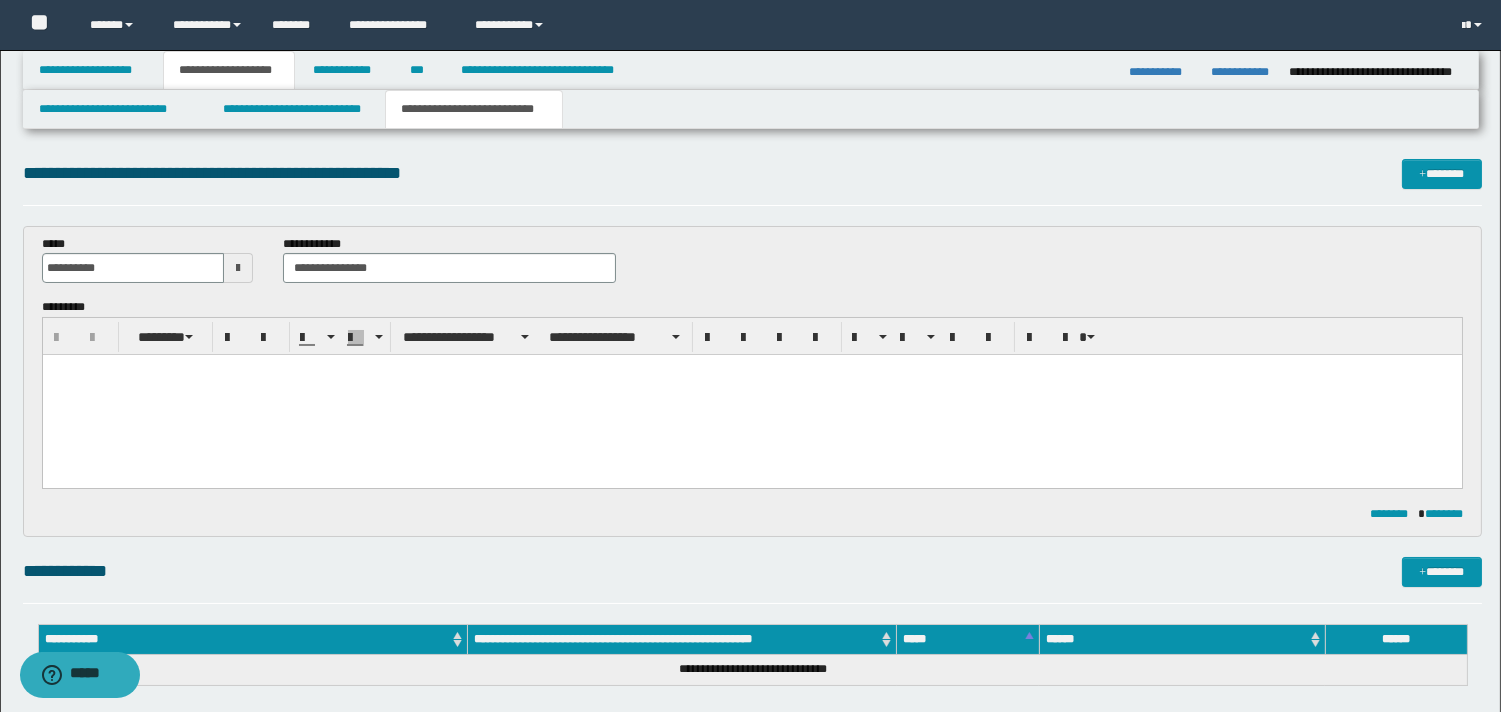 click at bounding box center [751, 370] 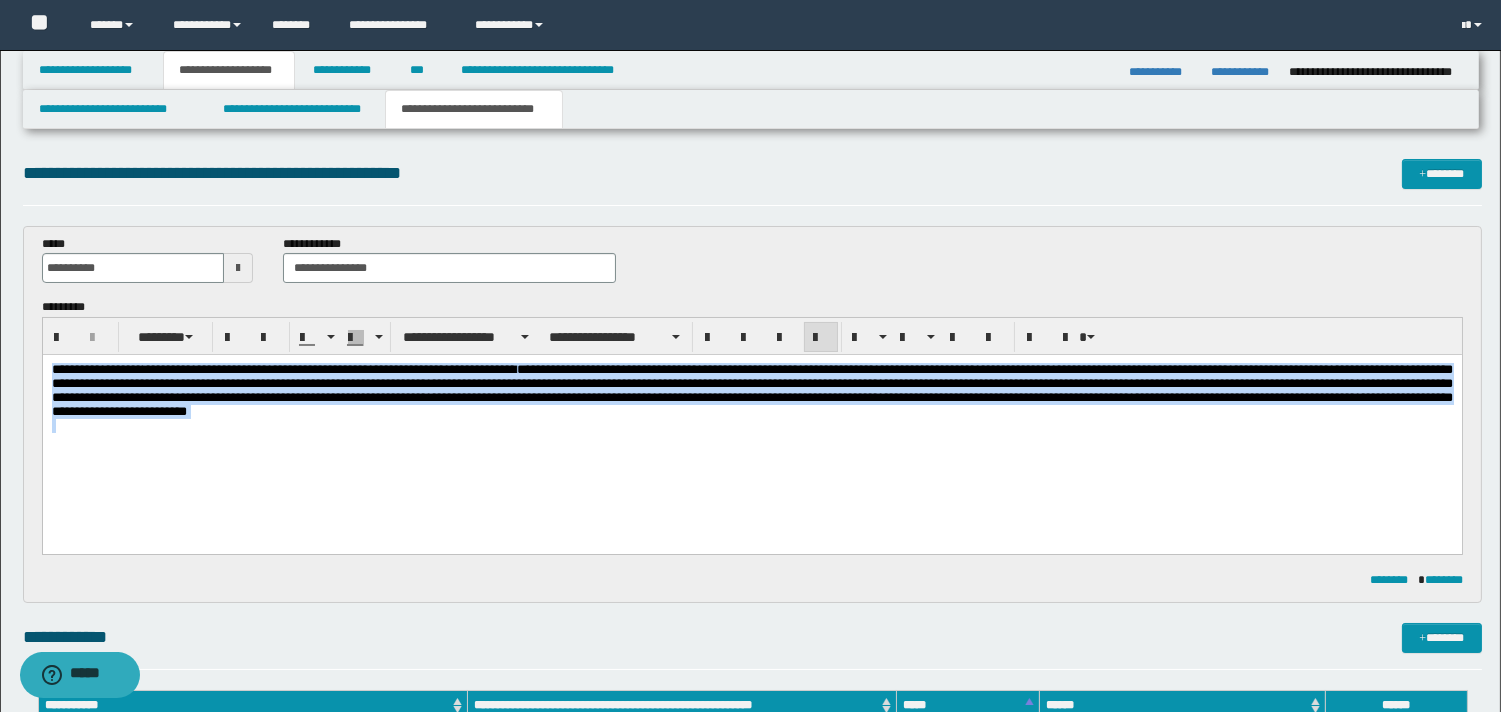 drag, startPoint x: 51, startPoint y: 372, endPoint x: 1044, endPoint y: 441, distance: 995.3944 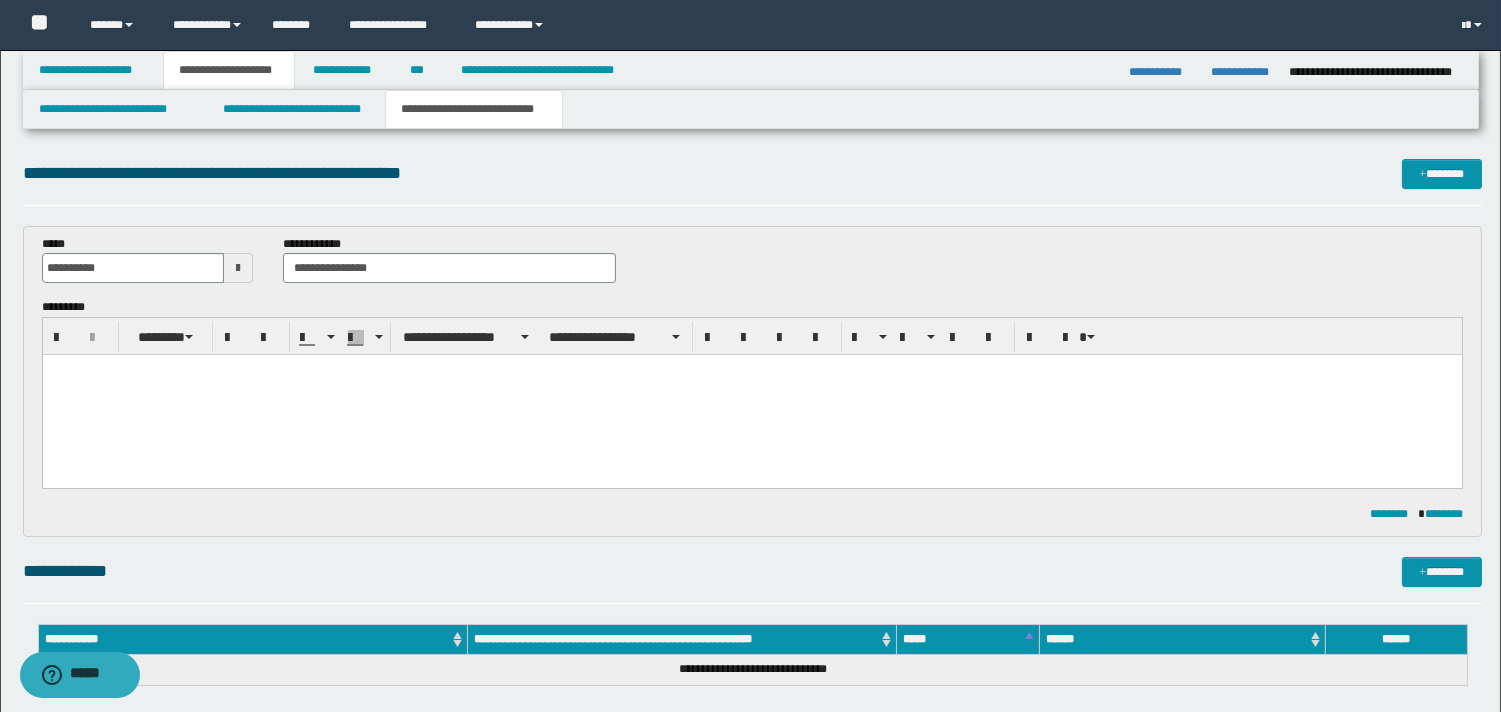 click at bounding box center [751, 370] 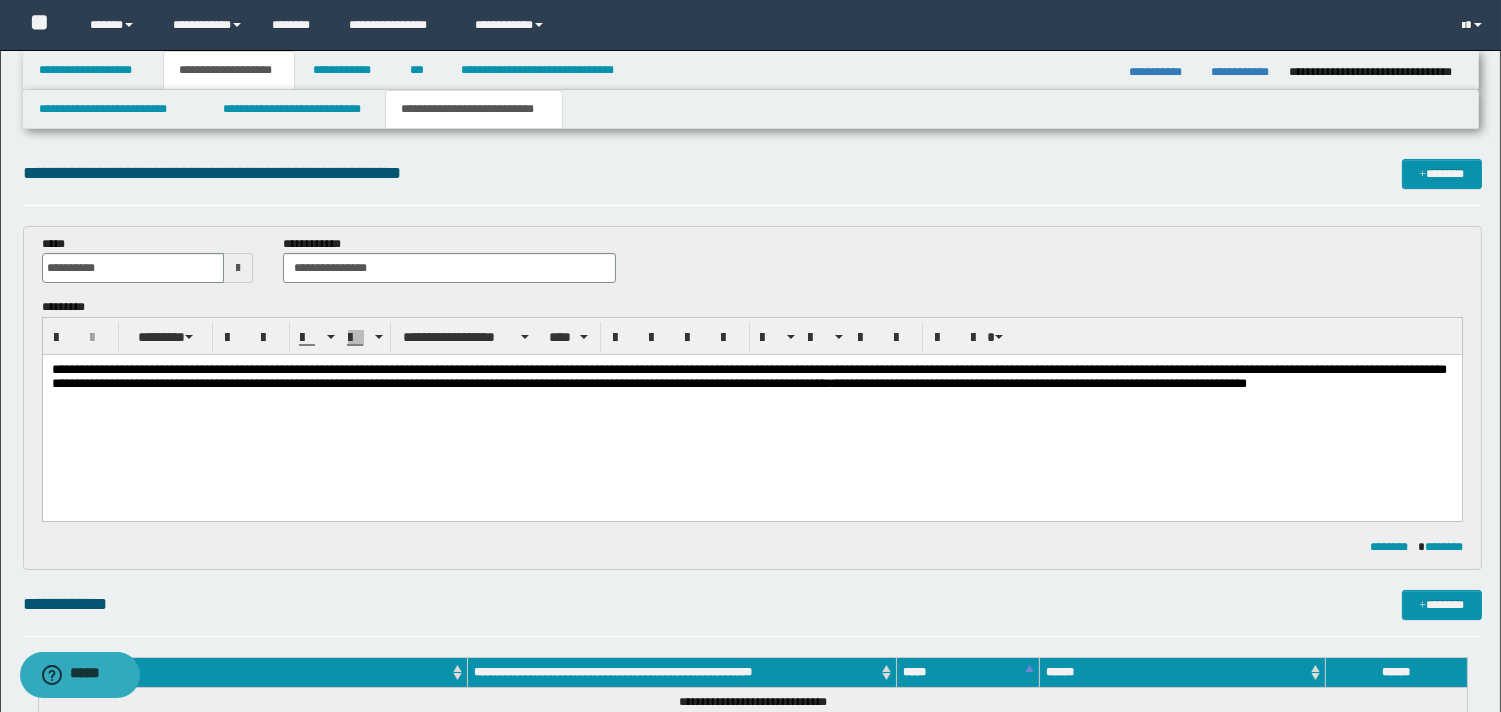 click on "**********" at bounding box center (748, 376) 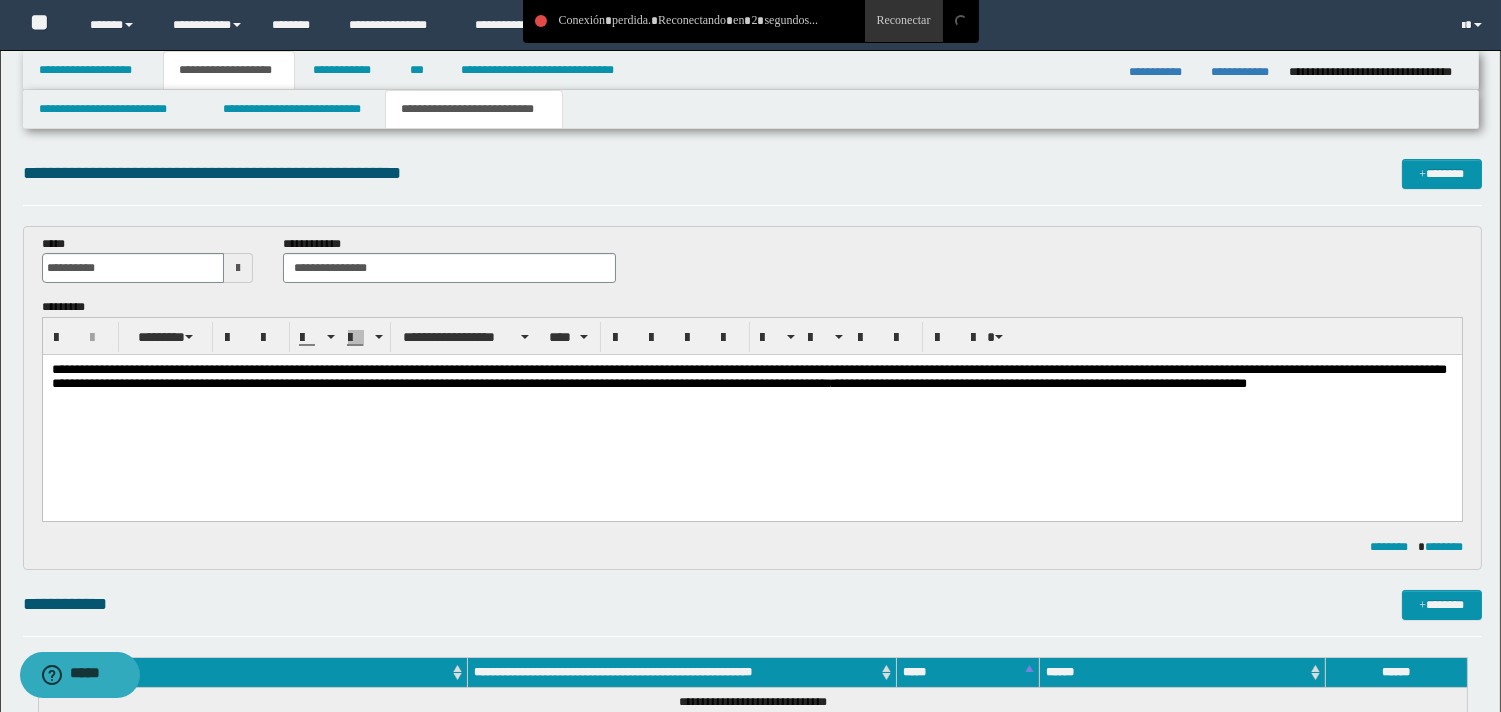 type 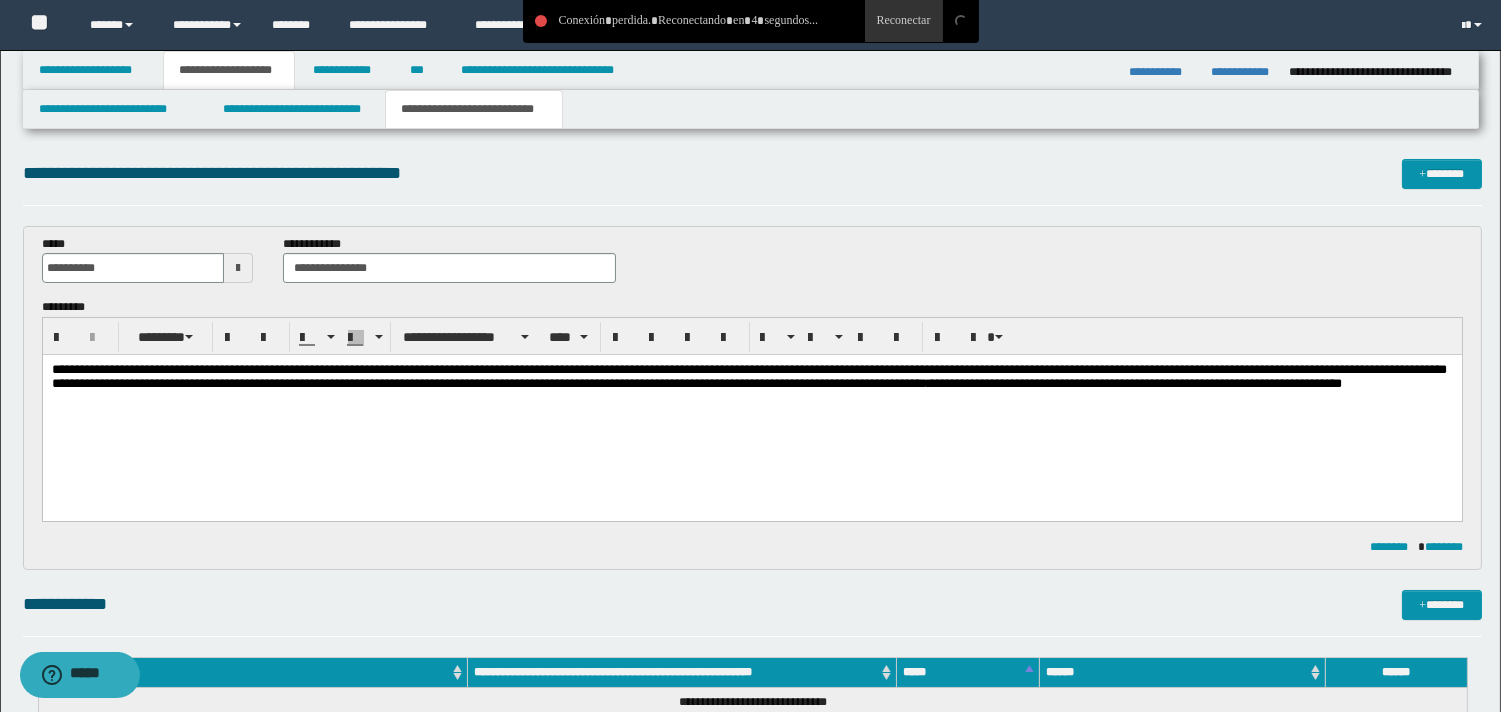 click on "**********" at bounding box center (748, 376) 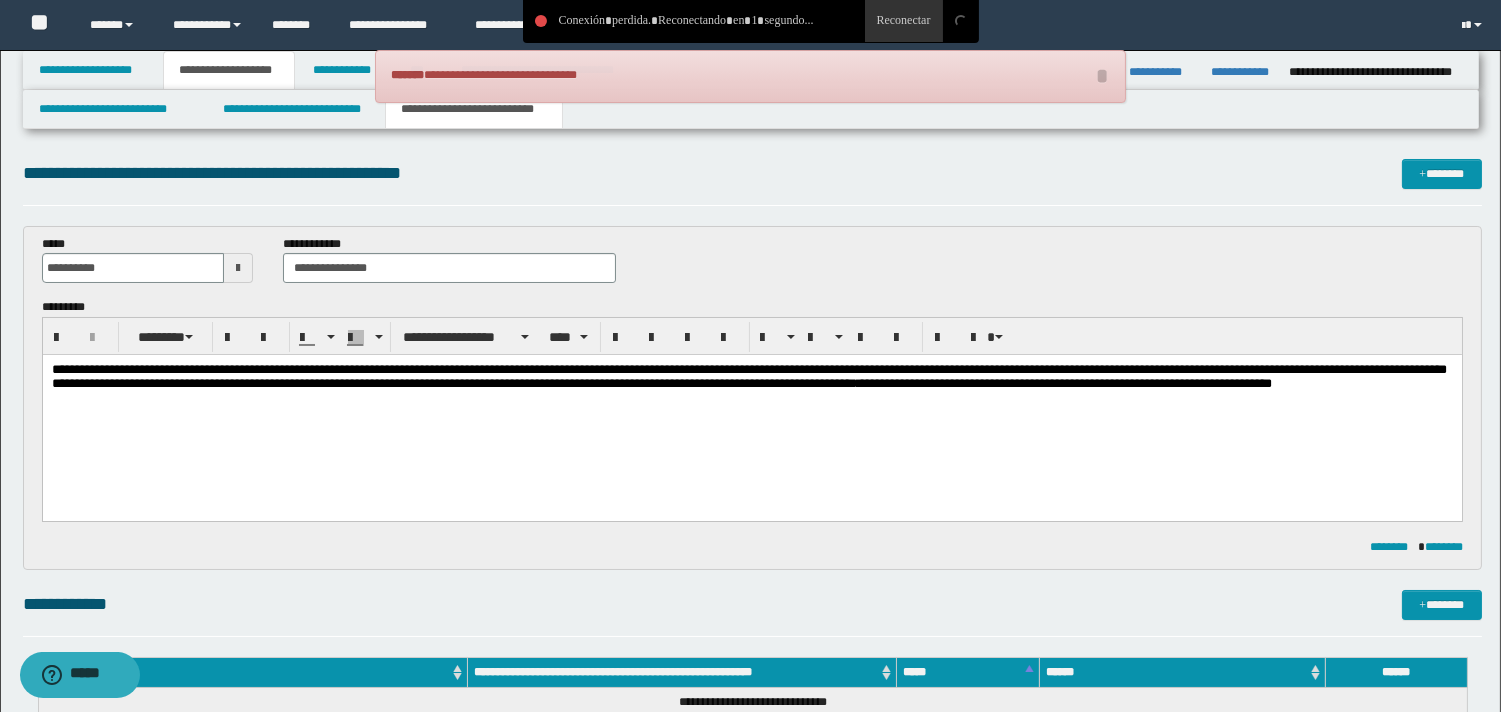 click on "[NAME] lives at [ADDRESS]" at bounding box center [751, 402] 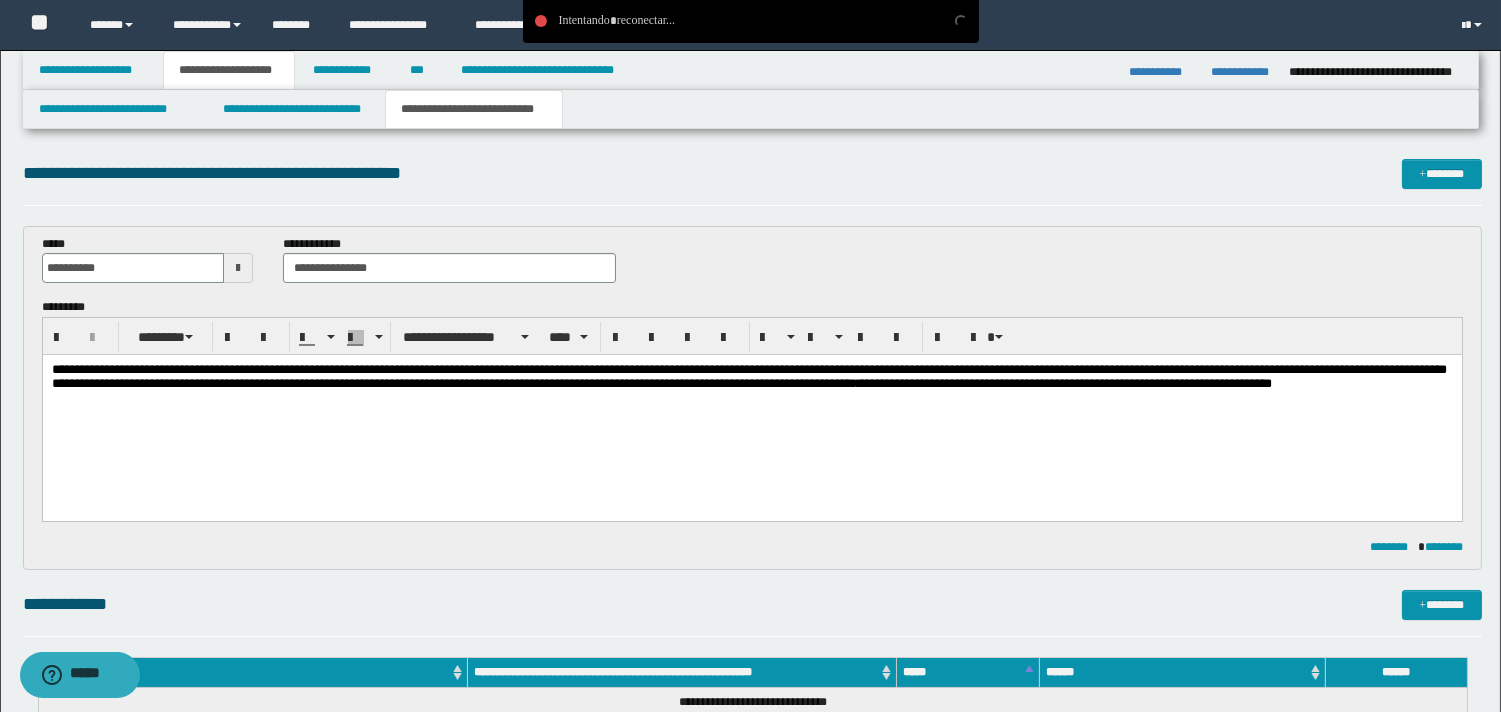 click on "**********" at bounding box center [748, 376] 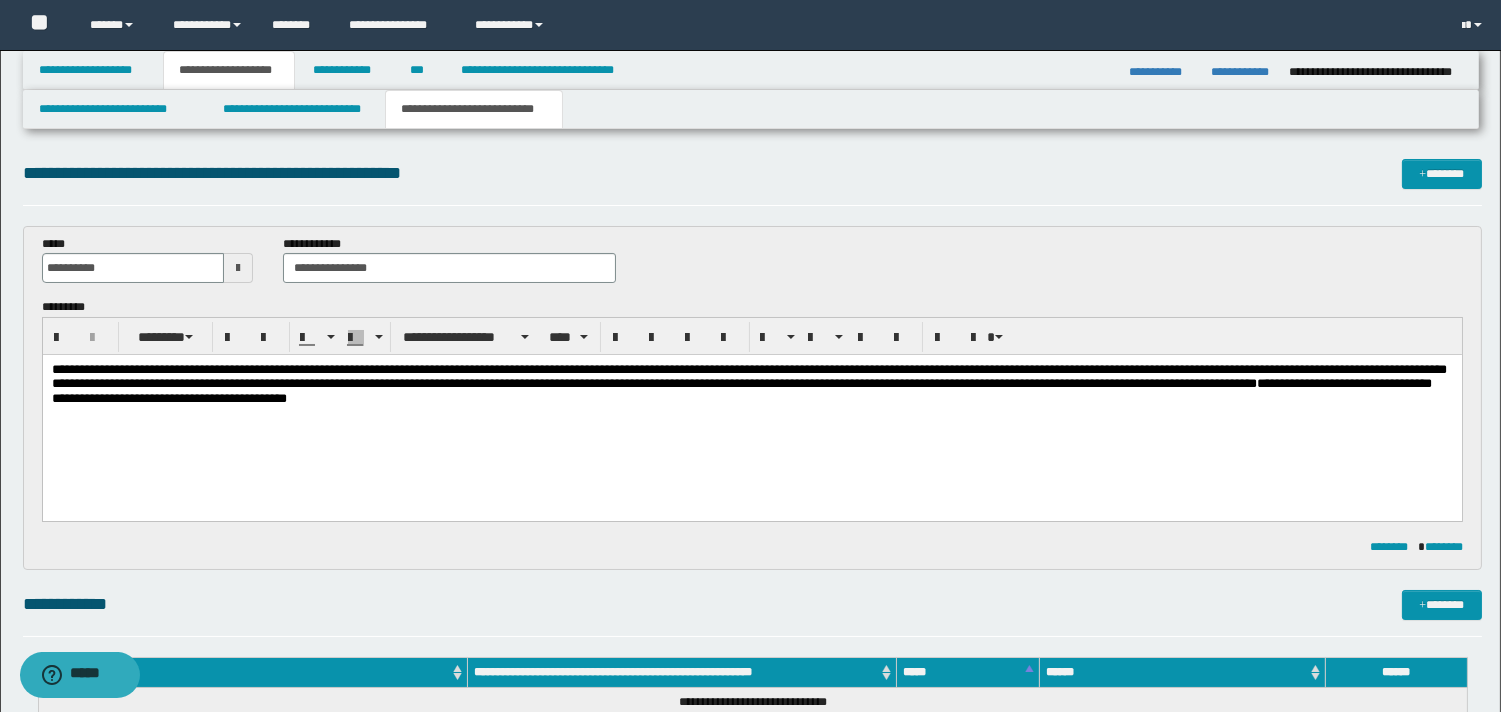 click on "**********" at bounding box center [748, 376] 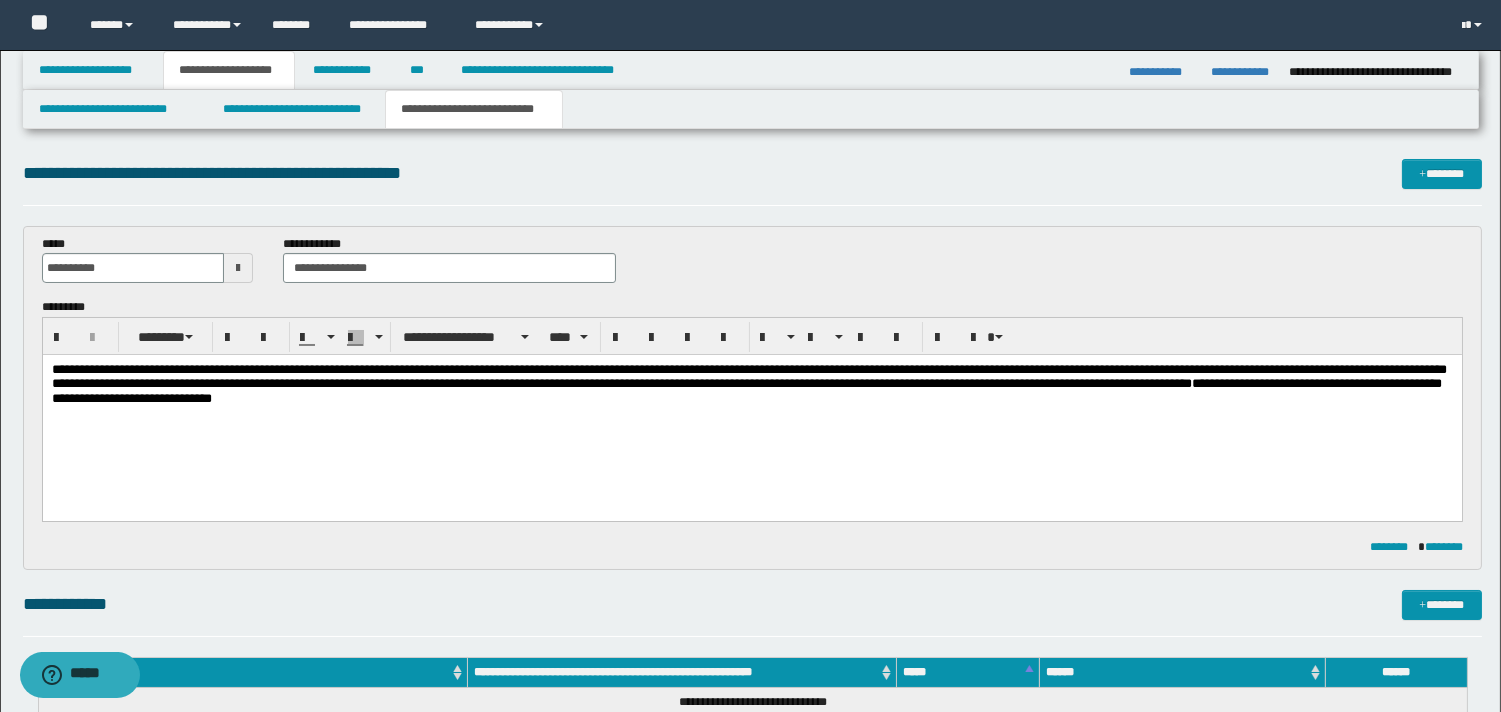 click on "**********" at bounding box center [748, 376] 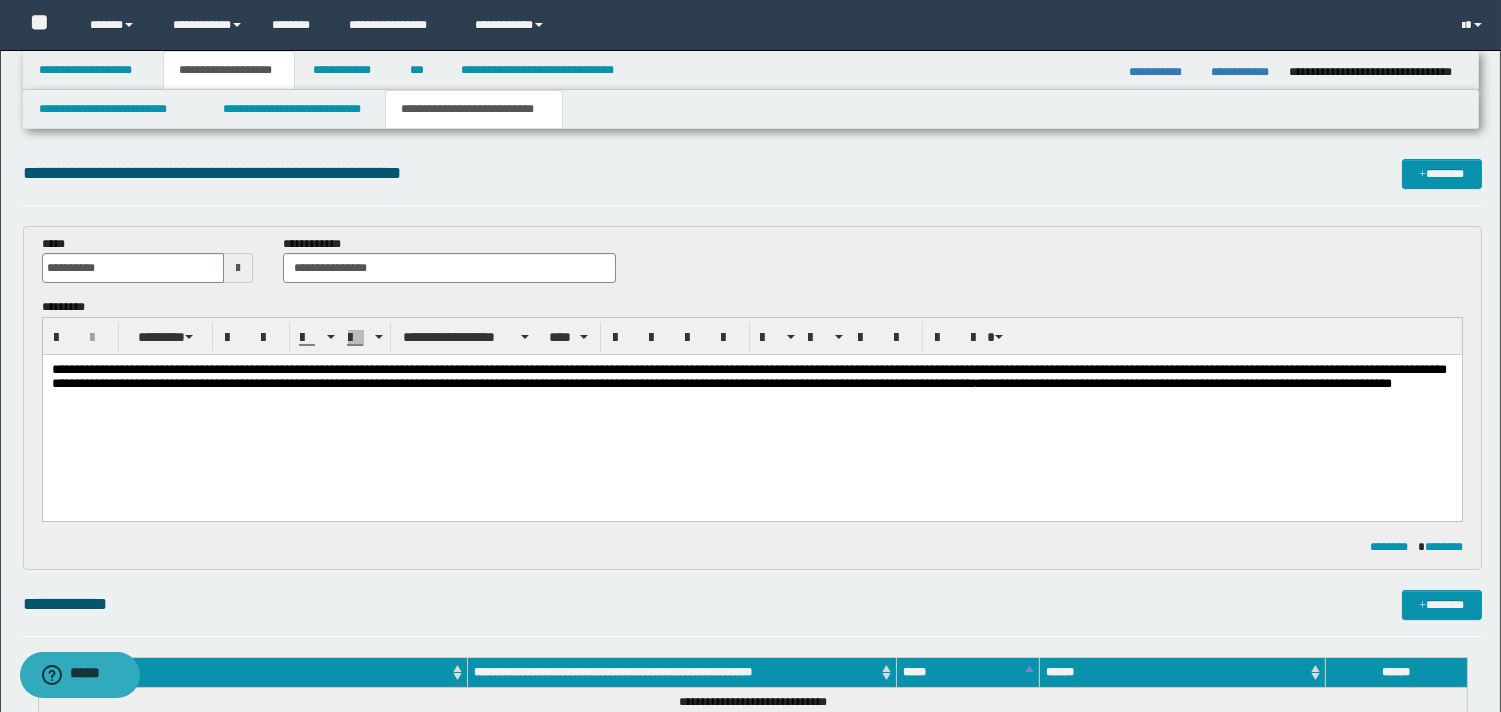 click on "**********" at bounding box center [748, 376] 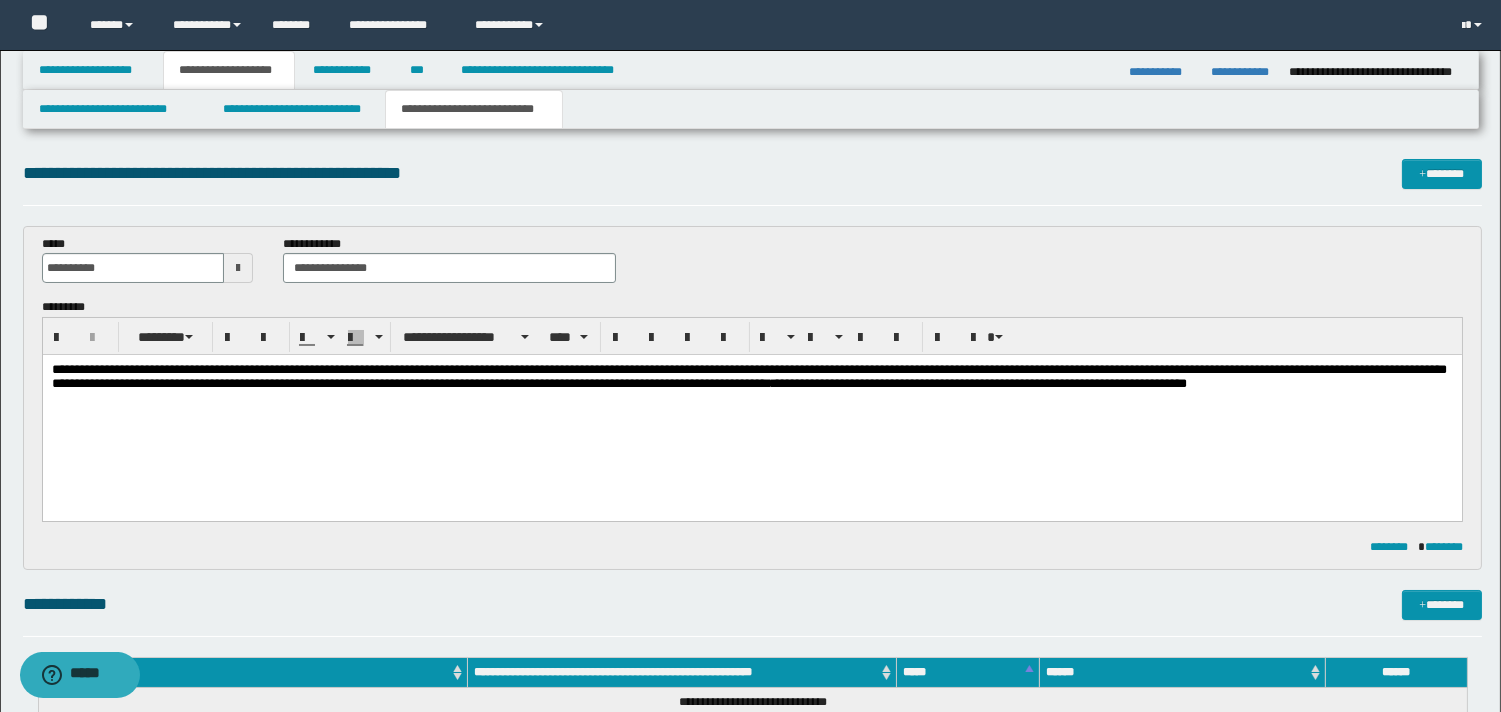 click on "**********" at bounding box center [748, 376] 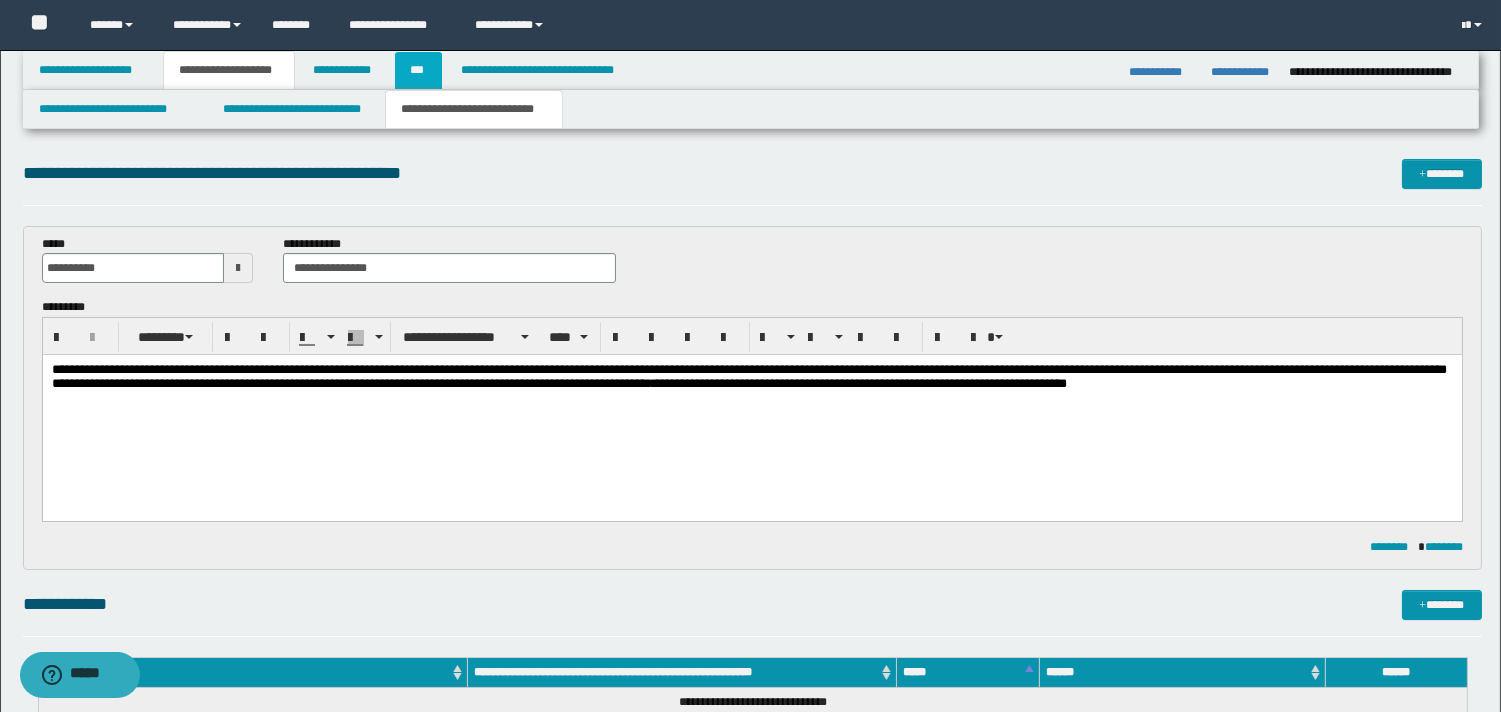 click on "***" at bounding box center (418, 70) 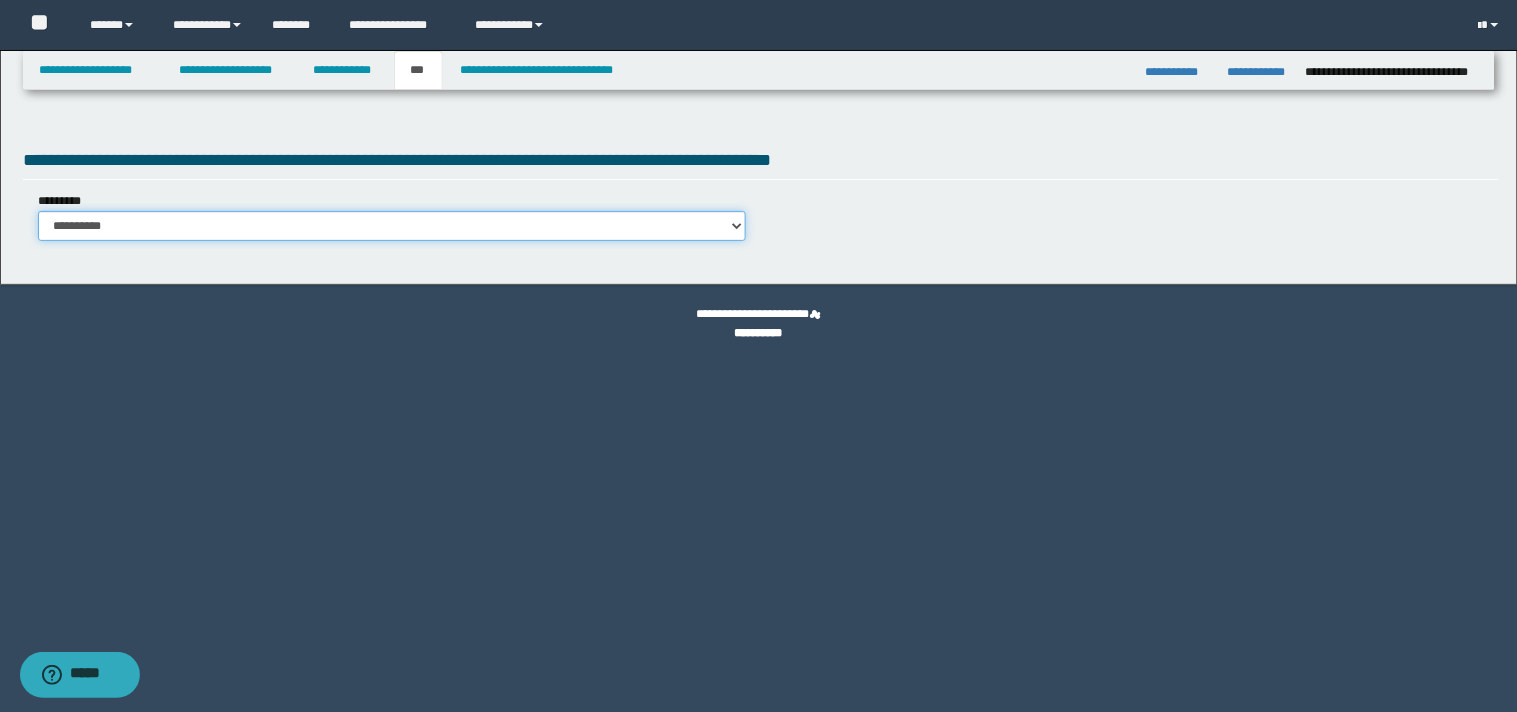drag, startPoint x: 735, startPoint y: 221, endPoint x: 725, endPoint y: 226, distance: 11.18034 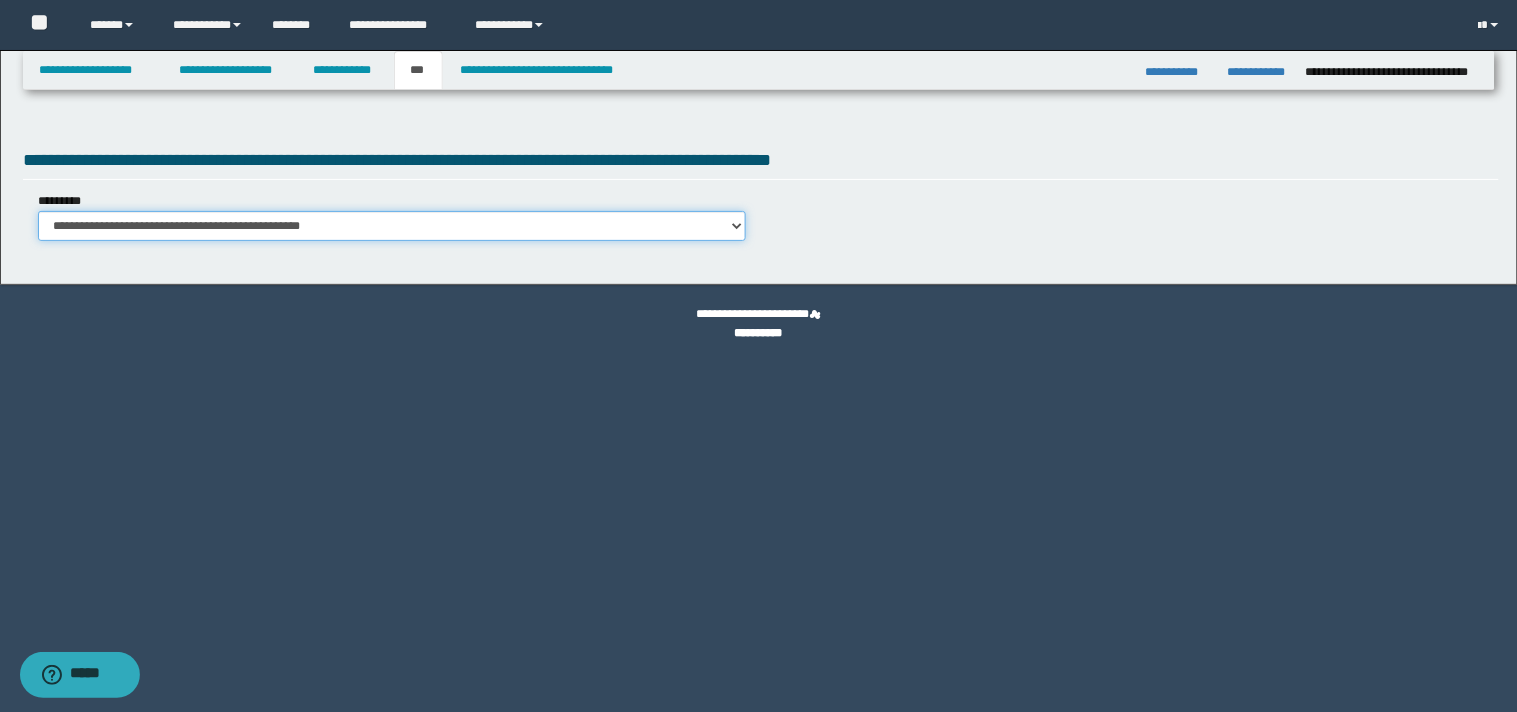 click on "**********" at bounding box center (392, 226) 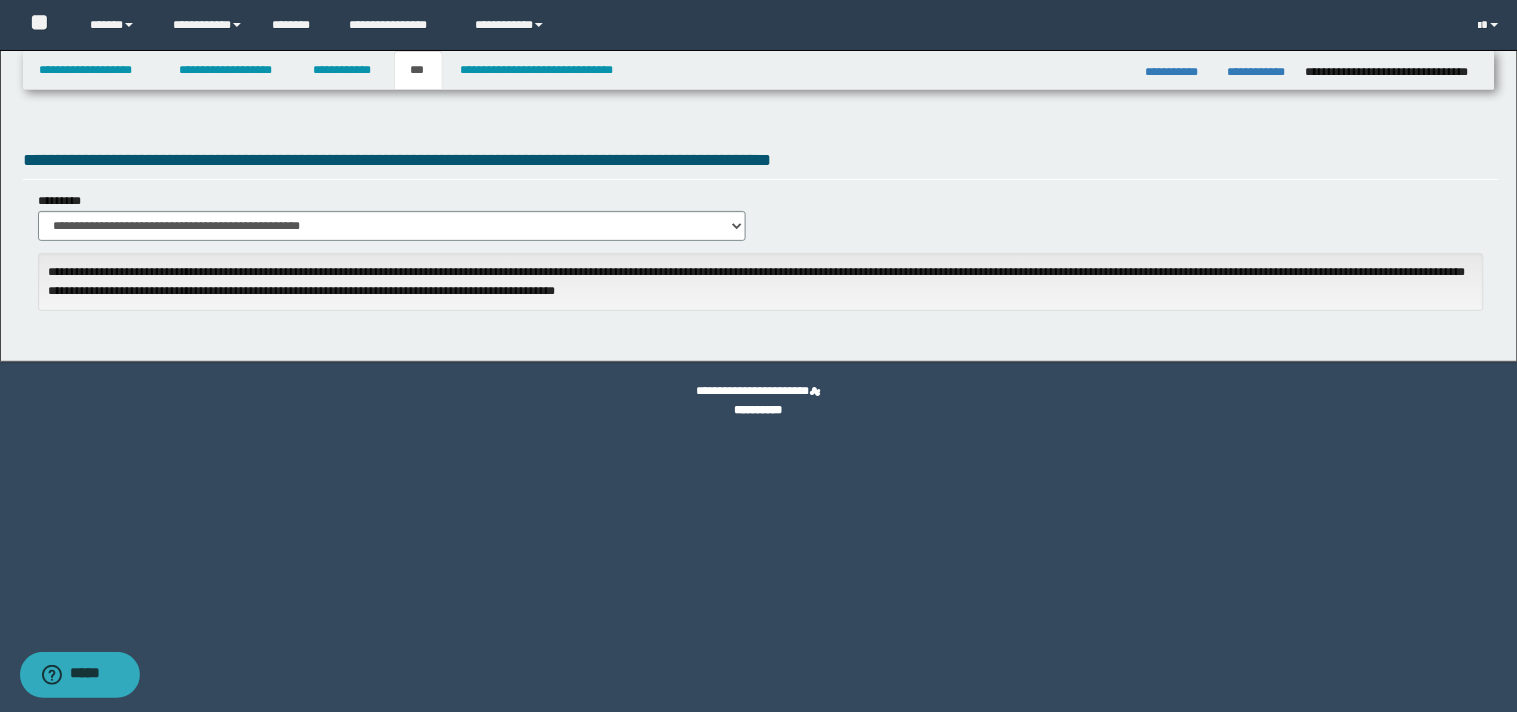 click on "**********" at bounding box center (759, 410) 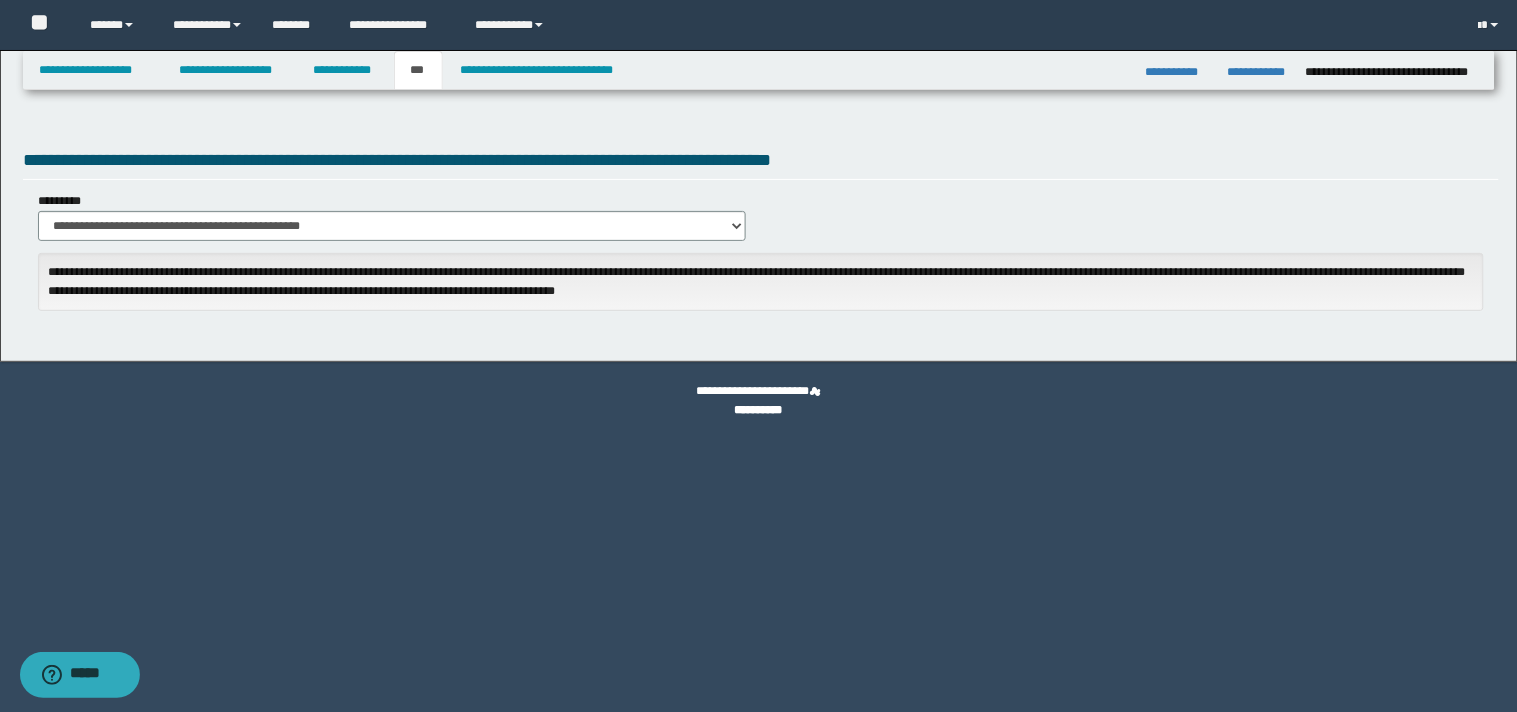 click on "Contact me at [EMAIL] or [PHONE]." at bounding box center (761, 235) 